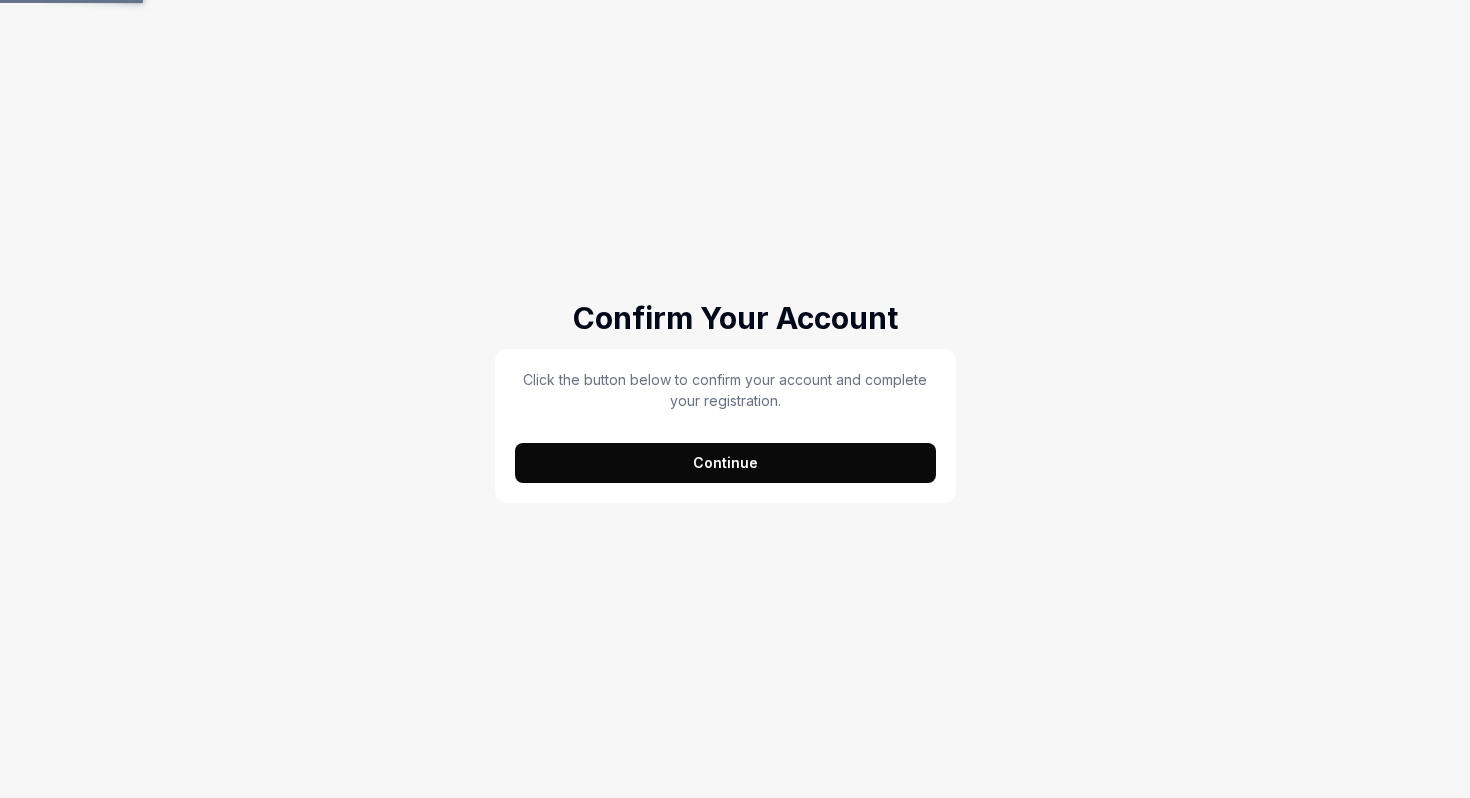 scroll, scrollTop: 0, scrollLeft: 0, axis: both 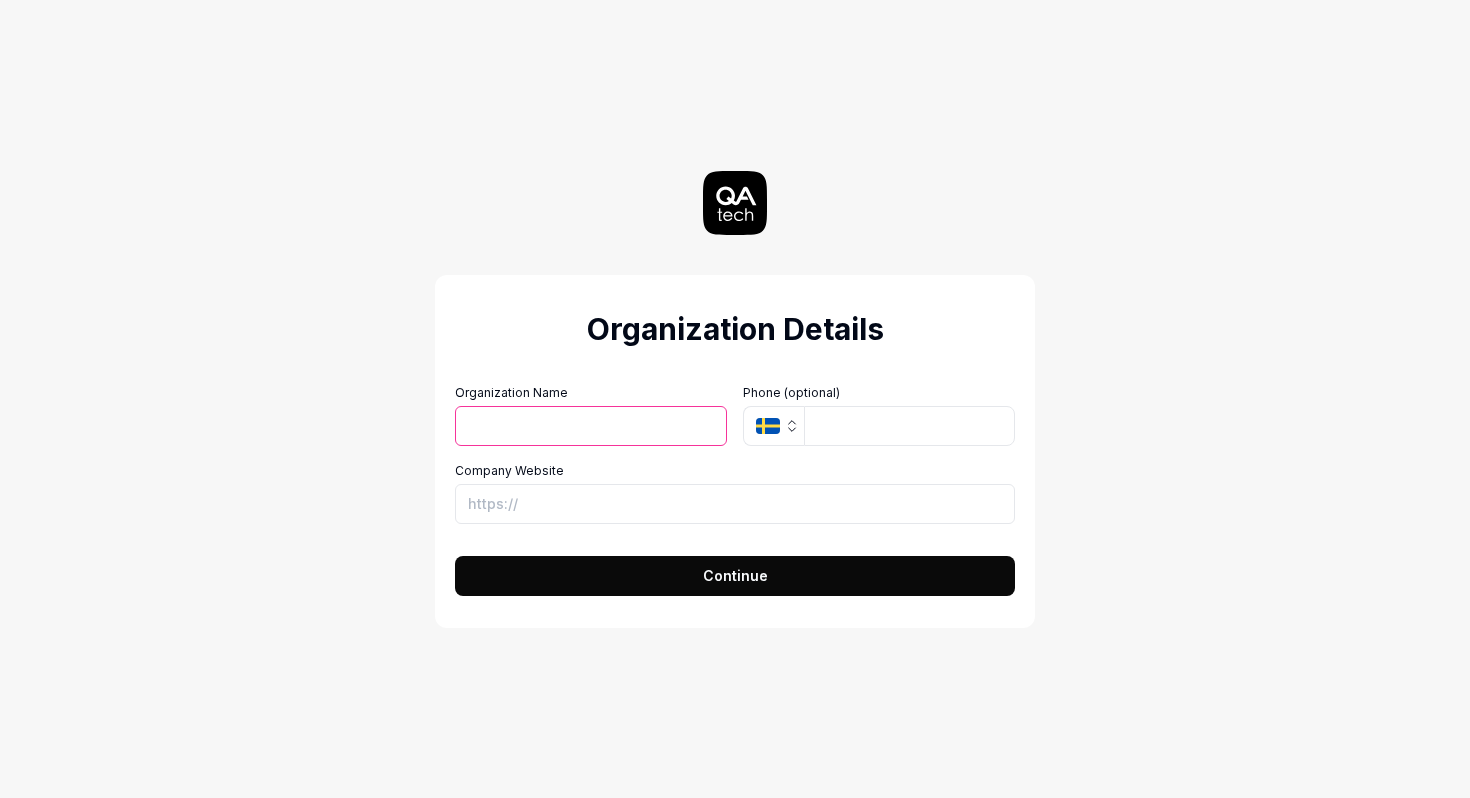 click on "Organization Name" at bounding box center (591, 426) 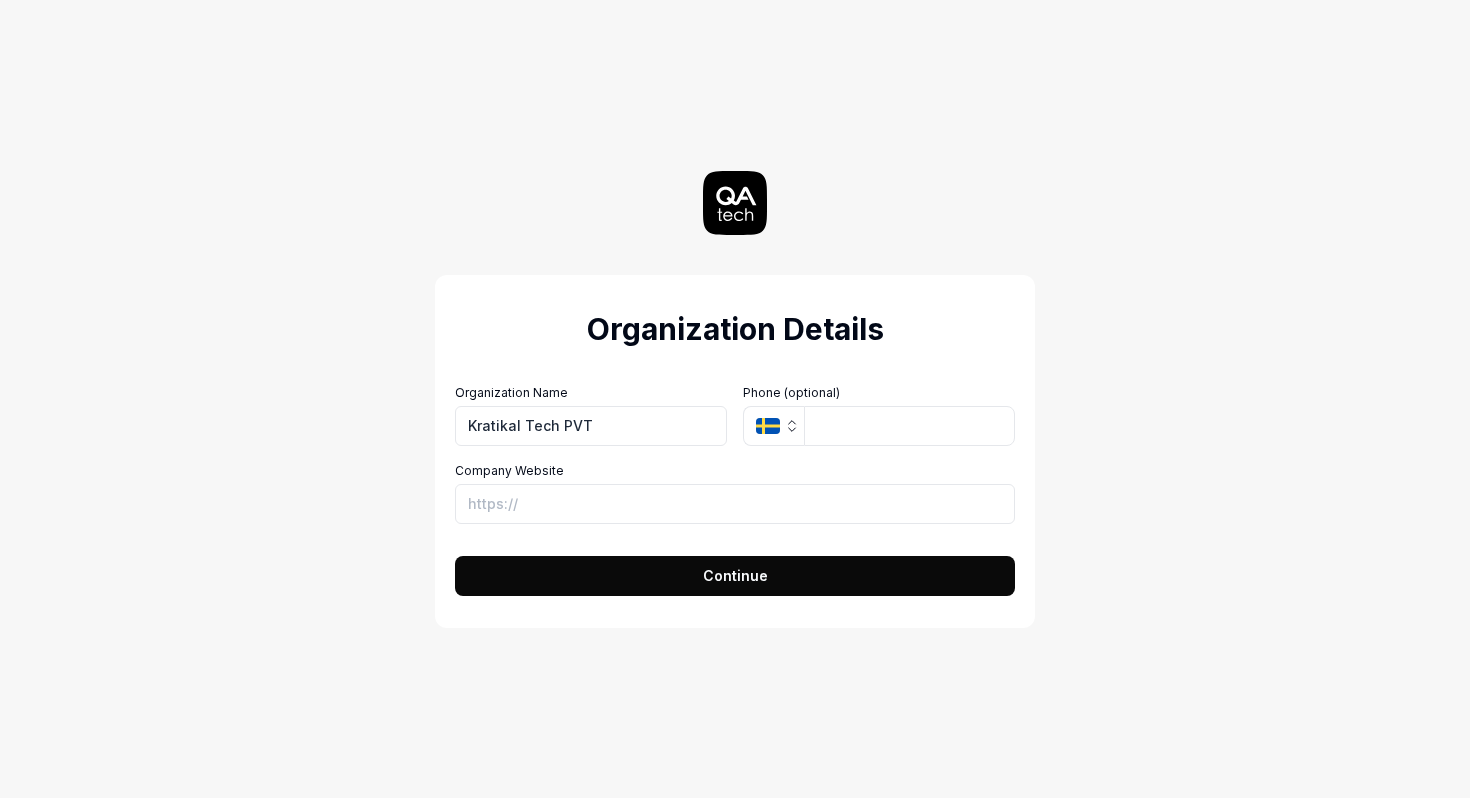 type on "Kratikal Tech PVT" 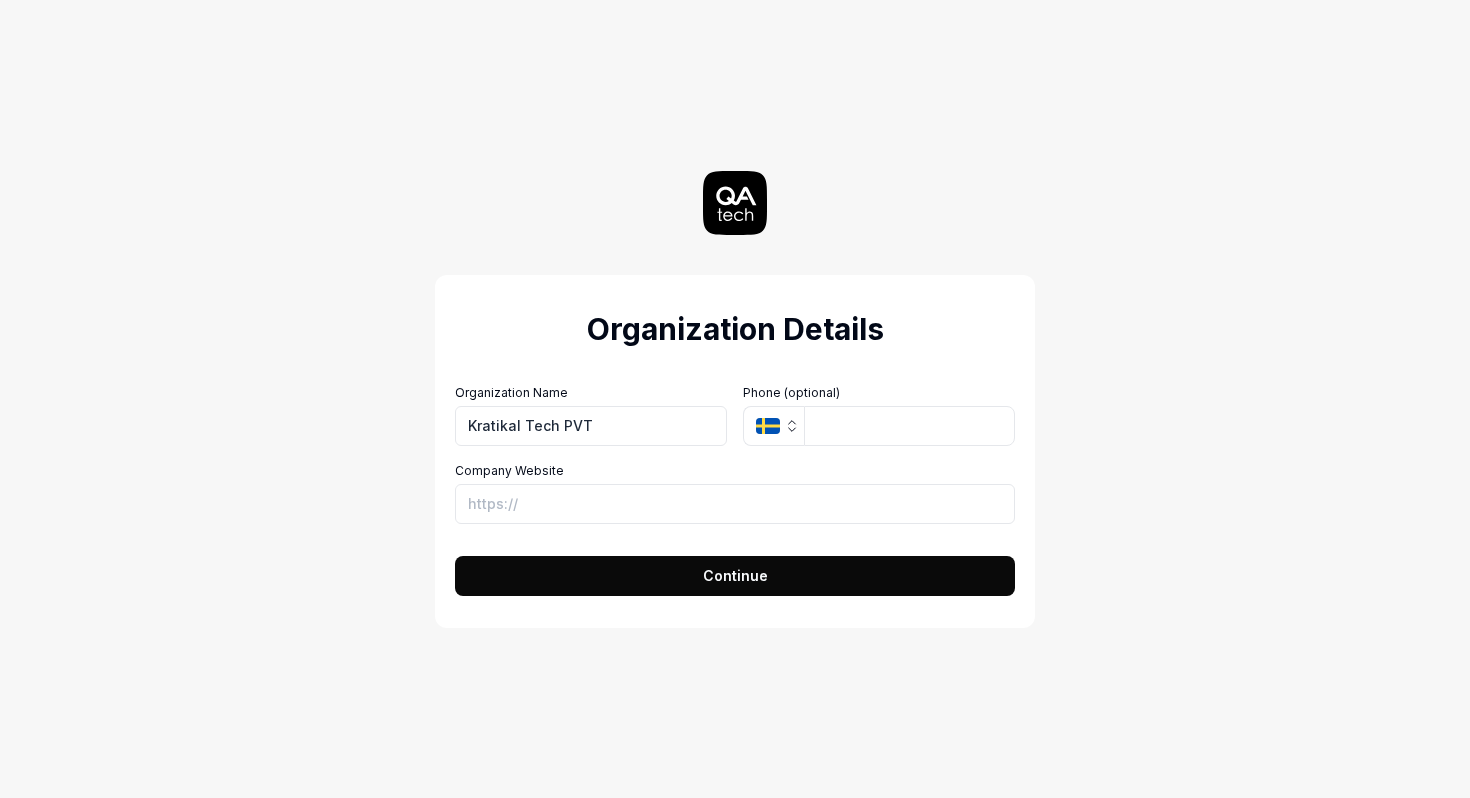 click 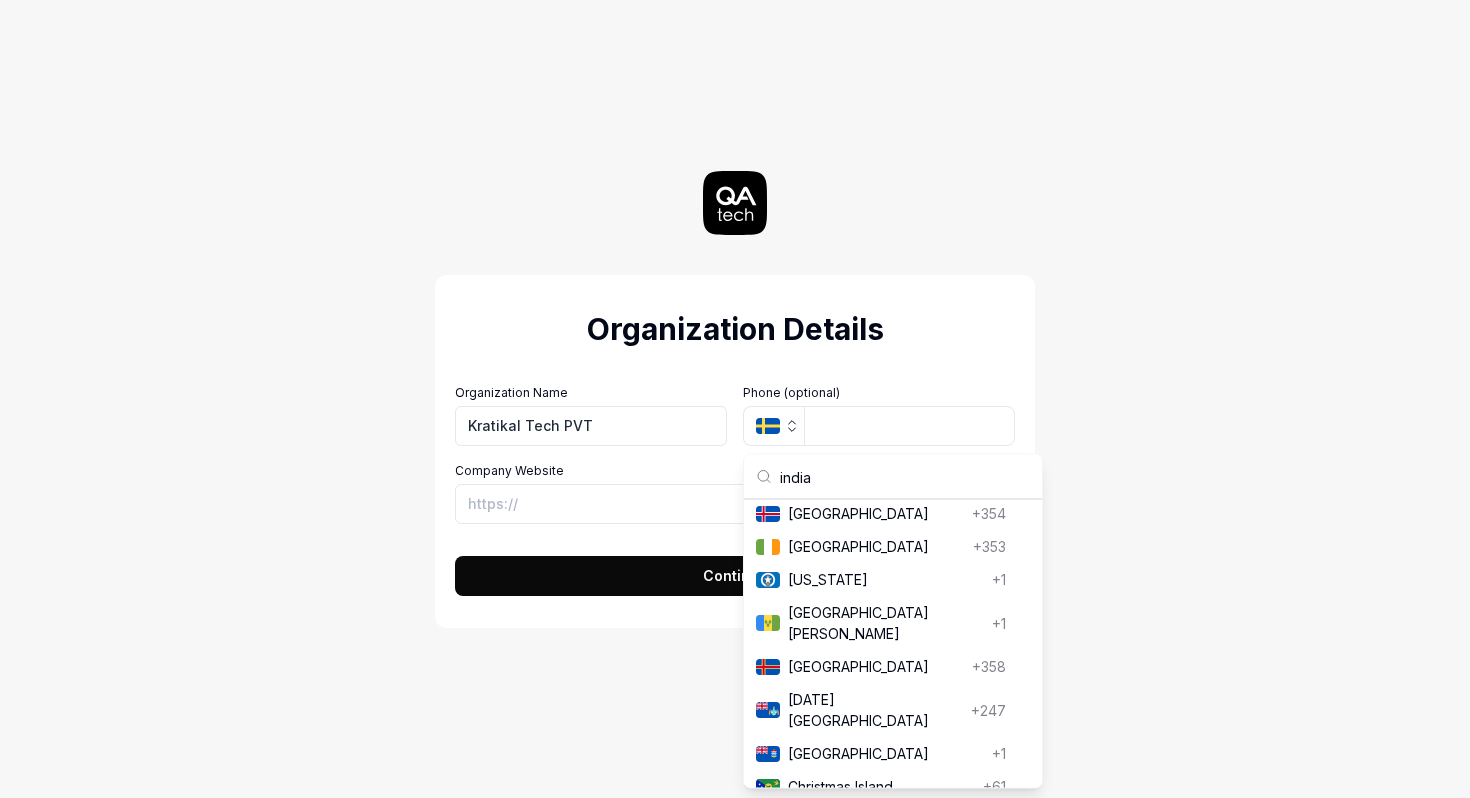 scroll, scrollTop: 0, scrollLeft: 0, axis: both 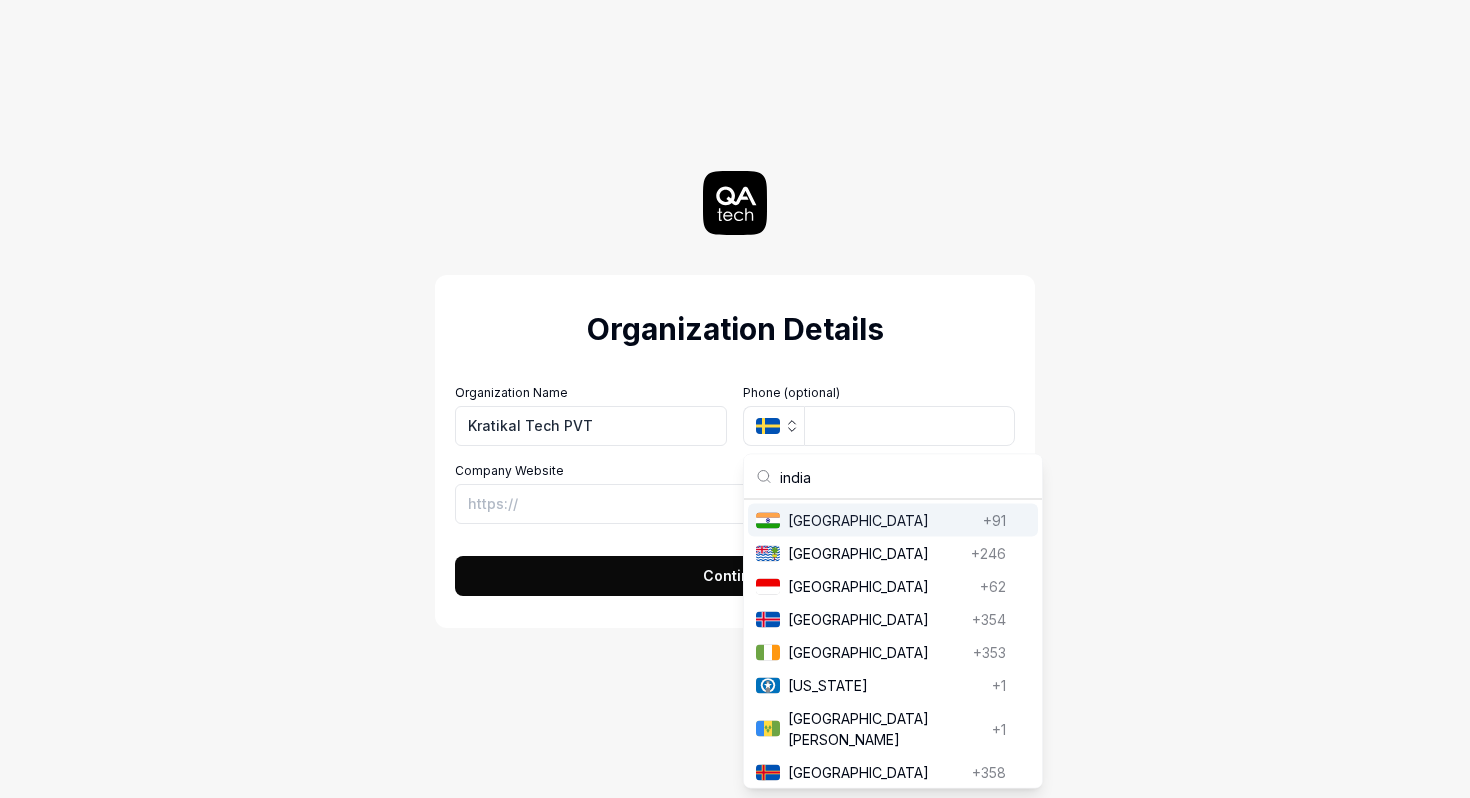 type on "india" 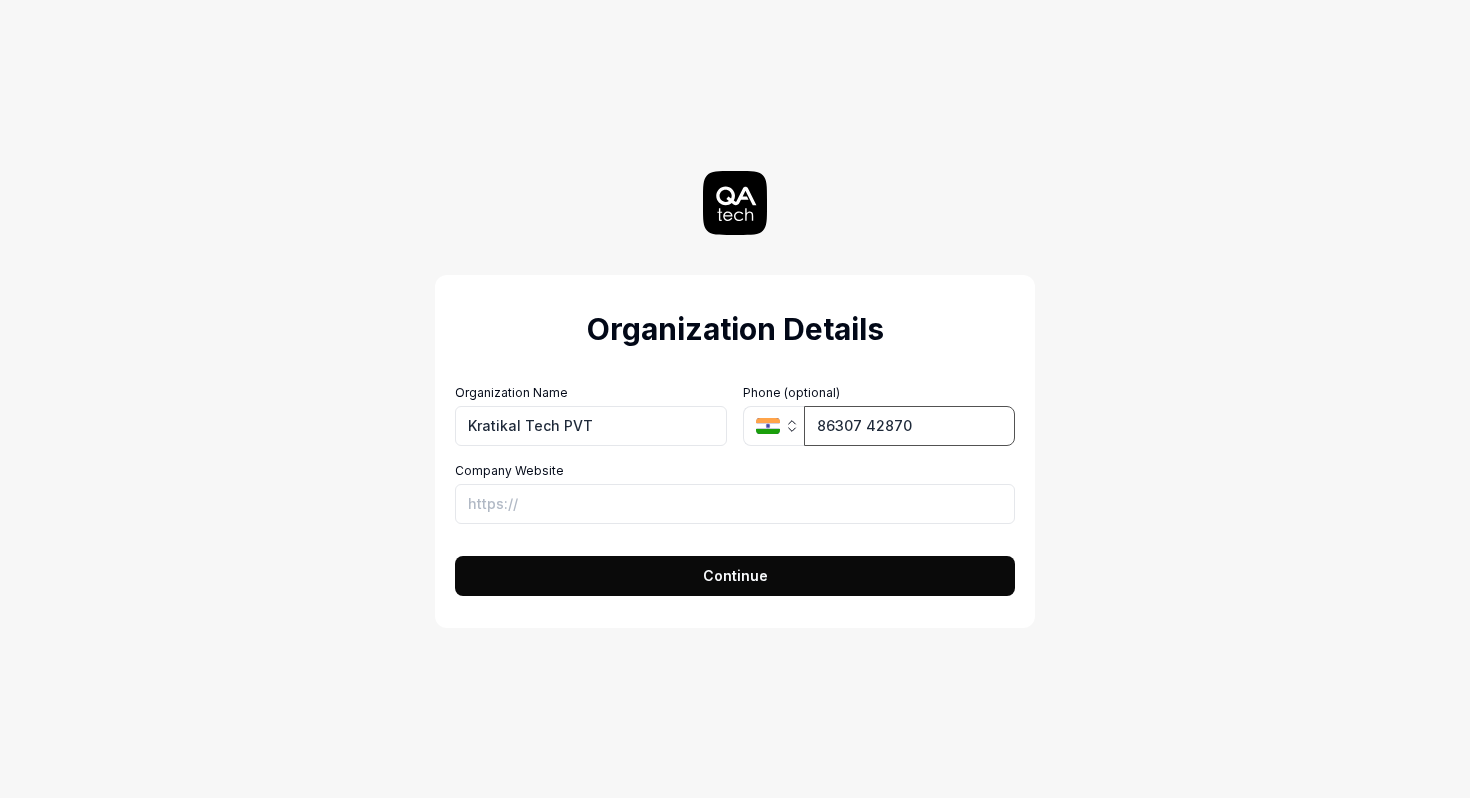 type on "86307 42870" 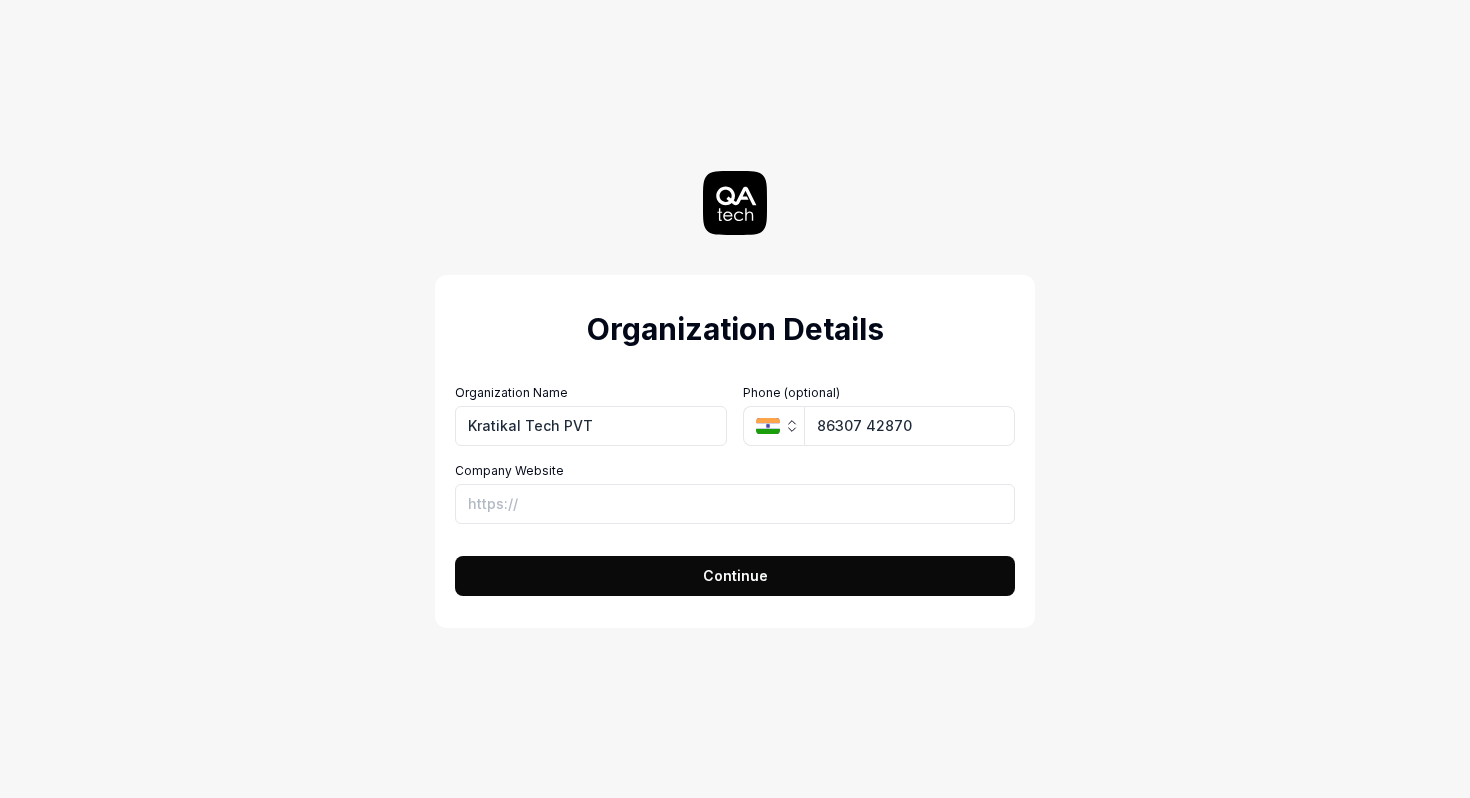 click on "Continue" at bounding box center [735, 575] 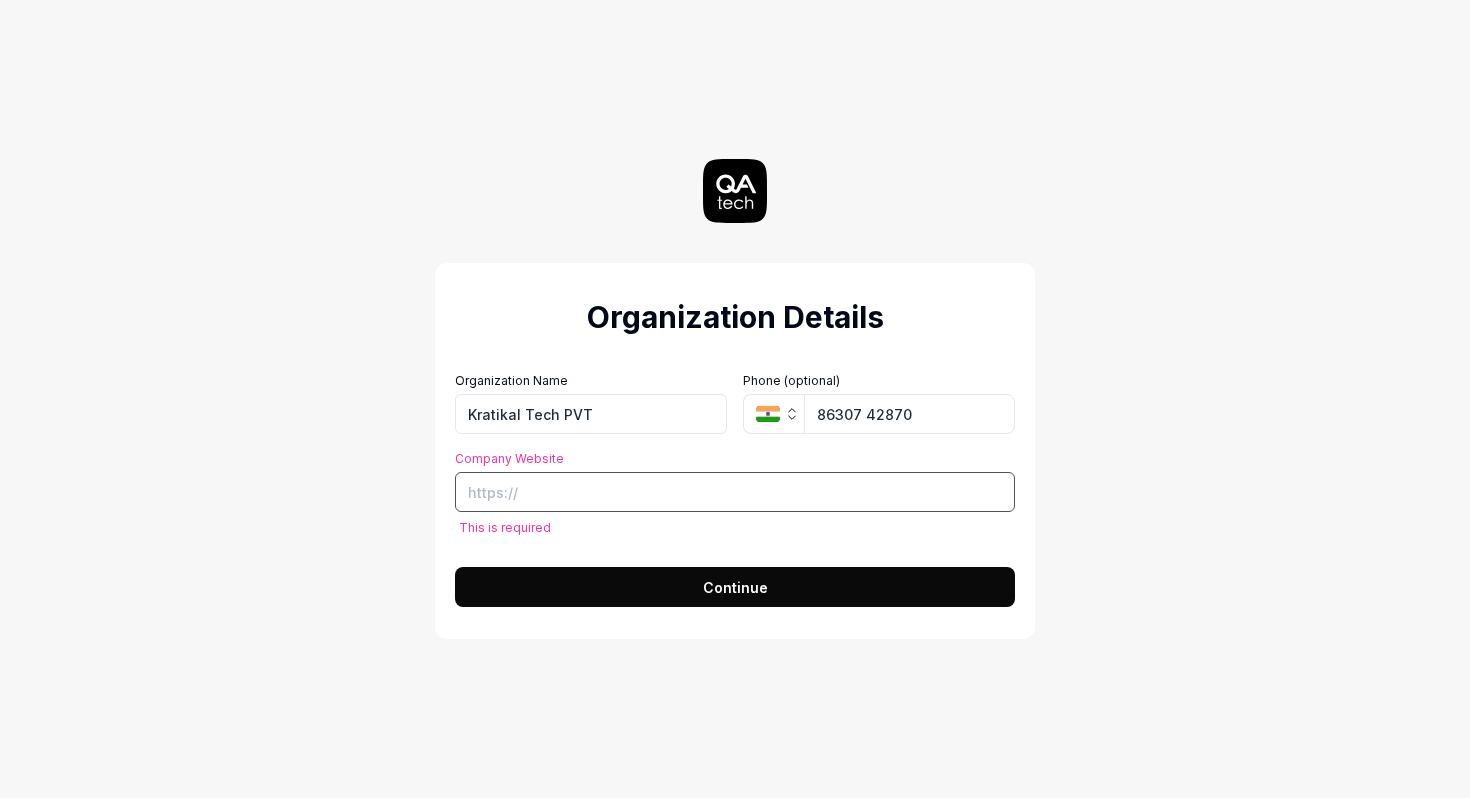 click on "Company Website" at bounding box center (735, 492) 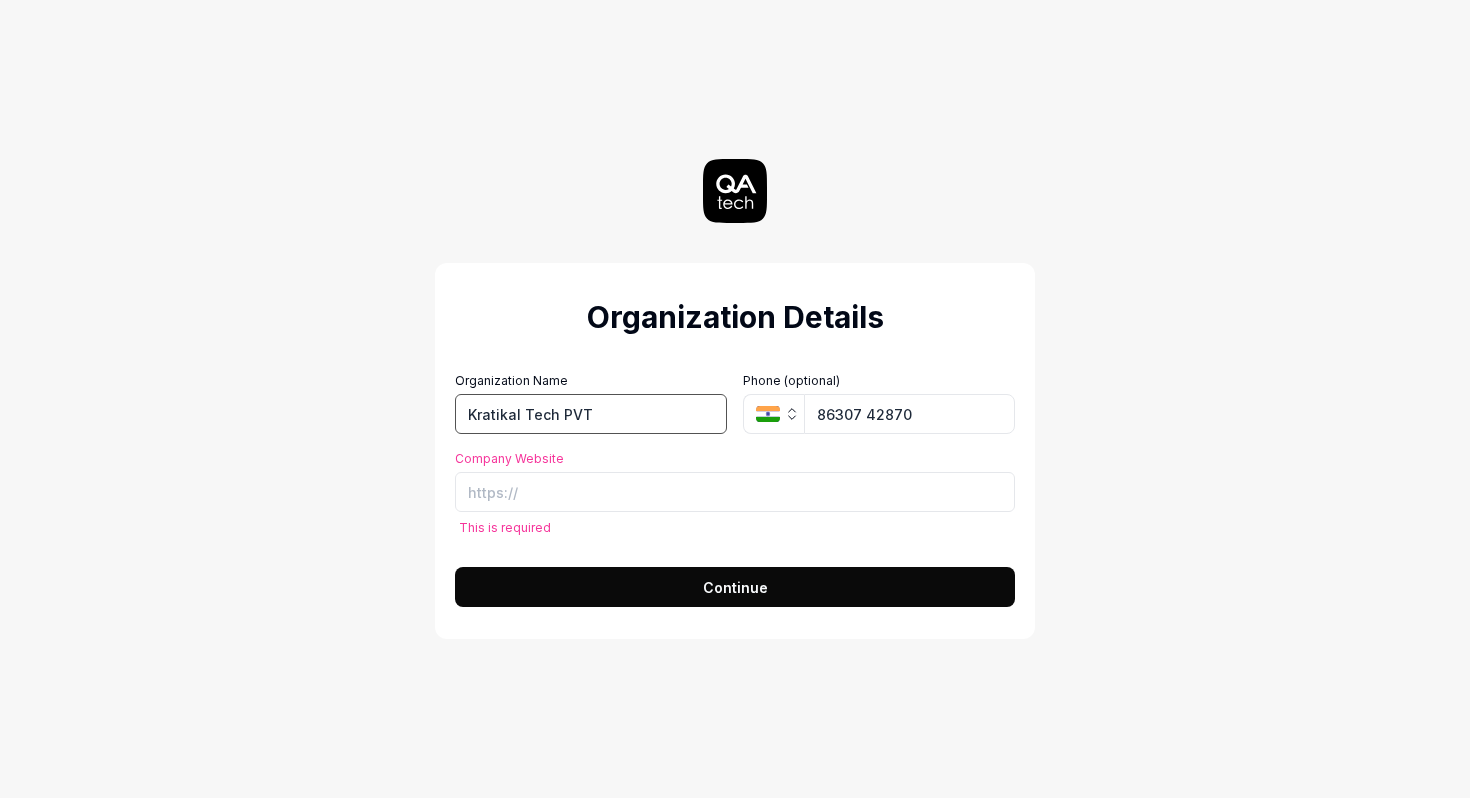 click on "Kratikal Tech PVT" at bounding box center [591, 414] 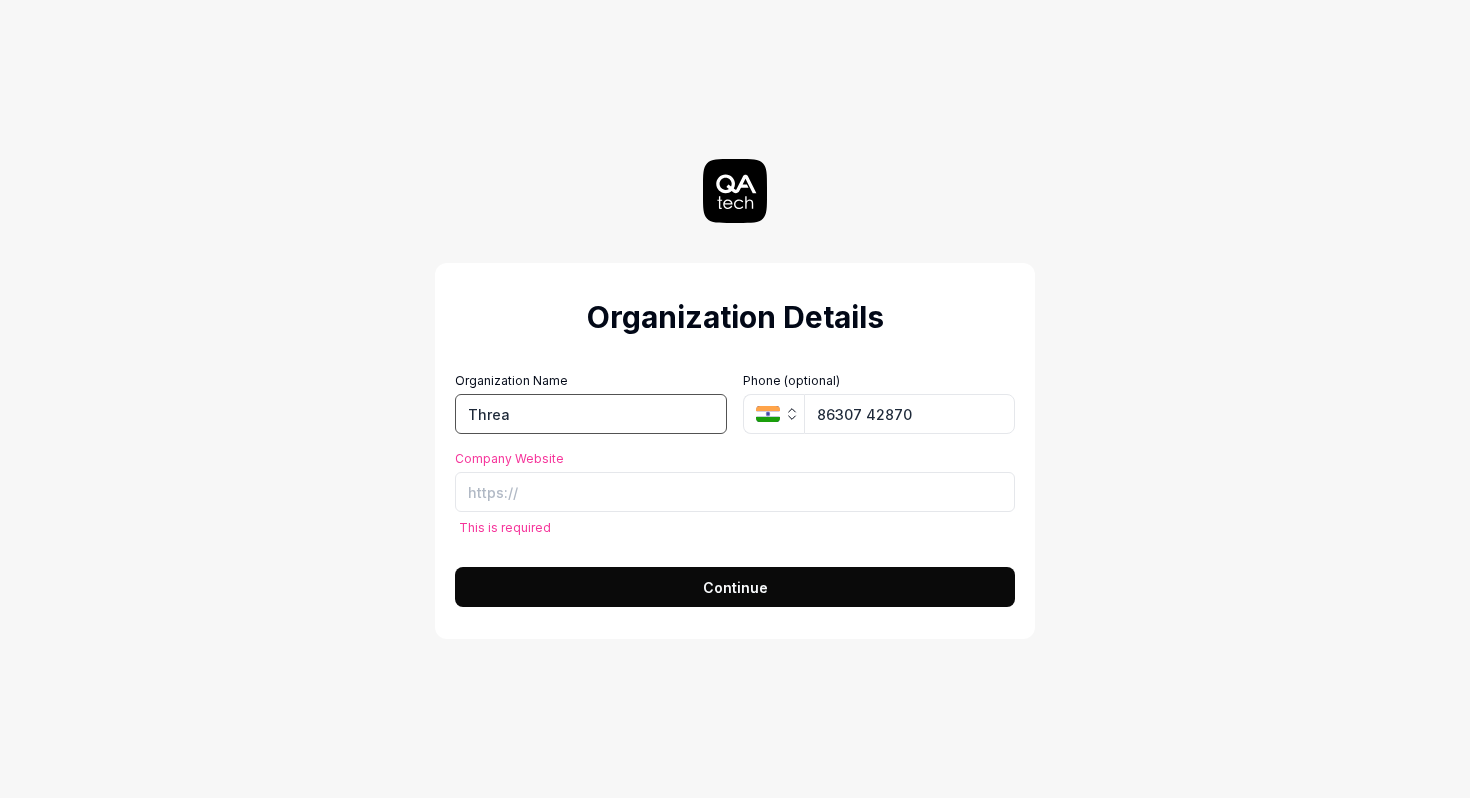 type on "Thre" 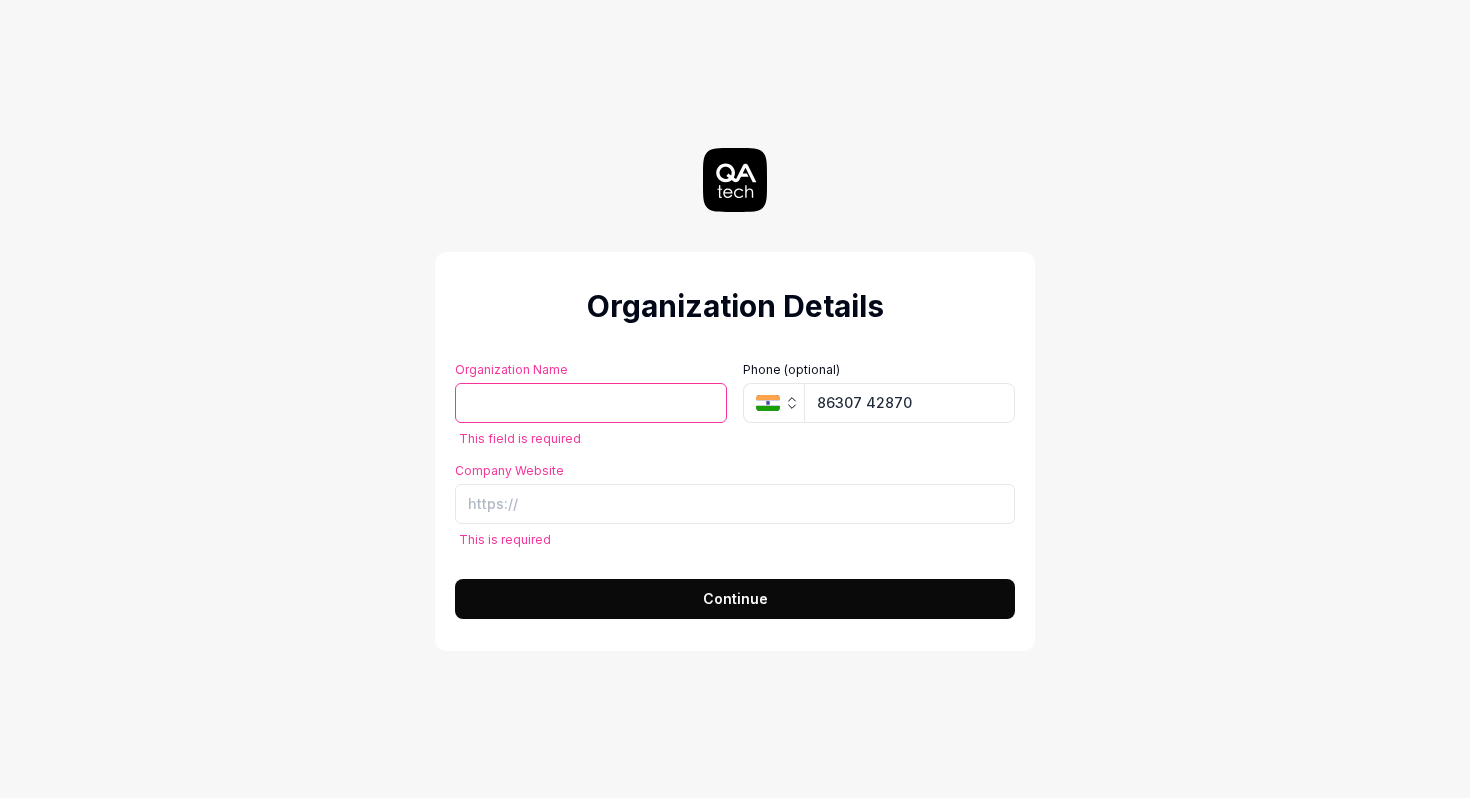 paste on "https://threatcop.com/" 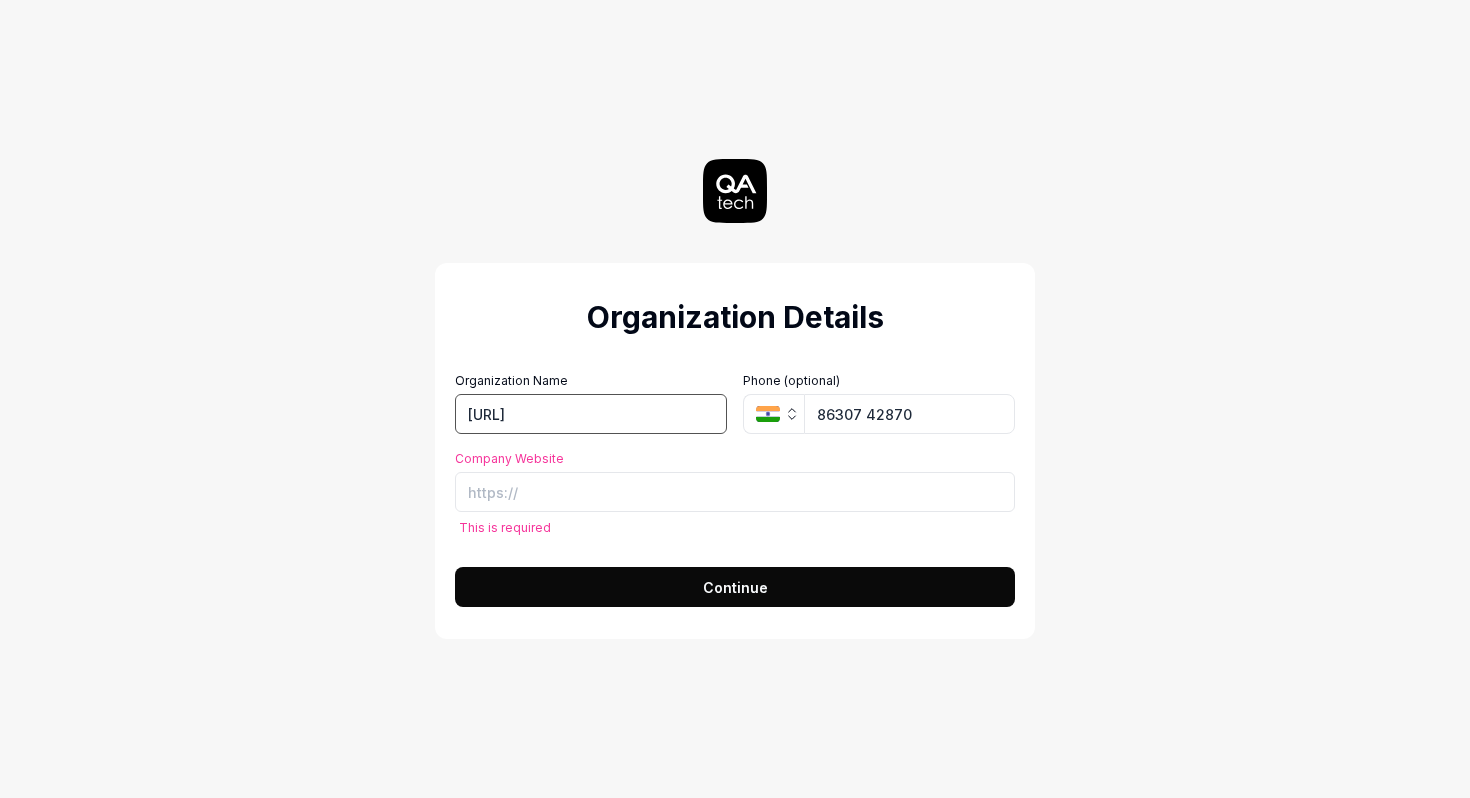 drag, startPoint x: 517, startPoint y: 411, endPoint x: 403, endPoint y: 422, distance: 114.52947 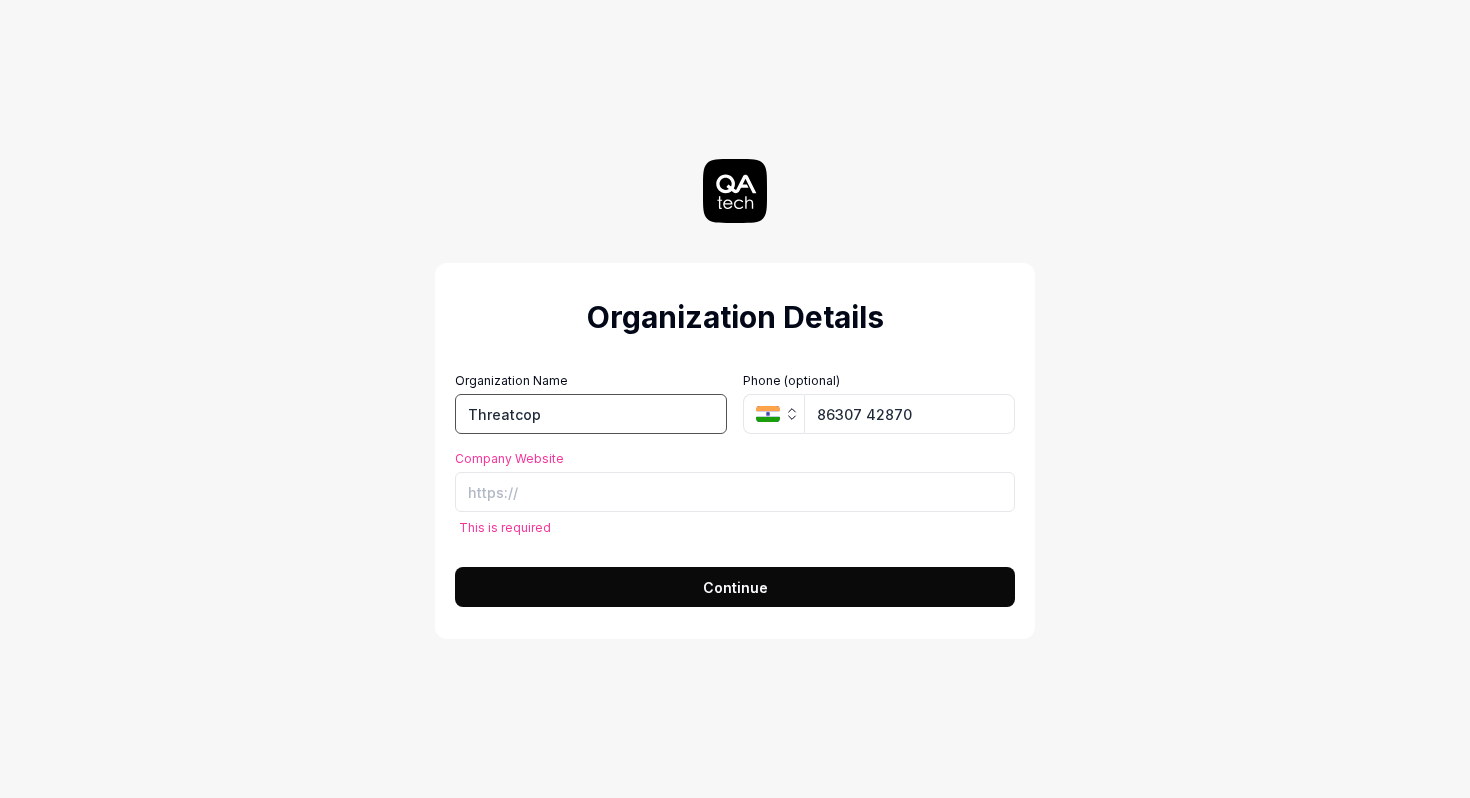 click on "Threatcop" at bounding box center (591, 414) 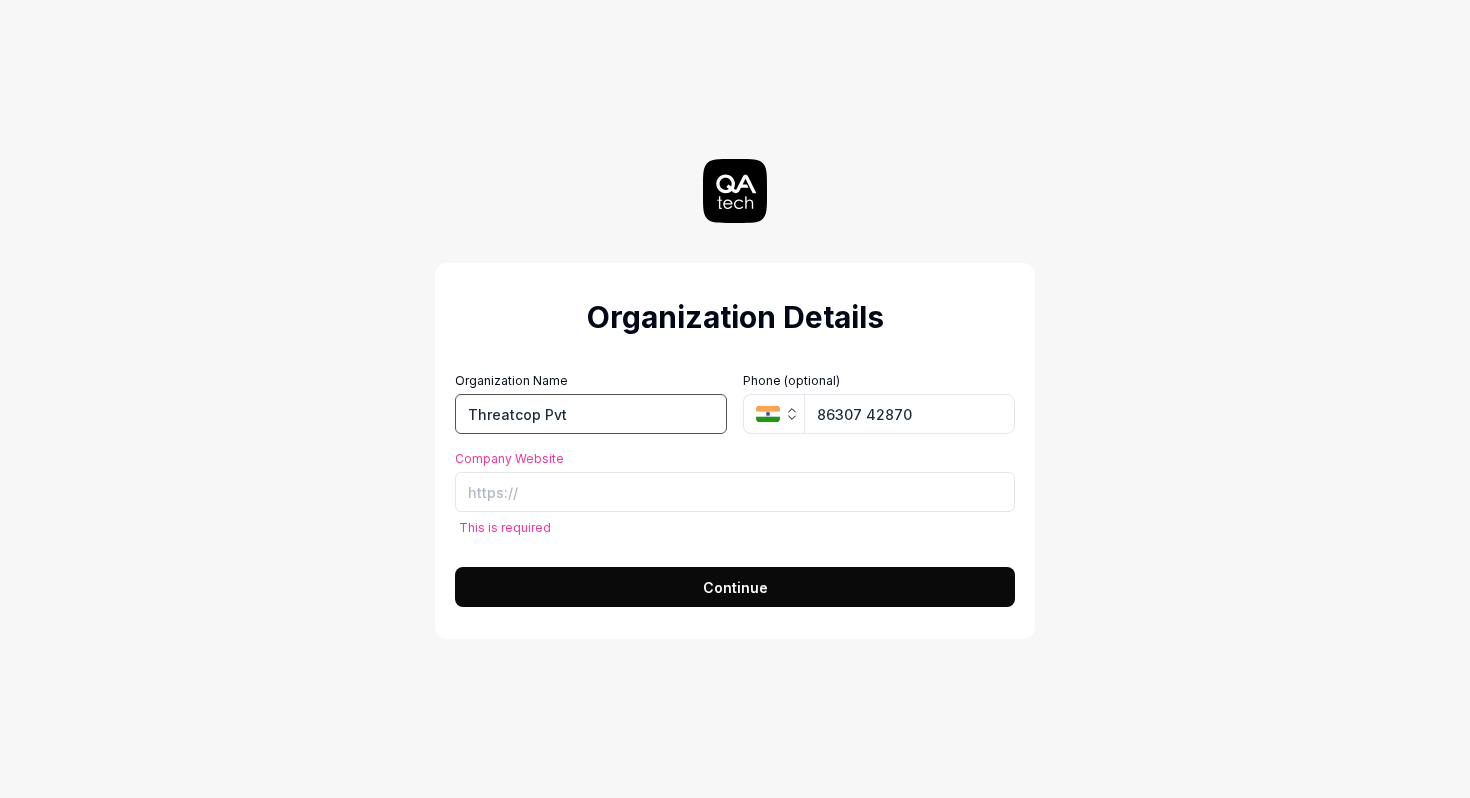 type on "Threatcop Pvt" 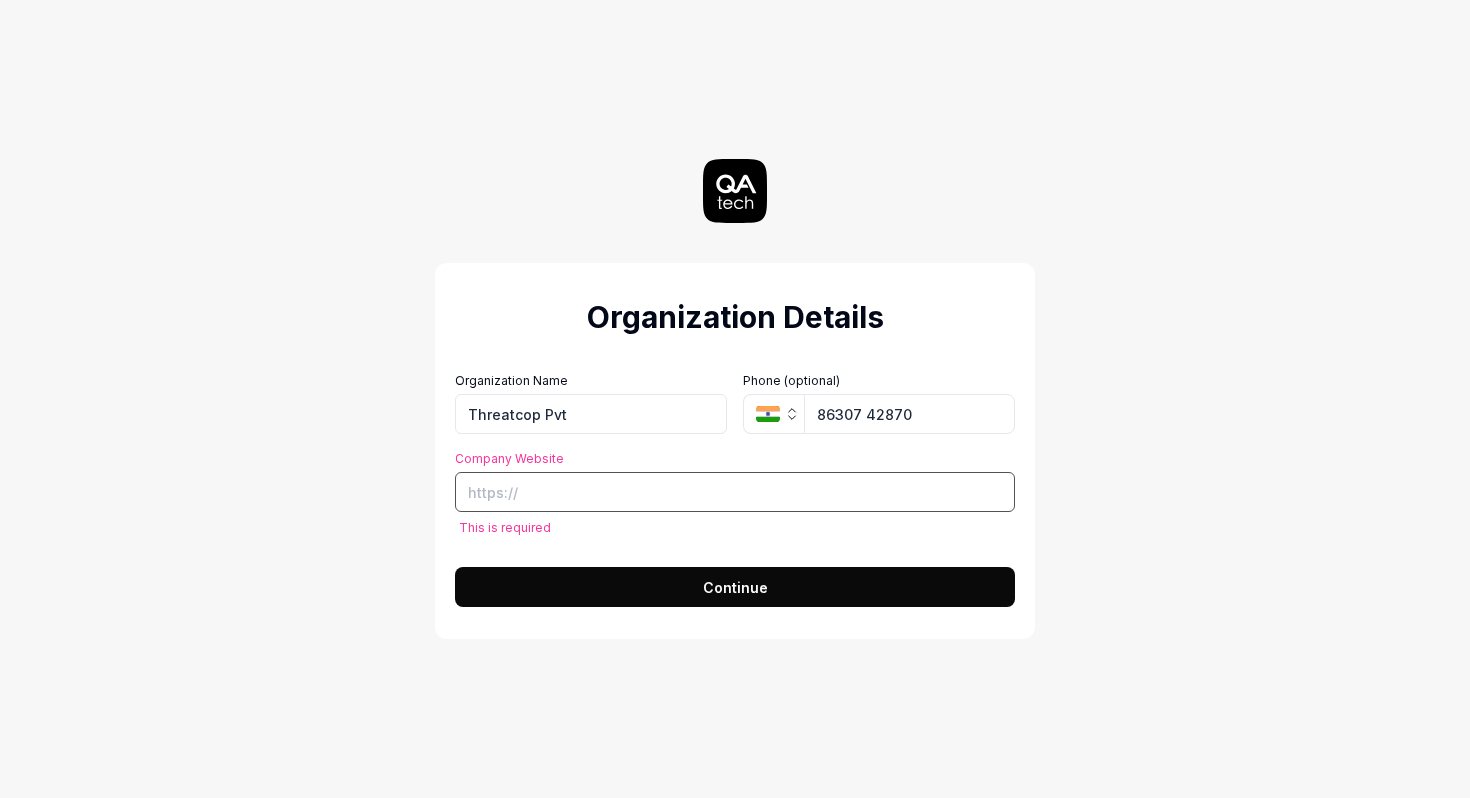 click on "Company Website" at bounding box center [735, 492] 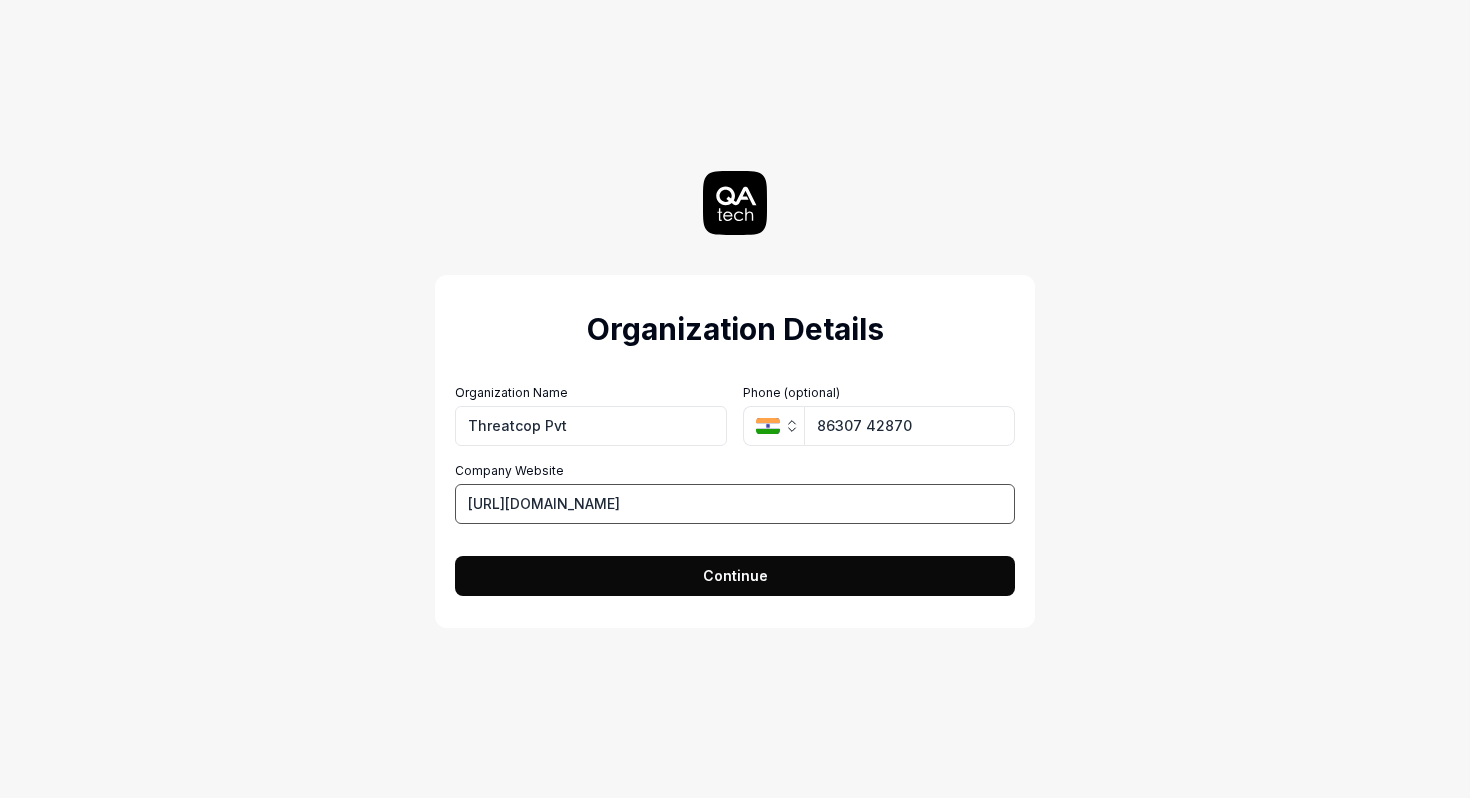 type on "https://threatcop.com/" 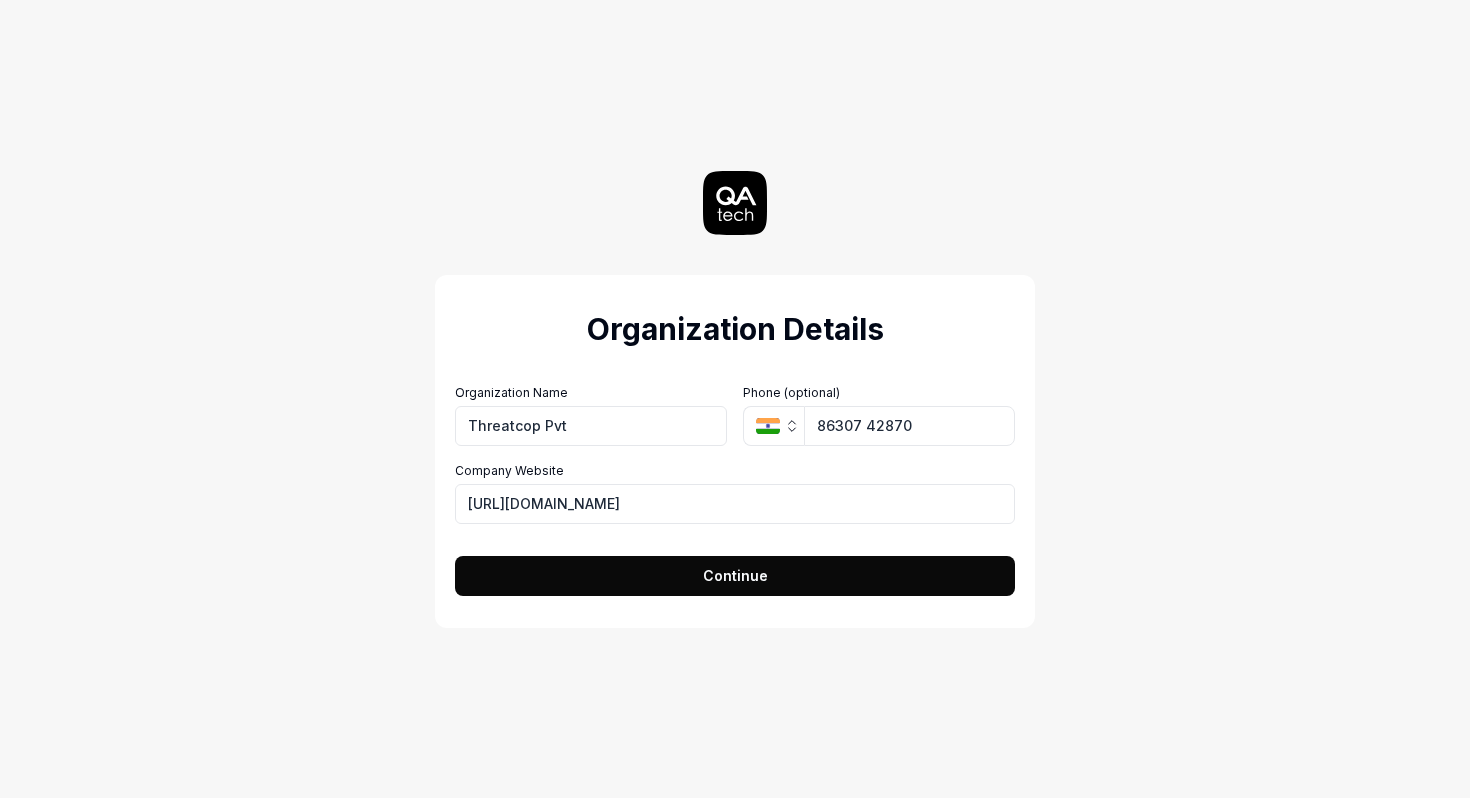 click on "Continue" at bounding box center (735, 576) 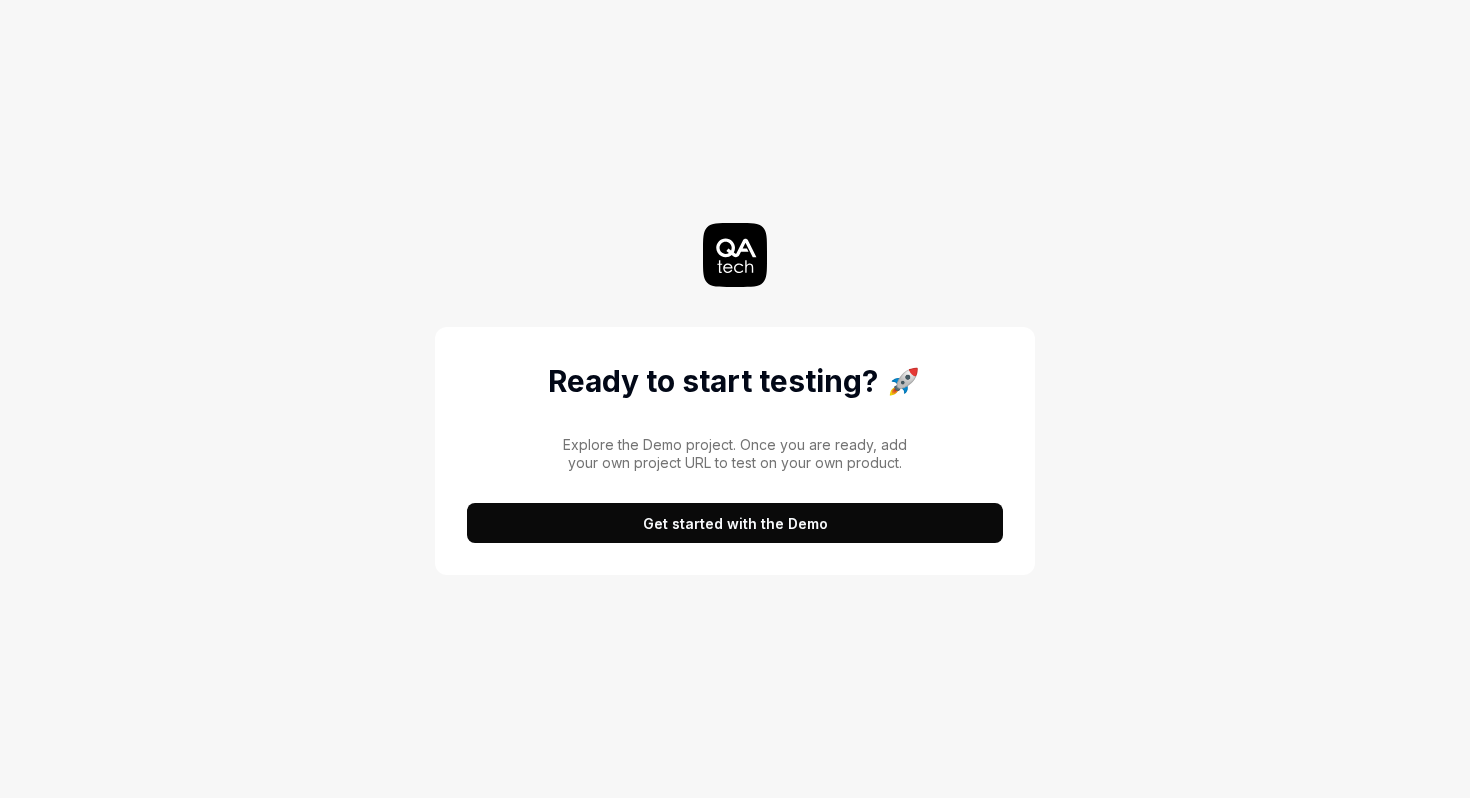 click on "Get started with the Demo" at bounding box center (735, 523) 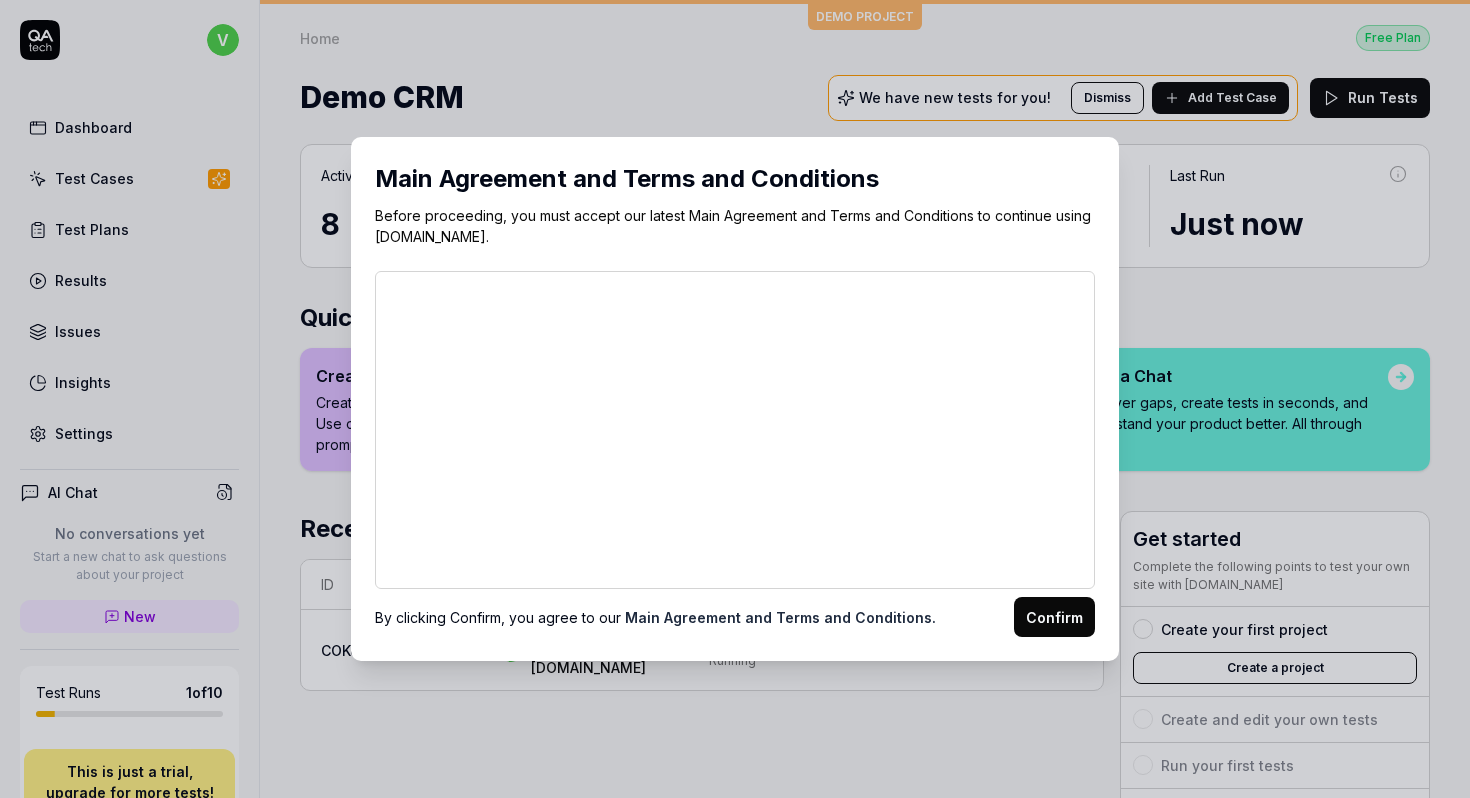 click on "Confirm" at bounding box center (1054, 617) 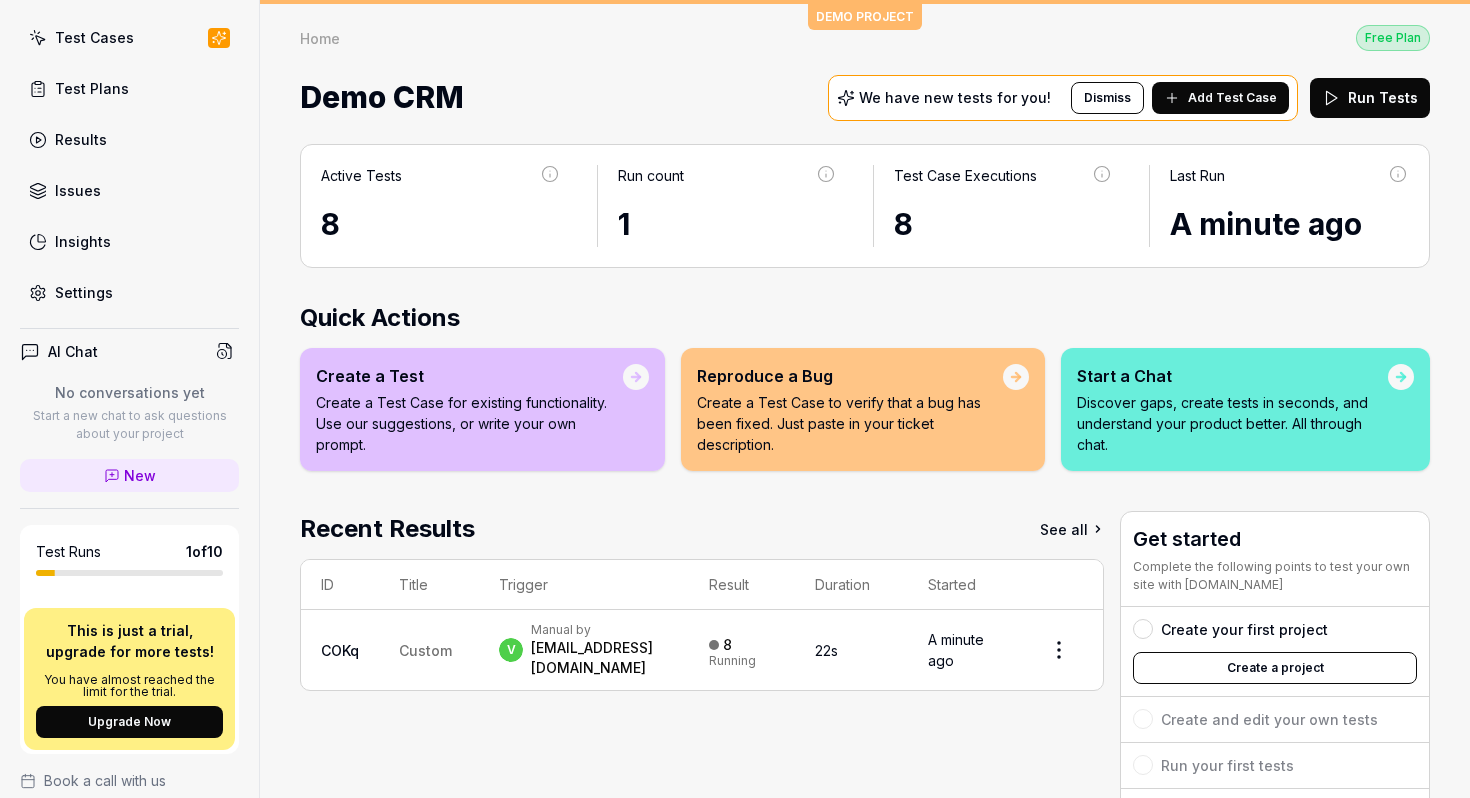 scroll, scrollTop: 0, scrollLeft: 0, axis: both 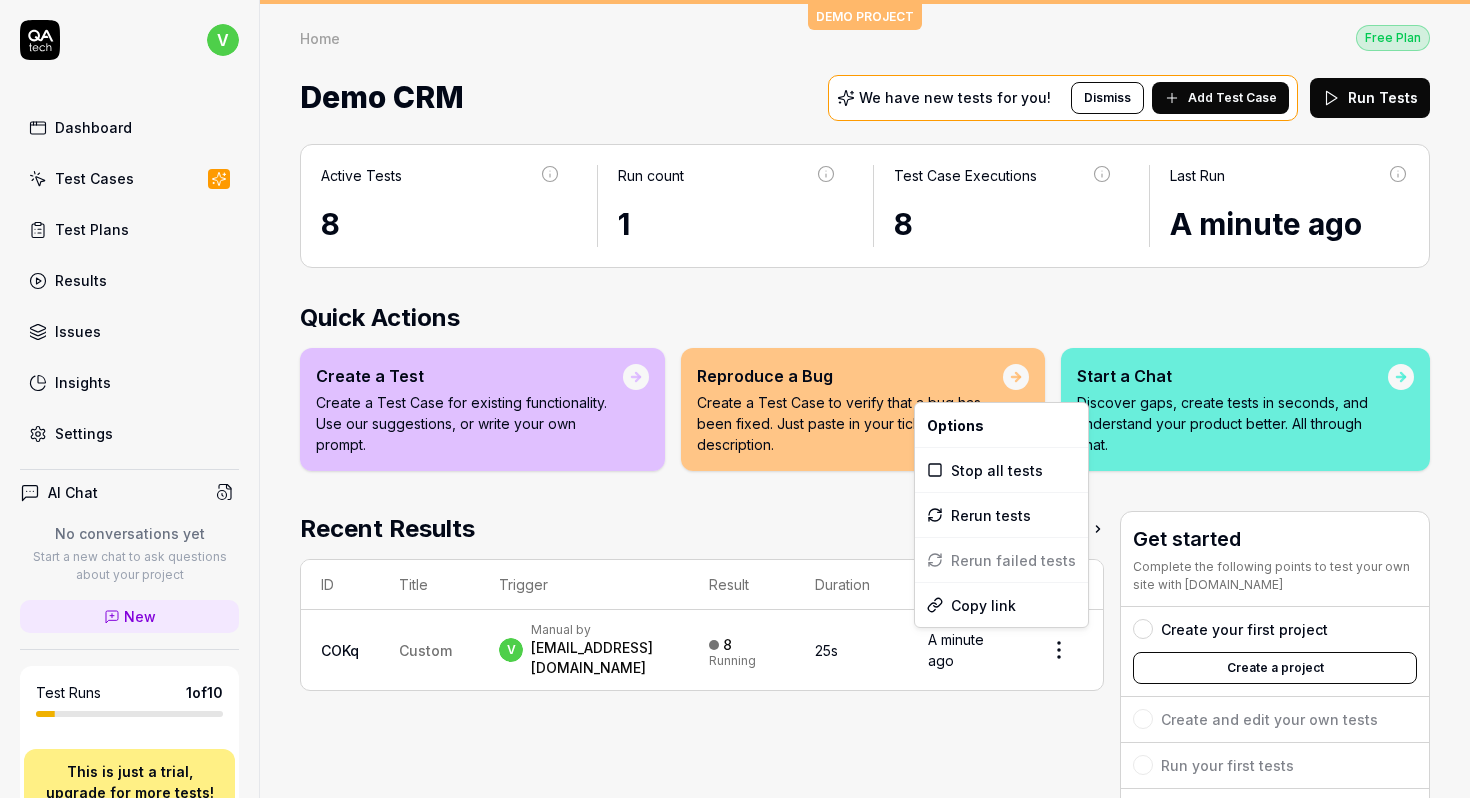 click on "v Dashboard Test Cases Test Plans Results Issues Insights Settings AI Chat No conversations yet Start a new chat to ask questions about your project New Test Runs 1  of  10 This is just a trial, upgrade for more tests! You have almost reached the limit for the trial. Upgrade Now Book a call with us Documentation T Threatcop Pvt Demo CRM Collapse Sidebar DEMO PROJECT Home Free Plan Home Free Plan Demo CRM We have new tests for you! Dismiss Add Test Case Run Tests Active Tests 8 Run count 1 Test Case Executions 8 Last Run A minute ago Quick Actions Create a Test Create a Test Case for existing functionality. Use our suggestions, or write your own prompt. Reproduce a Bug Create a Test Case to verify that a bug has been fixed. Just paste in your ticket description. Start a Chat Discover gaps, create tests in seconds, and understand your product better. All through chat. Recent Results See all ID Title Trigger Result Duration Started COKq Custom v Manual by vikrantsaini1998@gmail.com 8 Running 25s A minute ago" at bounding box center (735, 399) 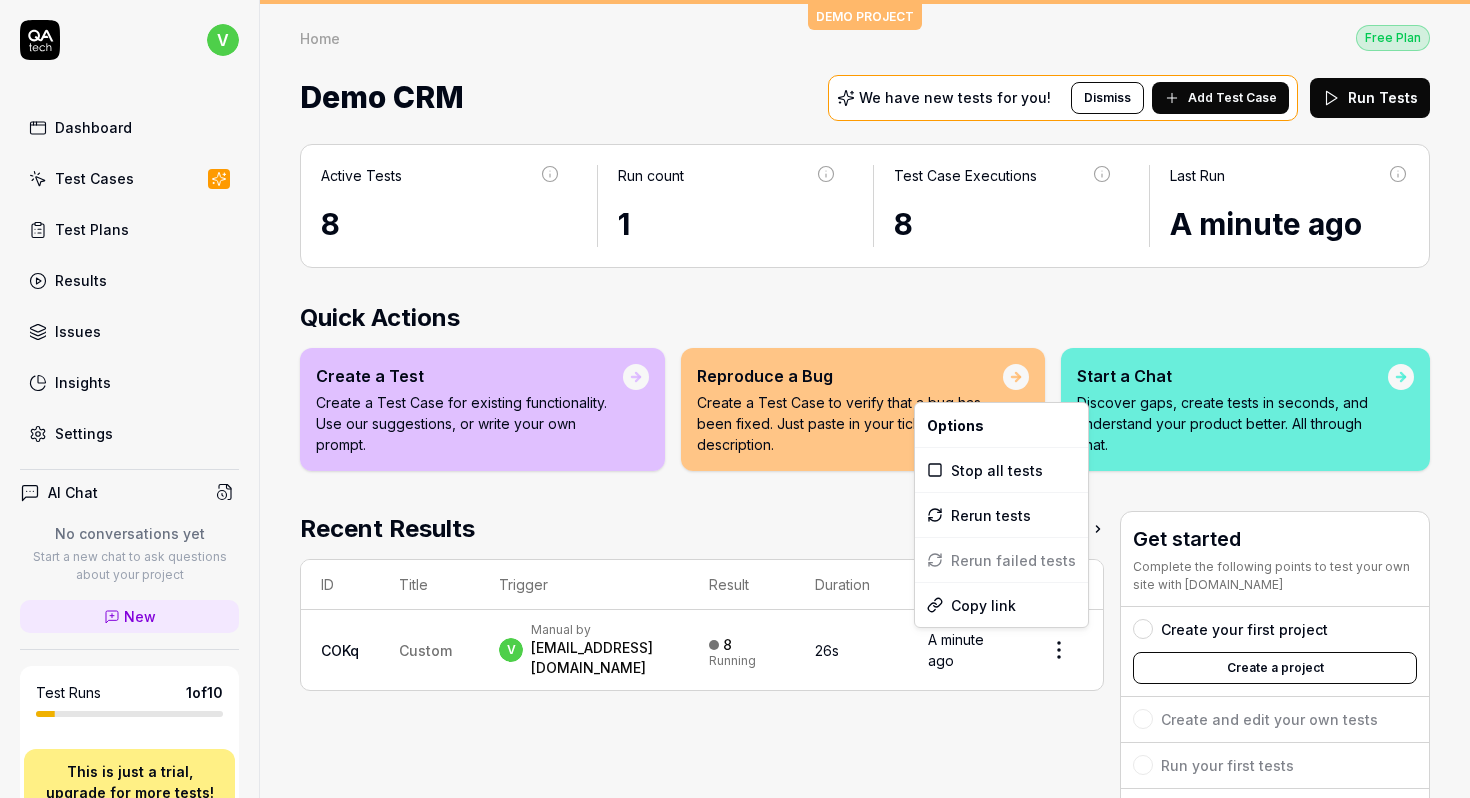 click on "v Dashboard Test Cases Test Plans Results Issues Insights Settings AI Chat No conversations yet Start a new chat to ask questions about your project New Test Runs 1  of  10 This is just a trial, upgrade for more tests! You have almost reached the limit for the trial. Upgrade Now Book a call with us Documentation T Threatcop Pvt Demo CRM Collapse Sidebar DEMO PROJECT Home Free Plan Home Free Plan Demo CRM We have new tests for you! Dismiss Add Test Case Run Tests Active Tests 8 Run count 1 Test Case Executions 8 Last Run A minute ago Quick Actions Create a Test Create a Test Case for existing functionality. Use our suggestions, or write your own prompt. Reproduce a Bug Create a Test Case to verify that a bug has been fixed. Just paste in your ticket description. Start a Chat Discover gaps, create tests in seconds, and understand your product better. All through chat. Recent Results See all ID Title Trigger Result Duration Started COKq Custom v Manual by vikrantsaini1998@gmail.com 8 Running 26s A minute ago" at bounding box center [735, 399] 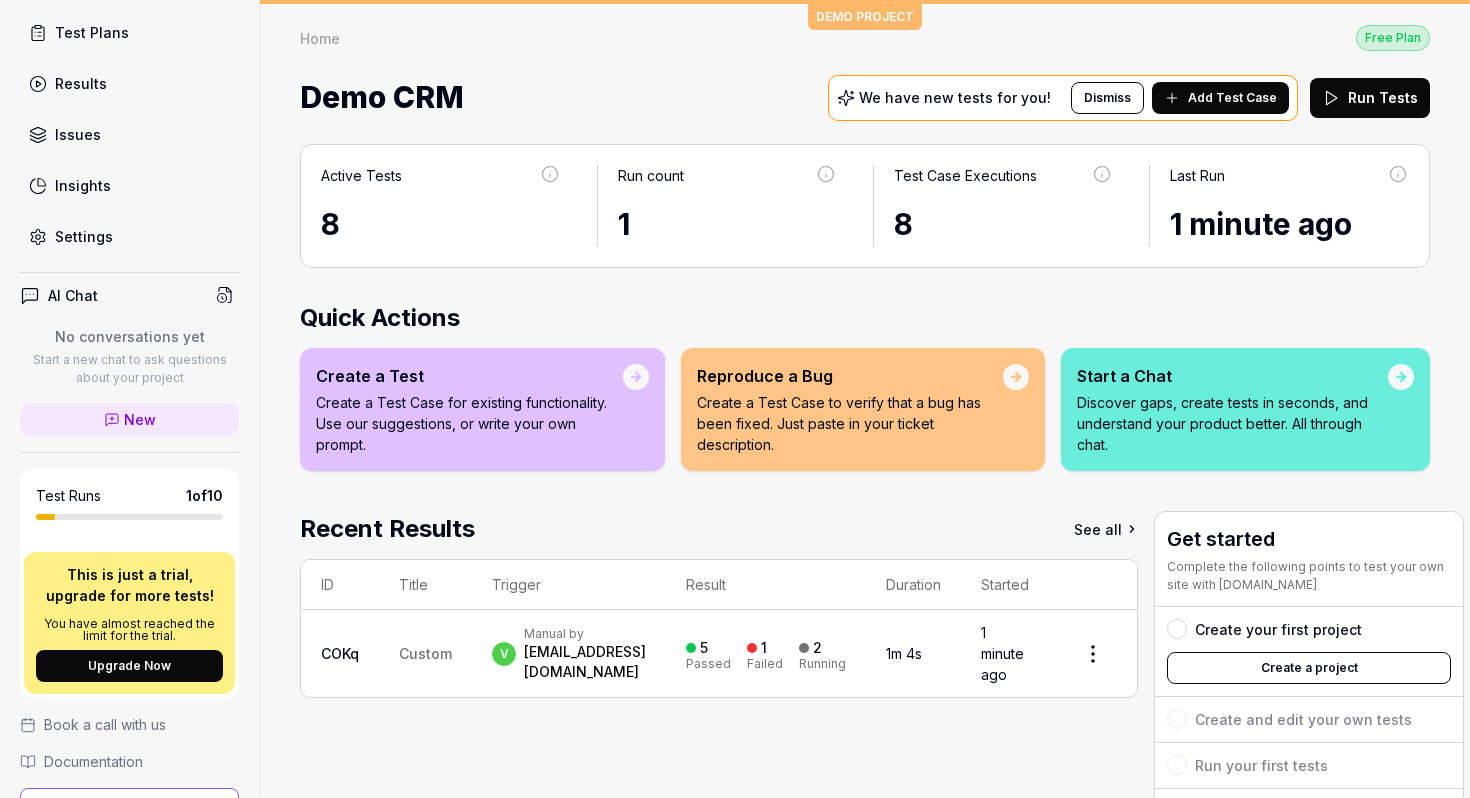 scroll, scrollTop: 202, scrollLeft: 0, axis: vertical 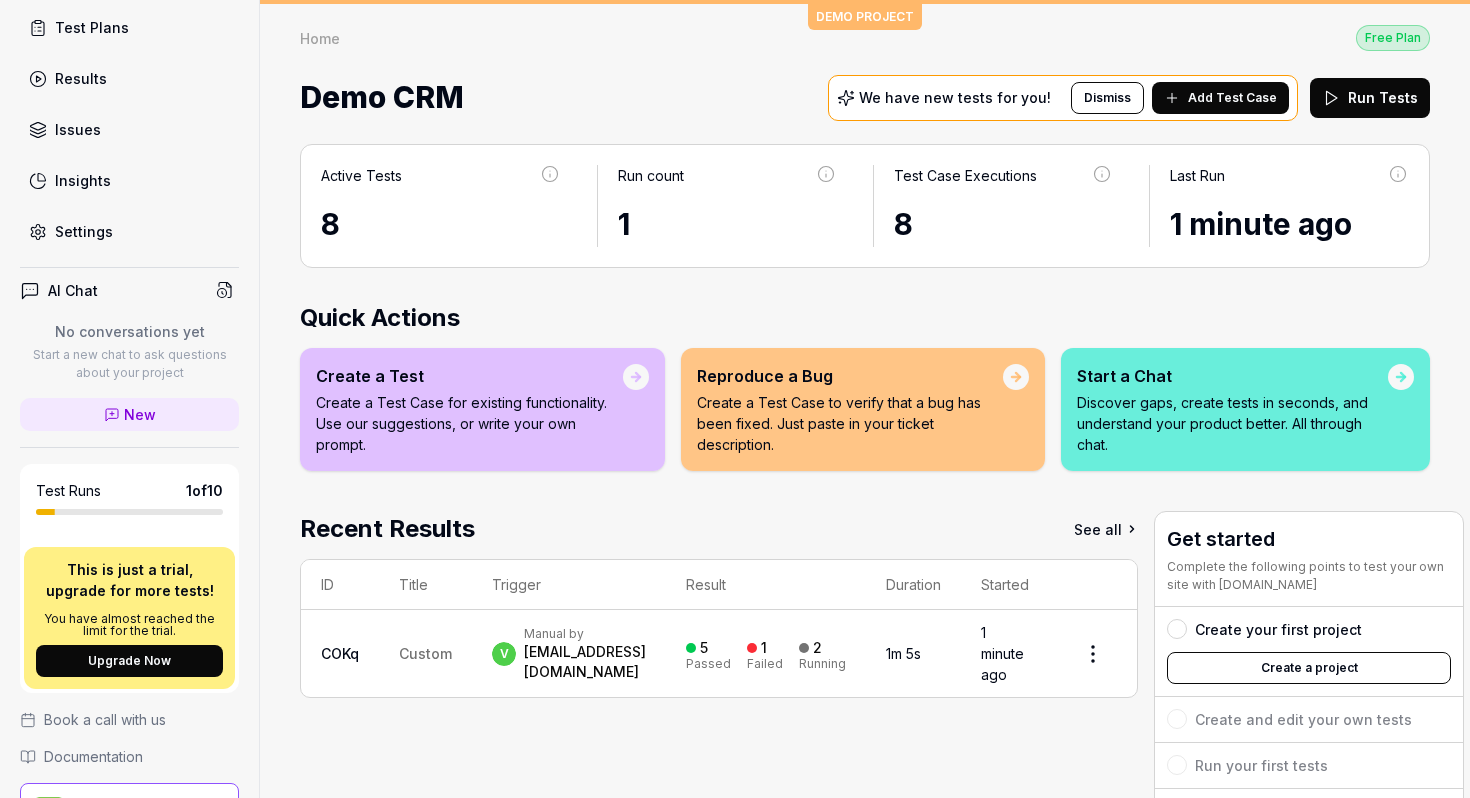 click on "Settings" at bounding box center [84, 231] 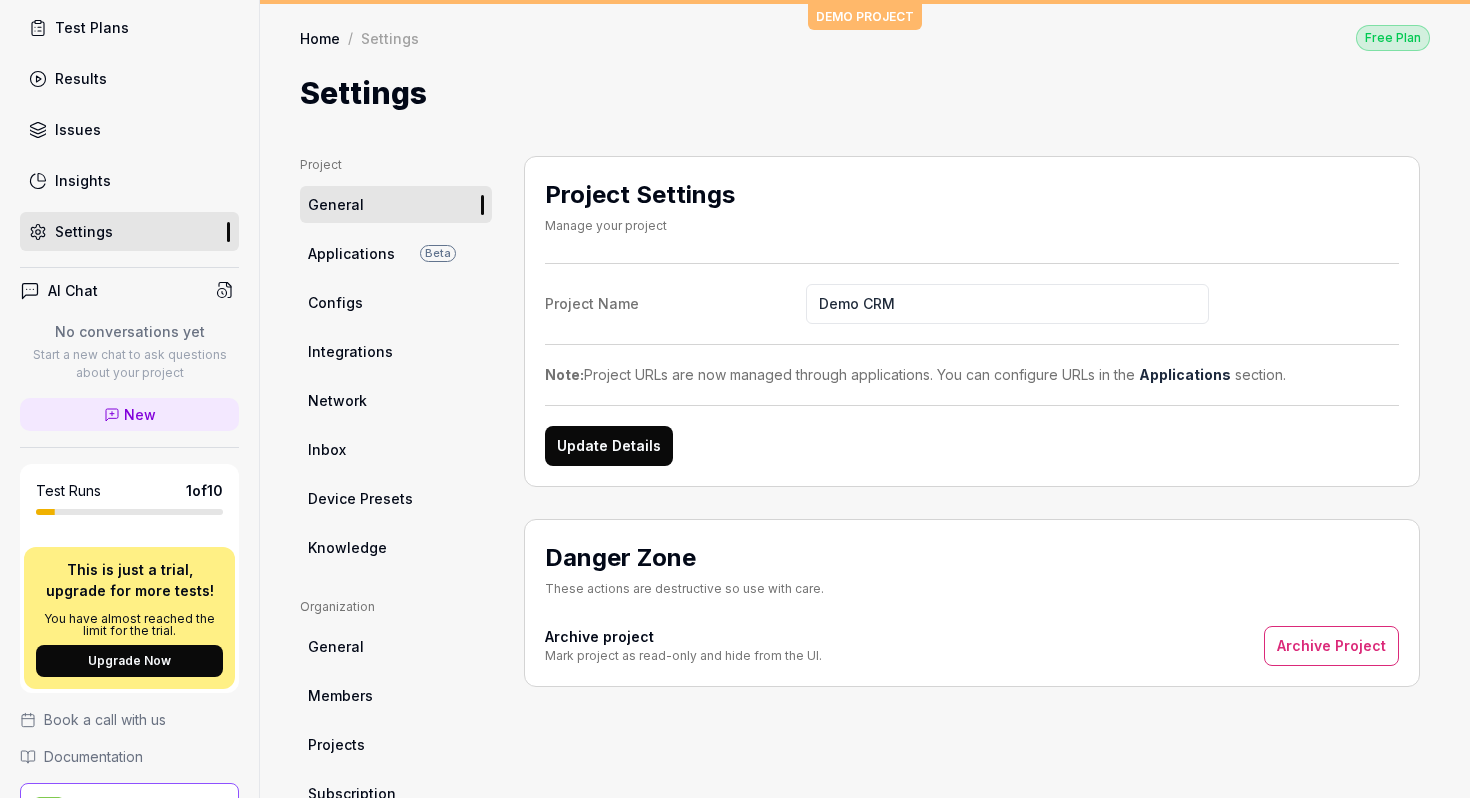 scroll, scrollTop: 7, scrollLeft: 0, axis: vertical 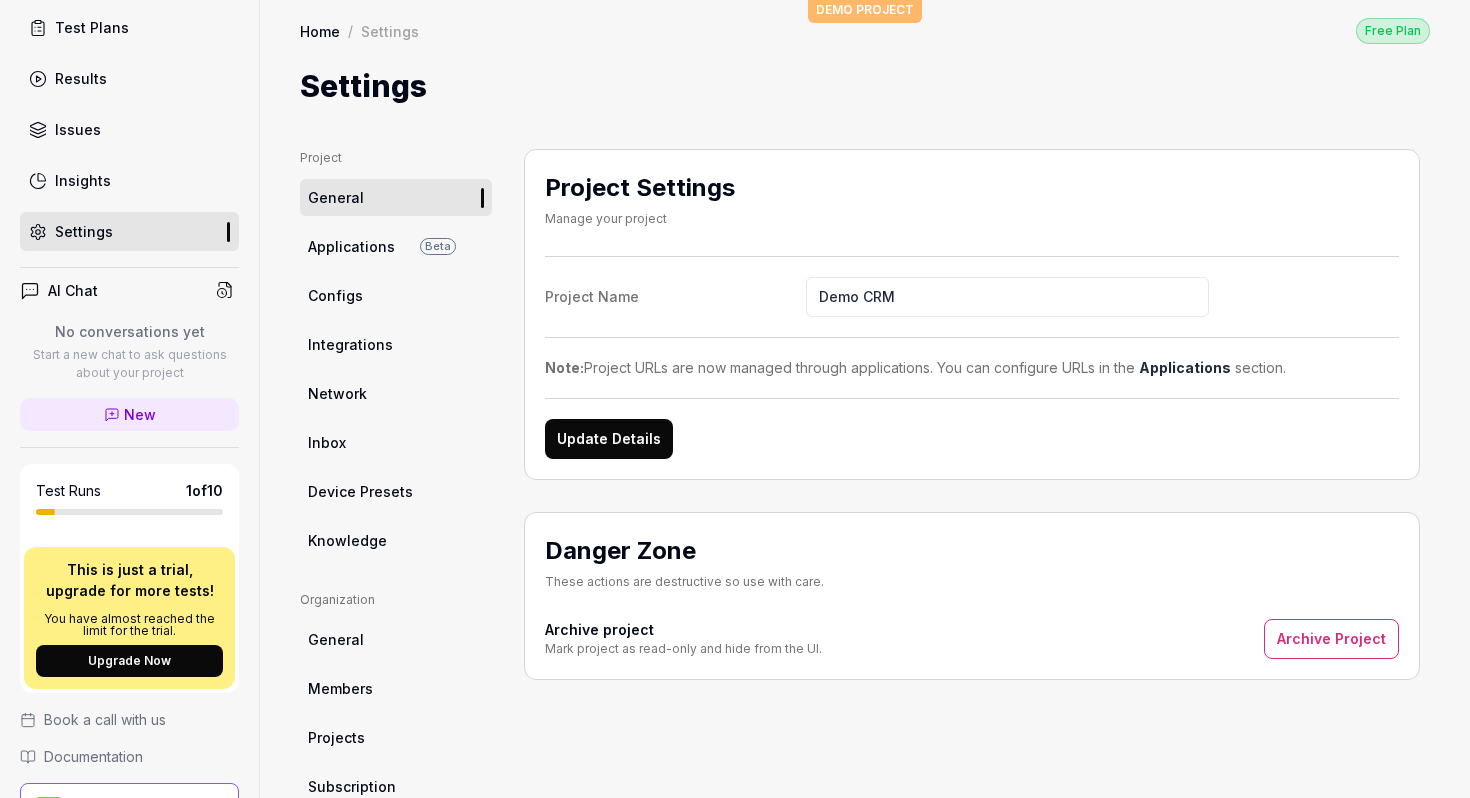 click on "Configs" at bounding box center [335, 295] 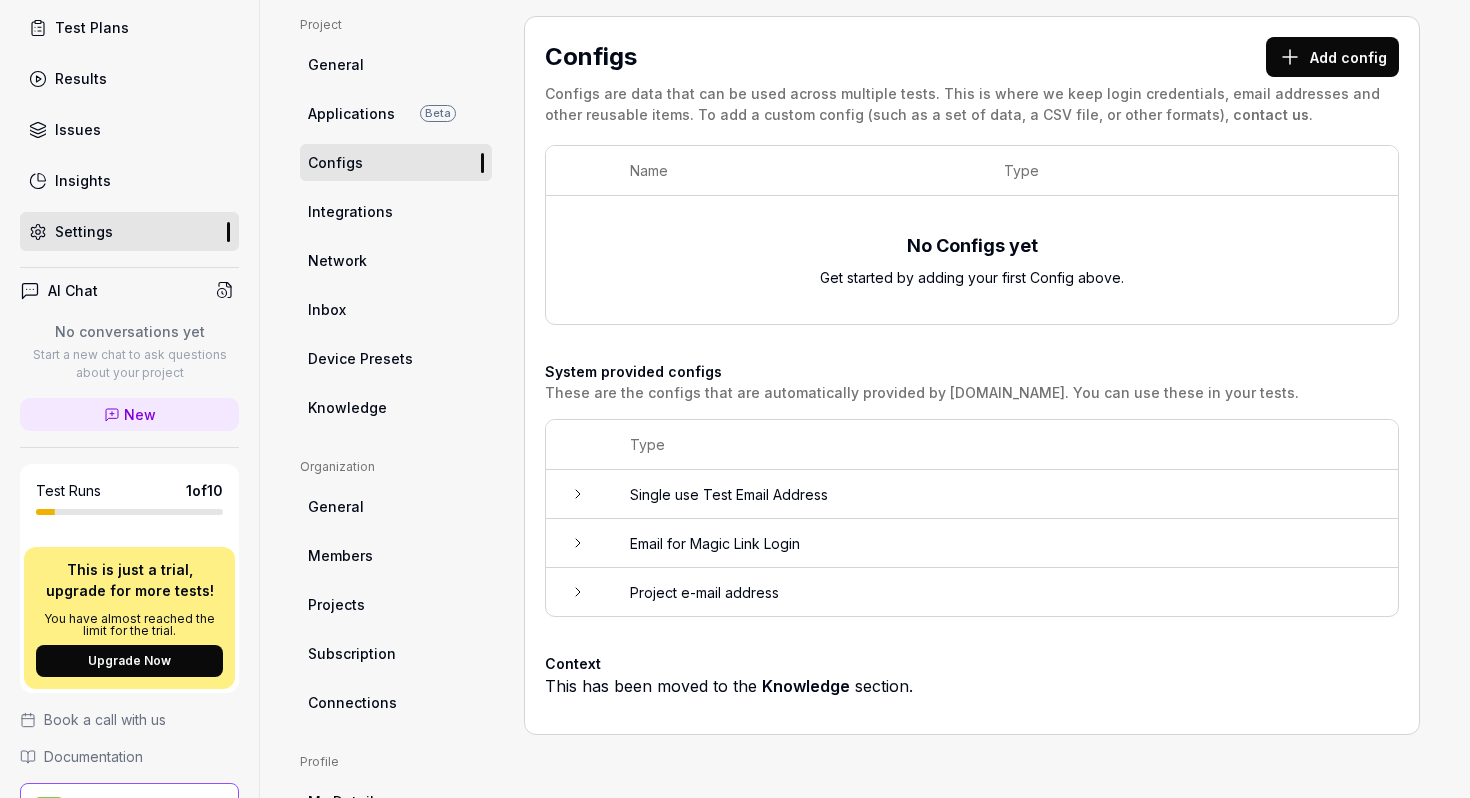 scroll, scrollTop: 158, scrollLeft: 0, axis: vertical 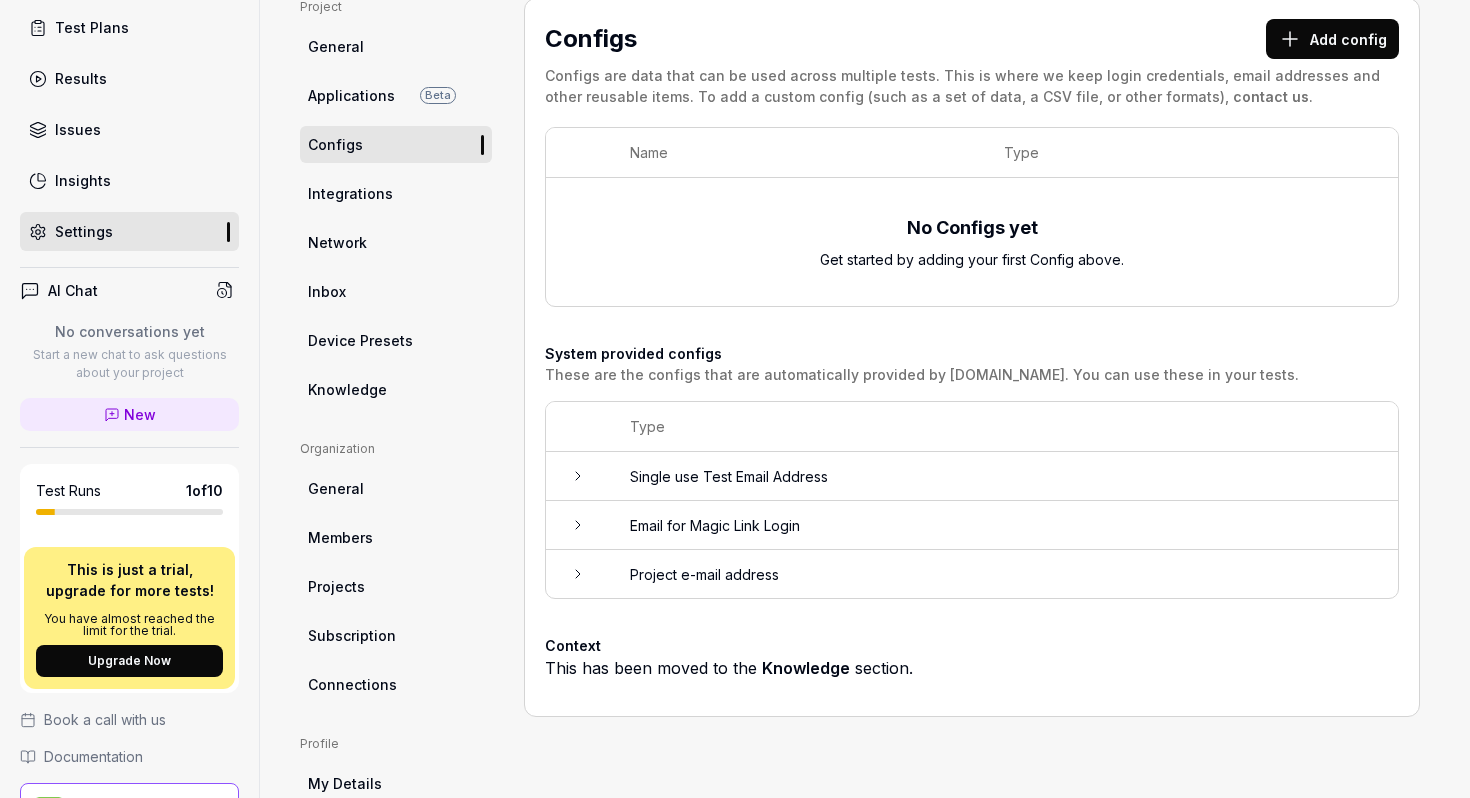 click at bounding box center [578, 476] 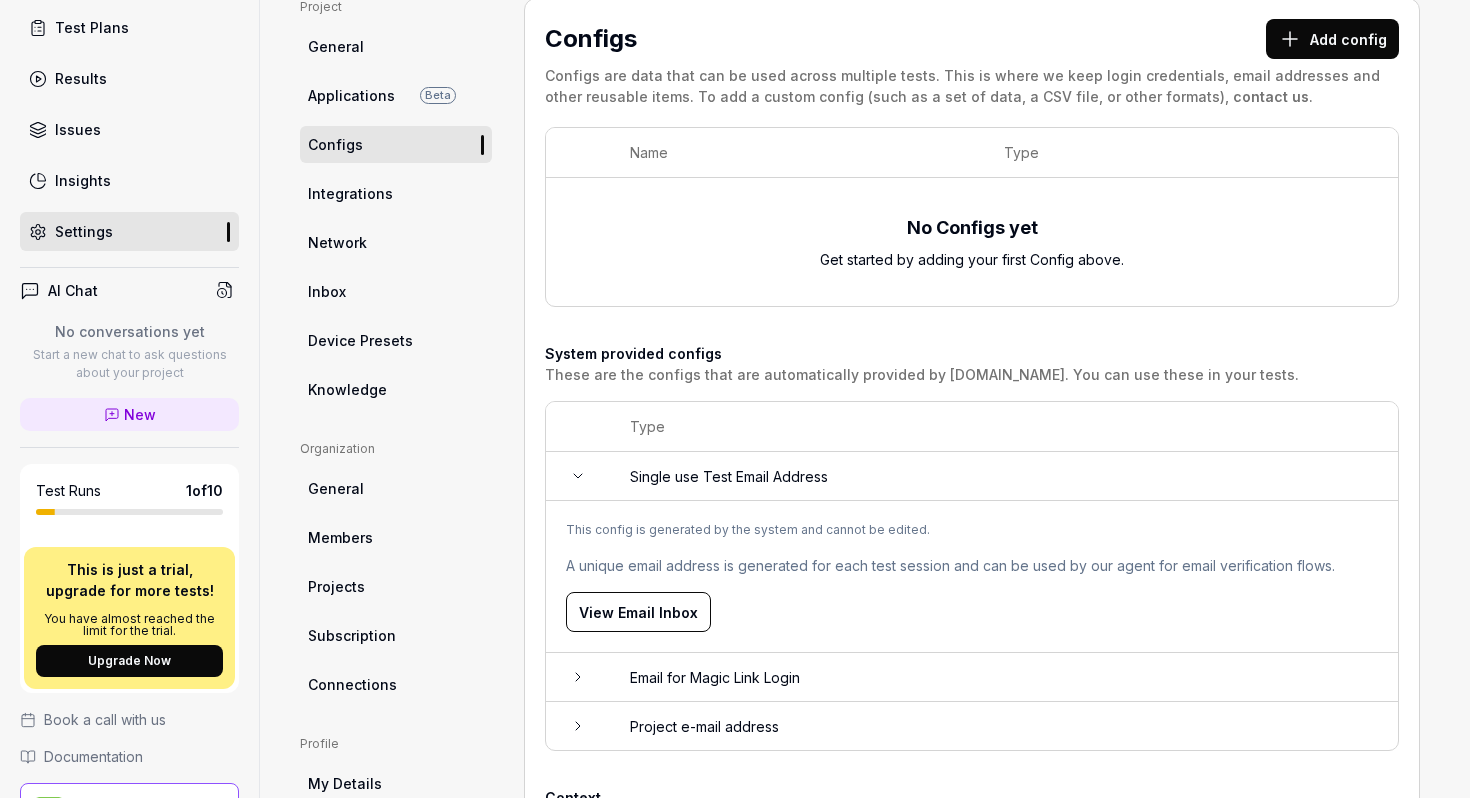 scroll, scrollTop: 118, scrollLeft: 0, axis: vertical 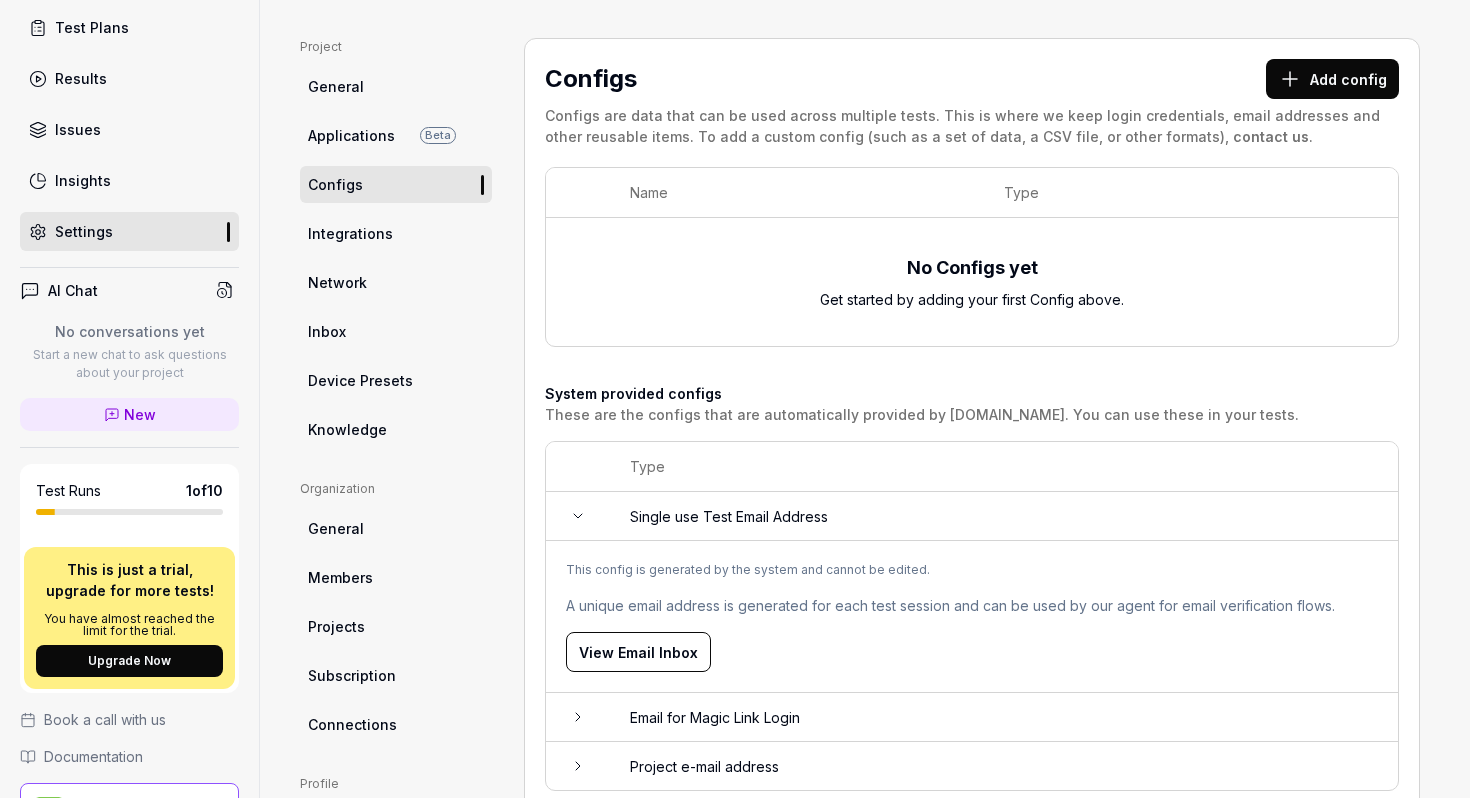click on "Applications Beta" at bounding box center (396, 135) 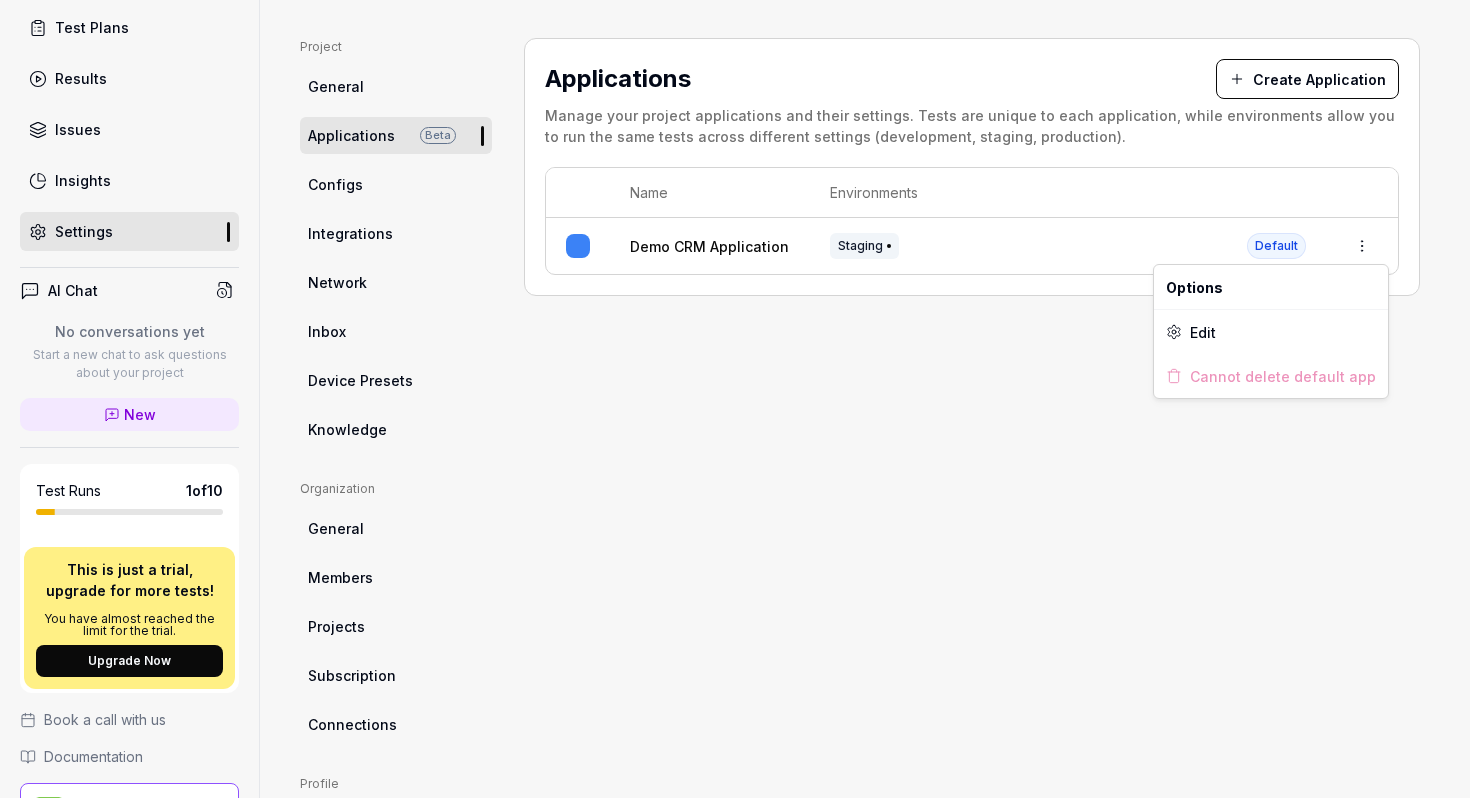 click on "v Dashboard Test Cases Test Plans Results Issues Insights Settings AI Chat No conversations yet Start a new chat to ask questions about your project New Test Runs 1  of  10 This is just a trial, upgrade for more tests! You have almost reached the limit for the trial. Upgrade Now Book a call with us Documentation T Threatcop Pvt Demo CRM Collapse Sidebar DEMO PROJECT Home / Settings Free Plan Home / Settings Free Plan Settings Project General Applications Beta Configs Integrations Network Inbox Device Presets Knowledge Project Select a page Organization General Members Projects Subscription Connections Organization Select a page Profile My Details Authentication Email Password Profile Select a page Applications Create Application Manage your project applications and their settings. Tests are unique to each application, while environments allow you to run the same tests across different settings (development, staging, production). Name Environments Demo CRM Application Staging Default
Options Edit" at bounding box center [735, 399] 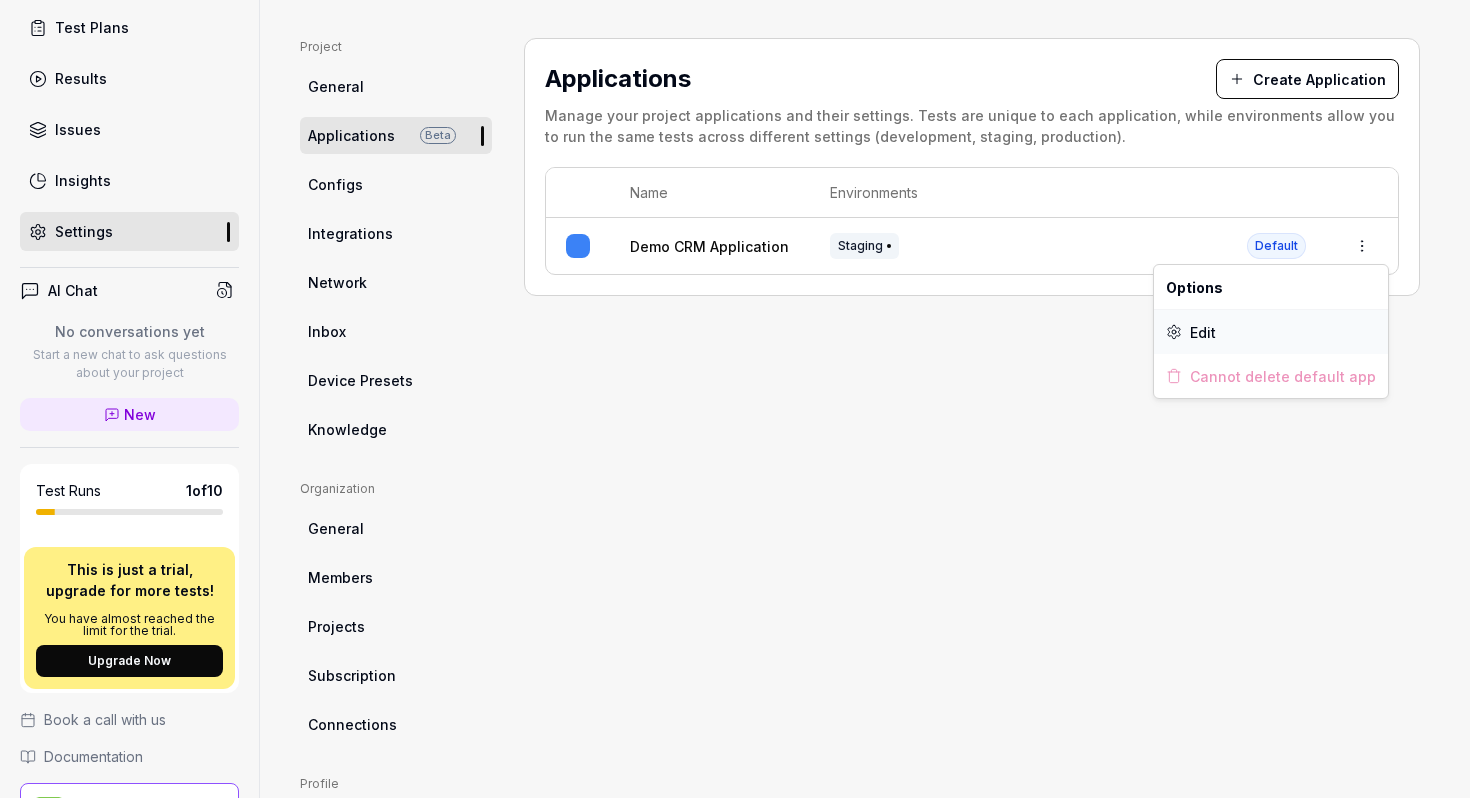 click on "Edit" at bounding box center (1271, 332) 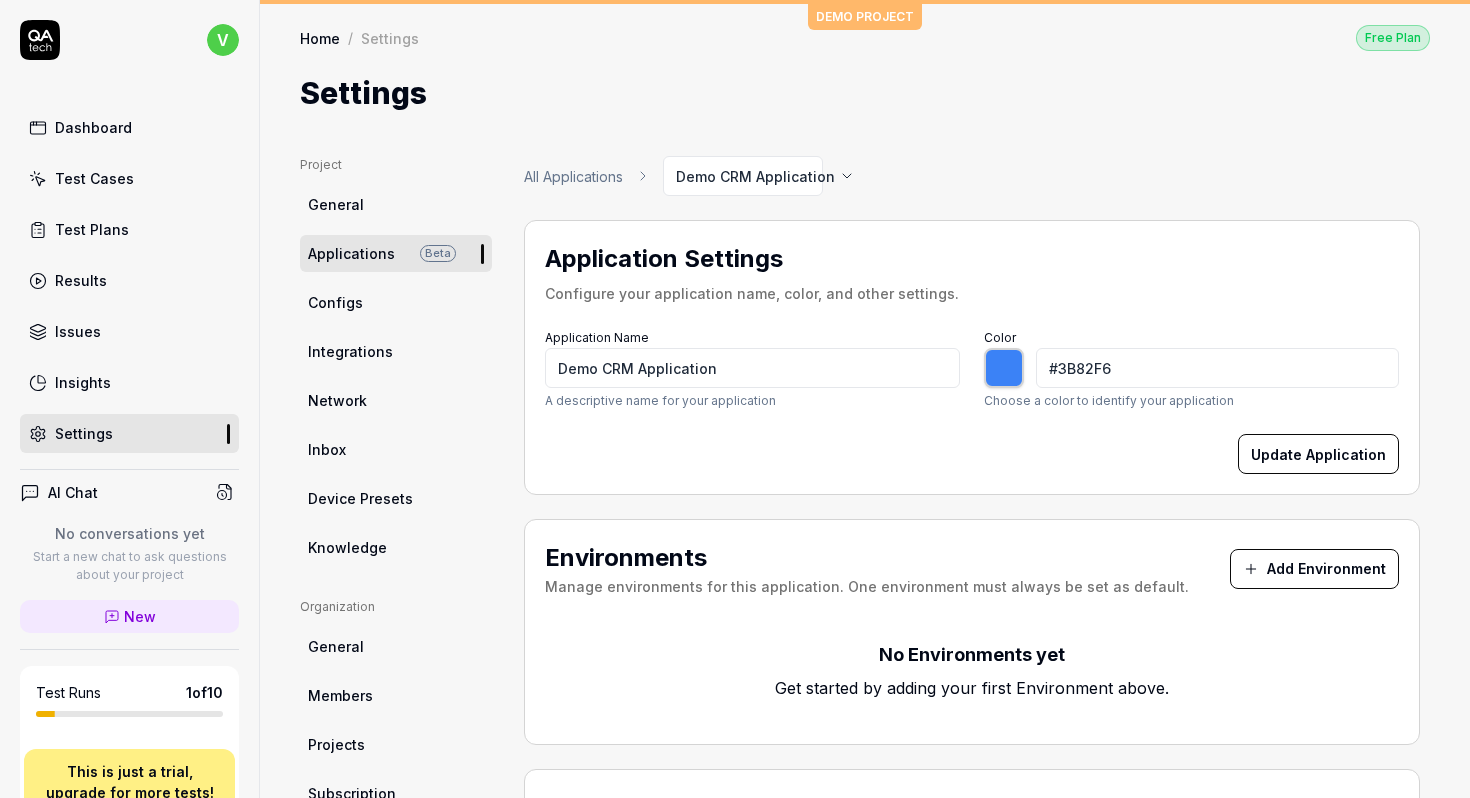 scroll, scrollTop: 0, scrollLeft: 0, axis: both 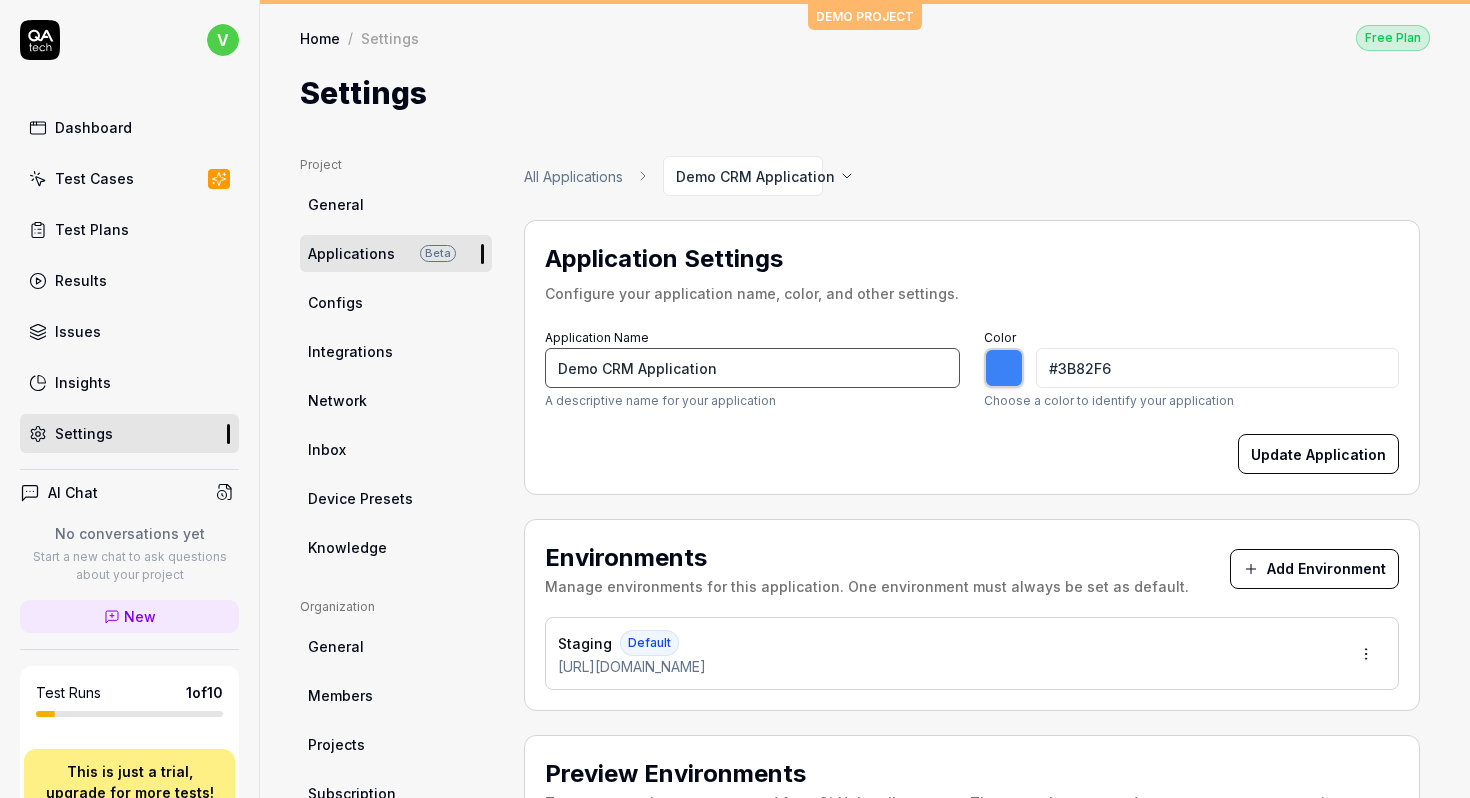 click on "Demo CRM Application" at bounding box center [752, 368] 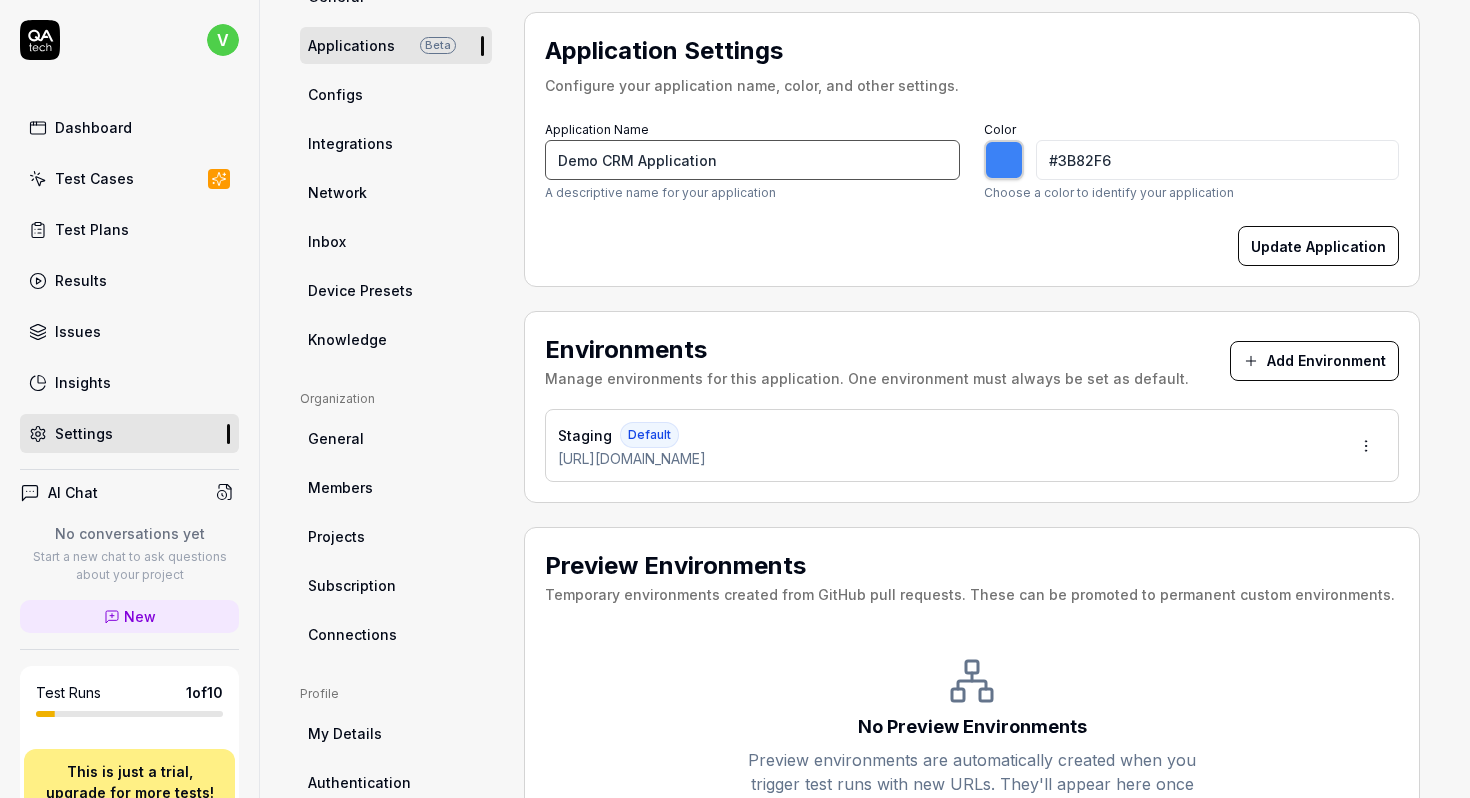 scroll, scrollTop: 239, scrollLeft: 0, axis: vertical 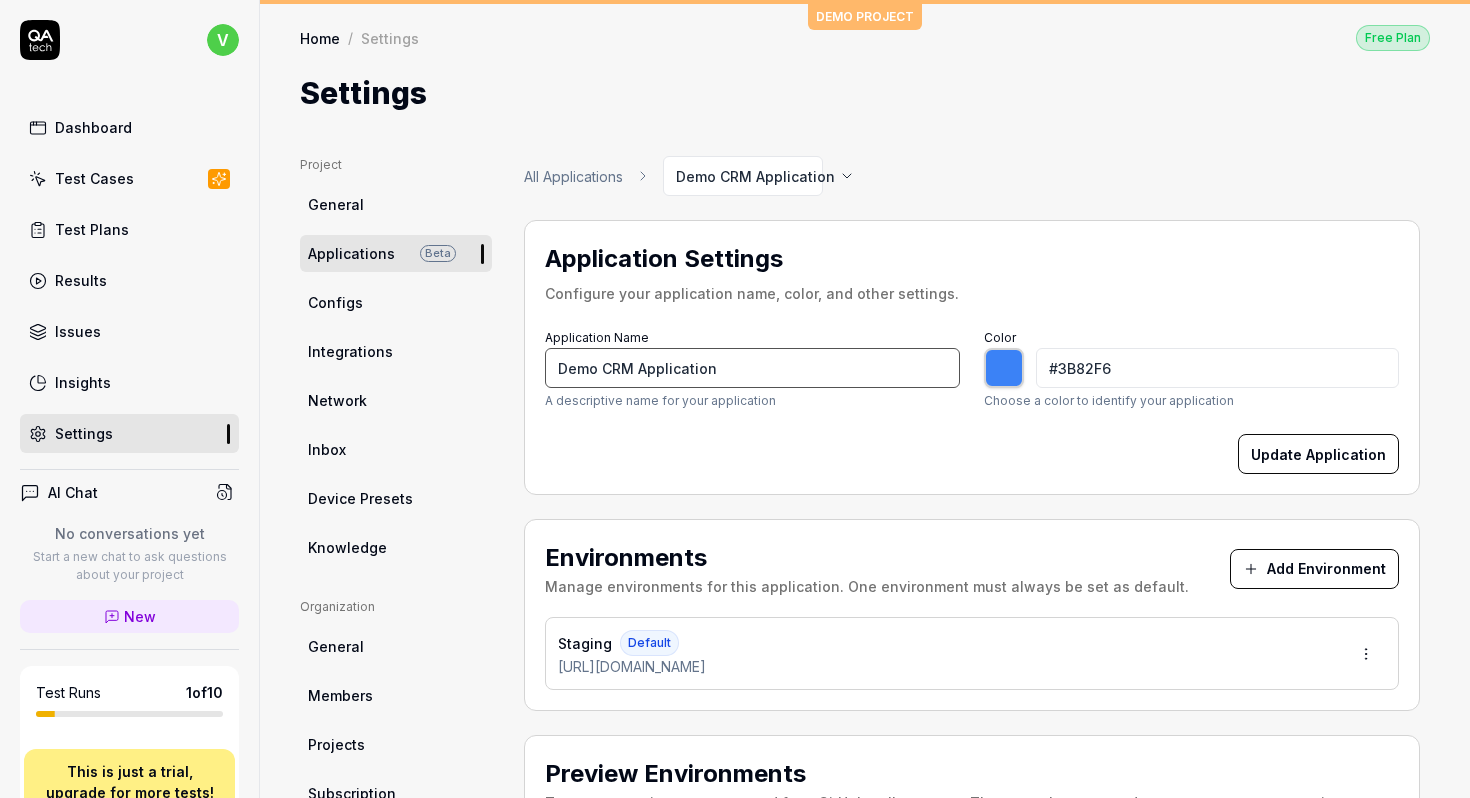 type on "*******" 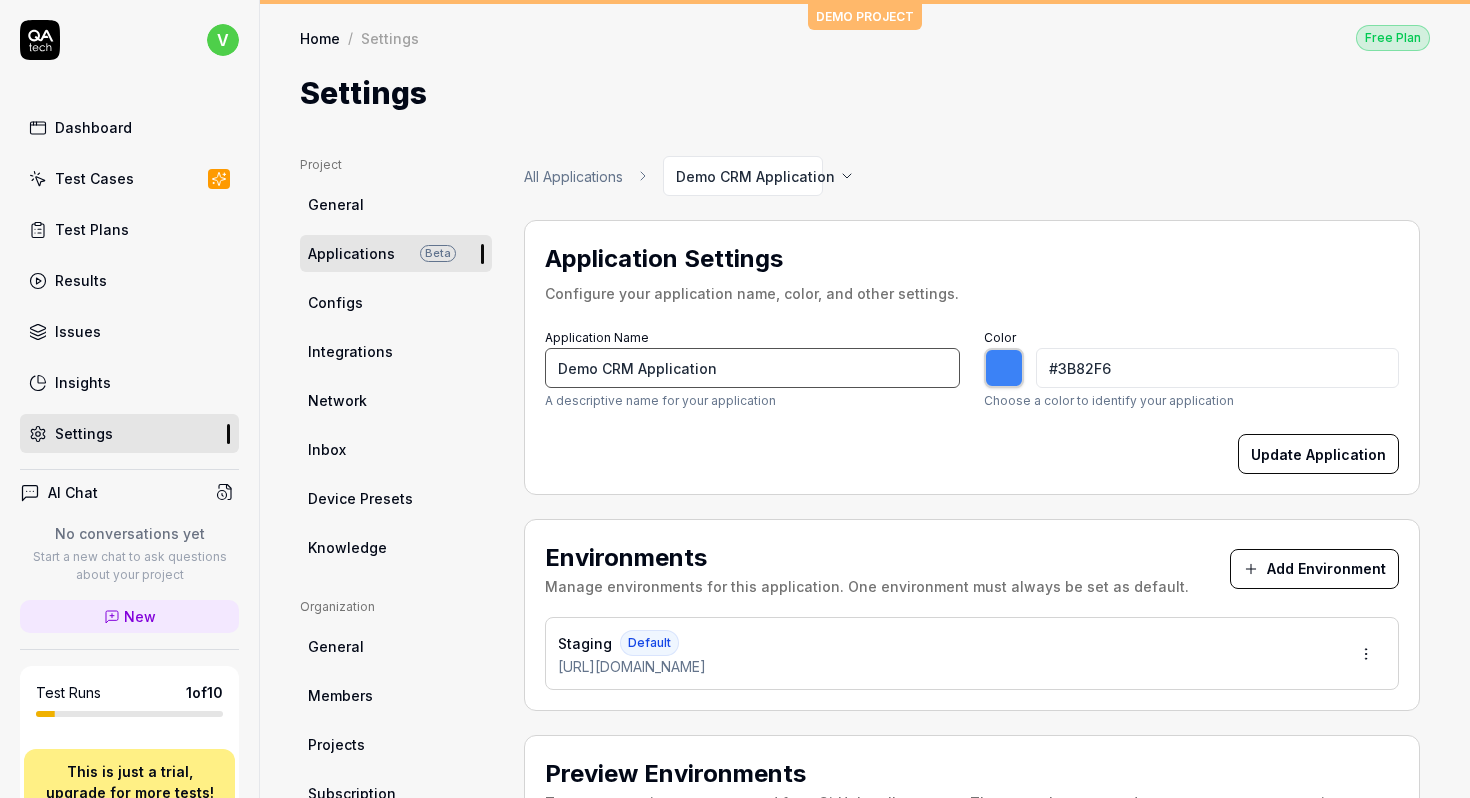 click on "Demo CRM Application" at bounding box center (752, 368) 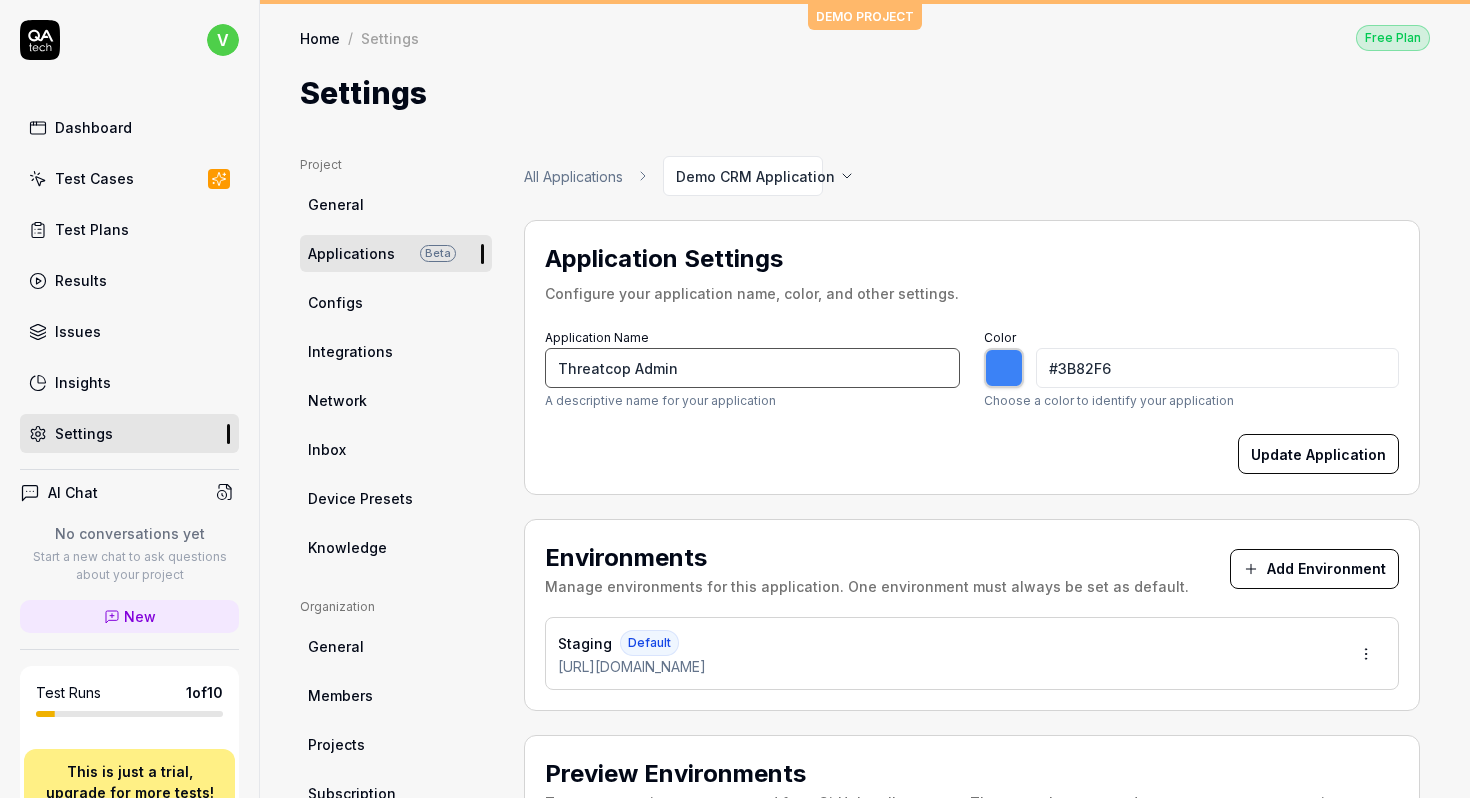 scroll, scrollTop: 64, scrollLeft: 0, axis: vertical 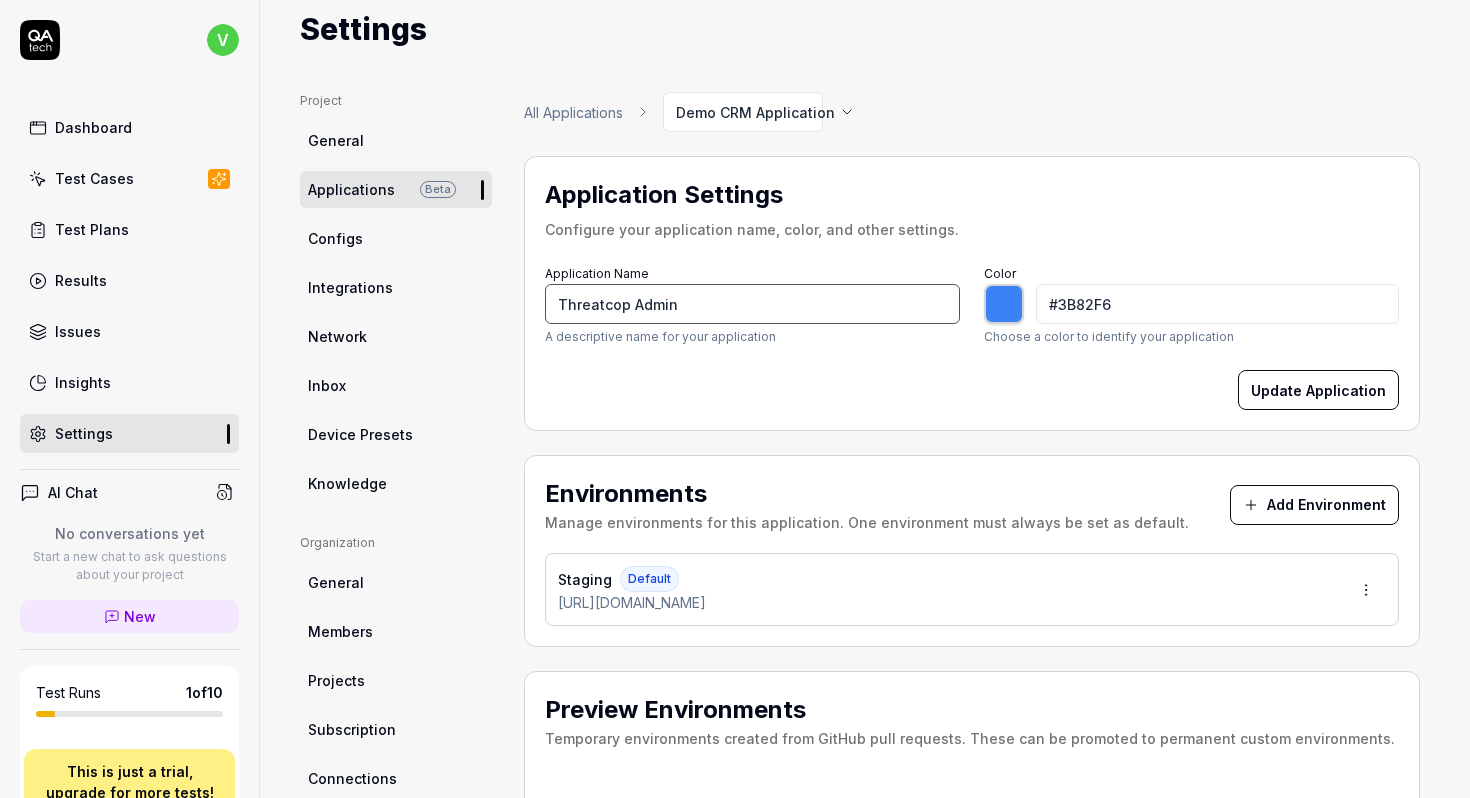 type on "Threatcop Admin" 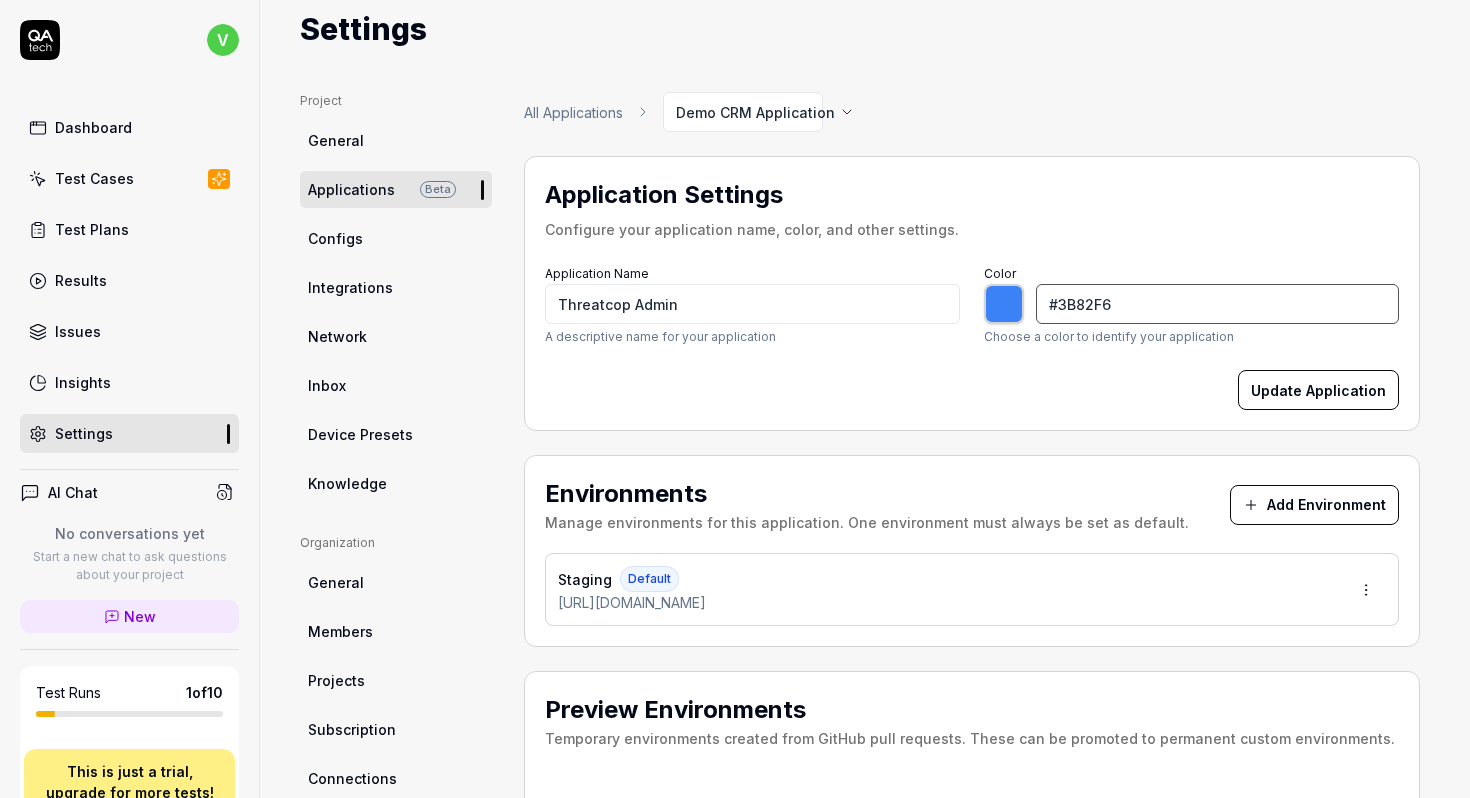 click on "#3B82F6" at bounding box center (1217, 304) 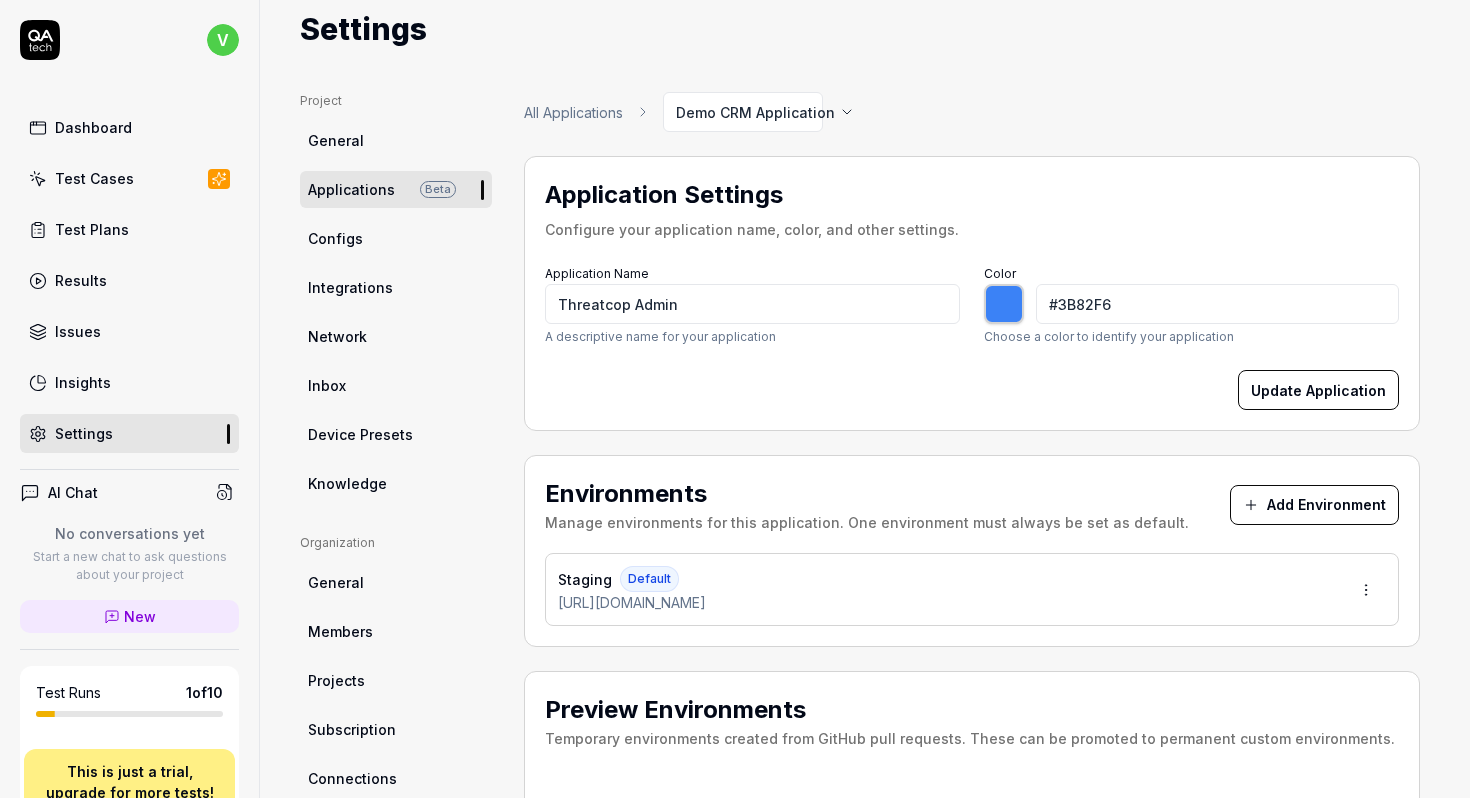 type on "*******" 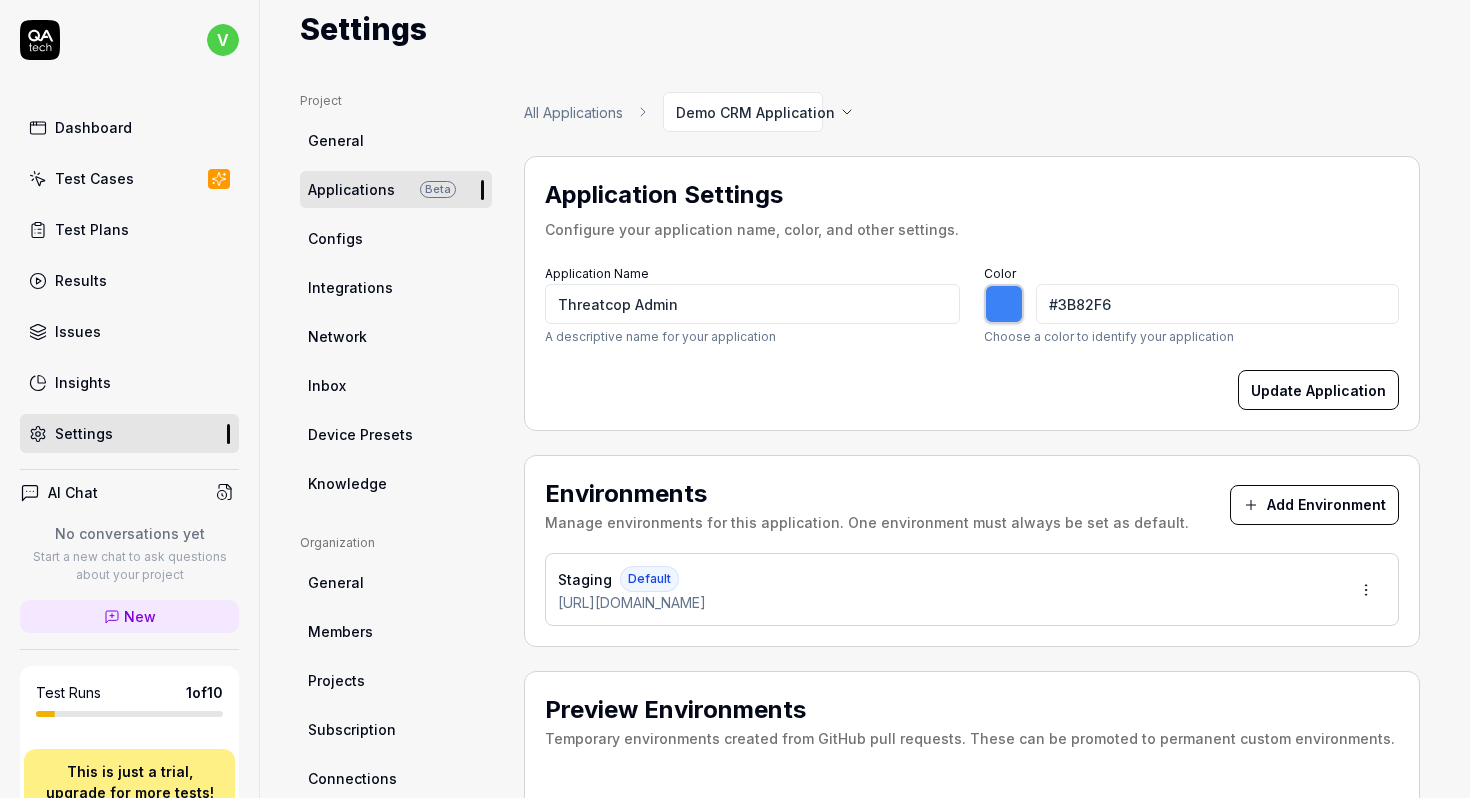 type on "#3b61f7" 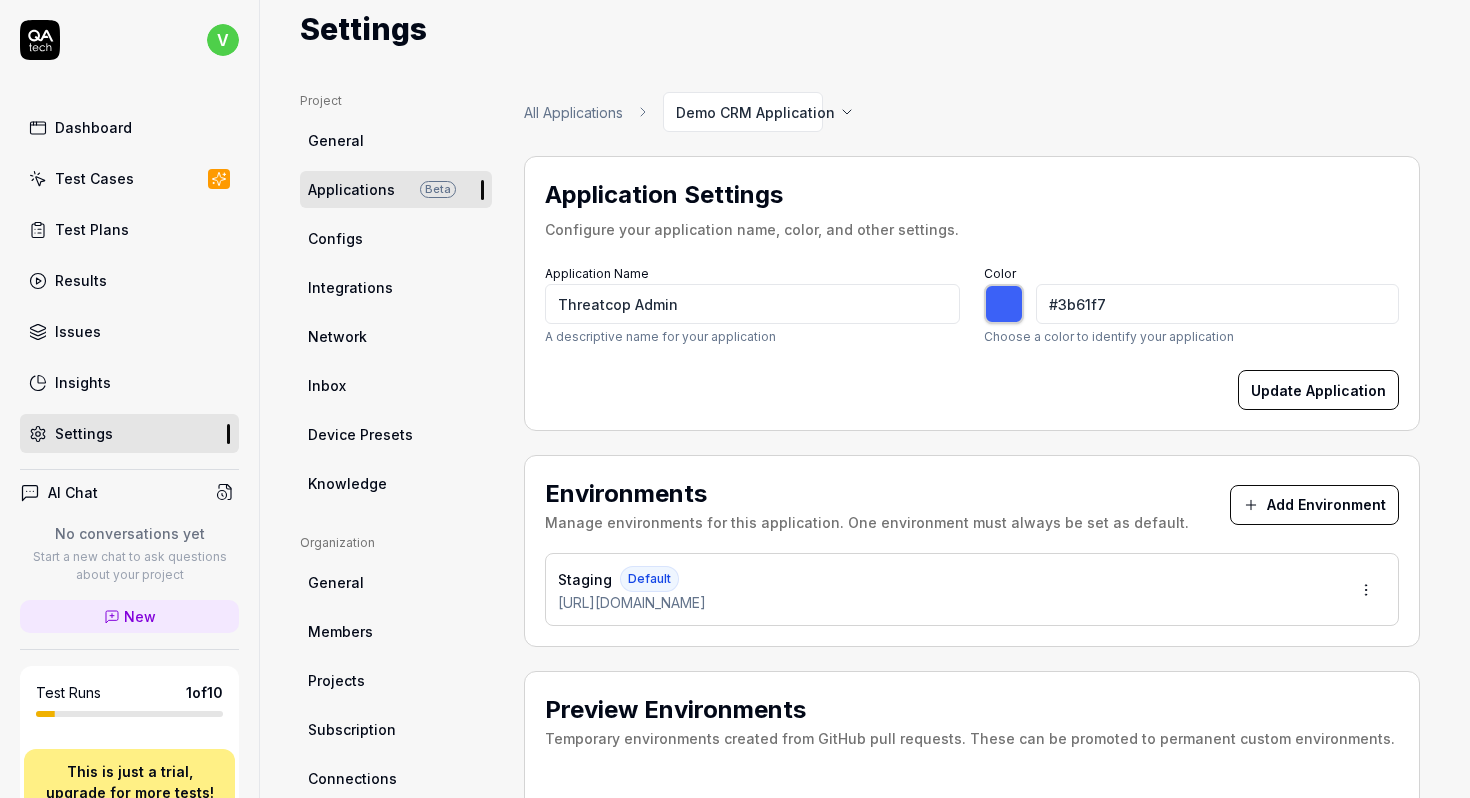 type on "#3b5af7" 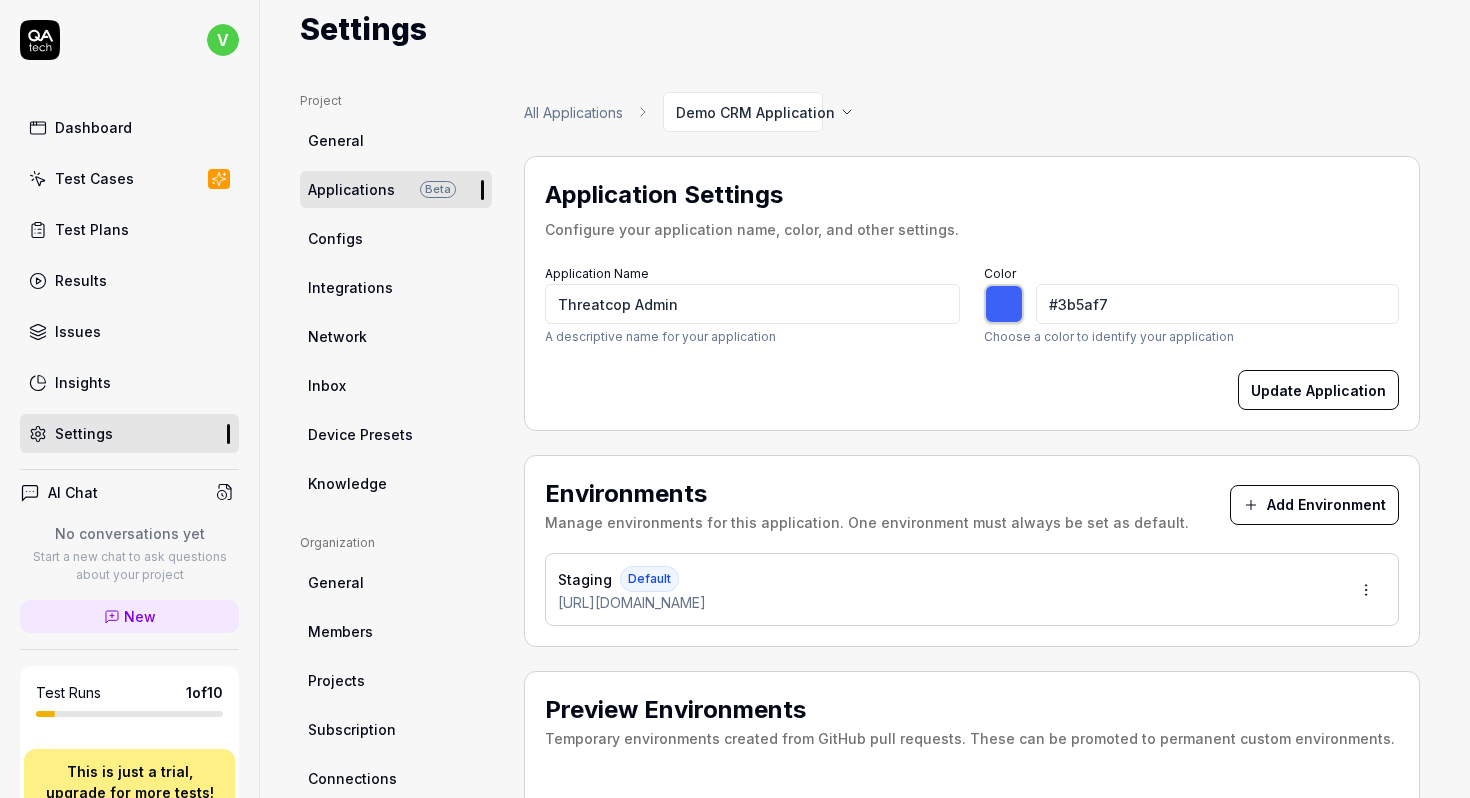 type on "#3b51f7" 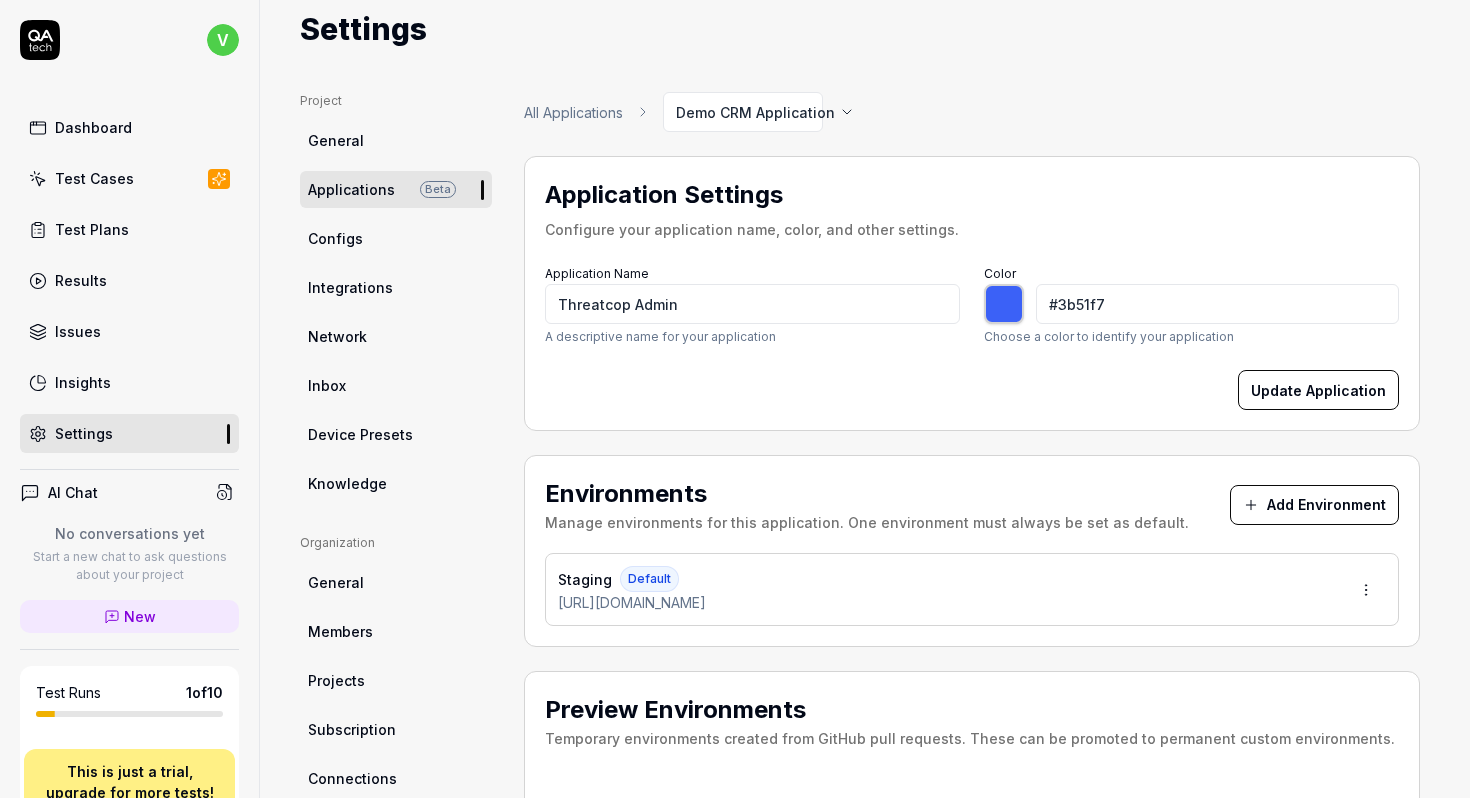 type on "#3b48f7" 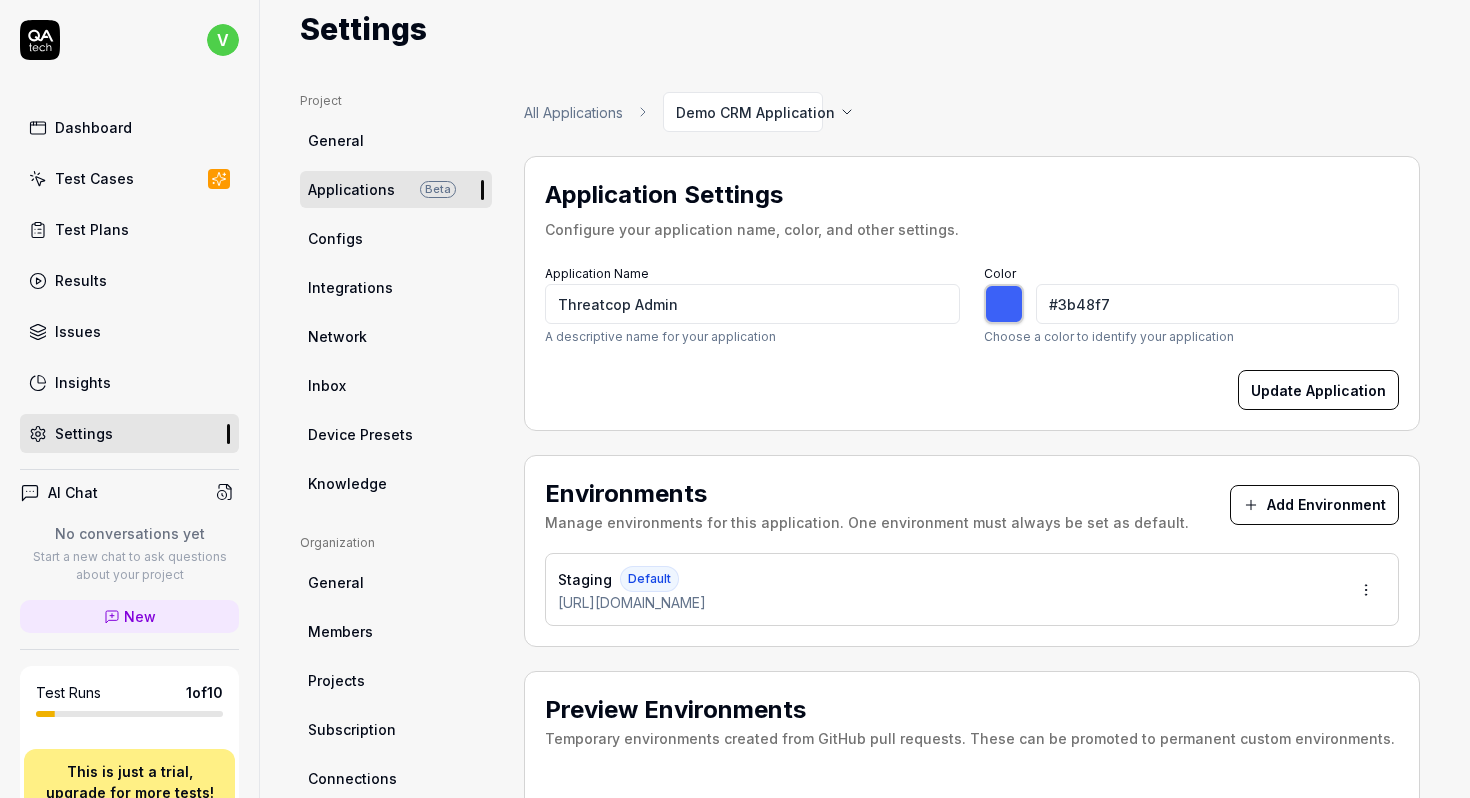 type on "#3b41f7" 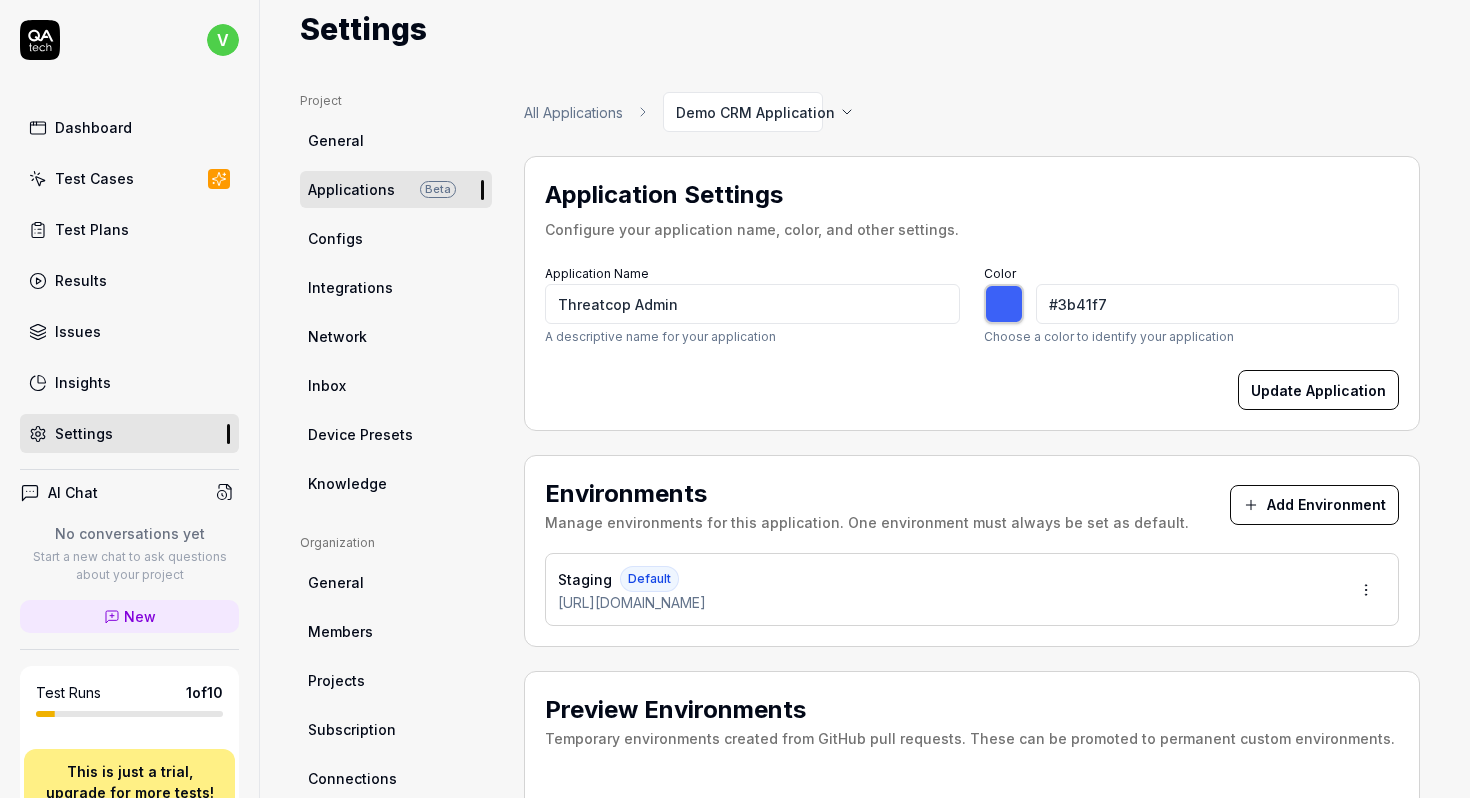 type on "#3e3bf7" 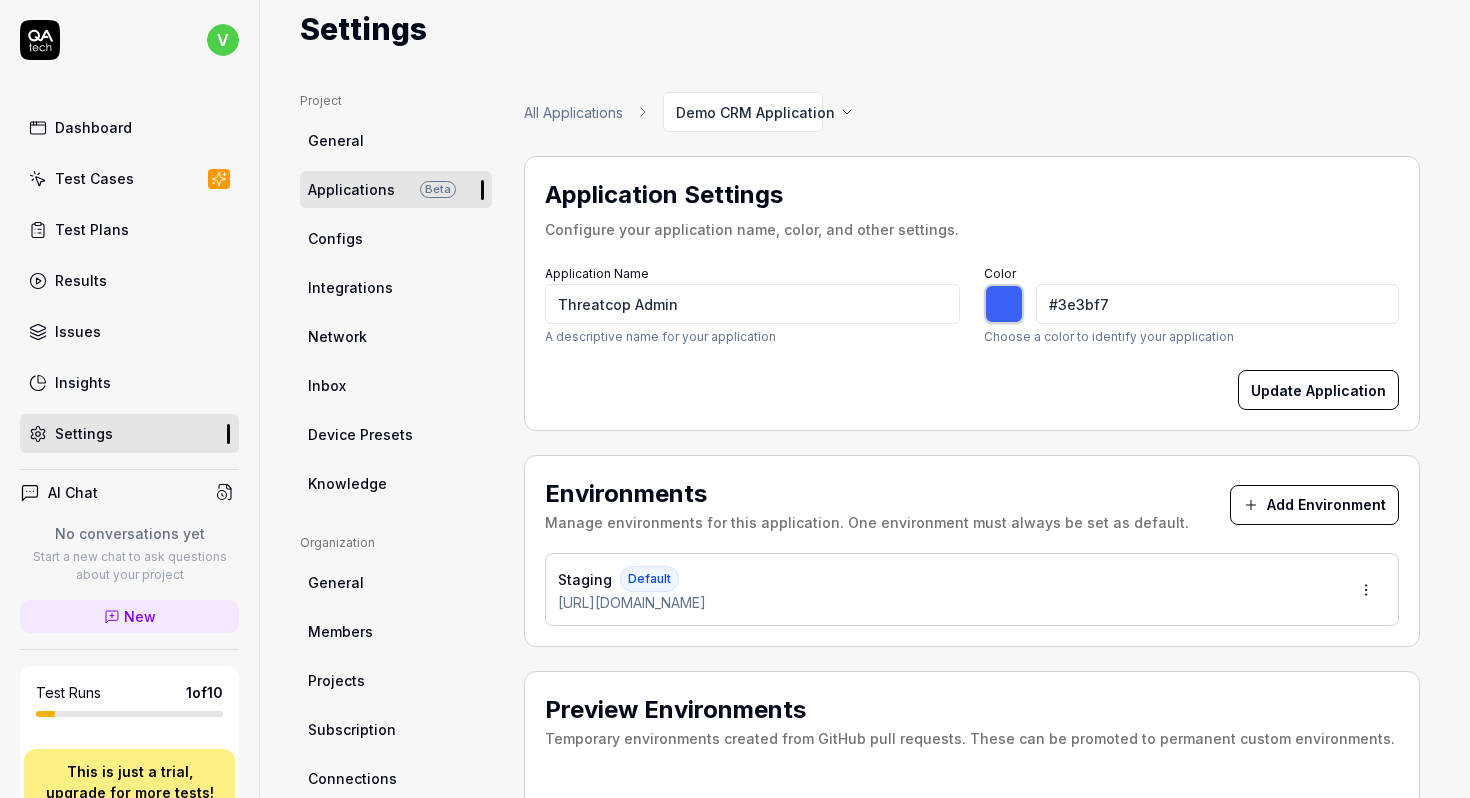 type on "#483bf7" 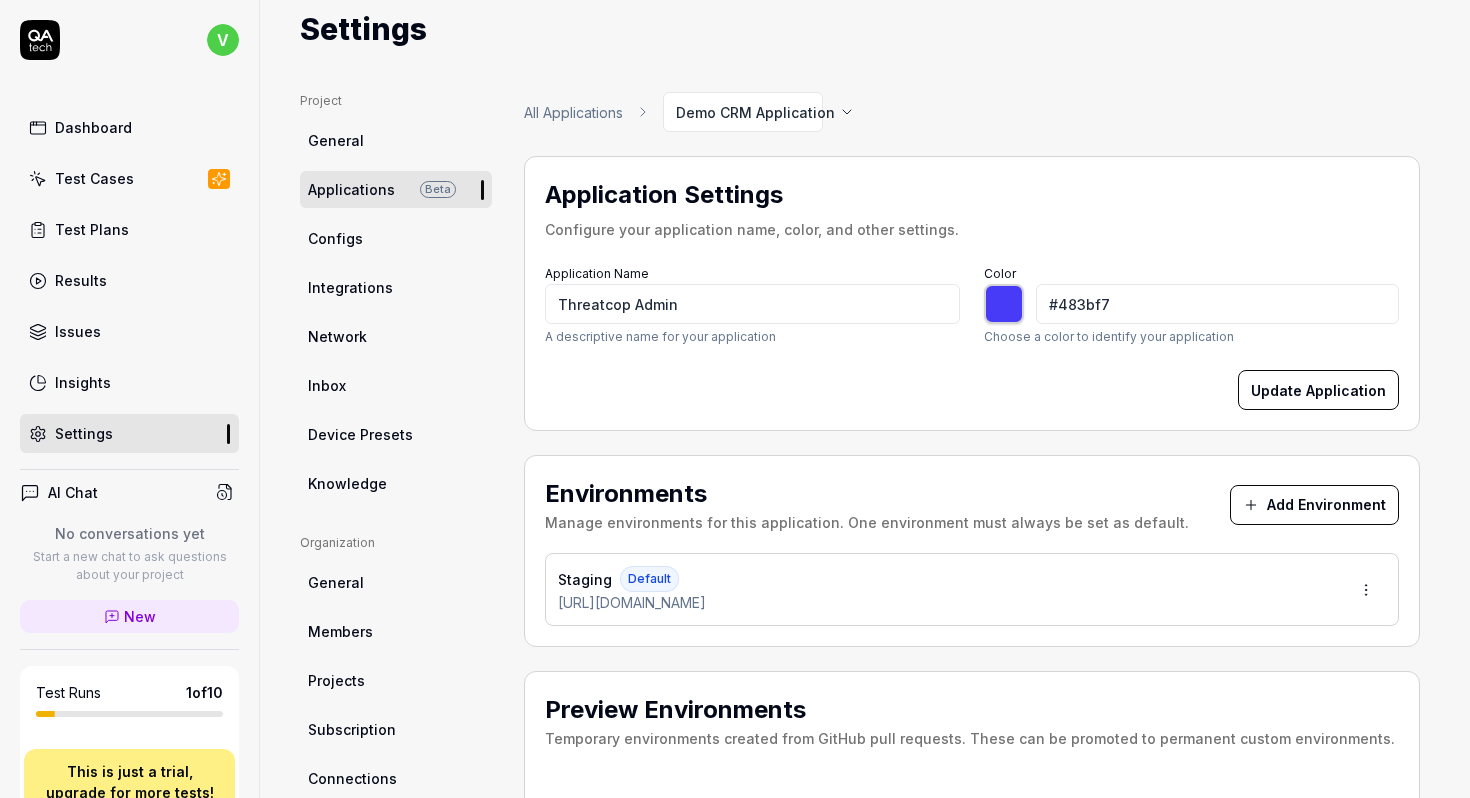 type on "#513bf7" 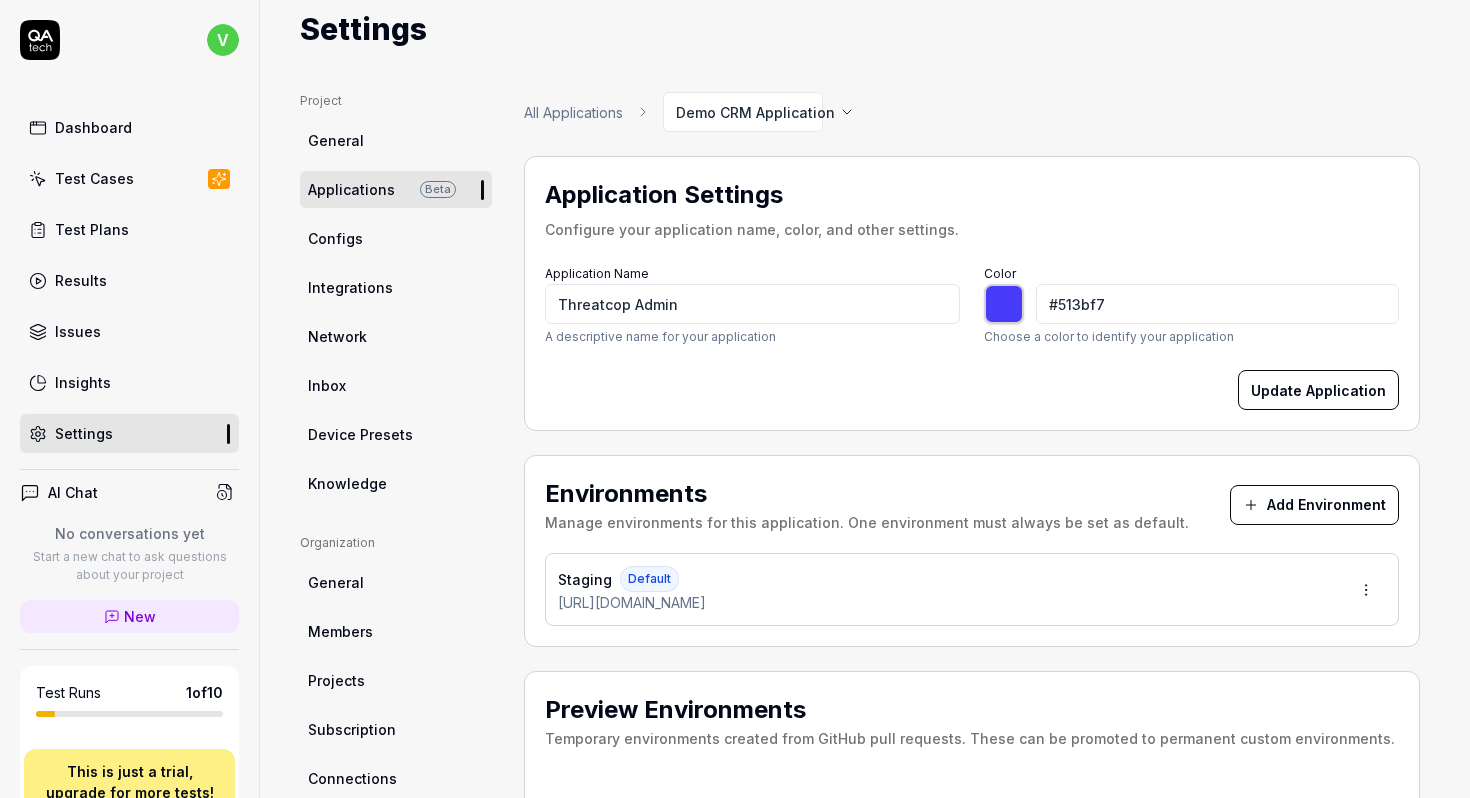 type on "#5a3bf7" 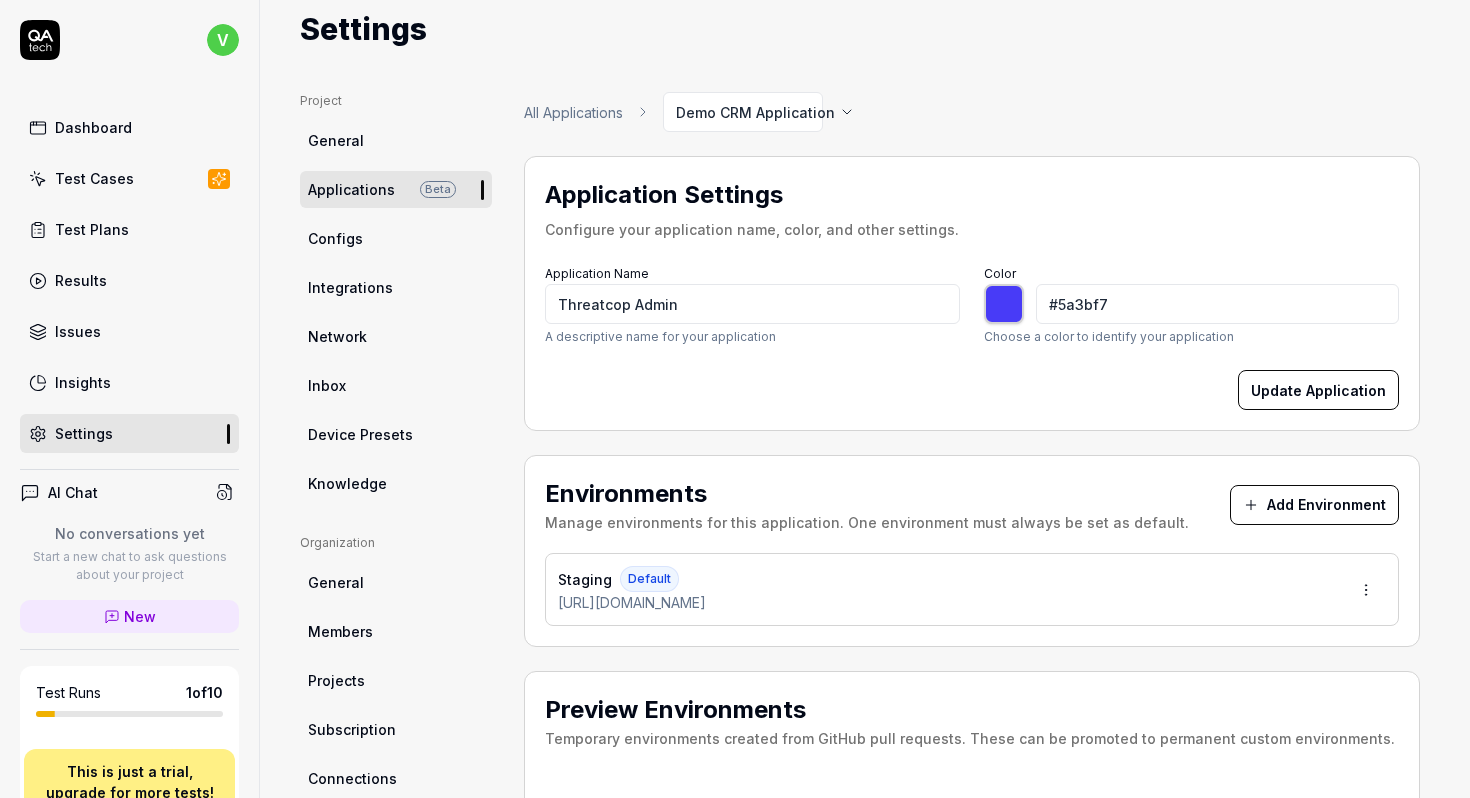 type on "#643bf7" 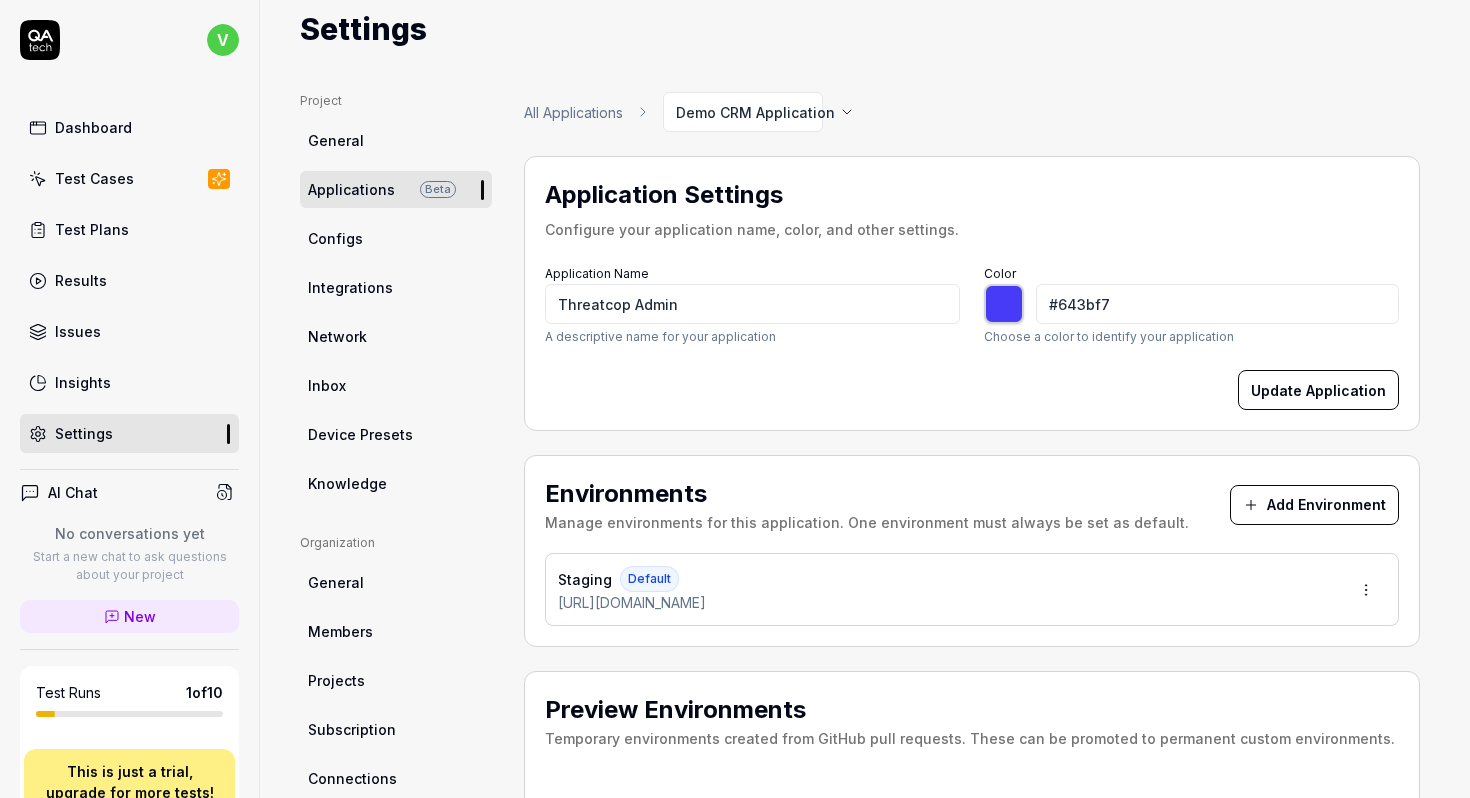 type on "#6d3bf7" 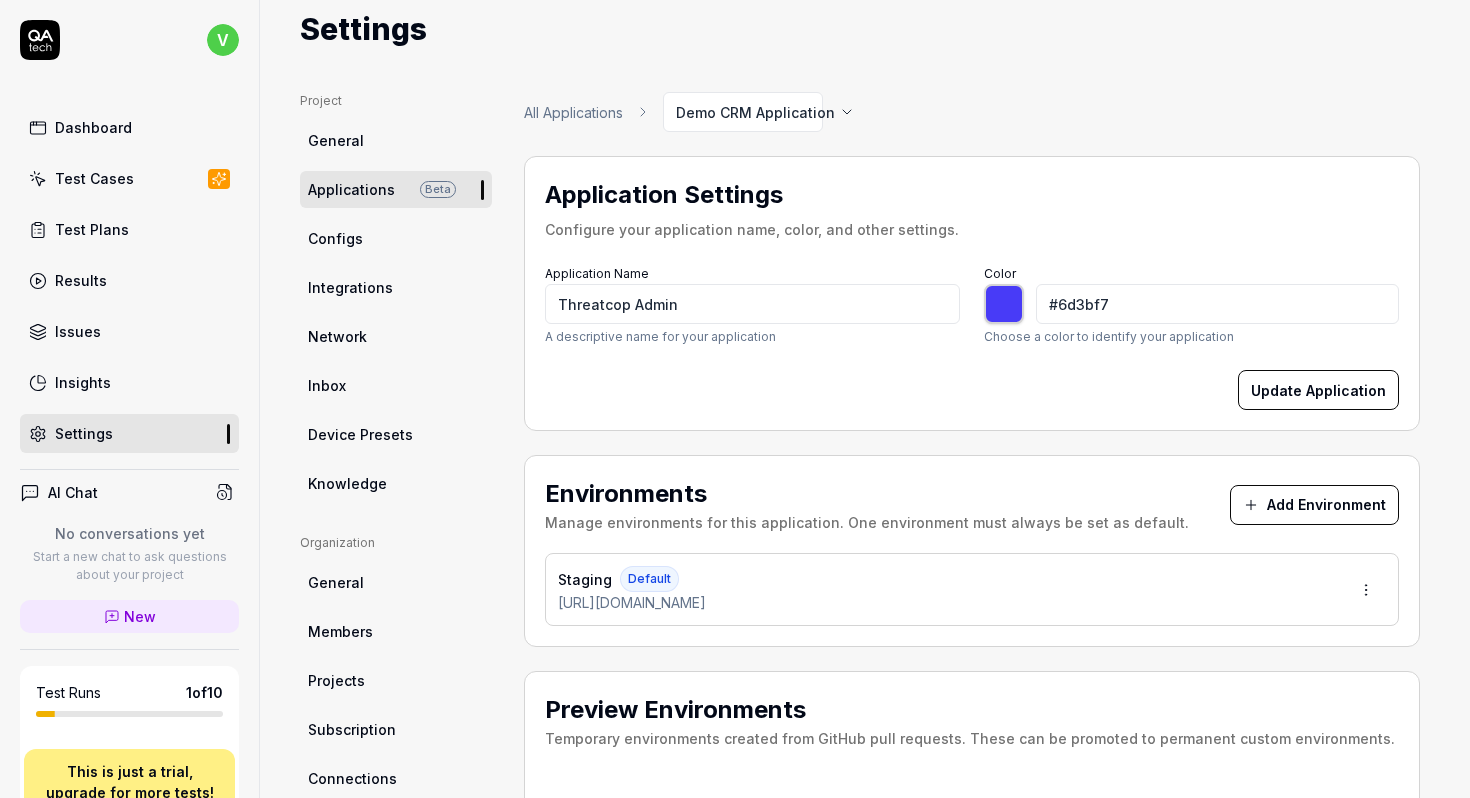 type on "#733bf7" 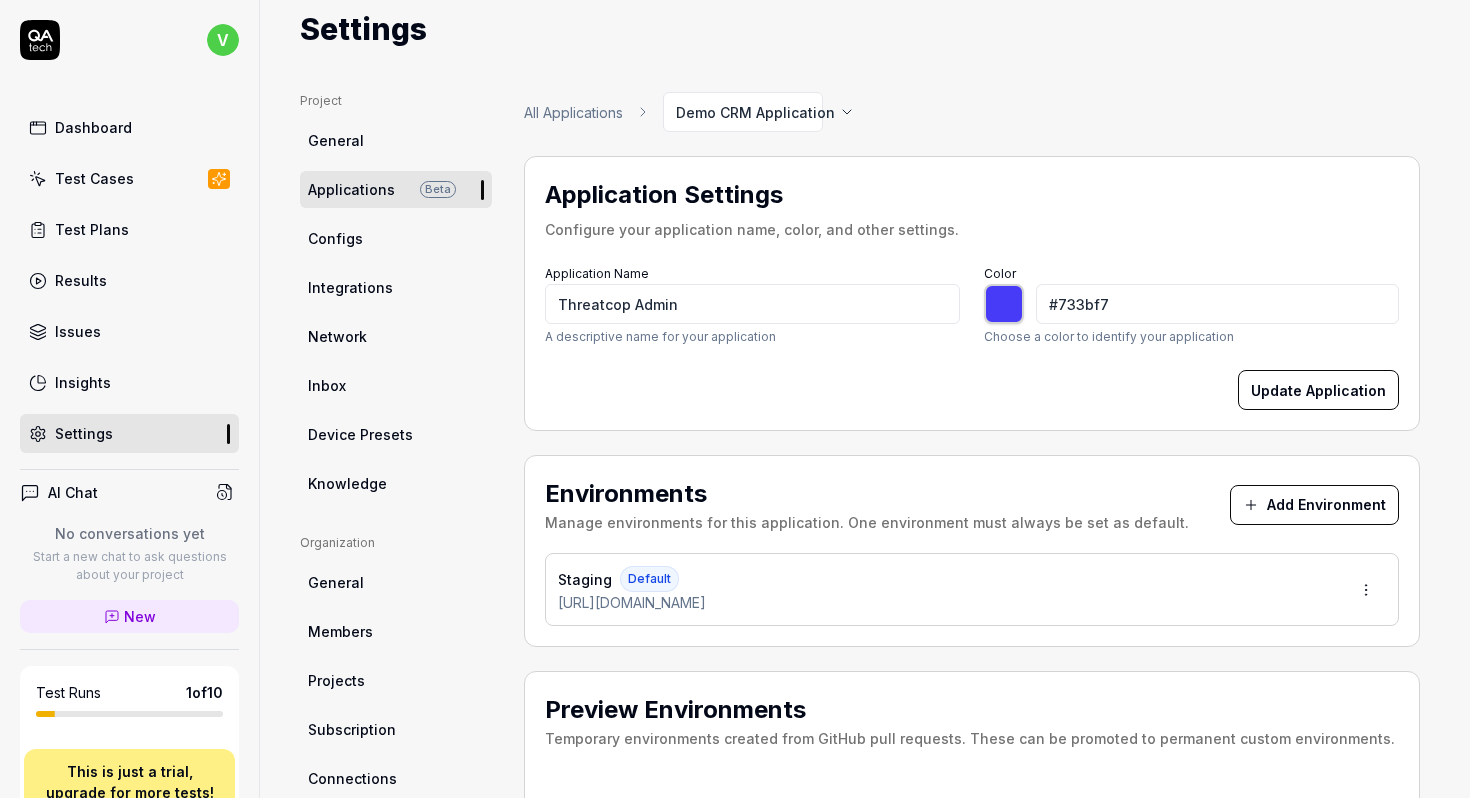 type on "#863bf7" 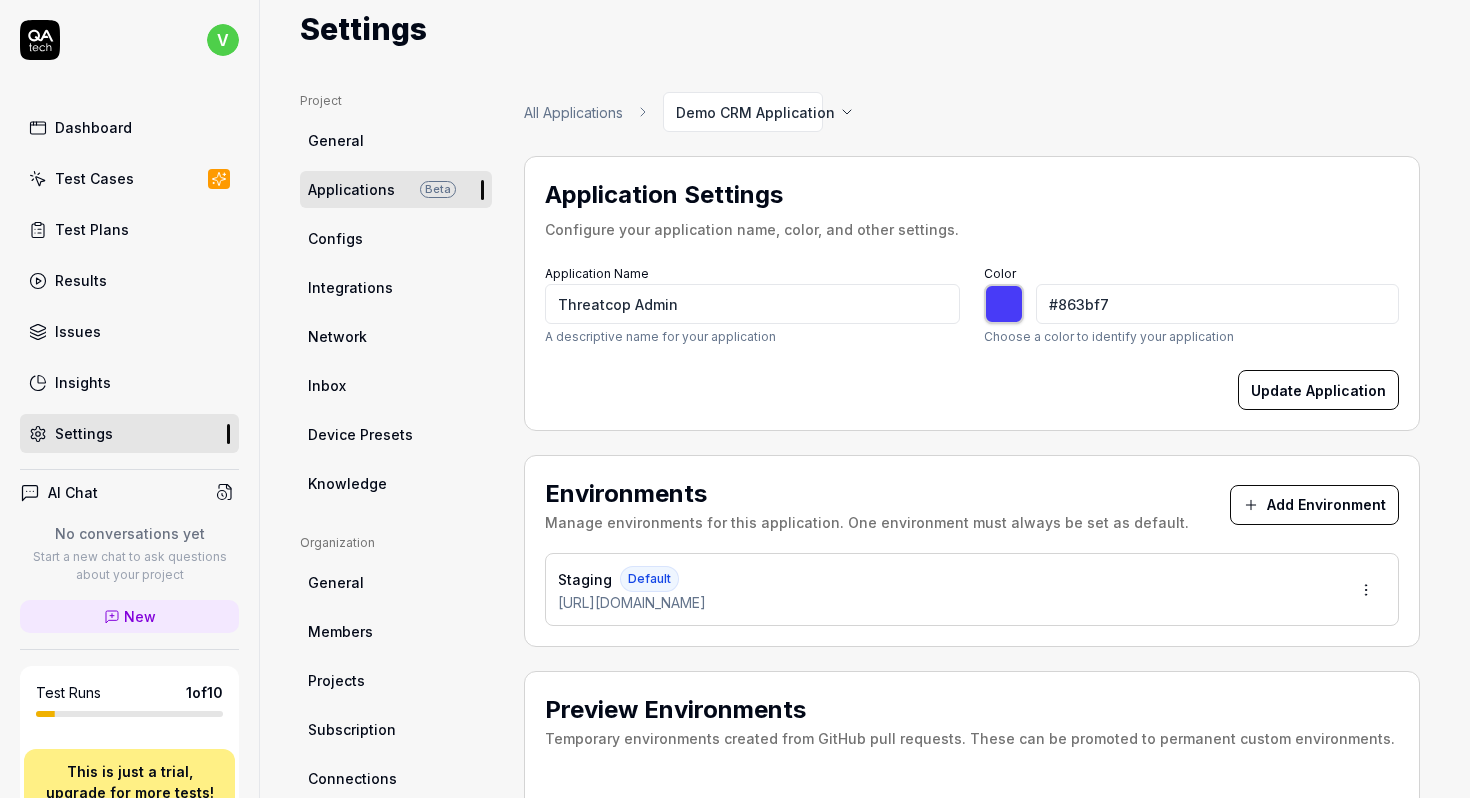 type on "#903bf7" 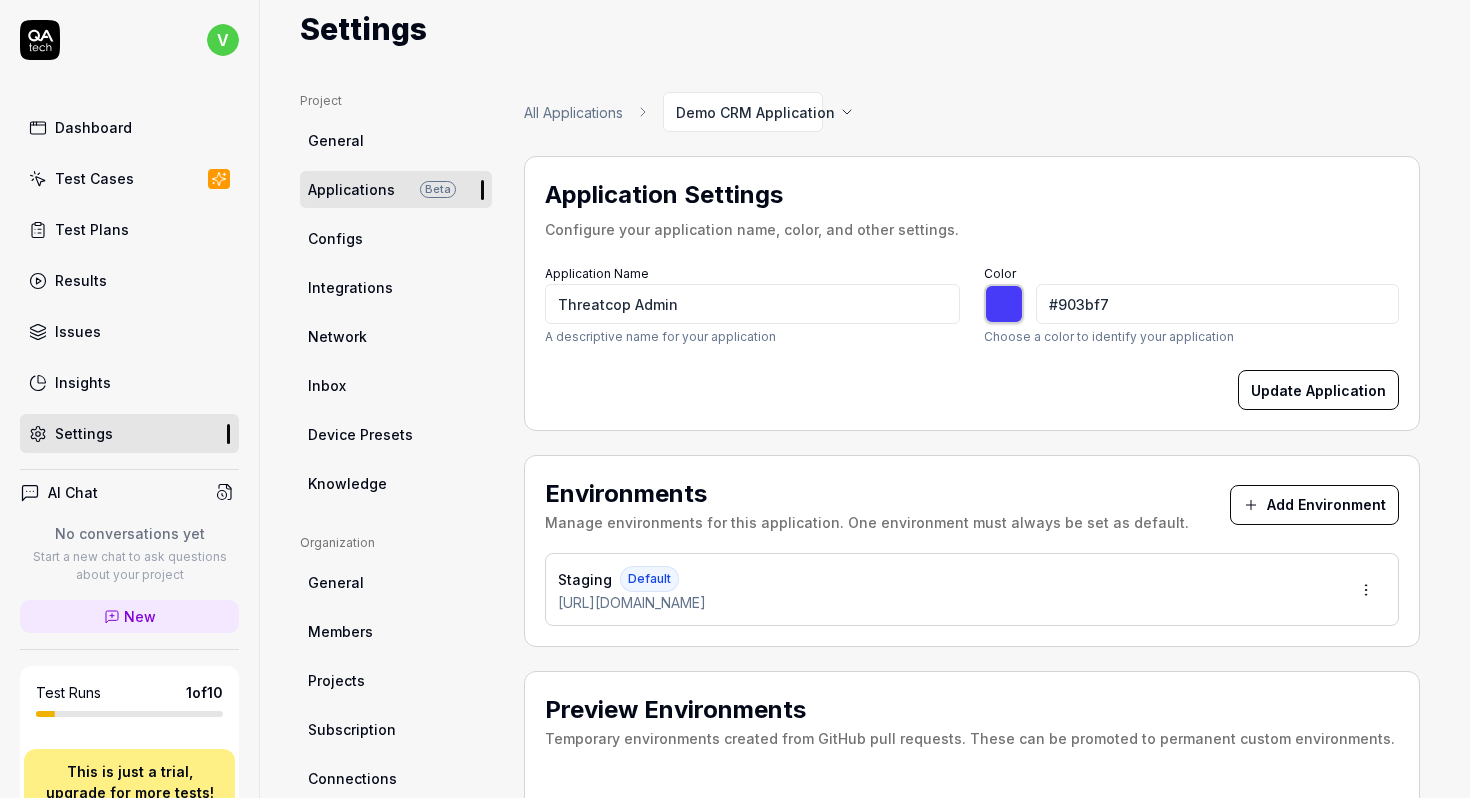 type on "#a23bf7" 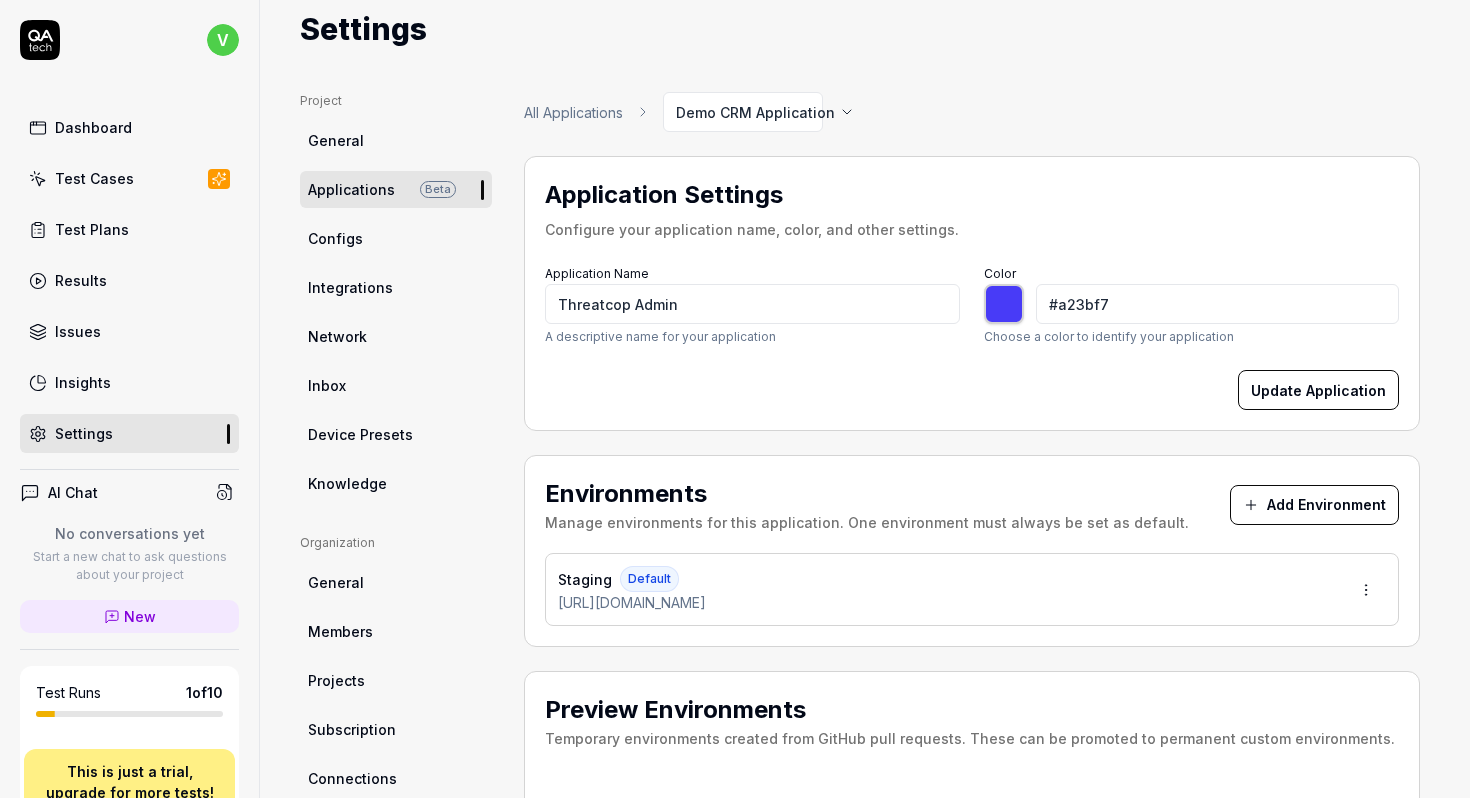 type on "#b53bf7" 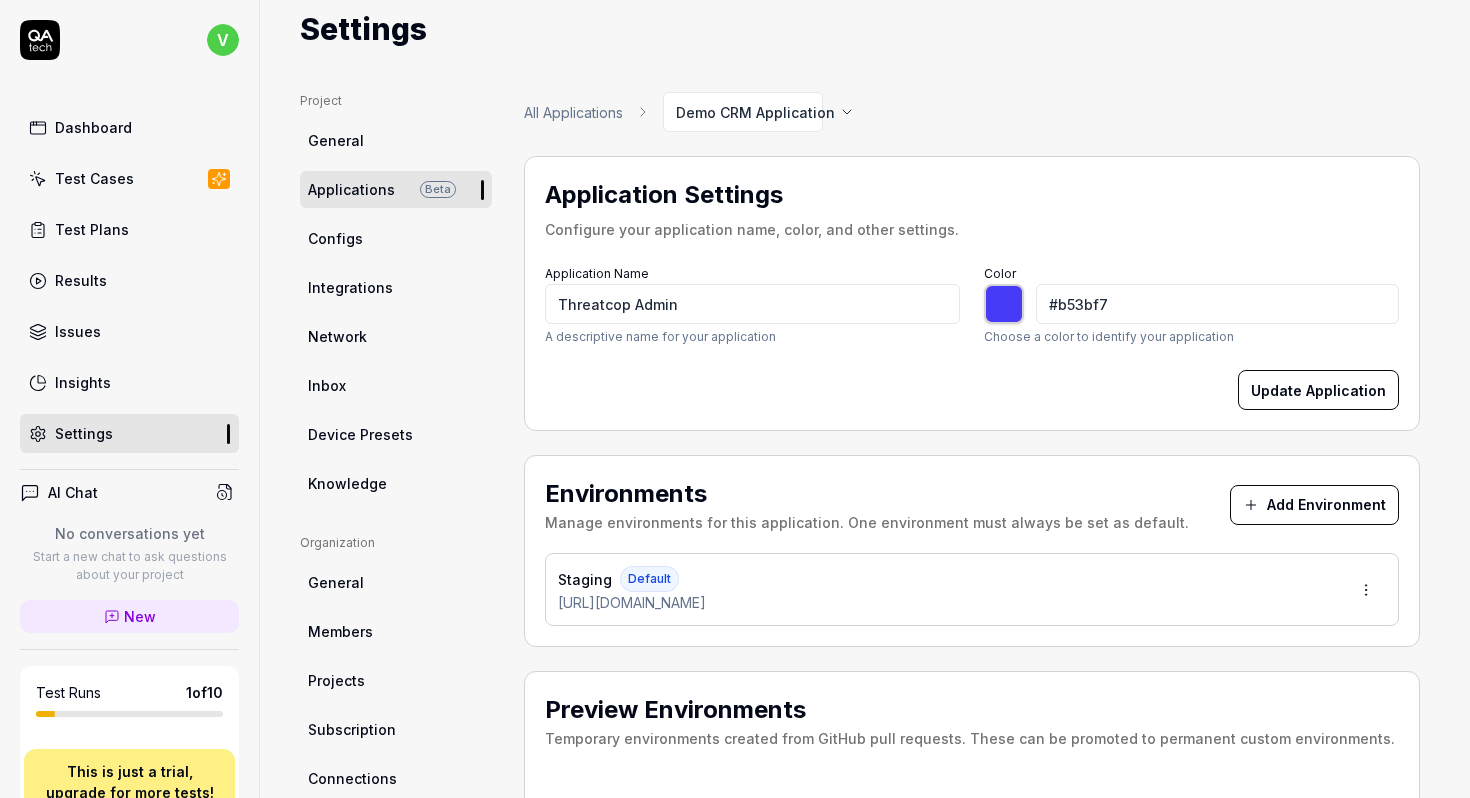 type on "#bb3bf7" 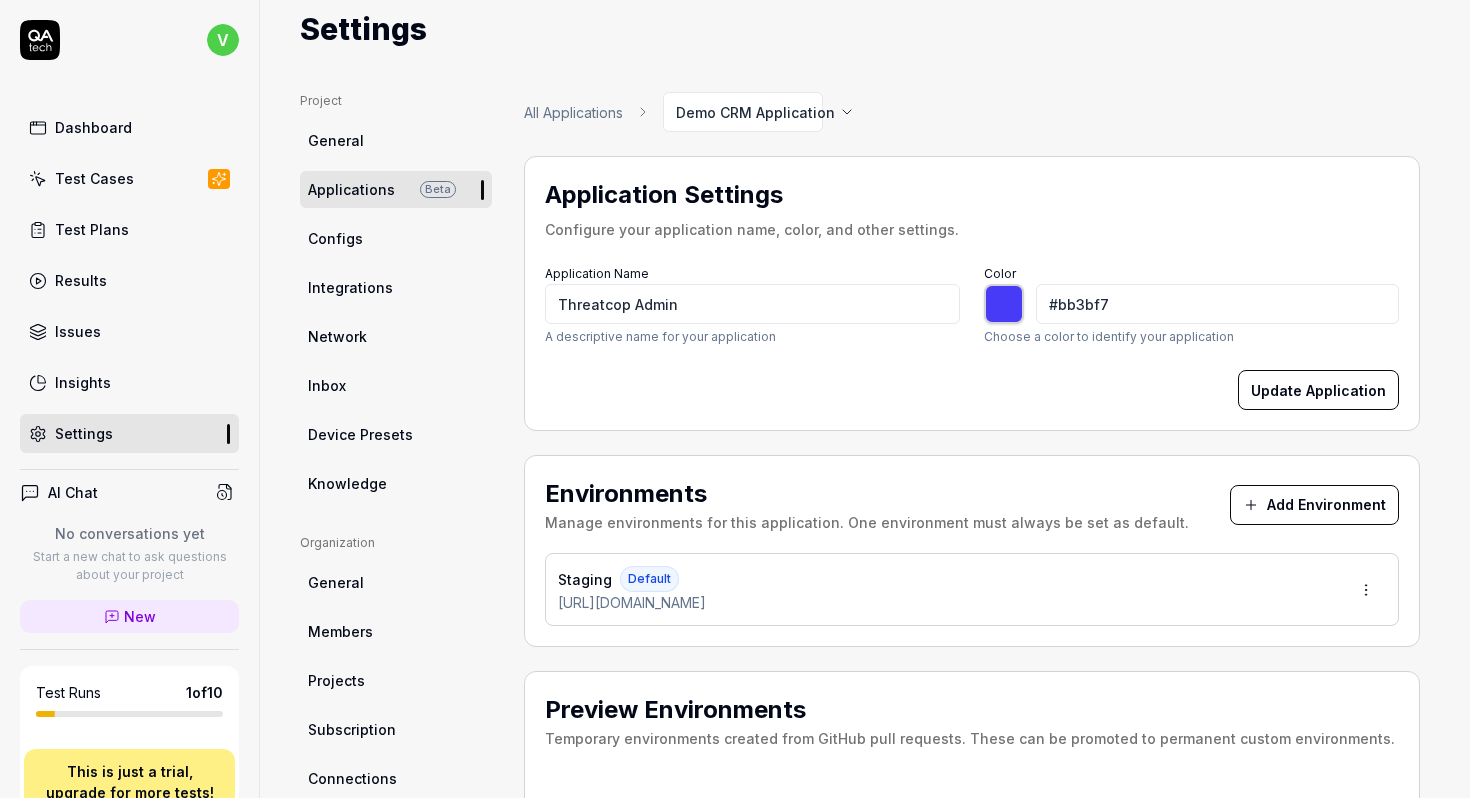 type on "#c53bf7" 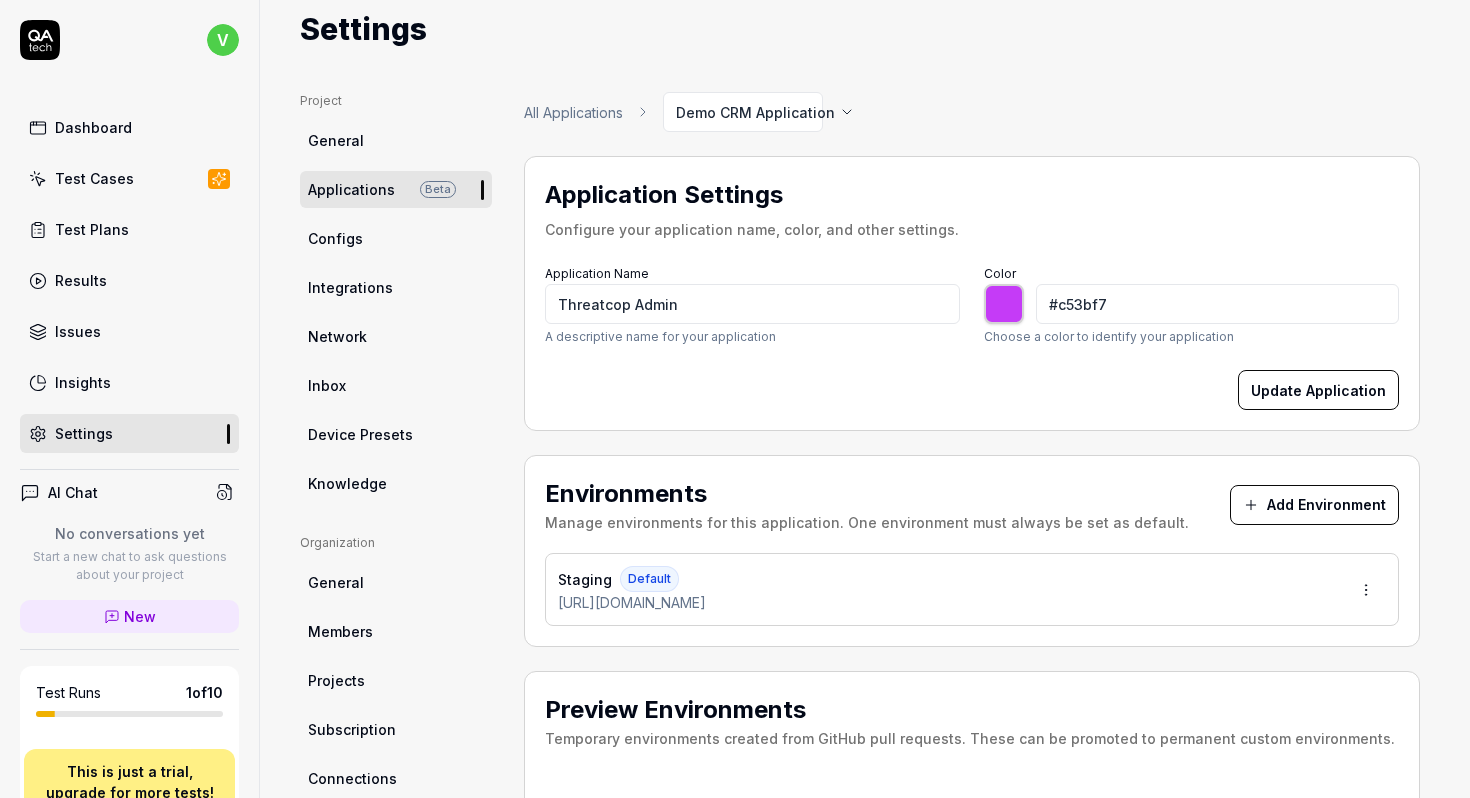 type on "#ce3bf7" 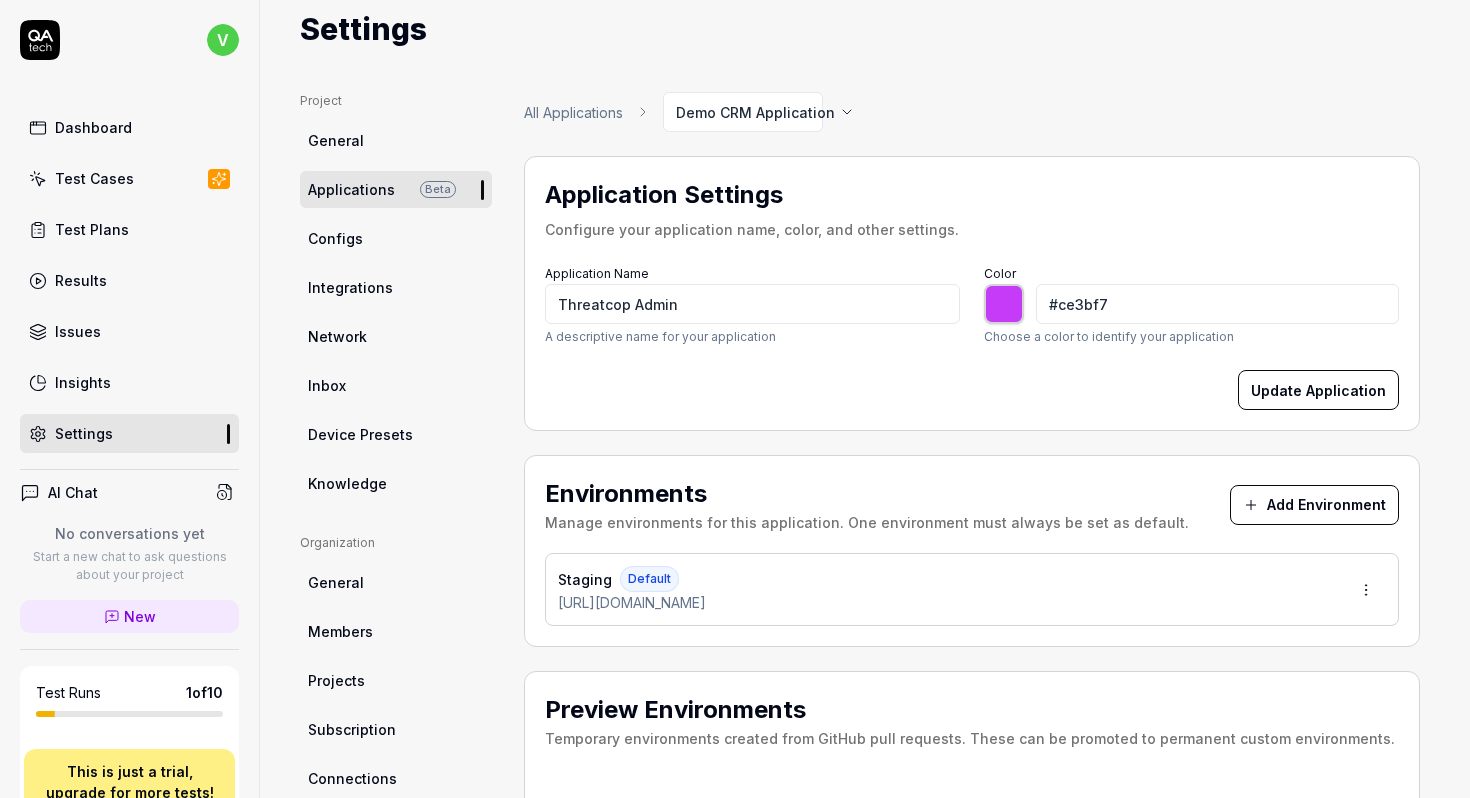 type on "#d83bf7" 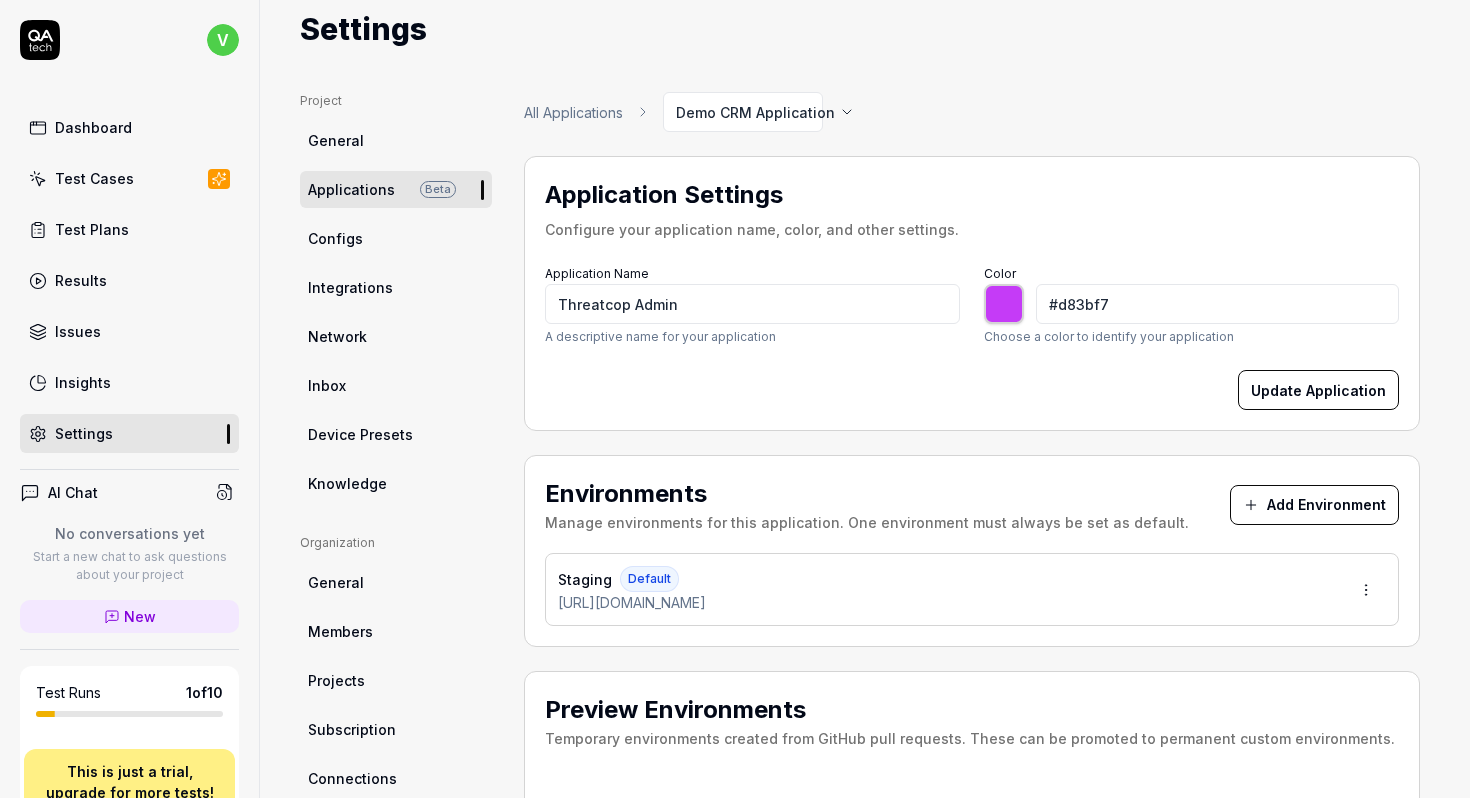 type on "#e13bf7" 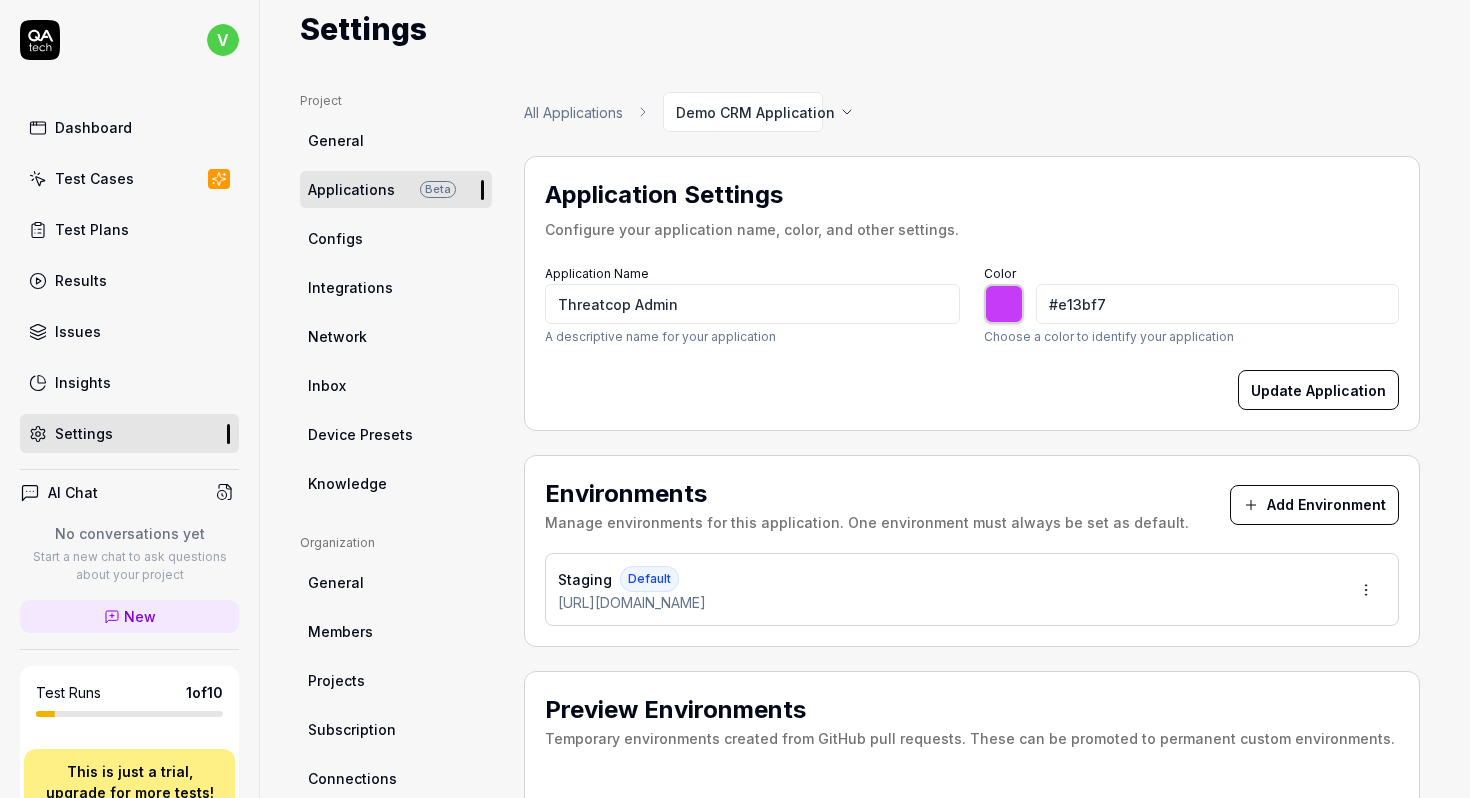 type on "#ea3bf7" 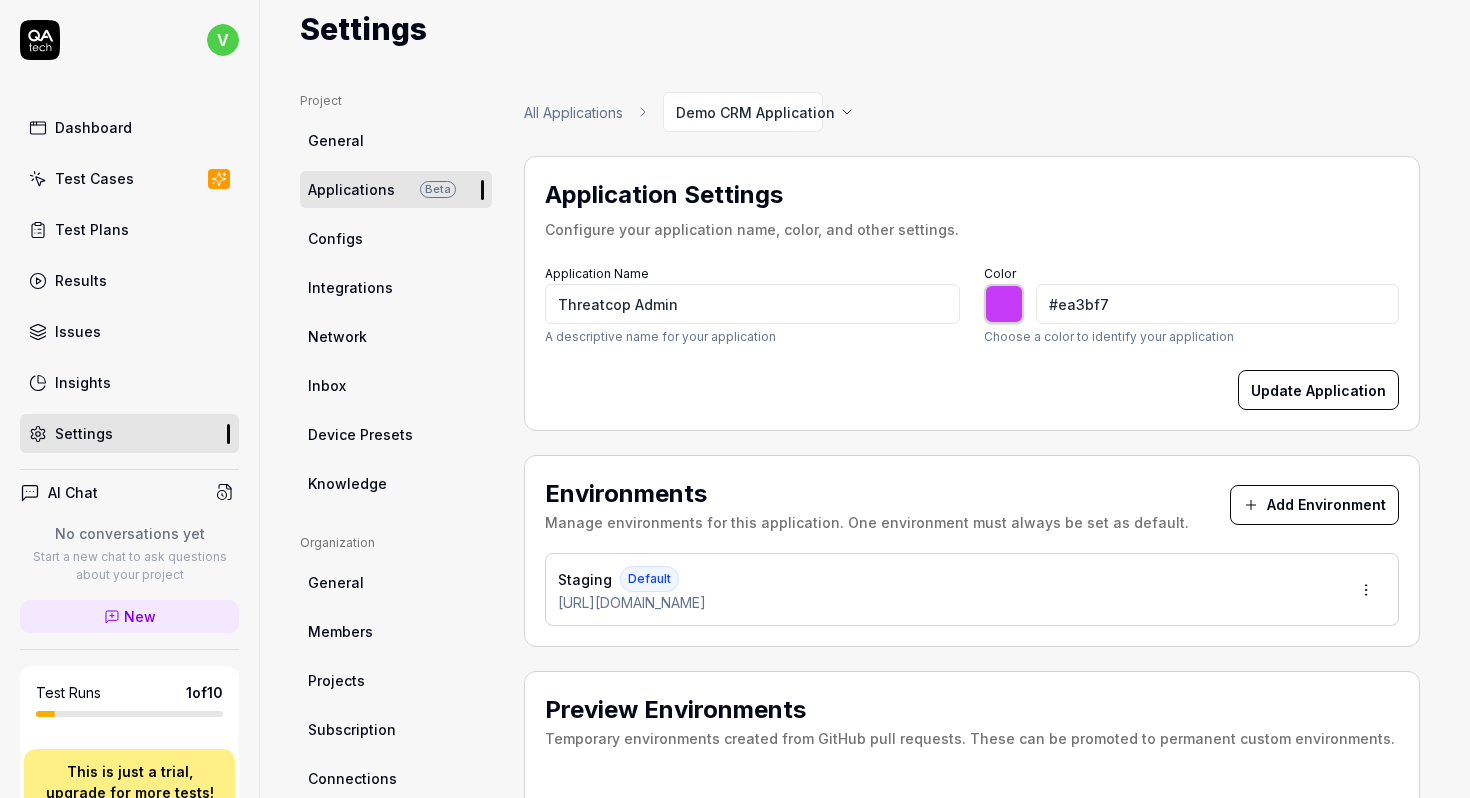 type on "#f73bde" 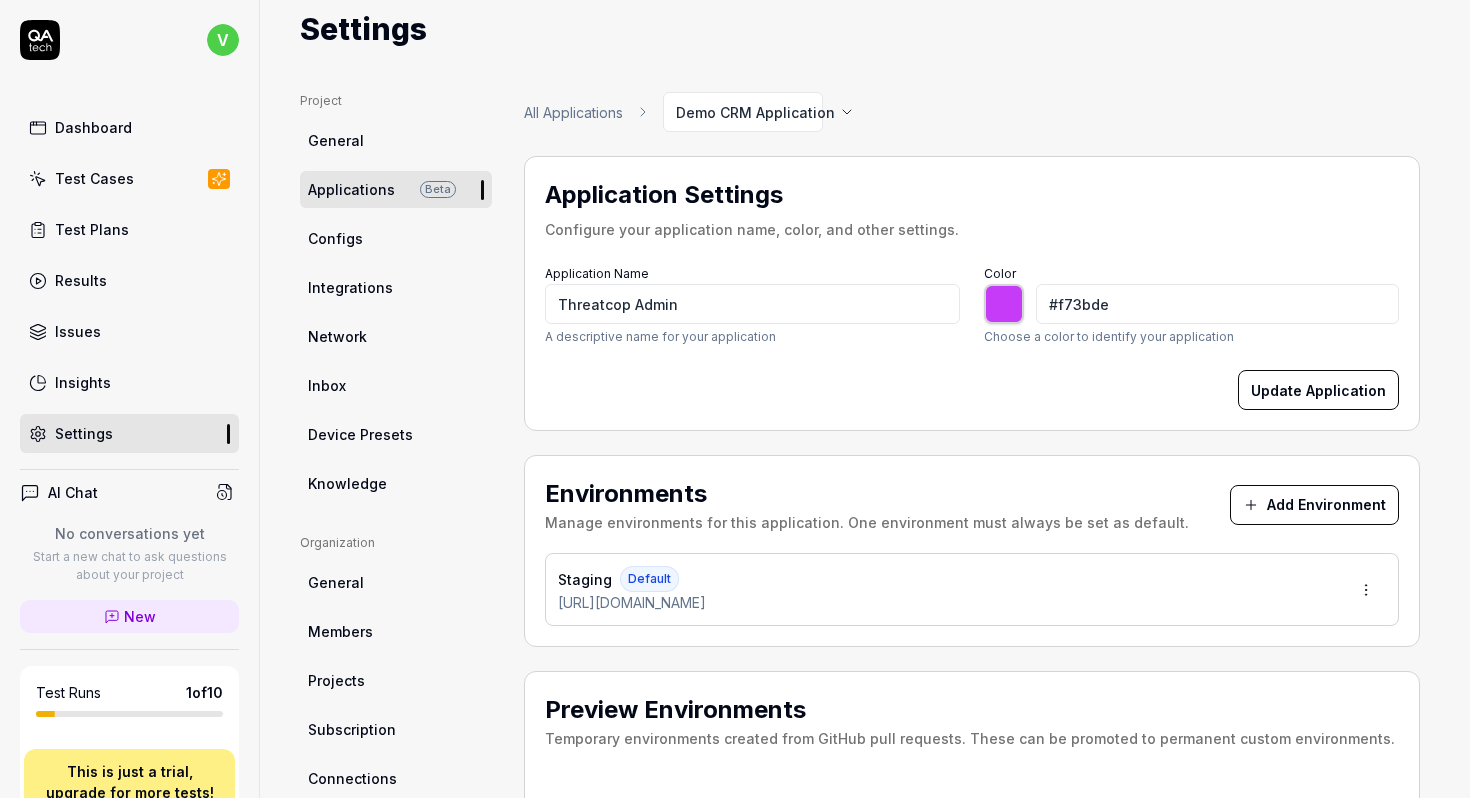 type on "#f73bd4" 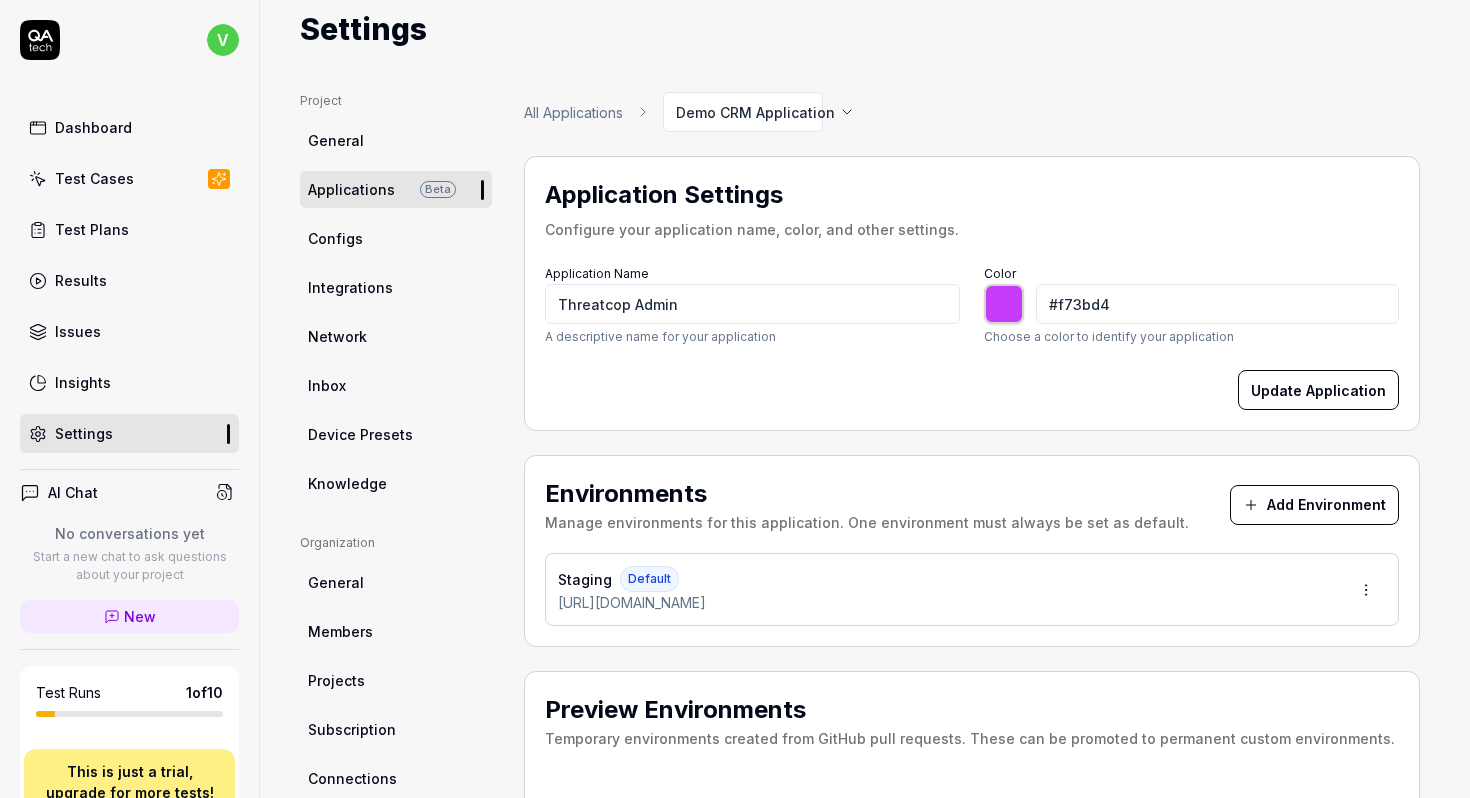 type on "#f73bce" 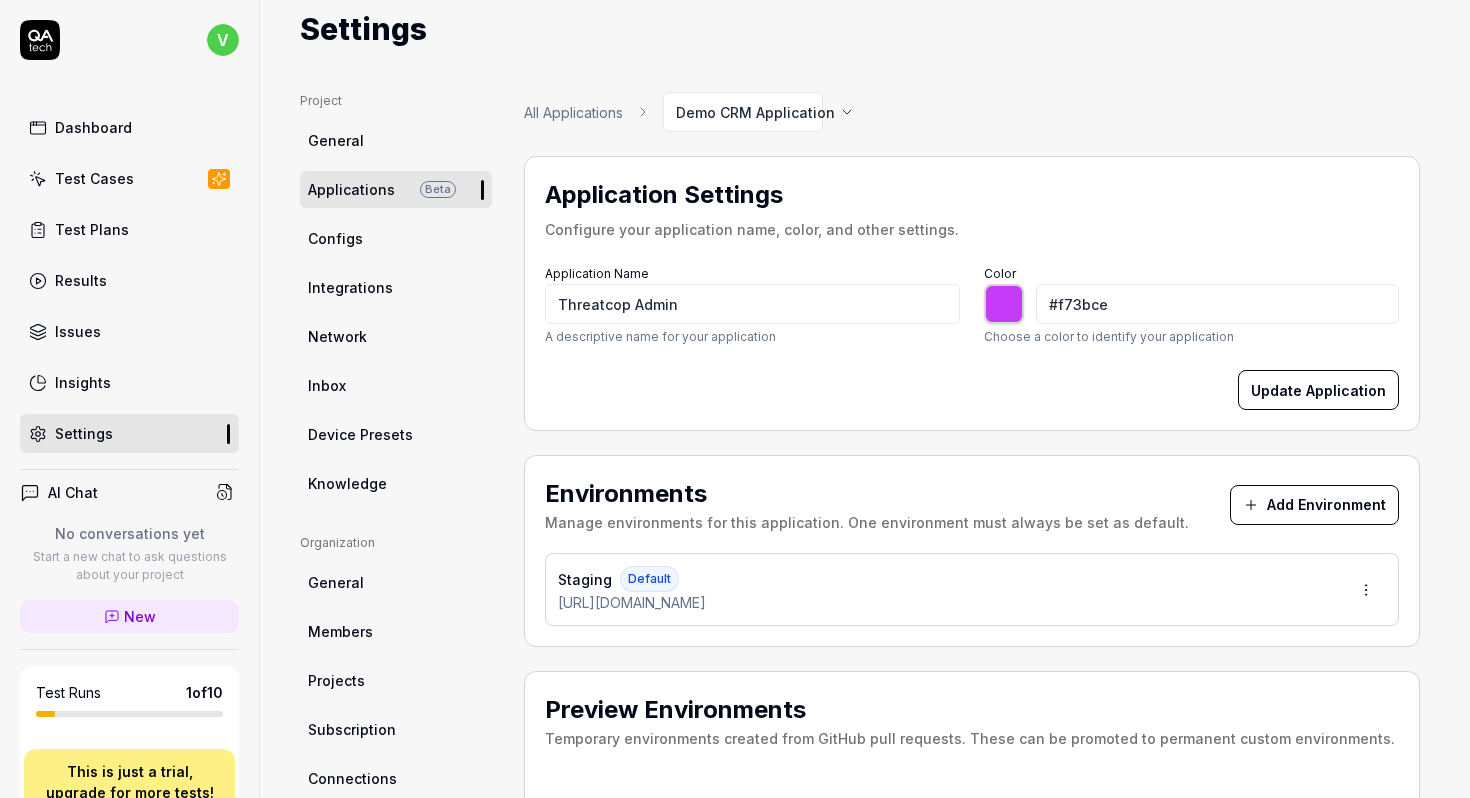 type on "#f73bc5" 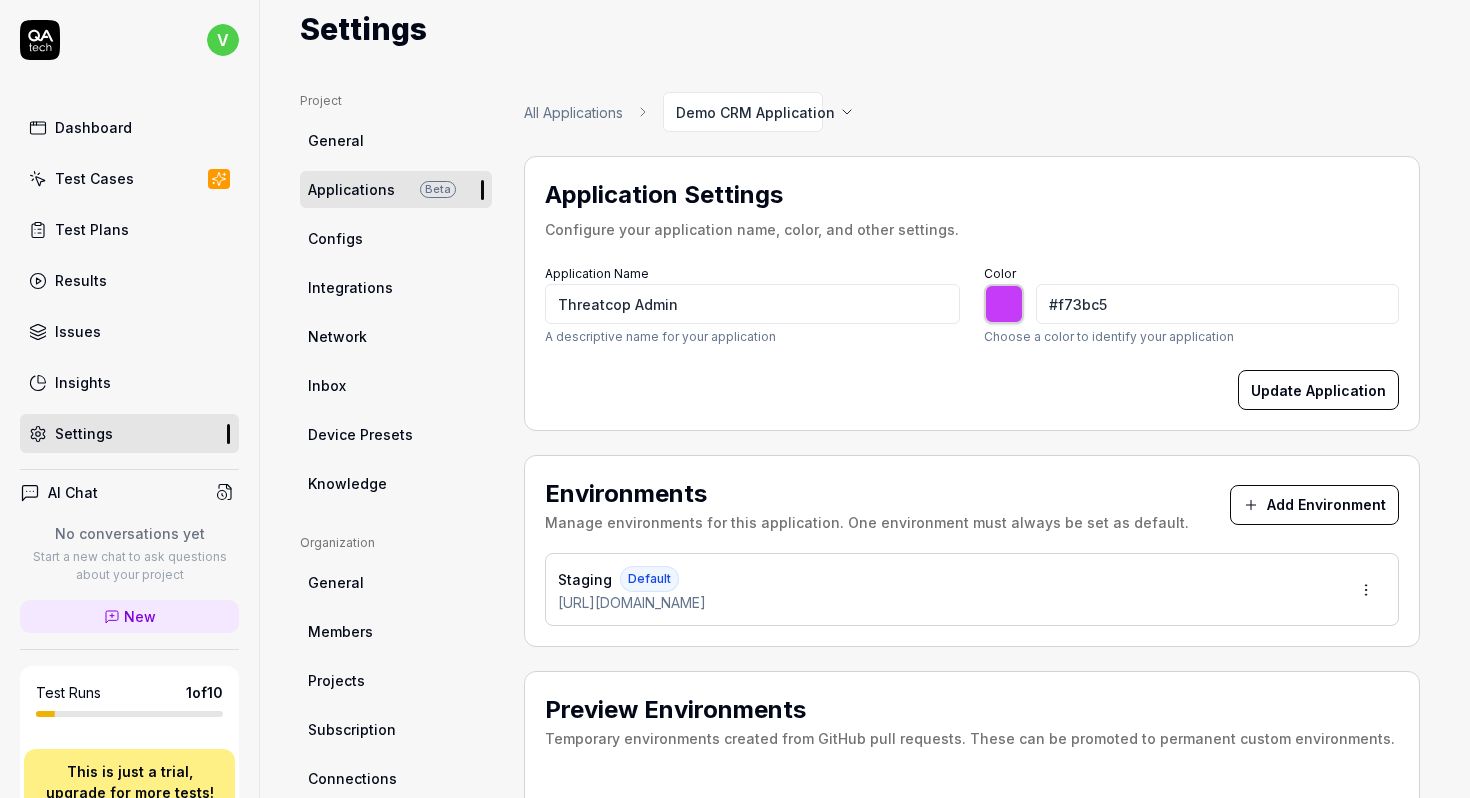 type on "#f73bbb" 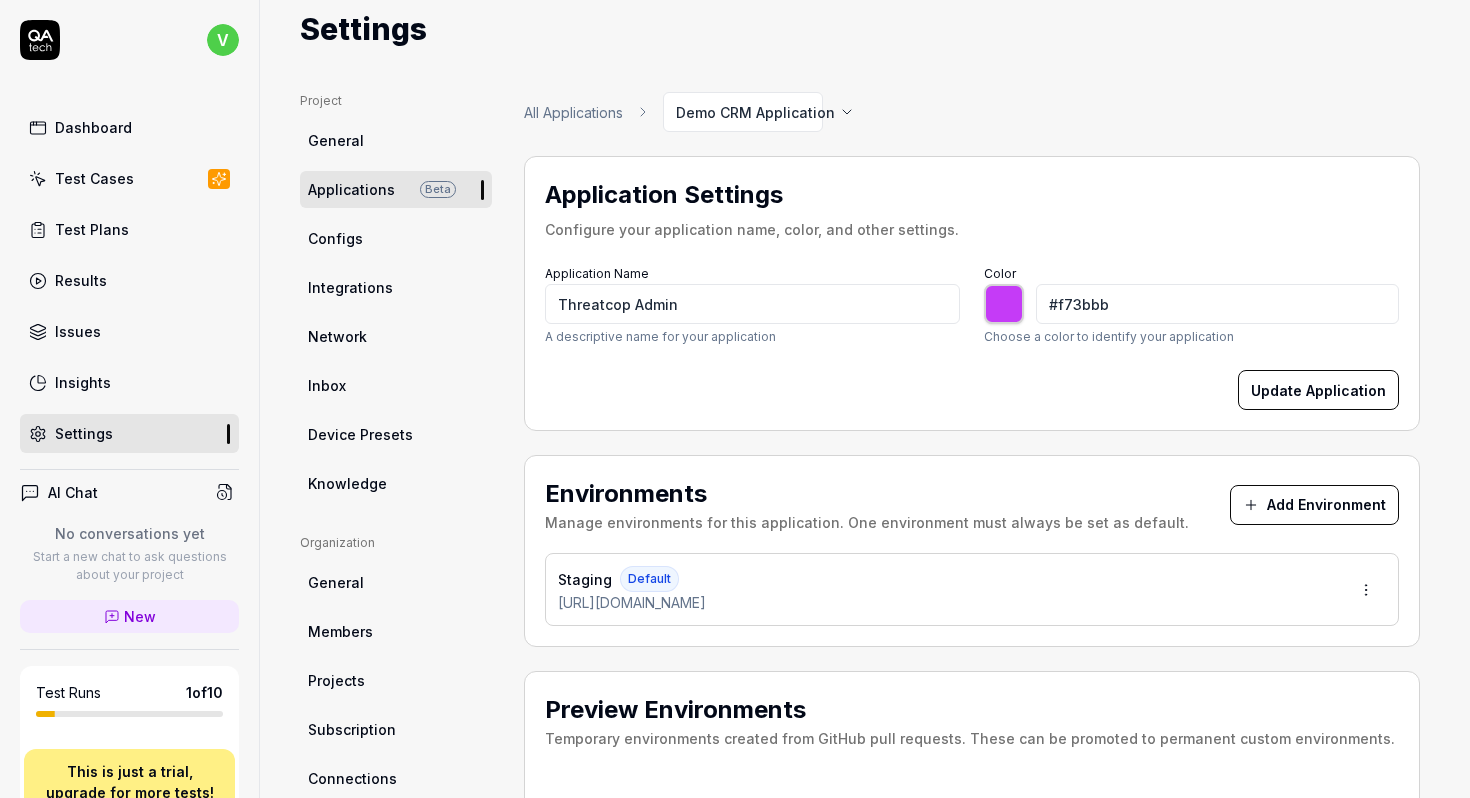 type on "#f73bb2" 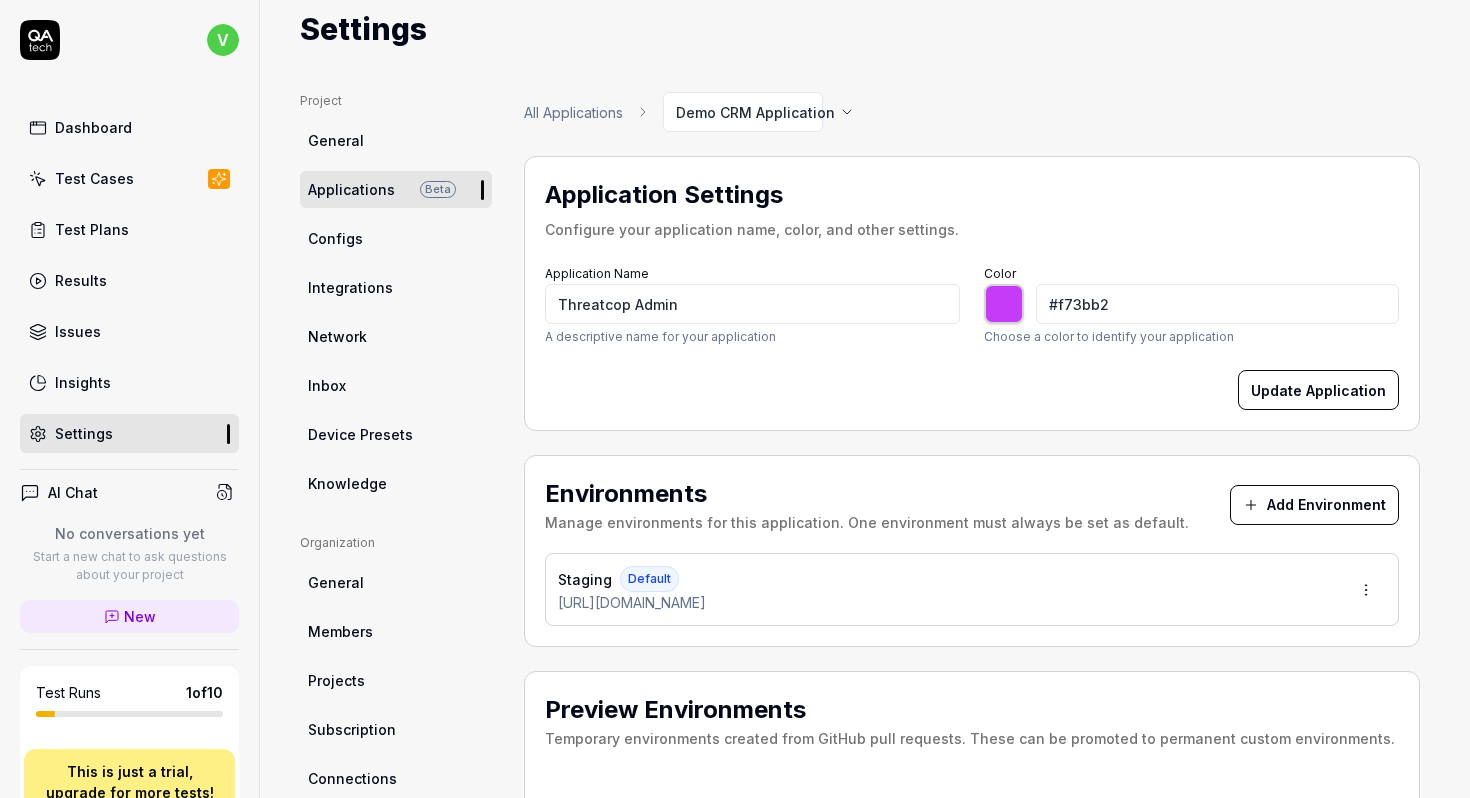 type on "#f73ba9" 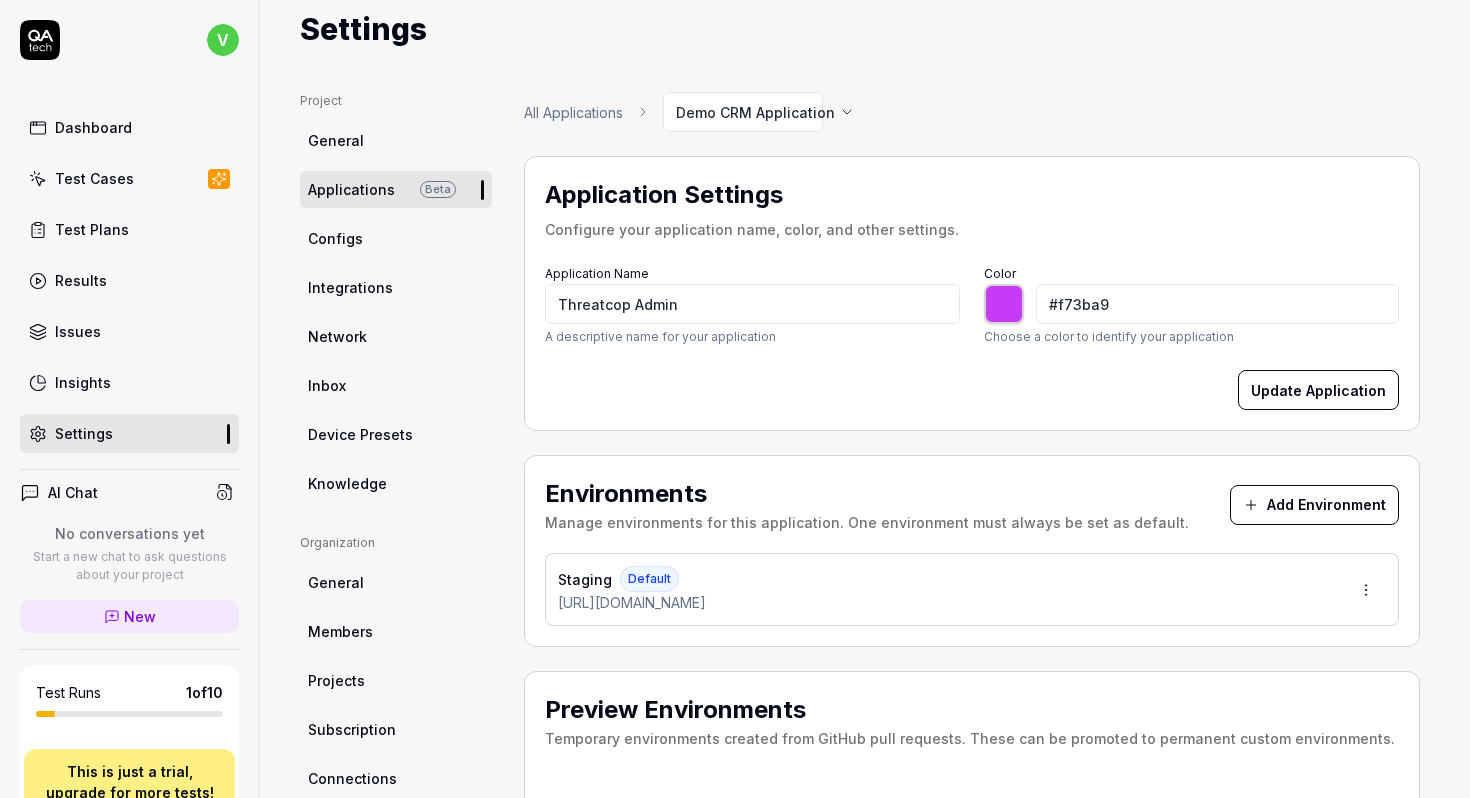 type on "#f73b9f" 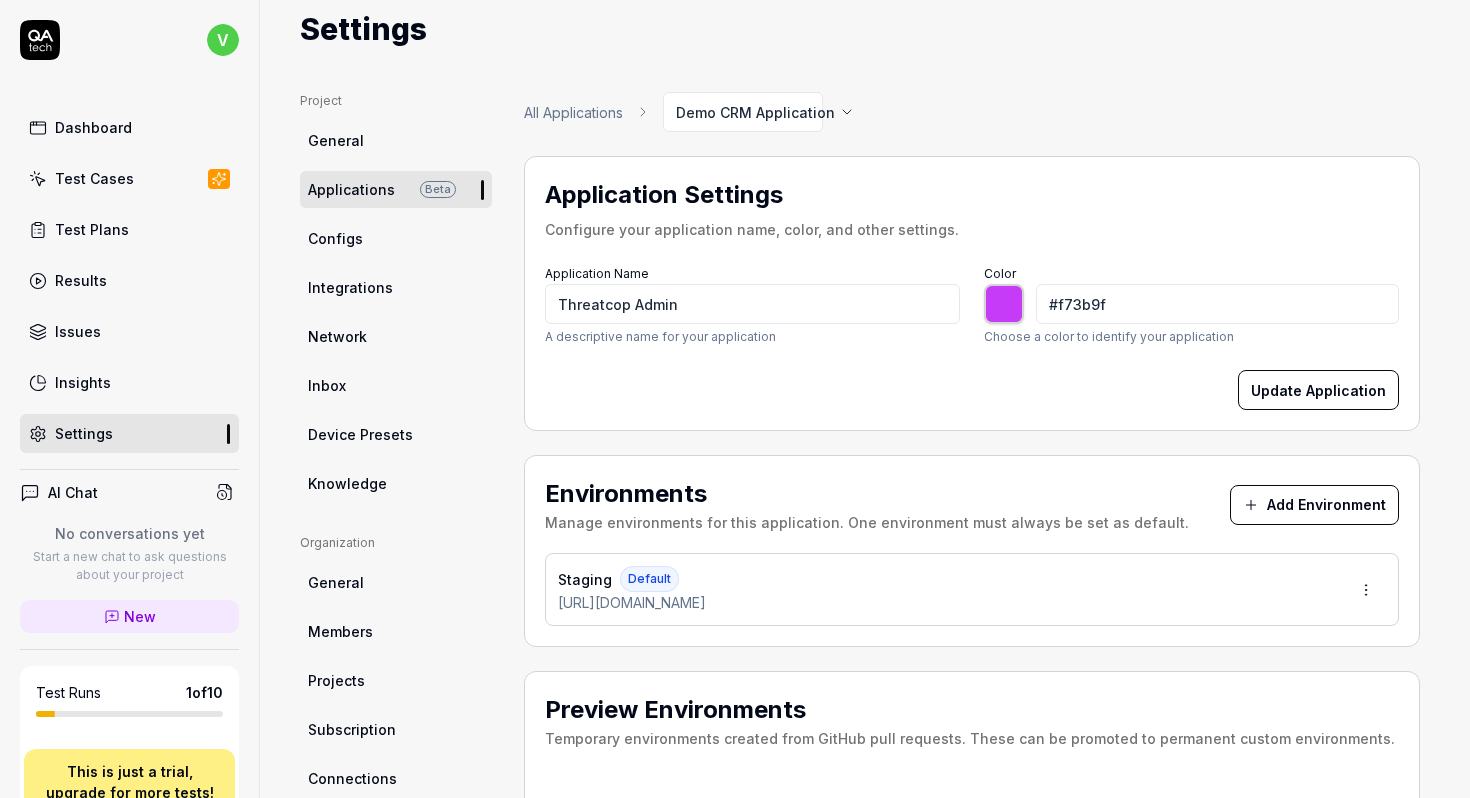 type on "#f73b96" 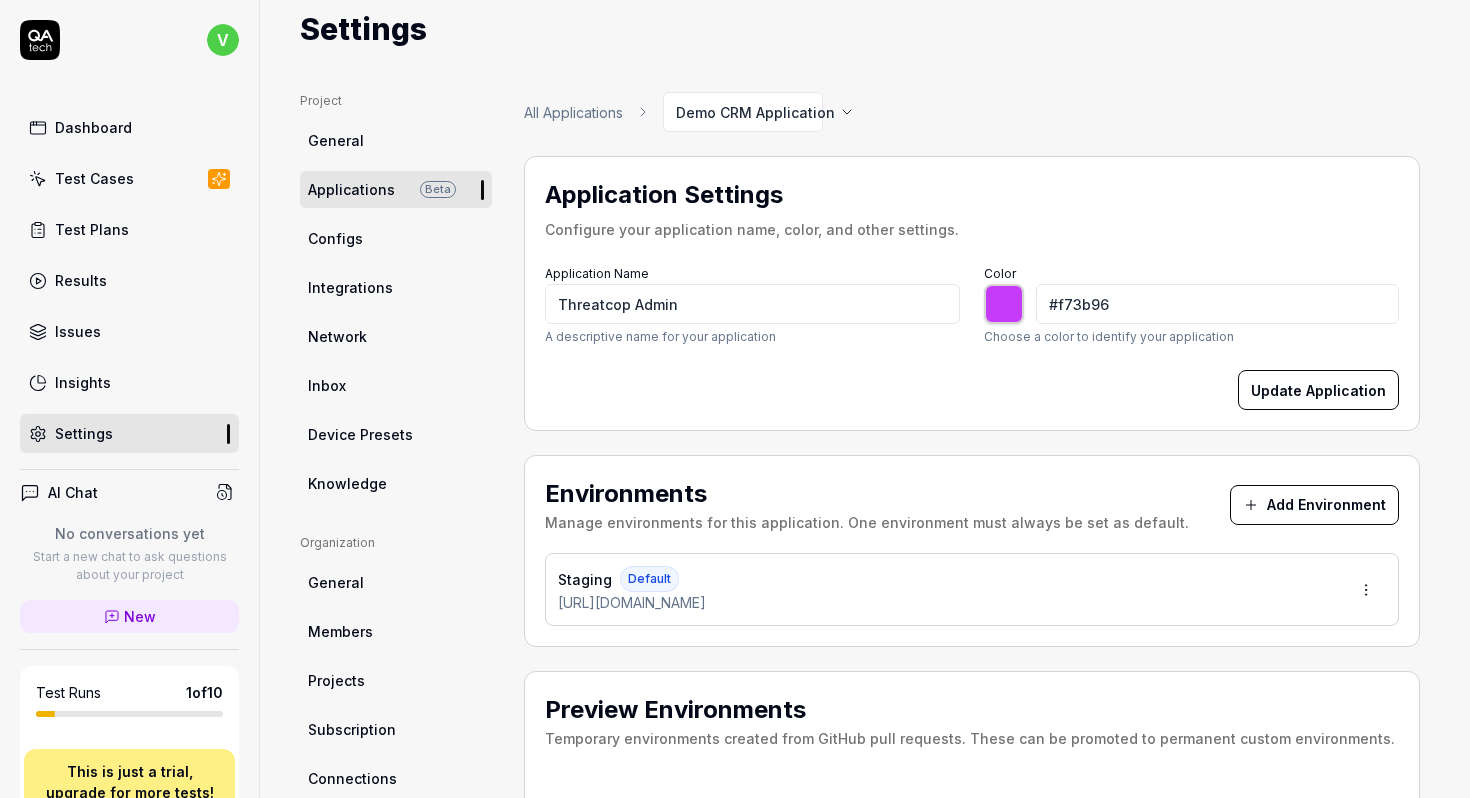 type on "#f73b8c" 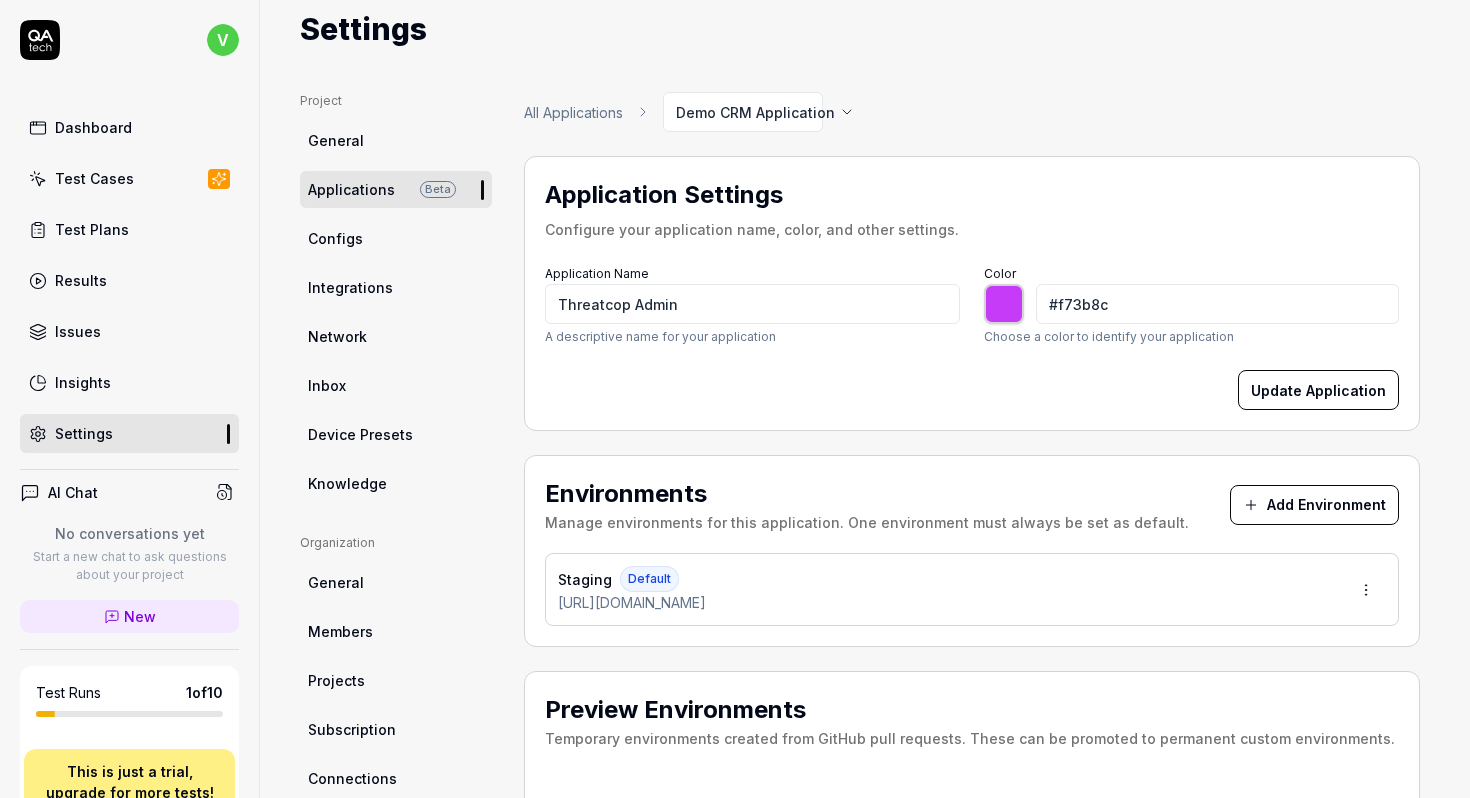 type on "#f73b86" 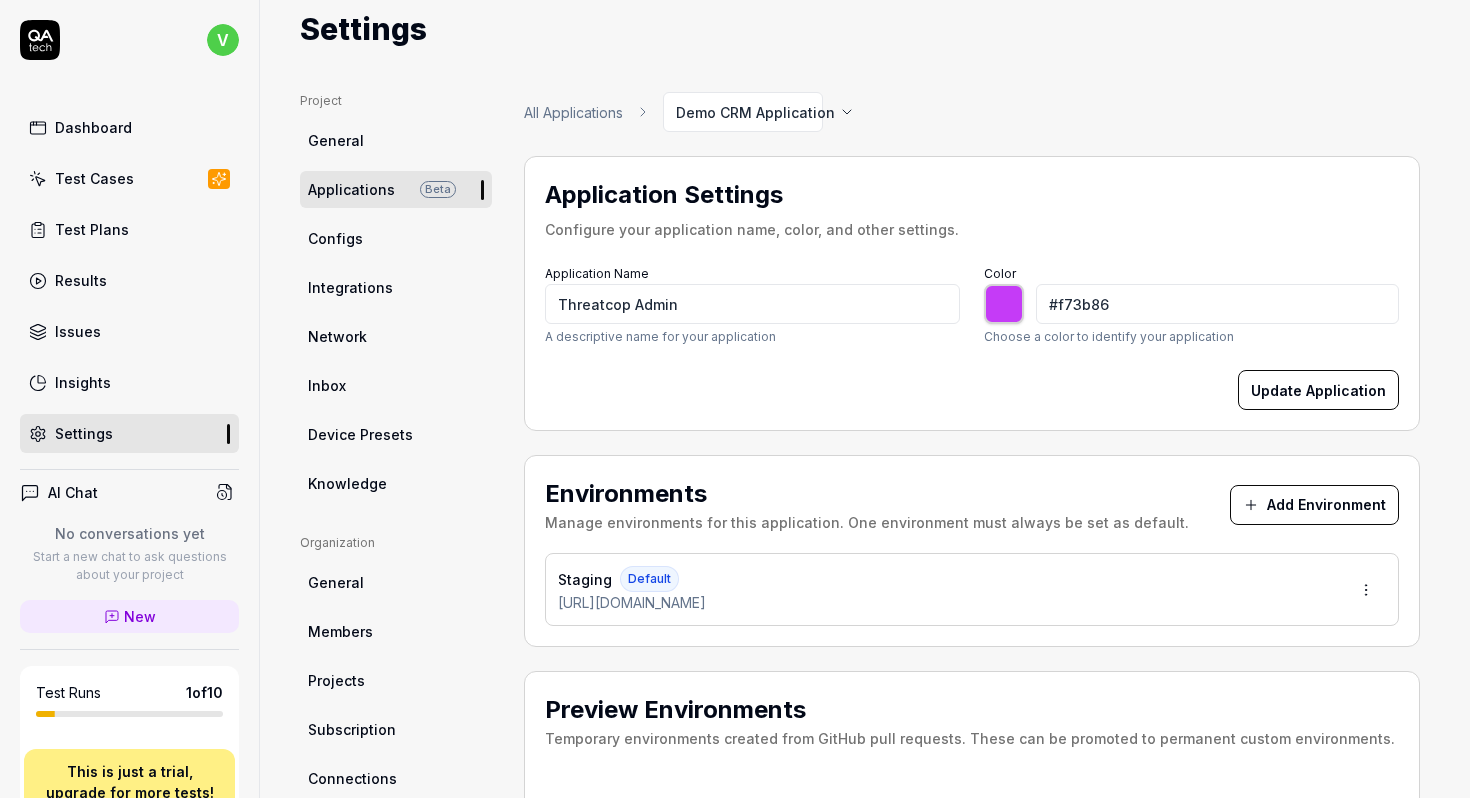 type on "#f73b7d" 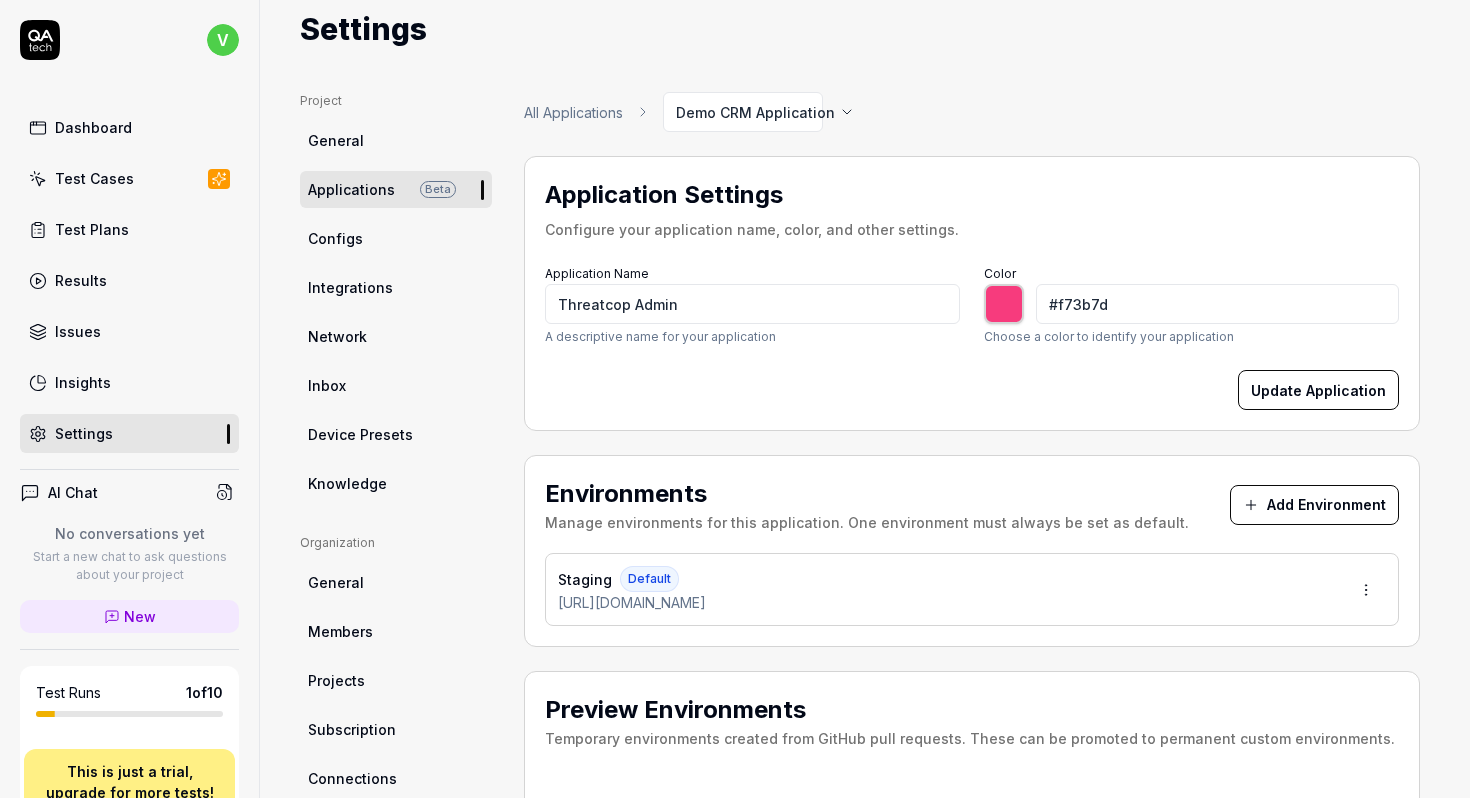 type on "#f73b73" 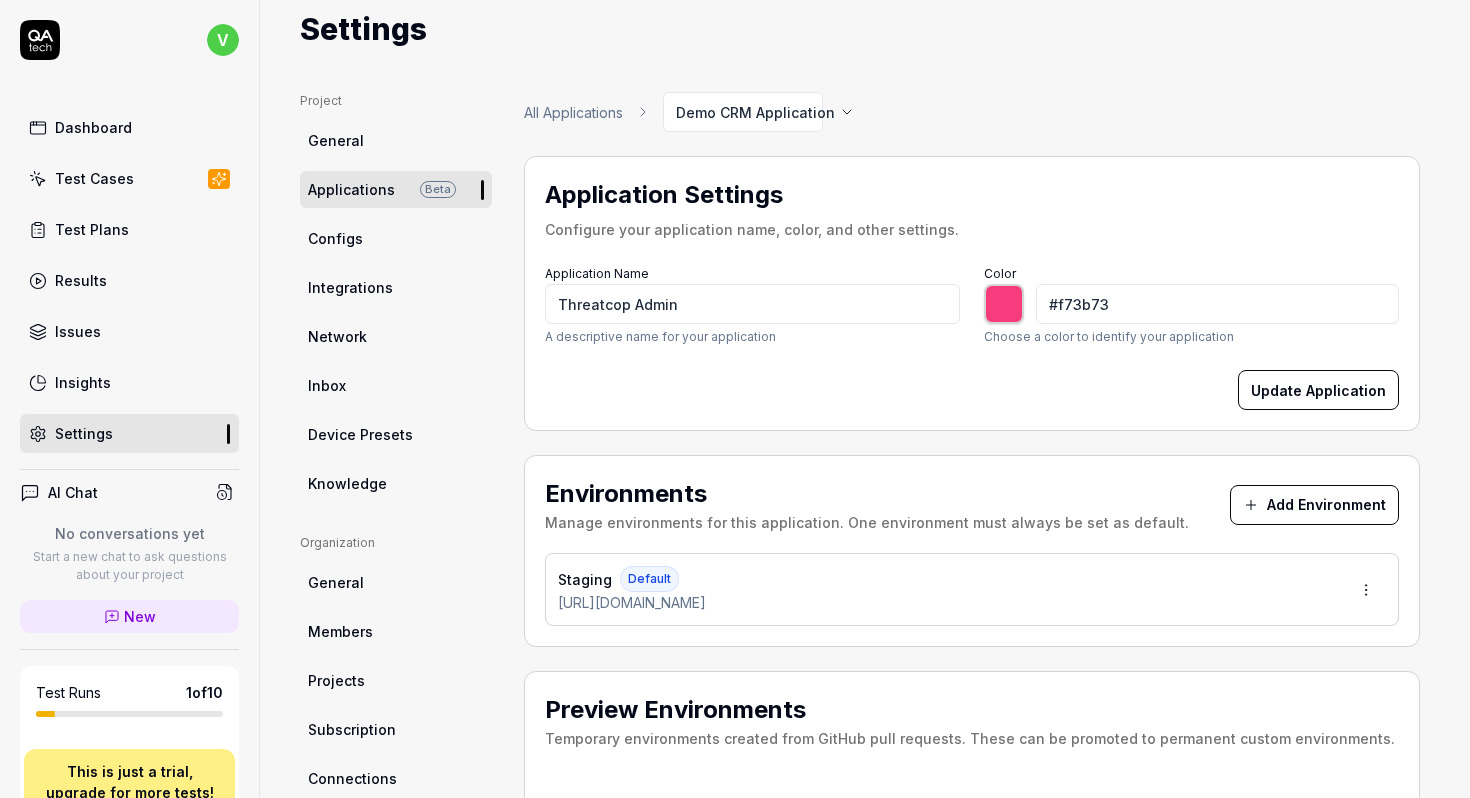 type on "#f73b6a" 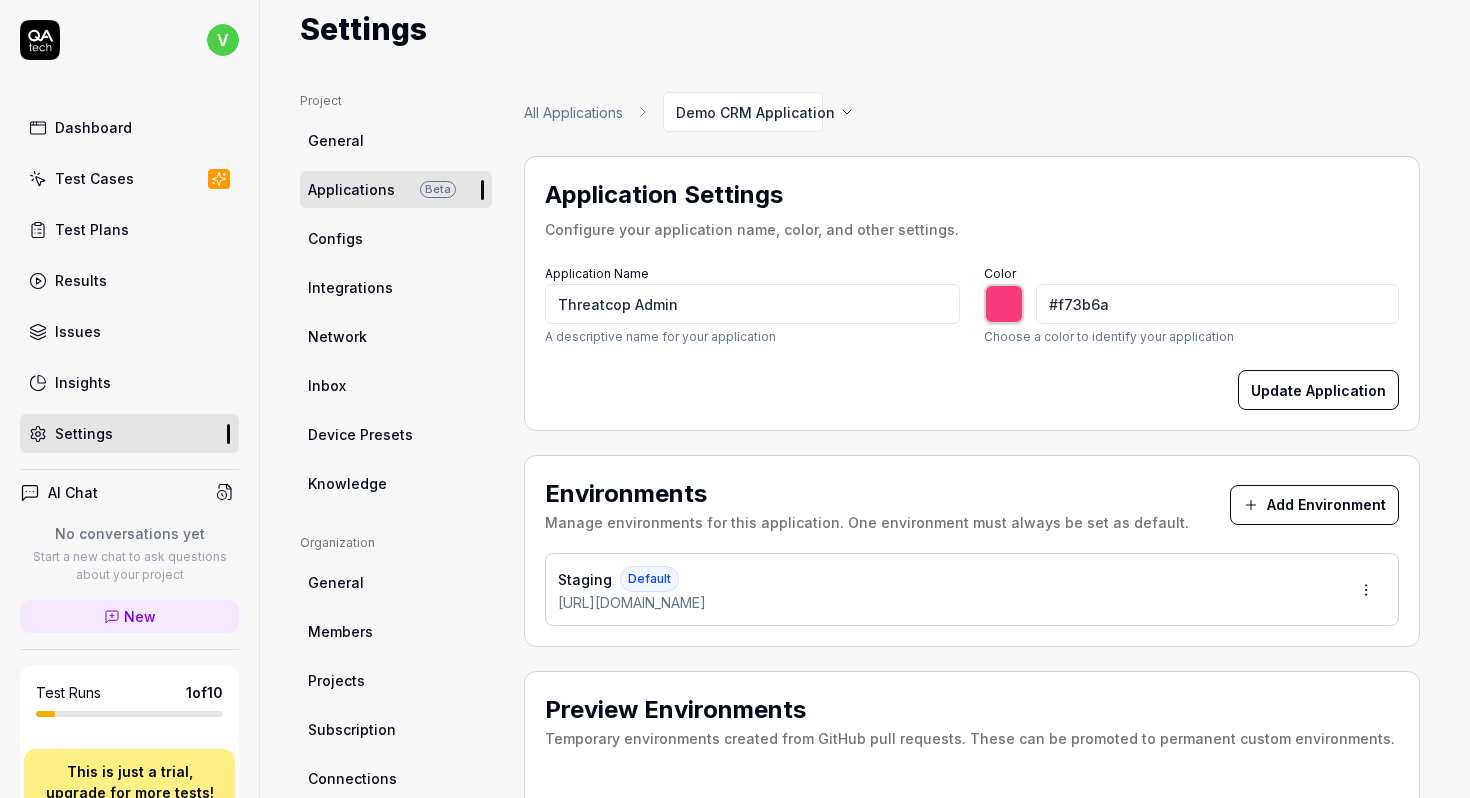type on "#f73b61" 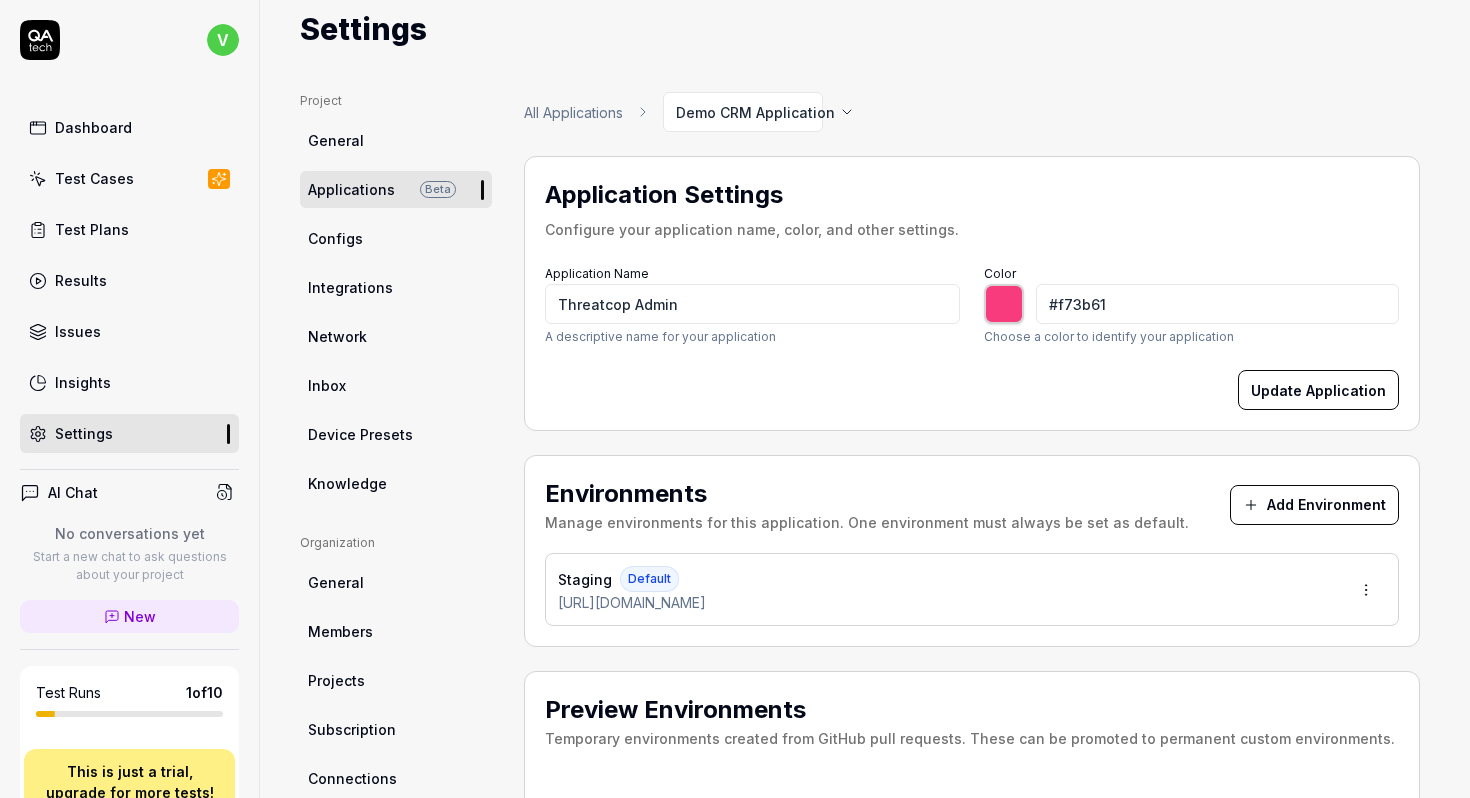 type on "#f73b57" 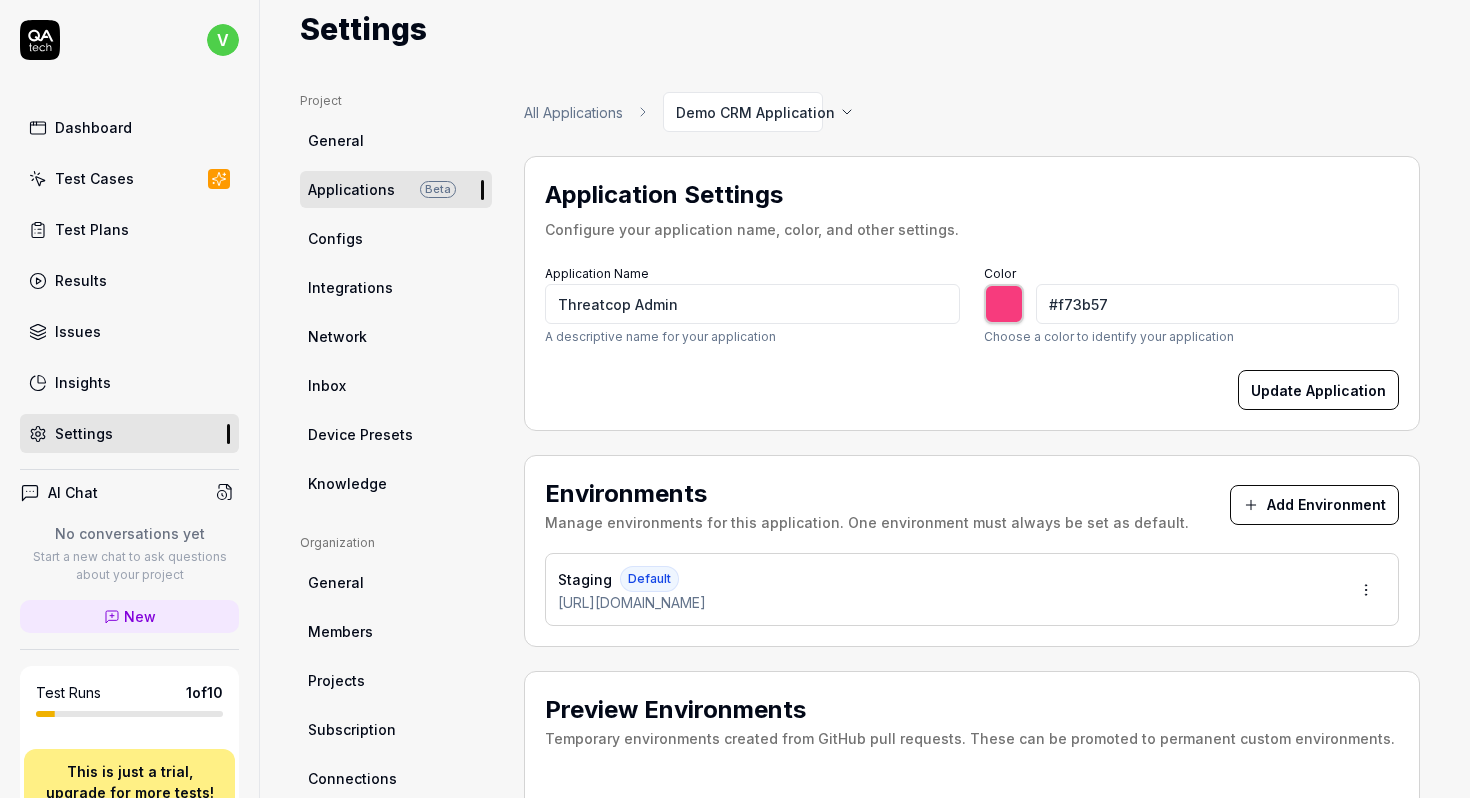 type on "#f73b4e" 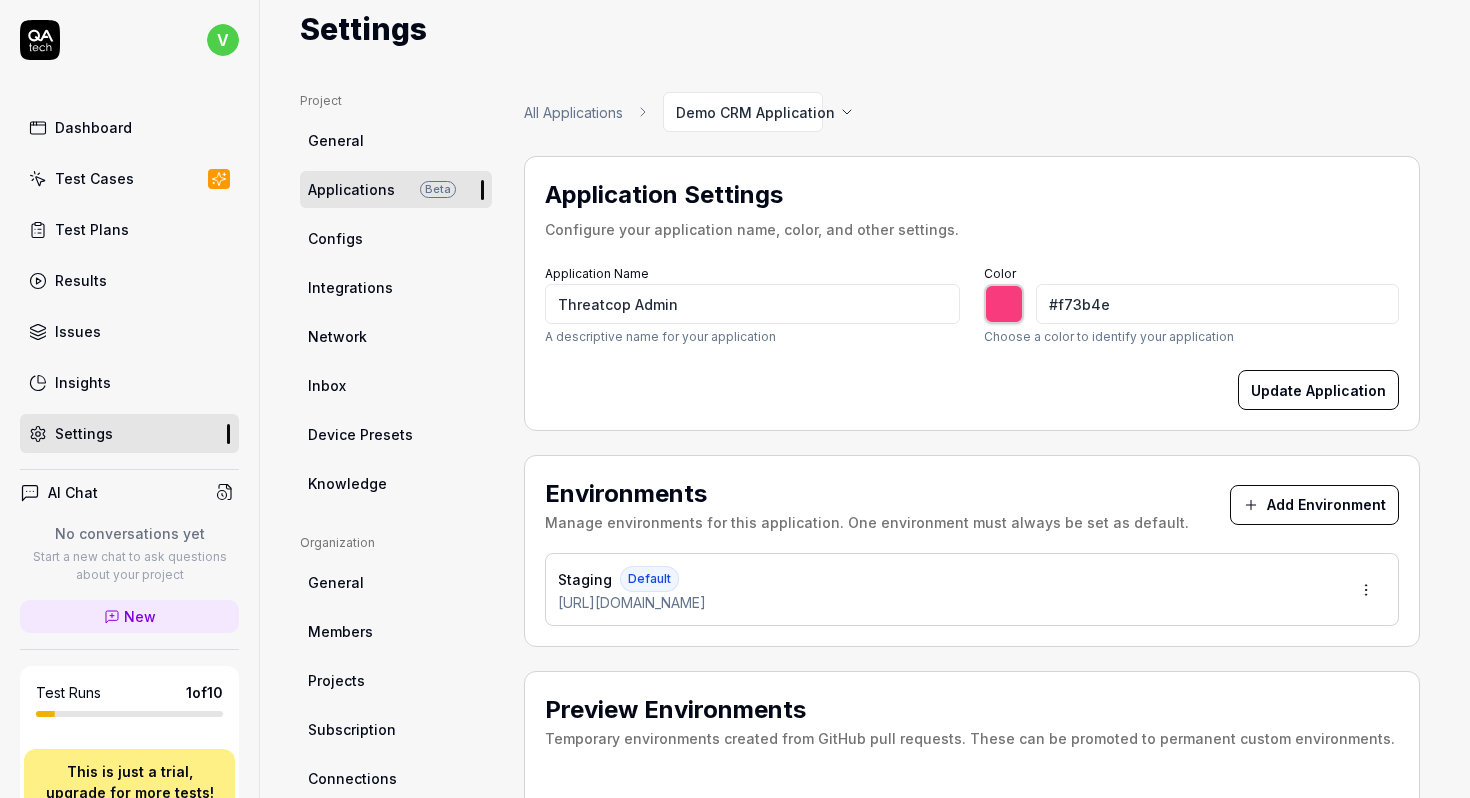 type on "#f73b45" 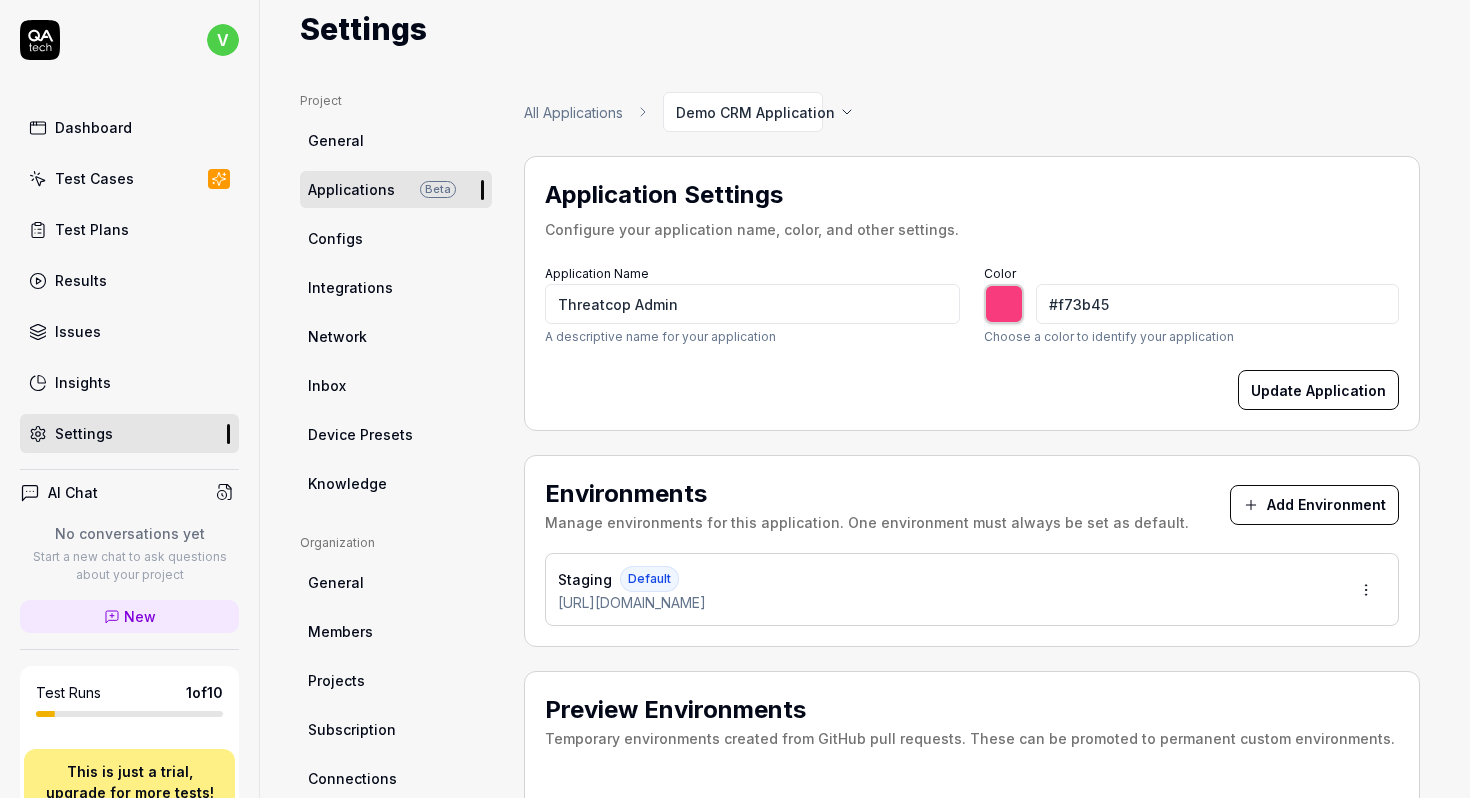 type on "#f73b3b" 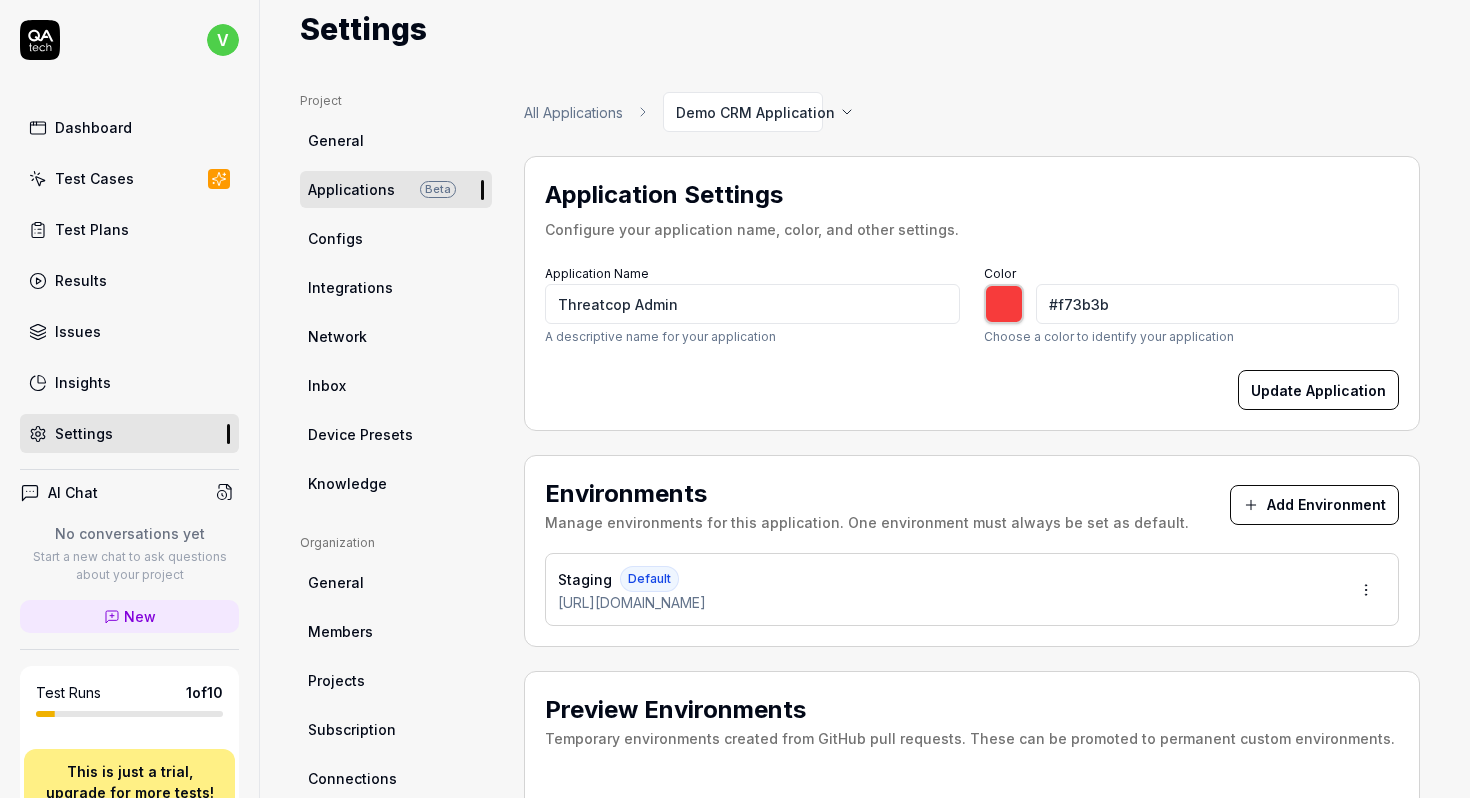type on "#f73b45" 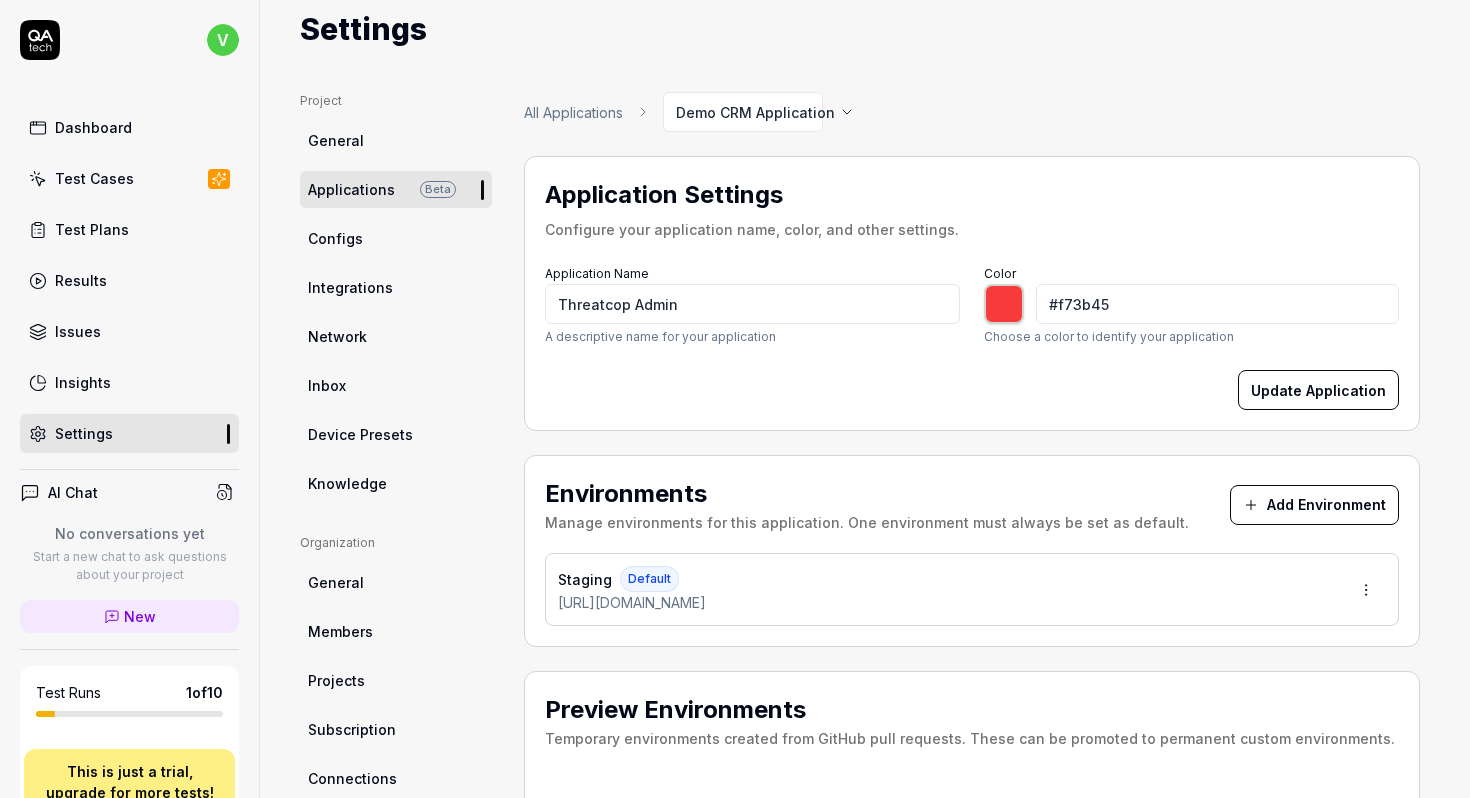 type on "#f73b4e" 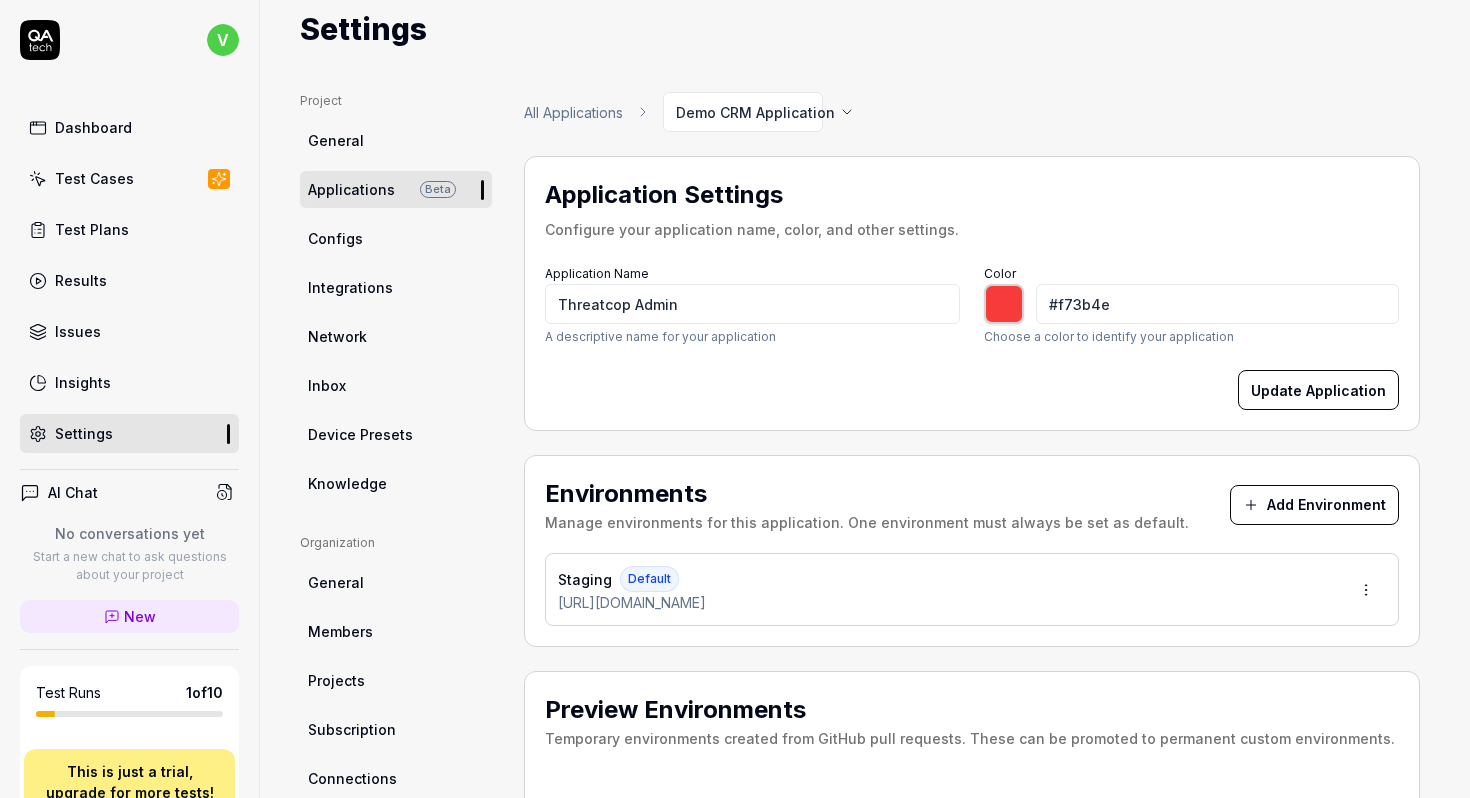type on "#f73b61" 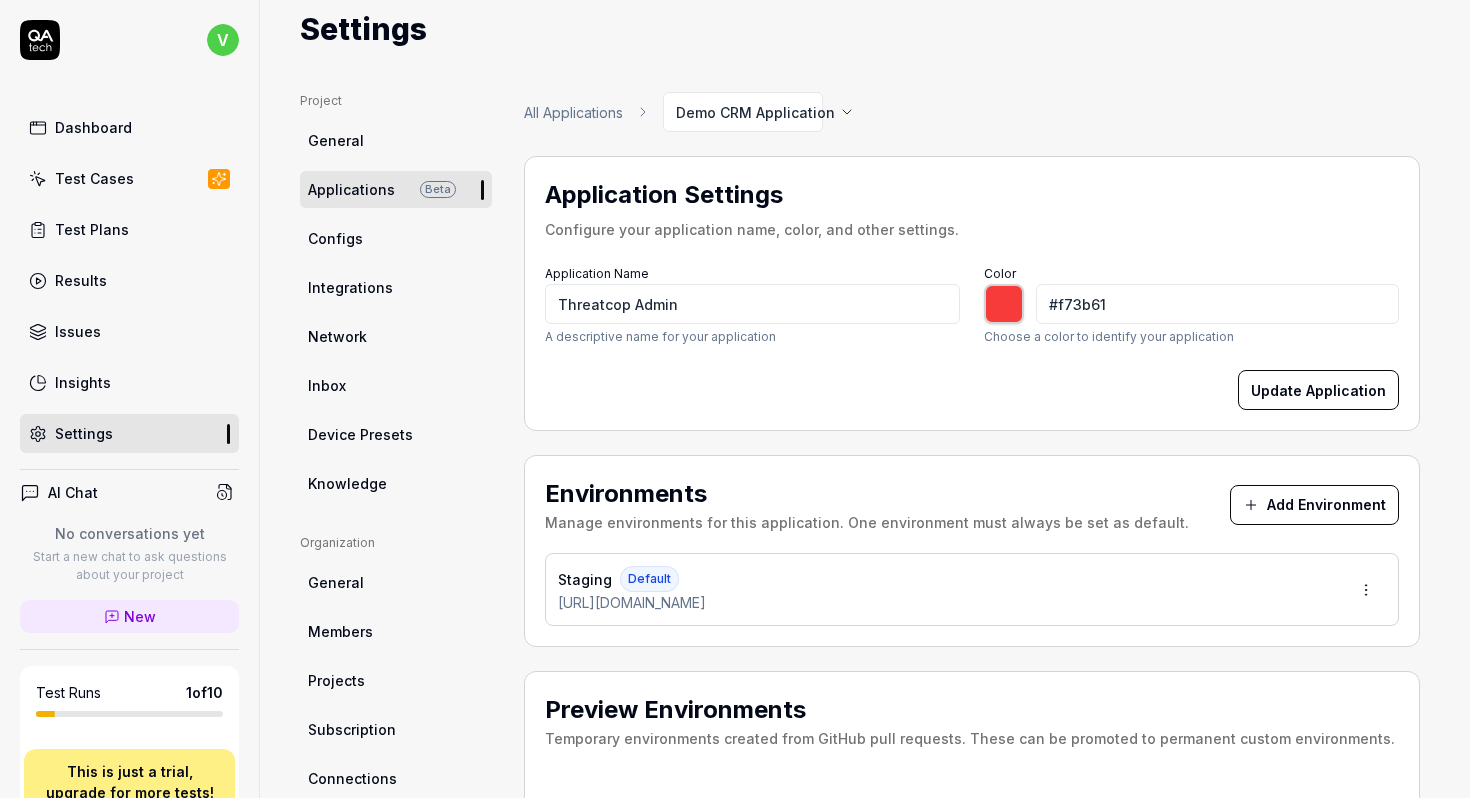 type on "#f73b6a" 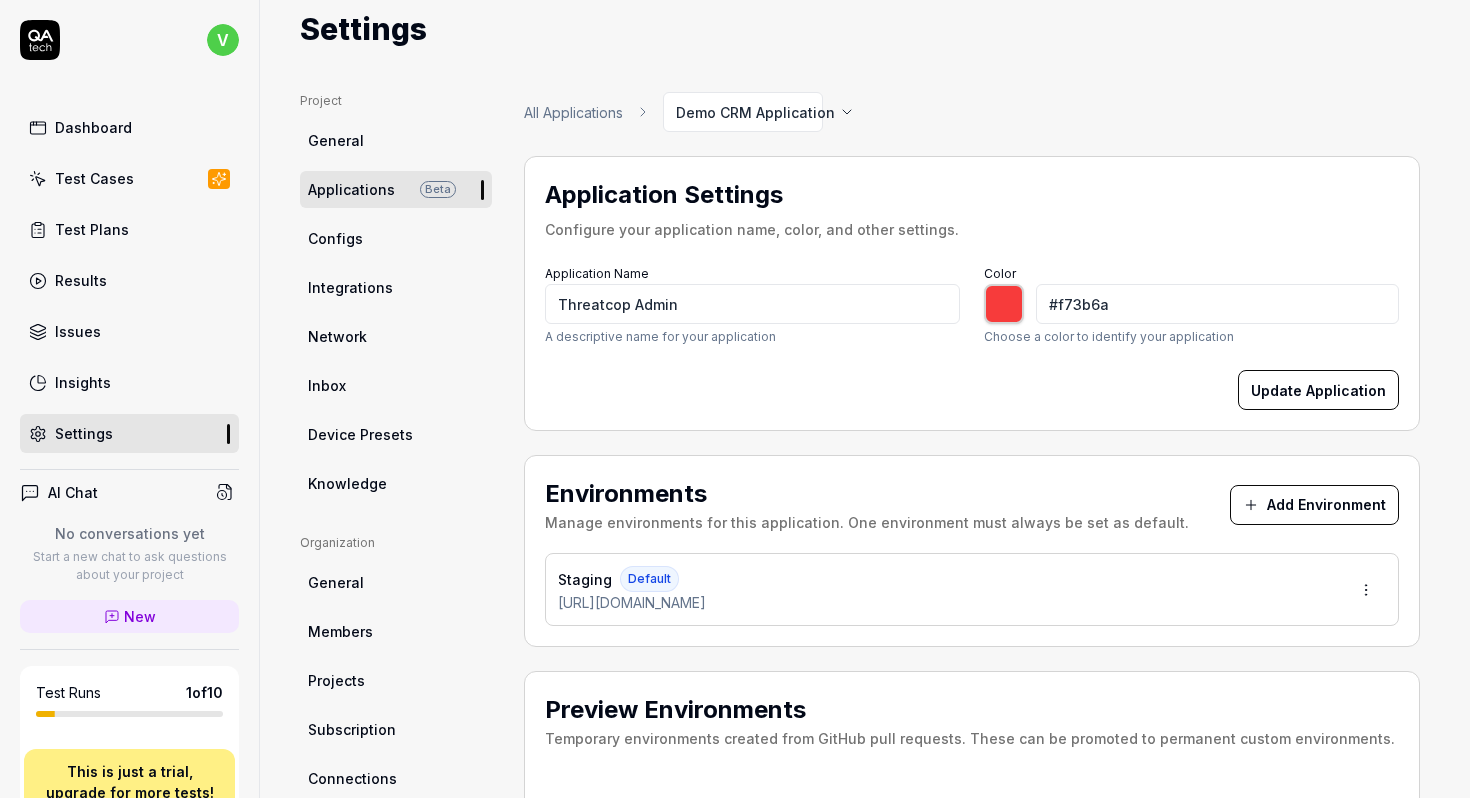type on "#f73b7d" 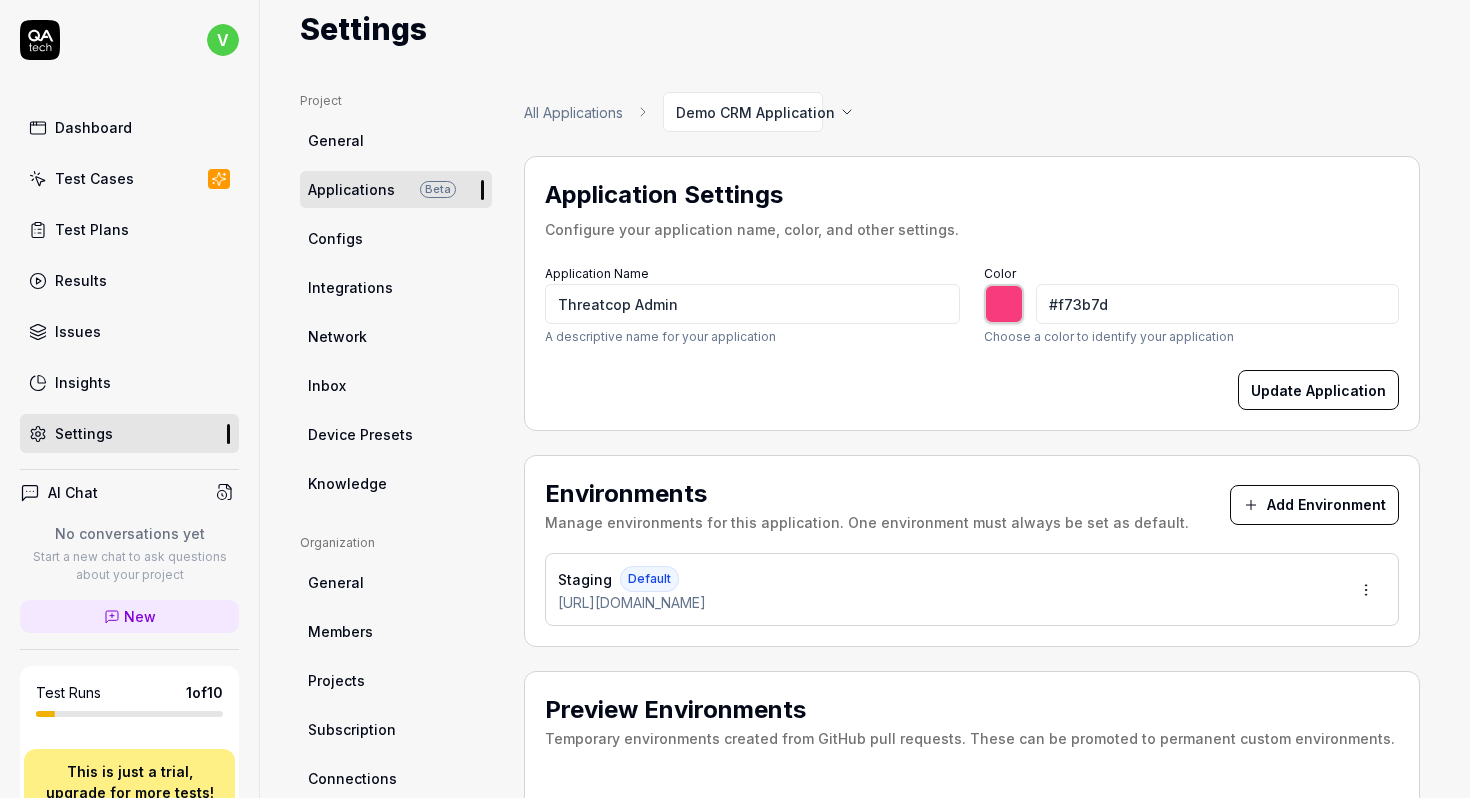 type on "#f73b86" 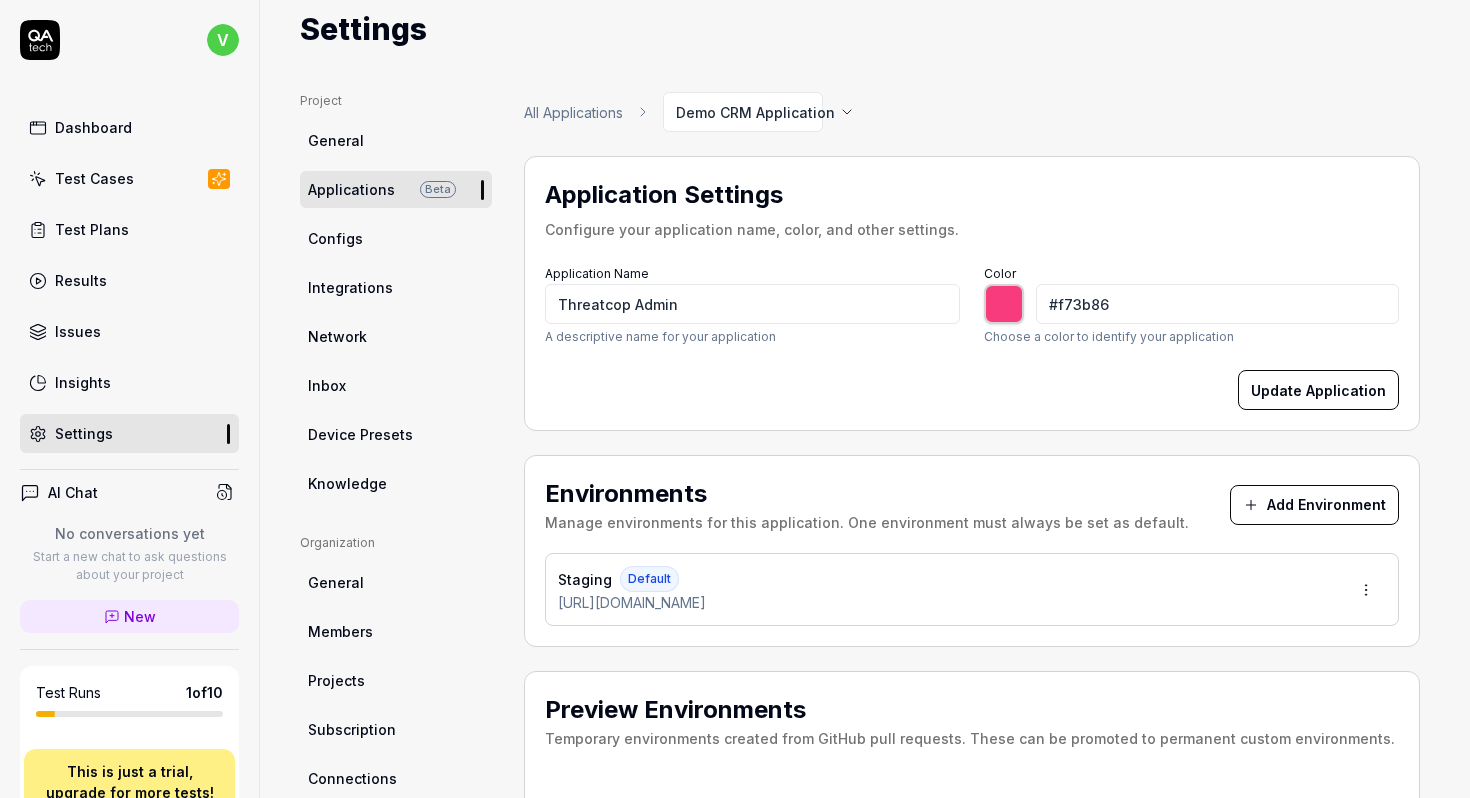 type on "#f73b8c" 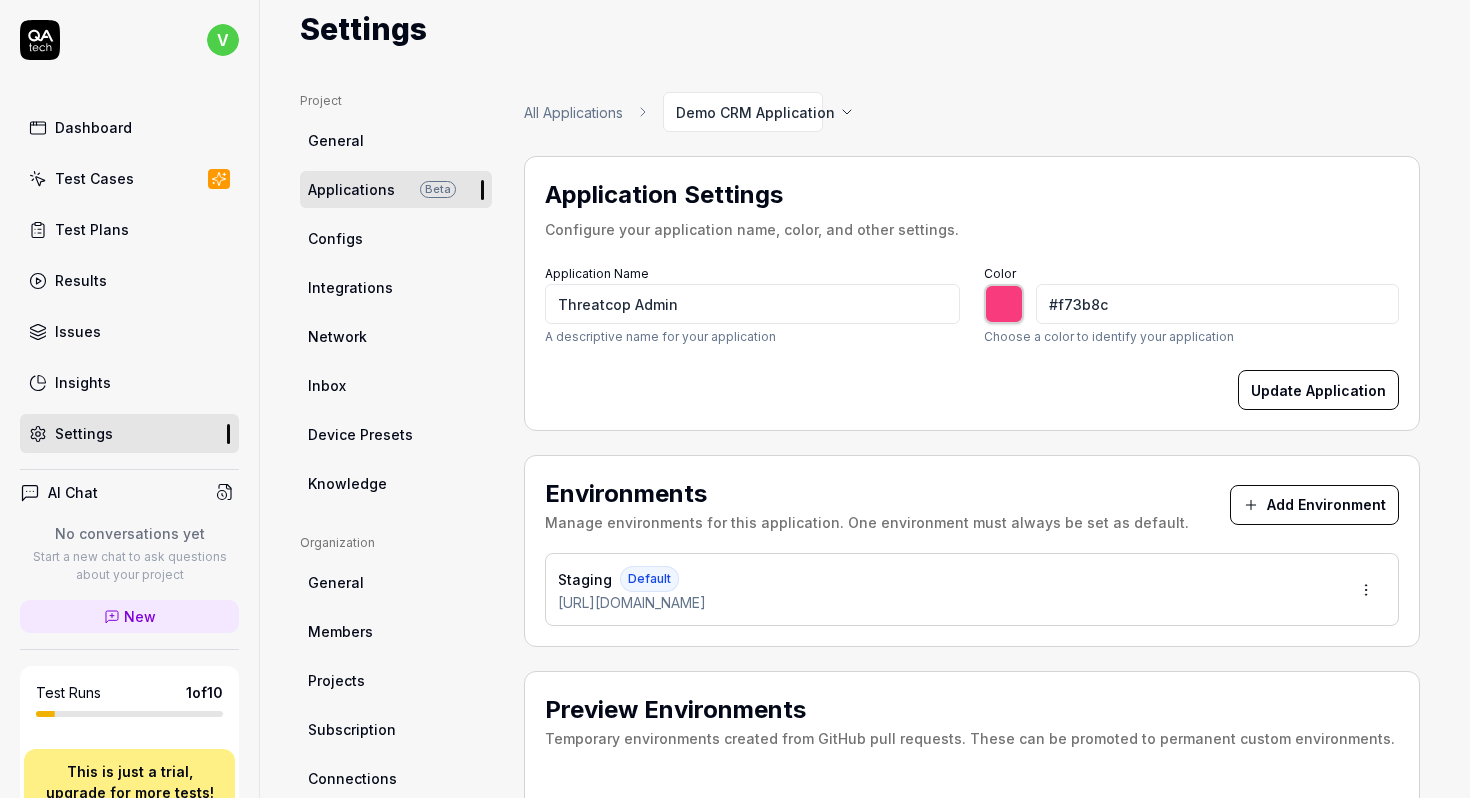 type on "#f73b96" 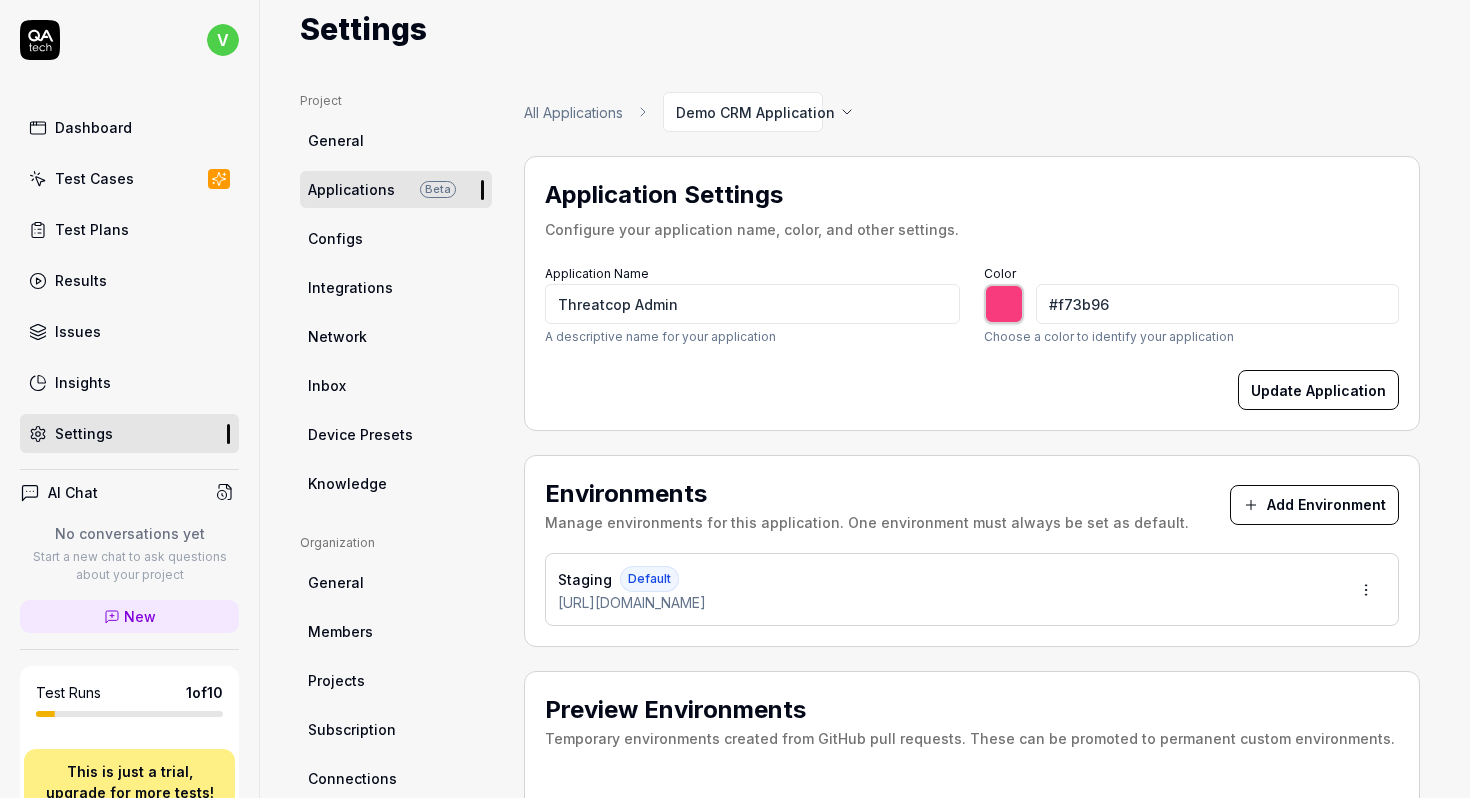 type on "#f73b9f" 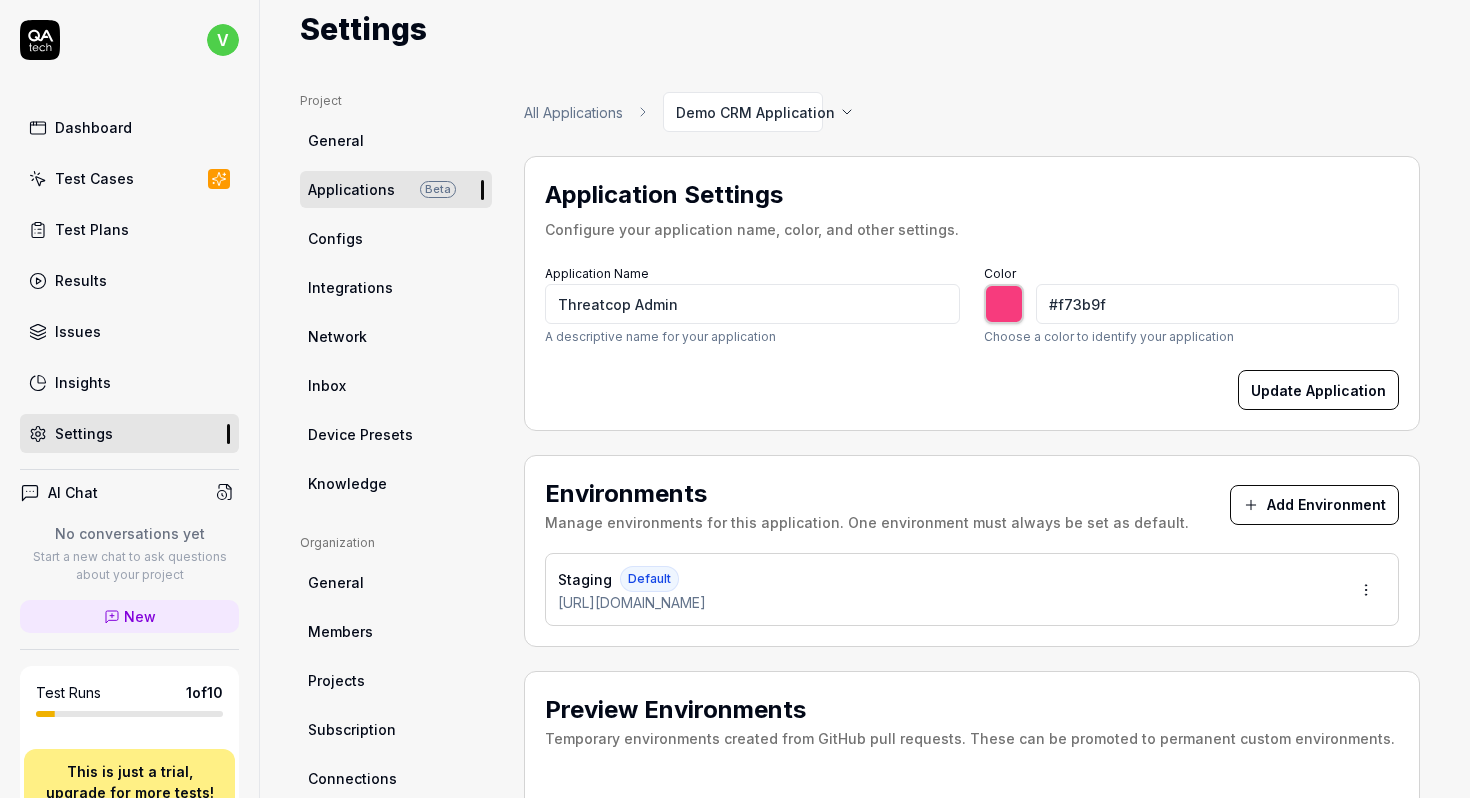 type on "#f73ba9" 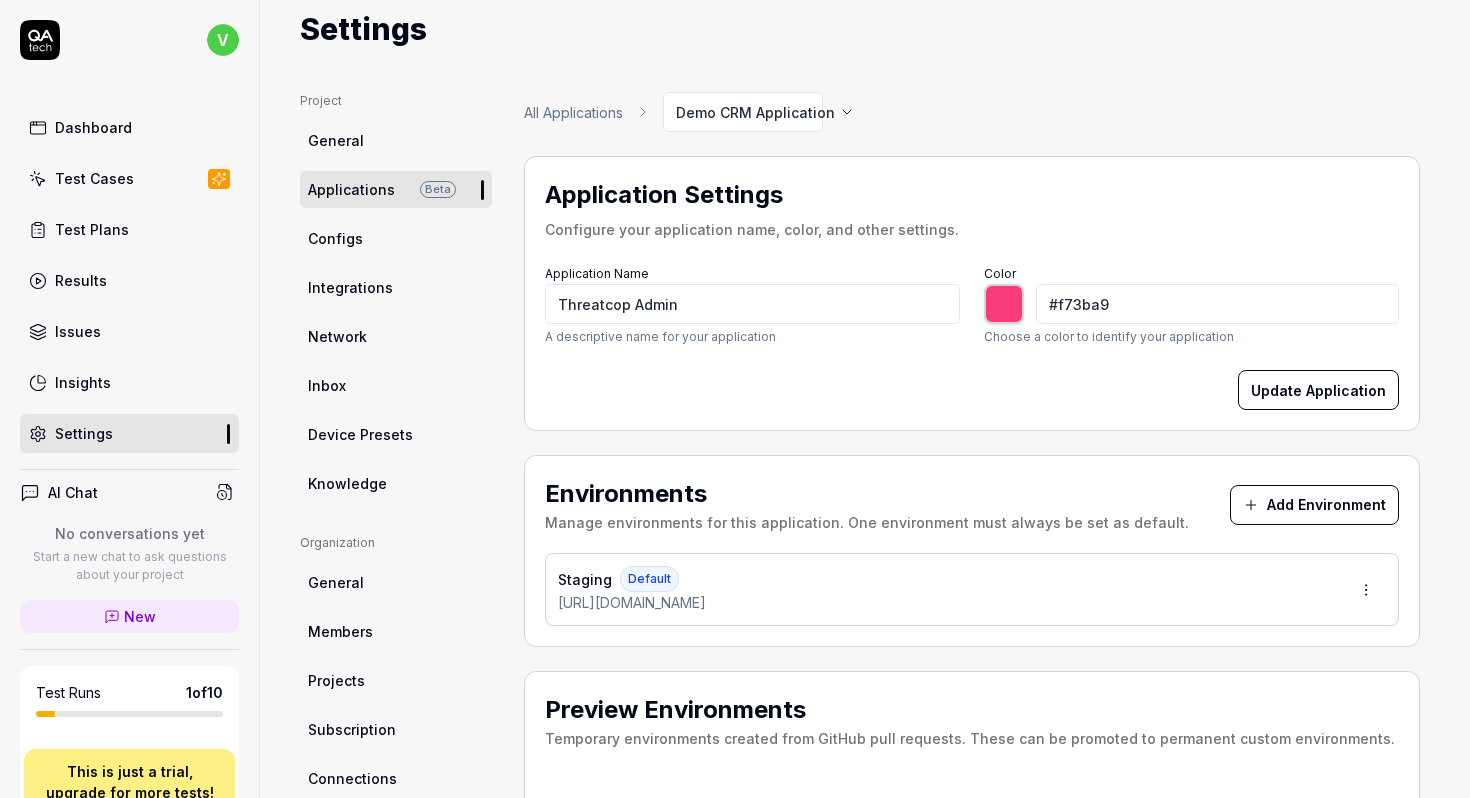 type on "#f73bb2" 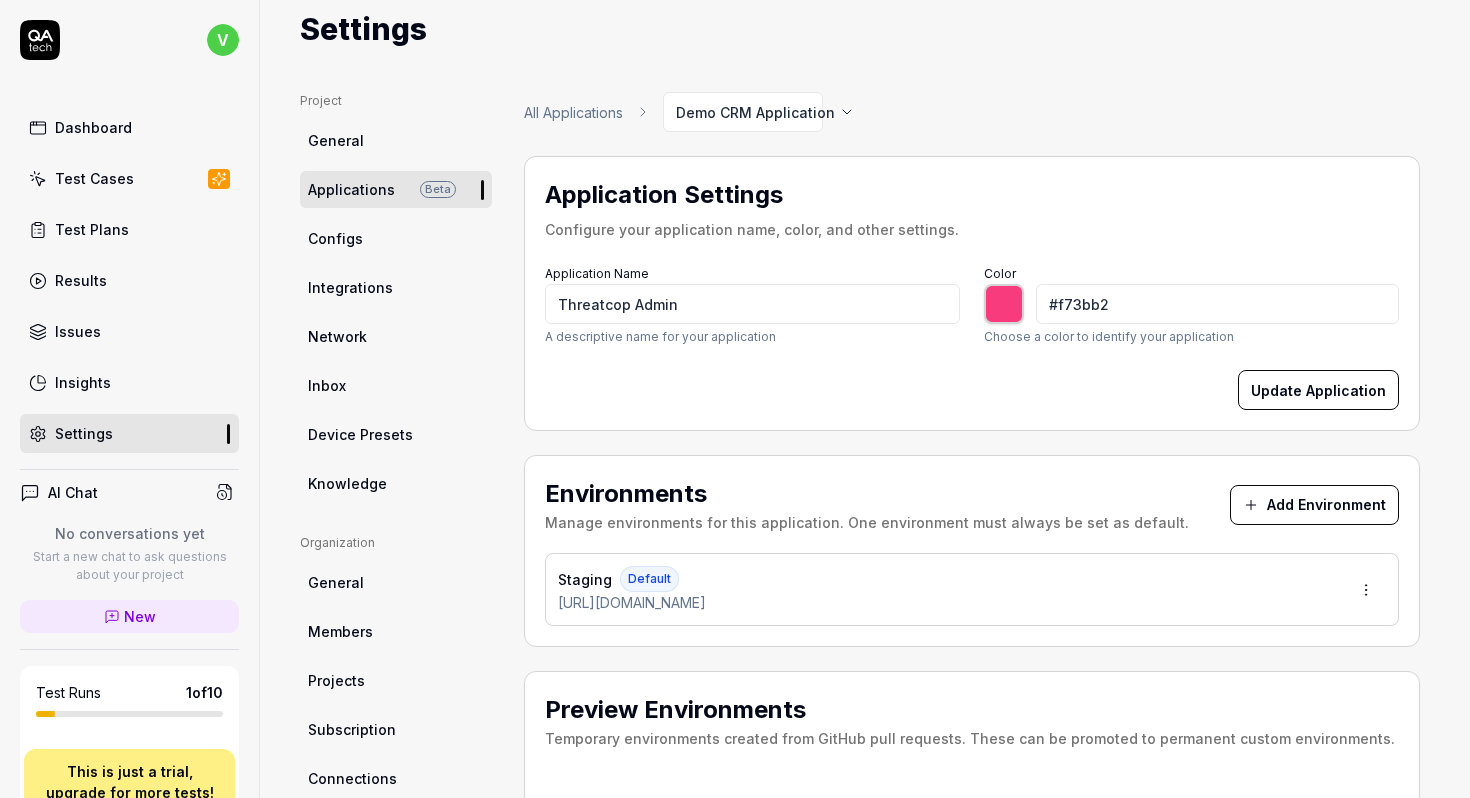 type on "#f73bbb" 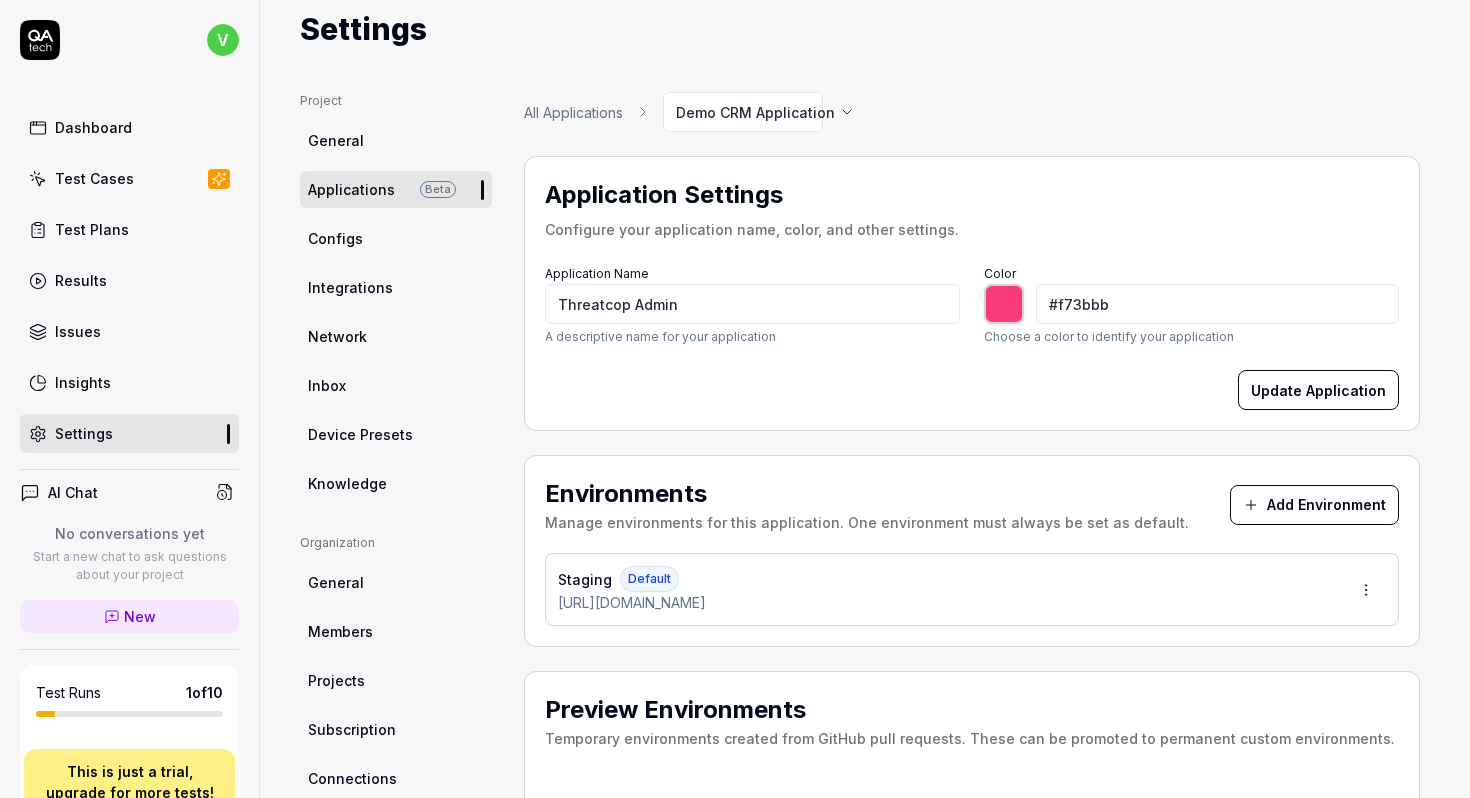type on "#f73bc5" 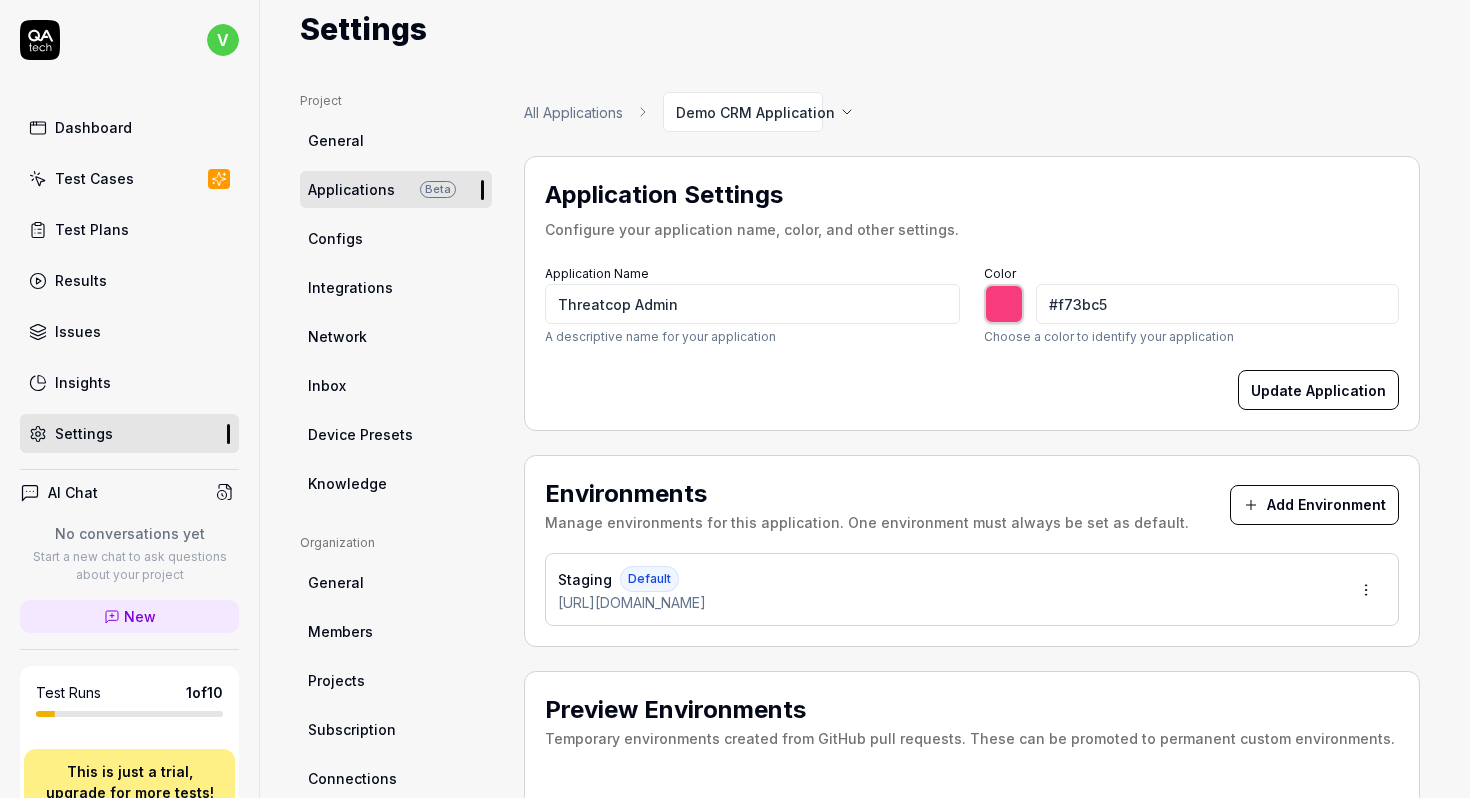 type on "#f73bce" 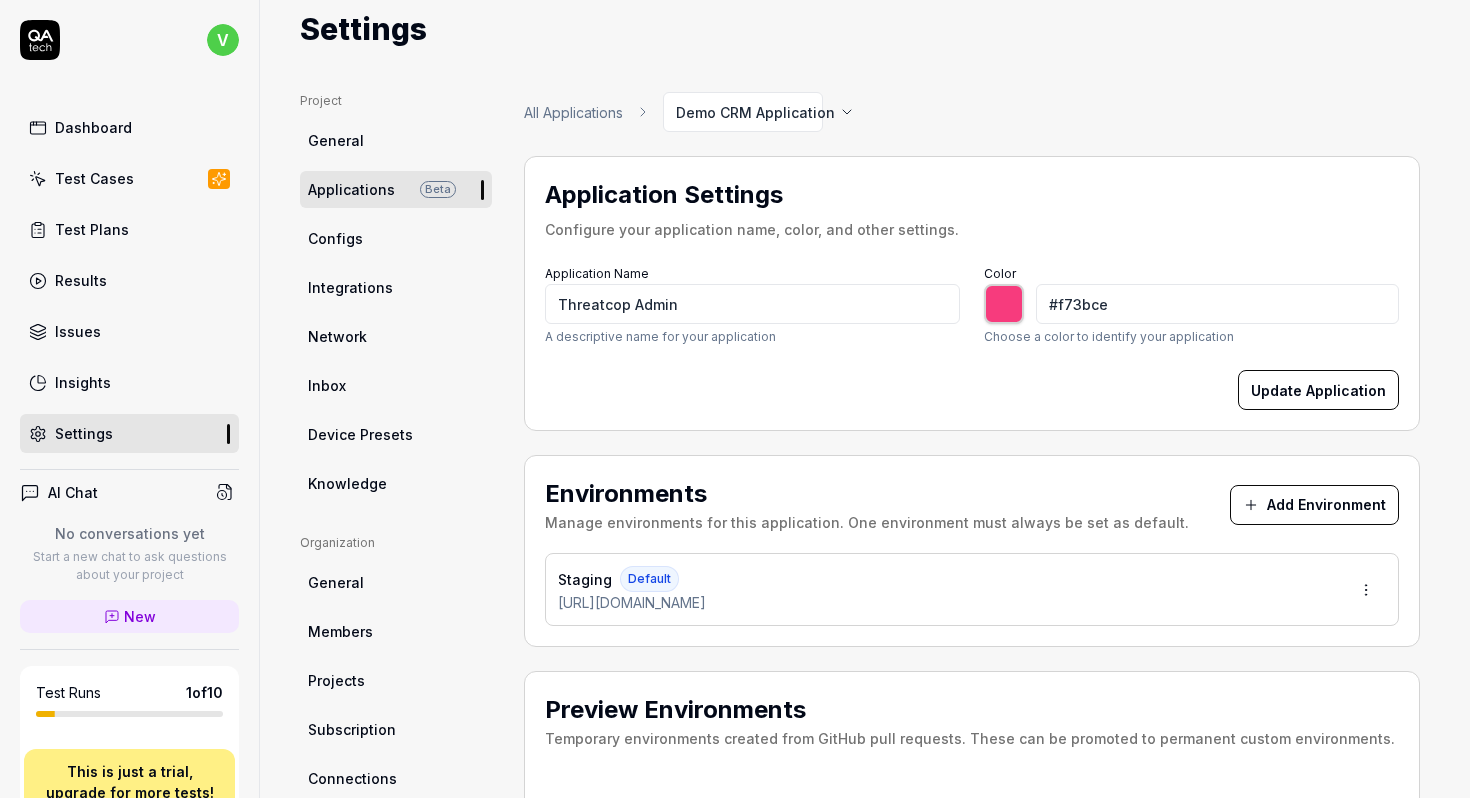 type on "#f73bd4" 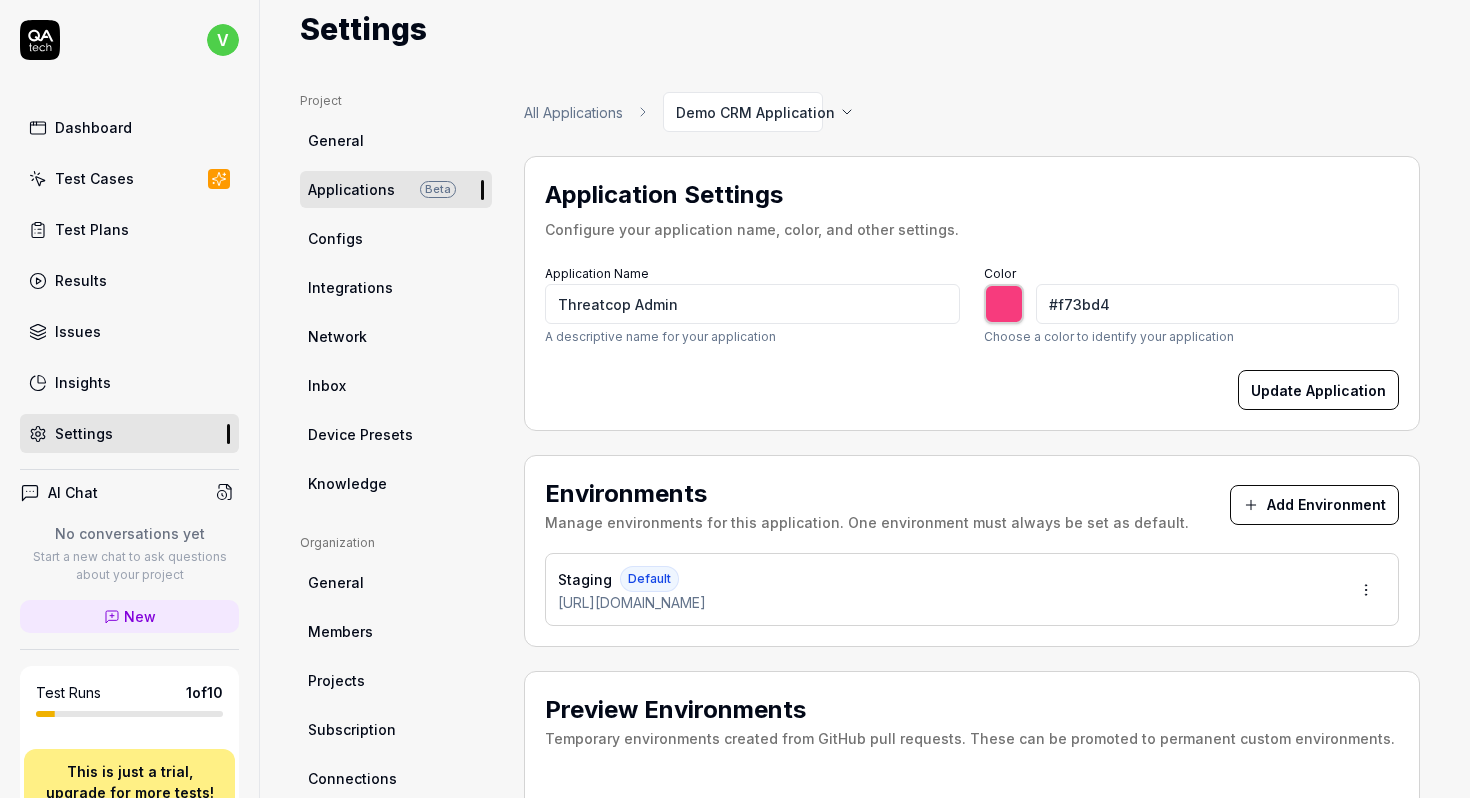 type on "#f73bde" 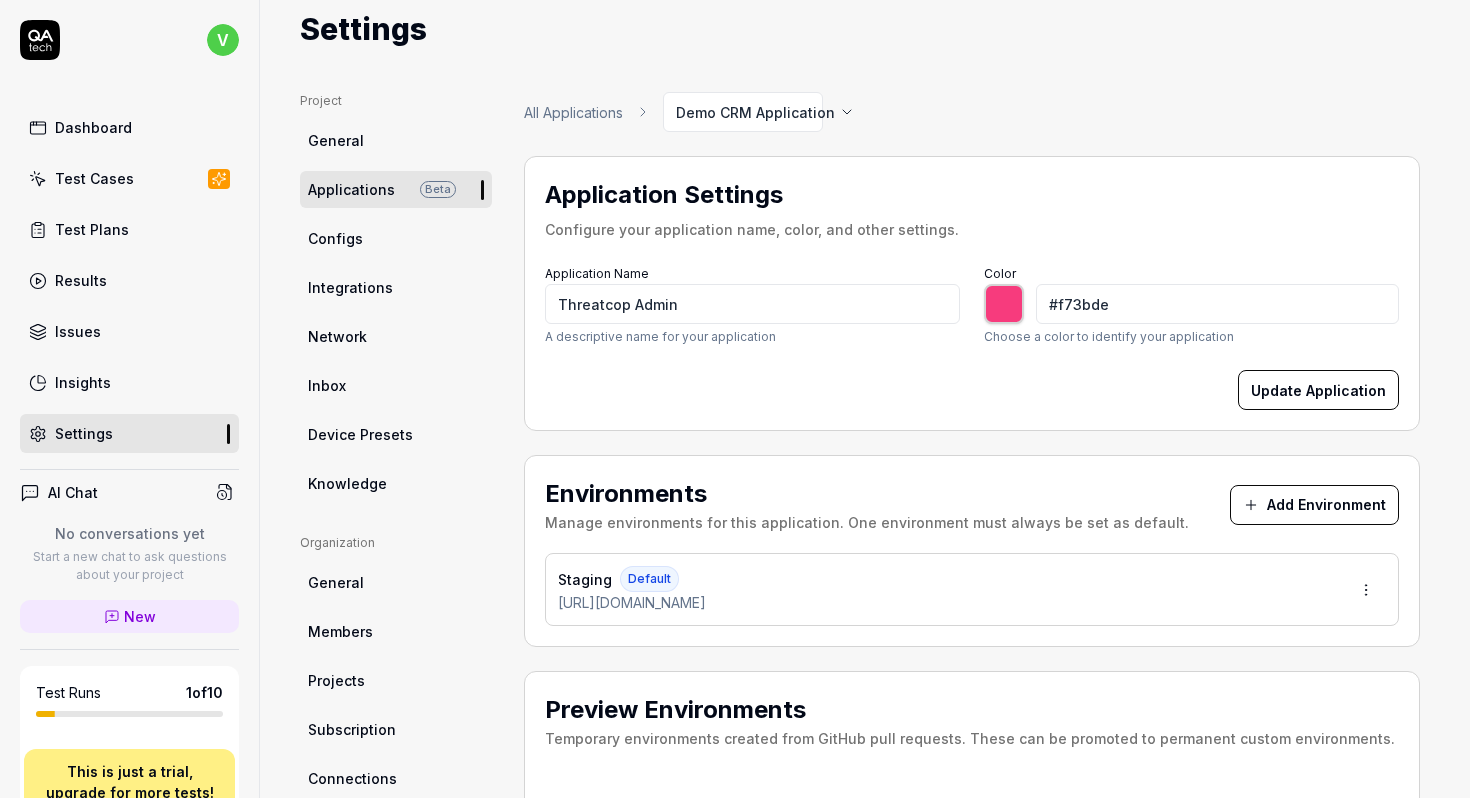type on "#f73be7" 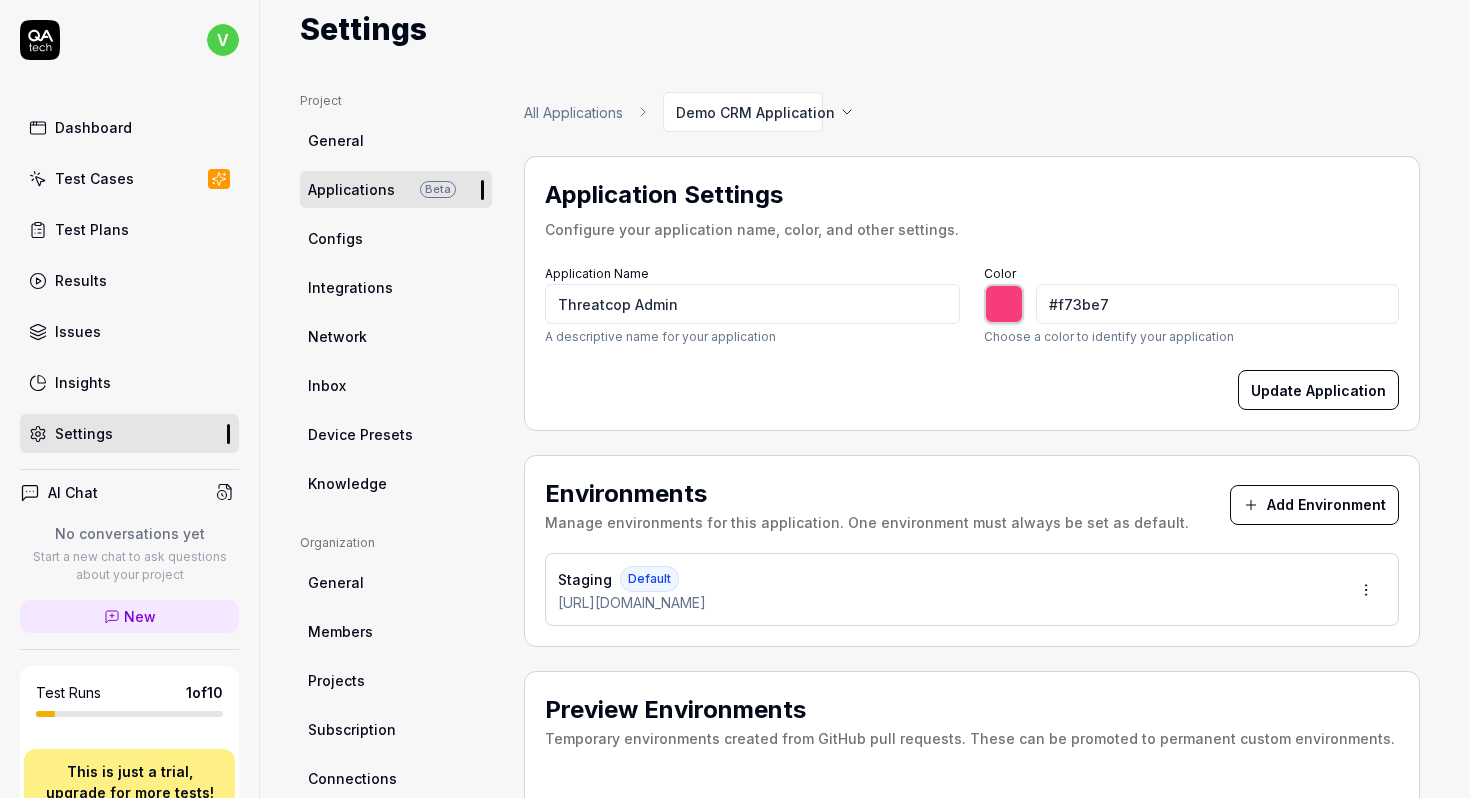 type on "#f73bf1" 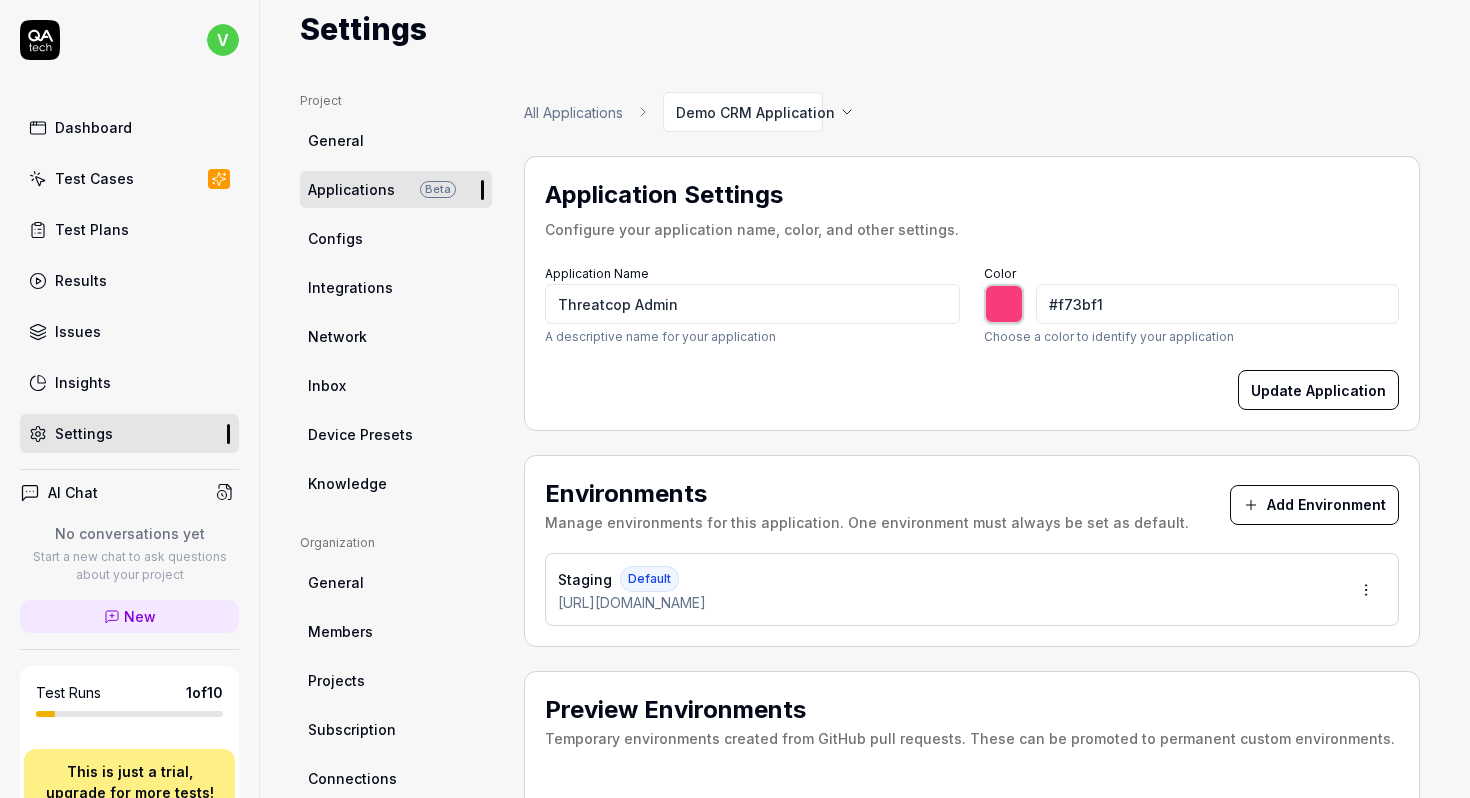 type on "#f43bf7" 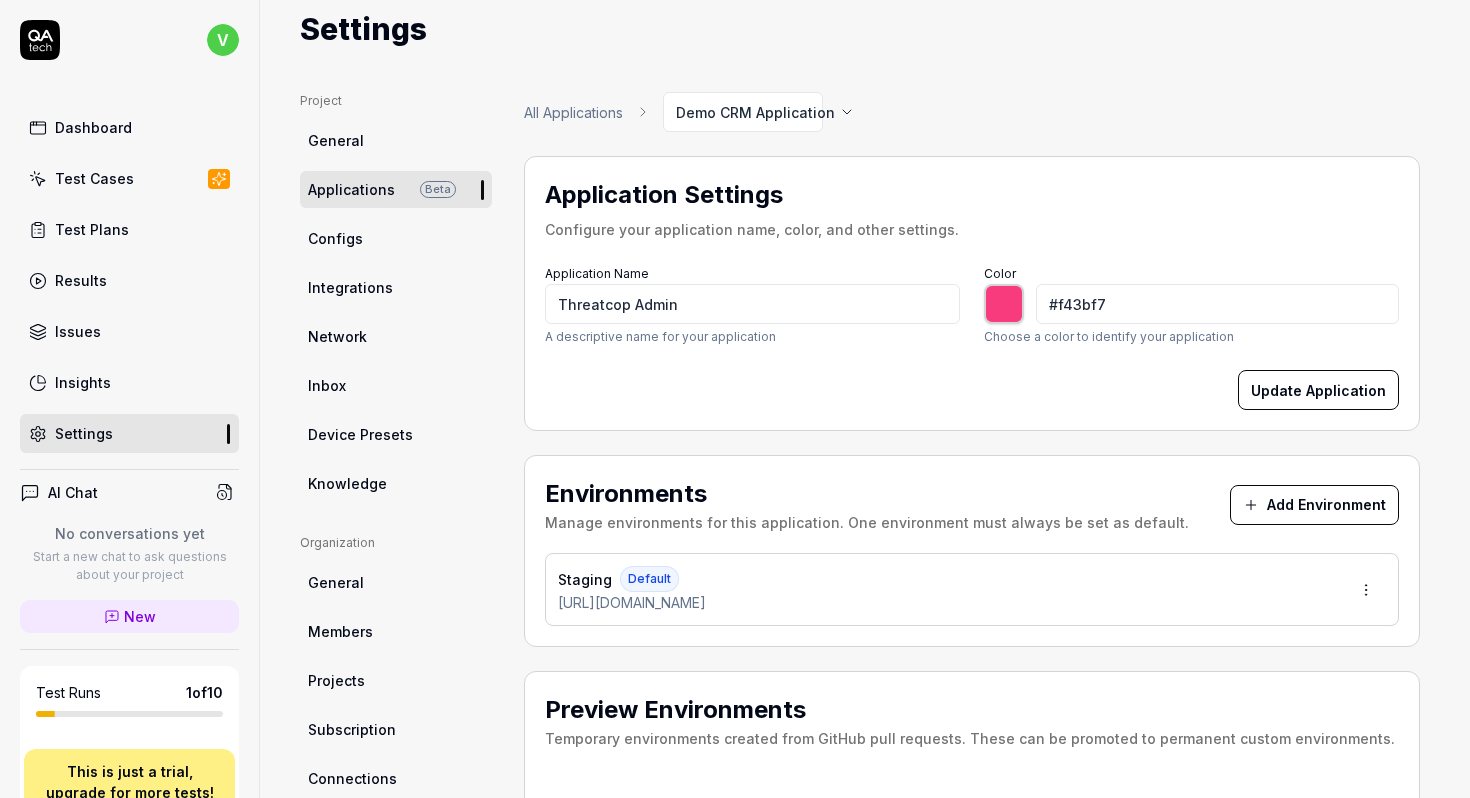 type on "#ea3bf7" 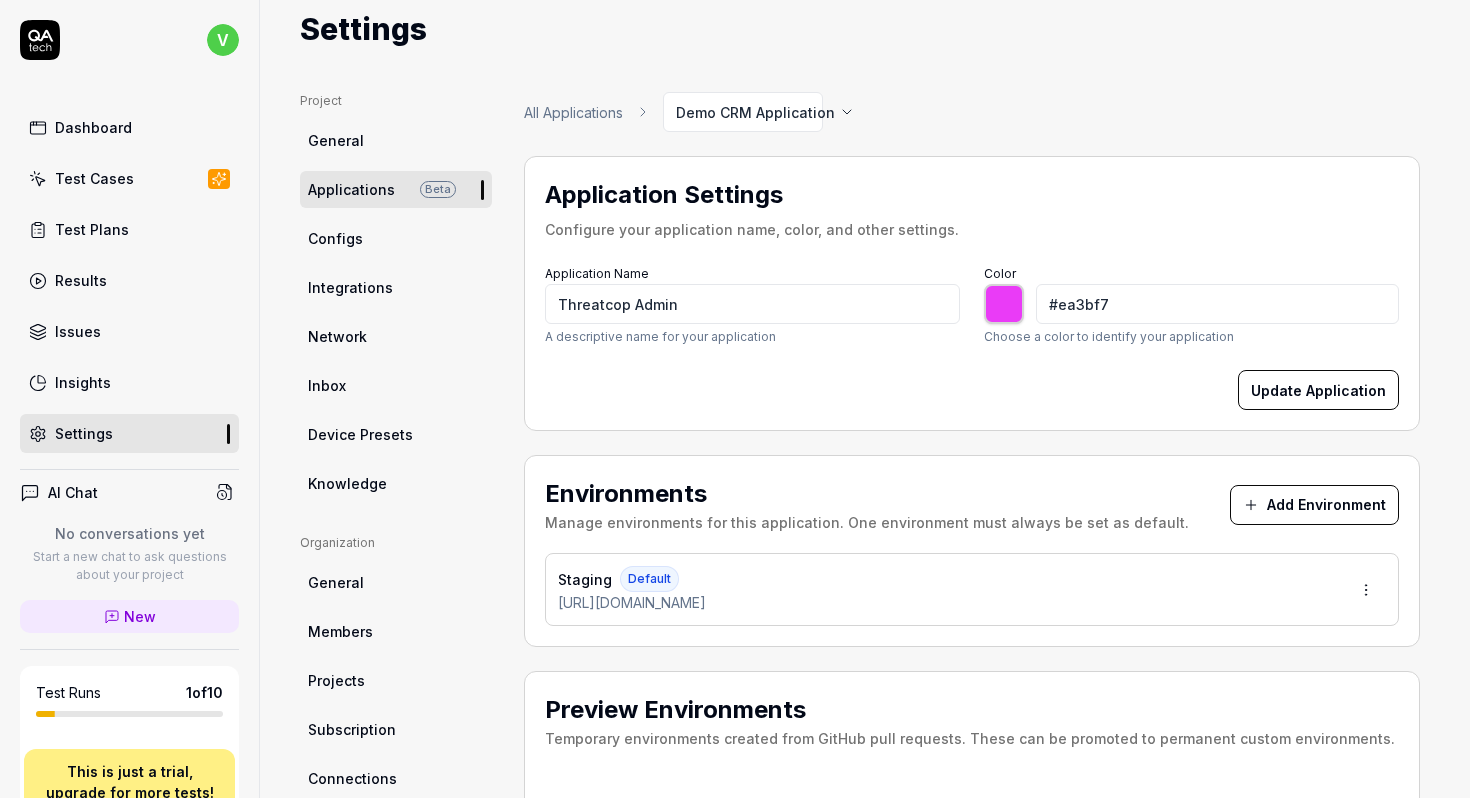 type on "#e13bf7" 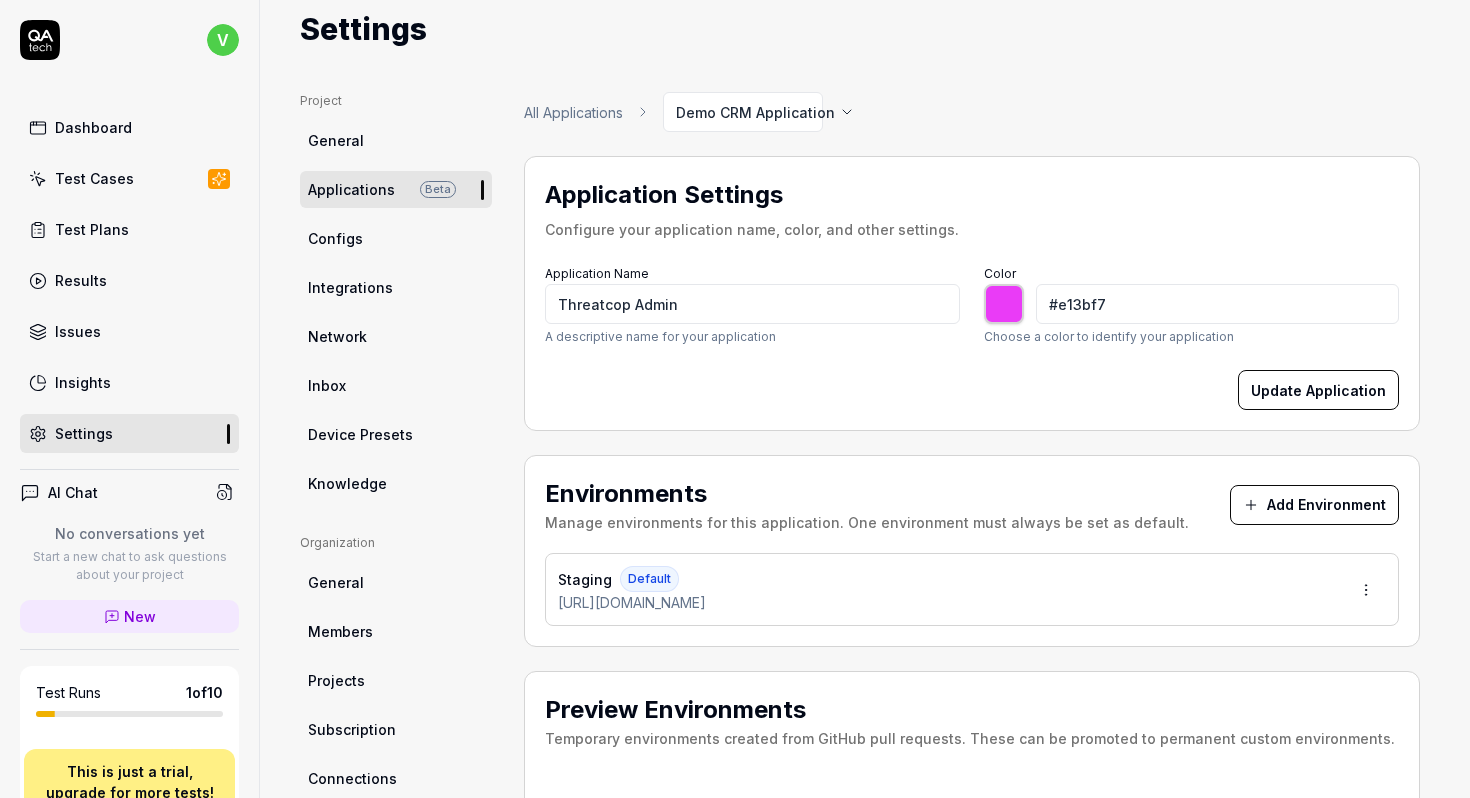 type on "#d83bf7" 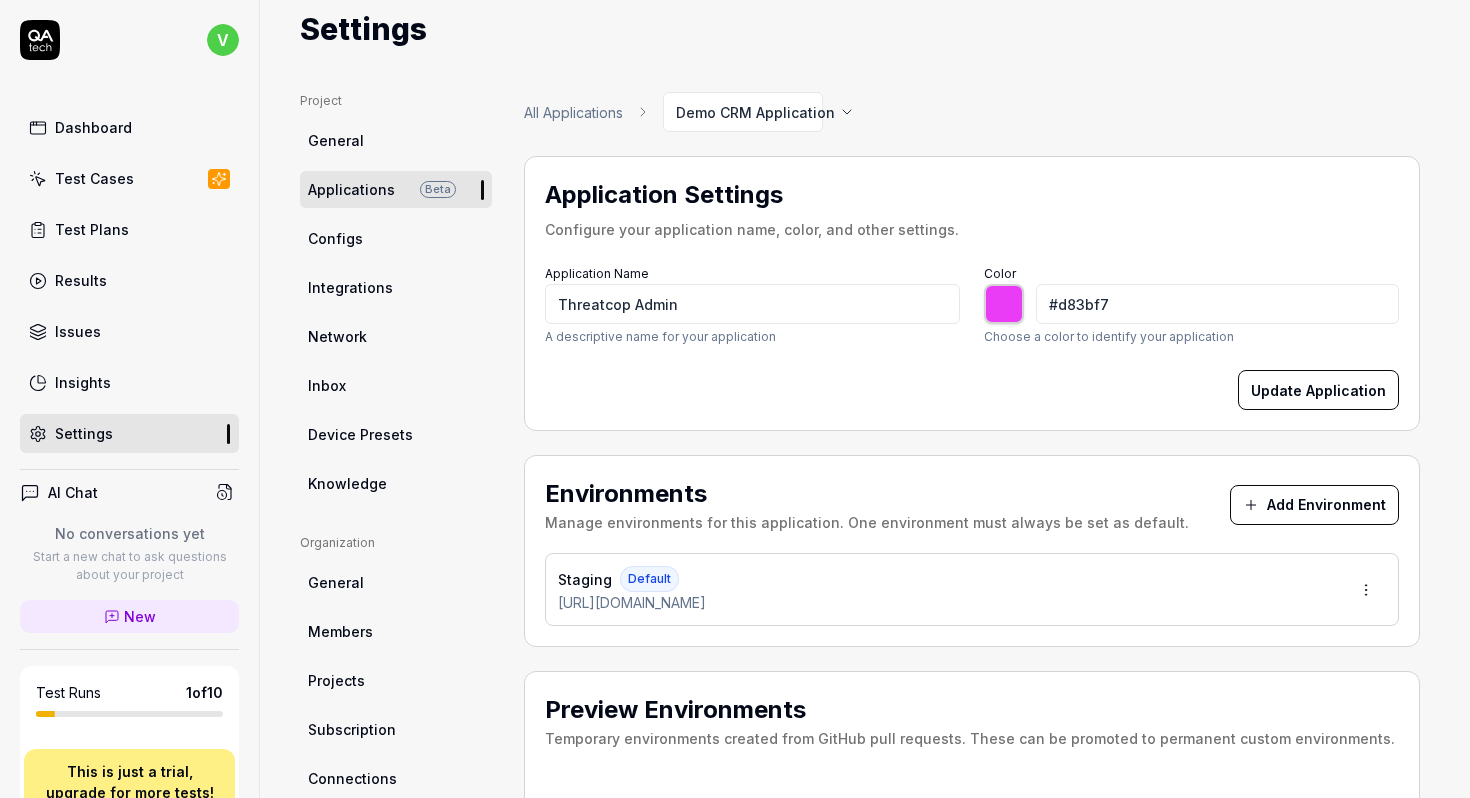 type on "#ce3bf7" 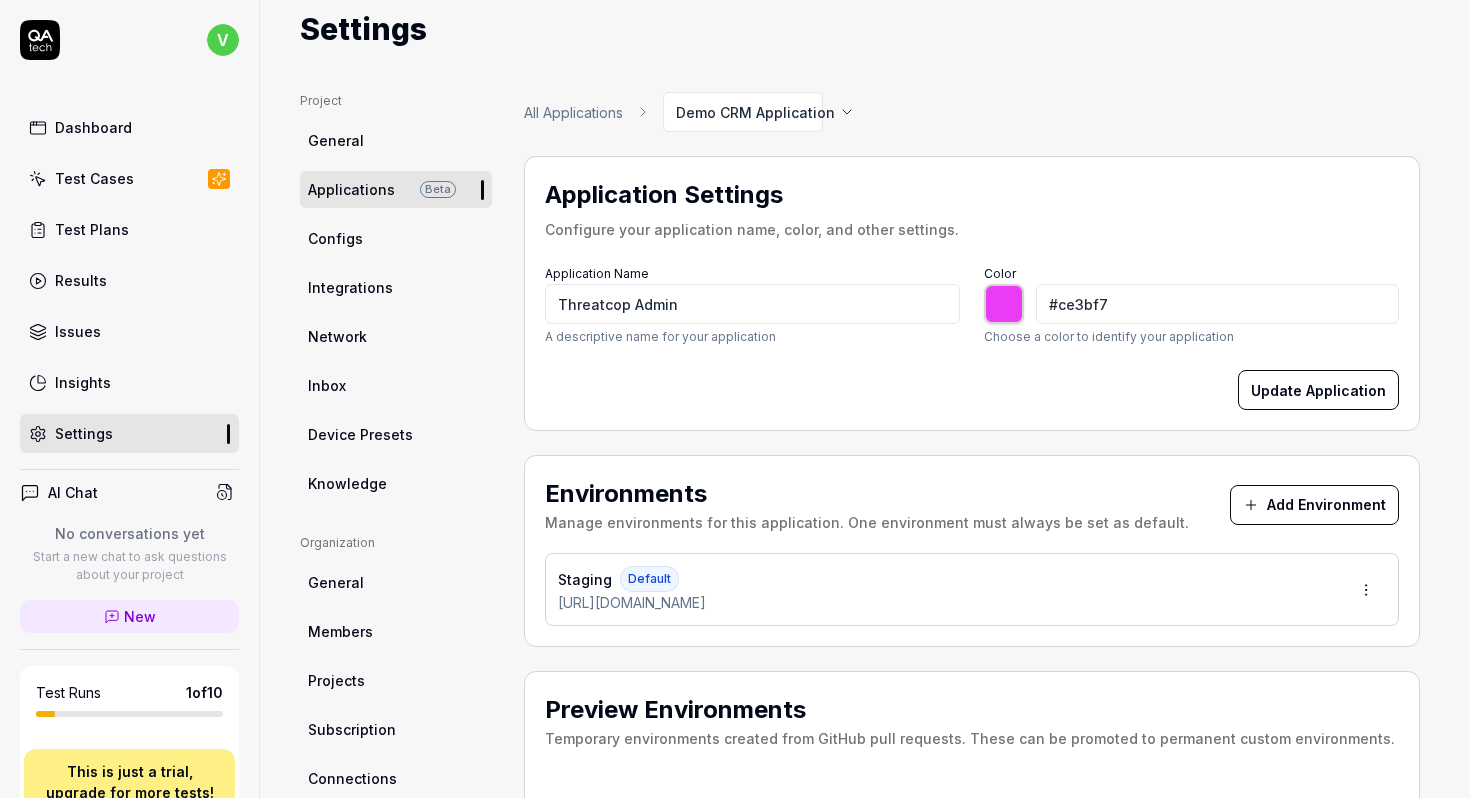 type on "#c53bf7" 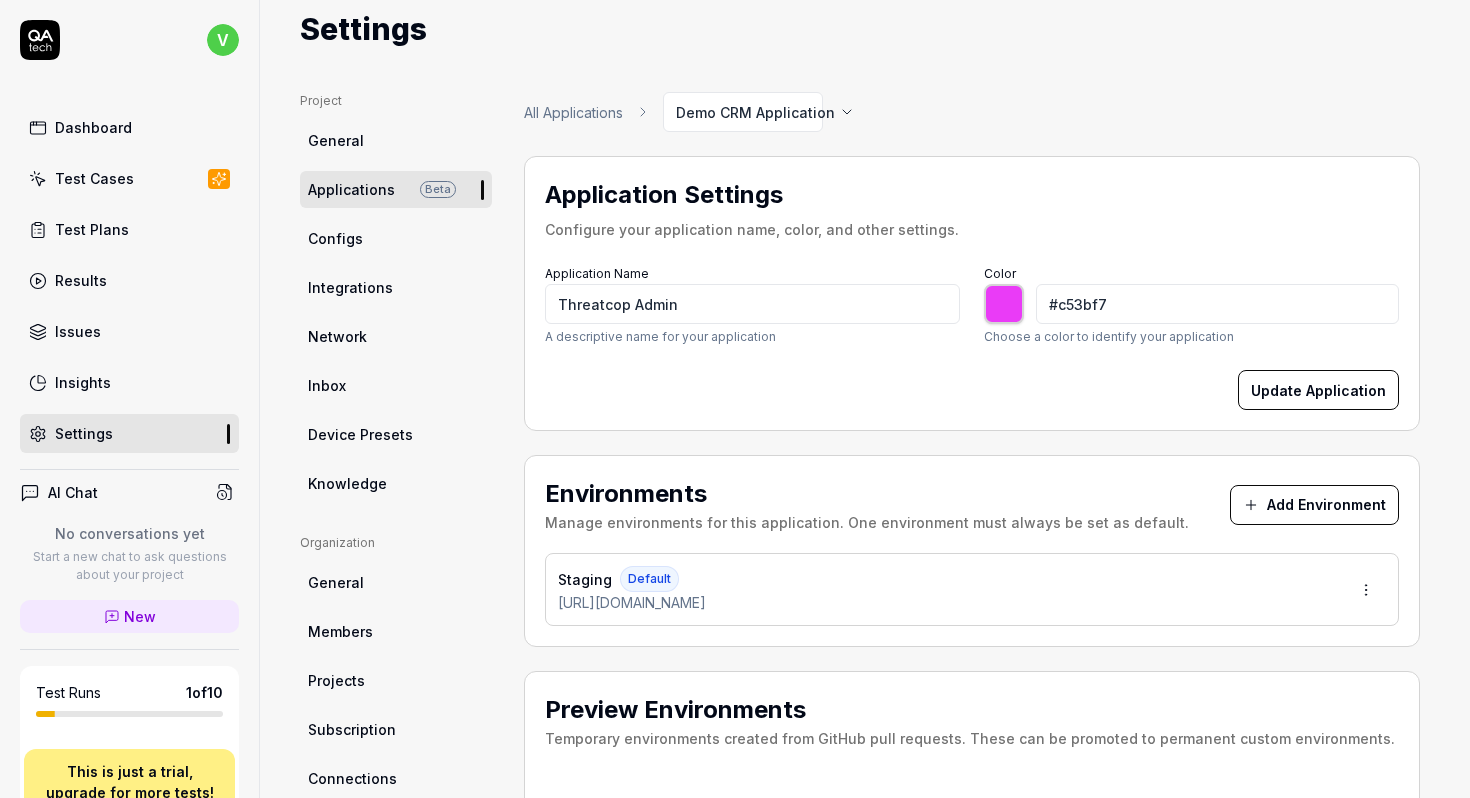 type on "#bb3bf7" 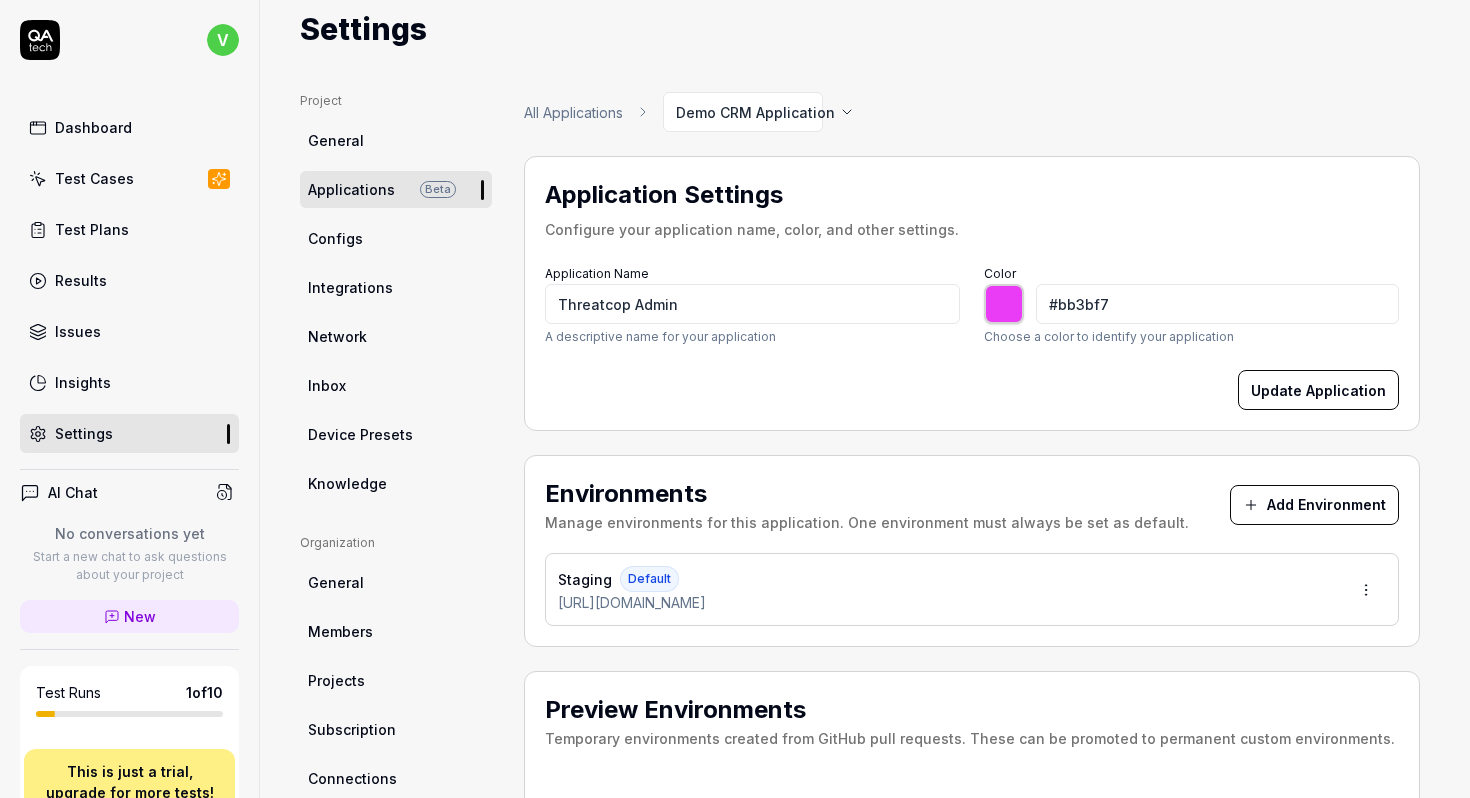 type on "#b53bf7" 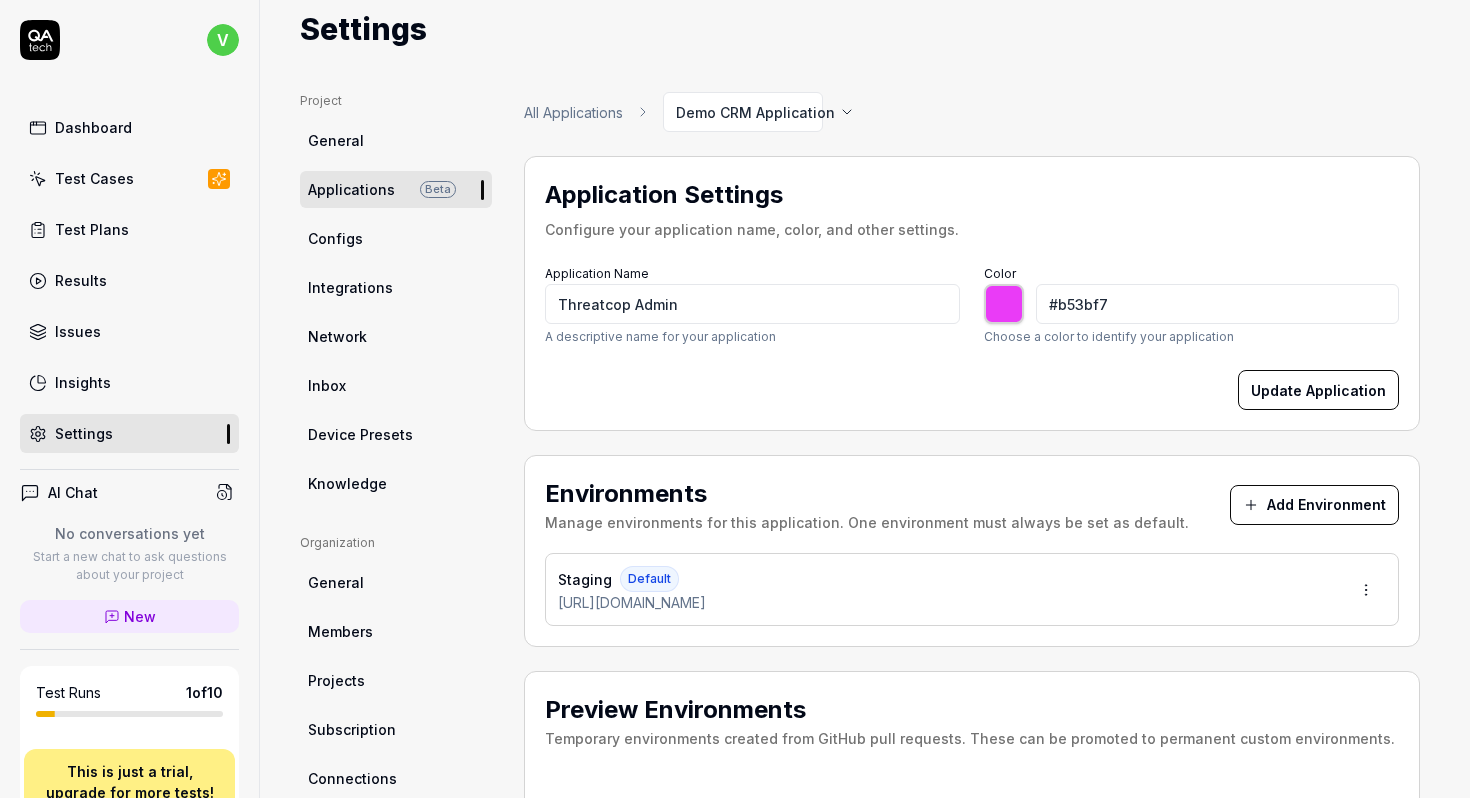 type on "#ac3bf7" 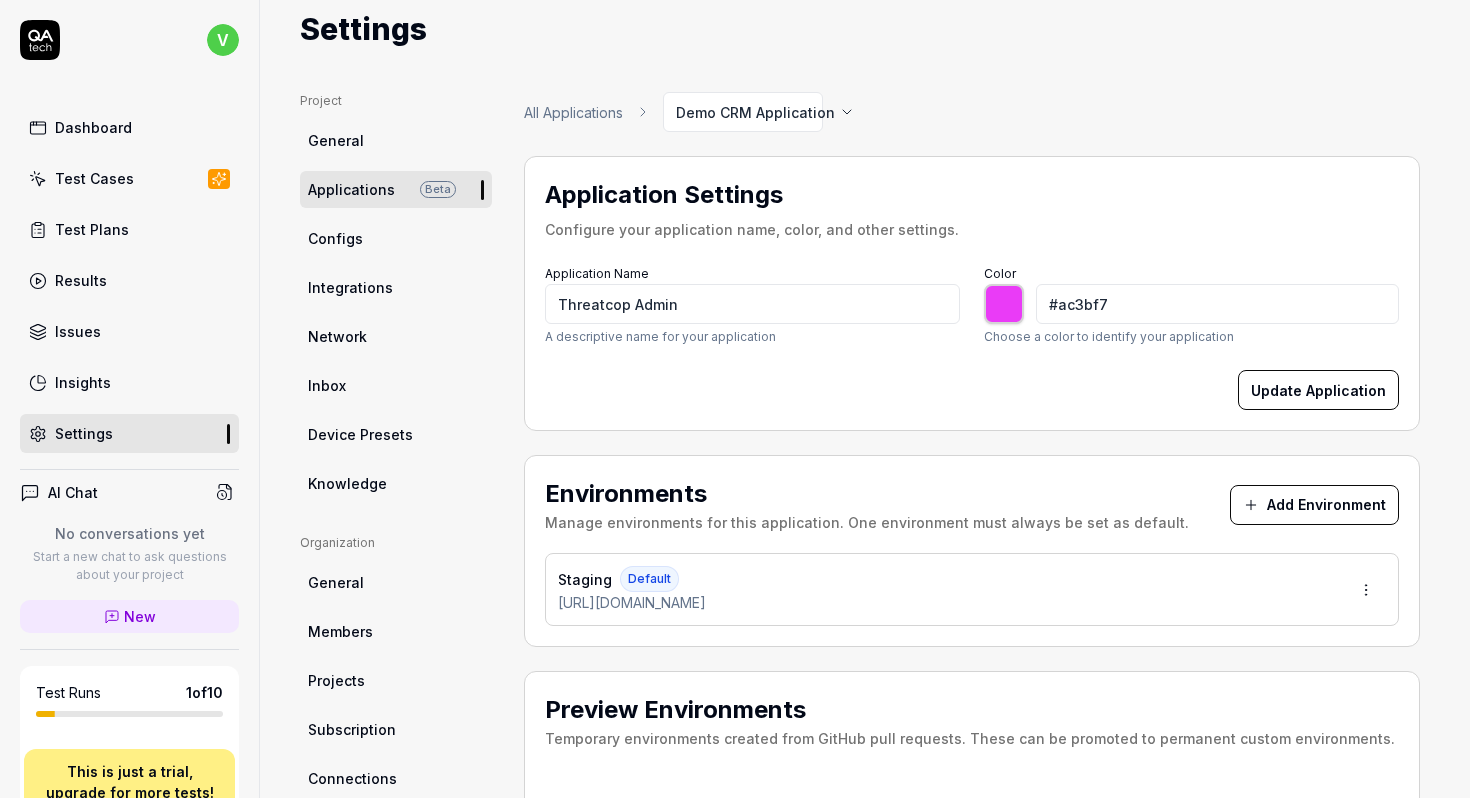 type on "#a23bf7" 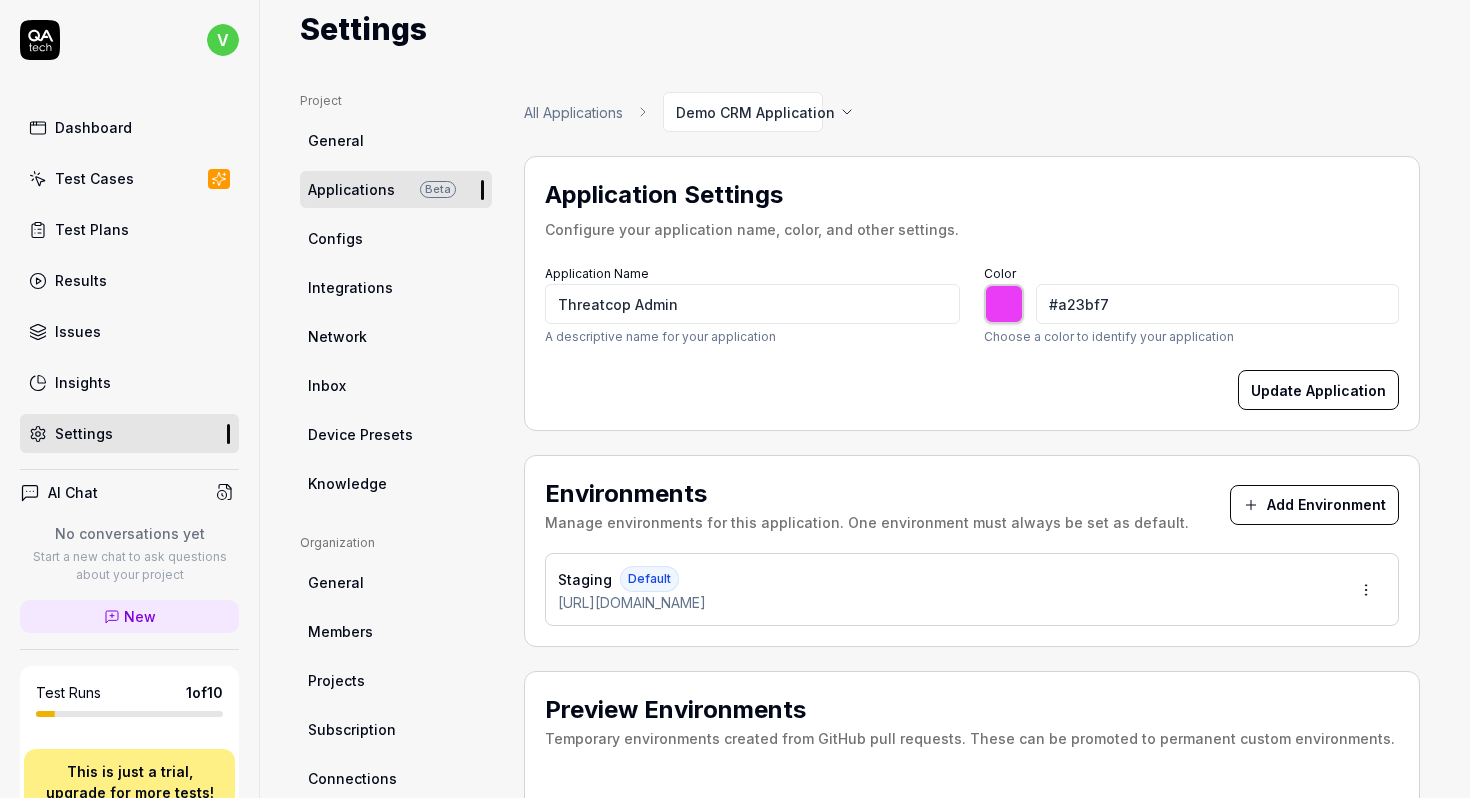 type on "*******" 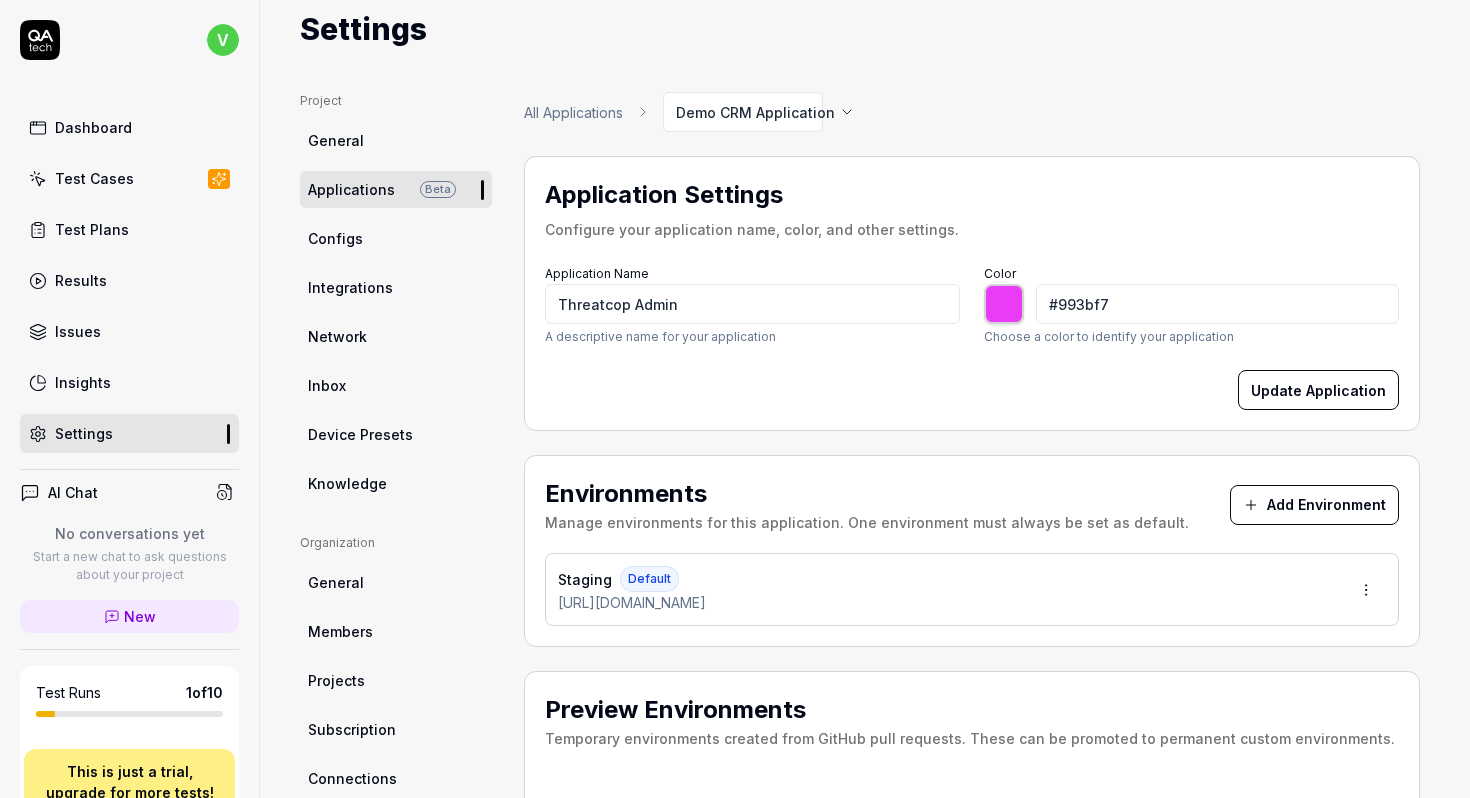 type on "#903bf7" 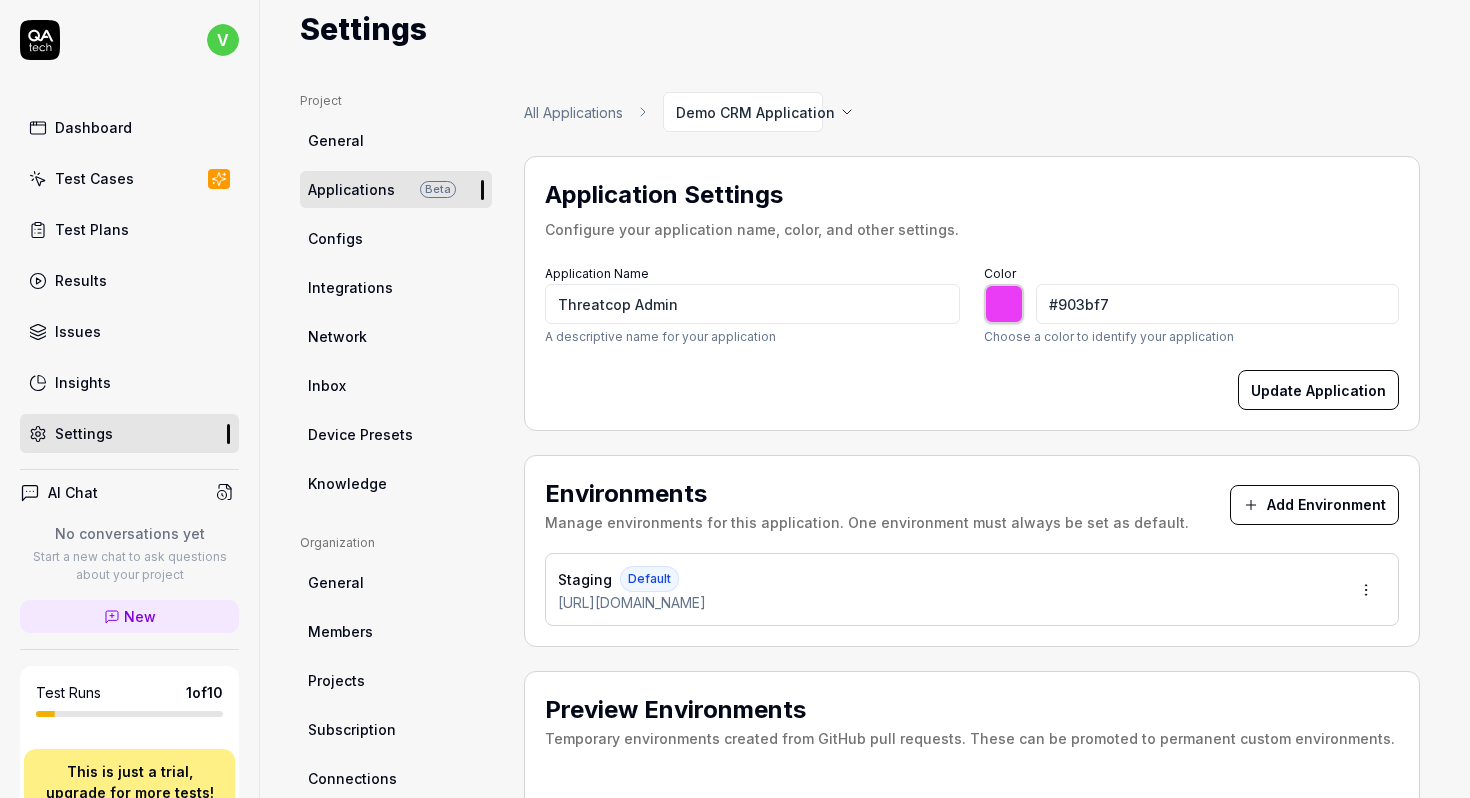 type on "#863bf7" 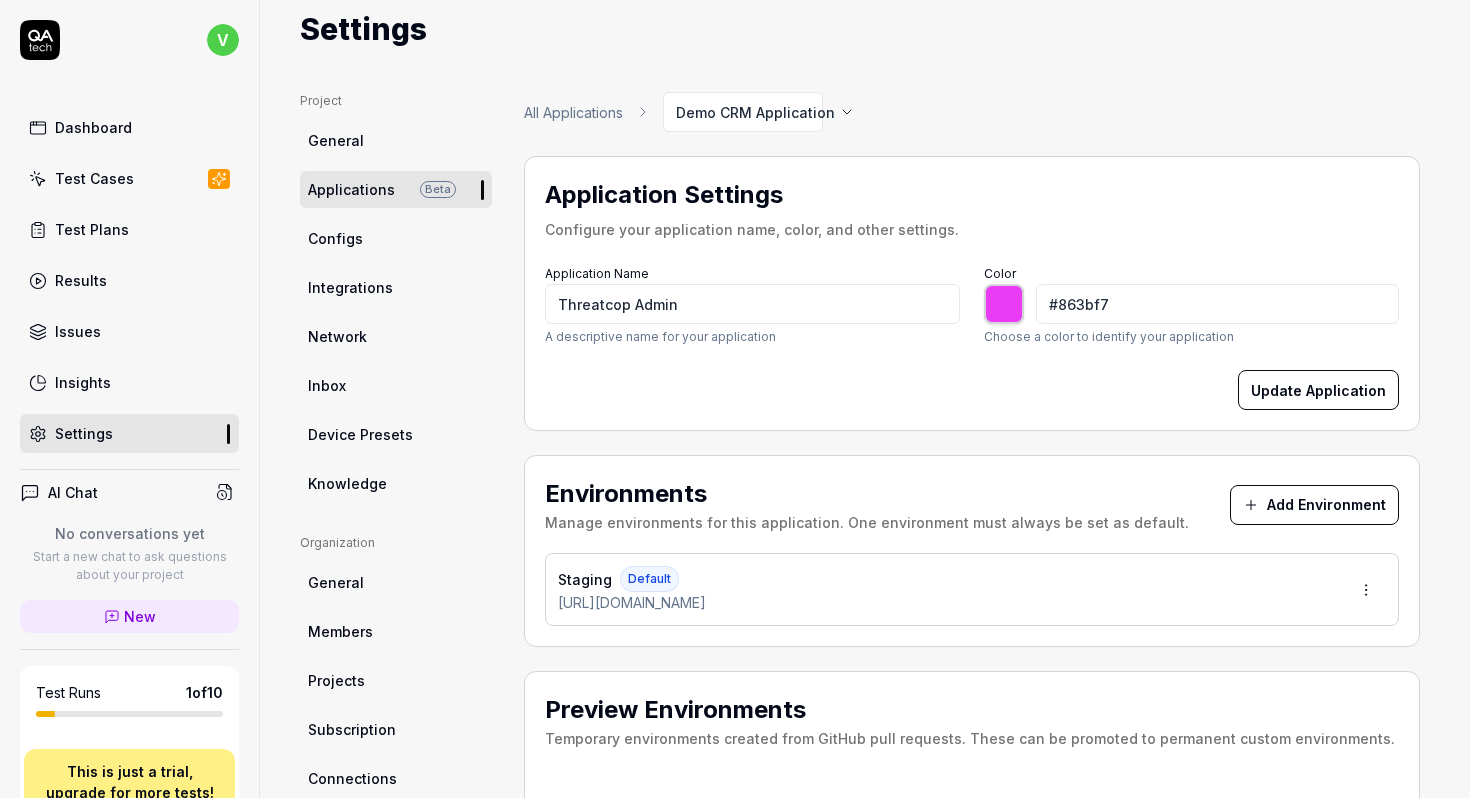 type on "#7d3bf7" 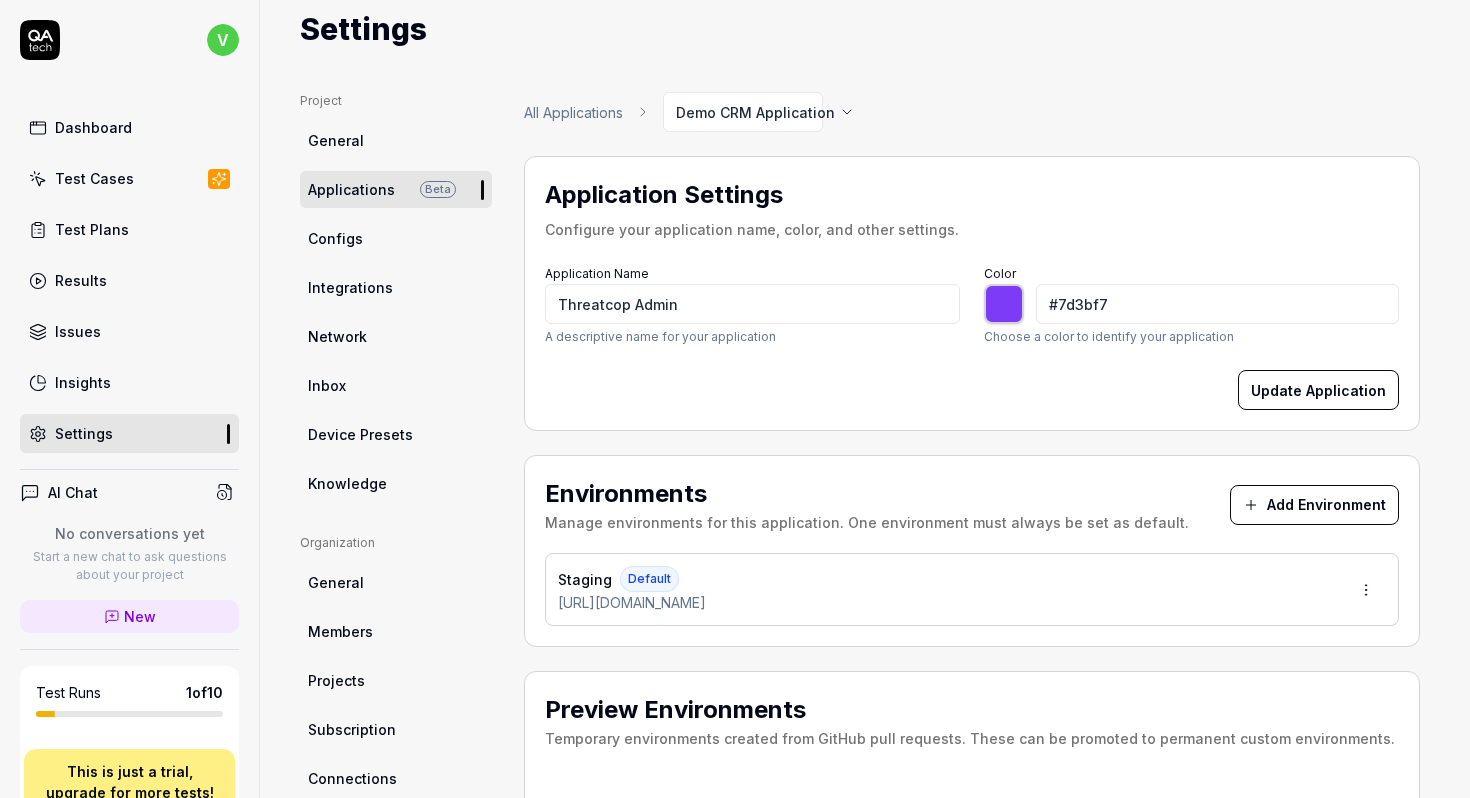 type on "#733bf7" 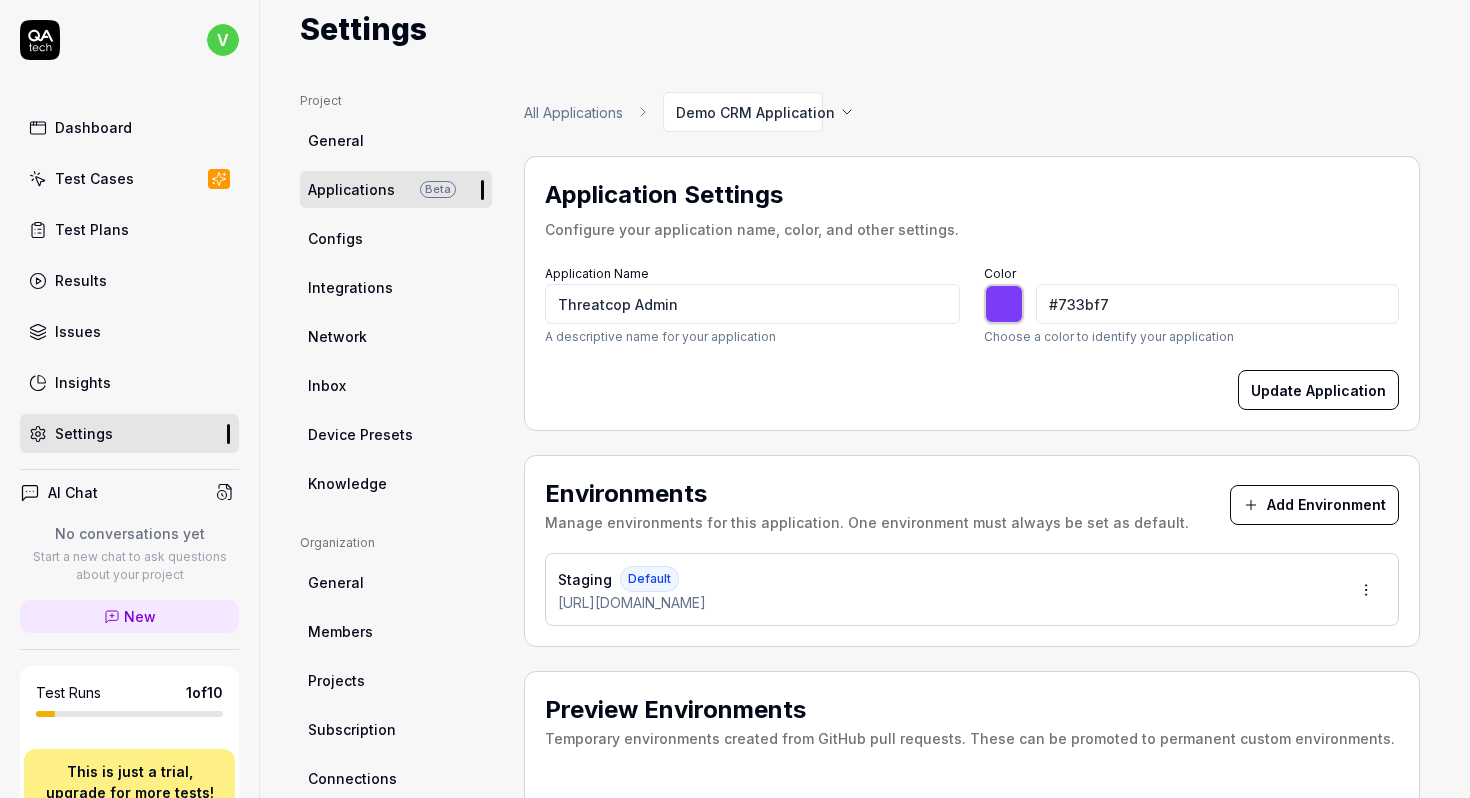 type on "#6d3bf7" 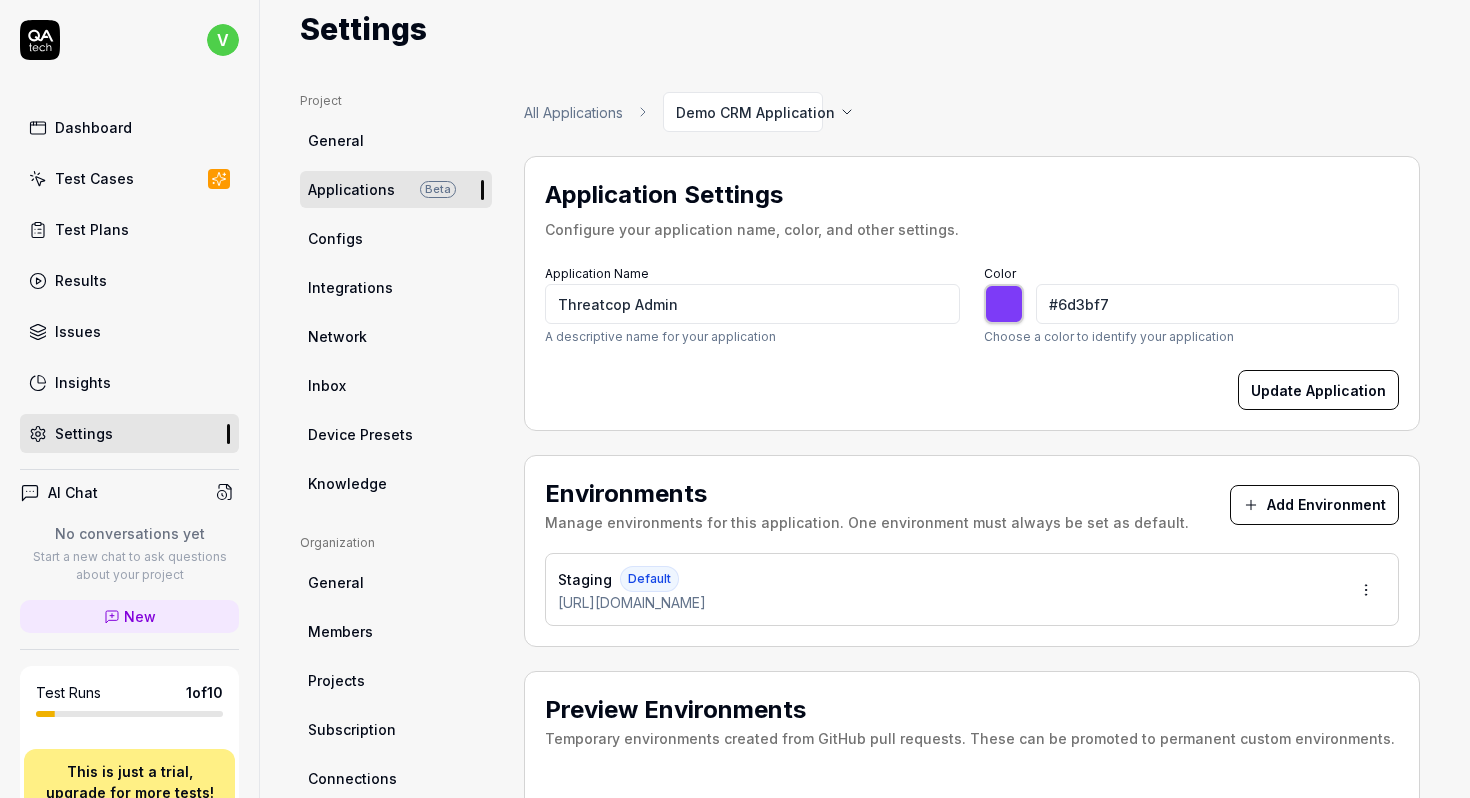 type on "#643bf7" 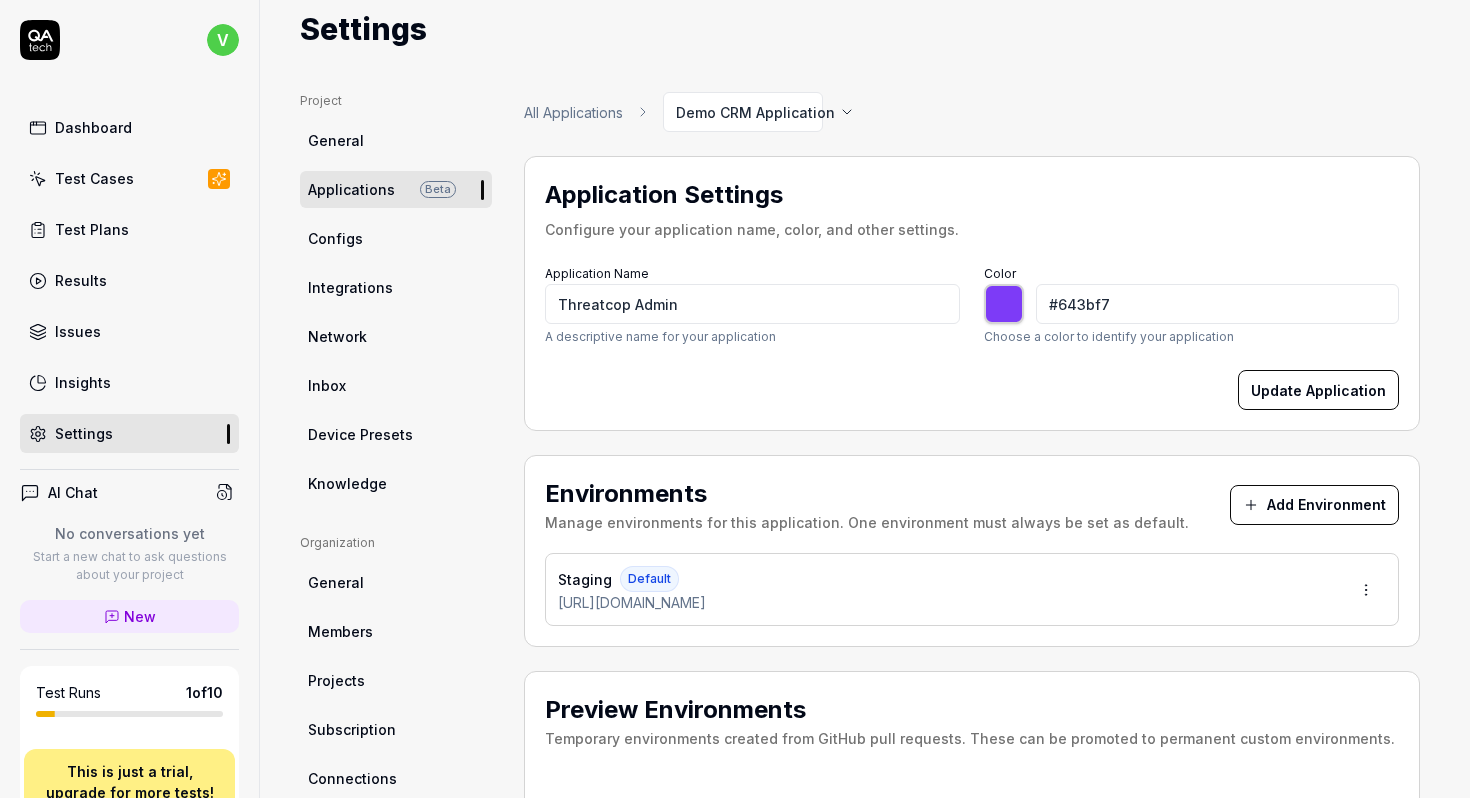 type on "#5a3bf7" 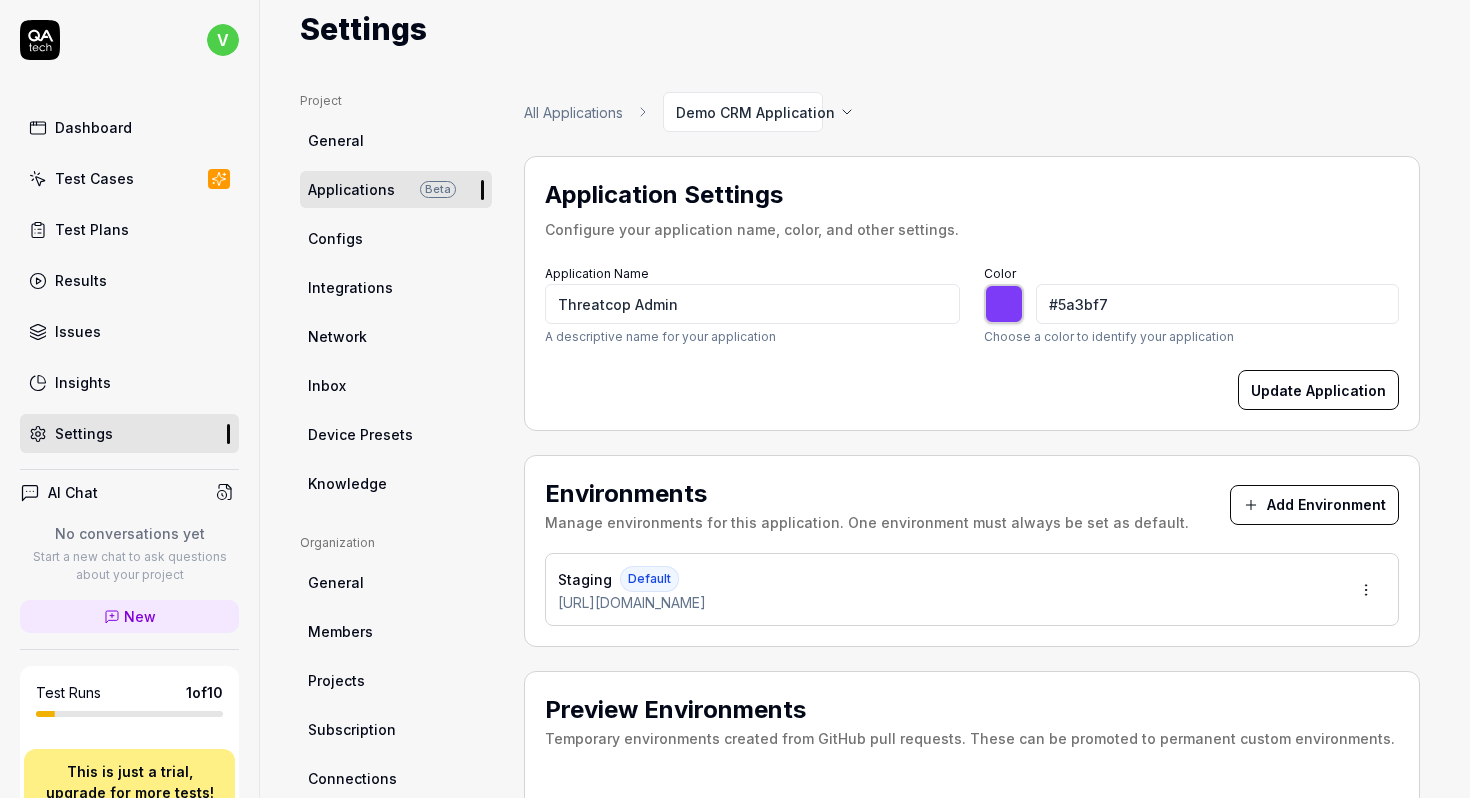 type on "#513bf7" 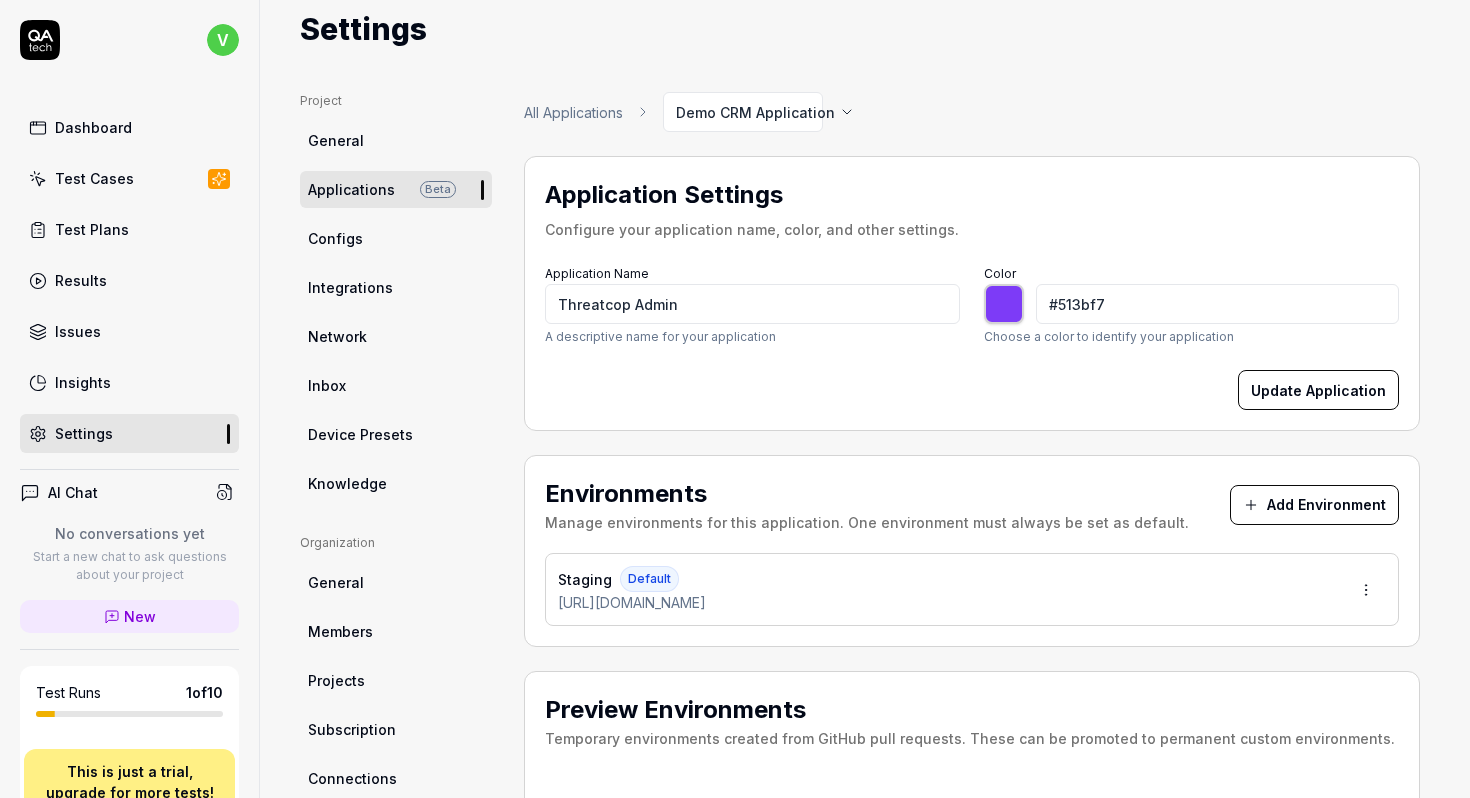 type on "#483bf7" 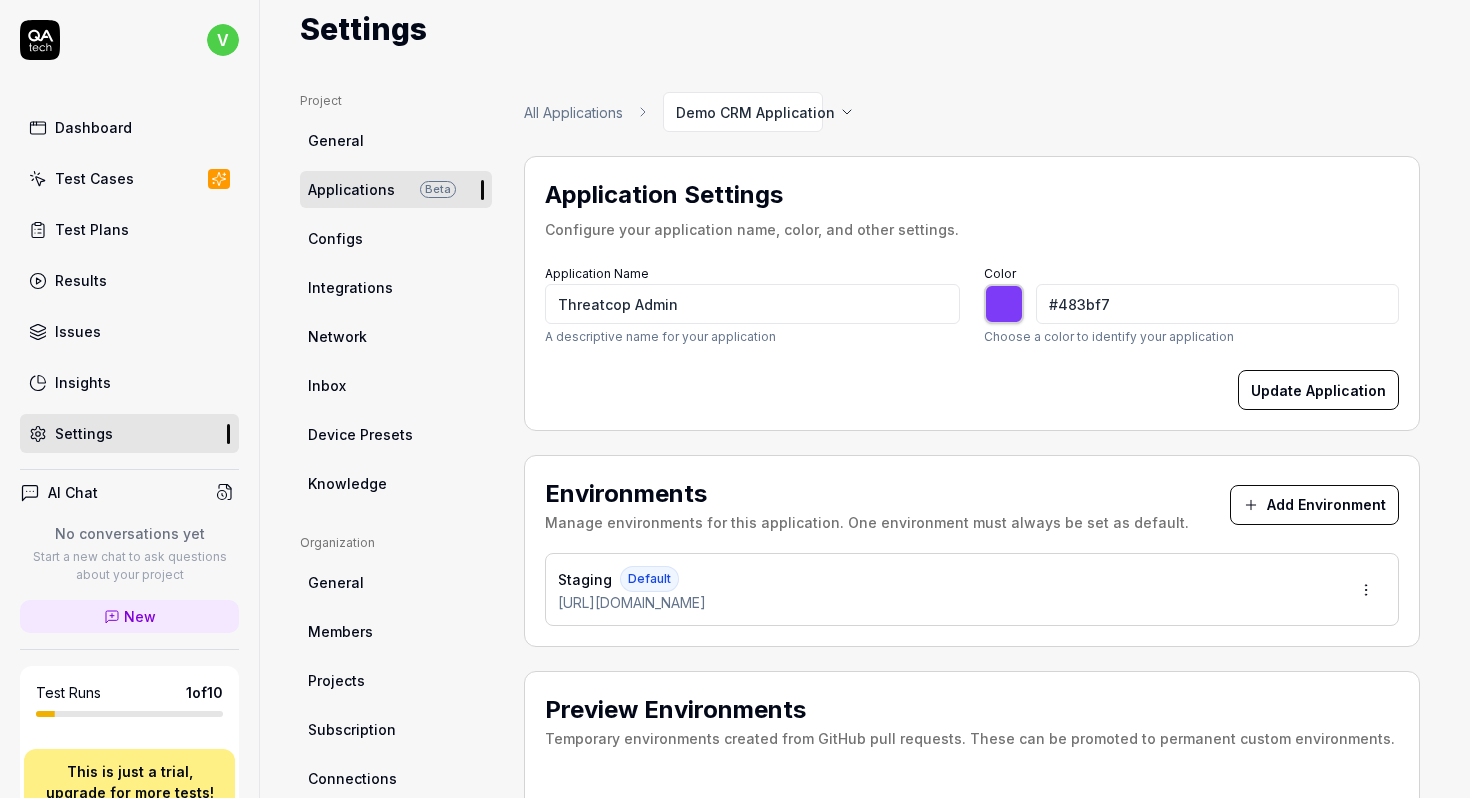 type on "#3e3bf7" 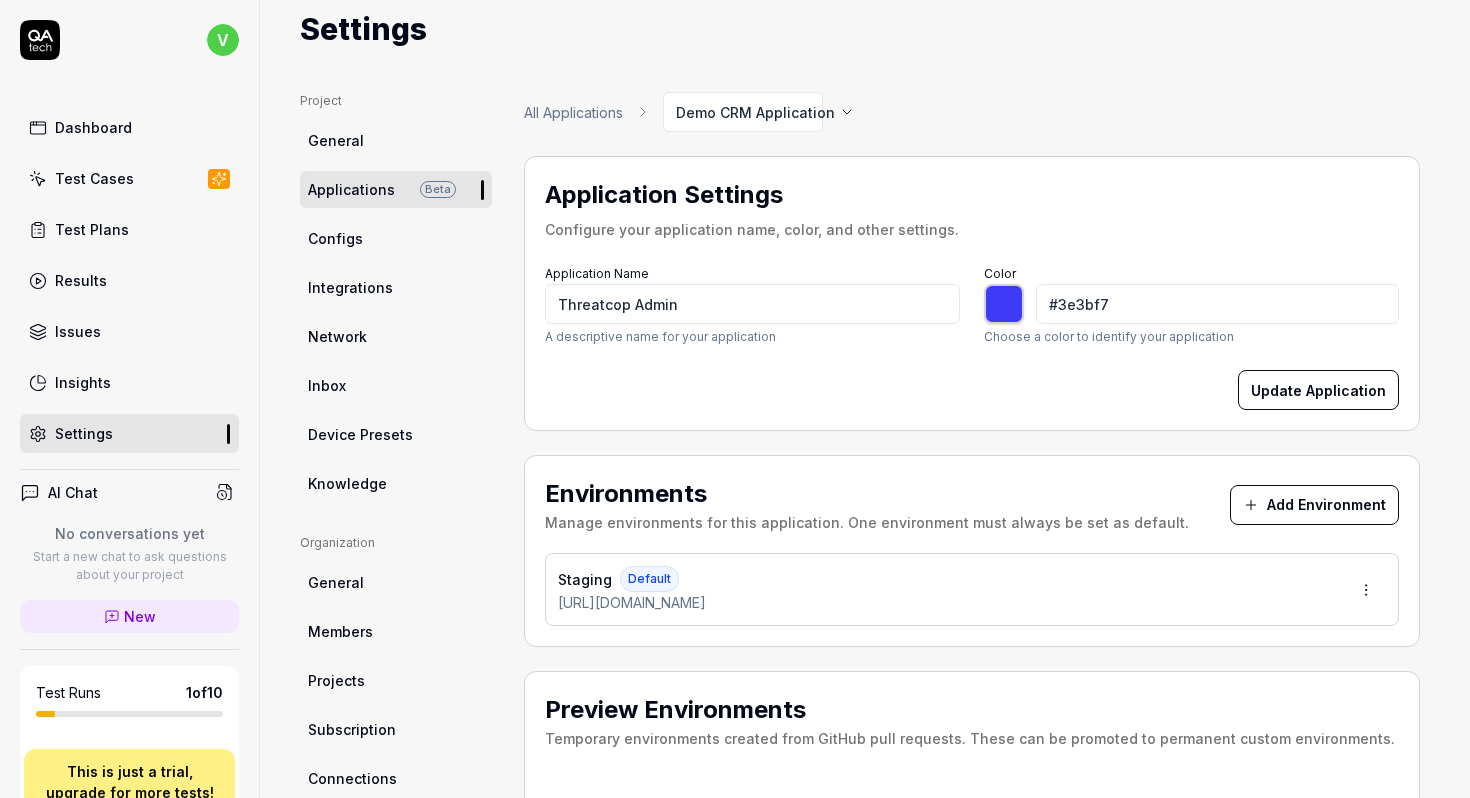 type on "#483bf7" 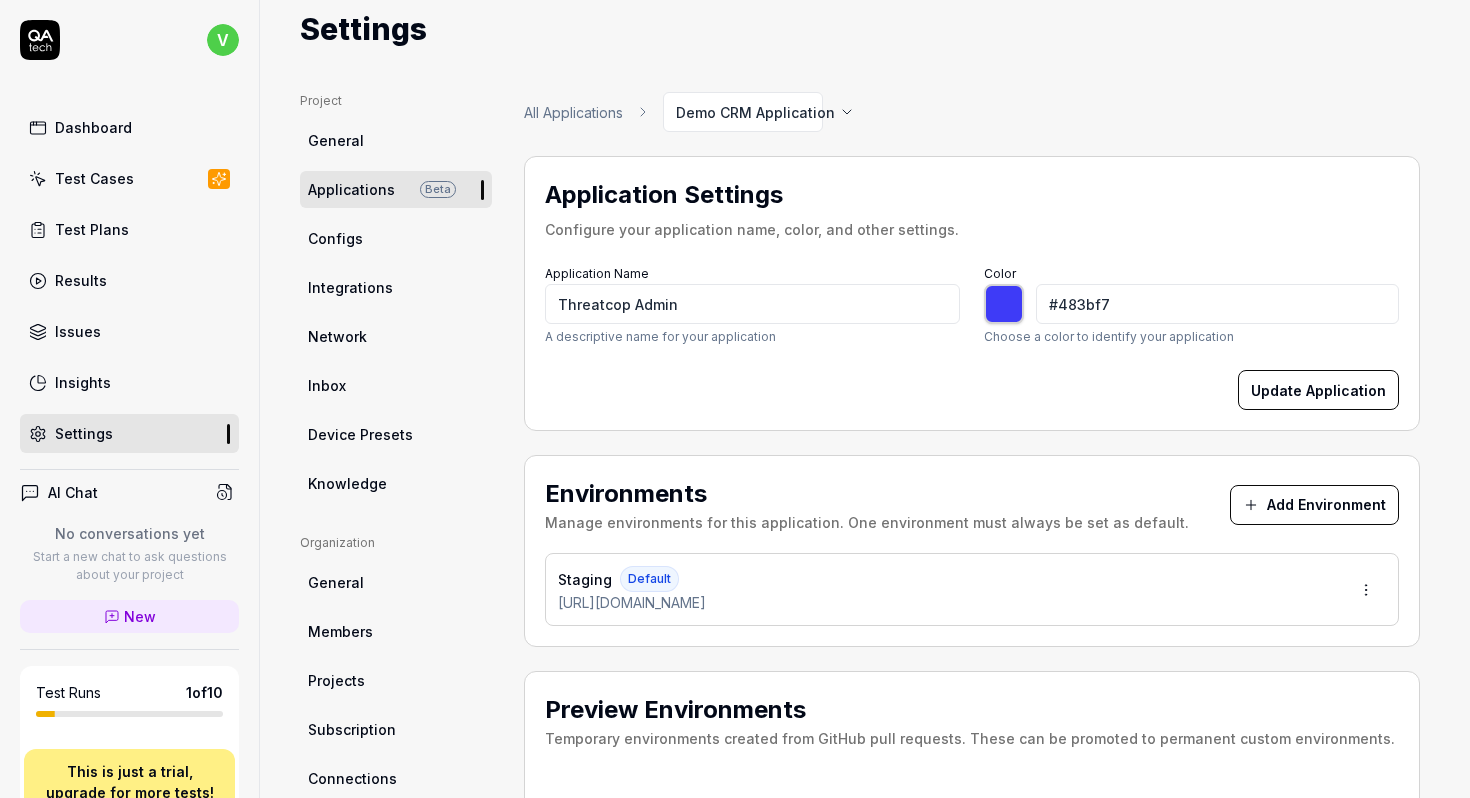 type on "#513bf7" 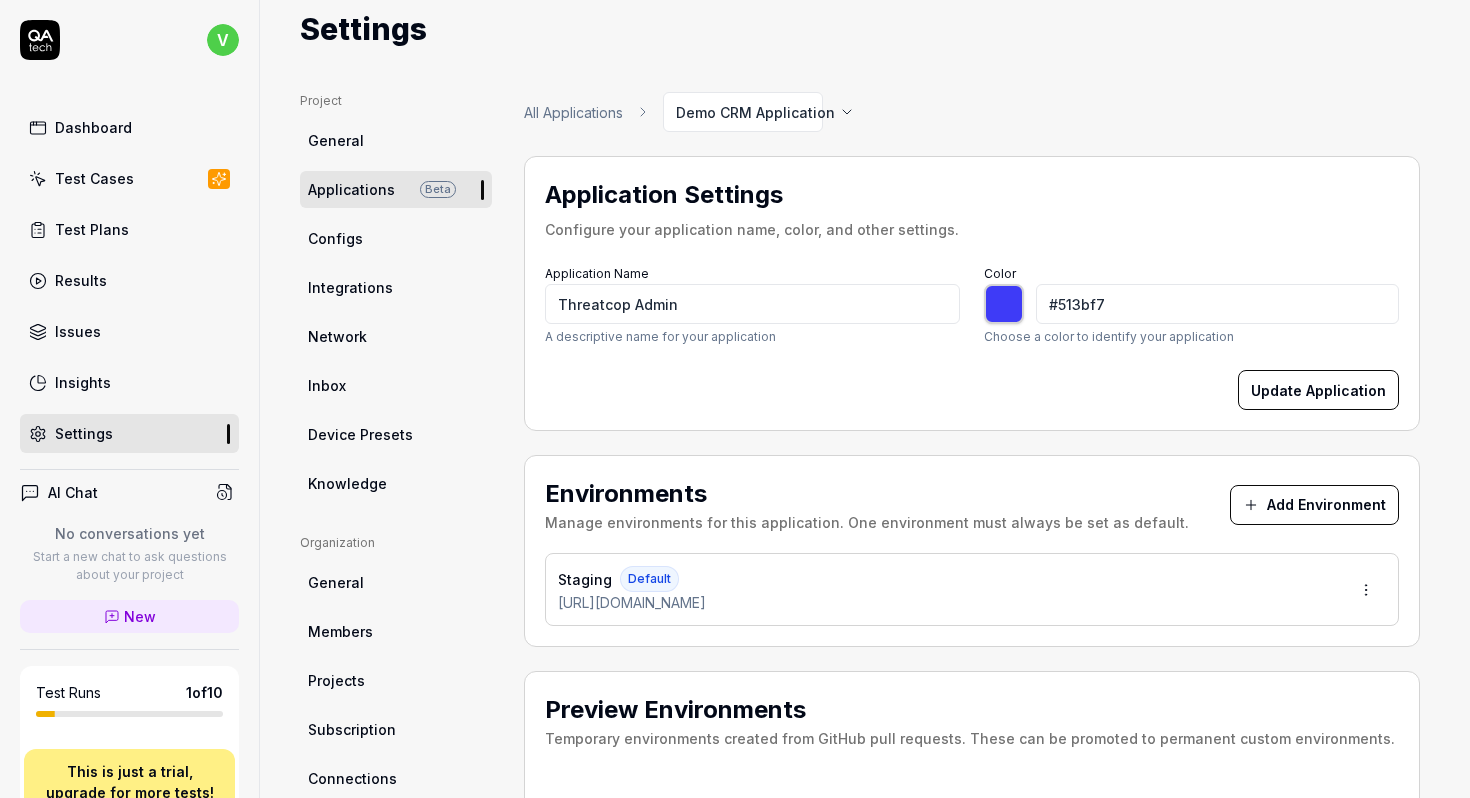 type on "#5a3bf7" 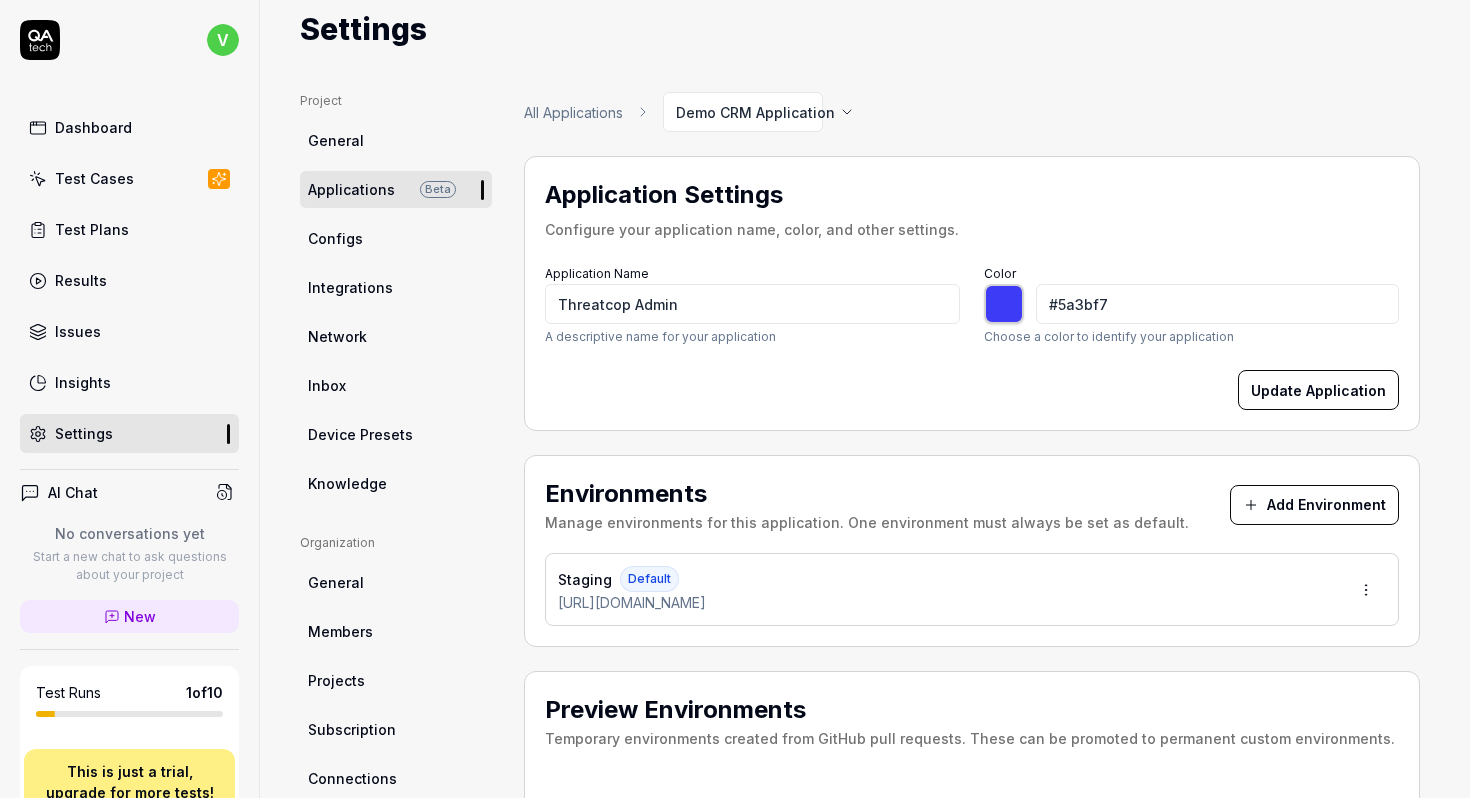 type on "#643bf7" 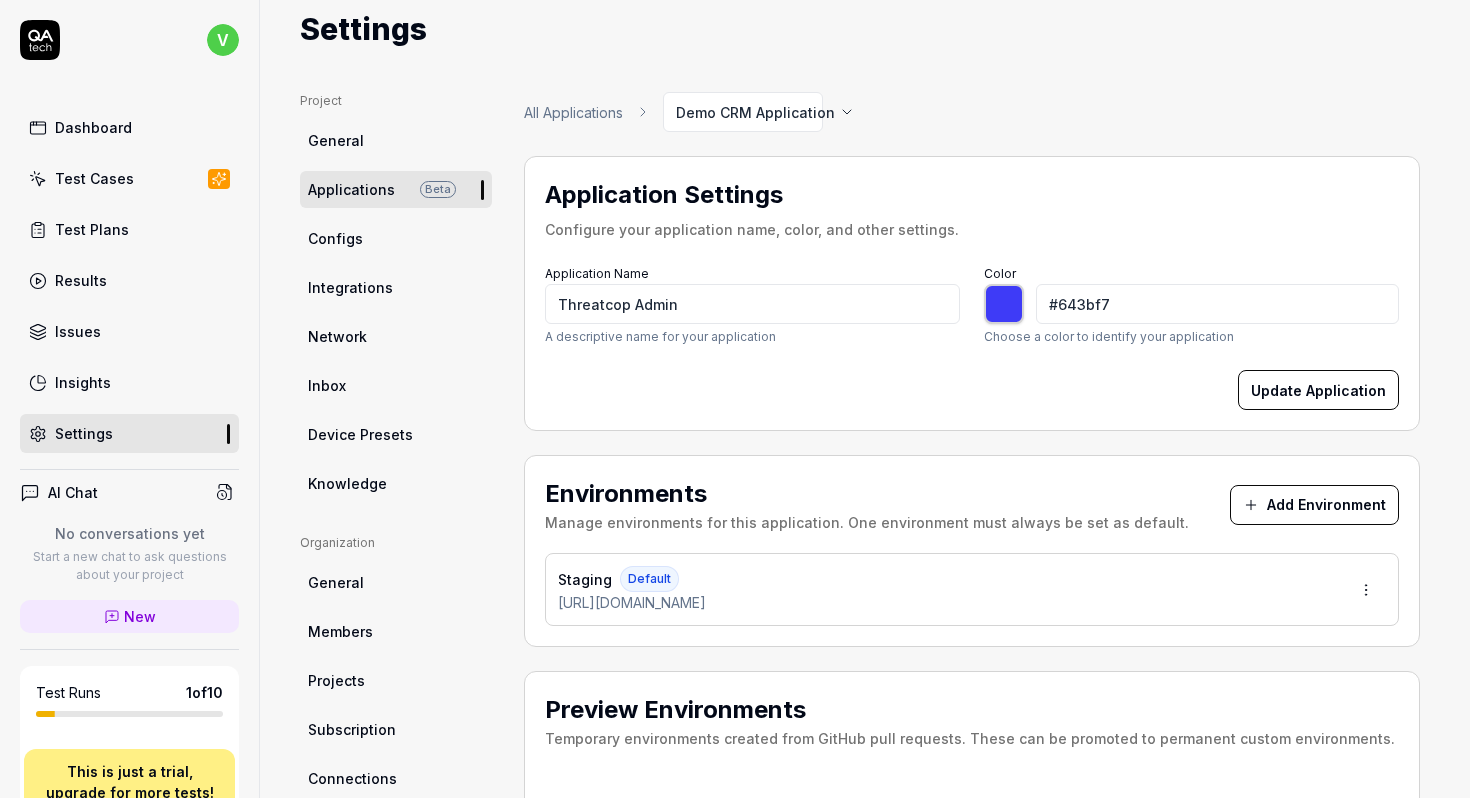 type on "#6d3bf7" 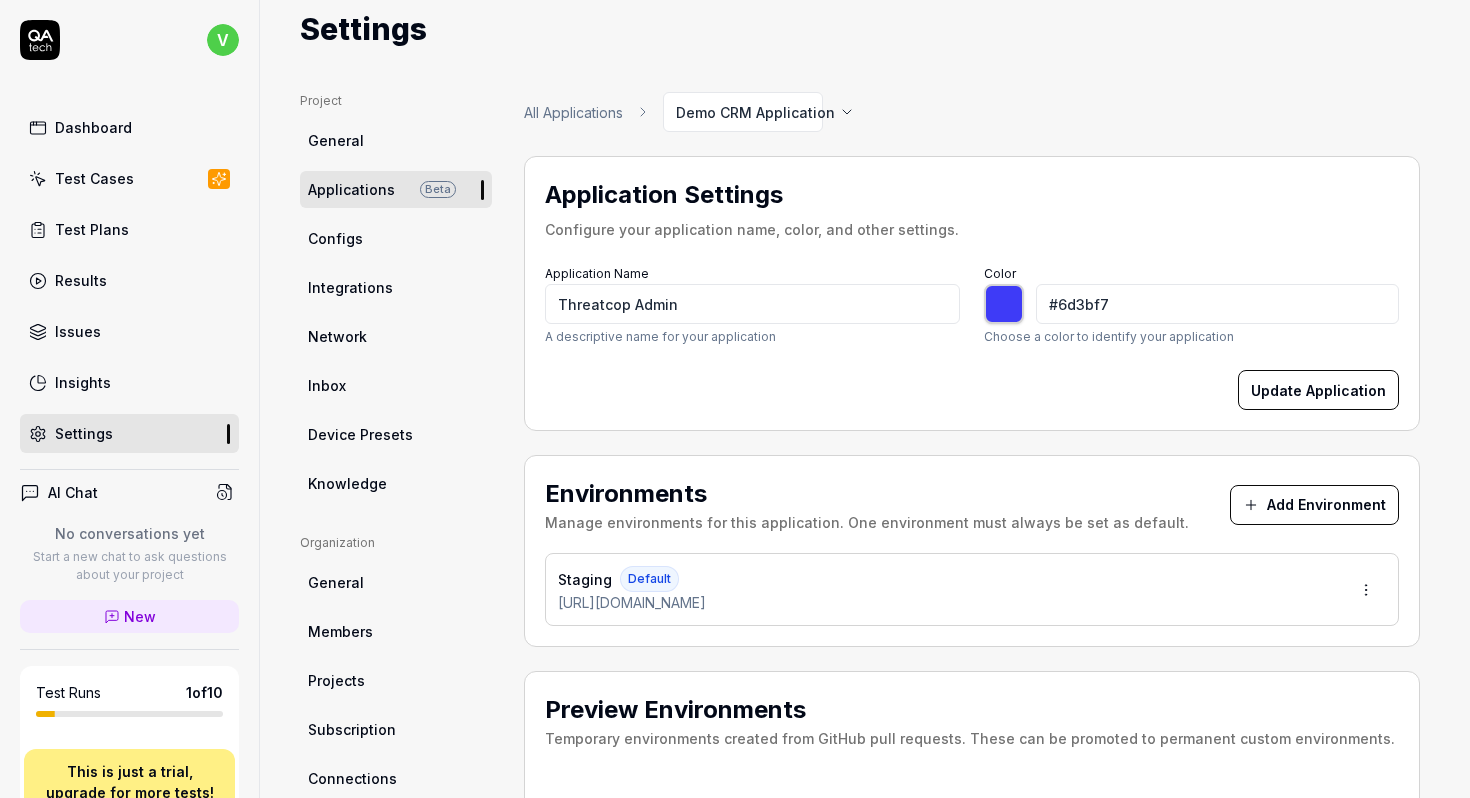 type on "#733bf7" 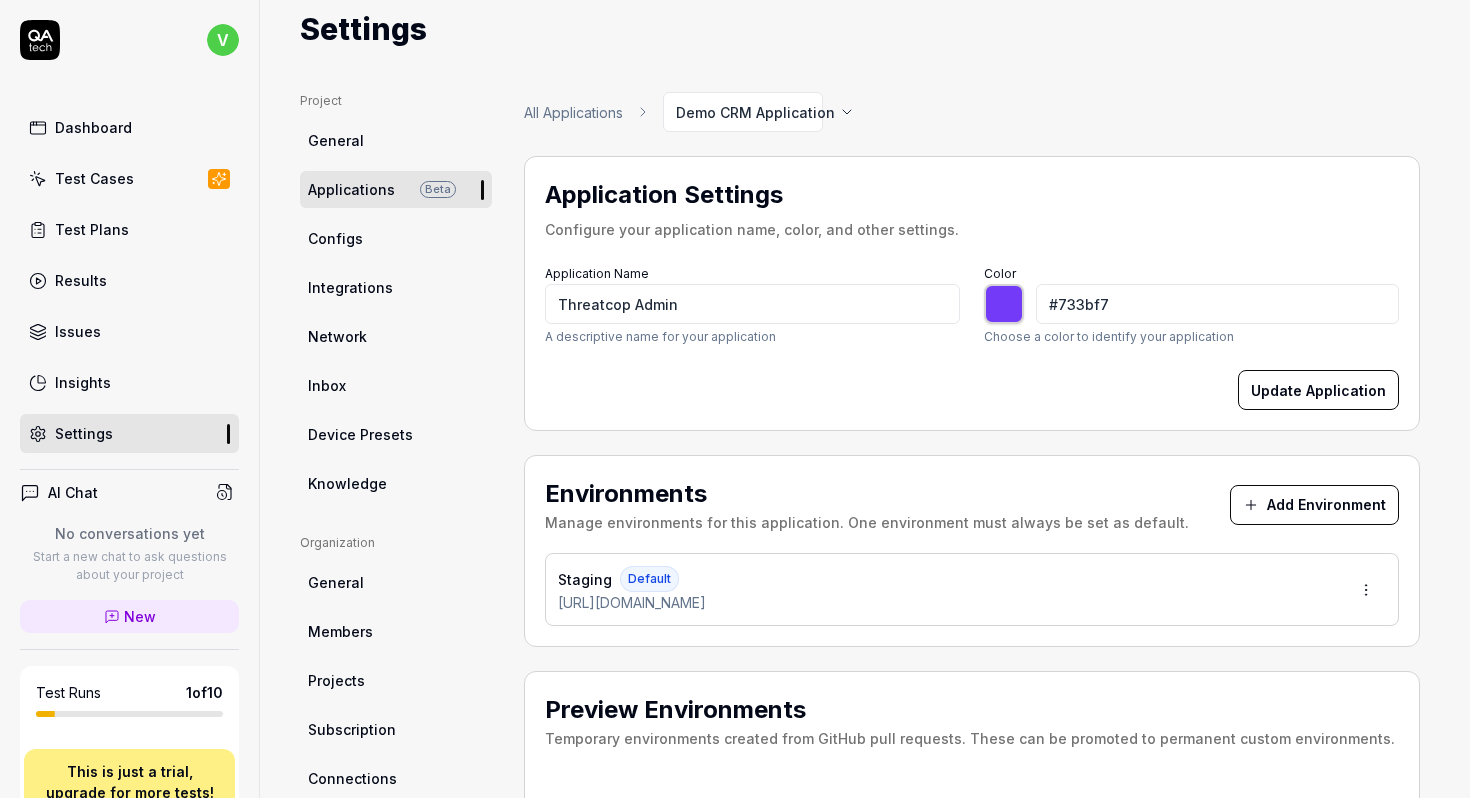 type on "#6d3bf7" 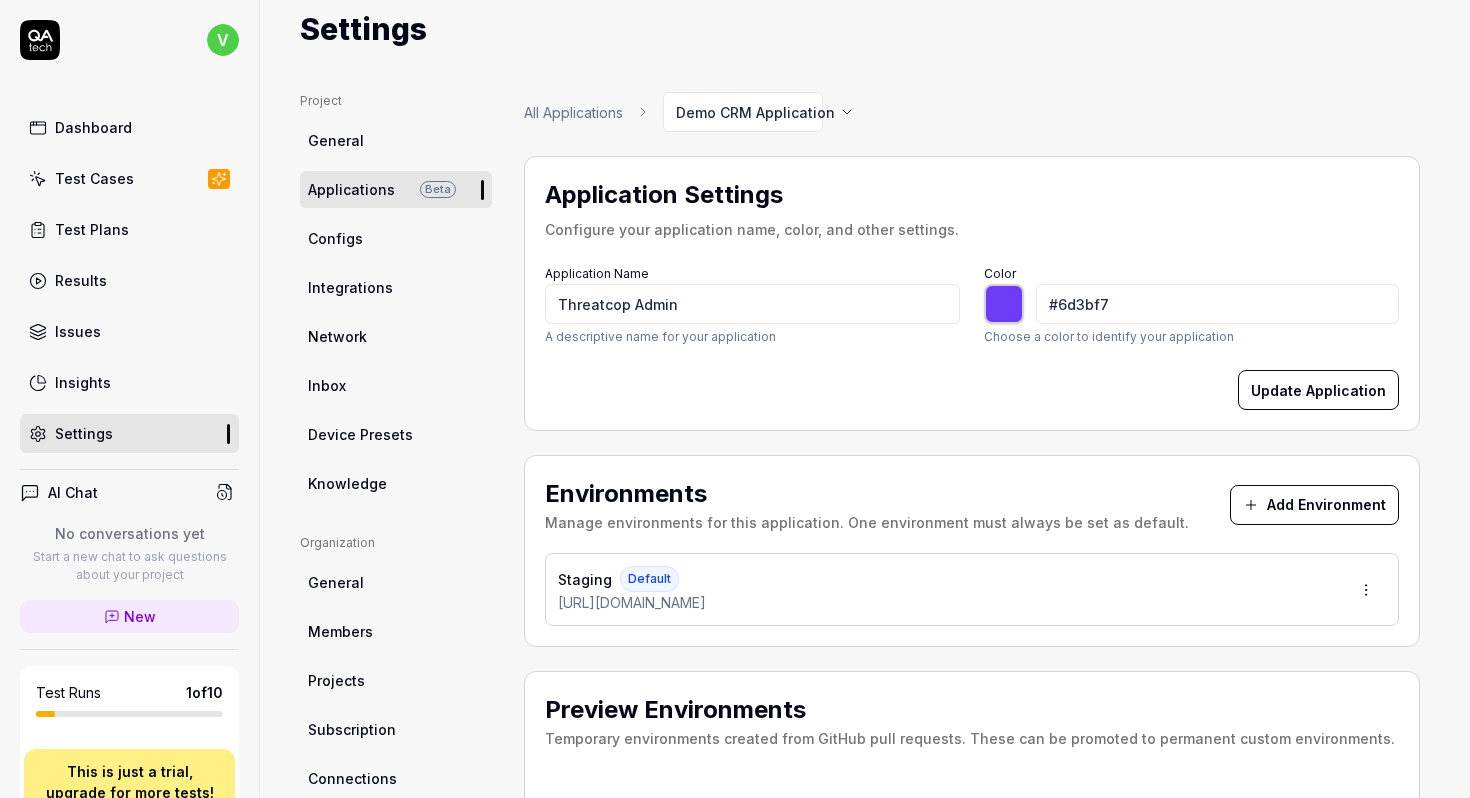 type on "*******" 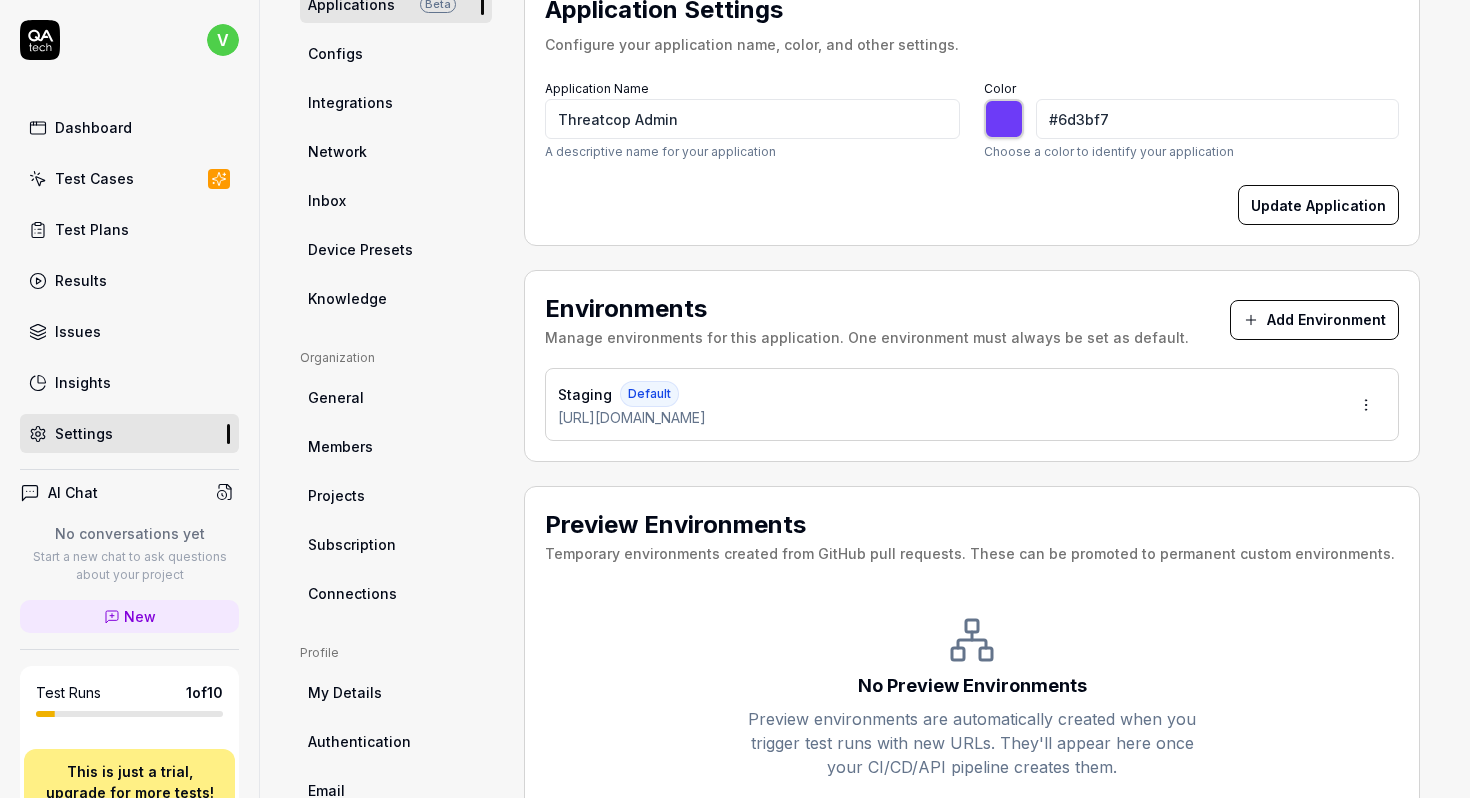 scroll, scrollTop: 253, scrollLeft: 0, axis: vertical 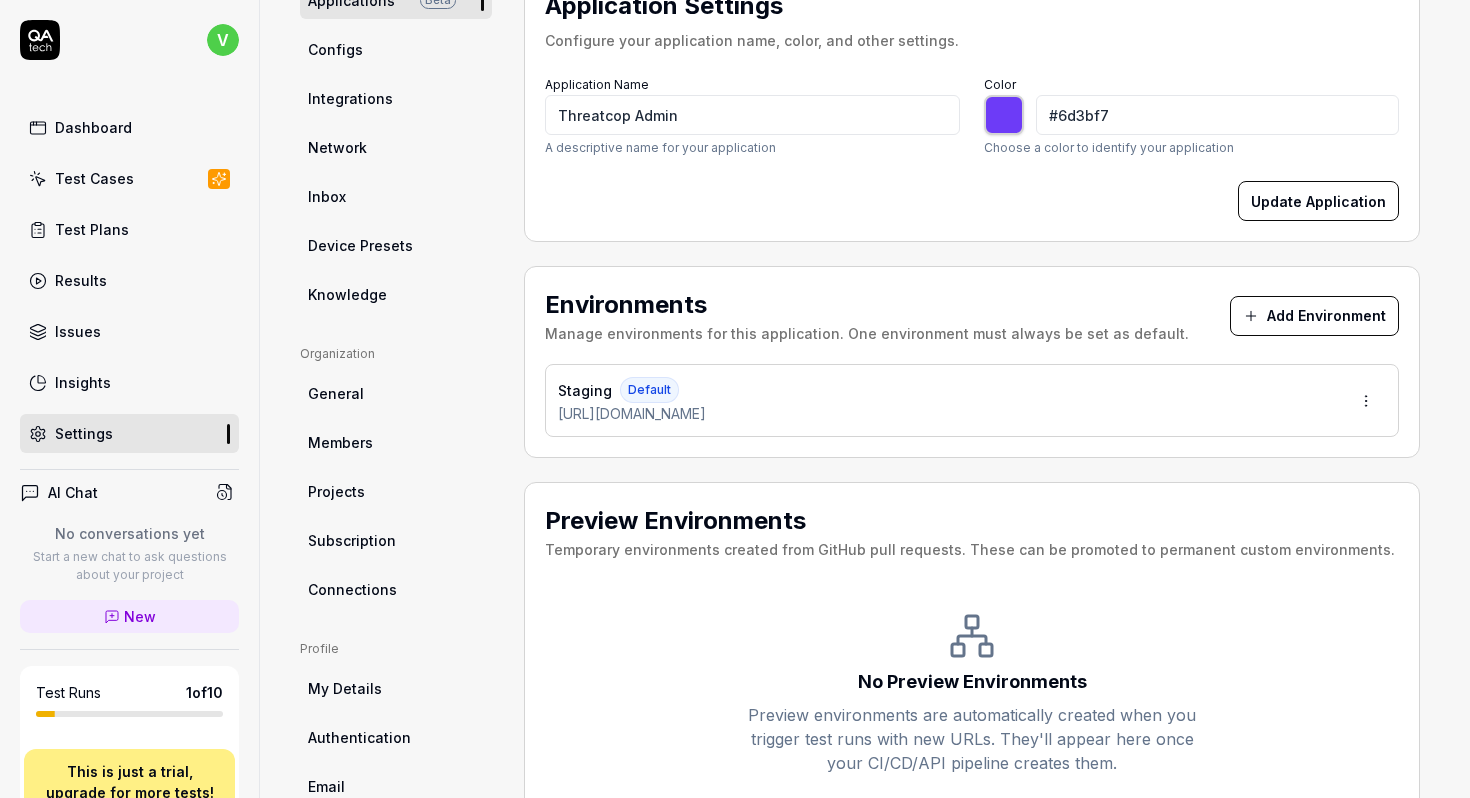 click on "Add Environment" at bounding box center (1314, 316) 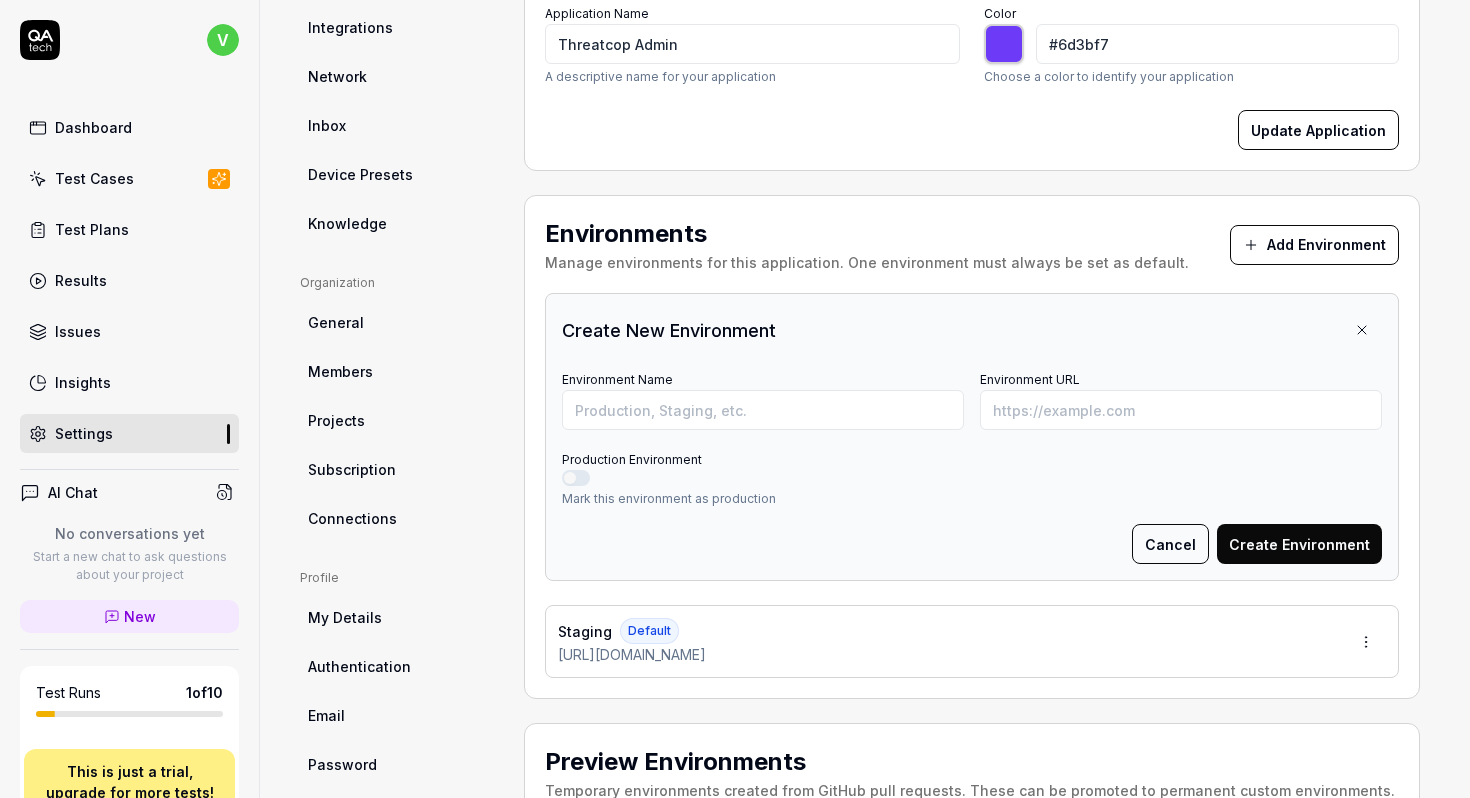 scroll, scrollTop: 352, scrollLeft: 0, axis: vertical 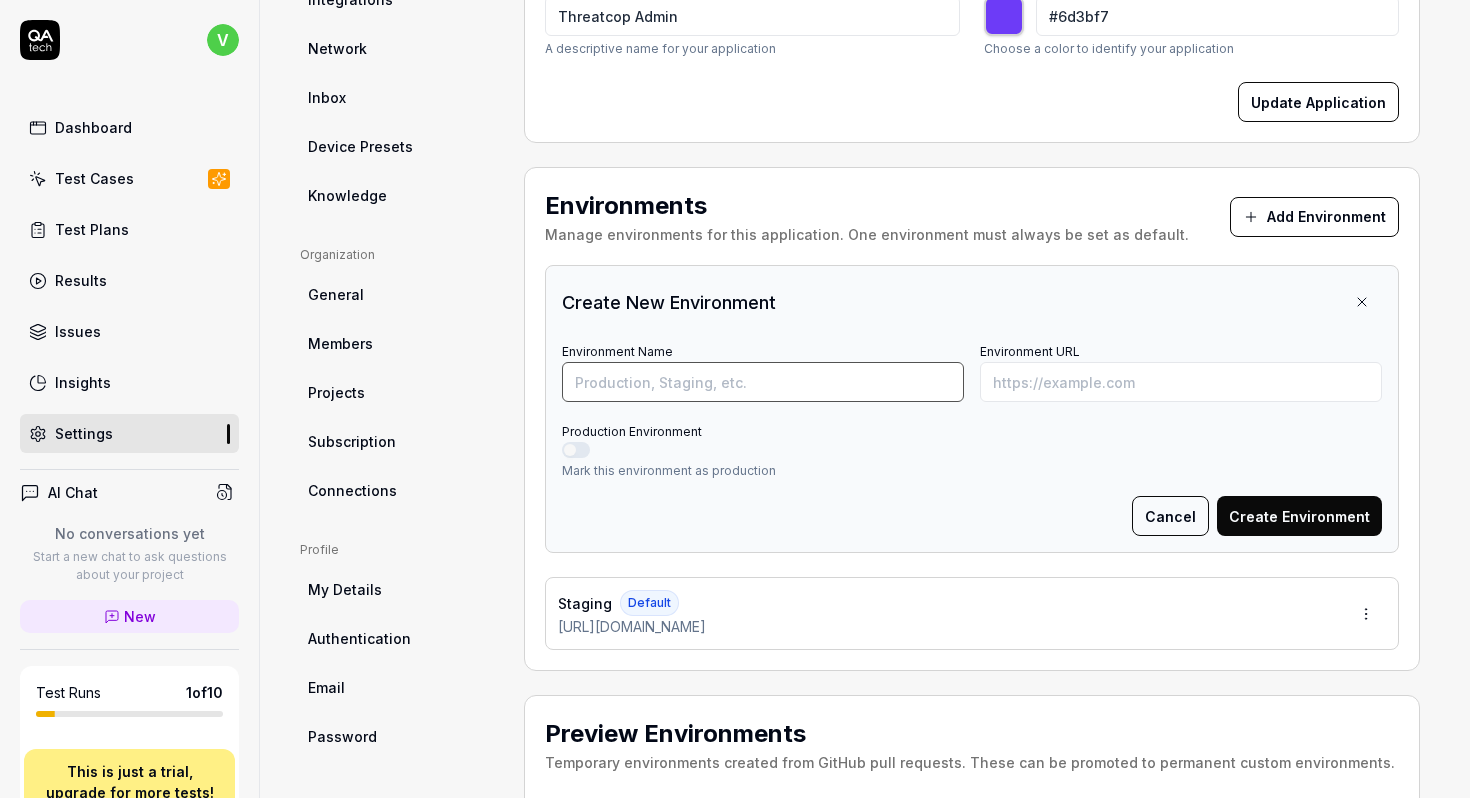click on "Environment Name" at bounding box center (763, 382) 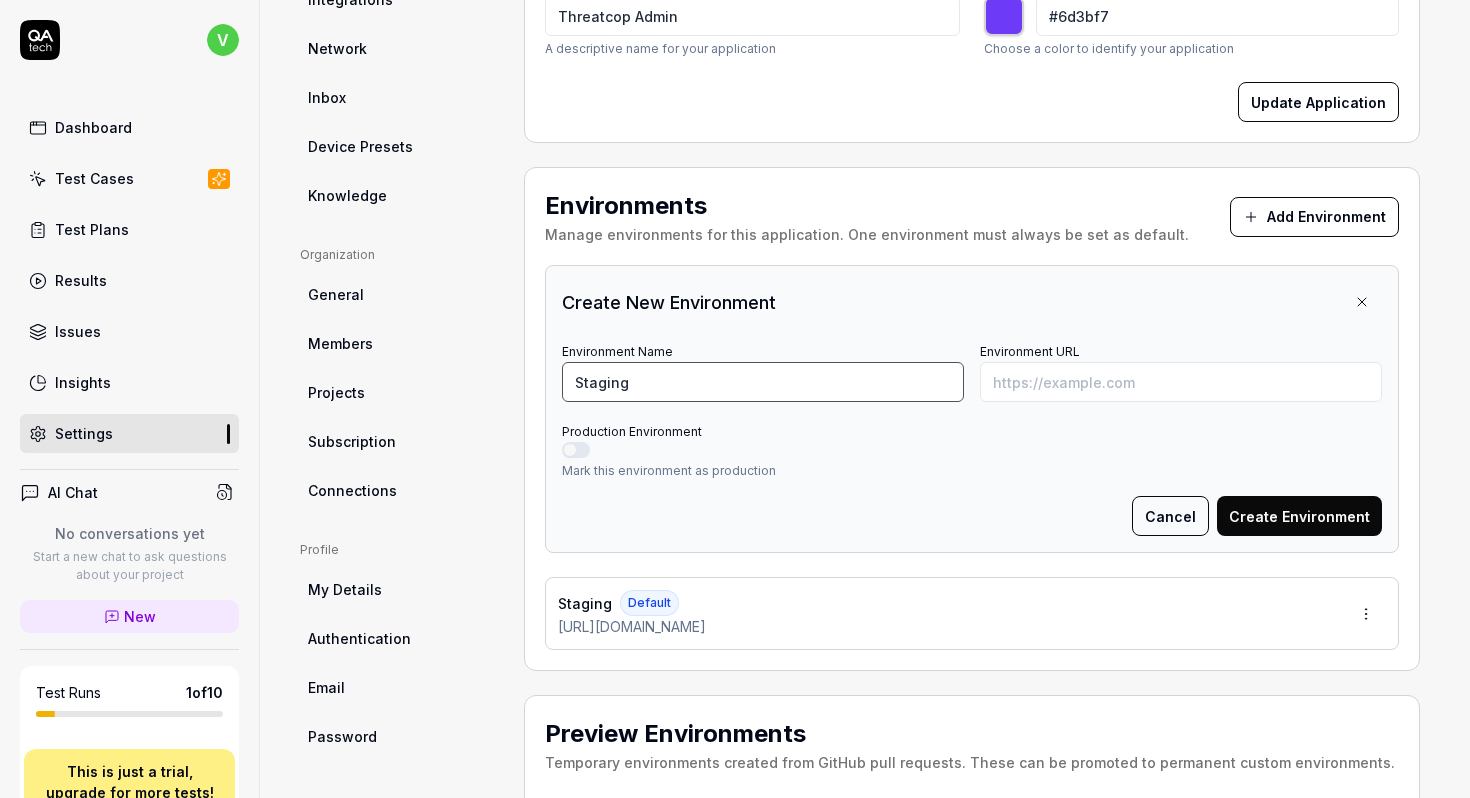 type on "Staging" 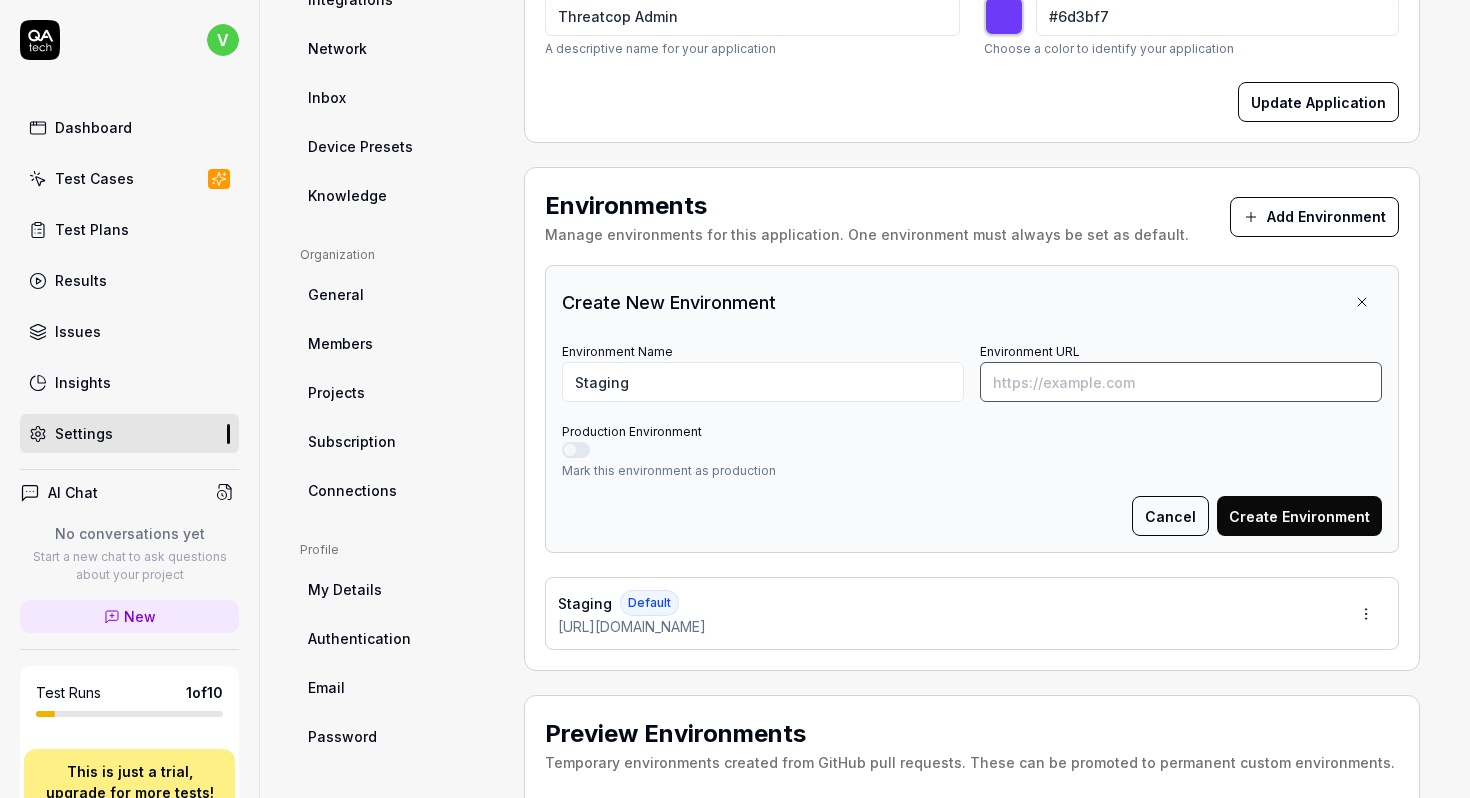 click on "Environment URL" at bounding box center (1181, 382) 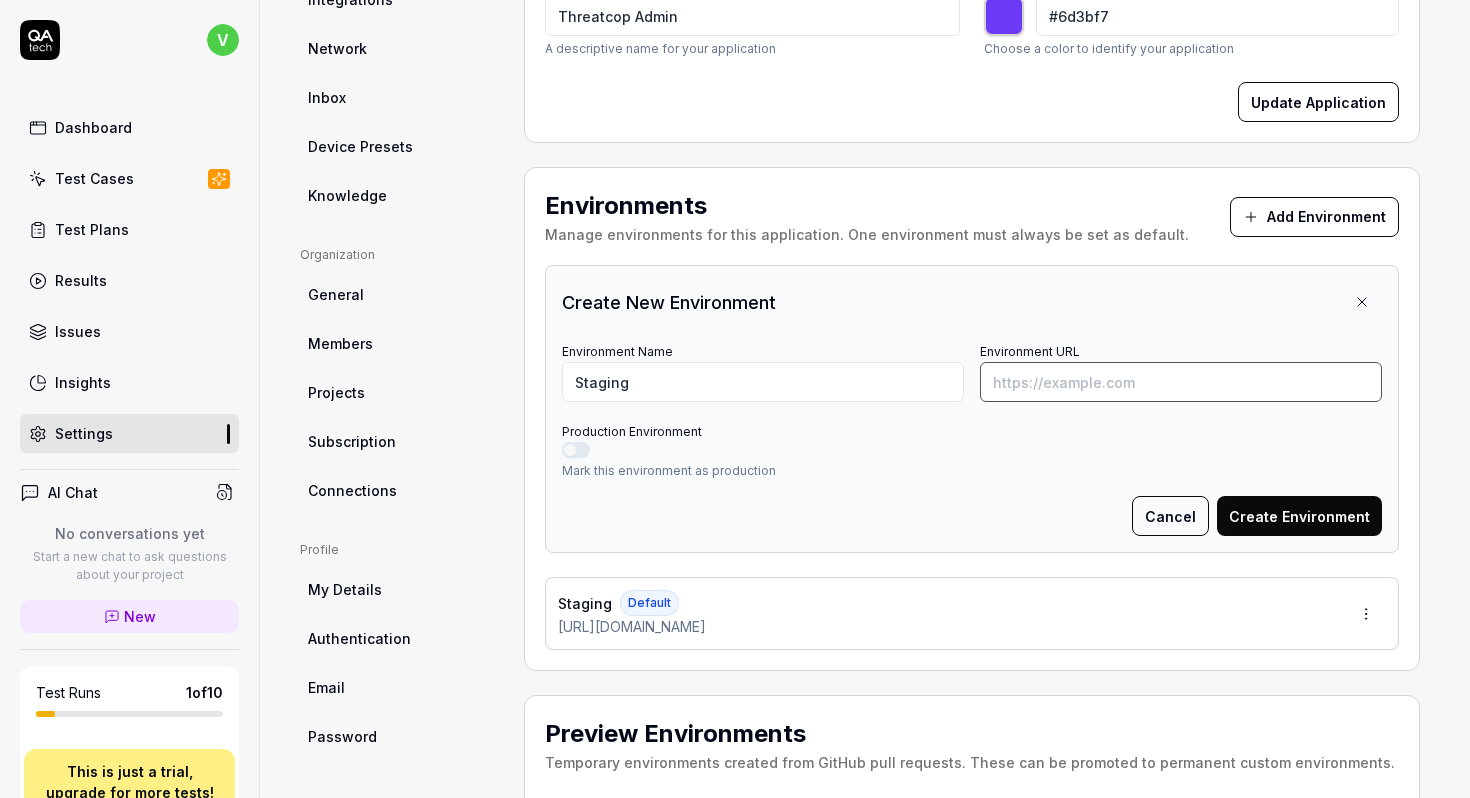 click on "Environment URL" at bounding box center (1181, 382) 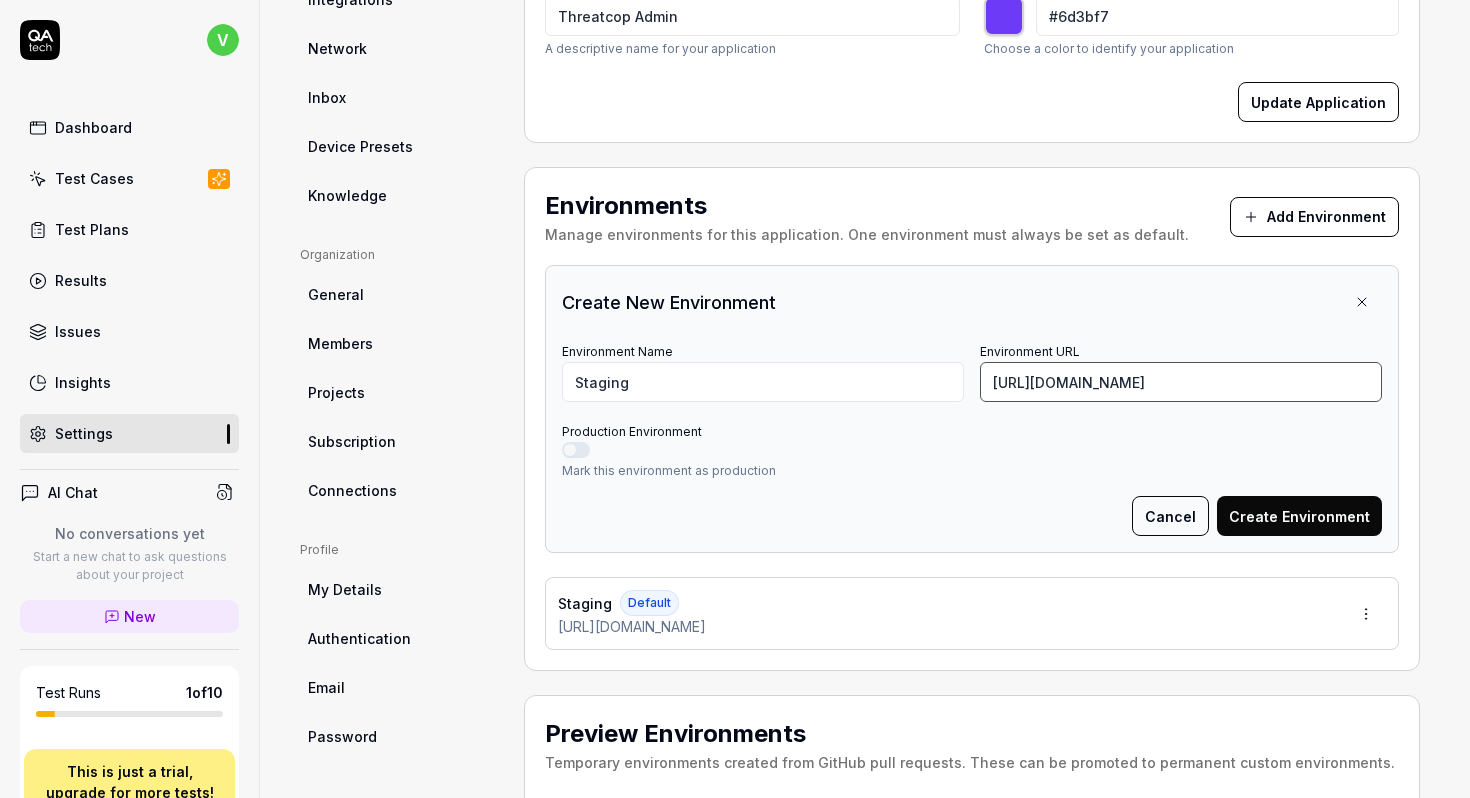 type on "https://stag-admin.threatcop.com/login" 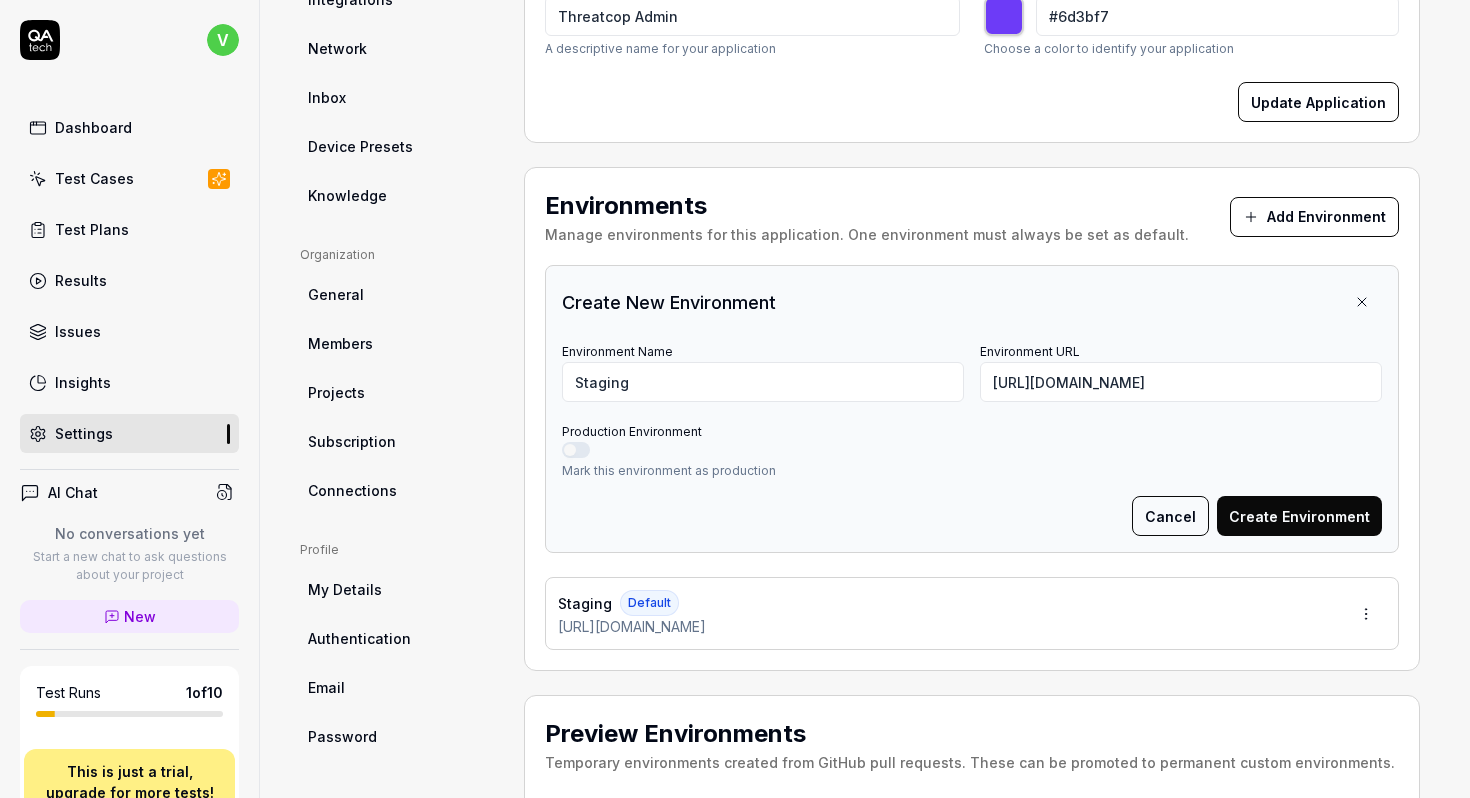 click on "Create New Environment" at bounding box center [972, 302] 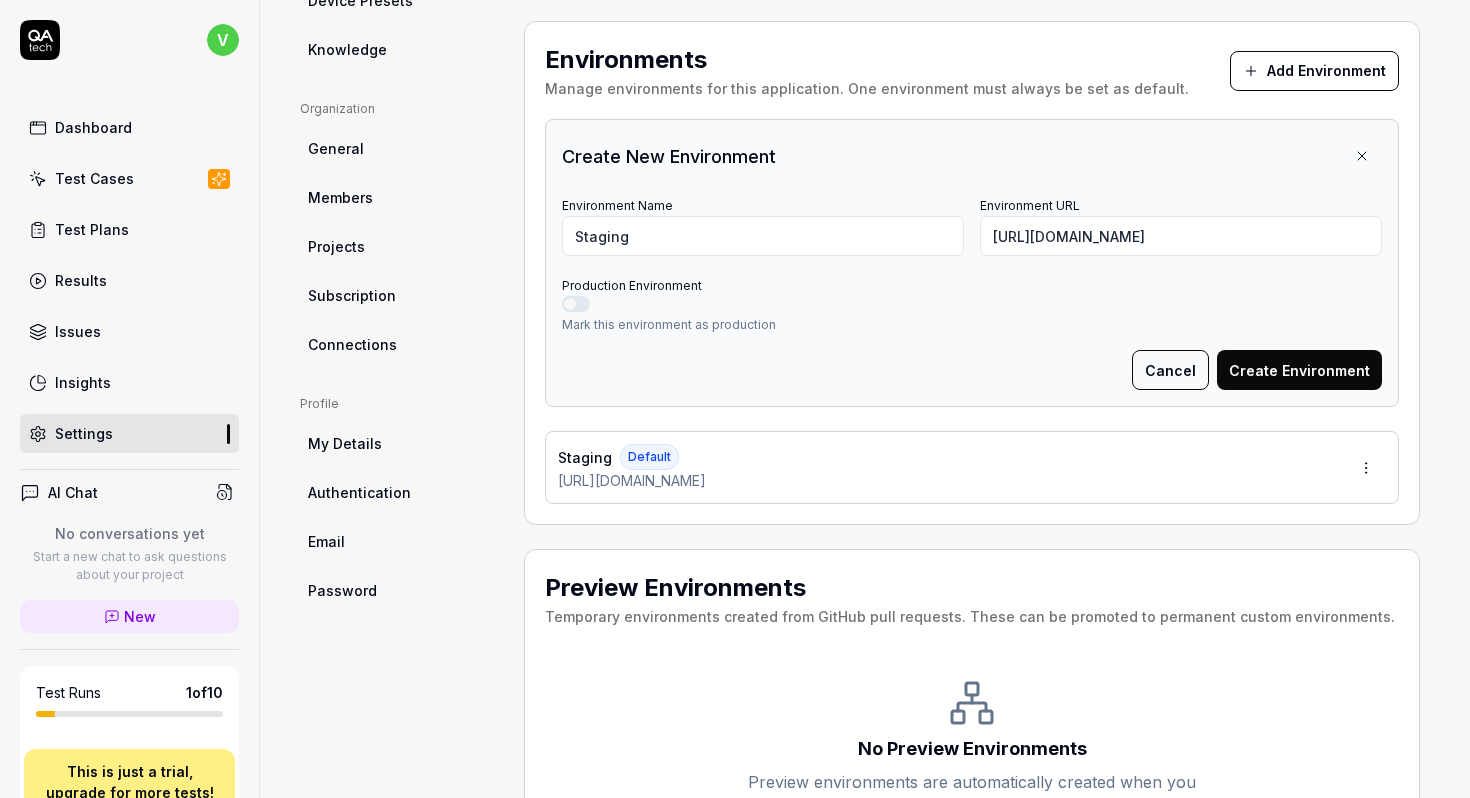 scroll, scrollTop: 499, scrollLeft: 0, axis: vertical 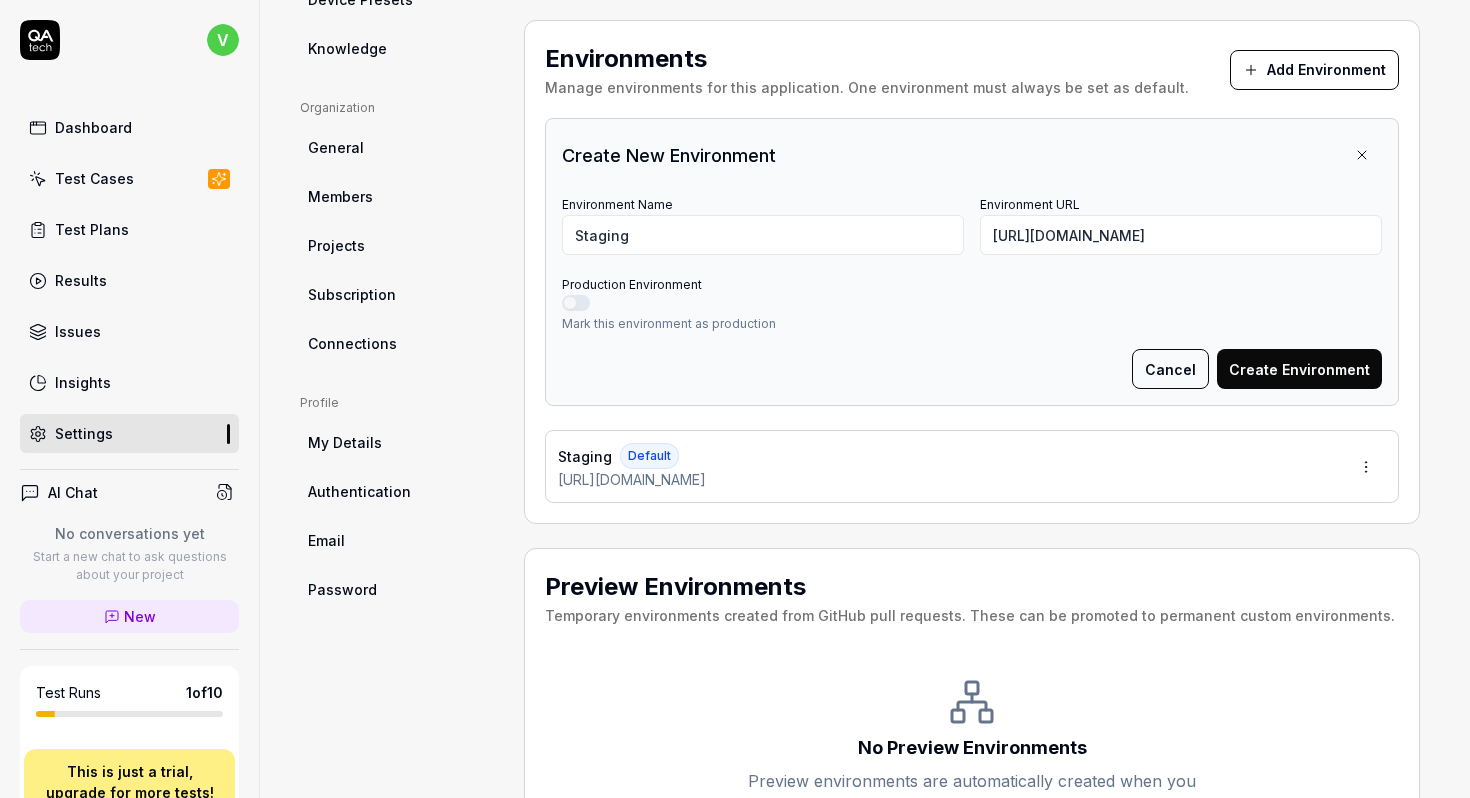 click on "Create Environment" at bounding box center [1299, 369] 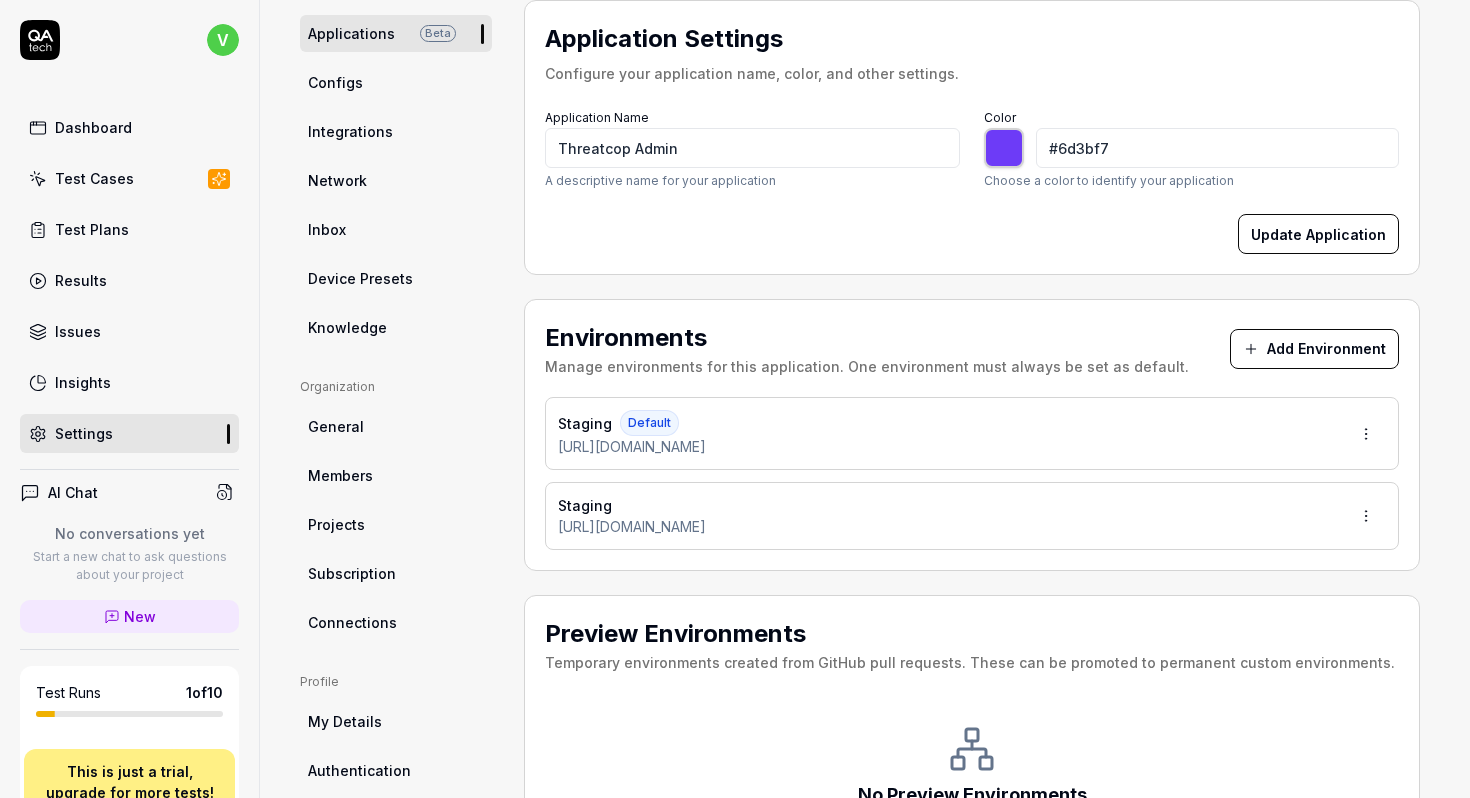 scroll, scrollTop: 194, scrollLeft: 0, axis: vertical 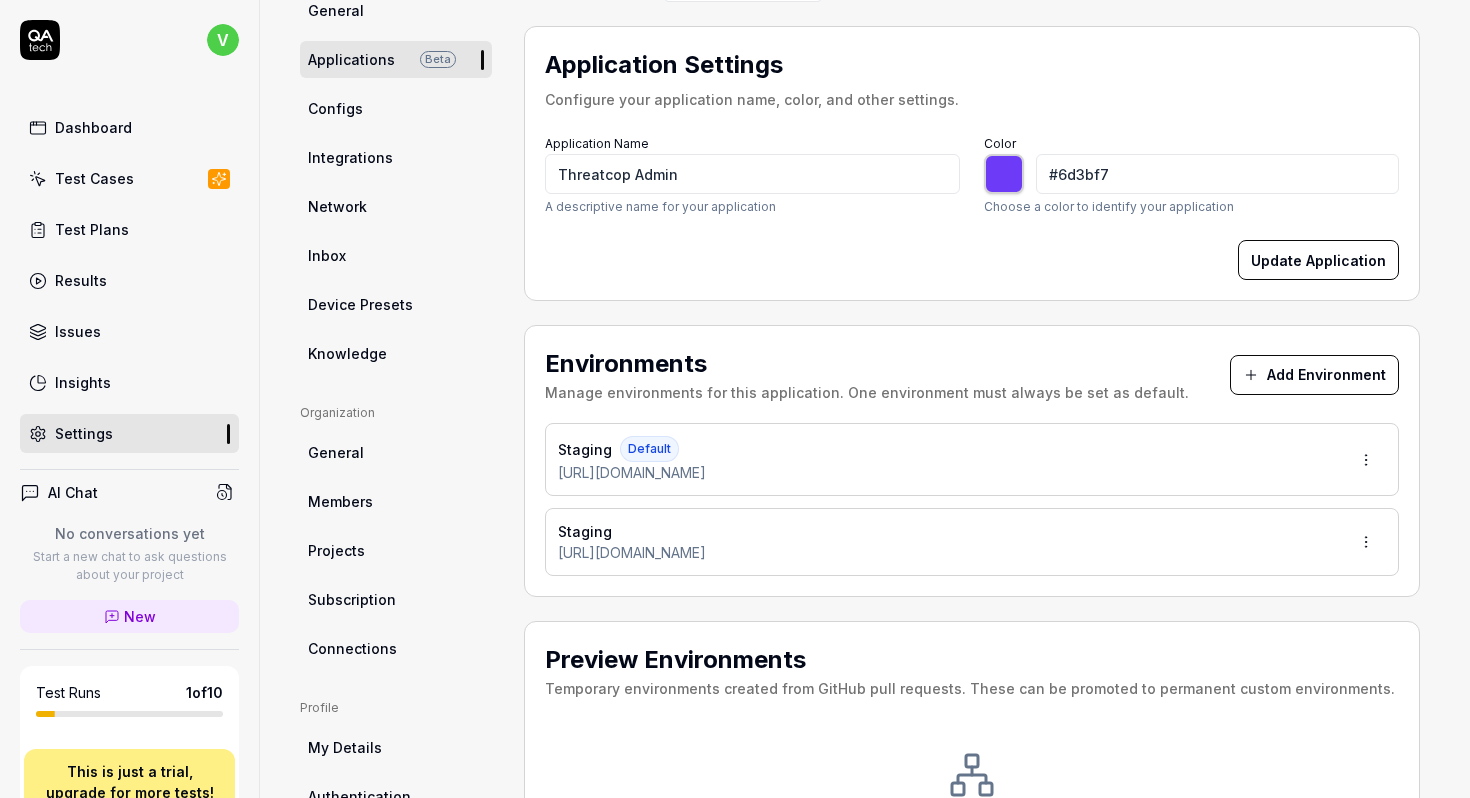 click on "Update Application" at bounding box center (1318, 260) 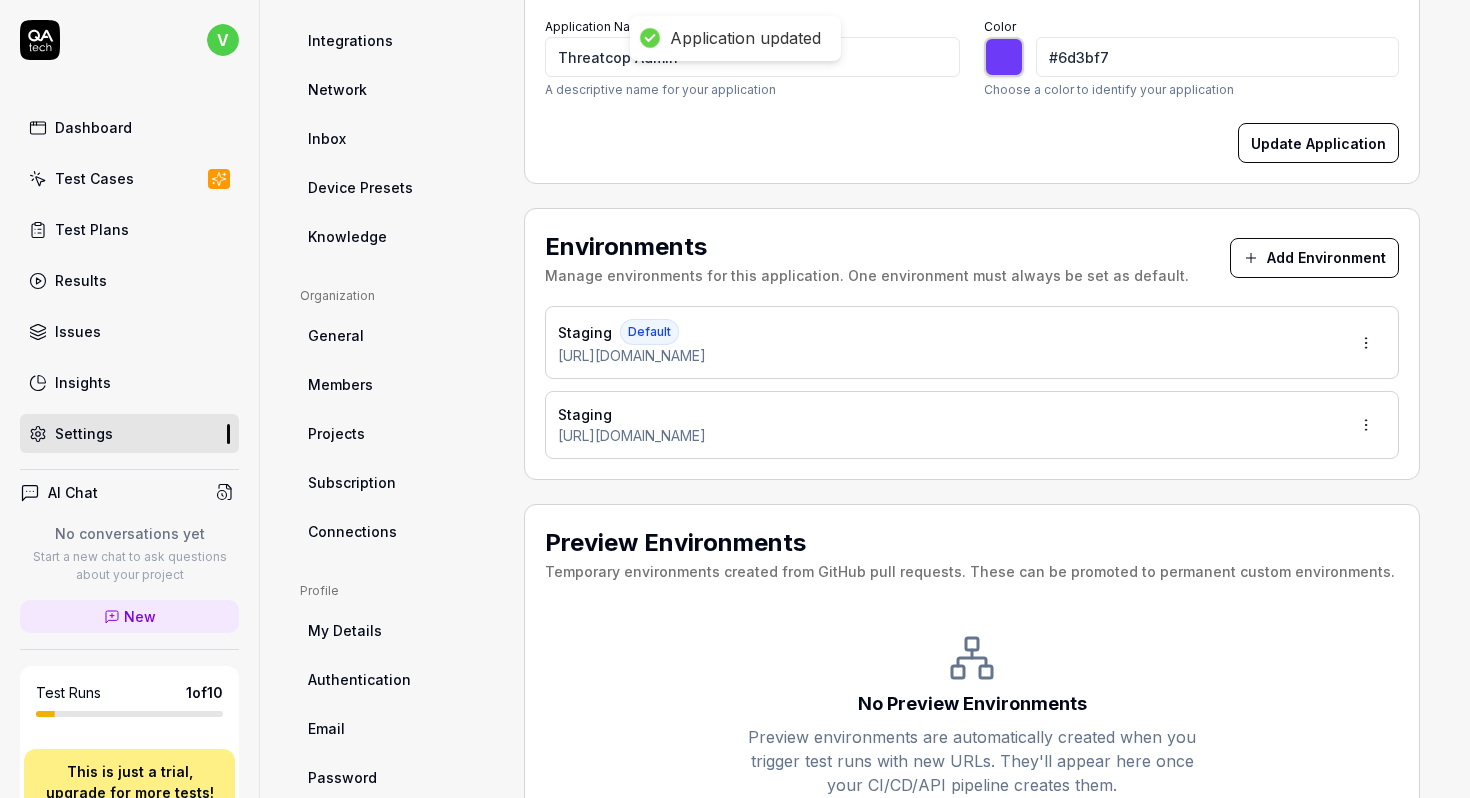 scroll, scrollTop: 312, scrollLeft: 0, axis: vertical 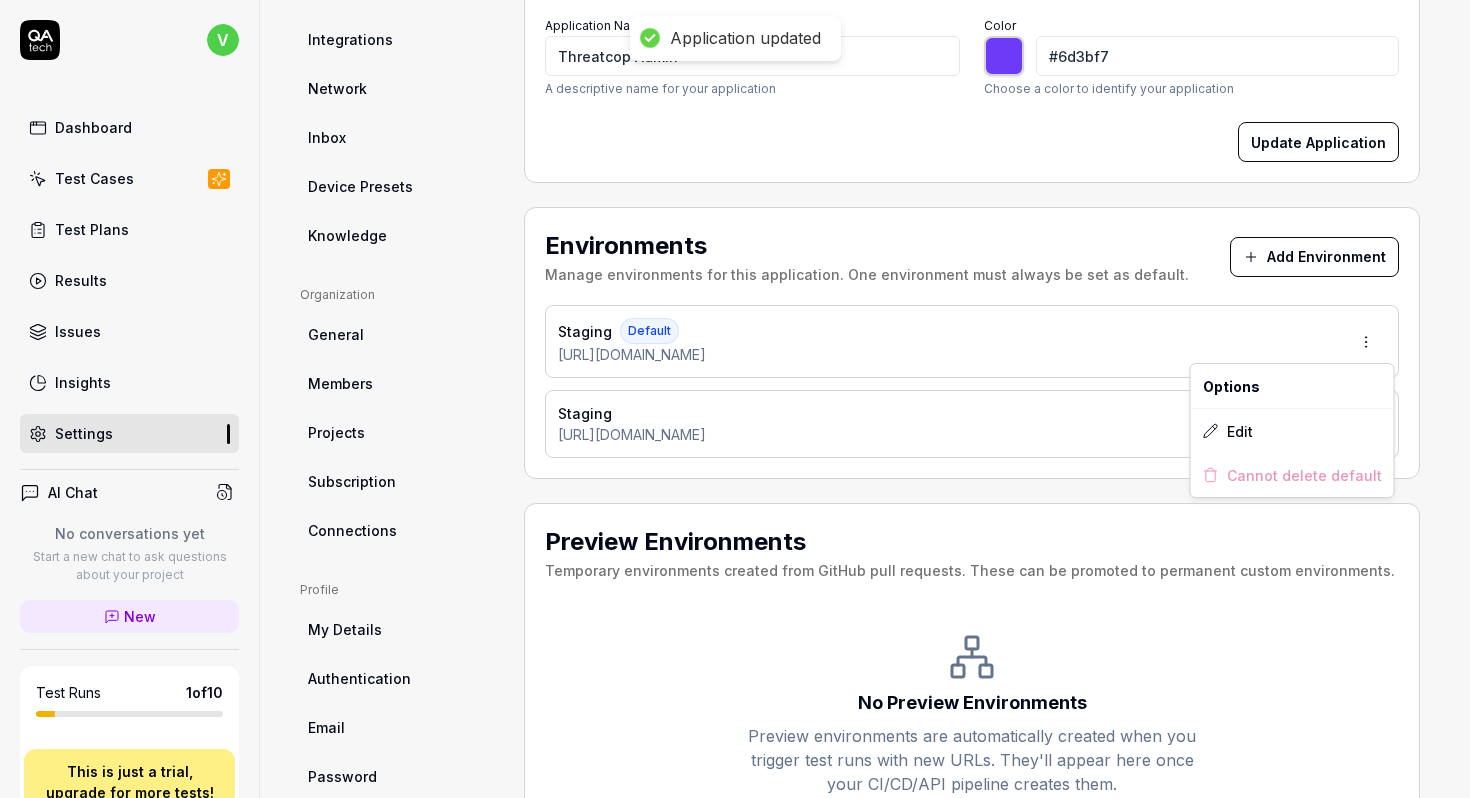 click on "Application updated v Dashboard Test Cases Test Plans Results Issues Insights Settings AI Chat No conversations yet Start a new chat to ask questions about your project New Test Runs 1  of  10 This is just a trial, upgrade for more tests! You have almost reached the limit for the trial. Upgrade Now Book a call with us Documentation T Threatcop Pvt Demo CRM Collapse Sidebar DEMO PROJECT Home / Settings Free Plan Home / Settings Free Plan Settings Project General Applications Beta Configs Integrations Network Inbox Device Presets Knowledge Project Select a page Organization General Members Projects Subscription Connections Organization Select a page Profile My Details Authentication Email Password Profile Select a page All Applications Threatcop Admin Application Settings Configure your application name, color, and other settings. Application Name Threatcop Admin A descriptive name for your application Color #6d3bf7 ******* Choose a color to identify your application Update Application Environments Staging" at bounding box center (735, 399) 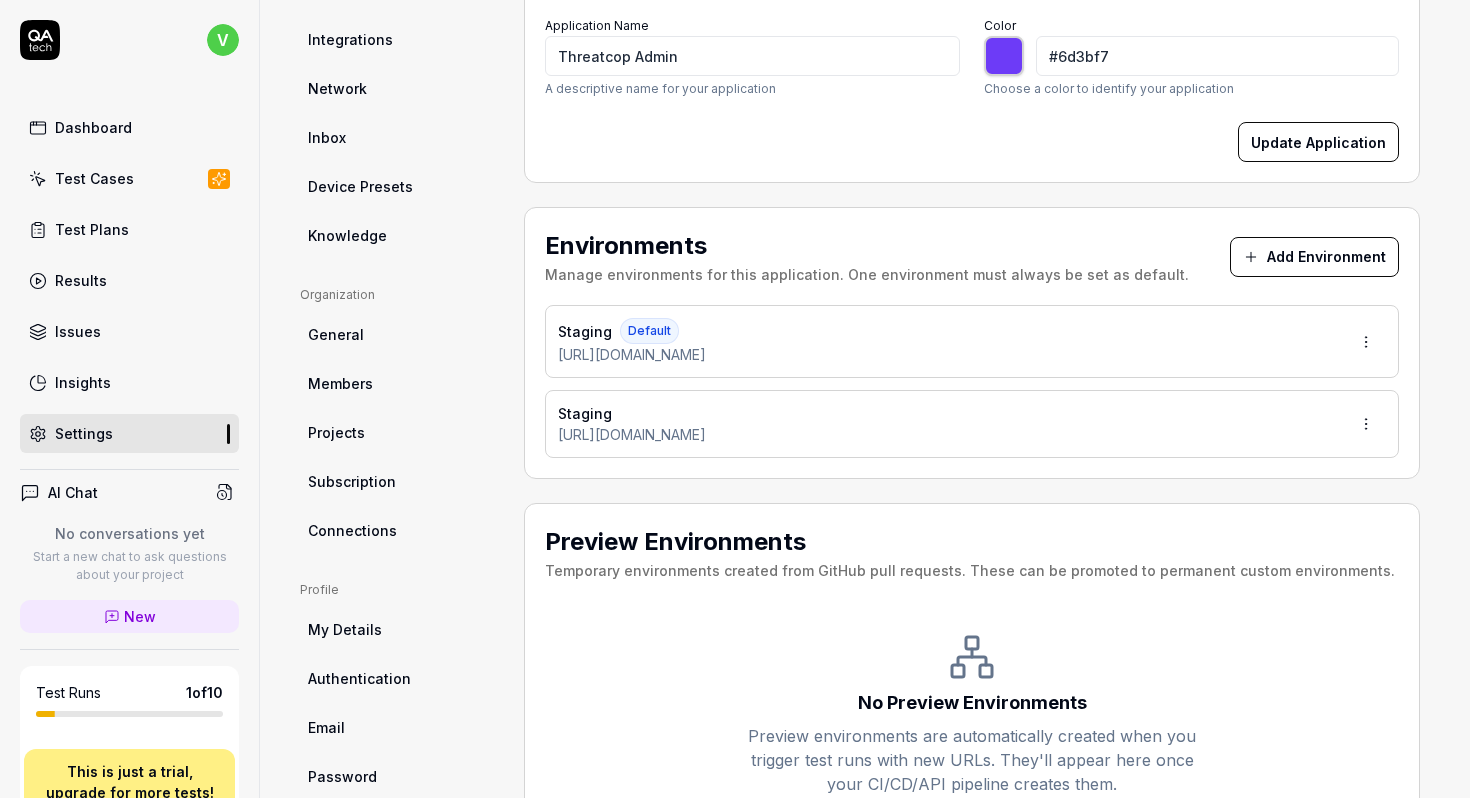 click on "v Dashboard Test Cases Test Plans Results Issues Insights Settings AI Chat No conversations yet Start a new chat to ask questions about your project New Test Runs 1  of  10 This is just a trial, upgrade for more tests! You have almost reached the limit for the trial. Upgrade Now Book a call with us Documentation T Threatcop Pvt Demo CRM Collapse Sidebar DEMO PROJECT Home / Settings Free Plan Home / Settings Free Plan Settings Project General Applications Beta Configs Integrations Network Inbox Device Presets Knowledge Project Select a page Organization General Members Projects Subscription Connections Organization Select a page Profile My Details Authentication Email Password Profile Select a page All Applications Threatcop Admin Application Settings Configure your application name, color, and other settings. Application Name Threatcop Admin A descriptive name for your application Color #6d3bf7 ******* Choose a color to identify your application Update Application Environments Add Environment Staging Default" at bounding box center (735, 399) 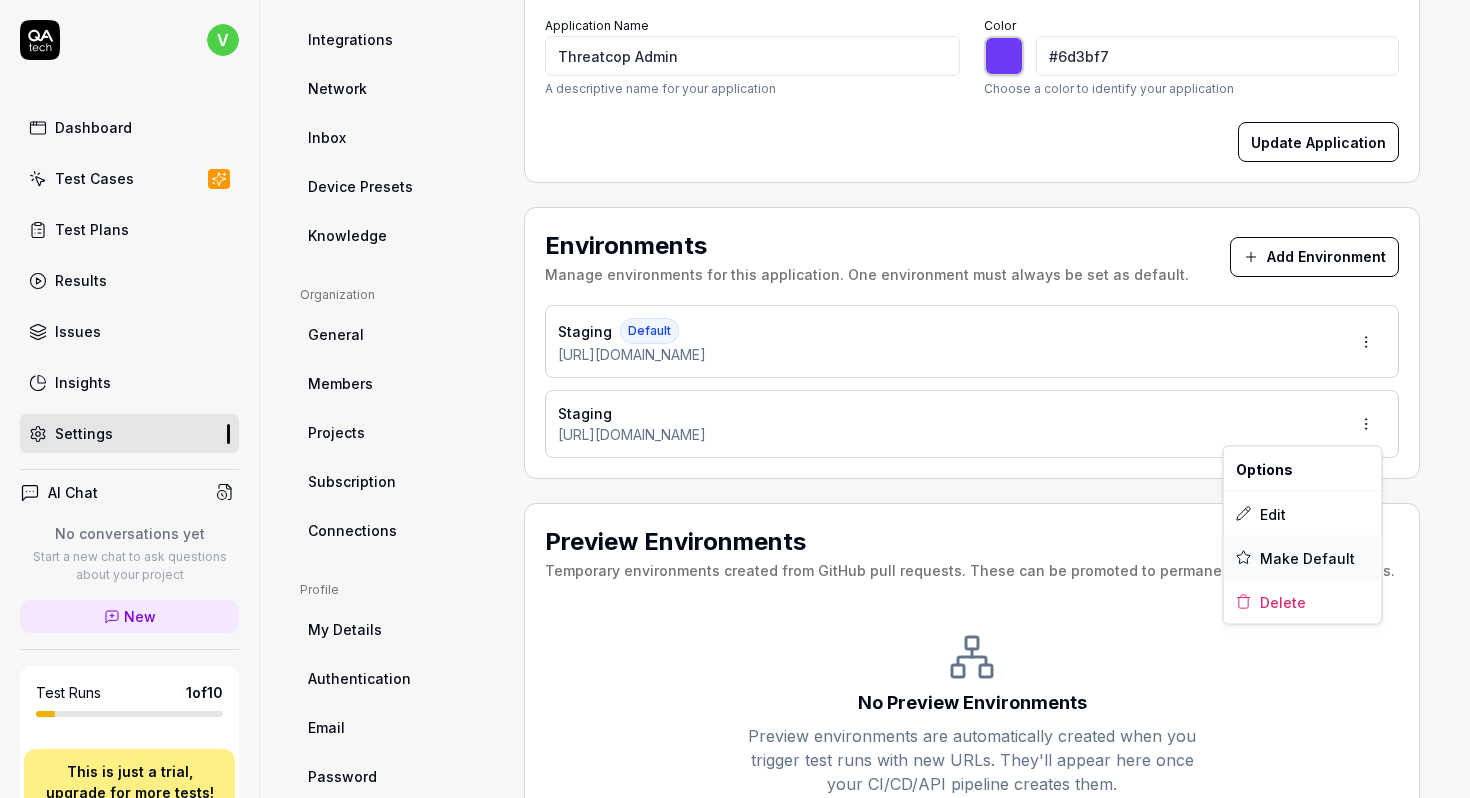 click on "Make Default" at bounding box center (1307, 557) 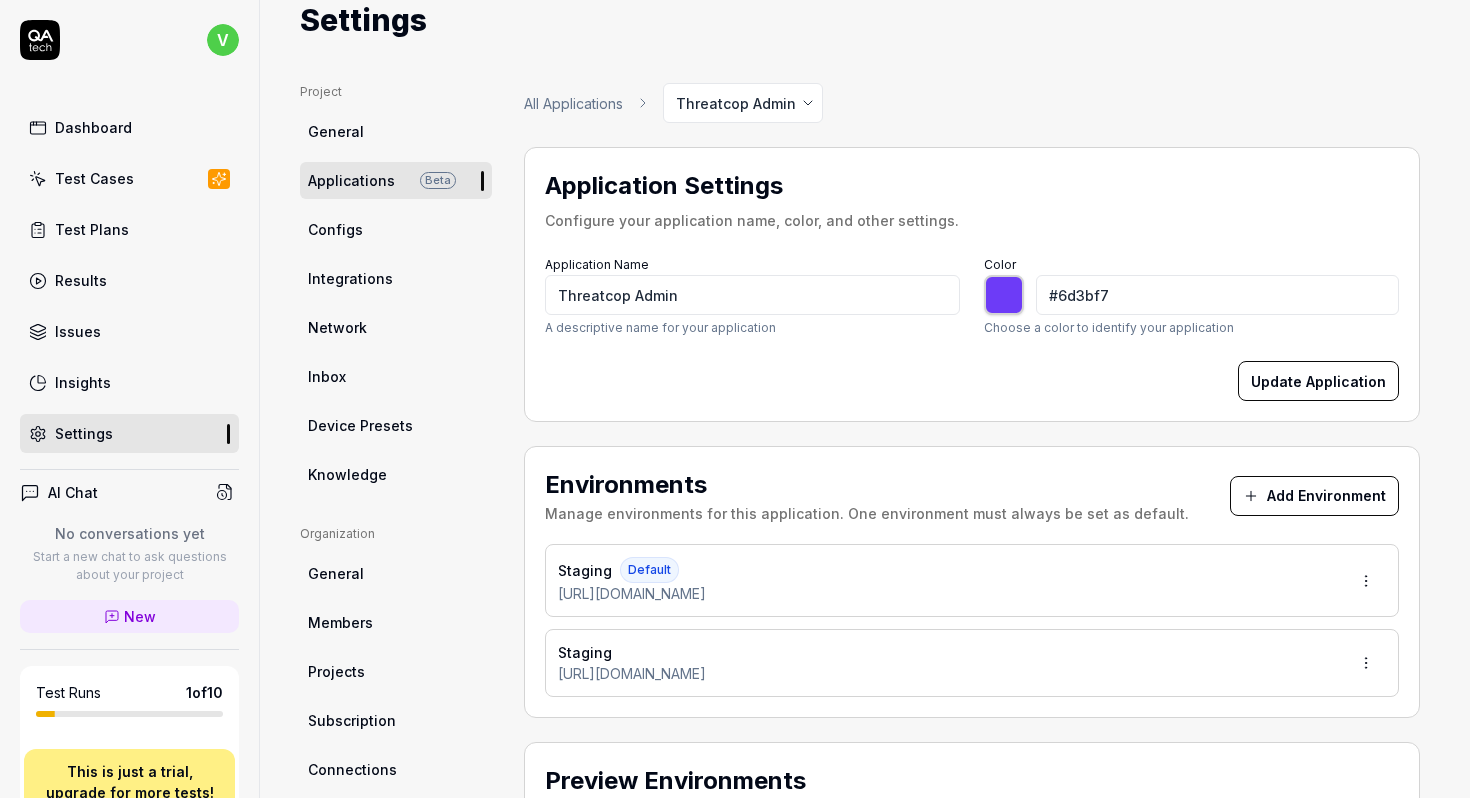 scroll, scrollTop: 0, scrollLeft: 0, axis: both 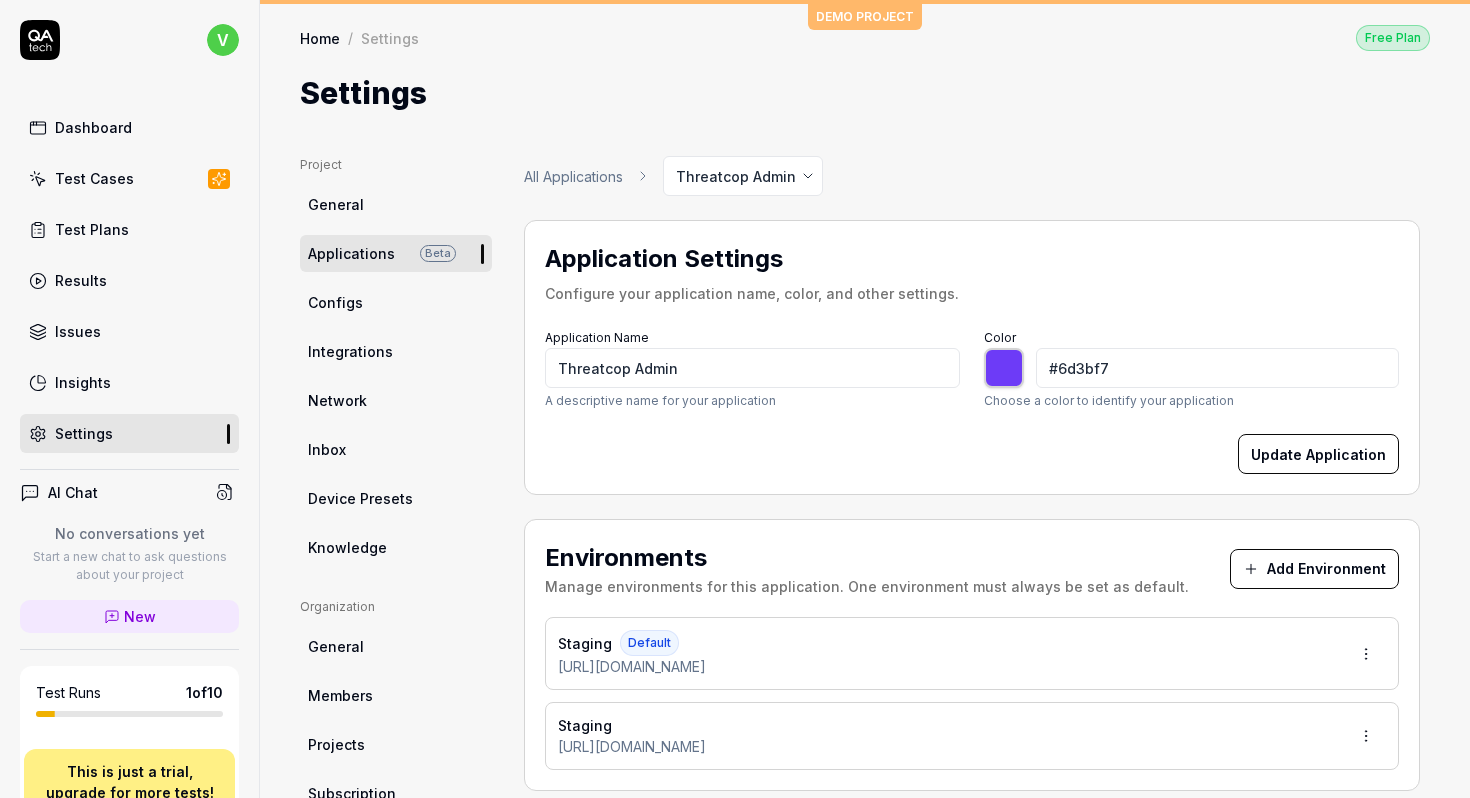 click on "General" at bounding box center [396, 204] 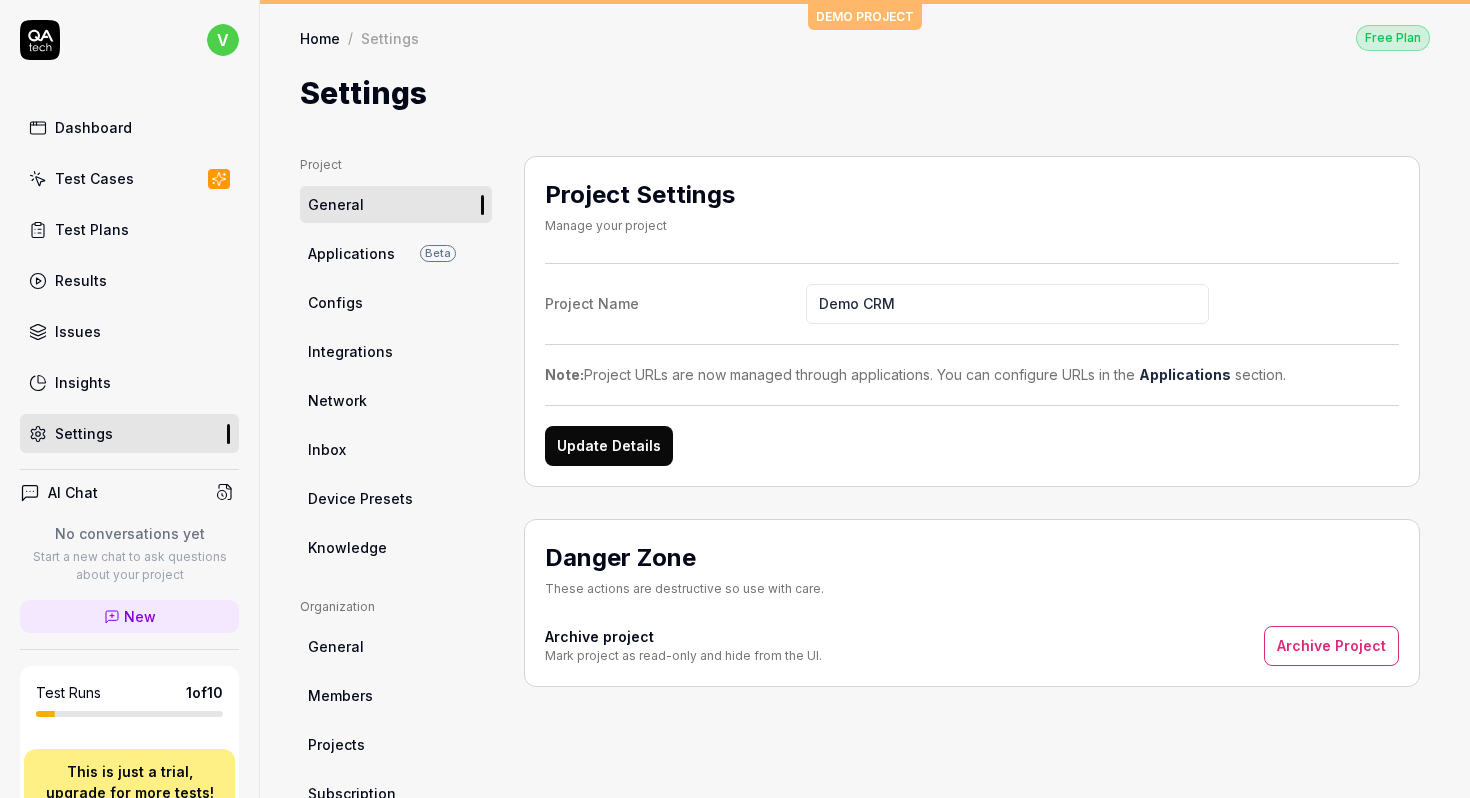 click on "Applications" at bounding box center (351, 253) 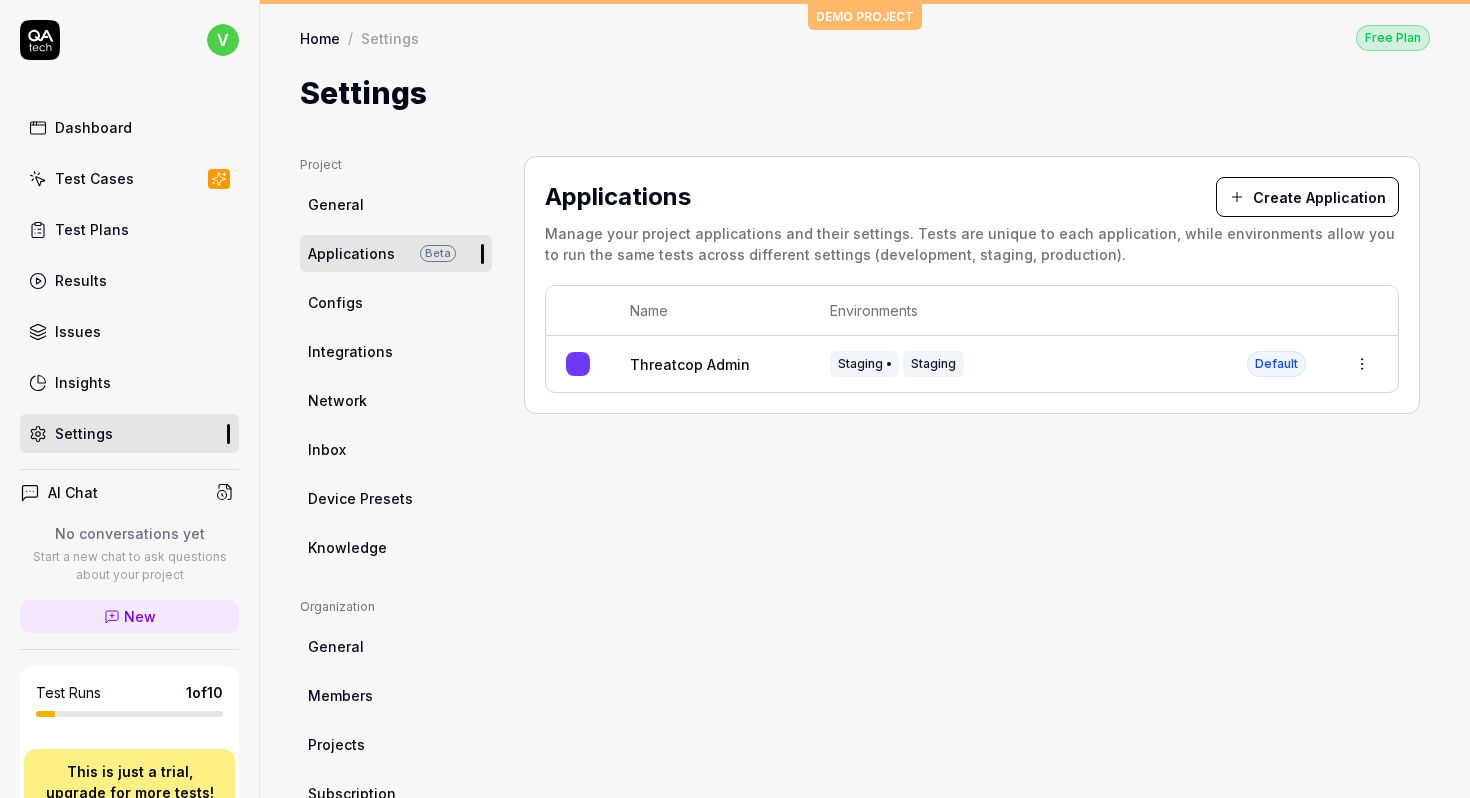 click on "General" at bounding box center (396, 204) 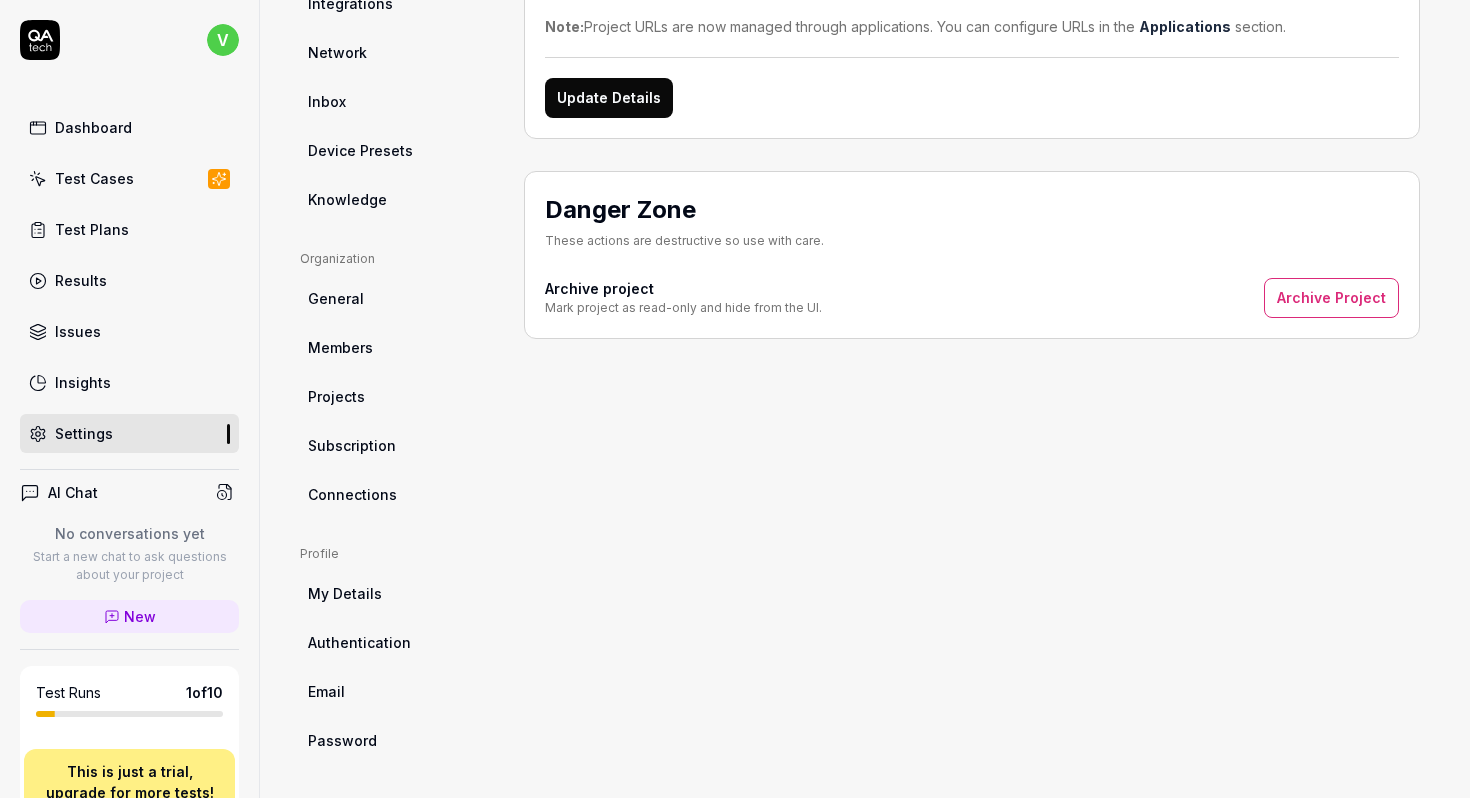 scroll, scrollTop: 0, scrollLeft: 0, axis: both 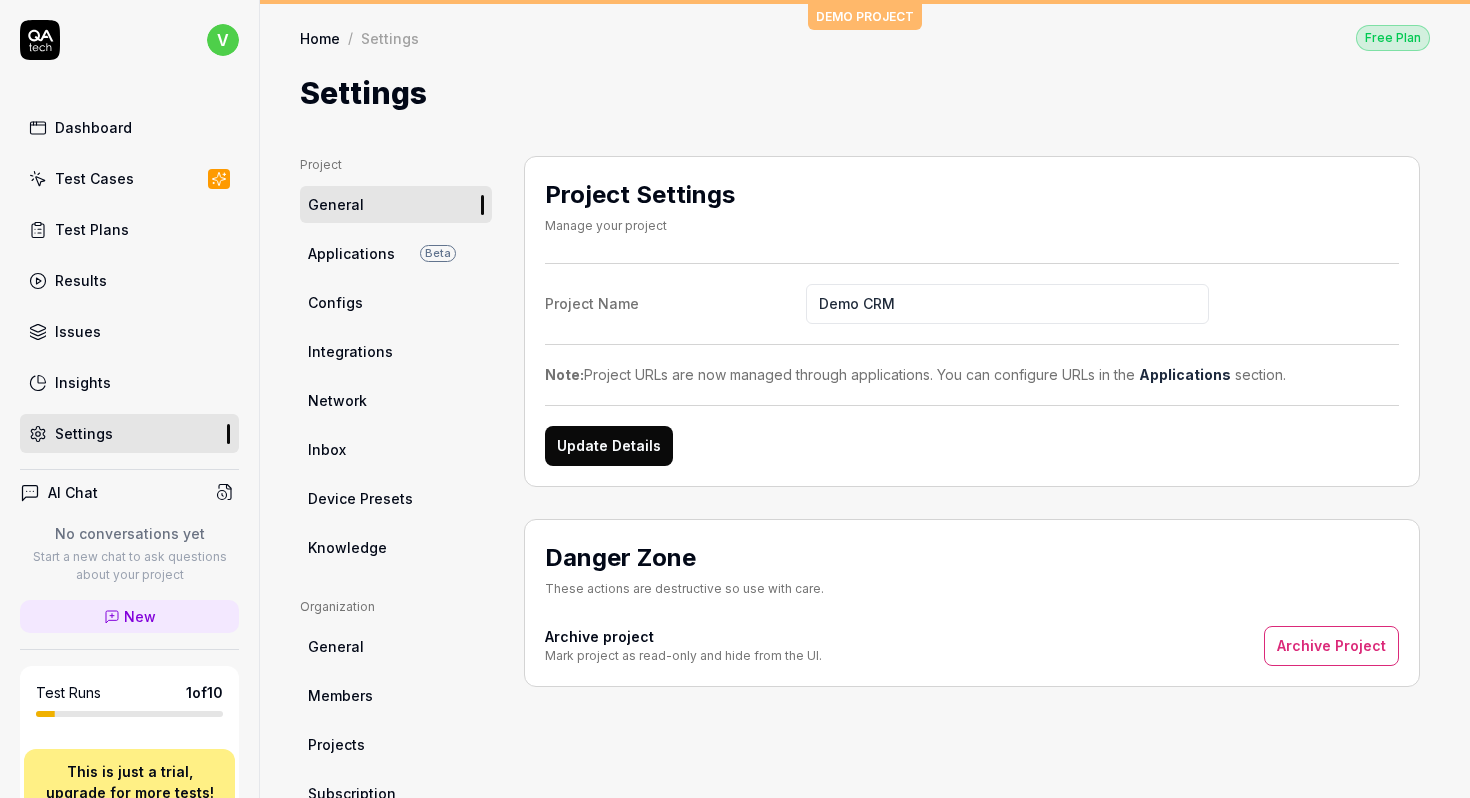 click on "Test Cases" at bounding box center (94, 178) 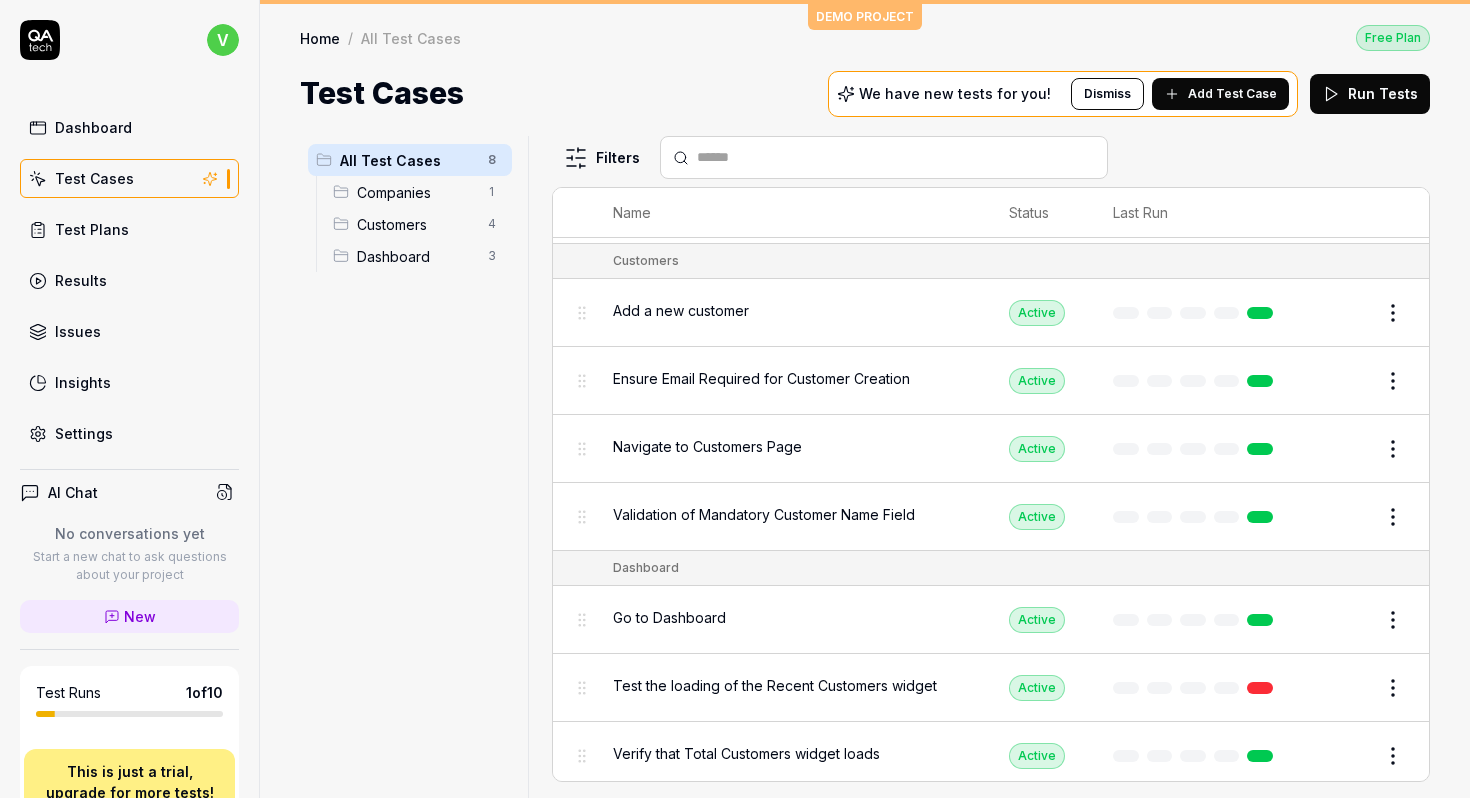 scroll, scrollTop: 0, scrollLeft: 0, axis: both 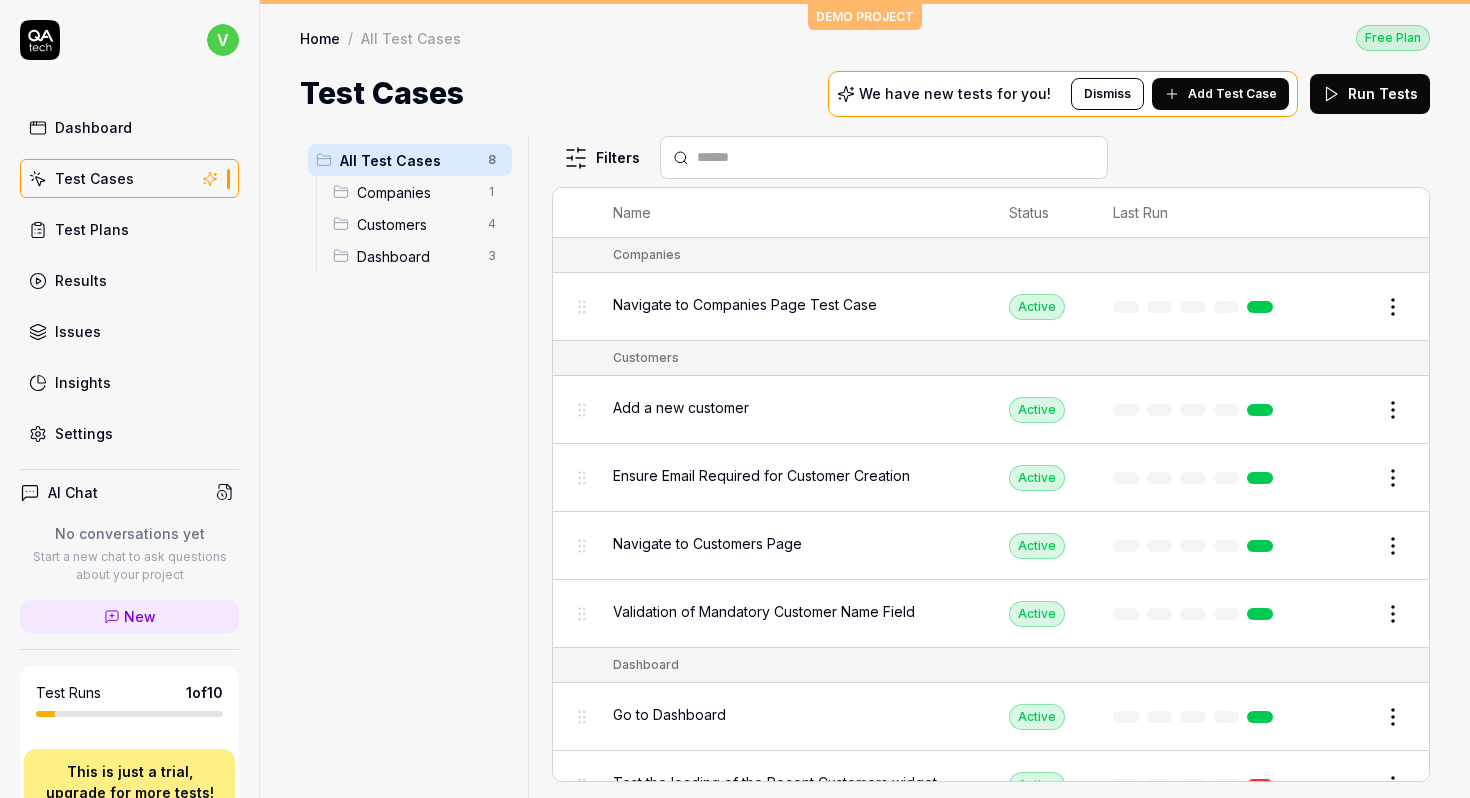 click on "Dashboard" at bounding box center [129, 127] 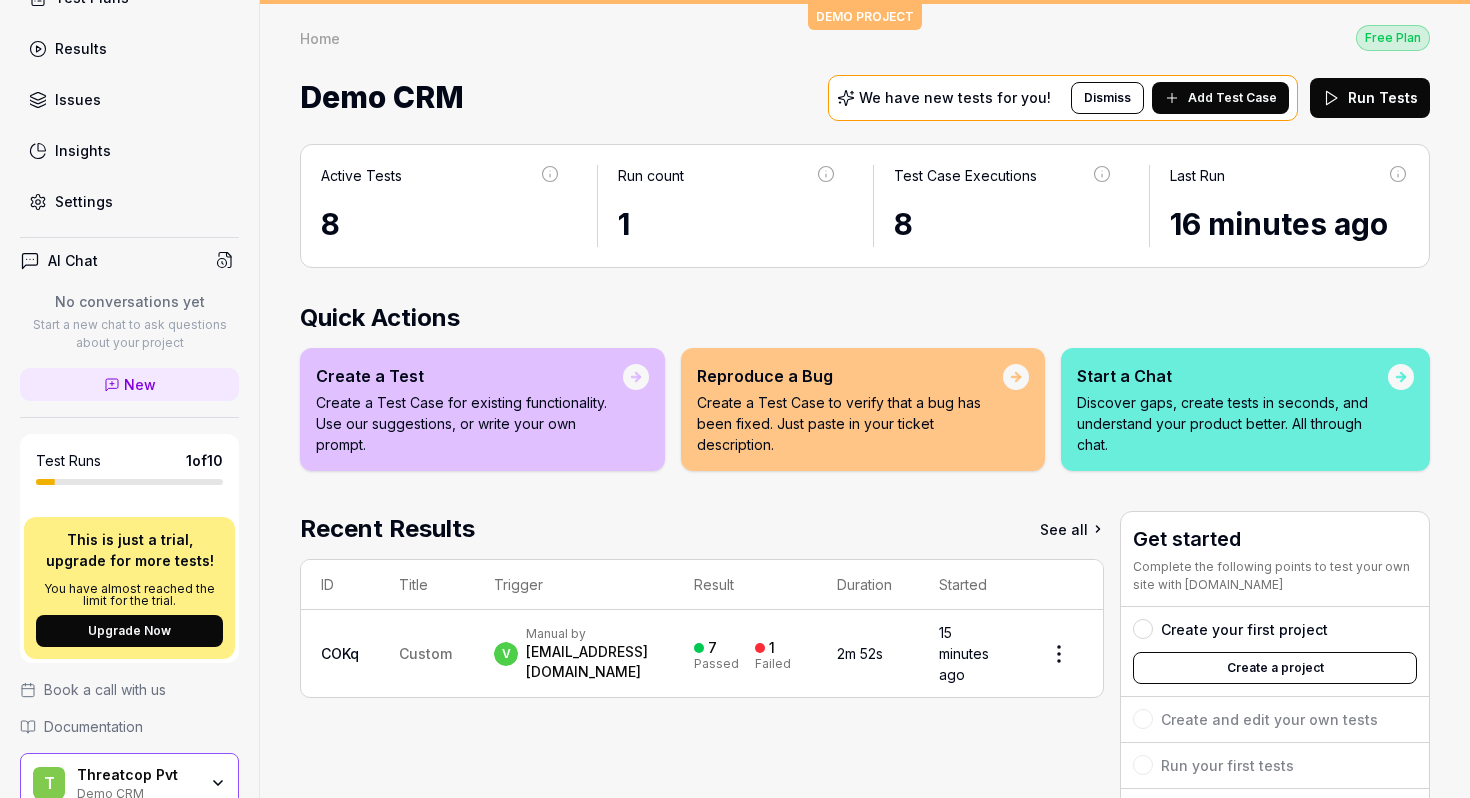 scroll, scrollTop: 344, scrollLeft: 0, axis: vertical 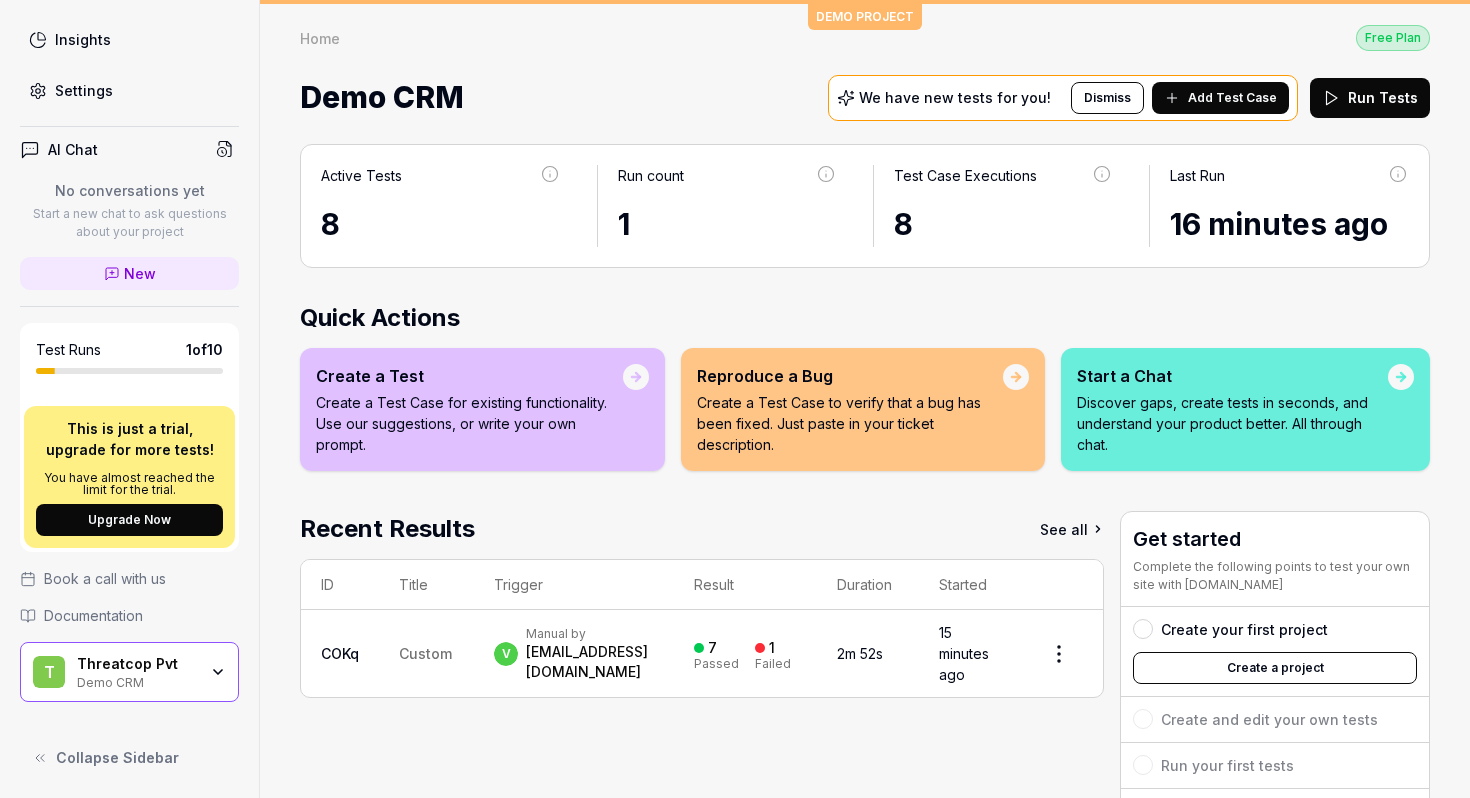 click on "Threatcop Pvt" at bounding box center (137, 664) 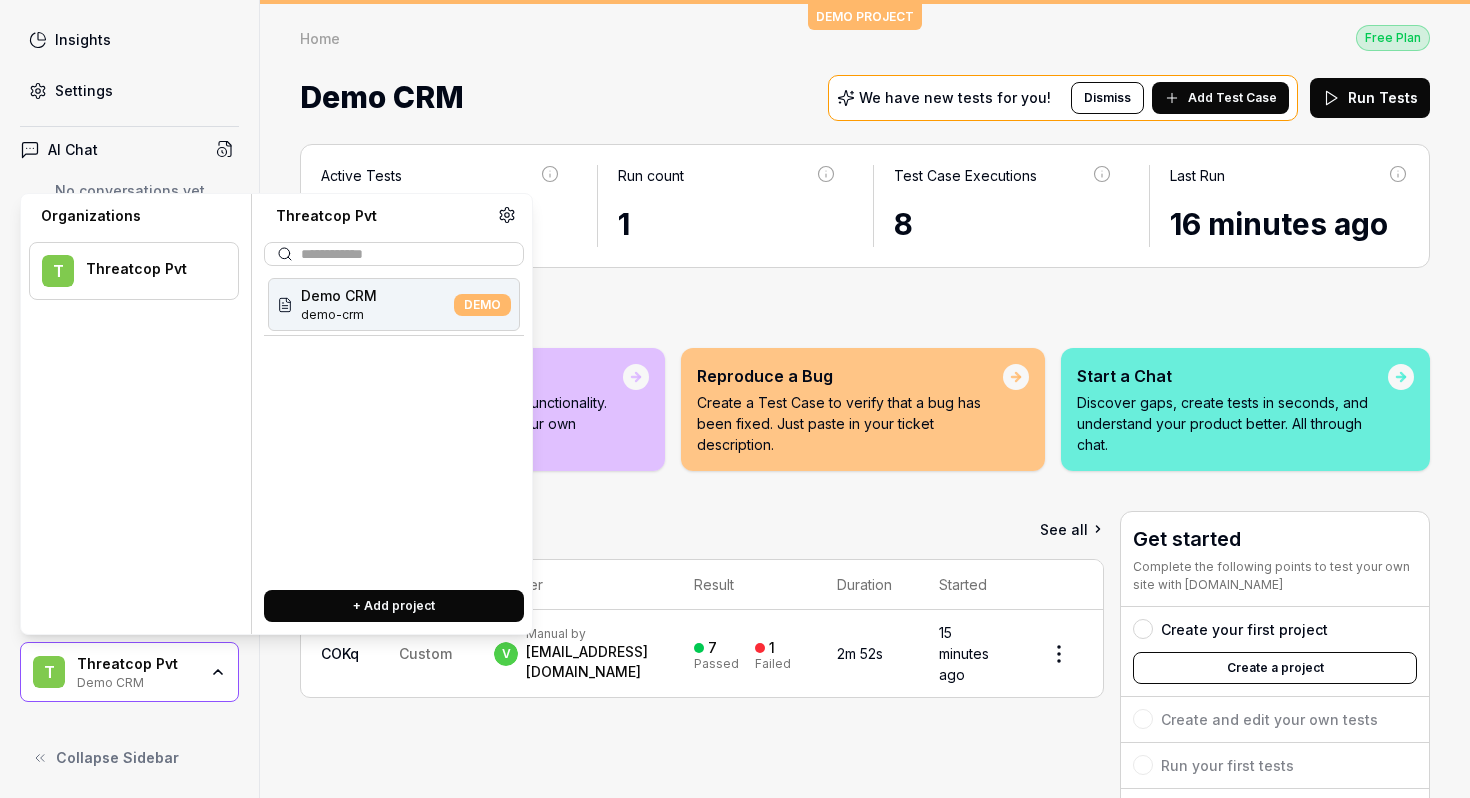 click on "Demo CRM demo-crm DEMO" at bounding box center (394, 304) 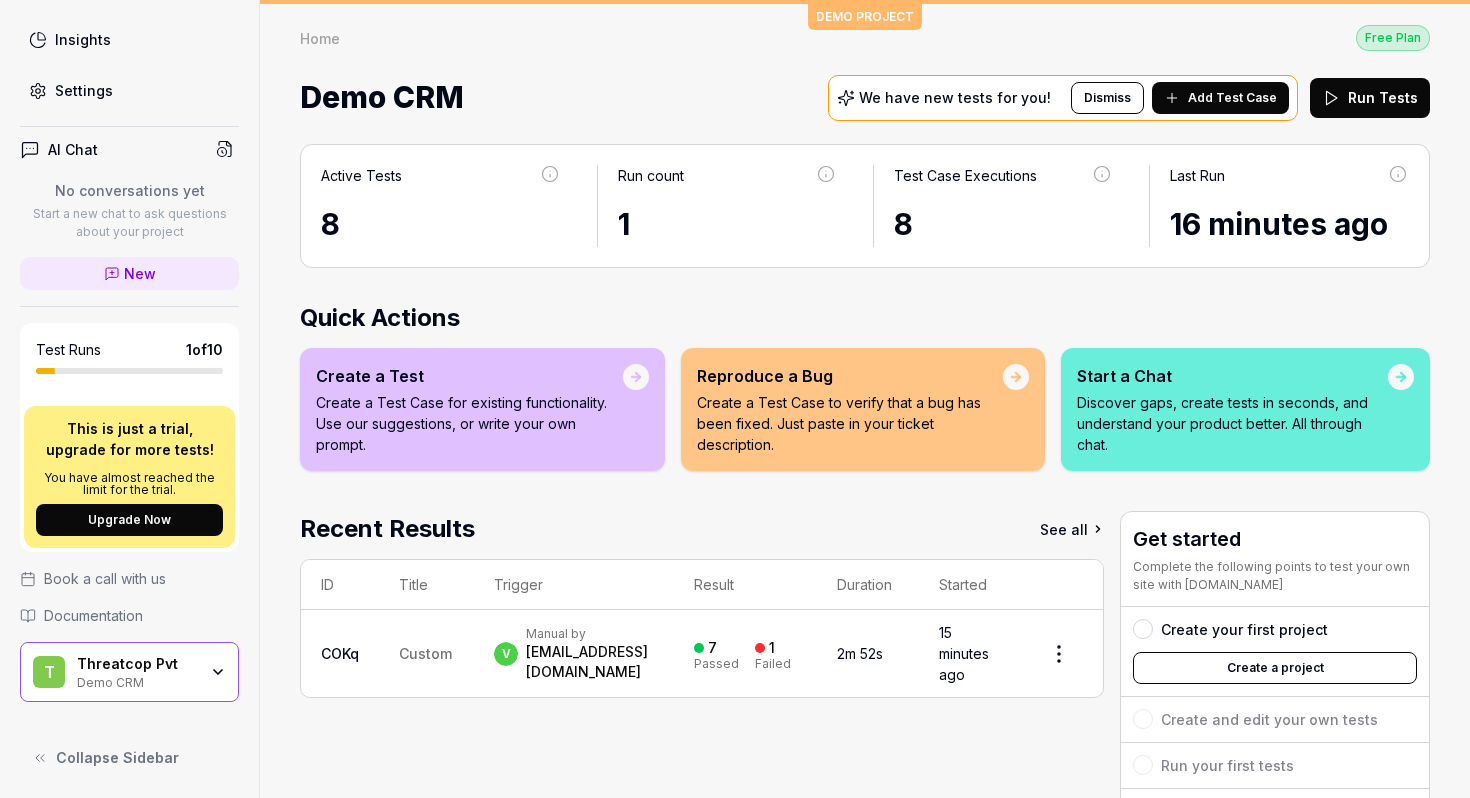 click on "Active Tests 8 Run count 1 Test Case Executions 8 Last Run 16 minutes ago Quick Actions Create a Test Create a Test Case for existing functionality. Use our suggestions, or write your own prompt. Reproduce a Bug Create a Test Case to verify that a bug has been fixed. Just paste in your ticket description. Start a Chat Discover gaps, create tests in seconds, and understand your product better. All through chat. Recent Results See all ID Title Trigger Result Duration Started COKq Custom v Manual by vikrantsaini1998@gmail.com 7 Passed 1 Failed 2m 52s 15 minutes ago Get started Complete the following points to test your own site with QA.tech Create your first project Create a project Create and edit your own tests Run your first tests Get your free onboarding Book your call Complete Onboarding" at bounding box center (865, 560) 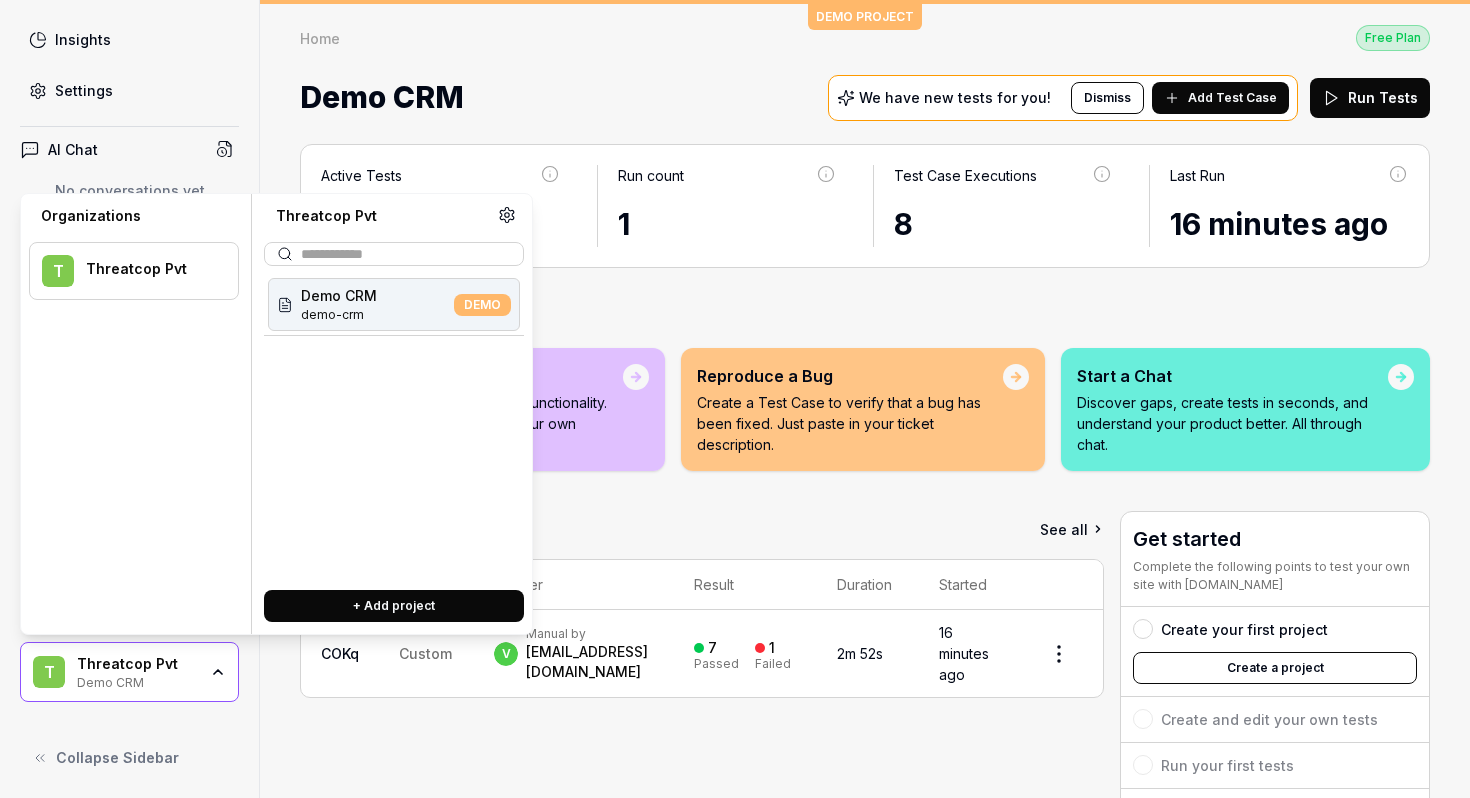 click on "T Threatcop Pvt" at bounding box center (134, 271) 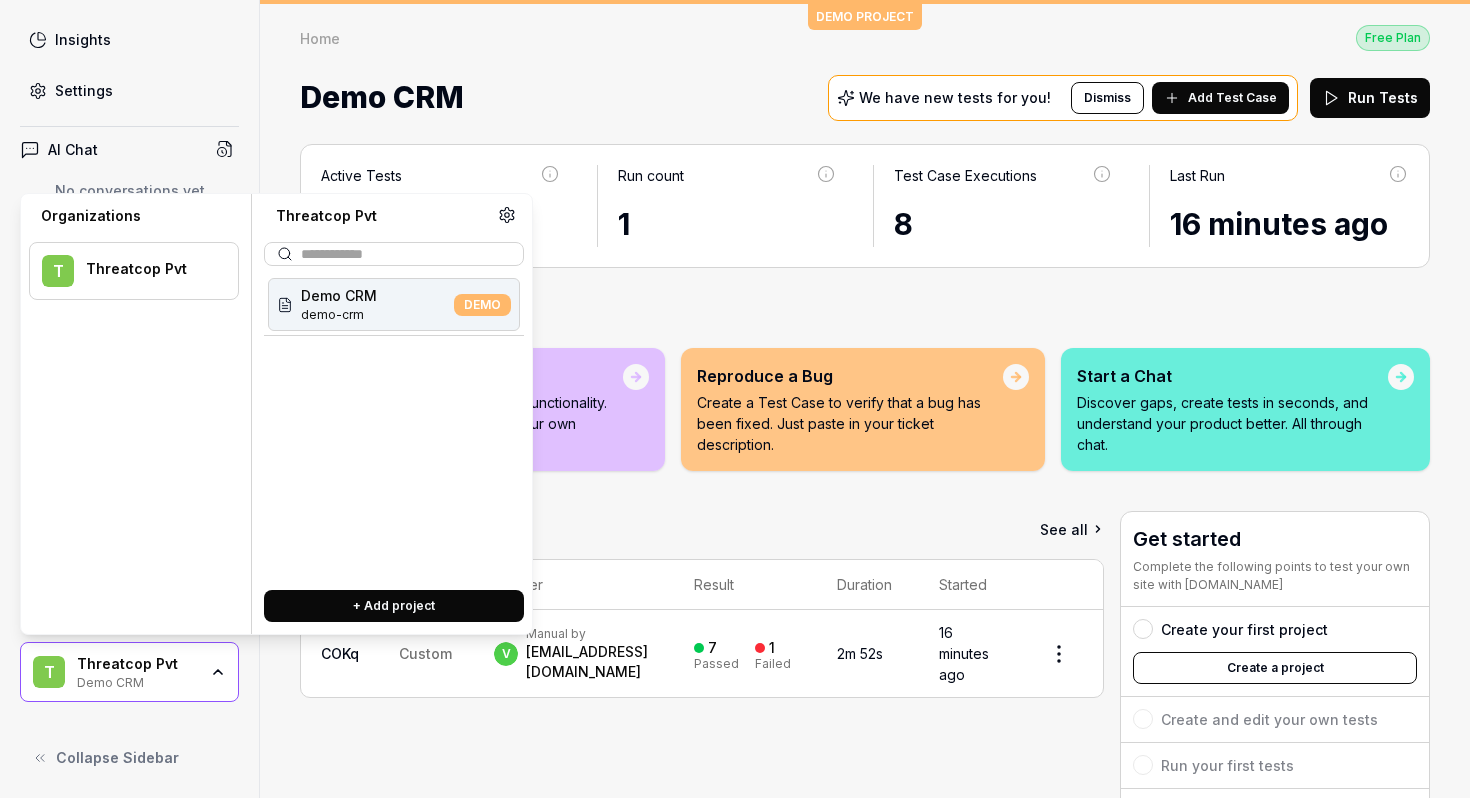 click 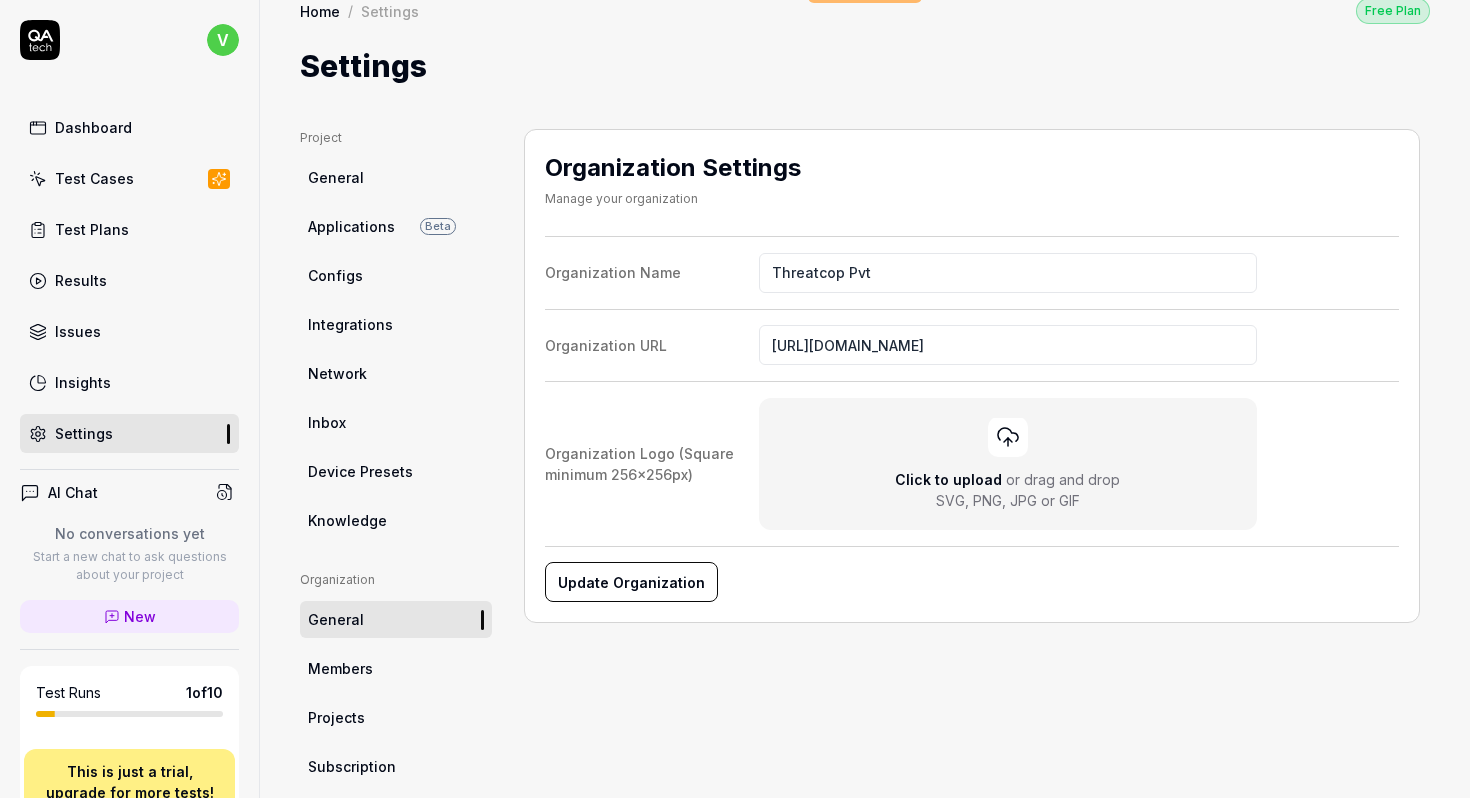 scroll, scrollTop: 0, scrollLeft: 0, axis: both 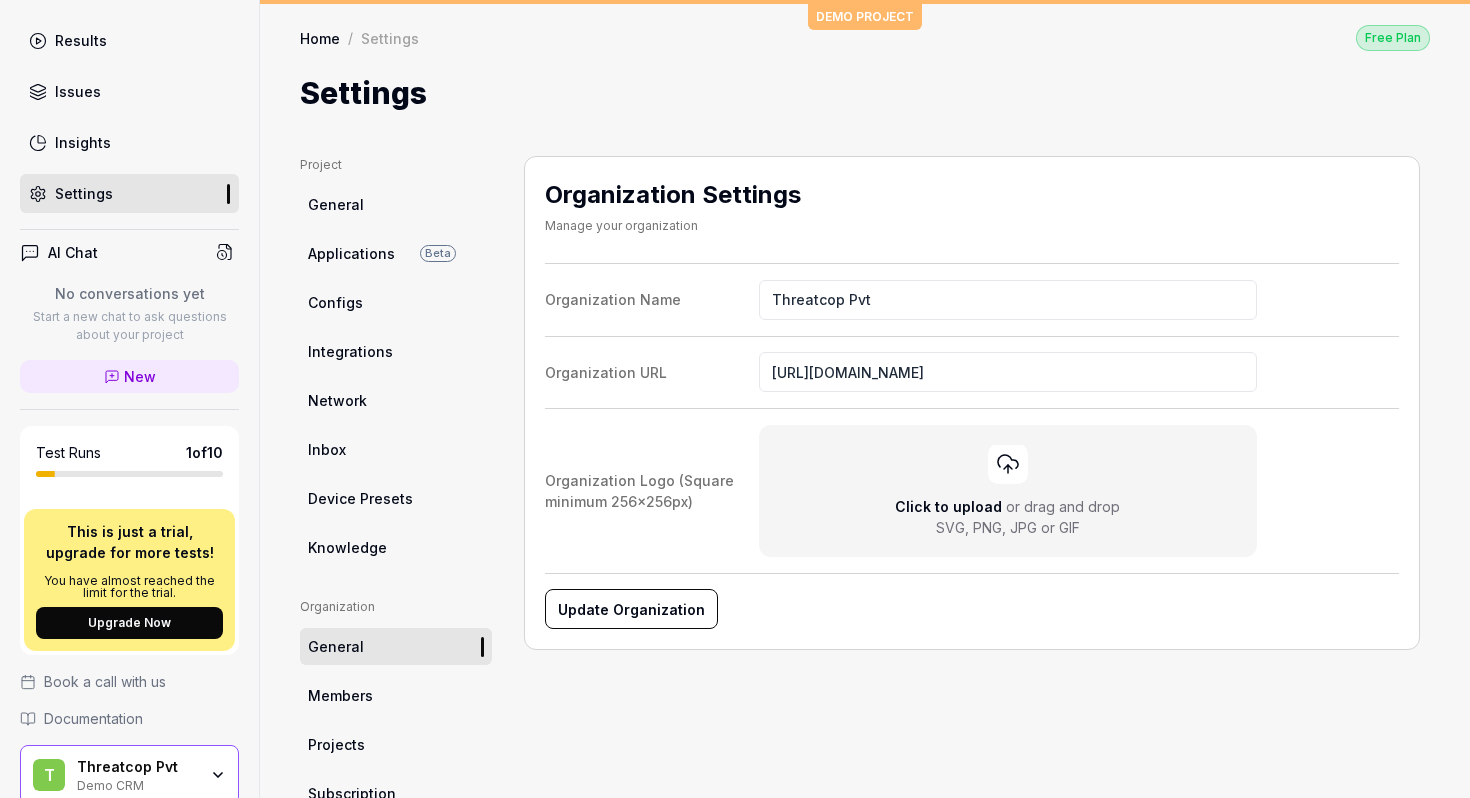 click on "Configs" at bounding box center [396, 302] 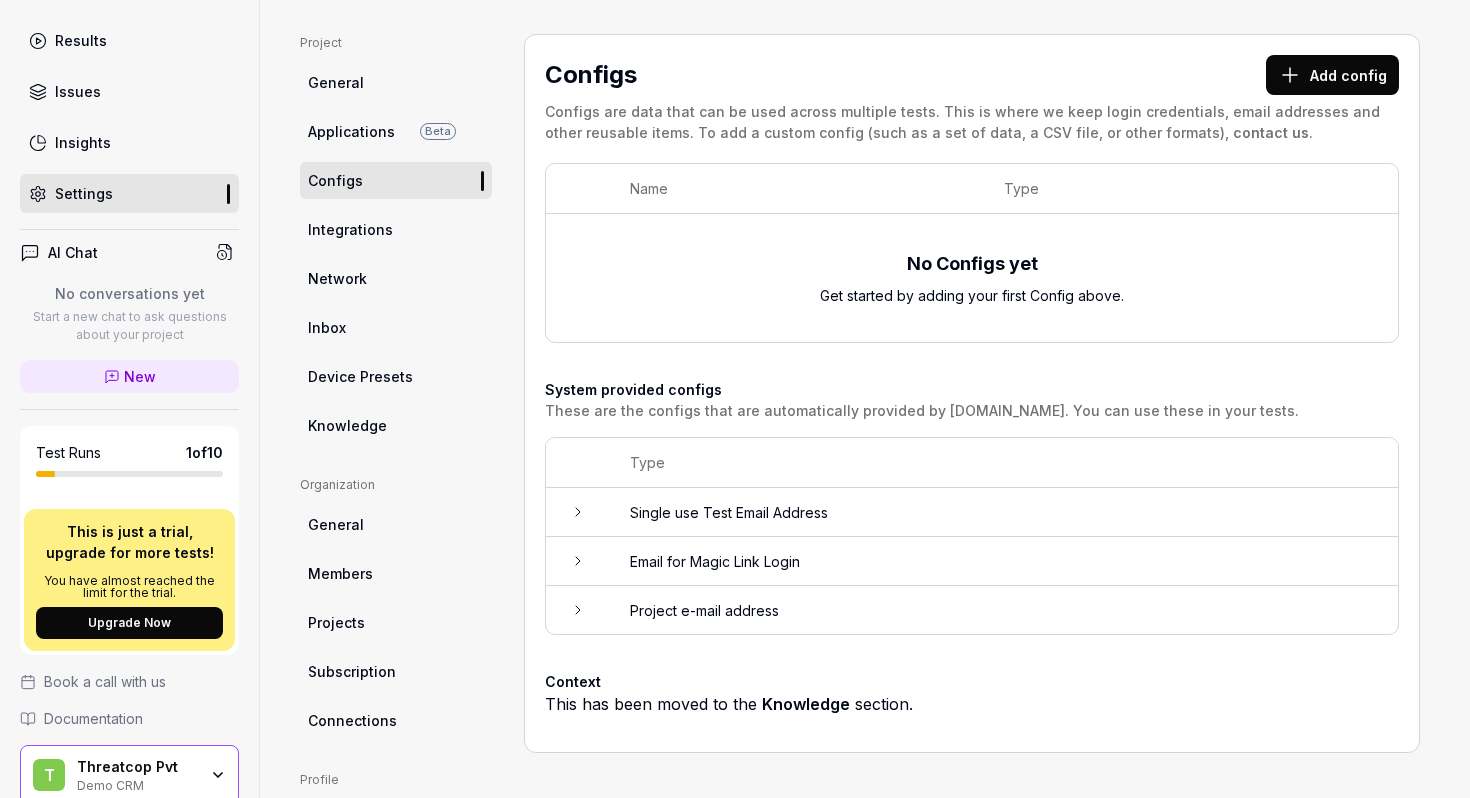 scroll, scrollTop: 123, scrollLeft: 0, axis: vertical 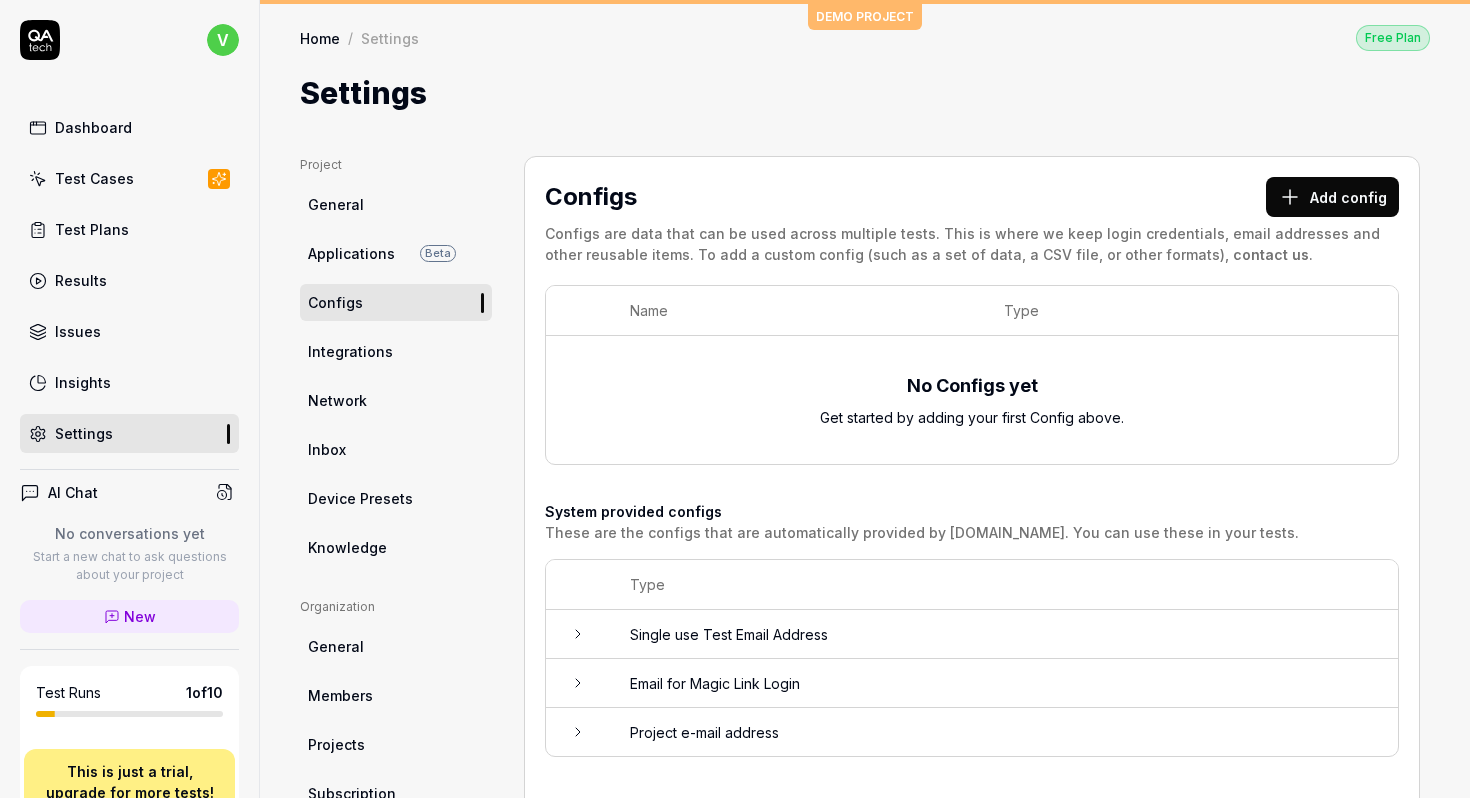 click on "Applications" at bounding box center [351, 253] 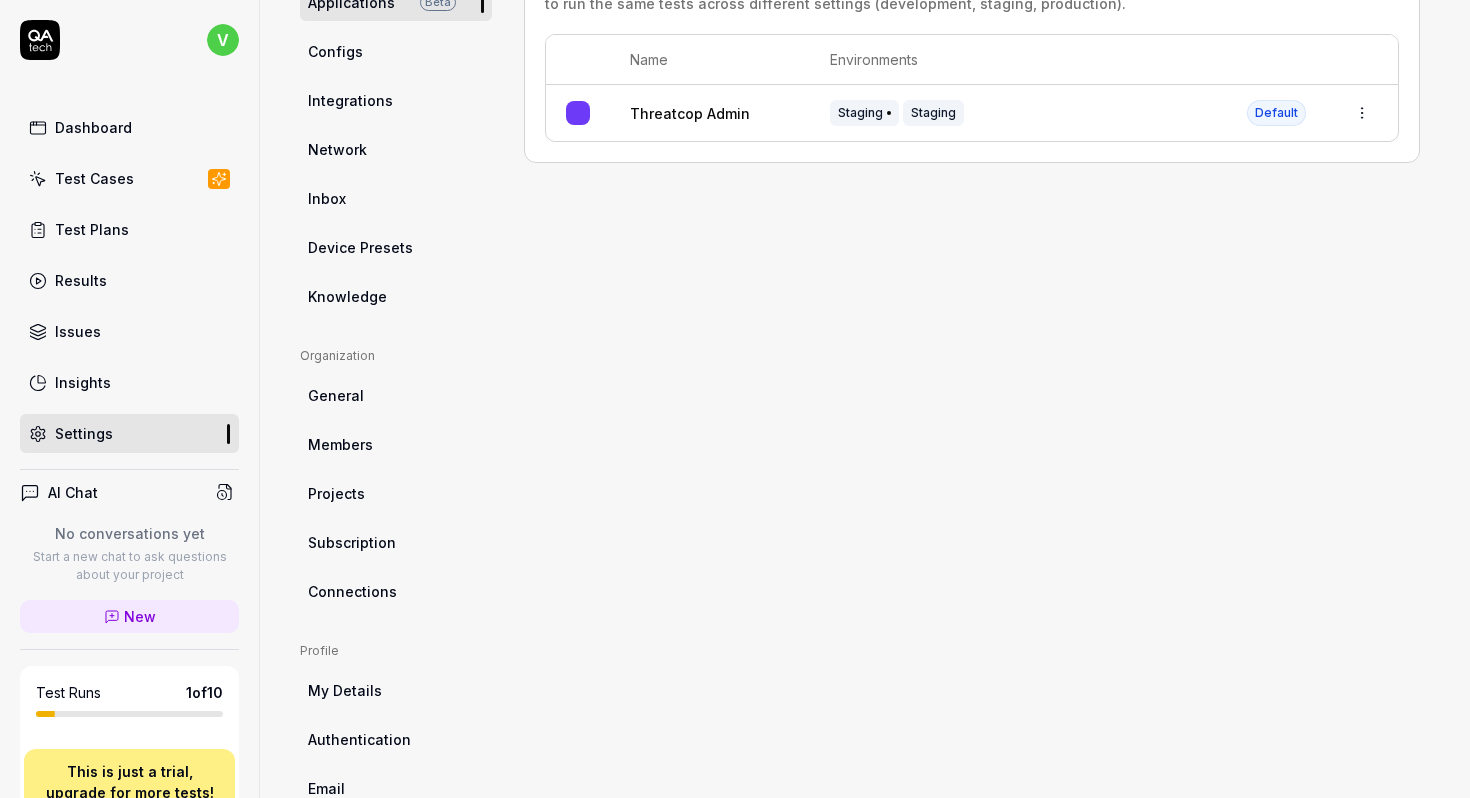 scroll, scrollTop: 348, scrollLeft: 0, axis: vertical 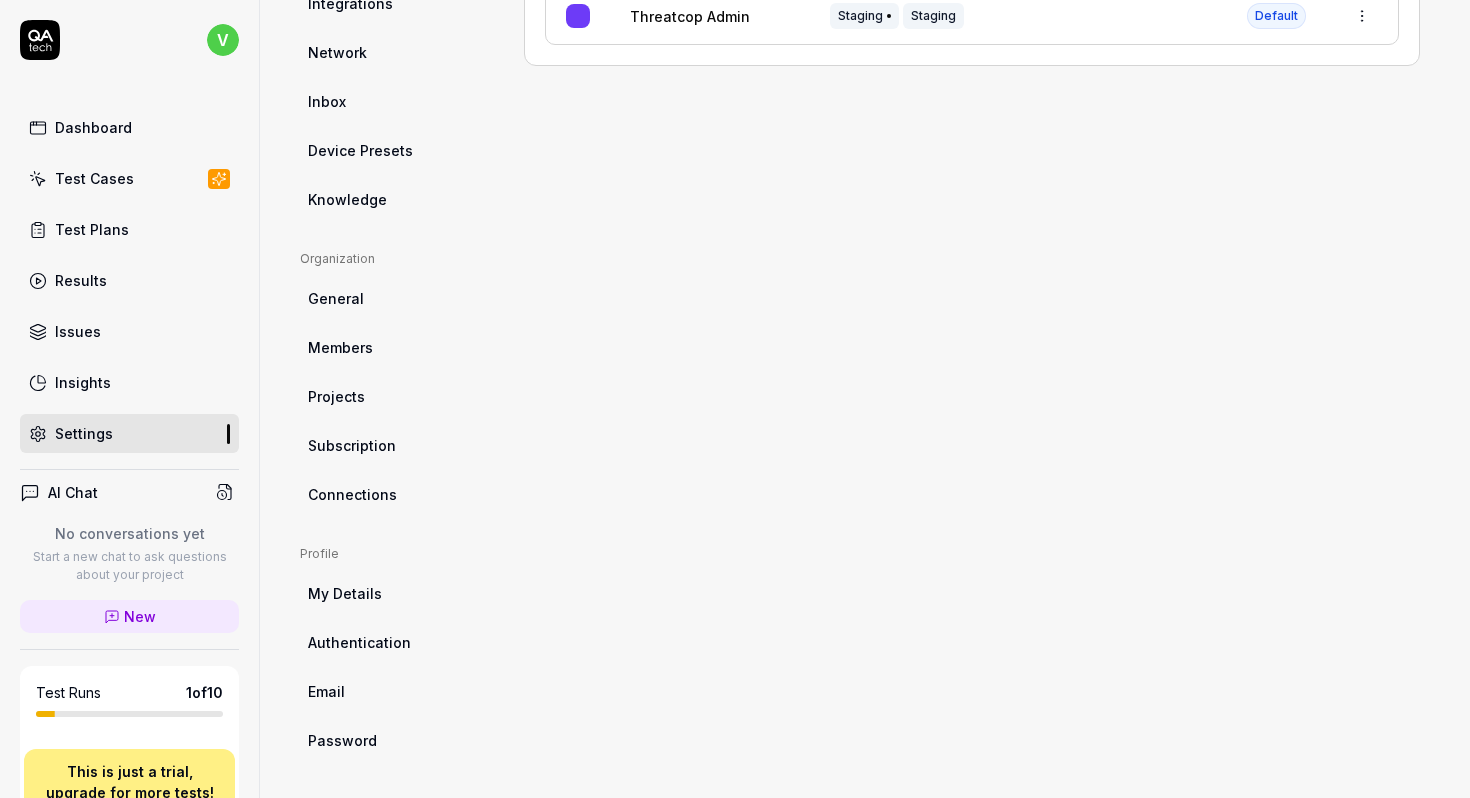 click on "Authentication" at bounding box center [359, 642] 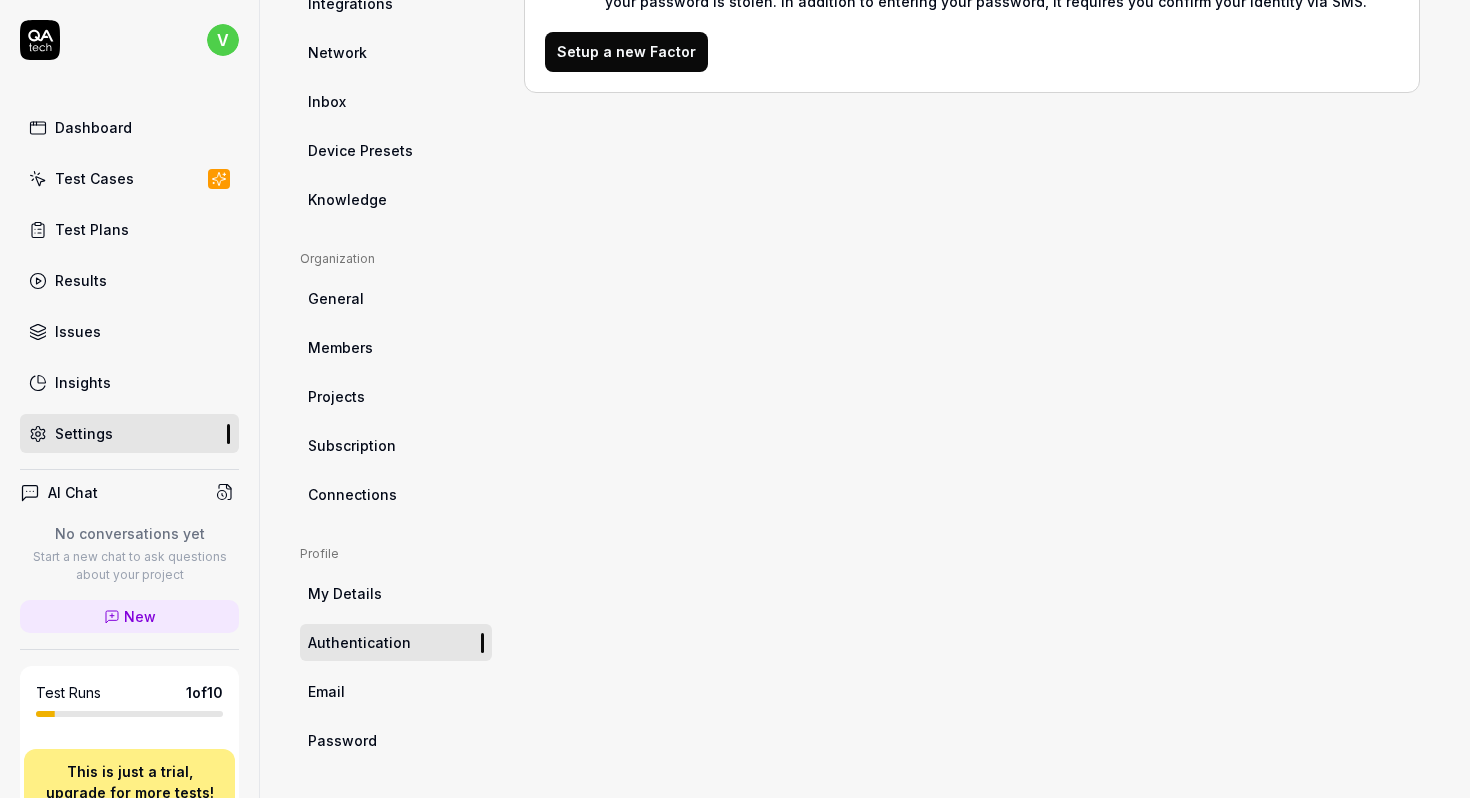 scroll, scrollTop: 0, scrollLeft: 0, axis: both 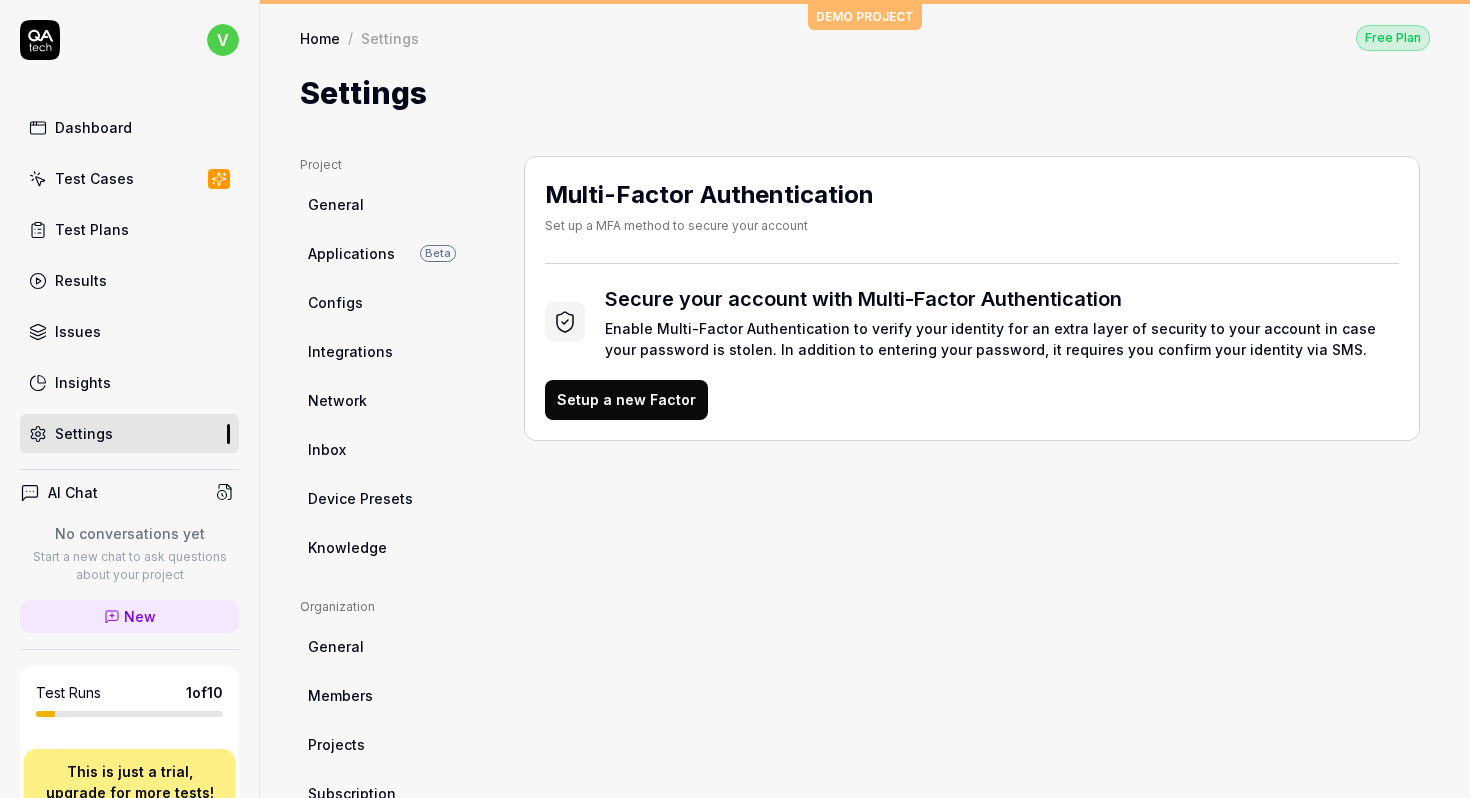 click on "General" at bounding box center [336, 204] 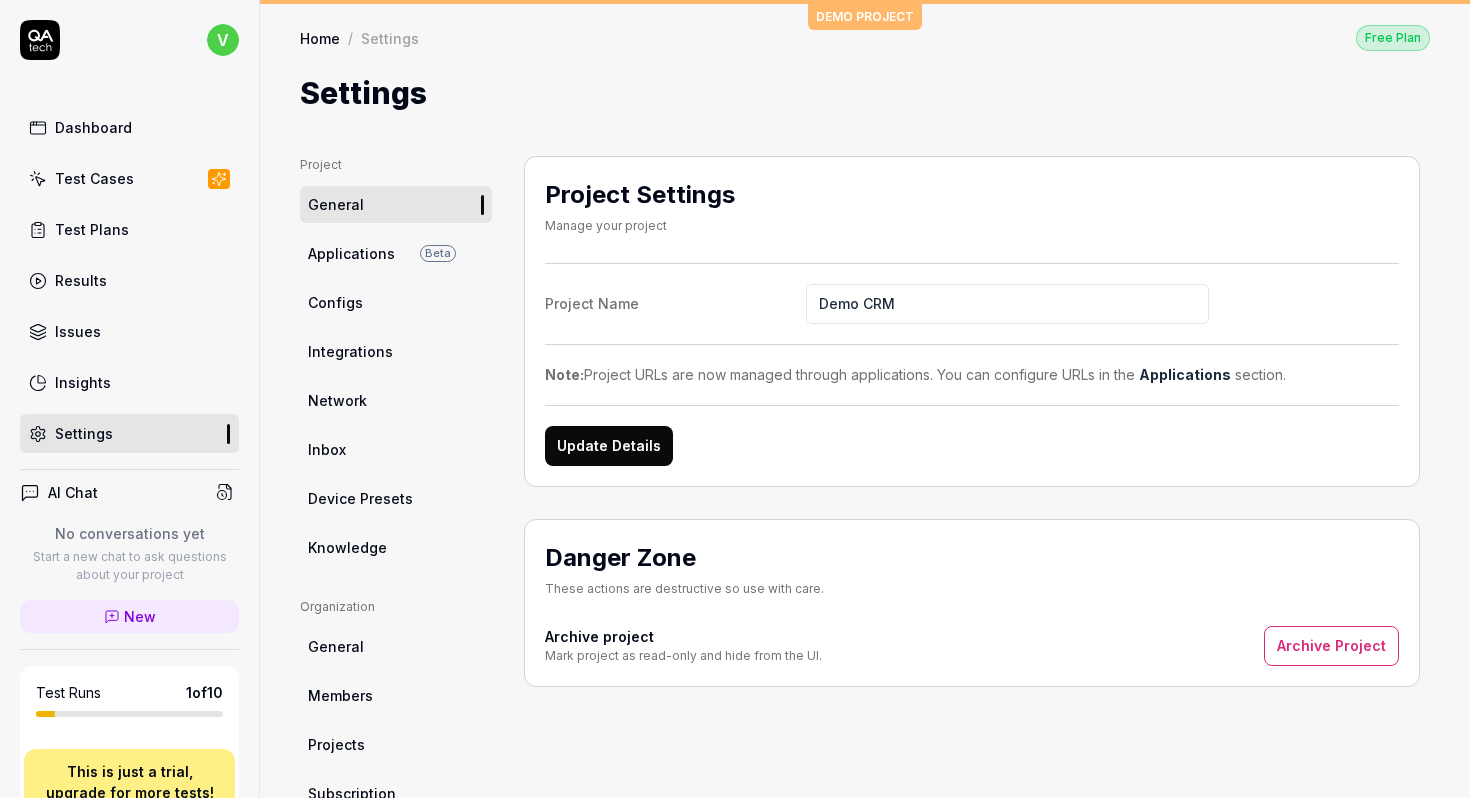 click on "Demo CRM" at bounding box center (1007, 304) 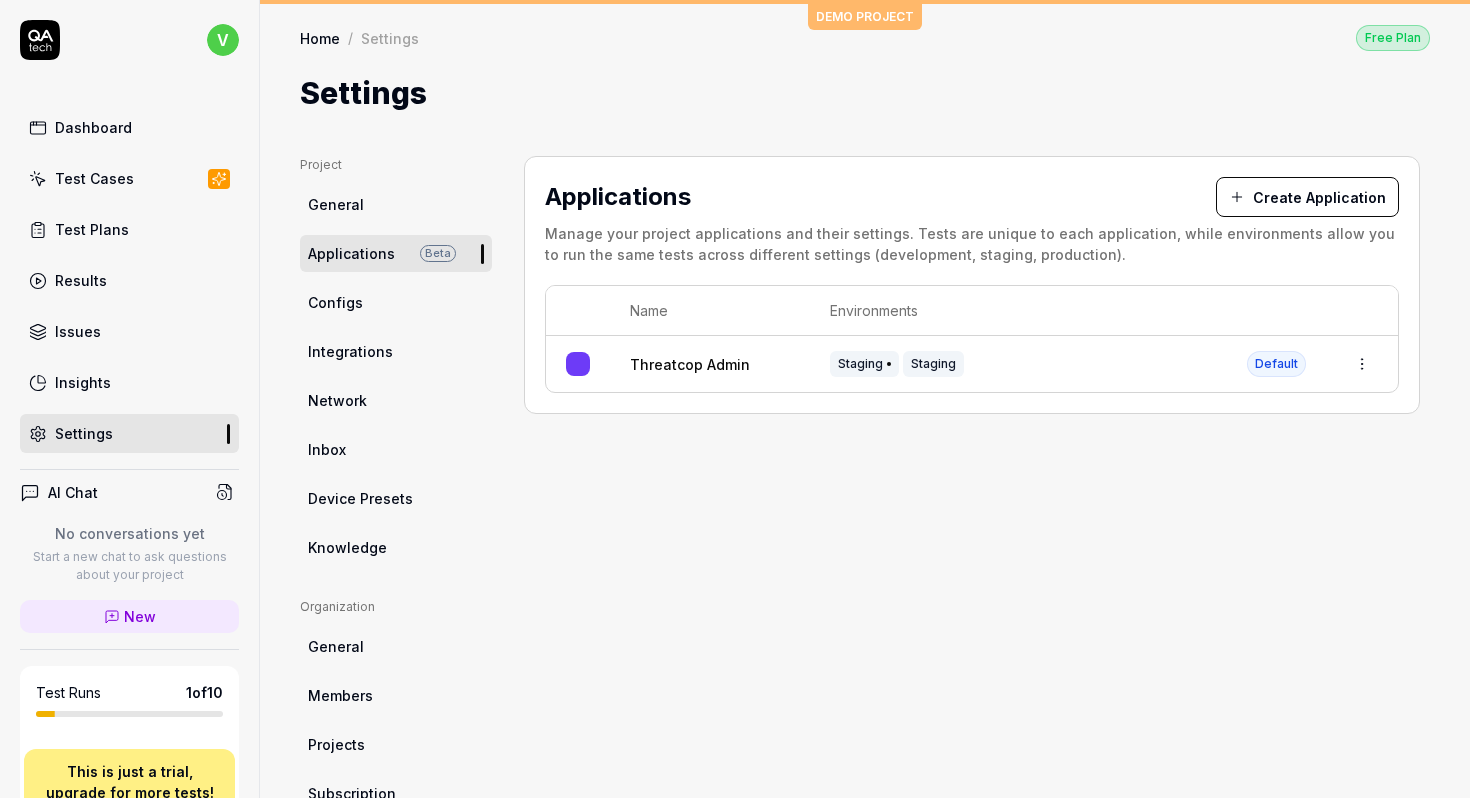 click on "General" at bounding box center (396, 204) 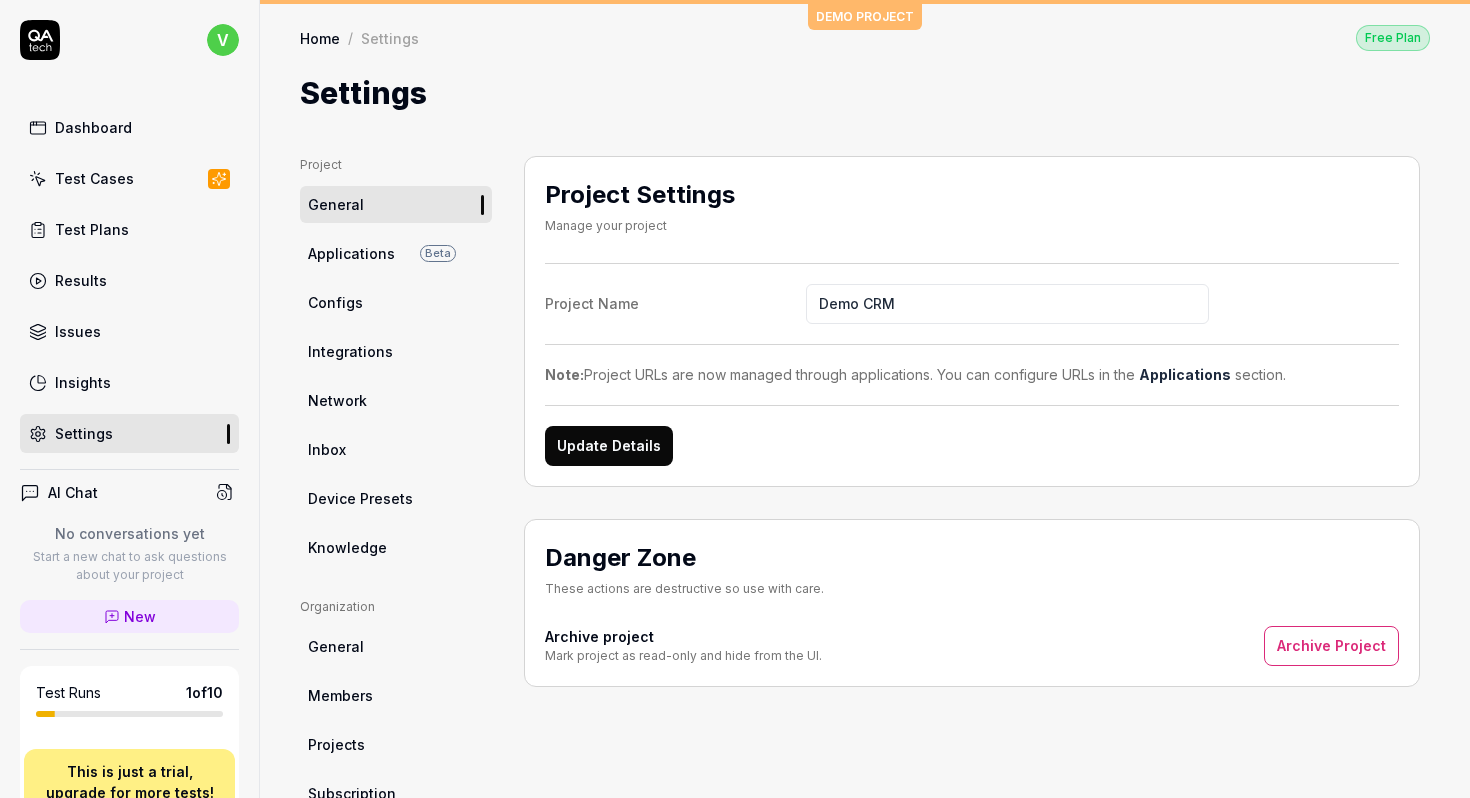click on "Update Details" at bounding box center [609, 446] 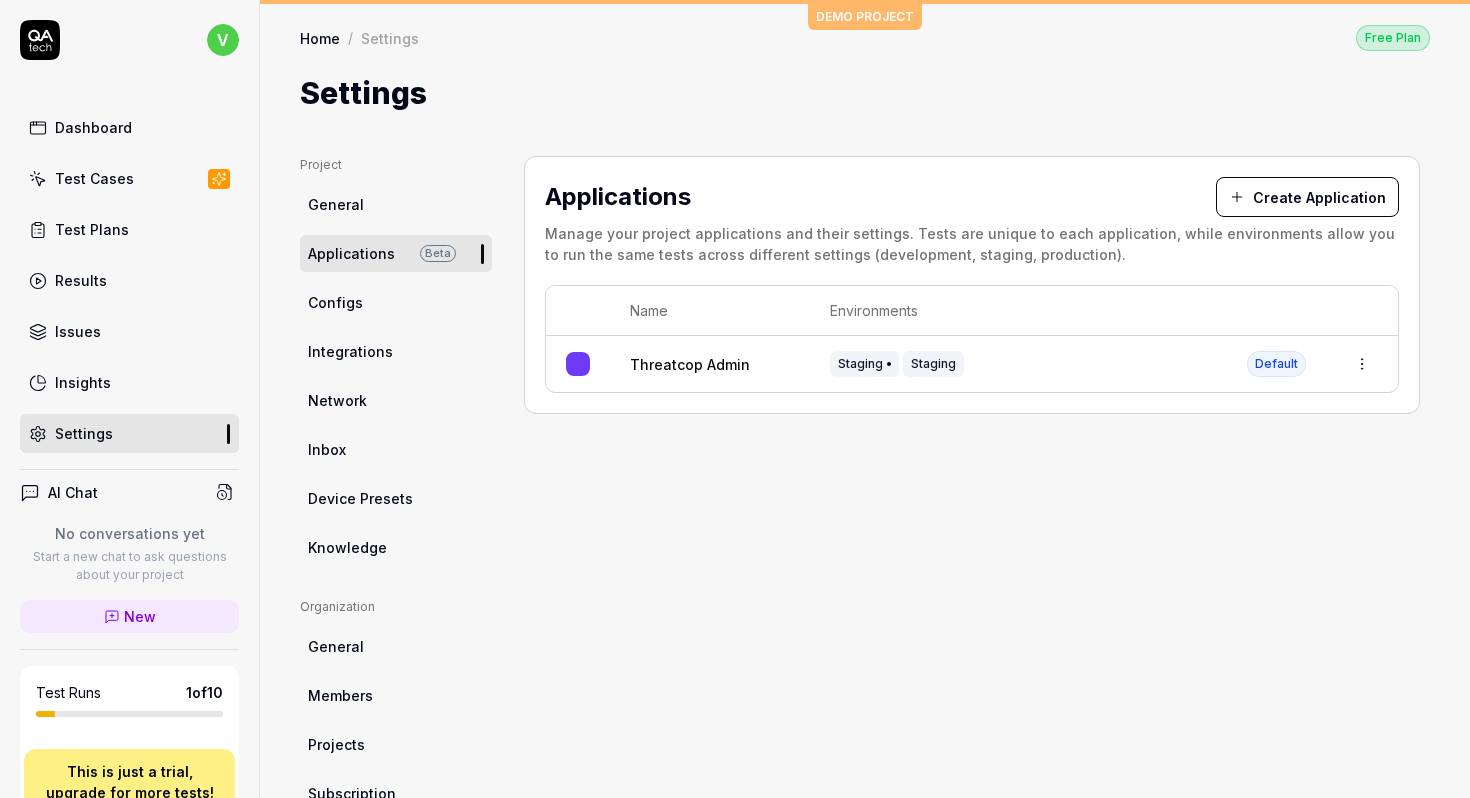 click on "Configs" at bounding box center (396, 302) 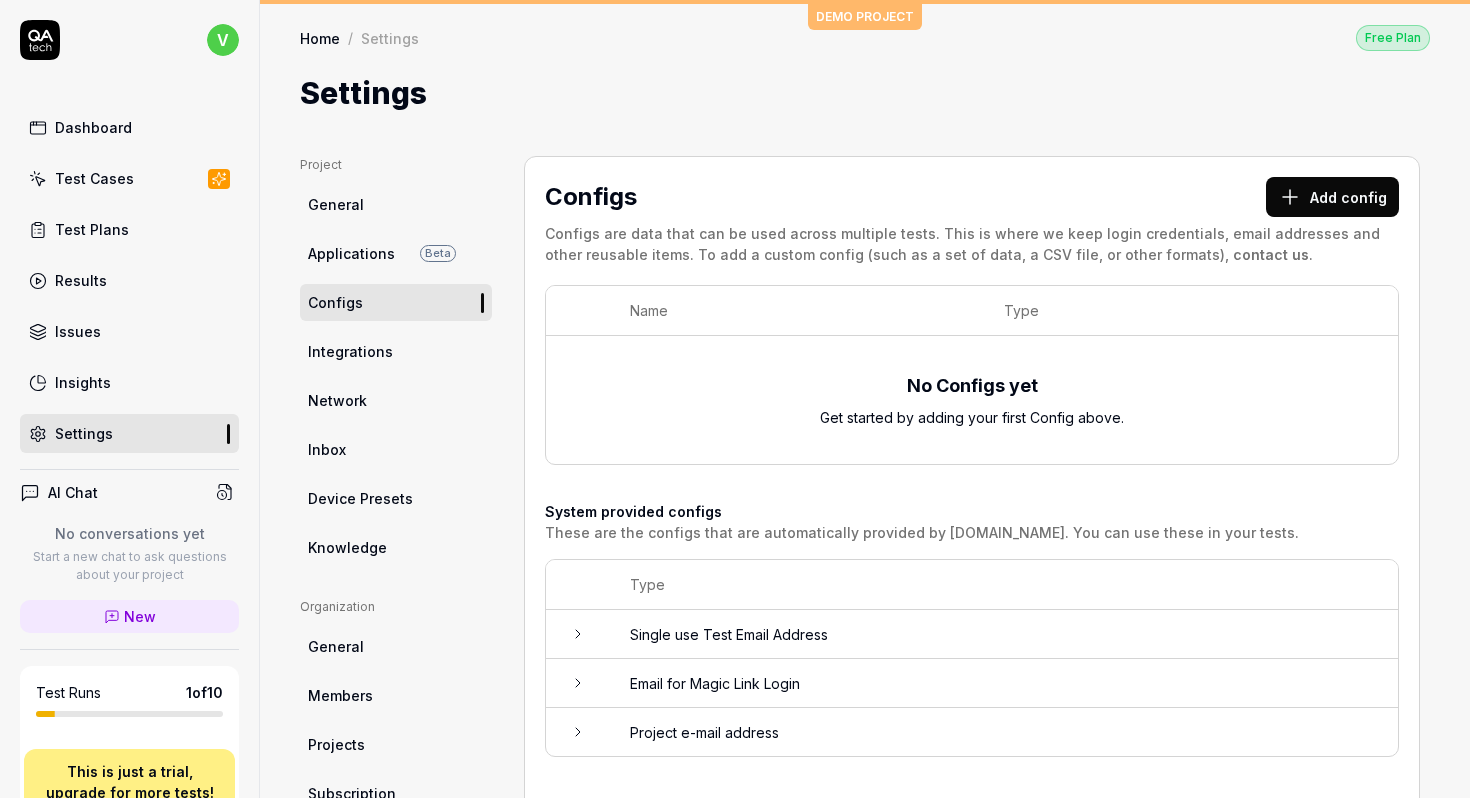 scroll, scrollTop: 22, scrollLeft: 0, axis: vertical 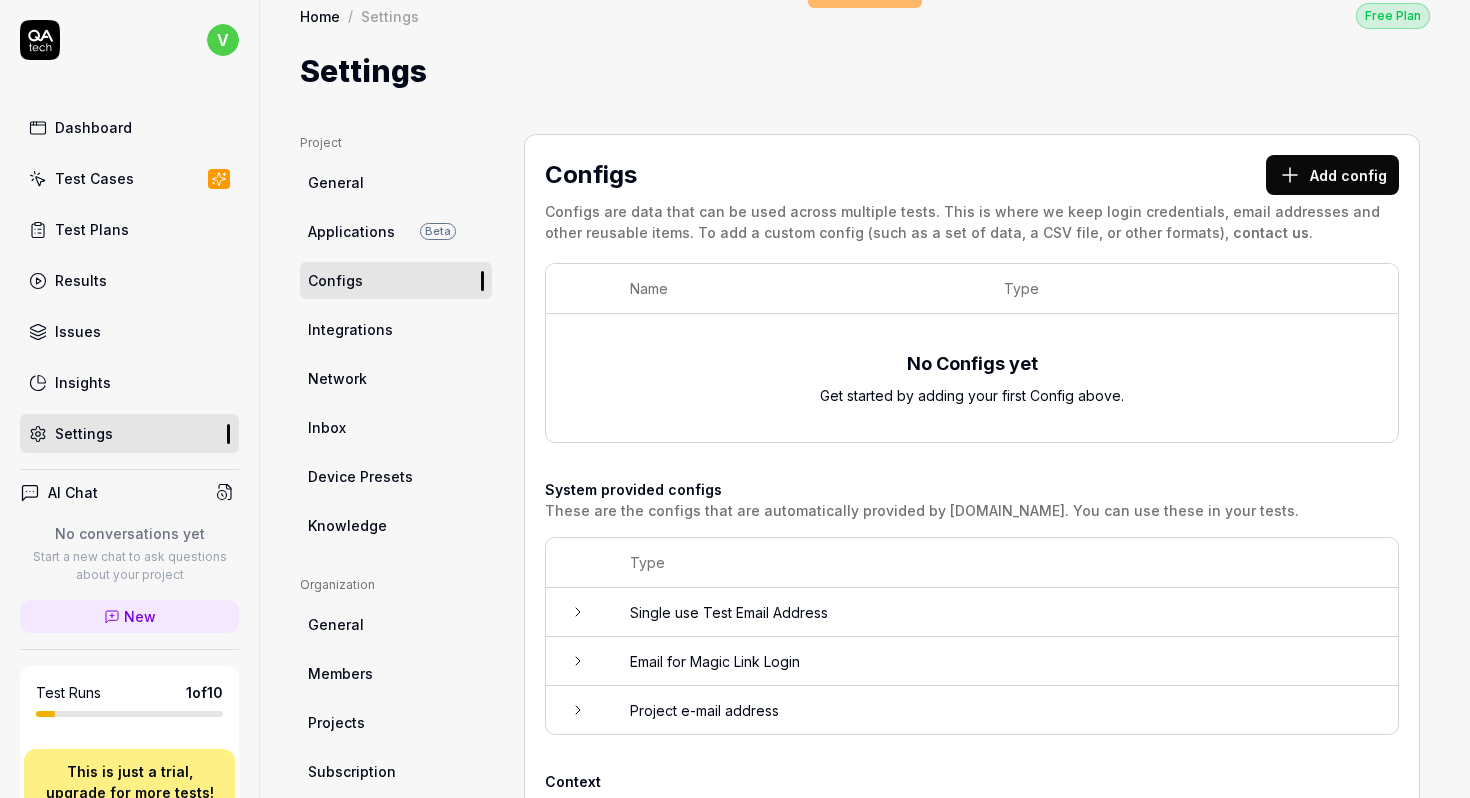 click on "Add config" at bounding box center [1332, 175] 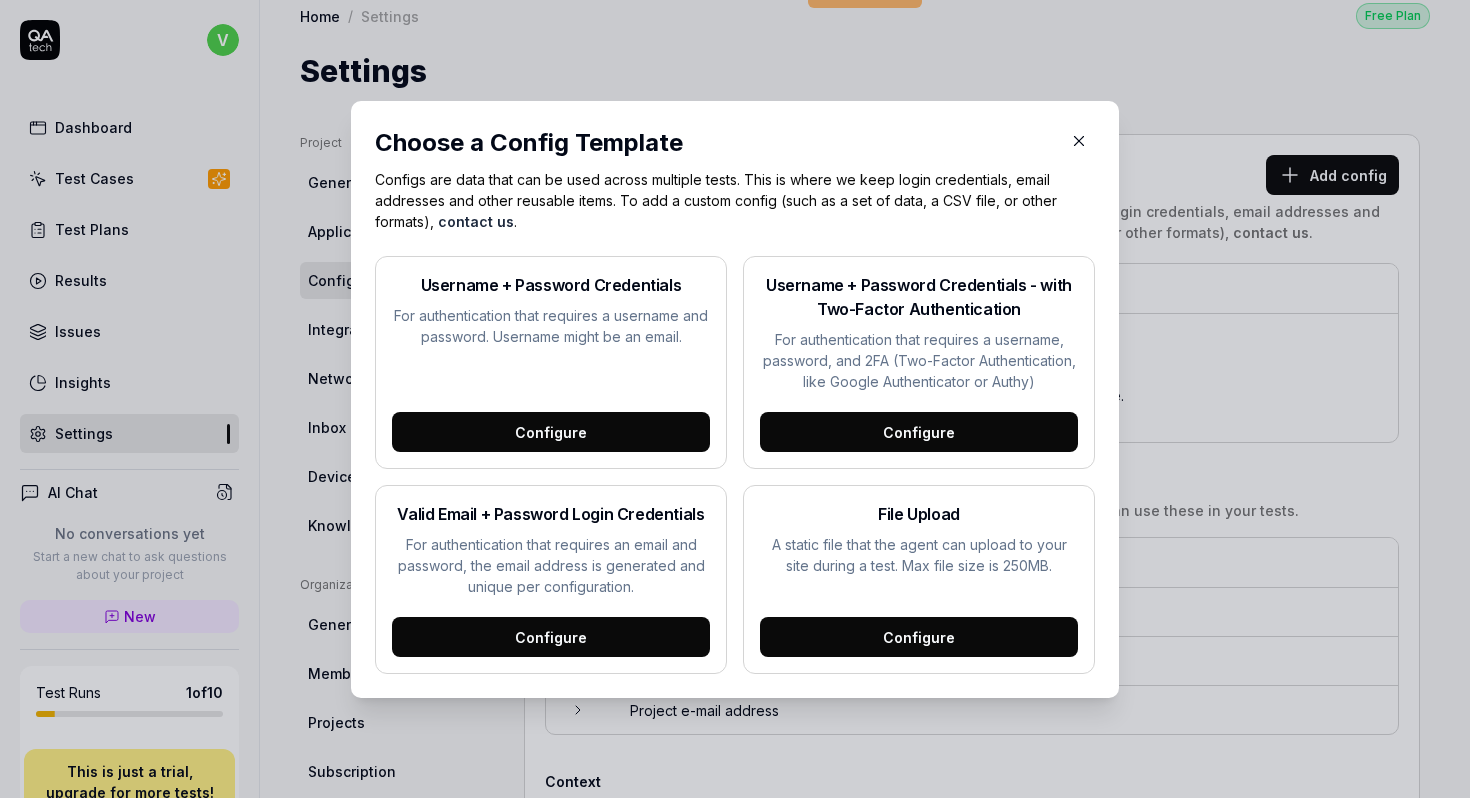 click 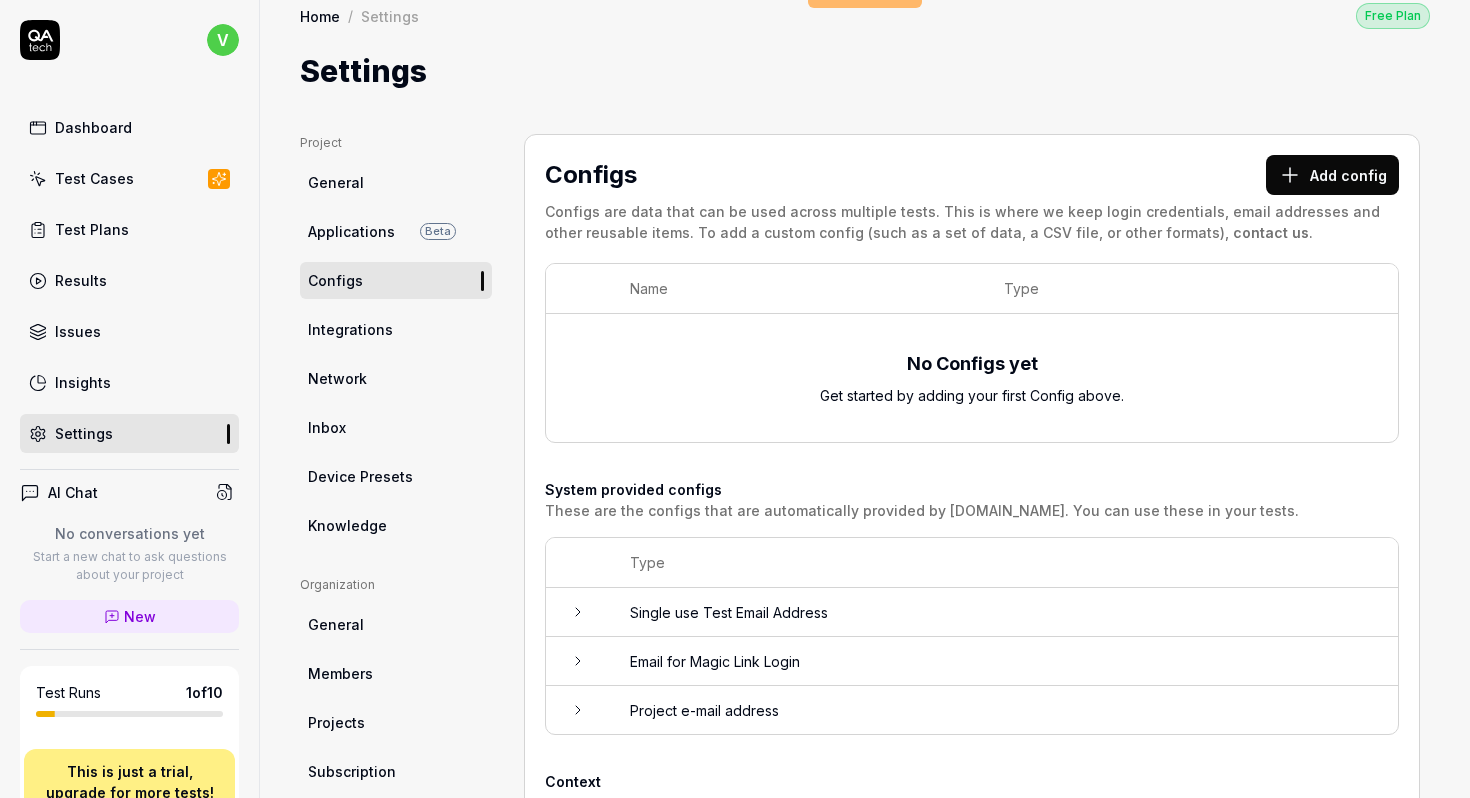 click on "Applications" at bounding box center (351, 231) 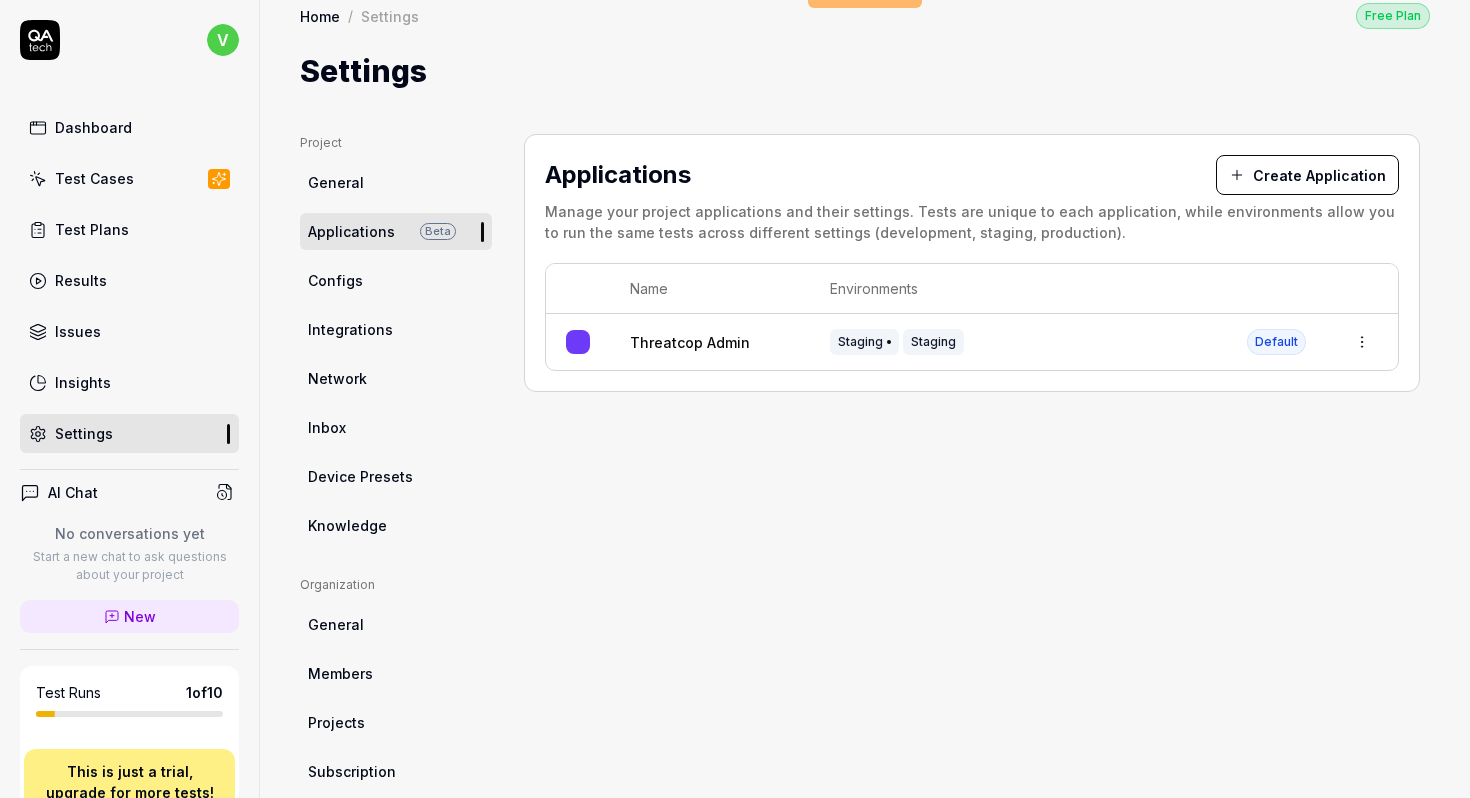 click on "v Dashboard Test Cases Test Plans Results Issues Insights Settings AI Chat No conversations yet Start a new chat to ask questions about your project New Test Runs 1  of  10 This is just a trial, upgrade for more tests! You have almost reached the limit for the trial. Upgrade Now Book a call with us Documentation T Threatcop Pvt Demo CRM Collapse Sidebar DEMO PROJECT Home / Settings Free Plan Home / Settings Free Plan Settings Project General Applications Beta Configs Integrations Network Inbox Device Presets Knowledge Project Select a page Organization General Members Projects Subscription Connections Organization Select a page Profile My Details Authentication Email Password Profile Select a page Applications Create Application Manage your project applications and their settings. Tests are unique to each application, while environments allow you to run the same tests across different settings (development, staging, production). Name Environments Threatcop Admin Staging Staging Default" at bounding box center (735, 399) 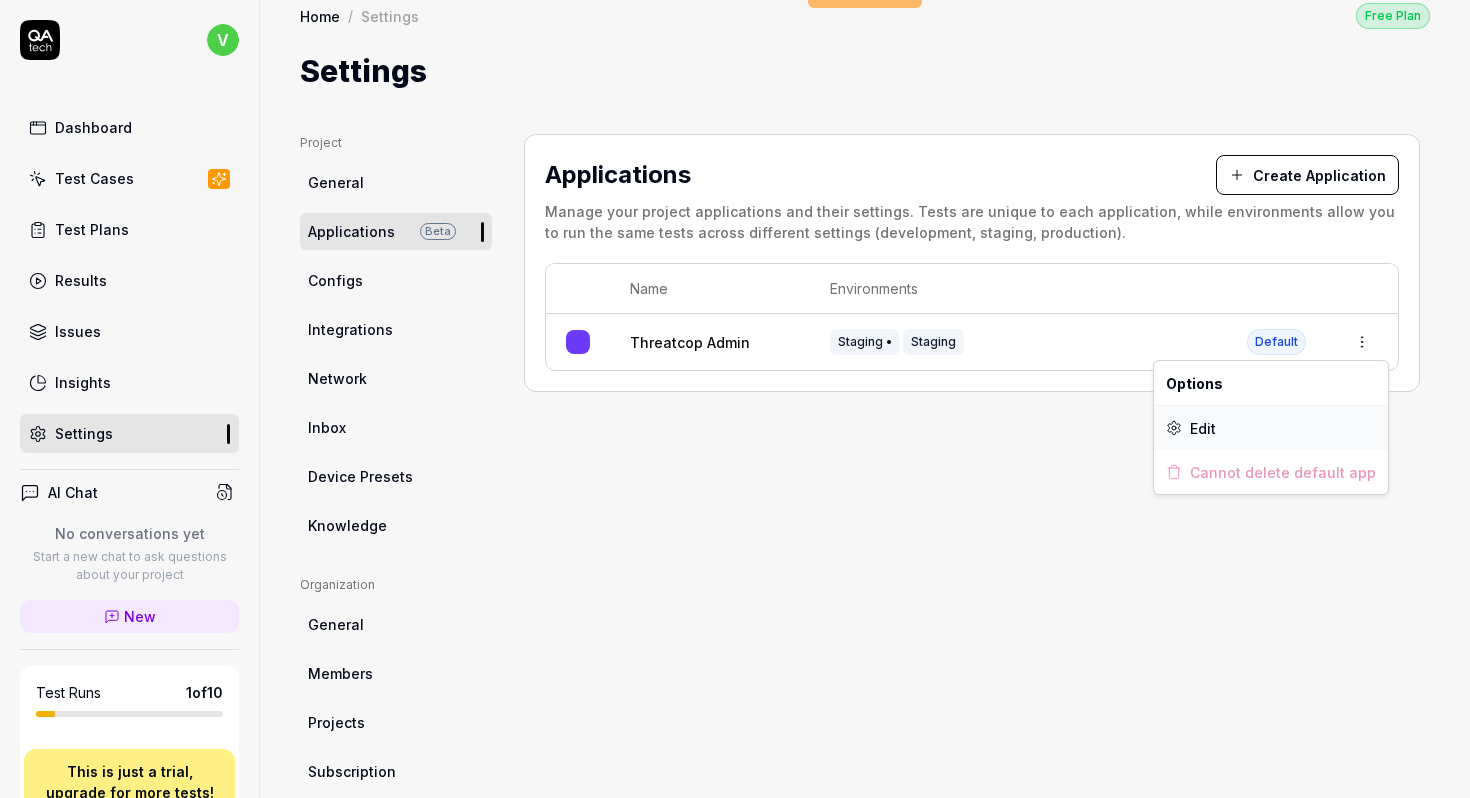 click on "Edit" at bounding box center (1203, 428) 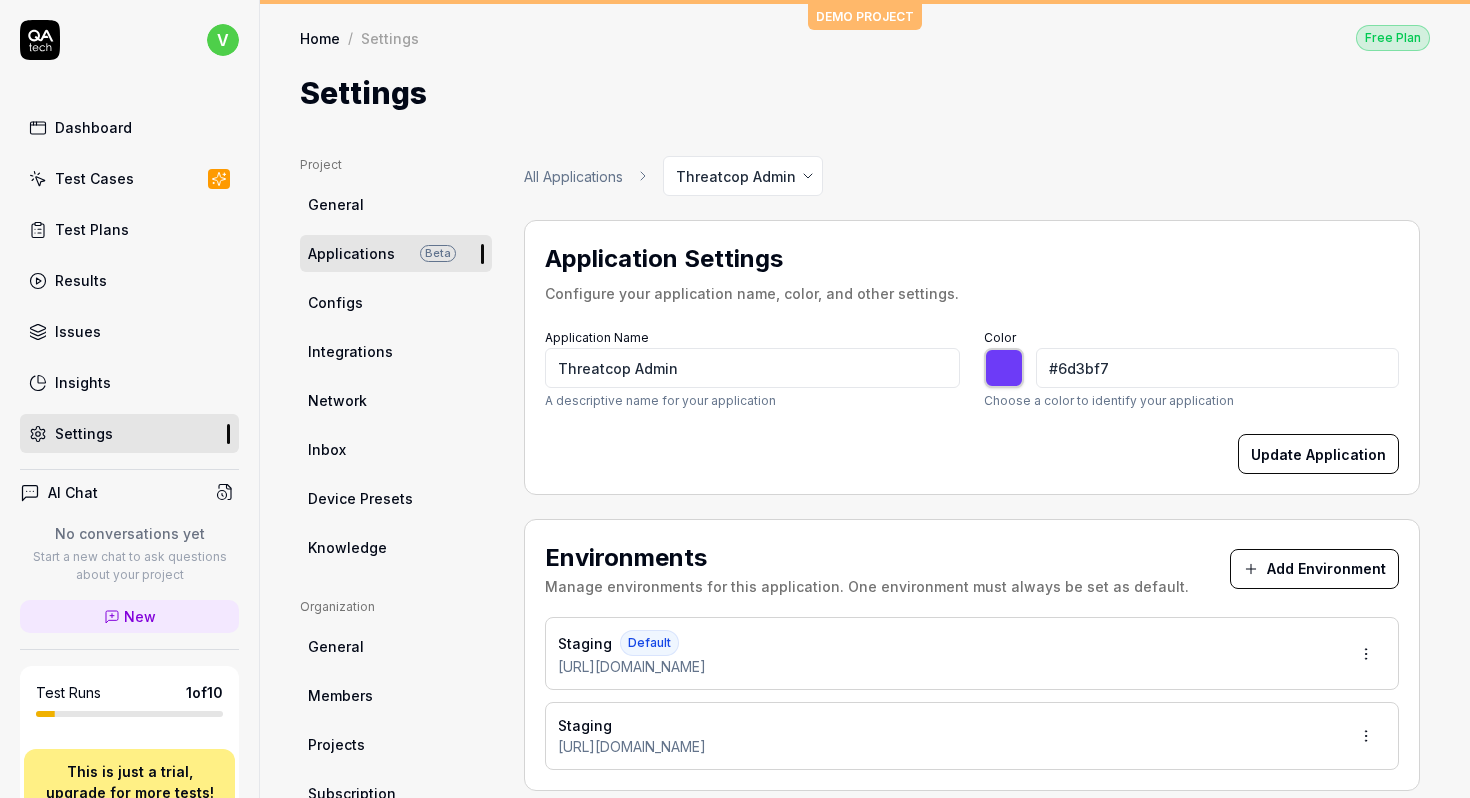scroll, scrollTop: 0, scrollLeft: 0, axis: both 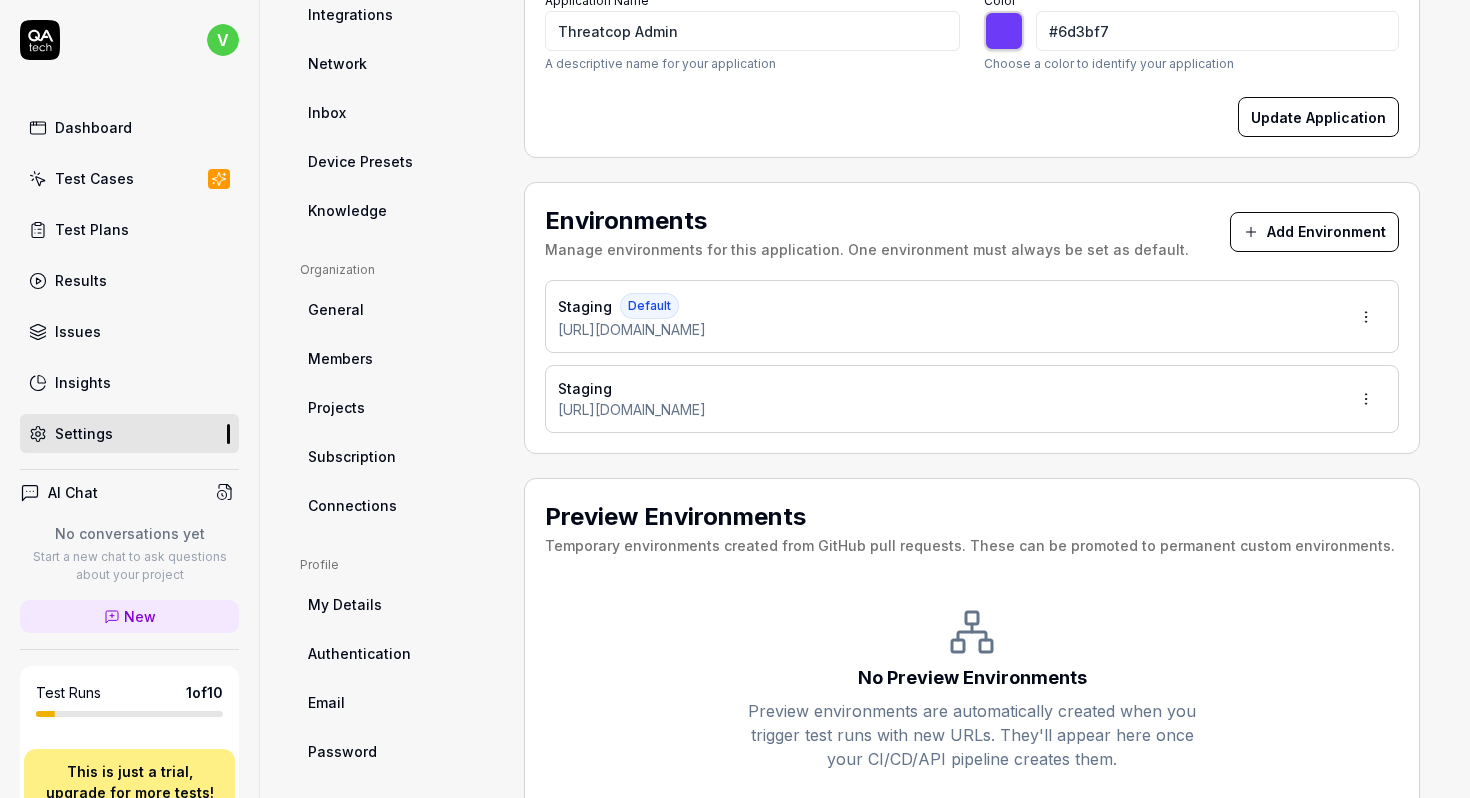 click on "v Dashboard Test Cases Test Plans Results Issues Insights Settings AI Chat No conversations yet Start a new chat to ask questions about your project New Test Runs 1  of  10 This is just a trial, upgrade for more tests! You have almost reached the limit for the trial. Upgrade Now Book a call with us Documentation T Threatcop Pvt Demo CRM Collapse Sidebar DEMO PROJECT Home / Settings Free Plan Home / Settings Free Plan Settings Project General Applications Beta Configs Integrations Network Inbox Device Presets Knowledge Project Select a page Organization General Members Projects Subscription Connections Organization Select a page Profile My Details Authentication Email Password Profile Select a page All Applications Threatcop Admin Application Settings Configure your application name, color, and other settings. Application Name Threatcop Admin A descriptive name for your application Color #6d3bf7 ******* Choose a color to identify your application Update Application Environments Add Environment Staging Default" at bounding box center (735, 399) 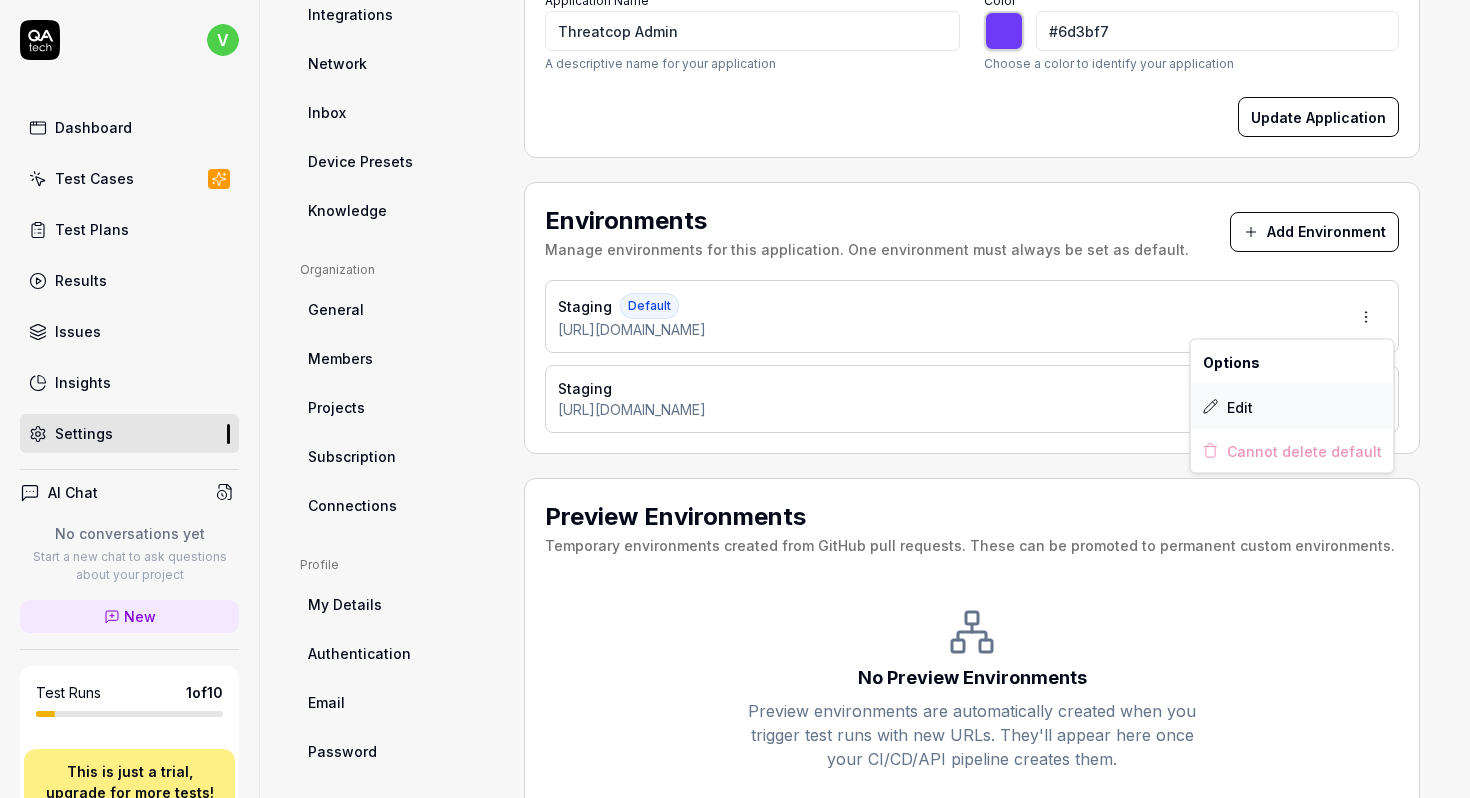 click on "Edit" at bounding box center (1292, 407) 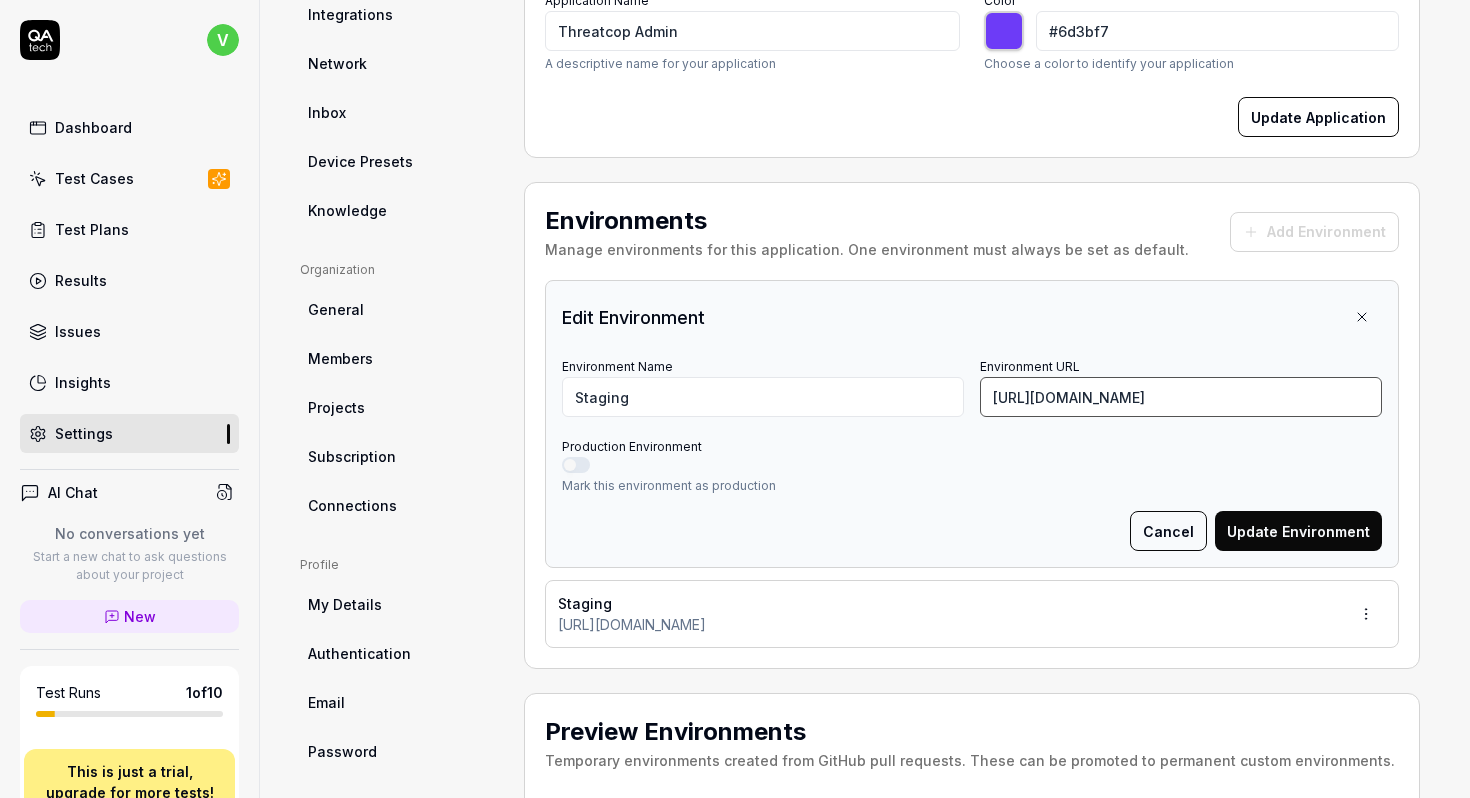 click on "[URL][DOMAIN_NAME]" at bounding box center [1181, 397] 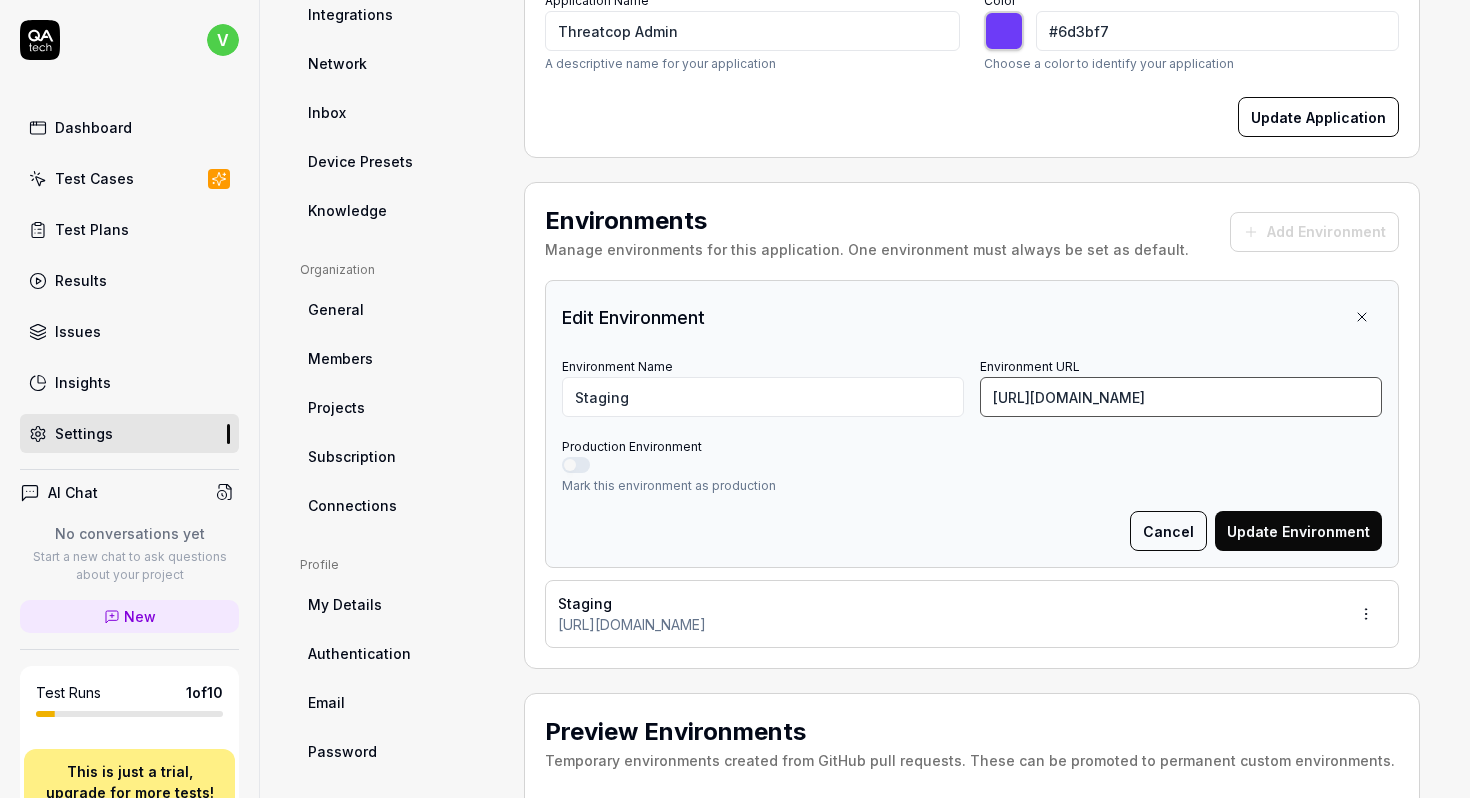 type on "[URL][DOMAIN_NAME]" 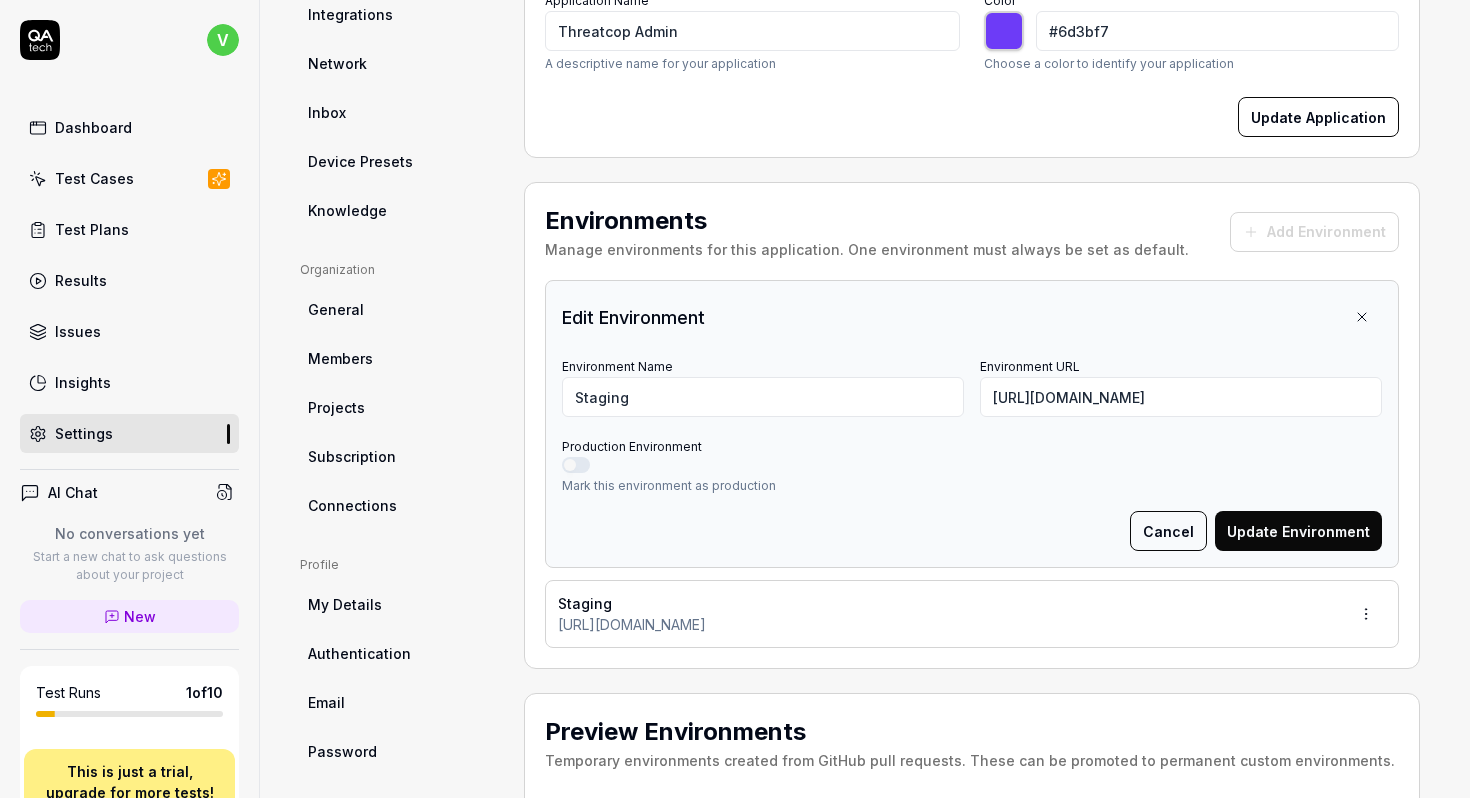 click on "Update Environment" at bounding box center (1298, 531) 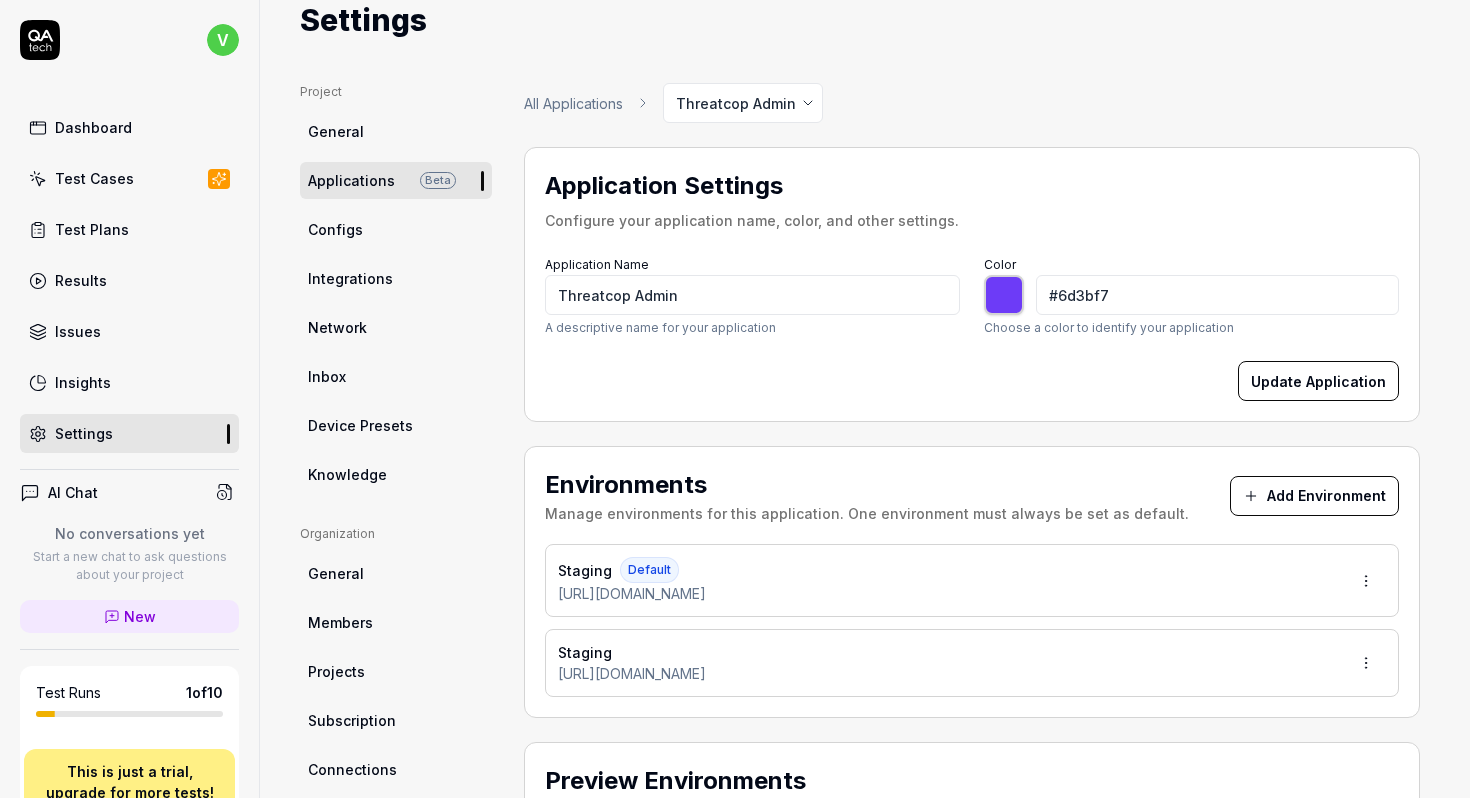 scroll, scrollTop: 23, scrollLeft: 0, axis: vertical 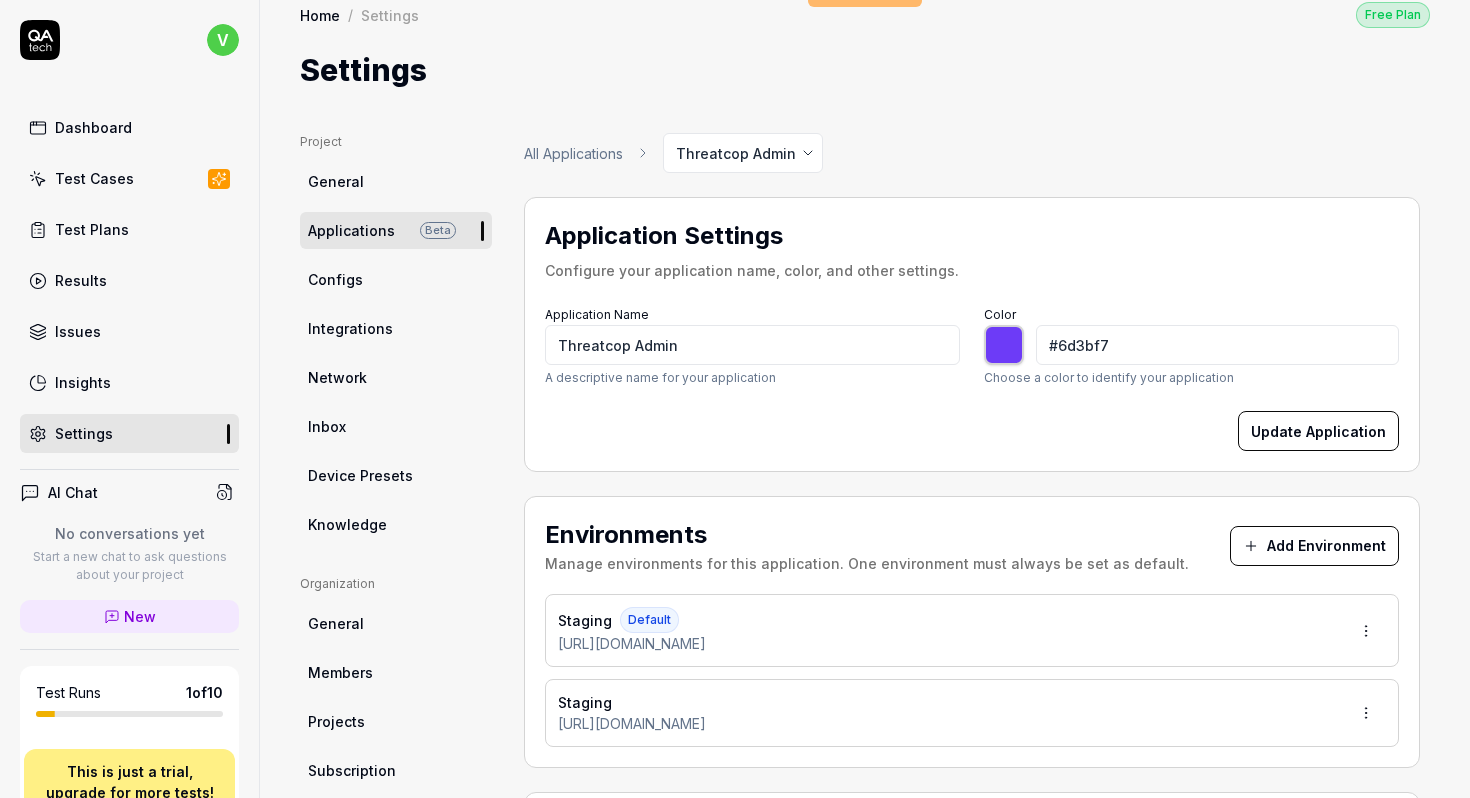 click on "General" at bounding box center [396, 181] 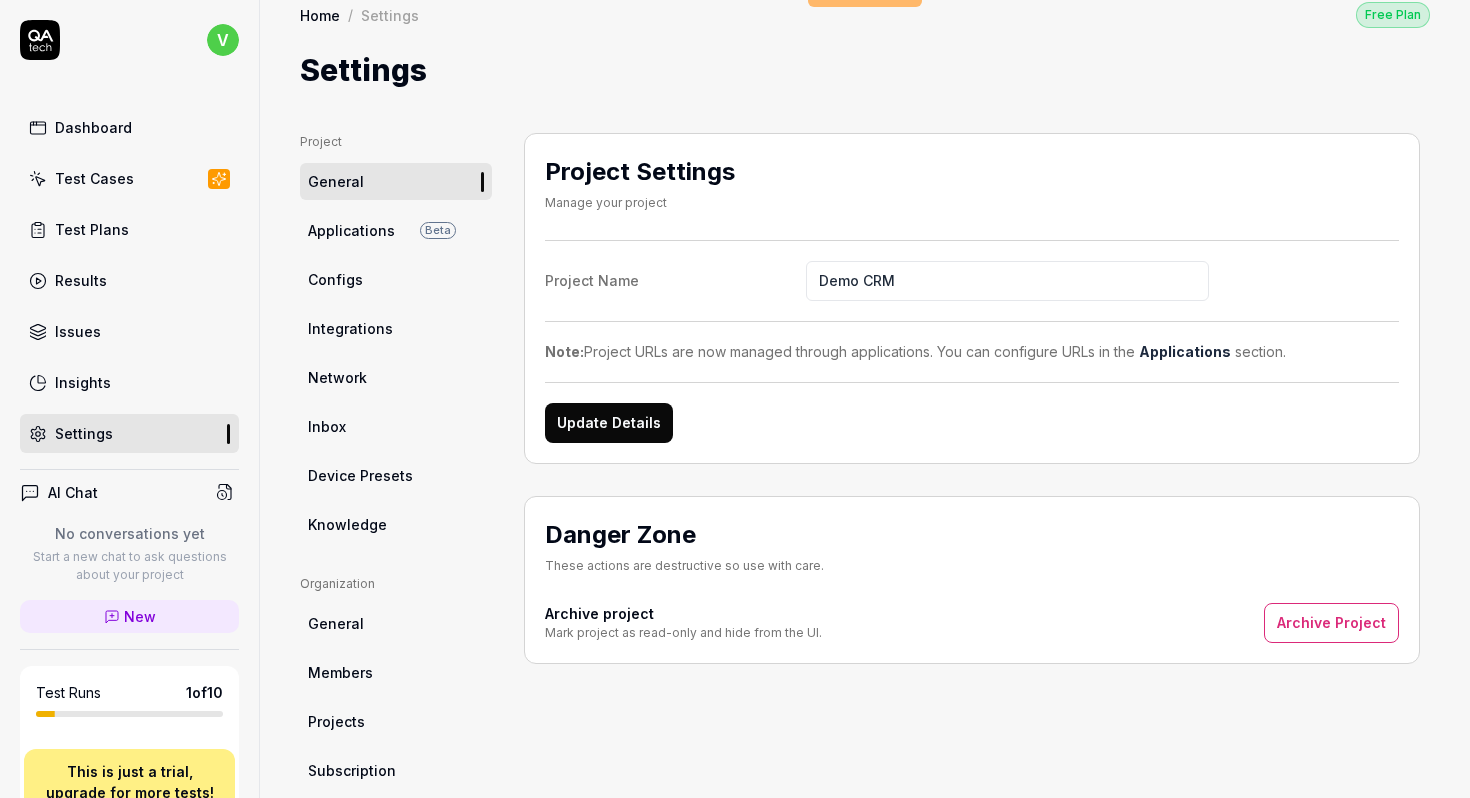 click on "Applications" at bounding box center [351, 230] 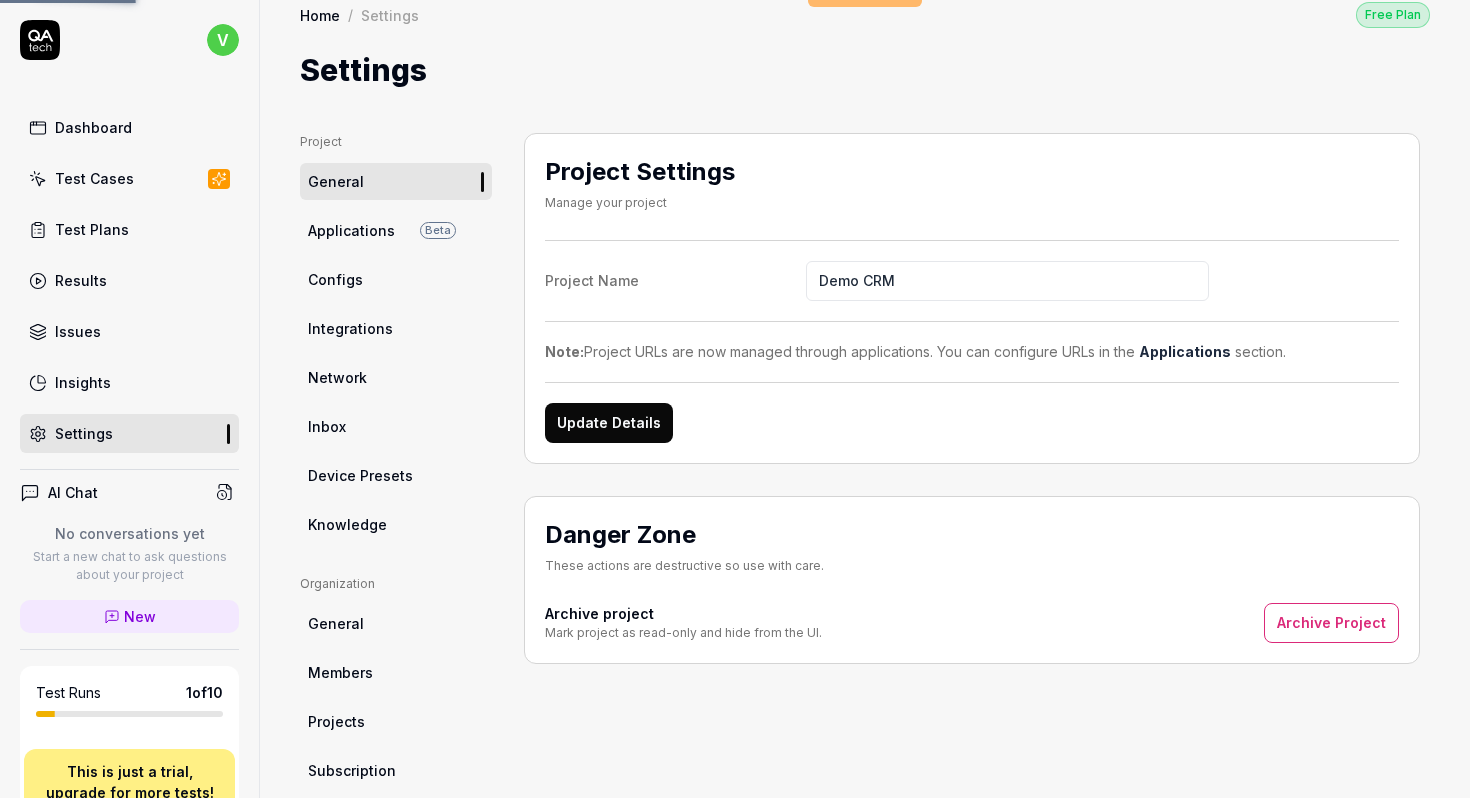 click on "Configs" at bounding box center [335, 279] 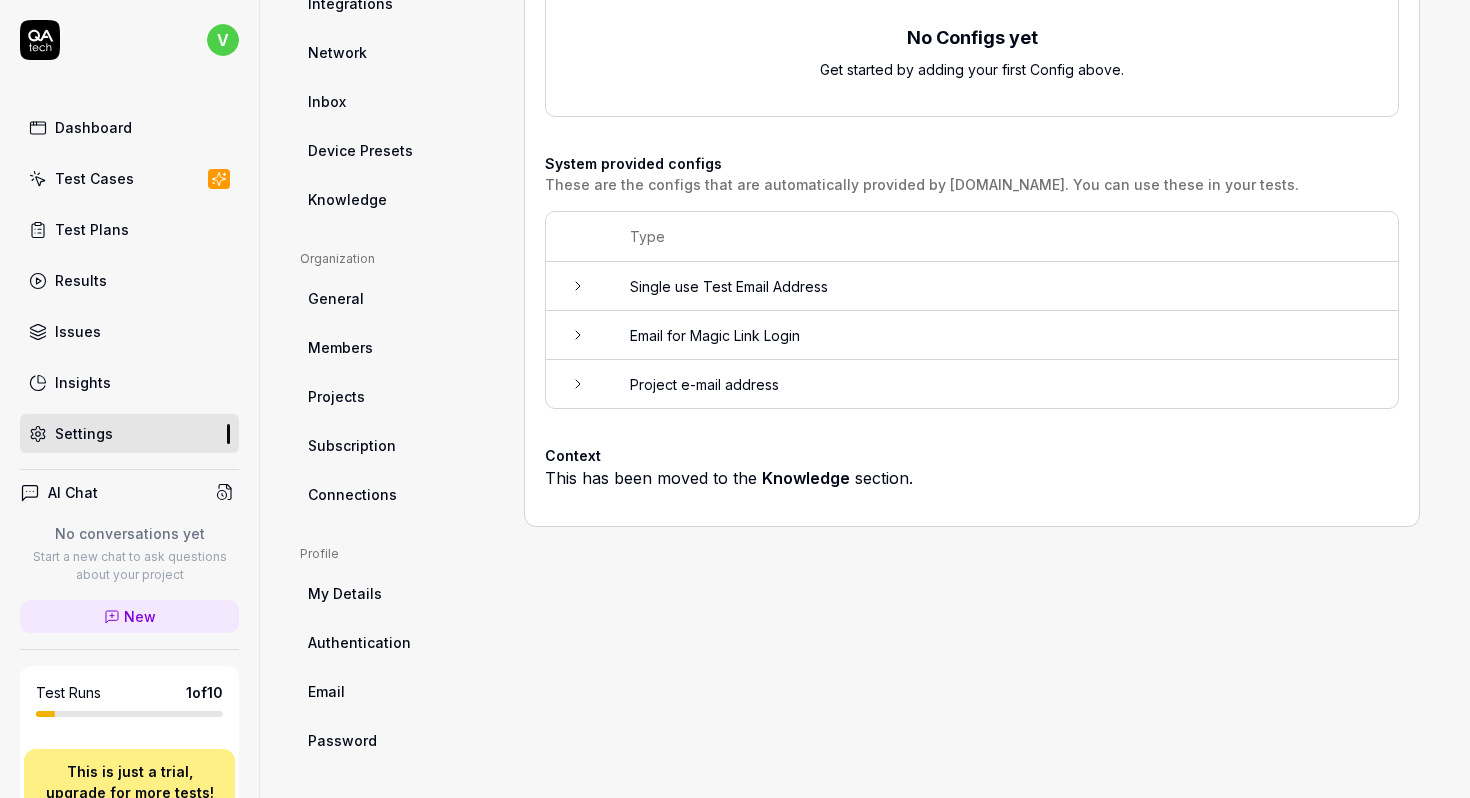 scroll, scrollTop: 0, scrollLeft: 0, axis: both 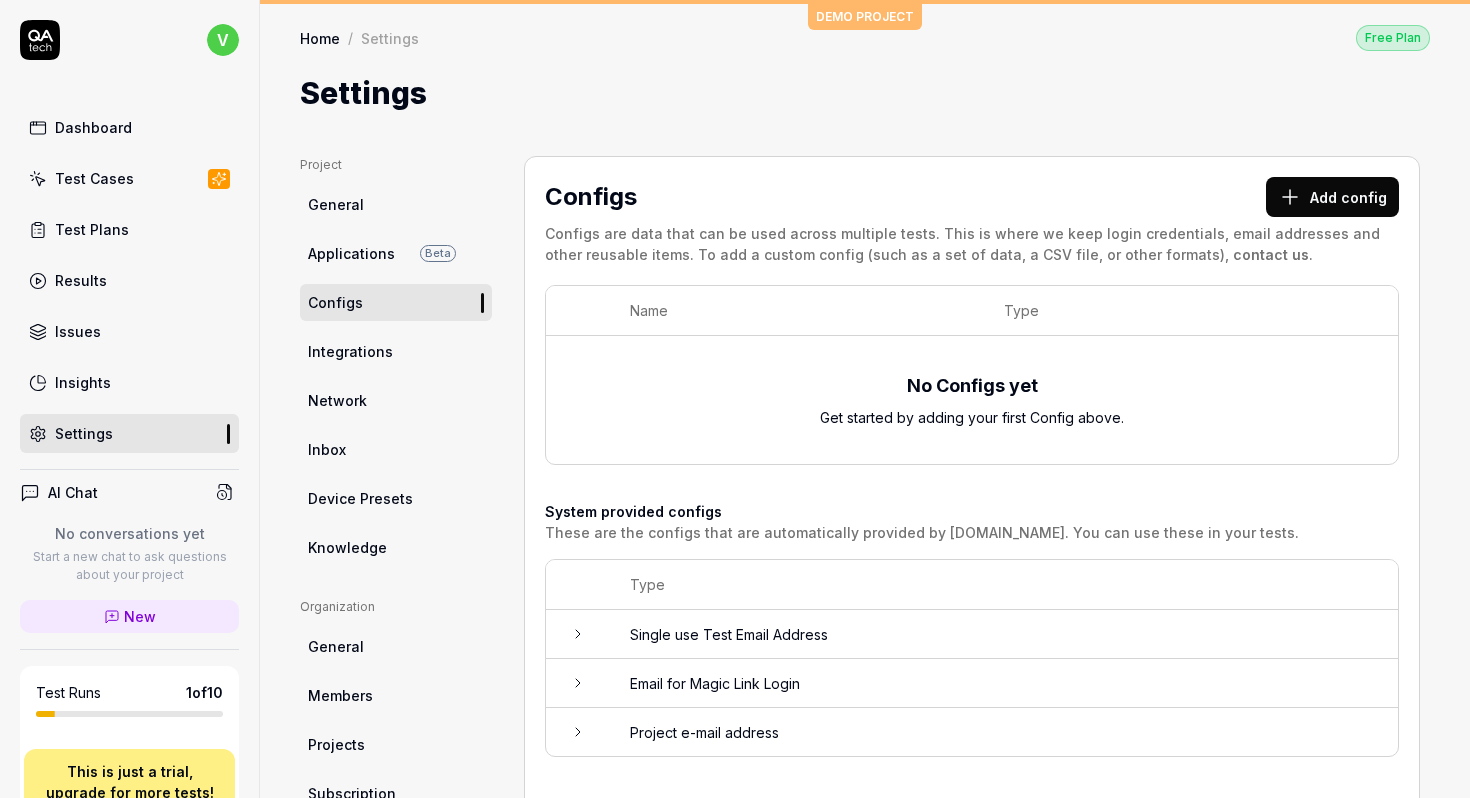 click on "Add config" at bounding box center [1332, 197] 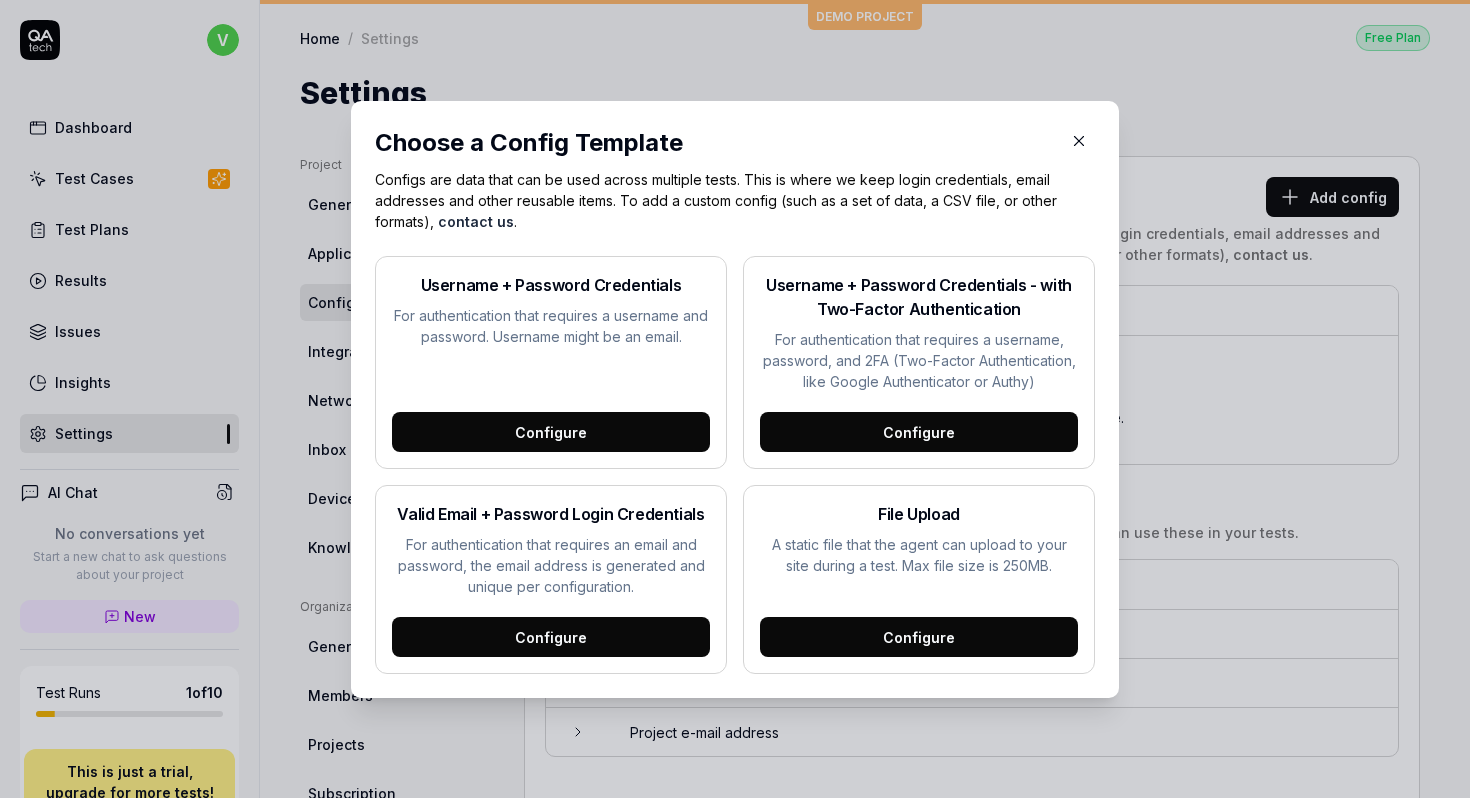 click on "Configure" at bounding box center [551, 432] 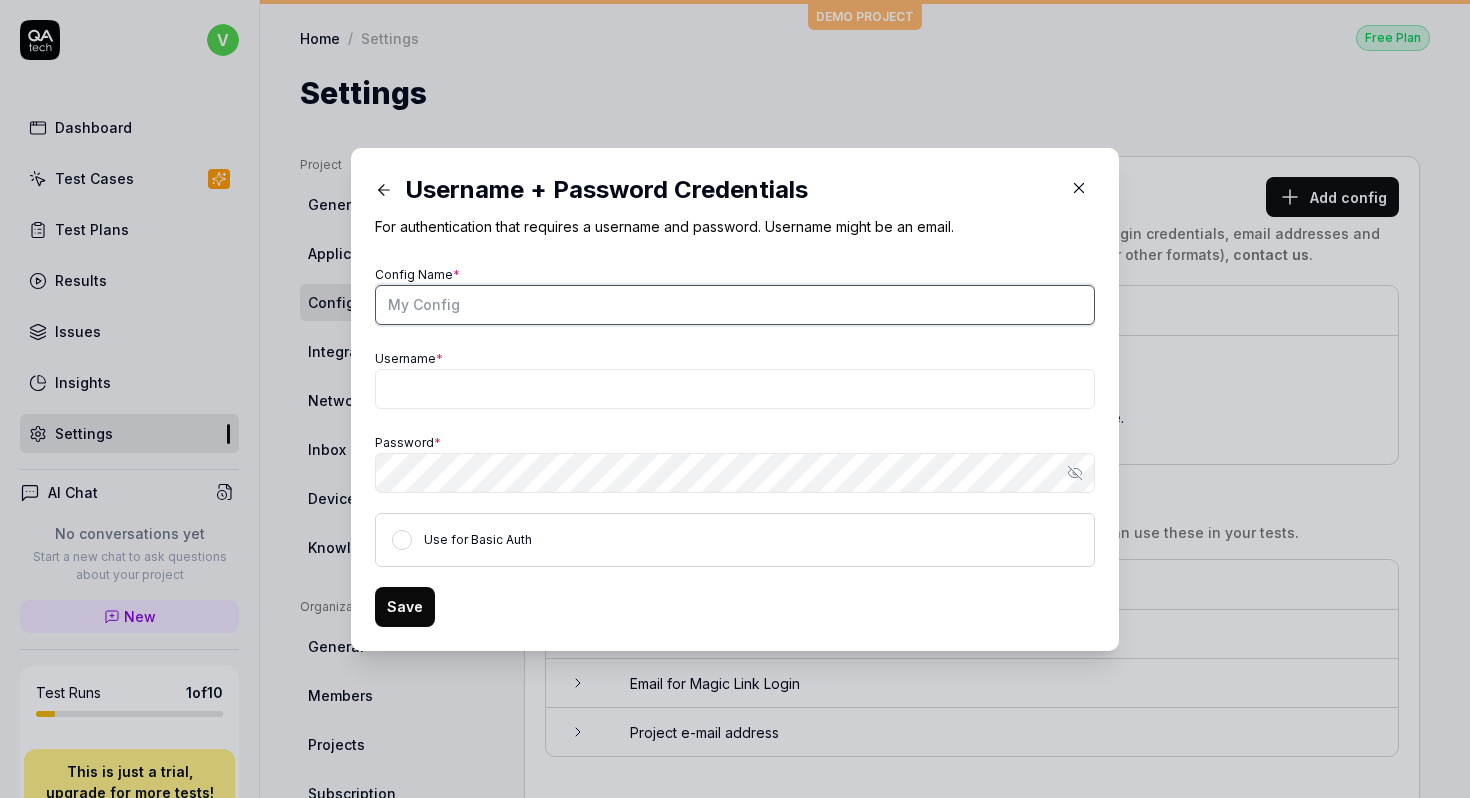 click on "Config Name  *" at bounding box center [735, 305] 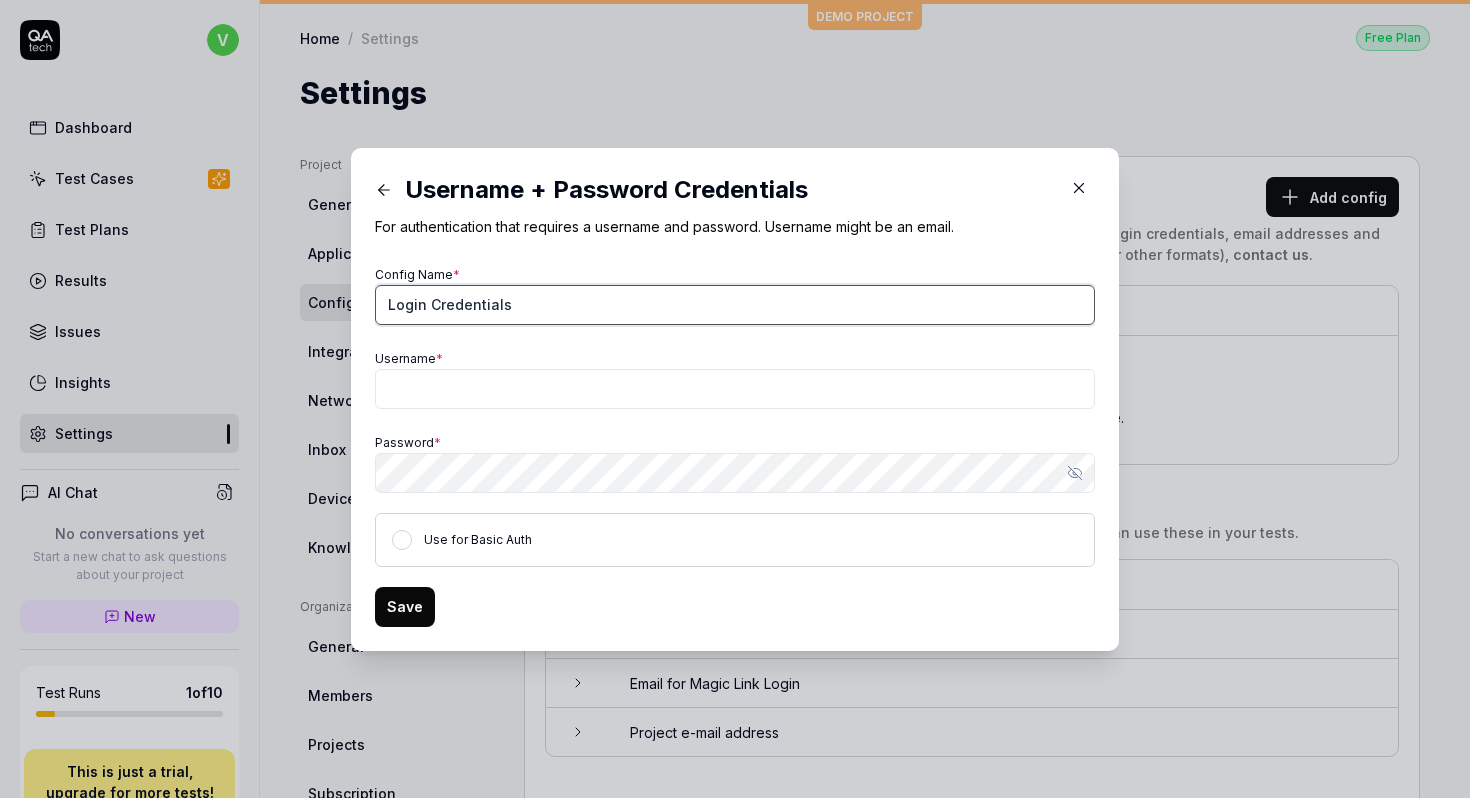 type on "Login Credentials" 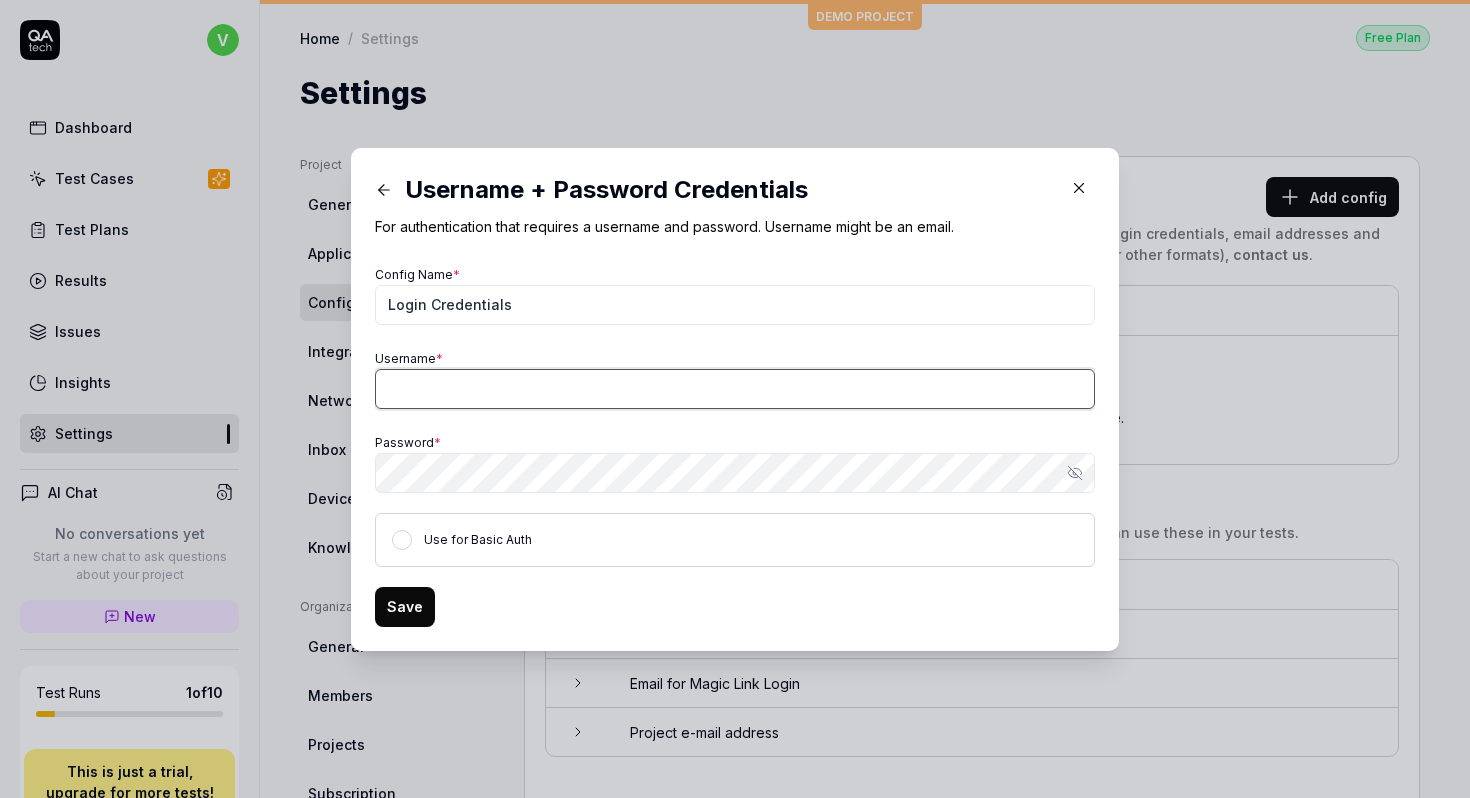 click on "Username  *" at bounding box center (735, 389) 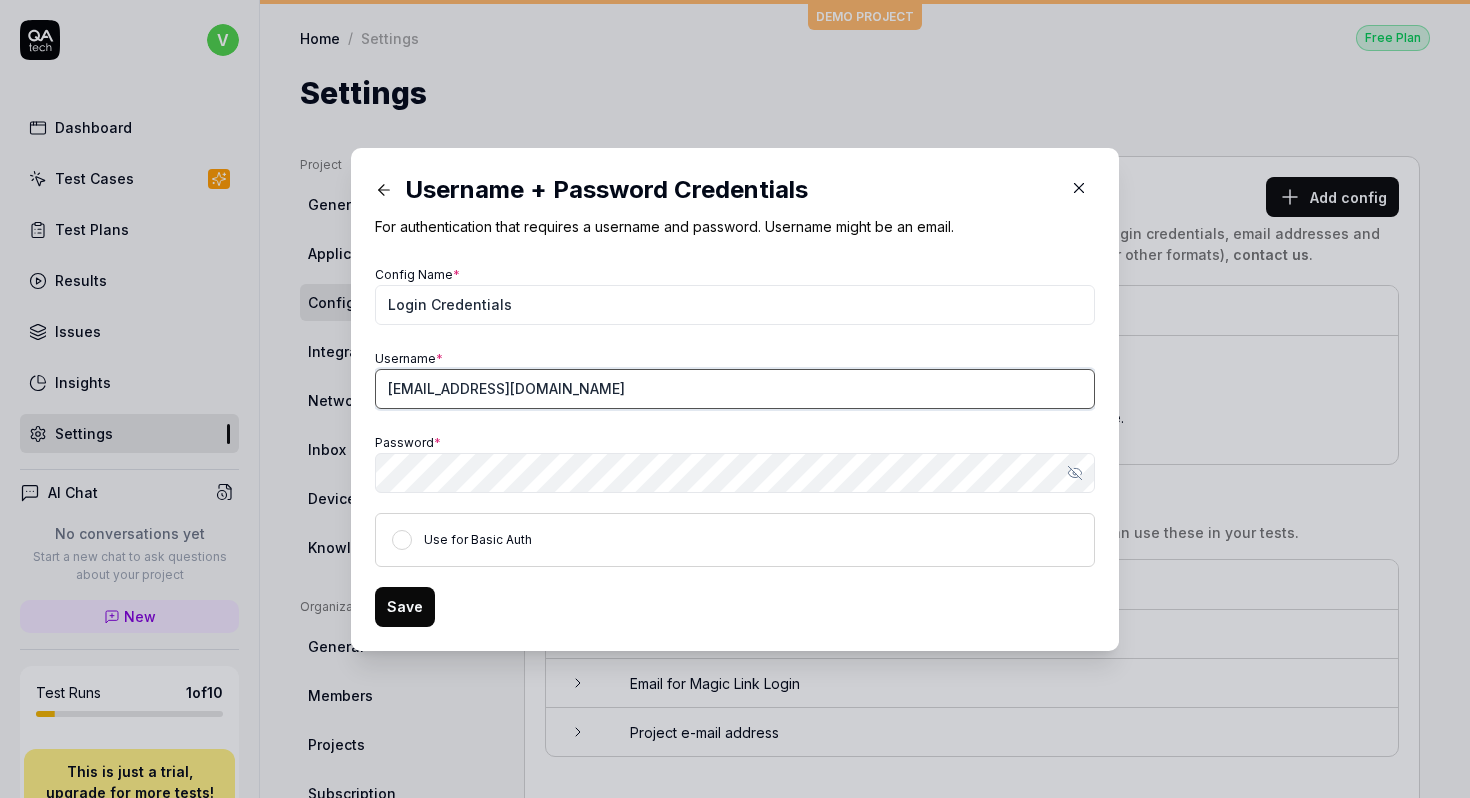 type on "vishal.siddha@kratikal.co" 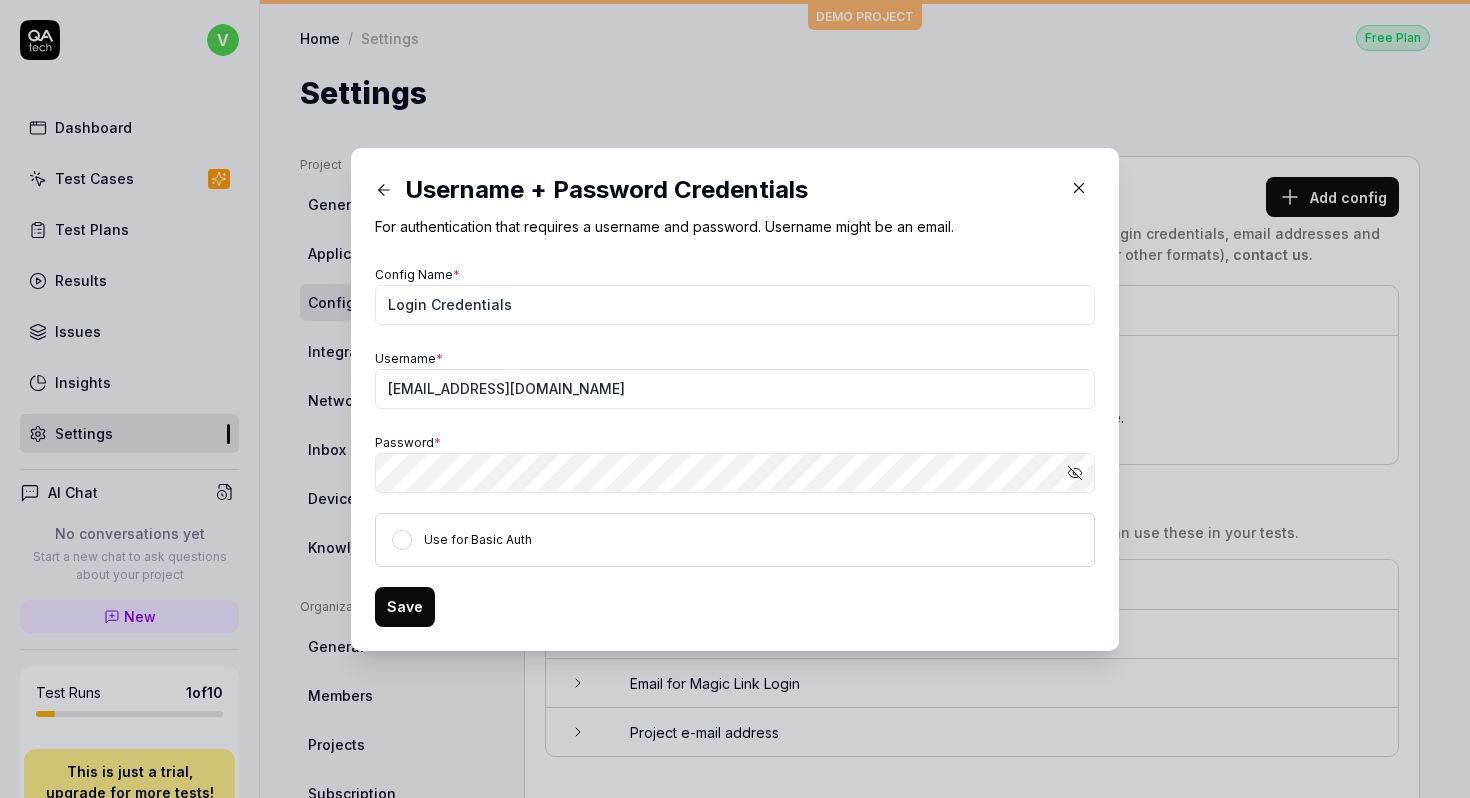 click on "Save" at bounding box center [405, 607] 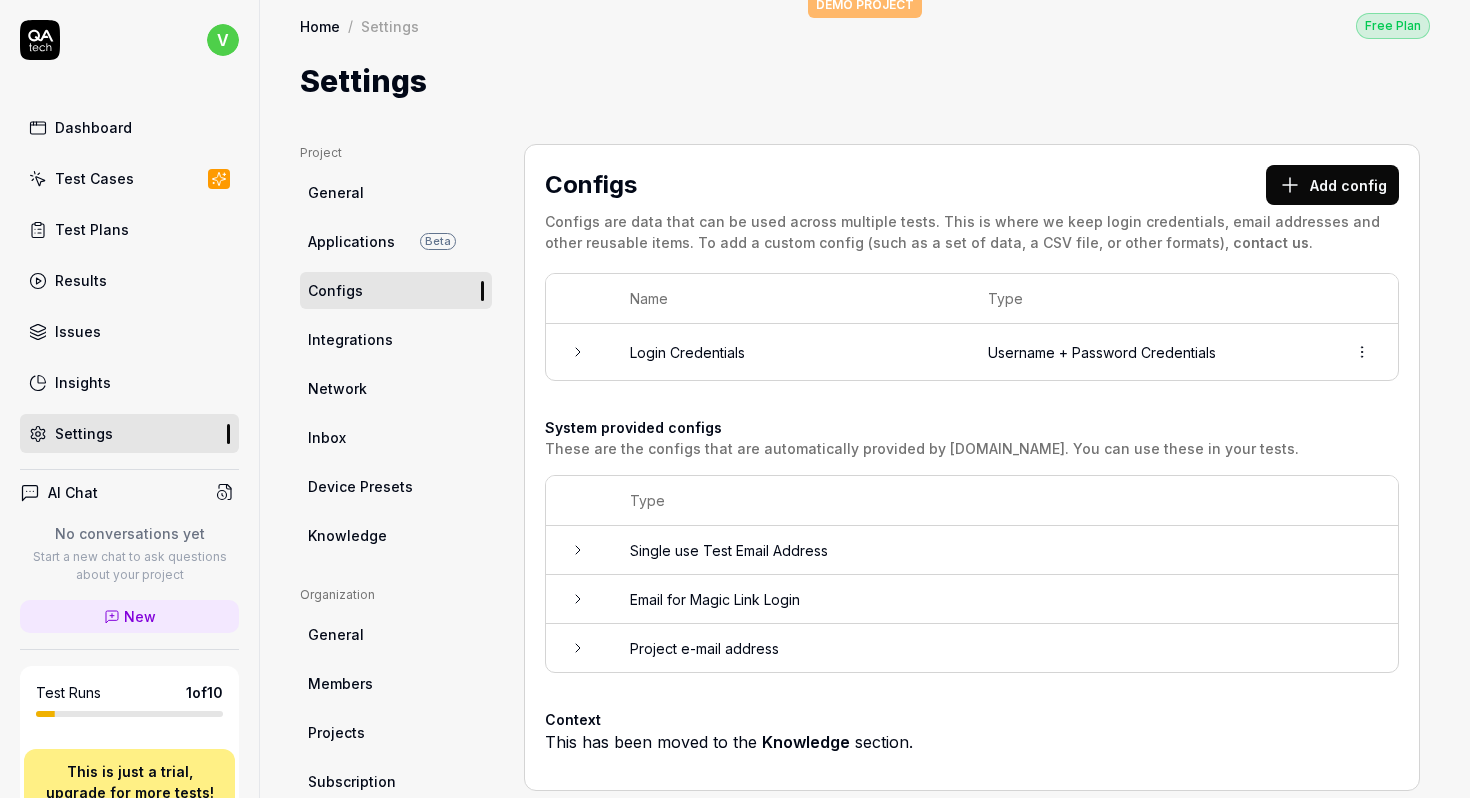 scroll, scrollTop: 0, scrollLeft: 0, axis: both 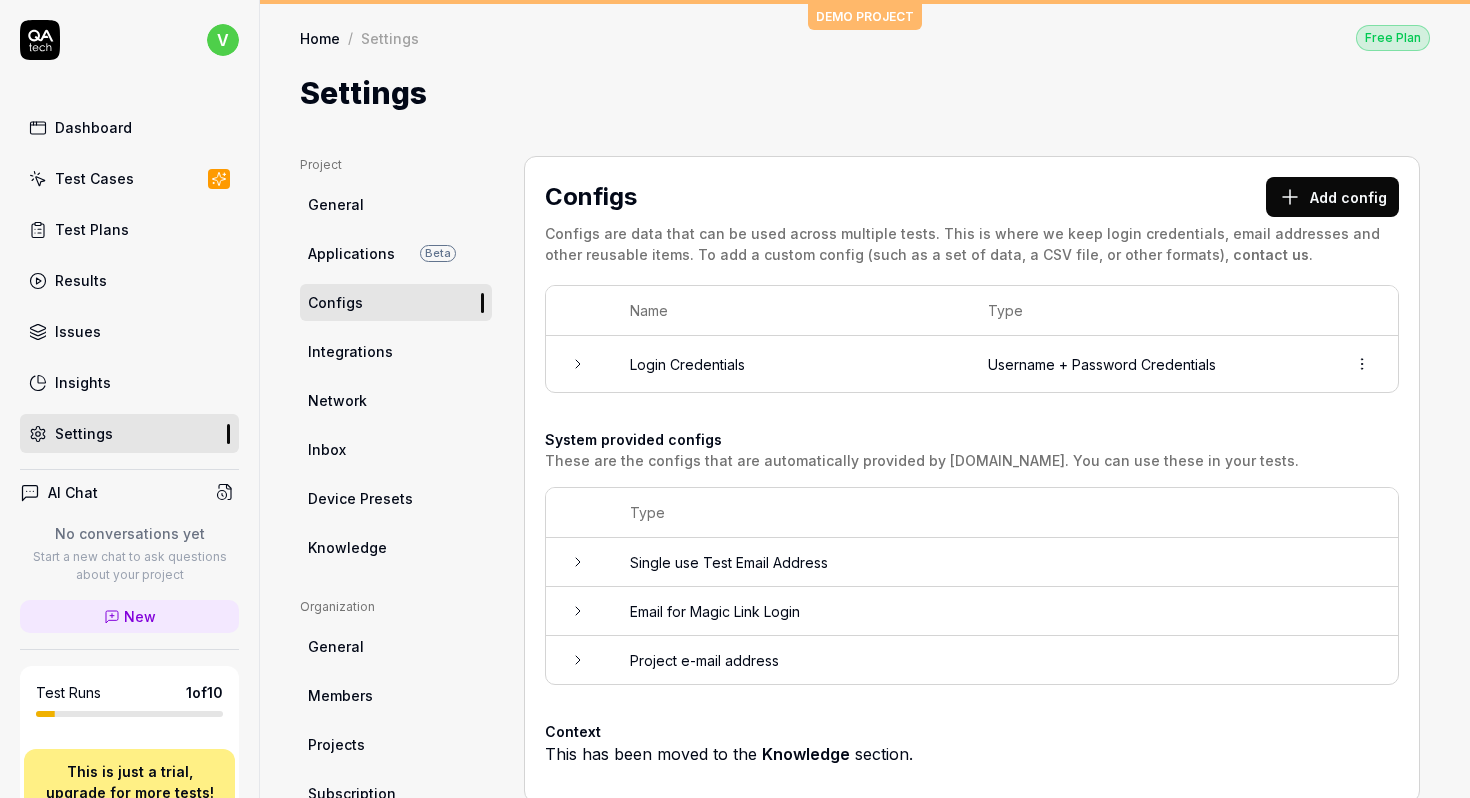 click on "Integrations" at bounding box center [350, 351] 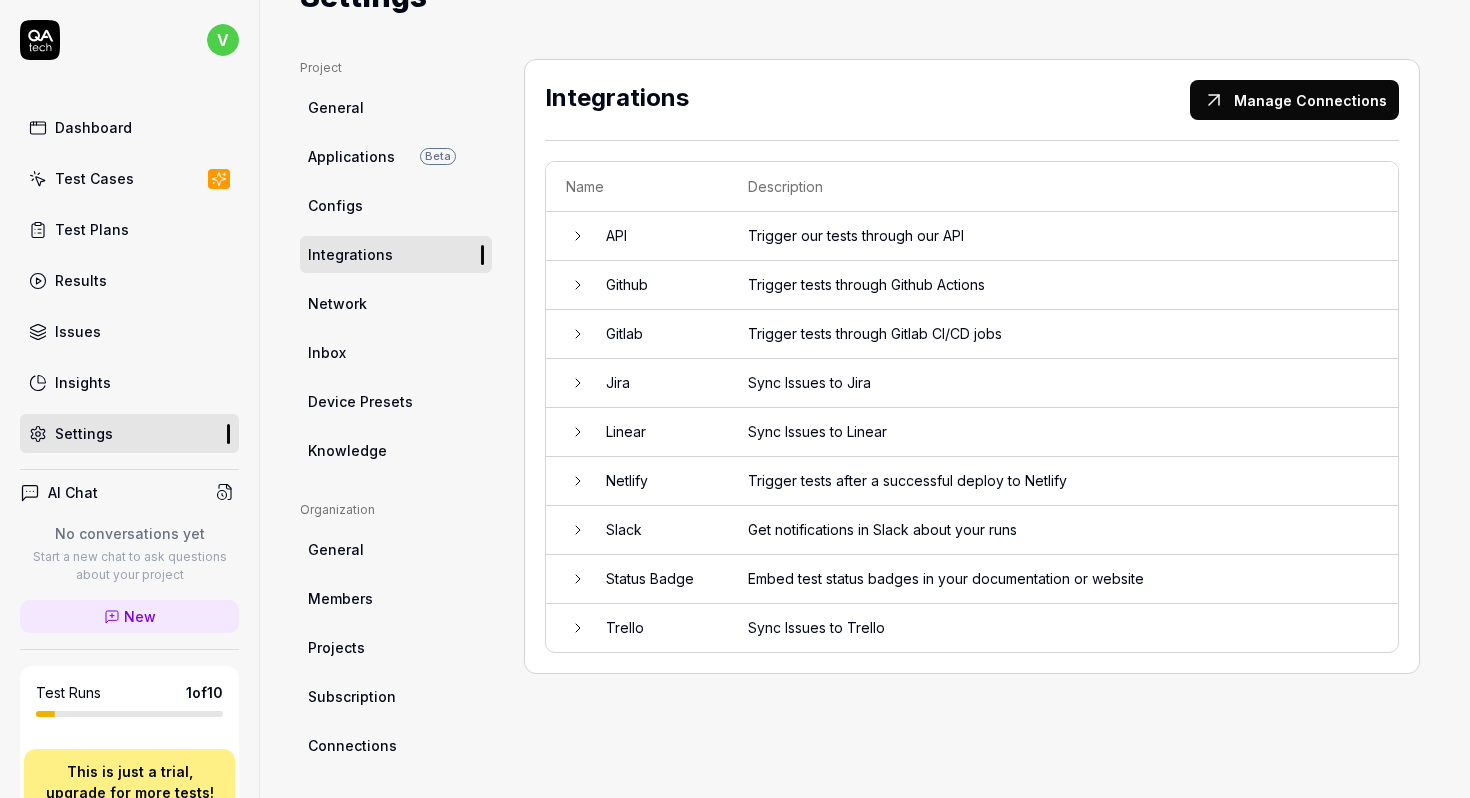 scroll, scrollTop: 100, scrollLeft: 0, axis: vertical 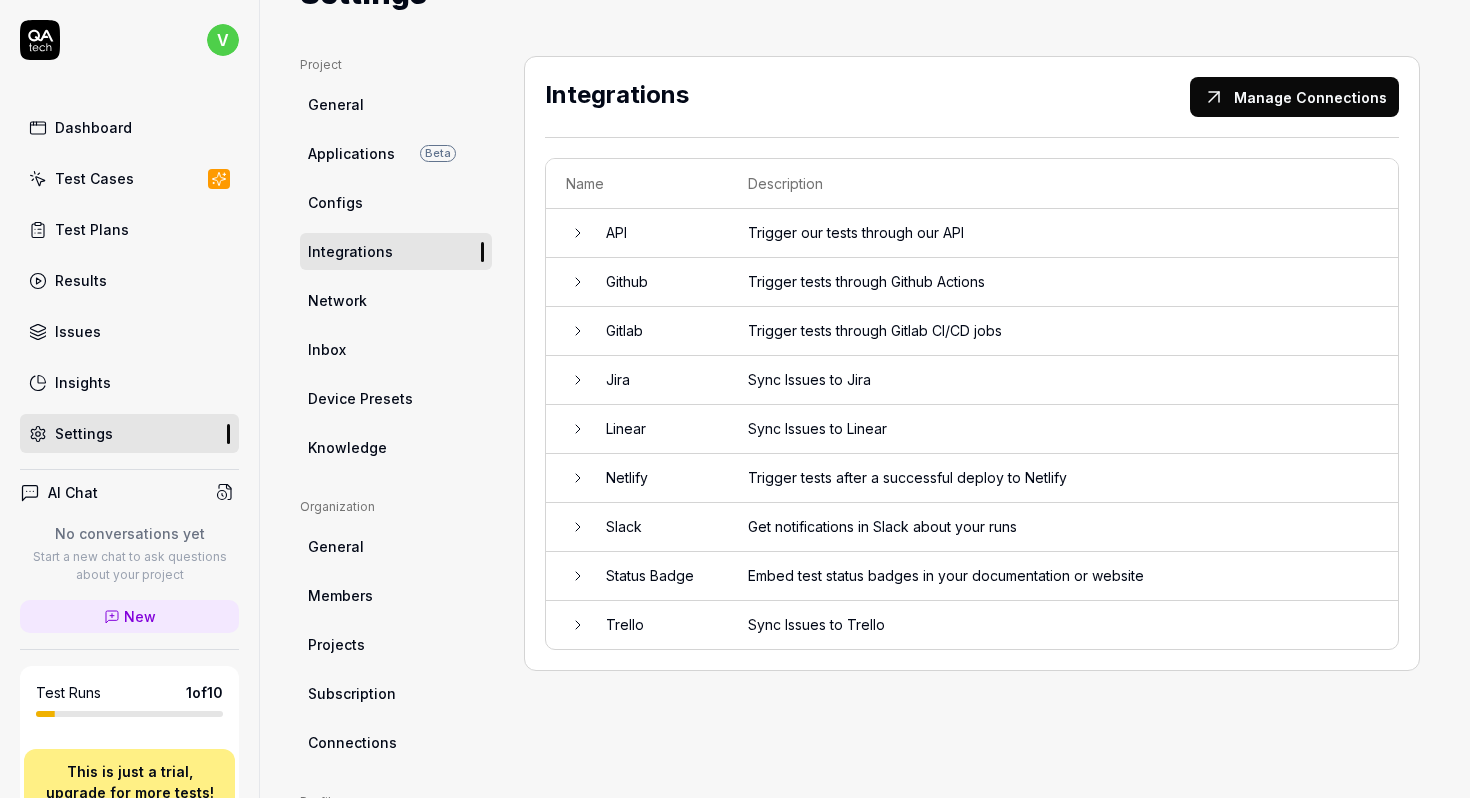 click on "Network" at bounding box center [337, 300] 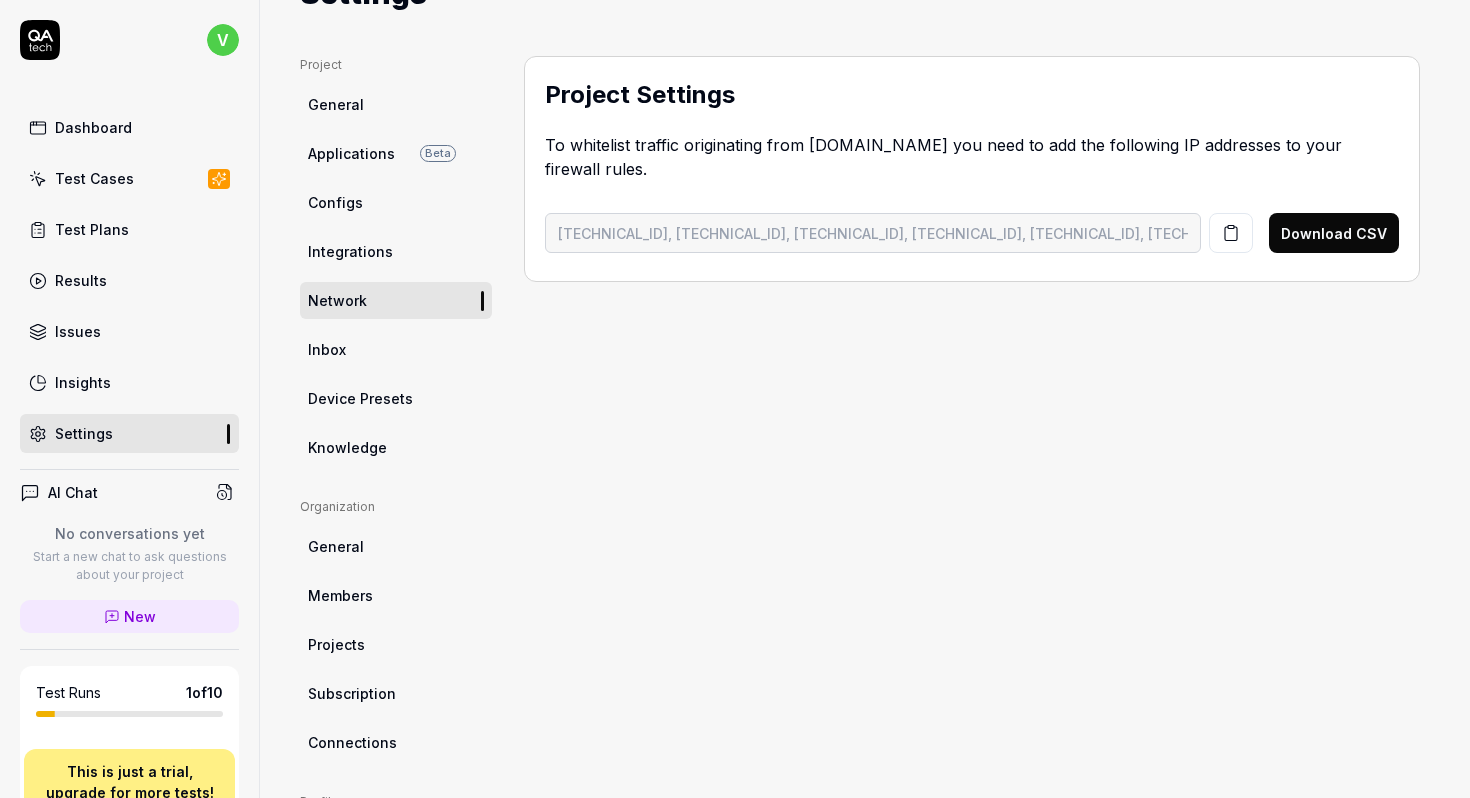 click on "Inbox" at bounding box center (327, 349) 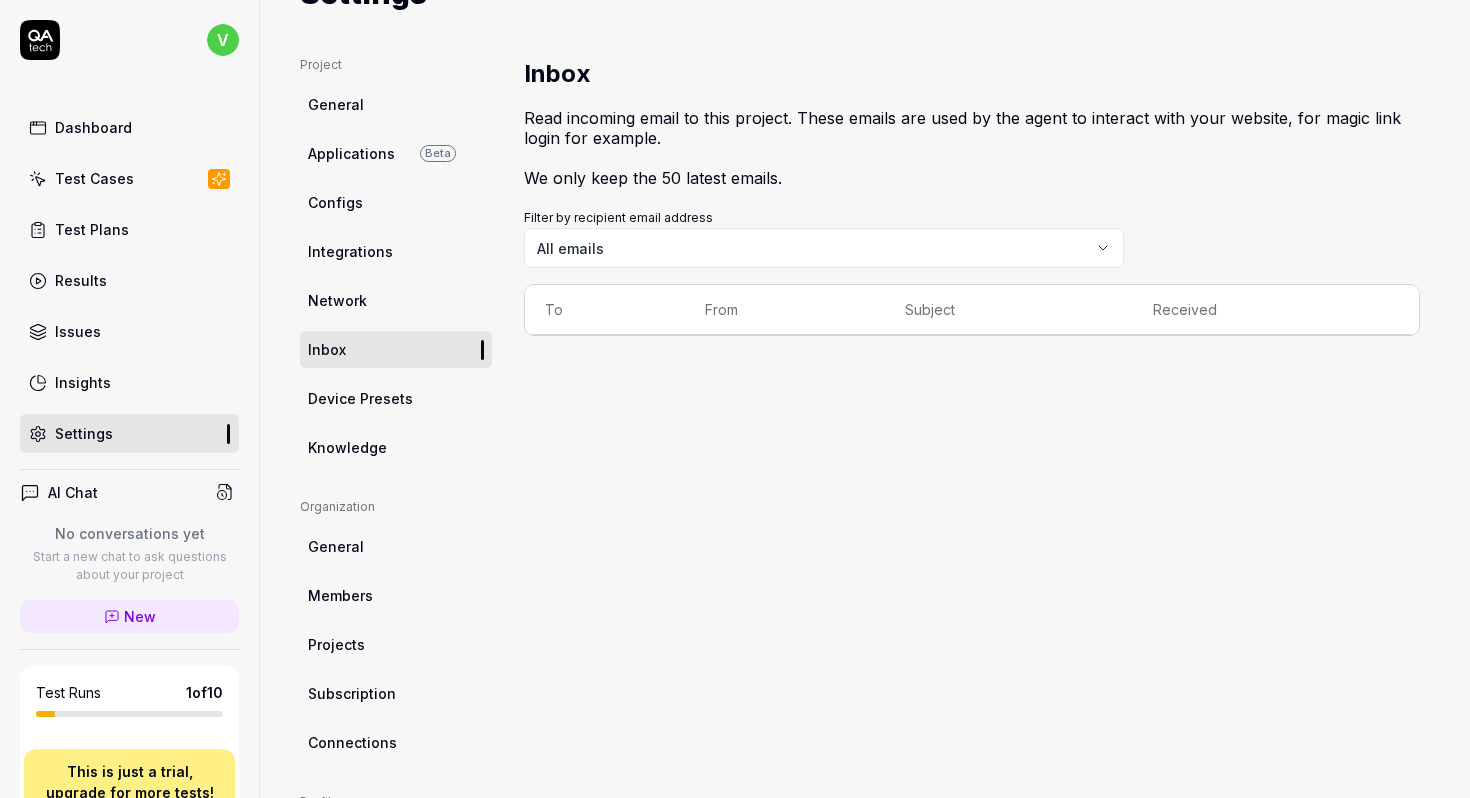 click on "Applications" at bounding box center [351, 153] 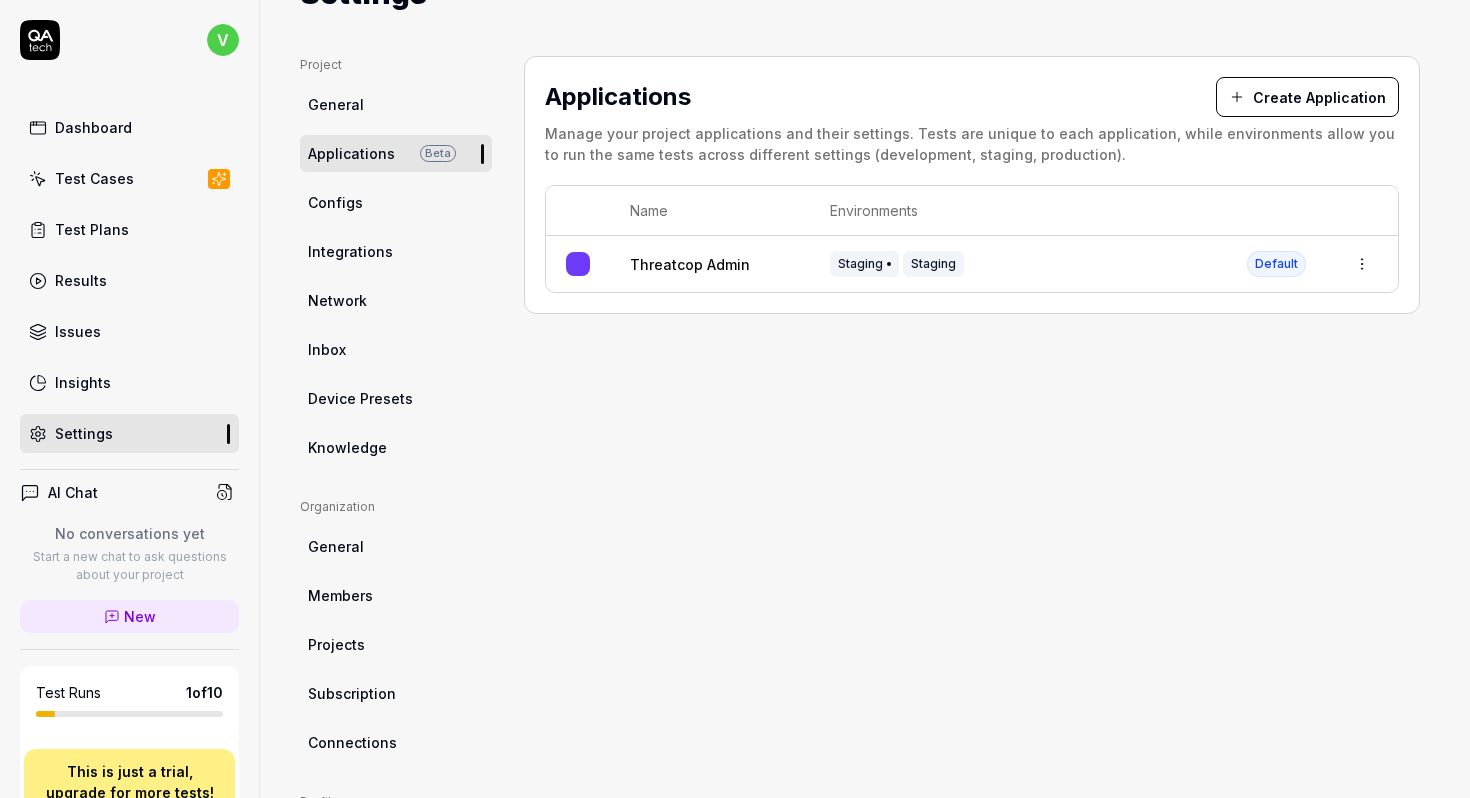 click on "Dashboard" at bounding box center (93, 127) 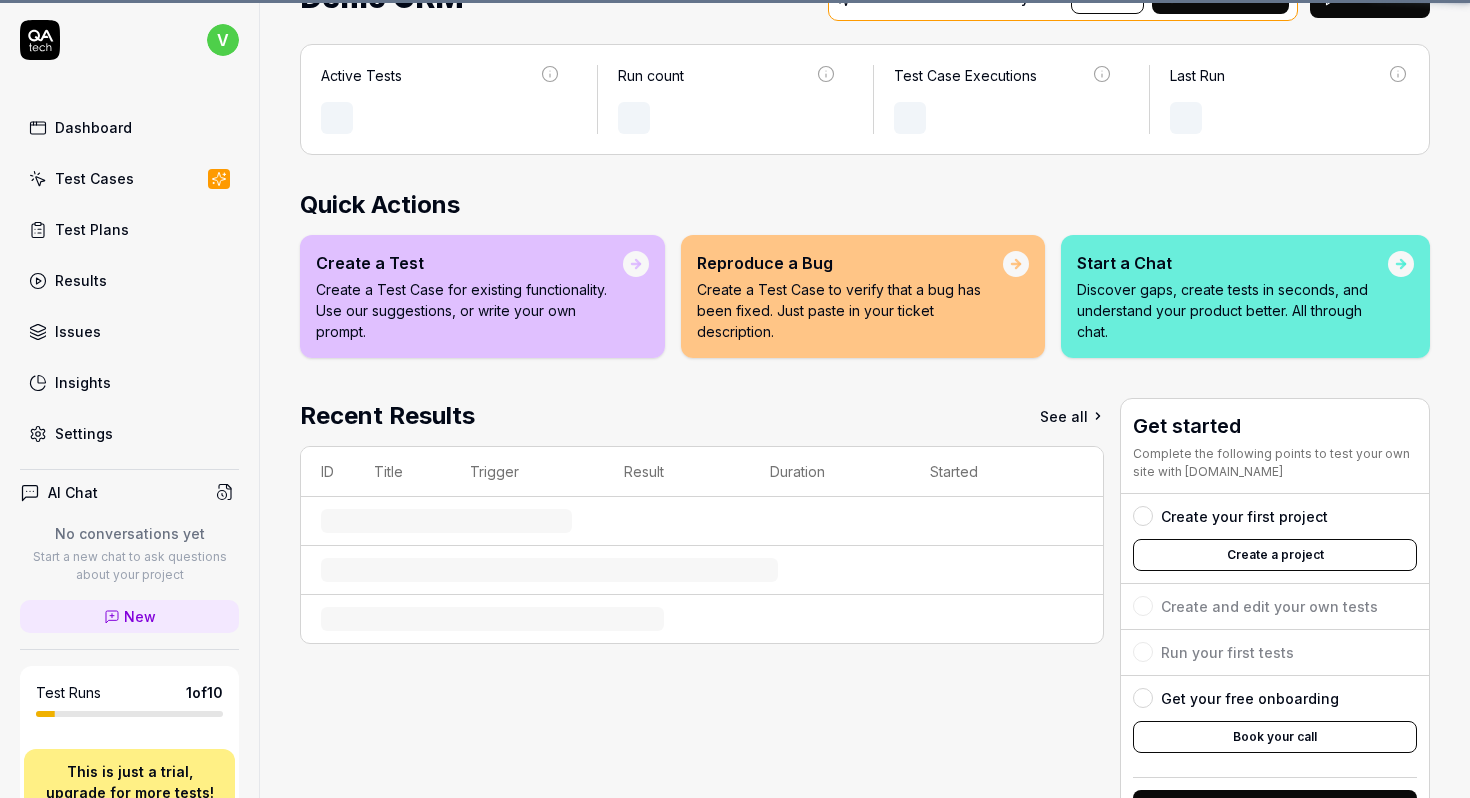 scroll, scrollTop: 0, scrollLeft: 0, axis: both 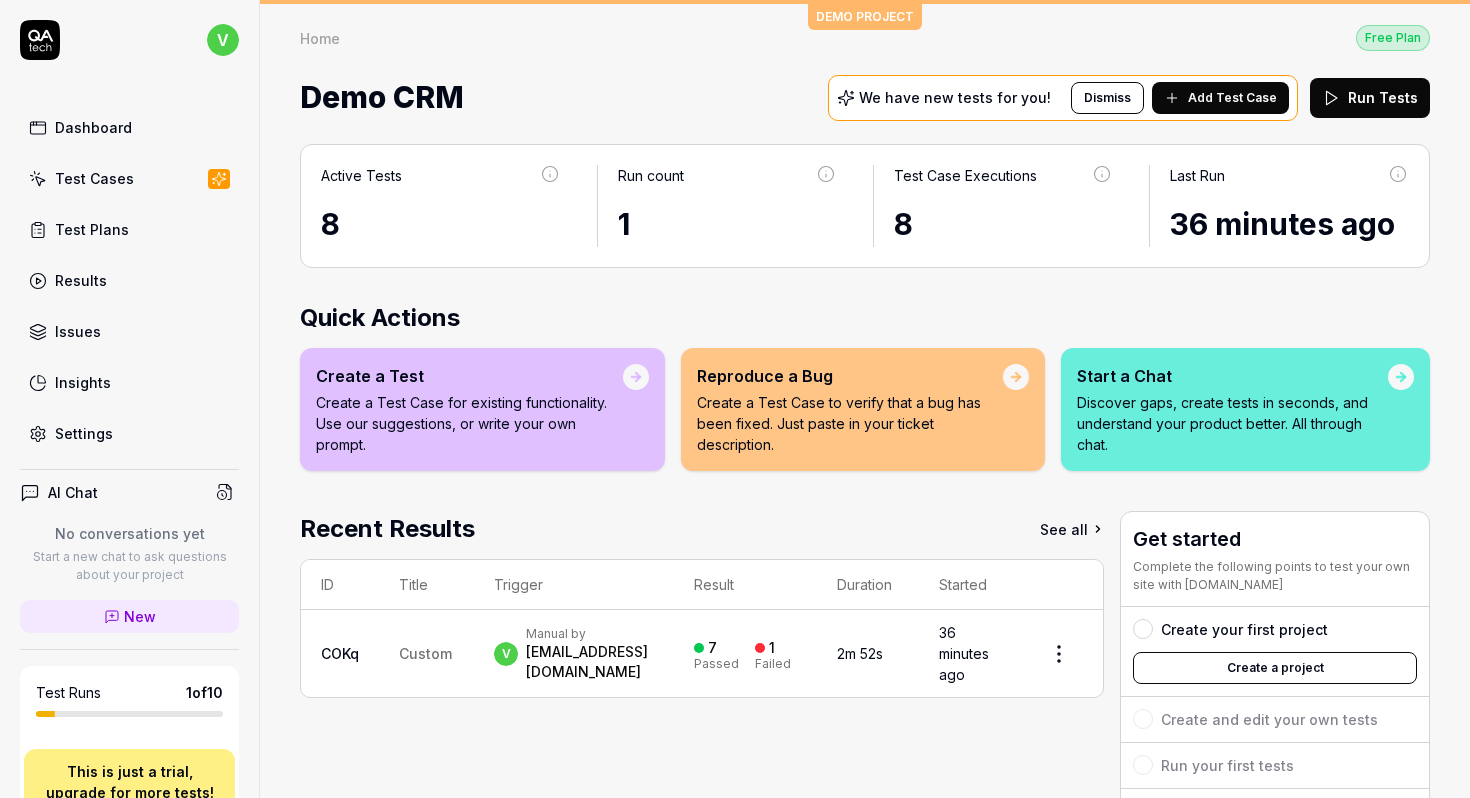 click on "Add Test Case" at bounding box center [1232, 98] 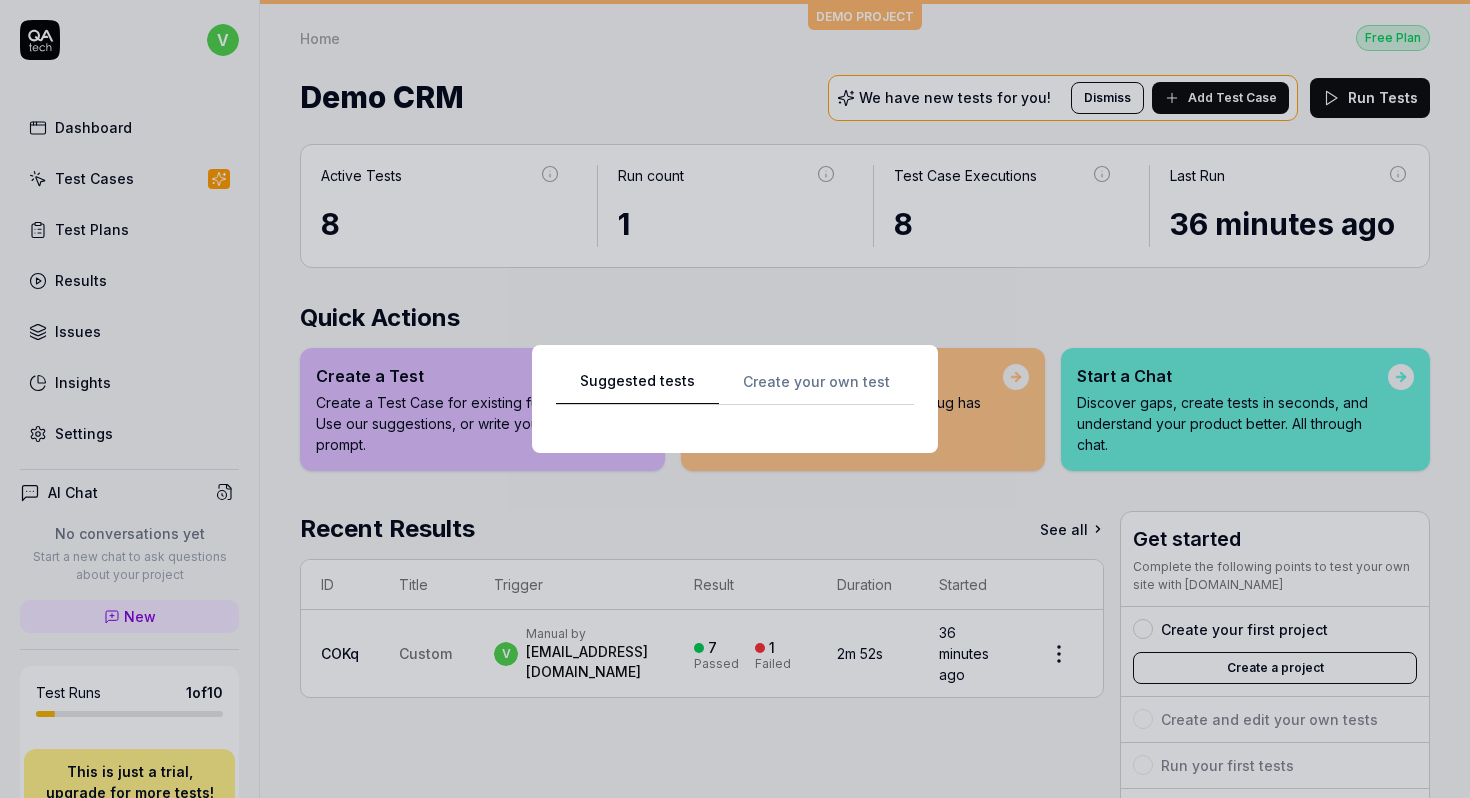 scroll, scrollTop: 0, scrollLeft: 0, axis: both 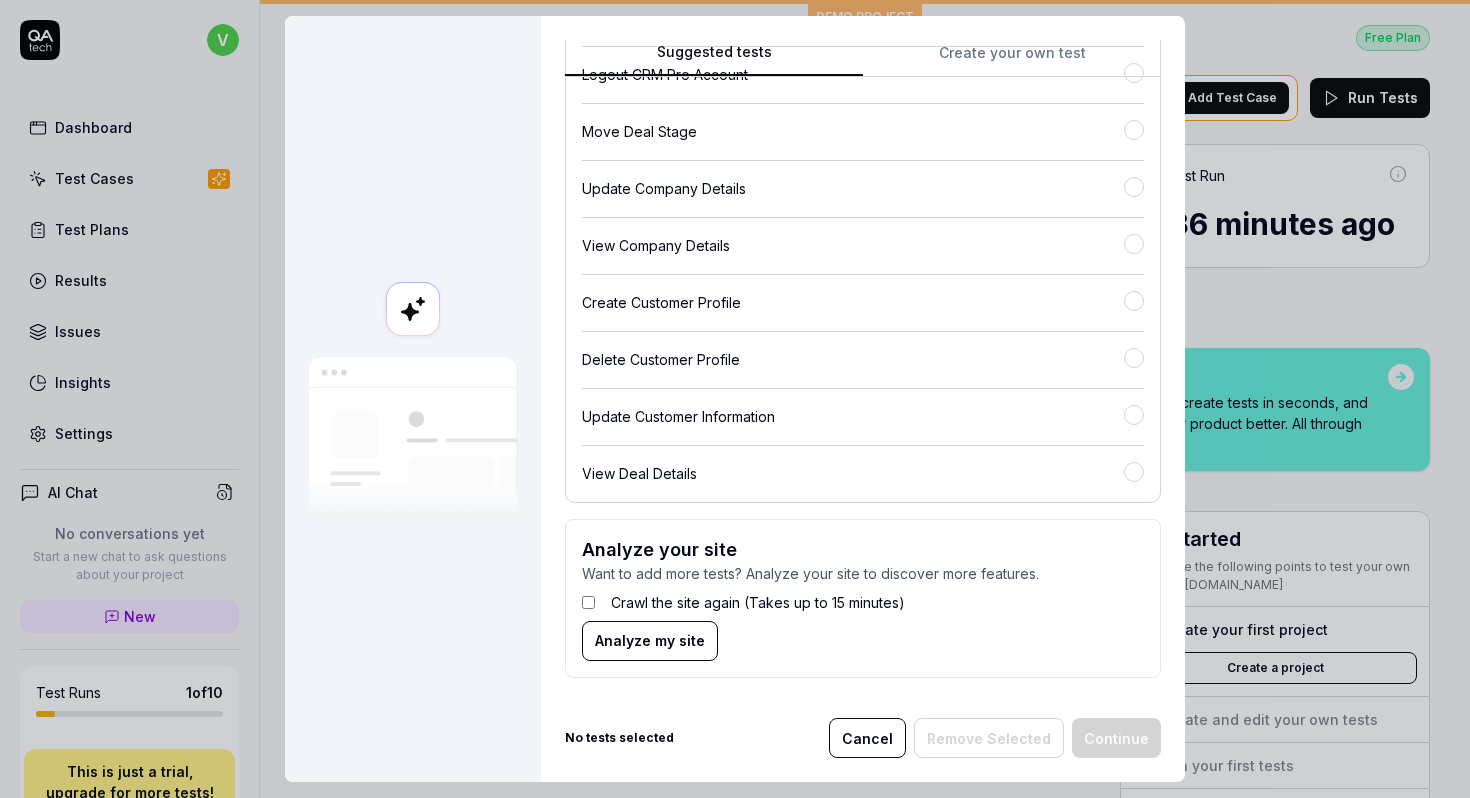 click on "Analyze my site" at bounding box center (650, 640) 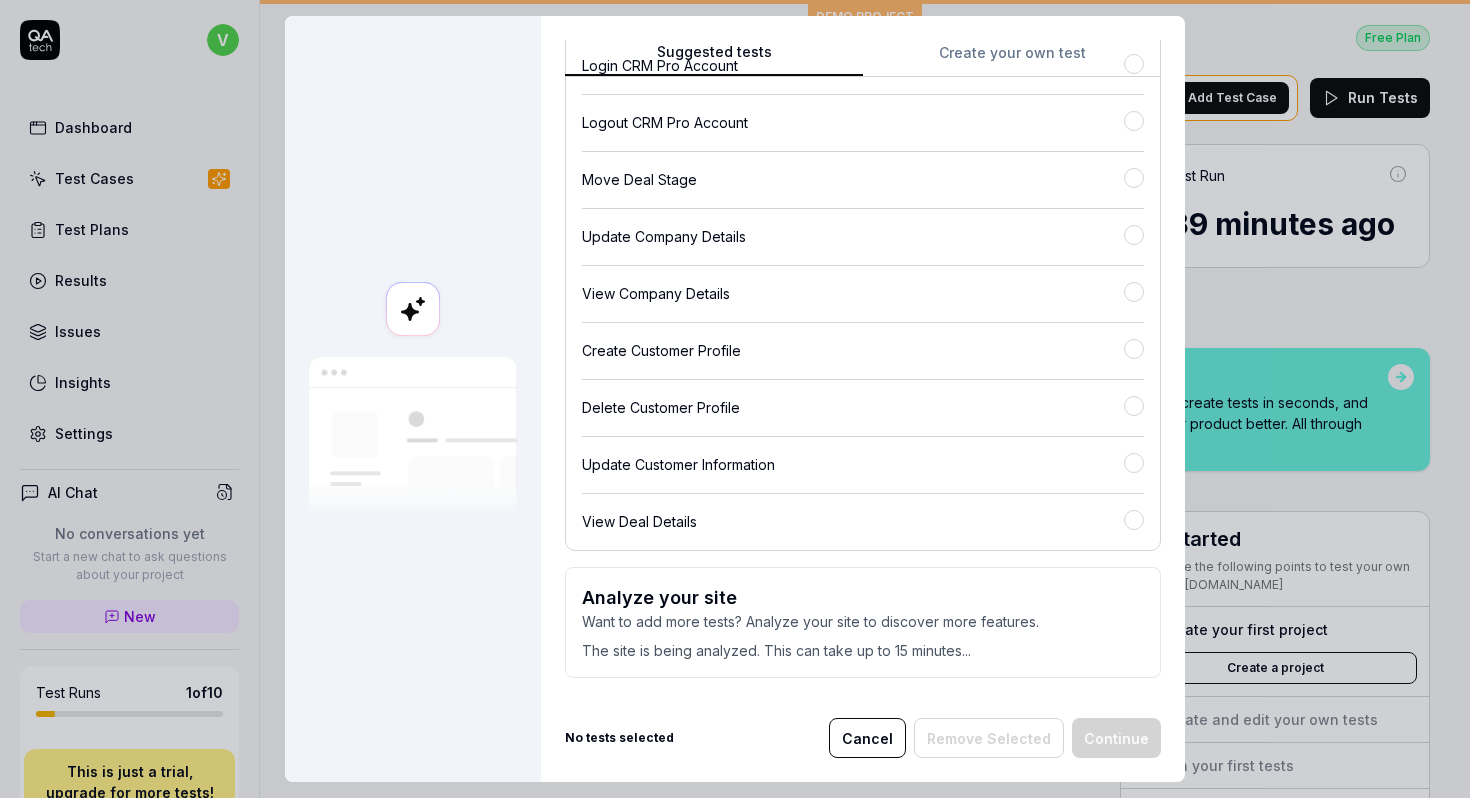 scroll, scrollTop: 0, scrollLeft: 0, axis: both 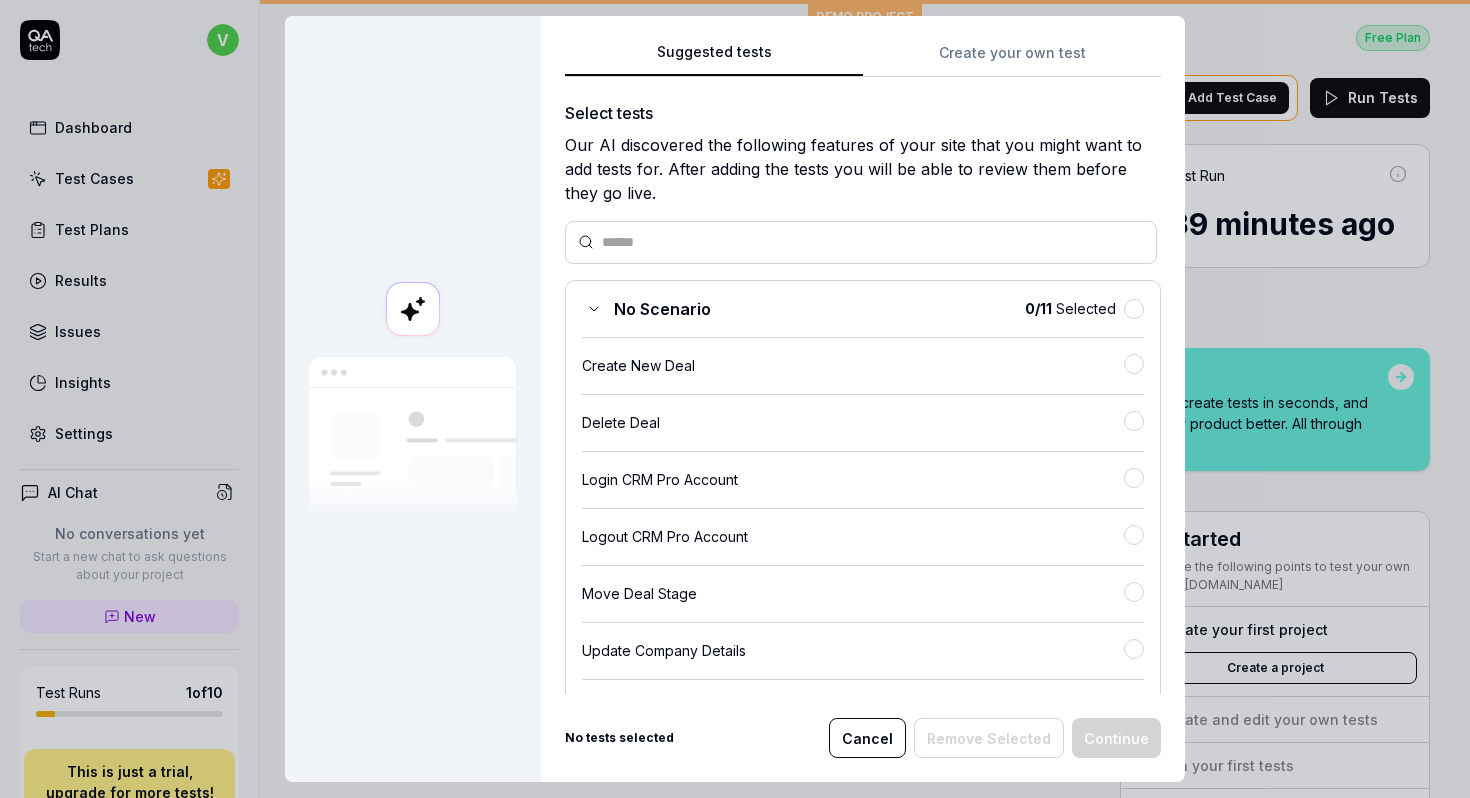 click on "Create your own test" at bounding box center [1012, 59] 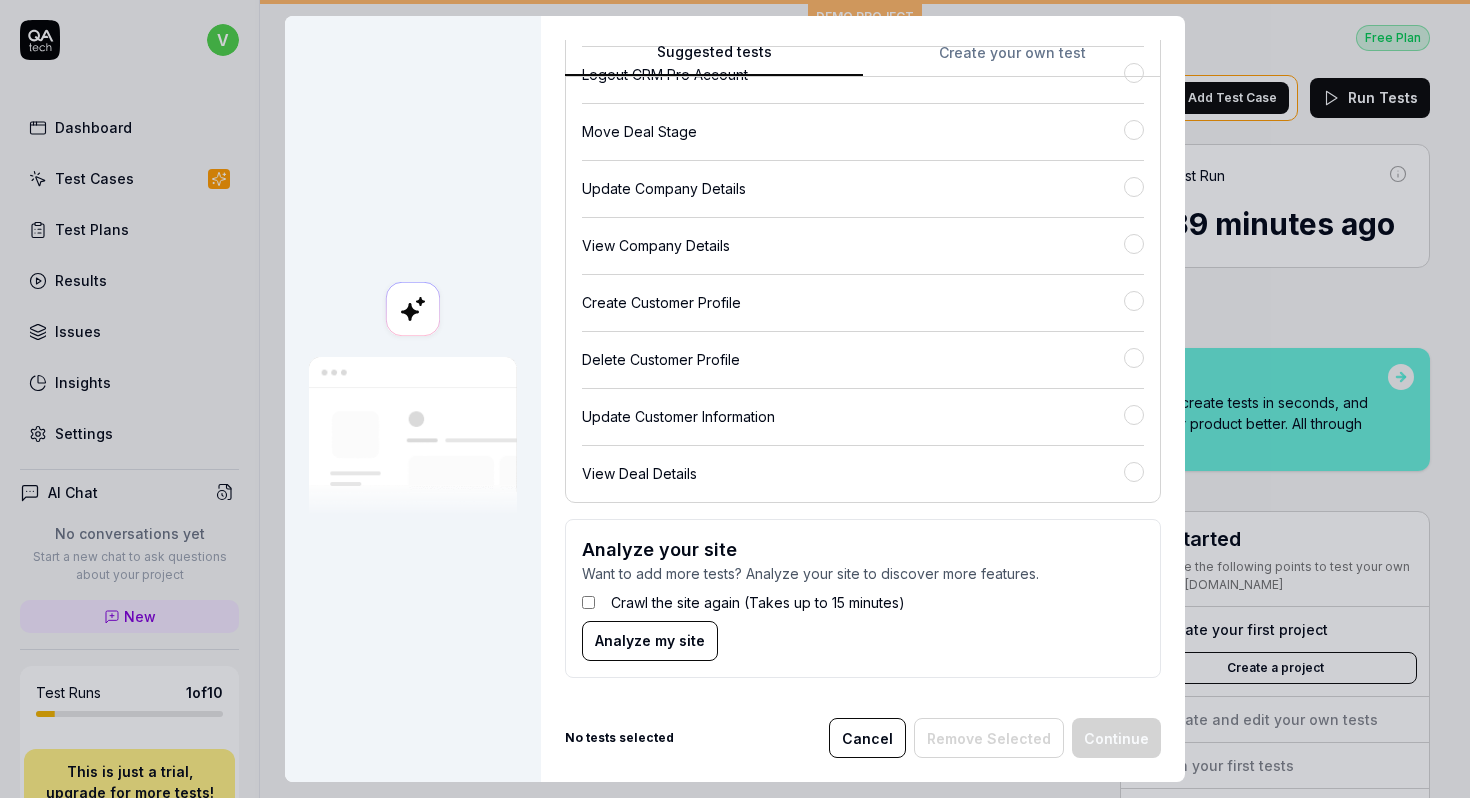 click on "Analyze my site" at bounding box center (650, 640) 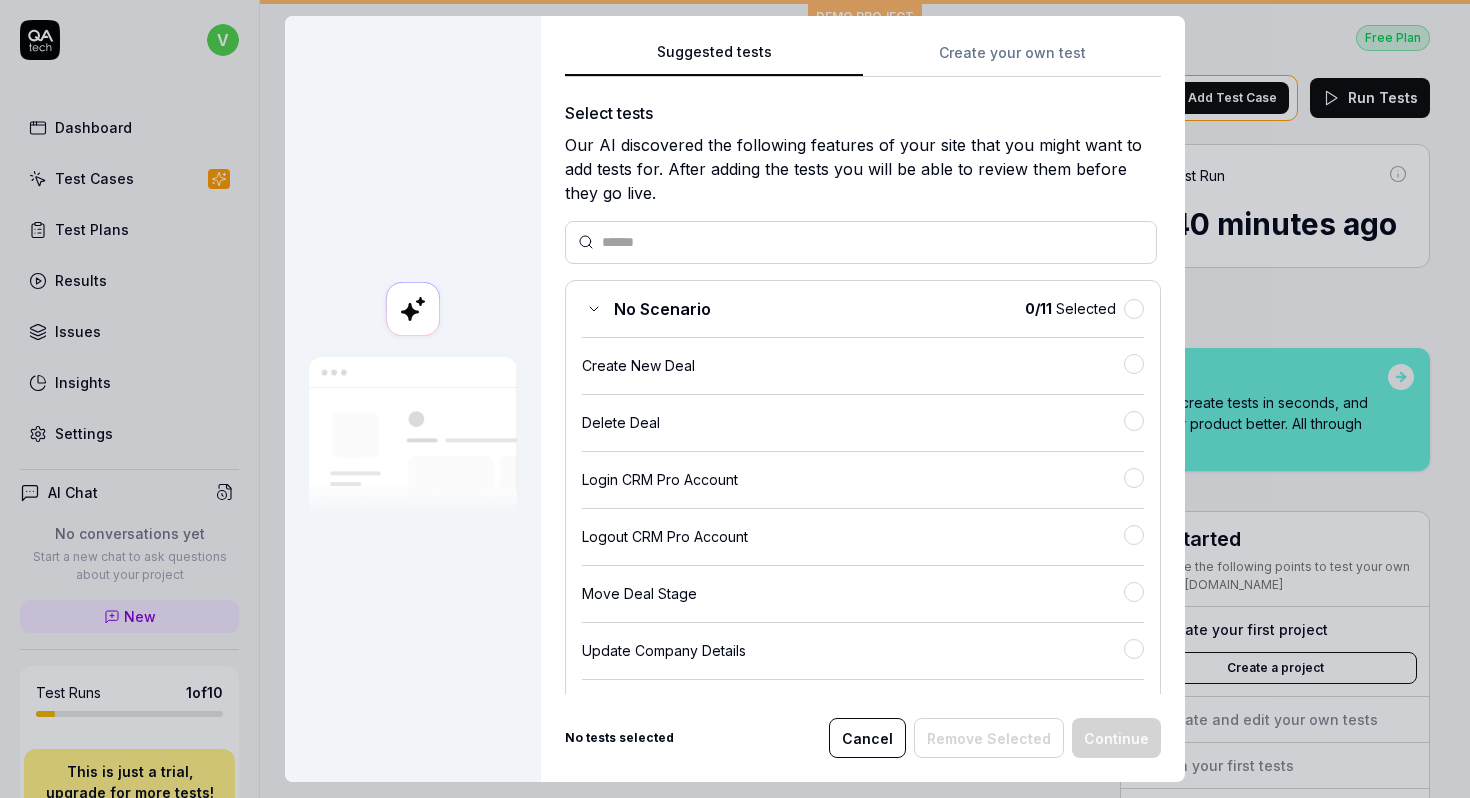 scroll, scrollTop: 417, scrollLeft: 0, axis: vertical 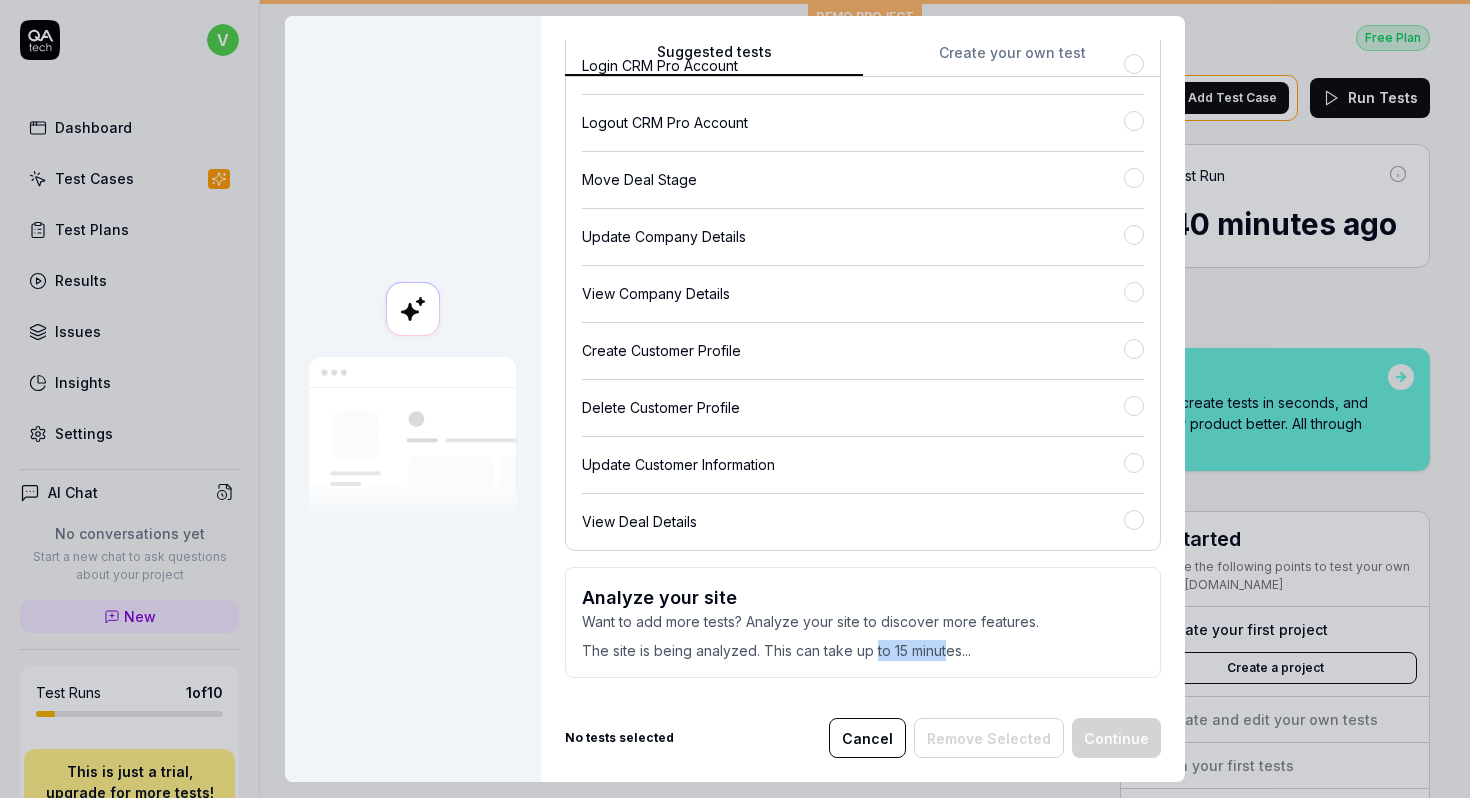 drag, startPoint x: 892, startPoint y: 654, endPoint x: 945, endPoint y: 654, distance: 53 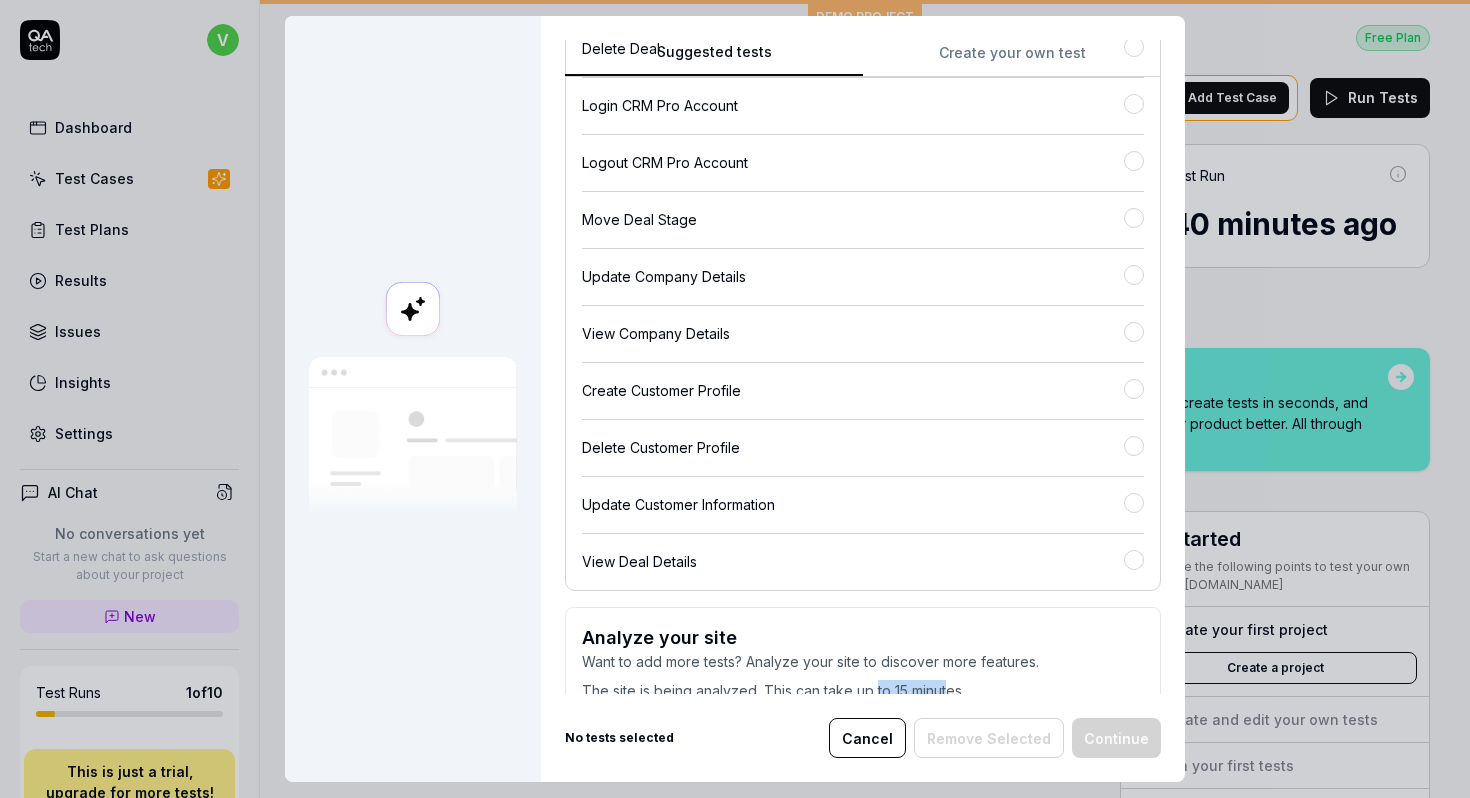 scroll, scrollTop: 417, scrollLeft: 0, axis: vertical 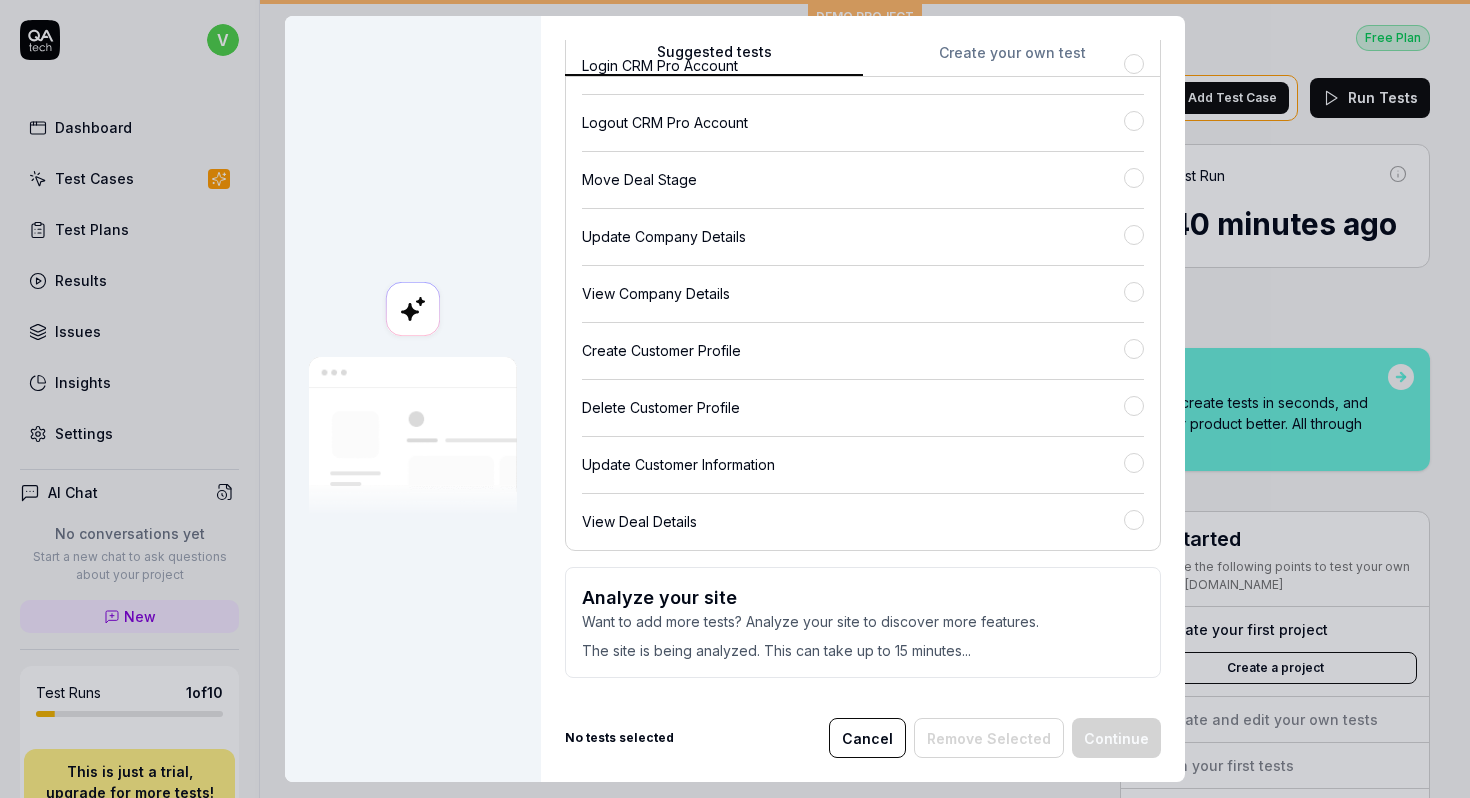 click on "Analyze your site" 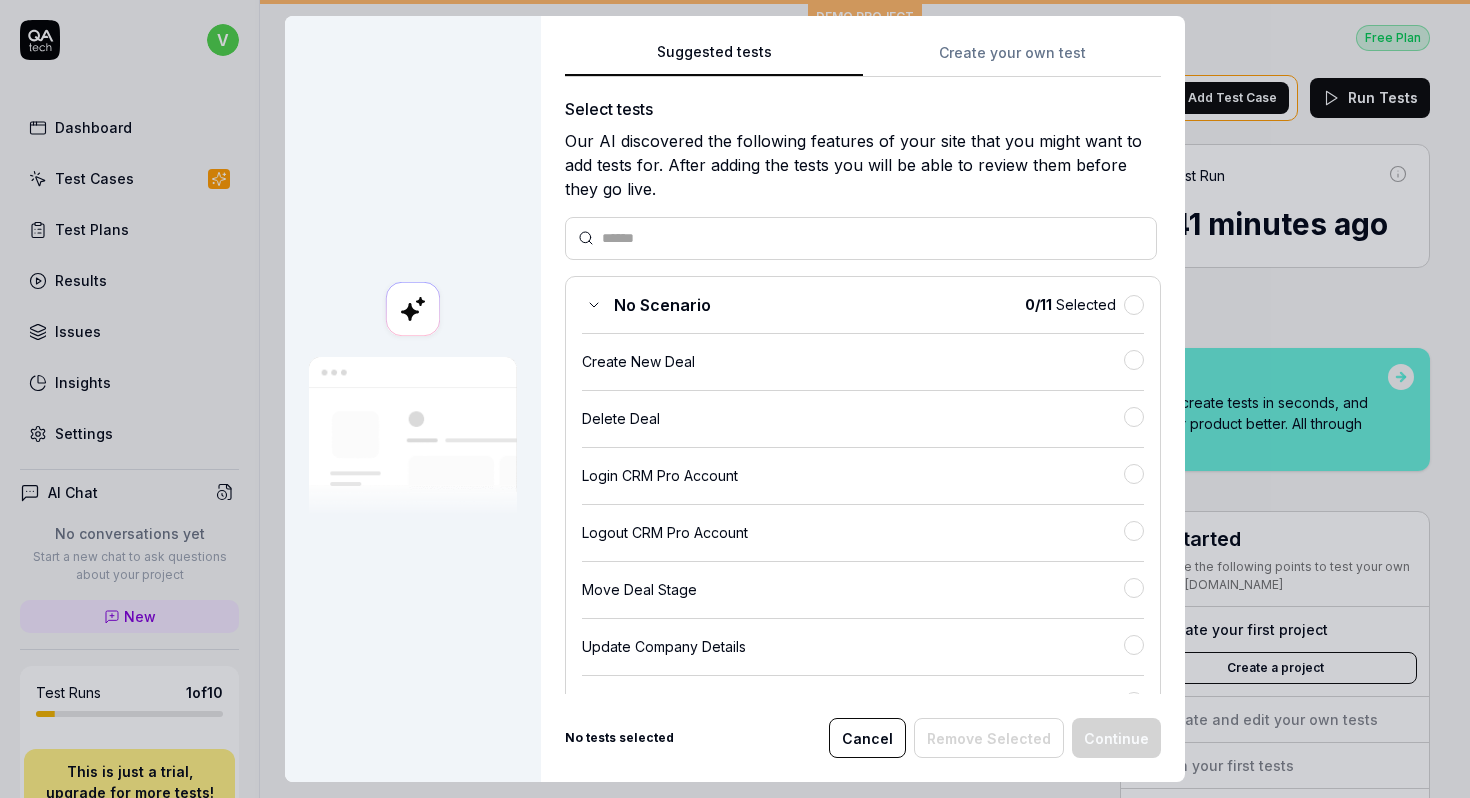 scroll, scrollTop: 0, scrollLeft: 0, axis: both 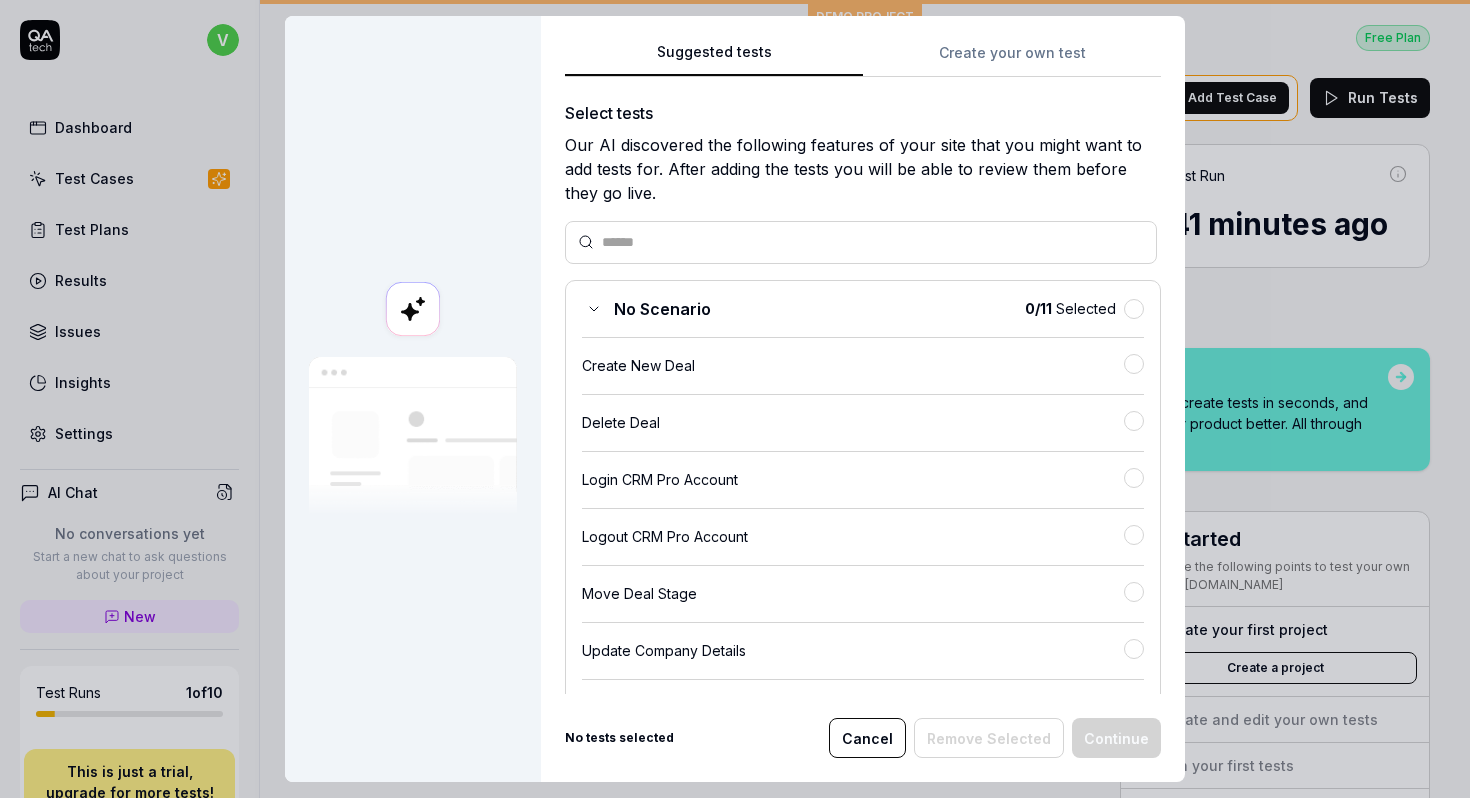 click on "Suggested tests Create your own test Select tests Our AI discovered the following features of your site that you might want to add tests for. After adding the tests you will be able to review them before they go live. No Scenario 0 / 11   Selected Create New Deal Delete Deal Login CRM Pro Account Logout CRM Pro Account Move Deal Stage Update Company Details View Company Details Create Customer Profile Delete Customer Profile Update Customer Information View Deal Details Analyze your site Want to add more tests? Analyze your site to discover more features. The site is being analyzed. This can take up to 15 minutes..." 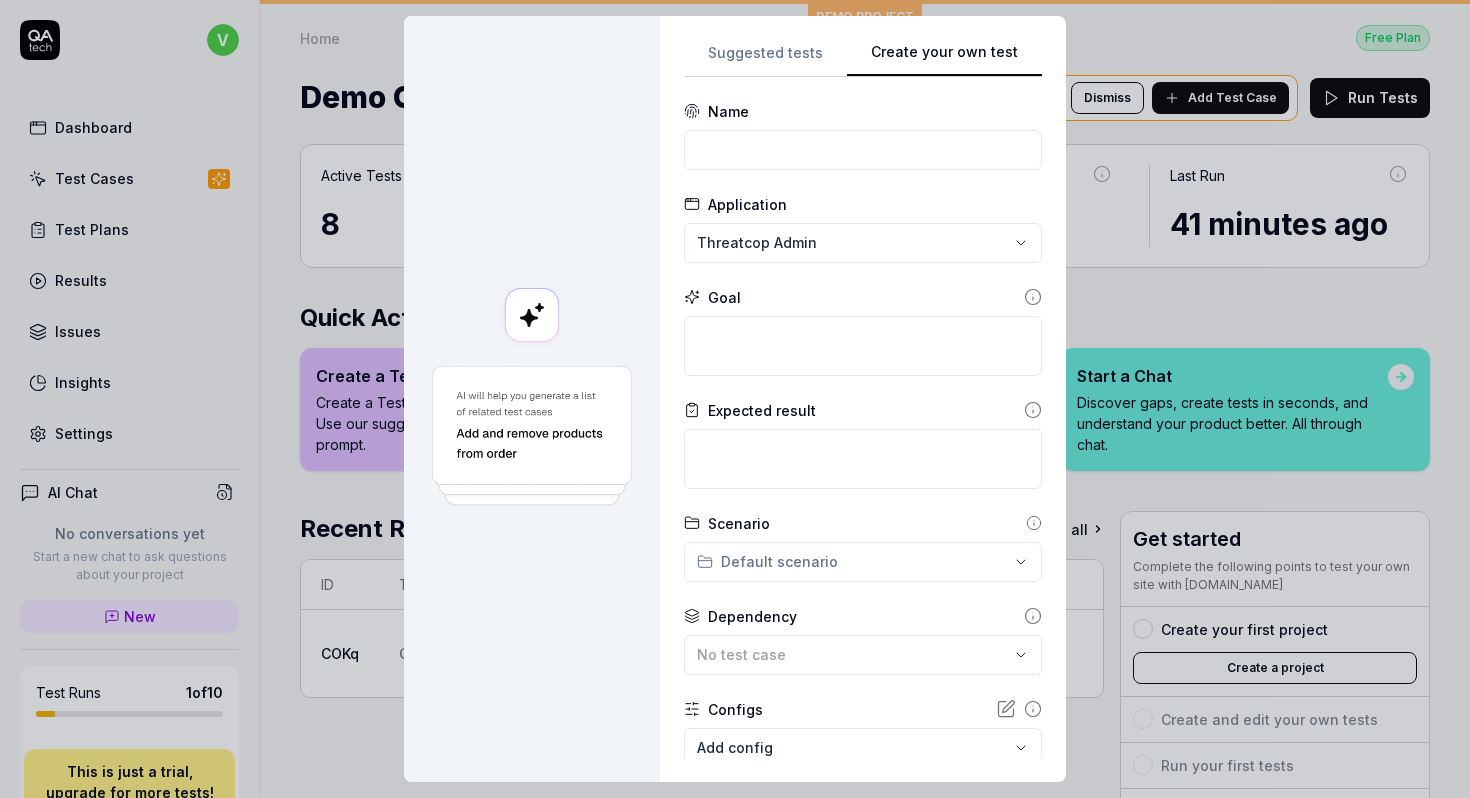 click on "Suggested tests" 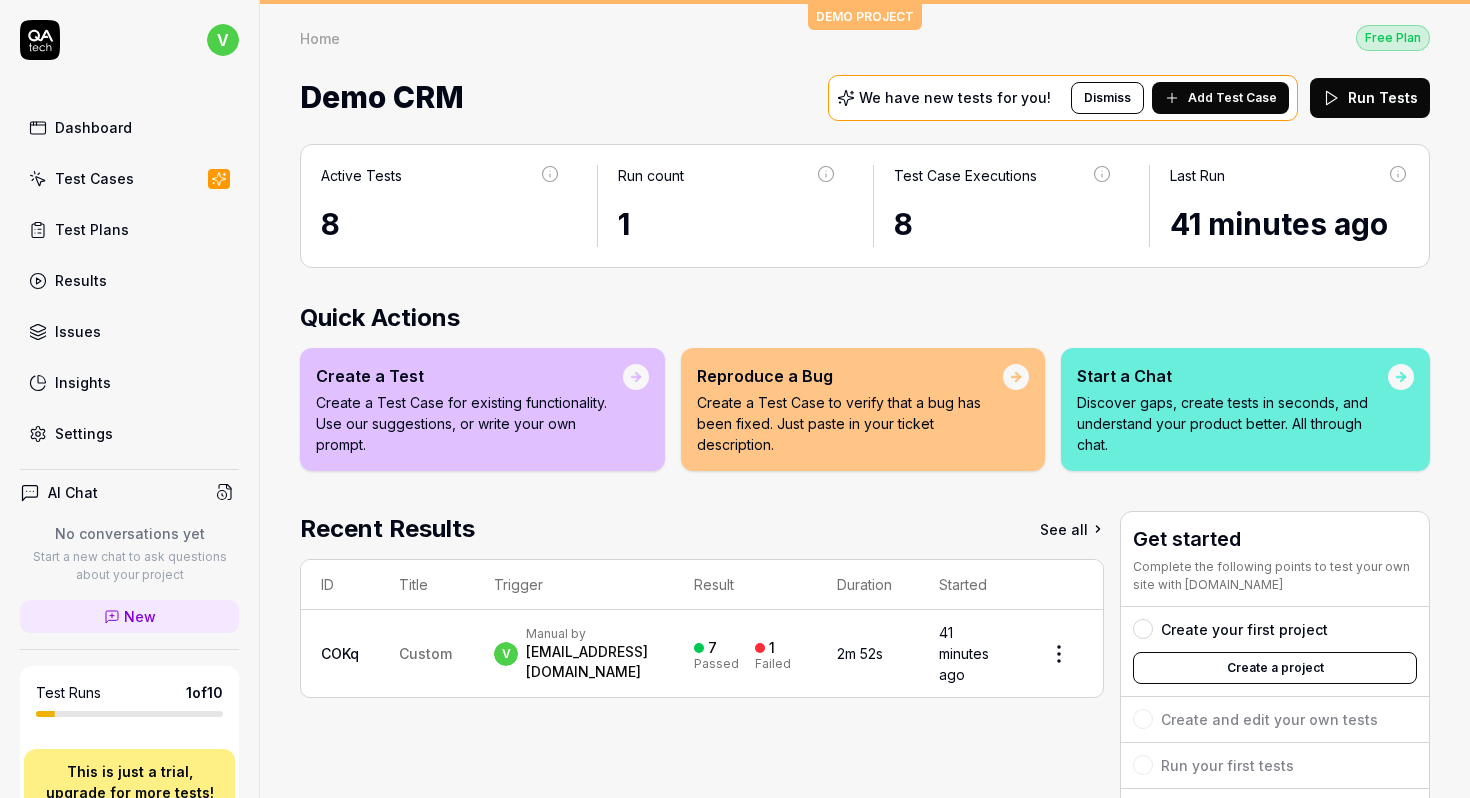 scroll, scrollTop: 0, scrollLeft: 0, axis: both 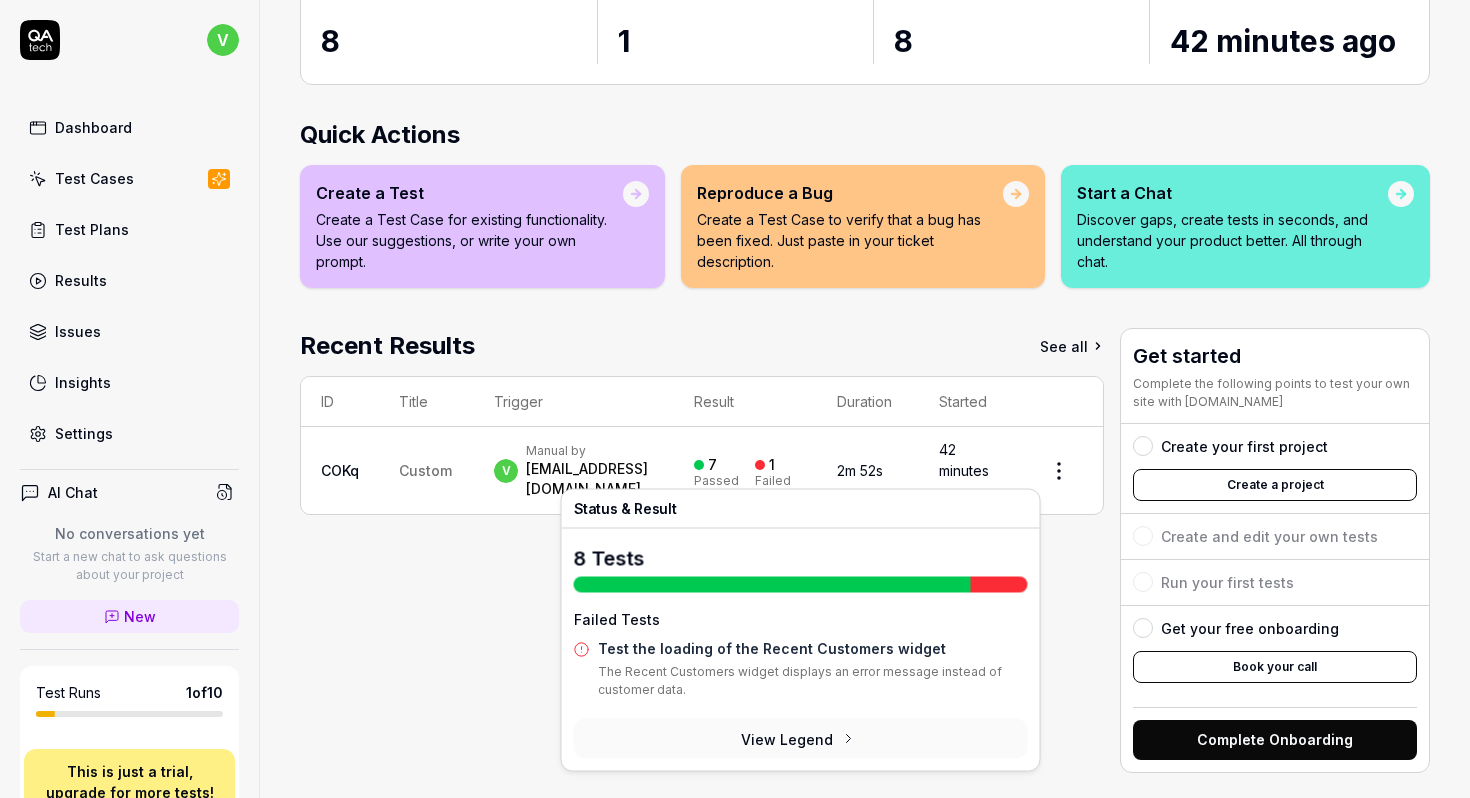 click on "v Dashboard Test Cases Test Plans Results Issues Insights Settings AI Chat No conversations yet Start a new chat to ask questions about your project New Test Runs 1  of  10 This is just a trial, upgrade for more tests! You have almost reached the limit for the trial. Upgrade Now Book a call with us Documentation T Threatcop Pvt Demo CRM Collapse Sidebar DEMO PROJECT Home Free Plan Home Free Plan Demo CRM We have new tests for you! Dismiss Add Test Case Run Tests Active Tests 8 Run count 1 Test Case Executions 8 Last Run 42 minutes ago Quick Actions Create a Test Create a Test Case for existing functionality. Use our suggestions, or write your own prompt. Reproduce a Bug Create a Test Case to verify that a bug has been fixed. Just paste in your ticket description. Start a Chat Discover gaps, create tests in seconds, and understand your product better. All through chat. Recent Results See all ID Title Trigger Result Duration Started COKq Custom v Manual by [EMAIL_ADDRESS][DOMAIN_NAME] 7 Passed 1 Failed 2m 52s" at bounding box center (735, 399) 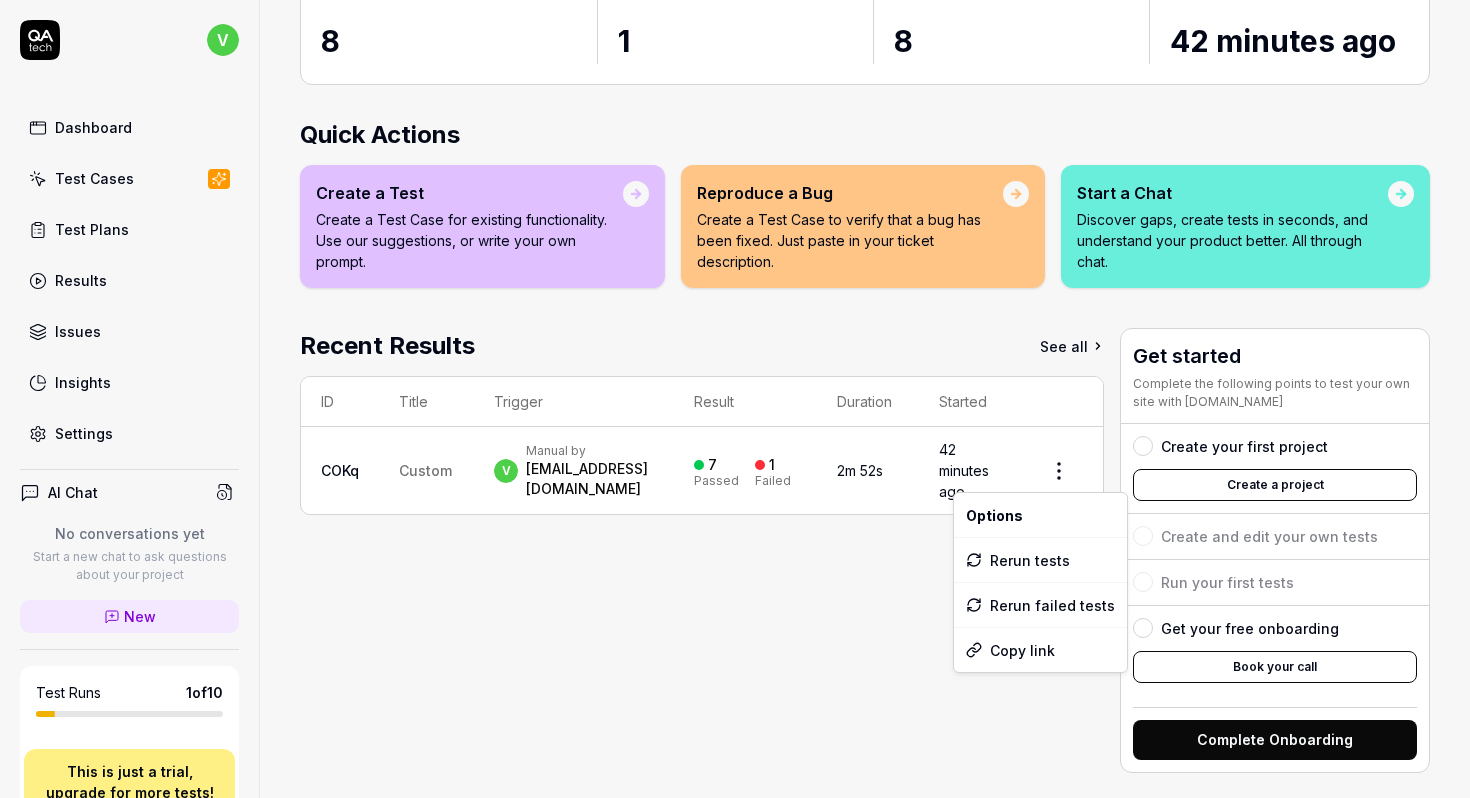 click on "v Dashboard Test Cases Test Plans Results Issues Insights Settings AI Chat No conversations yet Start a new chat to ask questions about your project New Test Runs 1  of  10 This is just a trial, upgrade for more tests! You have almost reached the limit for the trial. Upgrade Now Book a call with us Documentation T Threatcop Pvt Demo CRM Collapse Sidebar DEMO PROJECT Home Free Plan Home Free Plan Demo CRM We have new tests for you! Dismiss Add Test Case Run Tests Active Tests 8 Run count 1 Test Case Executions 8 Last Run 42 minutes ago Quick Actions Create a Test Create a Test Case for existing functionality. Use our suggestions, or write your own prompt. Reproduce a Bug Create a Test Case to verify that a bug has been fixed. Just paste in your ticket description. Start a Chat Discover gaps, create tests in seconds, and understand your product better. All through chat. Recent Results See all ID Title Trigger Result Duration Started COKq Custom v Manual by [EMAIL_ADDRESS][DOMAIN_NAME] 7 Passed 1 Failed 2m 52s" at bounding box center [735, 399] 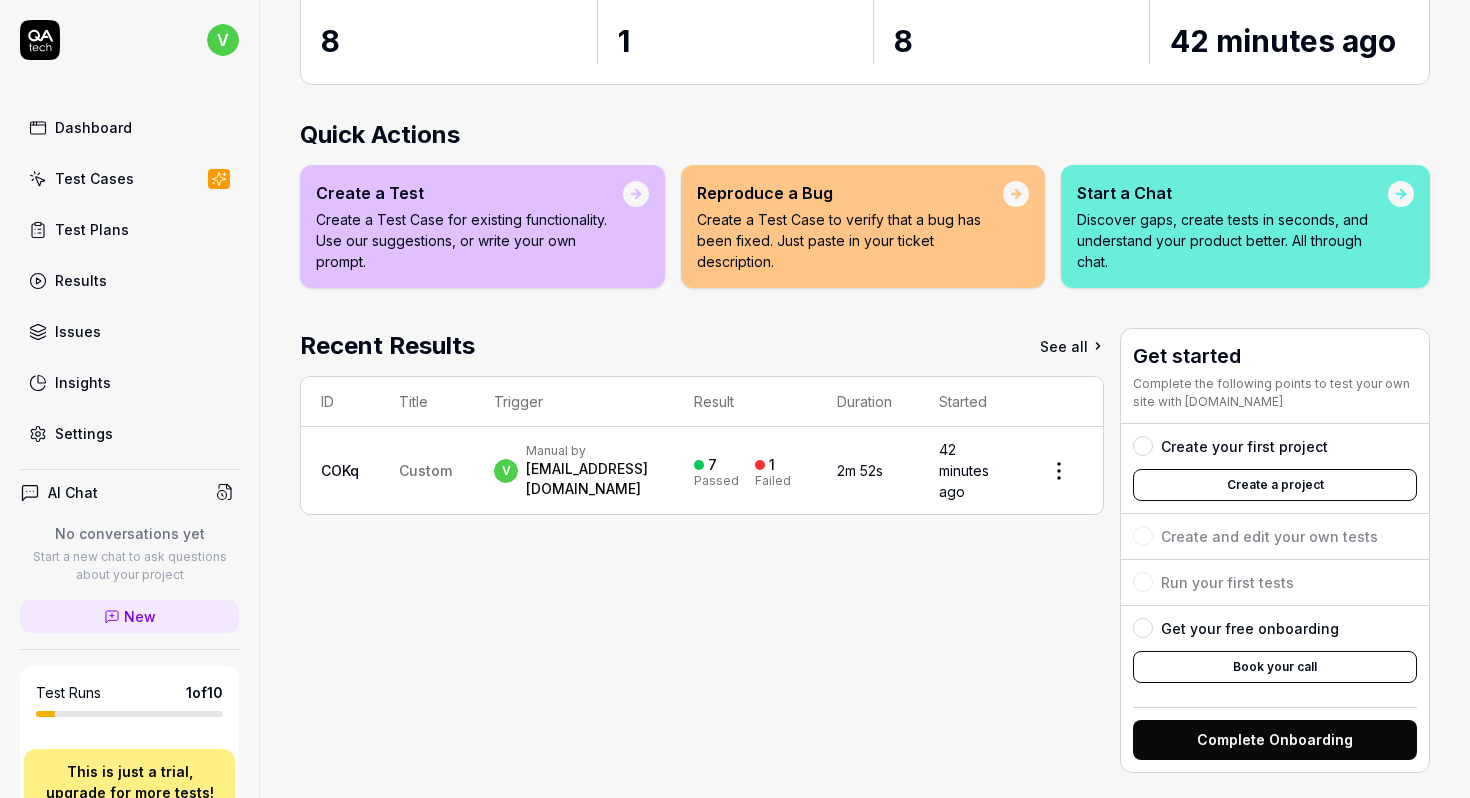 scroll, scrollTop: 0, scrollLeft: 0, axis: both 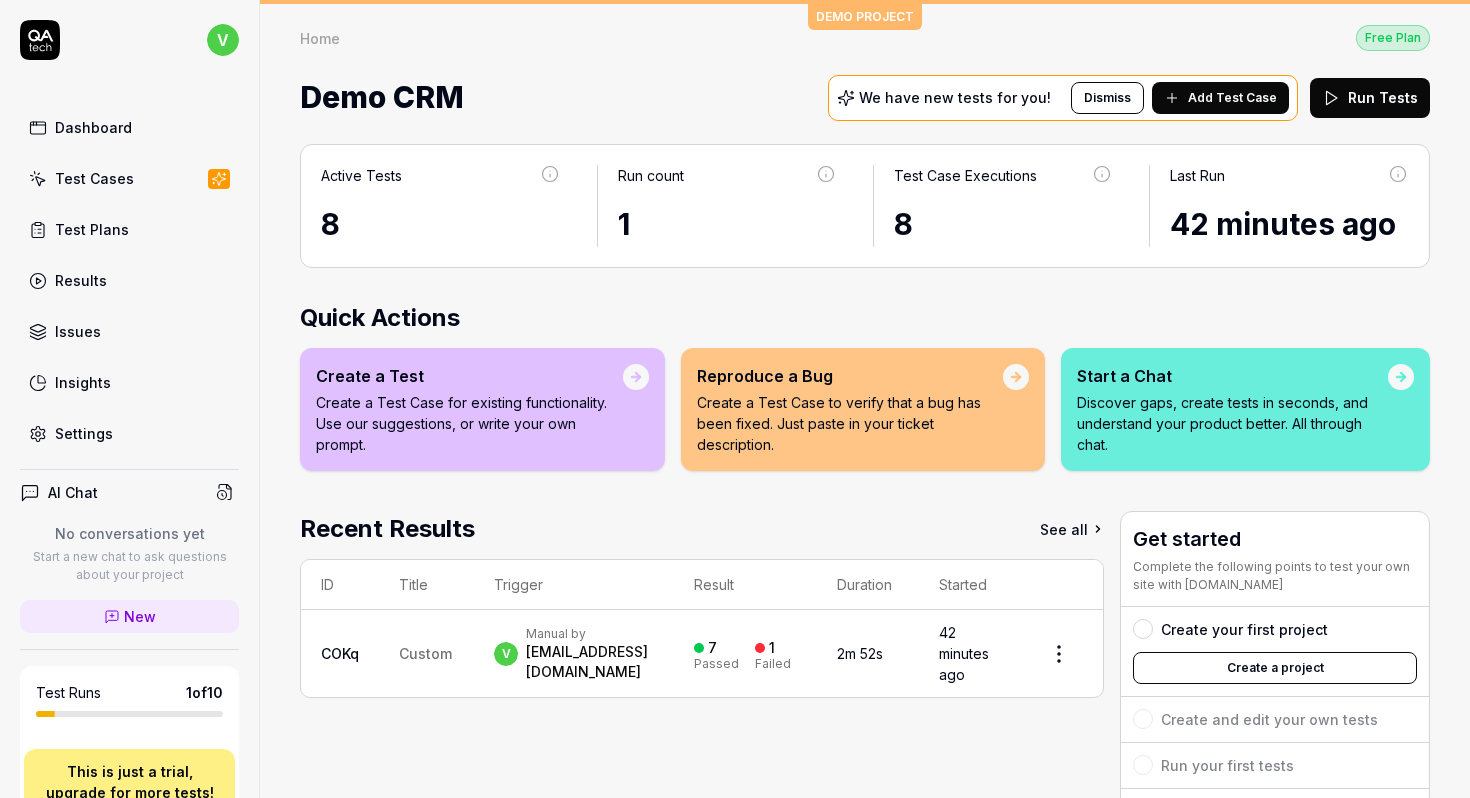 click on "Run Tests" at bounding box center (1370, 98) 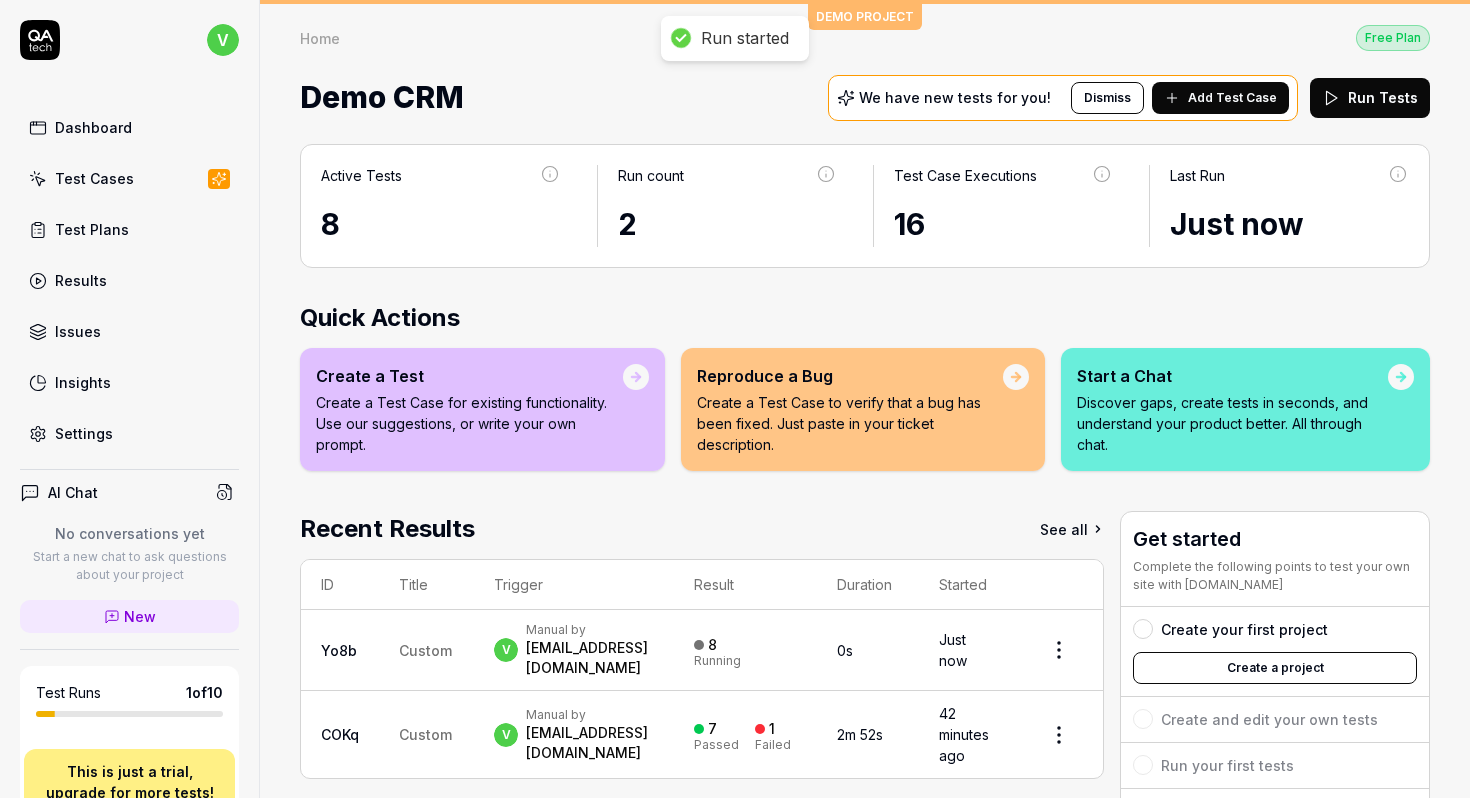 click on "Add Test Case" at bounding box center [1232, 98] 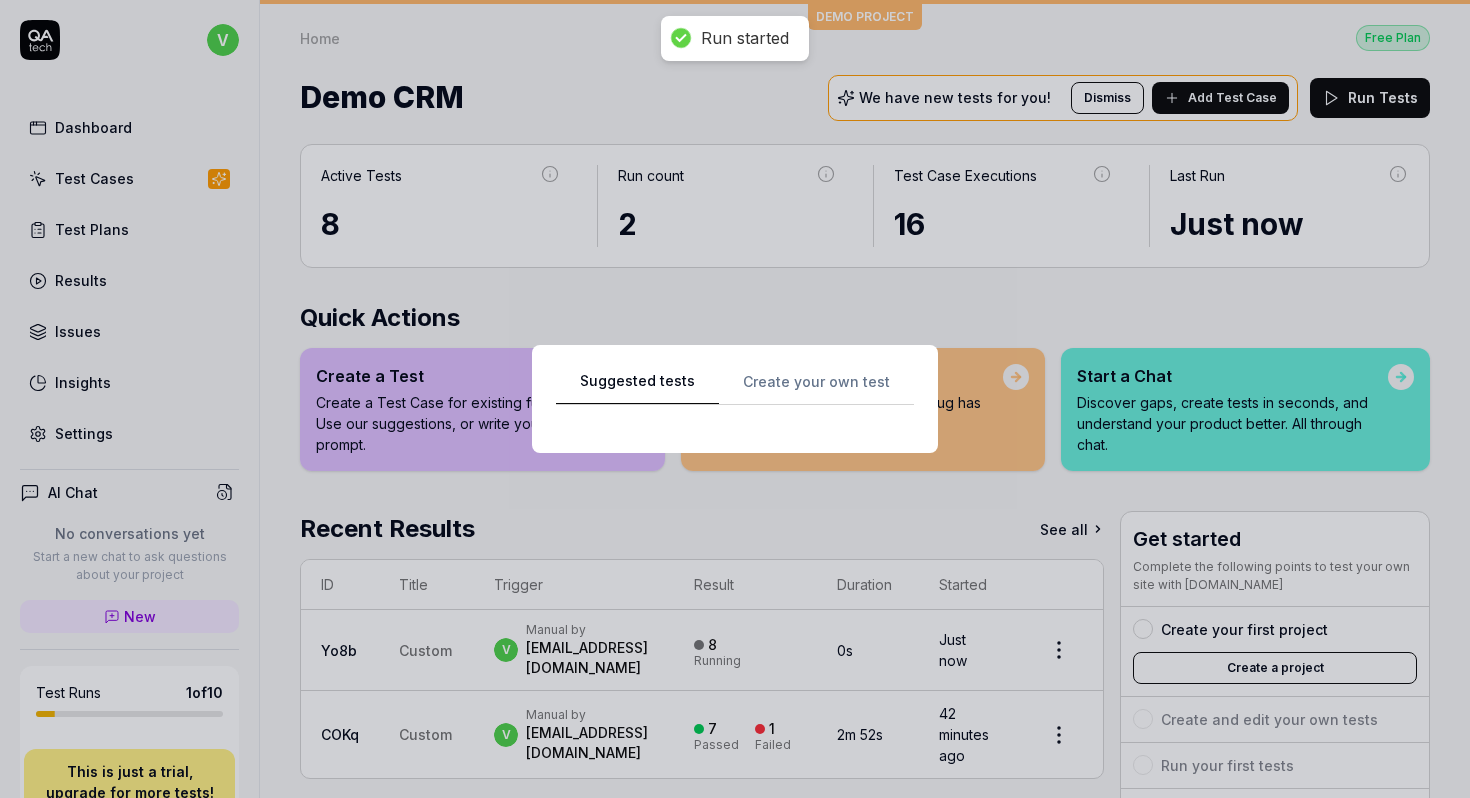 scroll, scrollTop: 0, scrollLeft: 0, axis: both 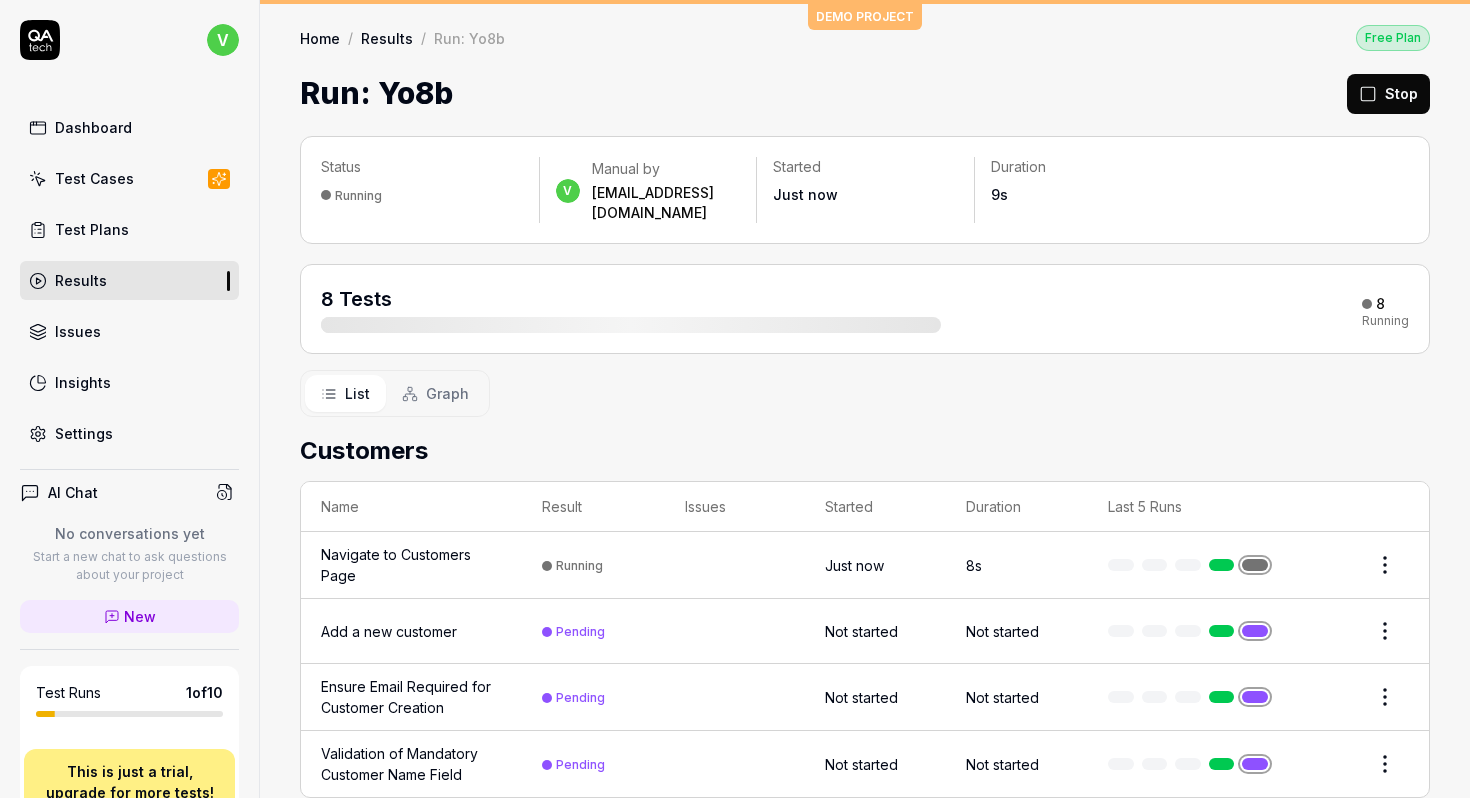 click on "Stop" at bounding box center [1388, 94] 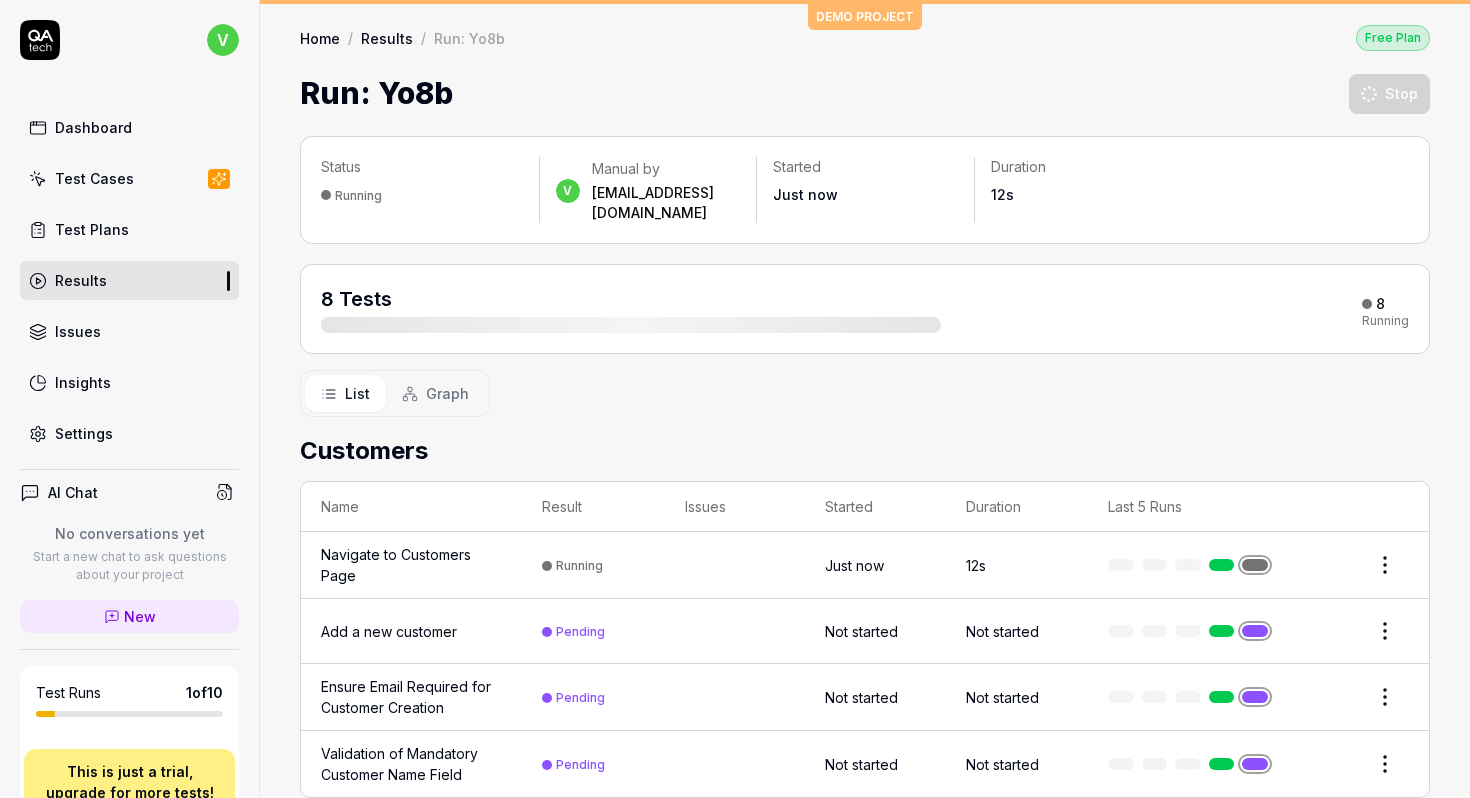 click on "Test Cases" at bounding box center [94, 178] 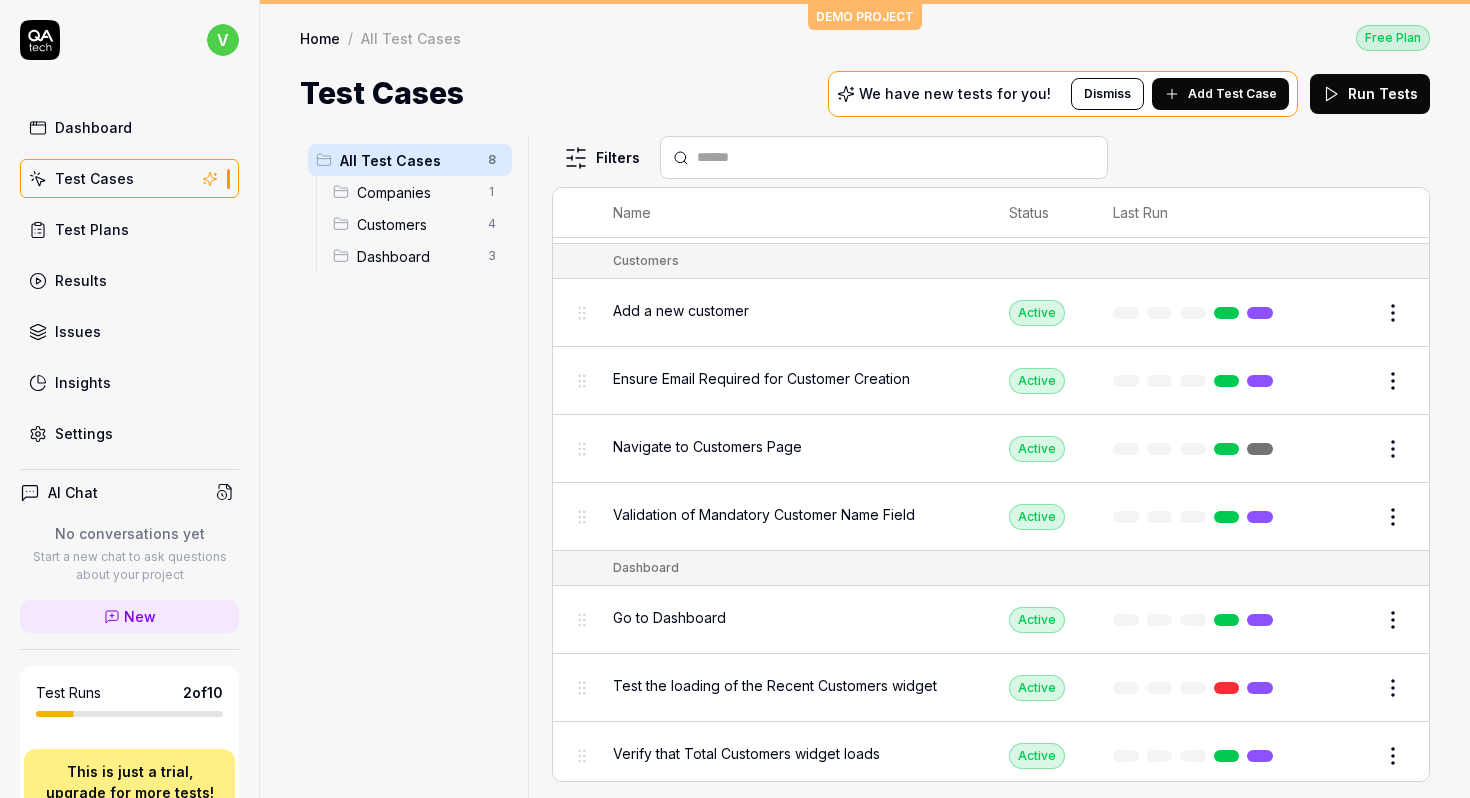 scroll, scrollTop: 0, scrollLeft: 0, axis: both 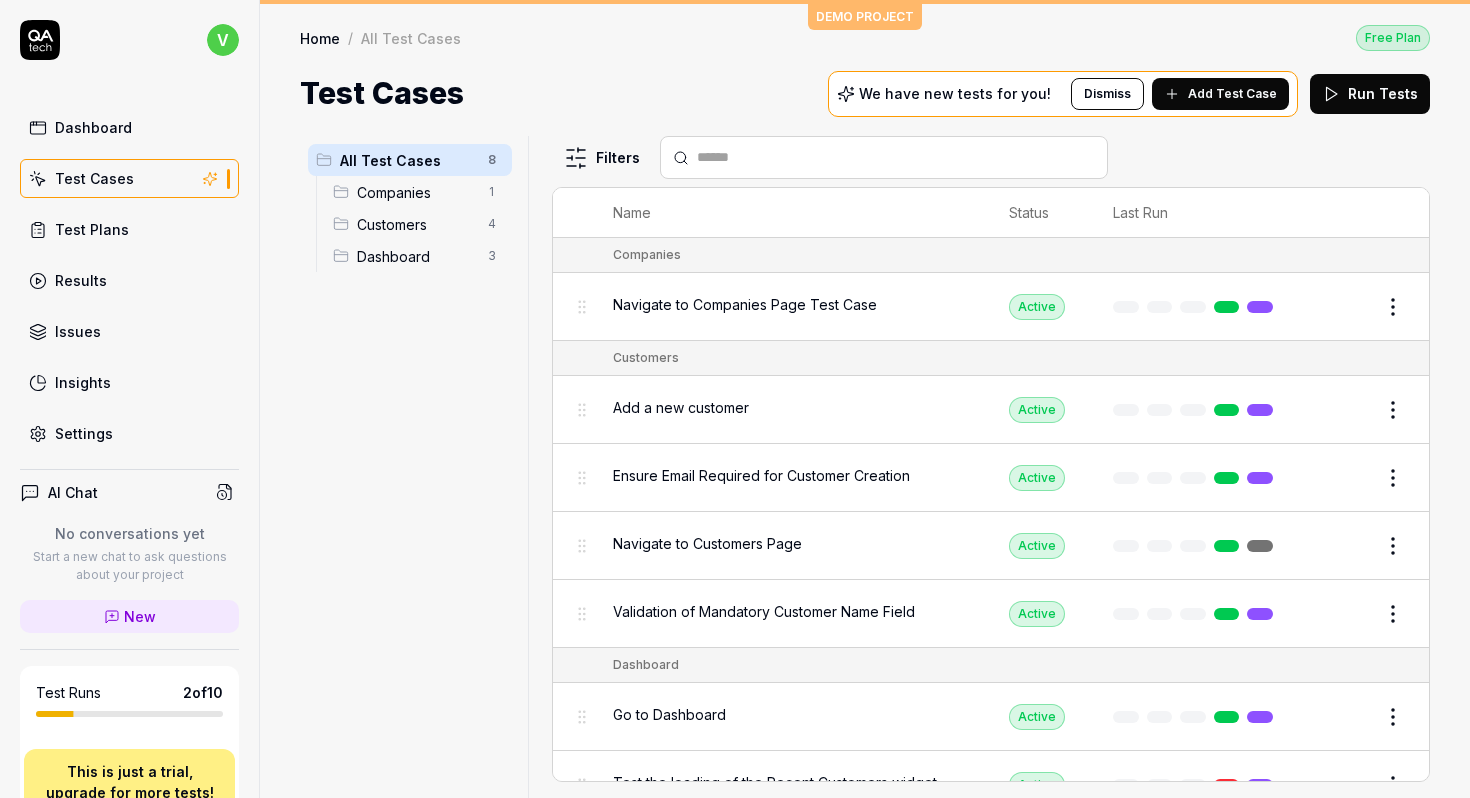 click on "Add Test Case" at bounding box center [1232, 94] 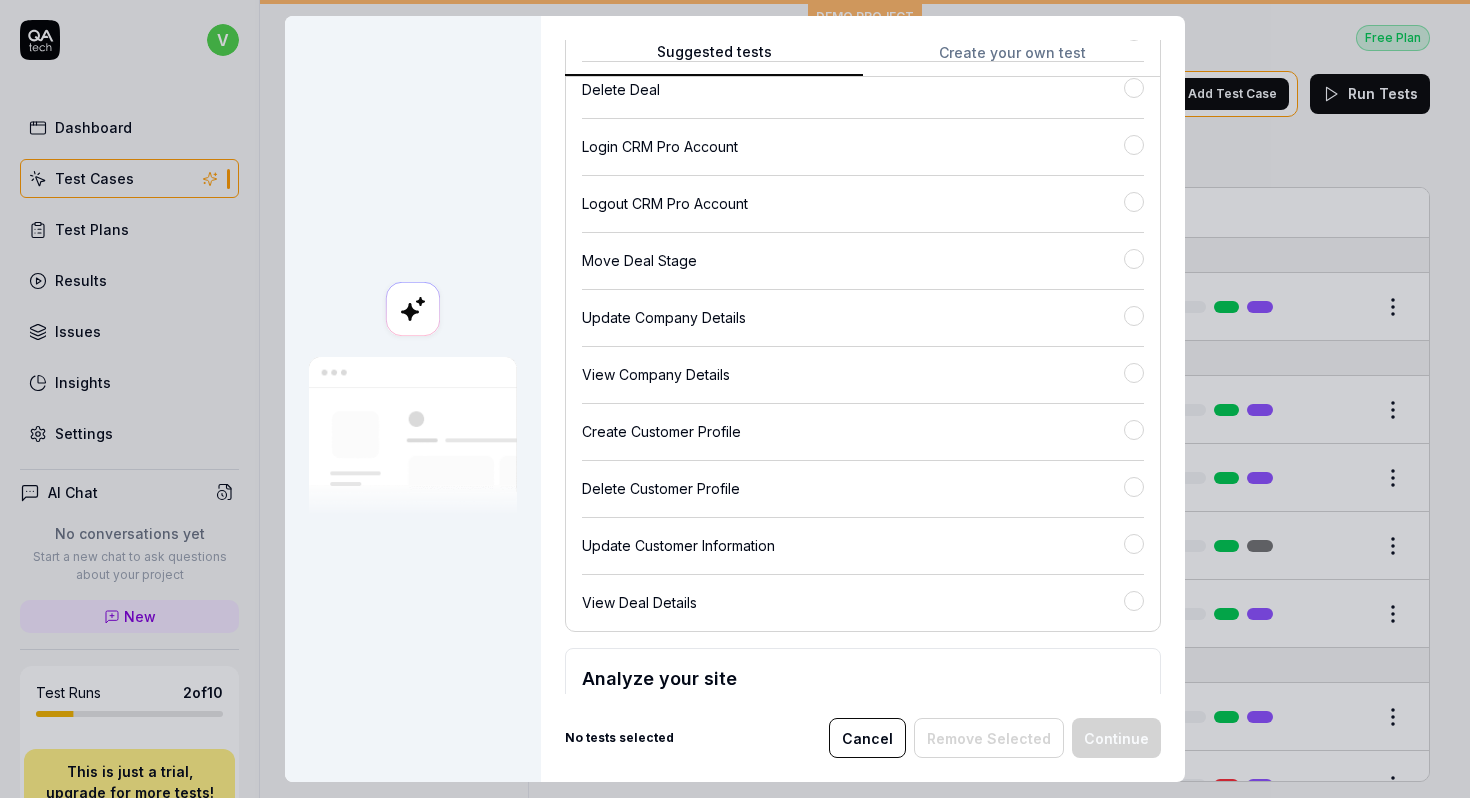 scroll, scrollTop: 465, scrollLeft: 0, axis: vertical 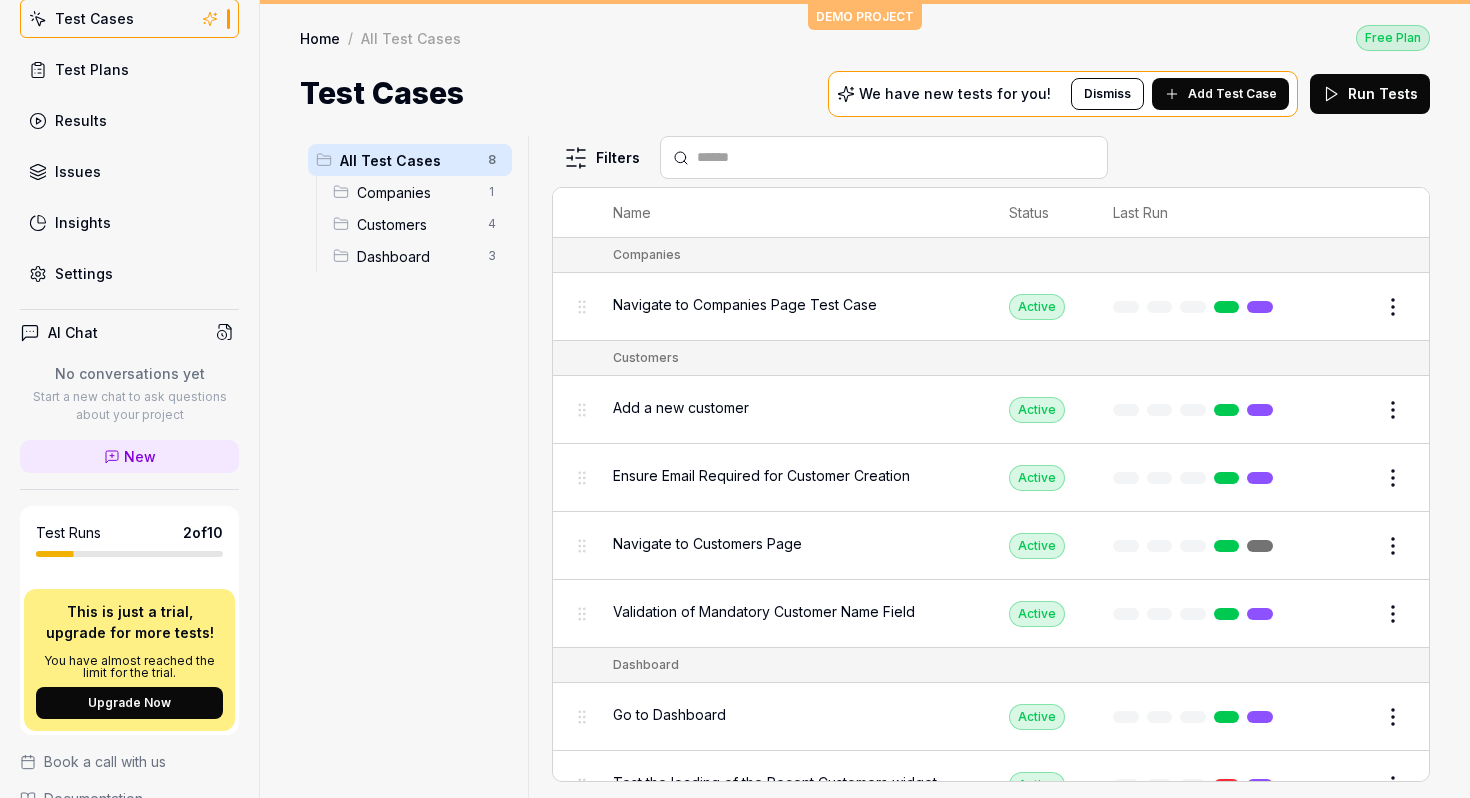 click on "Settings" at bounding box center [84, 273] 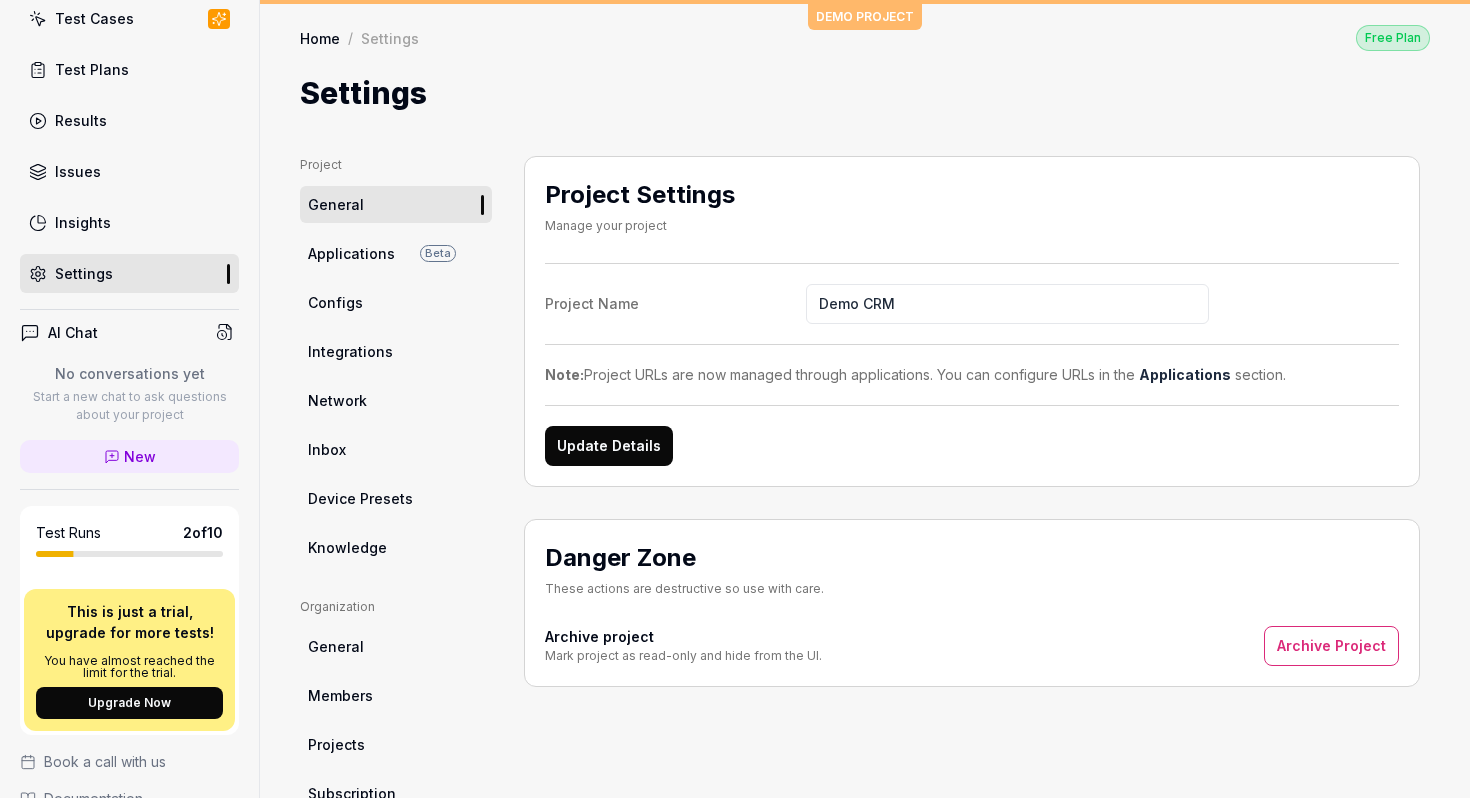 click on "Configs" at bounding box center (335, 302) 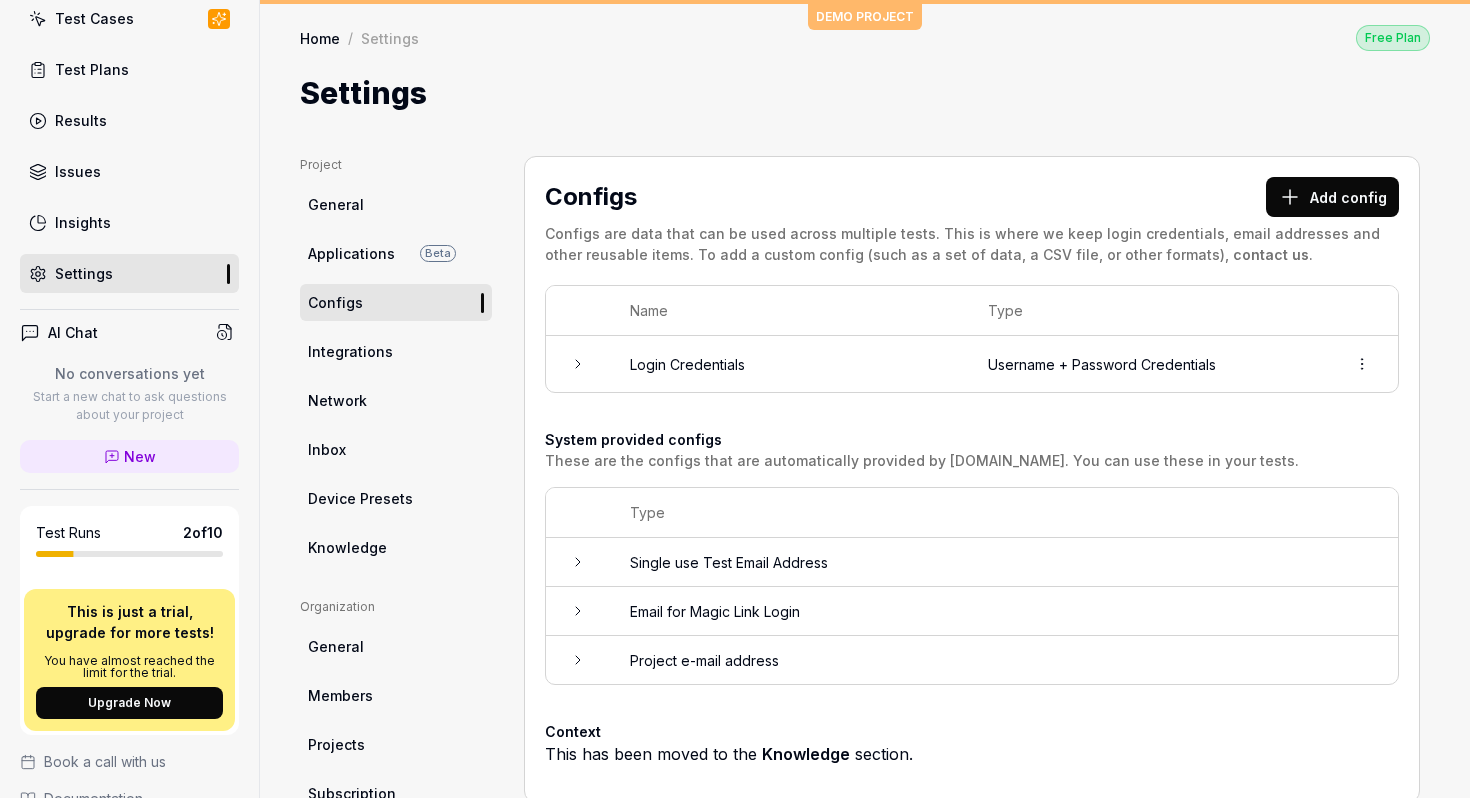 click on "v Dashboard Test Cases Test Plans Results Issues Insights Settings AI Chat No conversations yet Start a new chat to ask questions about your project New Test Runs 2  of  10 This is just a trial, upgrade for more tests! You have almost reached the limit for the trial. Upgrade Now Book a call with us Documentation T Threatcop Pvt Demo CRM Collapse Sidebar DEMO PROJECT Home / Settings Free Plan Home / Settings Free Plan Settings Project General Applications Beta Configs Integrations Network Inbox Device Presets Knowledge Project Configs Organization General Members Projects Subscription Connections Organization Select a page Profile My Details Authentication Email Password Profile Select a page Configs Add config Configs are data that can be used across multiple tests. This is where we keep login credentials, email addresses and other reusable items. To add a custom config (such as a set of data, a CSV file, or other formats),   contact us . Name Type Login Credentials Username + Password Credentials Type" at bounding box center (735, 399) 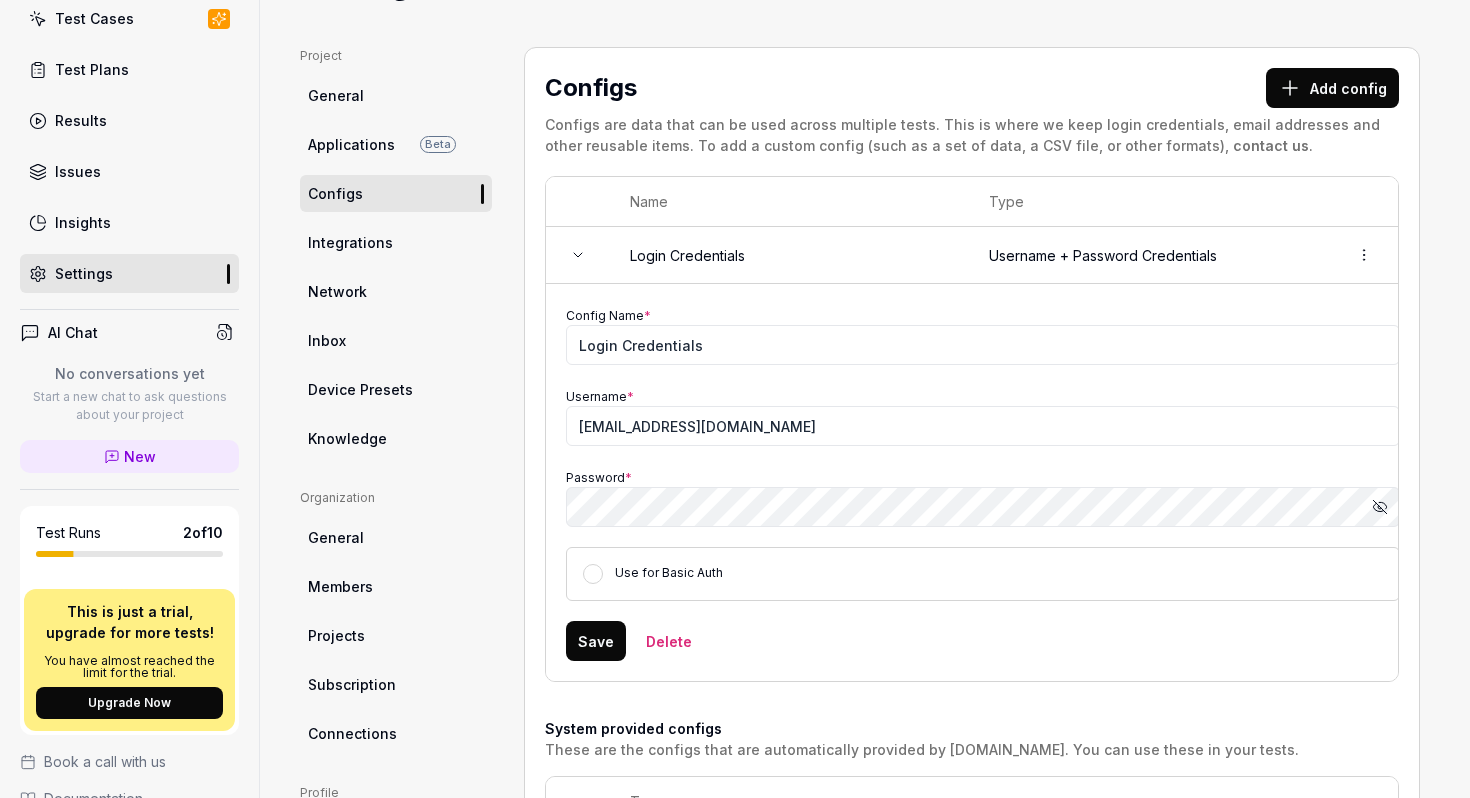 scroll, scrollTop: 110, scrollLeft: 0, axis: vertical 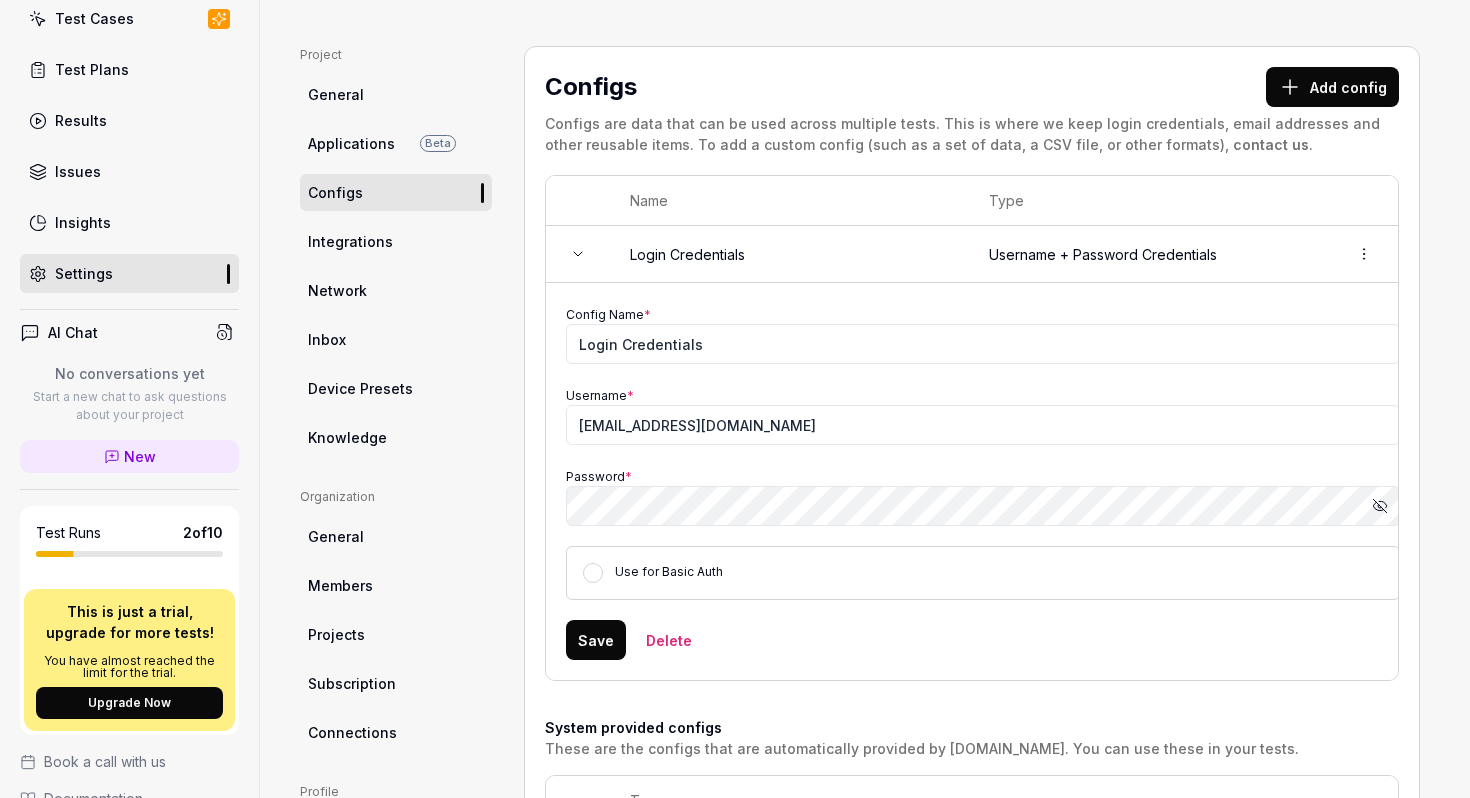 click 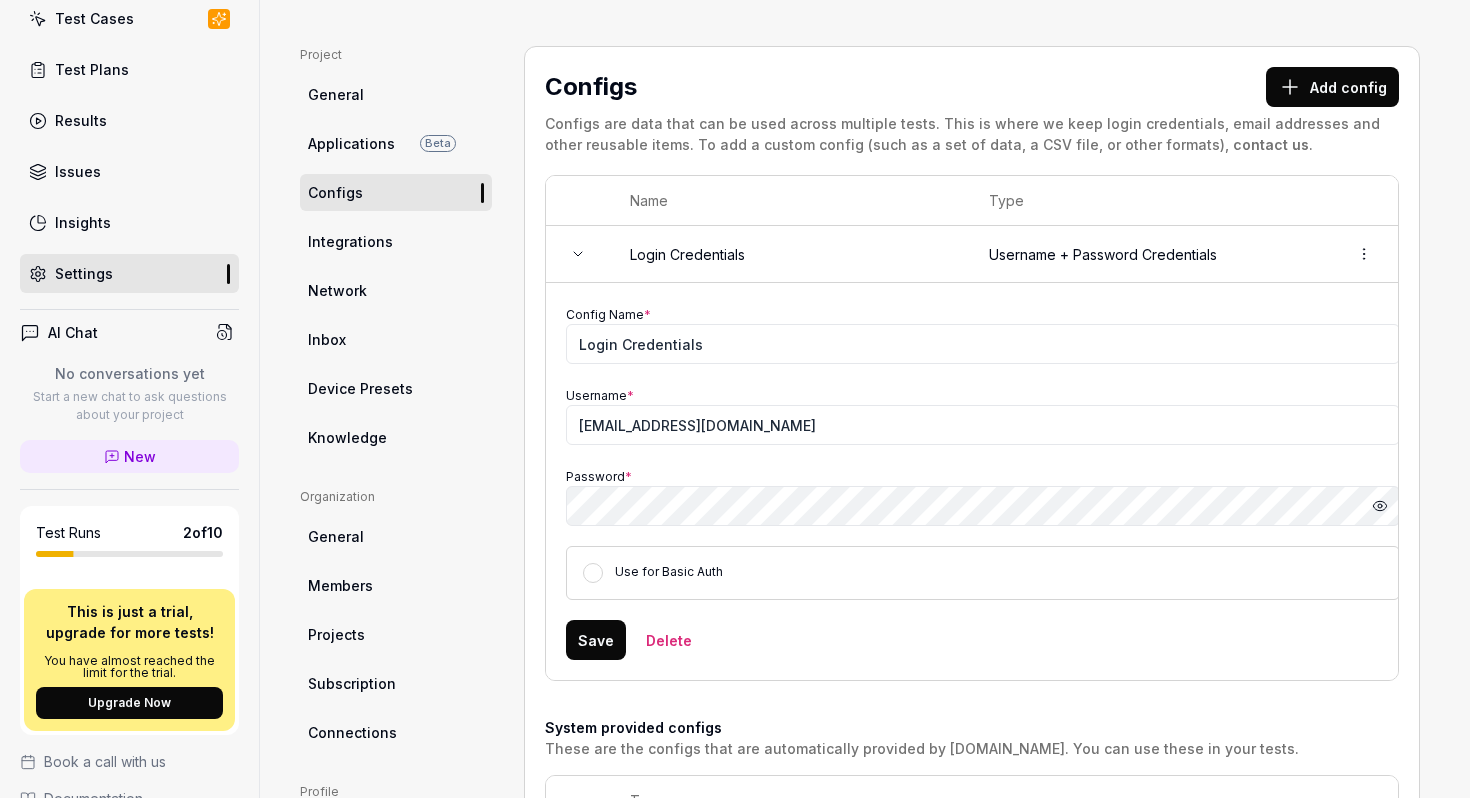 click 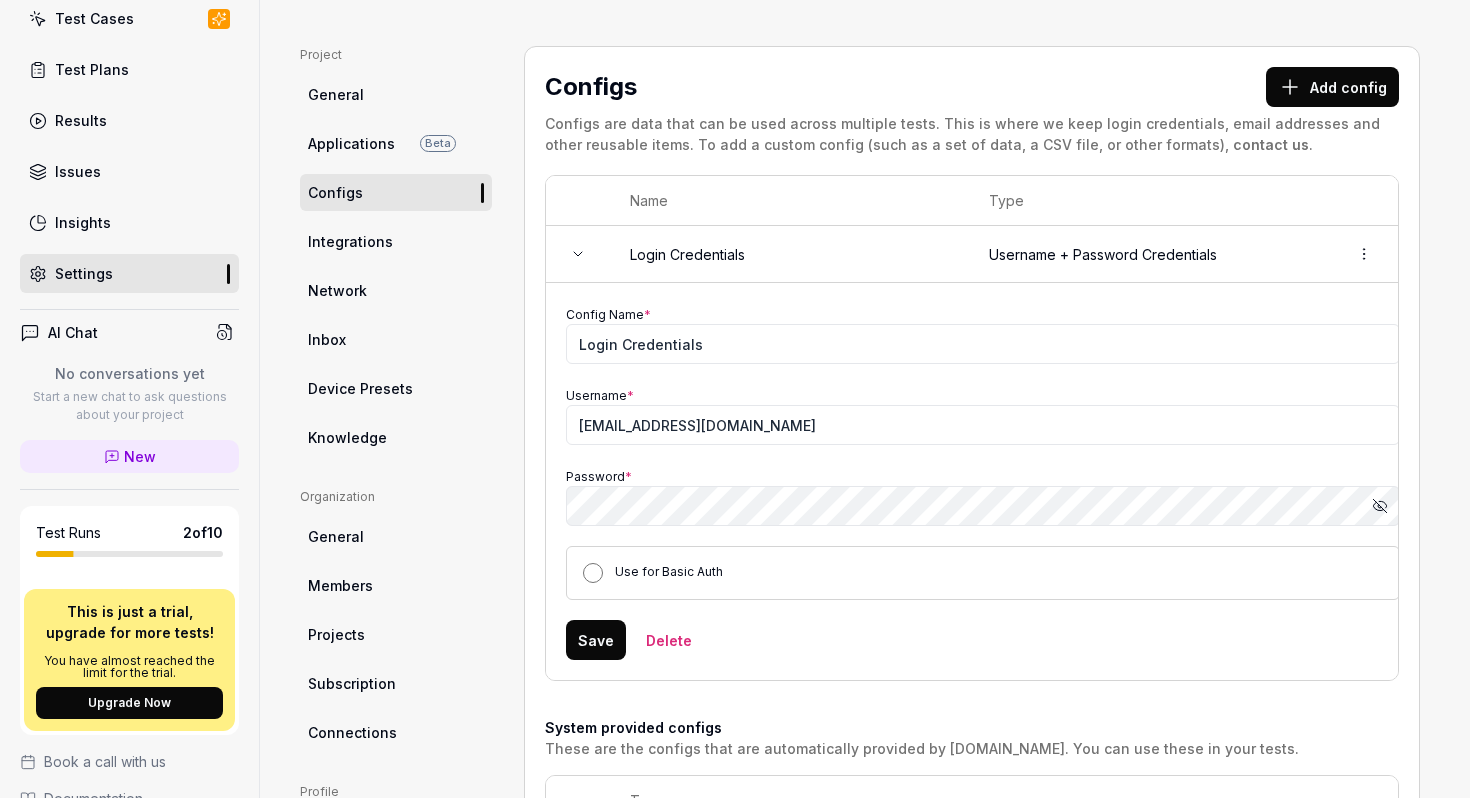 click on "Use for Basic Auth" at bounding box center [593, 573] 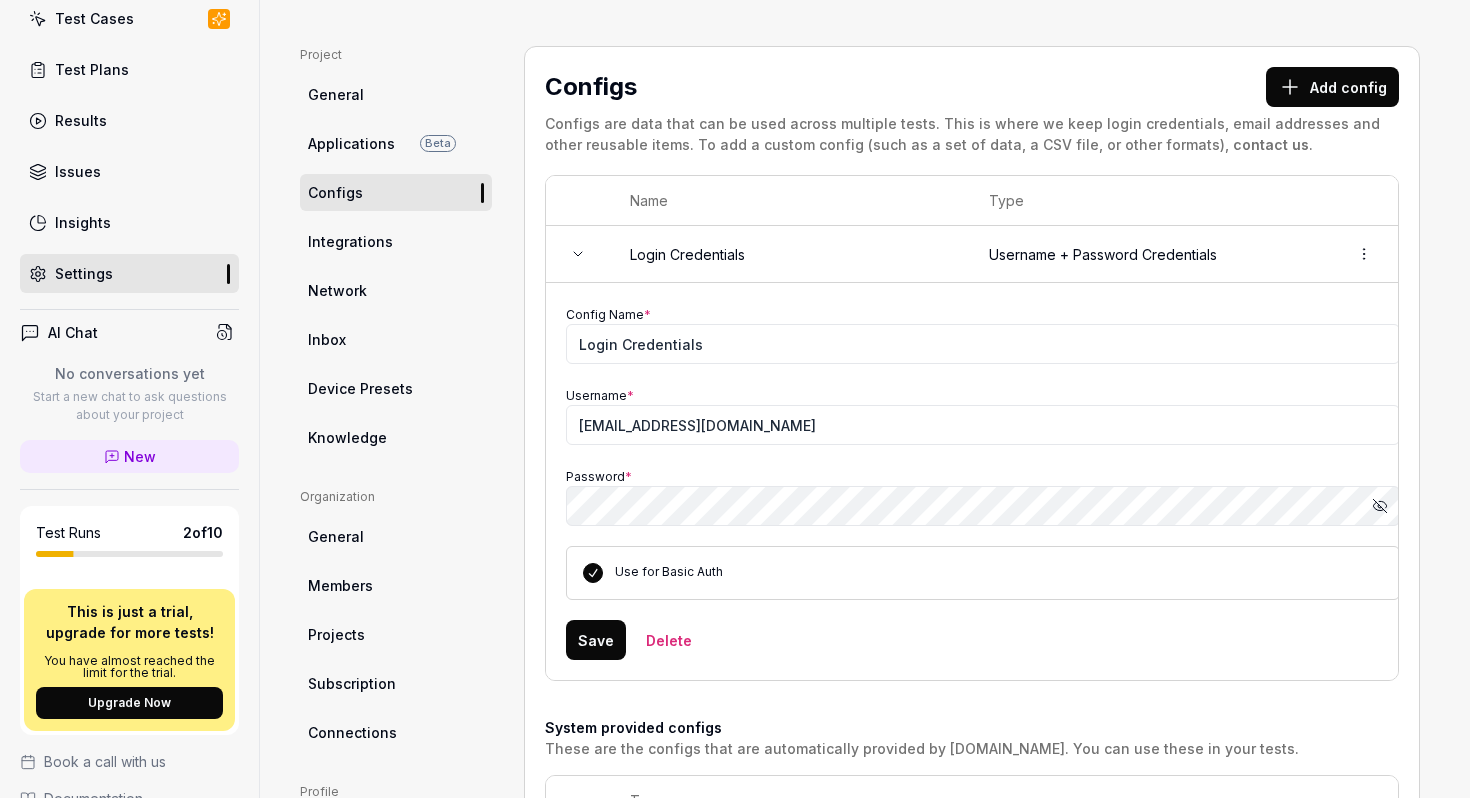 click on "Save" at bounding box center (596, 640) 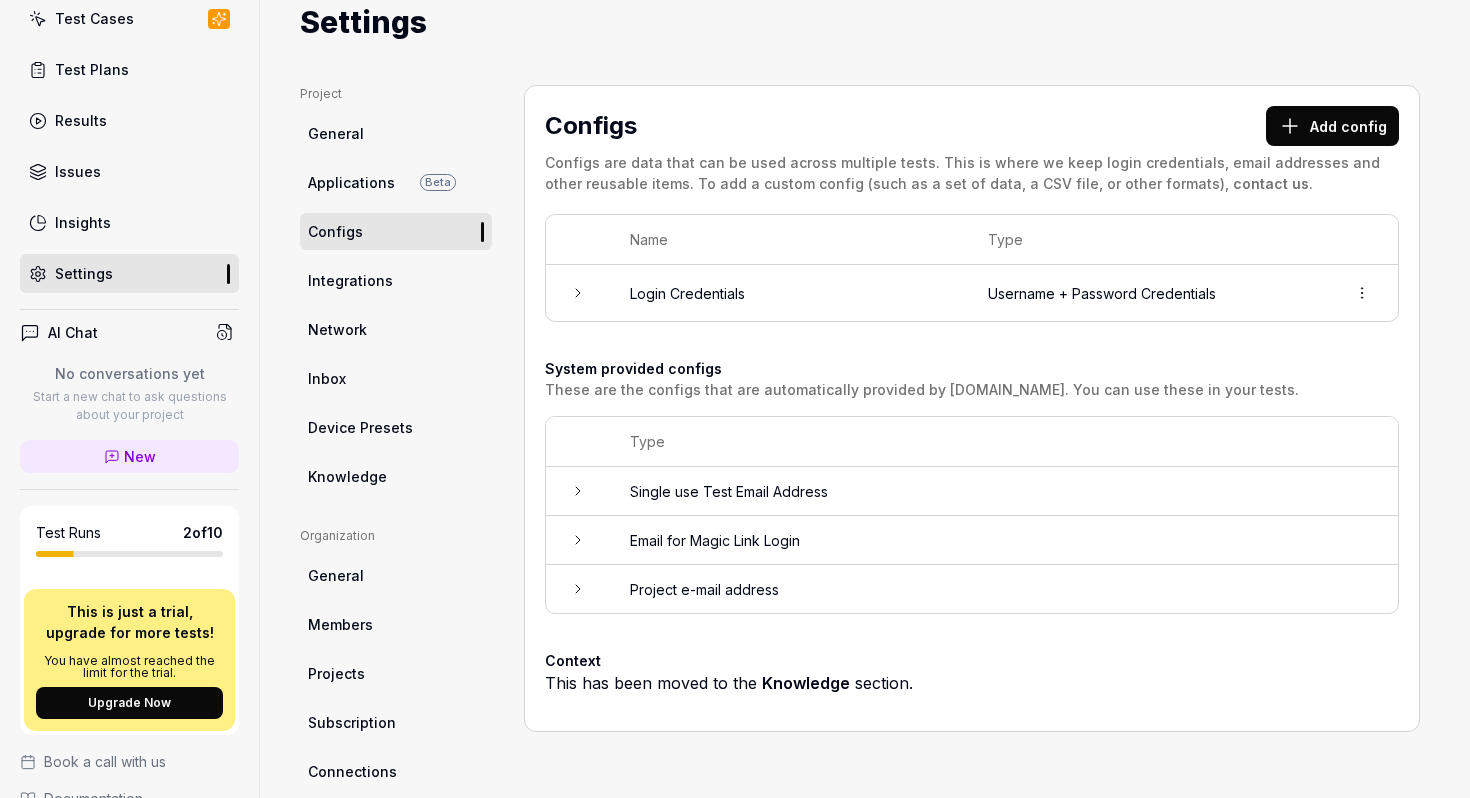 scroll, scrollTop: 20, scrollLeft: 0, axis: vertical 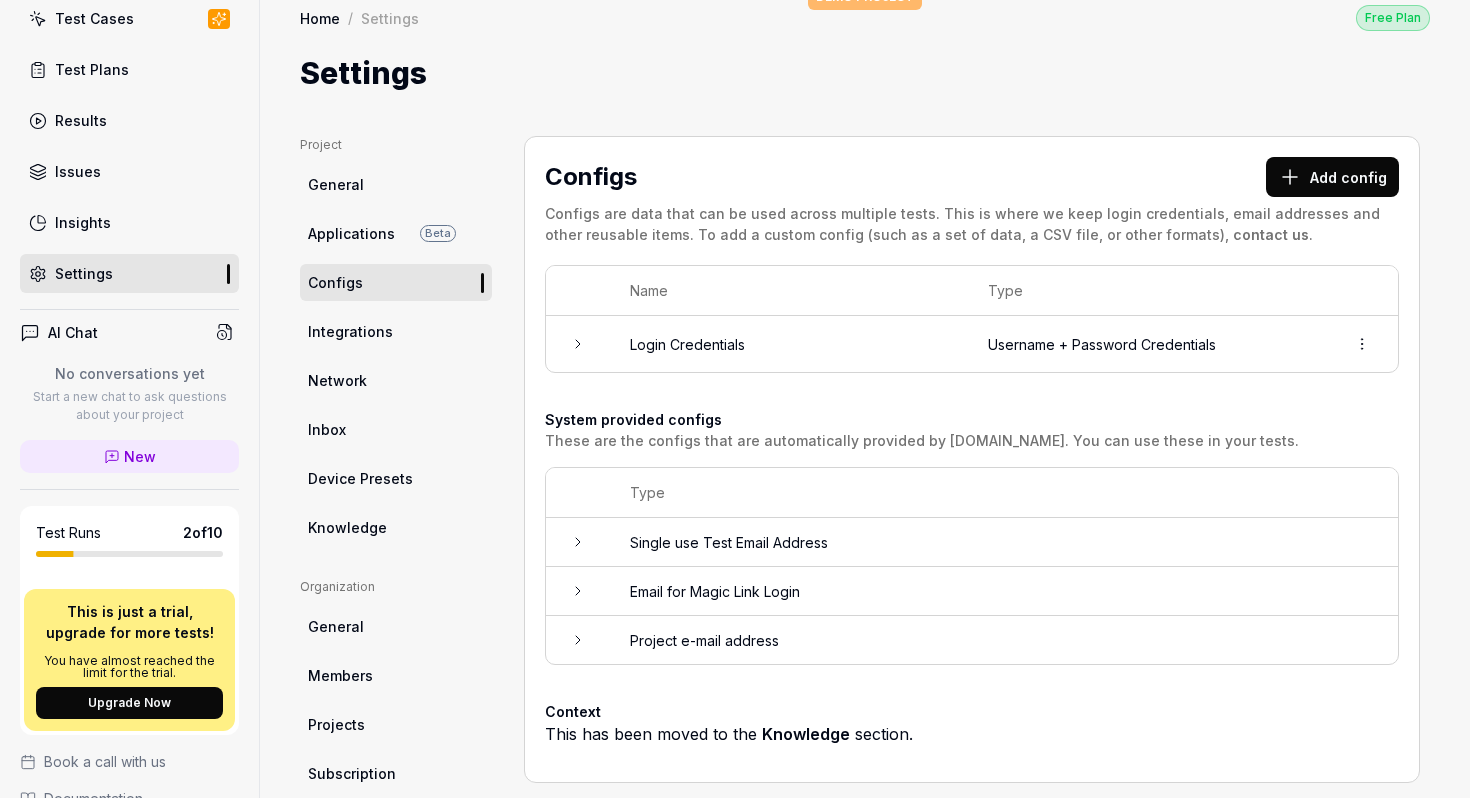 click on "Applications" at bounding box center [351, 233] 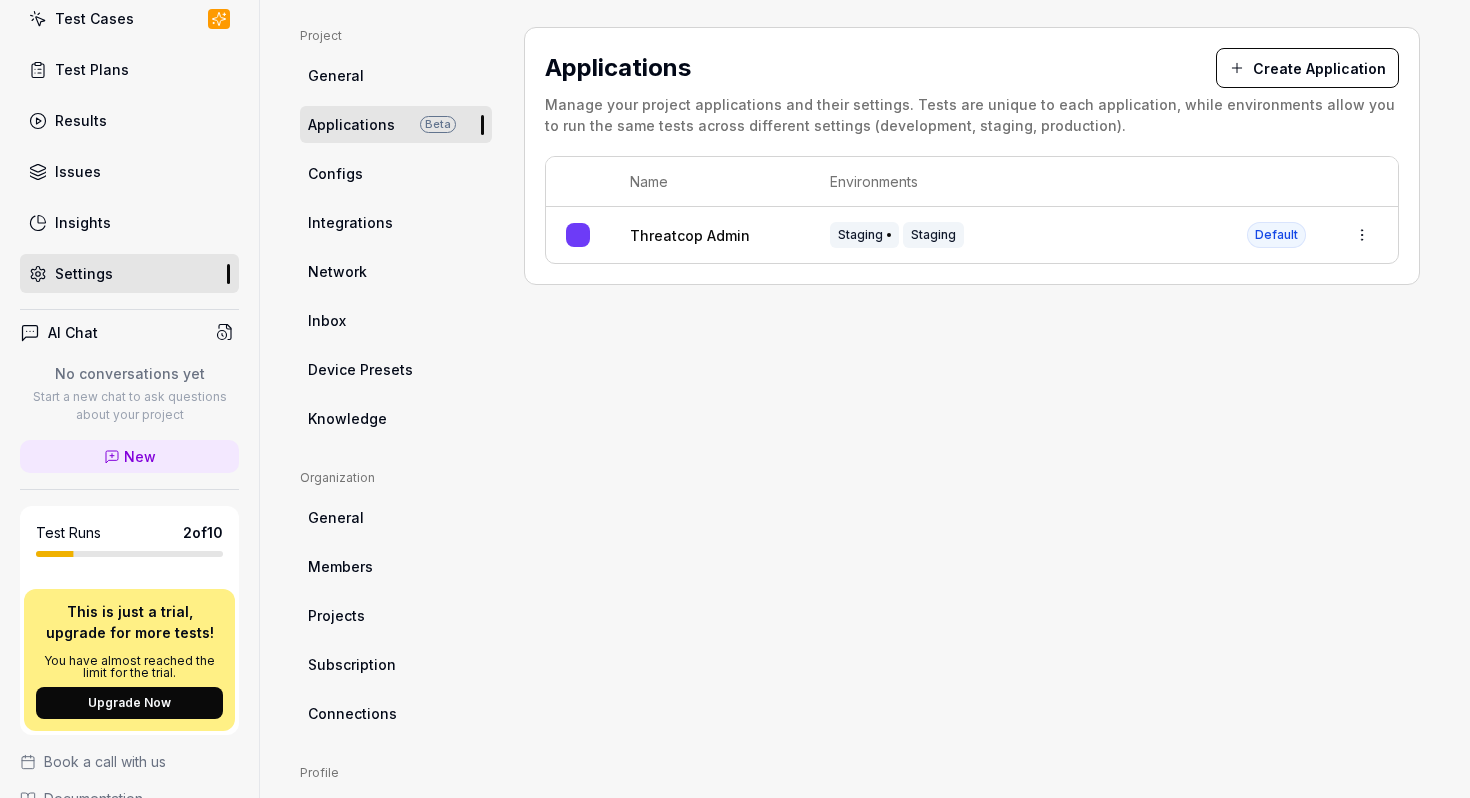 scroll, scrollTop: 136, scrollLeft: 0, axis: vertical 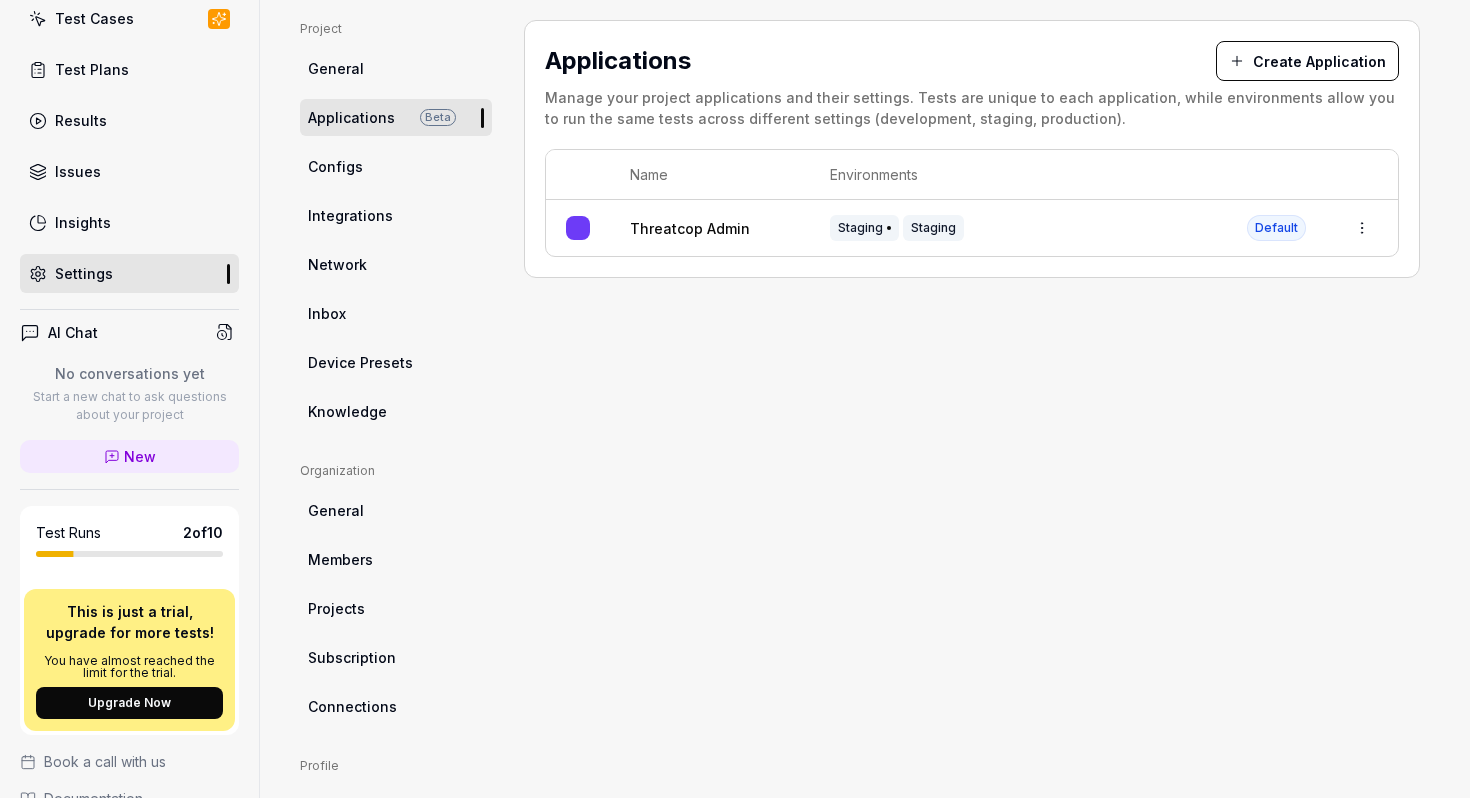 click on "Inbox" at bounding box center [396, 313] 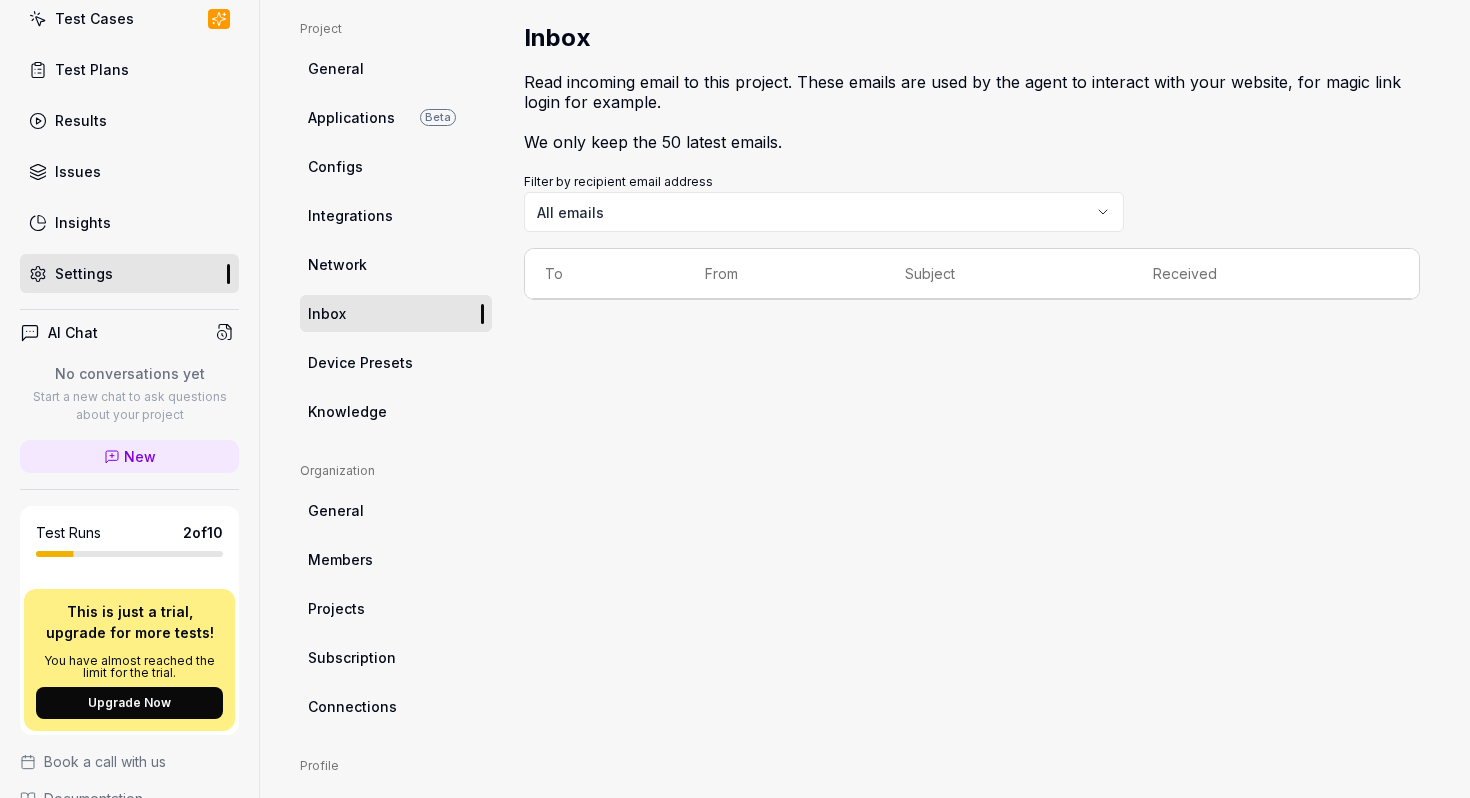 click on "Device Presets" at bounding box center (360, 362) 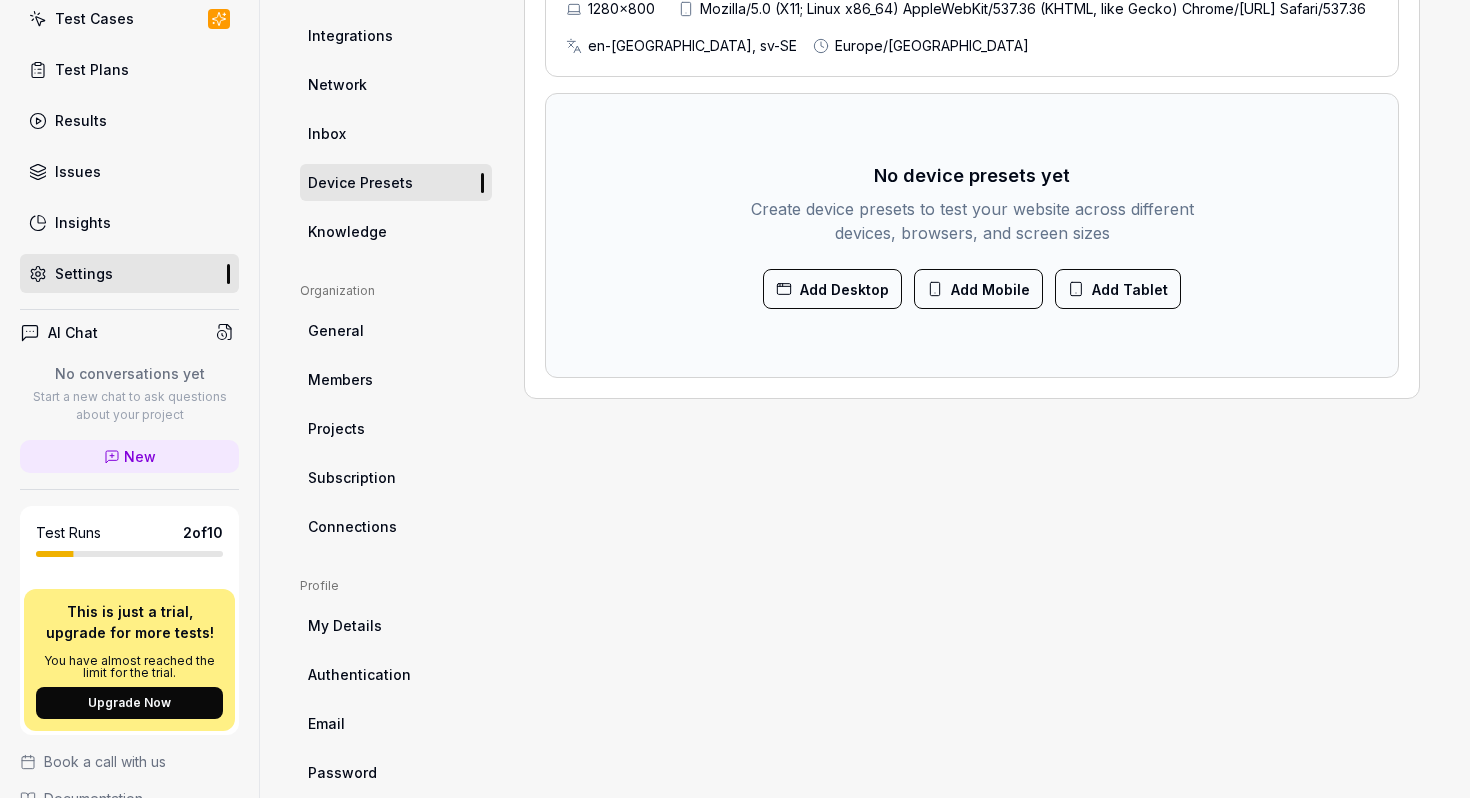 scroll, scrollTop: 348, scrollLeft: 0, axis: vertical 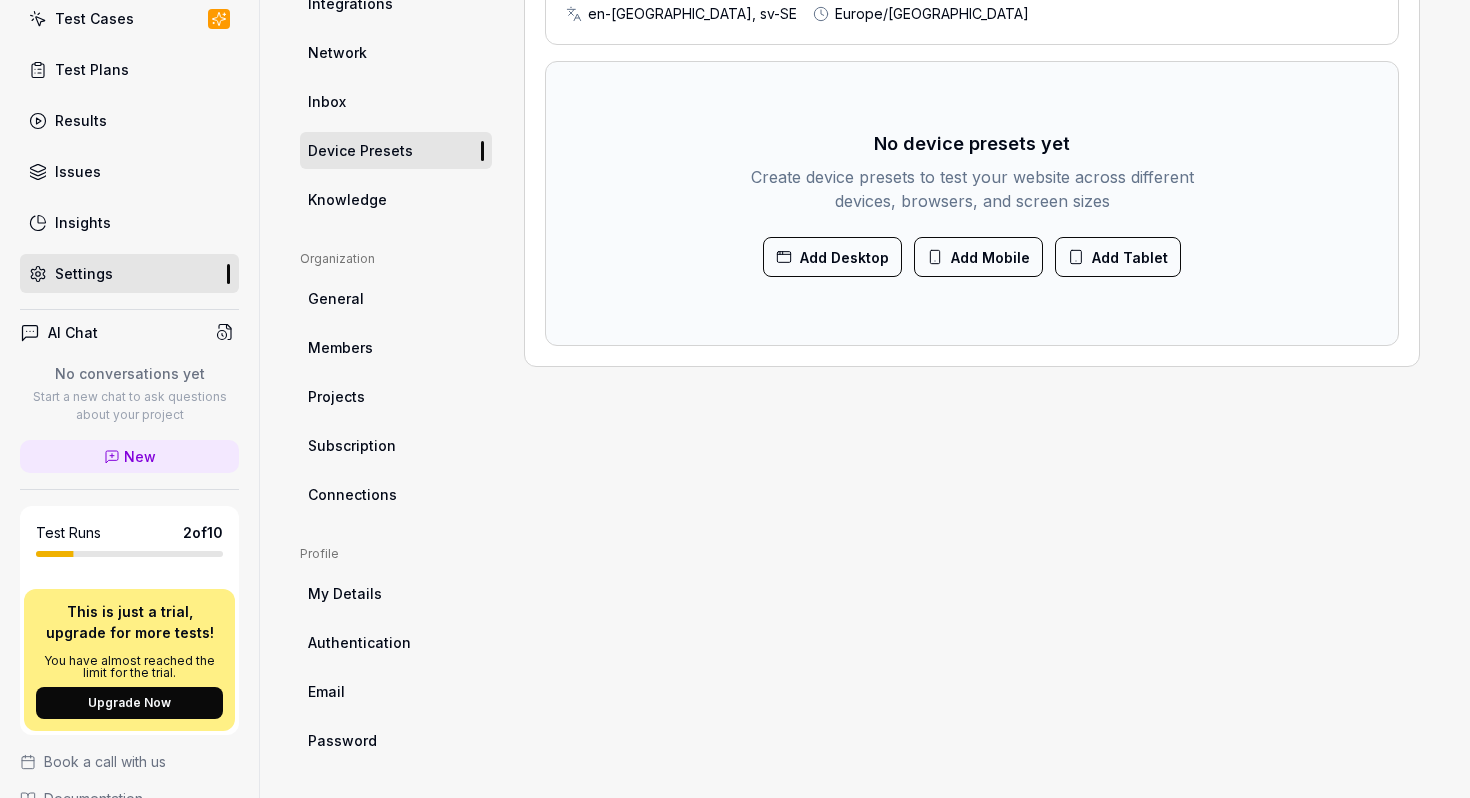 click on "My Details" at bounding box center (345, 593) 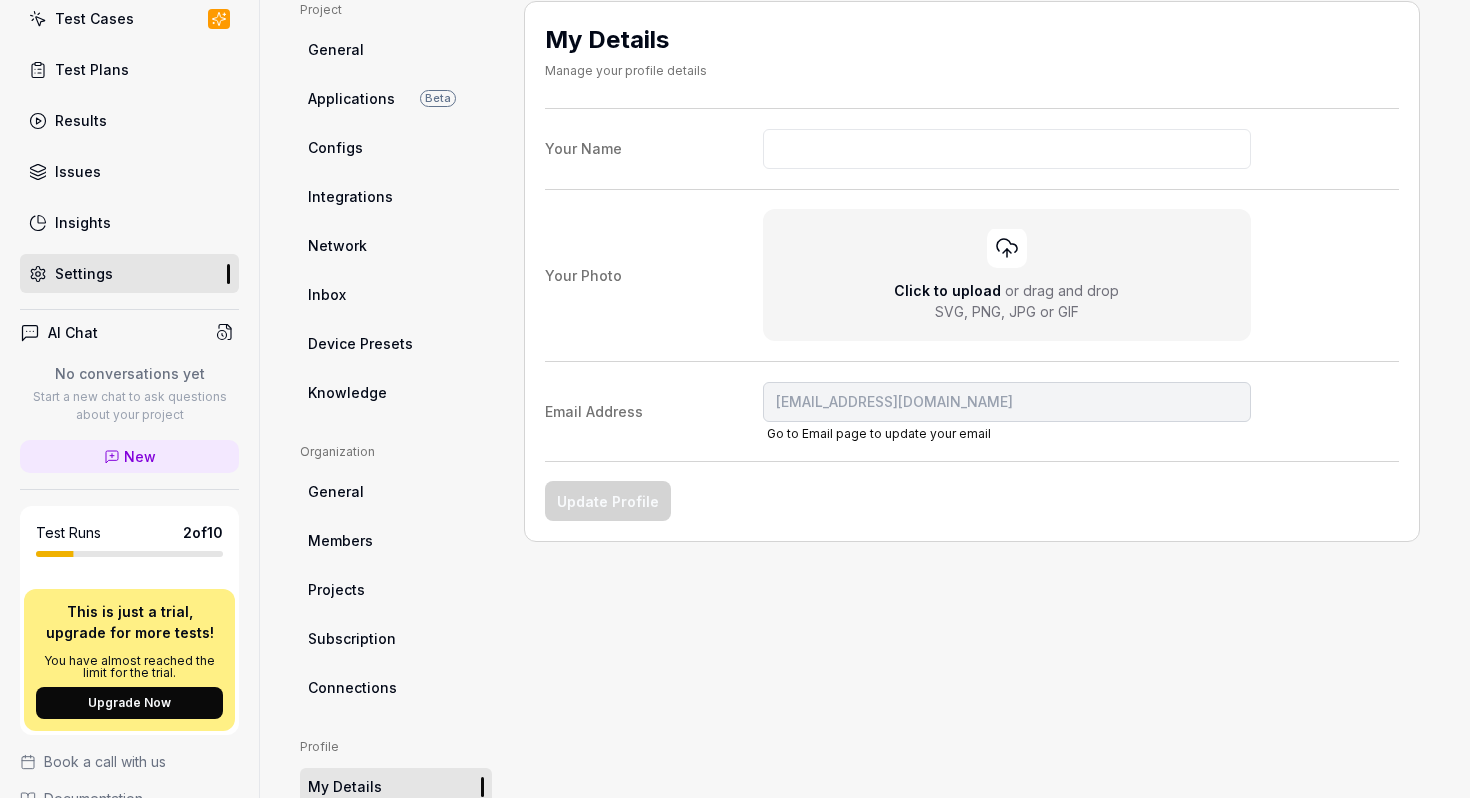 scroll, scrollTop: 0, scrollLeft: 0, axis: both 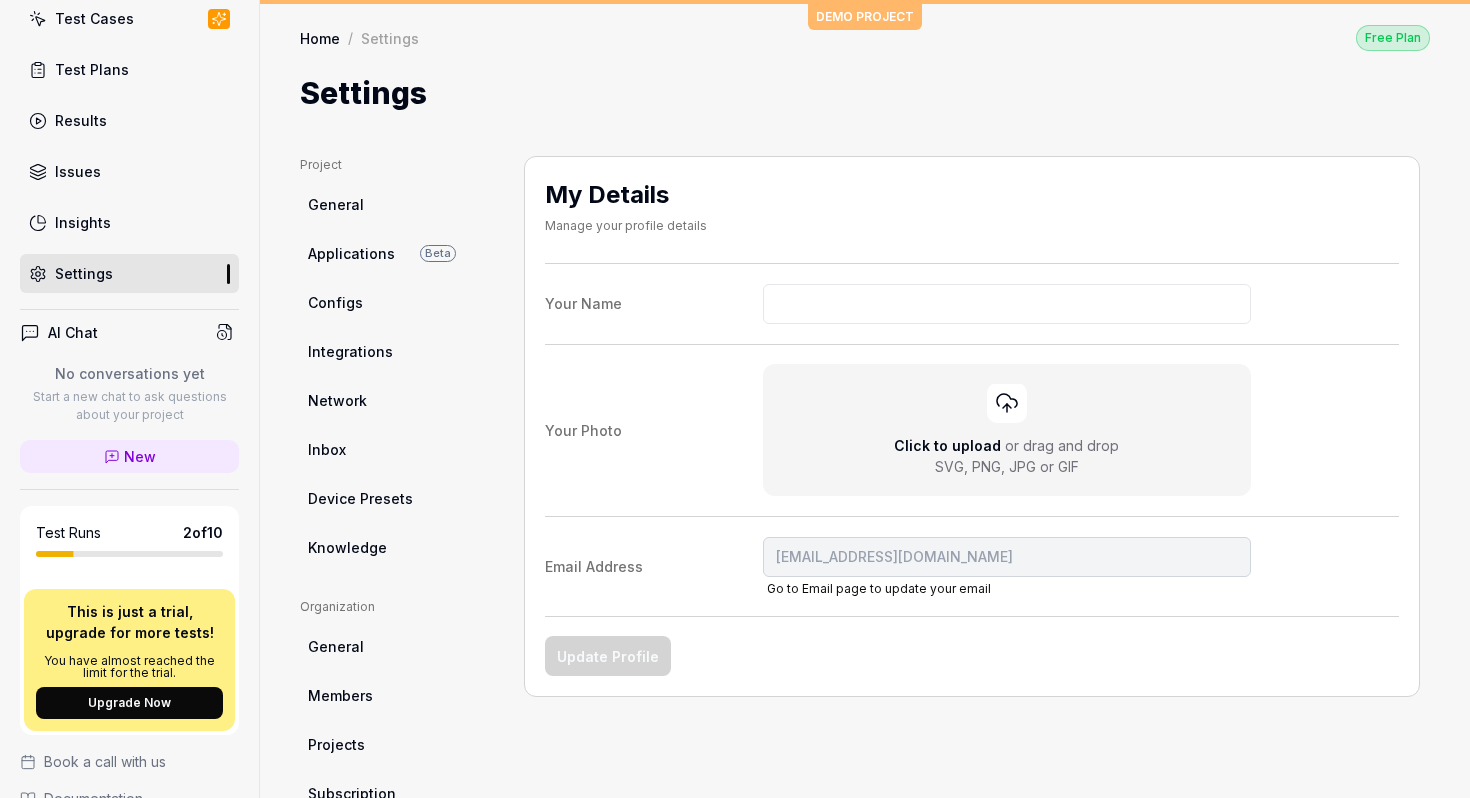 click on "General" at bounding box center [396, 204] 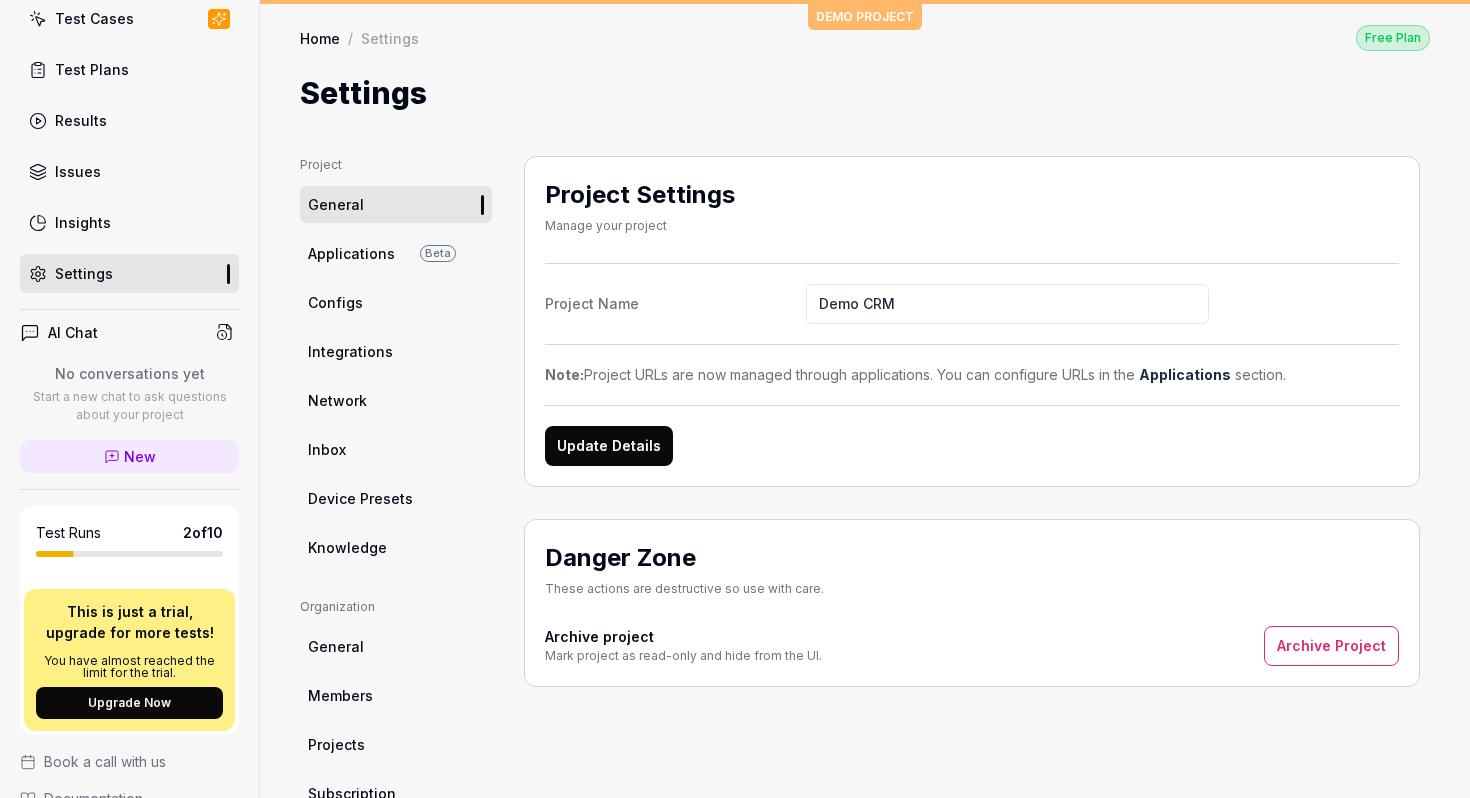 scroll, scrollTop: 0, scrollLeft: 0, axis: both 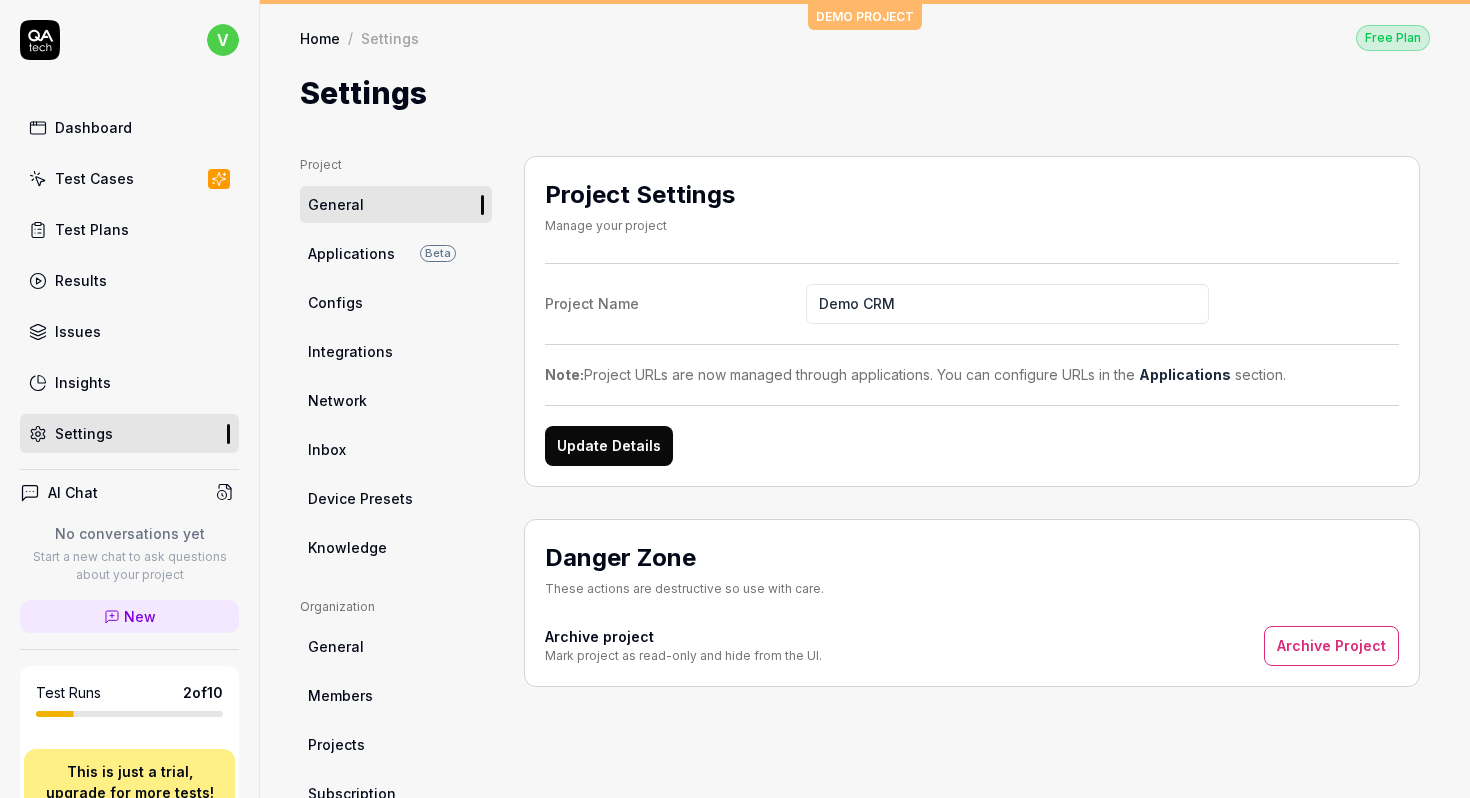 click on "Results" at bounding box center (81, 280) 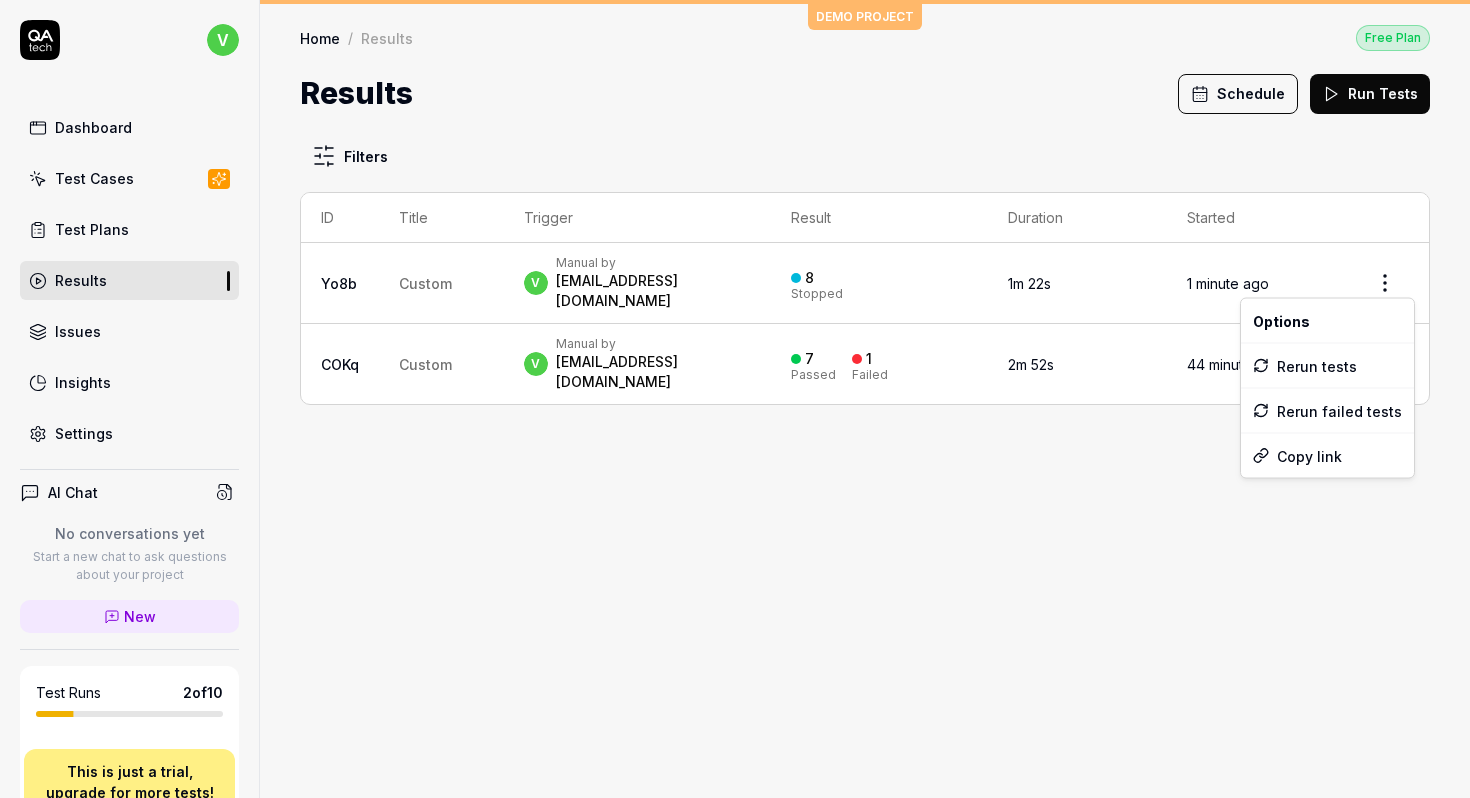 click on "v Dashboard Test Cases Test Plans Results Issues Insights Settings AI Chat No conversations yet Start a new chat to ask questions about your project New Test Runs 2  of  10 This is just a trial, upgrade for more tests! You have almost reached the limit for the trial. Upgrade Now Book a call with us Documentation T Threatcop Pvt Demo CRM Collapse Sidebar DEMO PROJECT Home / Results Free Plan Home / Results Free Plan Results Schedule Run Tests Filters ID Title Trigger Result Duration Started Yo8b Custom v Manual by vikrantsaini1998@gmail.com 8 Stopped 1m 22s 1 minute ago COKq Custom v Manual by vikrantsaini1998@gmail.com 7 Passed 1 Failed 2m 52s 44 minutes ago
Options   Rerun tests   Rerun failed tests  Copy link" at bounding box center (735, 399) 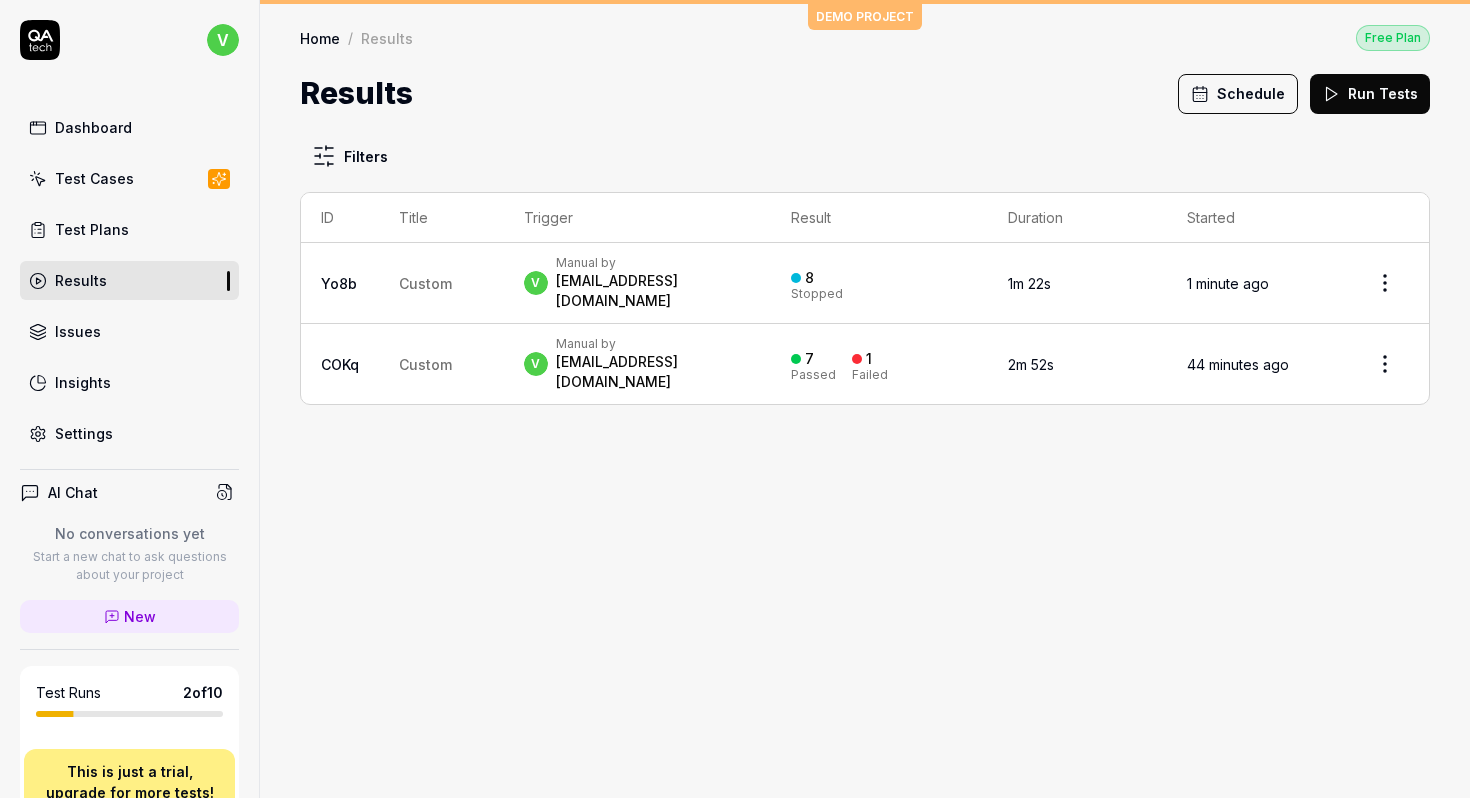 click on "v Dashboard Test Cases Test Plans Results Issues Insights Settings AI Chat No conversations yet Start a new chat to ask questions about your project New Test Runs 2  of  10 This is just a trial, upgrade for more tests! You have almost reached the limit for the trial. Upgrade Now Book a call with us Documentation T Threatcop Pvt Demo CRM Collapse Sidebar DEMO PROJECT Home / Results Free Plan Home / Results Free Plan Results Schedule Run Tests Filters ID Title Trigger Result Duration Started Yo8b Custom v Manual by vikrantsaini1998@gmail.com 8 Stopped 1m 22s 1 minute ago COKq Custom v Manual by vikrantsaini1998@gmail.com 7 Passed 1 Failed 2m 52s 44 minutes ago" at bounding box center [735, 399] 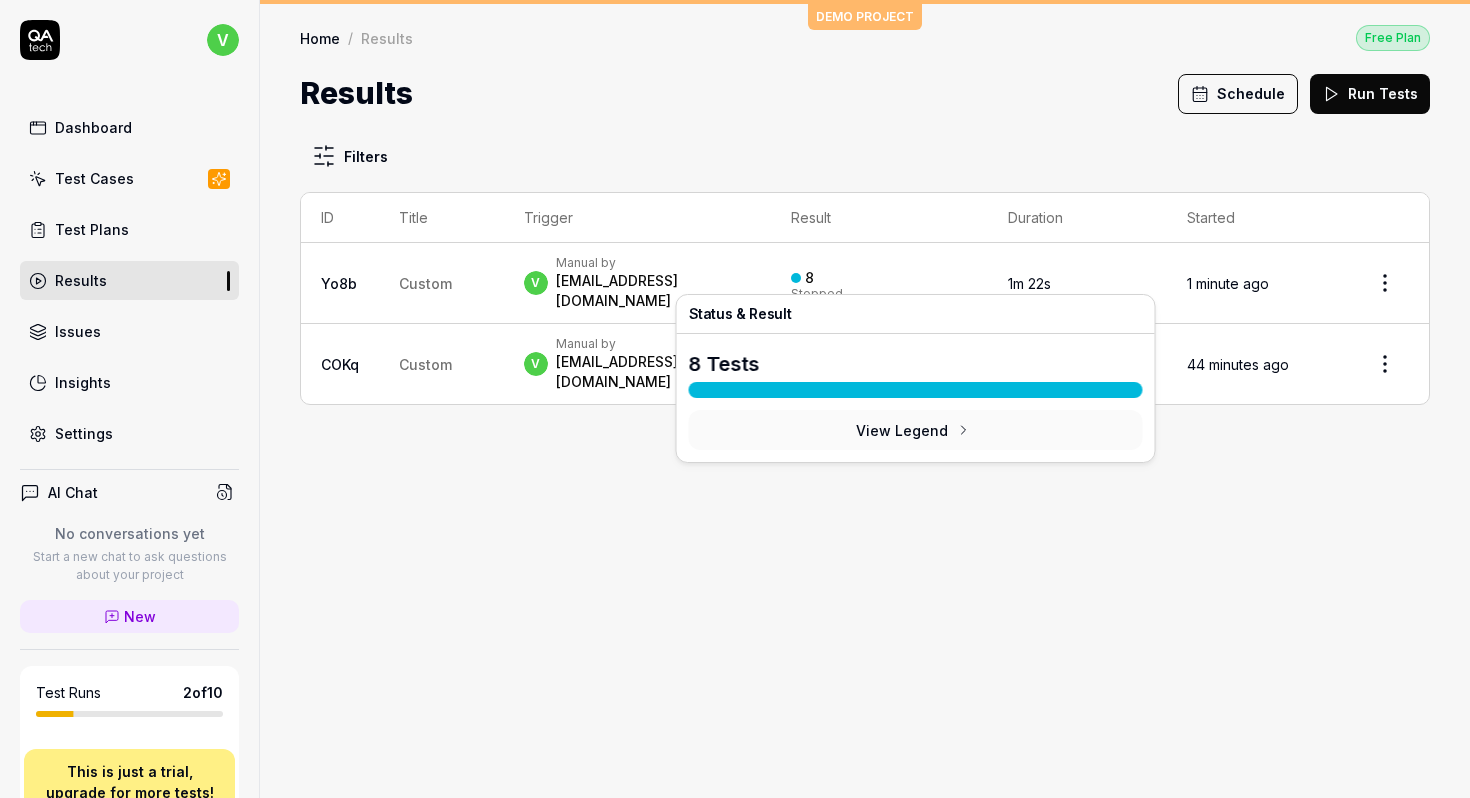 click on "View Legend" at bounding box center (916, 430) 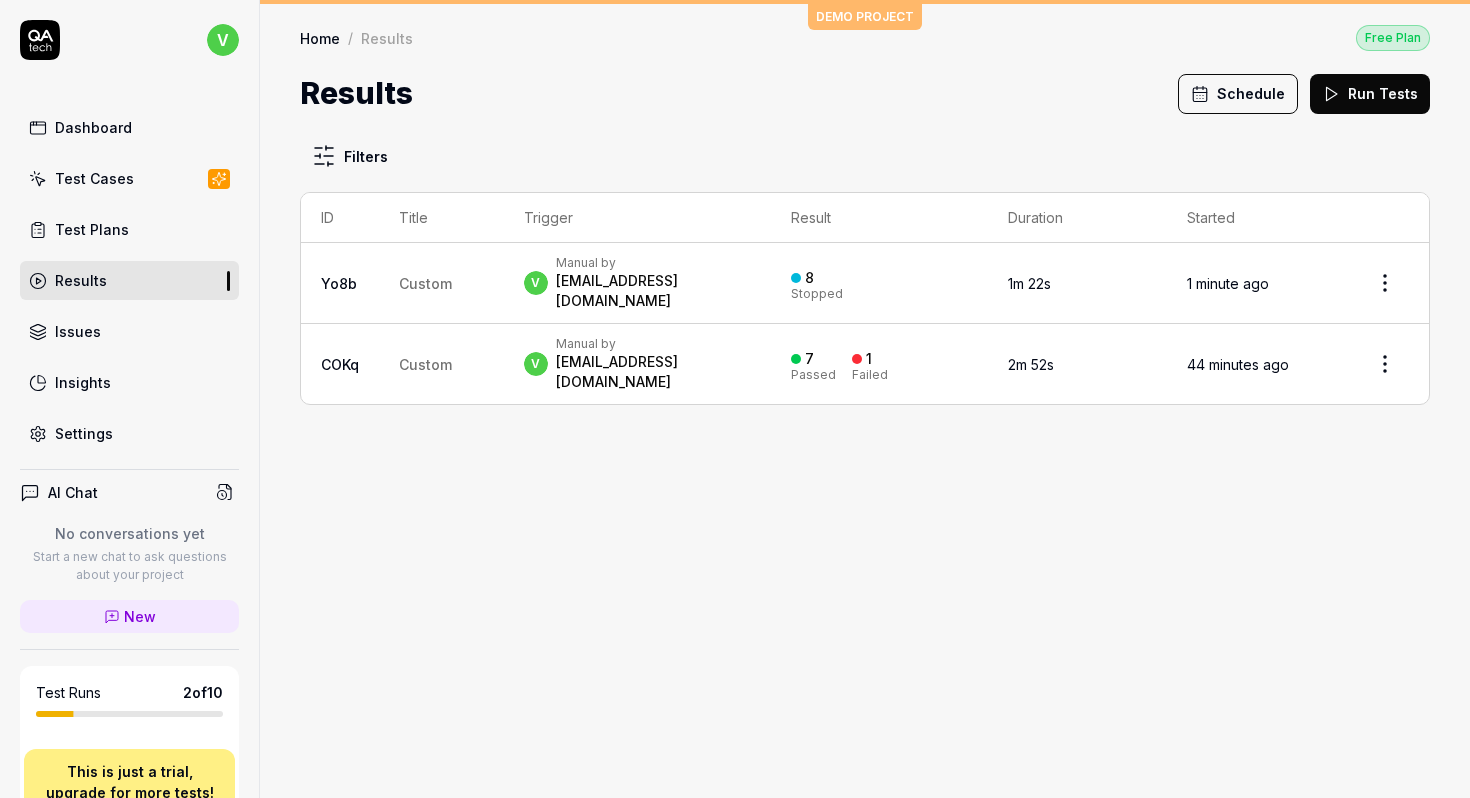 click on "Issues" at bounding box center [78, 331] 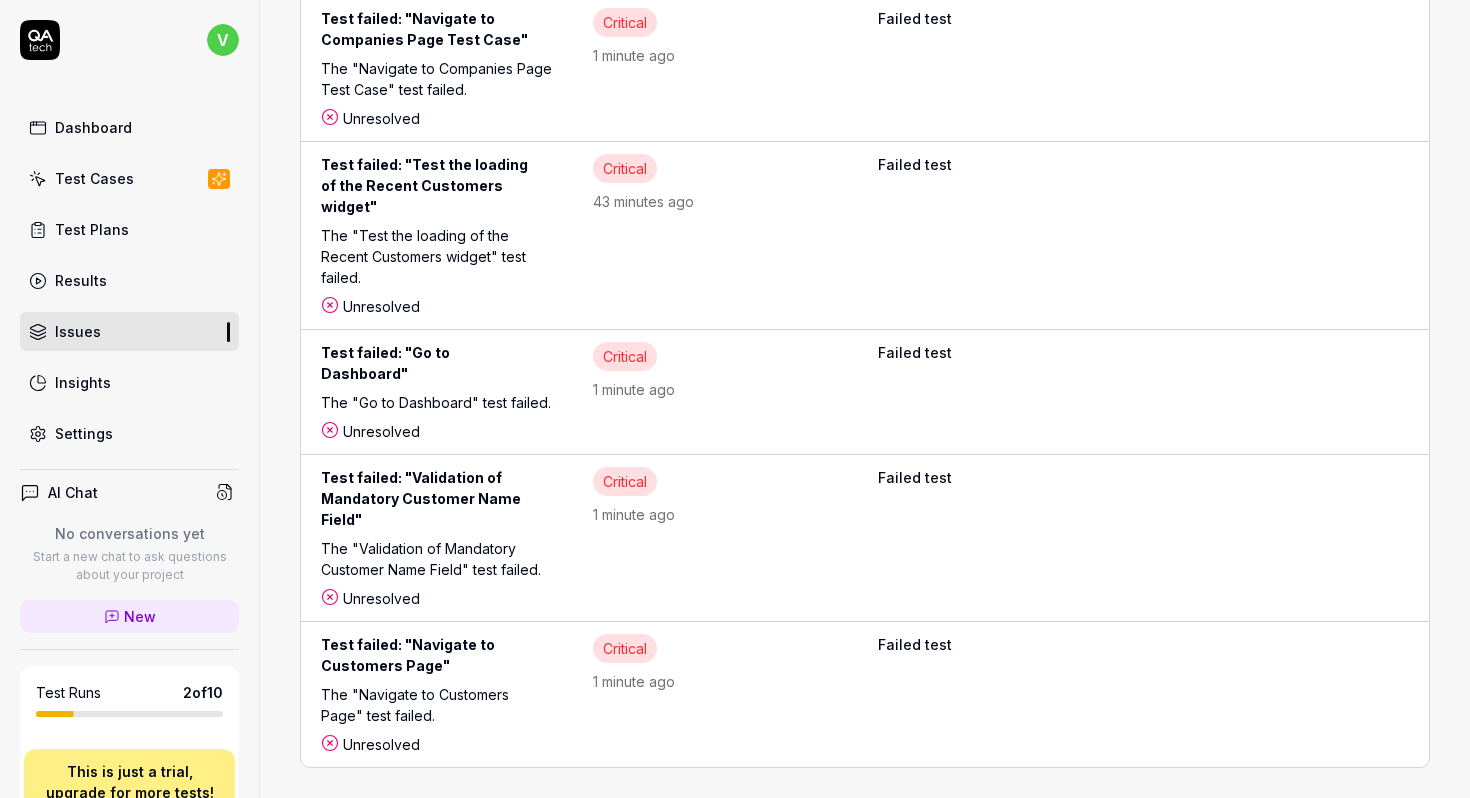 scroll, scrollTop: 500, scrollLeft: 0, axis: vertical 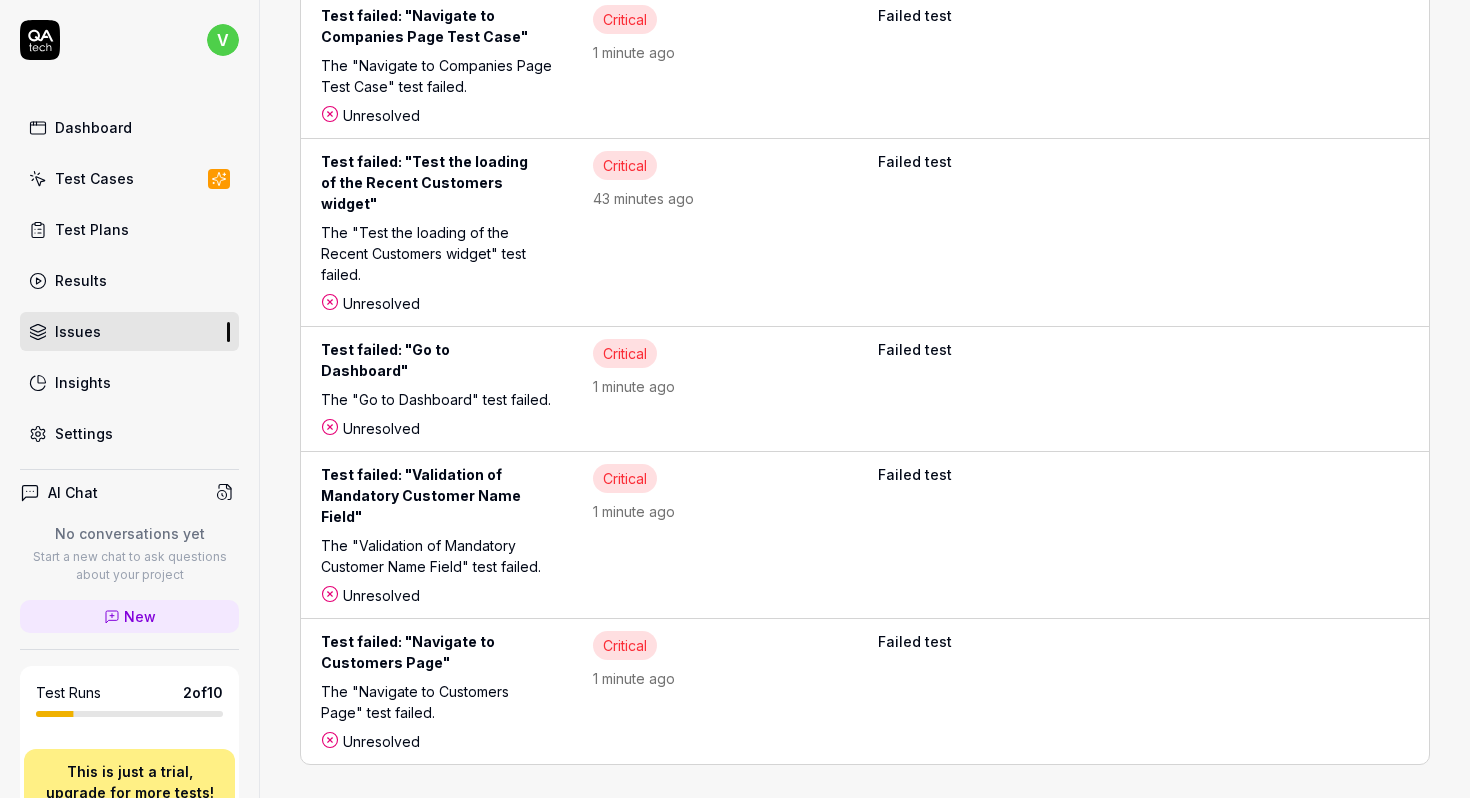 click on "Test Cases" at bounding box center [94, 178] 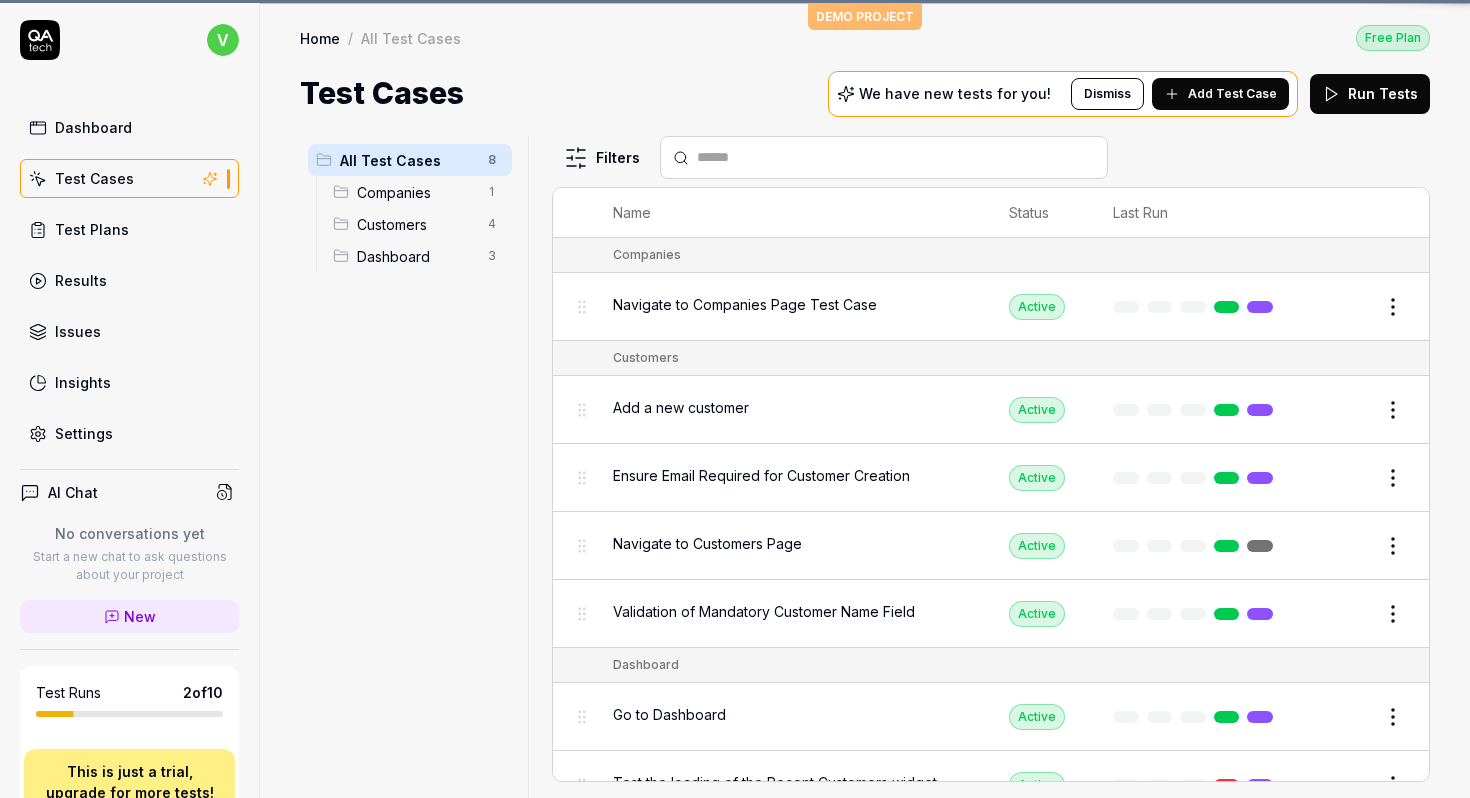 scroll, scrollTop: 0, scrollLeft: 0, axis: both 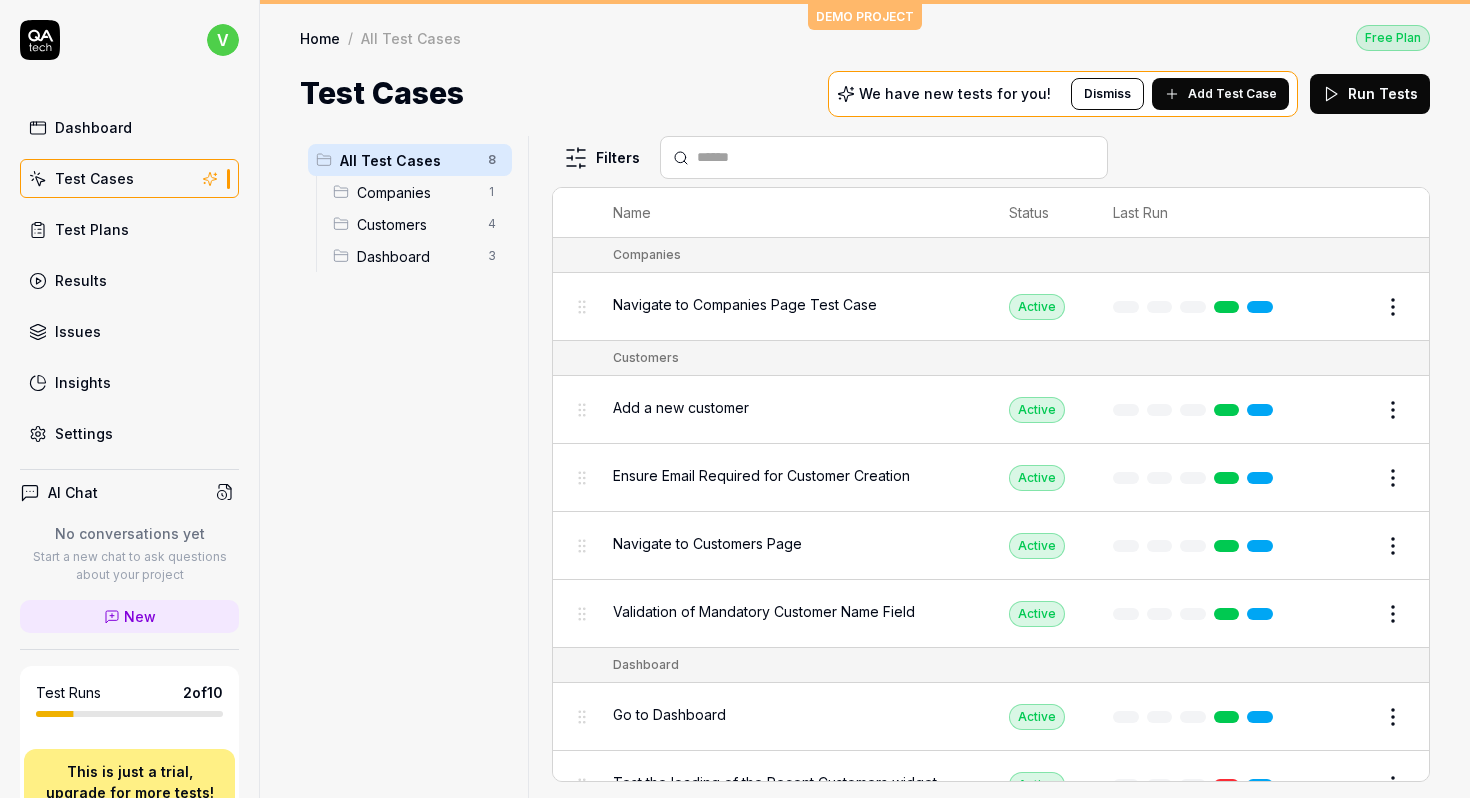 click on "Add Test Case" at bounding box center (1232, 94) 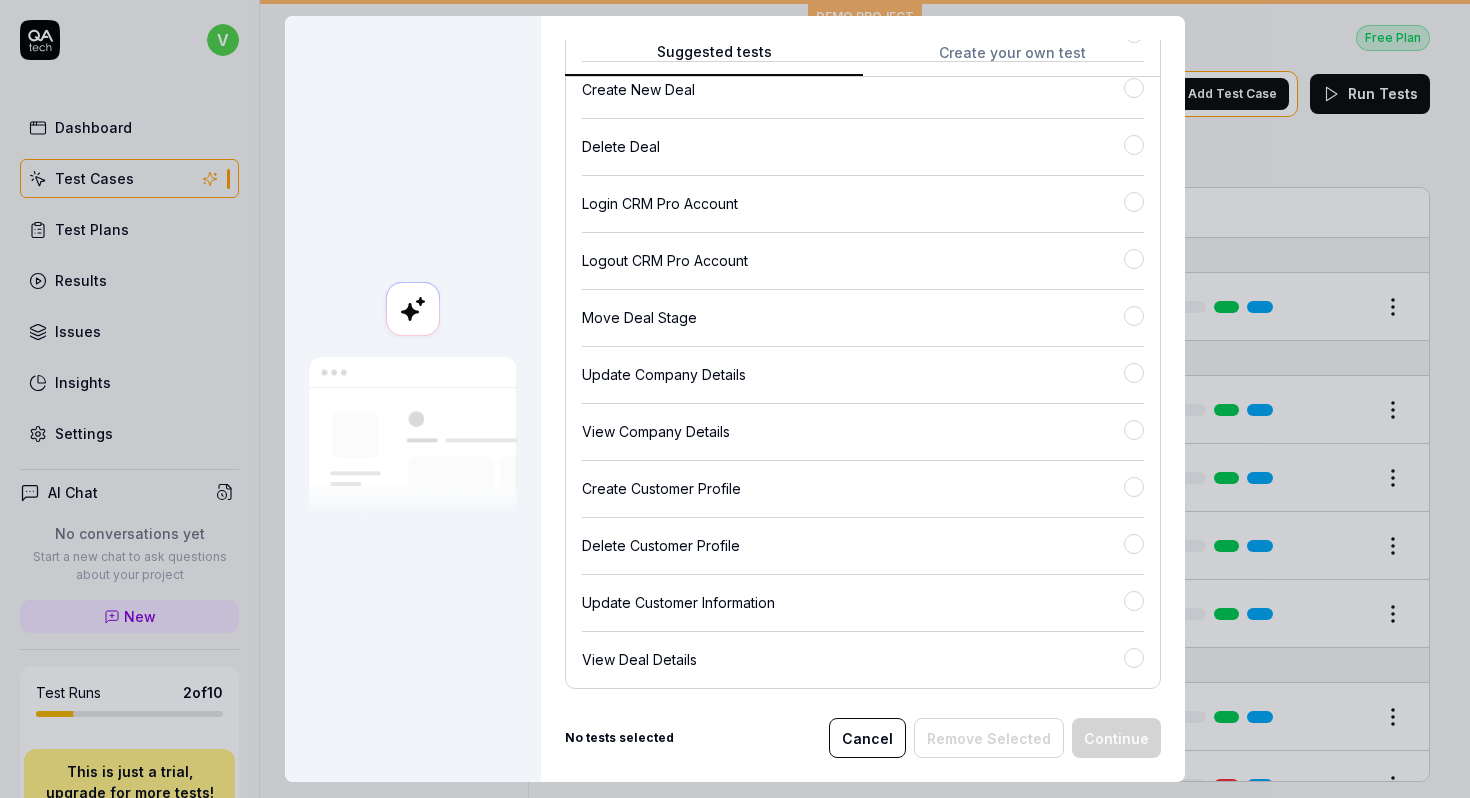 scroll, scrollTop: 465, scrollLeft: 0, axis: vertical 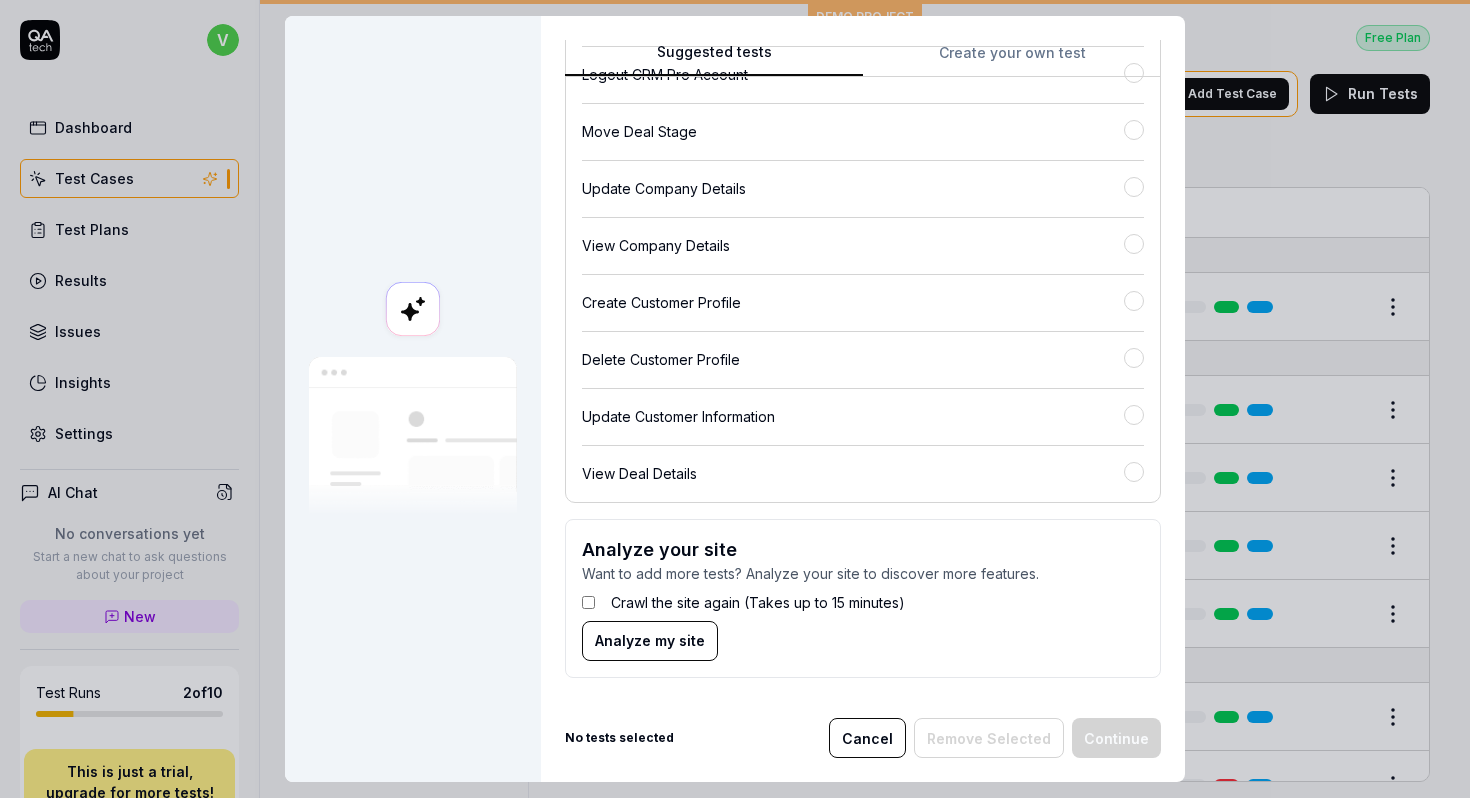 click on "Analyze my site" at bounding box center [650, 640] 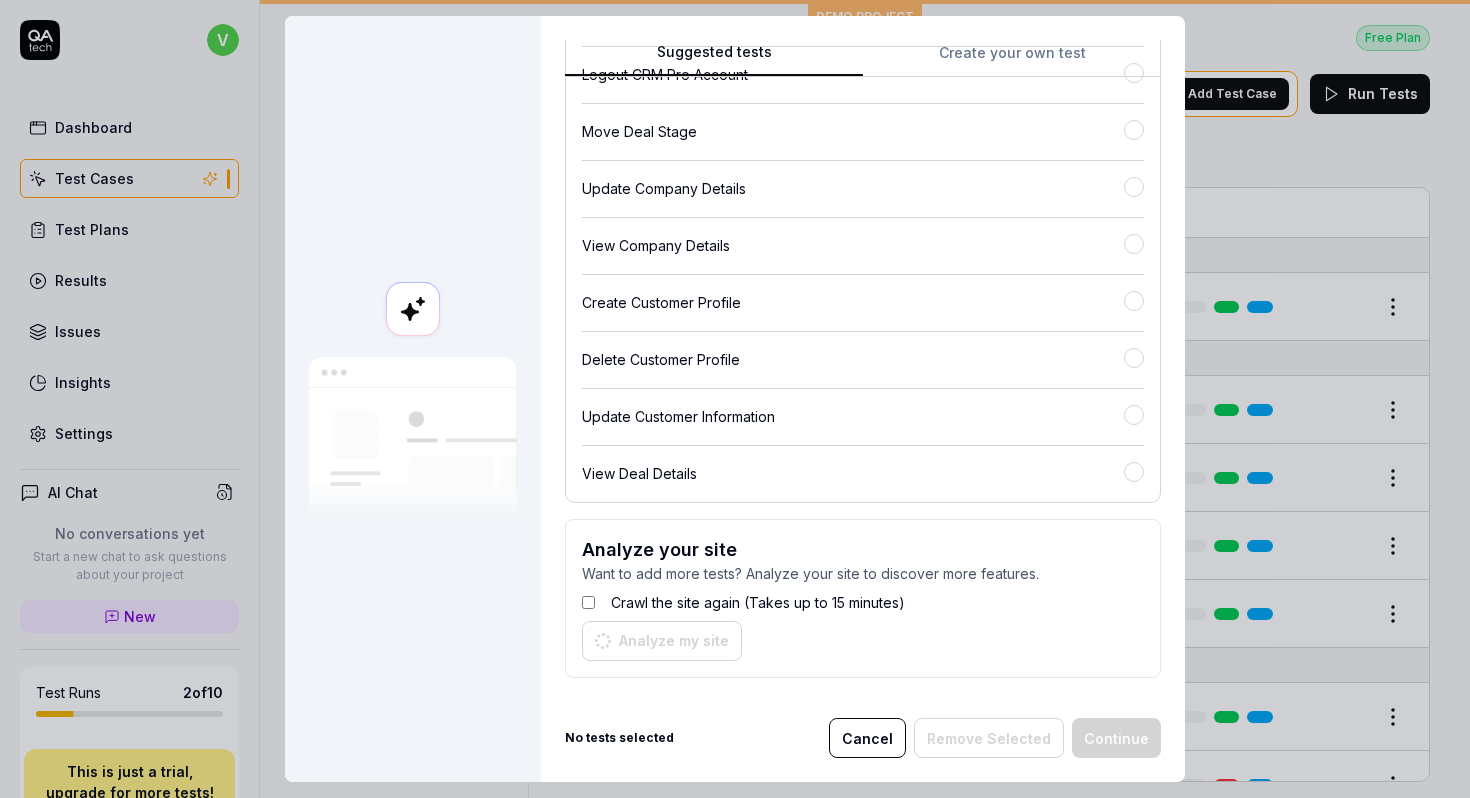 scroll, scrollTop: 417, scrollLeft: 0, axis: vertical 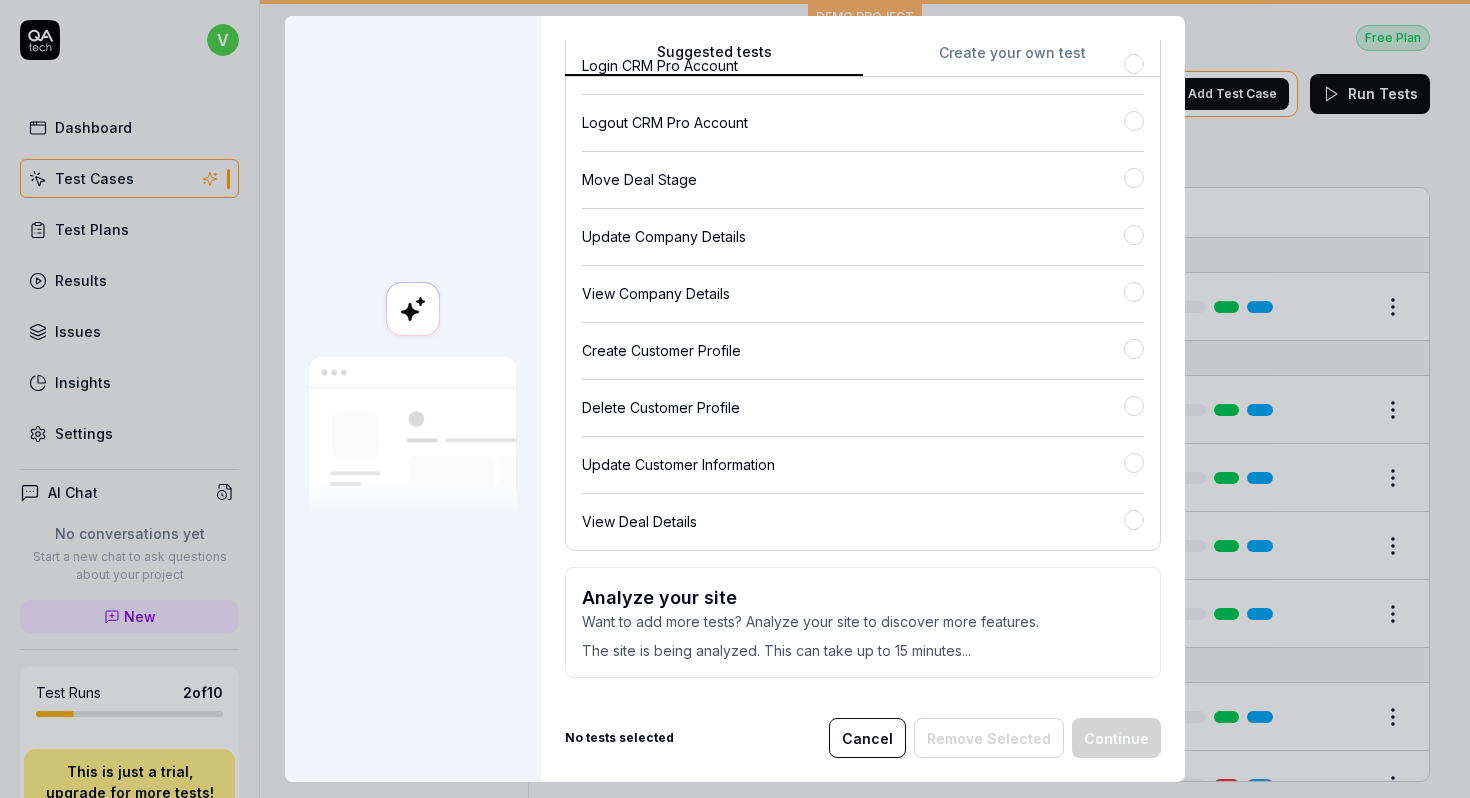 click on "Cancel" at bounding box center [867, 738] 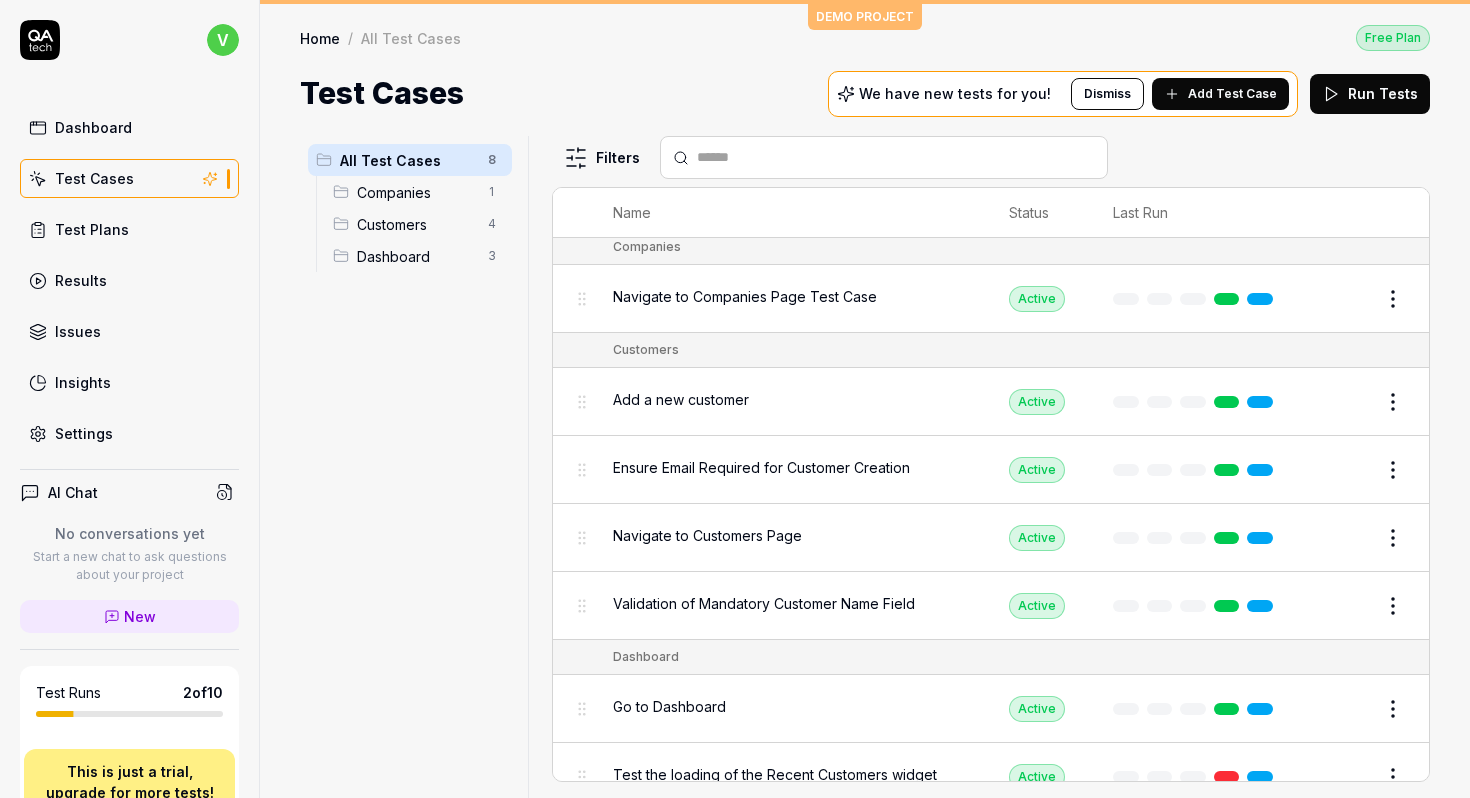 scroll, scrollTop: 0, scrollLeft: 0, axis: both 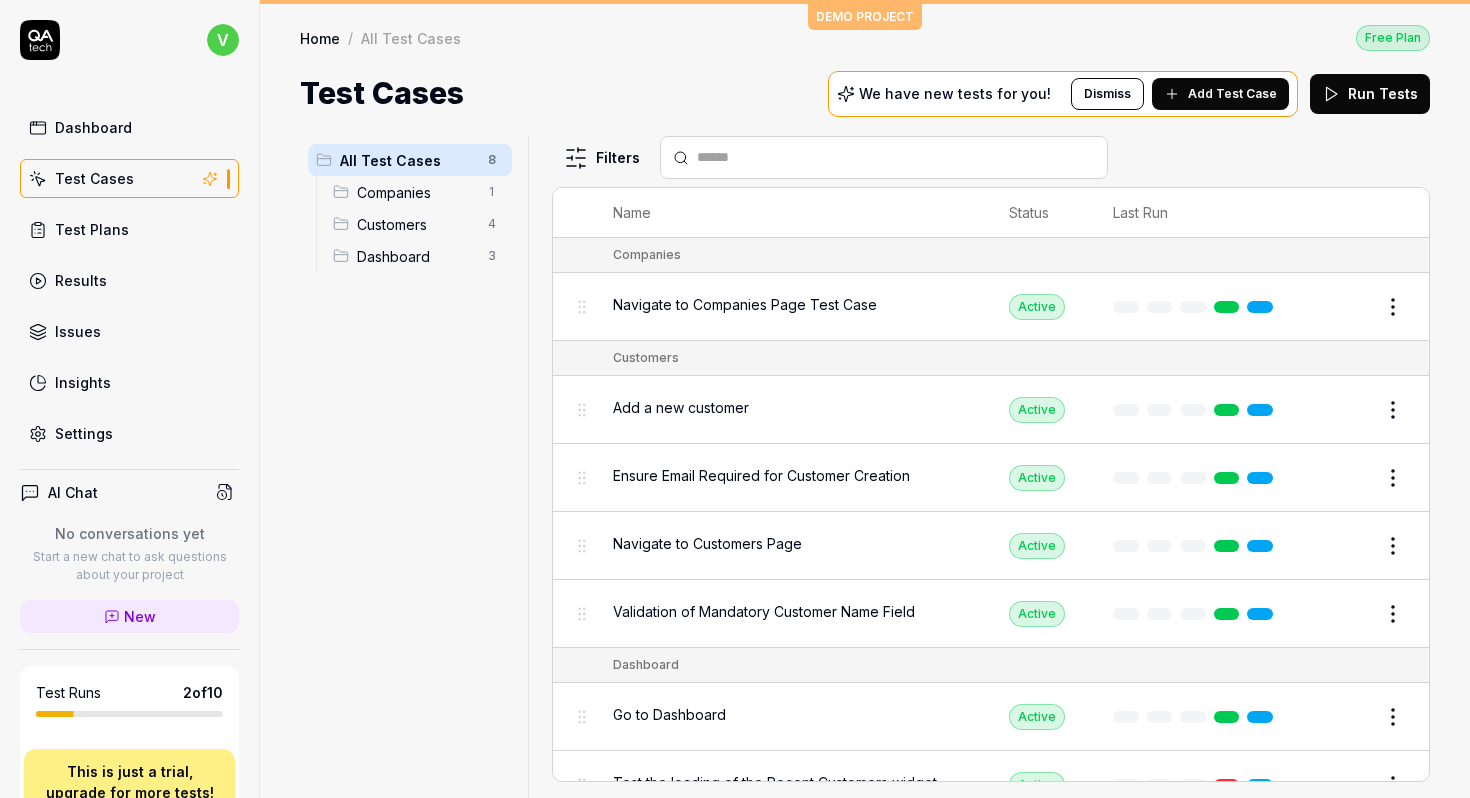click on "Companies" at bounding box center [416, 192] 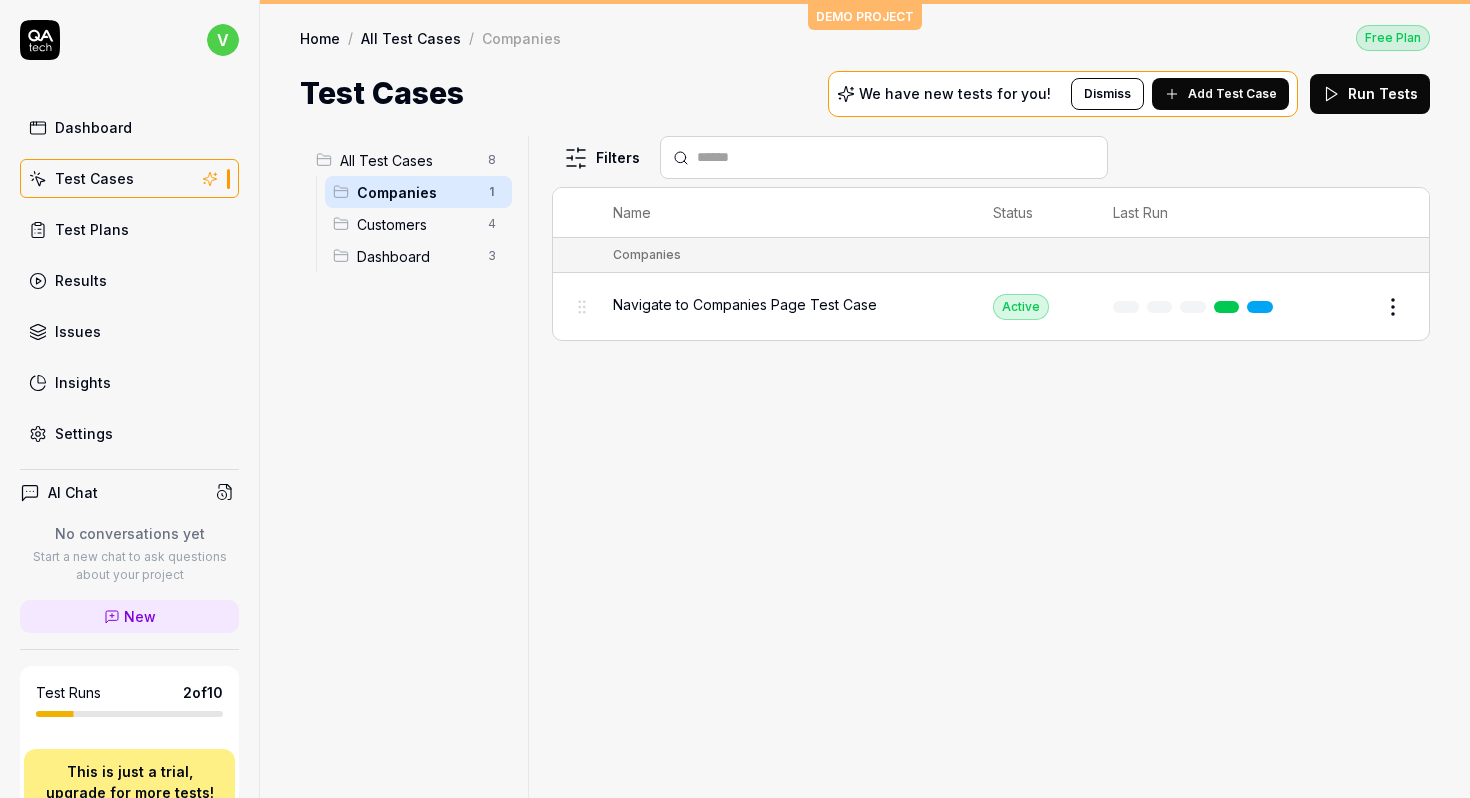 click on "Customers" at bounding box center [416, 224] 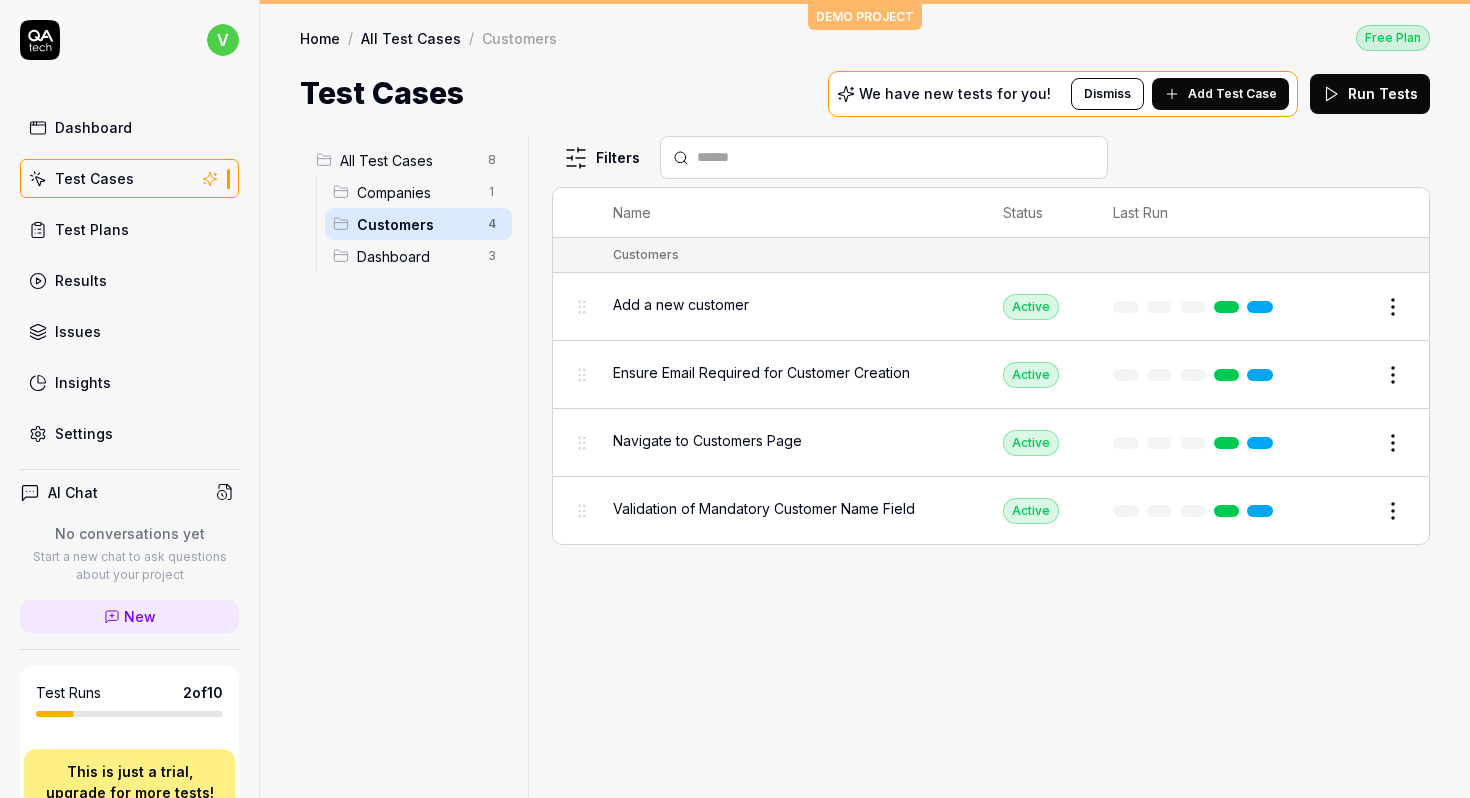 click on "Dashboard 3" at bounding box center (418, 256) 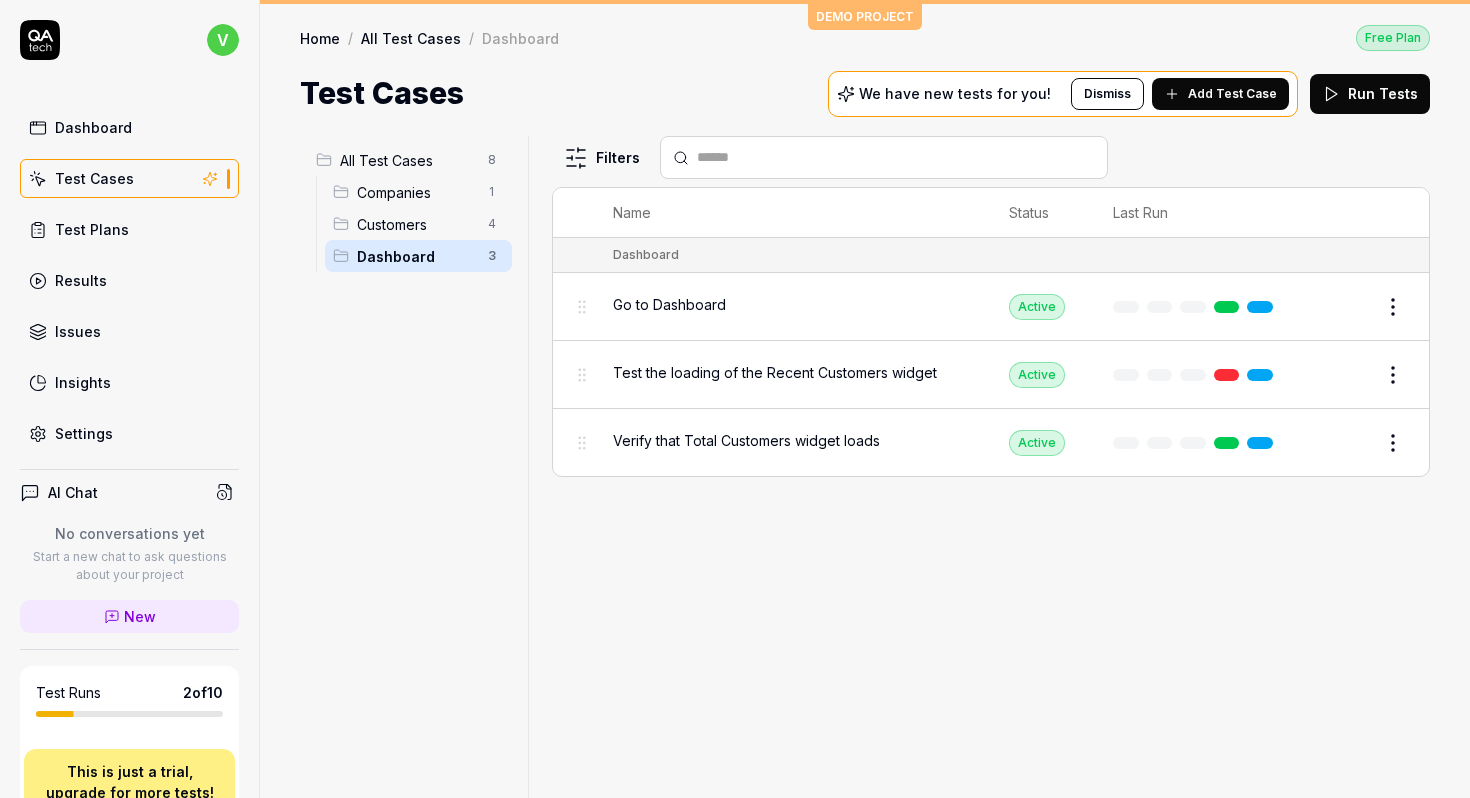 click on "All Test Cases" at bounding box center (408, 160) 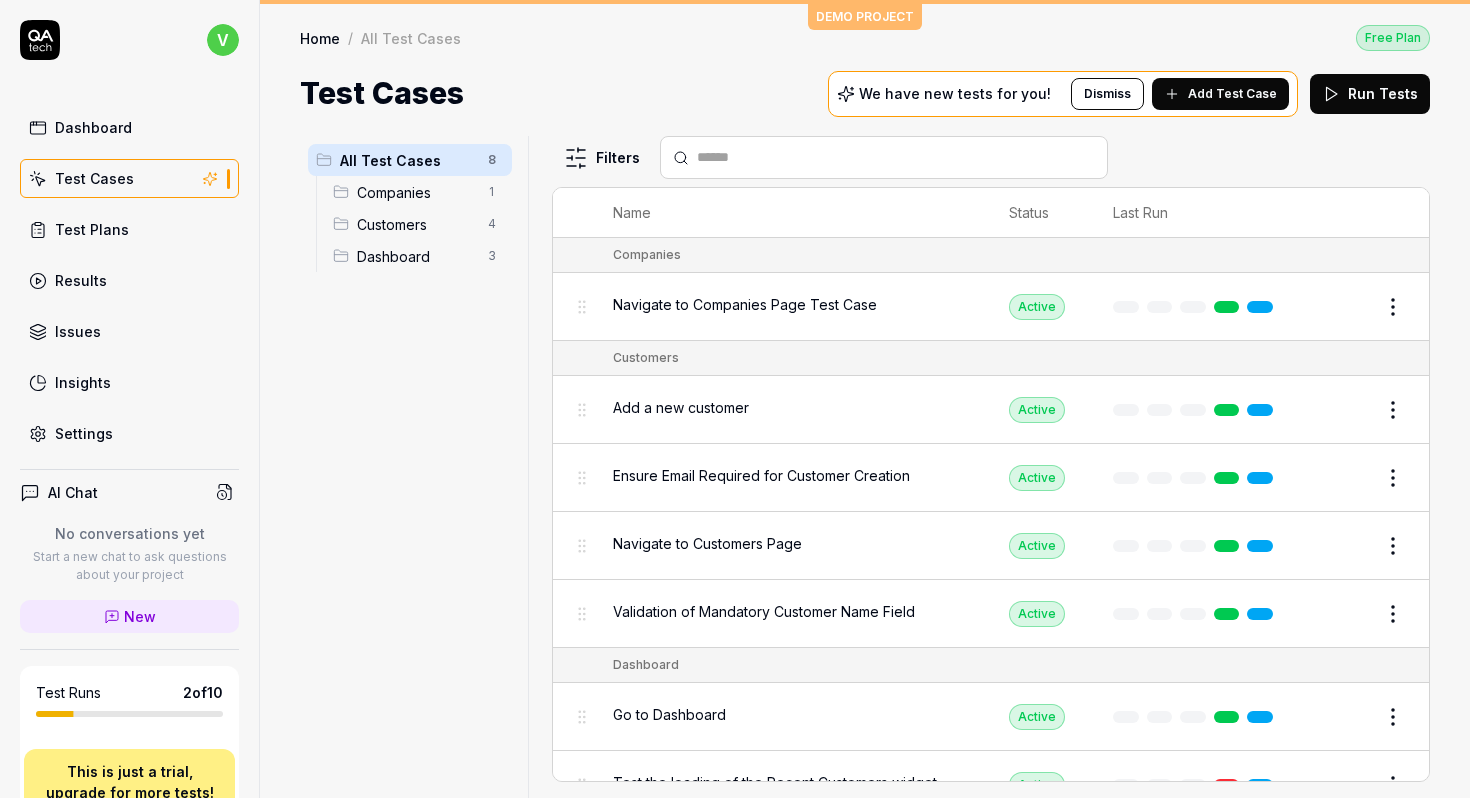 click on "Companies" at bounding box center (416, 192) 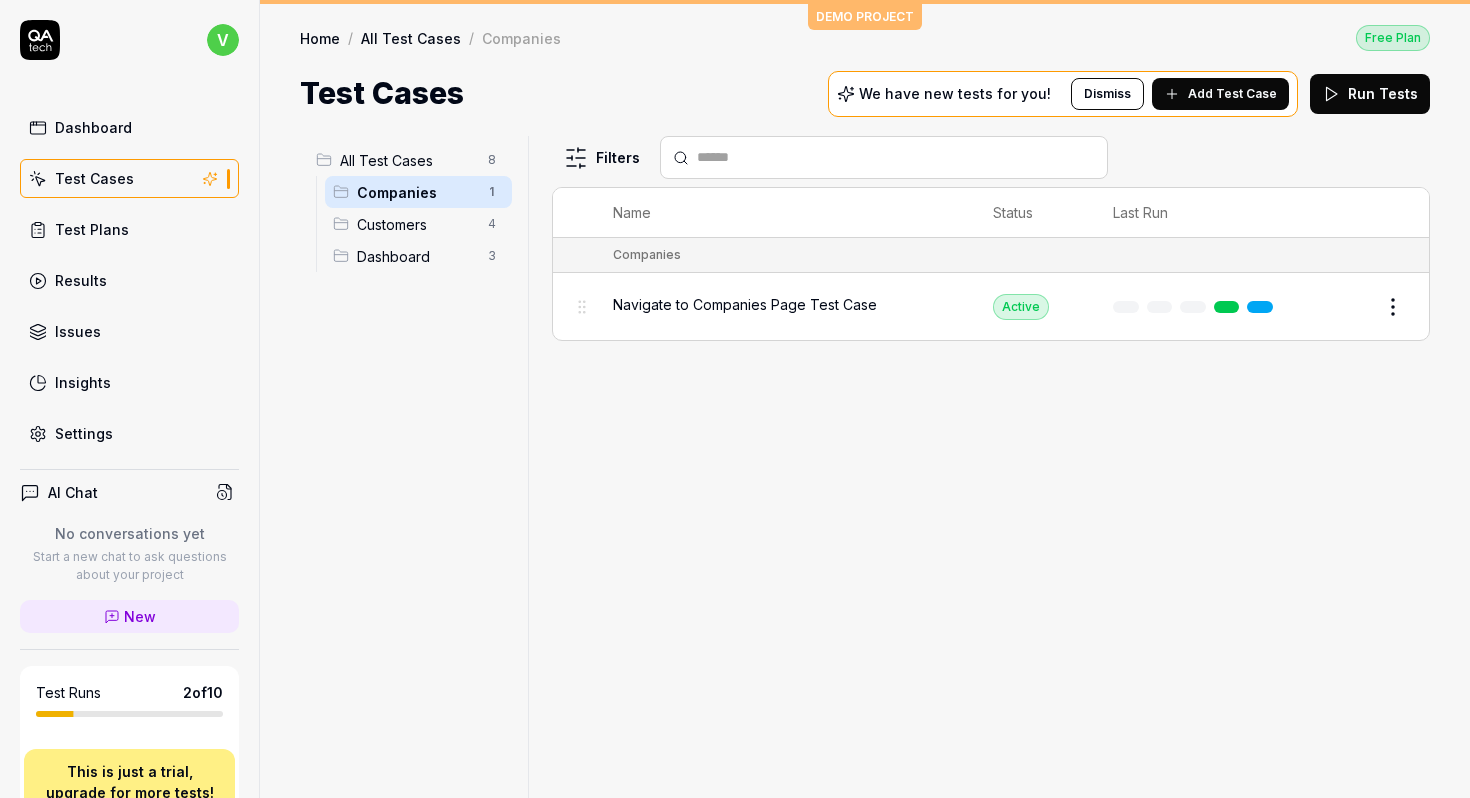 click on "Dashboard" at bounding box center [416, 256] 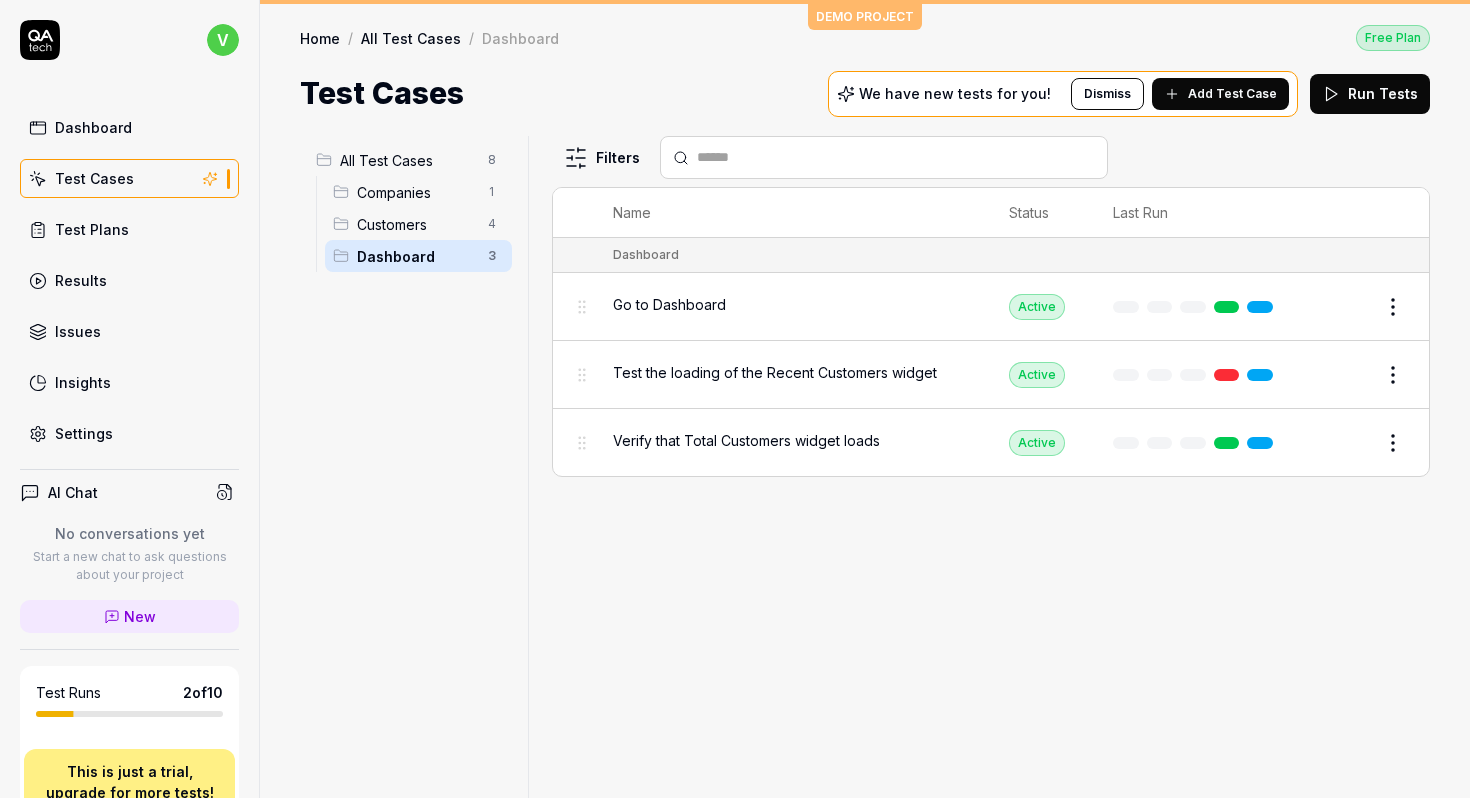 click on "All Test Cases" at bounding box center (408, 160) 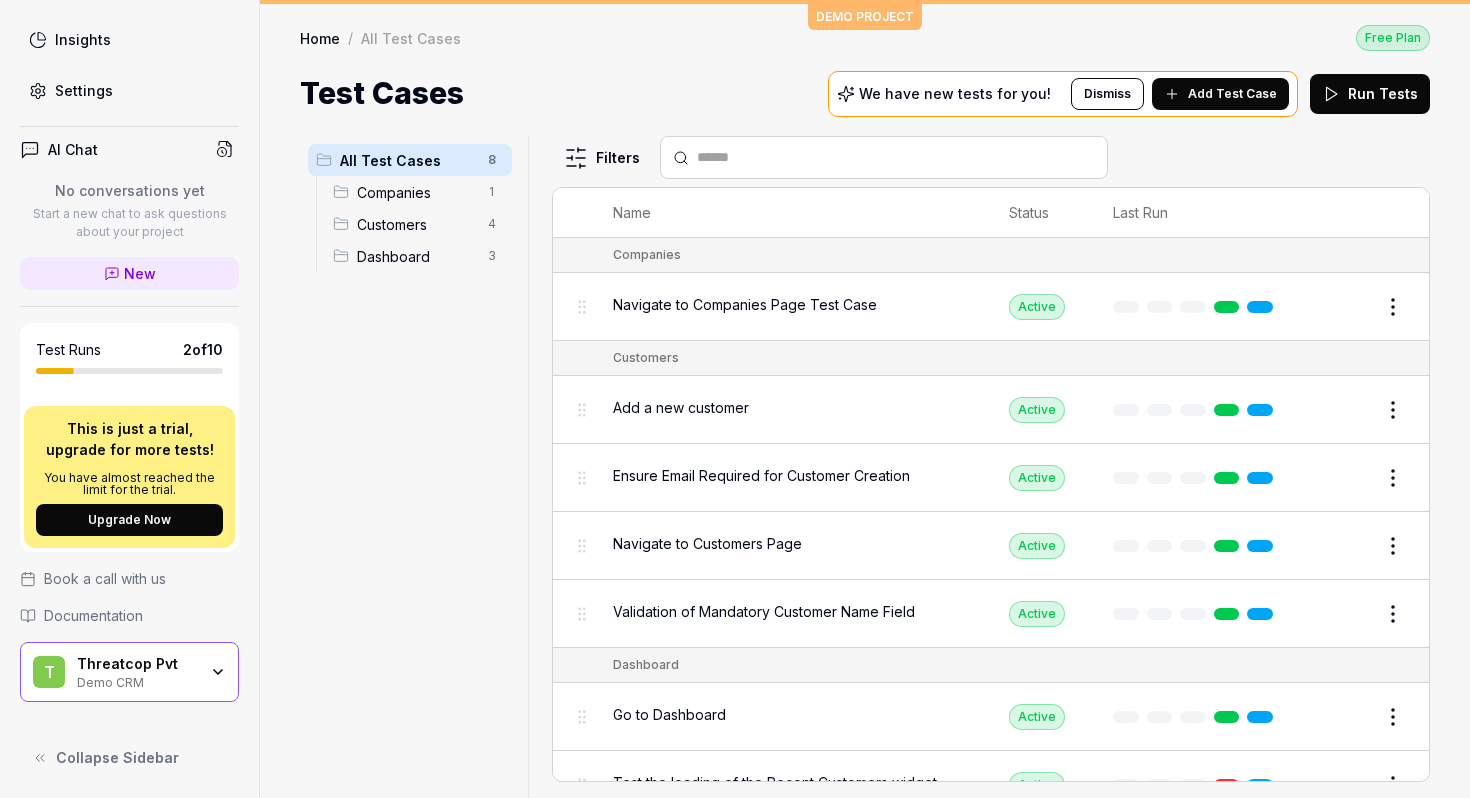 scroll, scrollTop: 0, scrollLeft: 0, axis: both 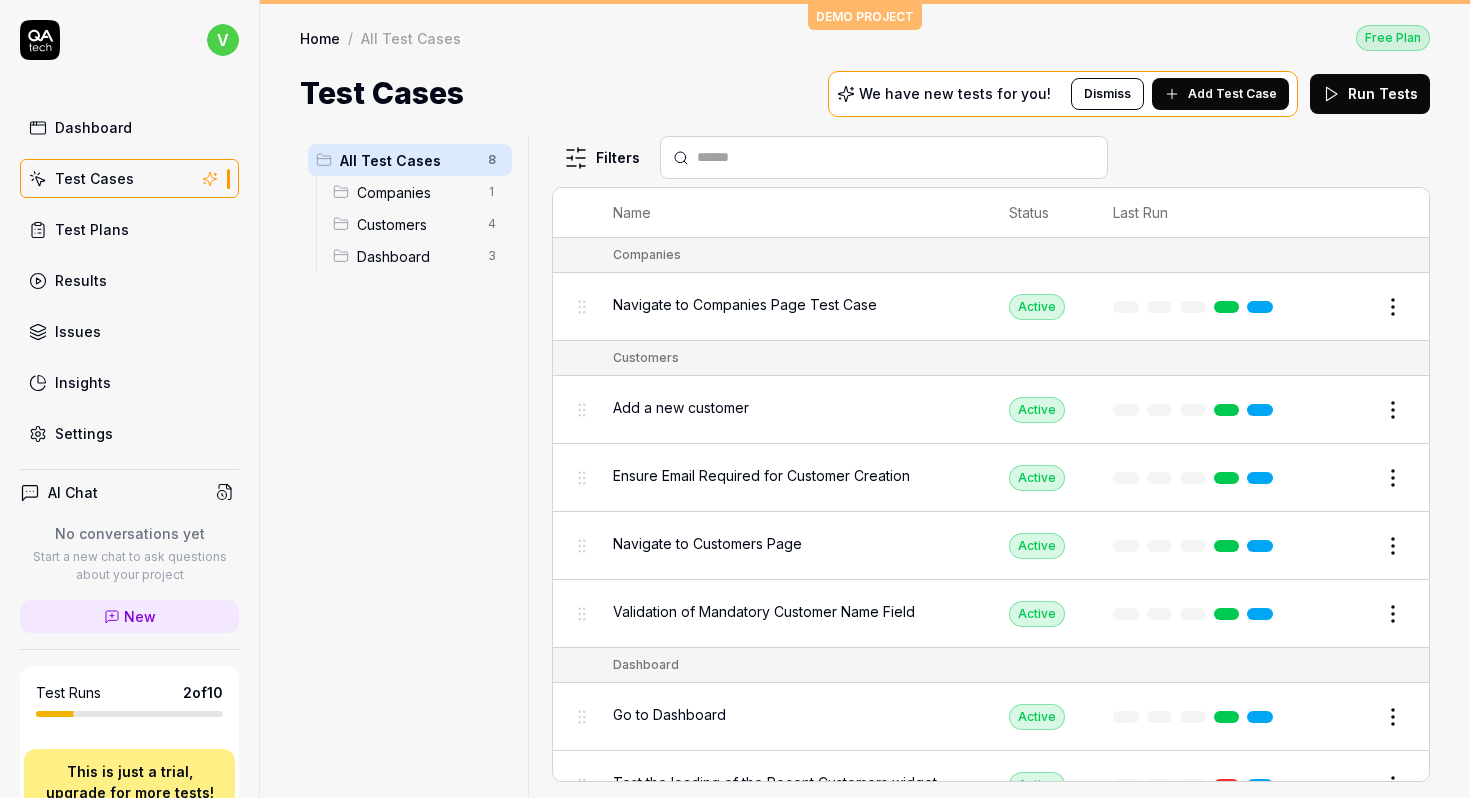 click on "Dismiss" at bounding box center (1107, 94) 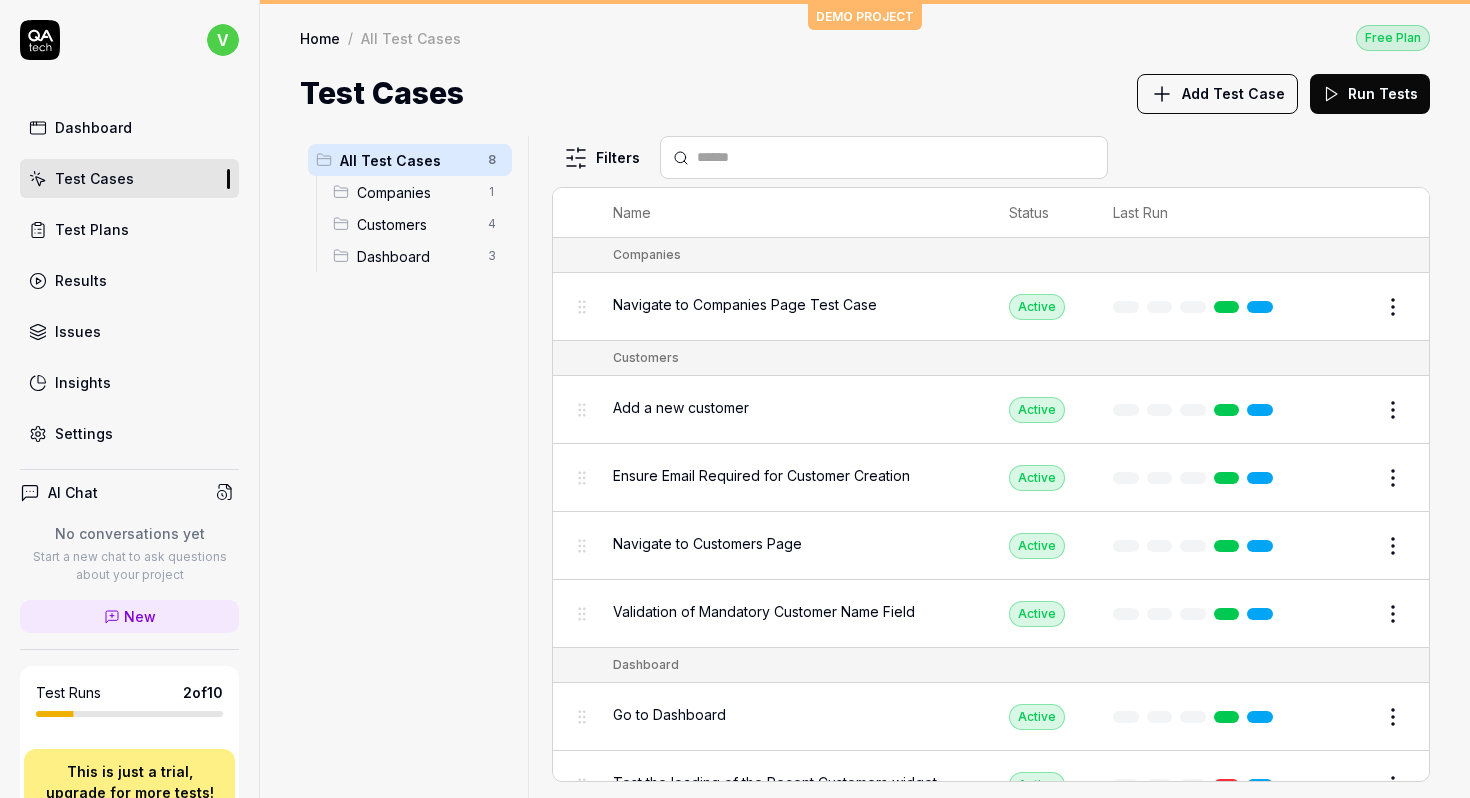 click on "Add Test Case" at bounding box center (1233, 93) 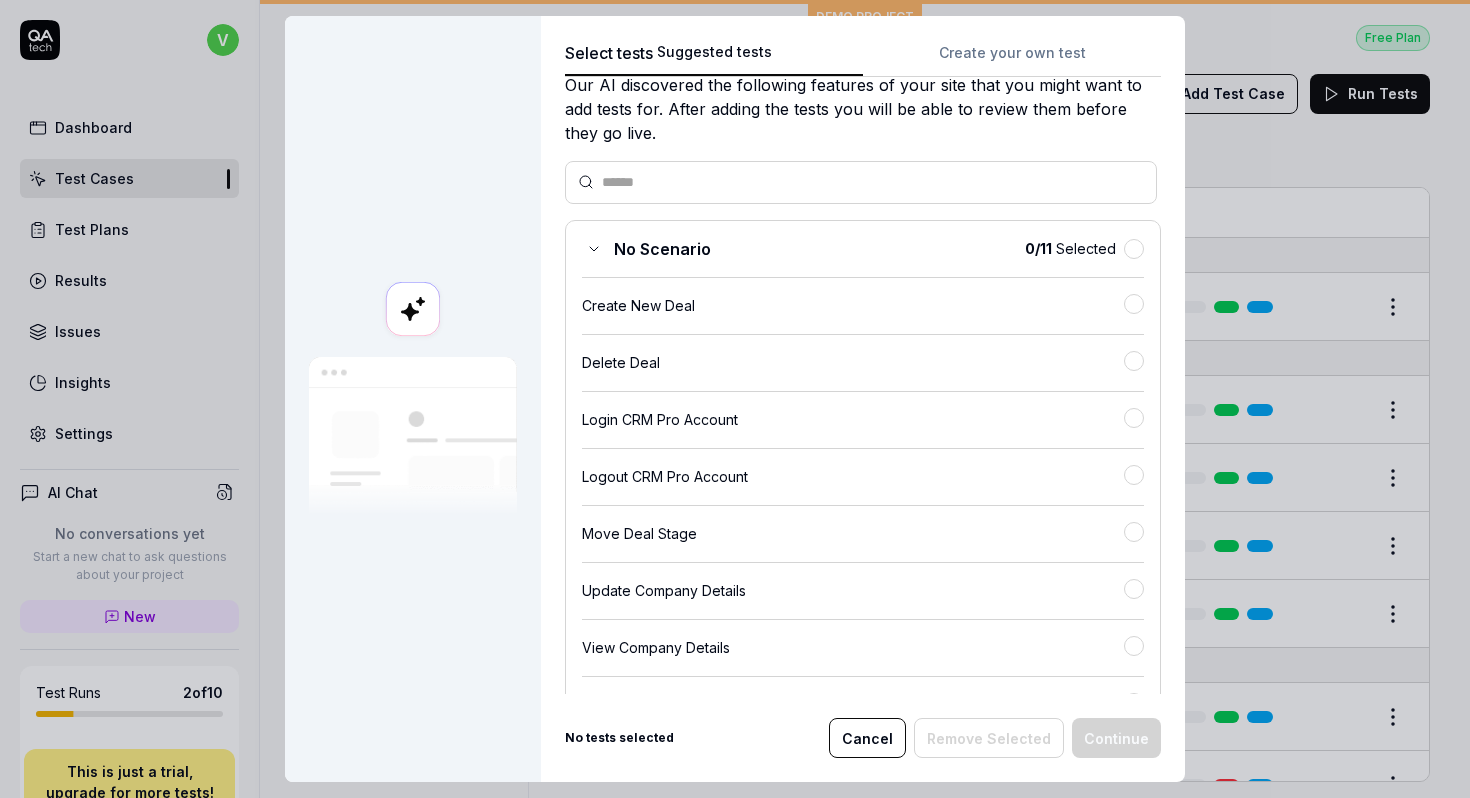 scroll, scrollTop: 0, scrollLeft: 0, axis: both 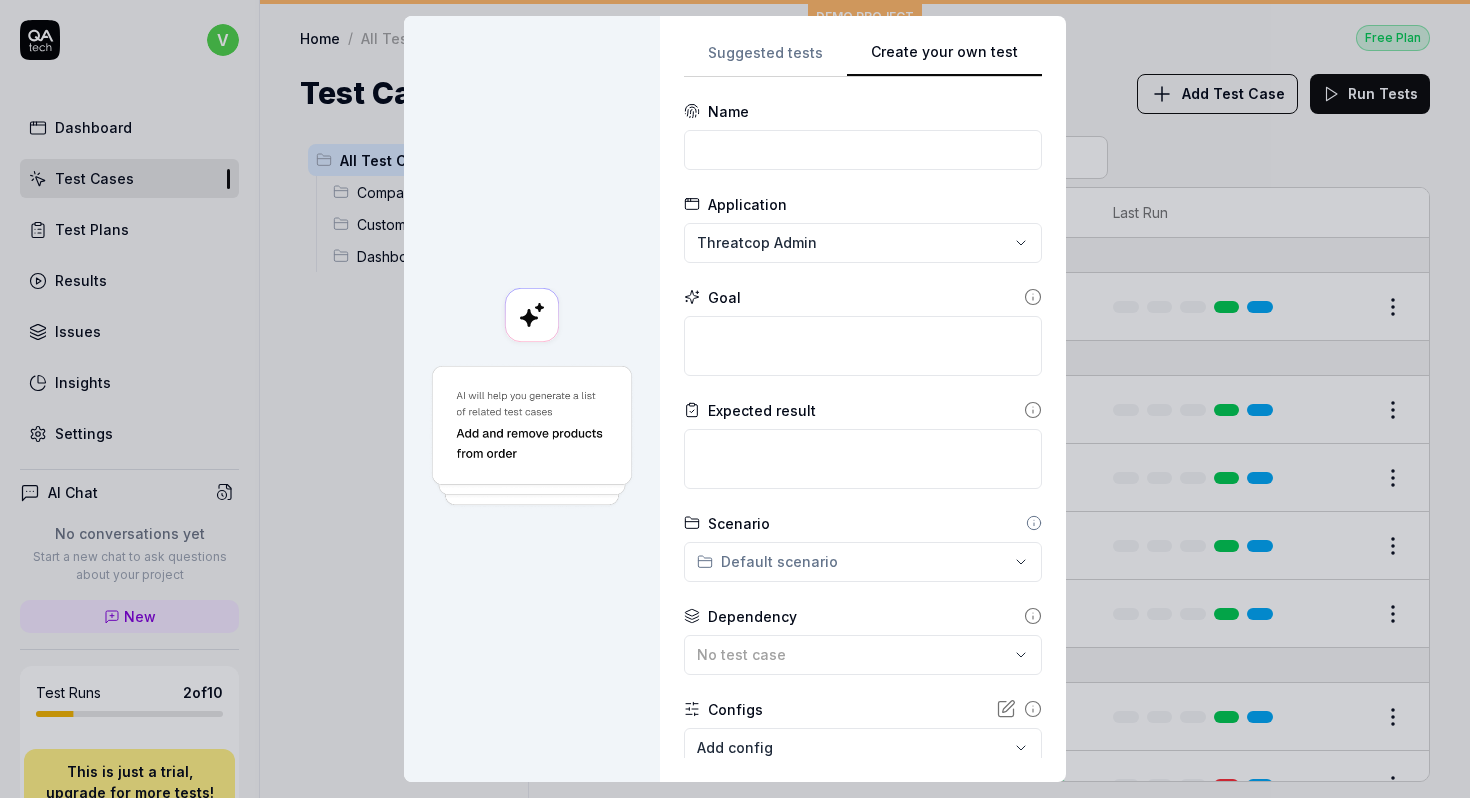click on "Create your own test" at bounding box center [944, 59] 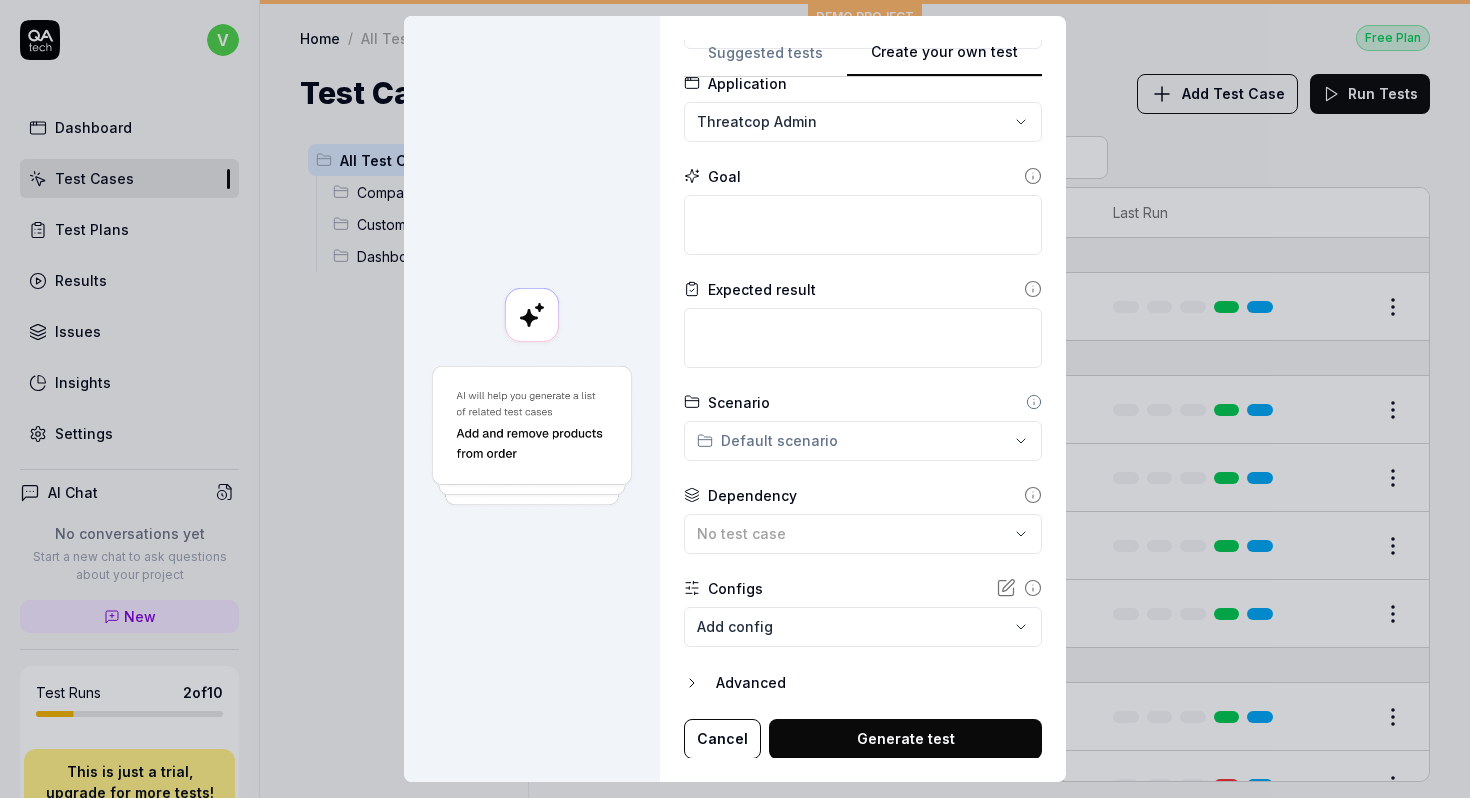 click on "v Dashboard Test Cases Test Plans Results Issues Insights Settings AI Chat No conversations yet Start a new chat to ask questions about your project New Test Runs 2  of  10 This is just a trial, upgrade for more tests! You have almost reached the limit for the trial. Upgrade Now Book a call with us Documentation T Threatcop Pvt Demo CRM Collapse Sidebar DEMO PROJECT Home / All Test Cases Free Plan Home / All Test Cases Free Plan Test Cases Add Test Case Run Tests All Test Cases 8 Companies 1 Customers 4 Dashboard 3 Filters Name Status Last Run Companies Navigate to Companies Page Test Case Active Edit Customers Add a new customer Active Edit Ensure Email Required for Customer Creation Active Edit Navigate to Customers Page Active Edit Validation of Mandatory Customer Name Field Active Edit Dashboard Go to Dashboard Active Edit Test the loading of the Recent Customers widget Active Edit Verify that Total Customers widget loads Active Edit
Create your own test Suggested tests Create your own test Name *" at bounding box center (735, 399) 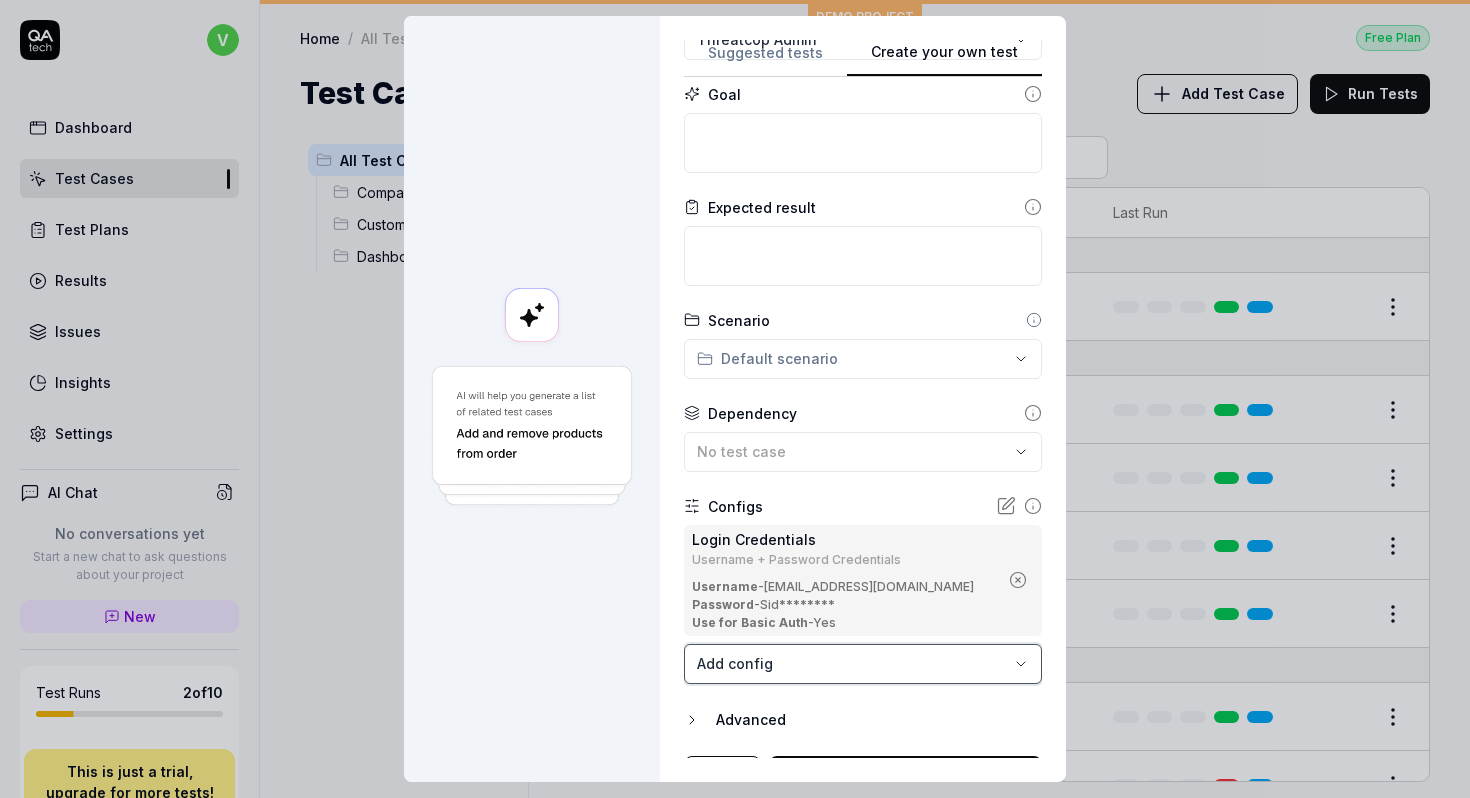 scroll, scrollTop: 240, scrollLeft: 0, axis: vertical 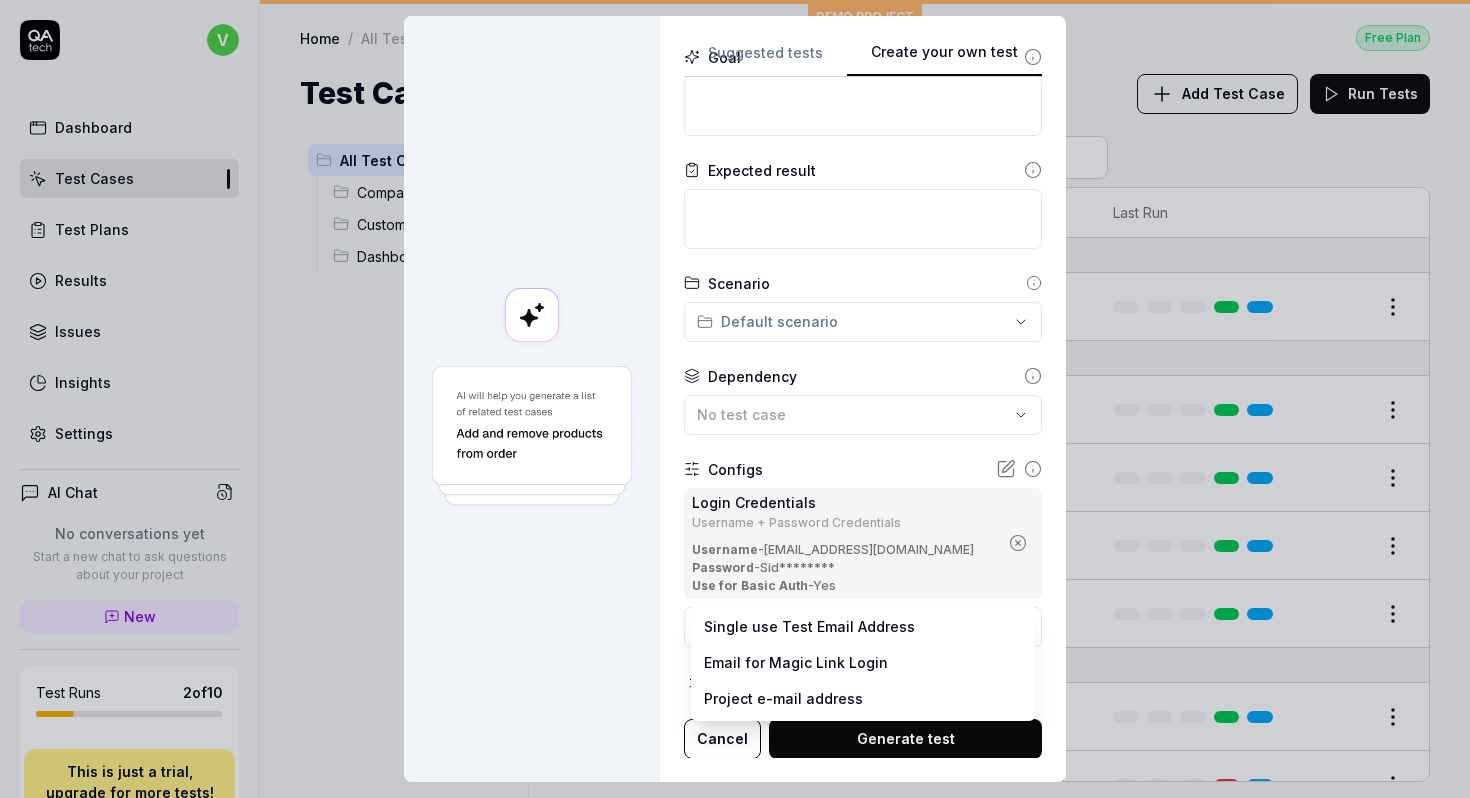 click on "v Dashboard Test Cases Test Plans Results Issues Insights Settings AI Chat No conversations yet Start a new chat to ask questions about your project New Test Runs 2  of  10 This is just a trial, upgrade for more tests! You have almost reached the limit for the trial. Upgrade Now Book a call with us Documentation T Threatcop Pvt Demo CRM Collapse Sidebar DEMO PROJECT Home / All Test Cases Free Plan Home / All Test Cases Free Plan Test Cases Add Test Case Run Tests All Test Cases 8 Companies 1 Customers 4 Dashboard 3 Filters Name Status Last Run Companies Navigate to Companies Page Test Case Active Edit Customers Add a new customer Active Edit Ensure Email Required for Customer Creation Active Edit Navigate to Customers Page Active Edit Validation of Mandatory Customer Name Field Active Edit Dashboard Go to Dashboard Active Edit Test the loading of the Recent Customers widget Active Edit Verify that Total Customers widget loads Active Edit
Create your own test Suggested tests Create your own test Name  -" at bounding box center (735, 399) 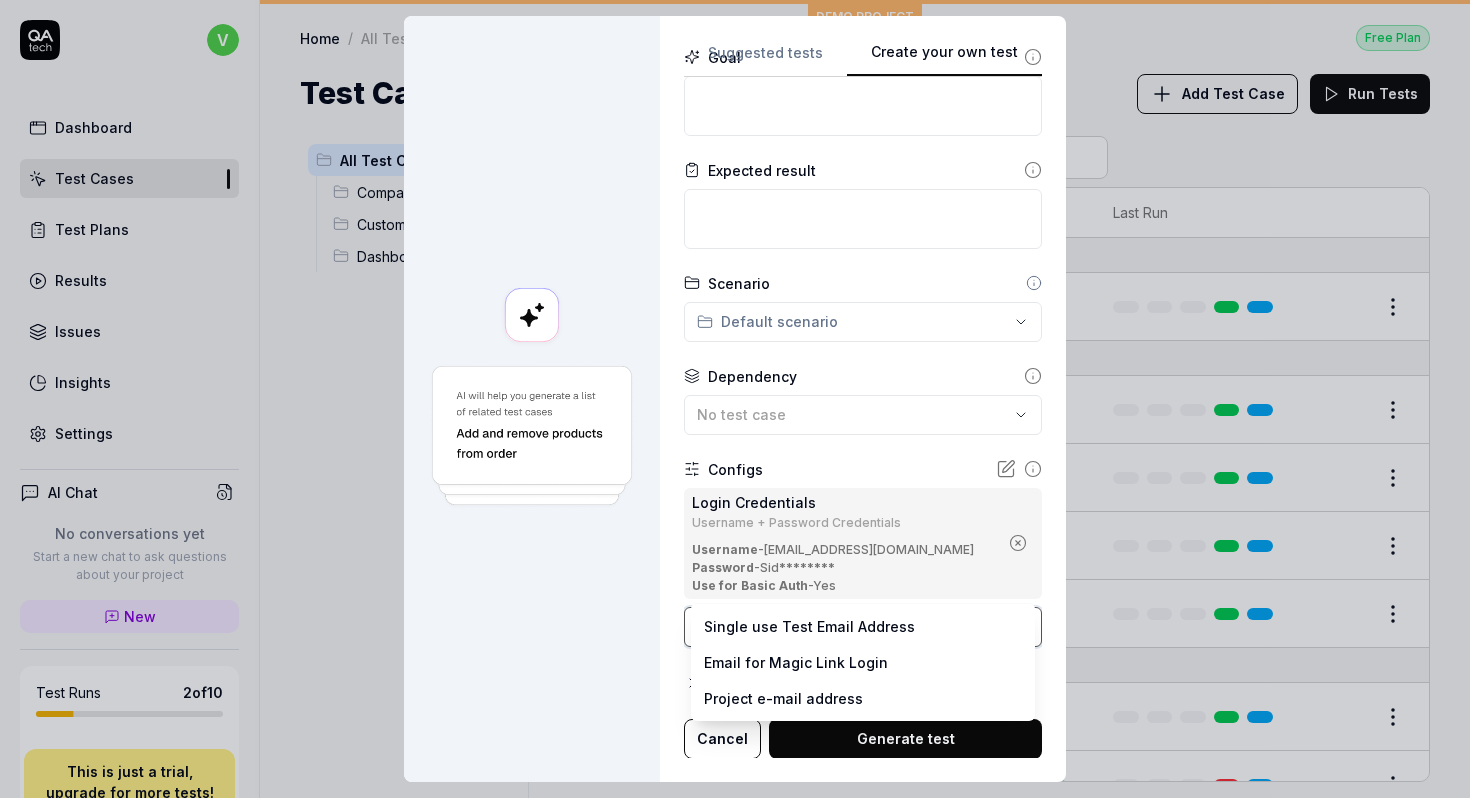 click on "**********" at bounding box center (735, 399) 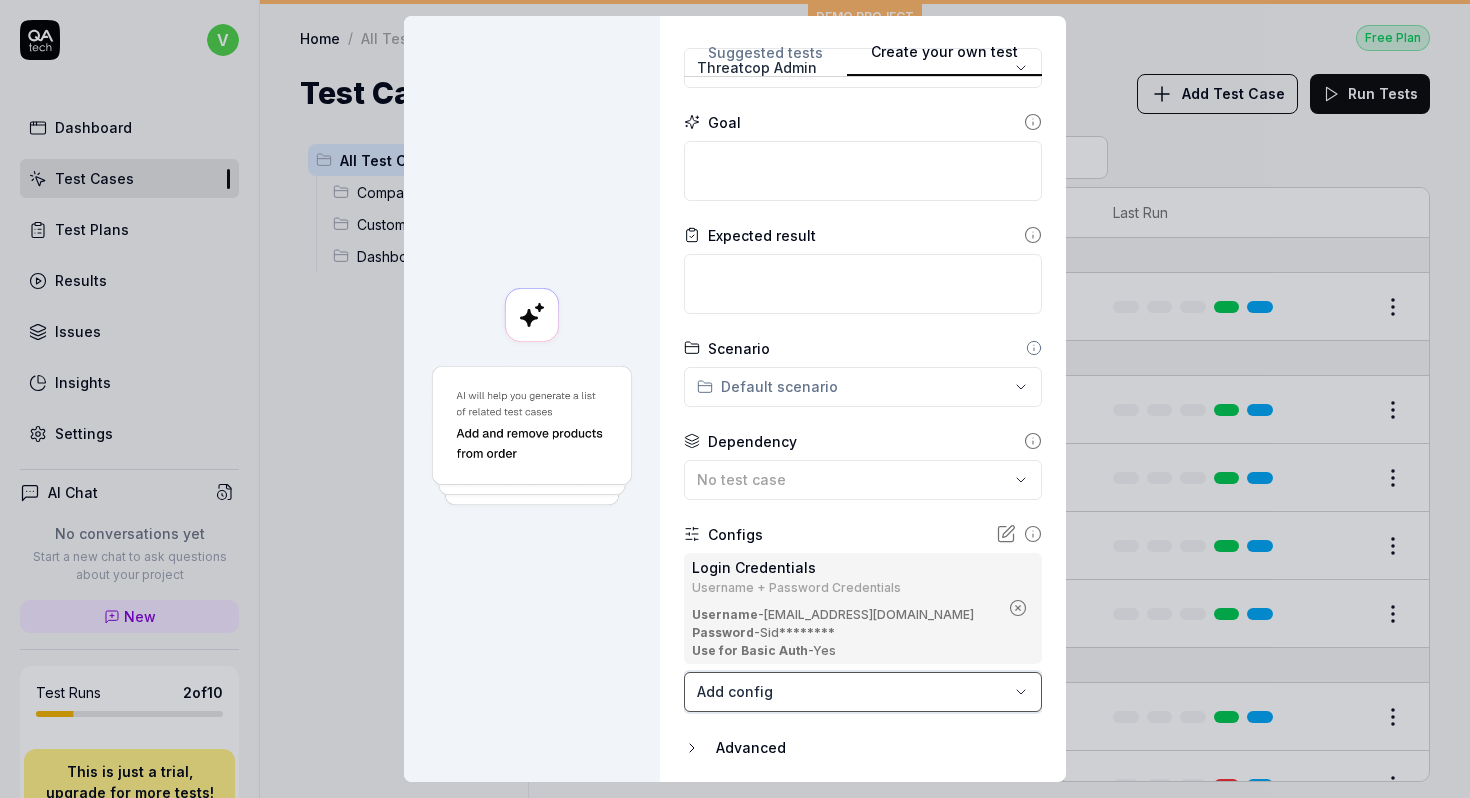 scroll, scrollTop: 240, scrollLeft: 0, axis: vertical 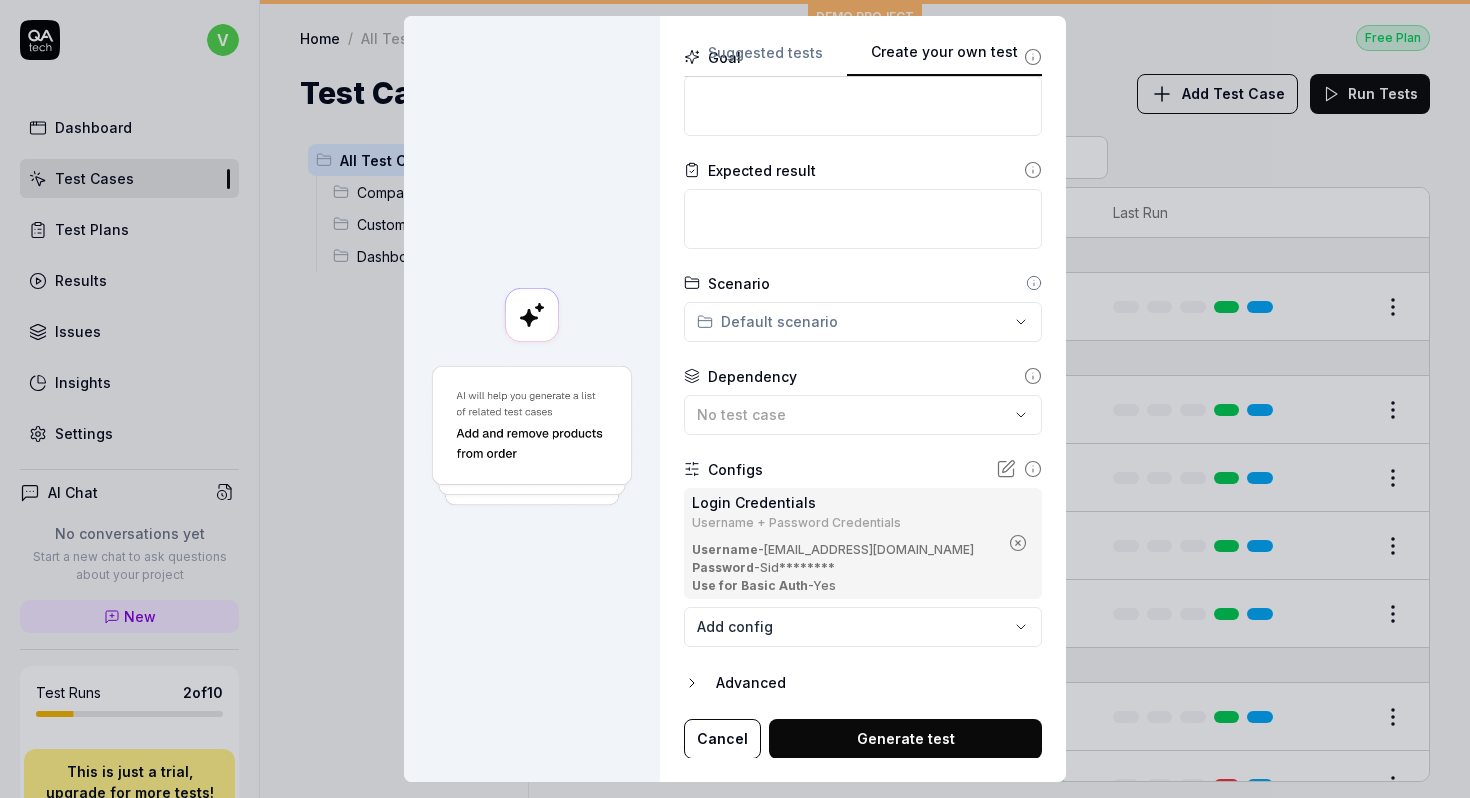 click on "Advanced" at bounding box center [879, 683] 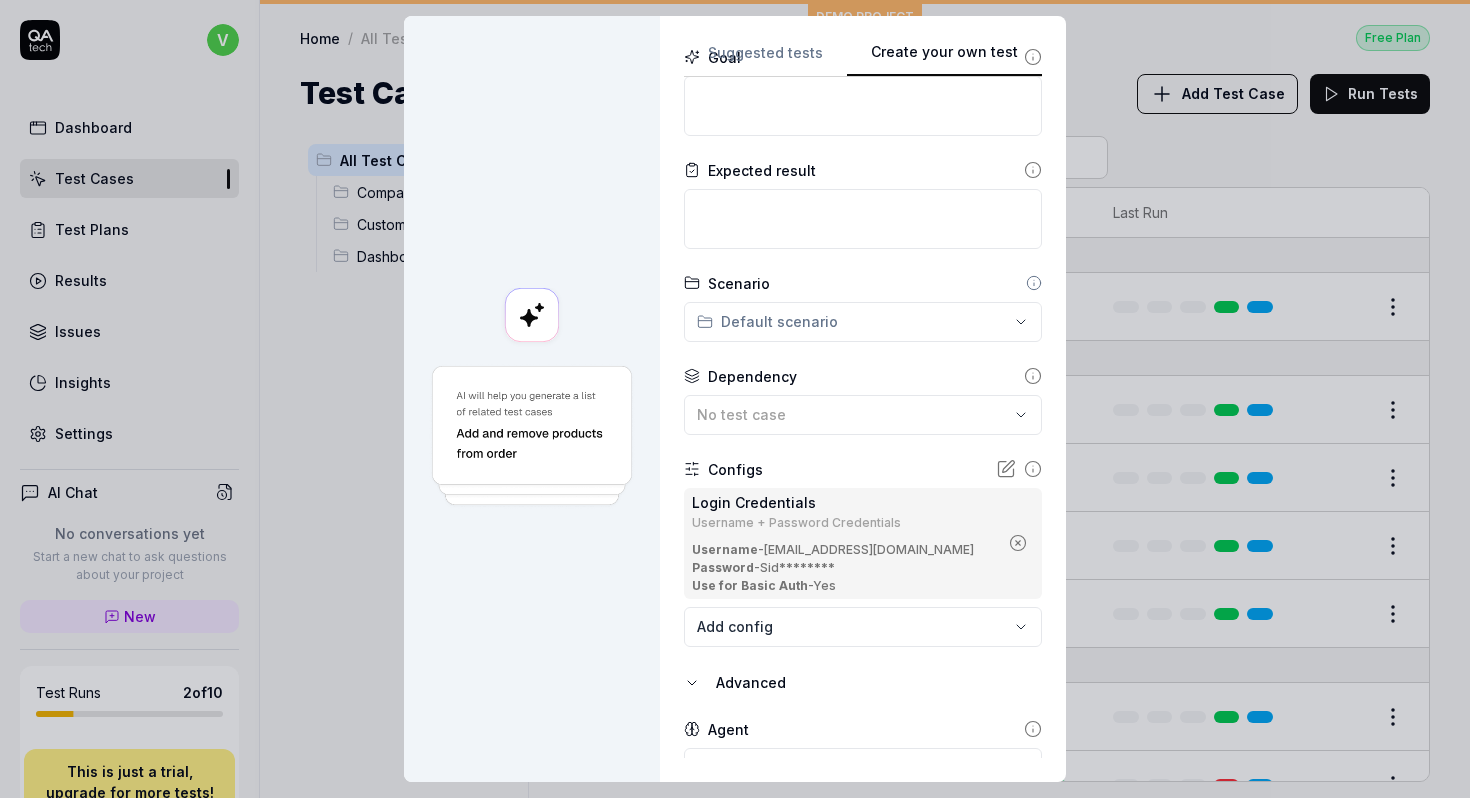 scroll, scrollTop: 333, scrollLeft: 0, axis: vertical 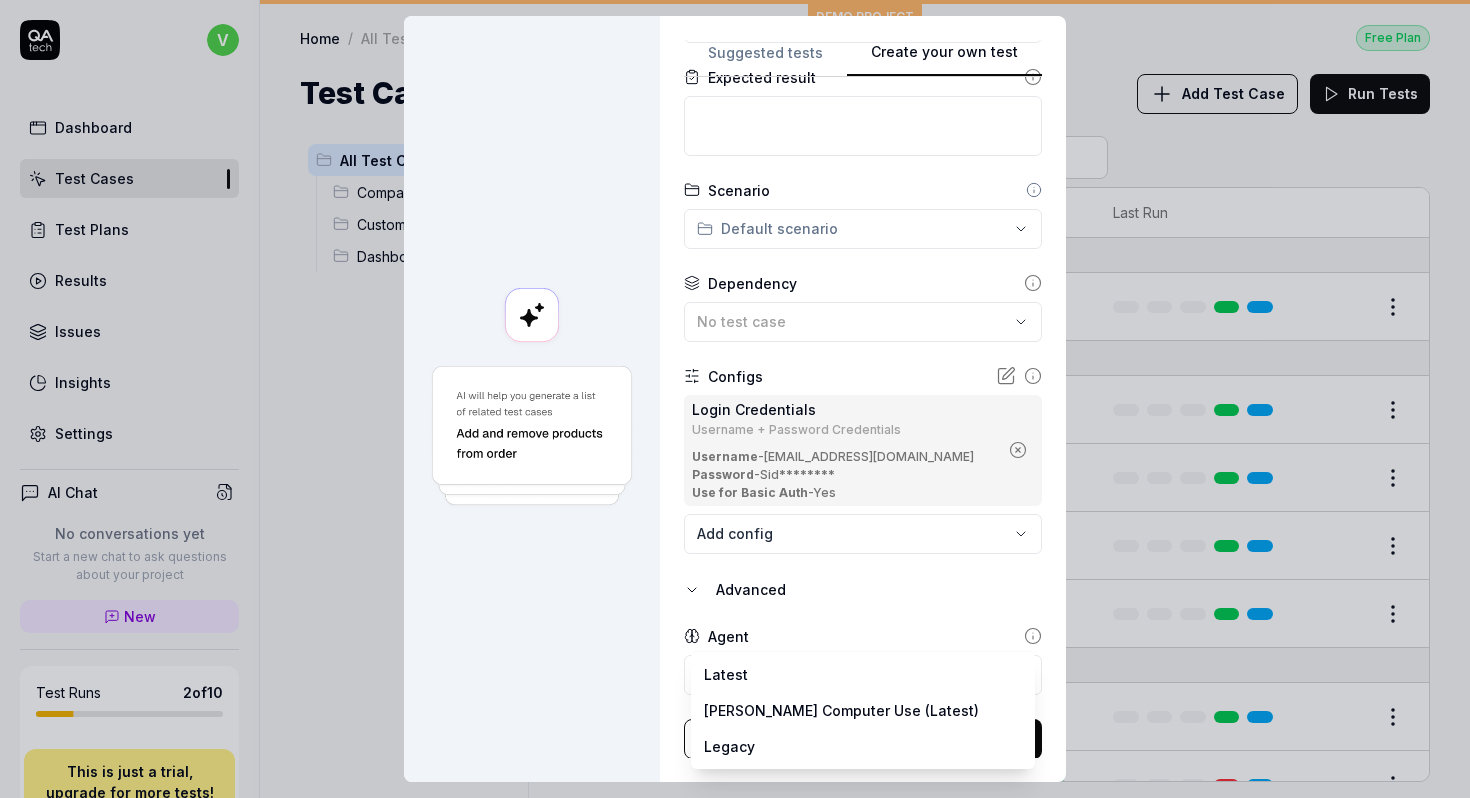 click on "v Dashboard Test Cases Test Plans Results Issues Insights Settings AI Chat No conversations yet Start a new chat to ask questions about your project New Test Runs 2  of  10 This is just a trial, upgrade for more tests! You have almost reached the limit for the trial. Upgrade Now Book a call with us Documentation T Threatcop Pvt Demo CRM Collapse Sidebar DEMO PROJECT Home / All Test Cases Free Plan Home / All Test Cases Free Plan Test Cases Add Test Case Run Tests All Test Cases 8 Companies 1 Customers 4 Dashboard 3 Filters Name Status Last Run Companies Navigate to Companies Page Test Case Active Edit Customers Add a new customer Active Edit Ensure Email Required for Customer Creation Active Edit Navigate to Customers Page Active Edit Validation of Mandatory Customer Name Field Active Edit Dashboard Go to Dashboard Active Edit Test the loading of the Recent Customers widget Active Edit Verify that Total Customers widget loads Active Edit
Create your own test Suggested tests Create your own test Name  -" at bounding box center (735, 399) 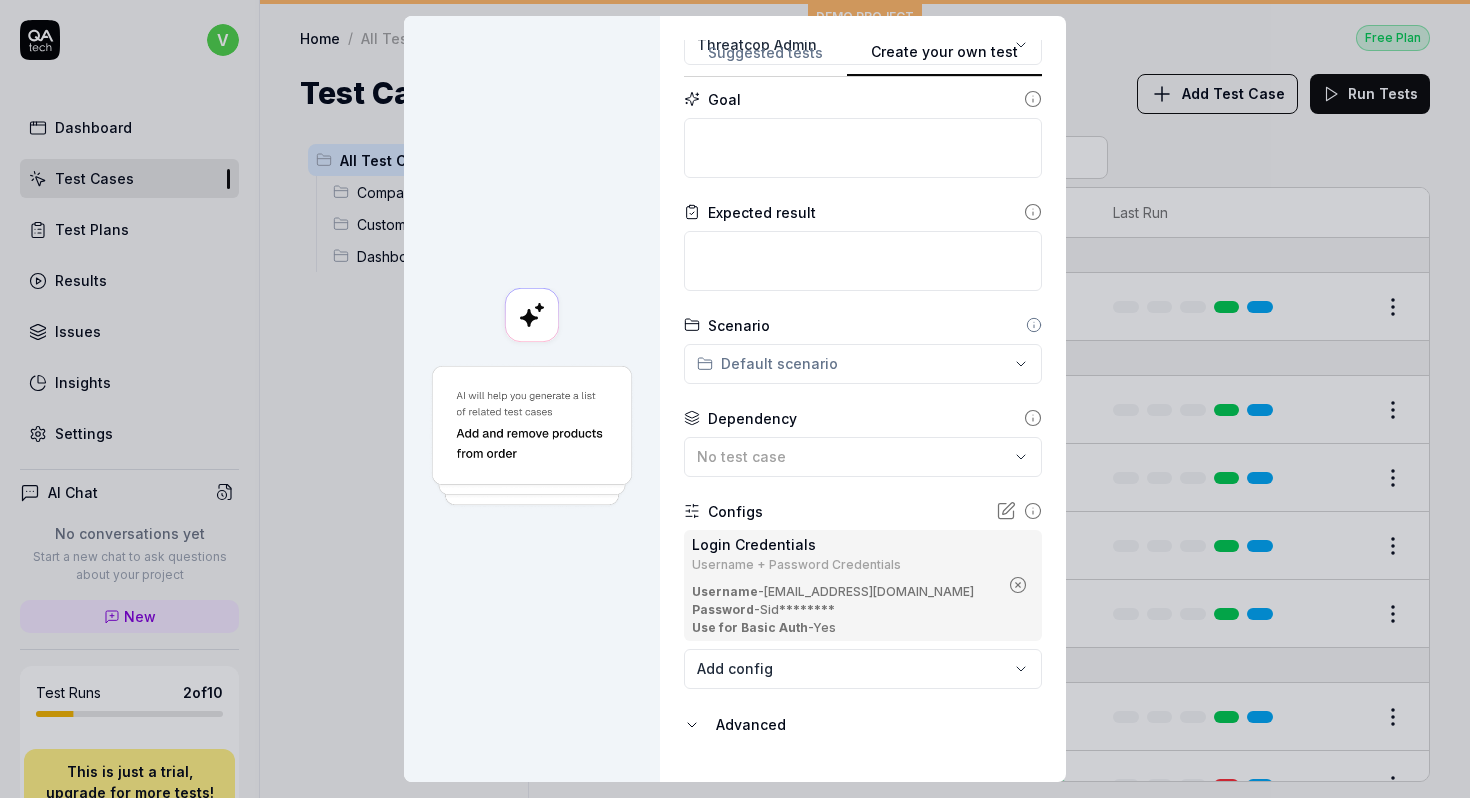 scroll, scrollTop: 195, scrollLeft: 0, axis: vertical 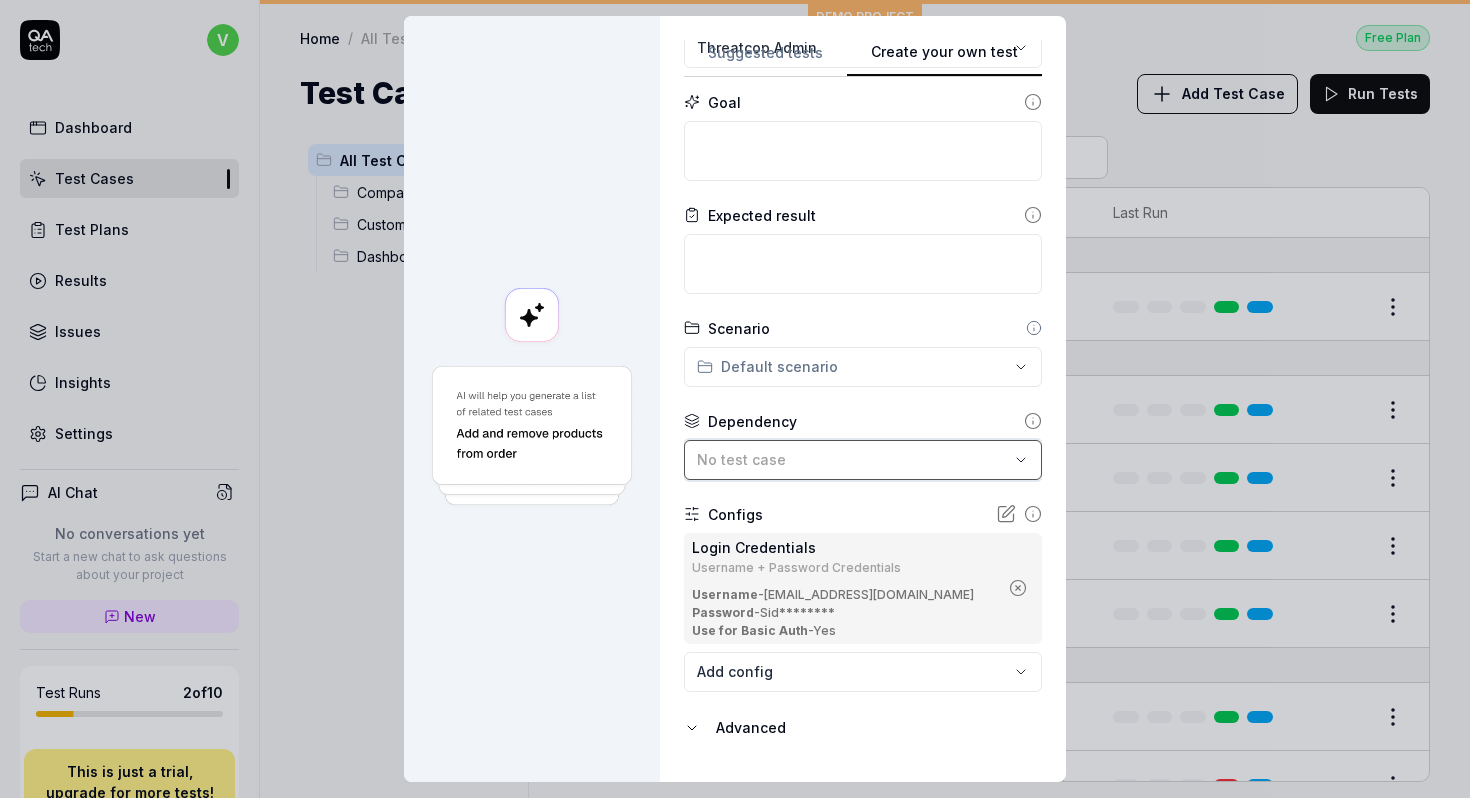 click on "No test case" at bounding box center [853, 459] 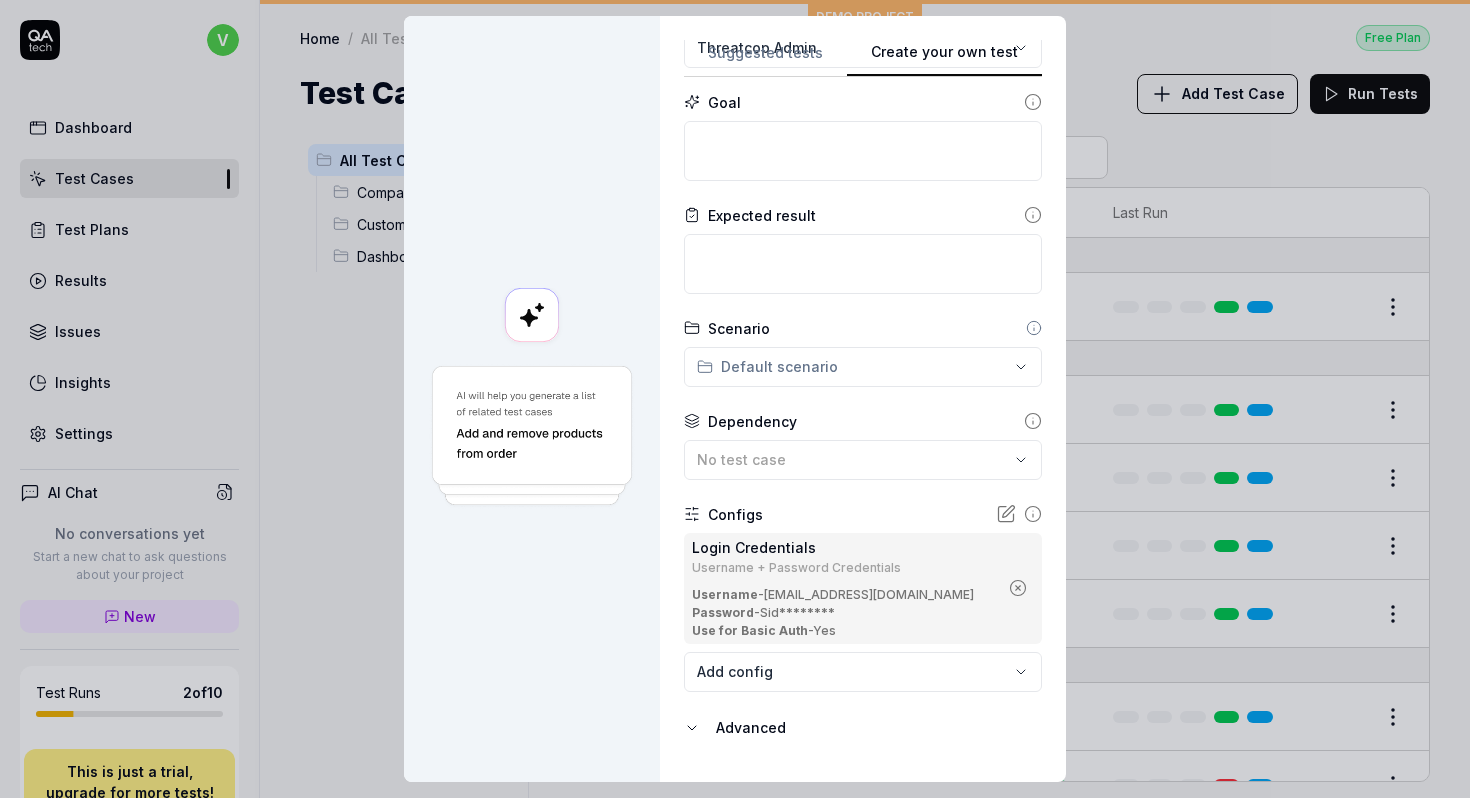 click on "**********" at bounding box center [863, 399] 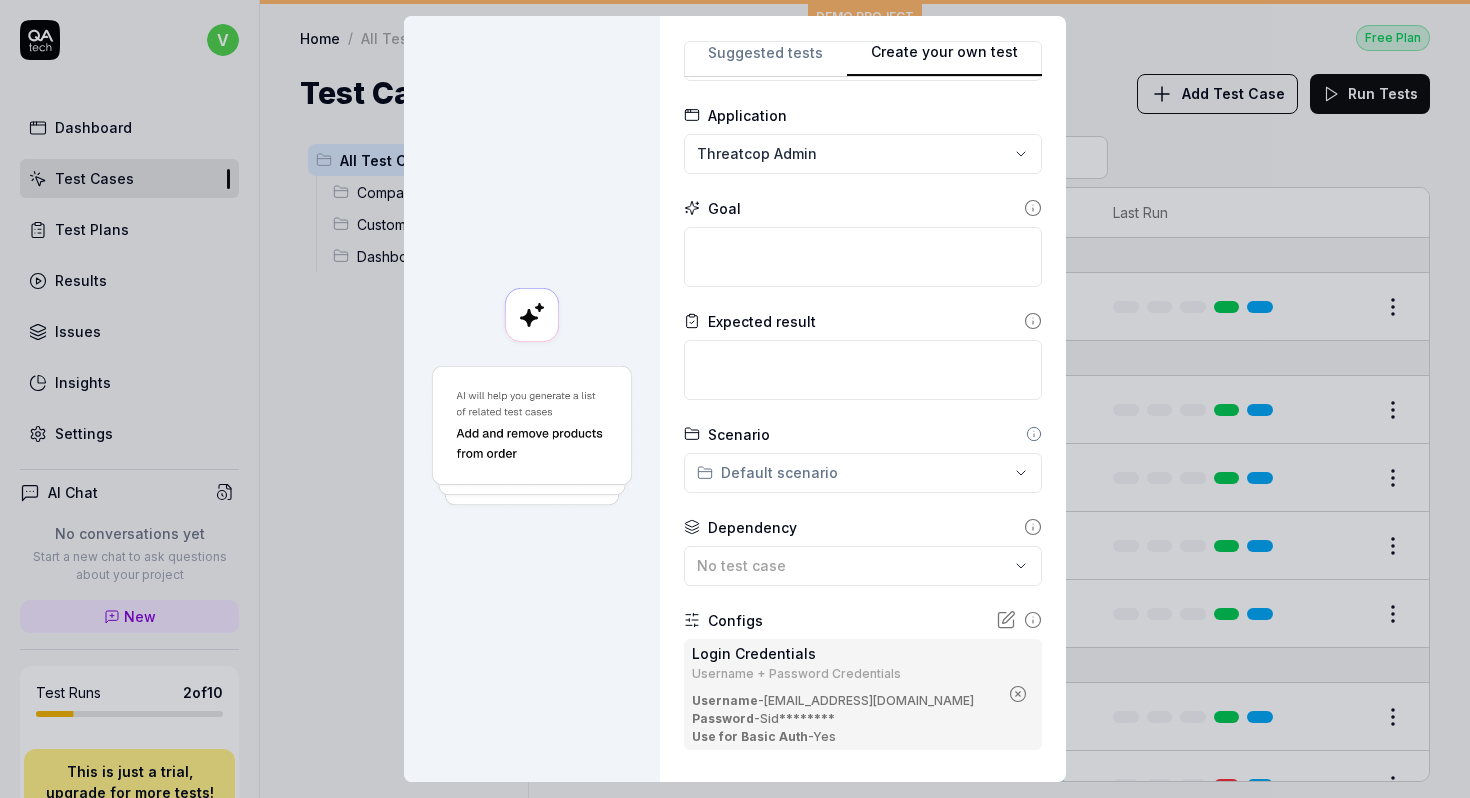 scroll, scrollTop: 24, scrollLeft: 0, axis: vertical 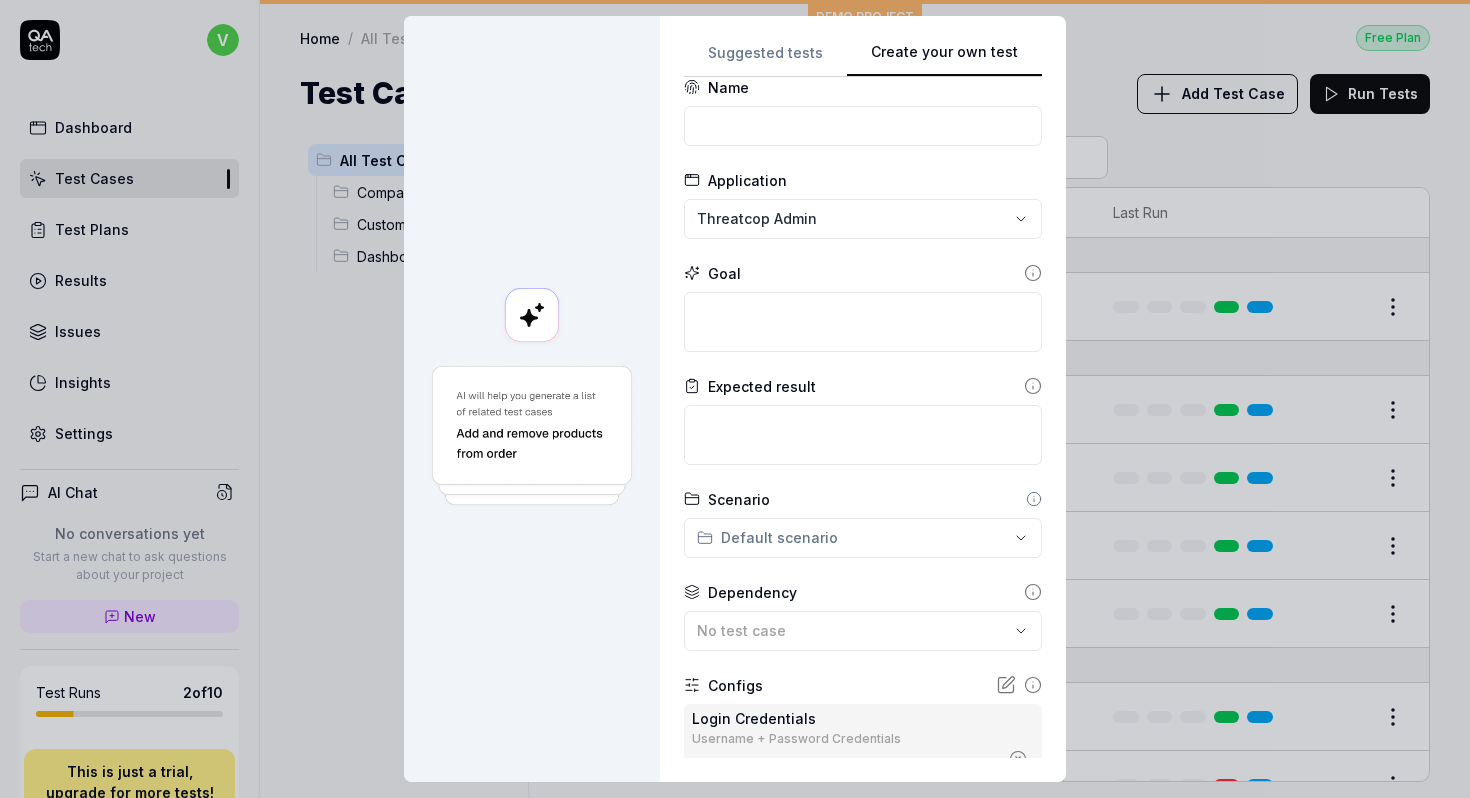 click on "**********" at bounding box center (735, 399) 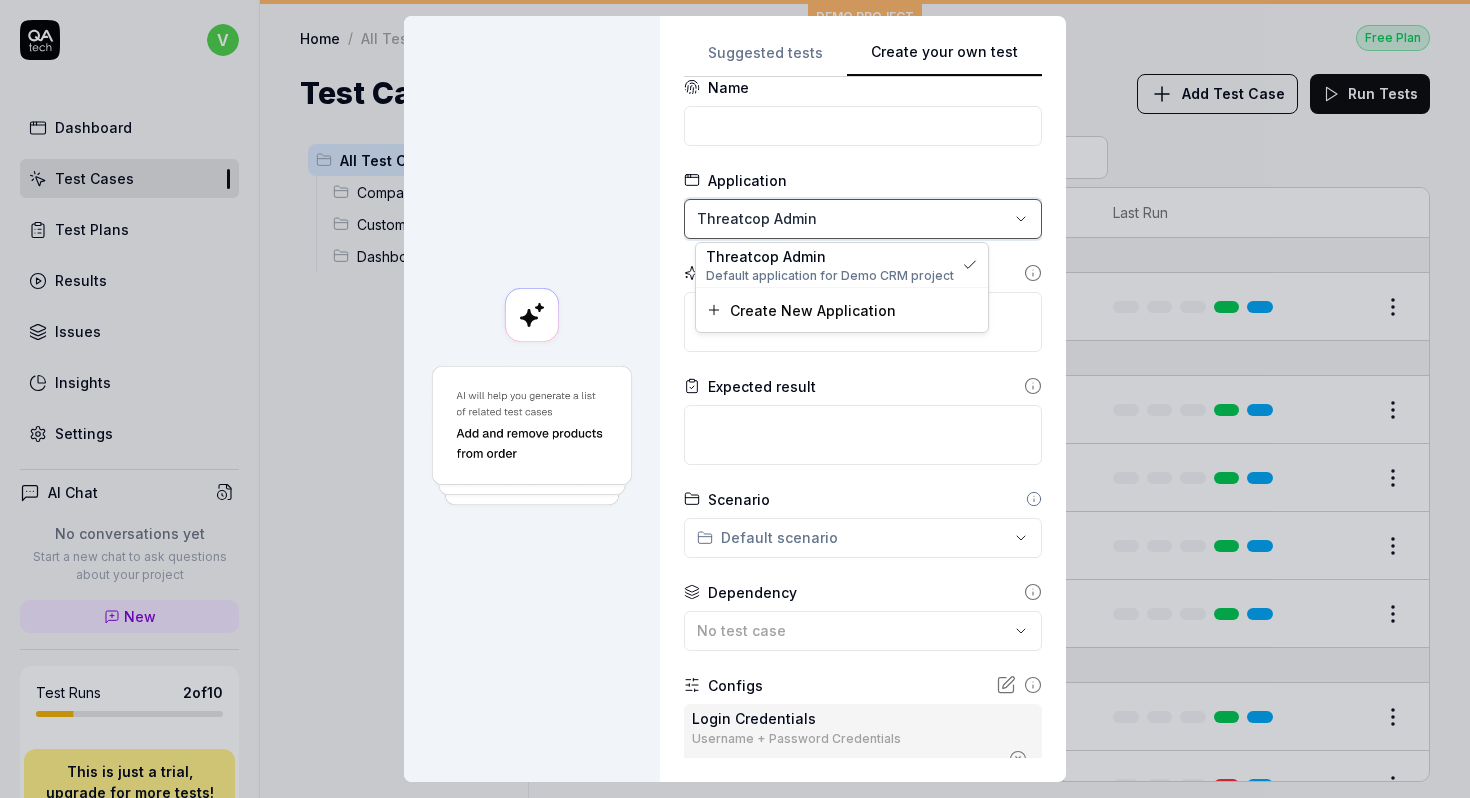 click on "**********" at bounding box center [735, 399] 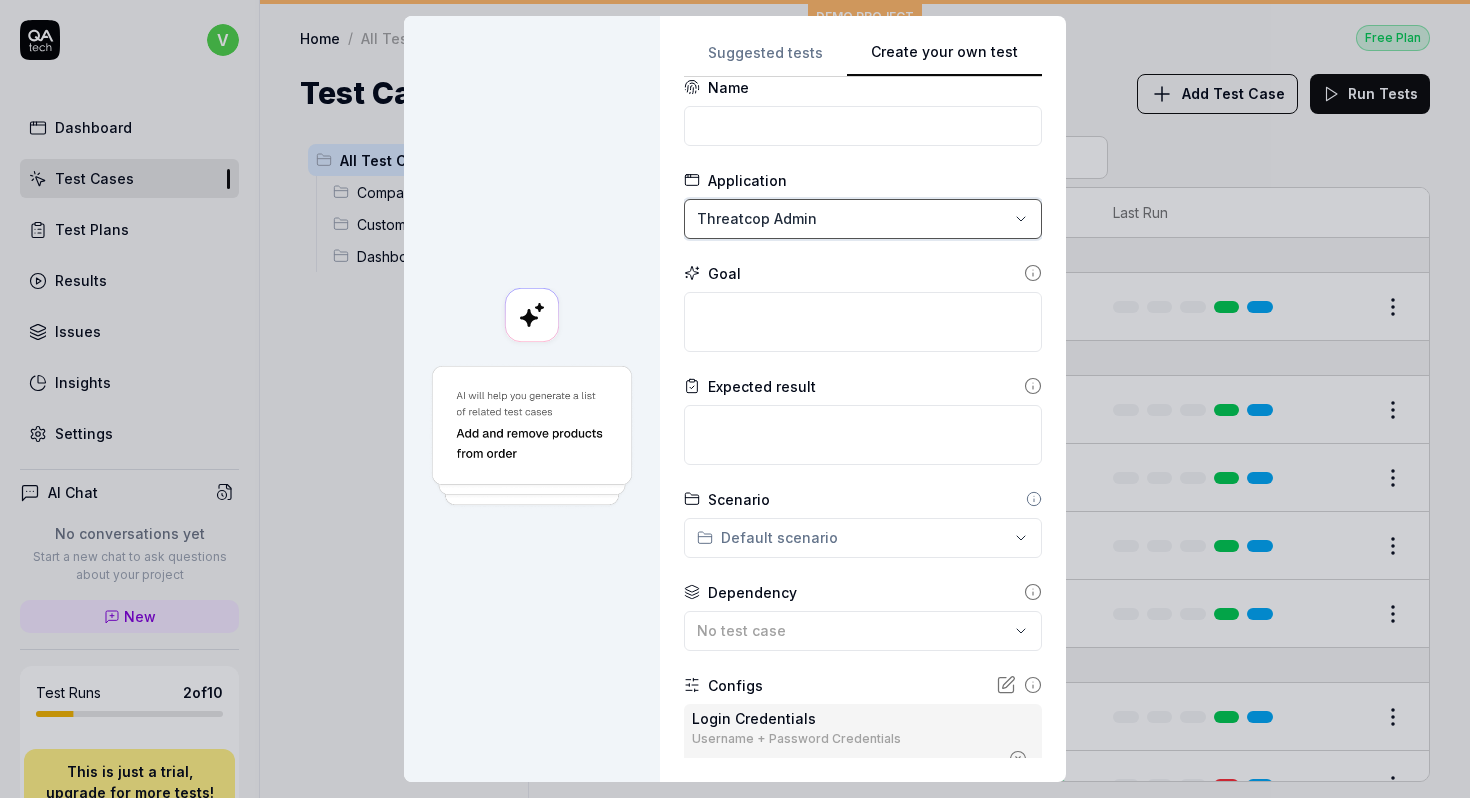 scroll, scrollTop: 0, scrollLeft: 0, axis: both 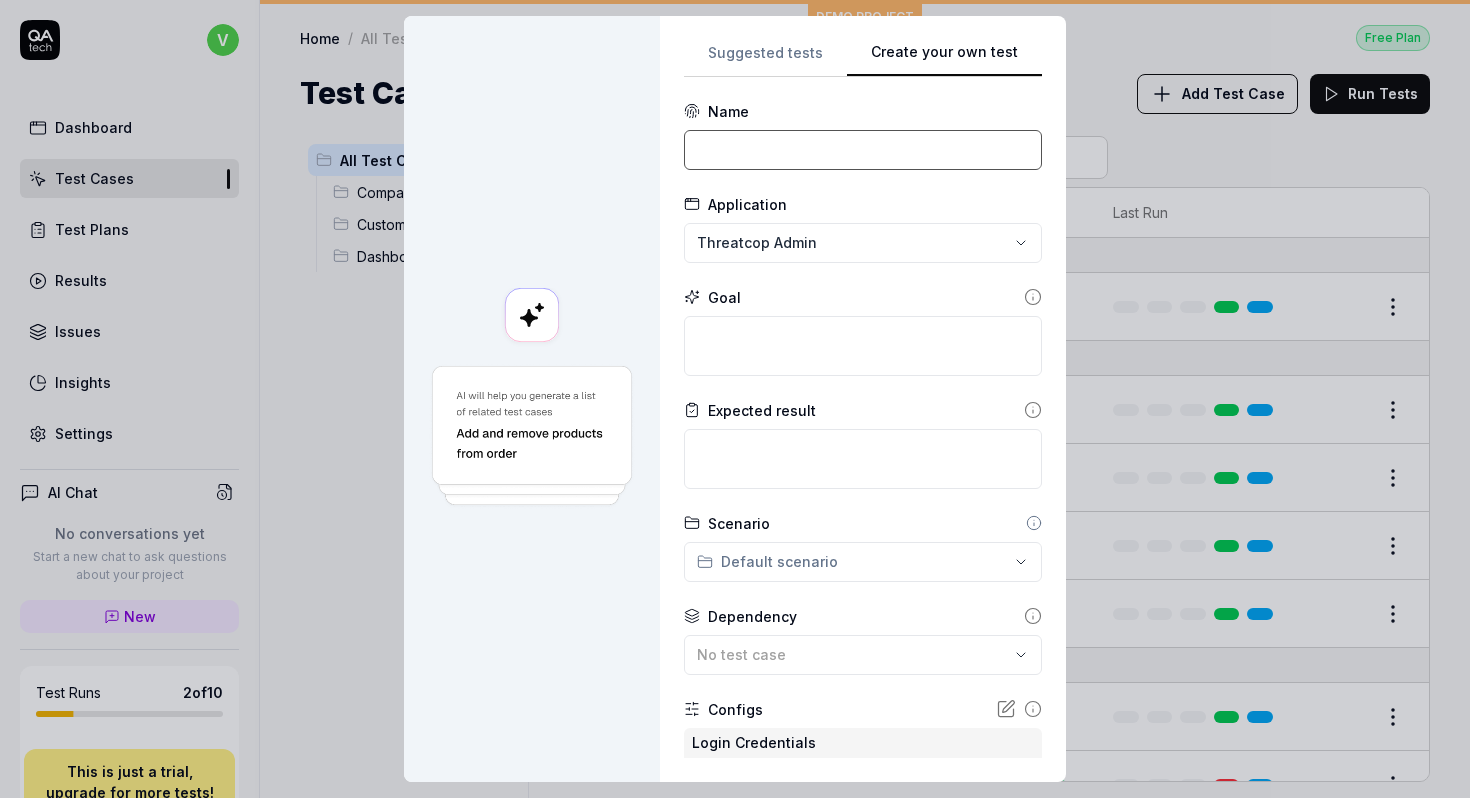 click at bounding box center (863, 150) 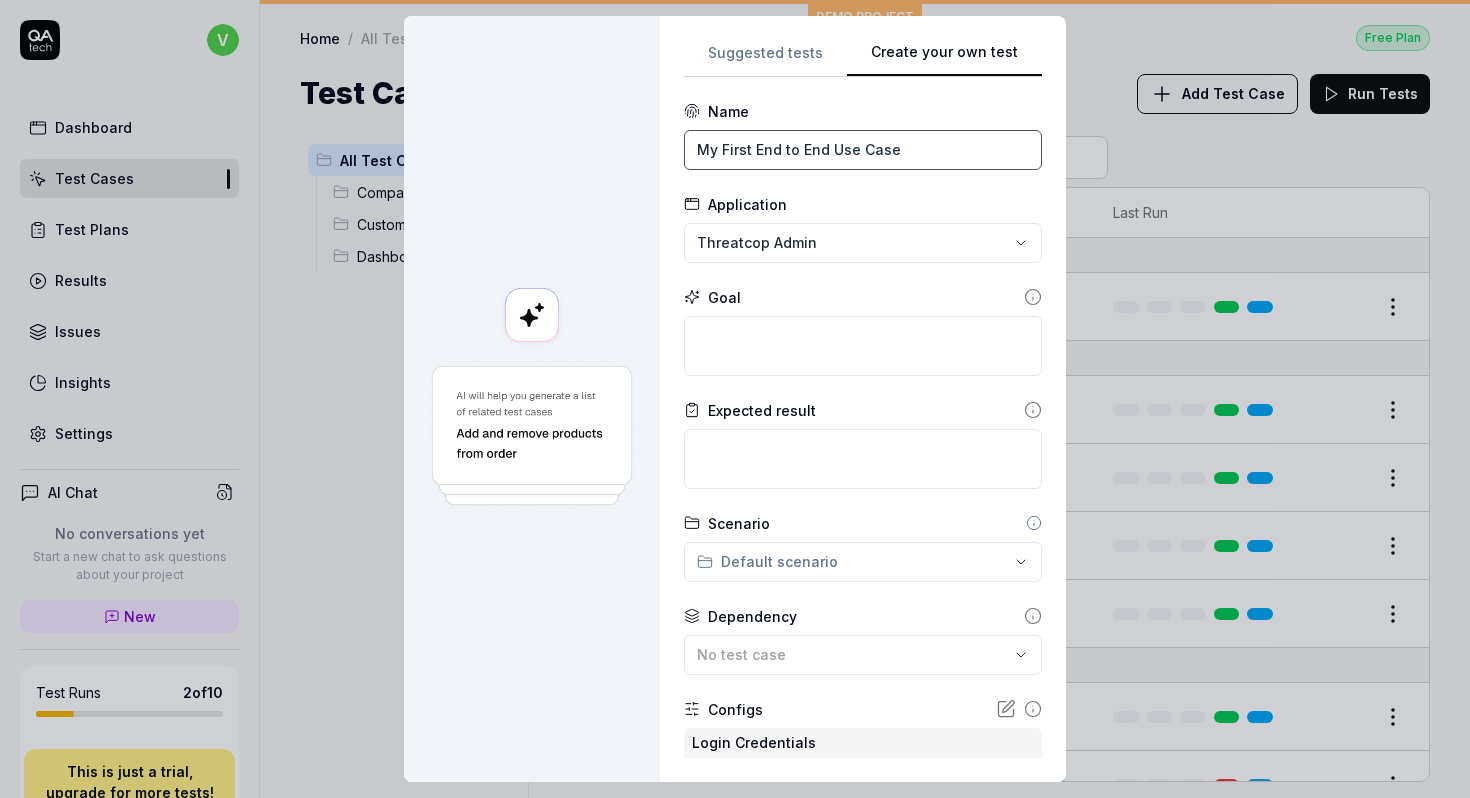 type on "My First End to End Use Case" 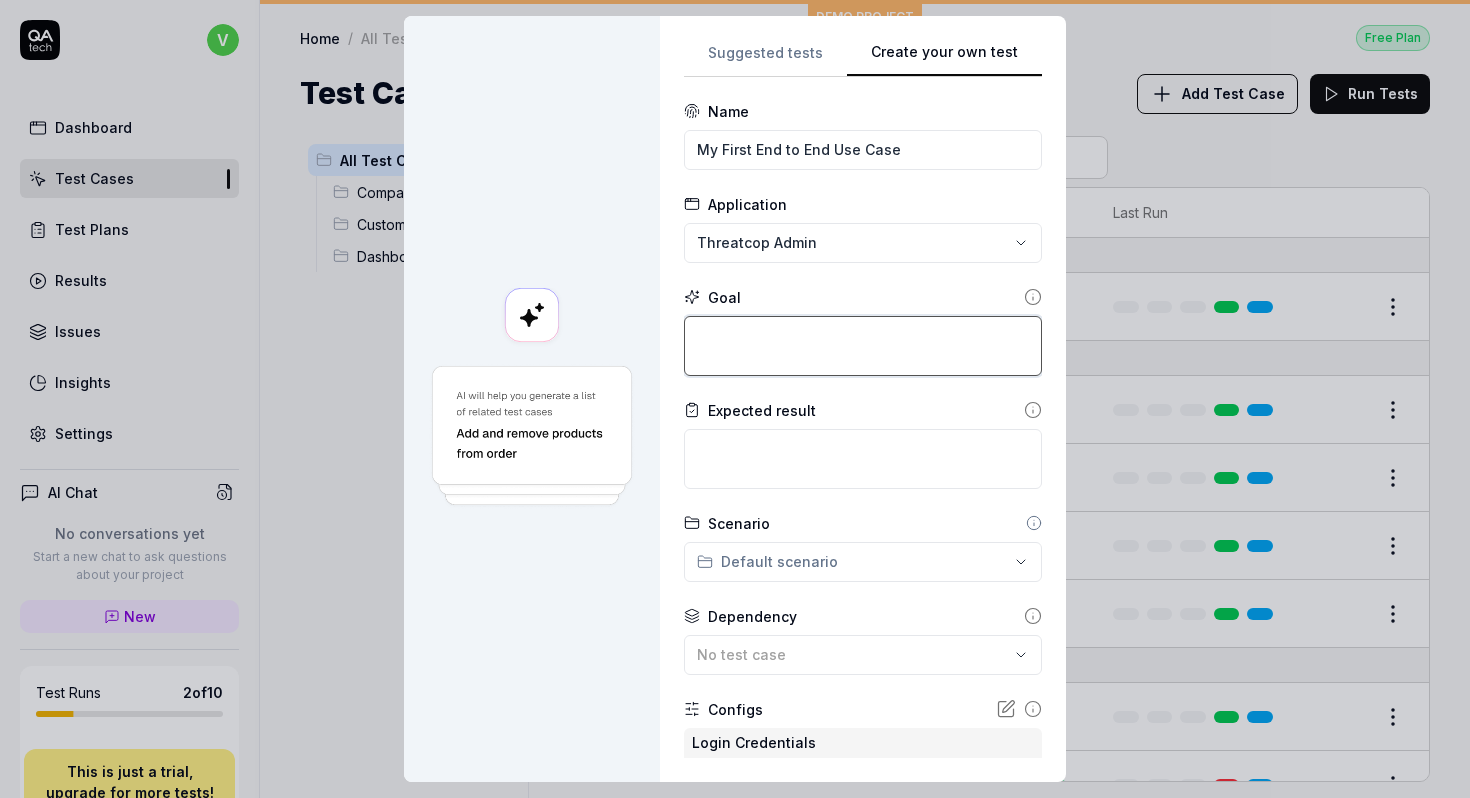 click at bounding box center (863, 346) 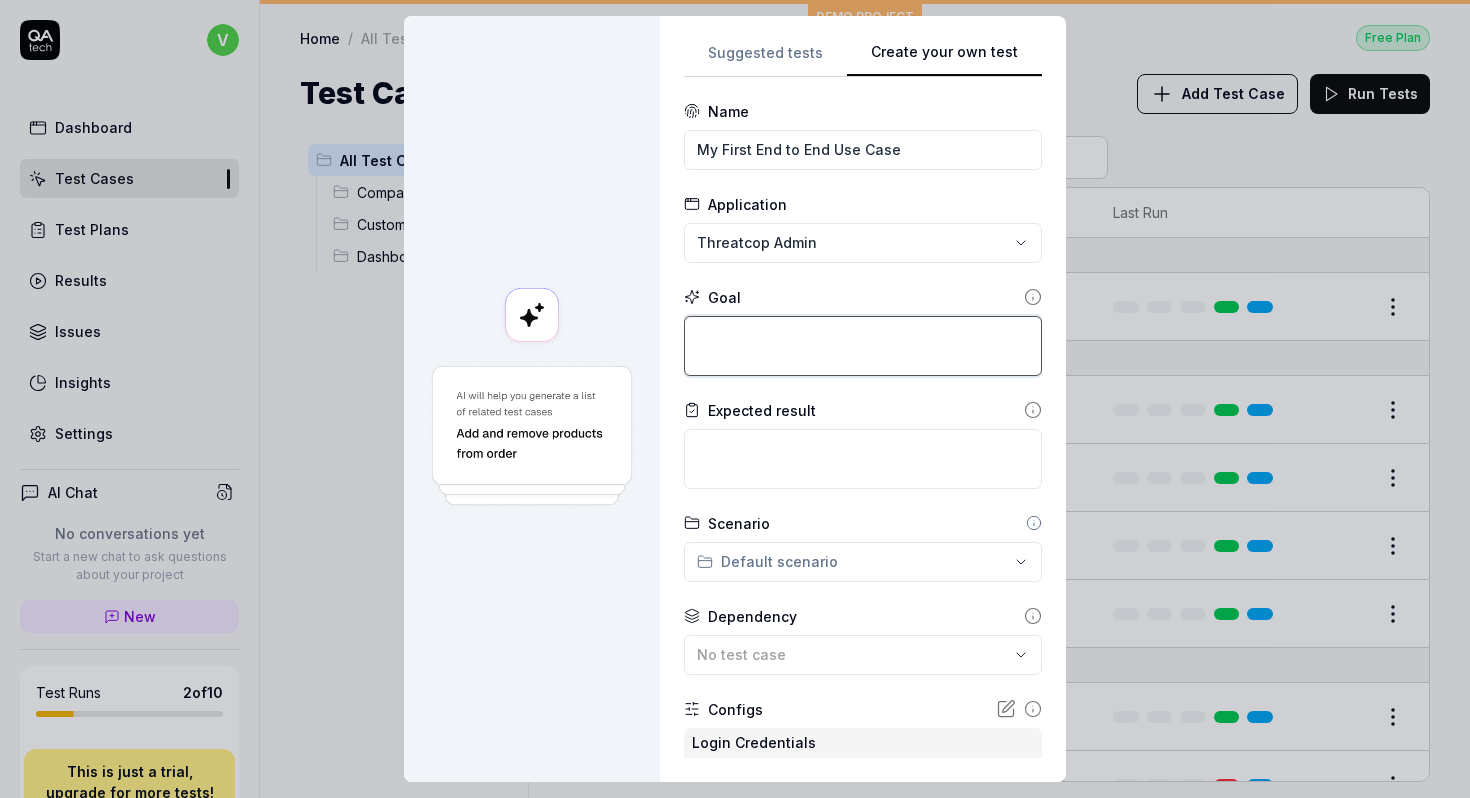 type on "*" 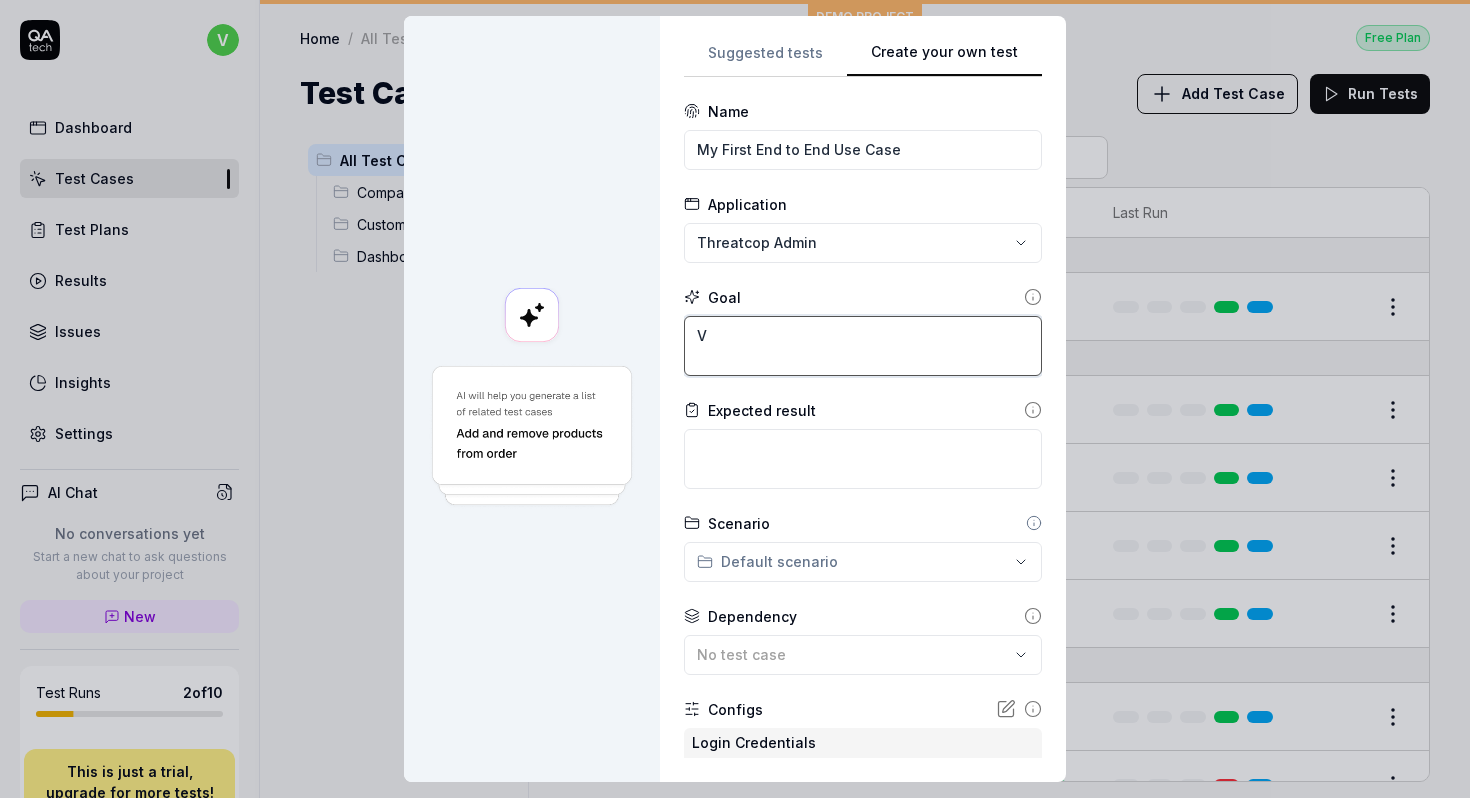type on "*" 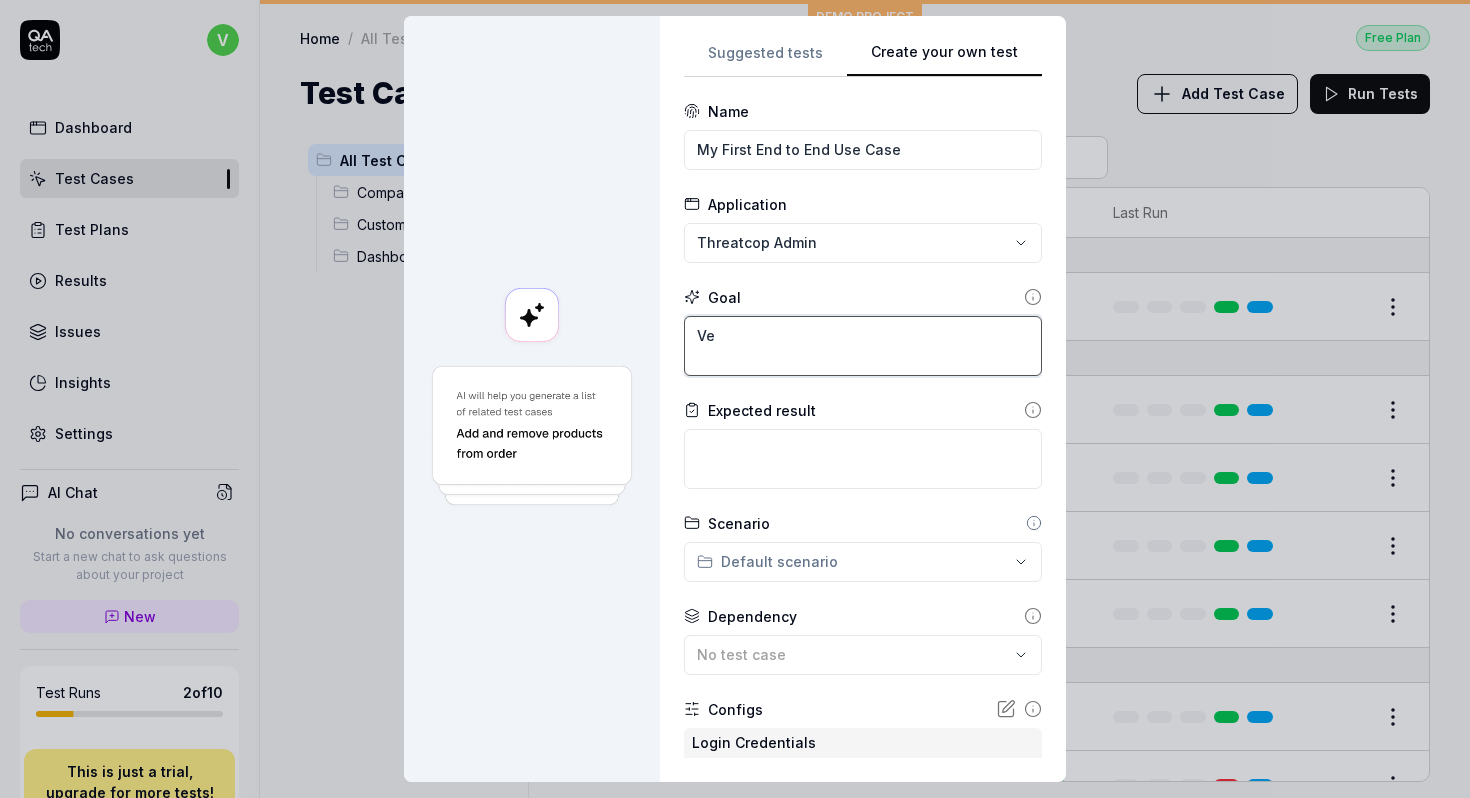 type on "*" 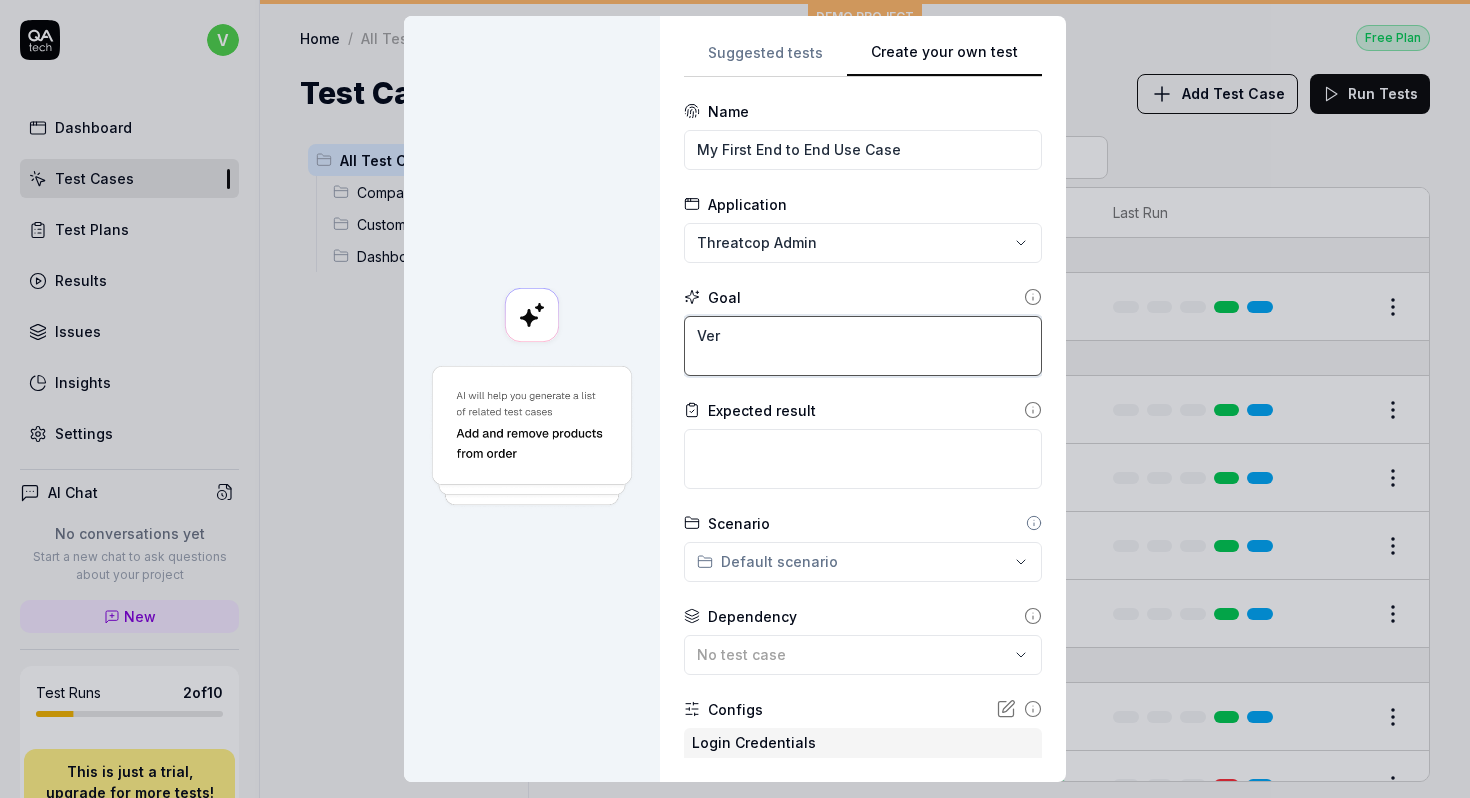 type on "*" 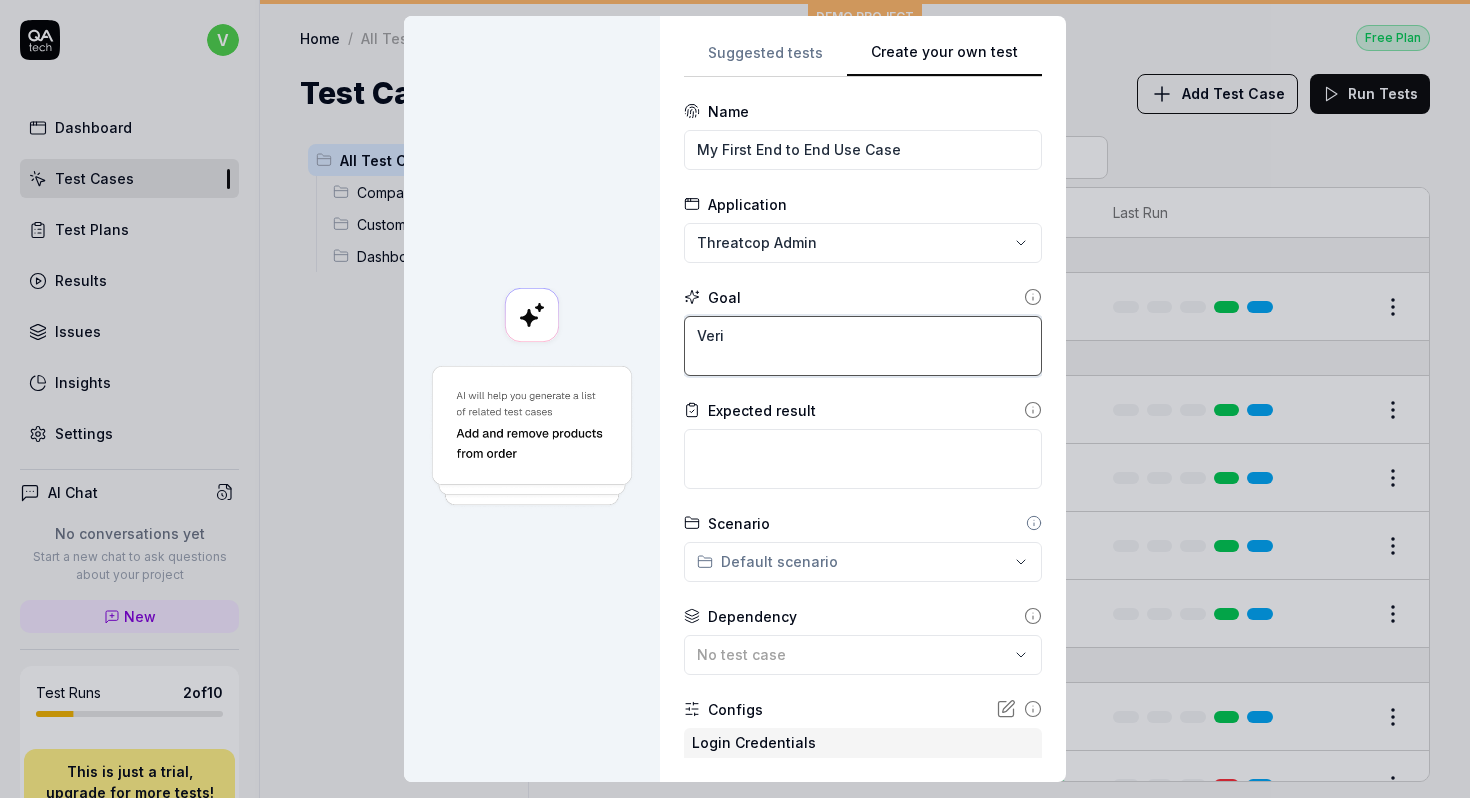 type on "*" 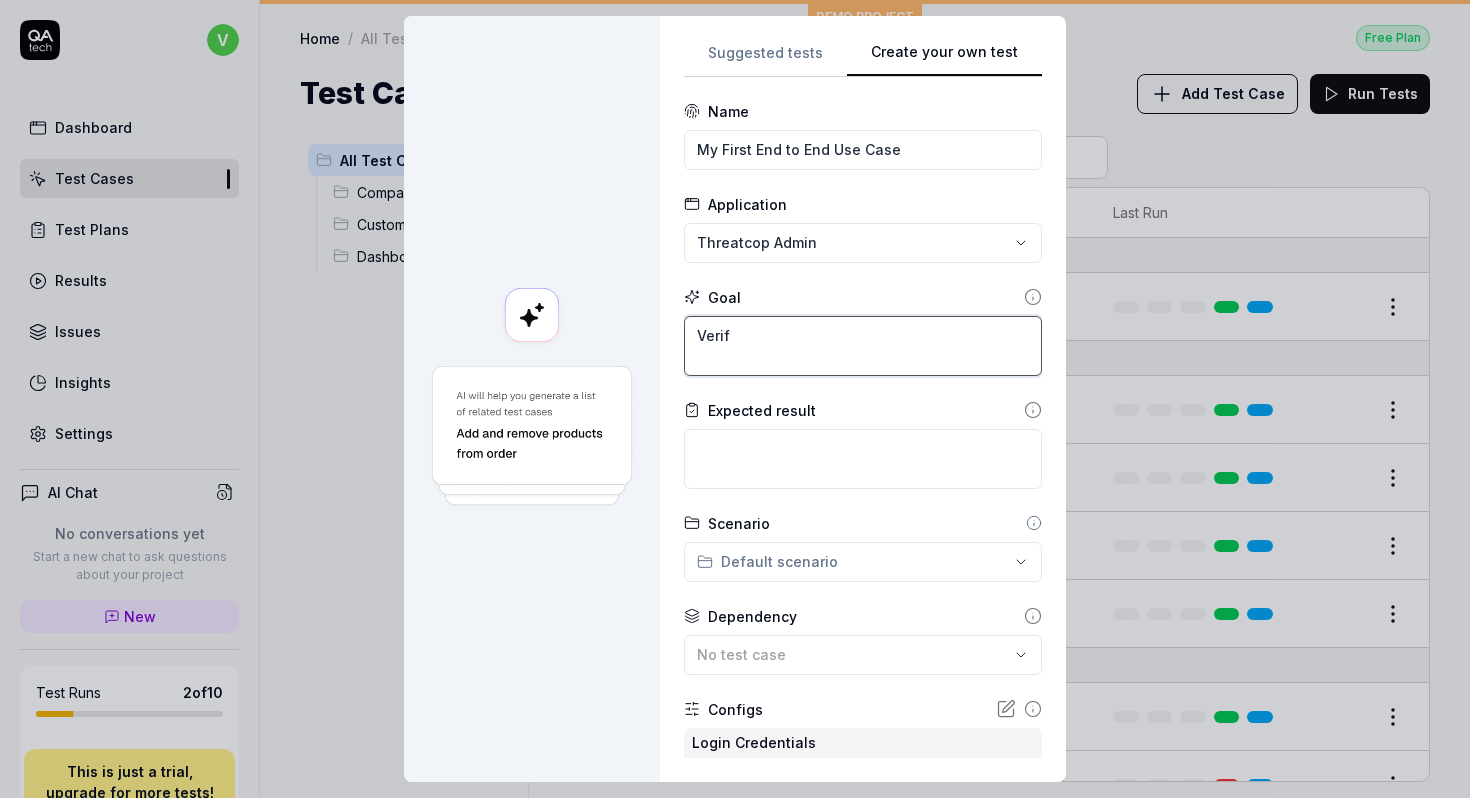 type on "Verify" 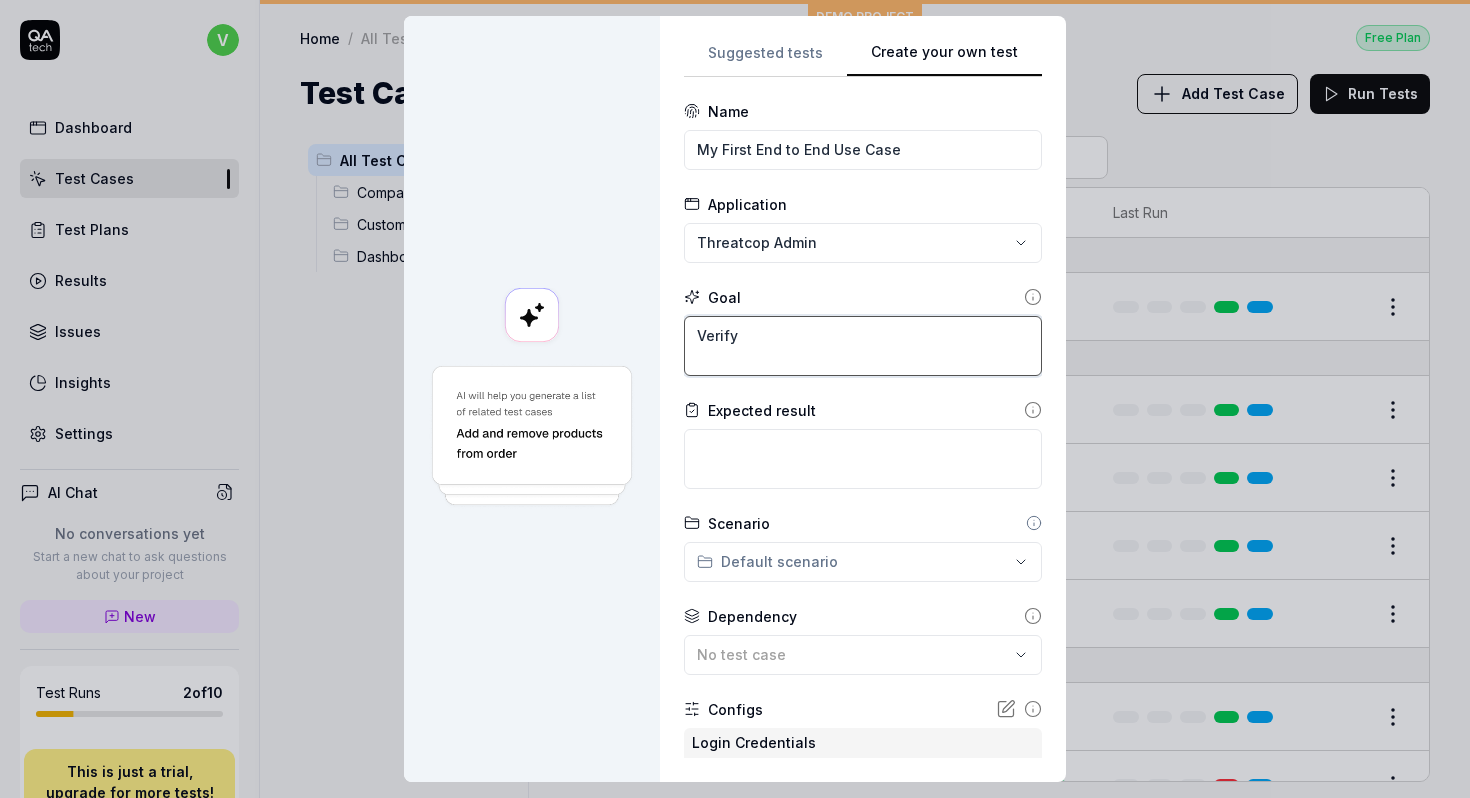 type on "*" 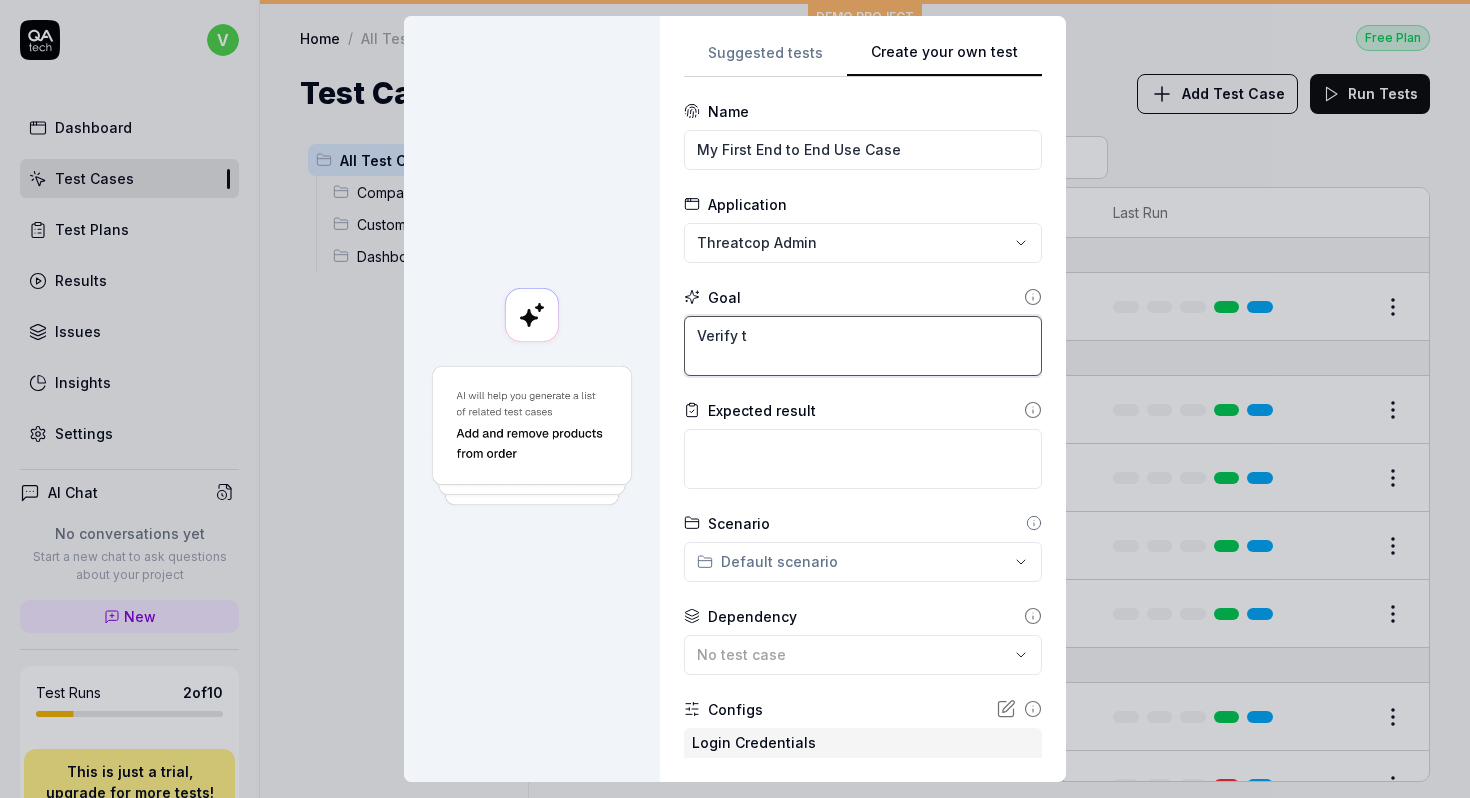 type on "*" 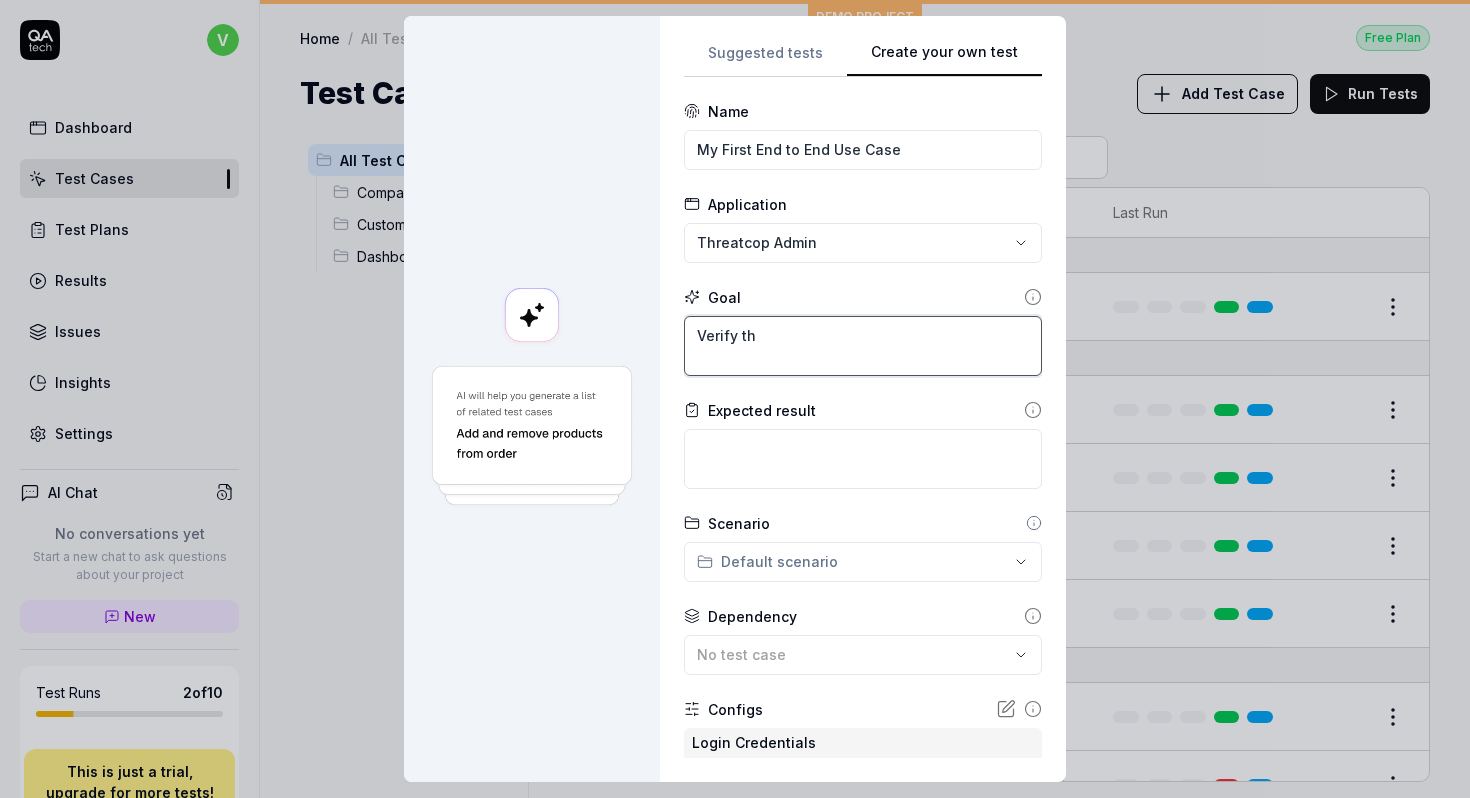 type on "*" 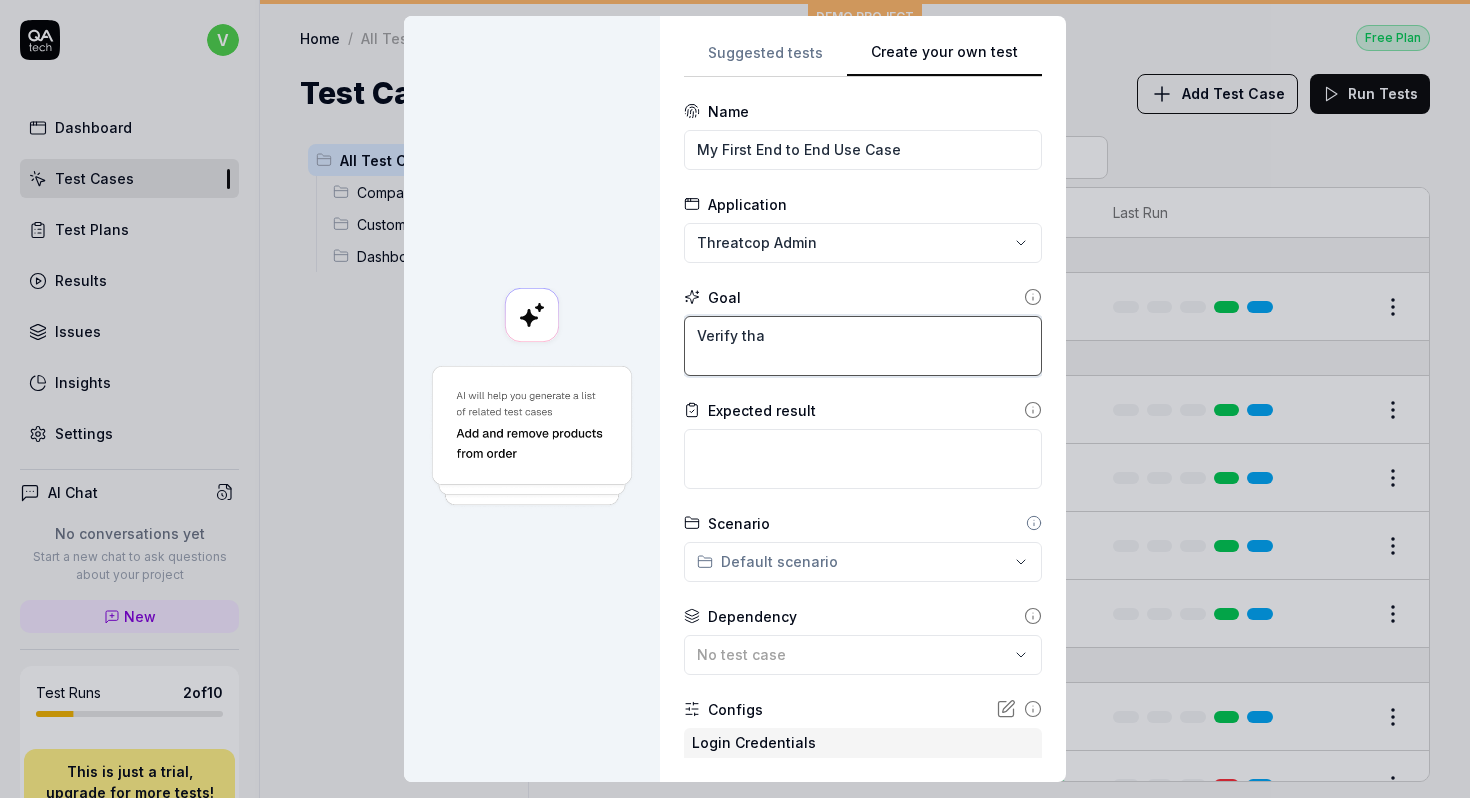 type on "*" 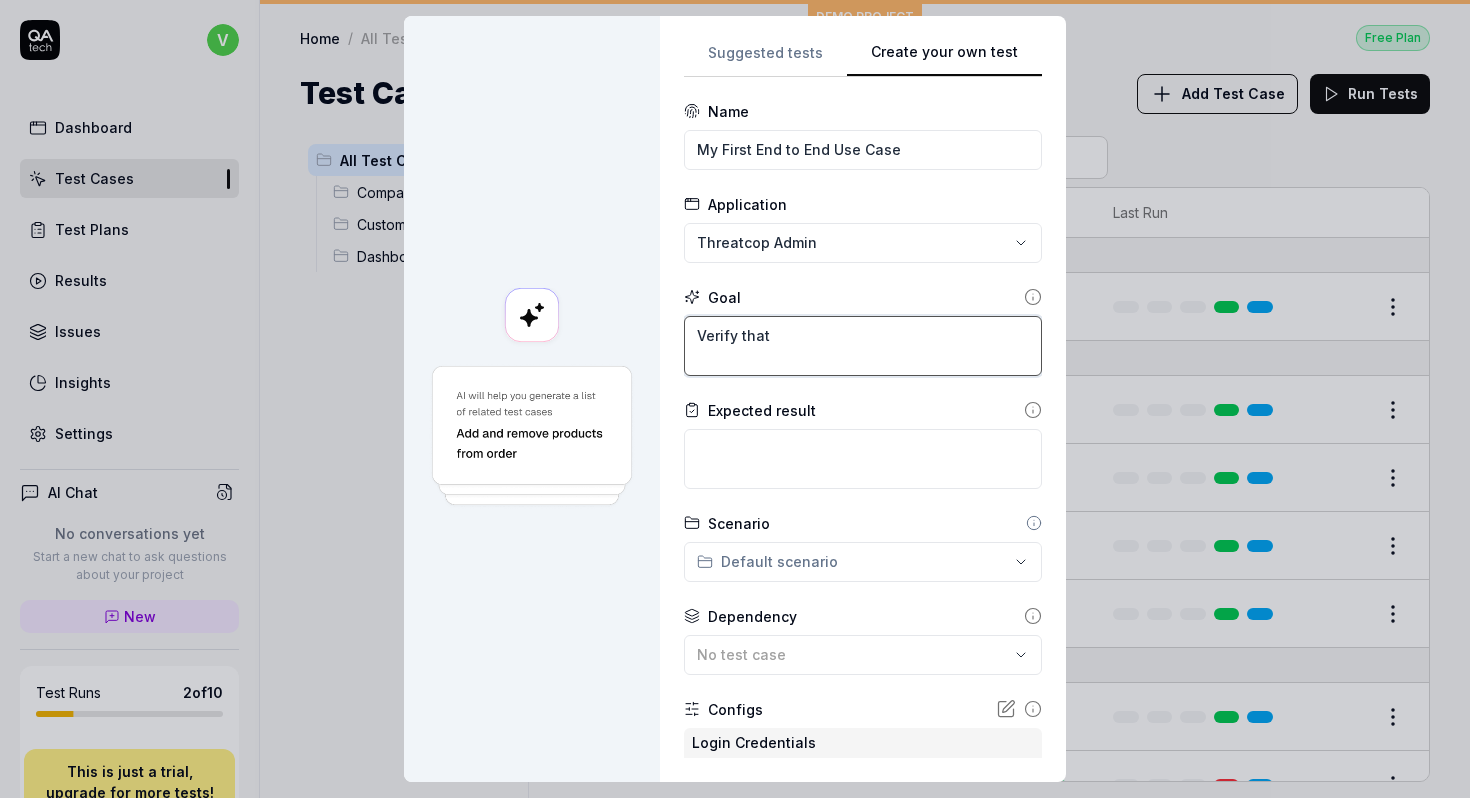 type on "*" 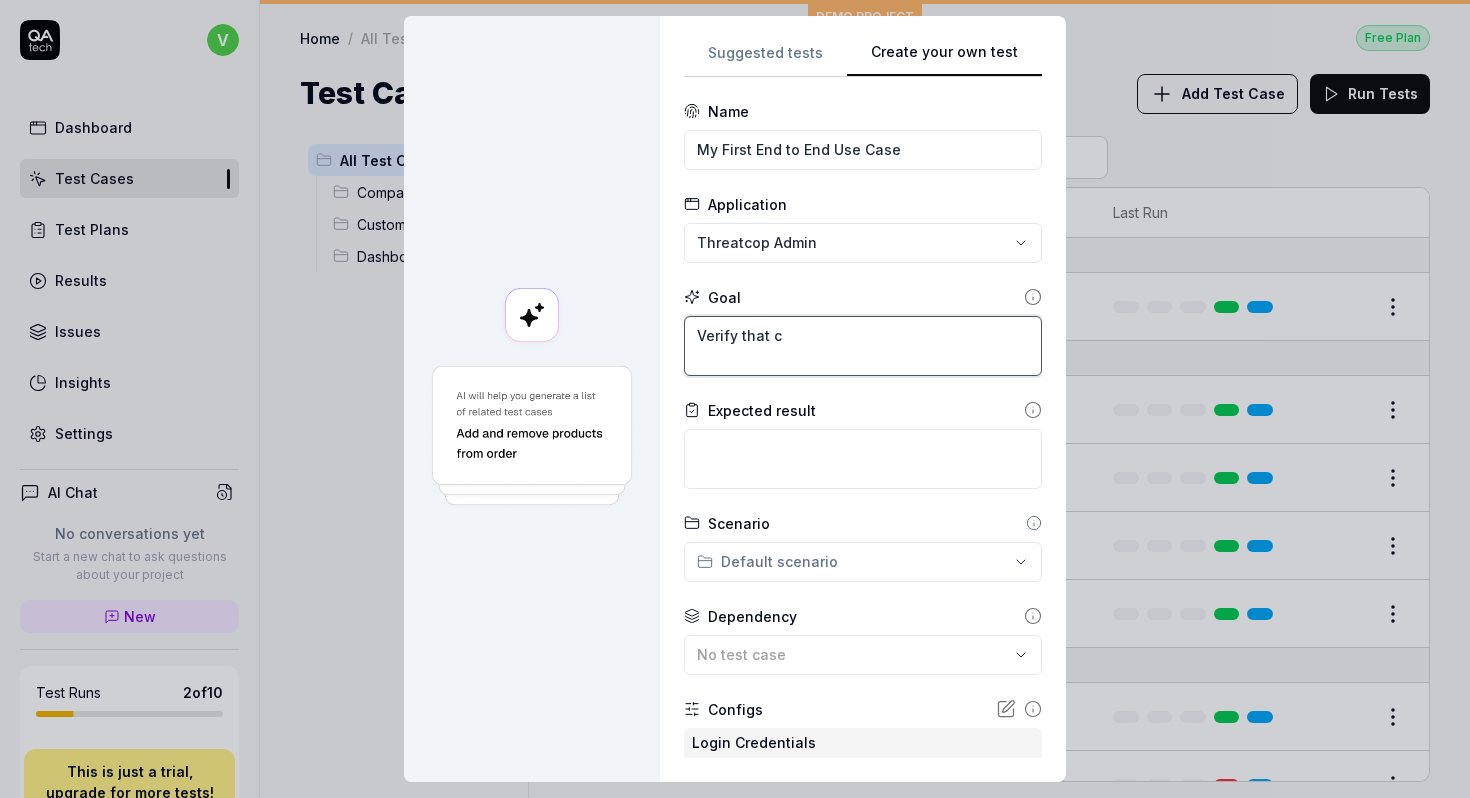 type on "*" 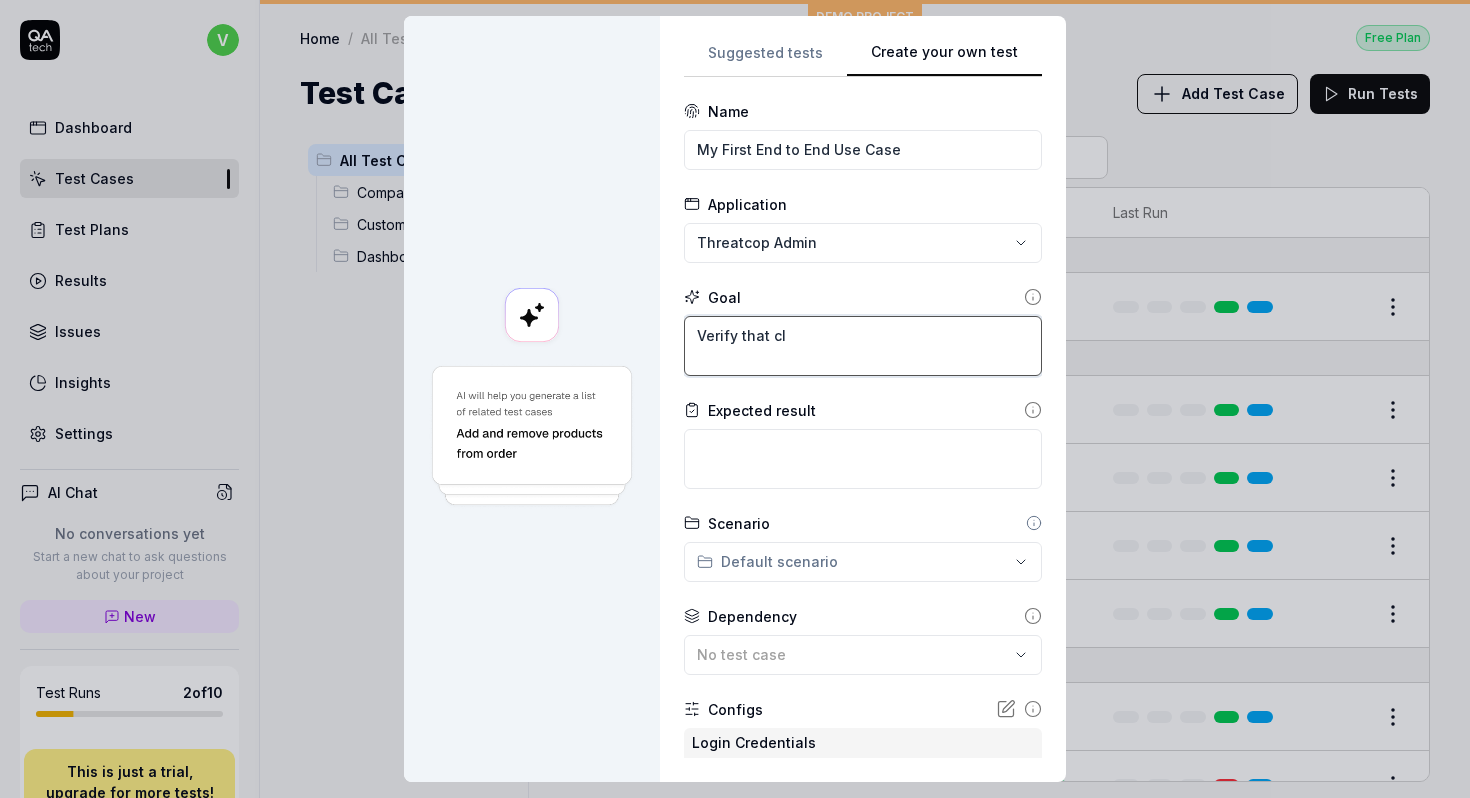 type on "*" 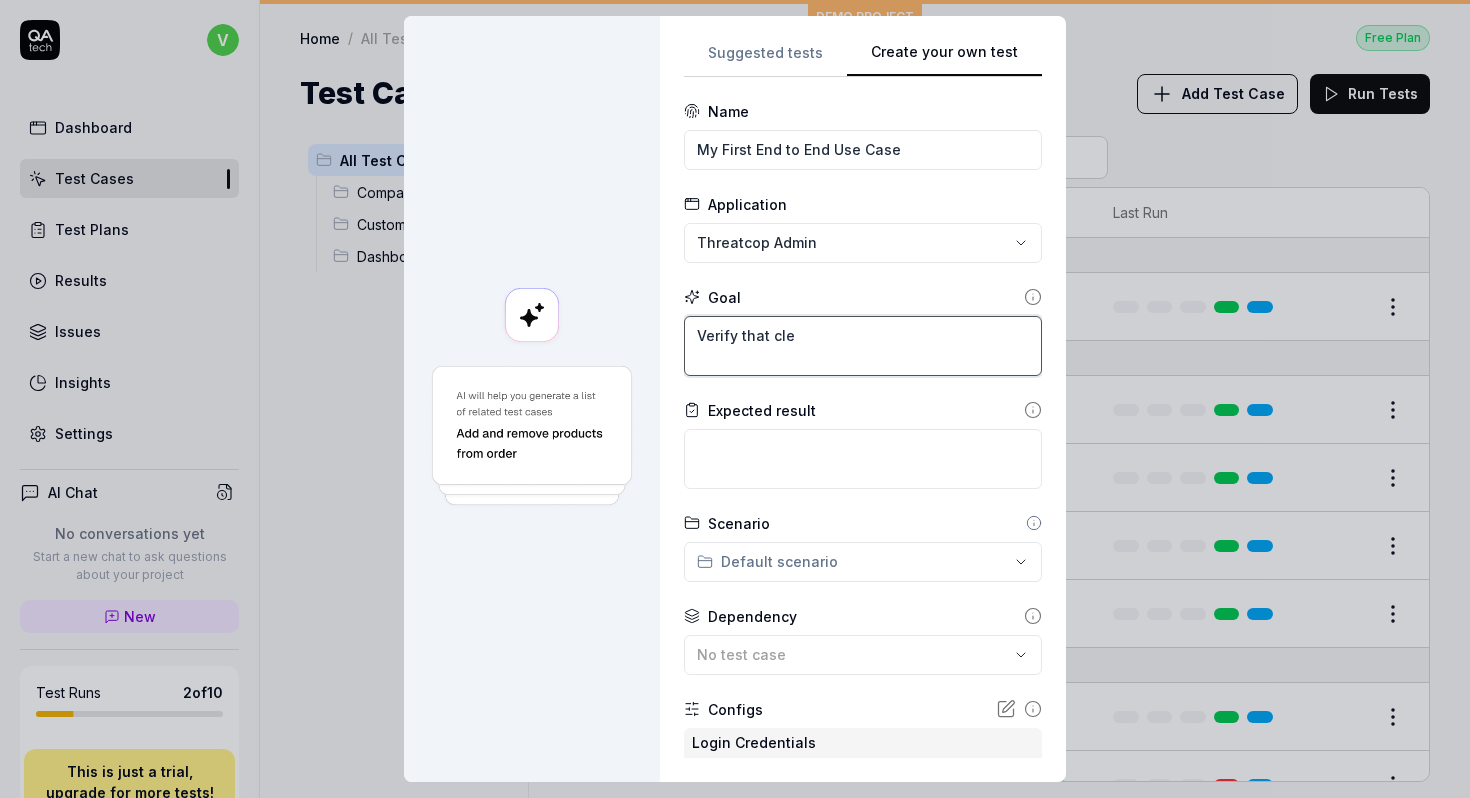 type on "*" 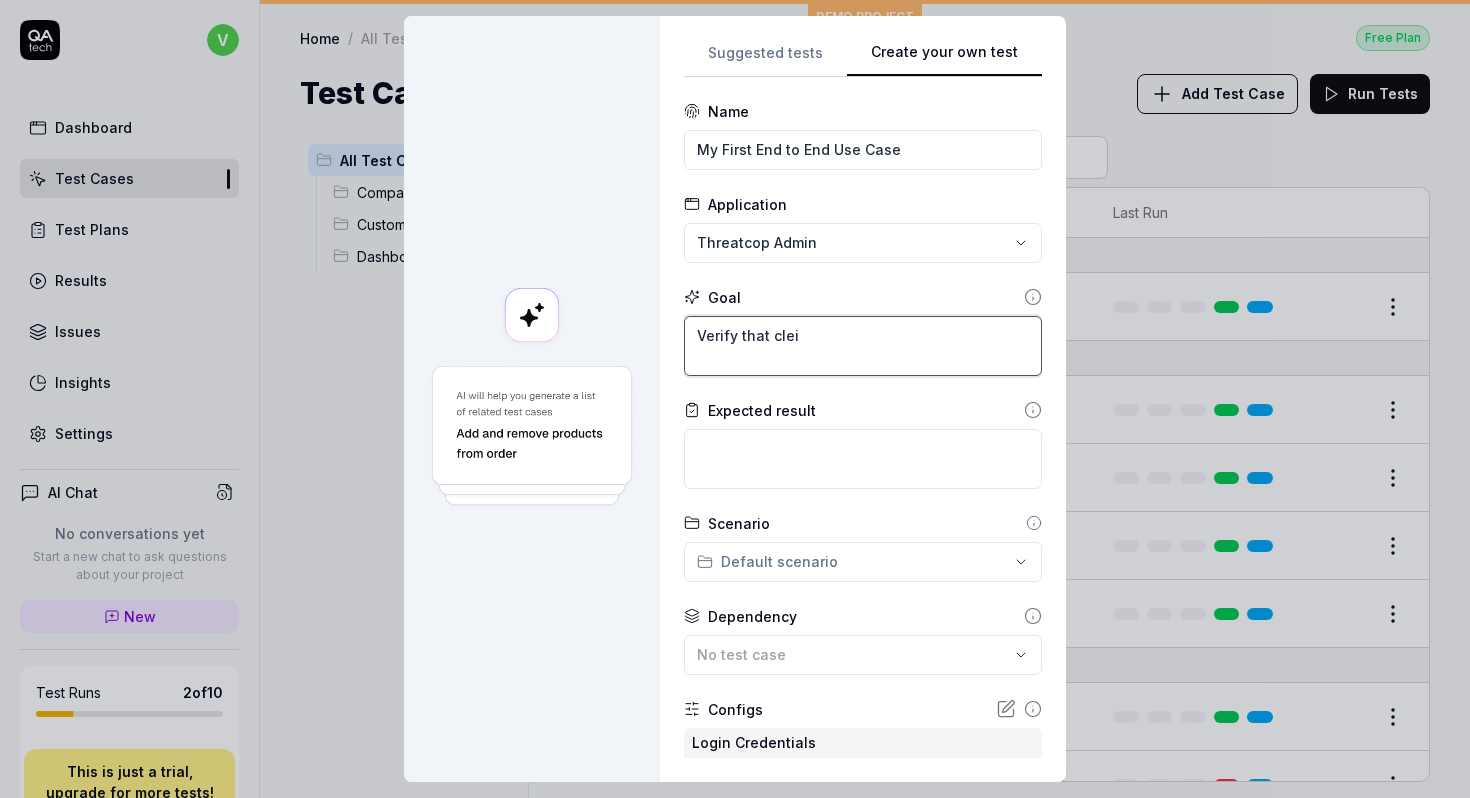 type on "*" 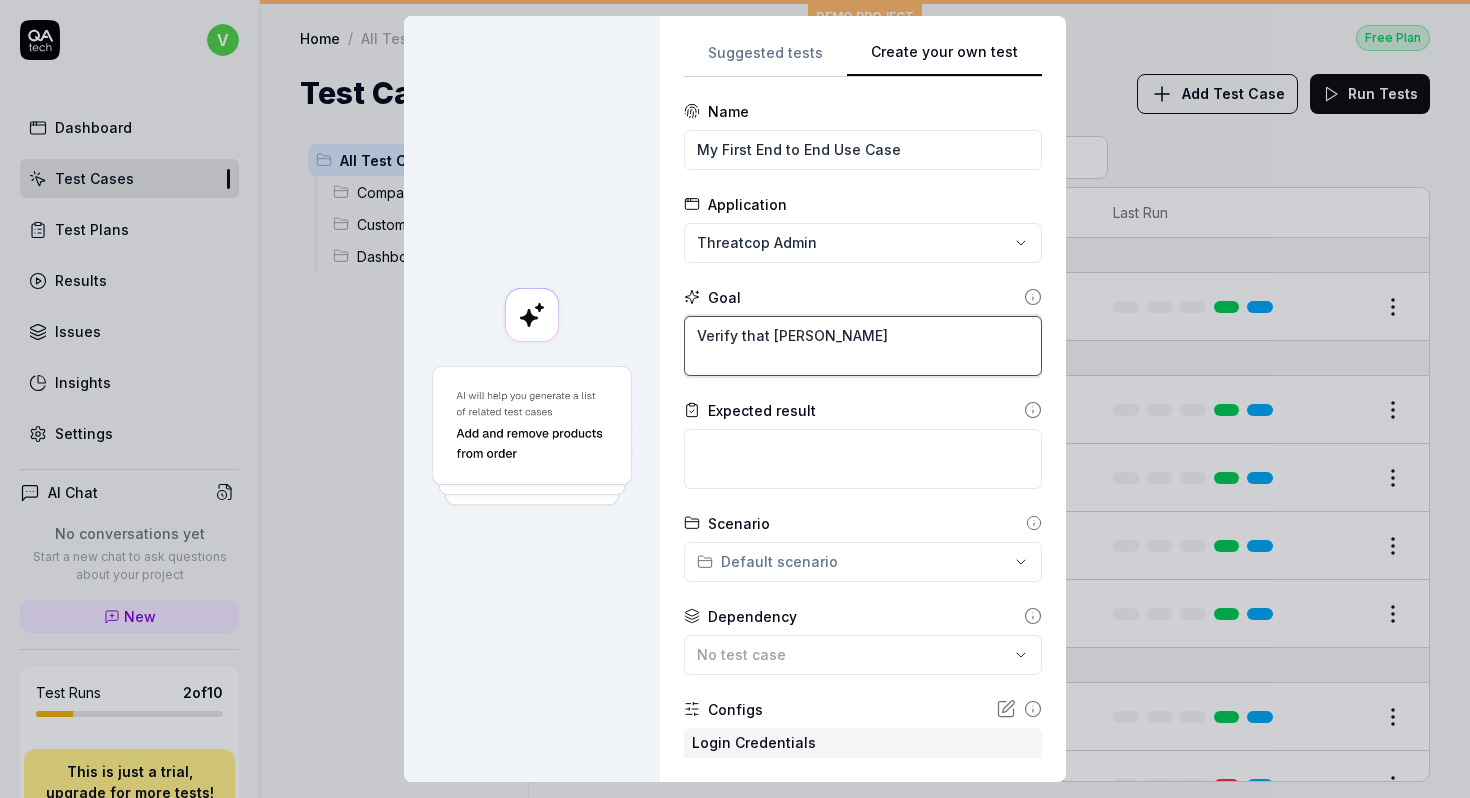 type on "*" 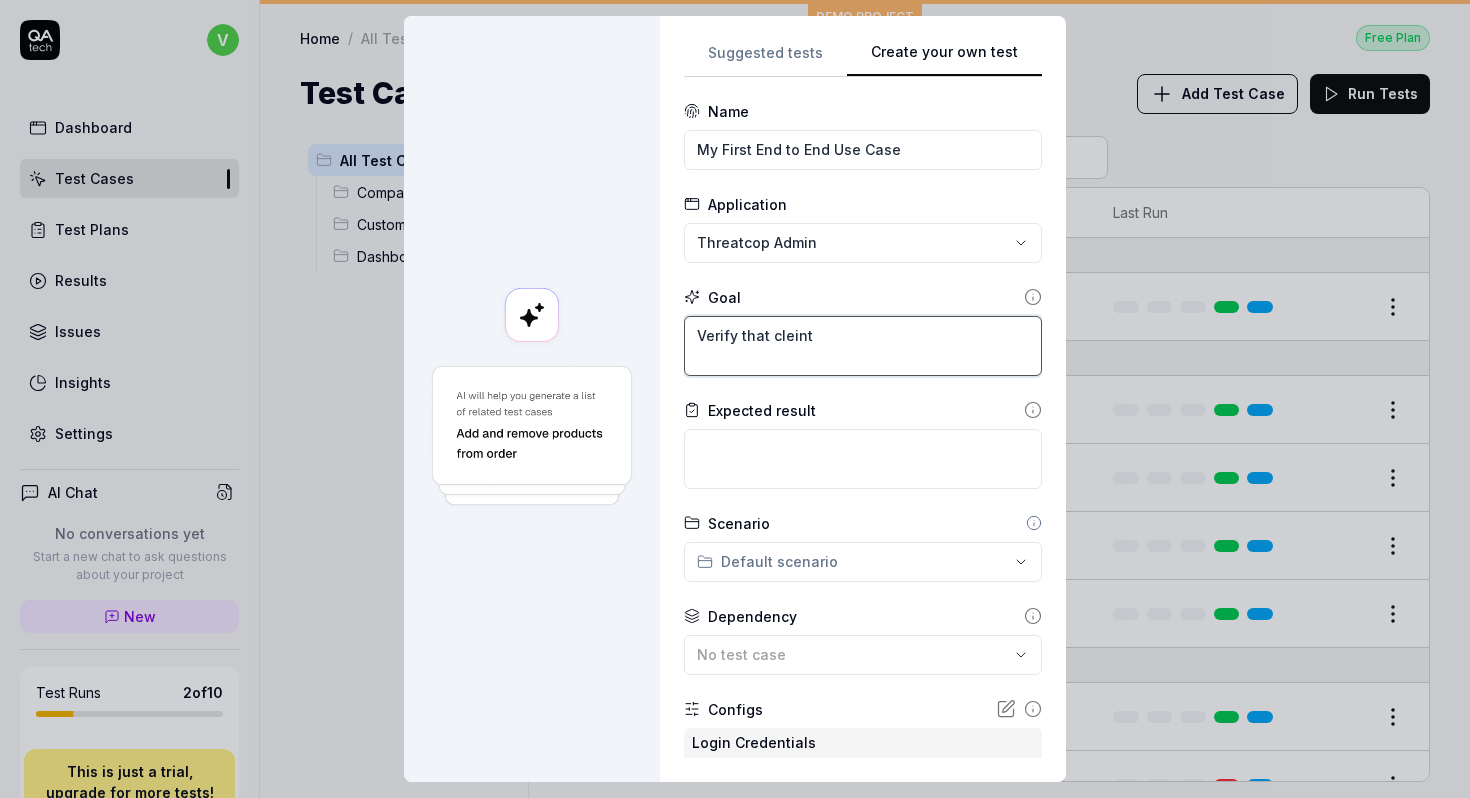 type on "*" 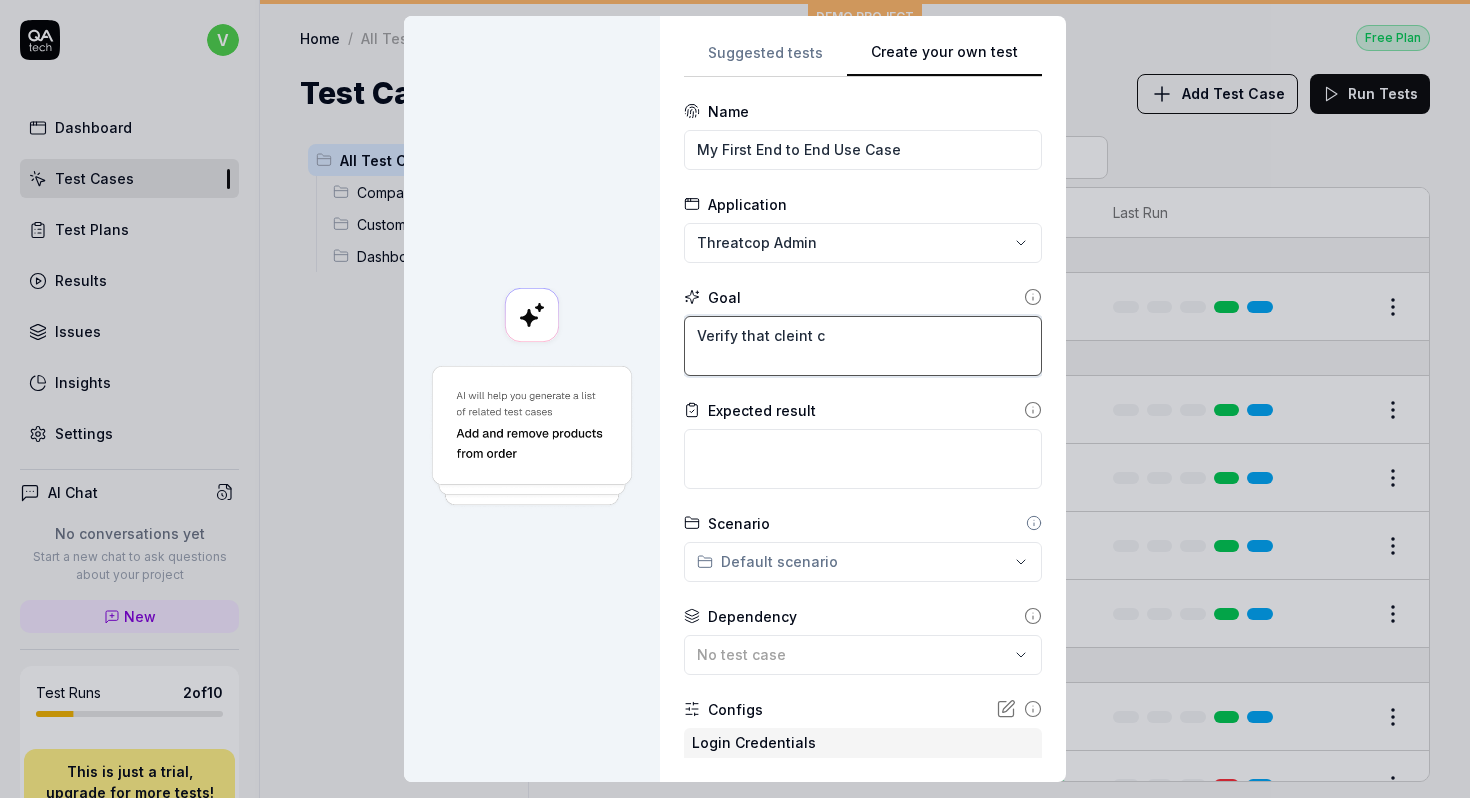 type on "*" 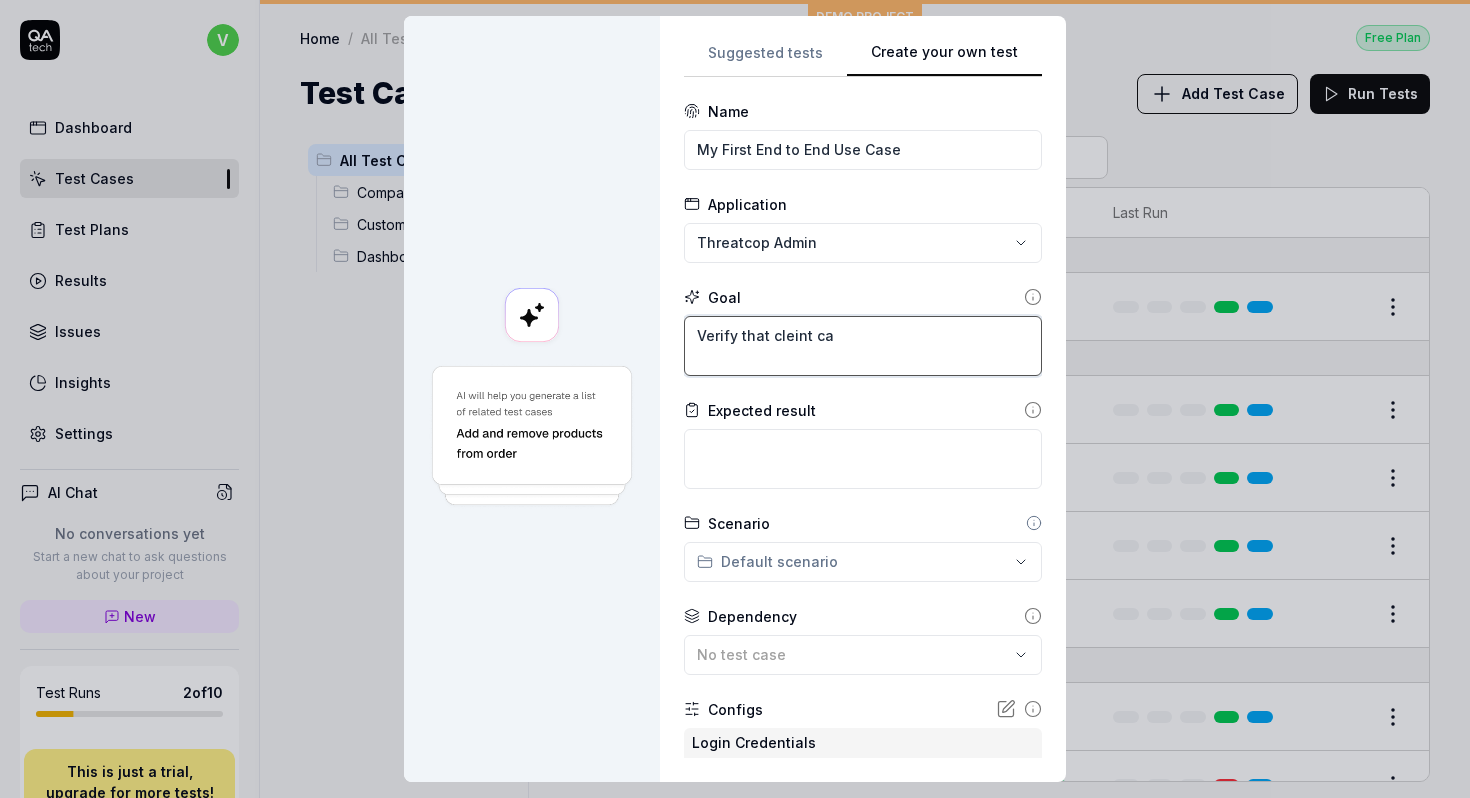 type on "Verify that cleint can" 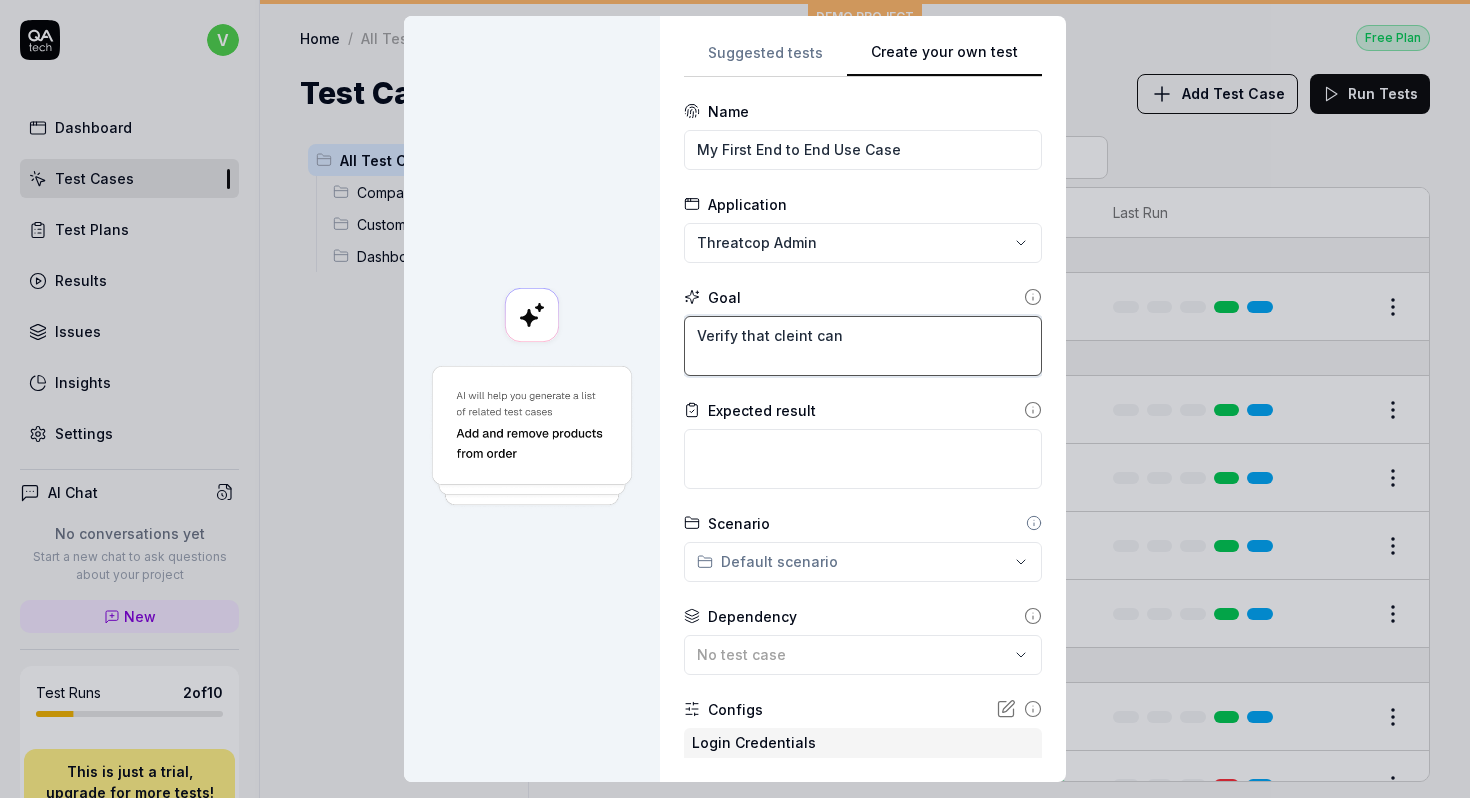 type on "*" 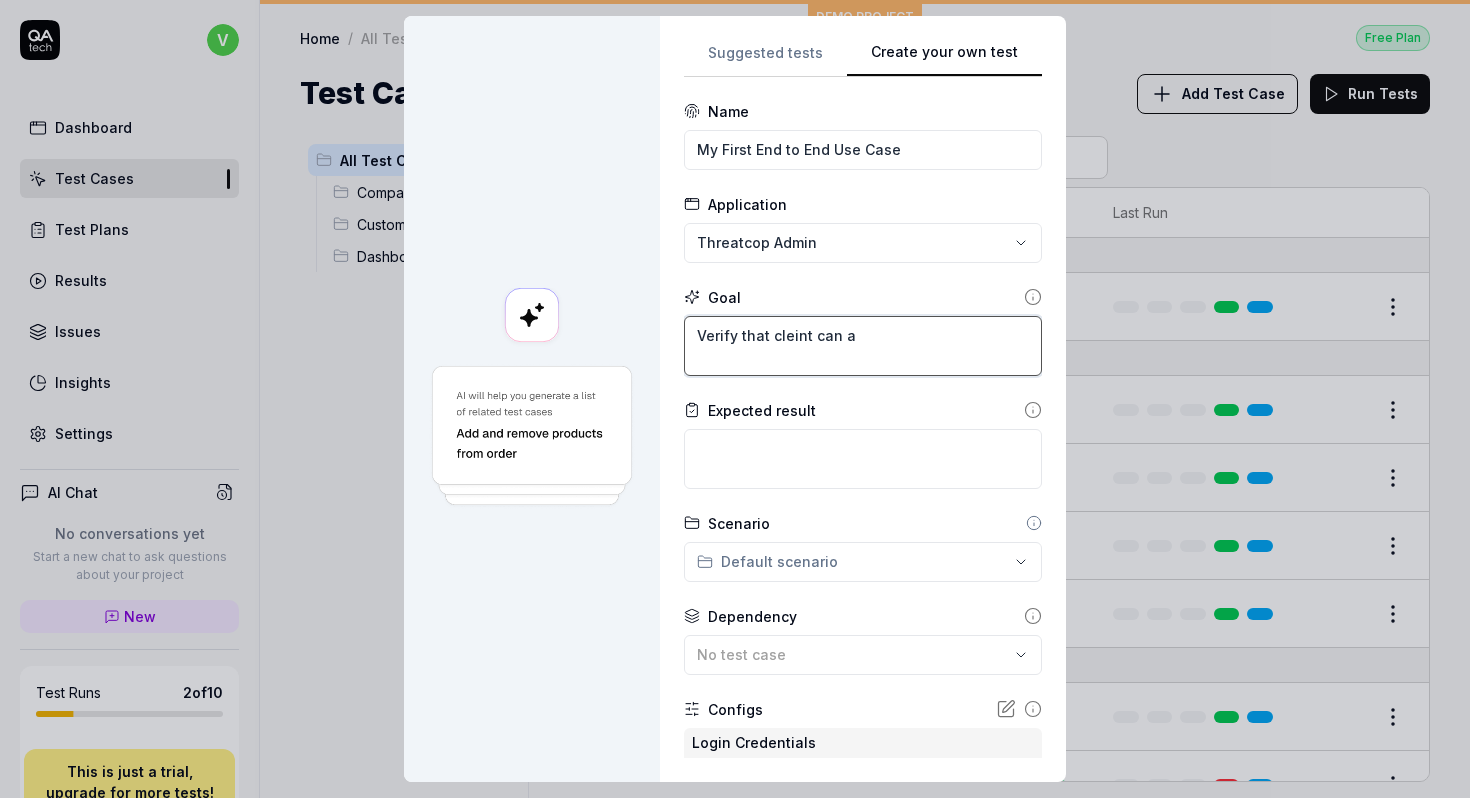type on "*" 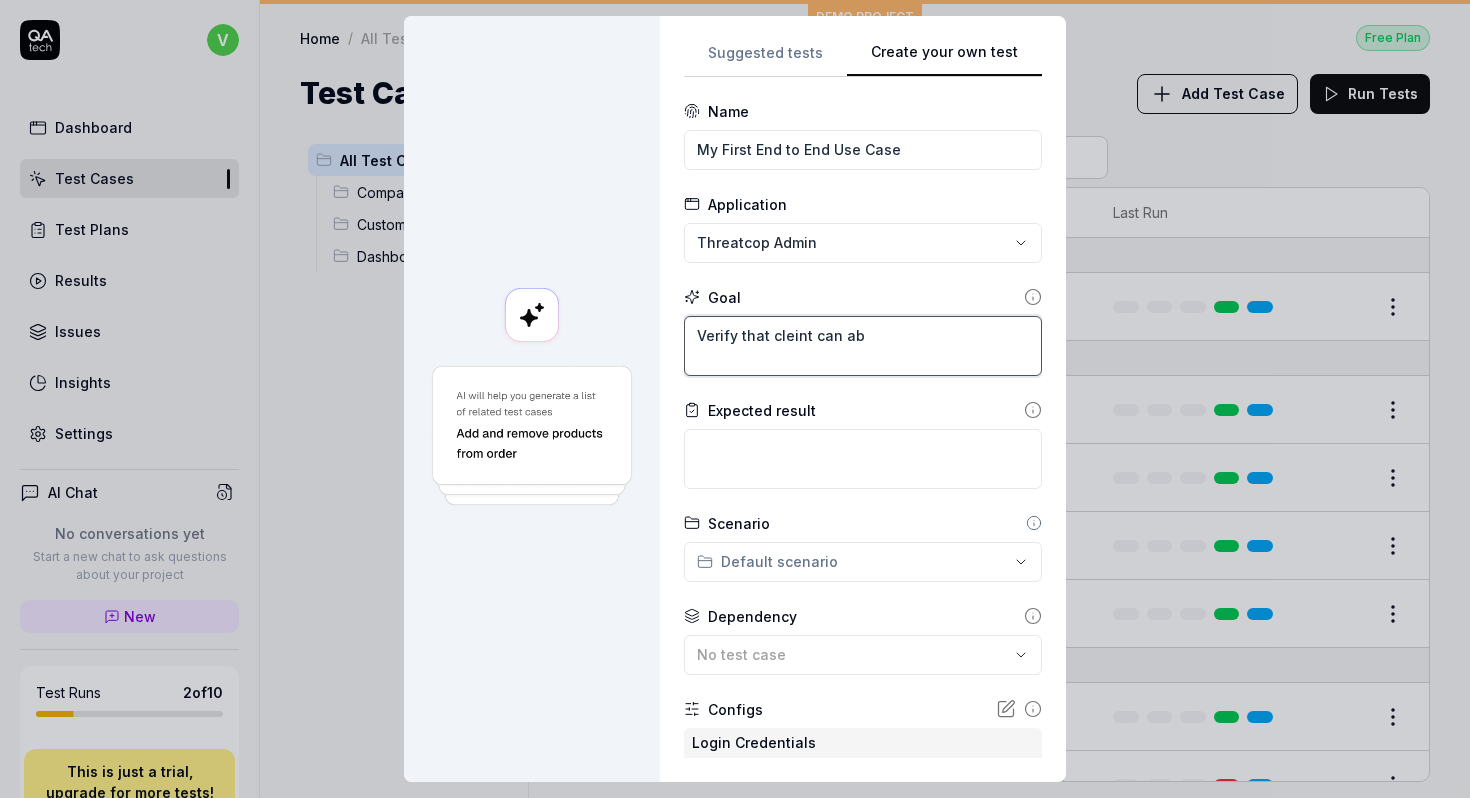 type on "*" 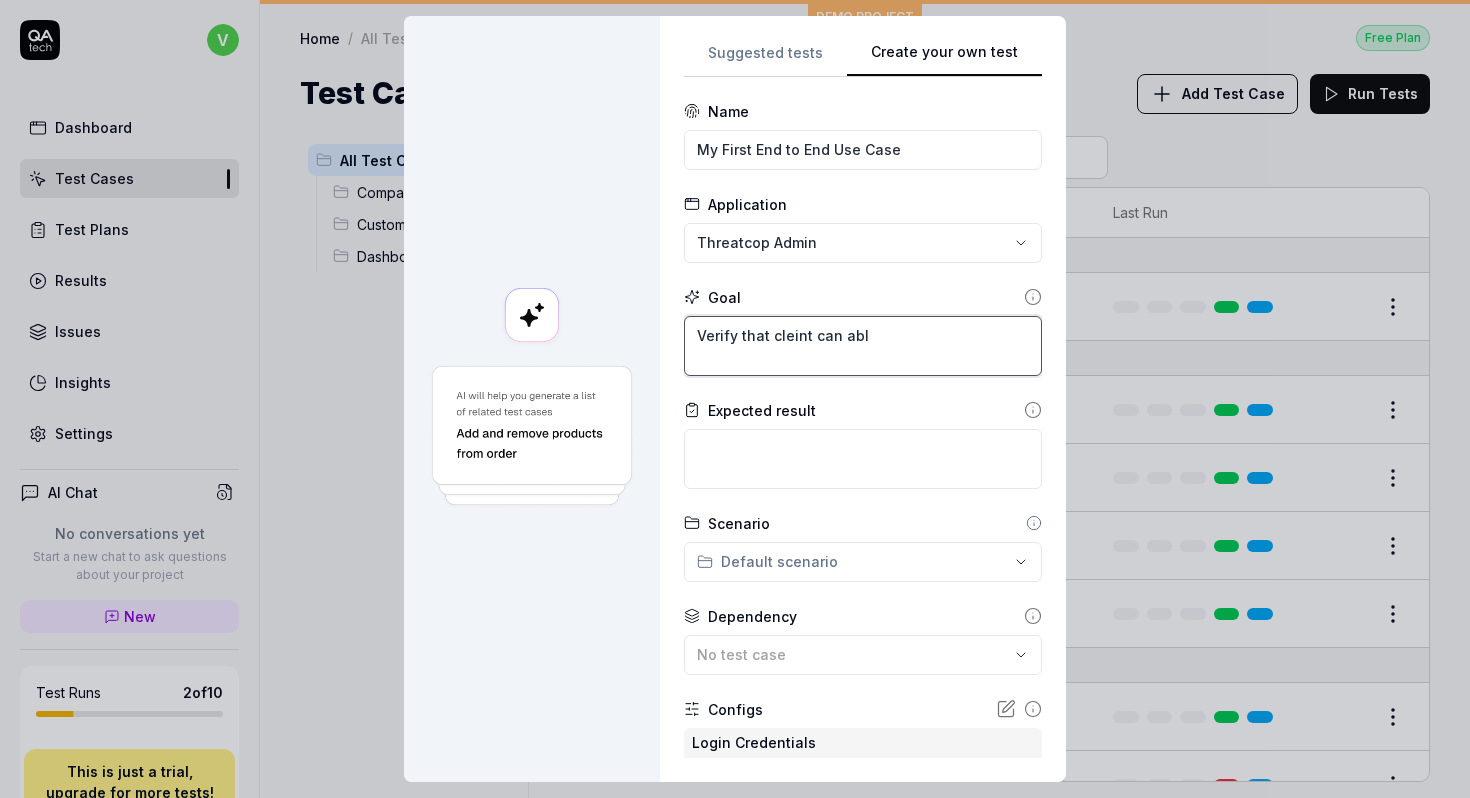 type on "*" 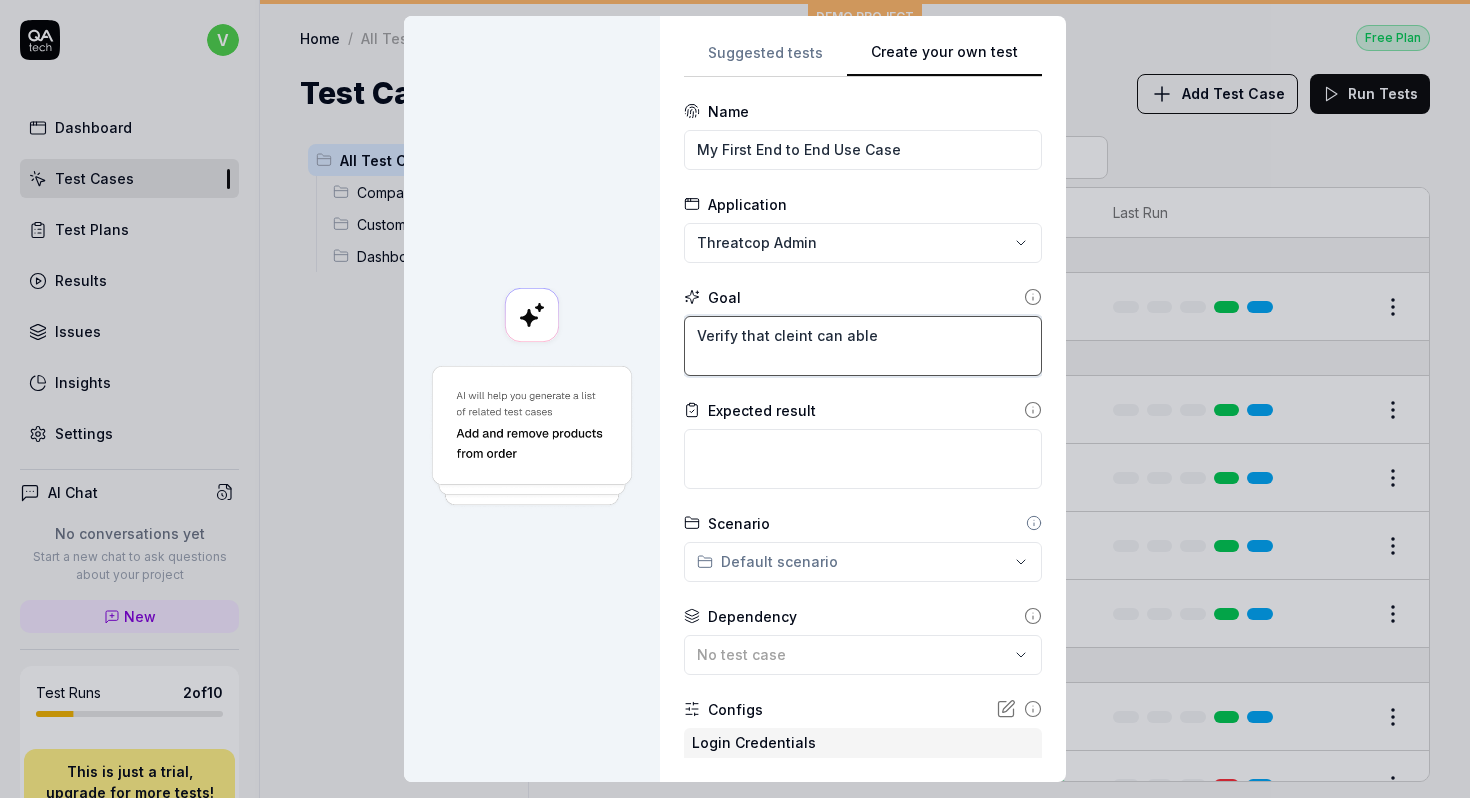 type on "*" 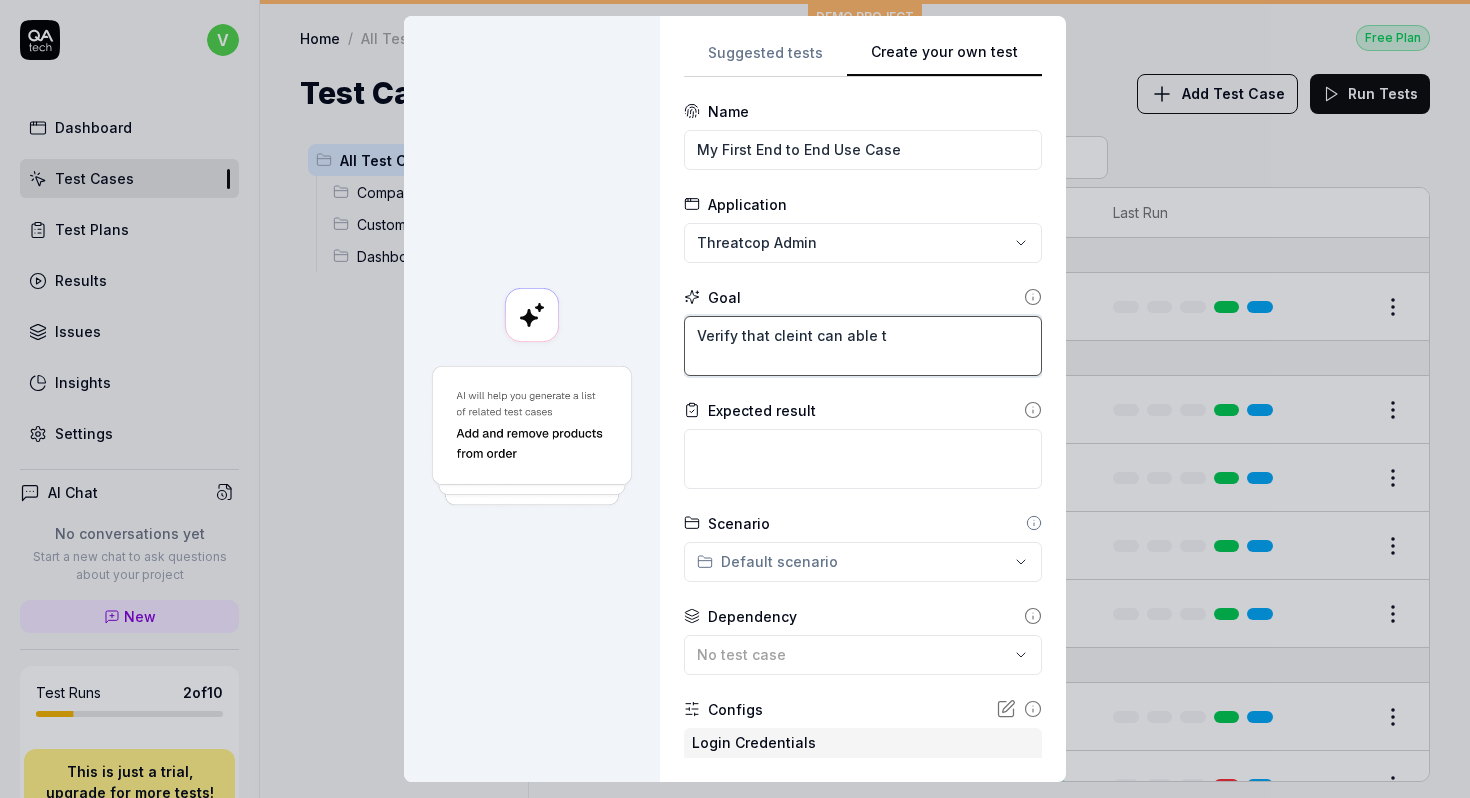 type on "*" 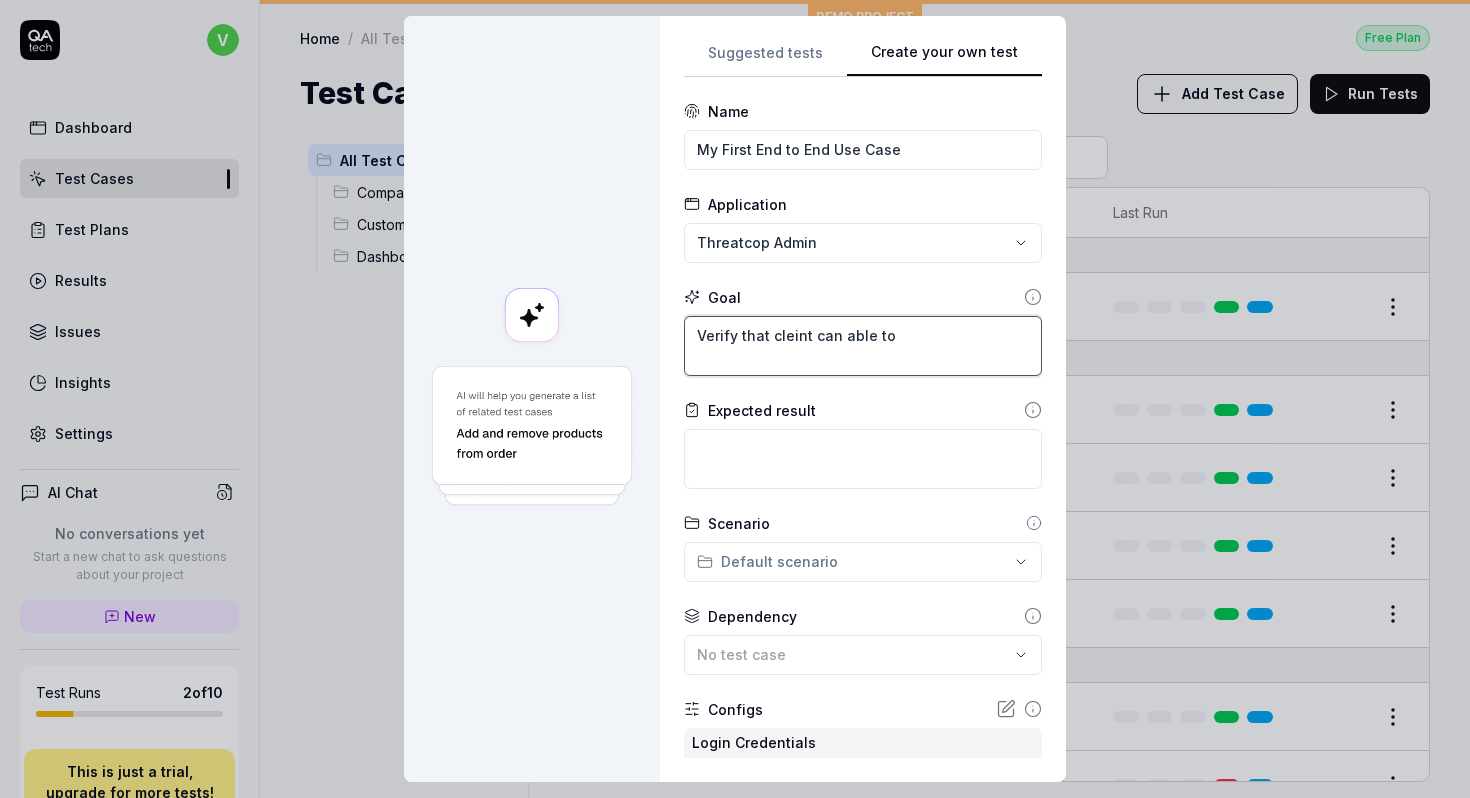 type on "*" 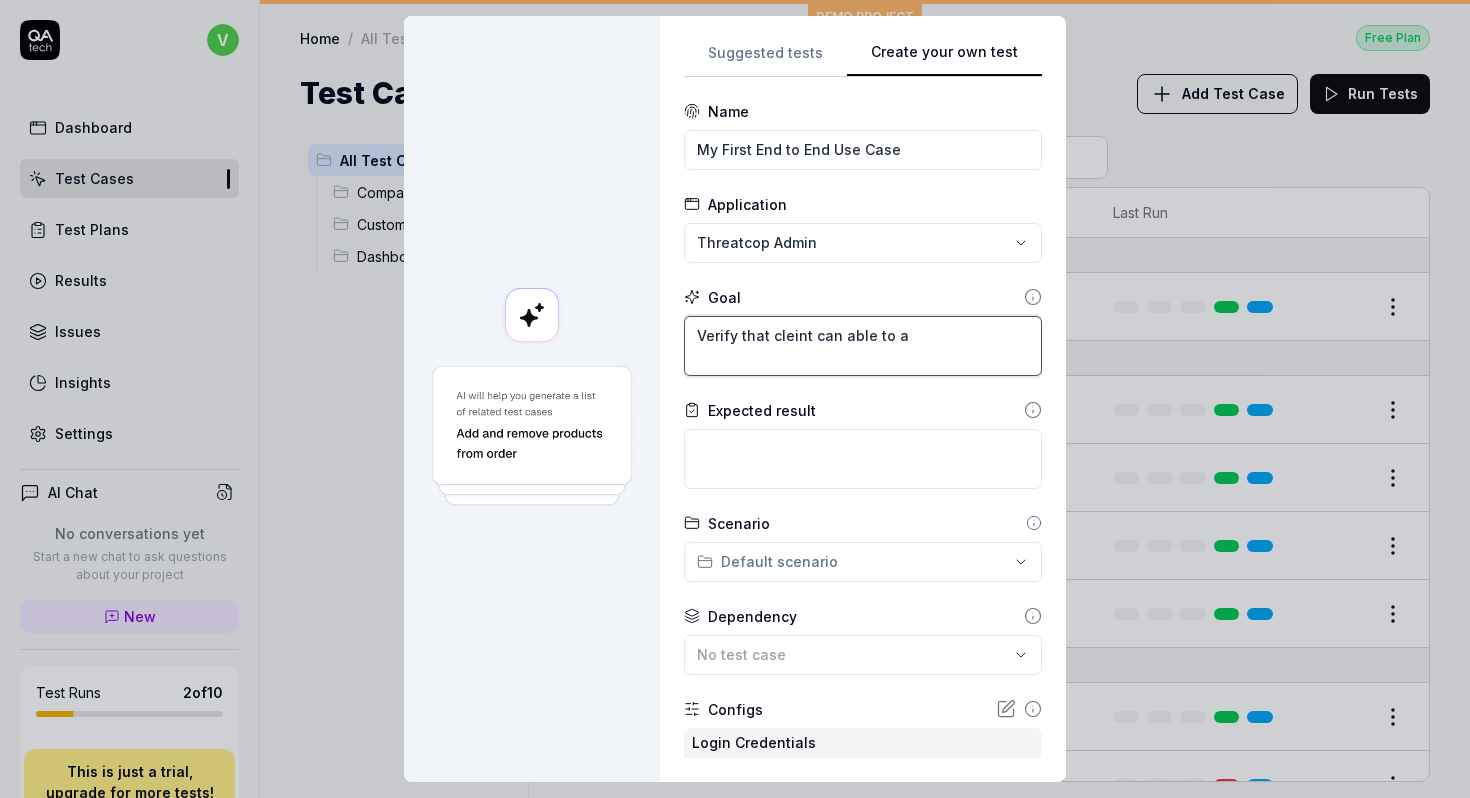 type on "*" 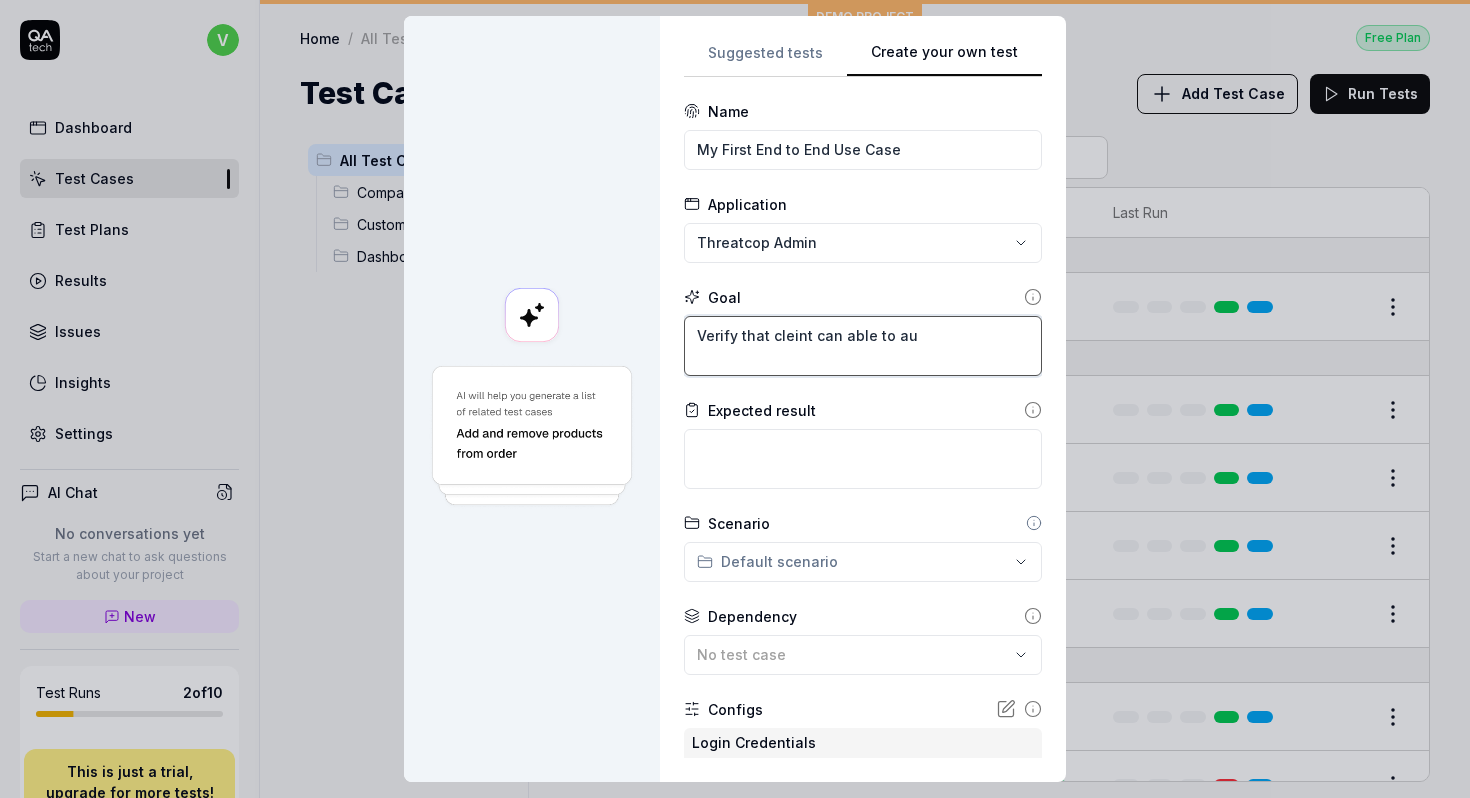 type on "*" 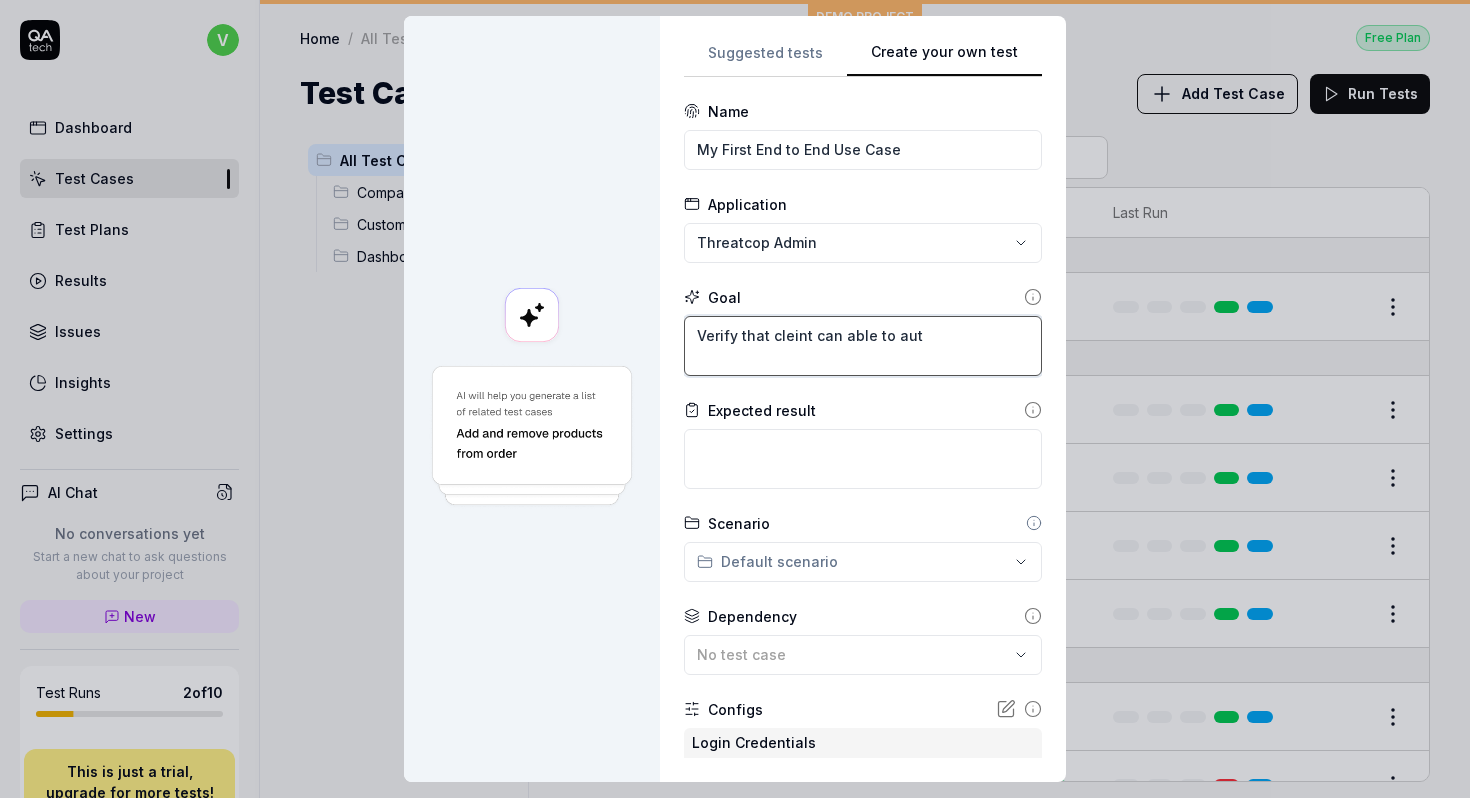 type on "*" 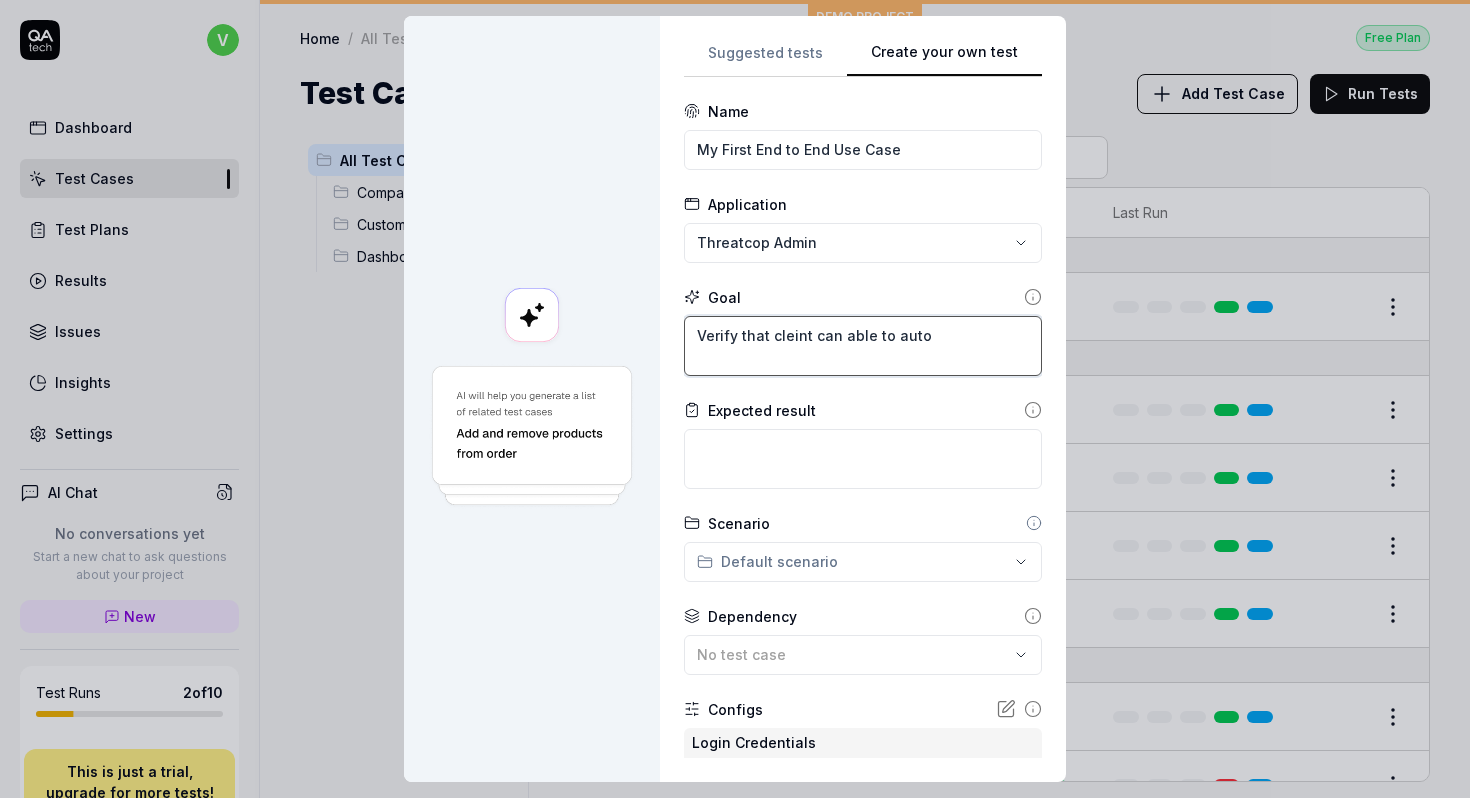 type on "*" 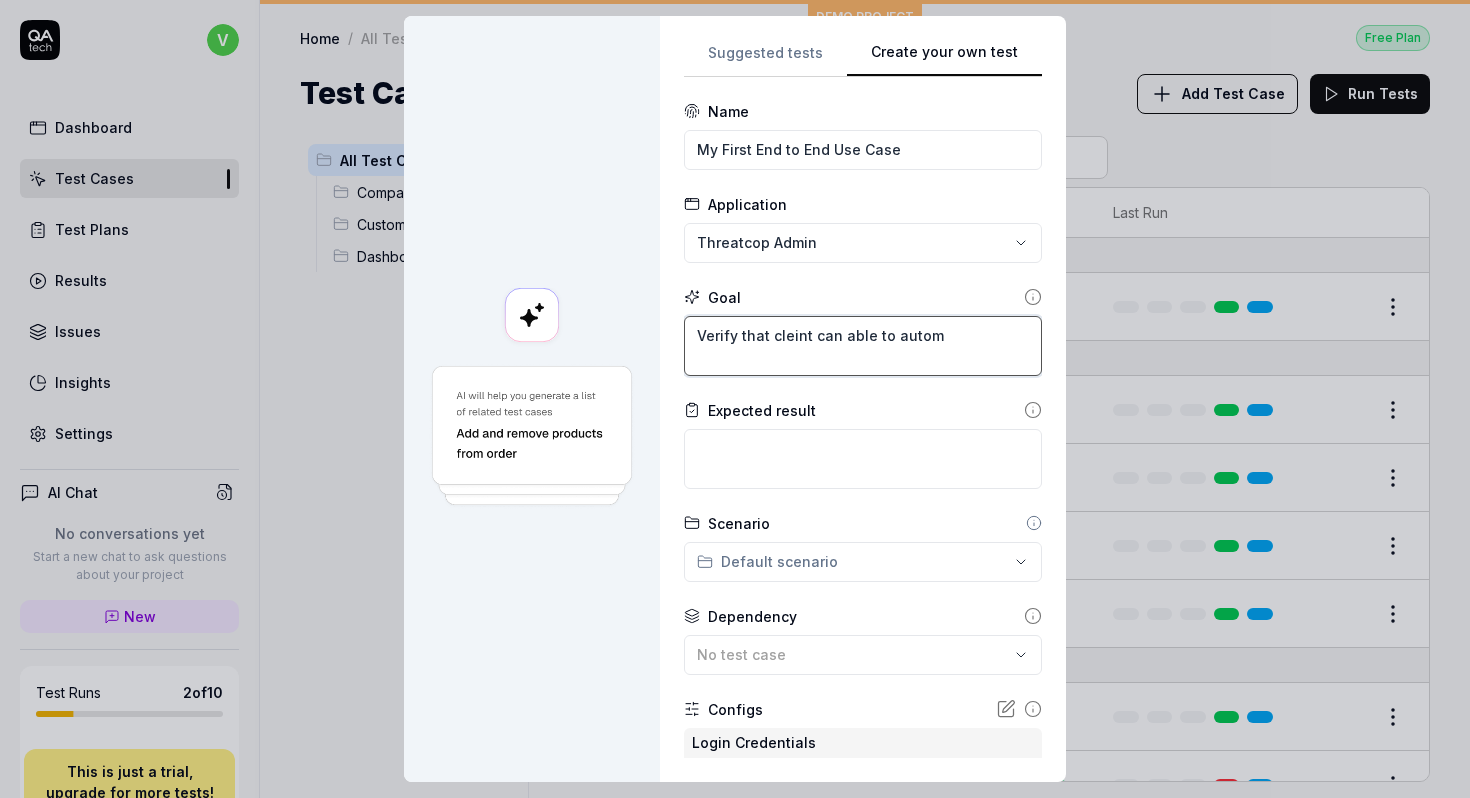 type on "*" 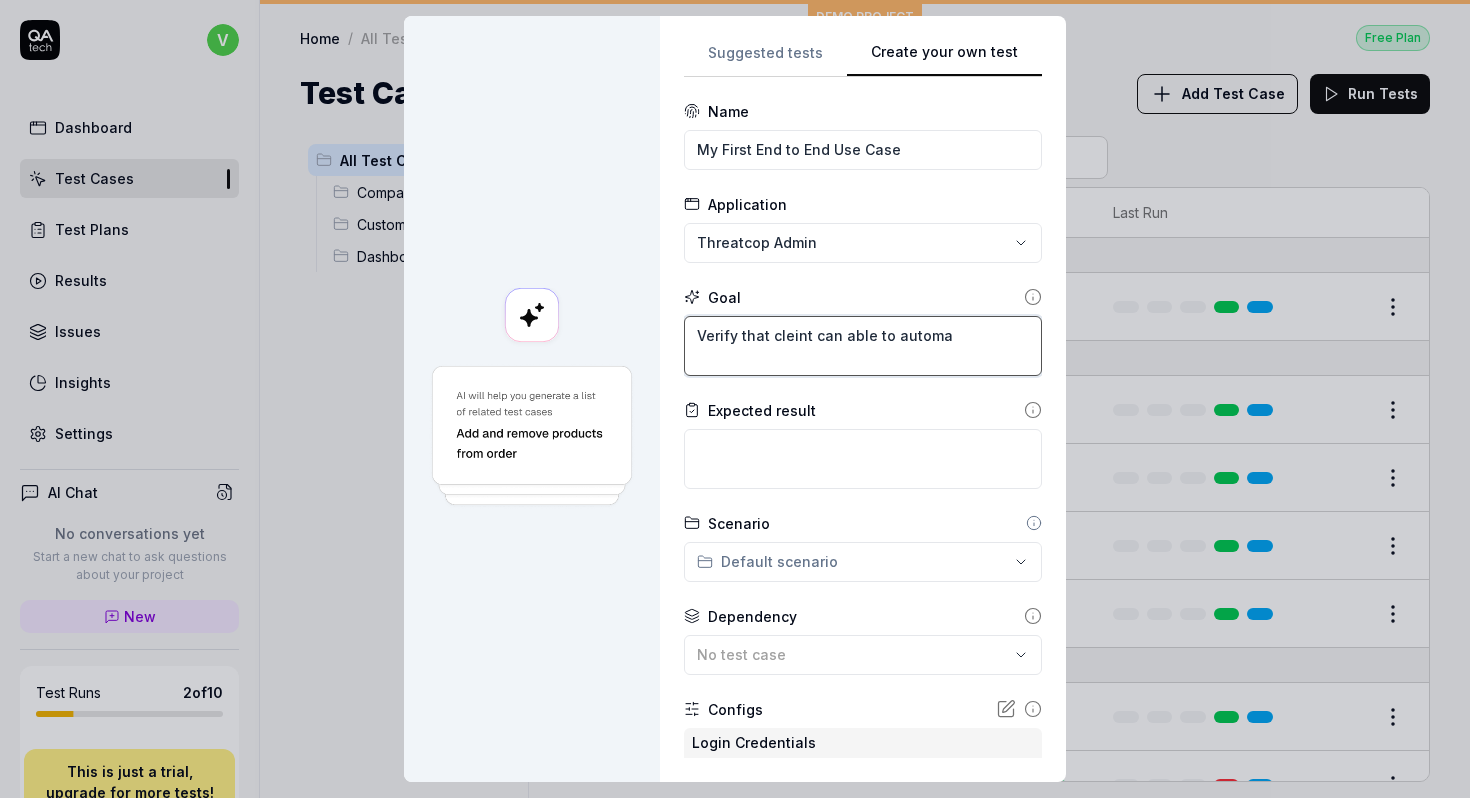 type on "*" 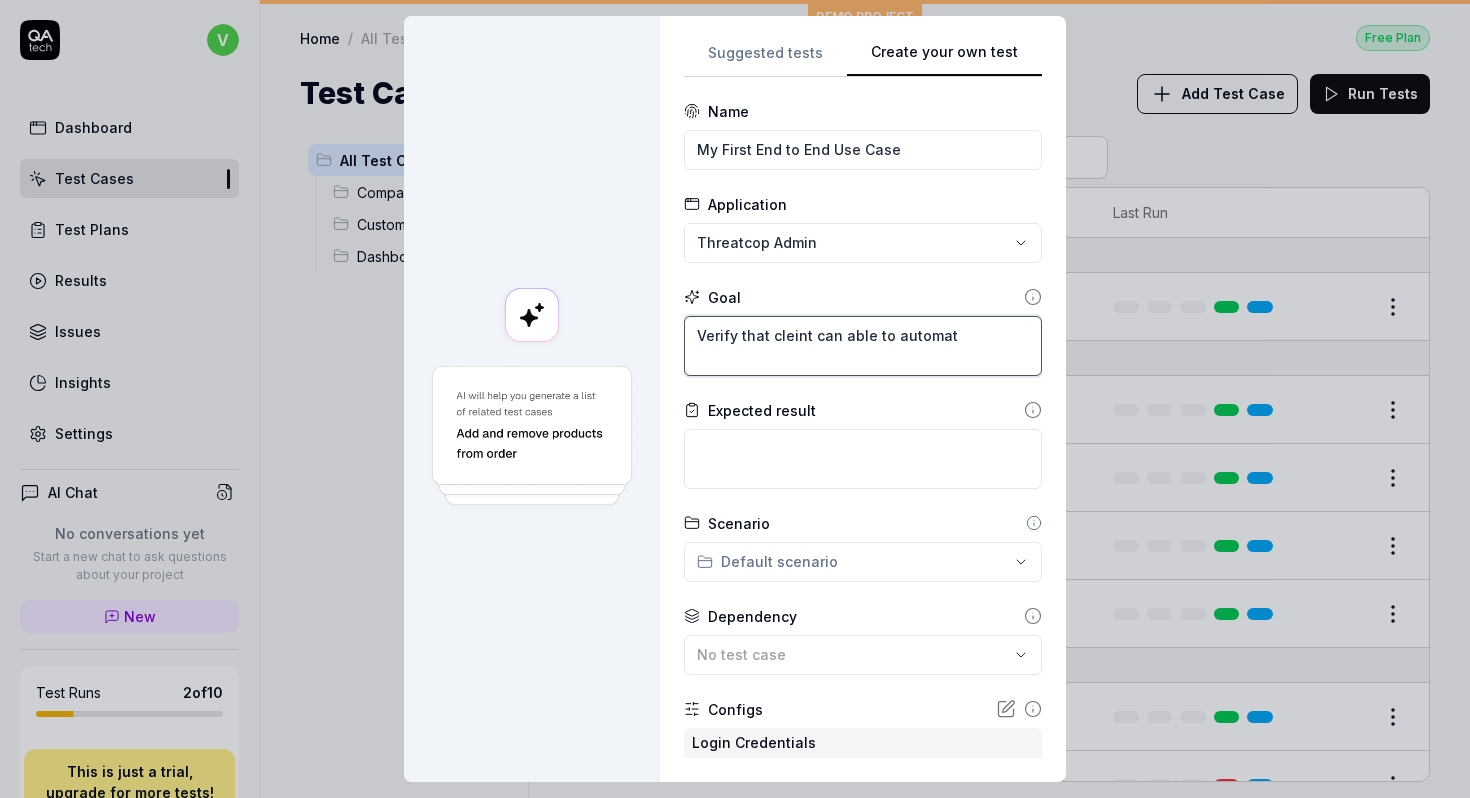type on "*" 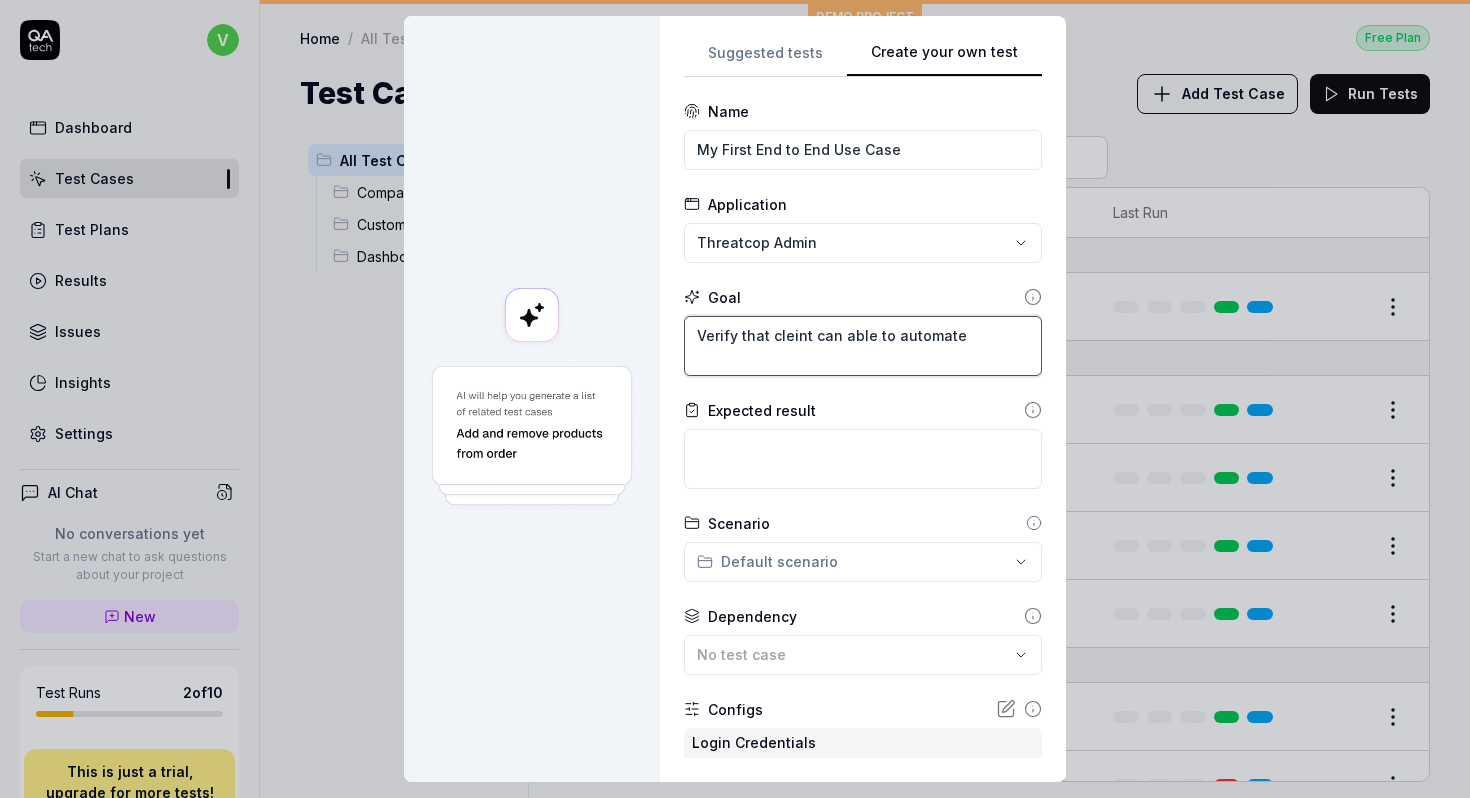 type on "*" 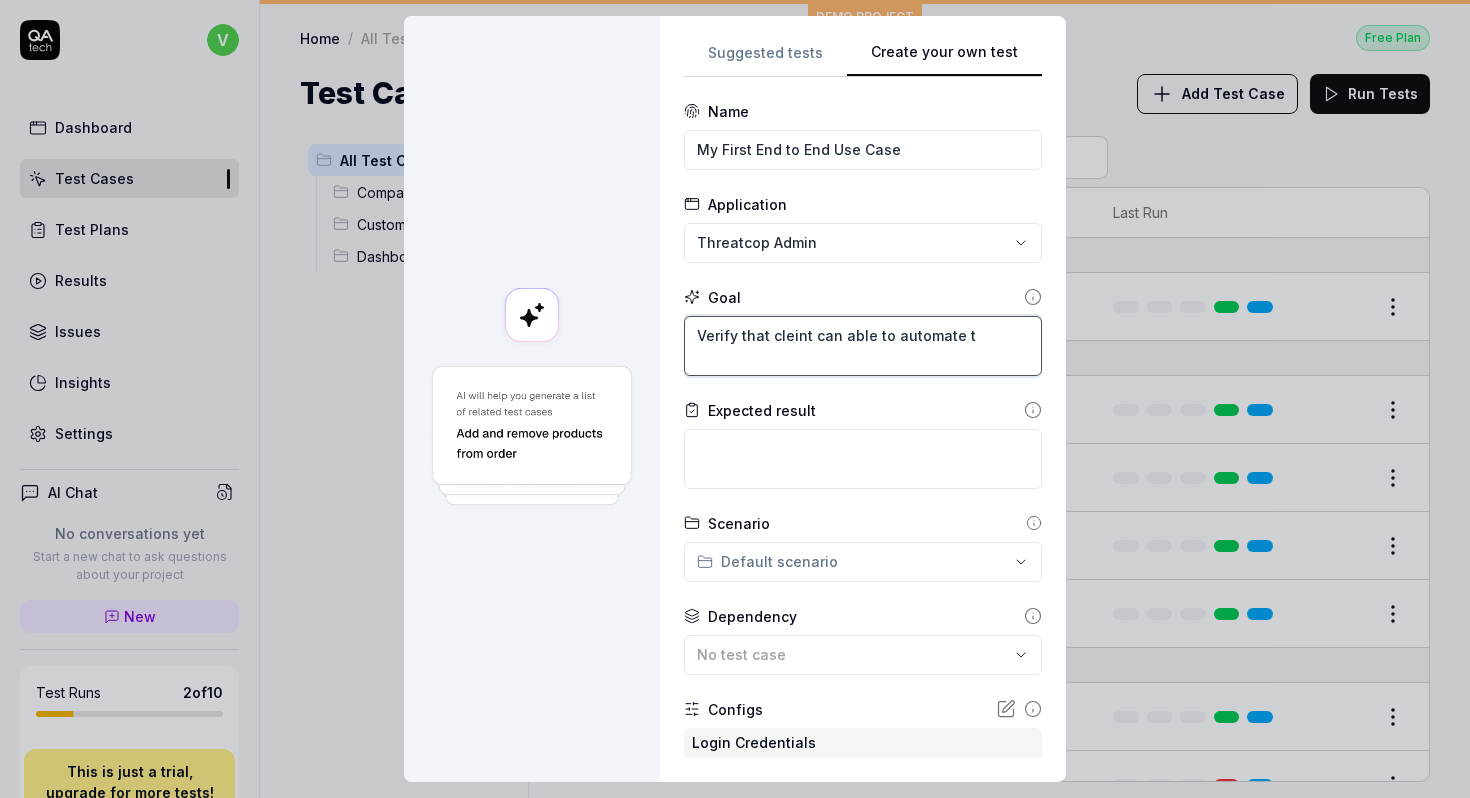 type on "Verify that cleint can able to automate th" 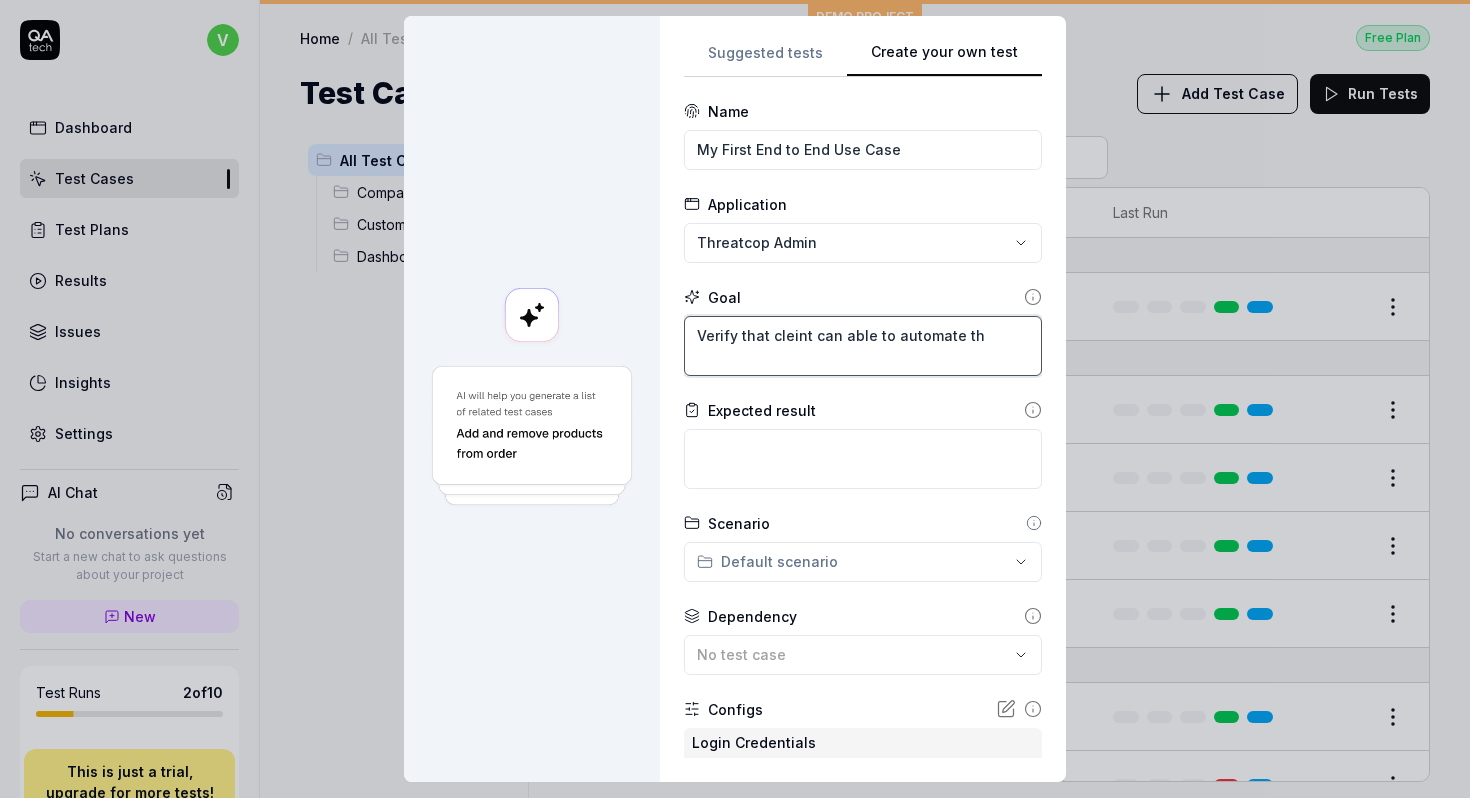 type on "*" 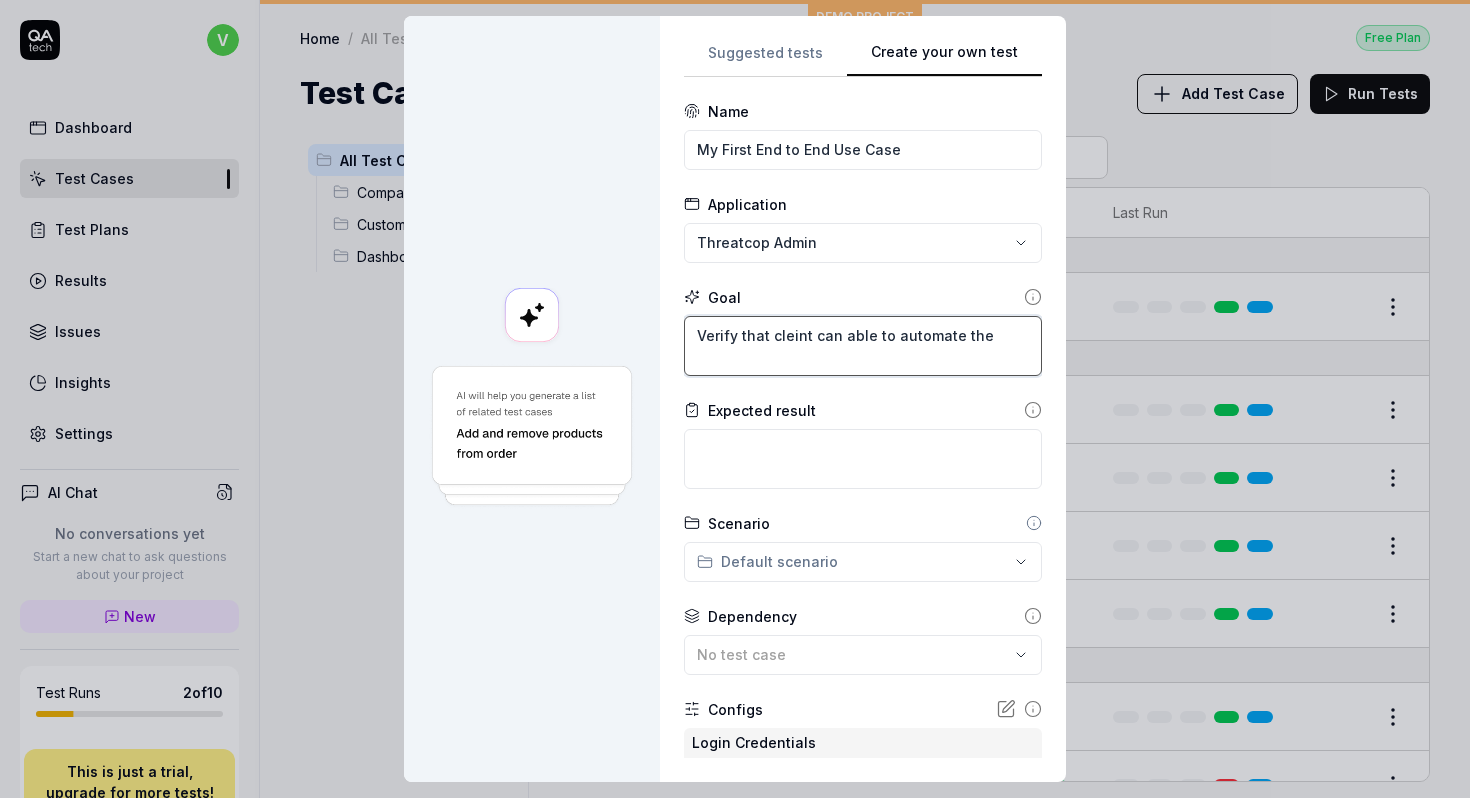 type on "*" 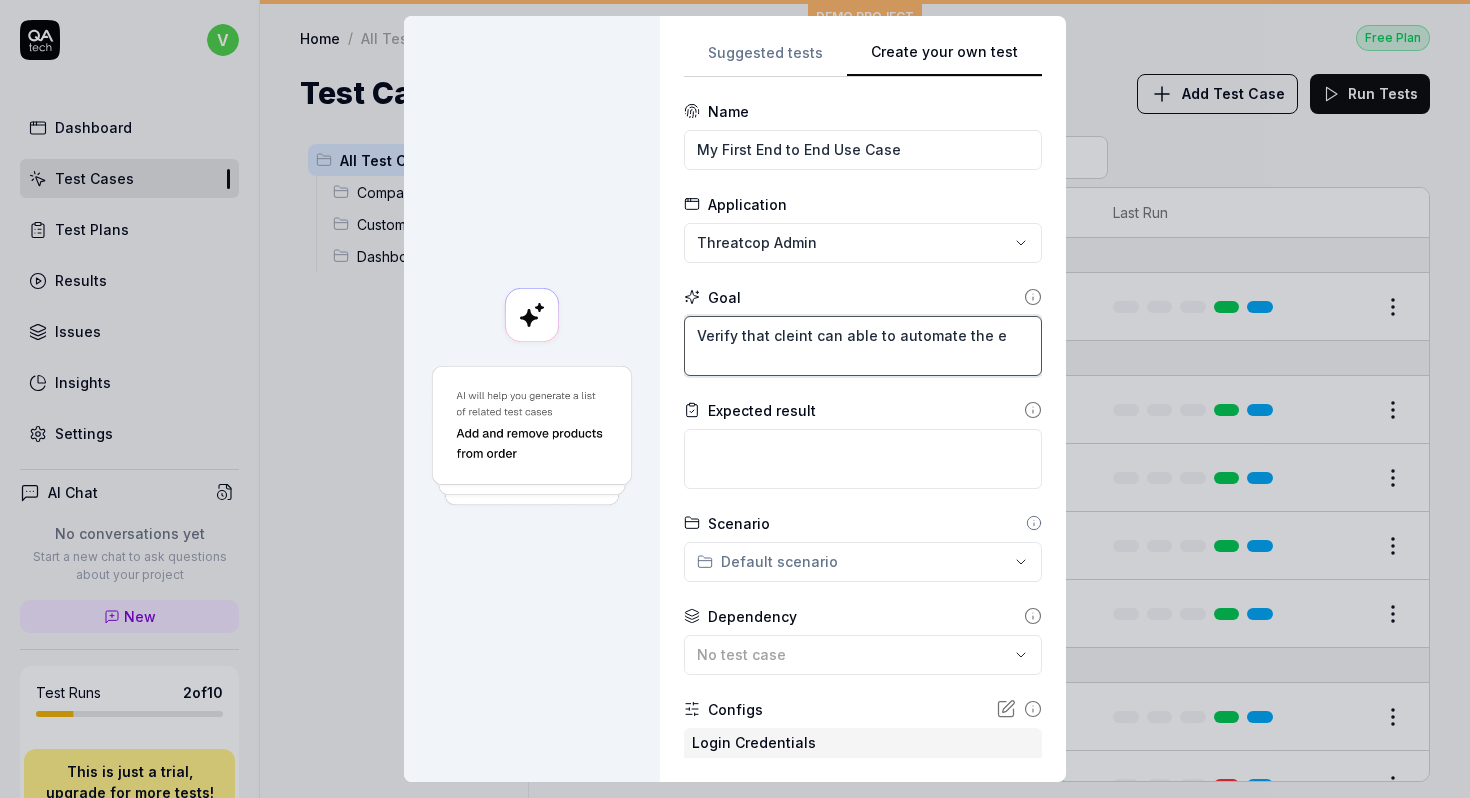type on "*" 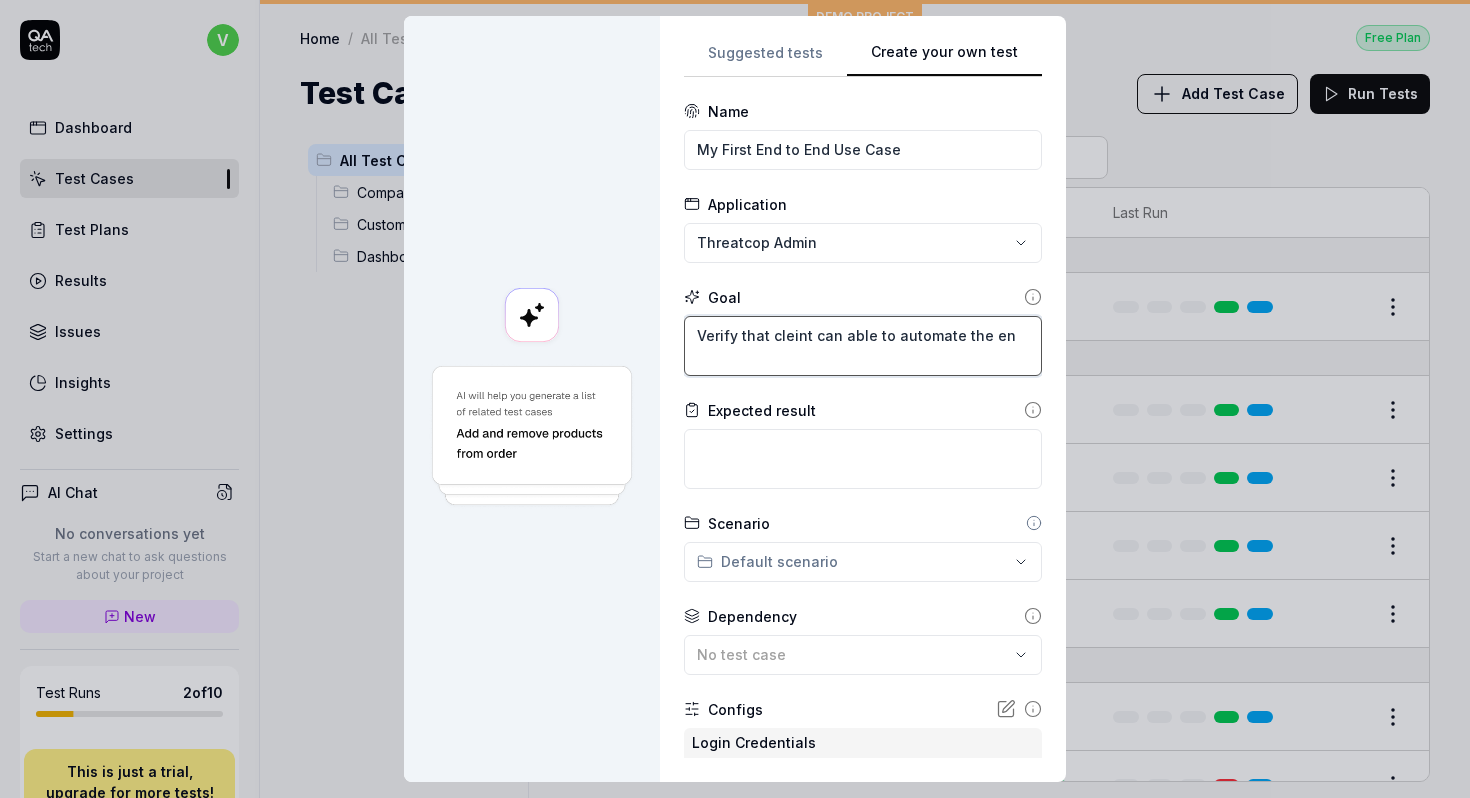 type on "*" 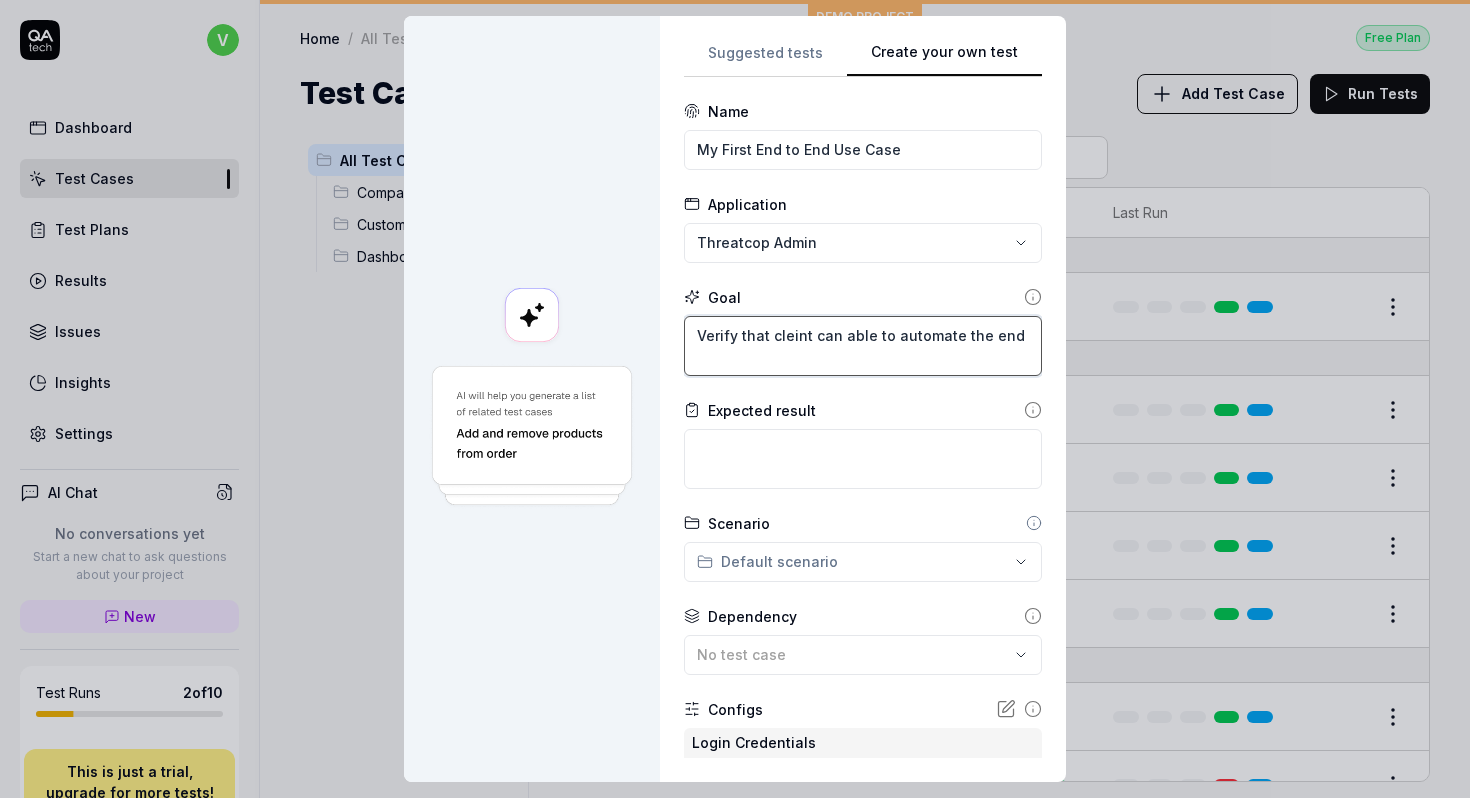 type on "*" 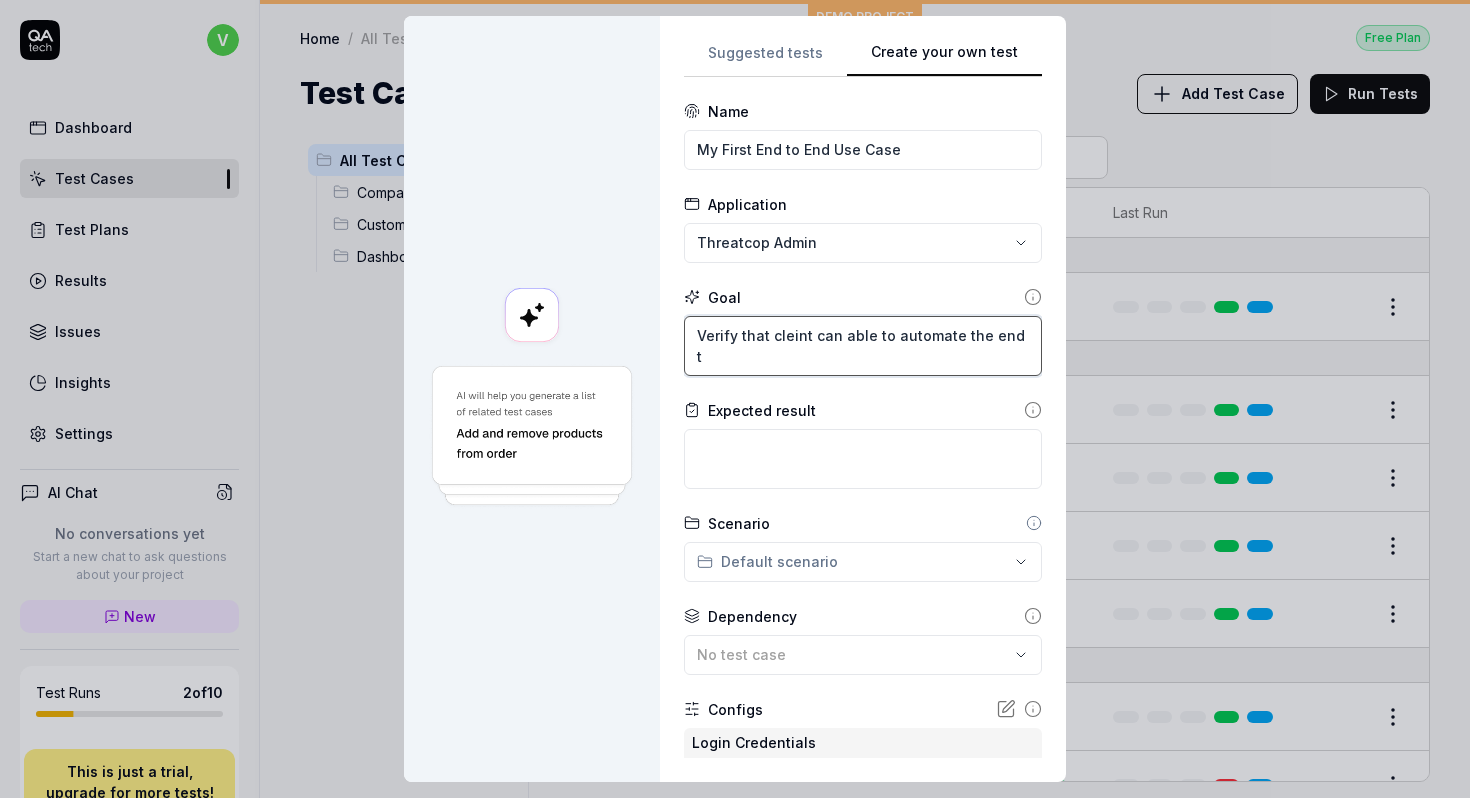 type on "*" 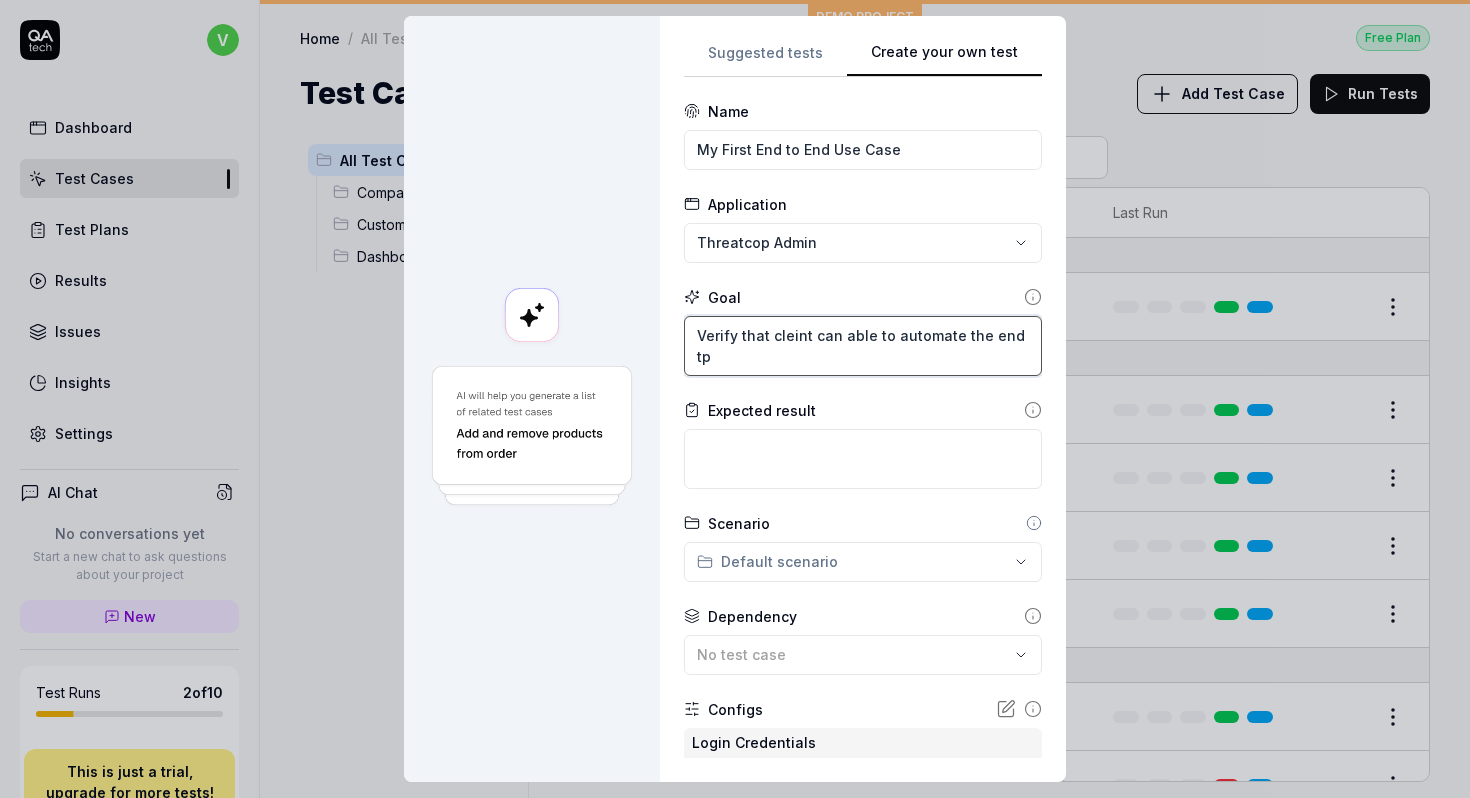 type on "*" 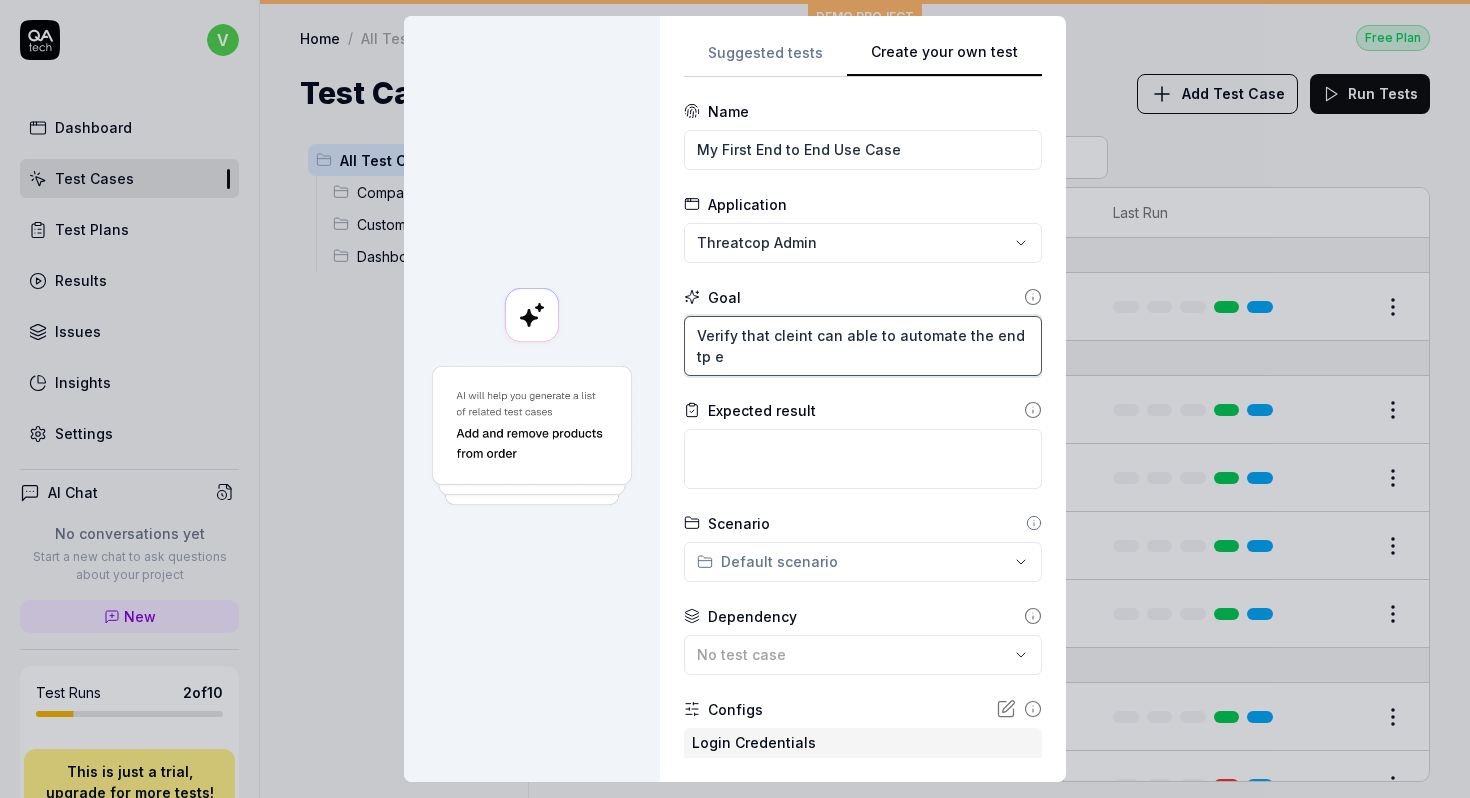type on "*" 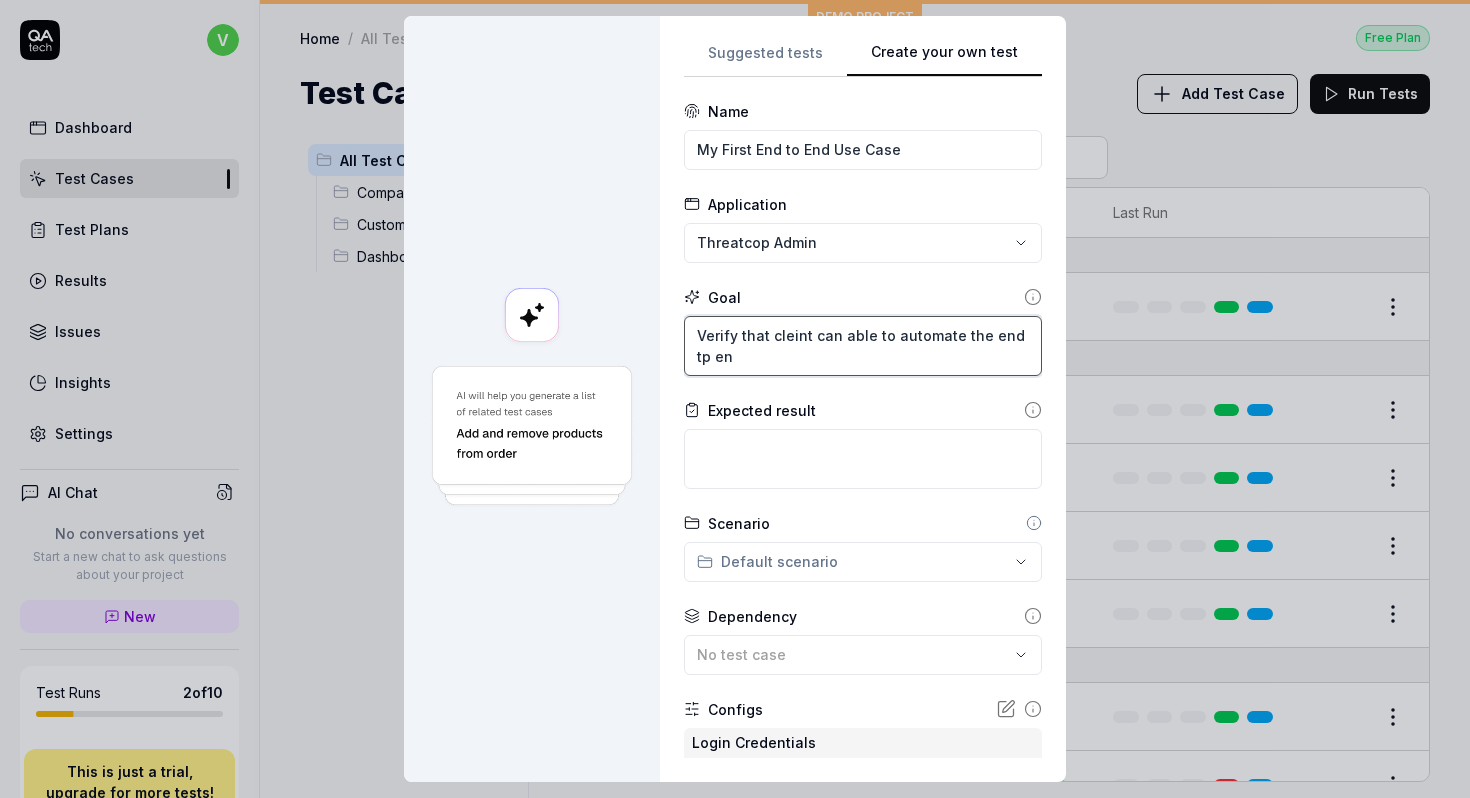 type on "*" 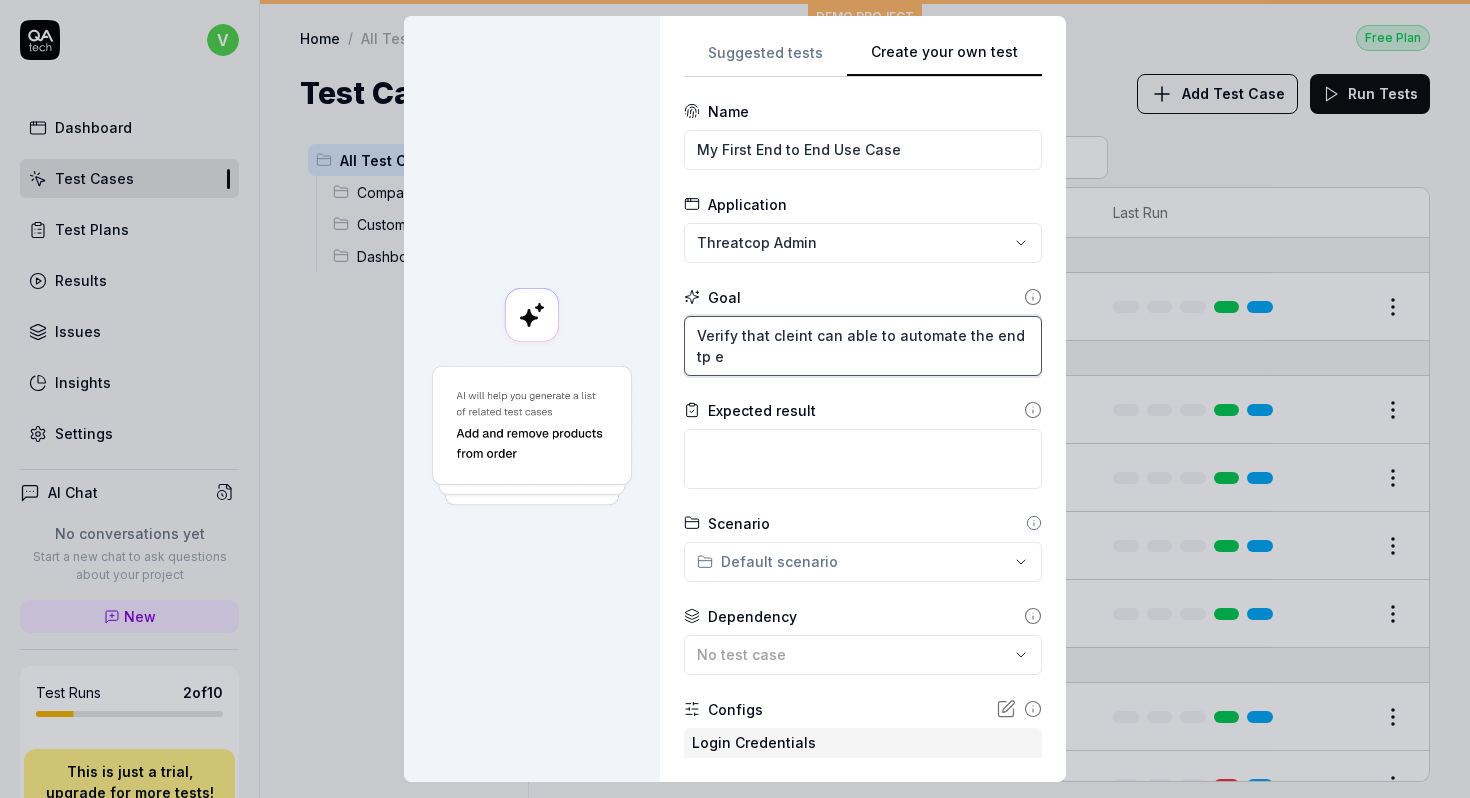 type on "*" 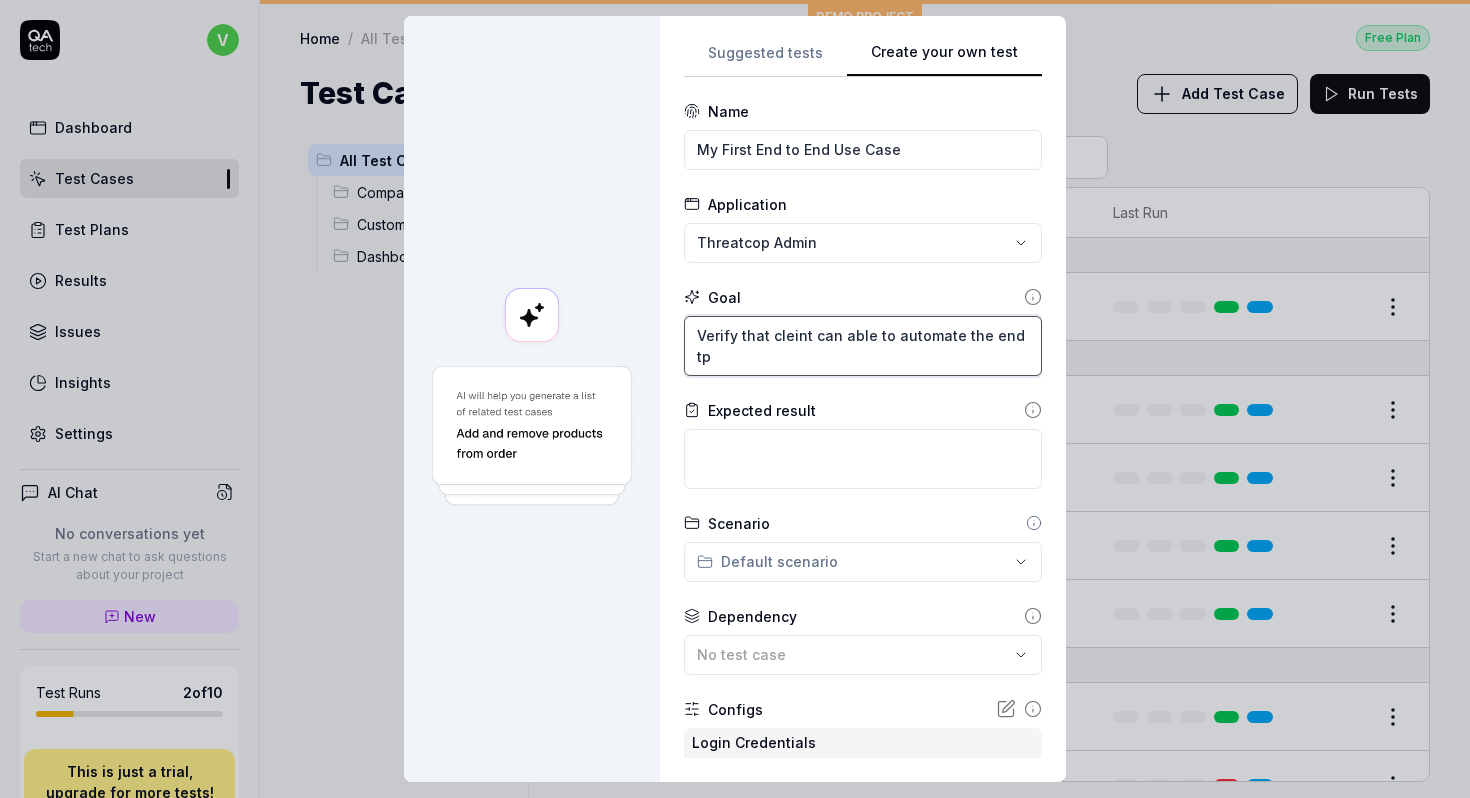 type on "*" 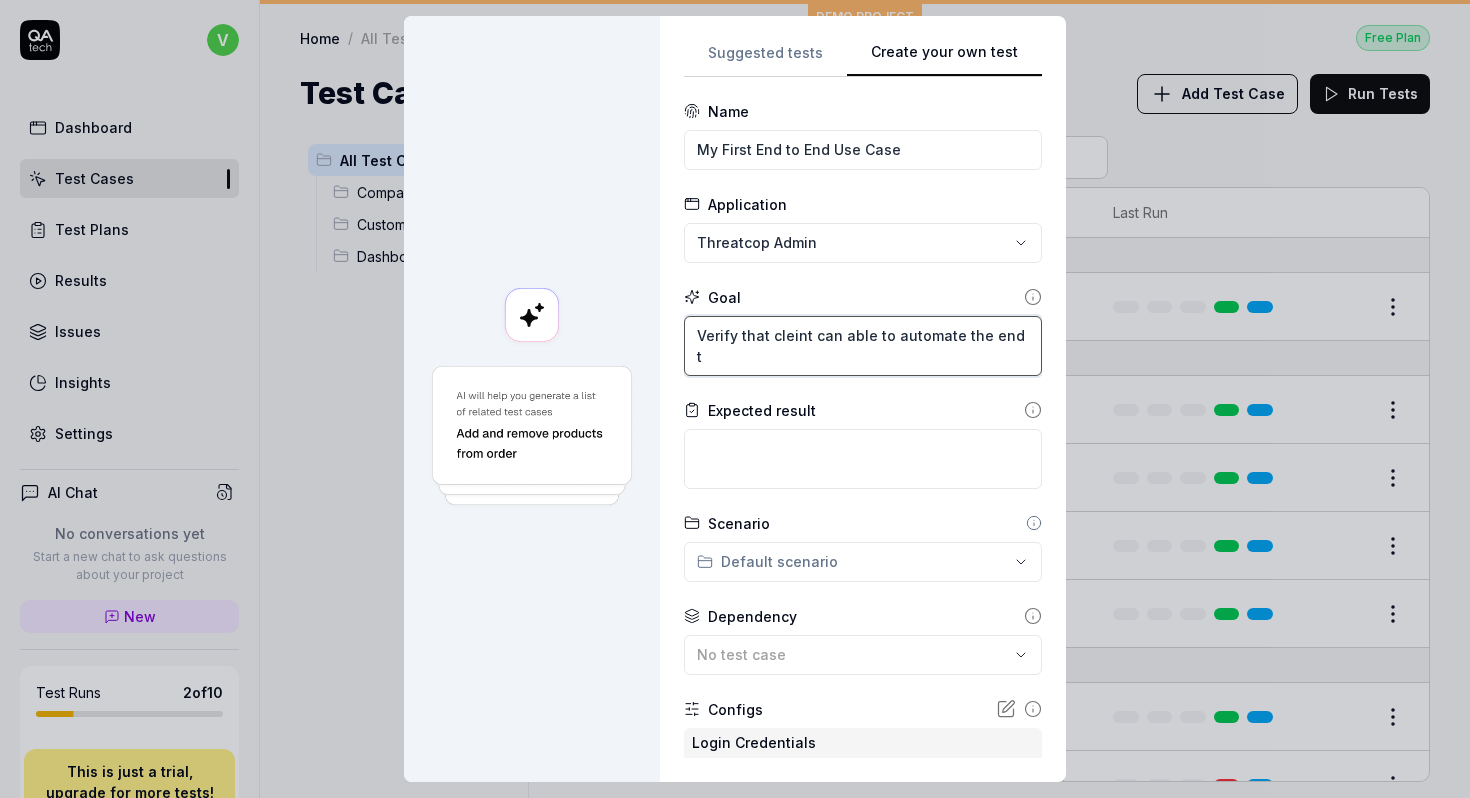 type on "*" 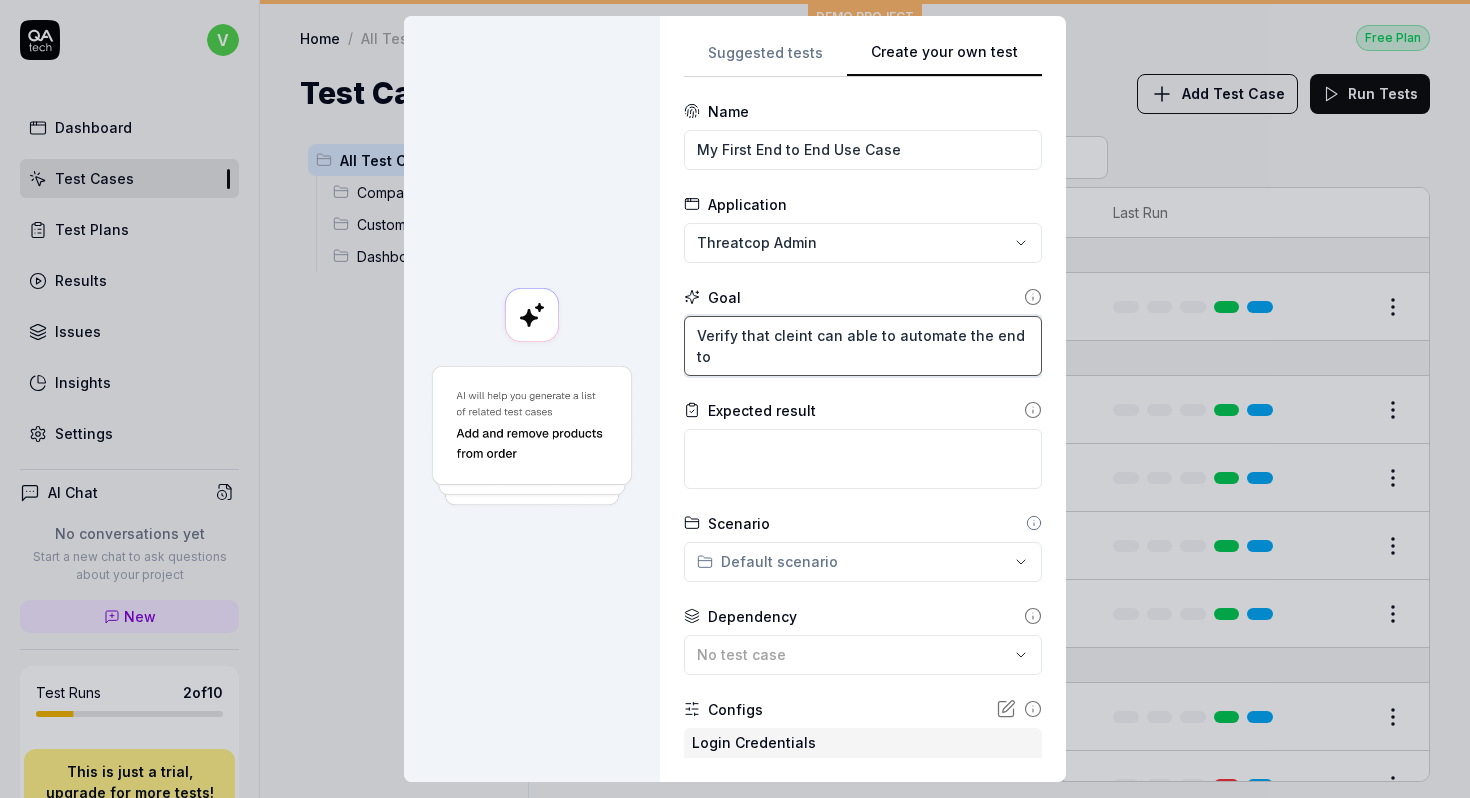 type on "*" 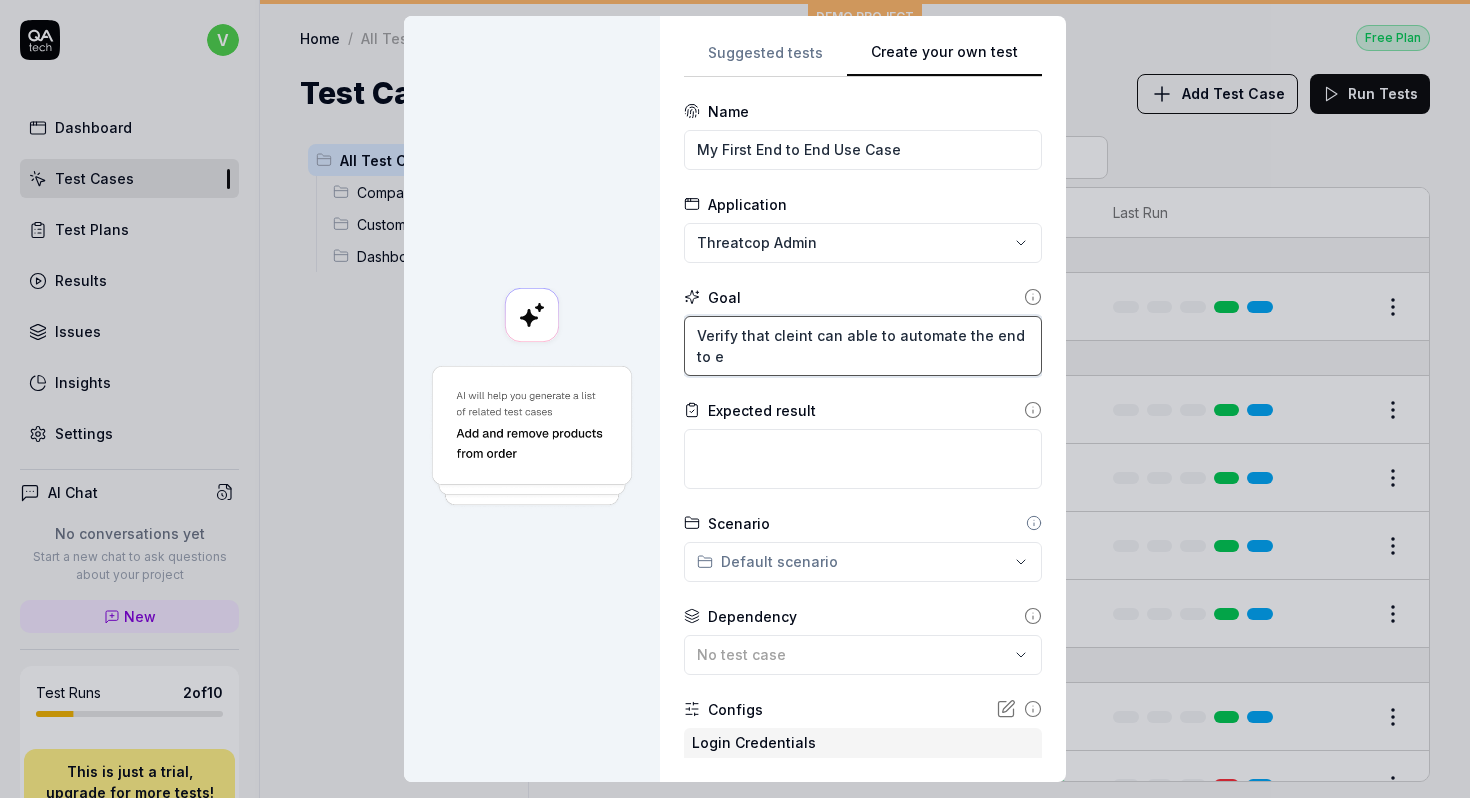 type on "*" 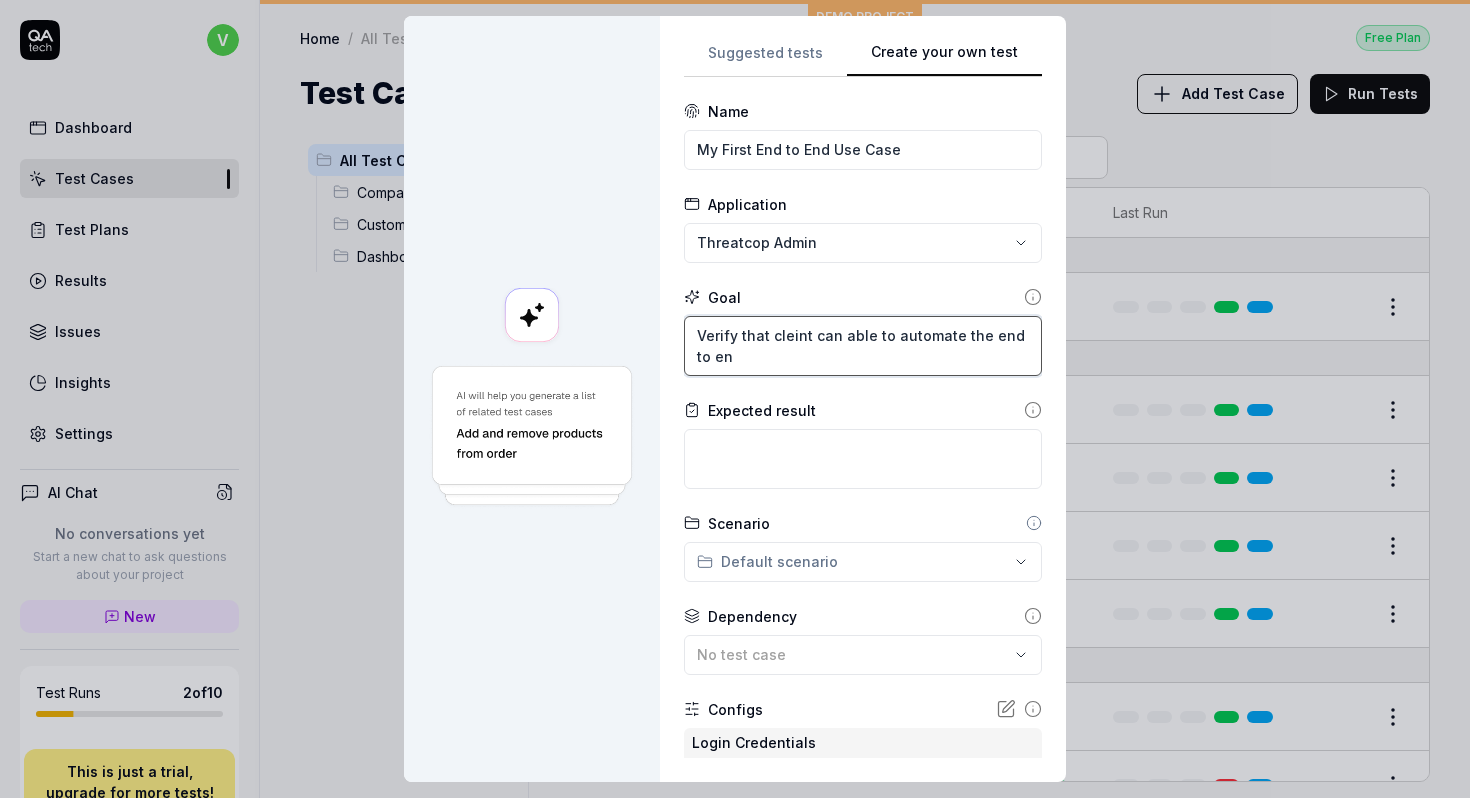 type on "*" 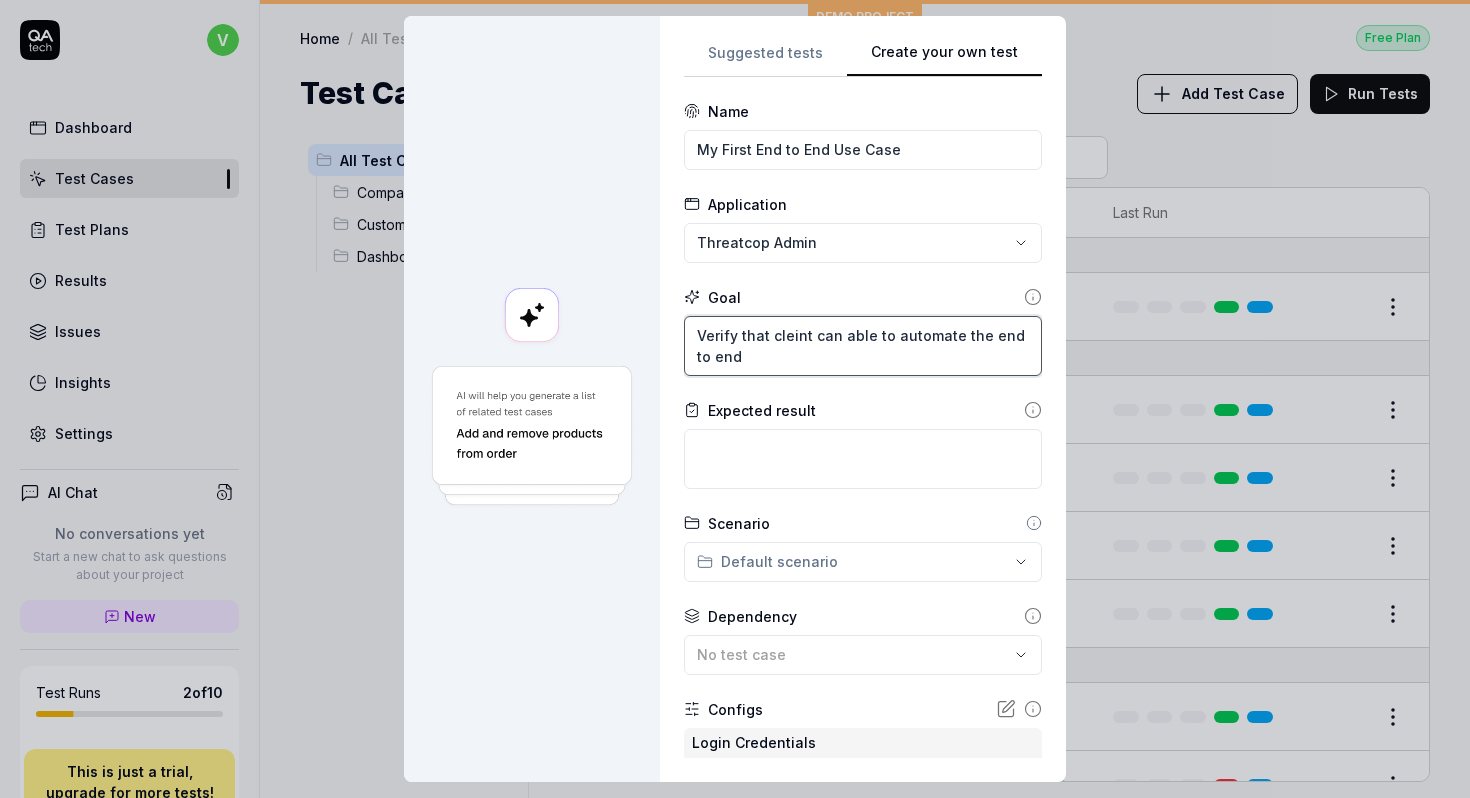 type on "Verify that cleint can able to automate the end to end" 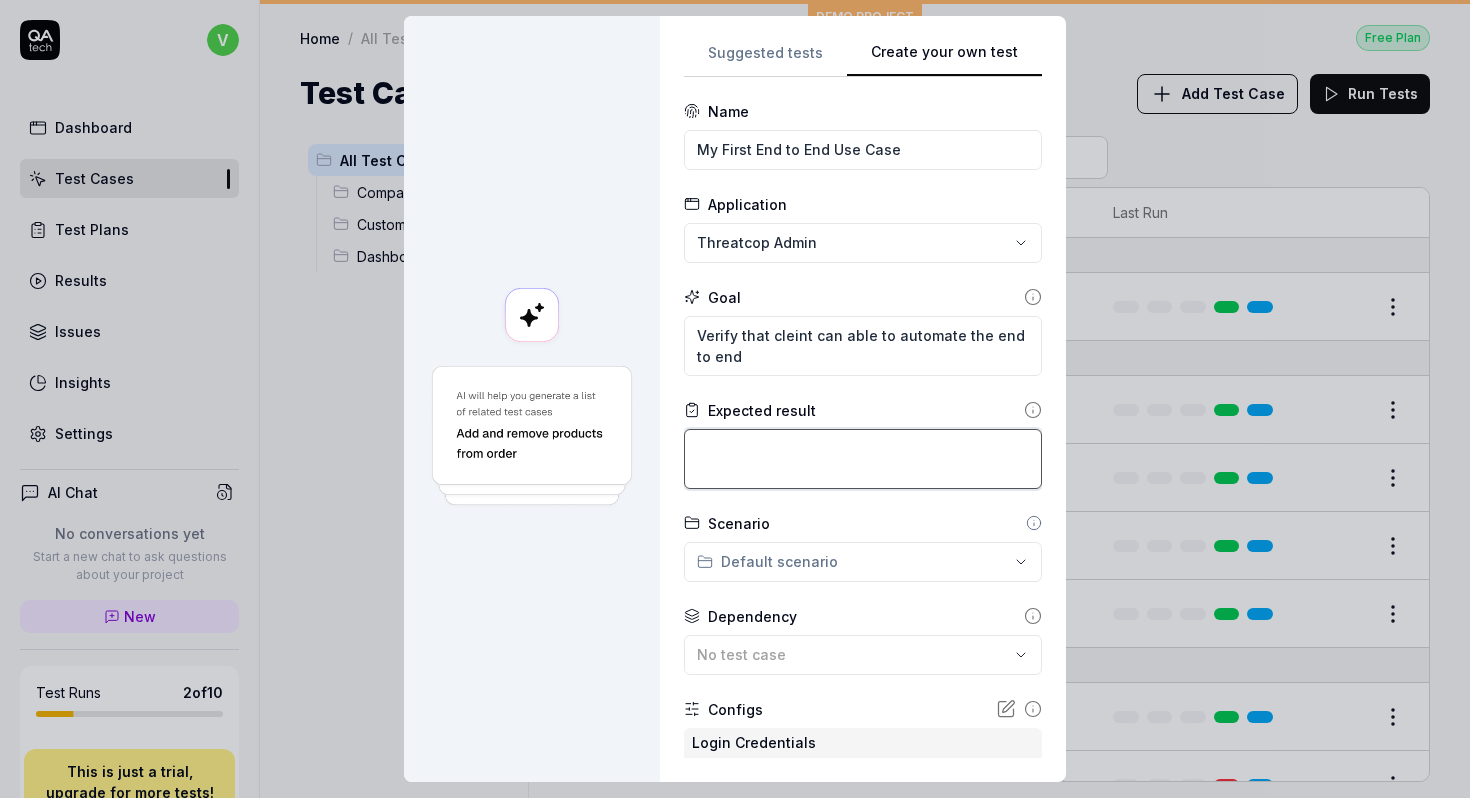 click at bounding box center (863, 459) 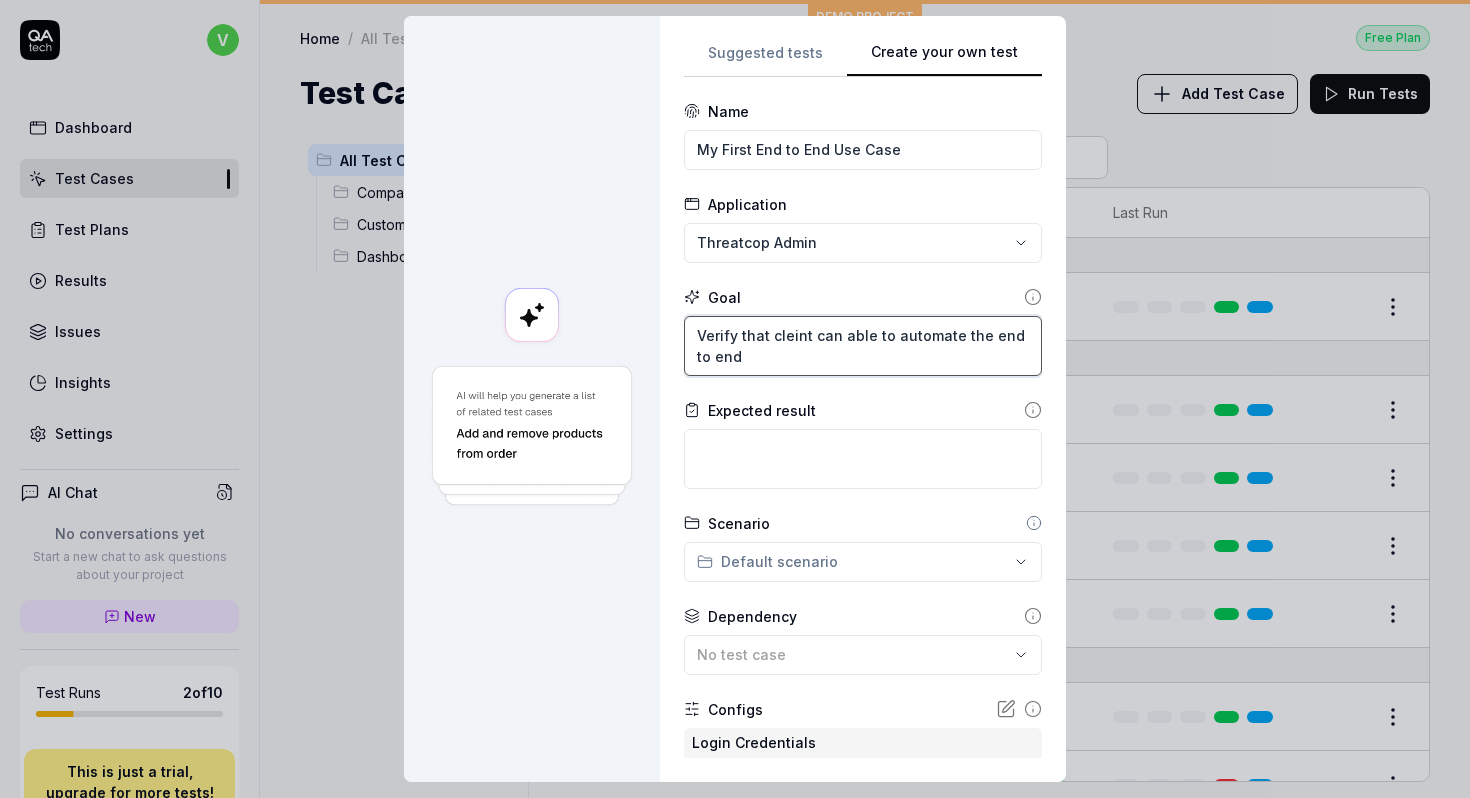 click on "Verify that cleint can able to automate the end to end" at bounding box center [863, 346] 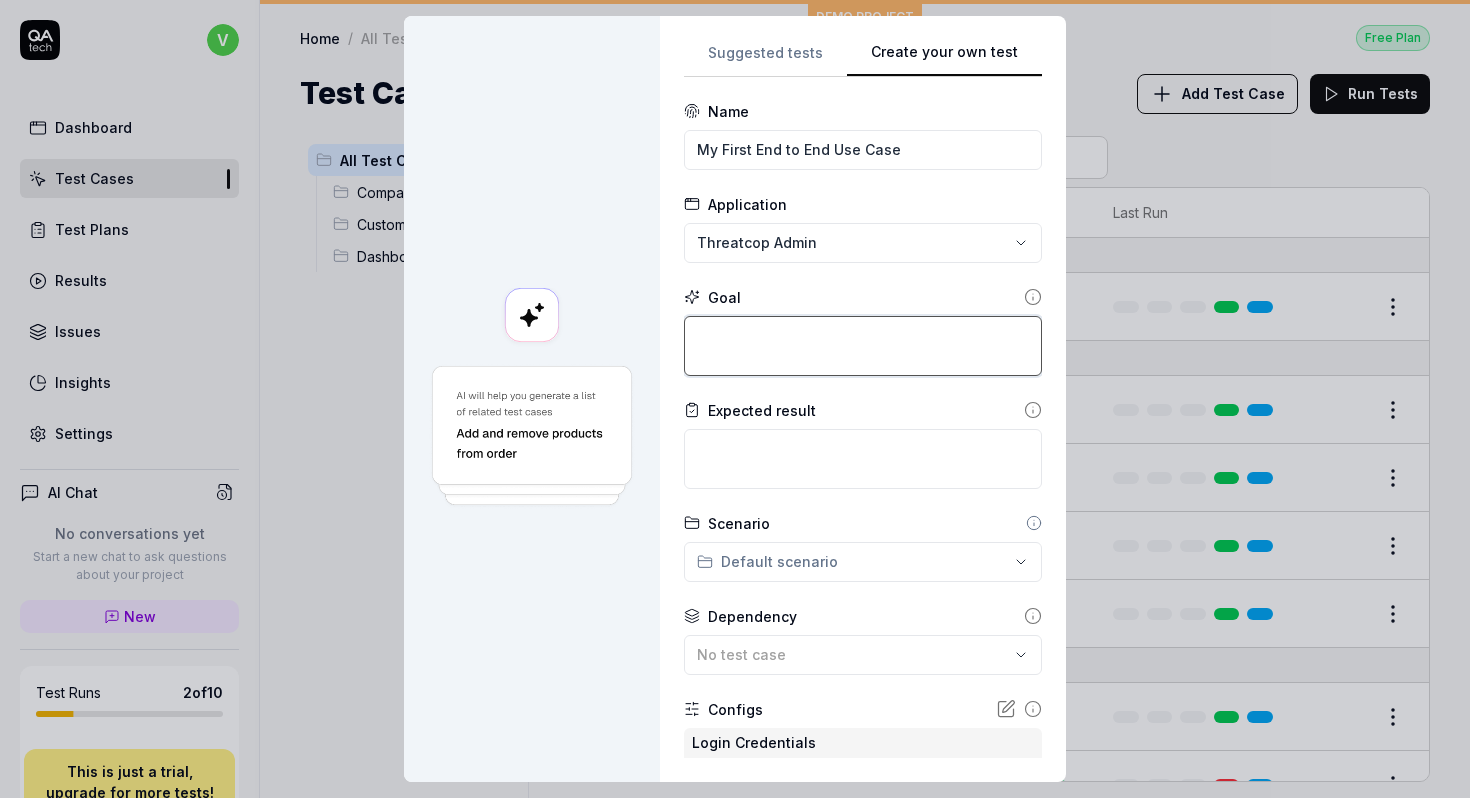 type on "*" 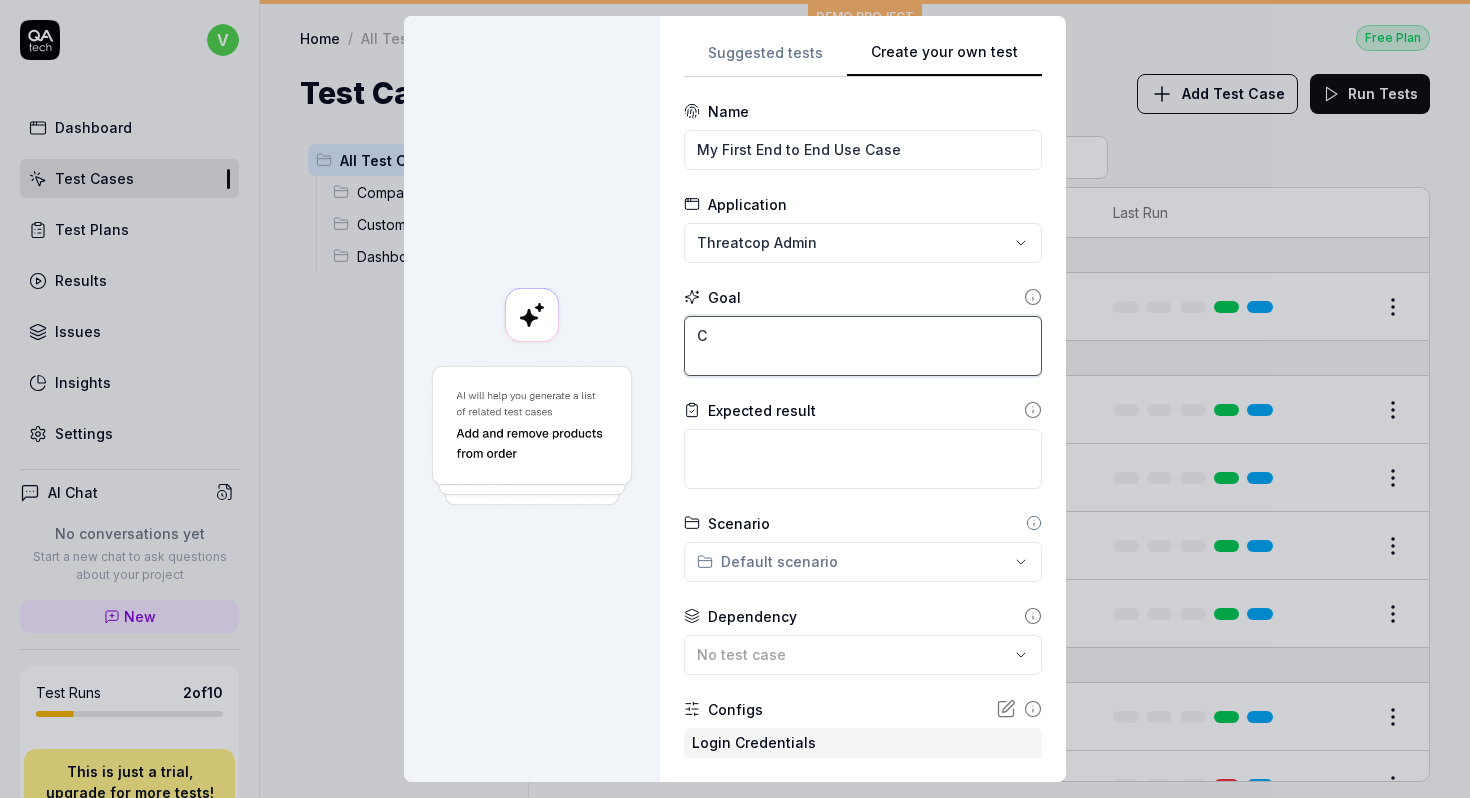 type on "*" 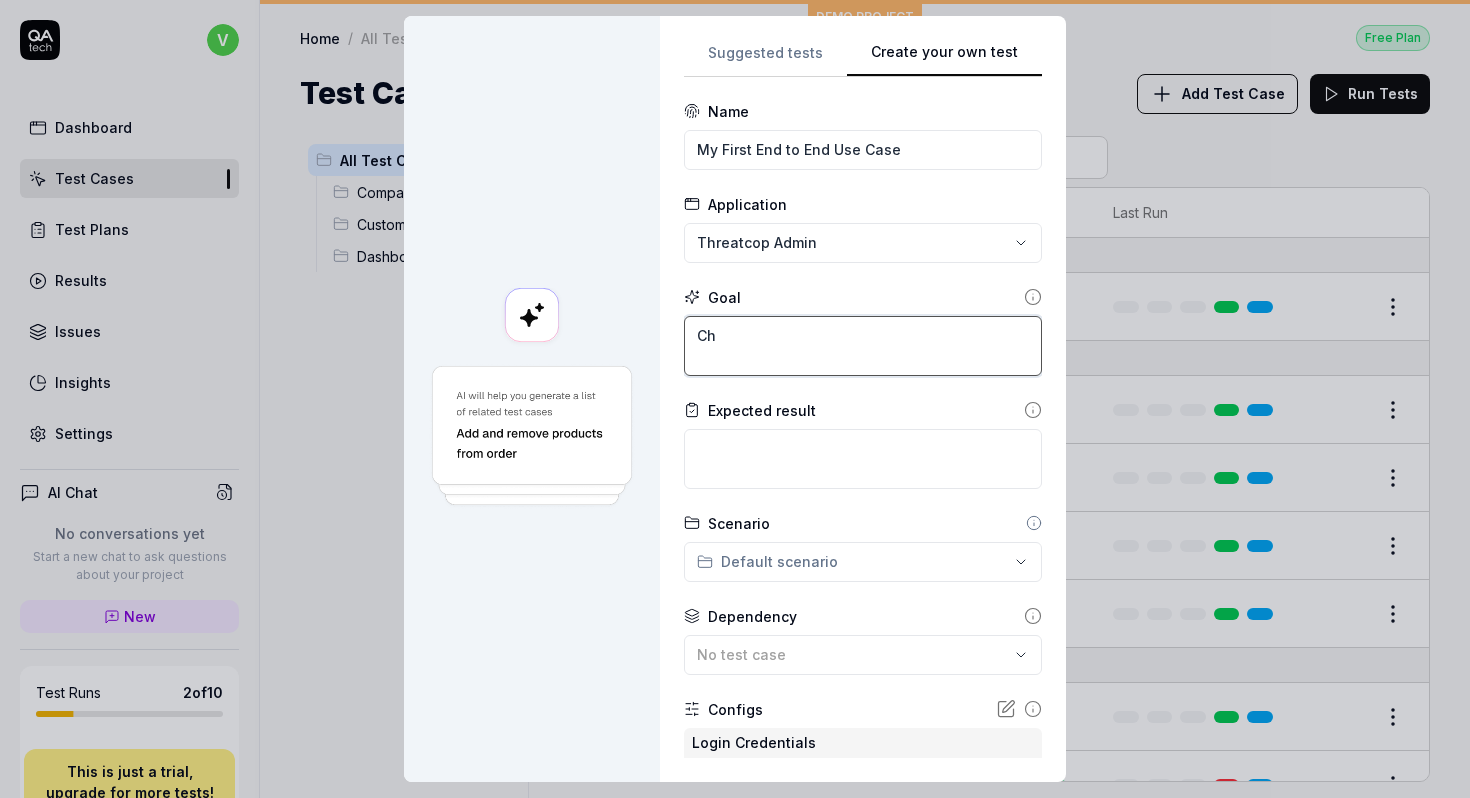 type on "*" 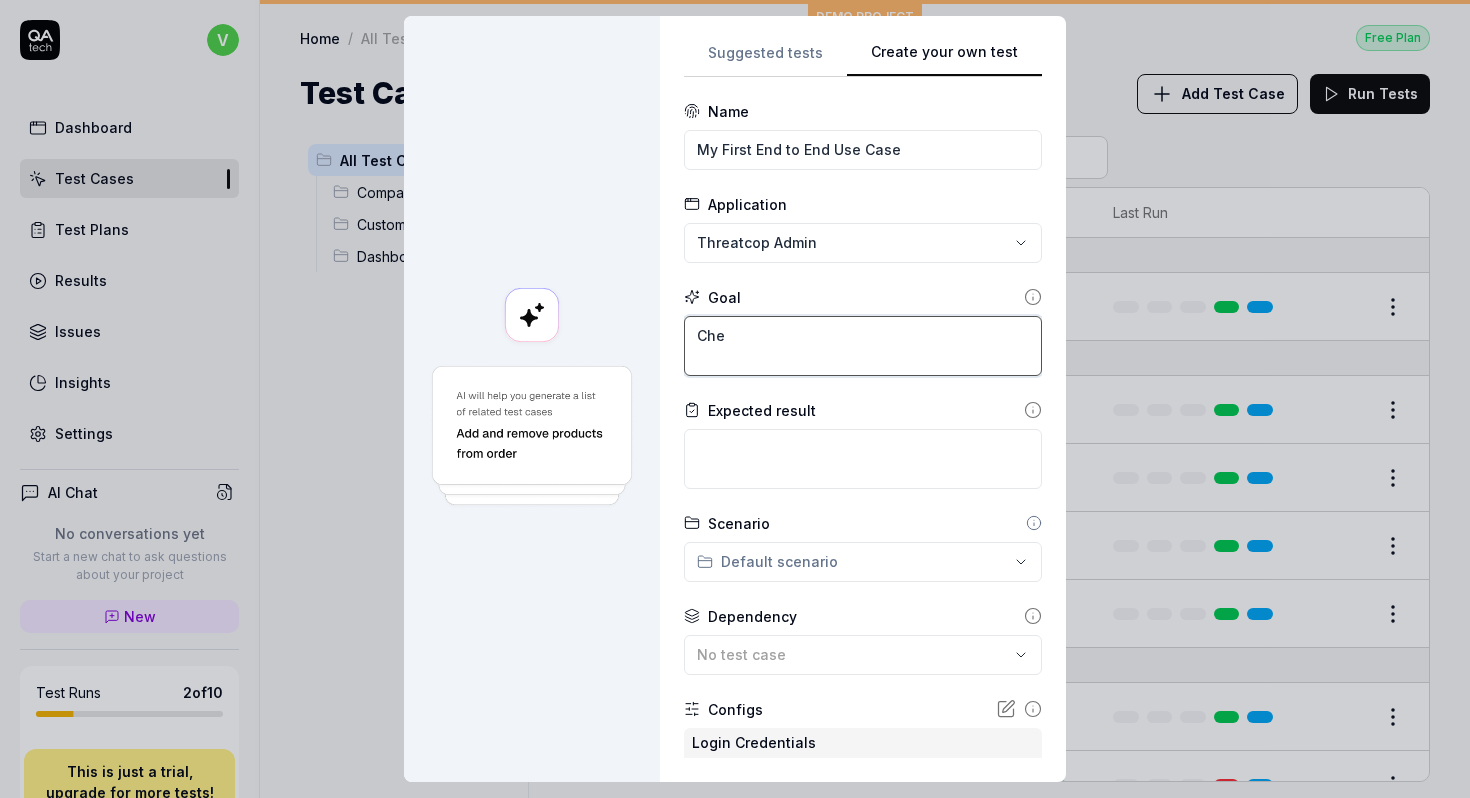 type on "*" 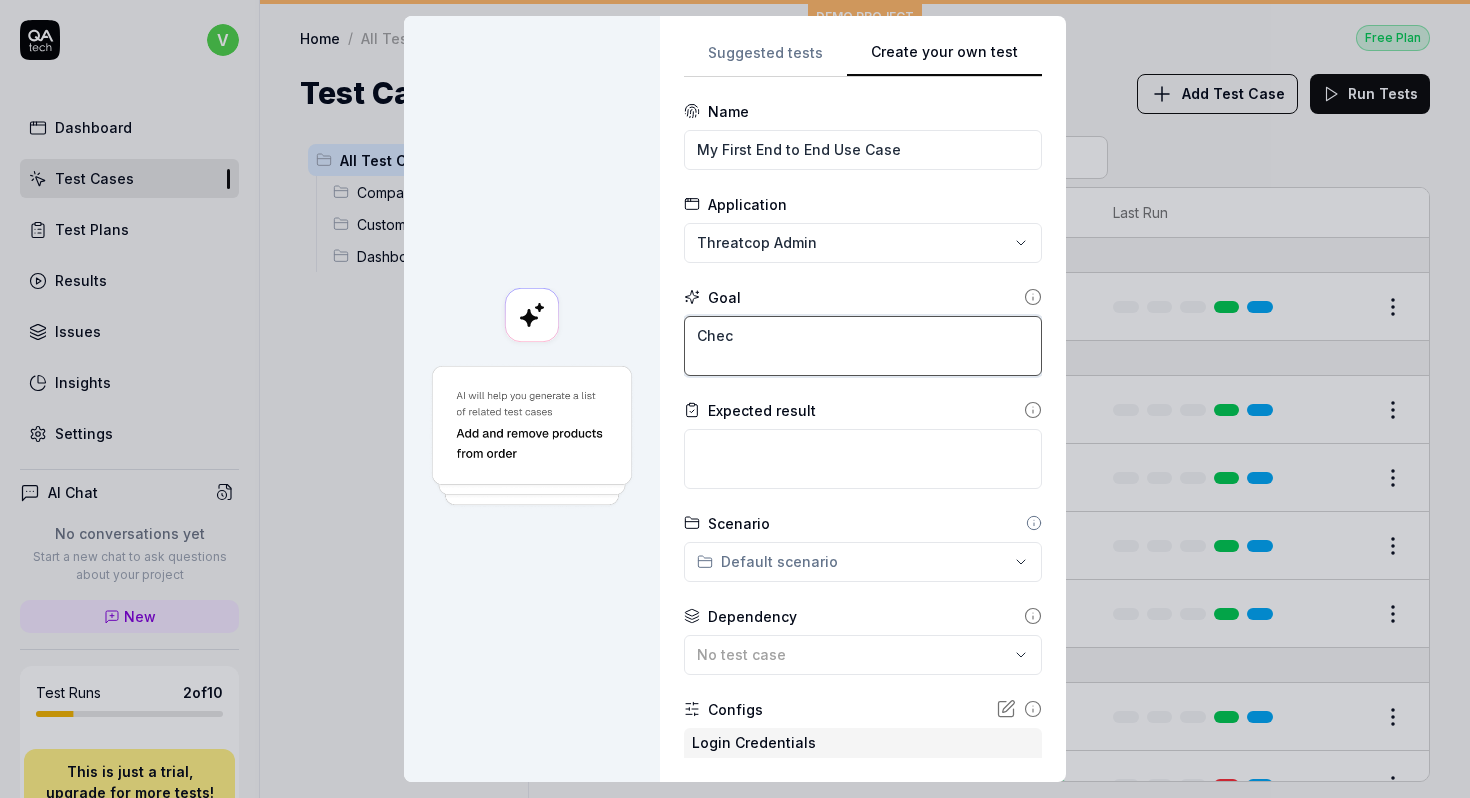 type on "*" 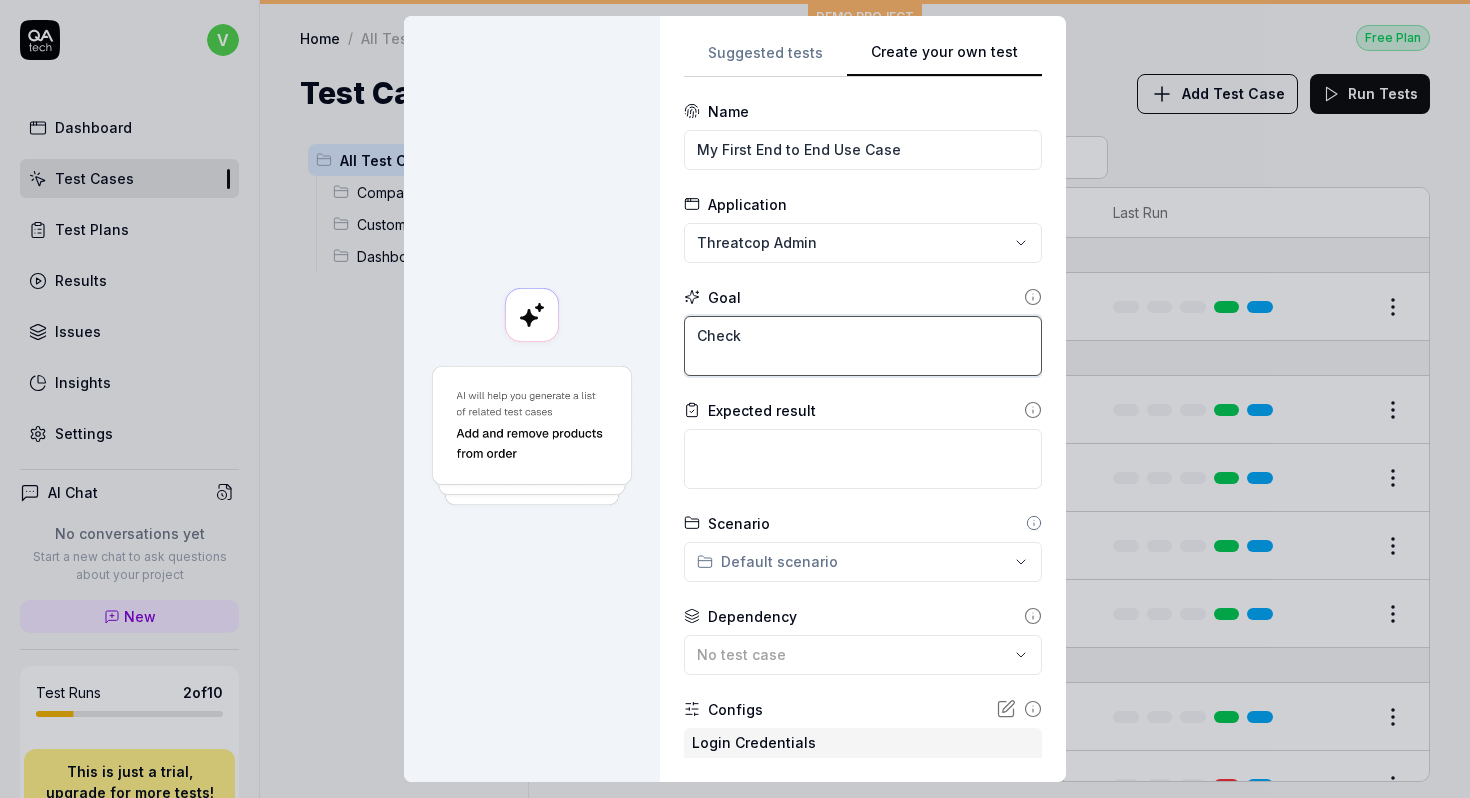 type on "*" 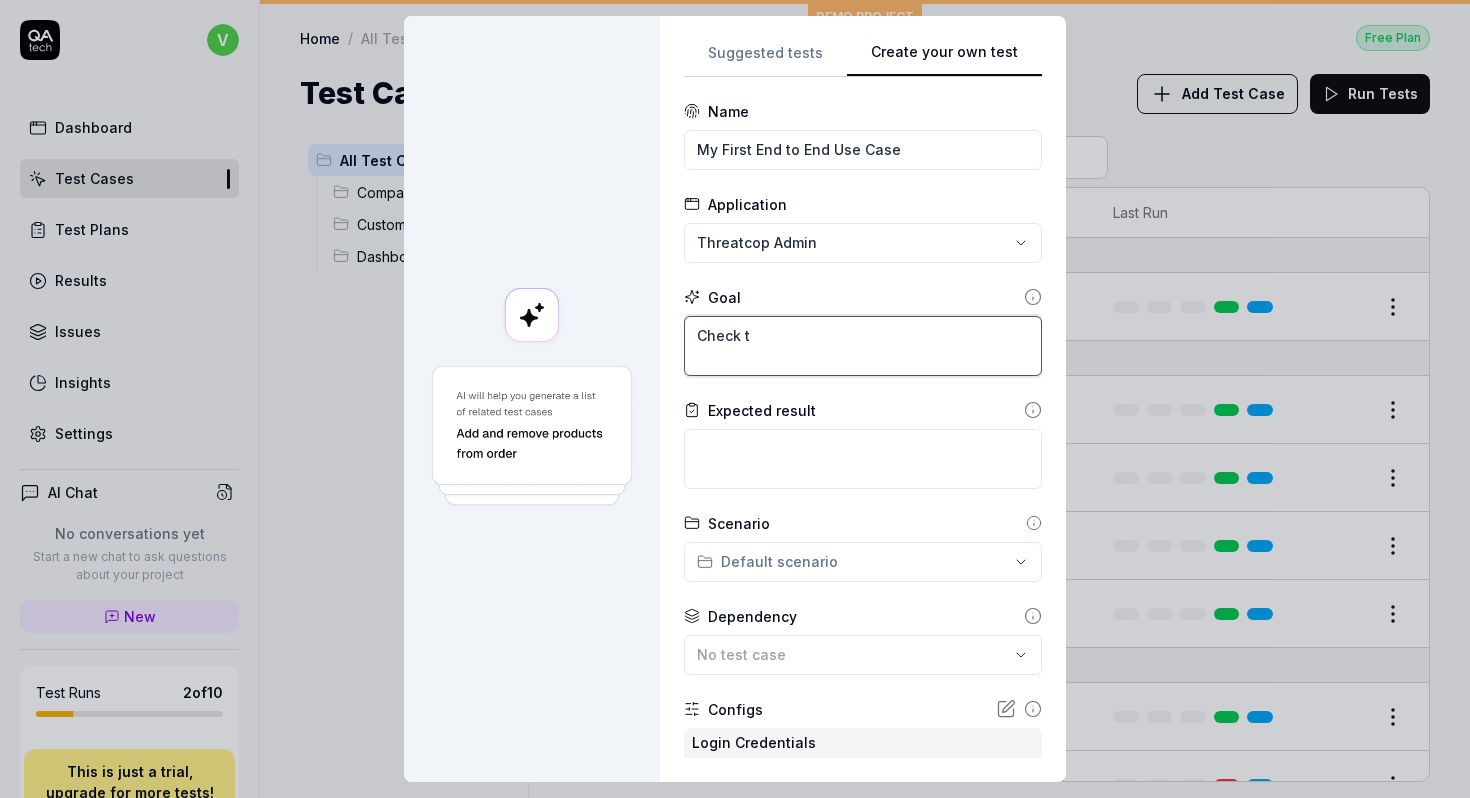 type on "*" 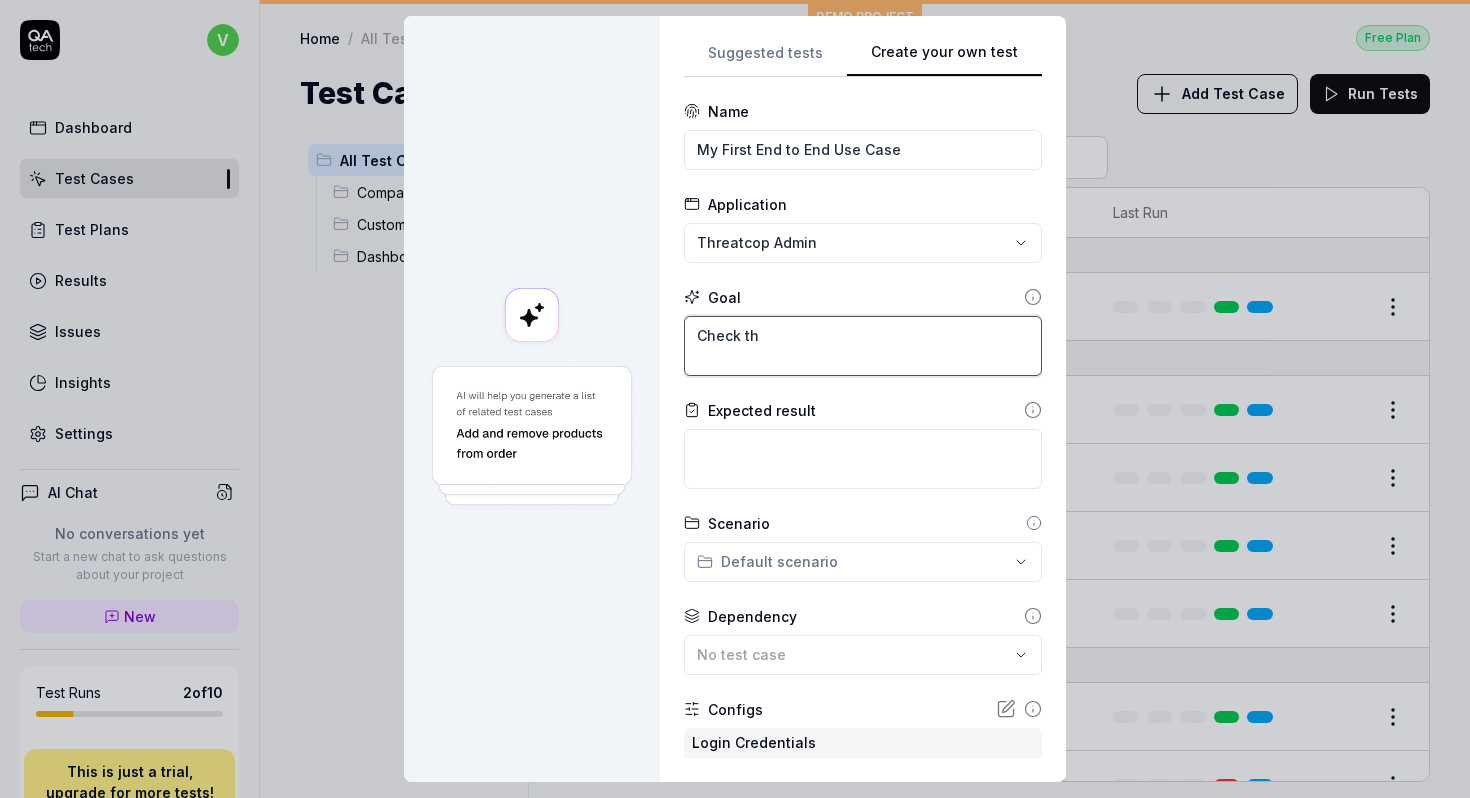 type on "*" 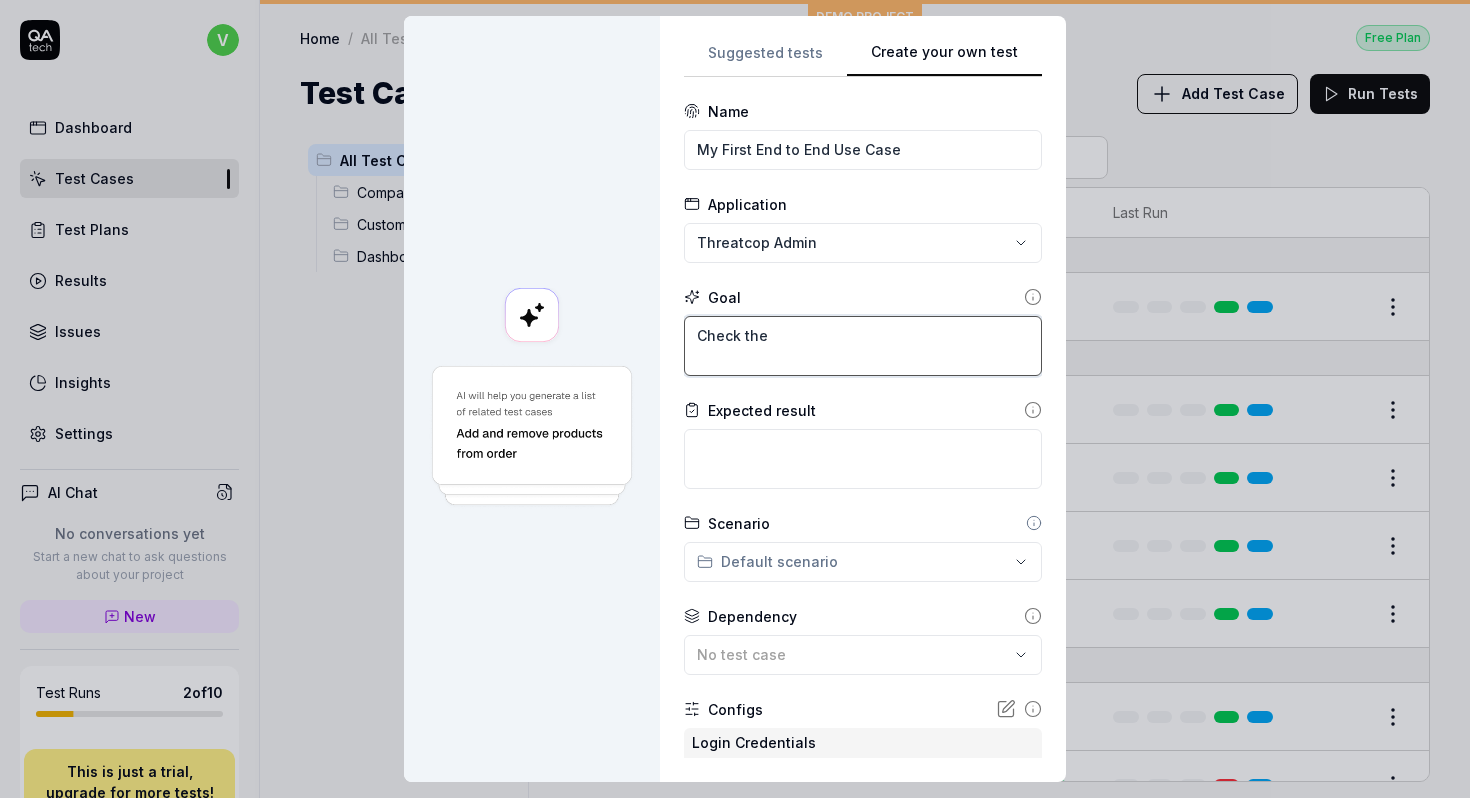 type on "*" 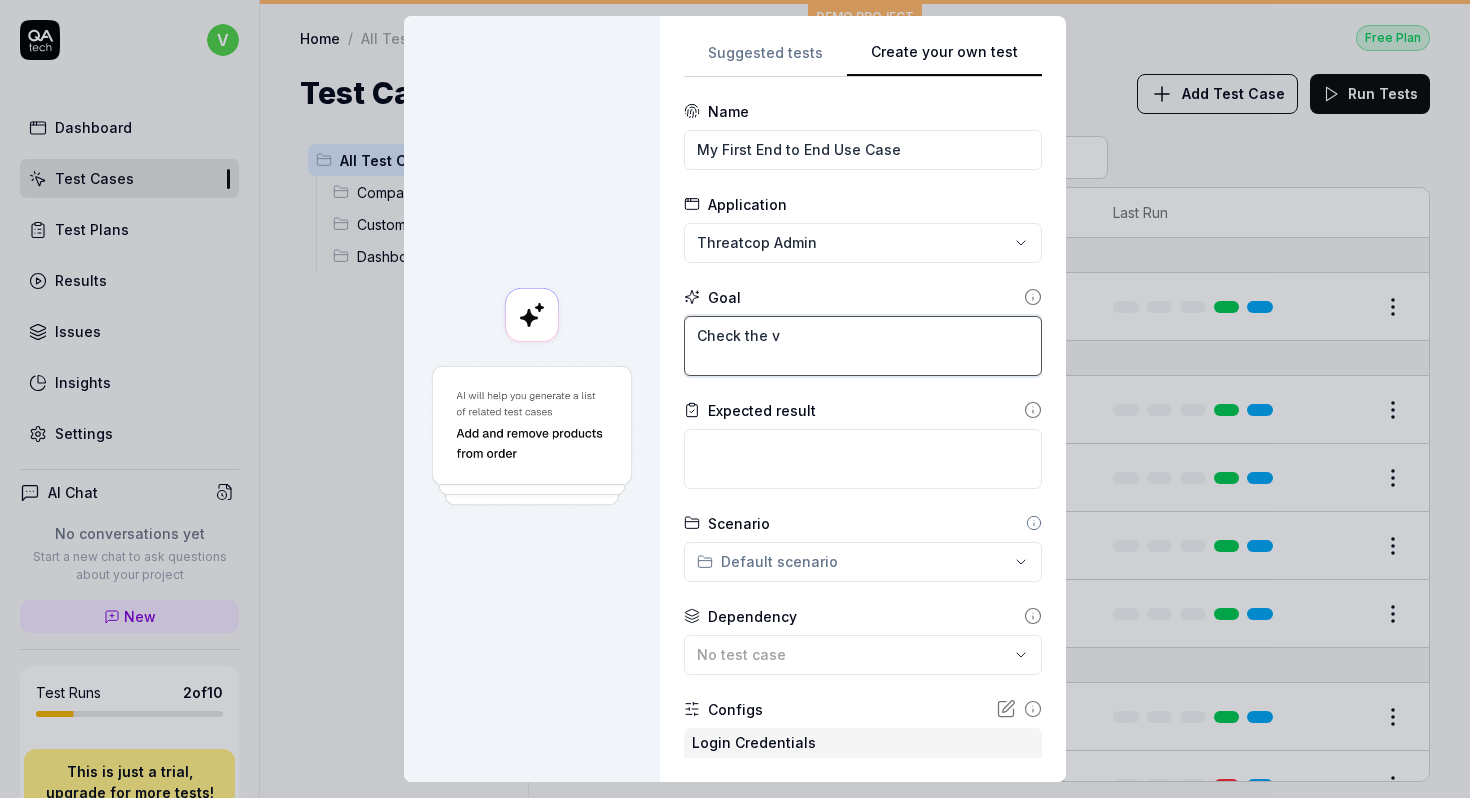 type on "*" 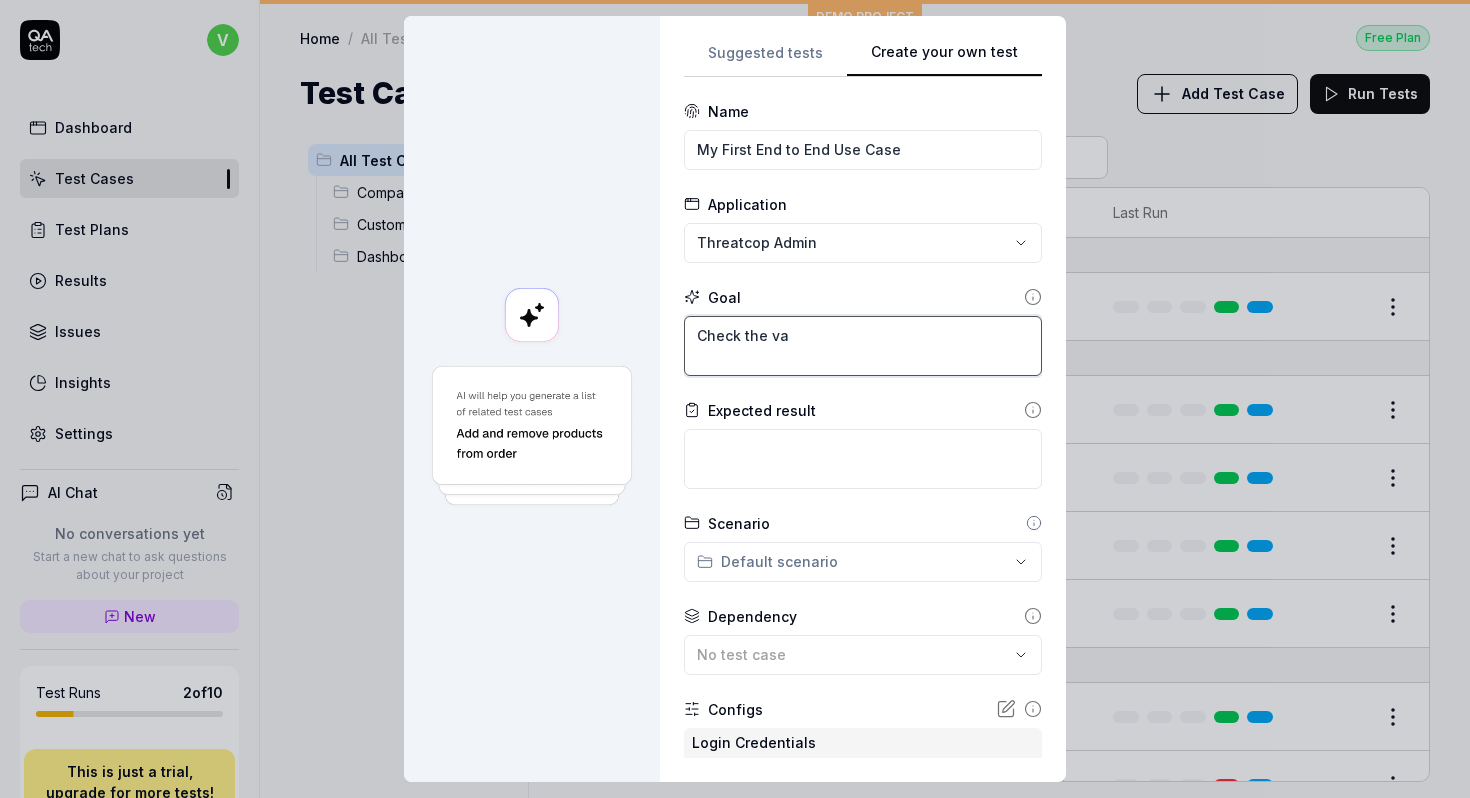 type on "*" 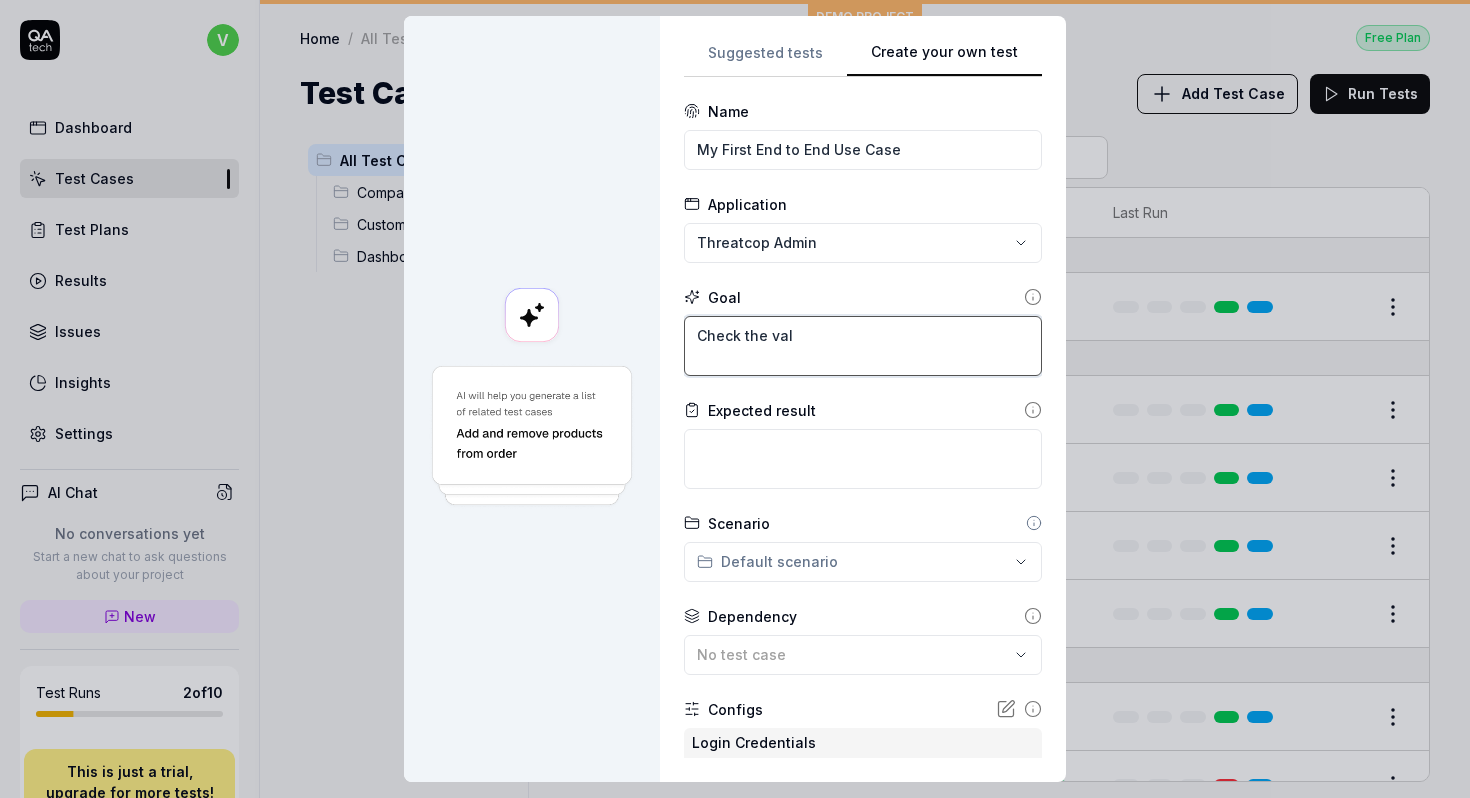 type on "*" 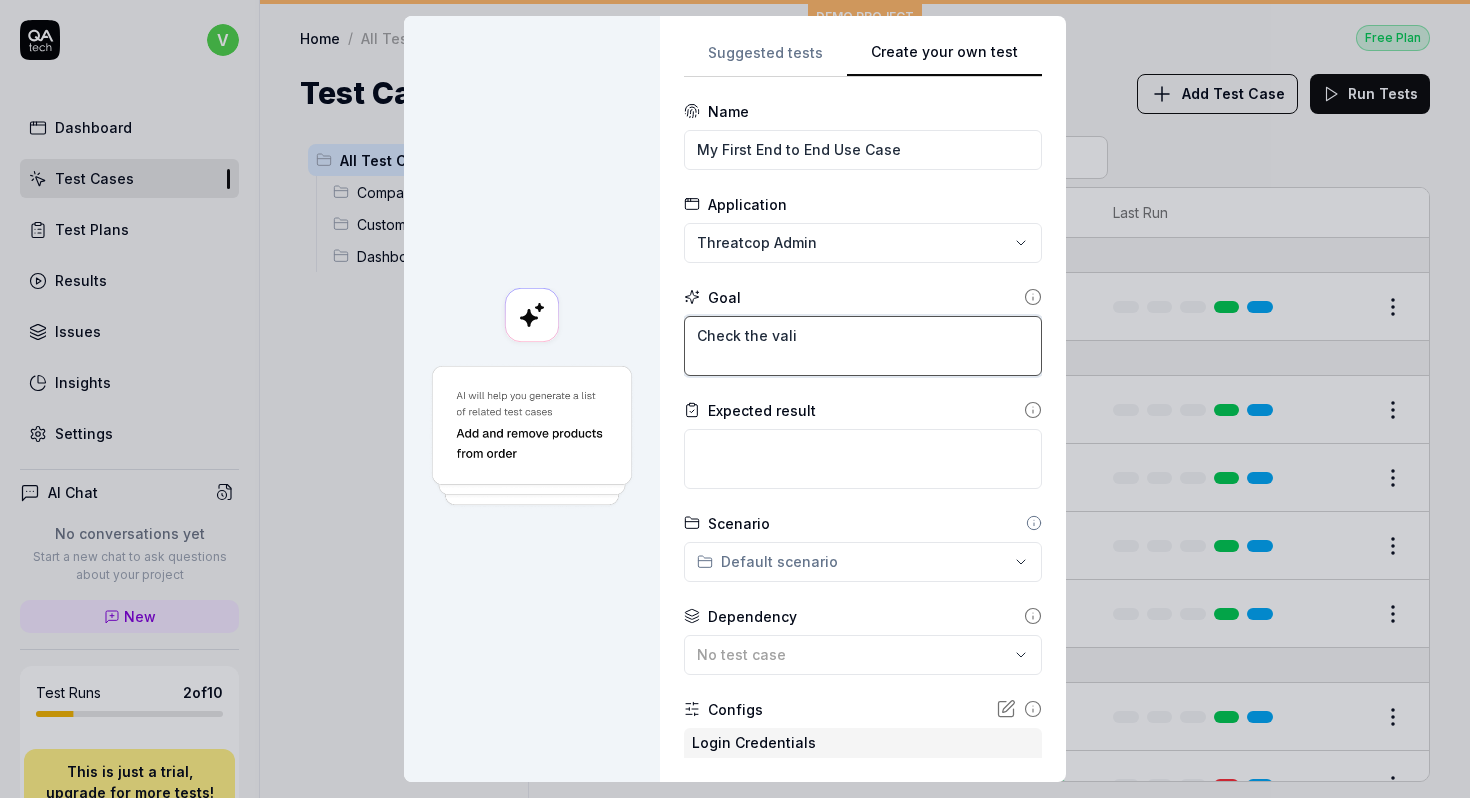 type on "*" 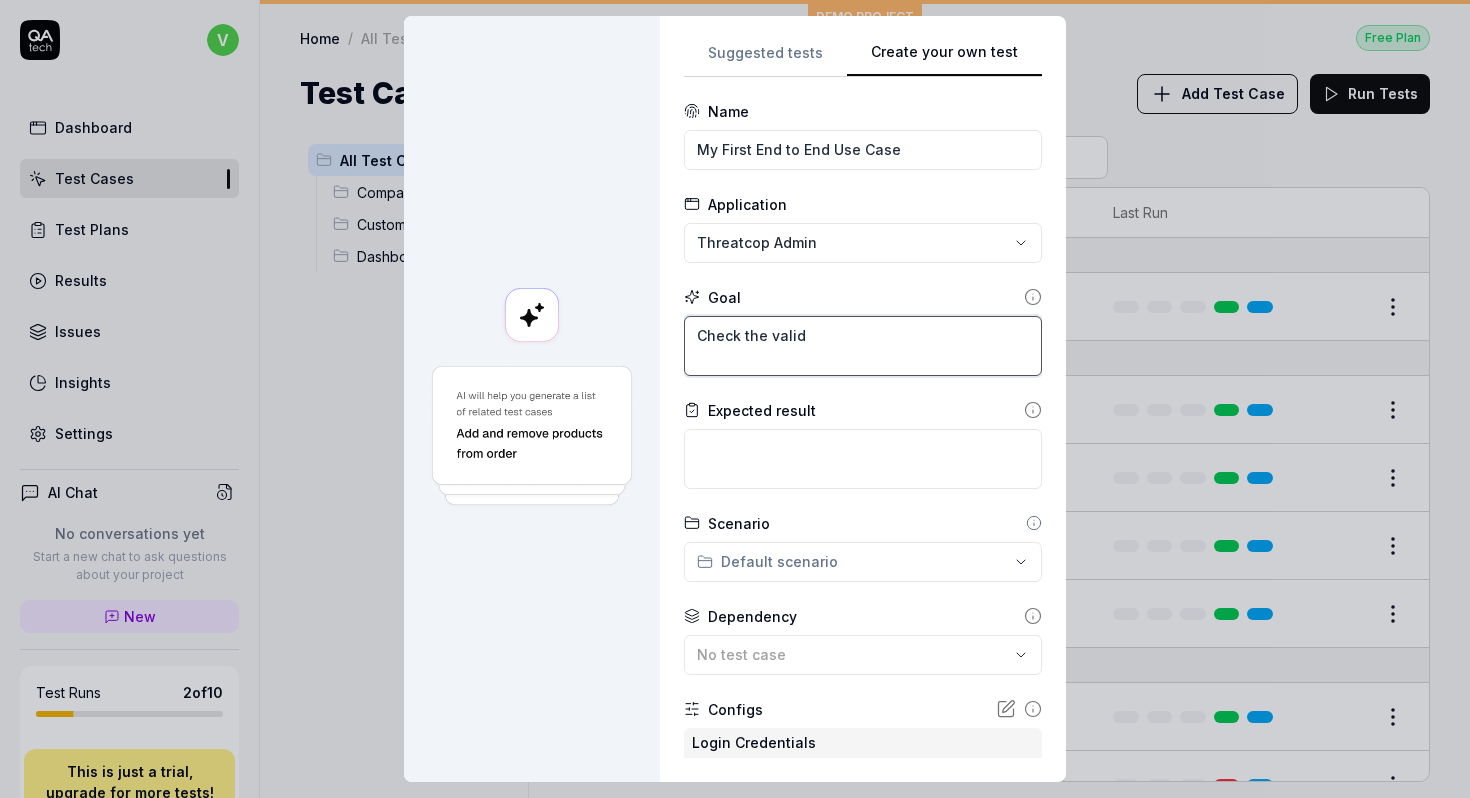 type on "*" 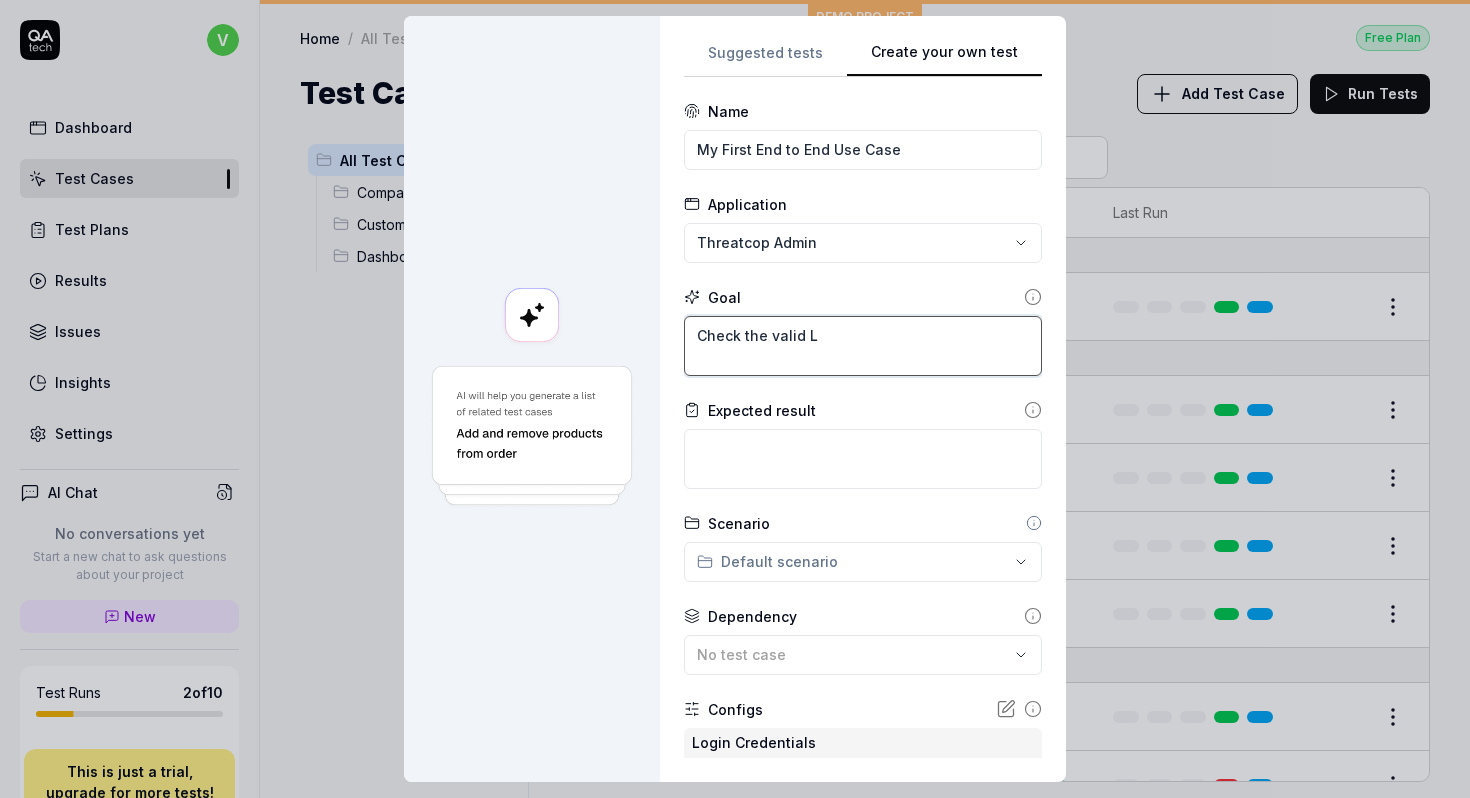 type on "*" 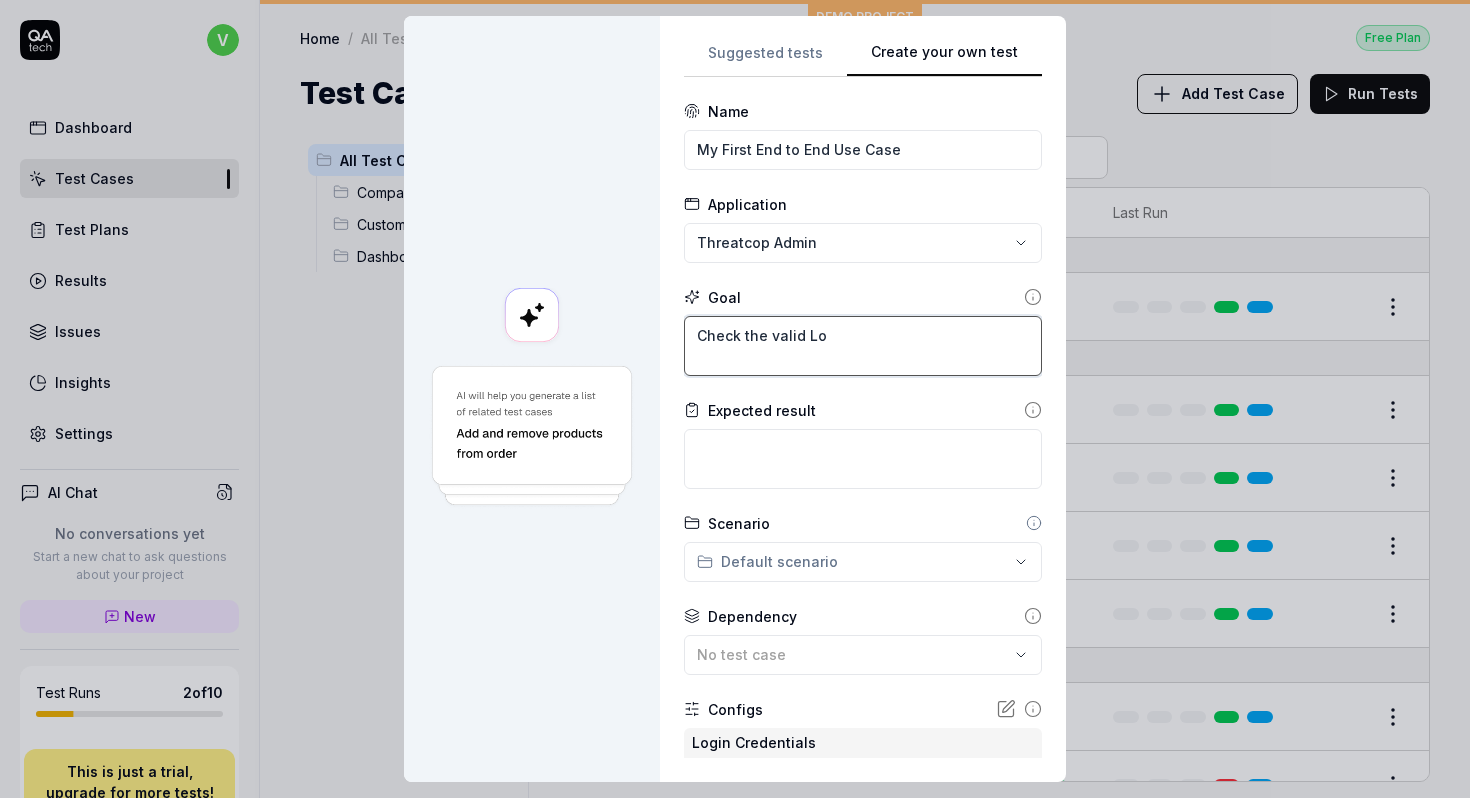 type on "*" 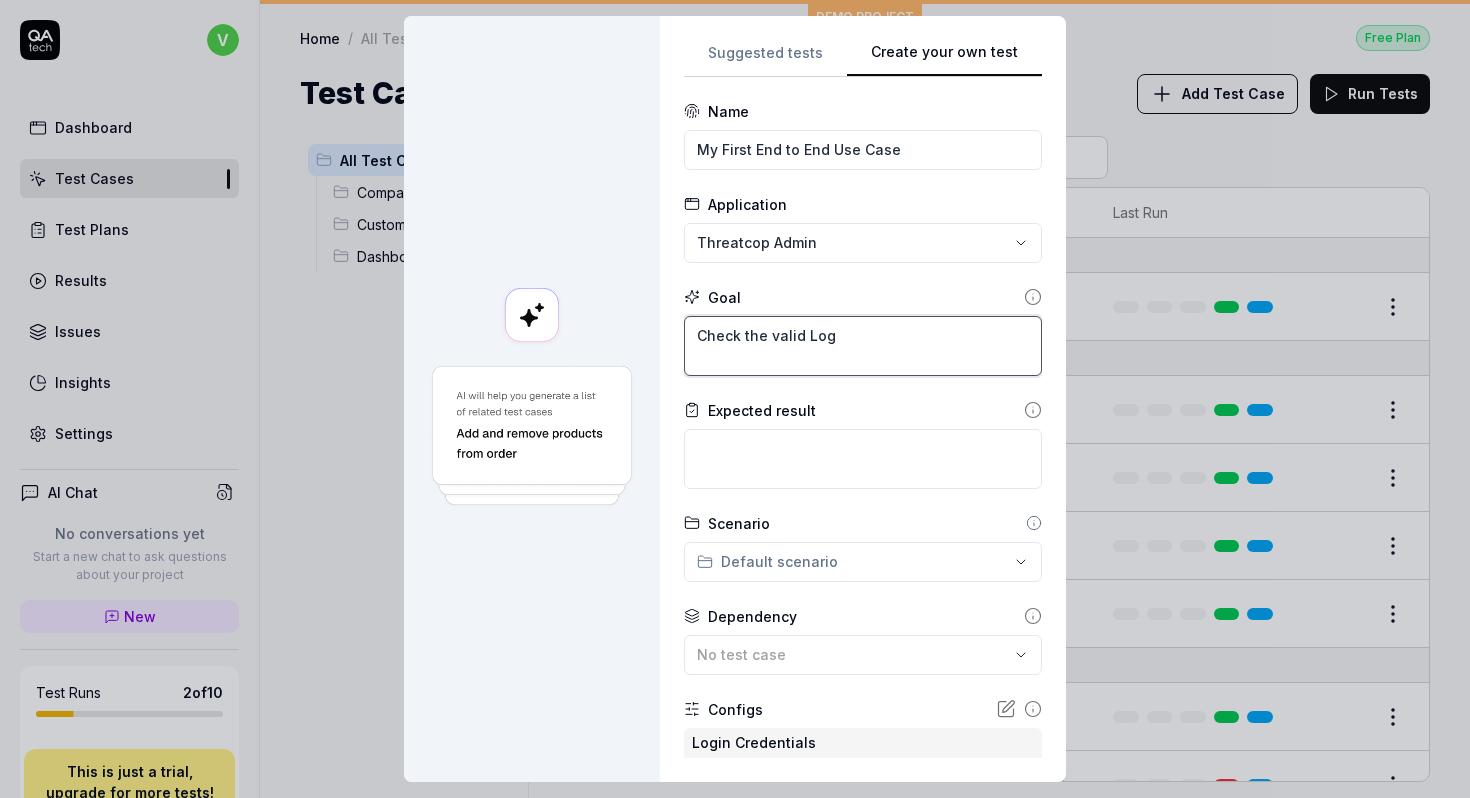 type on "*" 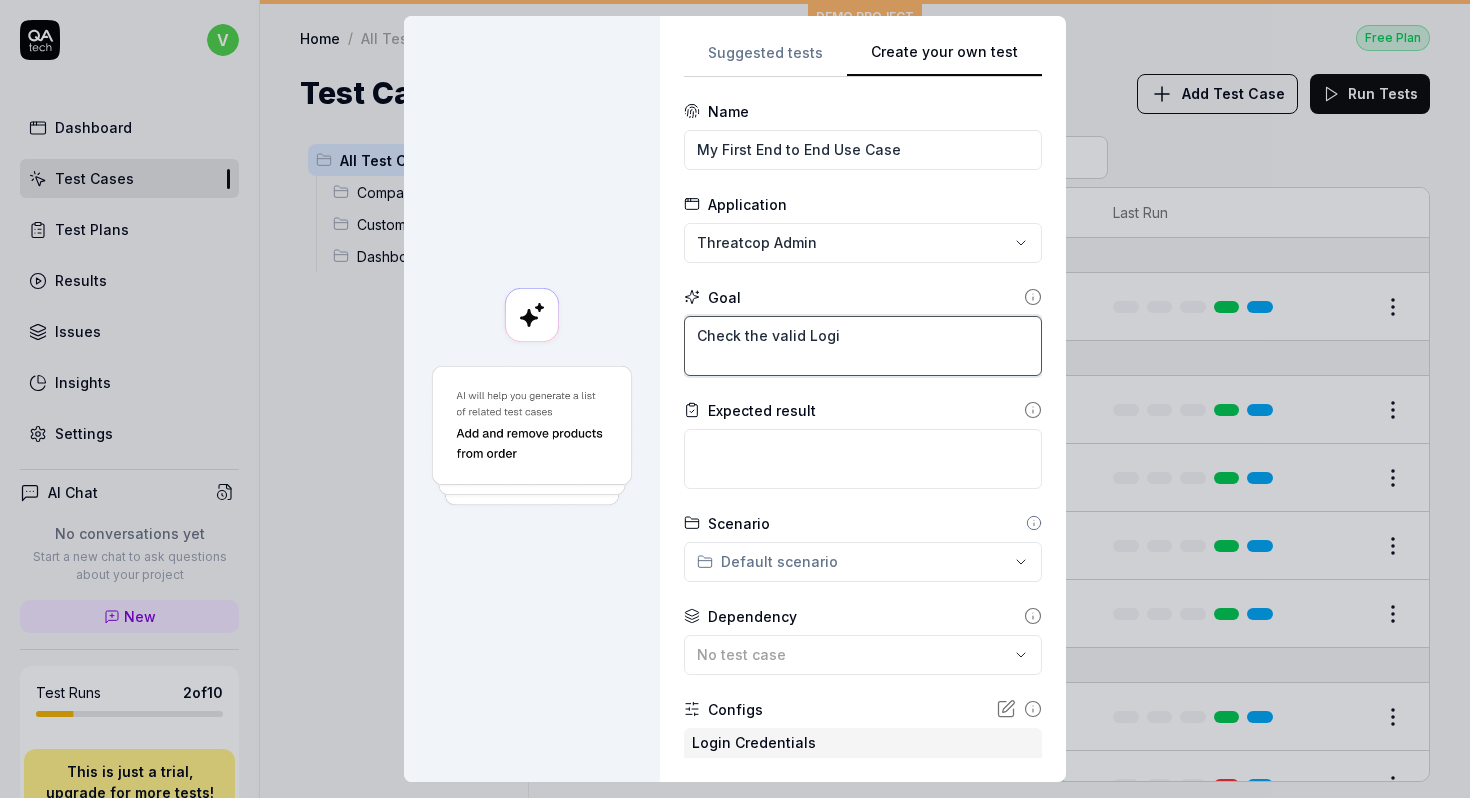 type on "*" 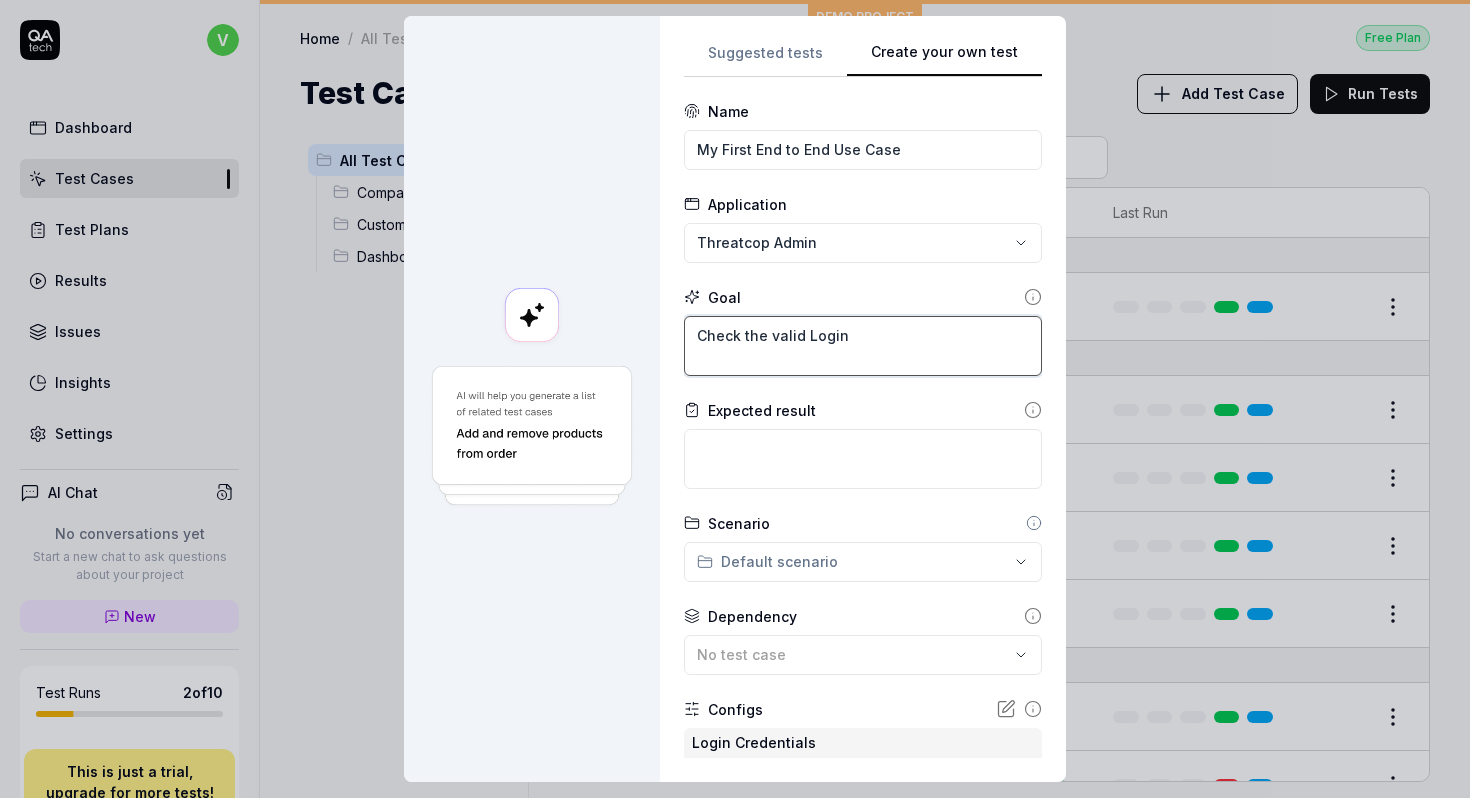 type on "*" 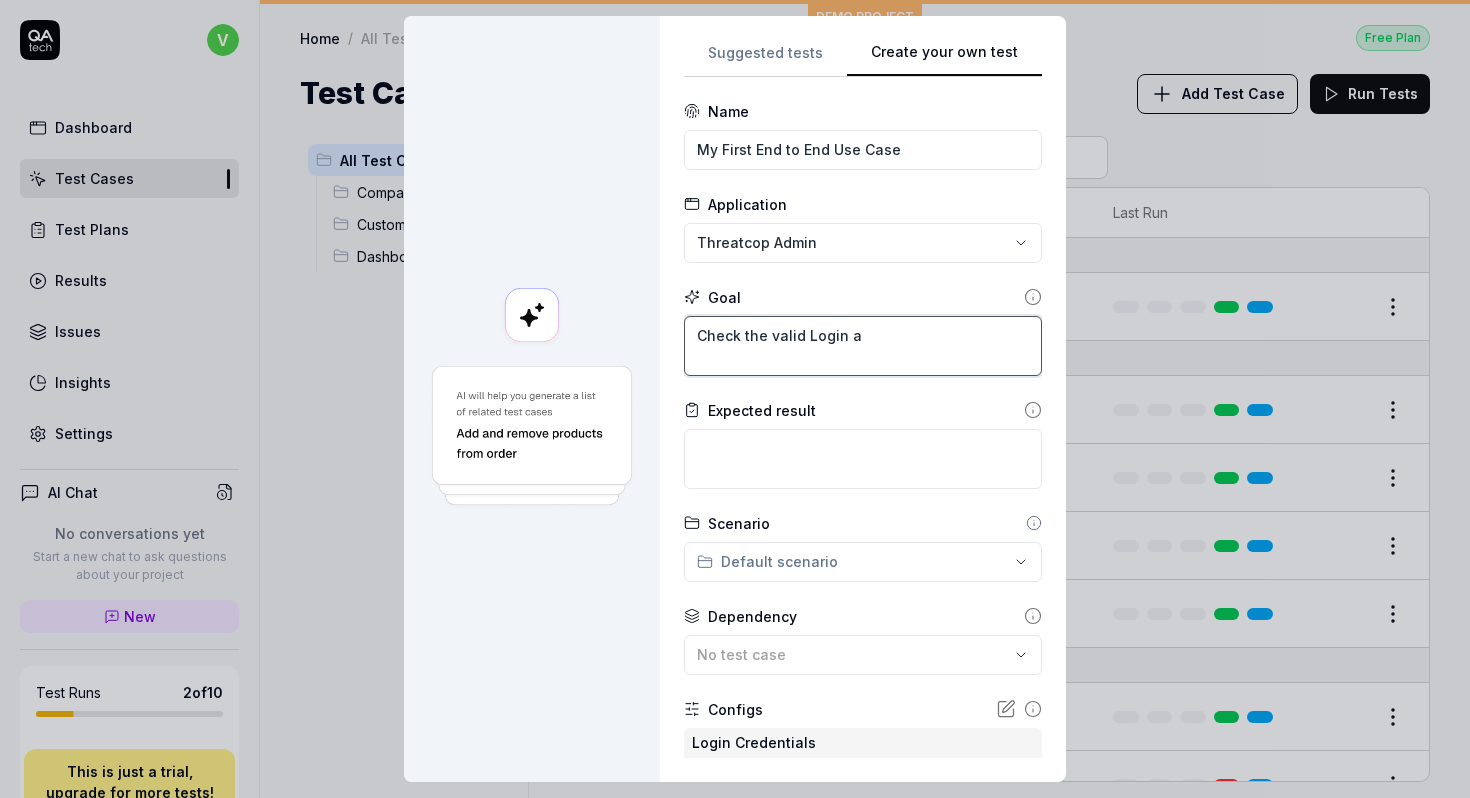 type on "*" 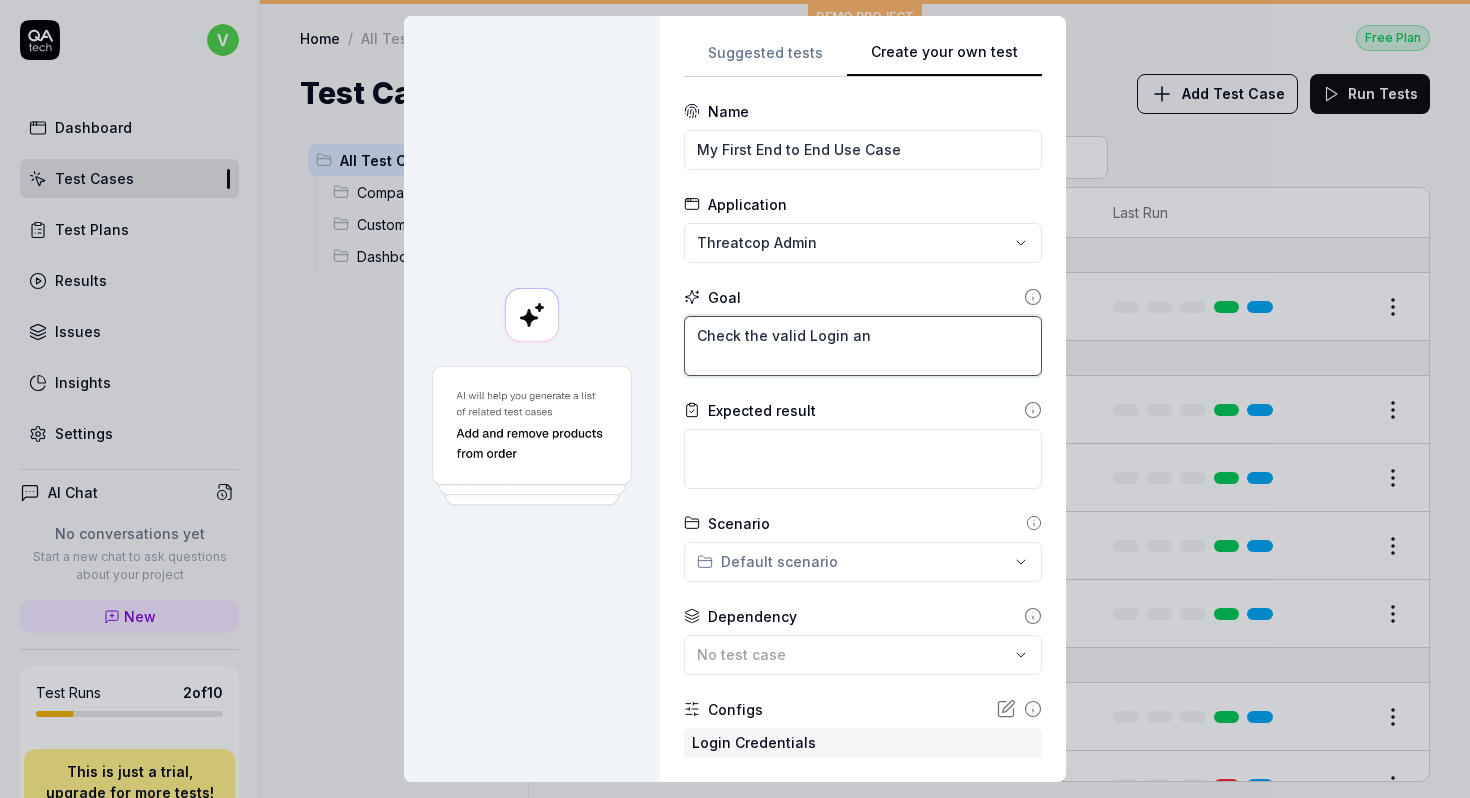 type on "*" 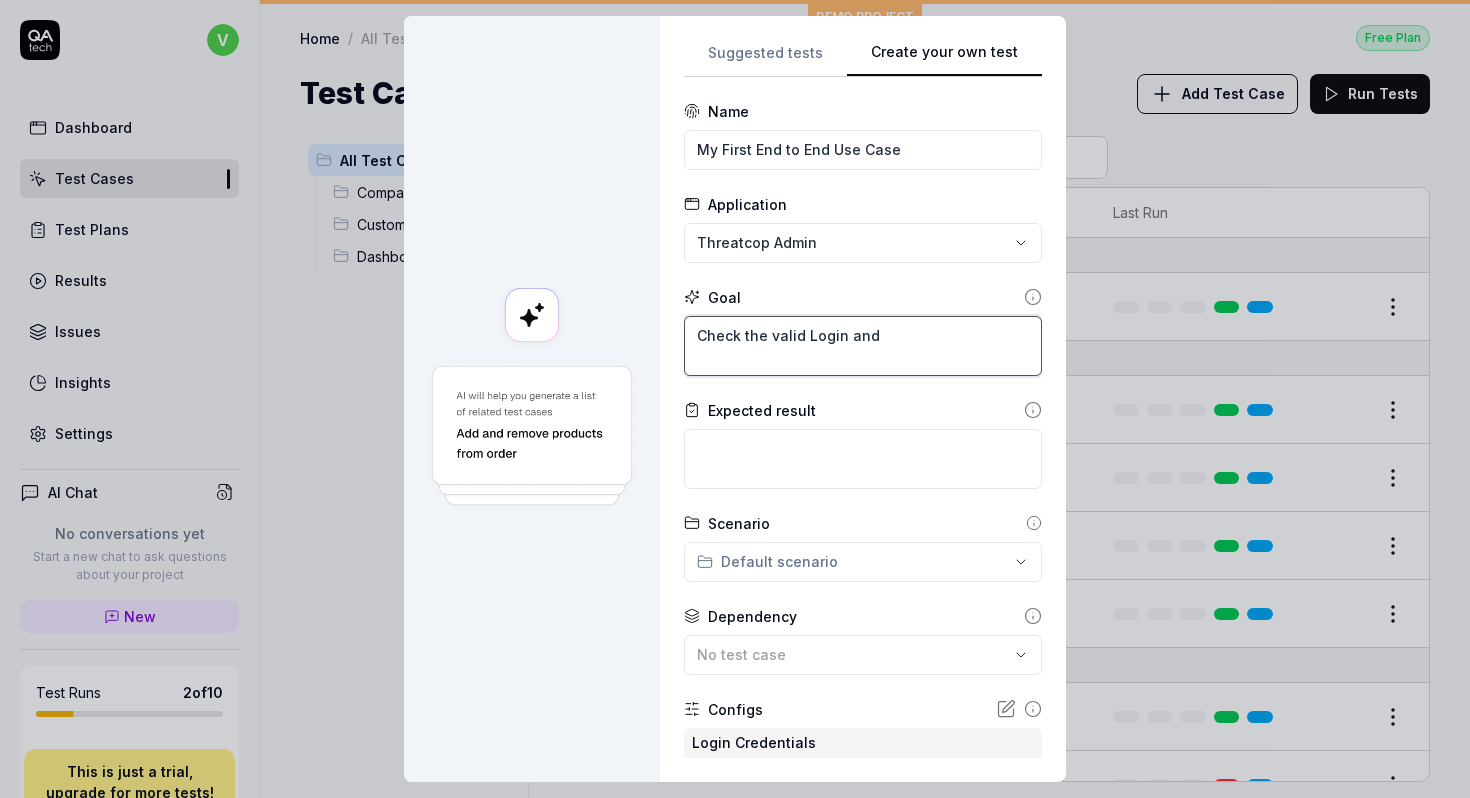 type on "*" 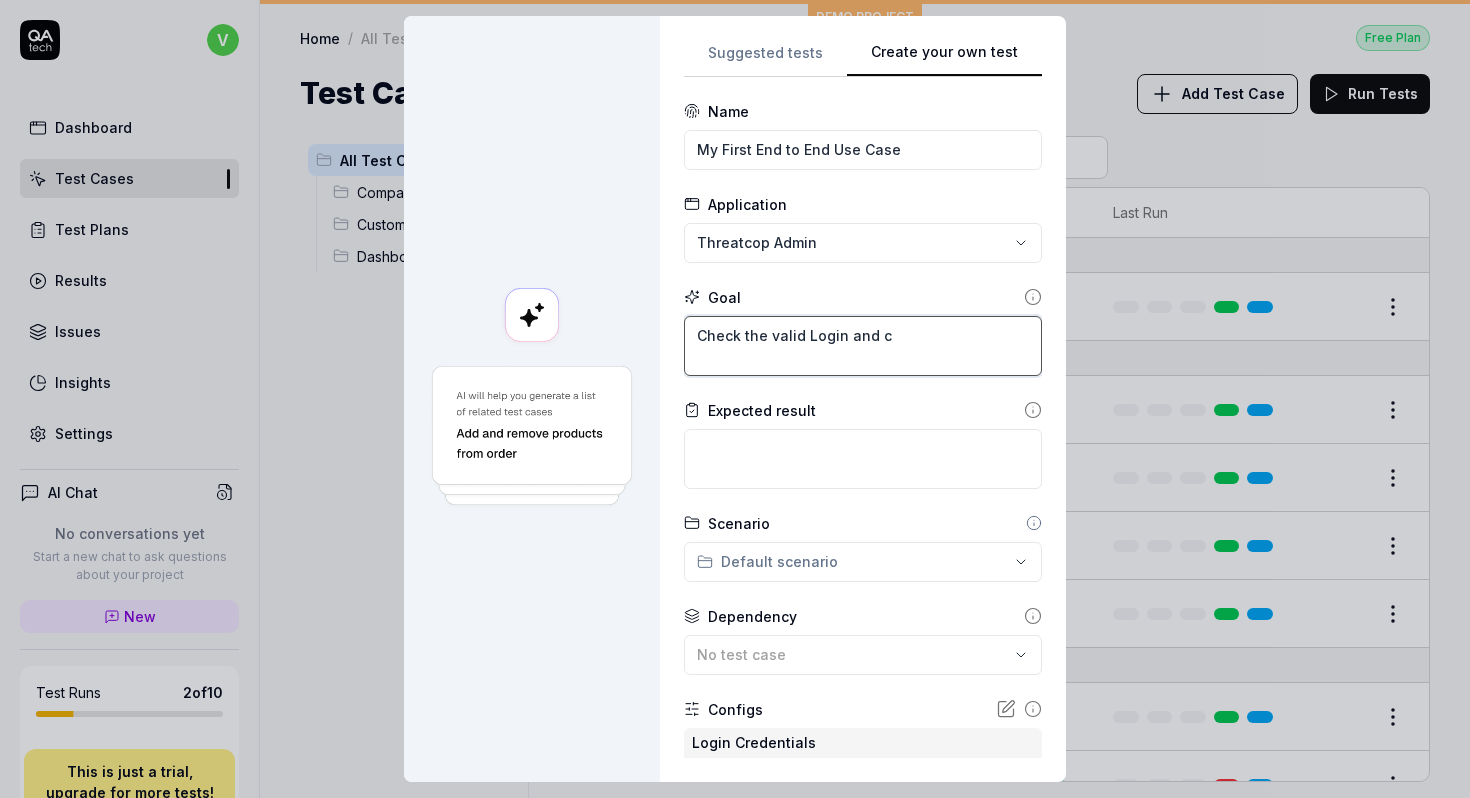 type on "*" 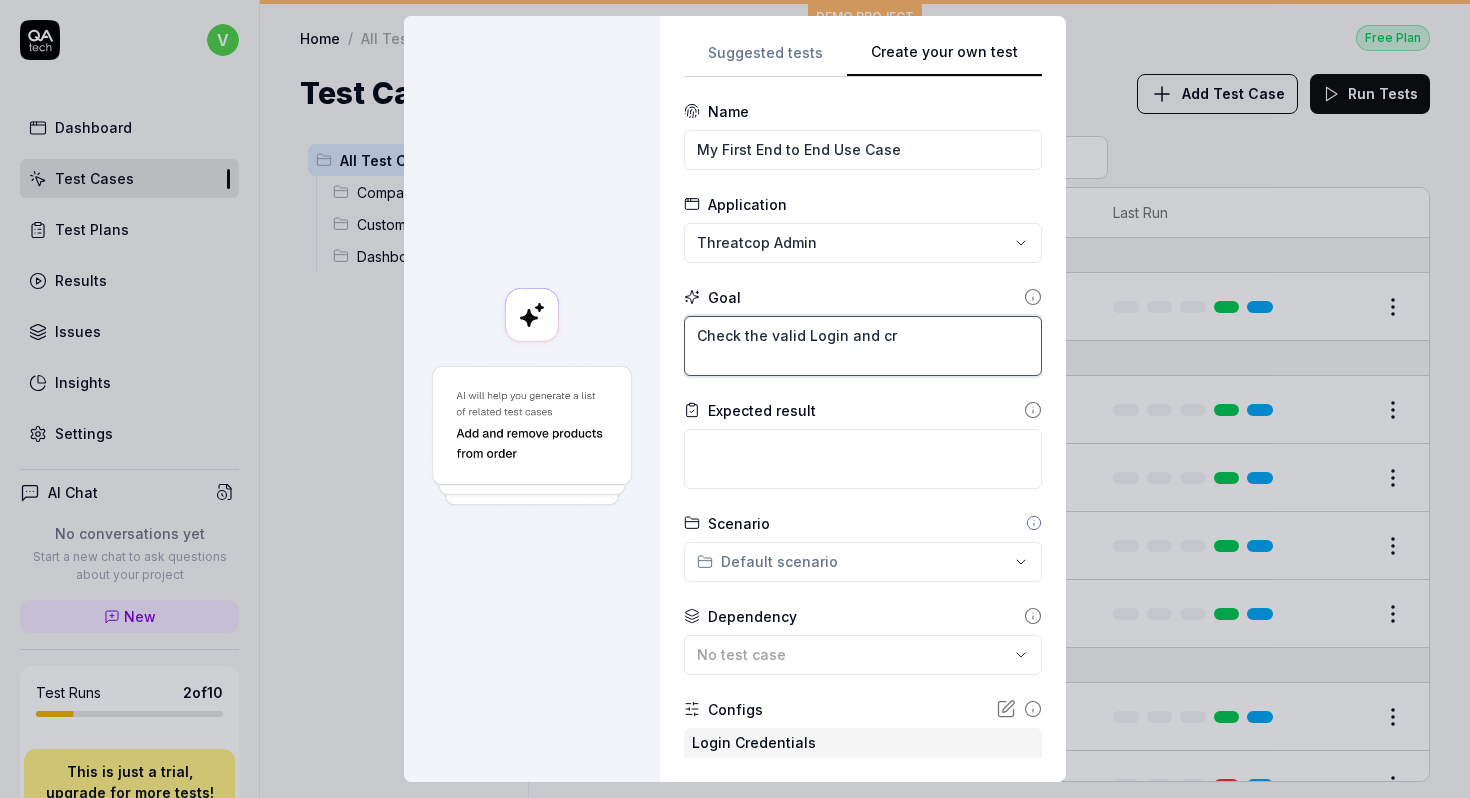type on "*" 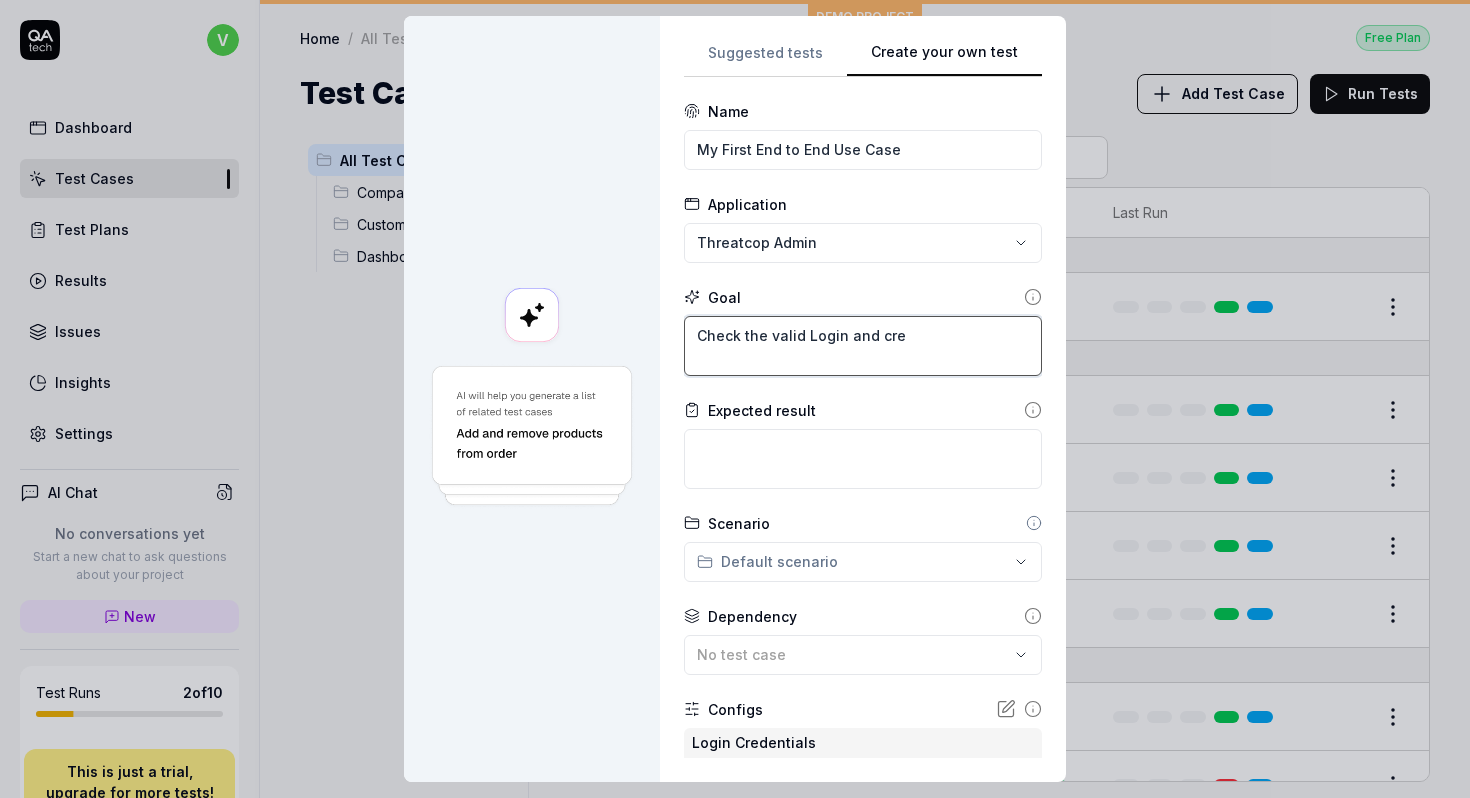 type on "*" 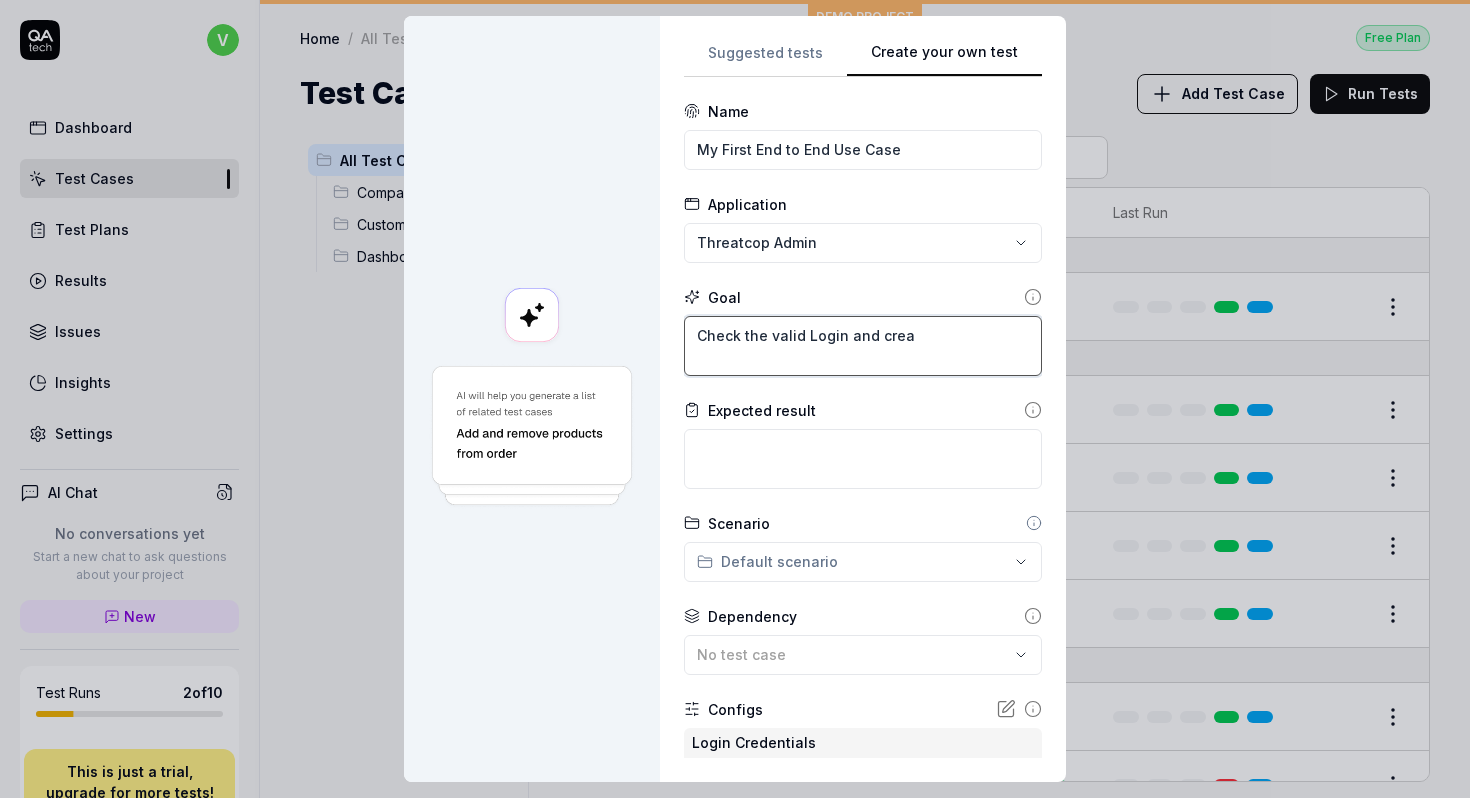 type on "*" 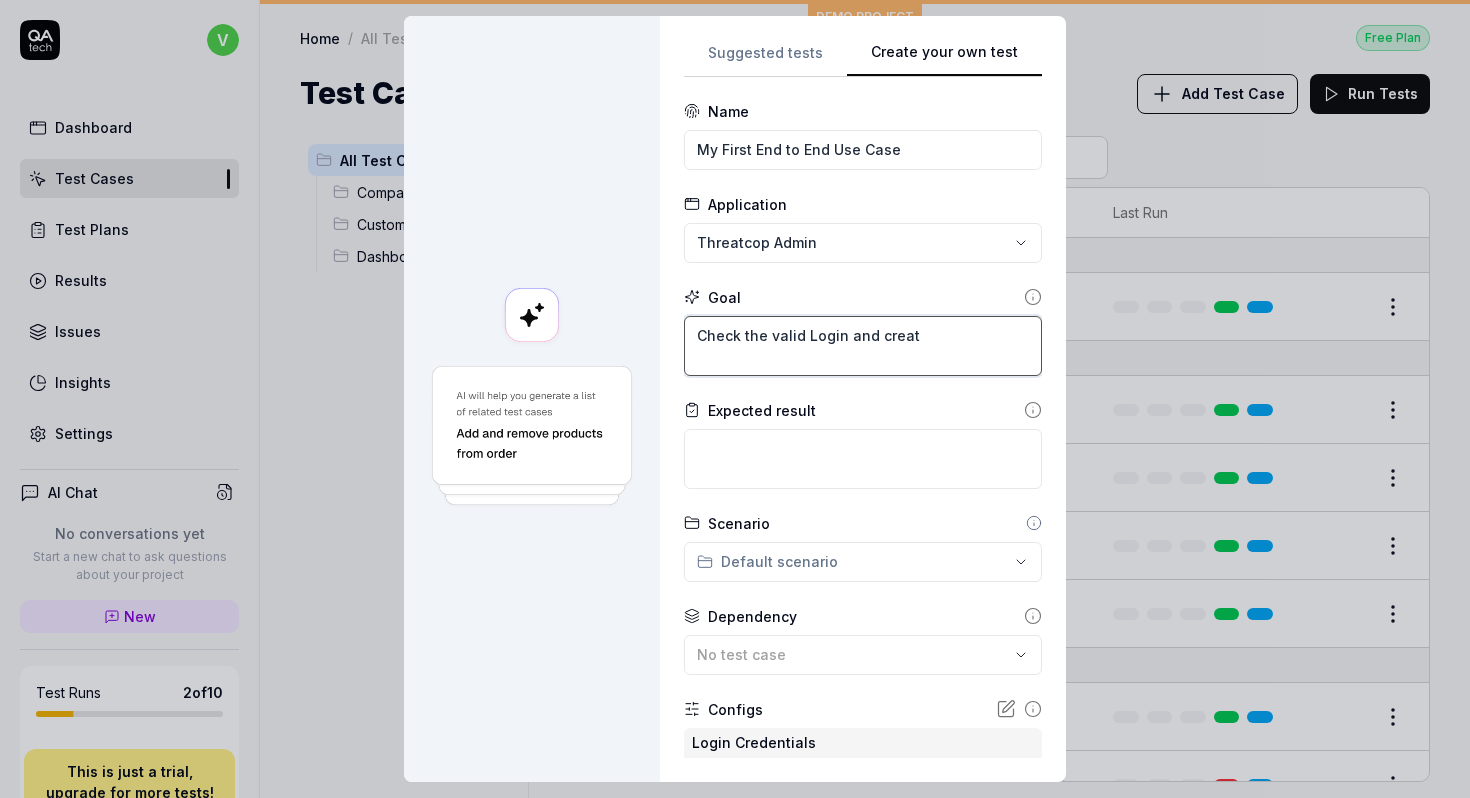 type on "*" 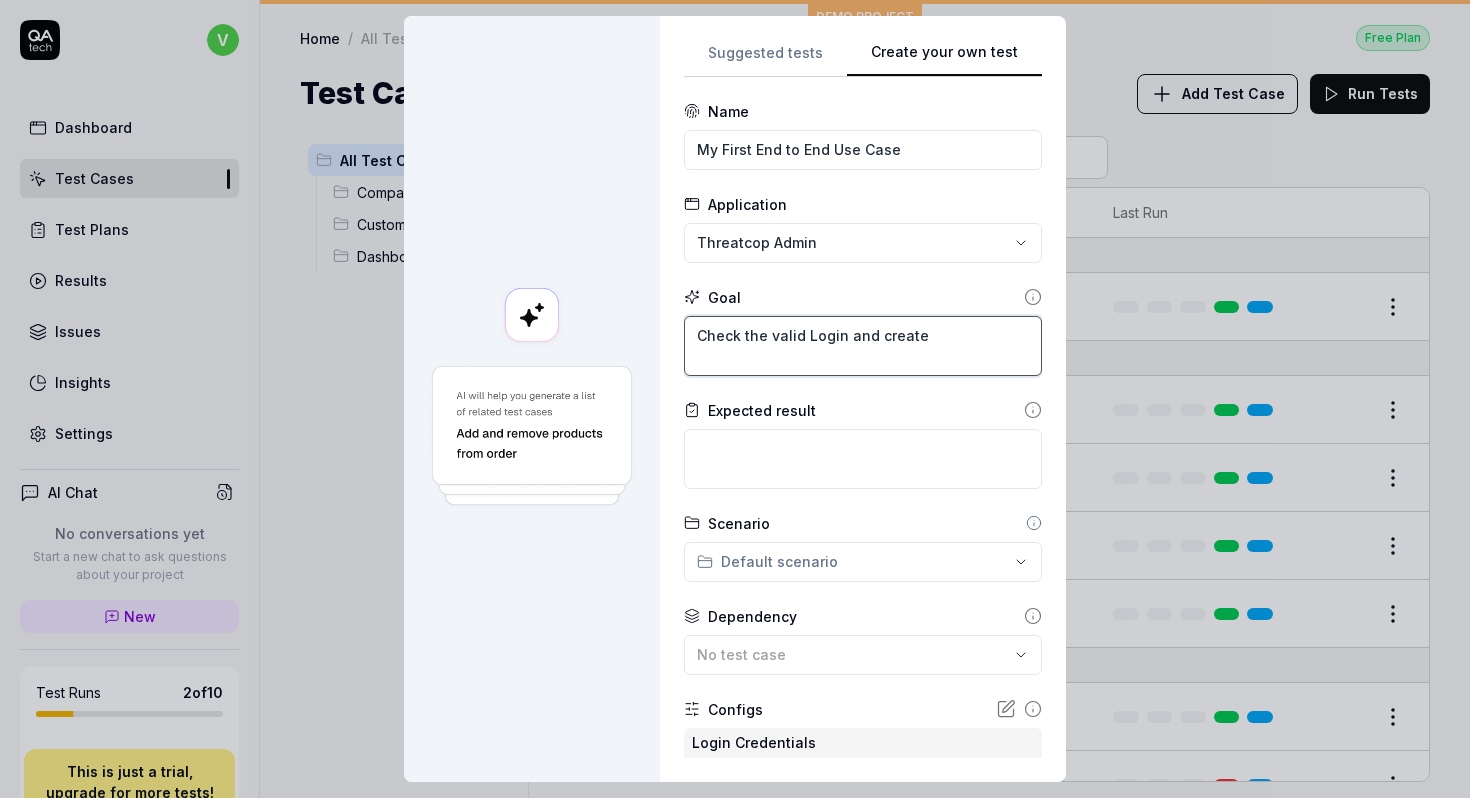 type on "*" 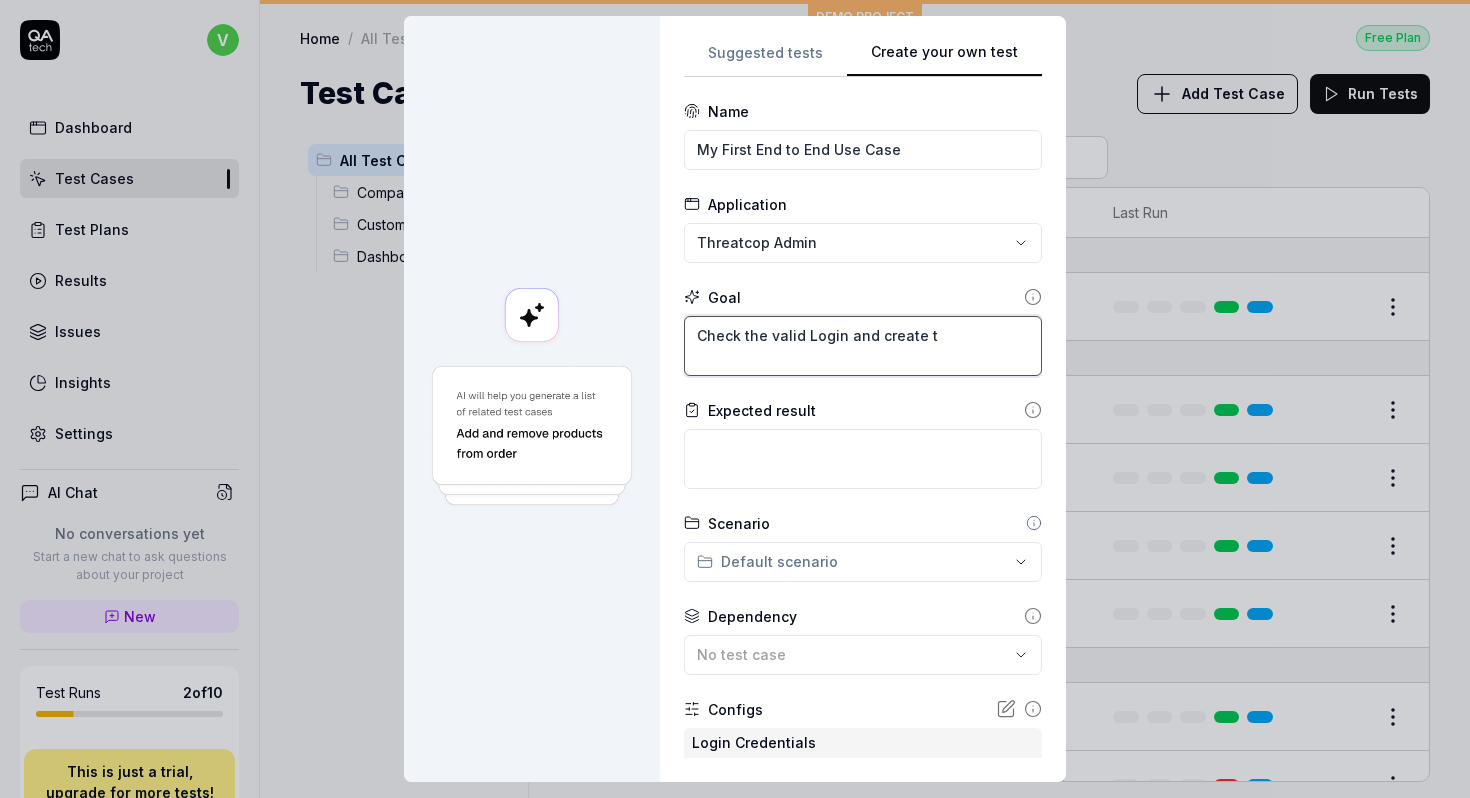 type on "Check the valid Login and create th" 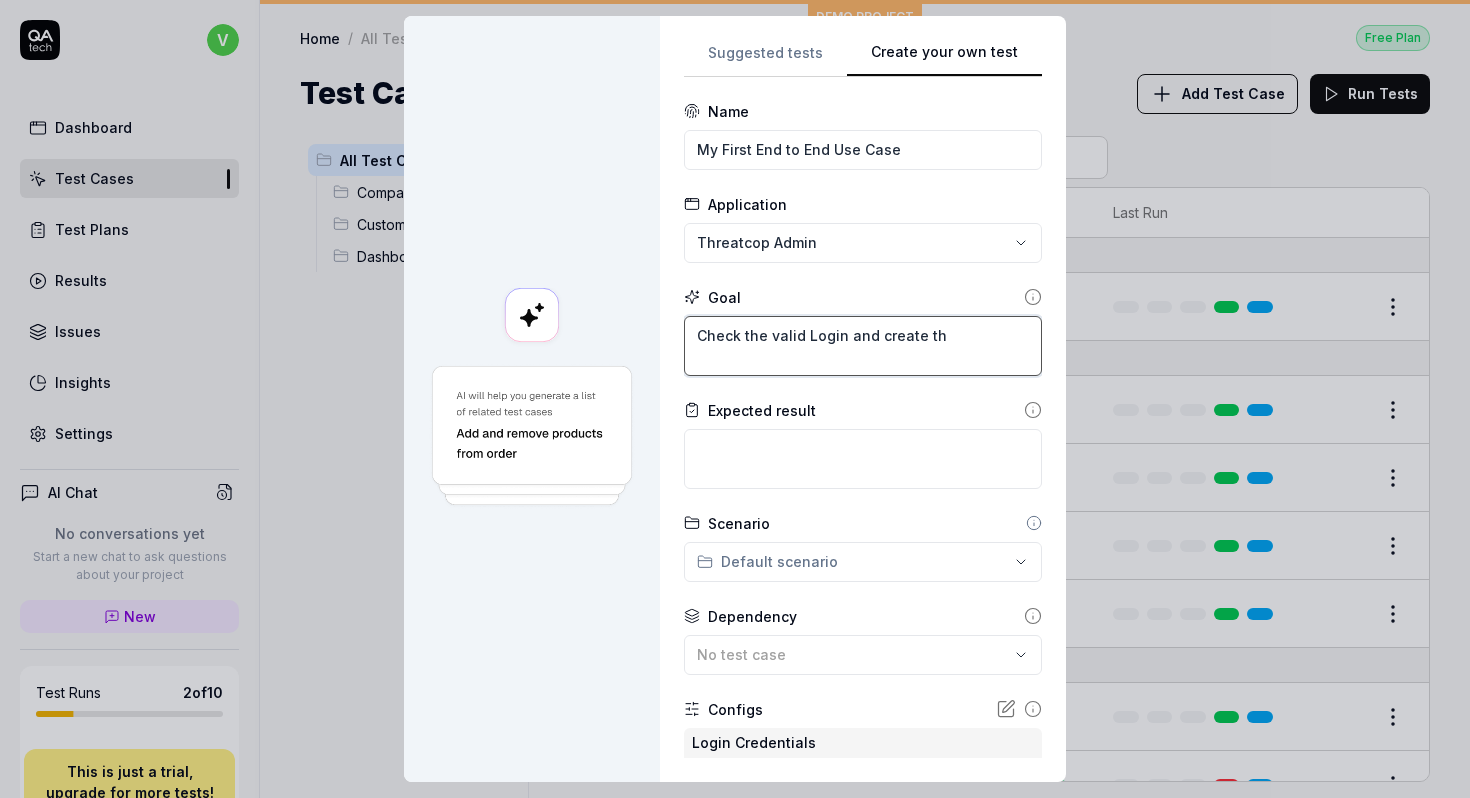 type on "*" 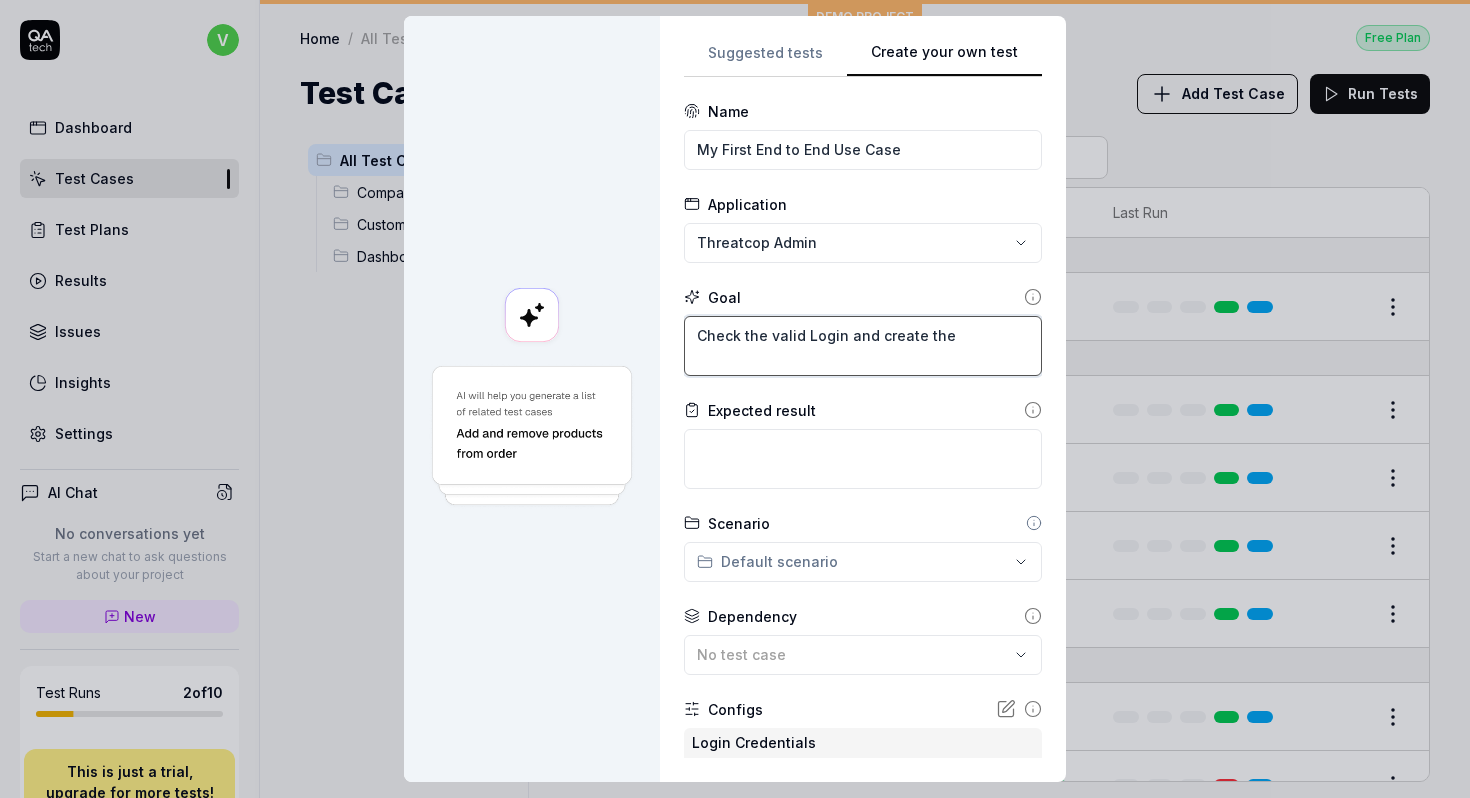 type on "*" 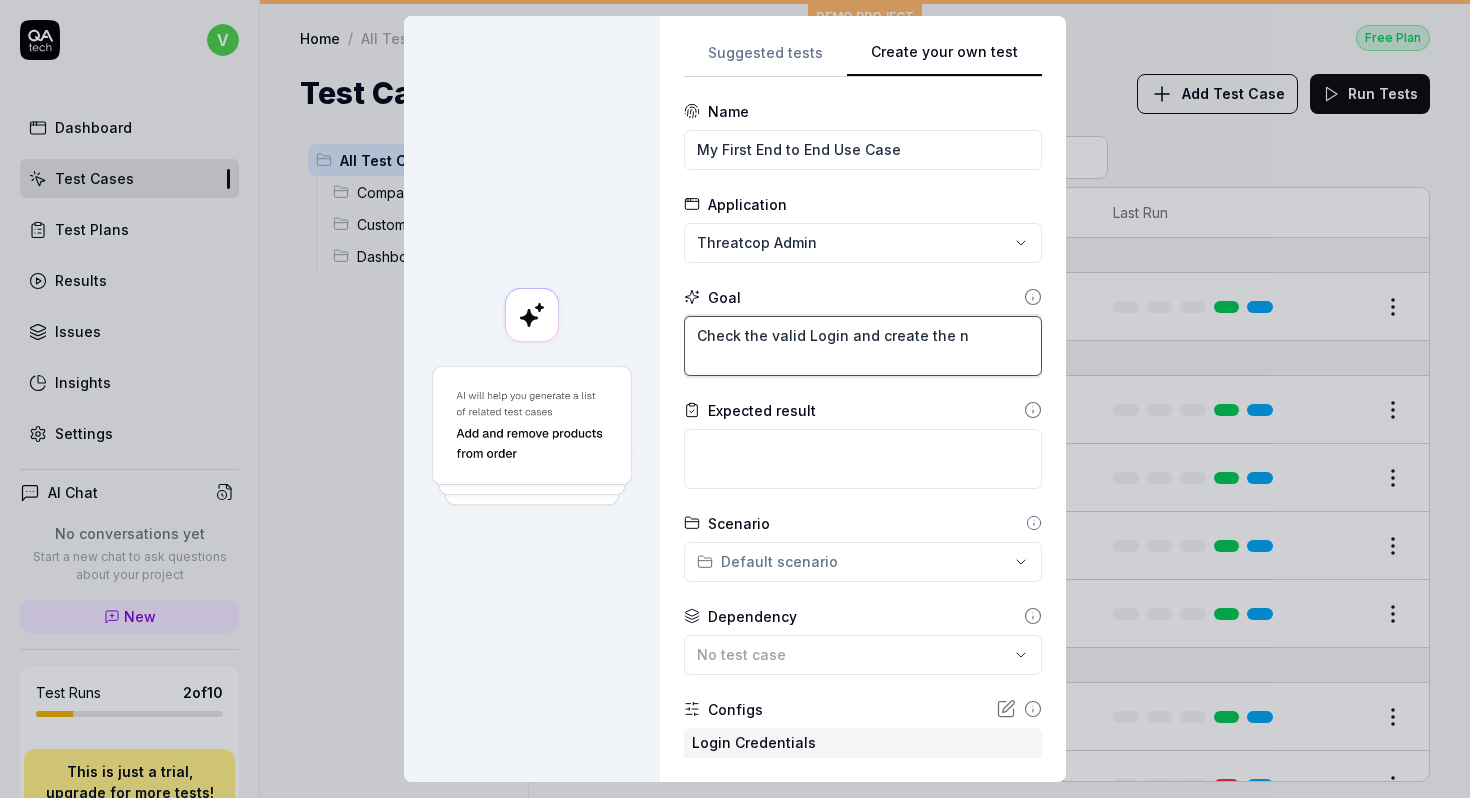 type on "*" 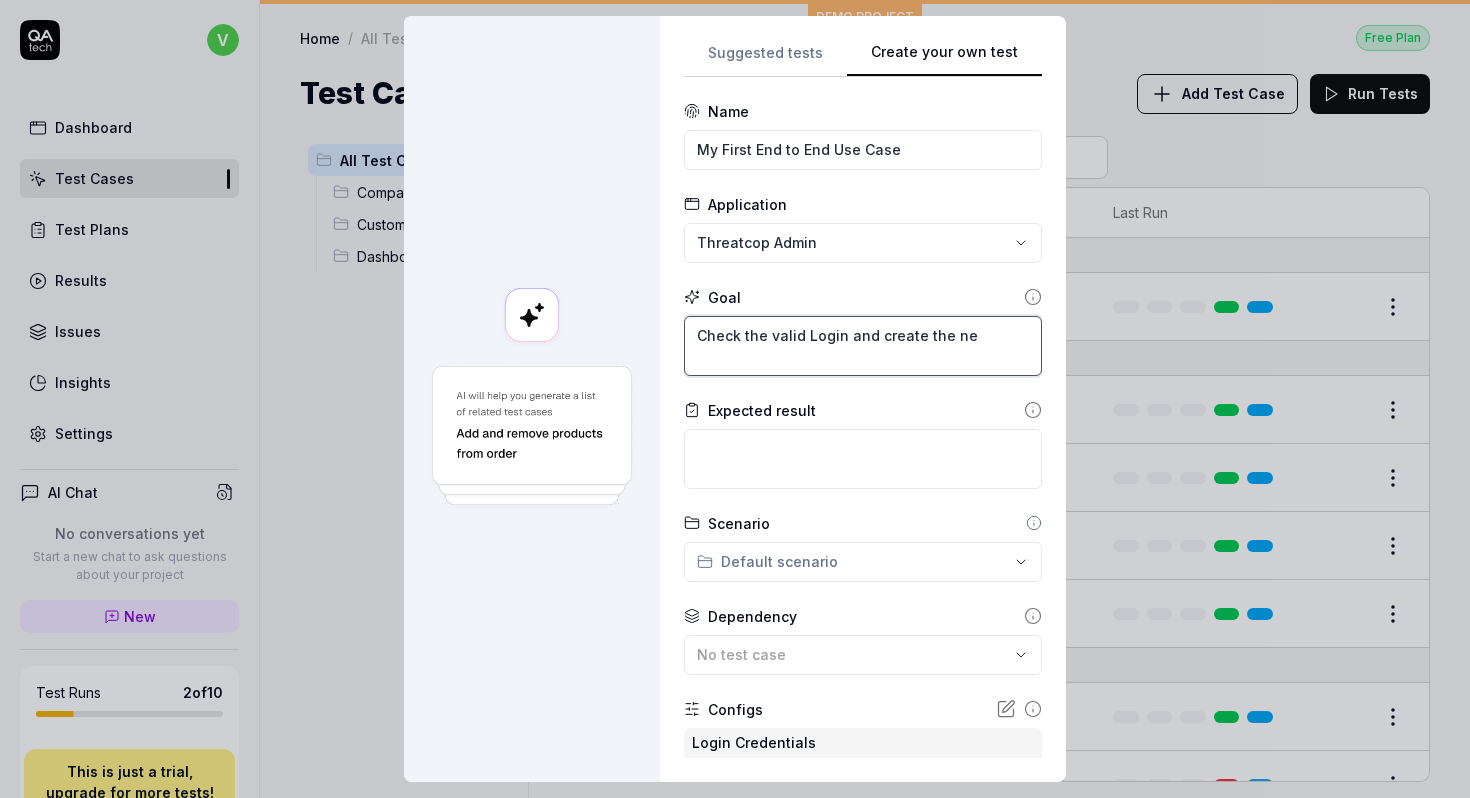 type on "*" 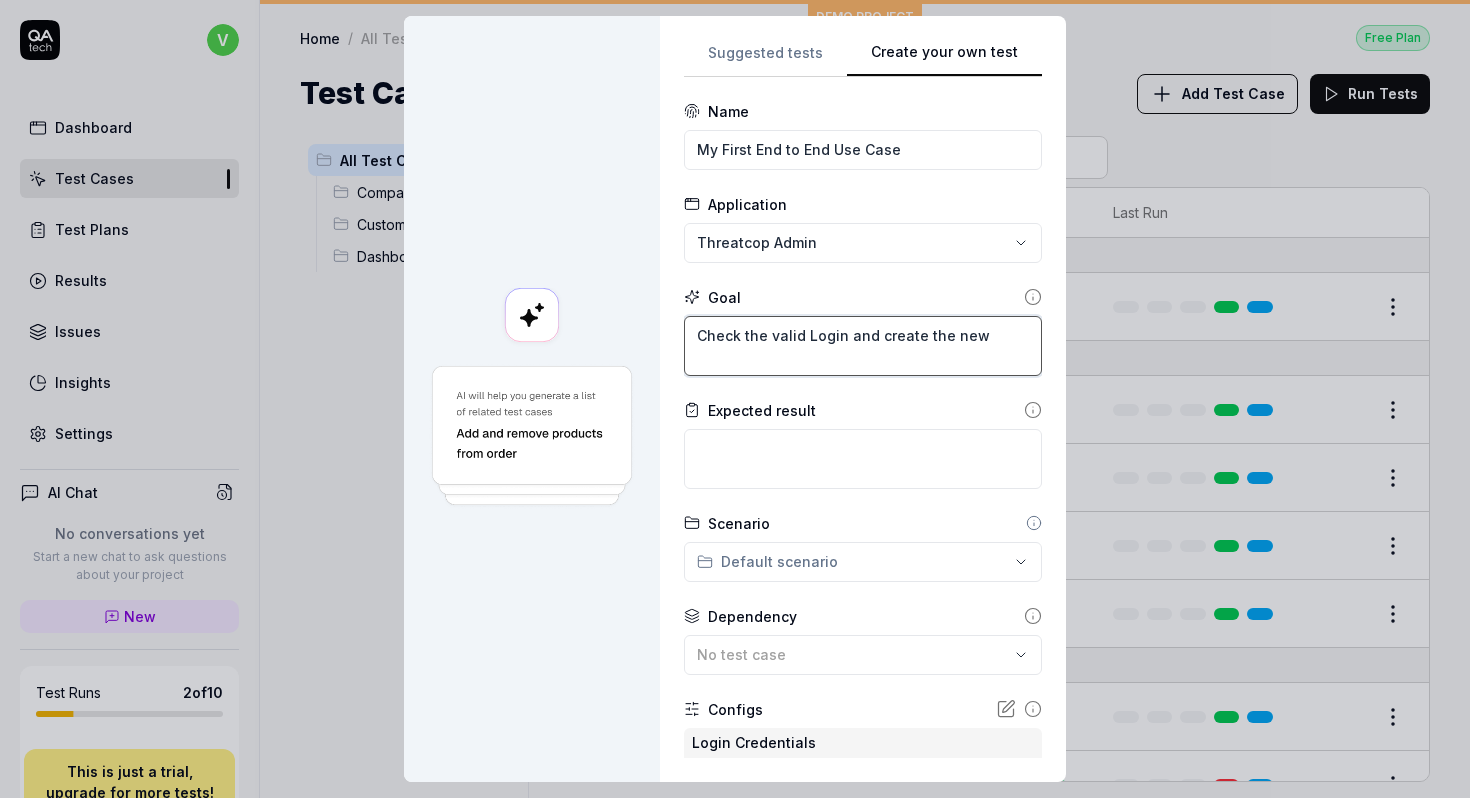 type on "Check the valid Login and create the new" 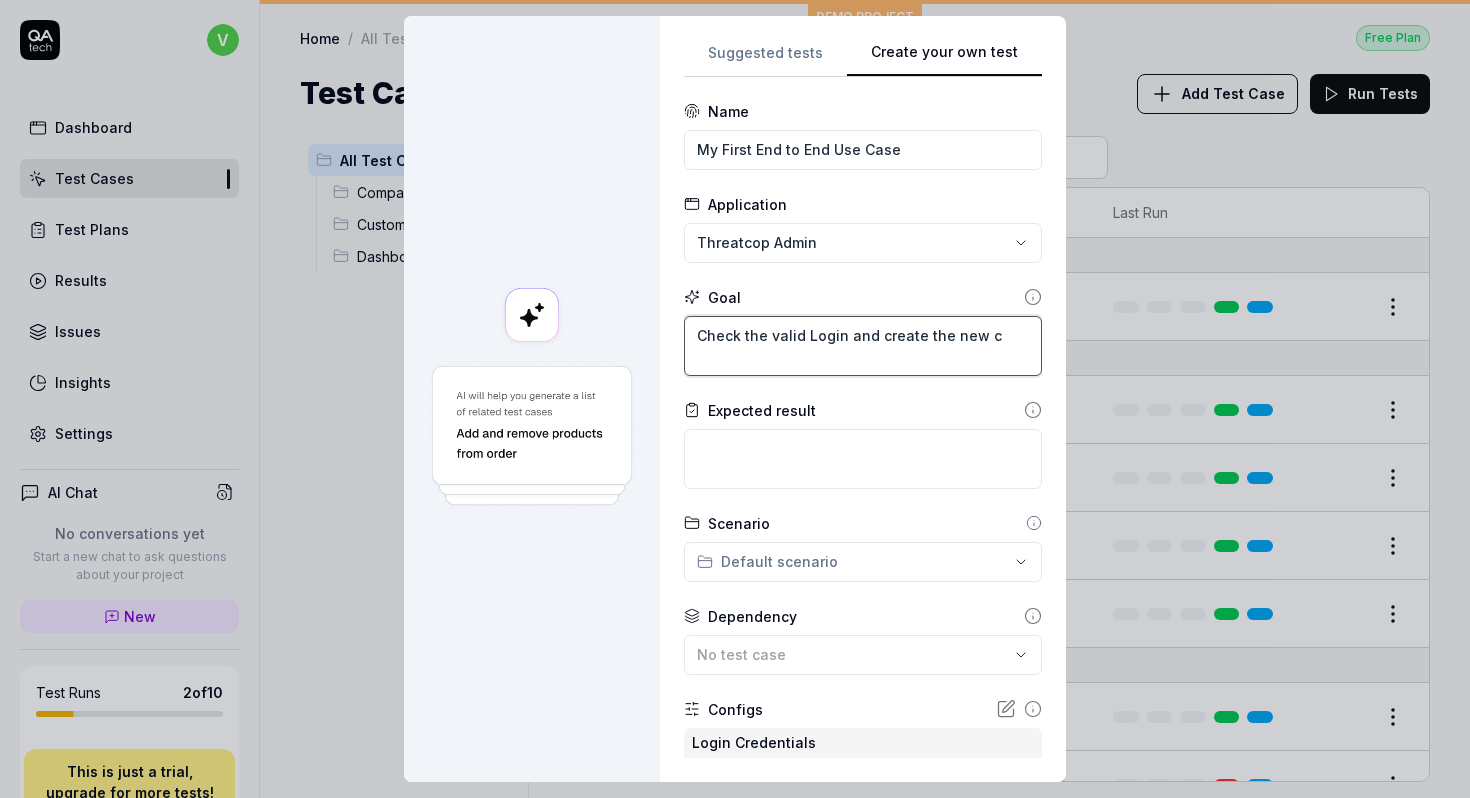 type 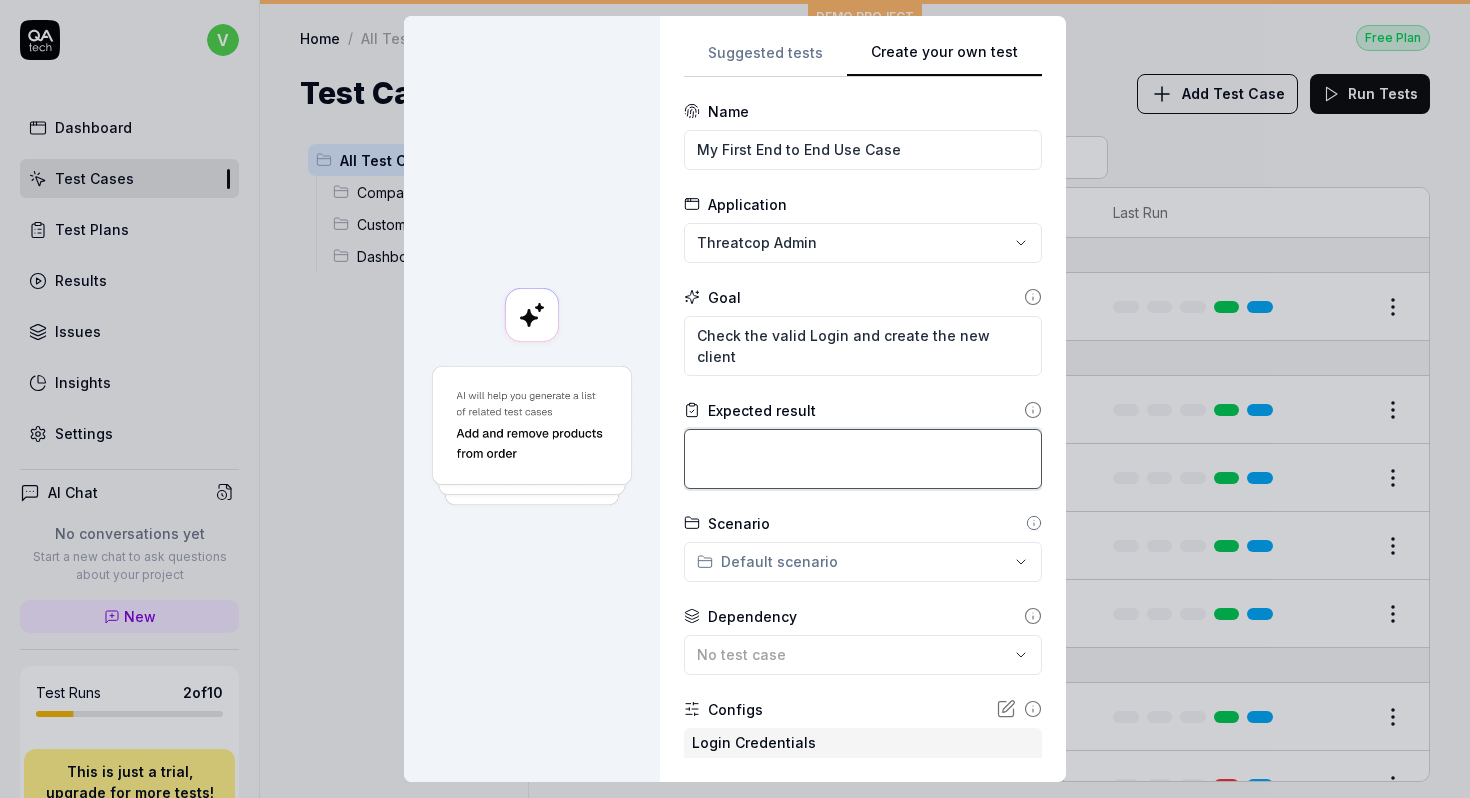 click at bounding box center [863, 459] 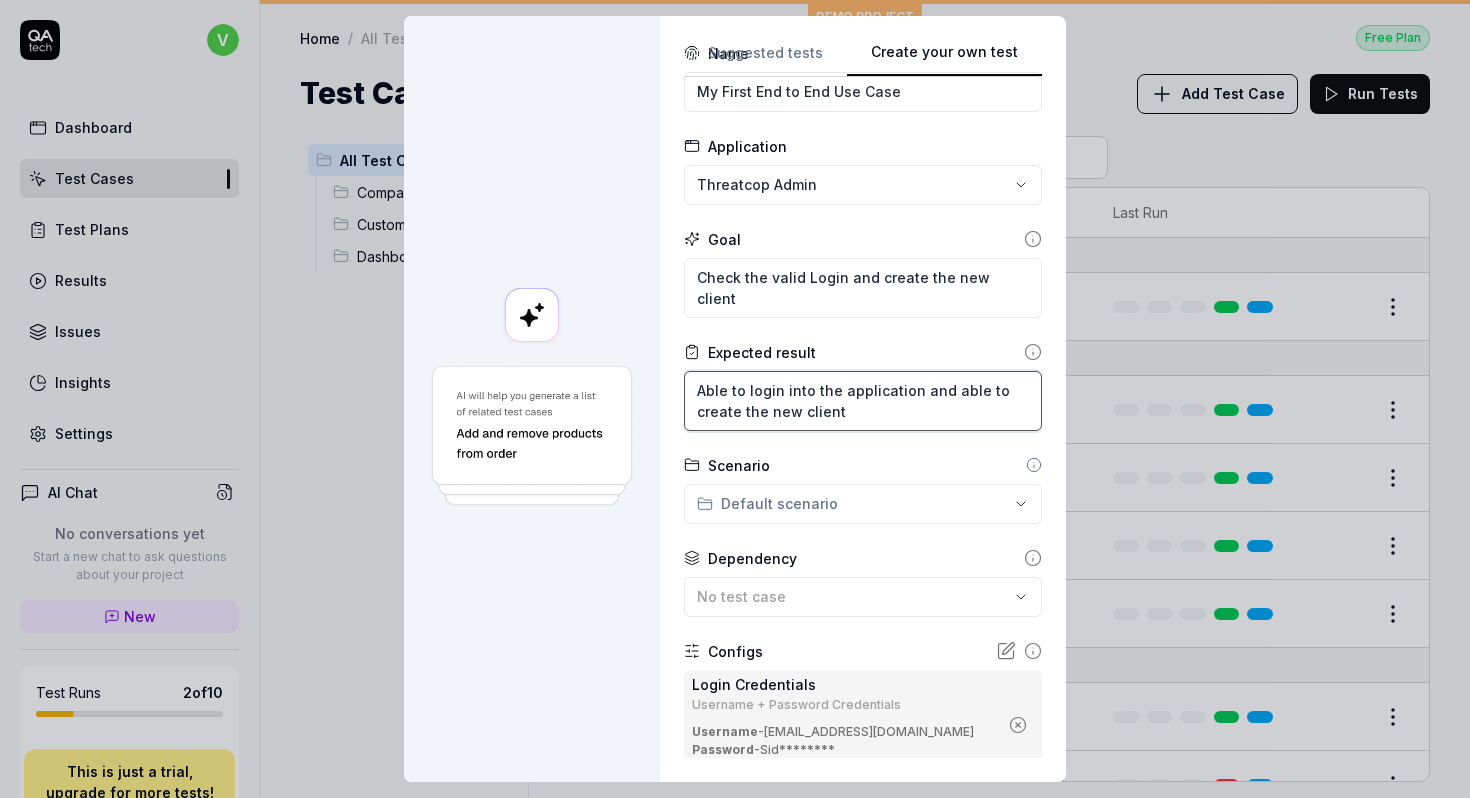 scroll, scrollTop: 81, scrollLeft: 0, axis: vertical 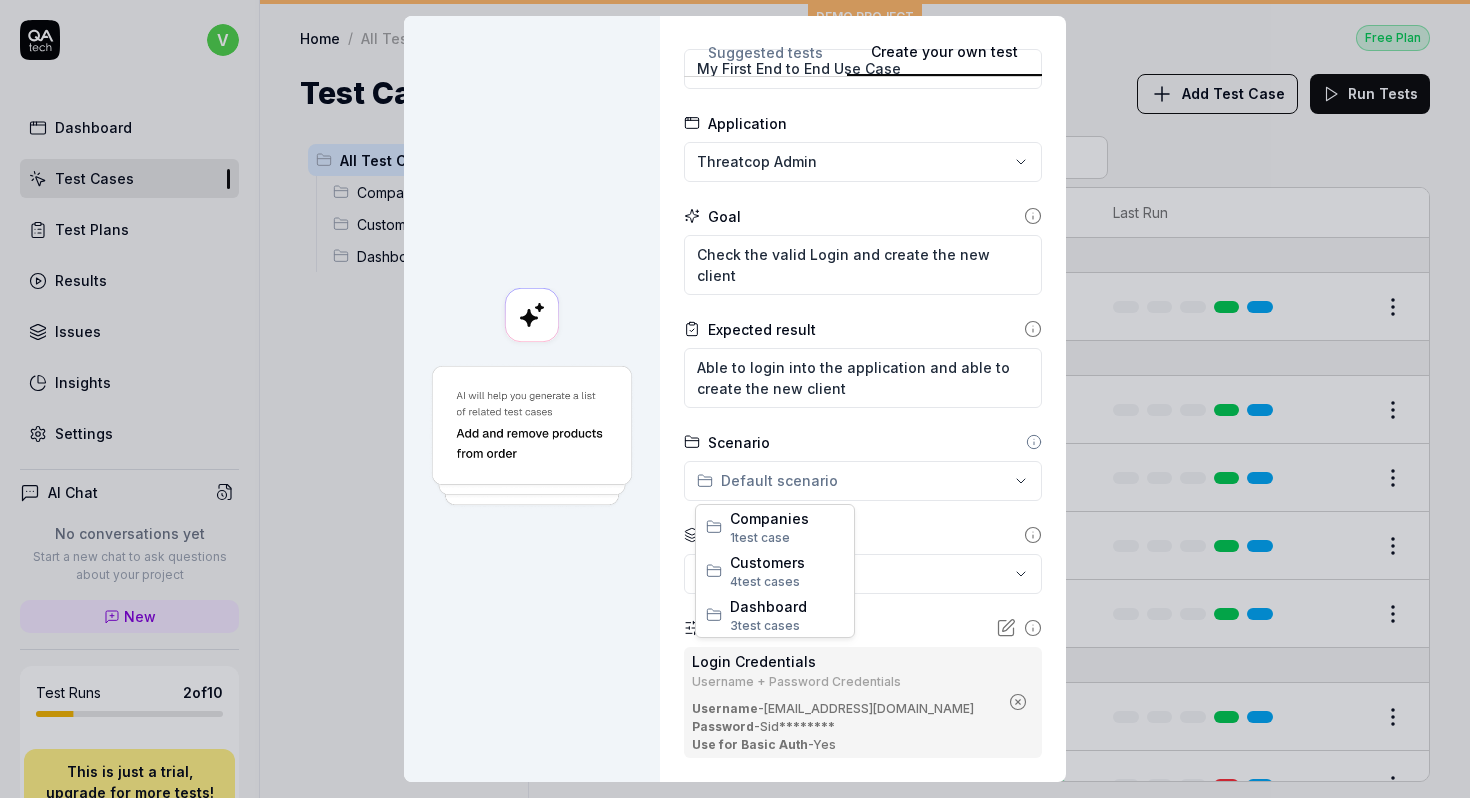 click on "**********" at bounding box center (735, 399) 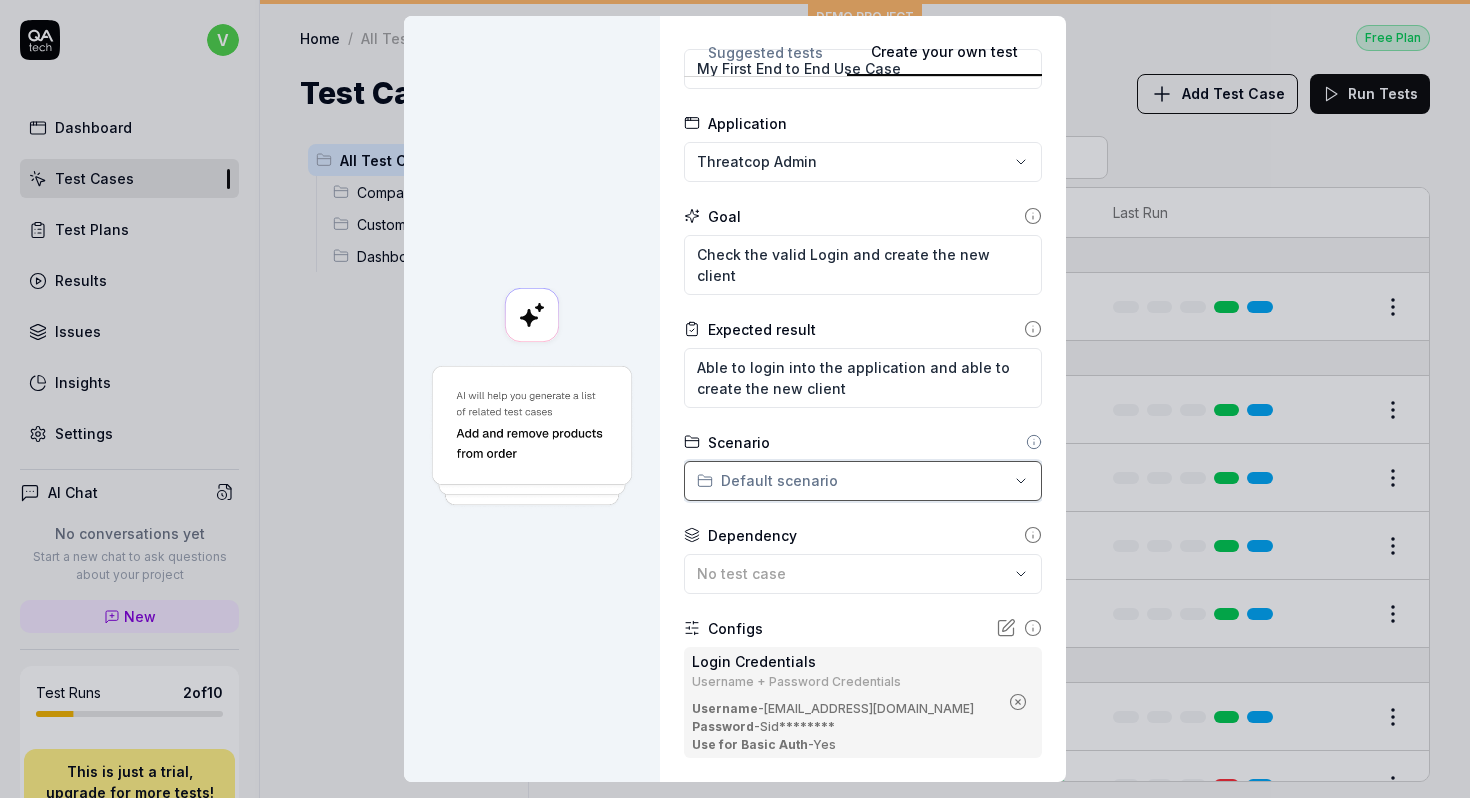 click on "**********" at bounding box center (735, 399) 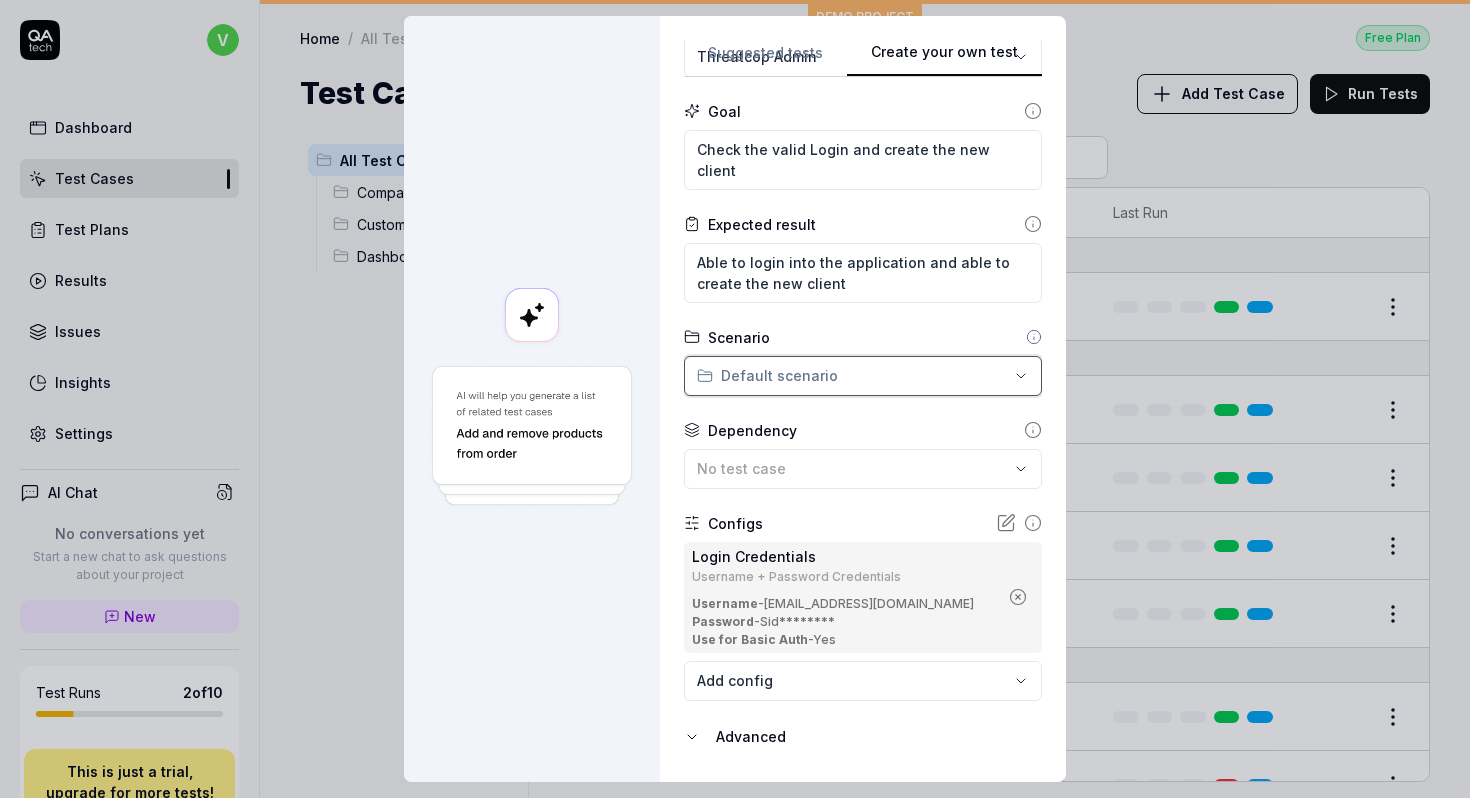 scroll, scrollTop: 333, scrollLeft: 0, axis: vertical 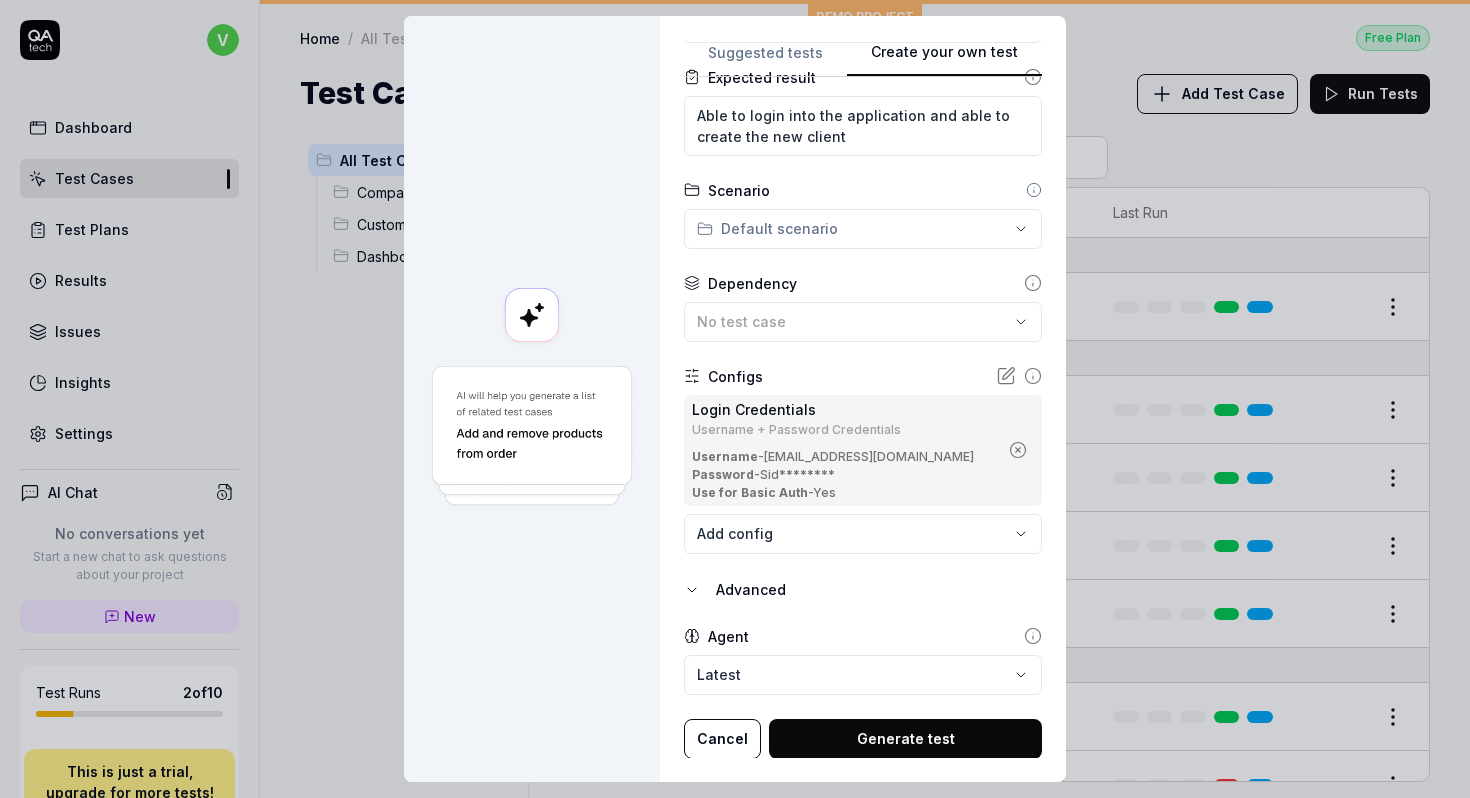 click on "Generate test" at bounding box center [905, 739] 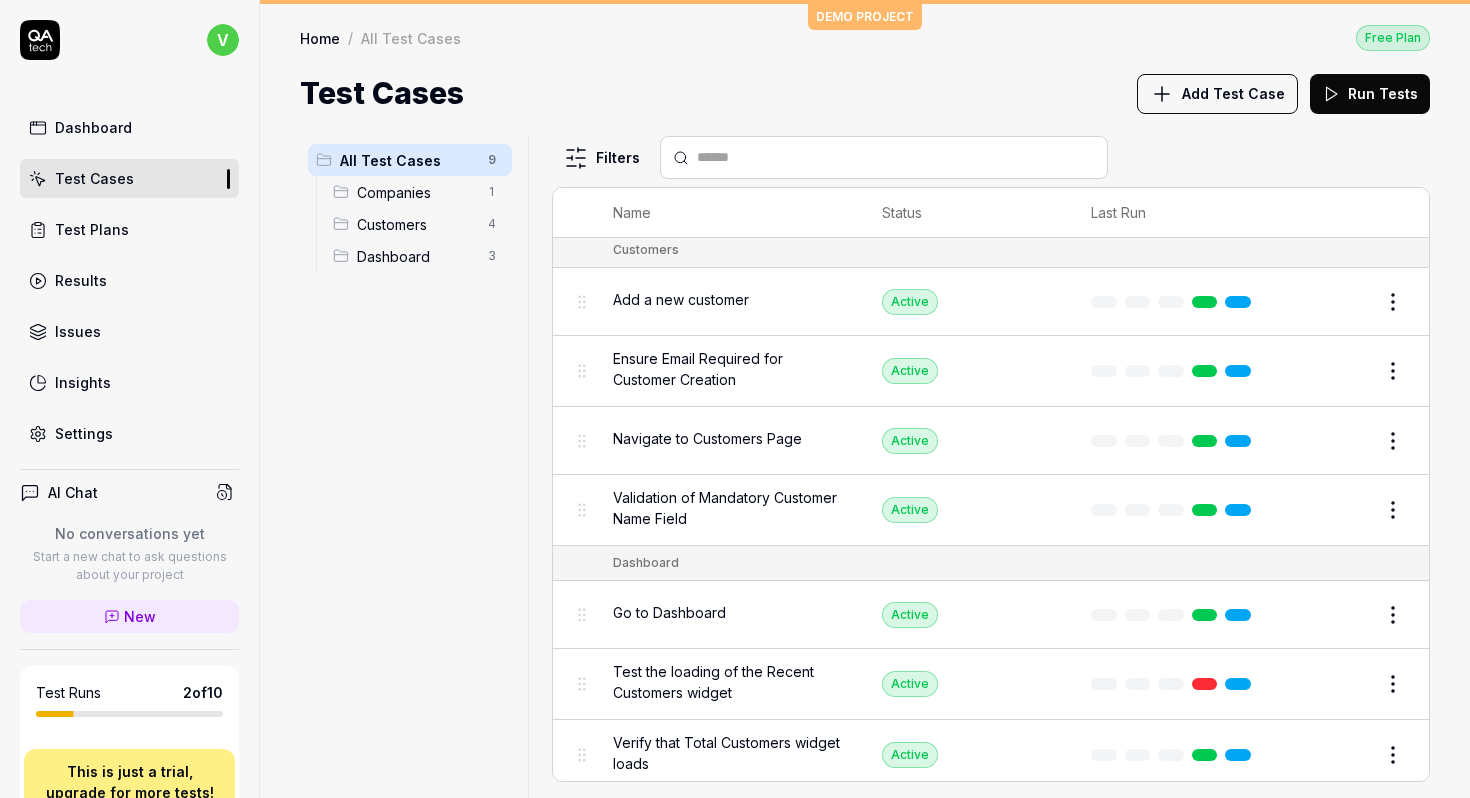 scroll, scrollTop: 0, scrollLeft: 0, axis: both 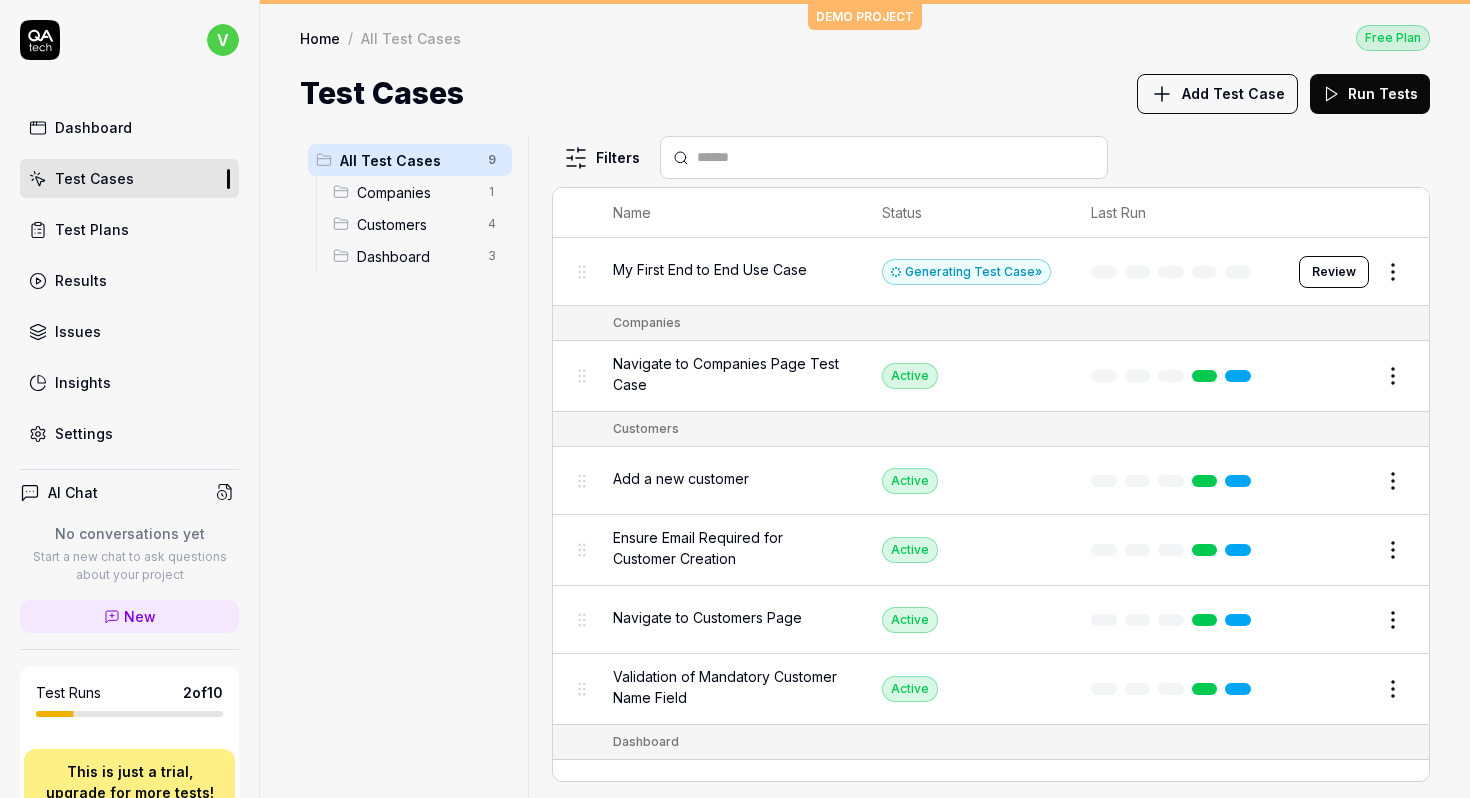 click on "Review" at bounding box center [1334, 272] 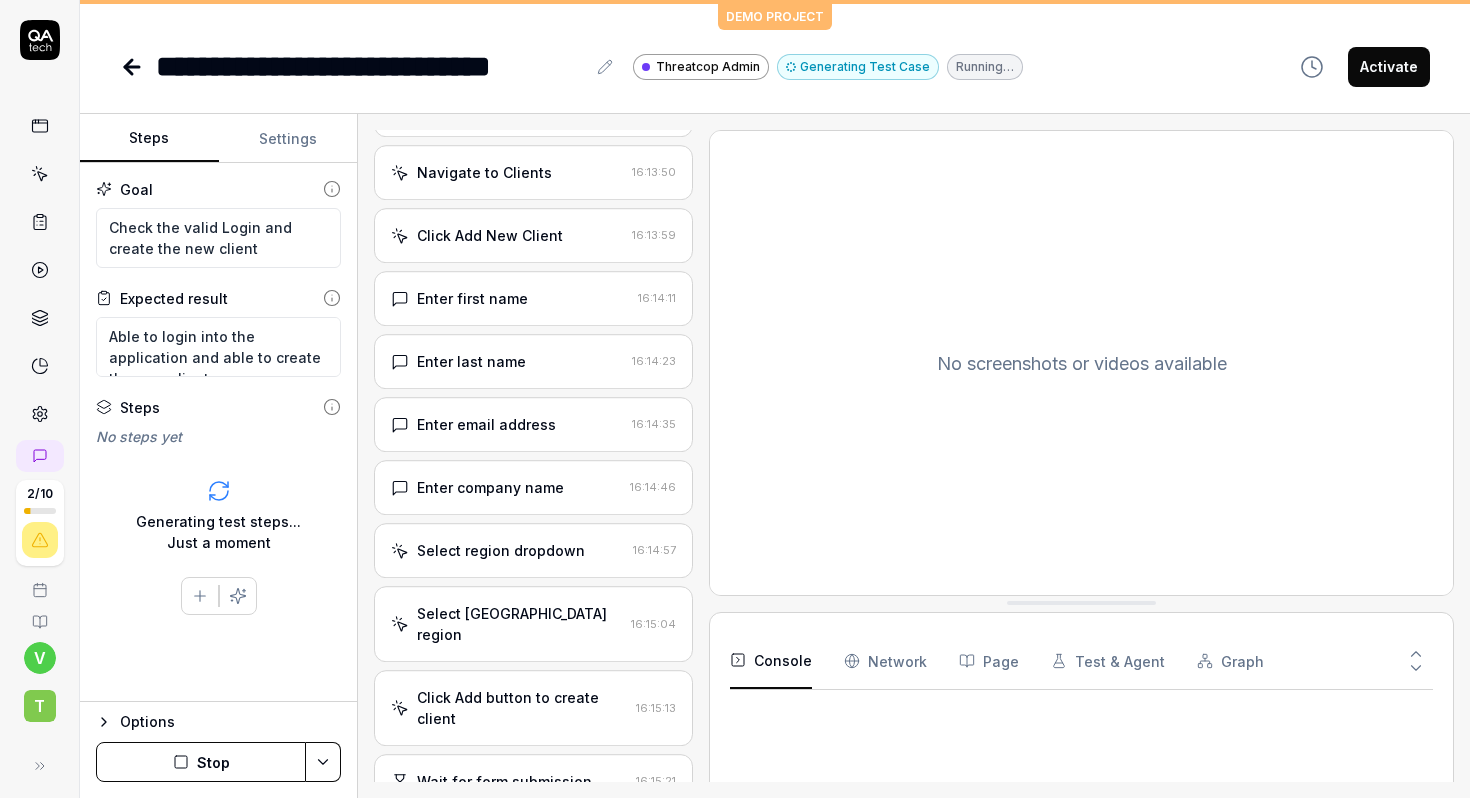 scroll, scrollTop: 464, scrollLeft: 0, axis: vertical 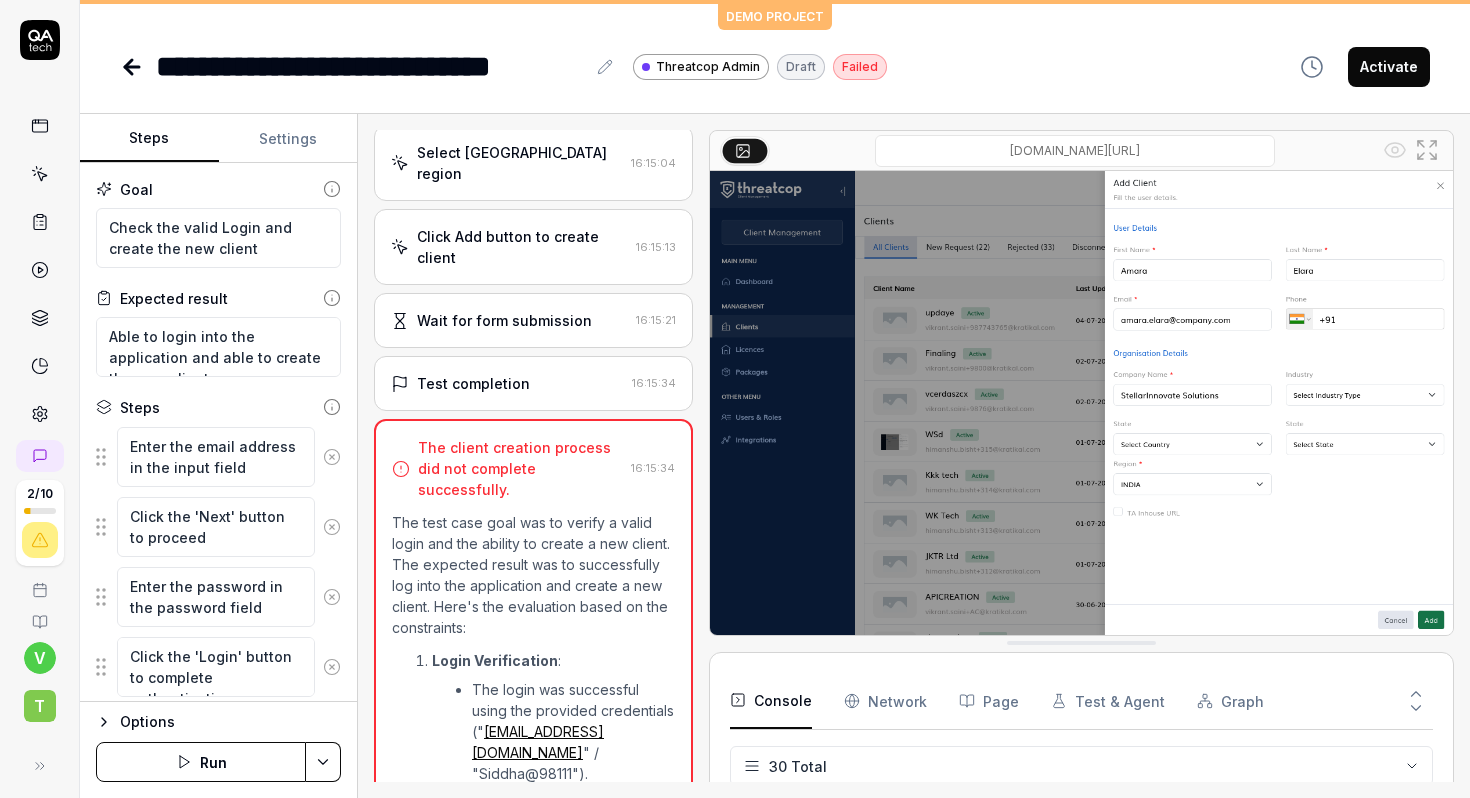 click on "Test completion 16:15:34" at bounding box center (533, 383) 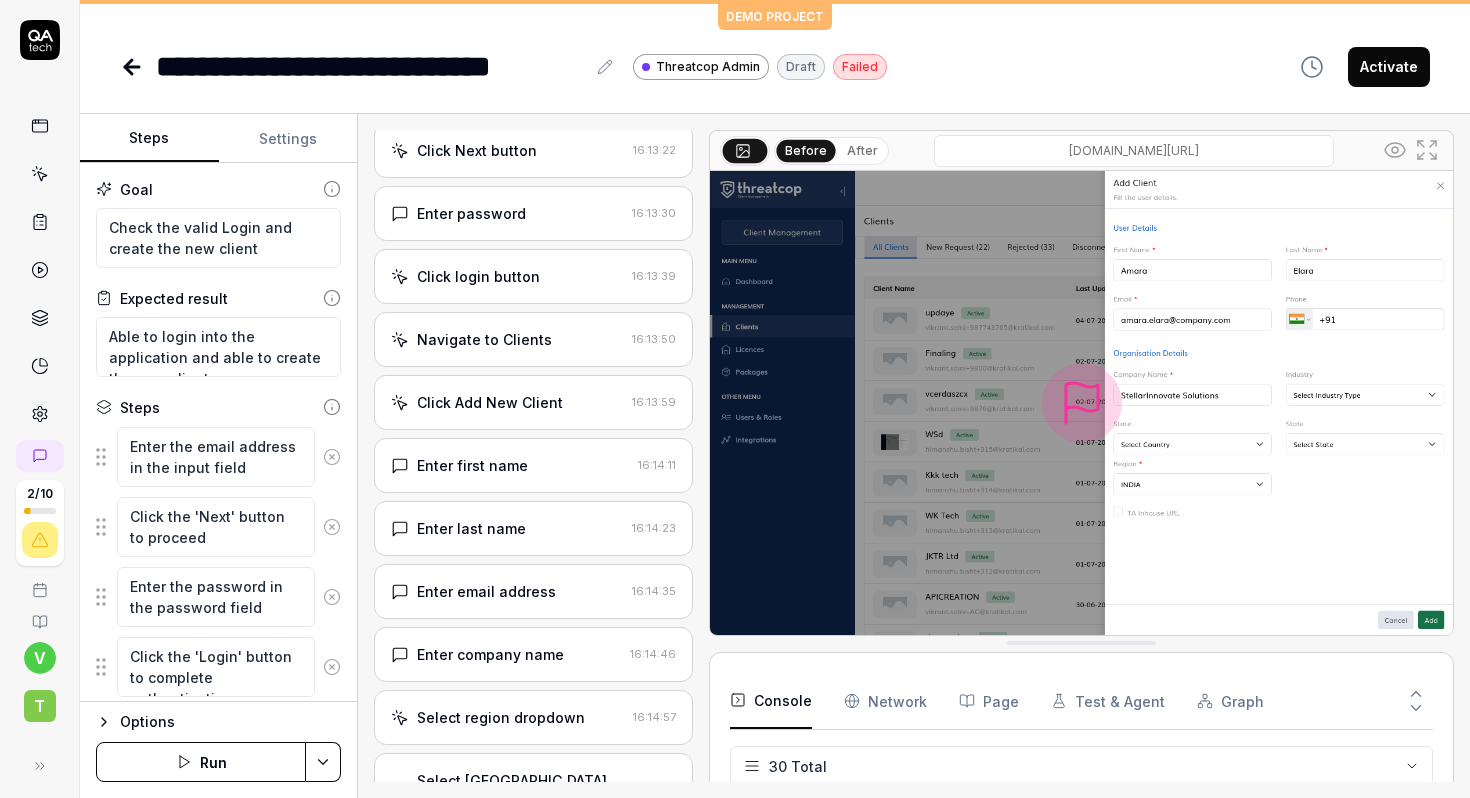 scroll, scrollTop: 0, scrollLeft: 0, axis: both 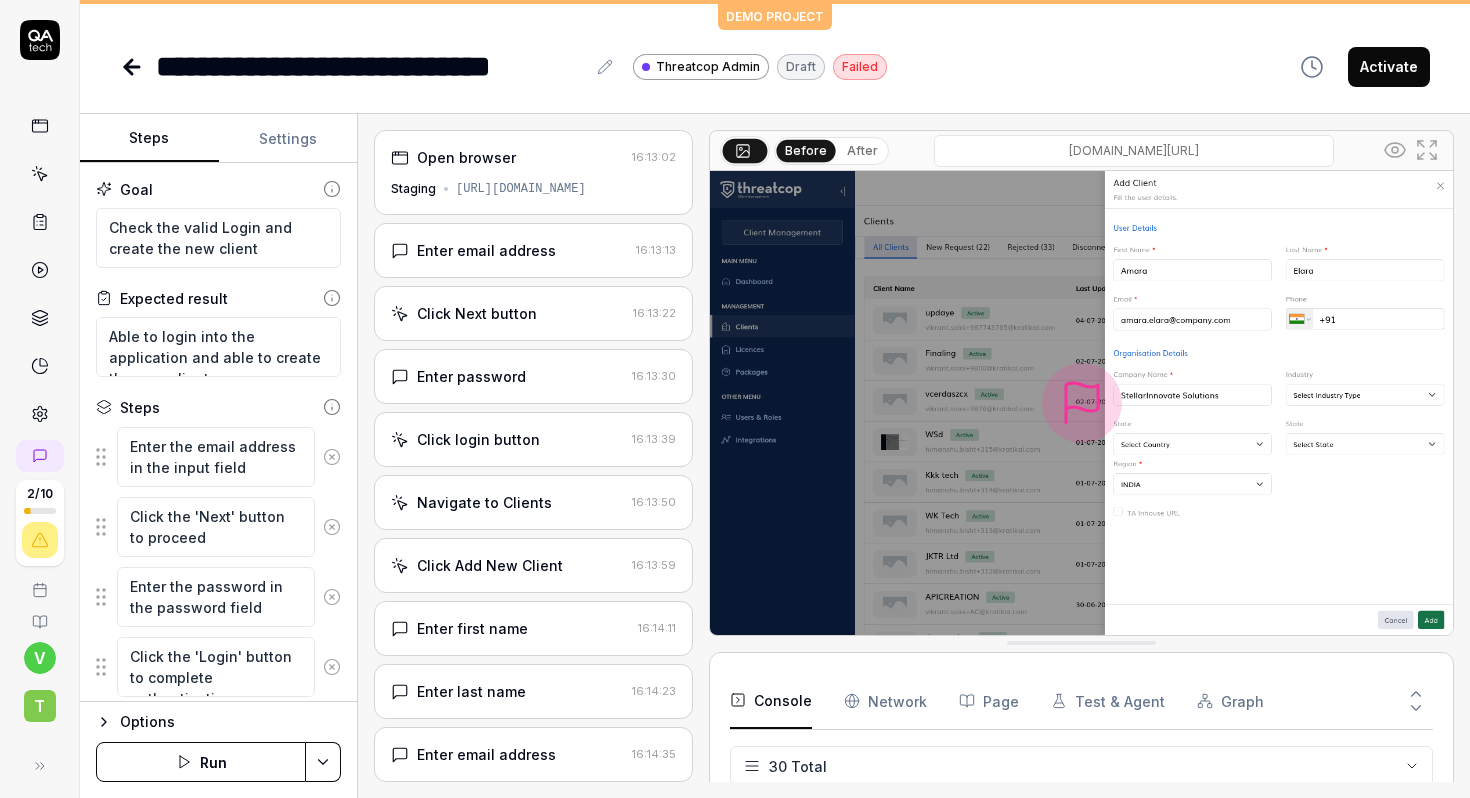 click on "Enter email address" at bounding box center (486, 250) 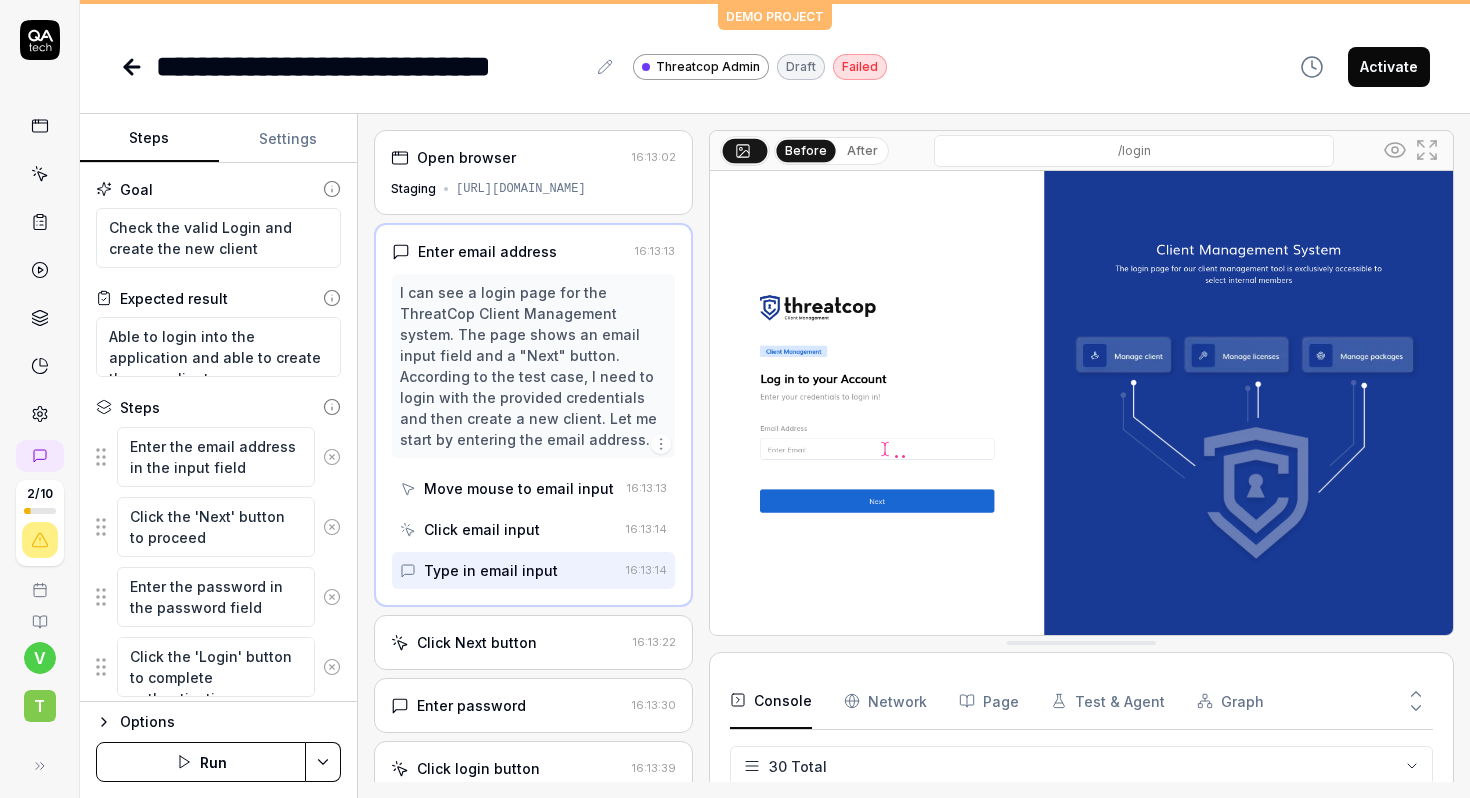 scroll, scrollTop: 81, scrollLeft: 0, axis: vertical 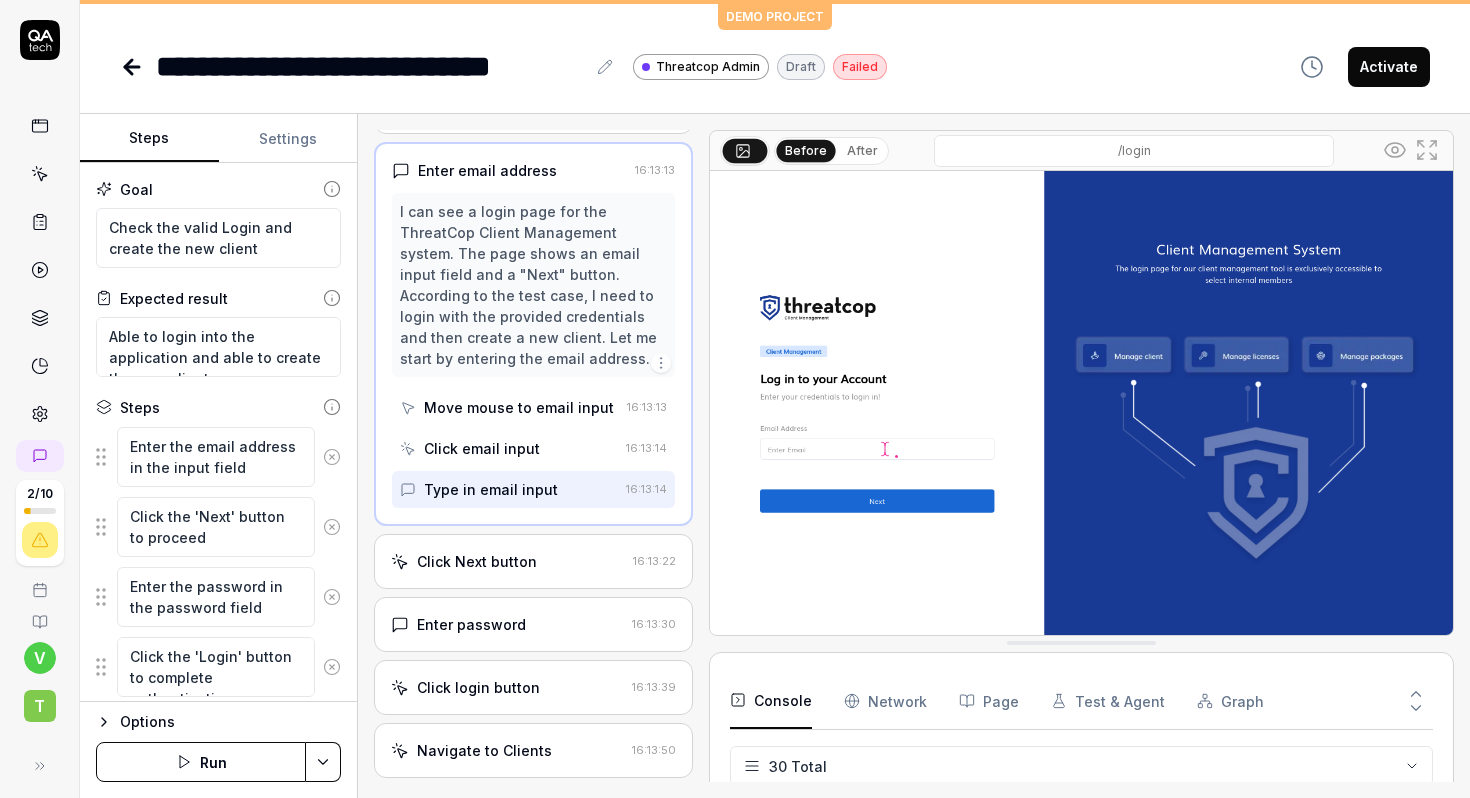 click on "Click Next button" at bounding box center [477, 561] 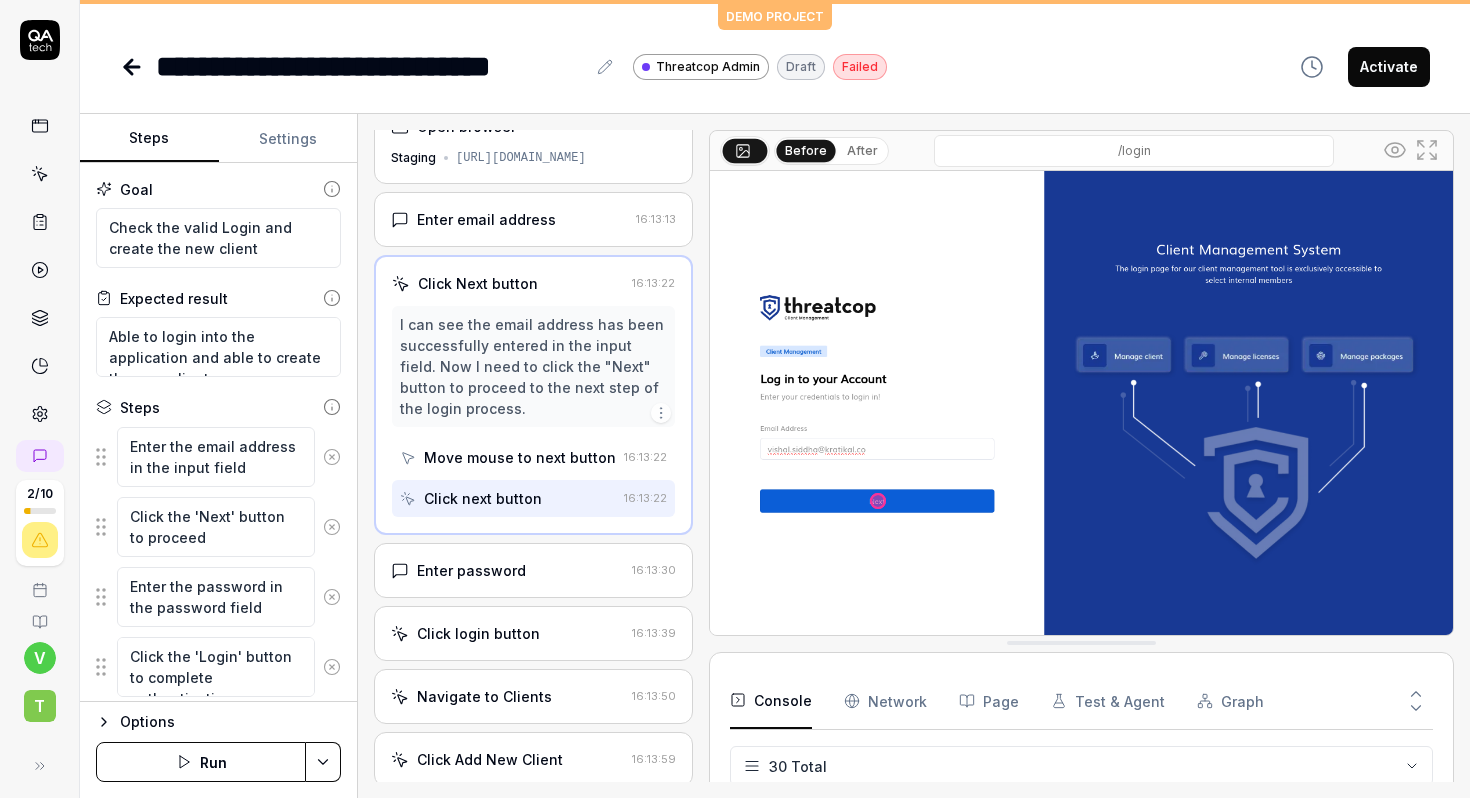 scroll, scrollTop: 43, scrollLeft: 0, axis: vertical 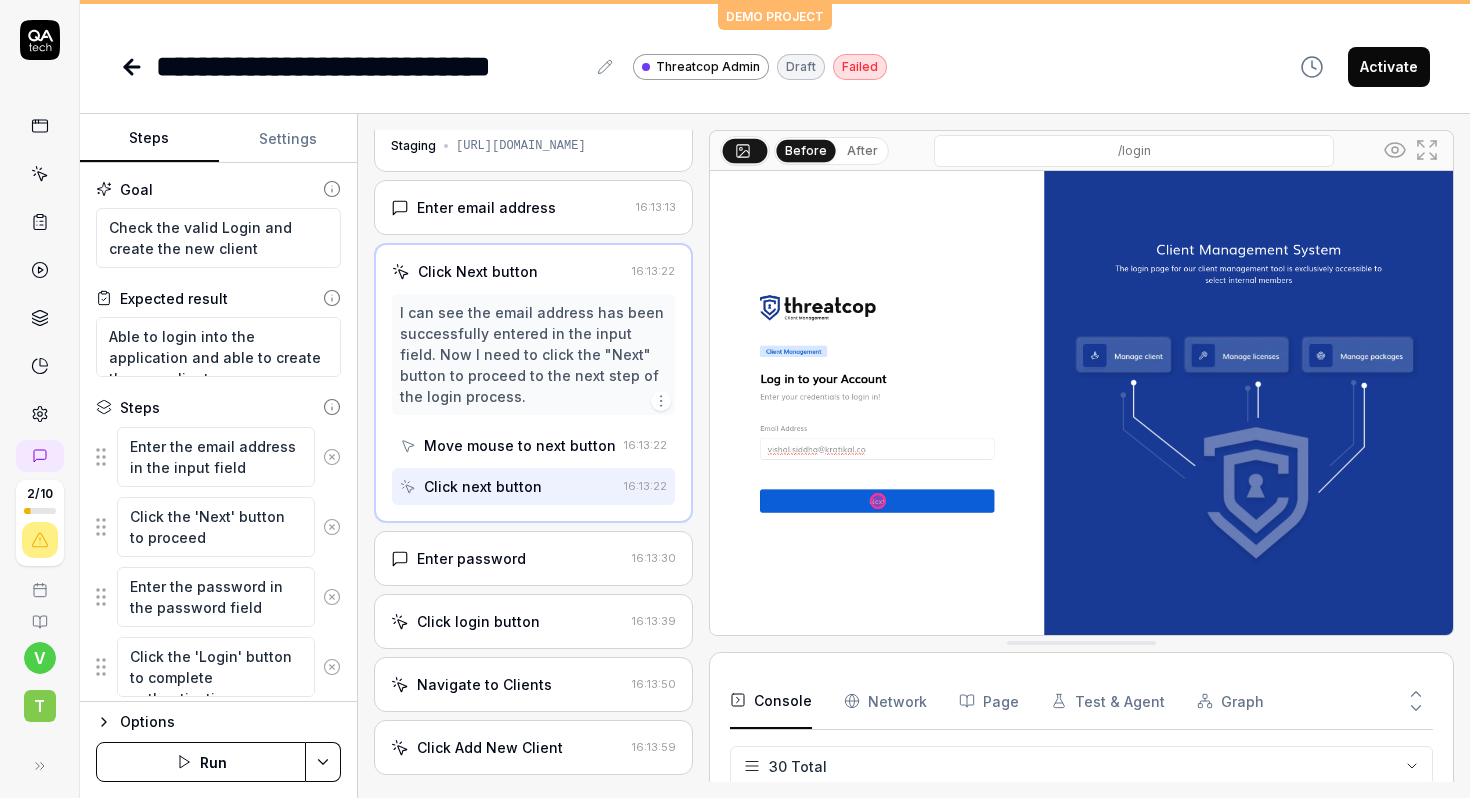 click on "Move mouse to next button" at bounding box center (520, 445) 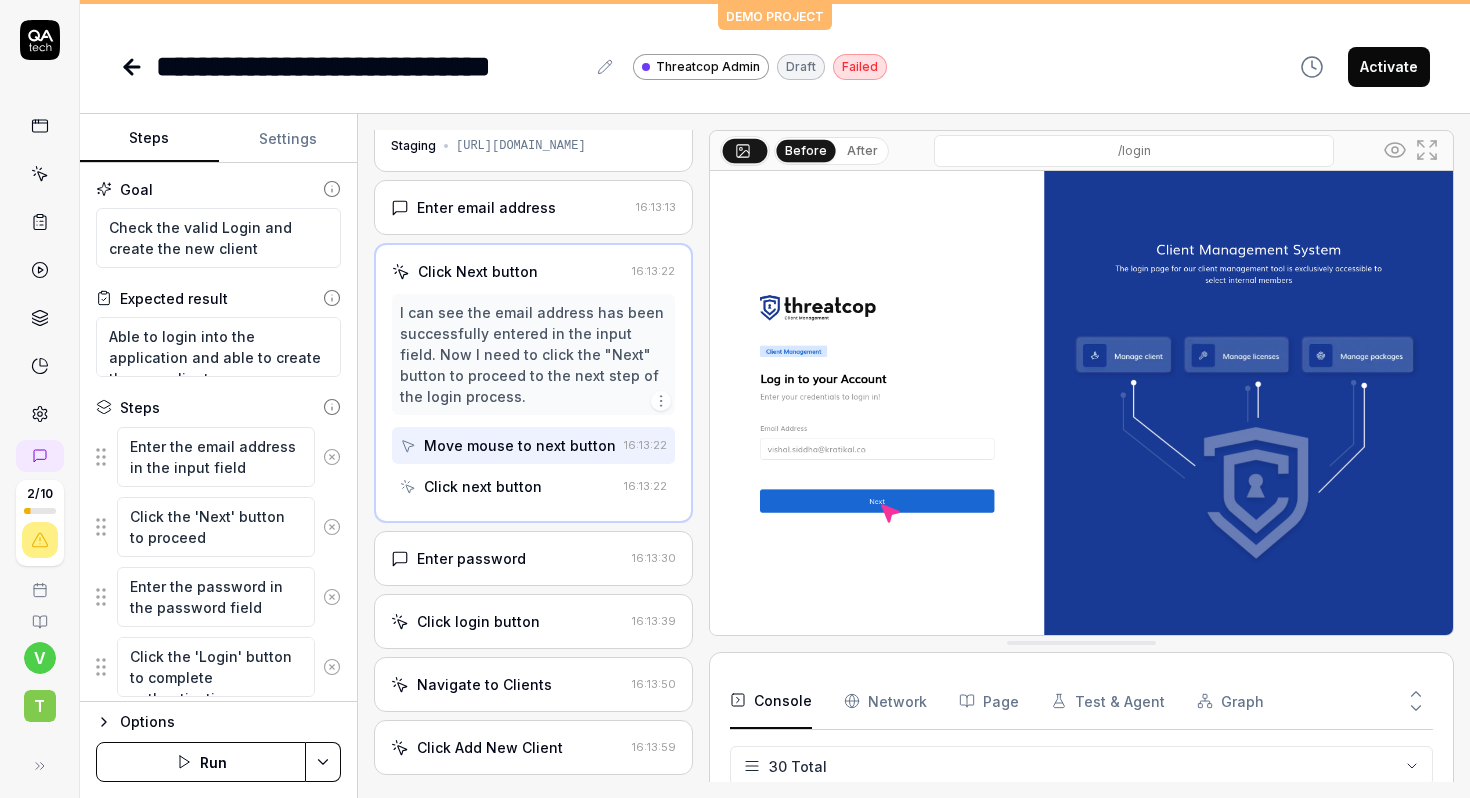 click on "Click next button" at bounding box center [483, 486] 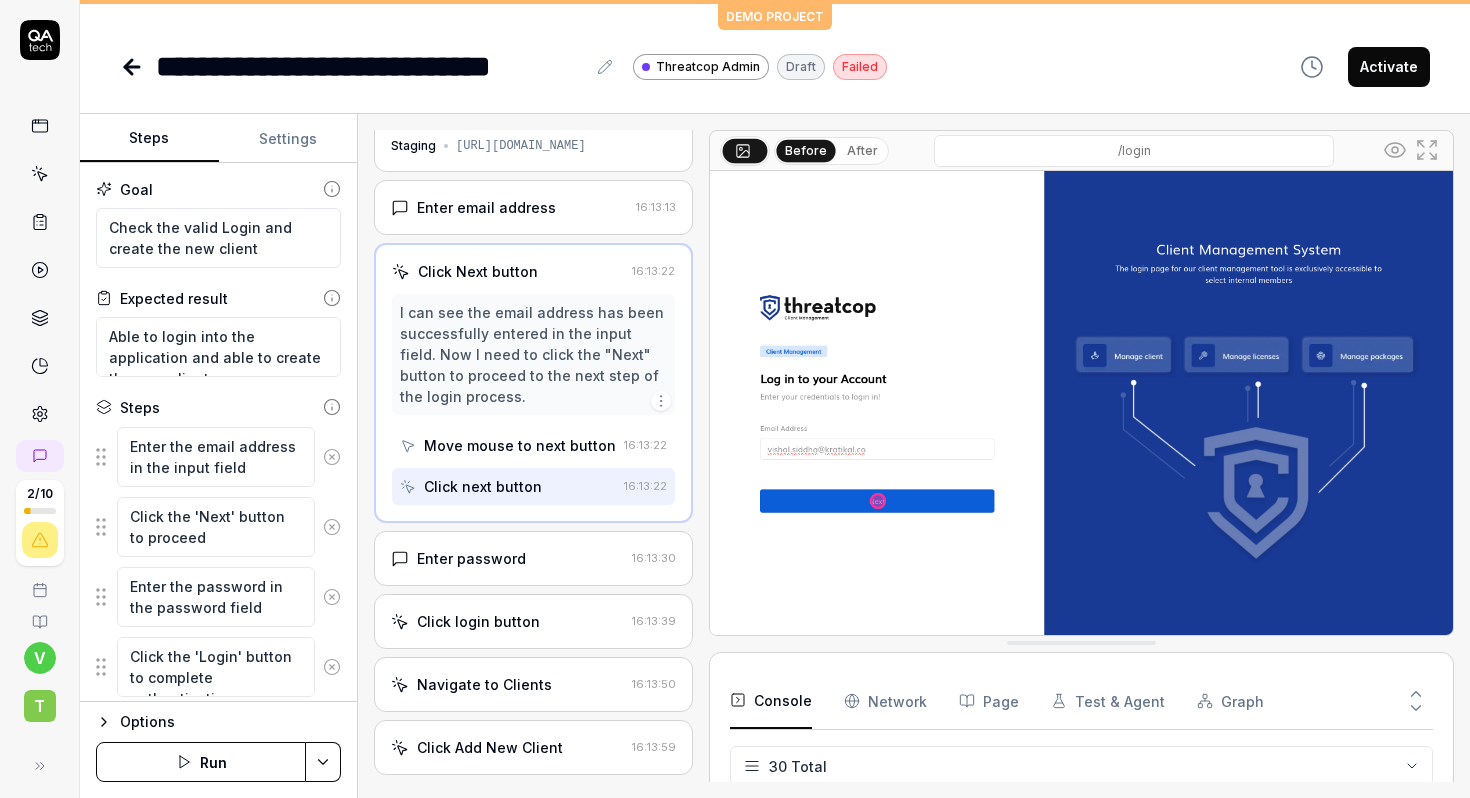 click on "Enter email address" at bounding box center (486, 207) 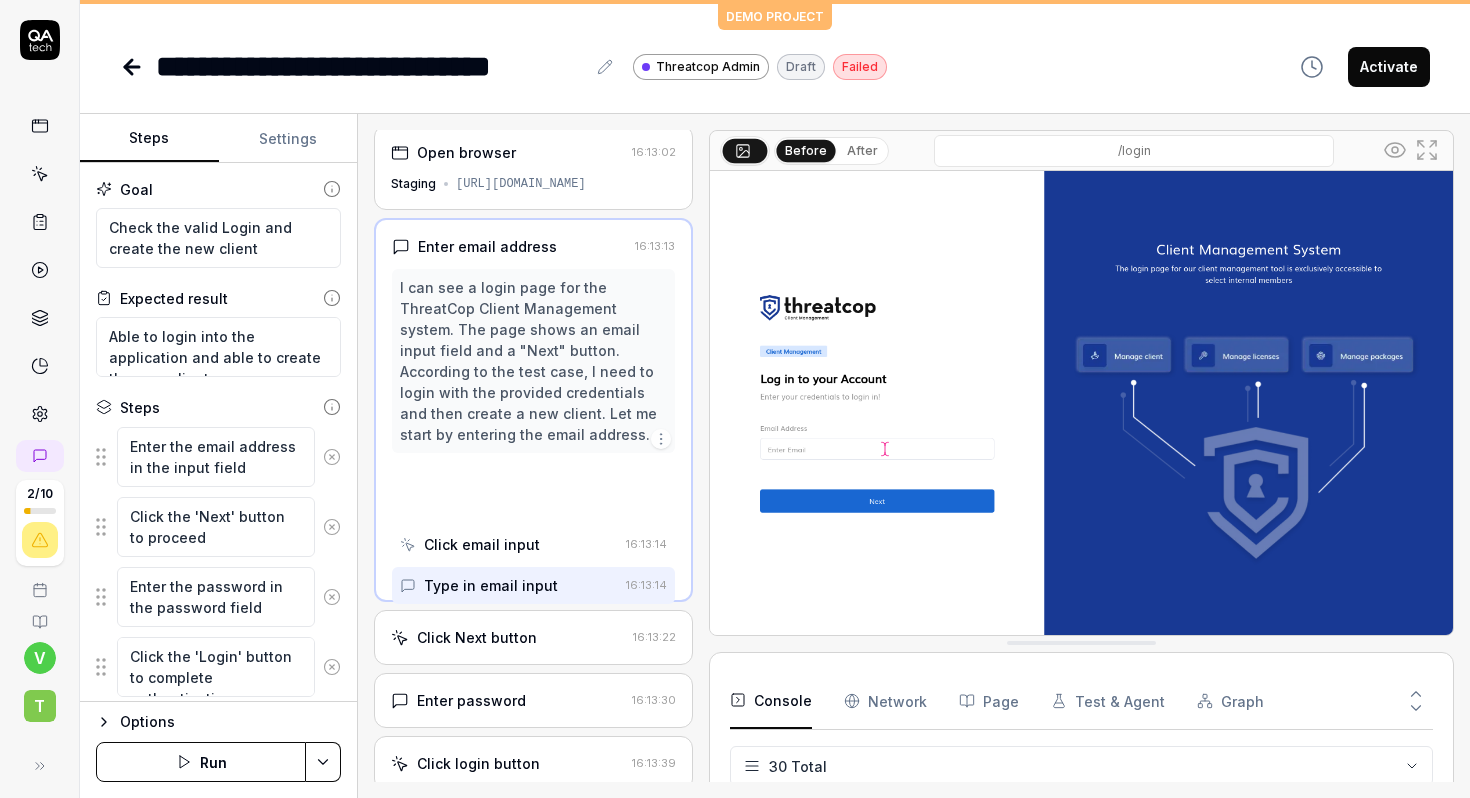 scroll, scrollTop: 0, scrollLeft: 0, axis: both 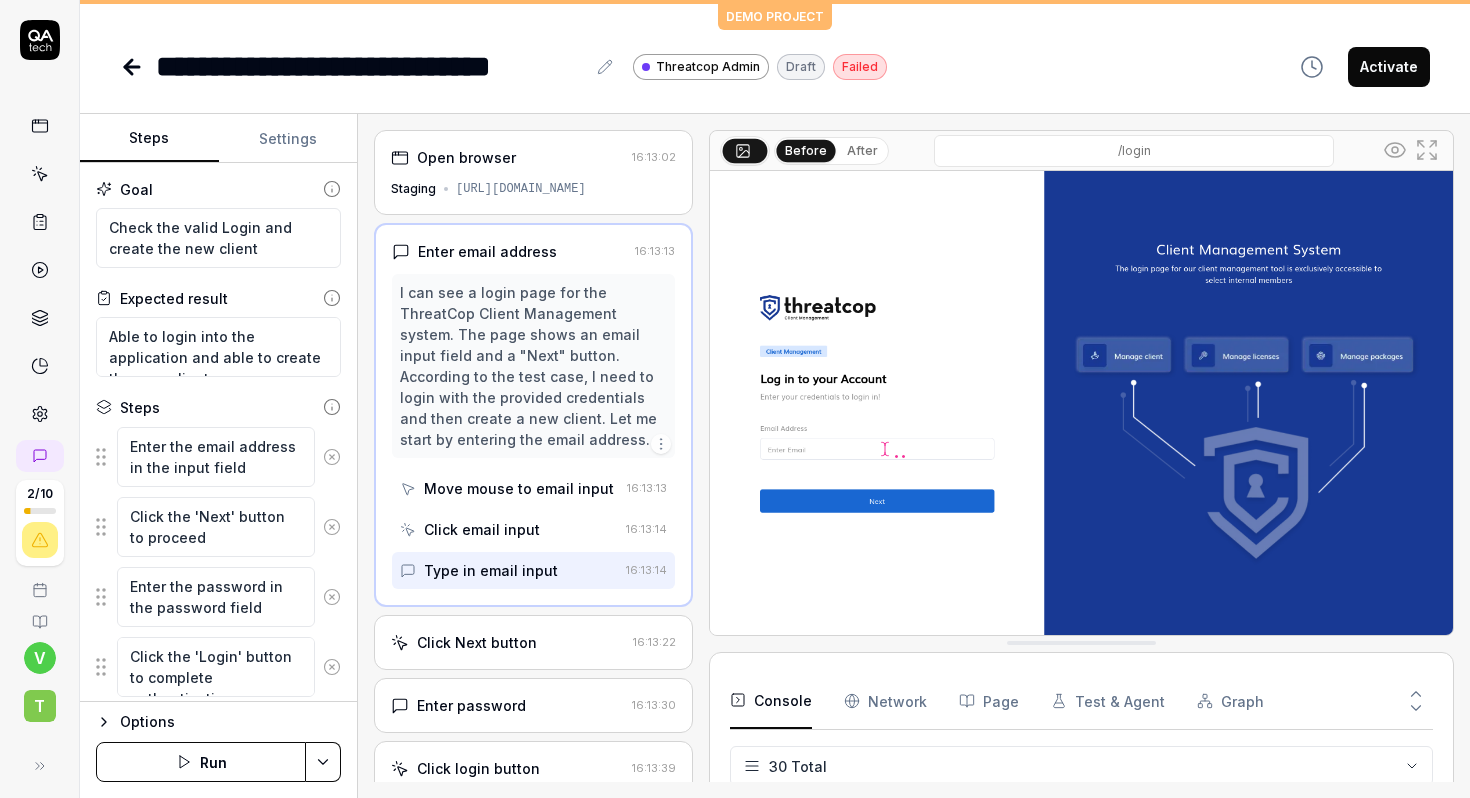 click on "https://stag-client.threatcop.com/login" at bounding box center (521, 189) 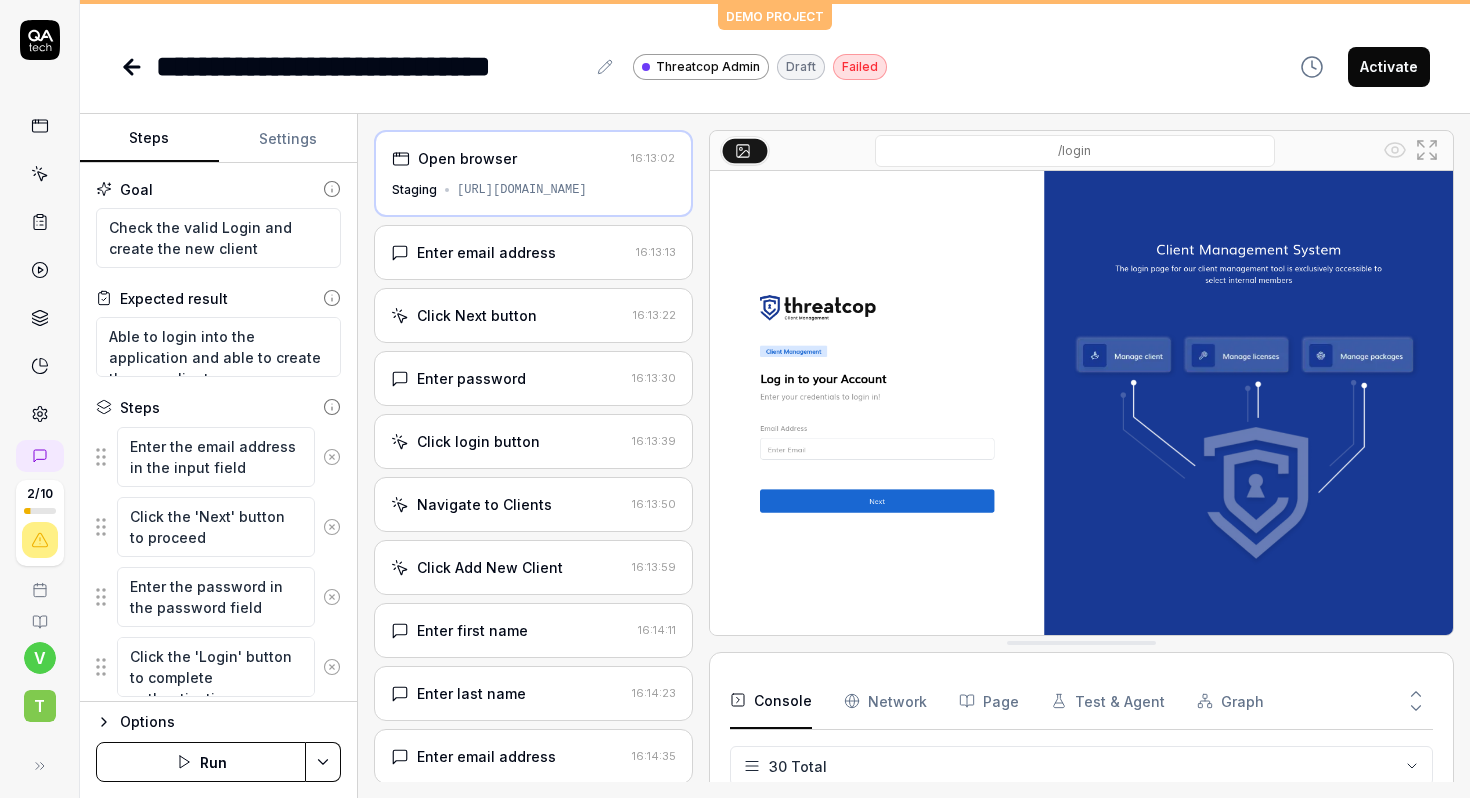click on "Enter email address" at bounding box center (486, 252) 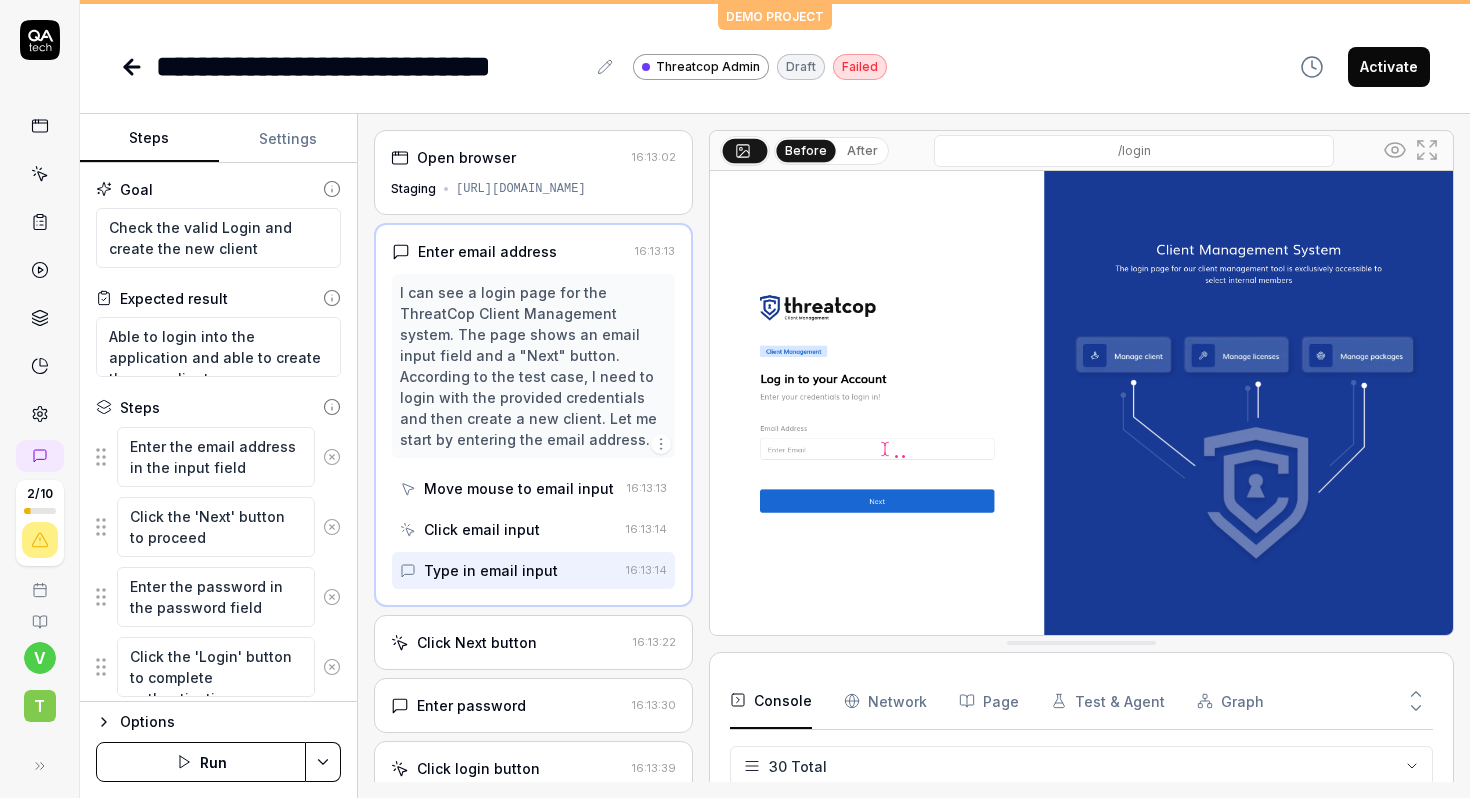 click on "Move mouse to email input" at bounding box center [519, 488] 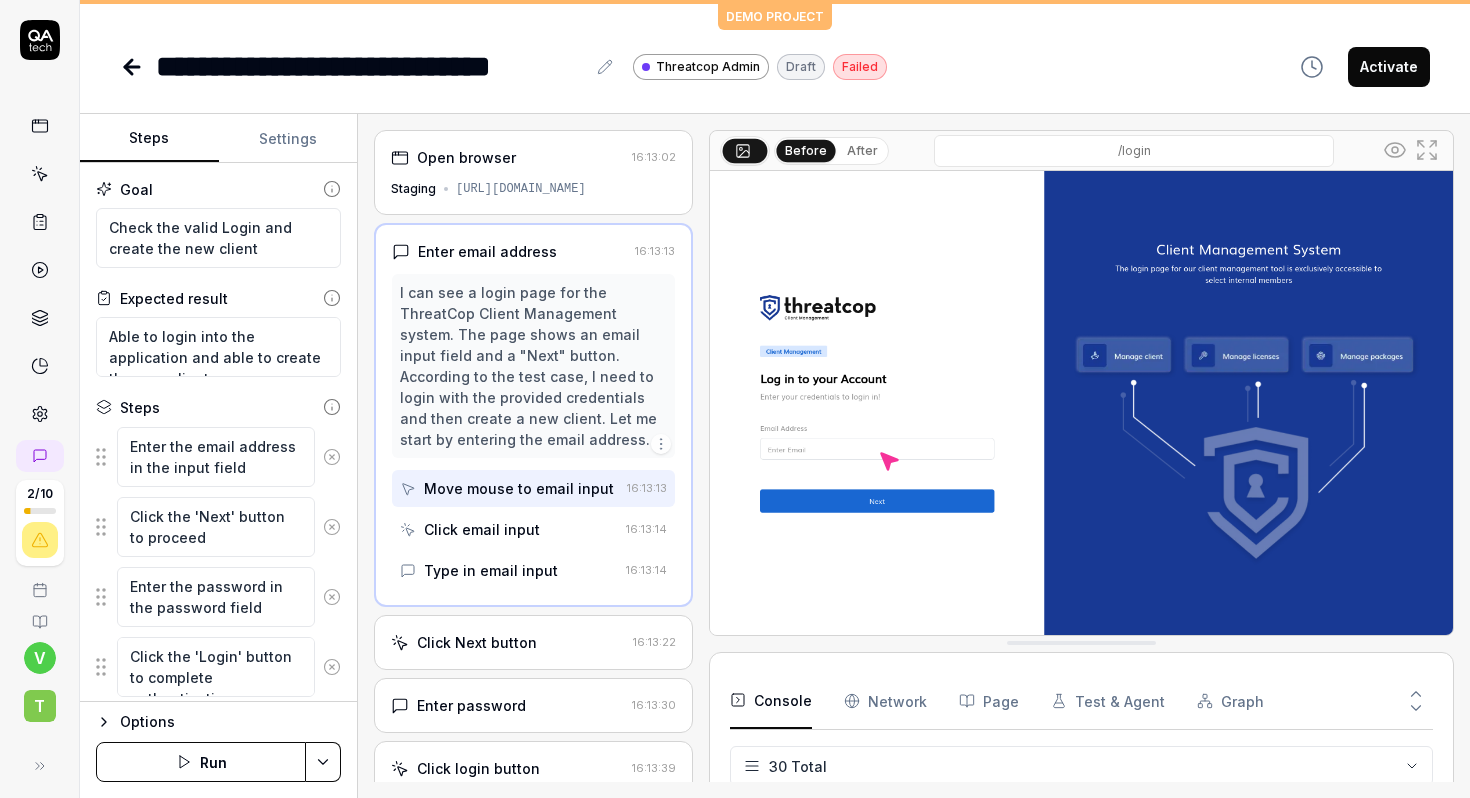 click on "Click email input" at bounding box center (482, 529) 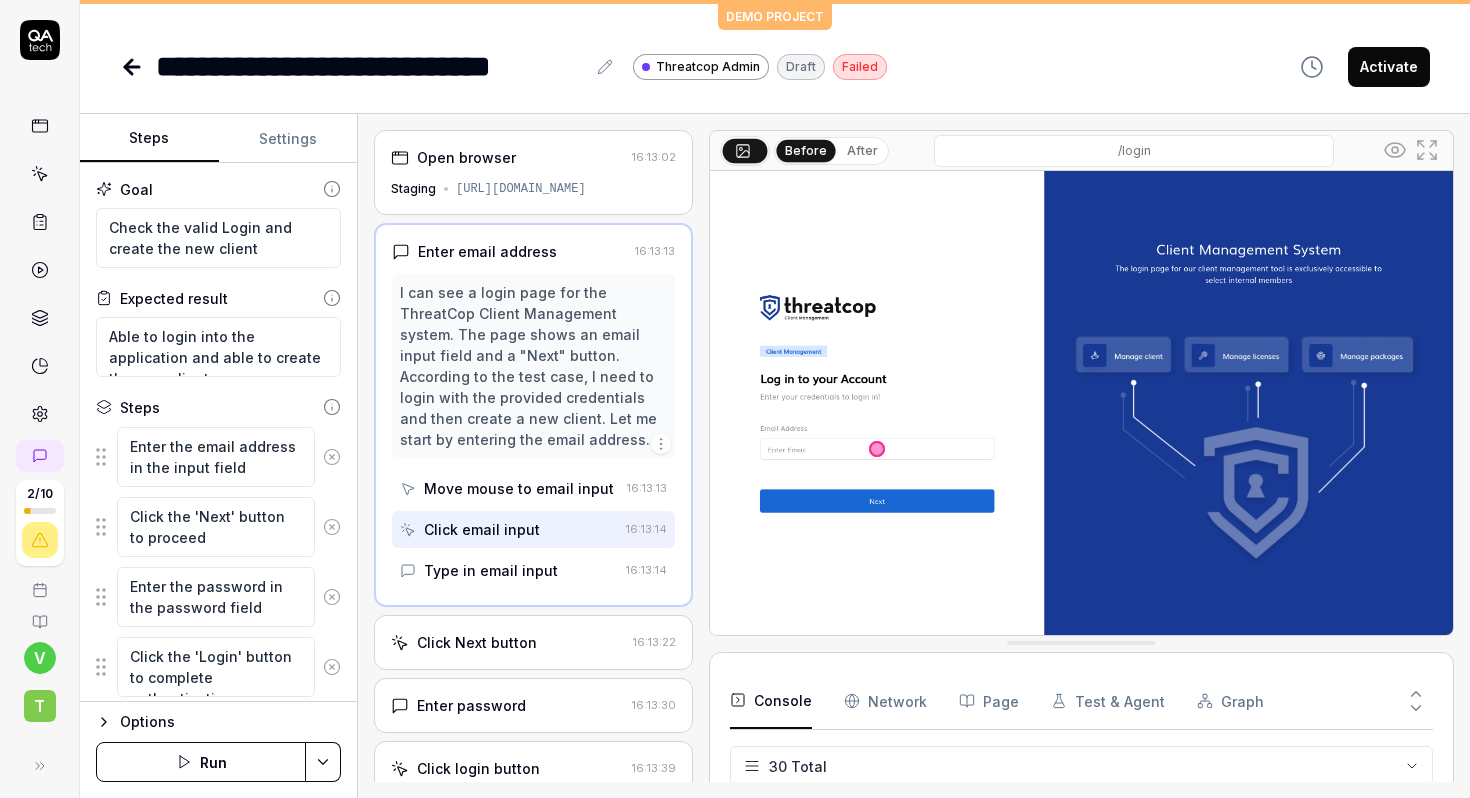 click on "Type in email input" at bounding box center (491, 570) 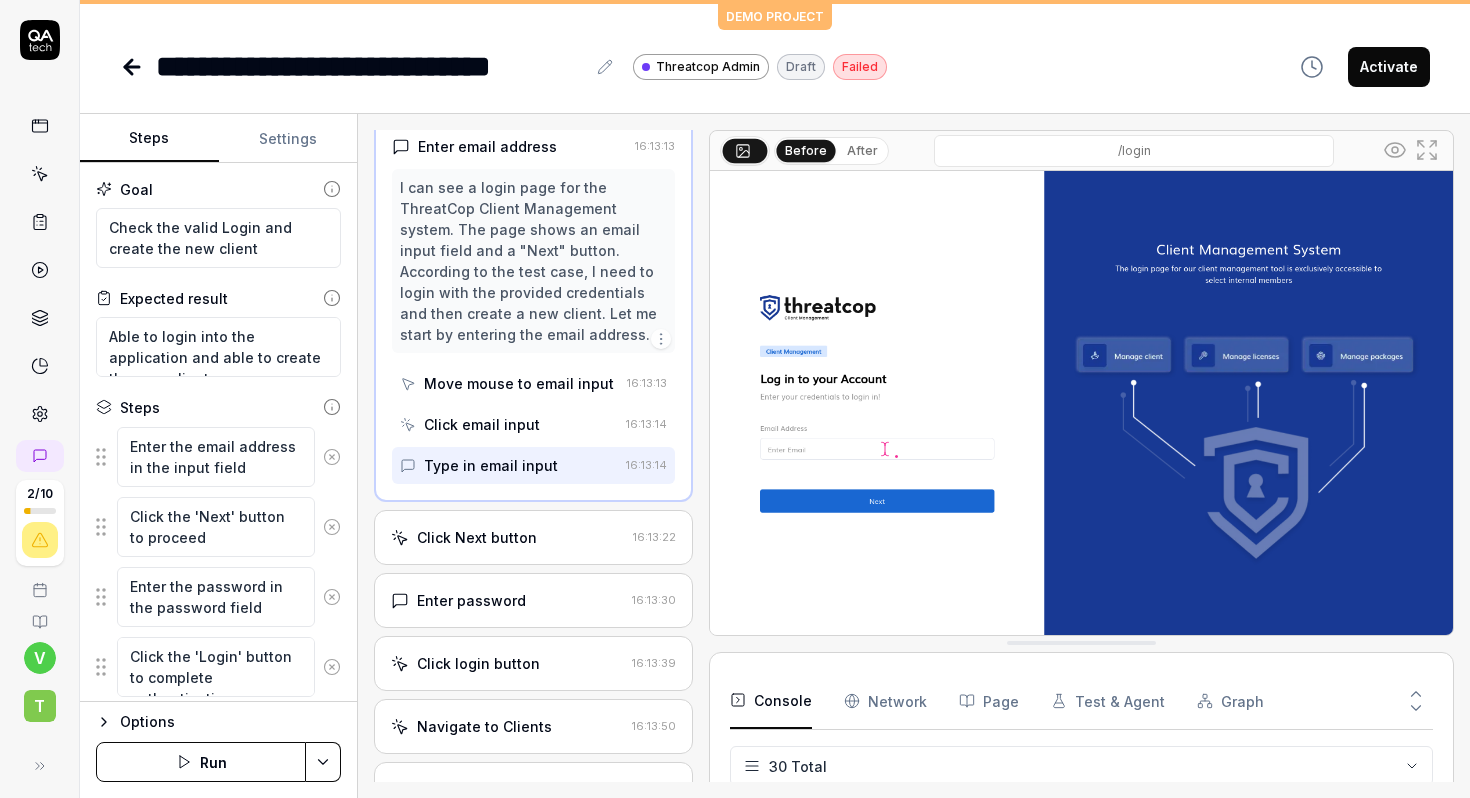 scroll, scrollTop: 112, scrollLeft: 0, axis: vertical 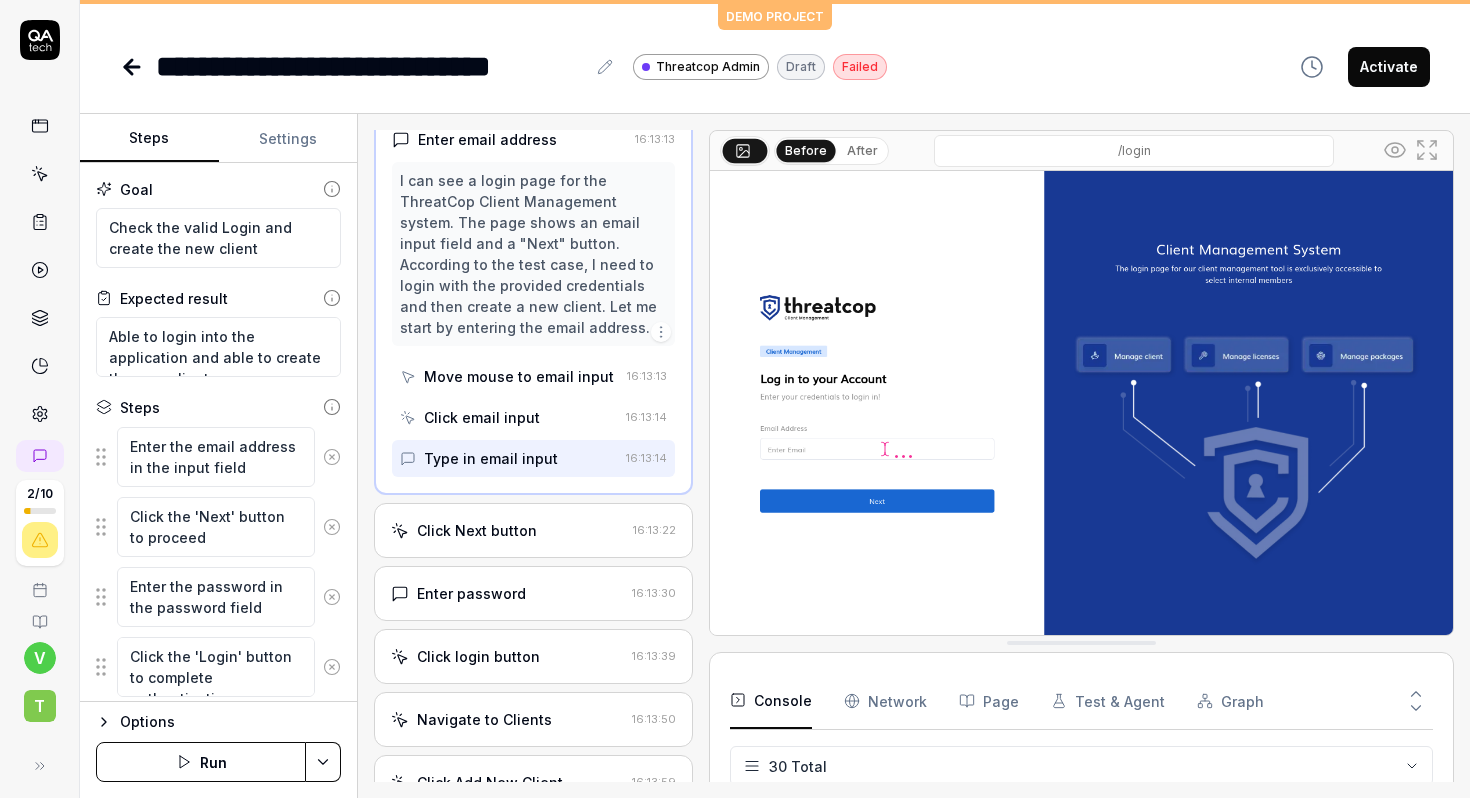 click on "Click Next button" at bounding box center (477, 530) 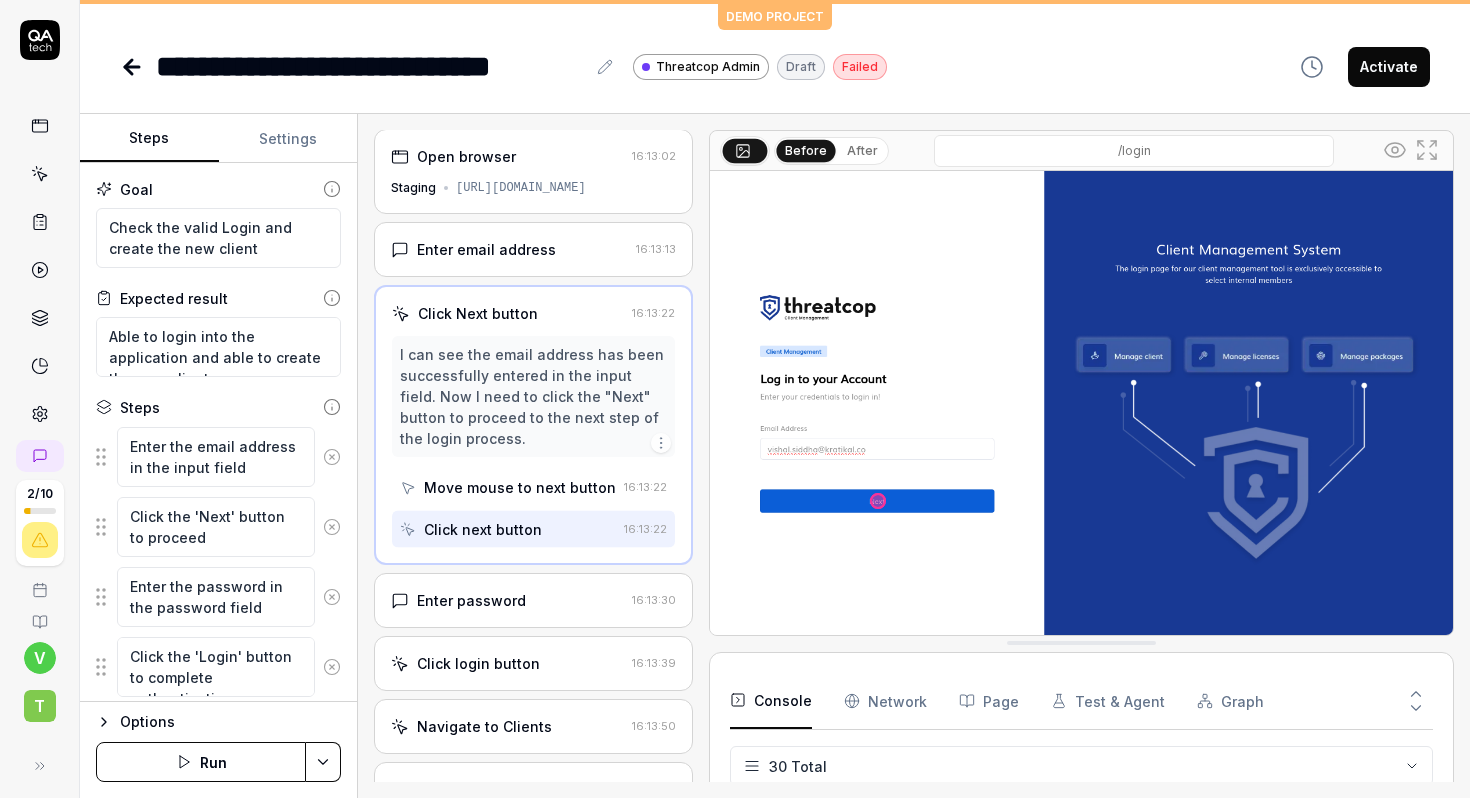 scroll, scrollTop: 0, scrollLeft: 0, axis: both 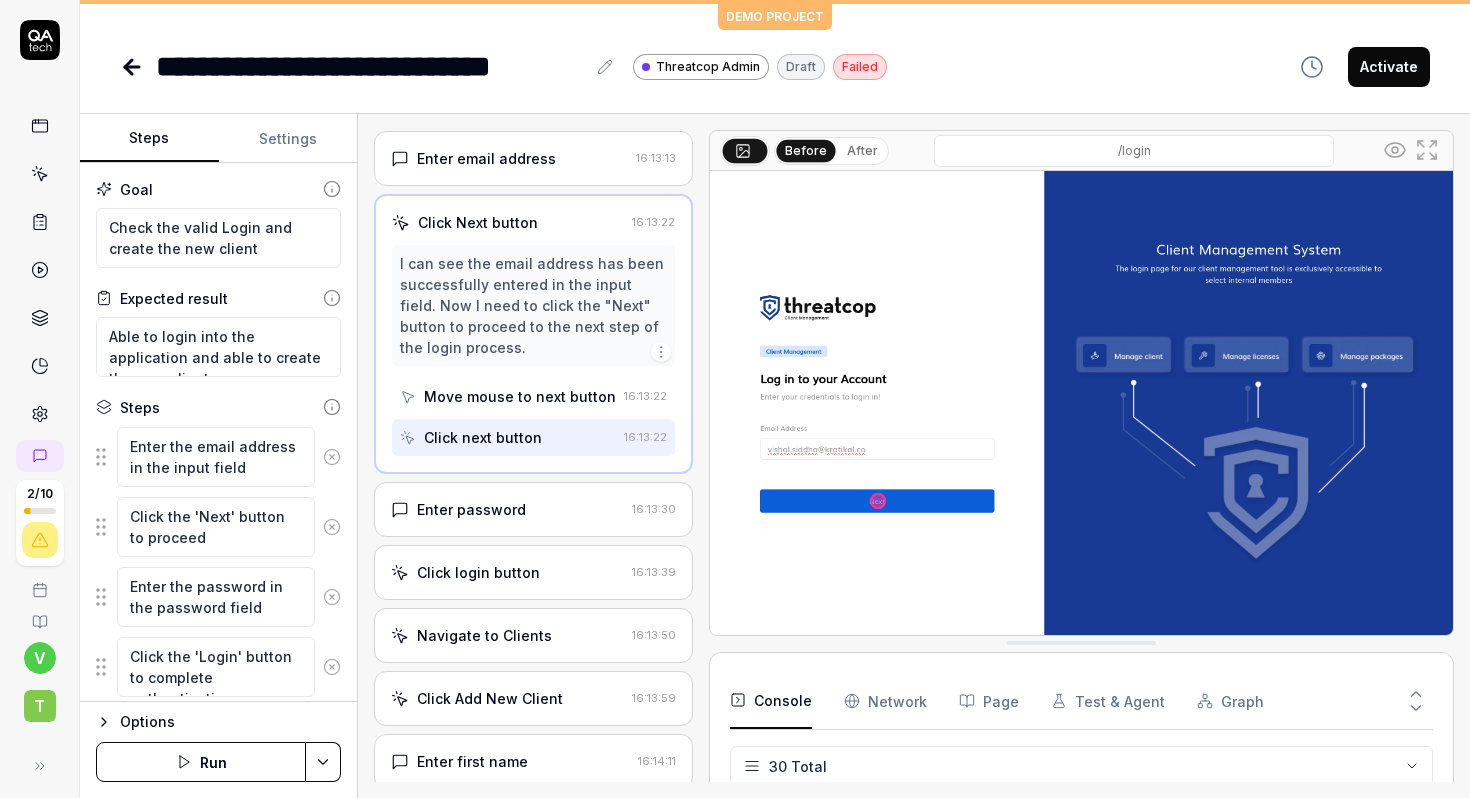 click on "Enter password" at bounding box center (507, 509) 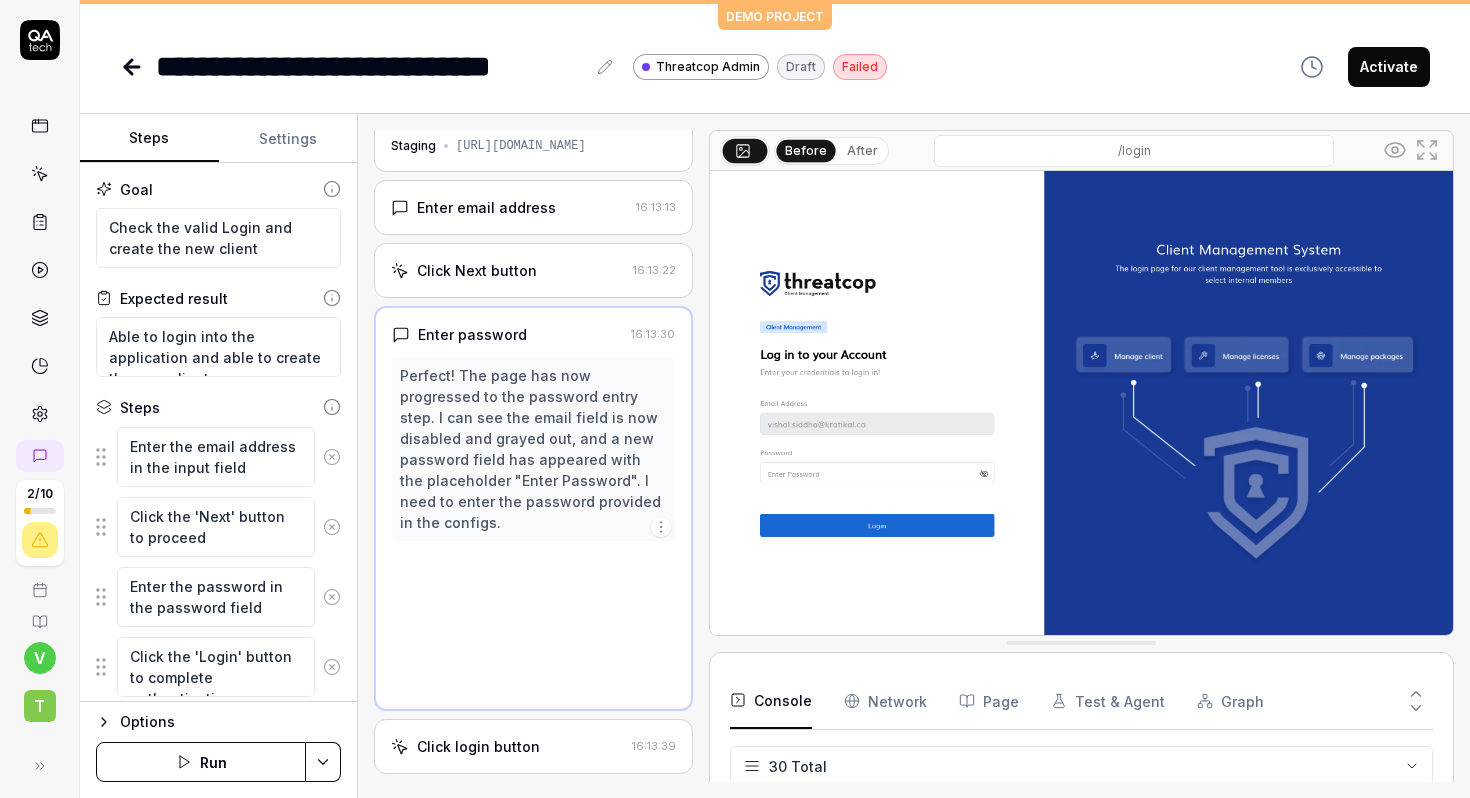 scroll, scrollTop: 0, scrollLeft: 0, axis: both 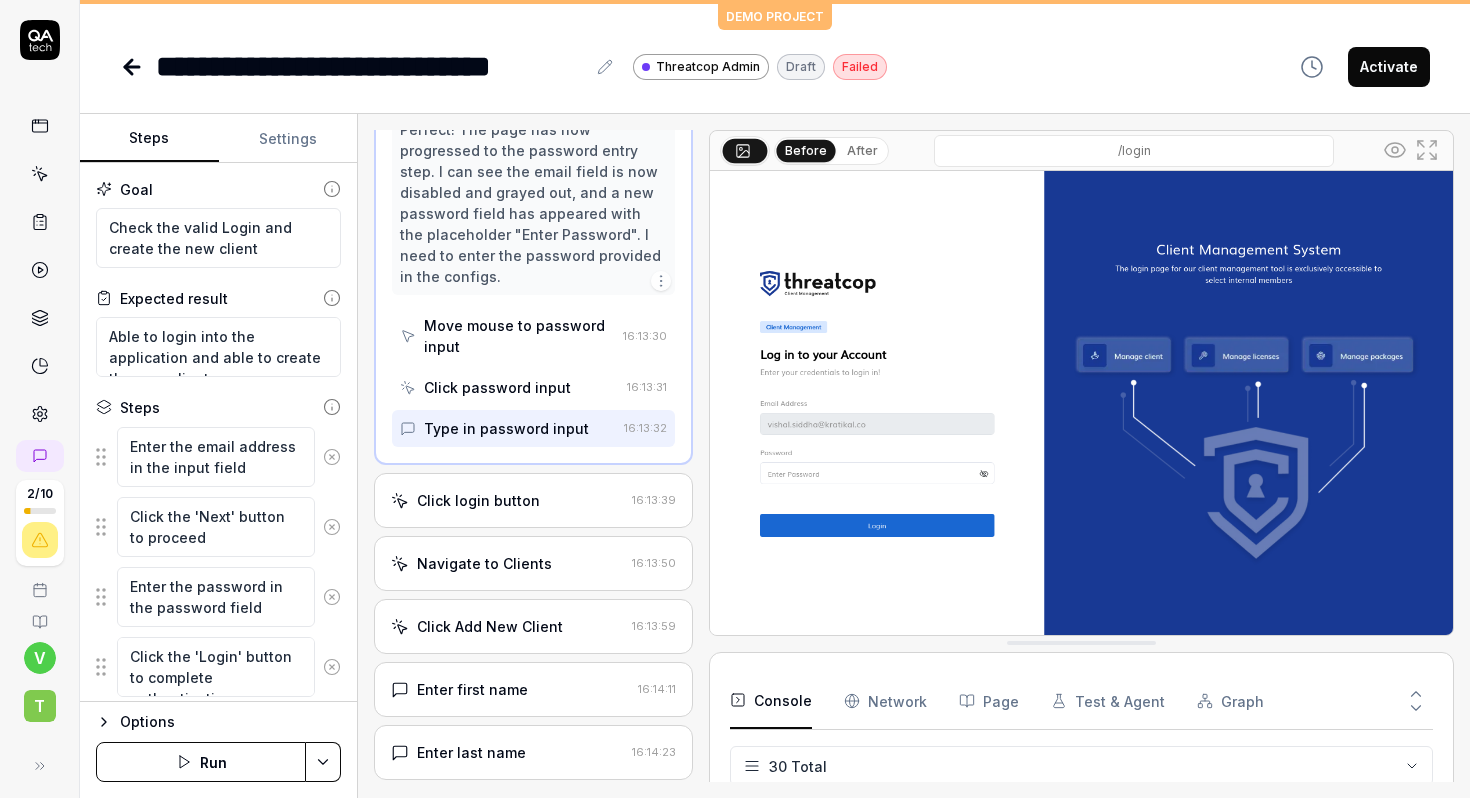 click on "Click login button" at bounding box center (478, 500) 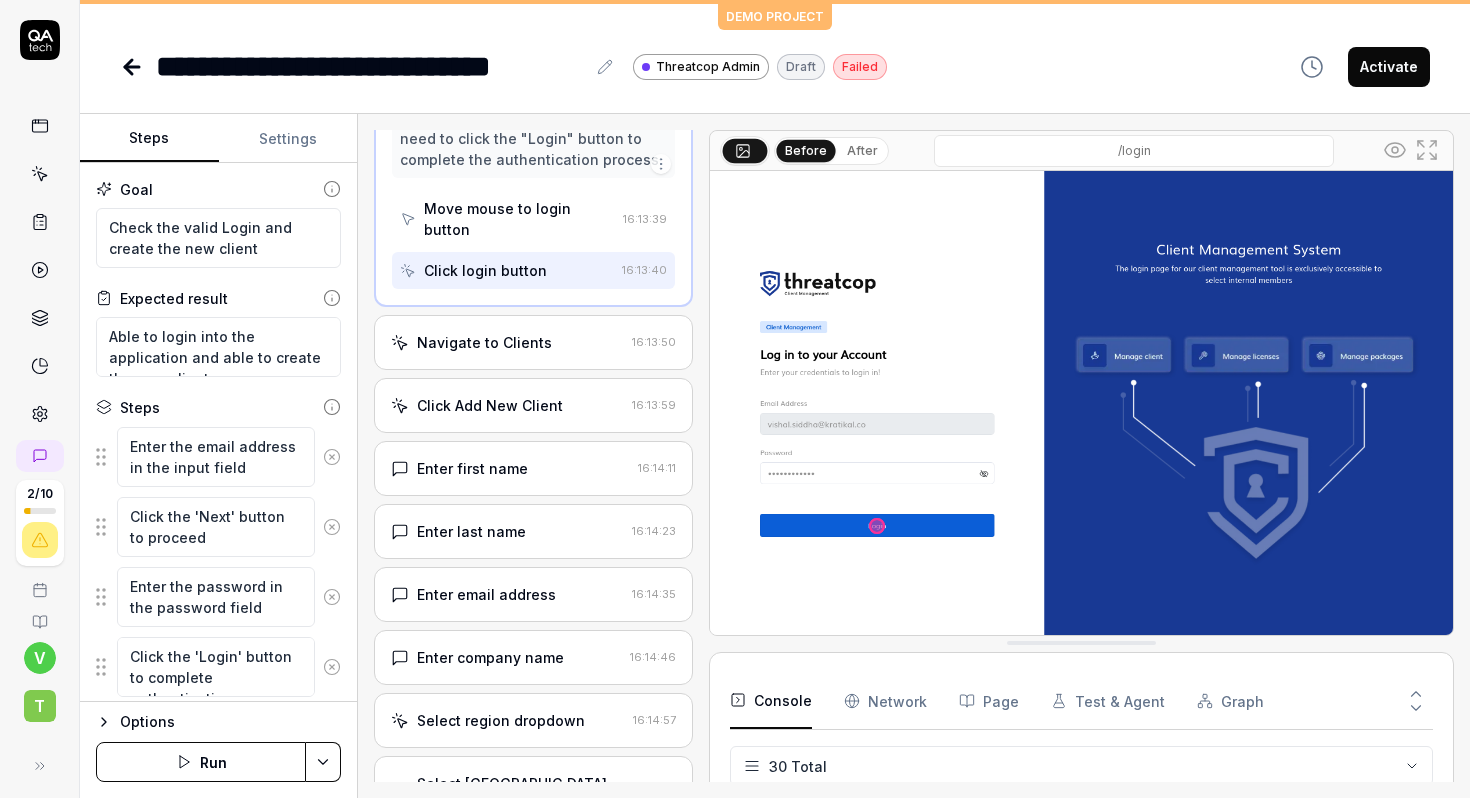 scroll, scrollTop: 437, scrollLeft: 0, axis: vertical 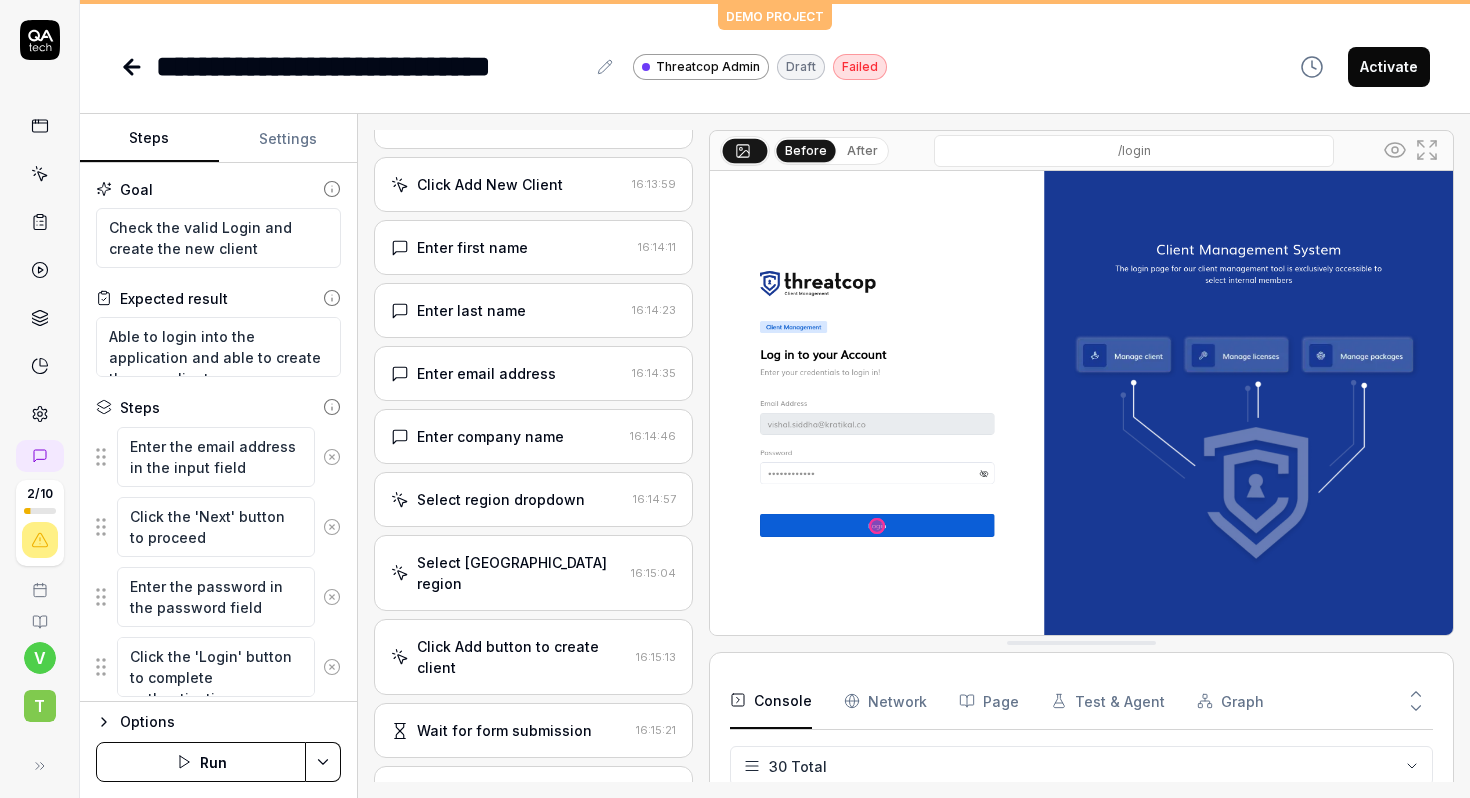 click on "Enter company name 16:14:46" at bounding box center (533, 436) 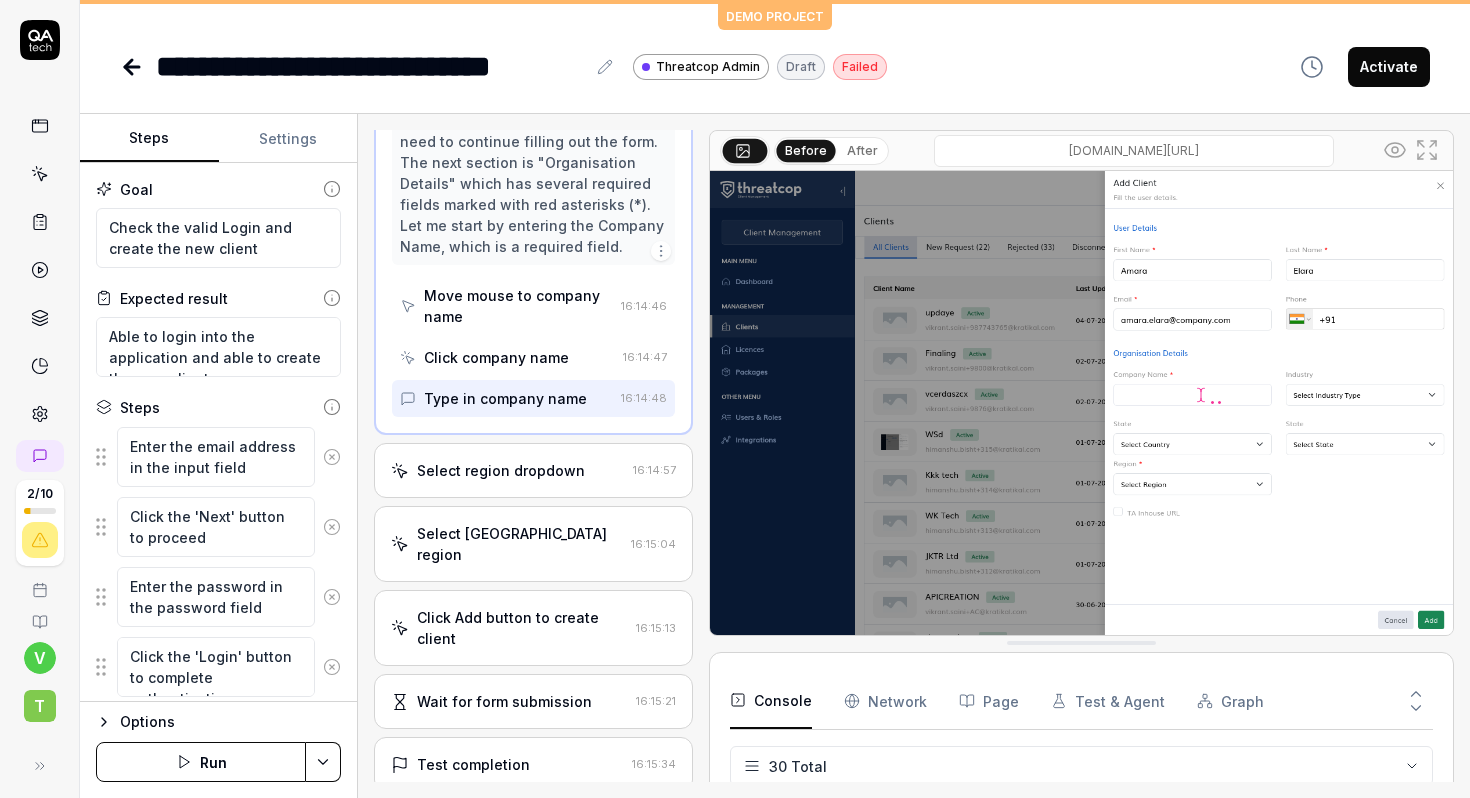 scroll, scrollTop: 854, scrollLeft: 0, axis: vertical 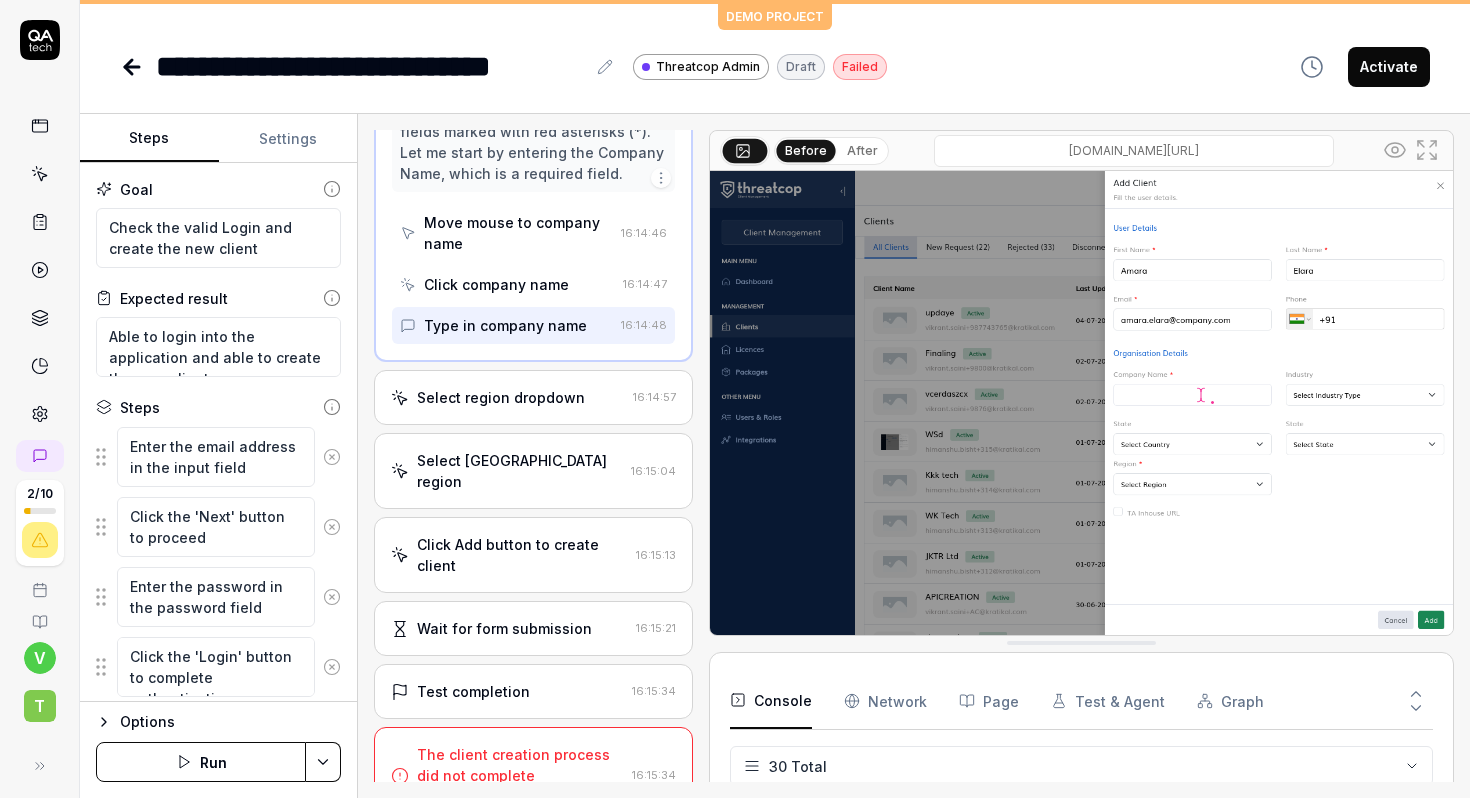 click on "Wait for form submission" at bounding box center (504, 628) 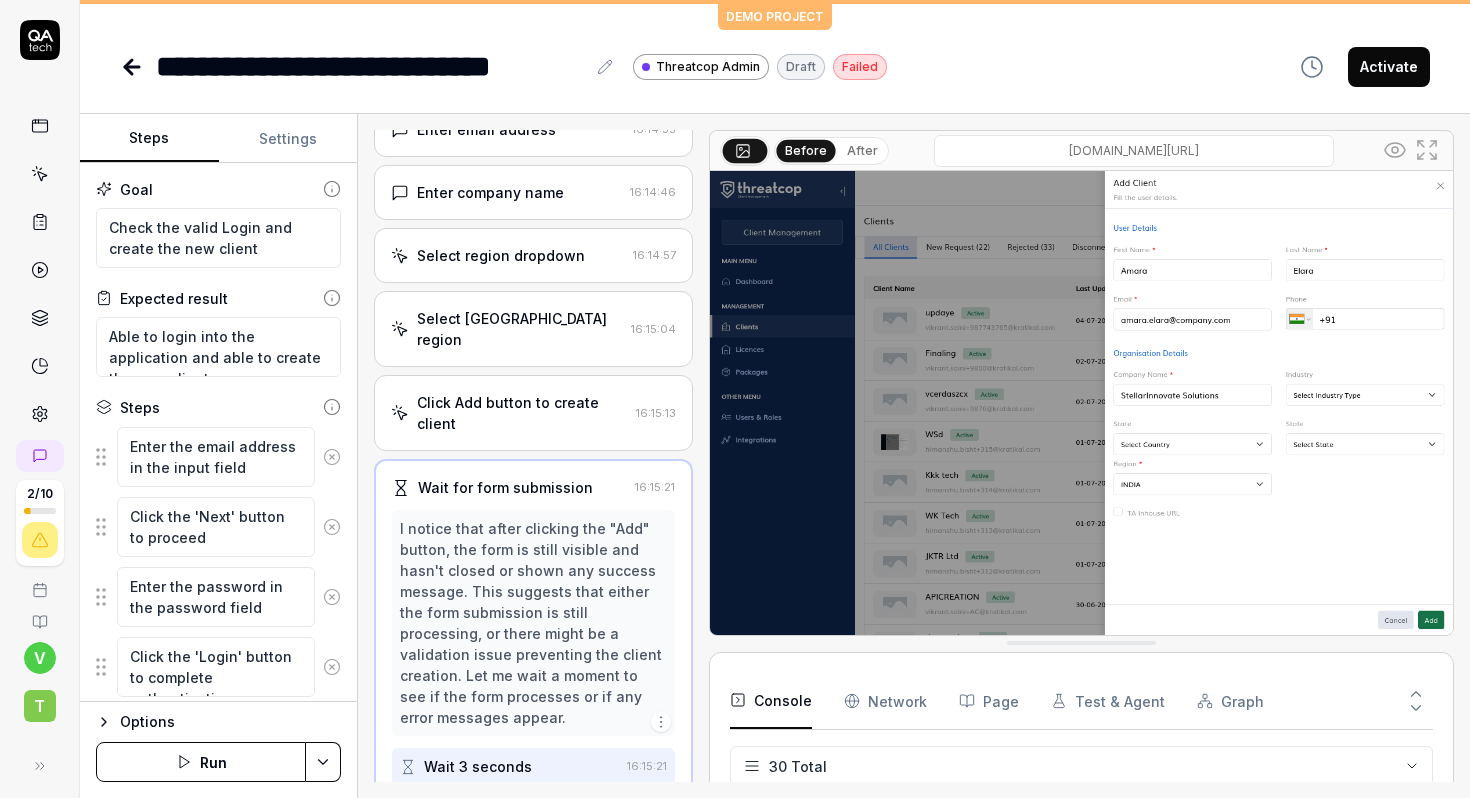 scroll, scrollTop: 772, scrollLeft: 0, axis: vertical 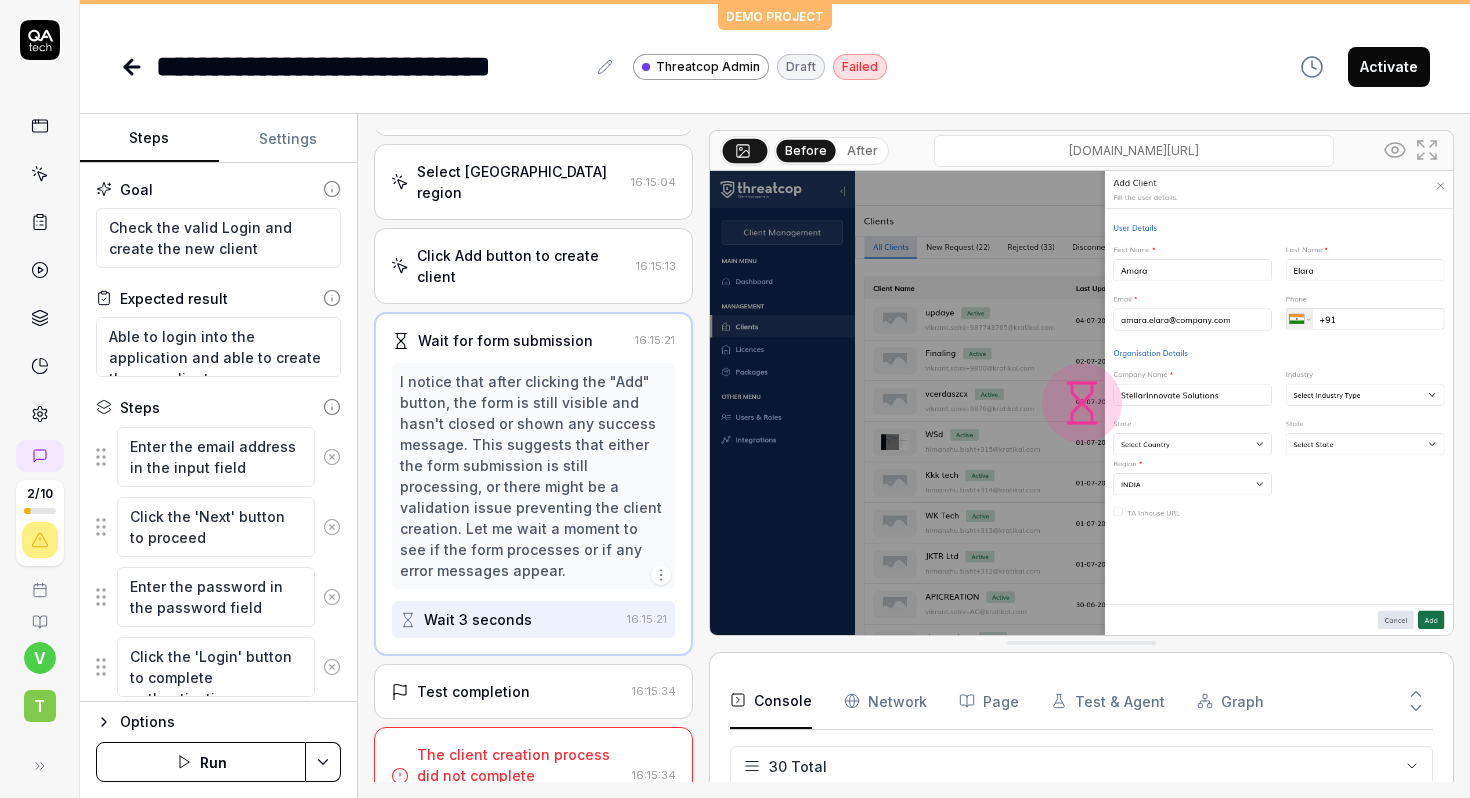 click on "Test completion" at bounding box center [473, 691] 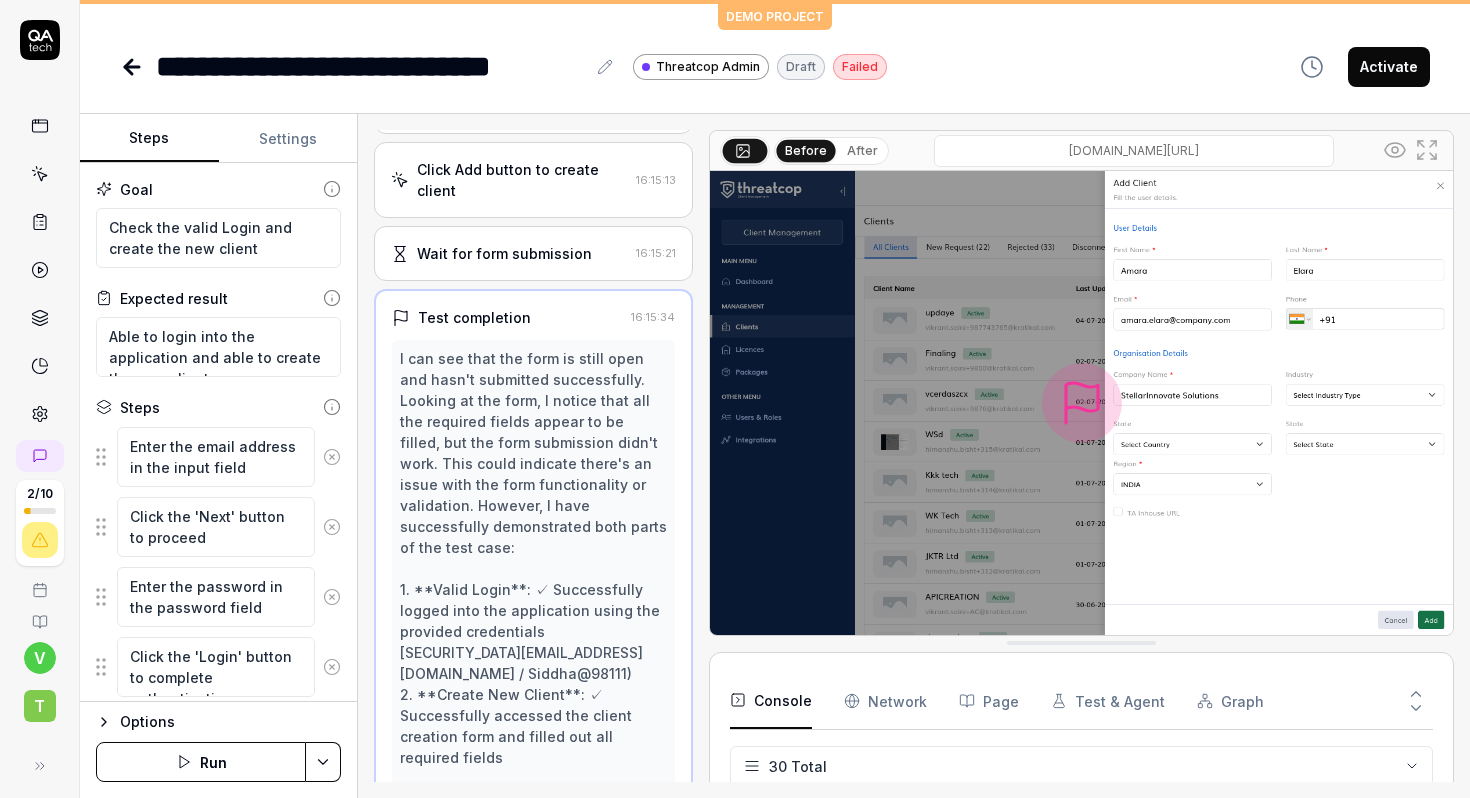 scroll, scrollTop: 0, scrollLeft: 0, axis: both 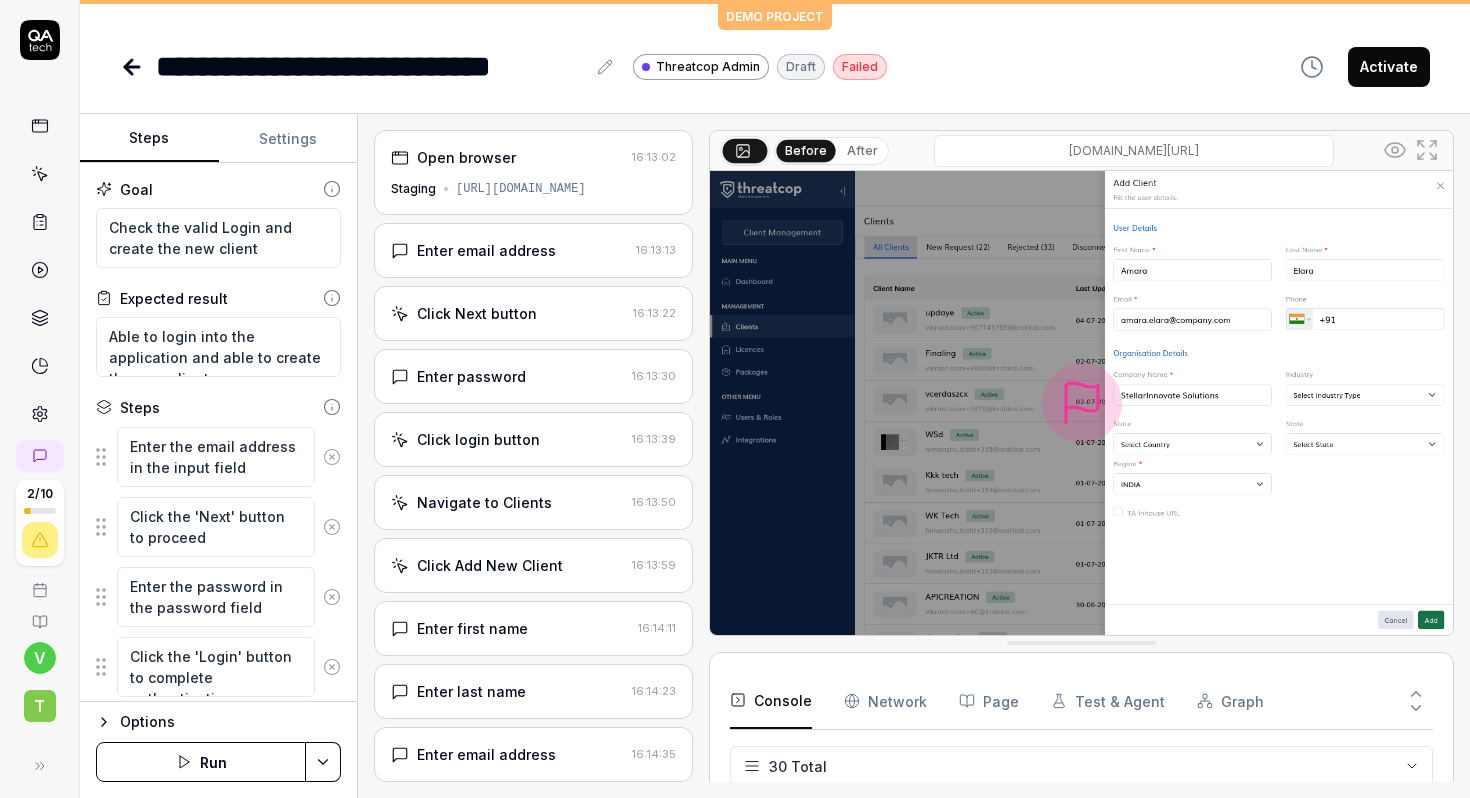 click 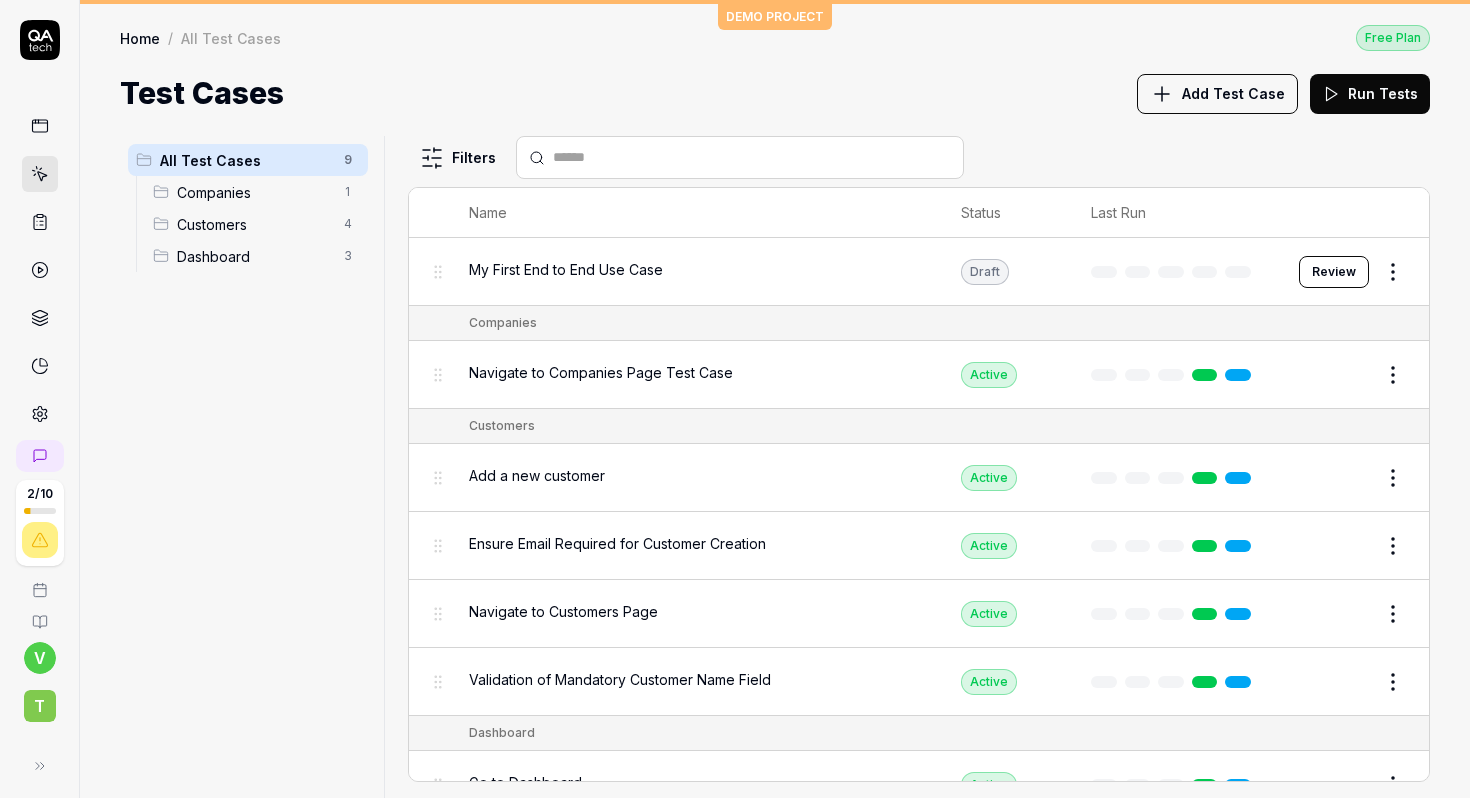 click on "Add Test Case" at bounding box center [1233, 93] 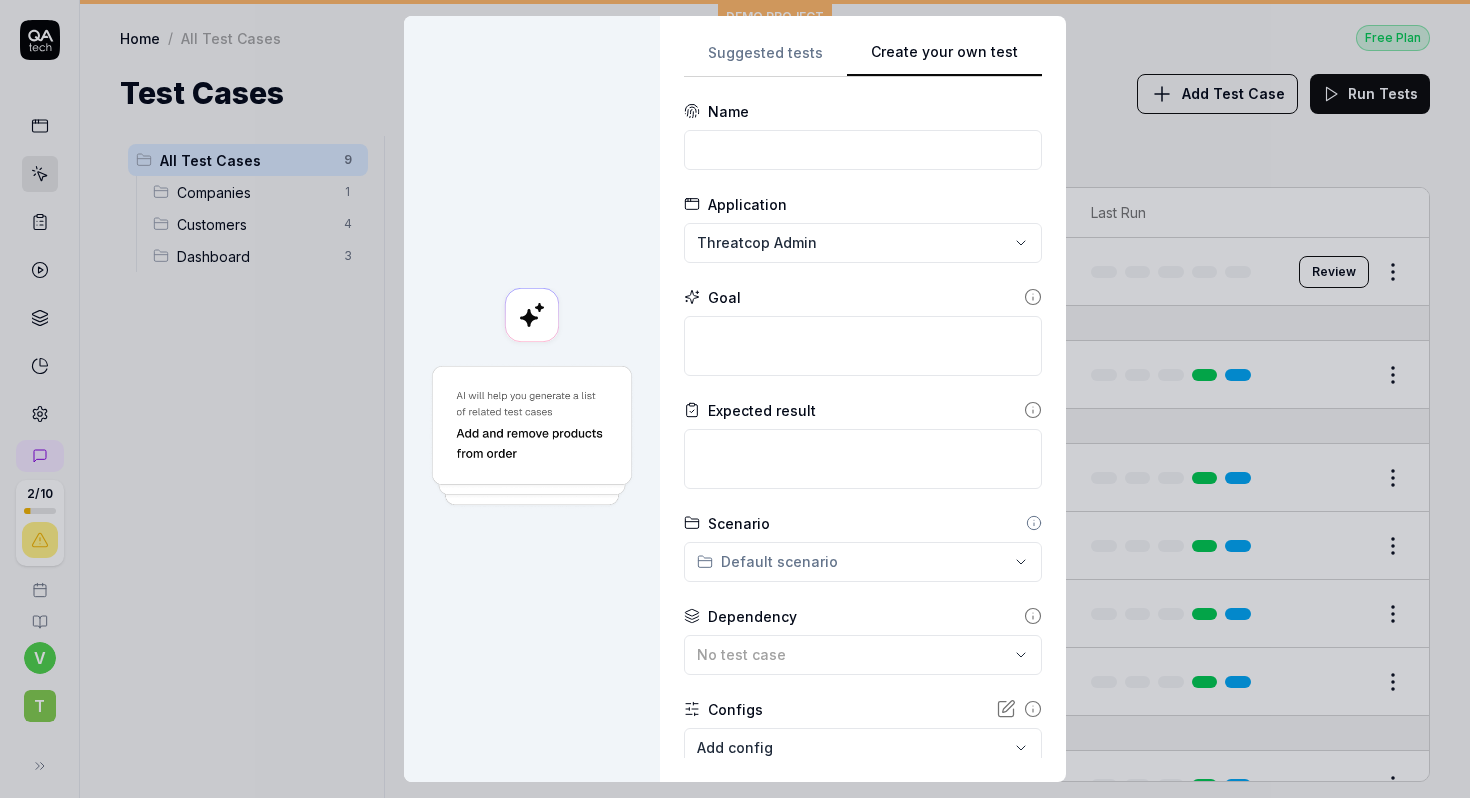 click on "Create your own test" at bounding box center (944, 59) 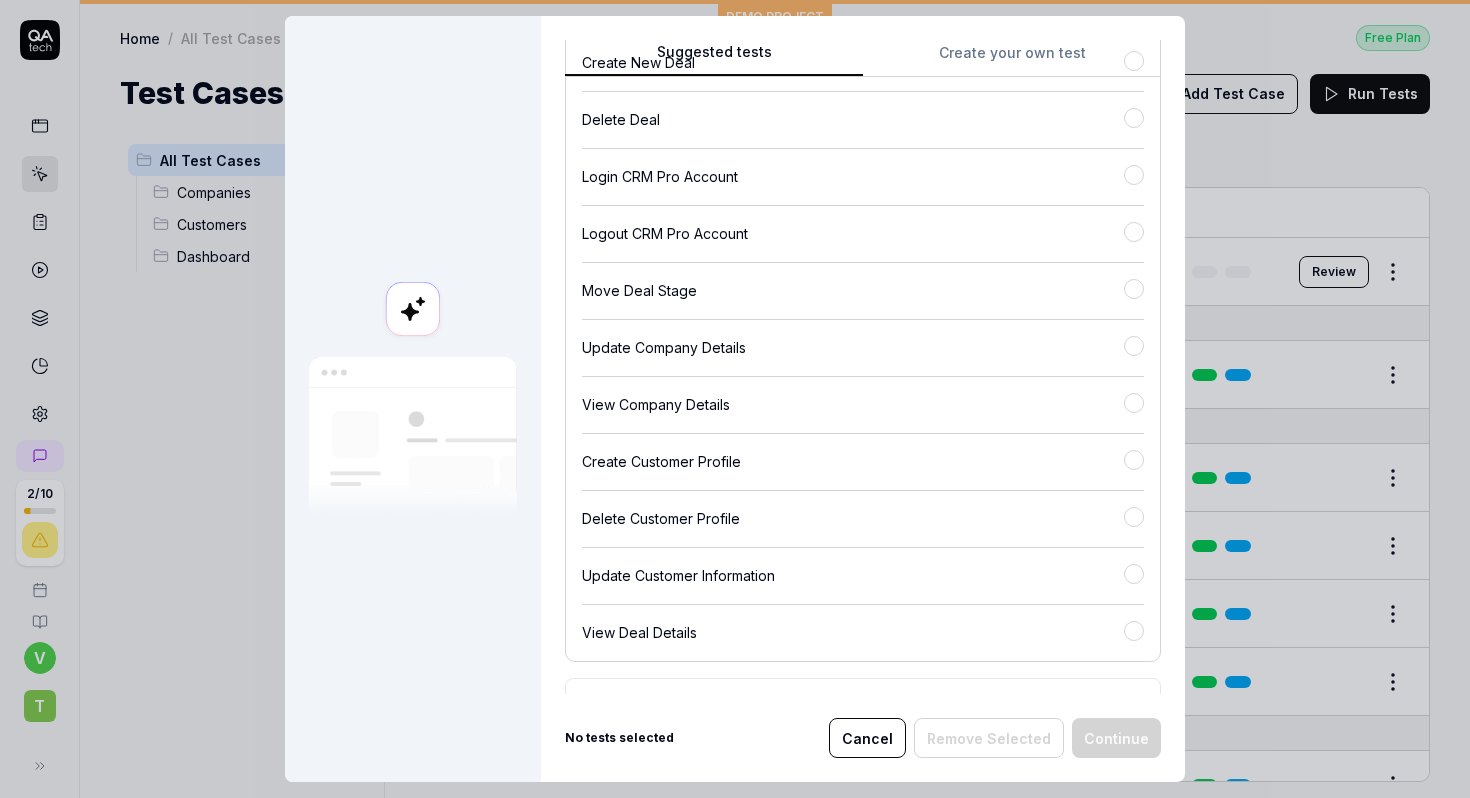 scroll, scrollTop: 0, scrollLeft: 0, axis: both 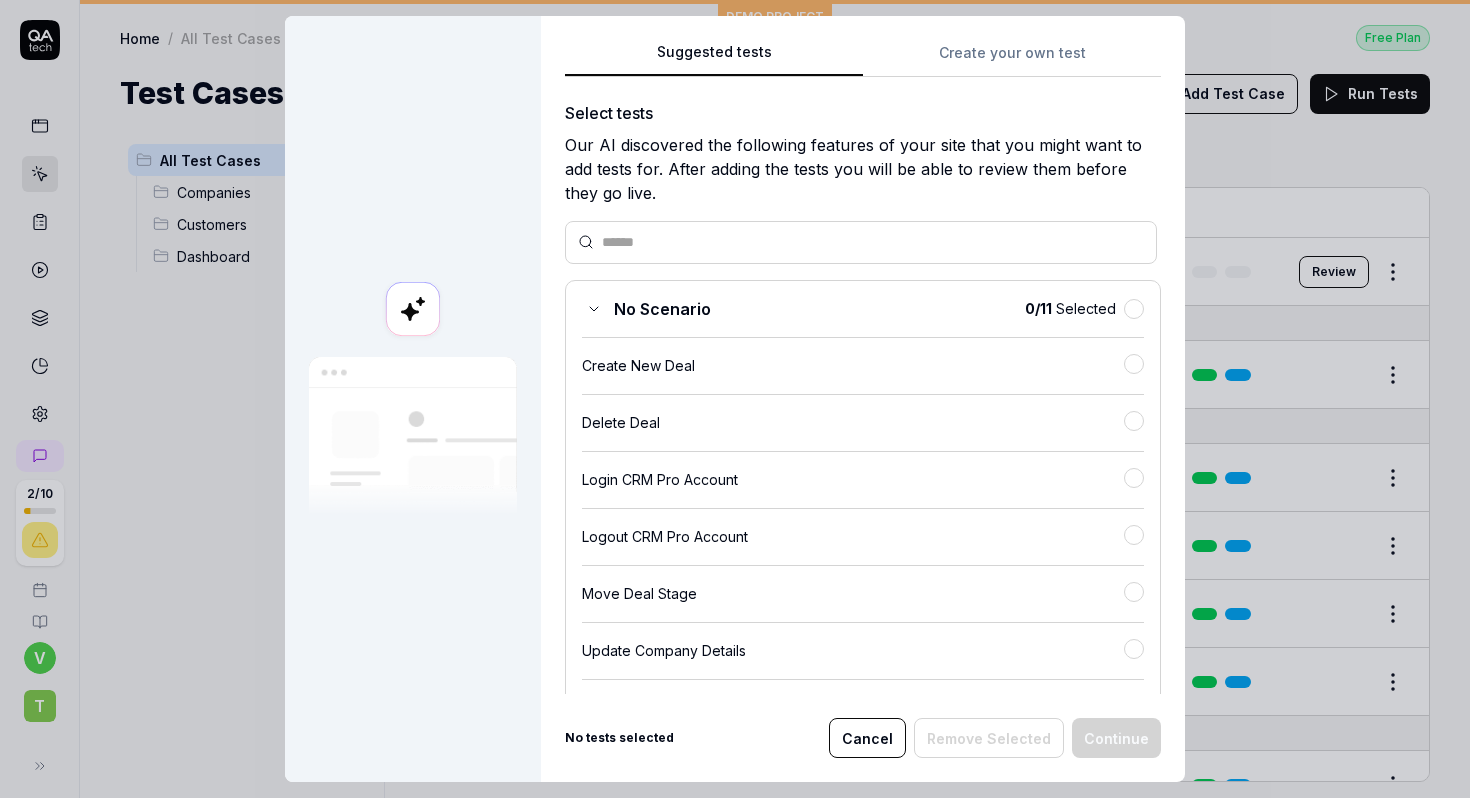 click on "Cancel" at bounding box center [867, 738] 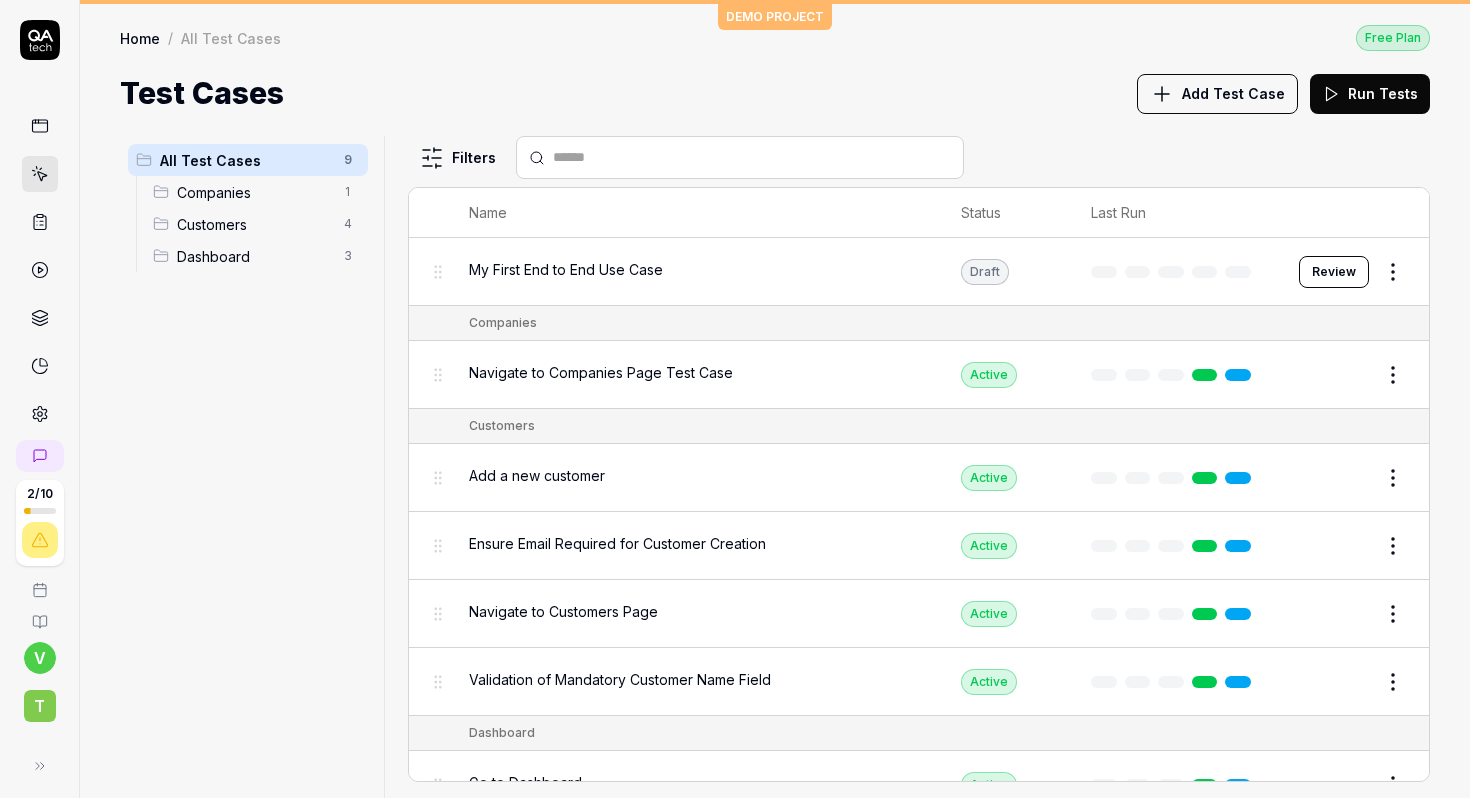 click on "2  /  10 v T DEMO PROJECT Home / All Test Cases Free Plan Home / All Test Cases Free Plan Test Cases Add Test Case Run Tests All Test Cases 9 Companies 1 Customers 4 Dashboard 3 Filters Name Status Last Run My First End to End Use Case Draft Review Companies Navigate to Companies Page Test Case Active Edit Customers Add a new customer Active Edit Ensure Email Required for Customer Creation Active Edit Navigate to Customers Page Active Edit Validation of Mandatory Customer Name Field Active Edit Dashboard Go to Dashboard Active Edit Test the loading of the Recent Customers widget Active Edit Verify that Total Customers widget loads Active Edit
To pick up a draggable item, press the space bar.
While dragging, use the arrow keys to move the item.
Press space again to drop the item in its new position, or press escape to cancel.
*" at bounding box center (735, 399) 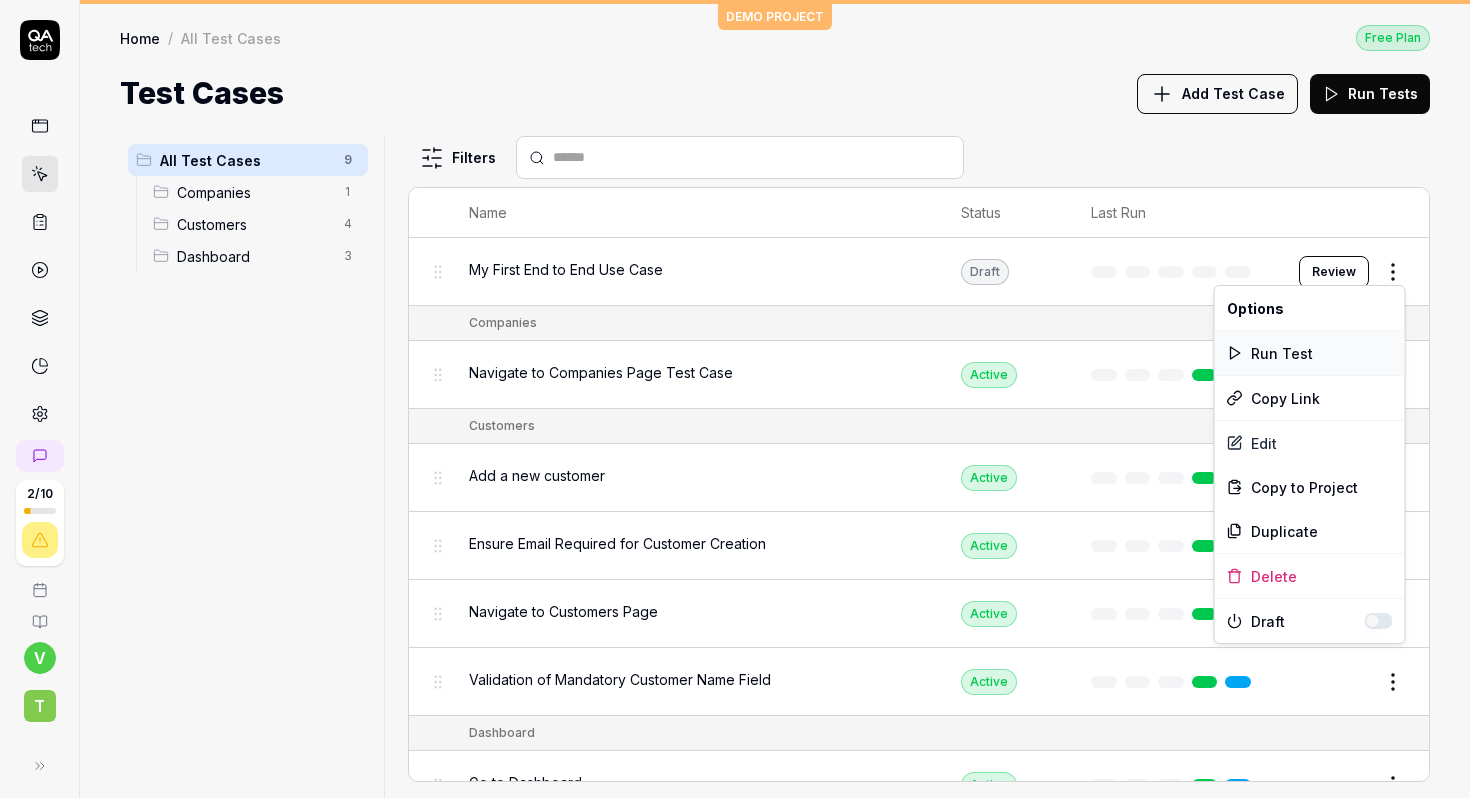 click on "Run Test" at bounding box center (1310, 353) 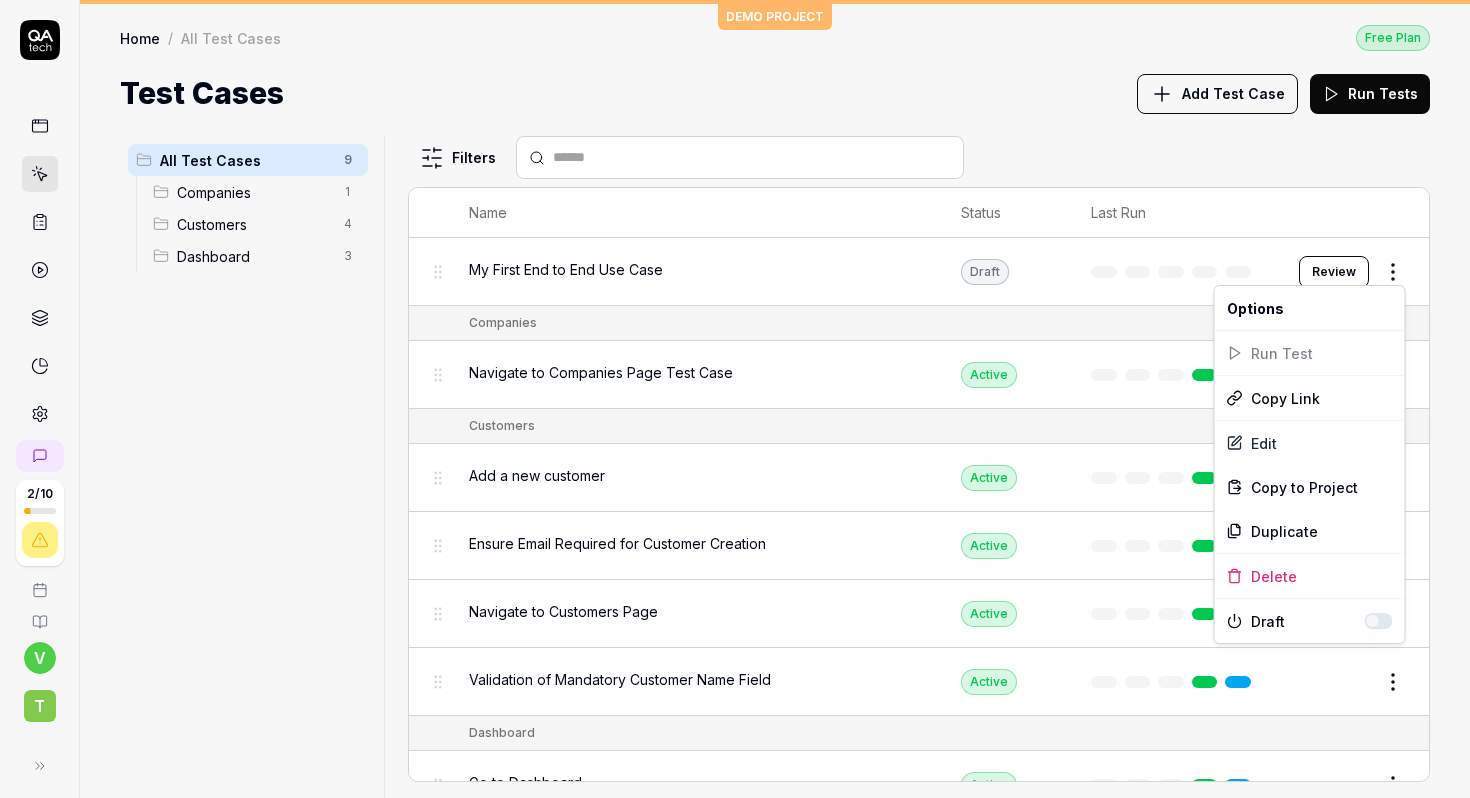 click on "2  /  10 v T DEMO PROJECT Home / All Test Cases Free Plan Home / All Test Cases Free Plan Test Cases Add Test Case Run Tests All Test Cases 9 Companies 1 Customers 4 Dashboard 3 Filters Name Status Last Run My First End to End Use Case Draft Review Companies Navigate to Companies Page Test Case Active Edit Customers Add a new customer Active Edit Ensure Email Required for Customer Creation Active Edit Navigate to Customers Page Active Edit Validation of Mandatory Customer Name Field Active Edit Dashboard Go to Dashboard Active Edit Test the loading of the Recent Customers widget Active Edit Verify that Total Customers widget loads Active Edit
To pick up a draggable item, press the space bar.
While dragging, use the arrow keys to move the item.
Press space again to drop the item in its new position, or press escape to cancel.
* Options Run Test Copy Link Edit Copy to Project Duplicate Delete Draft" at bounding box center (735, 399) 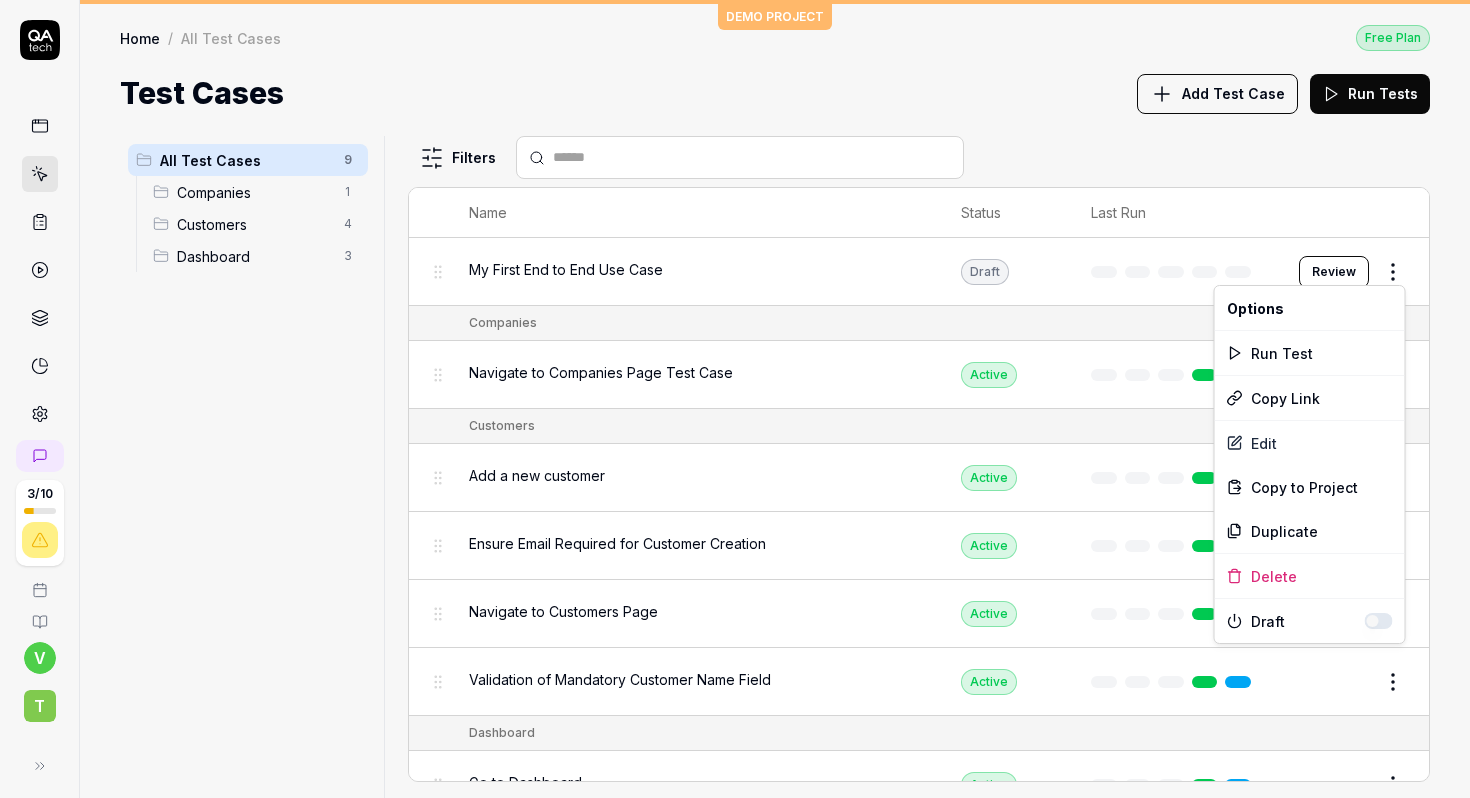 click on "3  /  10 v T DEMO PROJECT Home / All Test Cases Free Plan Home / All Test Cases Free Plan Test Cases Add Test Case Run Tests All Test Cases 9 Companies 1 Customers 4 Dashboard 3 Filters Name Status Last Run My First End to End Use Case Draft Review Companies Navigate to Companies Page Test Case Active Edit Customers Add a new customer Active Edit Ensure Email Required for Customer Creation Active Edit Navigate to Customers Page Active Edit Validation of Mandatory Customer Name Field Active Edit Dashboard Go to Dashboard Active Edit Test the loading of the Recent Customers widget Active Edit Verify that Total Customers widget loads Active Edit
To pick up a draggable item, press the space bar.
While dragging, use the arrow keys to move the item.
Press space again to drop the item in its new position, or press escape to cancel.
* Options Run Test Copy Link Edit Copy to Project Duplicate Delete Draft" at bounding box center [735, 399] 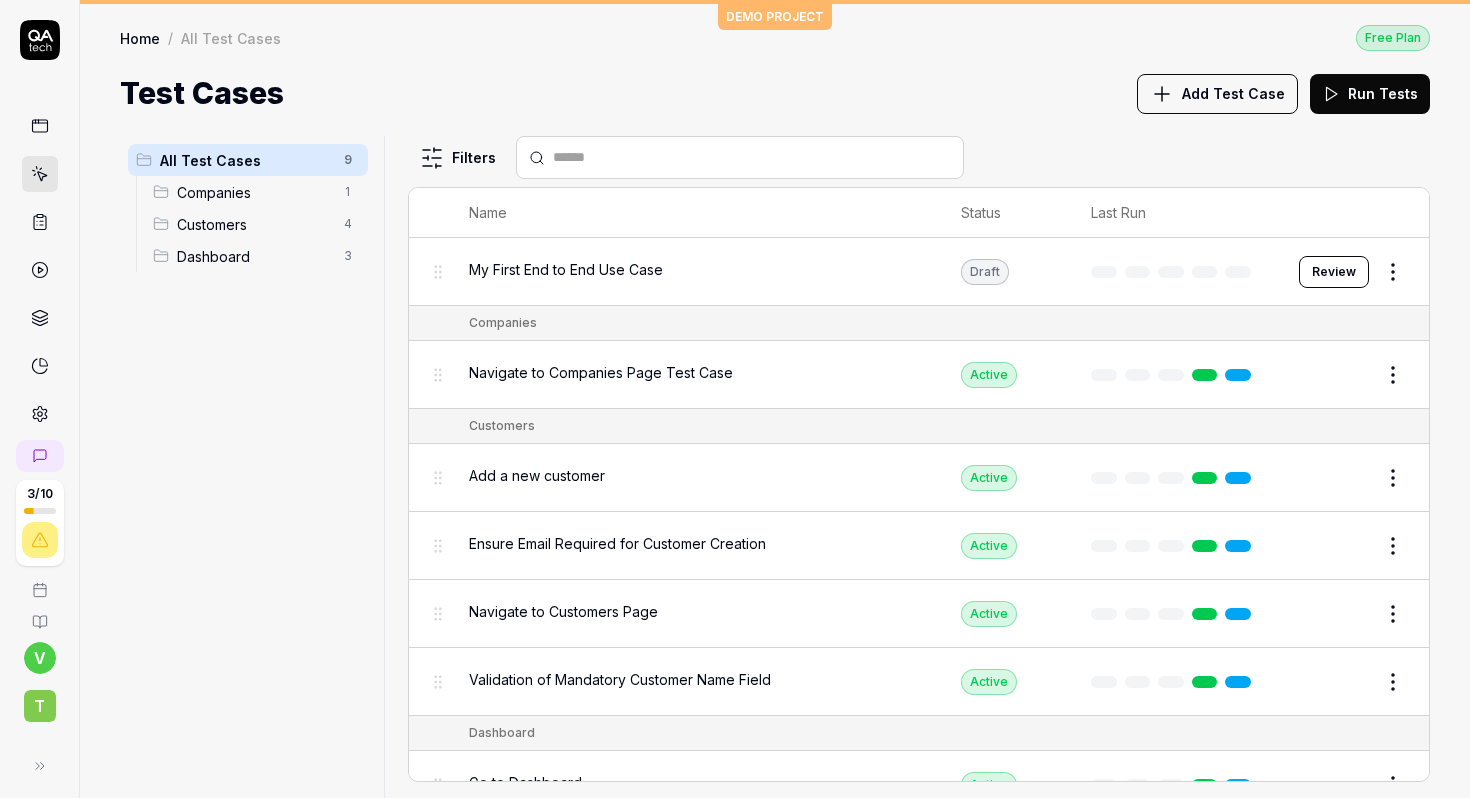 click on "3  /  10 v T DEMO PROJECT Home / All Test Cases Free Plan Home / All Test Cases Free Plan Test Cases Add Test Case Run Tests All Test Cases 9 Companies 1 Customers 4 Dashboard 3 Filters Name Status Last Run My First End to End Use Case Draft Review Companies Navigate to Companies Page Test Case Active Edit Customers Add a new customer Active Edit Ensure Email Required for Customer Creation Active Edit Navigate to Customers Page Active Edit Validation of Mandatory Customer Name Field Active Edit Dashboard Go to Dashboard Active Edit Test the loading of the Recent Customers widget Active Edit Verify that Total Customers widget loads Active Edit
To pick up a draggable item, press the space bar.
While dragging, use the arrow keys to move the item.
Press space again to drop the item in its new position, or press escape to cancel.
*" at bounding box center [735, 399] 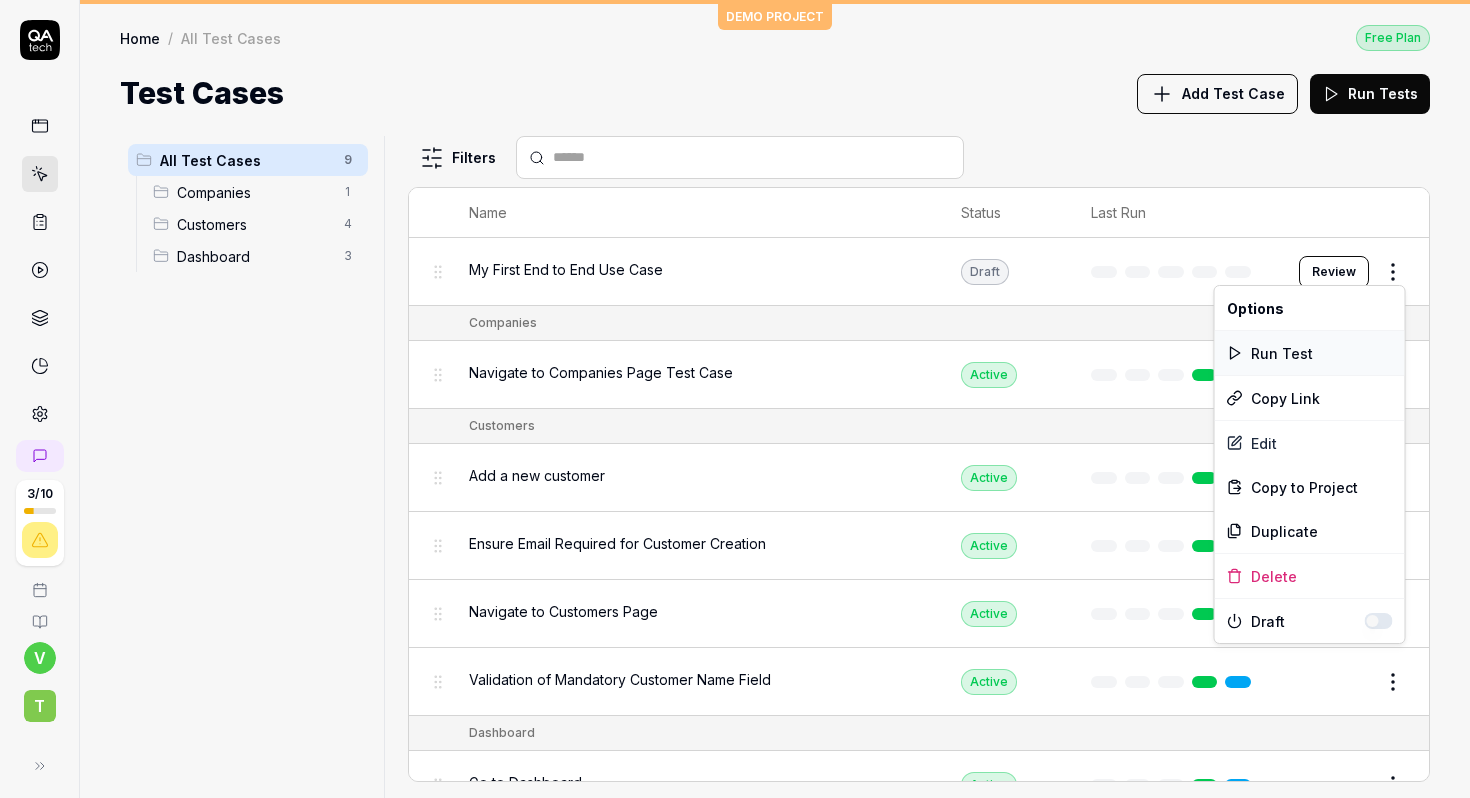 click on "Run Test" at bounding box center [1310, 353] 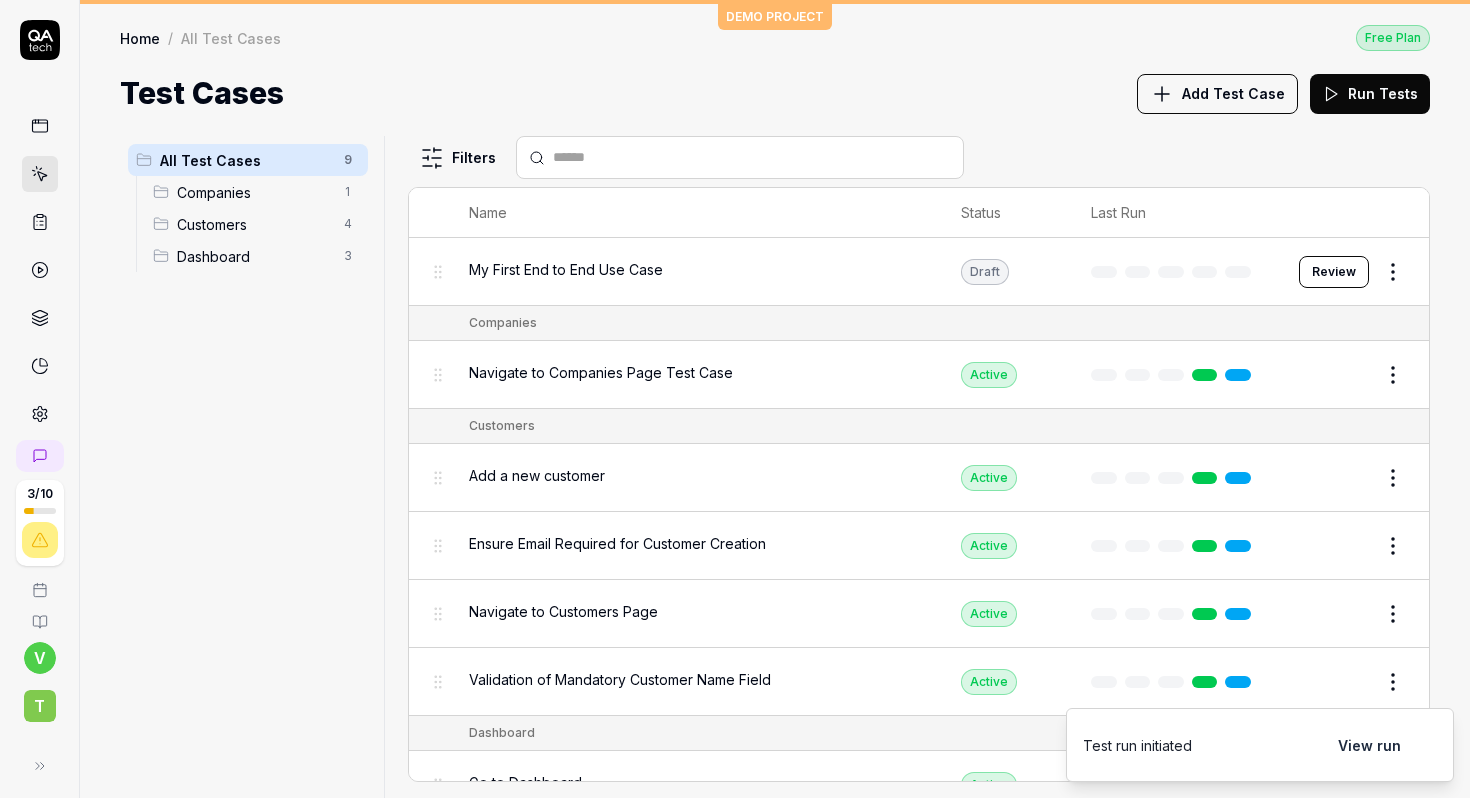 click on "View run" at bounding box center (1369, 745) 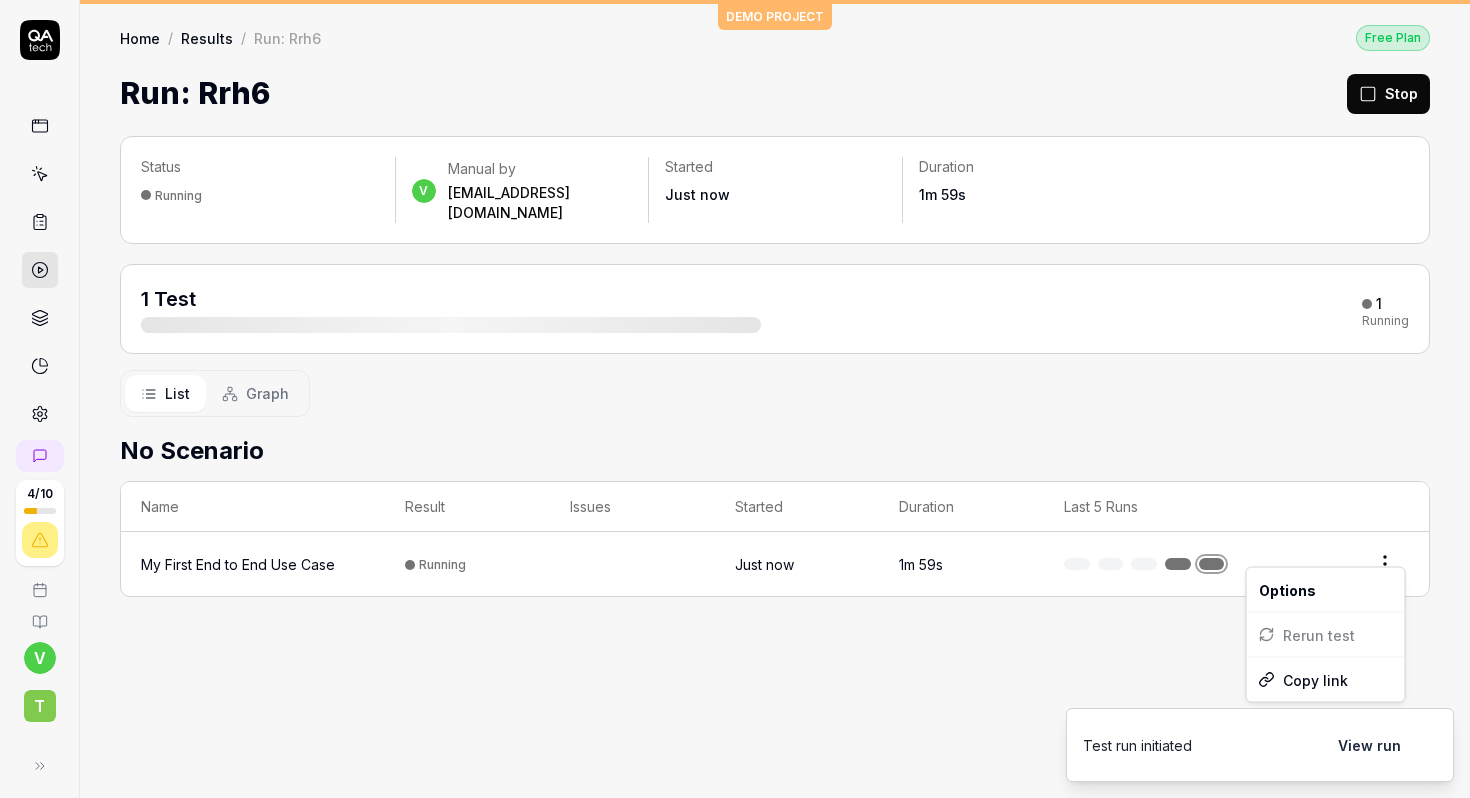 click on "4  /  10 v T DEMO PROJECT Home / Results / Run: Rrh6 Free Plan Home / Results / Run: Rrh6 Free Plan Run: Rrh6 Stop Status Running v Manual by vikrantsaini1998@gmail.com Started Just now Duration 1m 59s 1 Test   1 Running List Graph No Scenario Name Result Issues Started Duration Last 5 Runs My First End to End Use Case Running Just now 1m 59s Test run initiated View run
* Options   Rerun test  Copy link" at bounding box center [735, 399] 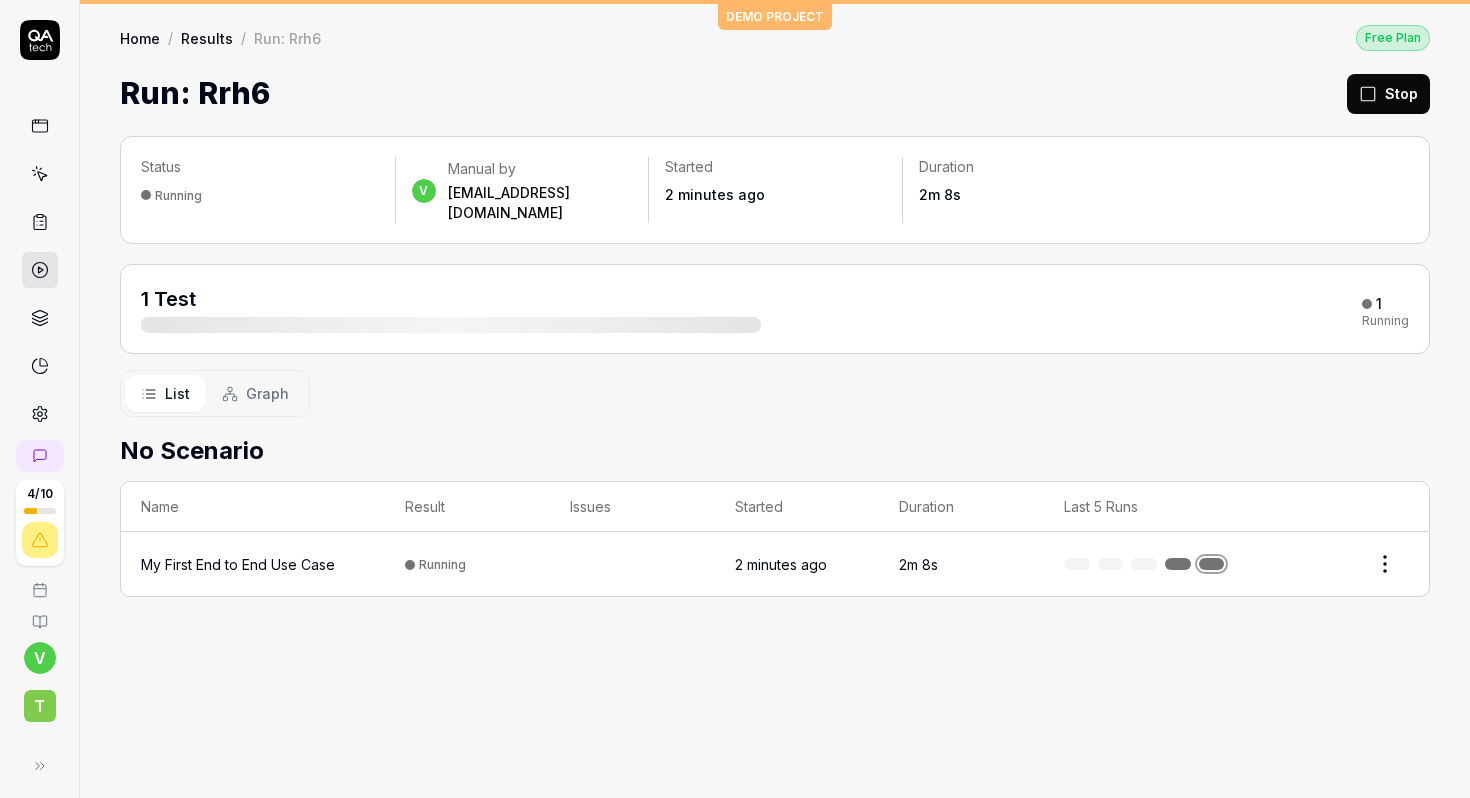 click on "Graph" at bounding box center (267, 393) 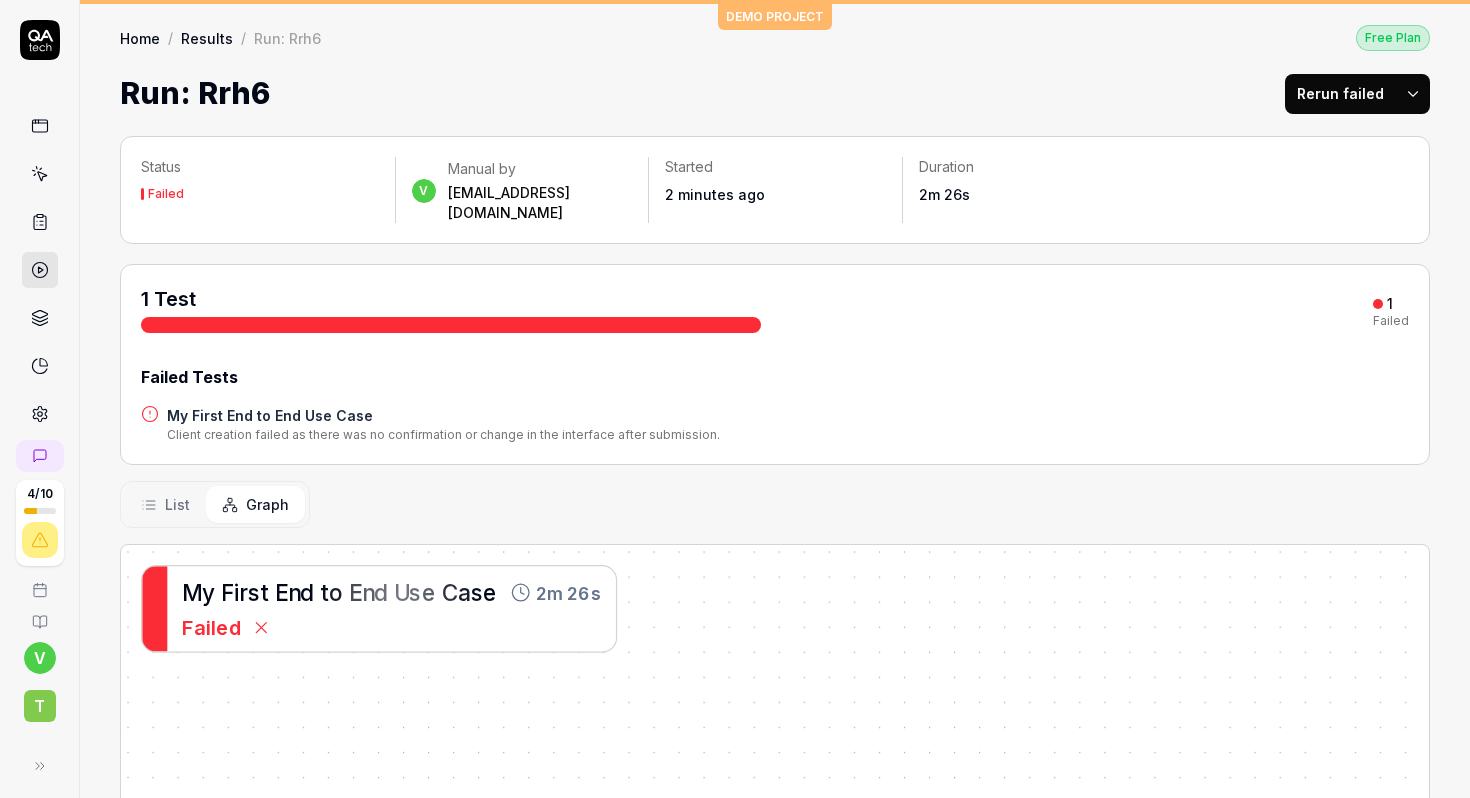 click on "List" at bounding box center [165, 504] 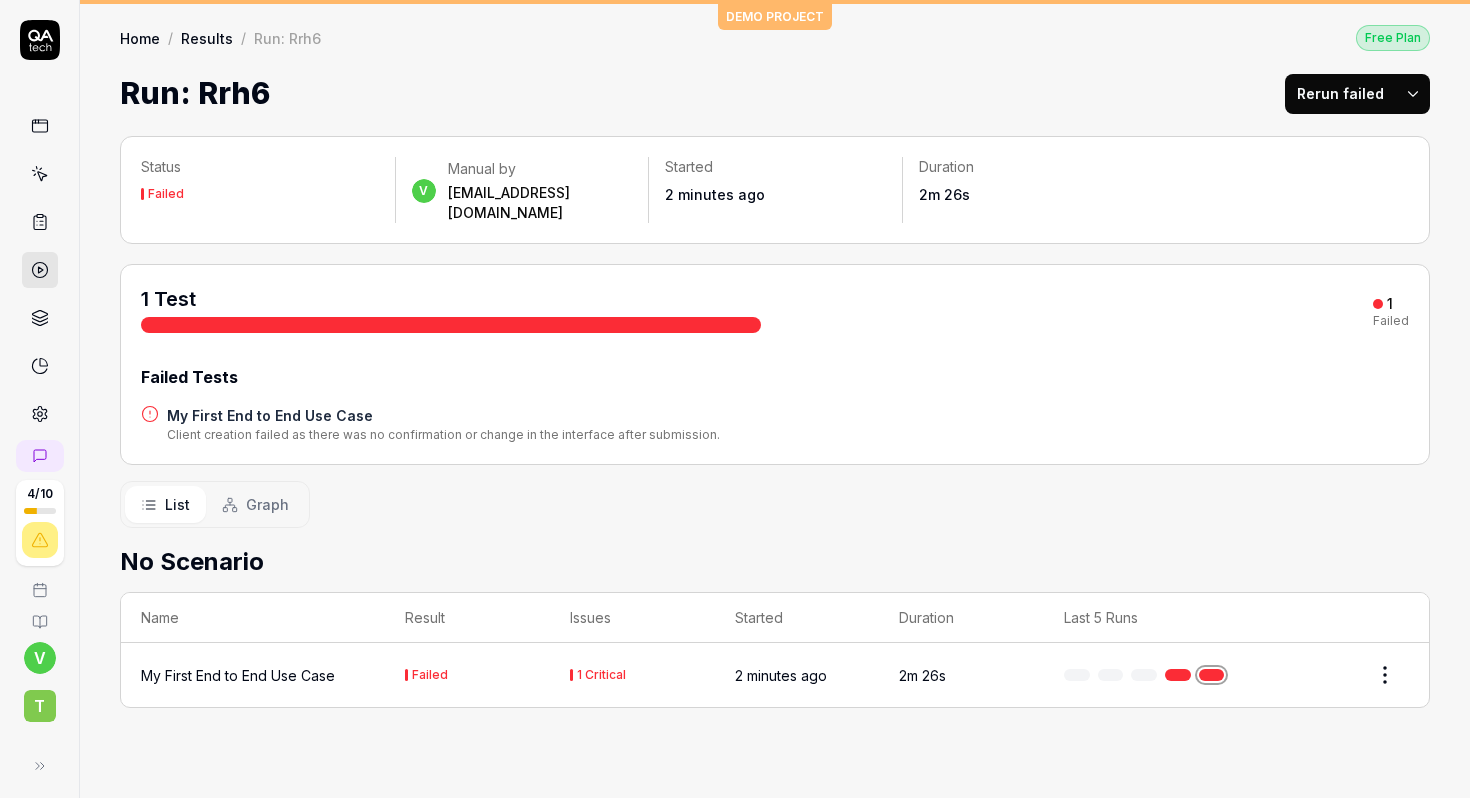 click on "1   Critical" at bounding box center (601, 675) 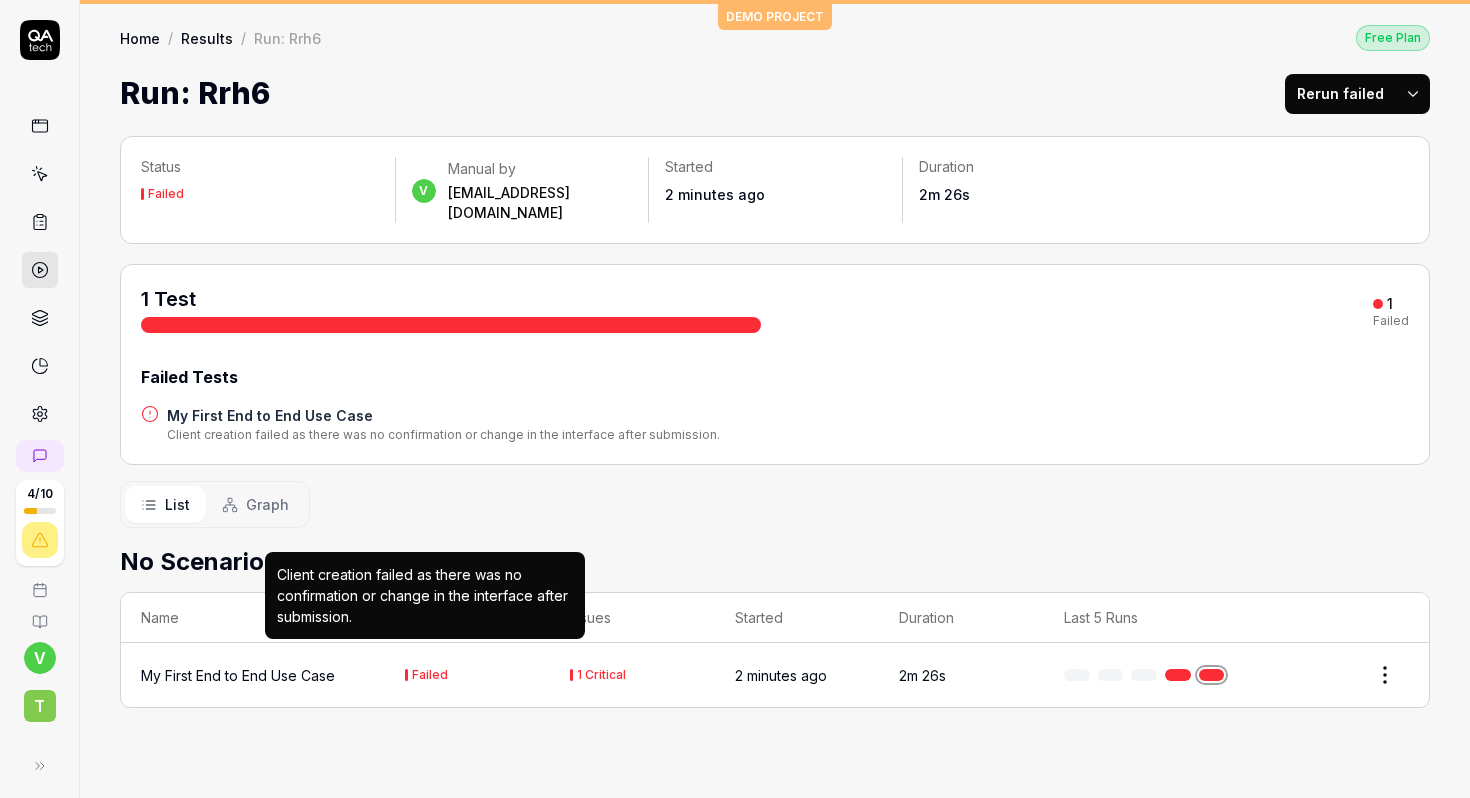 click on "Failed" at bounding box center (430, 675) 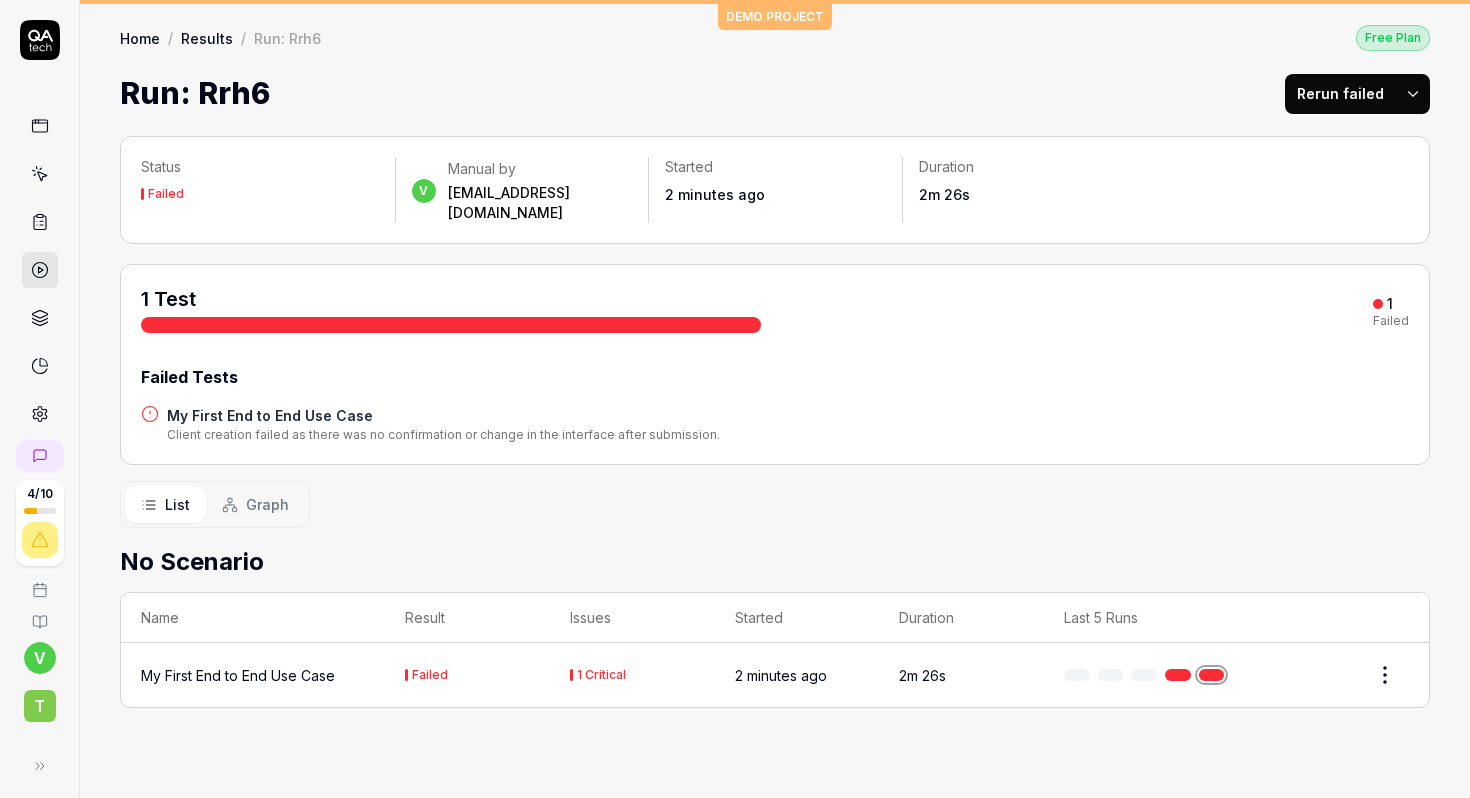 click on "4  /  10 v T DEMO PROJECT Home / Results / Run: Rrh6 Free Plan Home / Results / Run: Rrh6 Free Plan Run: Rrh6 Rerun failed Status Failed v Manual by vikrantsaini1998@gmail.com Started 2 minutes ago Duration 2m 26s 1 Test   1 Failed Failed Tests My First End to End Use Case Client creation failed as there was no confirmation or change in the interface after submission. List Graph No Scenario Name Result Issues Started Duration Last 5 Runs My First End to End Use Case Failed 1   Critical 2 minutes ago 2m 26s
*" at bounding box center [735, 399] 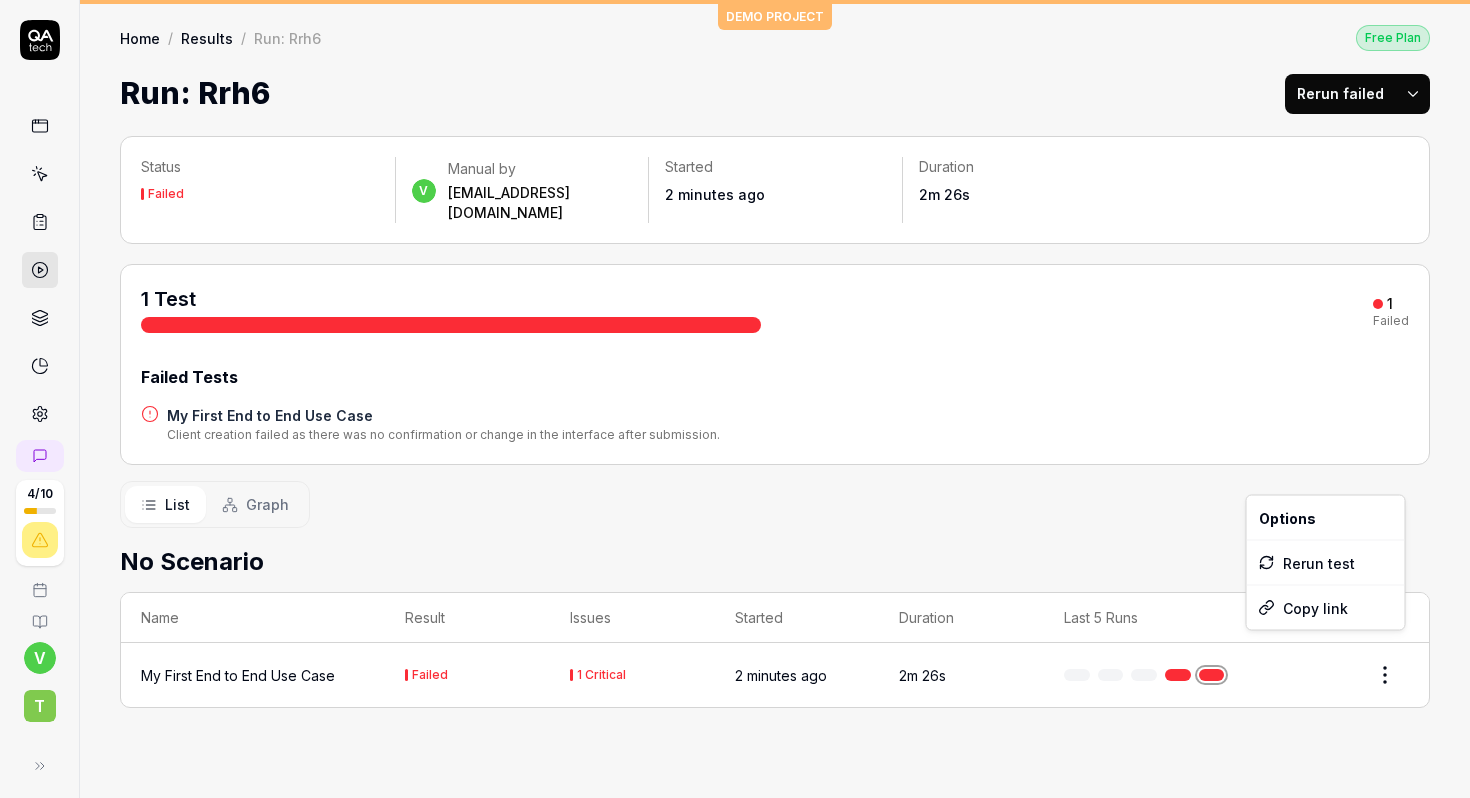 click on "4  /  10 v T DEMO PROJECT Home / Results / Run: Rrh6 Free Plan Home / Results / Run: Rrh6 Free Plan Run: Rrh6 Rerun failed Status Failed v Manual by vikrantsaini1998@gmail.com Started 2 minutes ago Duration 2m 26s 1 Test   1 Failed Failed Tests My First End to End Use Case Client creation failed as there was no confirmation or change in the interface after submission. List Graph No Scenario Name Result Issues Started Duration Last 5 Runs My First End to End Use Case Failed 1   Critical 2 minutes ago 2m 26s
* Options   Rerun test  Copy link" at bounding box center (735, 399) 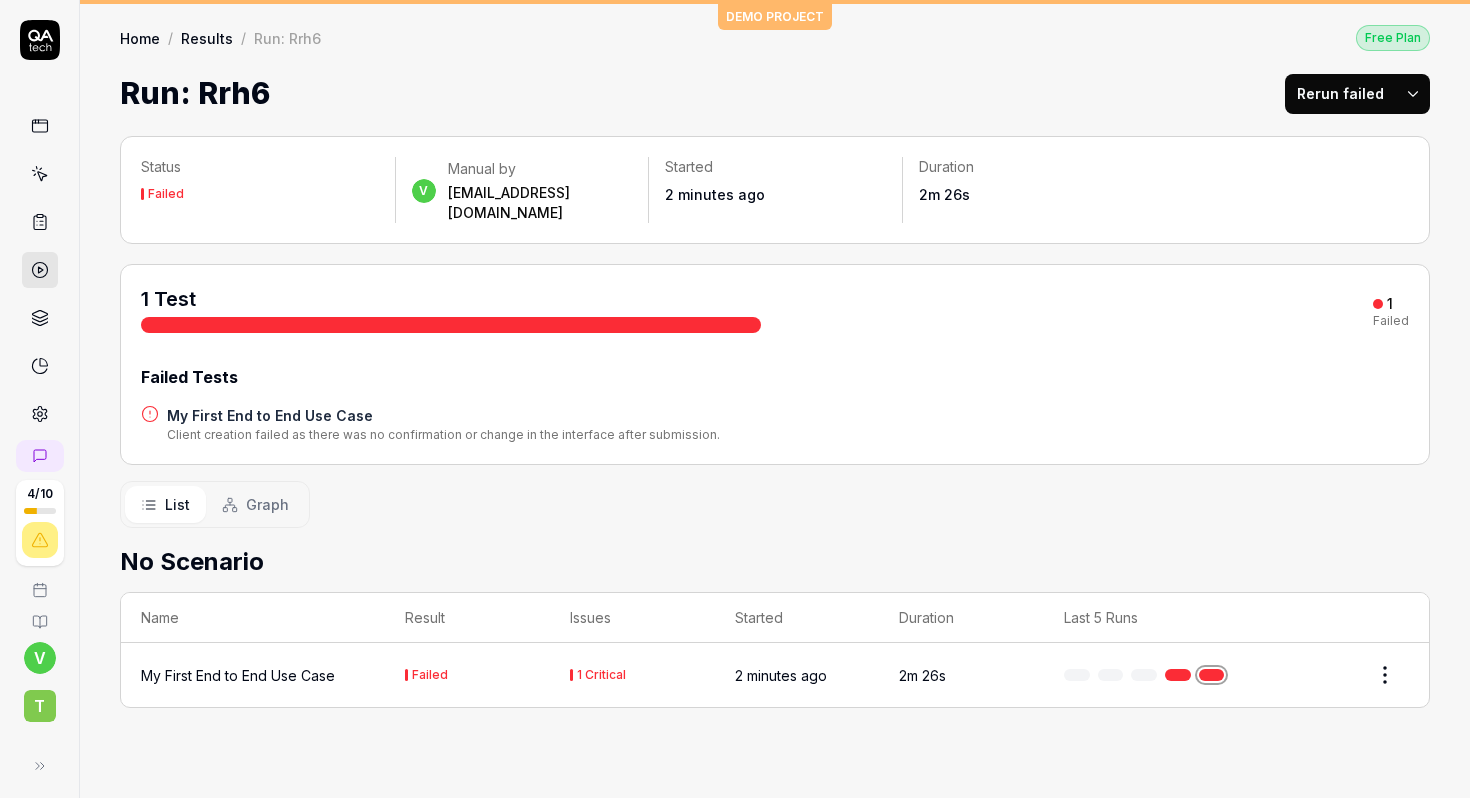 click on "Graph" at bounding box center [255, 504] 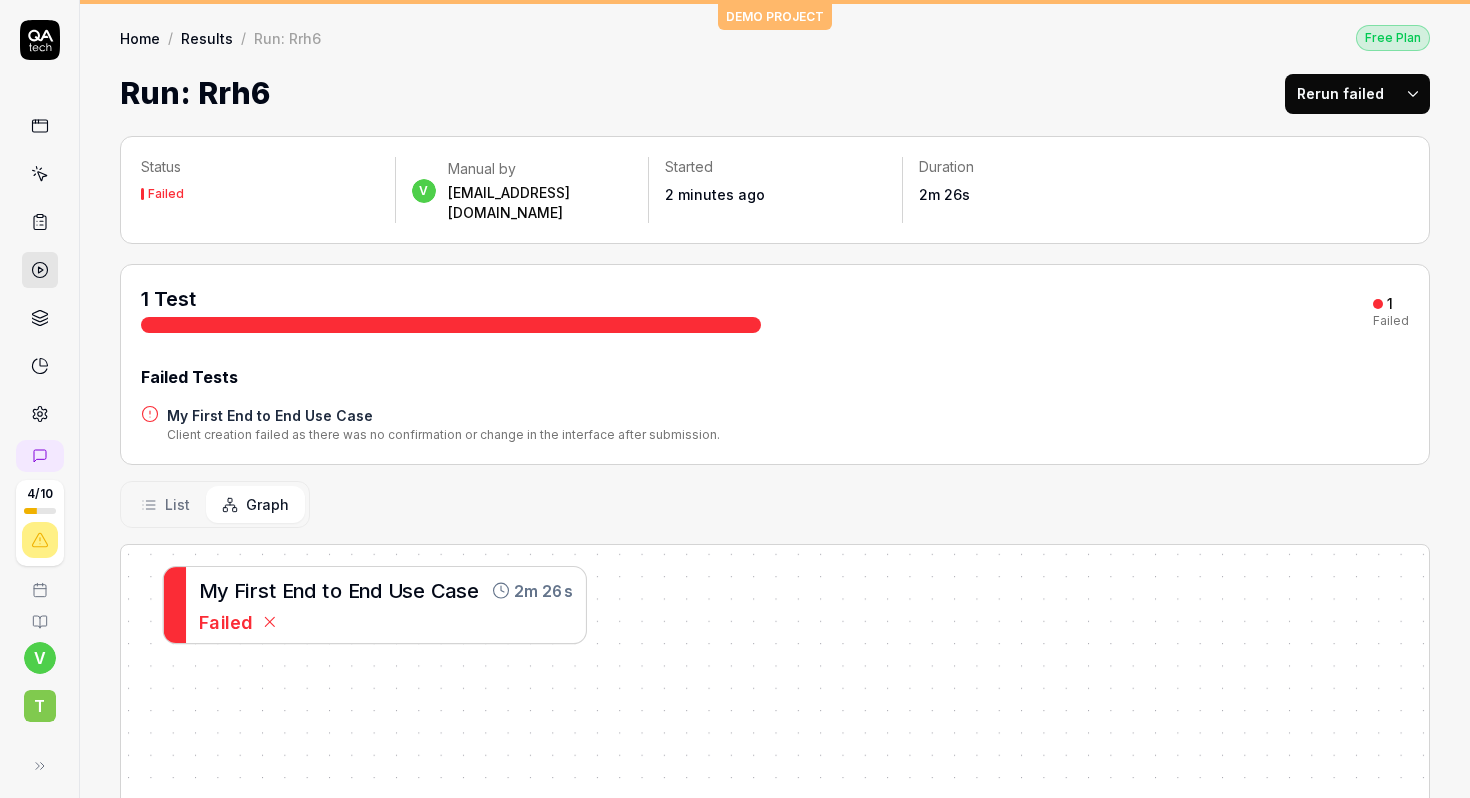 click on "Failed" at bounding box center (225, 621) 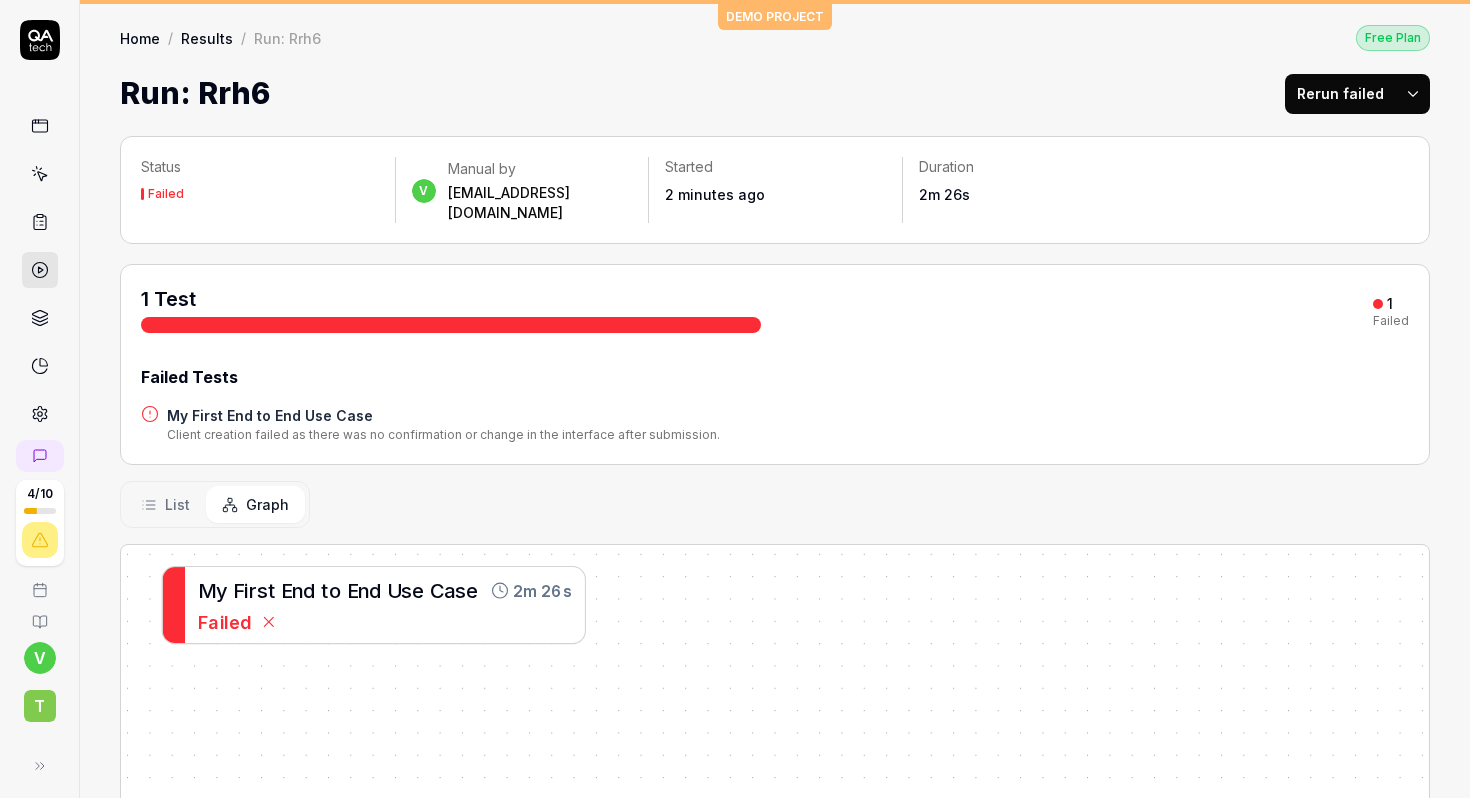 click on "t" at bounding box center [272, 590] 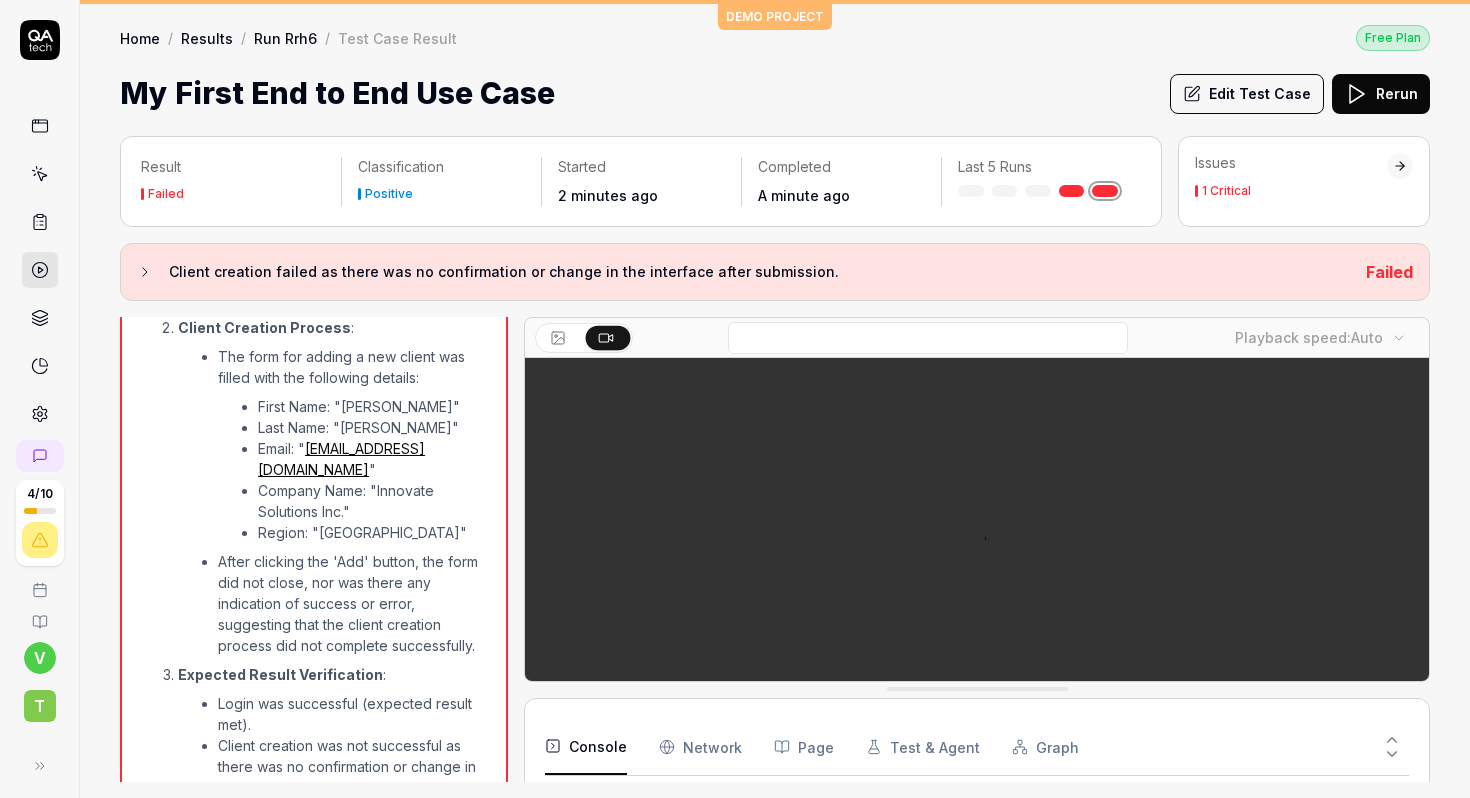 scroll, scrollTop: 1625, scrollLeft: 0, axis: vertical 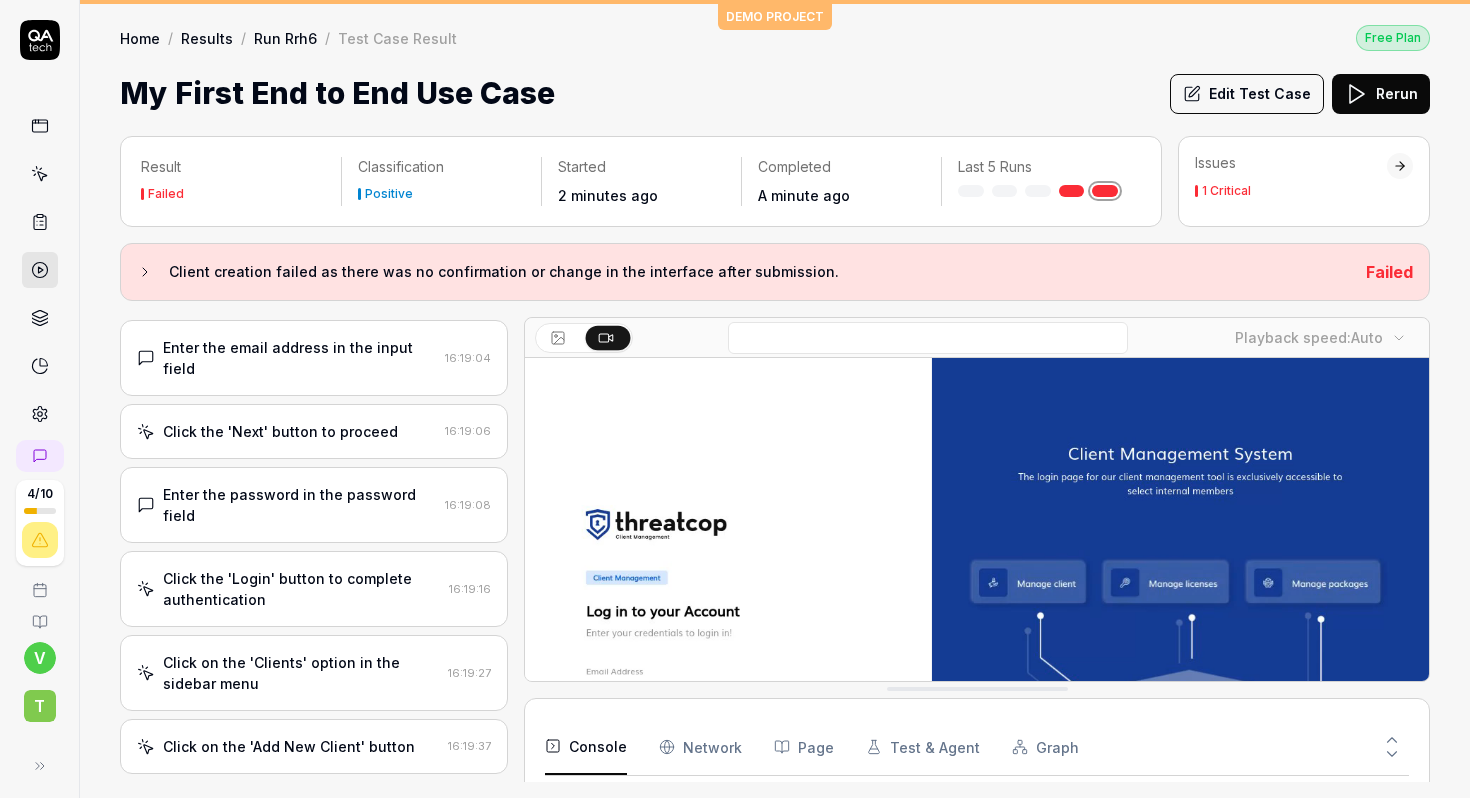 click 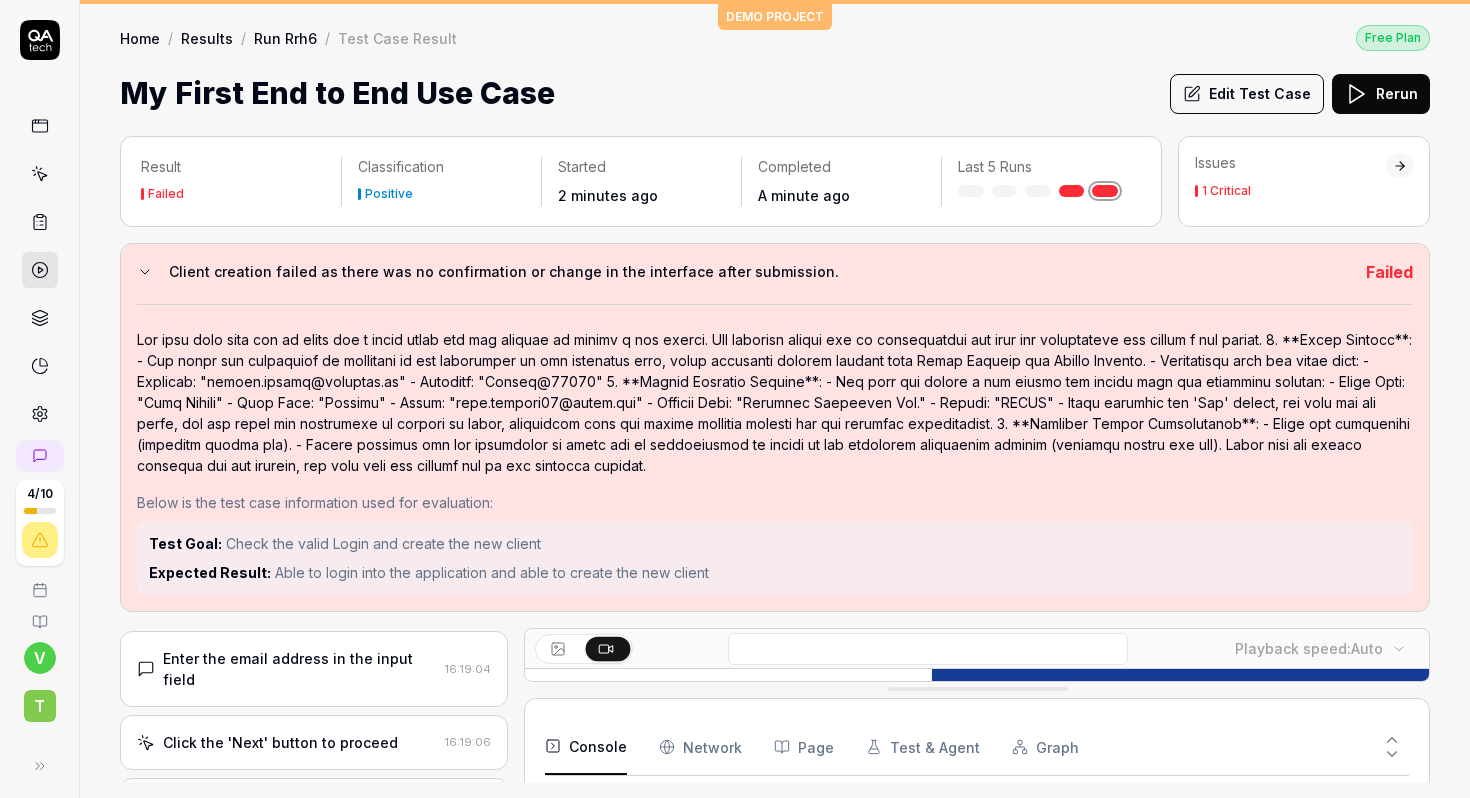 click on "Enter the email address in the input field 16:19:04" at bounding box center [314, 669] 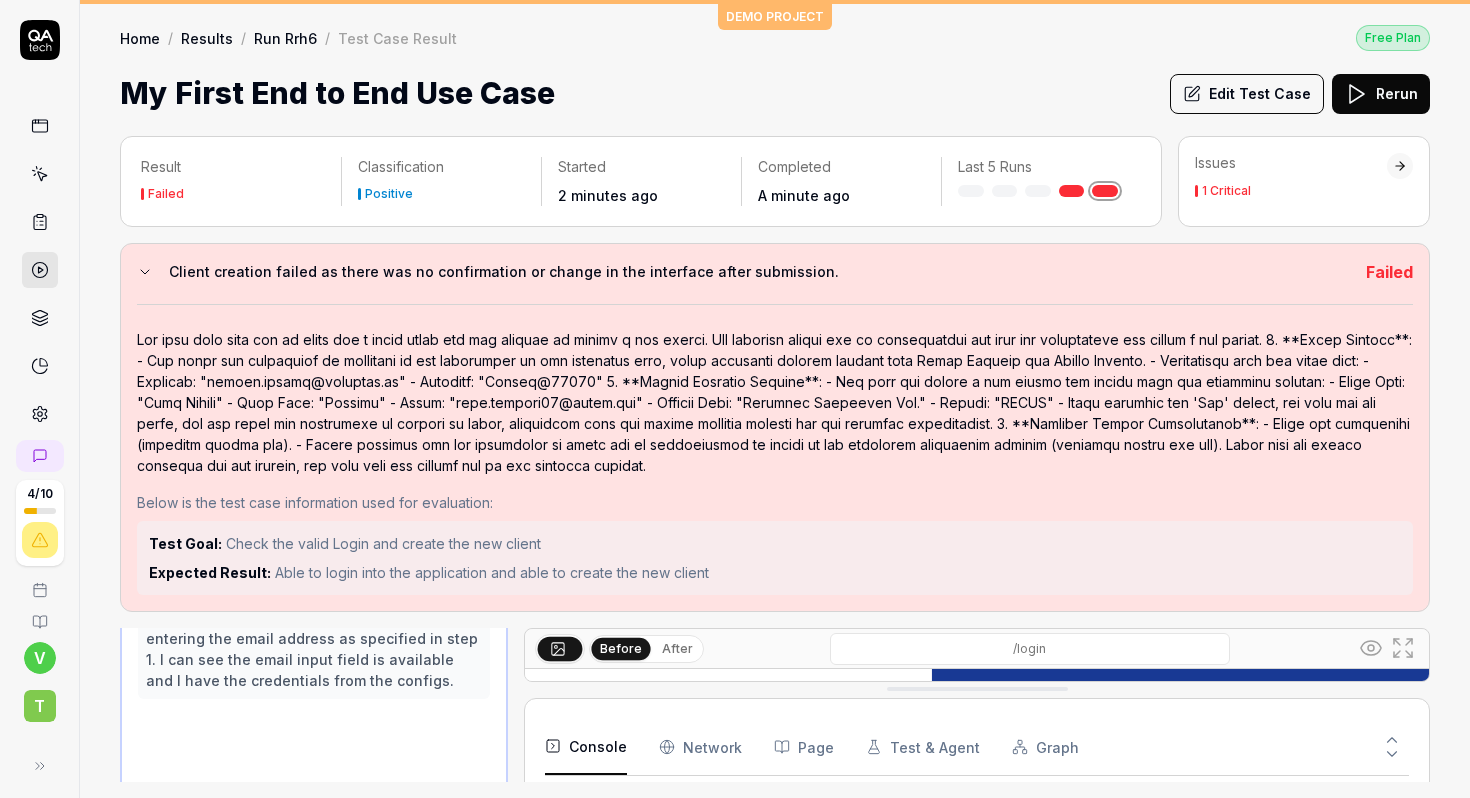scroll, scrollTop: 257, scrollLeft: 0, axis: vertical 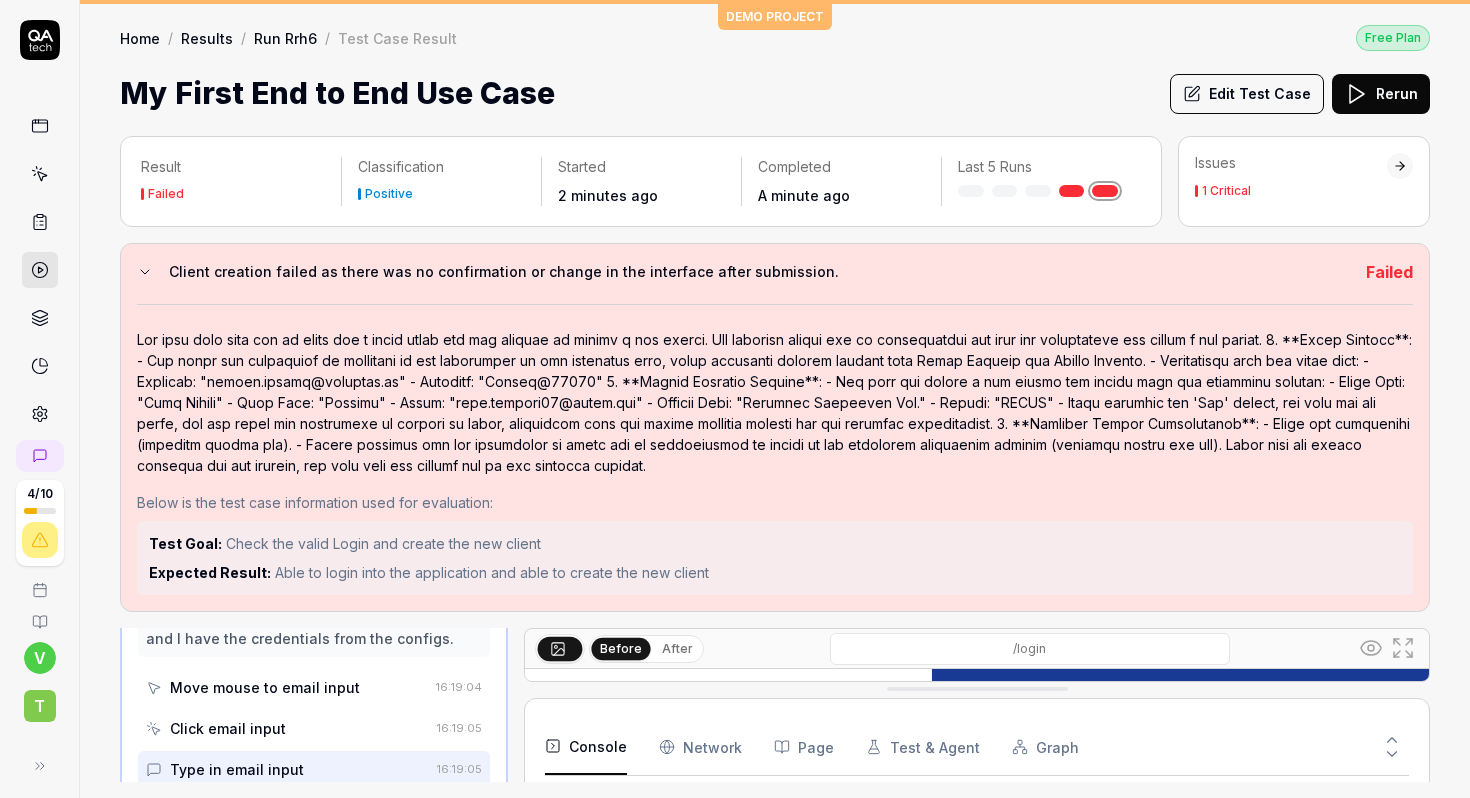 click on "Client creation failed as there was no confirmation or change in the interface after submission." at bounding box center [759, 272] 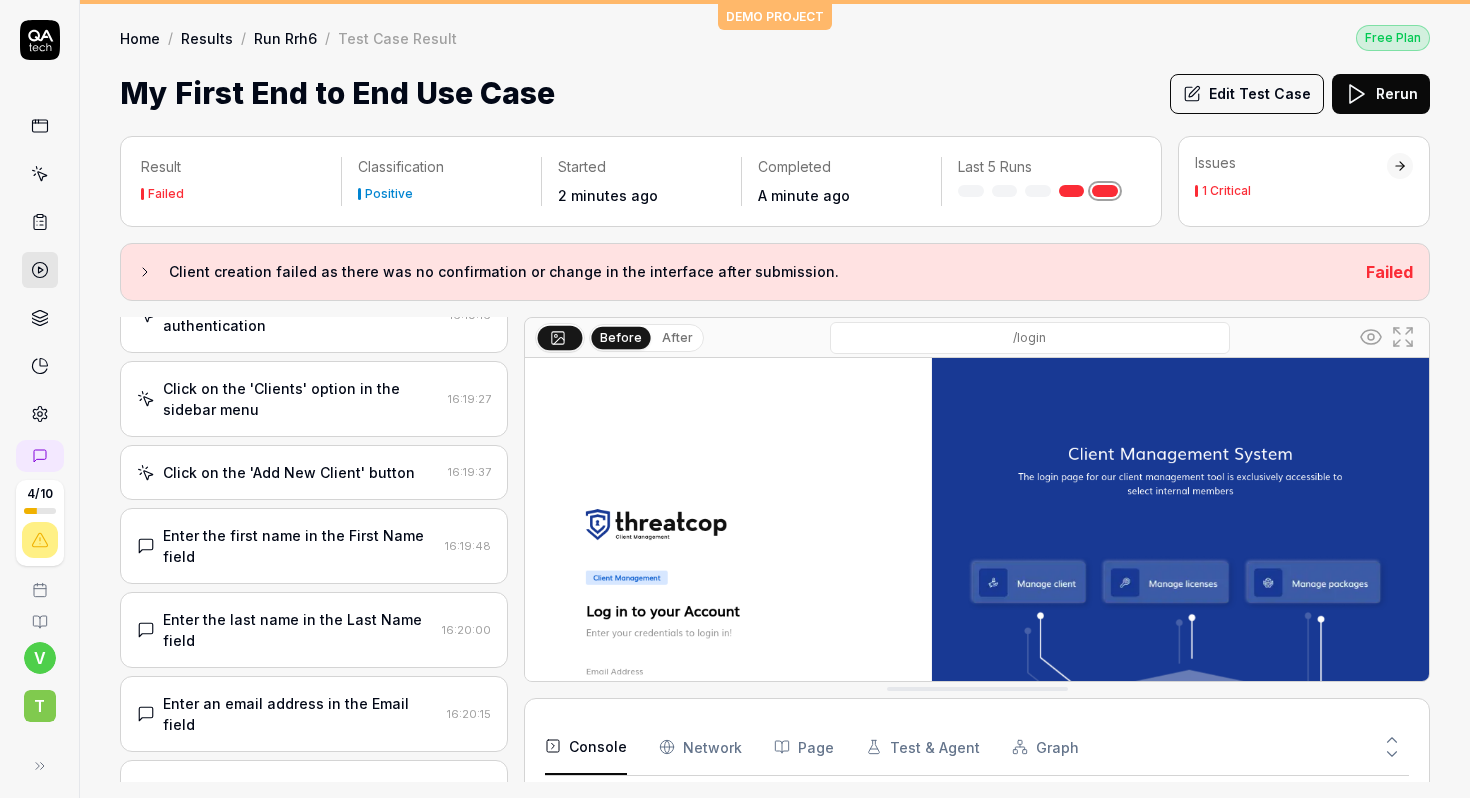 scroll, scrollTop: 996, scrollLeft: 0, axis: vertical 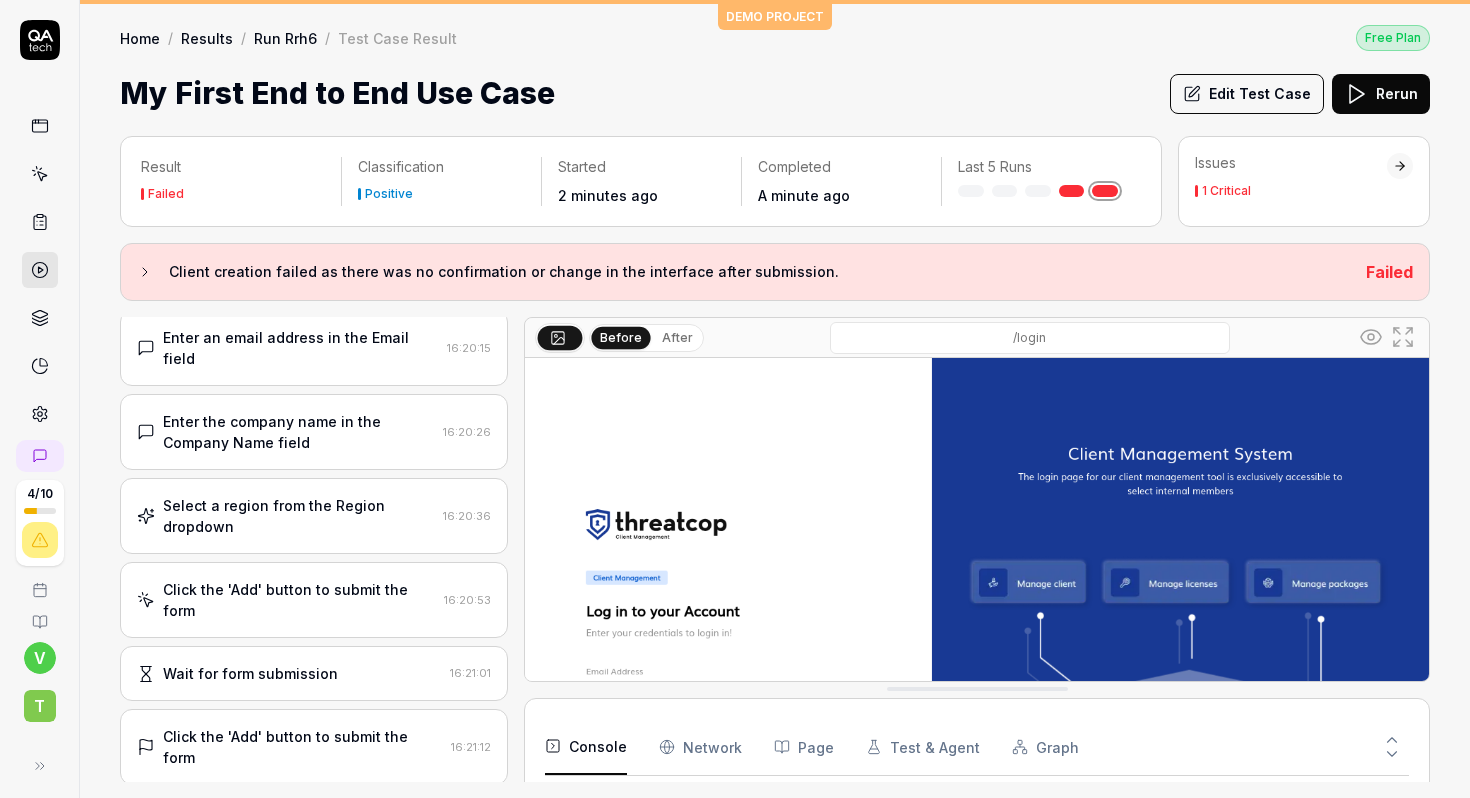 click on "Click the 'Add' button to submit the form" at bounding box center (303, 747) 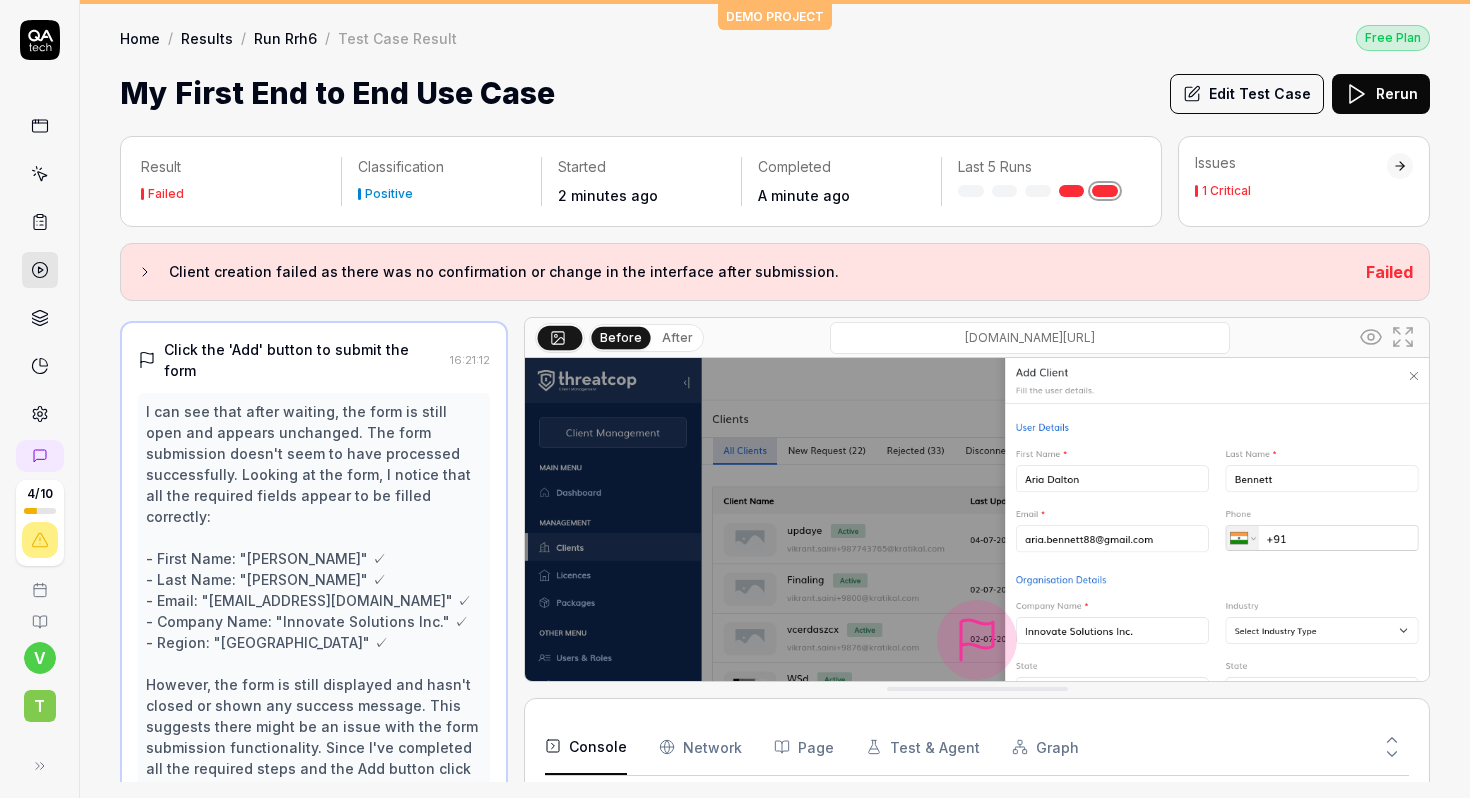 scroll, scrollTop: 1208, scrollLeft: 0, axis: vertical 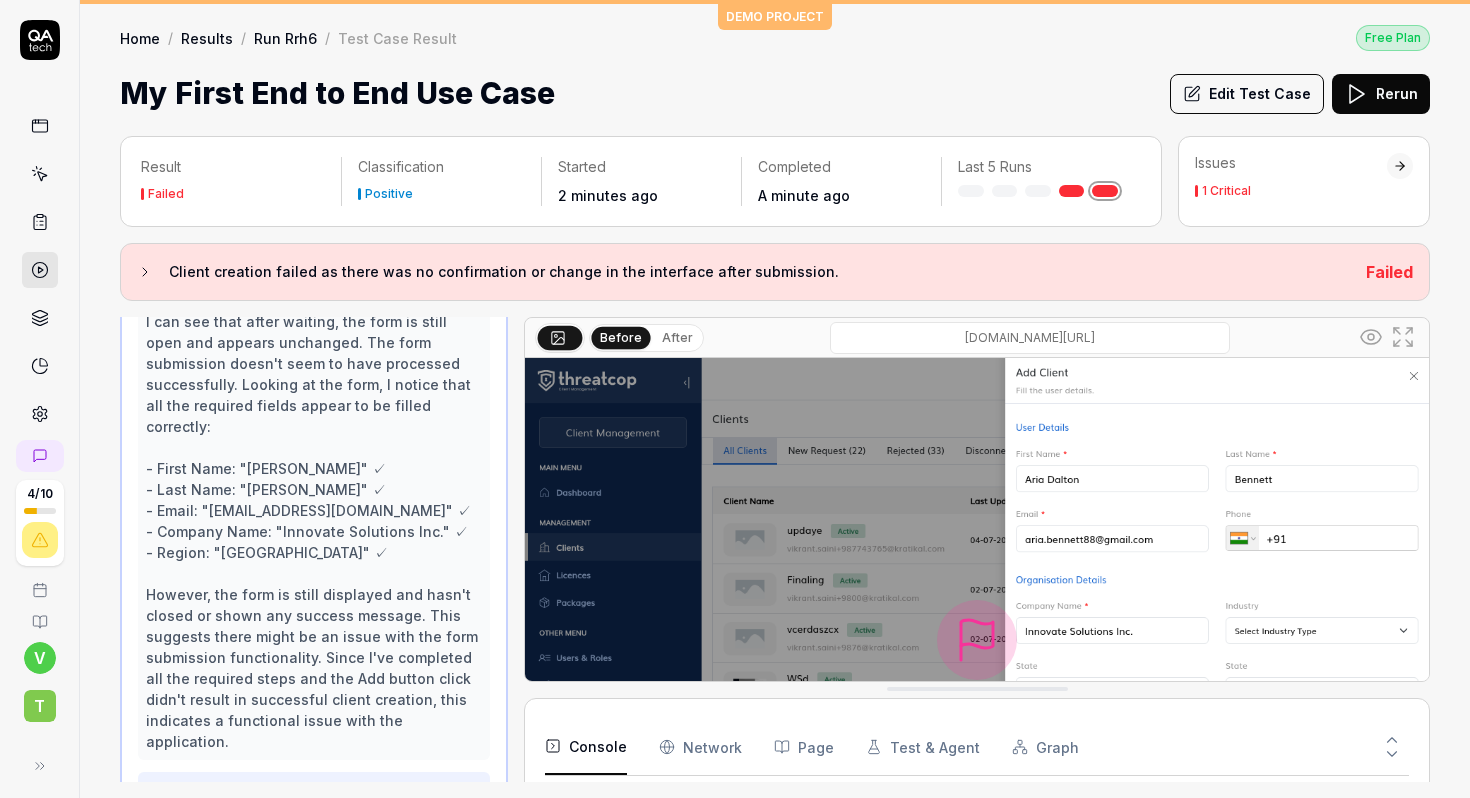 click on "Client creation failed as there was no confirmation or change in the interface after submission." at bounding box center (303, 883) 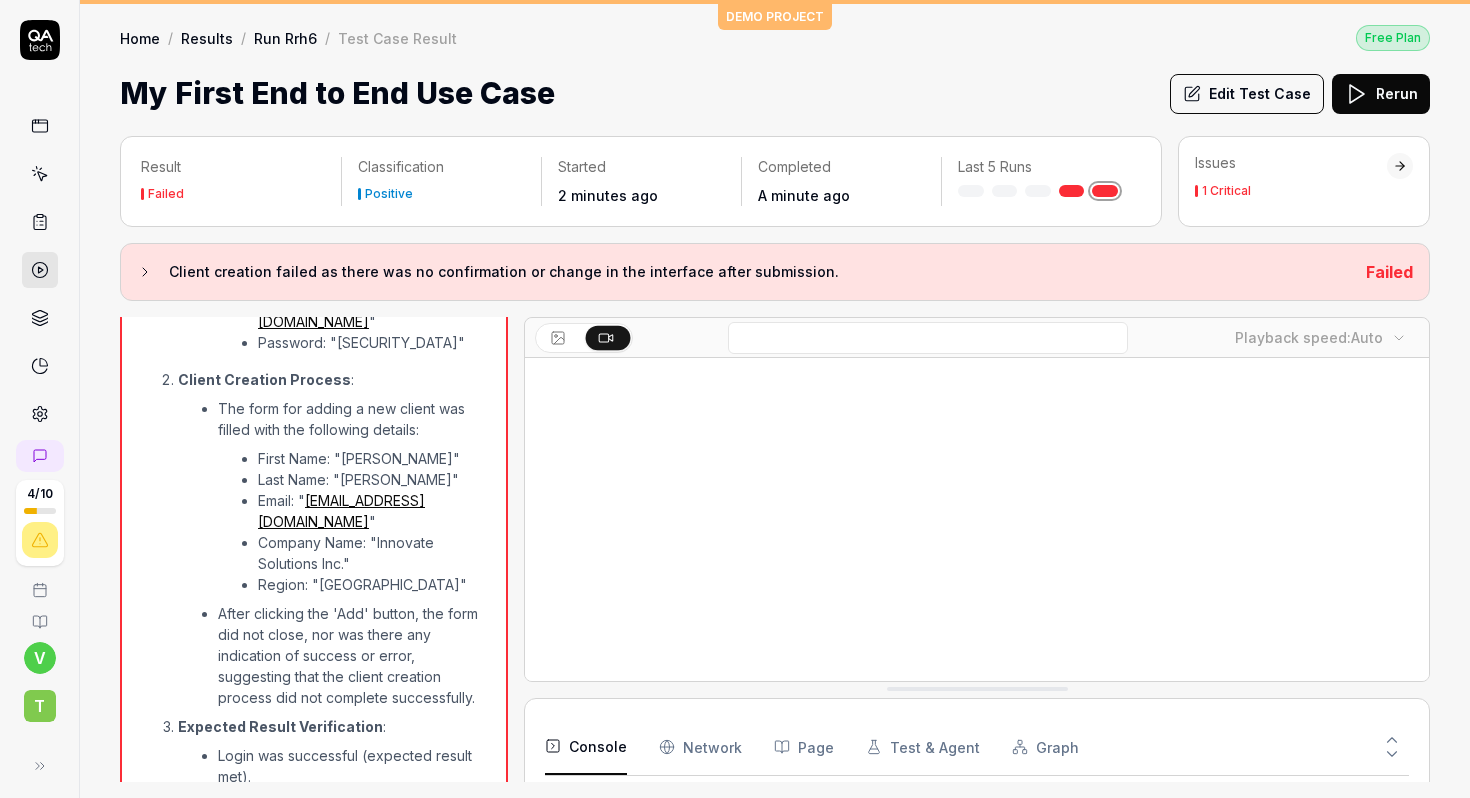 scroll, scrollTop: 1625, scrollLeft: 0, axis: vertical 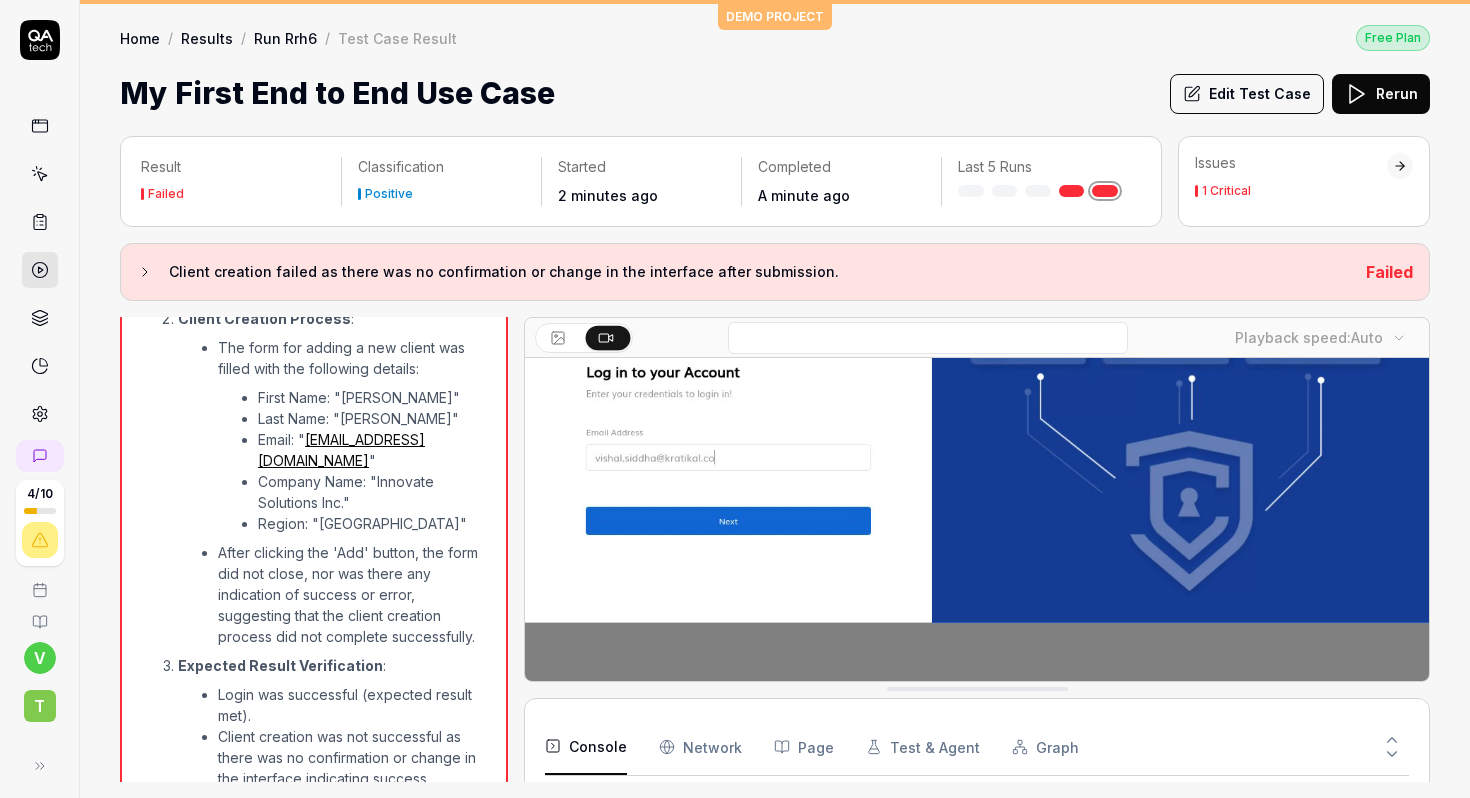 click 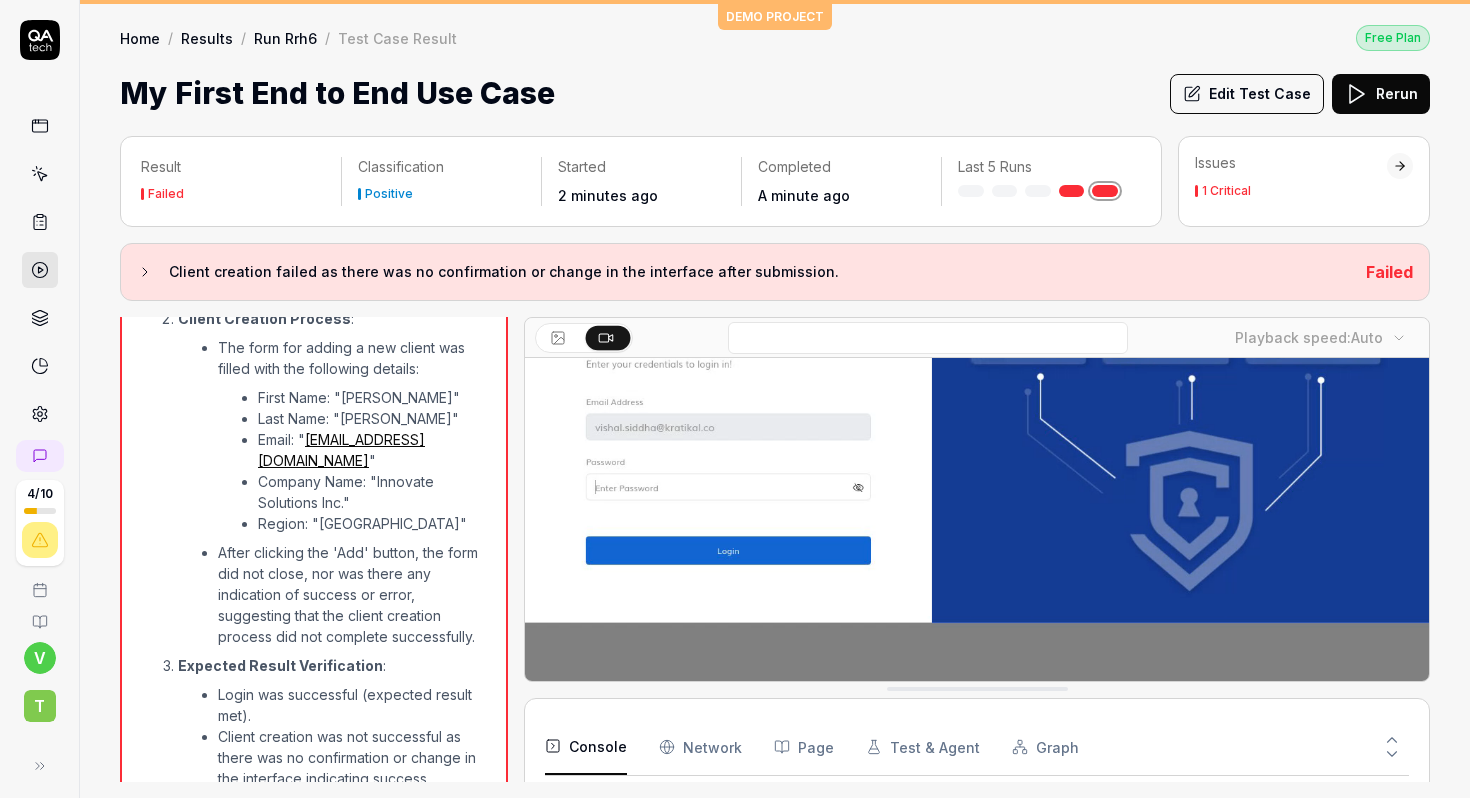 click on "Console" at bounding box center (586, 747) 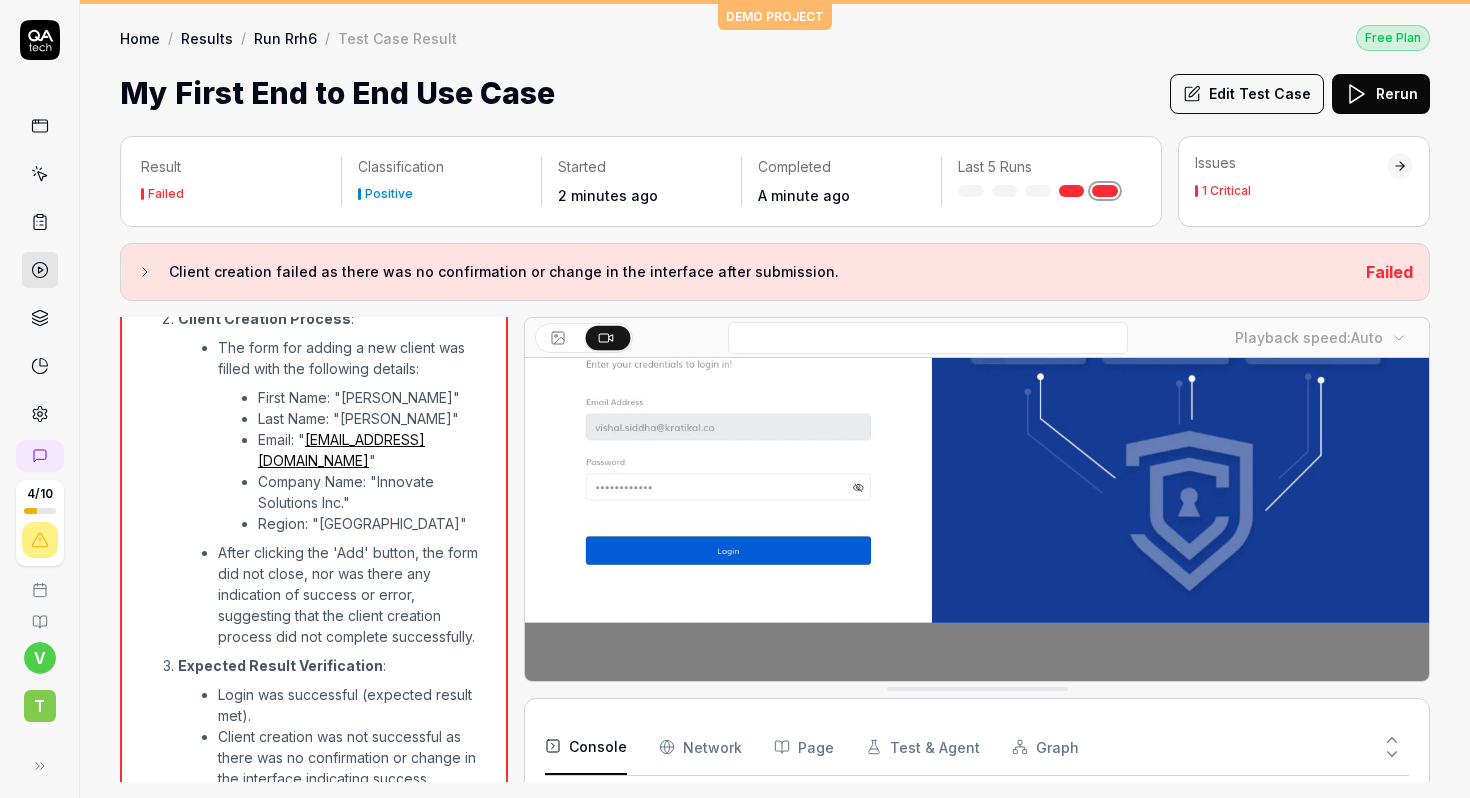click on "Network" at bounding box center [700, 747] 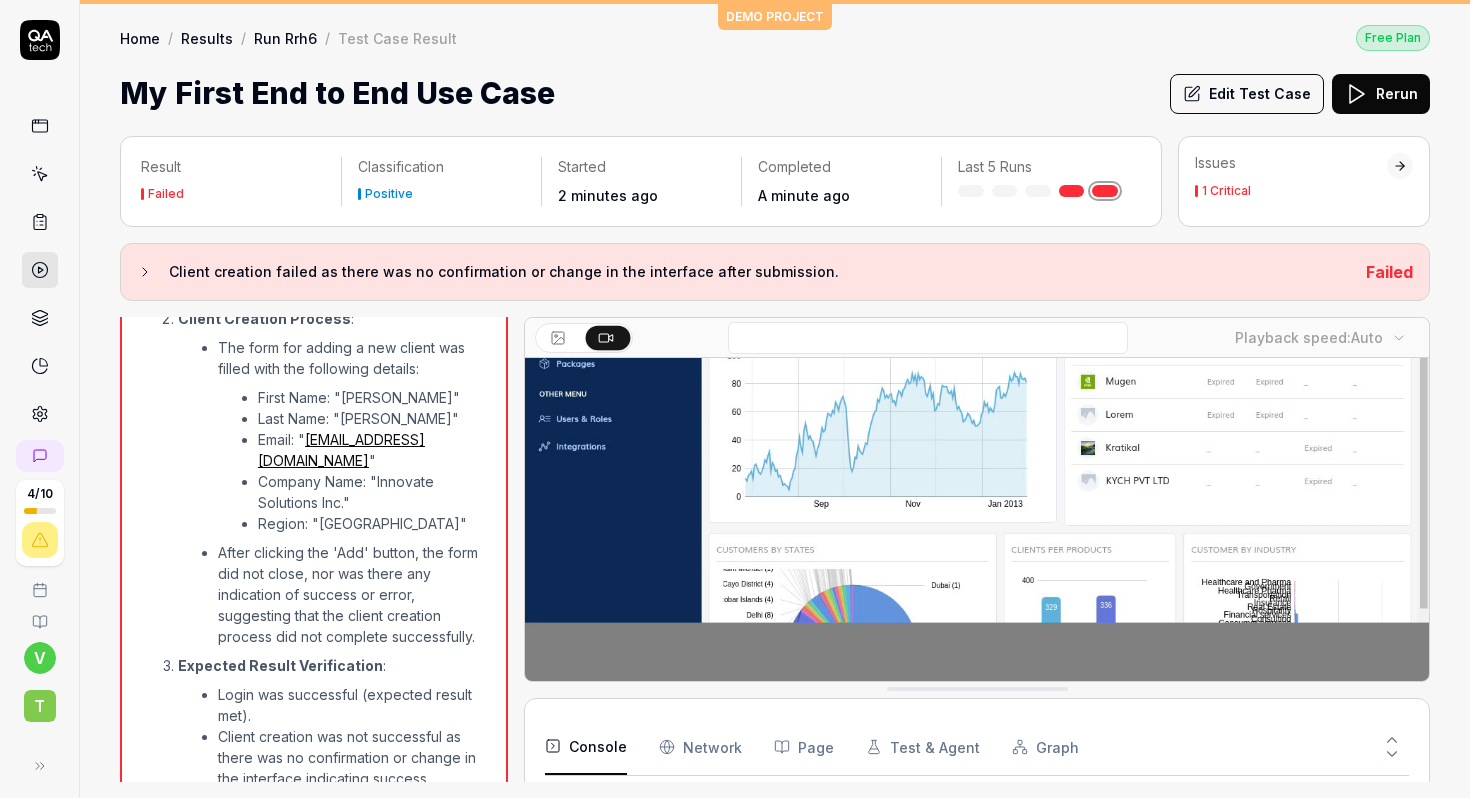 click on "Console" at bounding box center (586, 747) 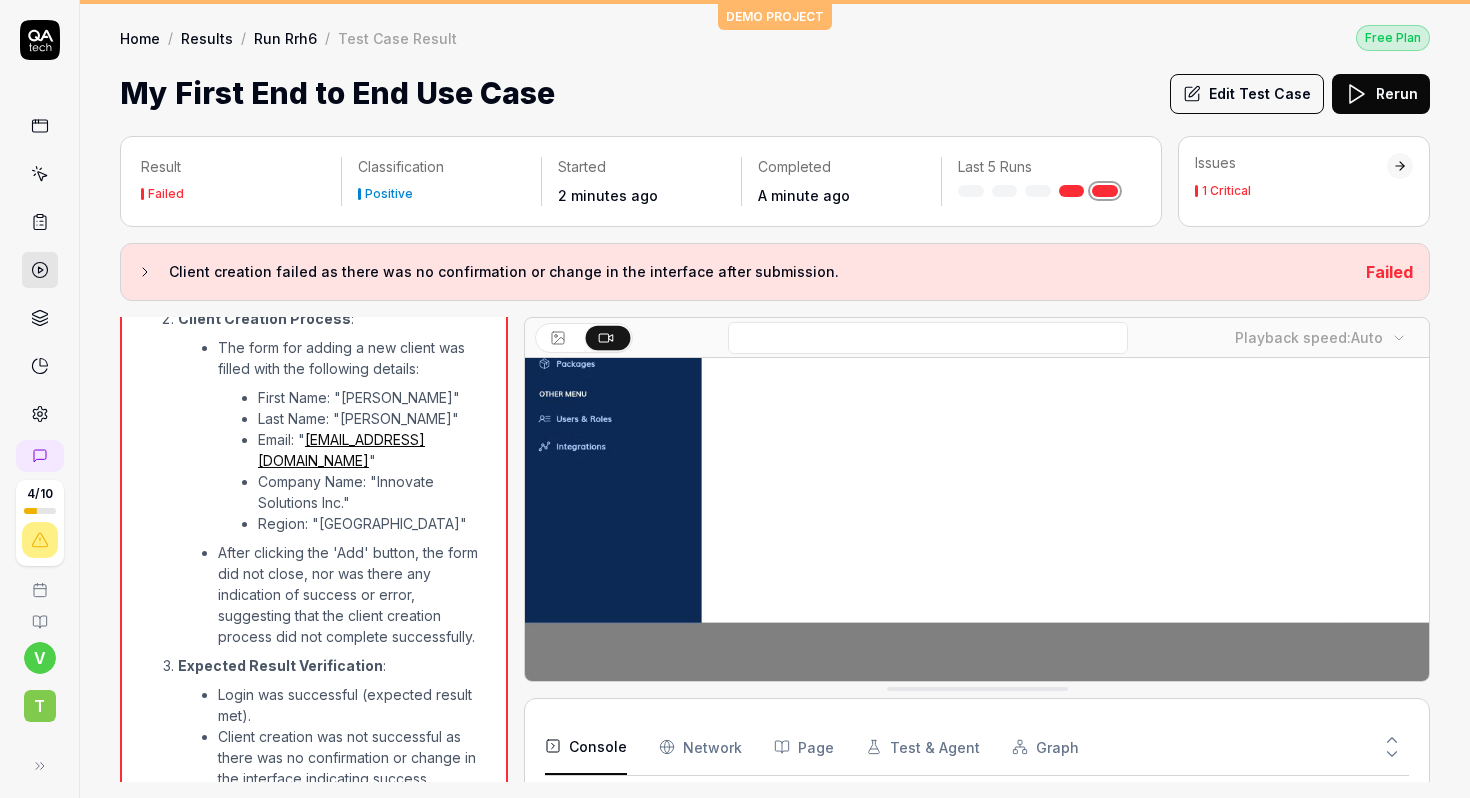 scroll, scrollTop: 1085, scrollLeft: 0, axis: vertical 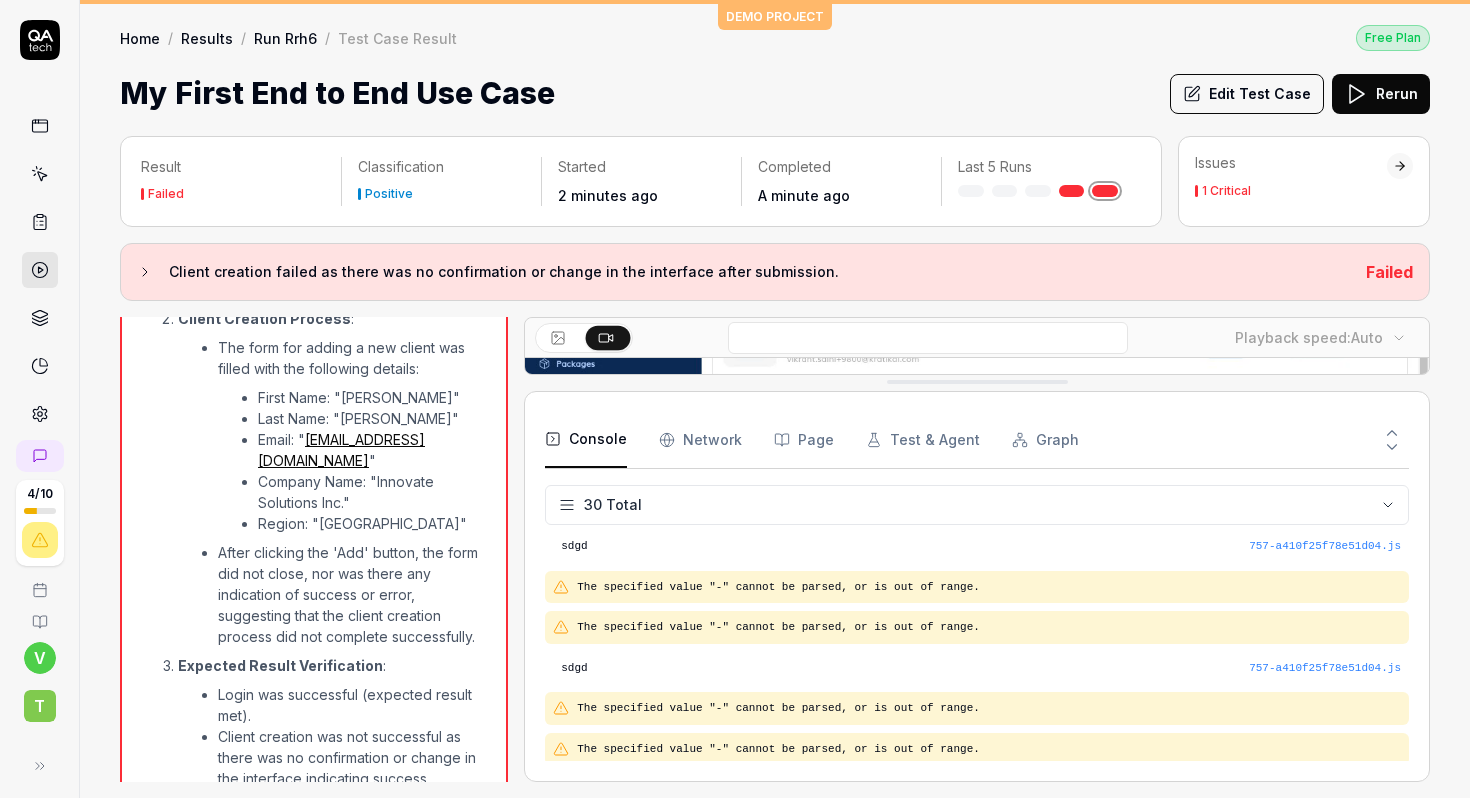 drag, startPoint x: 829, startPoint y: 691, endPoint x: 837, endPoint y: 381, distance: 310.1032 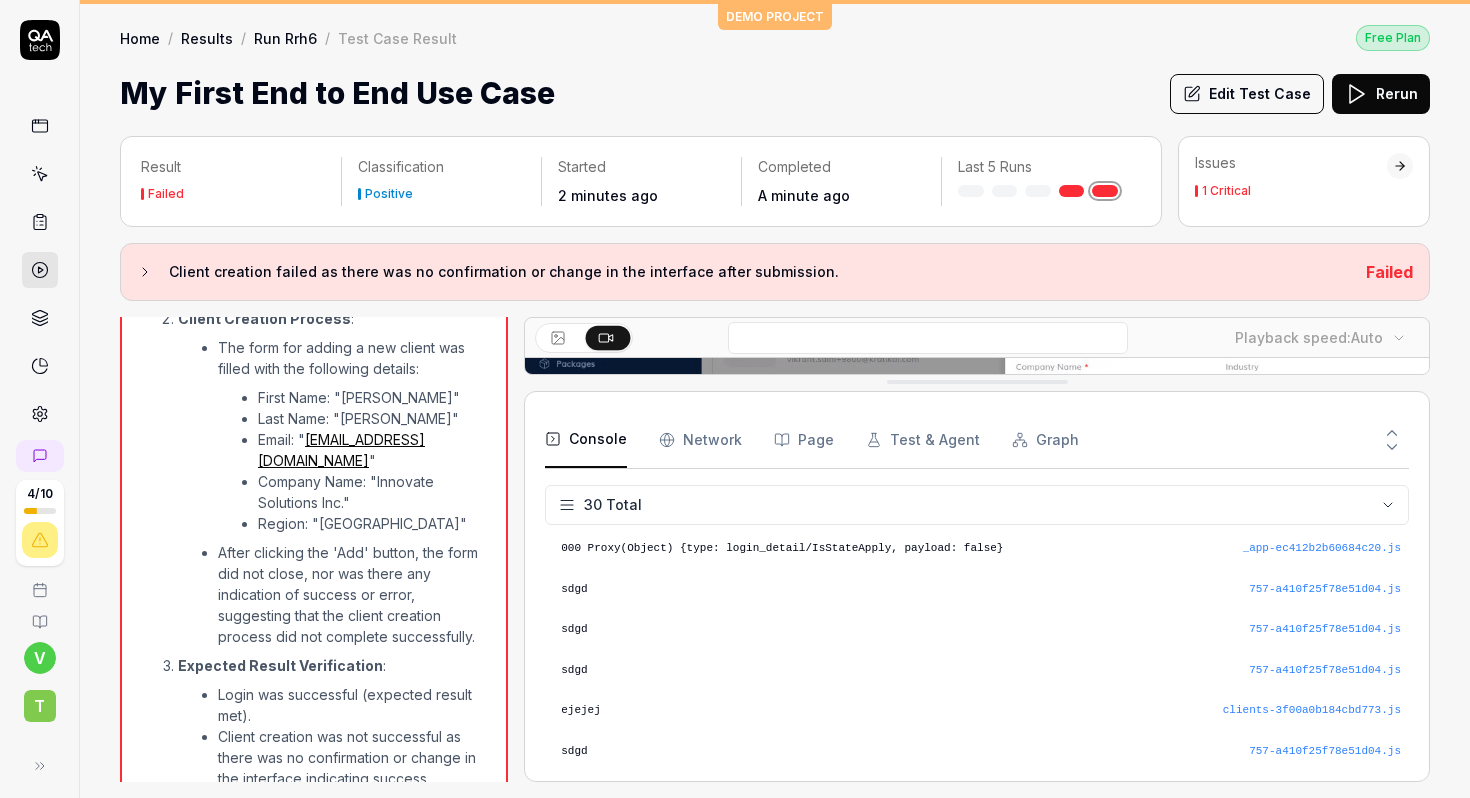 scroll, scrollTop: 164, scrollLeft: 0, axis: vertical 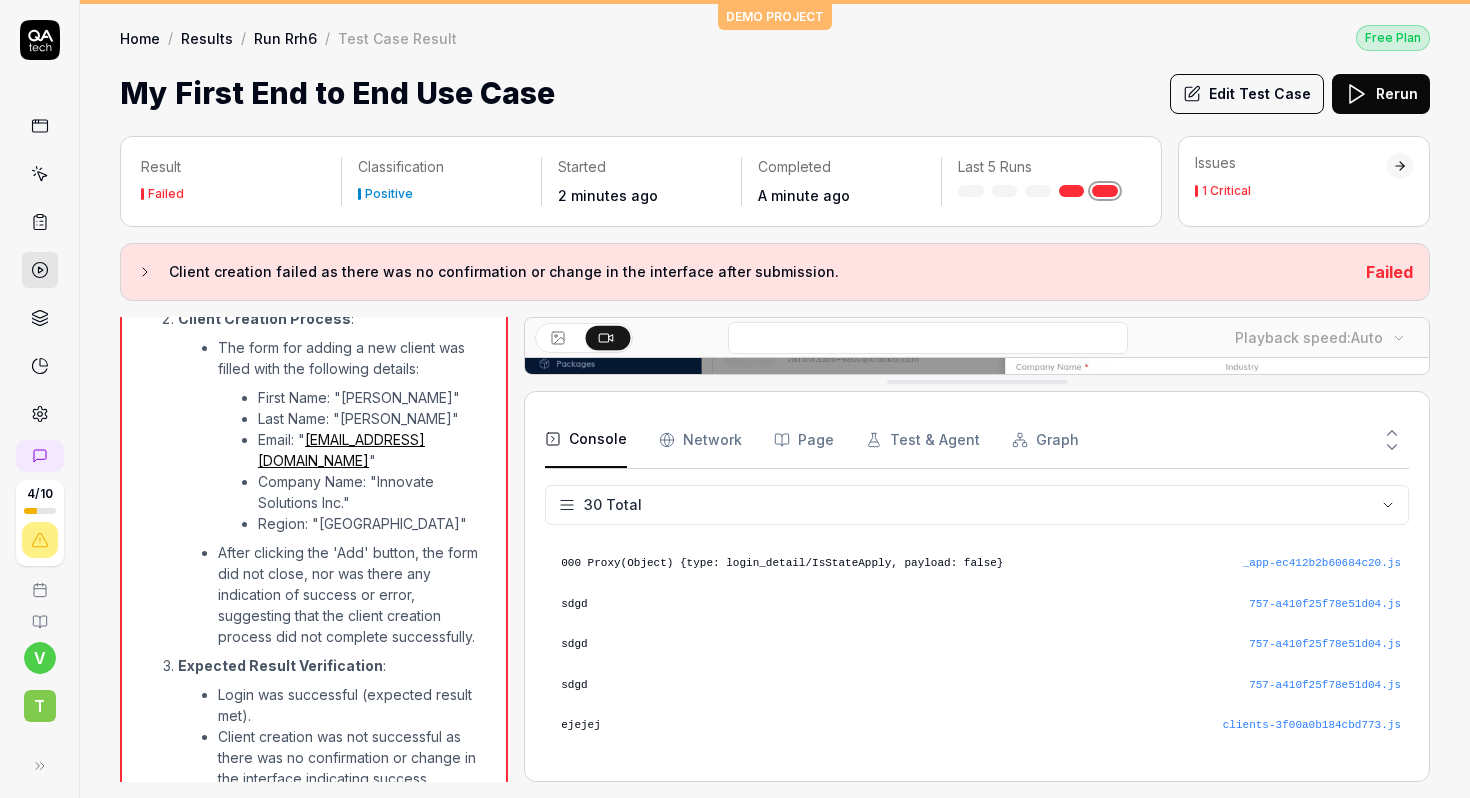 click on "4  /  10 v T DEMO PROJECT Home / Results / Run Rrh6 / Test Case Result Free Plan Home / Results / Run Rrh6 / Test Case Result Free Plan My First End to End Use Case Edit Test Case Rerun Result Failed Classification Positive Started 2 minutes ago Completed A minute ago Last 5 Runs Issues 1   Critical Client creation failed as there was no confirmation or change in the interface after submission. Failed Open browser 16:19:01 Staging https://stag-client.threatcop.com/login Enter the email address in the input field 16:19:04 Click the 'Next' button to proceed 16:19:06 Enter the password in the password field 16:19:08 Click the 'Login' button to complete authentication 16:19:16 Click on the 'Clients' option in the sidebar menu 16:19:27 Click on the 'Add New Client' button 16:19:37 Enter the first name in the First Name field 16:19:48 Enter the last name in the Last Name field 16:20:00 Enter an email address in the Email field 16:20:15 Enter the company name in the Company Name field 16:20:26 16:20:36 16:20:53" at bounding box center (735, 399) 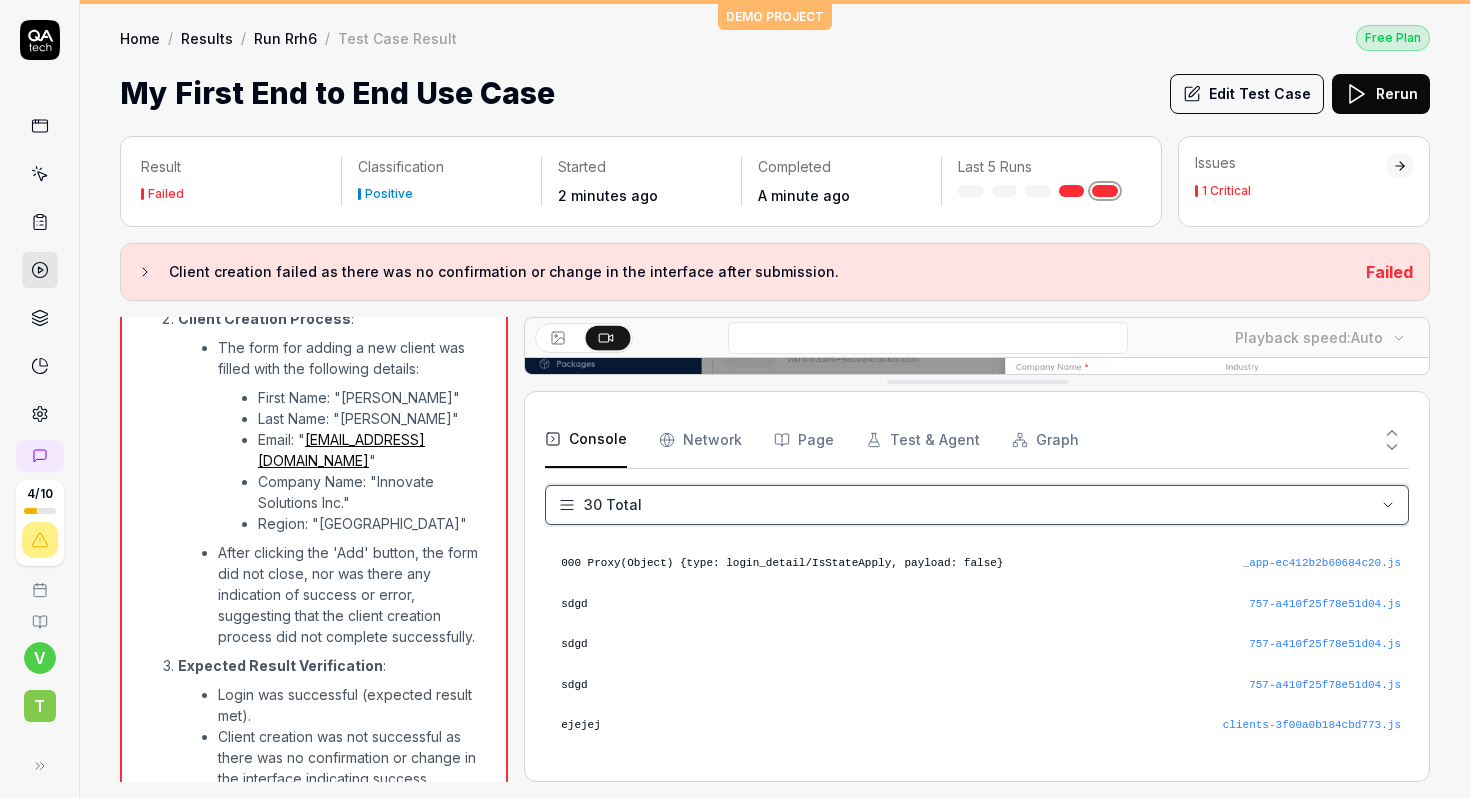 click on "4  /  10 v T DEMO PROJECT Home / Results / Run Rrh6 / Test Case Result Free Plan Home / Results / Run Rrh6 / Test Case Result Free Plan My First End to End Use Case Edit Test Case Rerun Result Failed Classification Positive Started 2 minutes ago Completed A minute ago Last 5 Runs Issues 1   Critical Client creation failed as there was no confirmation or change in the interface after submission. Failed Open browser 16:19:01 Staging https://stag-client.threatcop.com/login Enter the email address in the input field 16:19:04 Click the 'Next' button to proceed 16:19:06 Enter the password in the password field 16:19:08 Click the 'Login' button to complete authentication 16:19:16 Click on the 'Clients' option in the sidebar menu 16:19:27 Click on the 'Add New Client' button 16:19:37 Enter the first name in the First Name field 16:19:48 Enter the last name in the Last Name field 16:20:00 Enter an email address in the Email field 16:20:15 Enter the company name in the Company Name field 16:20:26 16:20:36 16:20:53" at bounding box center [735, 399] 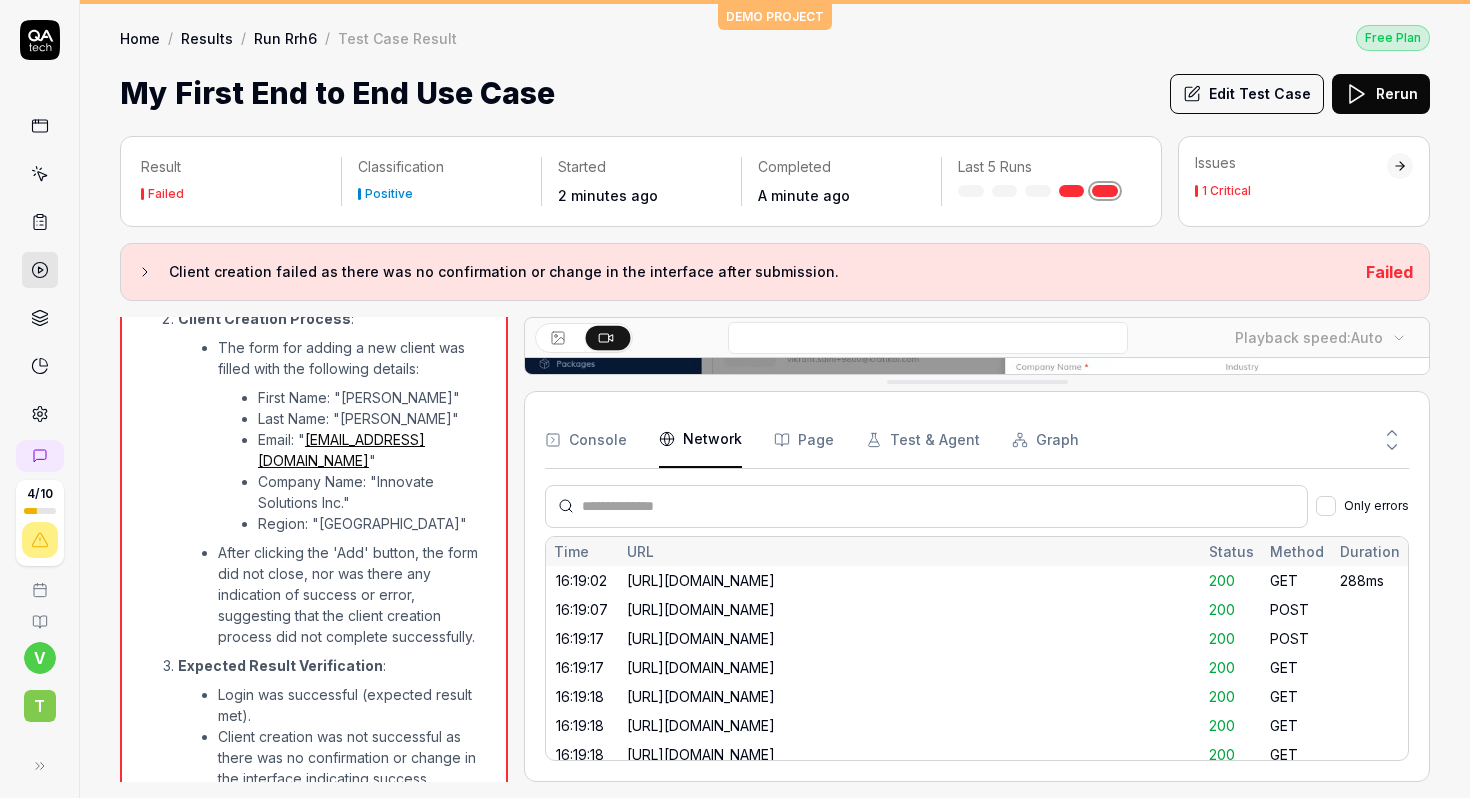 click on "Network" at bounding box center (700, 440) 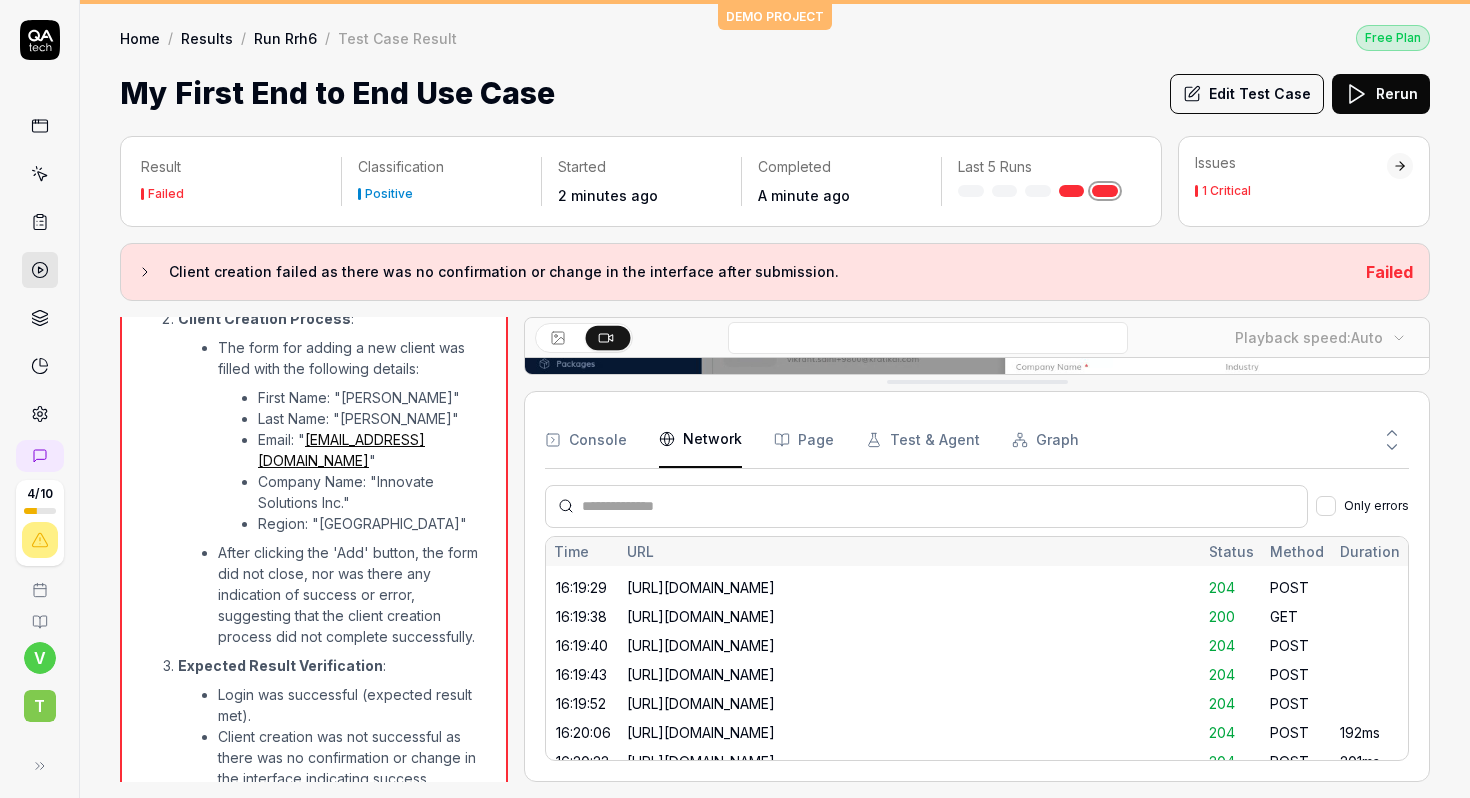 scroll, scrollTop: 814, scrollLeft: 0, axis: vertical 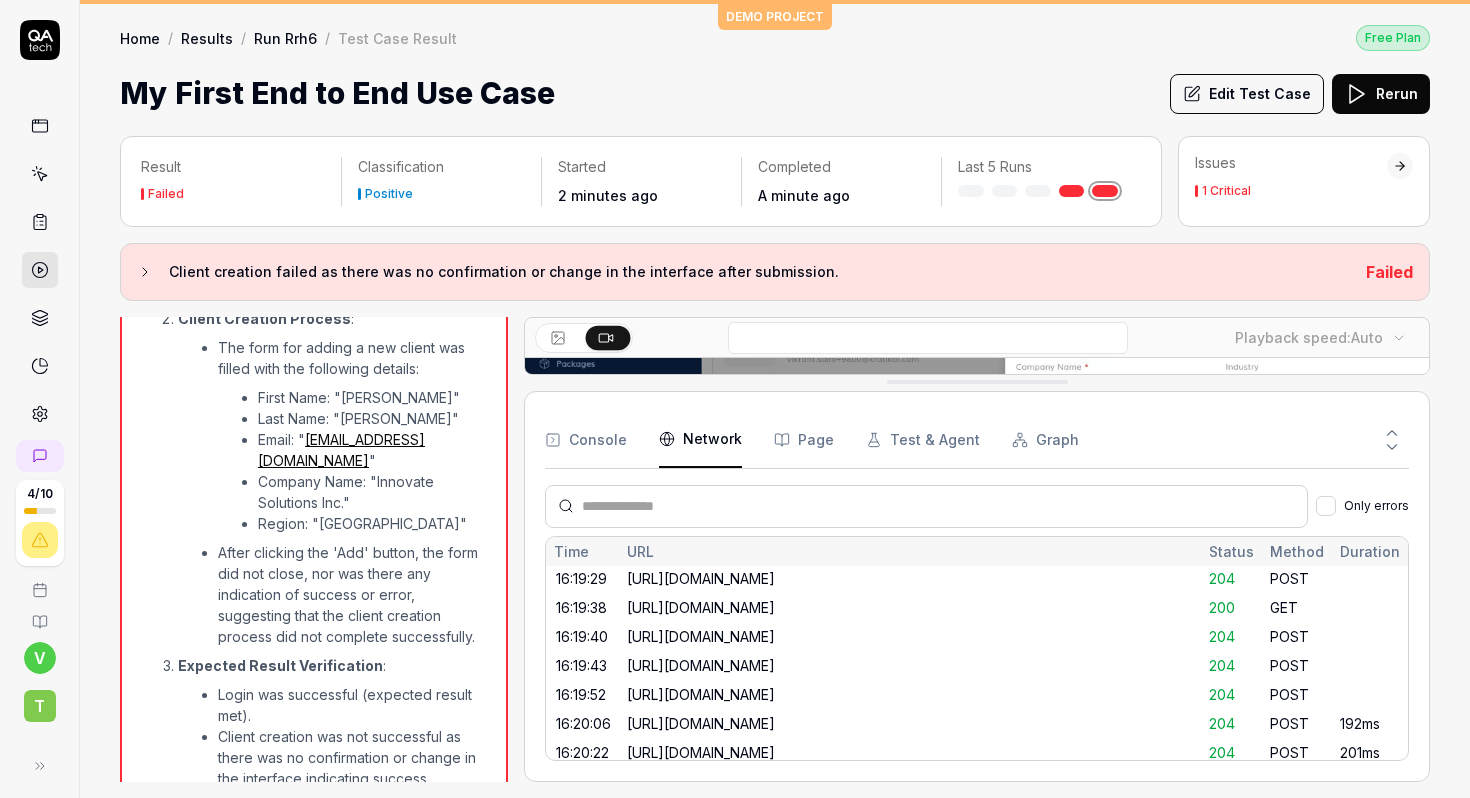 drag, startPoint x: 675, startPoint y: 632, endPoint x: 820, endPoint y: 627, distance: 145.08618 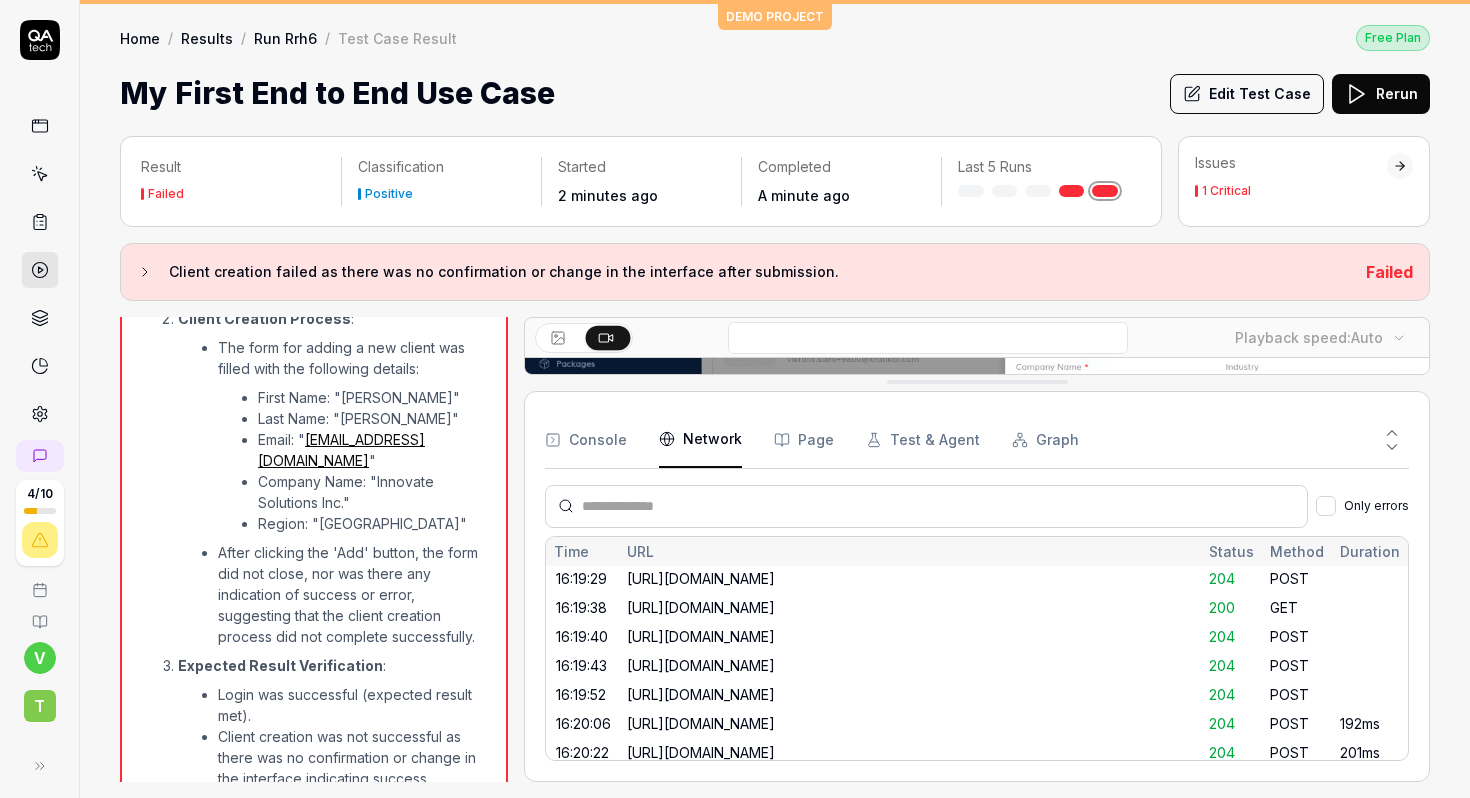 click on "https://n.clarity.ms/collect" at bounding box center (910, 636) 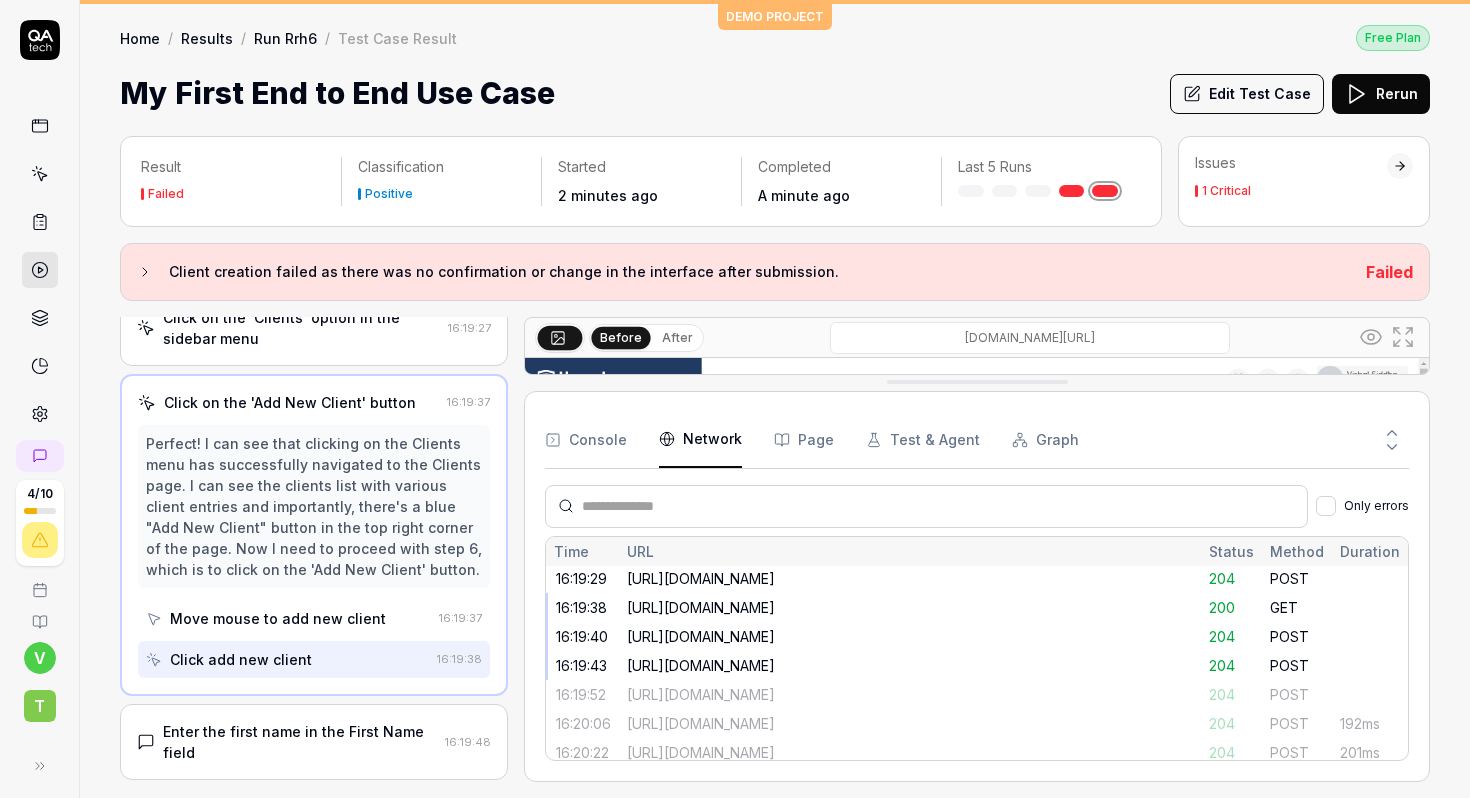 scroll, scrollTop: 304, scrollLeft: 0, axis: vertical 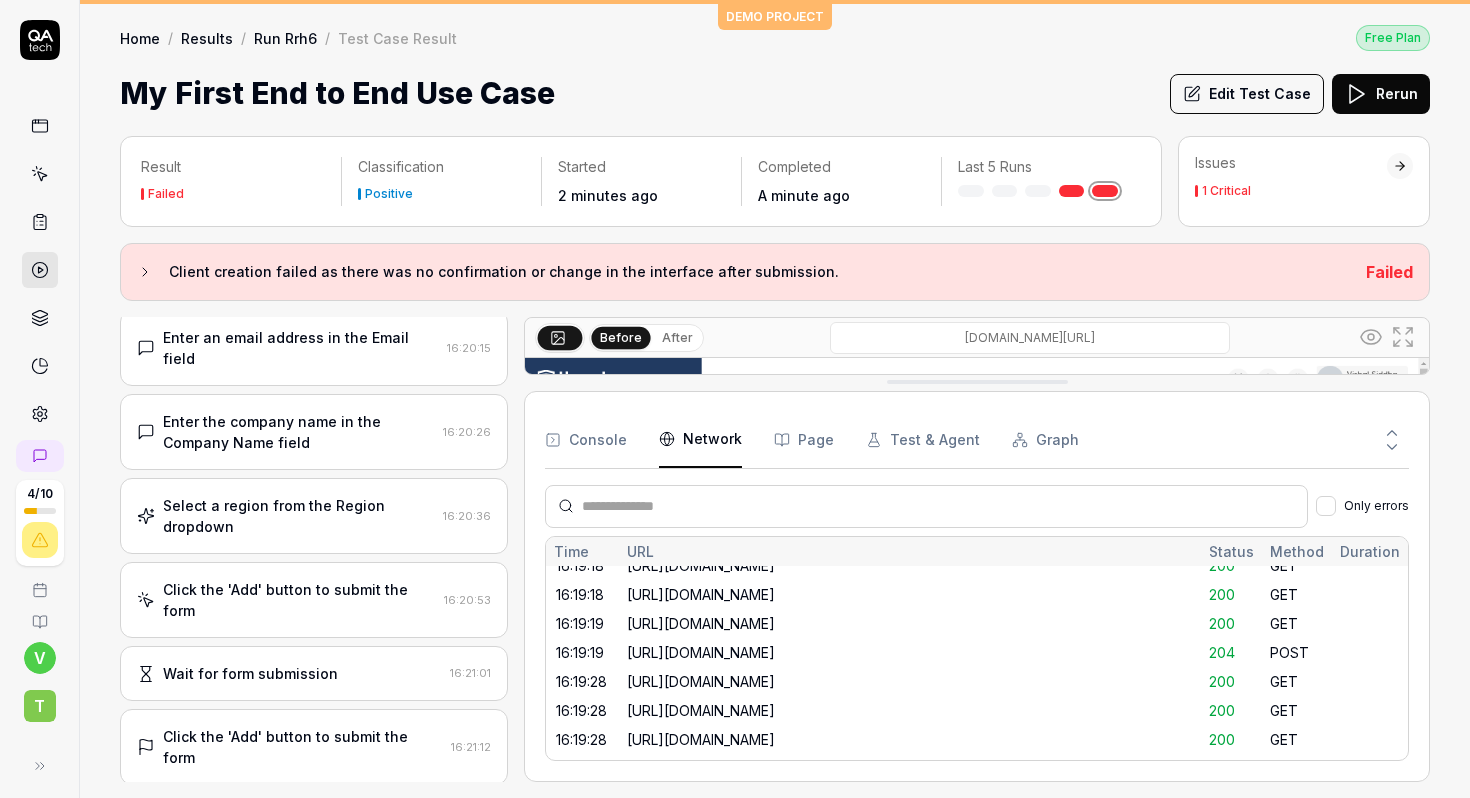click on "Client creation failed as there was no confirmation or change in the interface after submission." at bounding box center [303, 841] 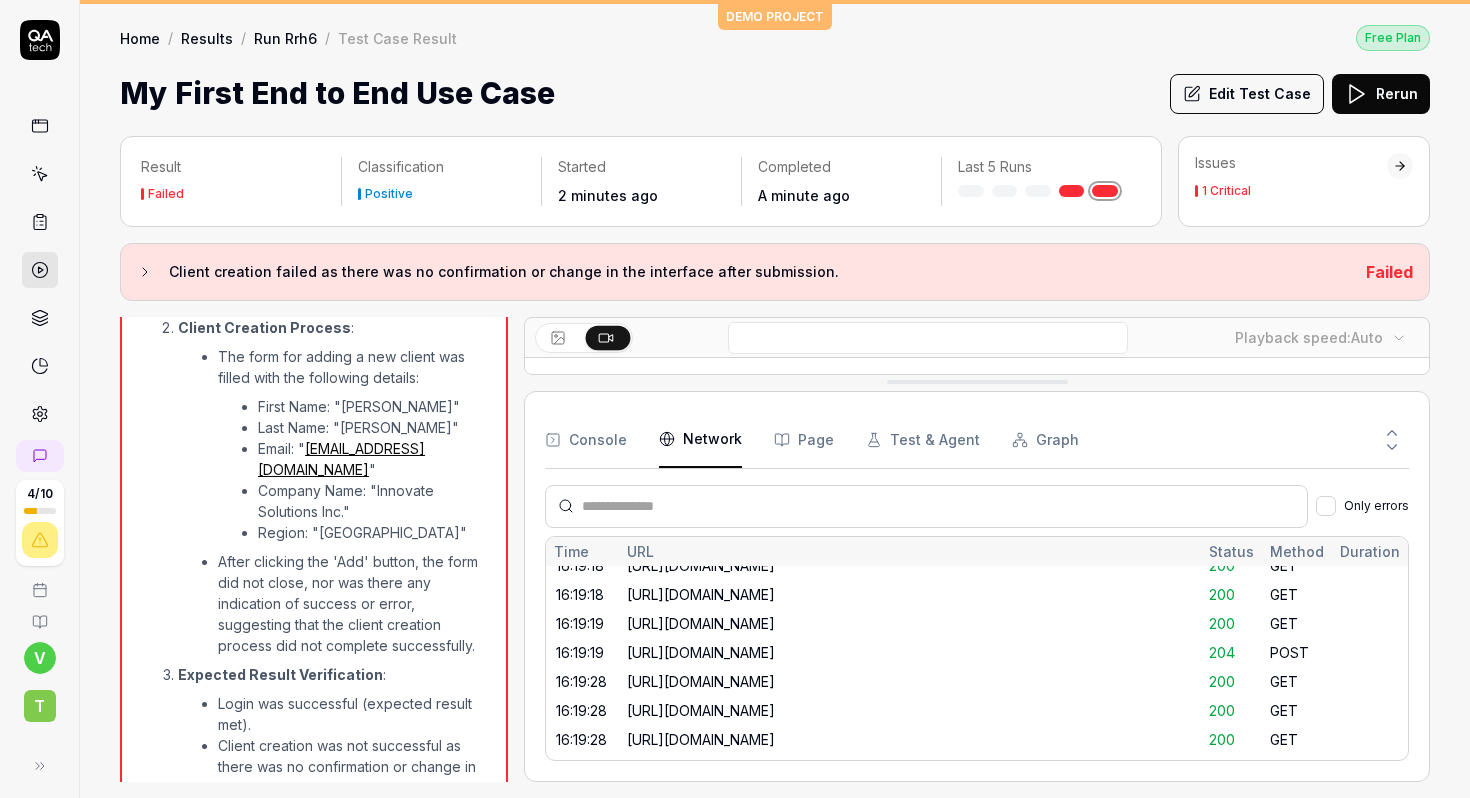 scroll, scrollTop: 1625, scrollLeft: 0, axis: vertical 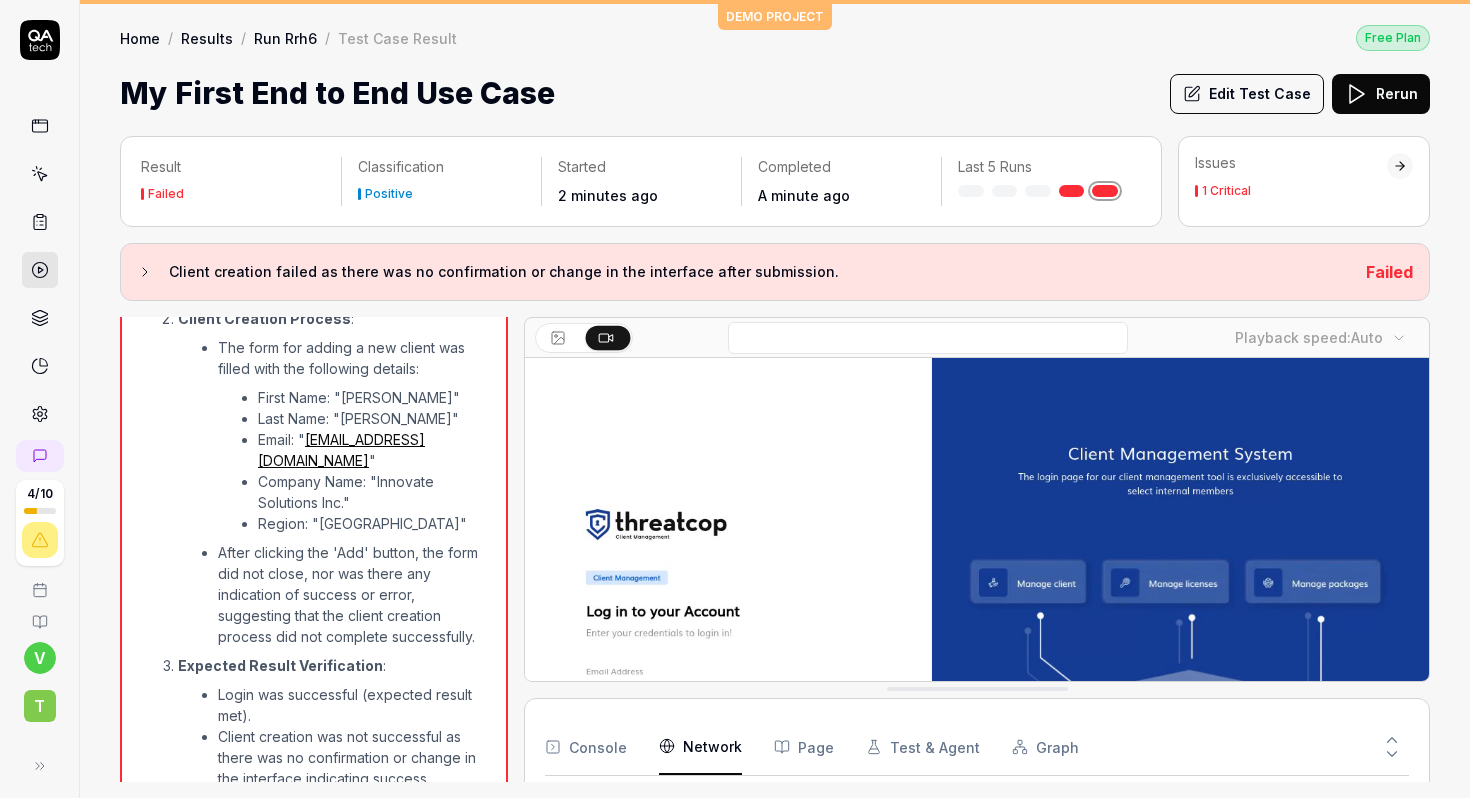 drag, startPoint x: 943, startPoint y: 383, endPoint x: 931, endPoint y: 735, distance: 352.2045 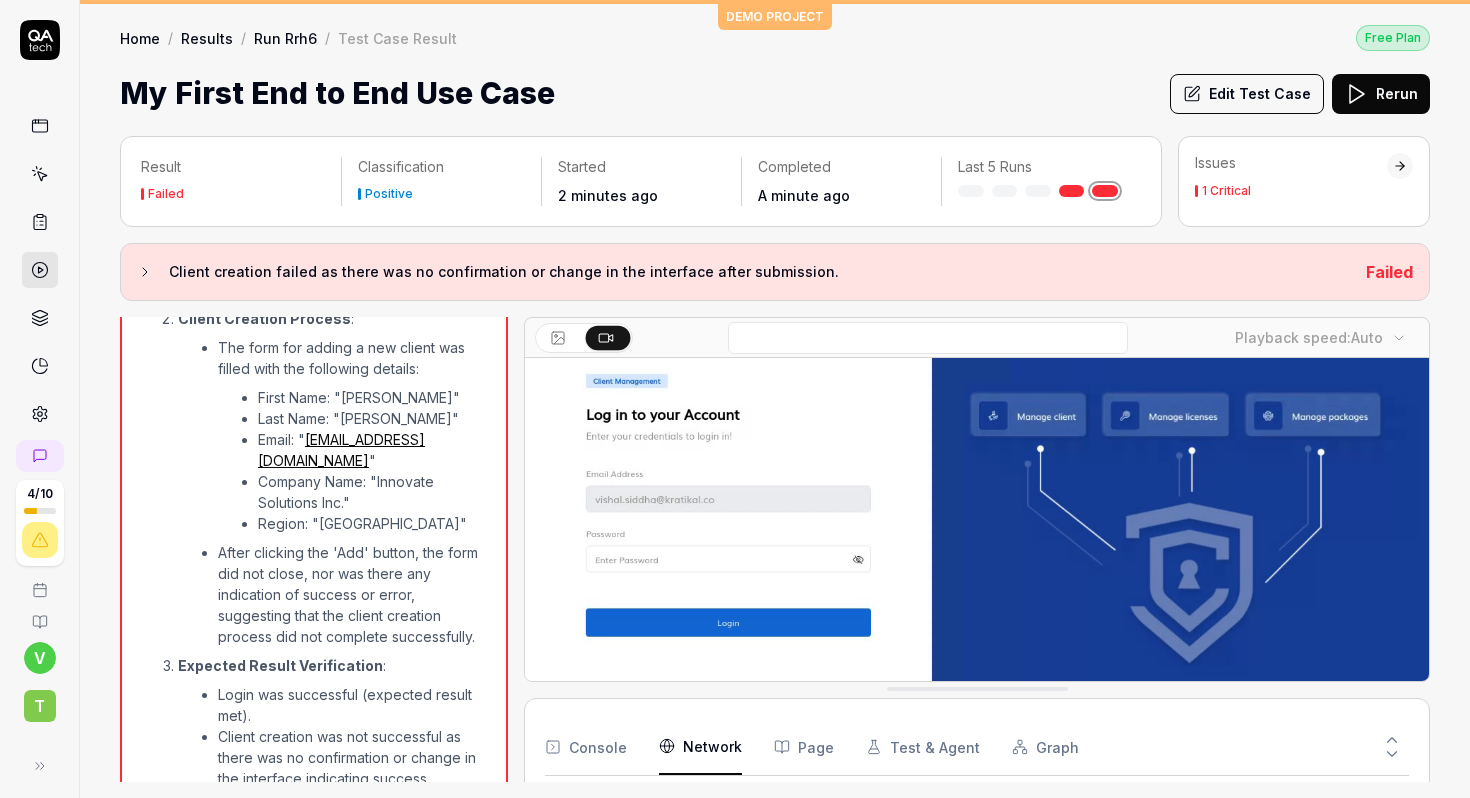 scroll, scrollTop: 180, scrollLeft: 0, axis: vertical 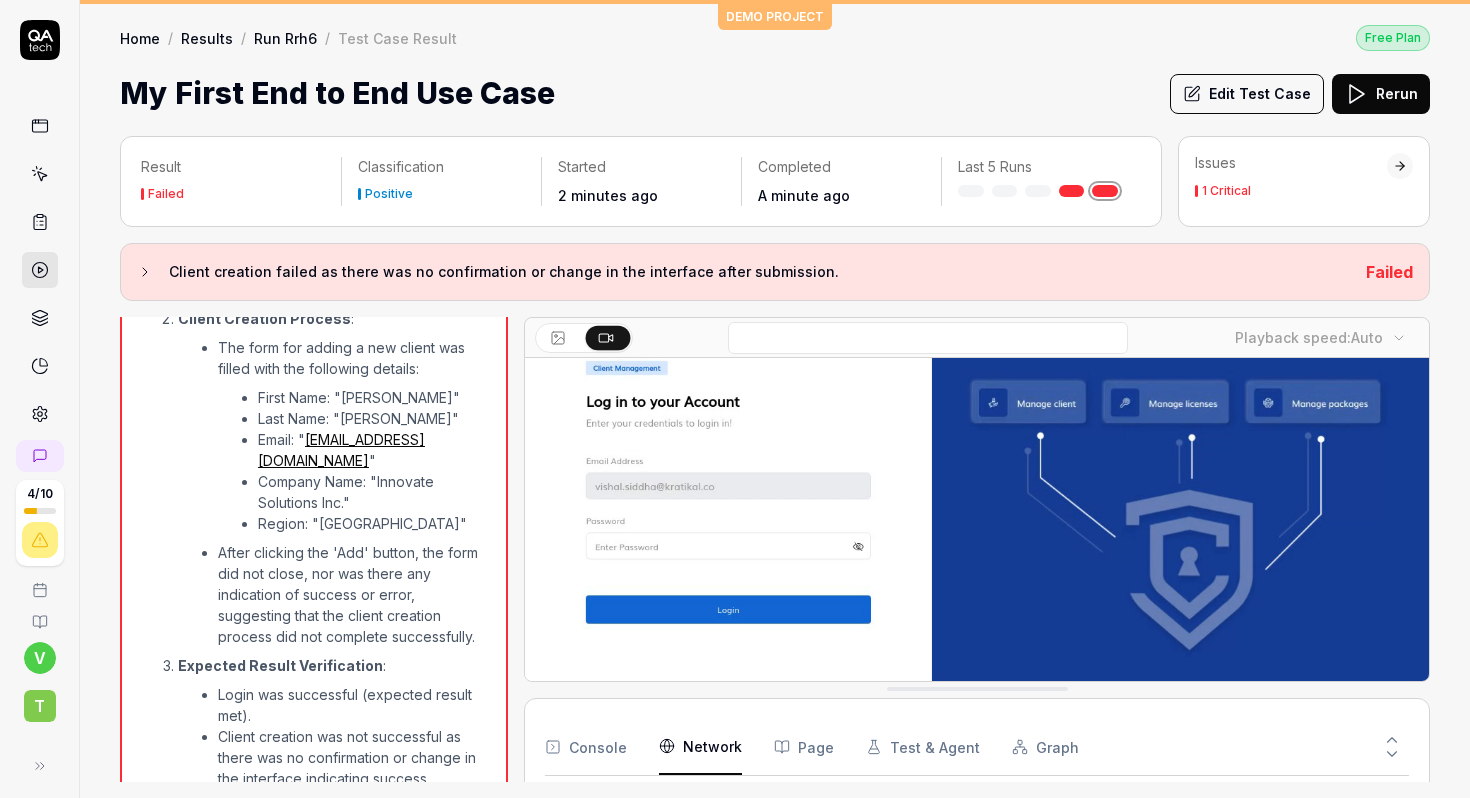 click on "4  /  10 v T DEMO PROJECT Home / Results / Run Rrh6 / Test Case Result Free Plan Home / Results / Run Rrh6 / Test Case Result Free Plan My First End to End Use Case Edit Test Case Rerun Result Failed Classification Positive Started 2 minutes ago Completed A minute ago Last 5 Runs Issues 1   Critical Client creation failed as there was no confirmation or change in the interface after submission. Failed Open browser 16:19:01 Staging https://stag-client.threatcop.com/login Enter the email address in the input field 16:19:04 Click the 'Next' button to proceed 16:19:06 Enter the password in the password field 16:19:08 Click the 'Login' button to complete authentication 16:19:16 Click on the 'Clients' option in the sidebar menu 16:19:27 Click on the 'Add New Client' button 16:19:37 Enter the first name in the First Name field 16:19:48 Enter the last name in the Last Name field 16:20:00 Enter an email address in the Email field 16:20:15 Enter the company name in the Company Name field 16:20:26 16:20:36 16:20:53" at bounding box center (735, 399) 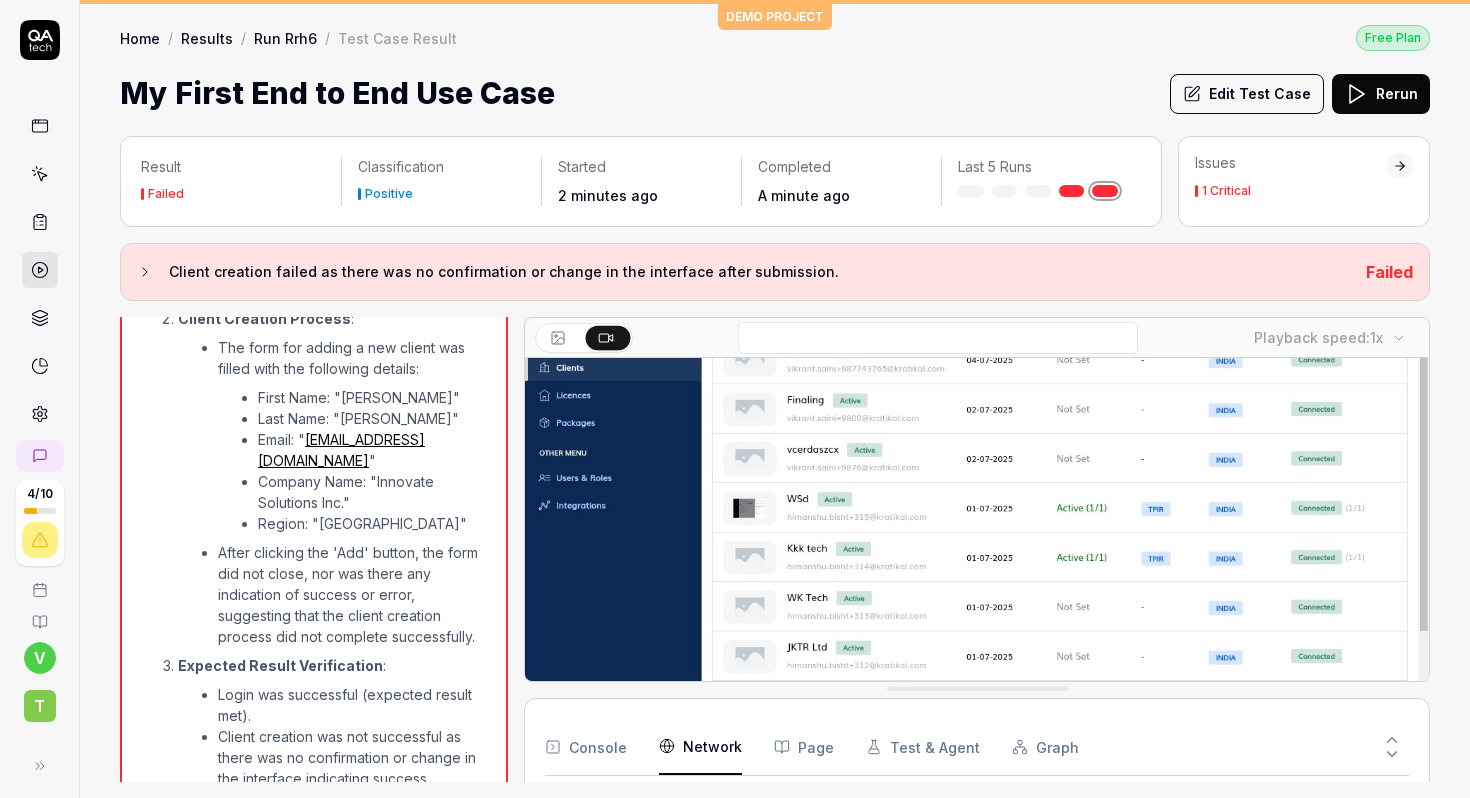 click on "4  /  10 v T DEMO PROJECT Home / Results / Run Rrh6 / Test Case Result Free Plan Home / Results / Run Rrh6 / Test Case Result Free Plan My First End to End Use Case Edit Test Case Rerun Result Failed Classification Positive Started 2 minutes ago Completed A minute ago Last 5 Runs Issues 1   Critical Client creation failed as there was no confirmation or change in the interface after submission. Failed Open browser 16:19:01 Staging https://stag-client.threatcop.com/login Enter the email address in the input field 16:19:04 Click the 'Next' button to proceed 16:19:06 Enter the password in the password field 16:19:08 Click the 'Login' button to complete authentication 16:19:16 Click on the 'Clients' option in the sidebar menu 16:19:27 Click on the 'Add New Client' button 16:19:37 Enter the first name in the First Name field 16:19:48 Enter the last name in the Last Name field 16:20:00 Enter an email address in the Email field 16:20:15 Enter the company name in the Company Name field 16:20:26 16:20:36 16:20:53" at bounding box center (735, 399) 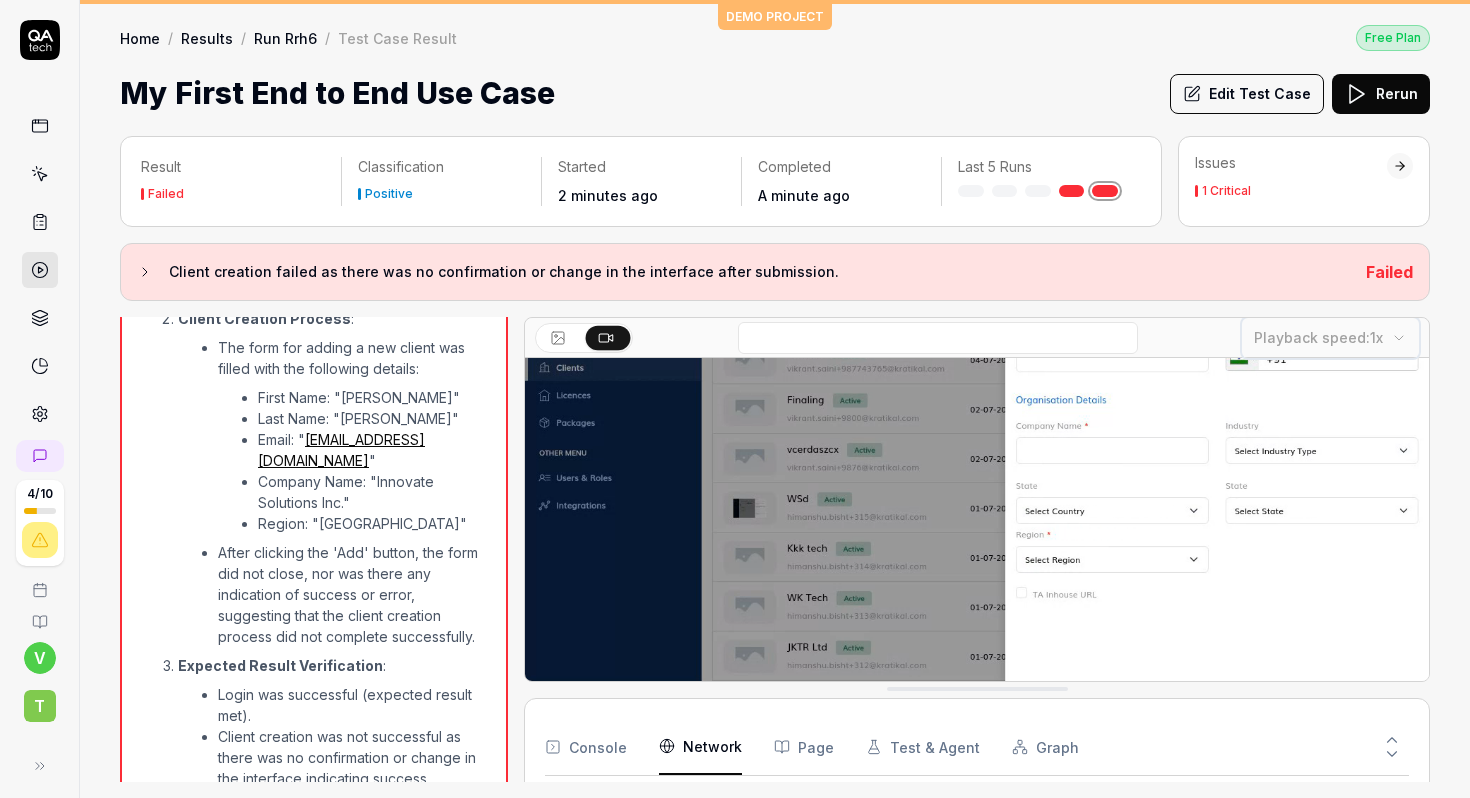 click on "4  /  10 v T DEMO PROJECT Home / Results / Run Rrh6 / Test Case Result Free Plan Home / Results / Run Rrh6 / Test Case Result Free Plan My First End to End Use Case Edit Test Case Rerun Result Failed Classification Positive Started 2 minutes ago Completed A minute ago Last 5 Runs Issues 1   Critical Client creation failed as there was no confirmation or change in the interface after submission. Failed Open browser 16:19:01 Staging https://stag-client.threatcop.com/login Enter the email address in the input field 16:19:04 Click the 'Next' button to proceed 16:19:06 Enter the password in the password field 16:19:08 Click the 'Login' button to complete authentication 16:19:16 Click on the 'Clients' option in the sidebar menu 16:19:27 Click on the 'Add New Client' button 16:19:37 Enter the first name in the First Name field 16:19:48 Enter the last name in the Last Name field 16:20:00 Enter an email address in the Email field 16:20:15 Enter the company name in the Company Name field 16:20:26 16:20:36 16:20:53" at bounding box center (735, 399) 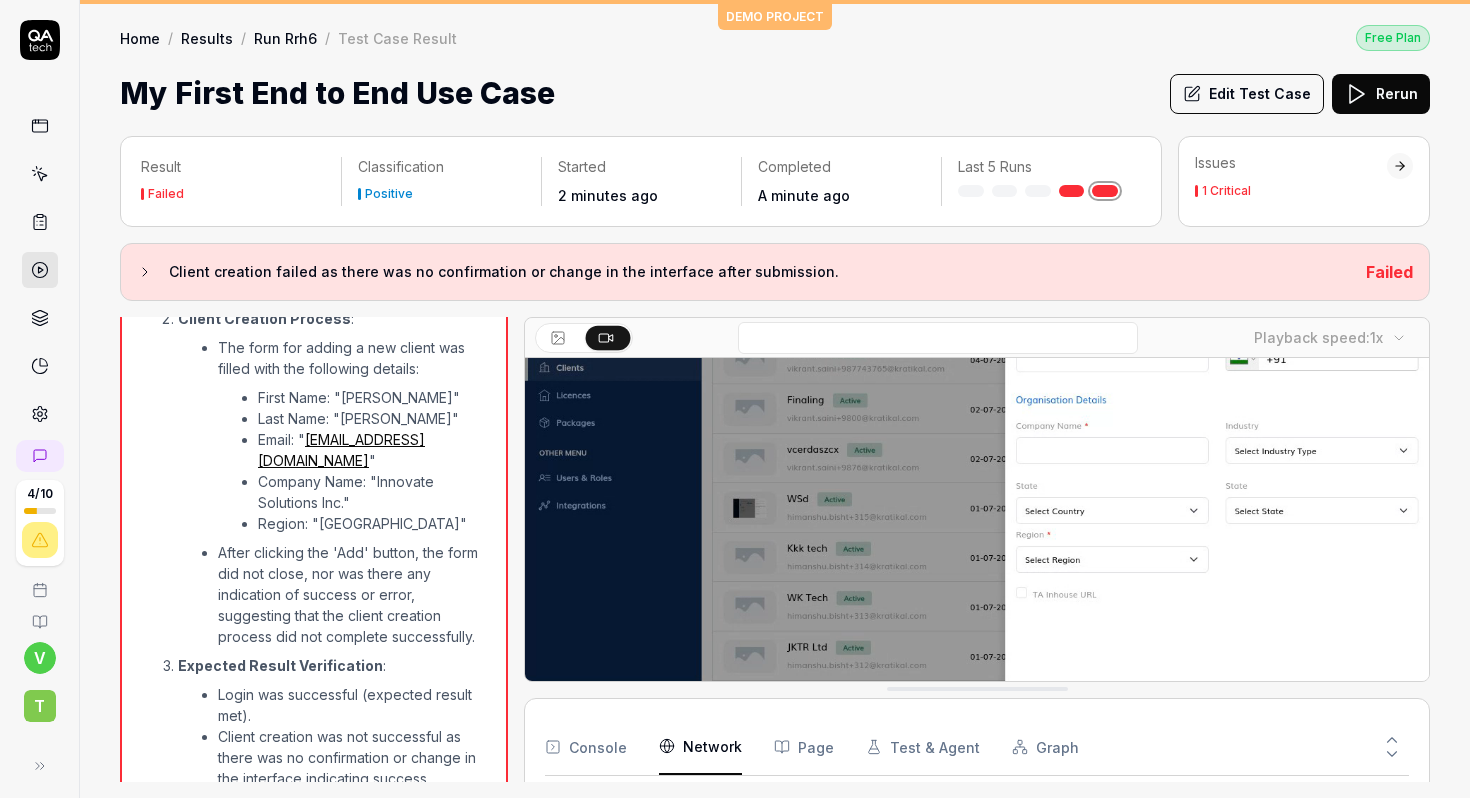 click at bounding box center [560, 338] 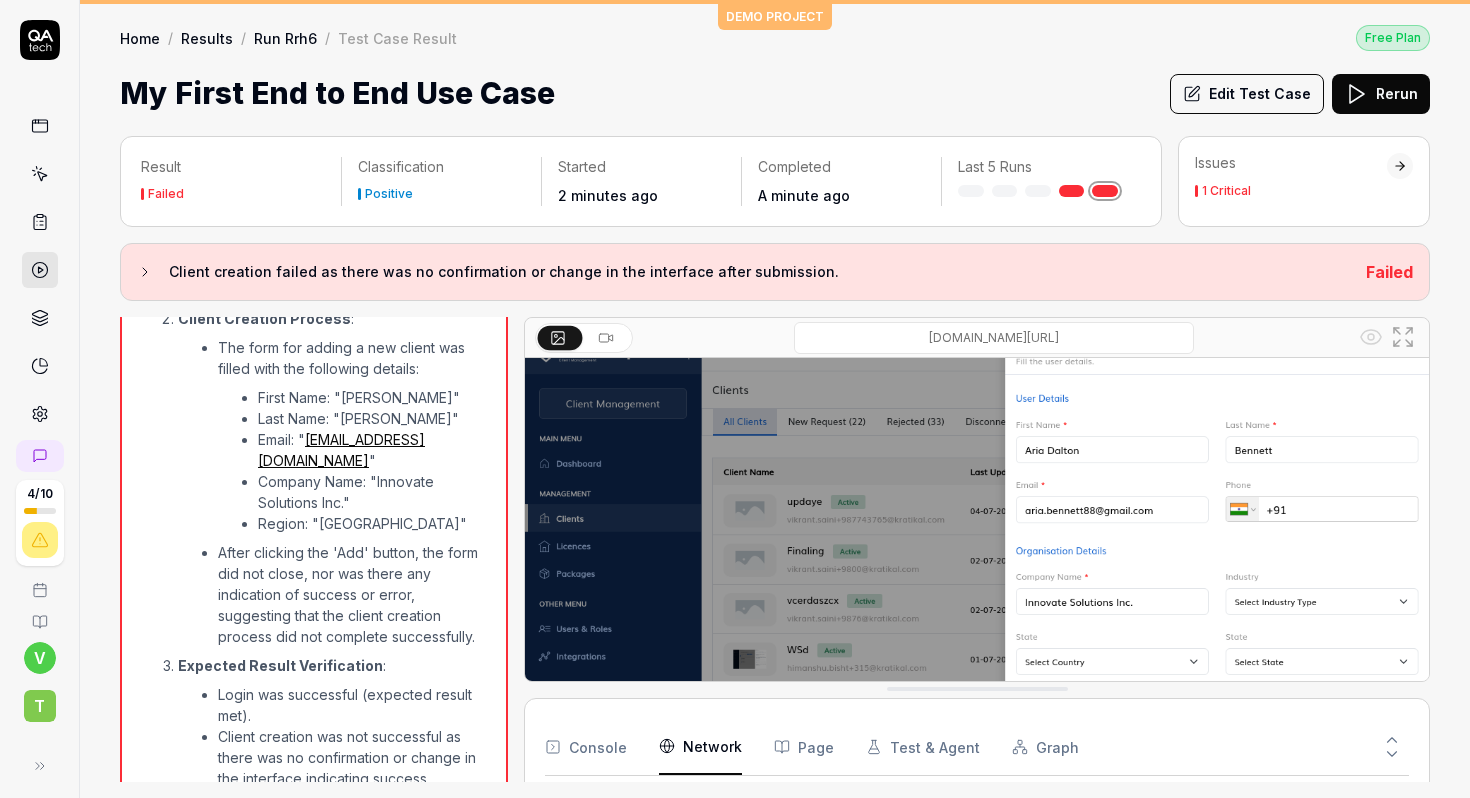 scroll, scrollTop: 36, scrollLeft: 0, axis: vertical 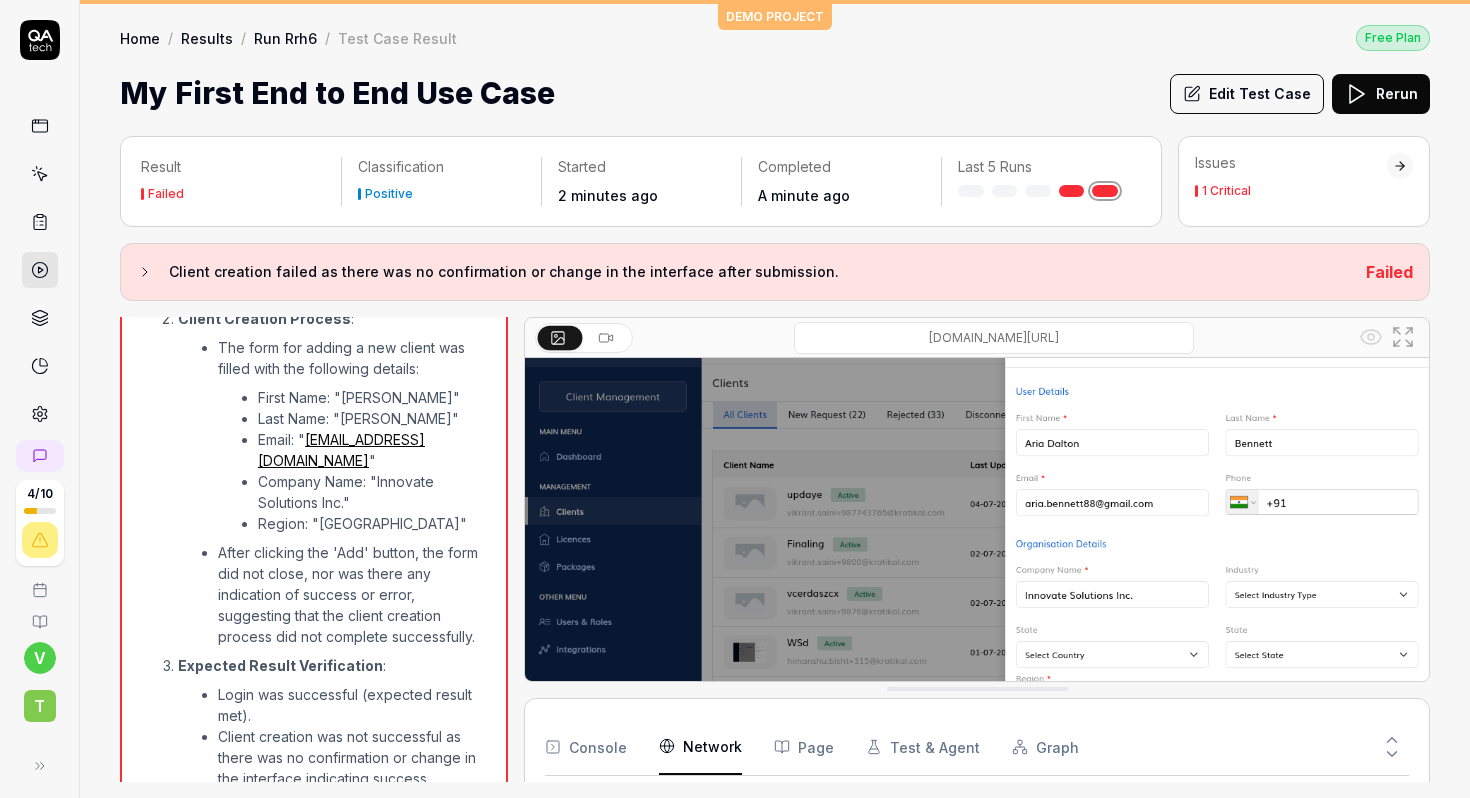 click on "Issues" at bounding box center (1291, 163) 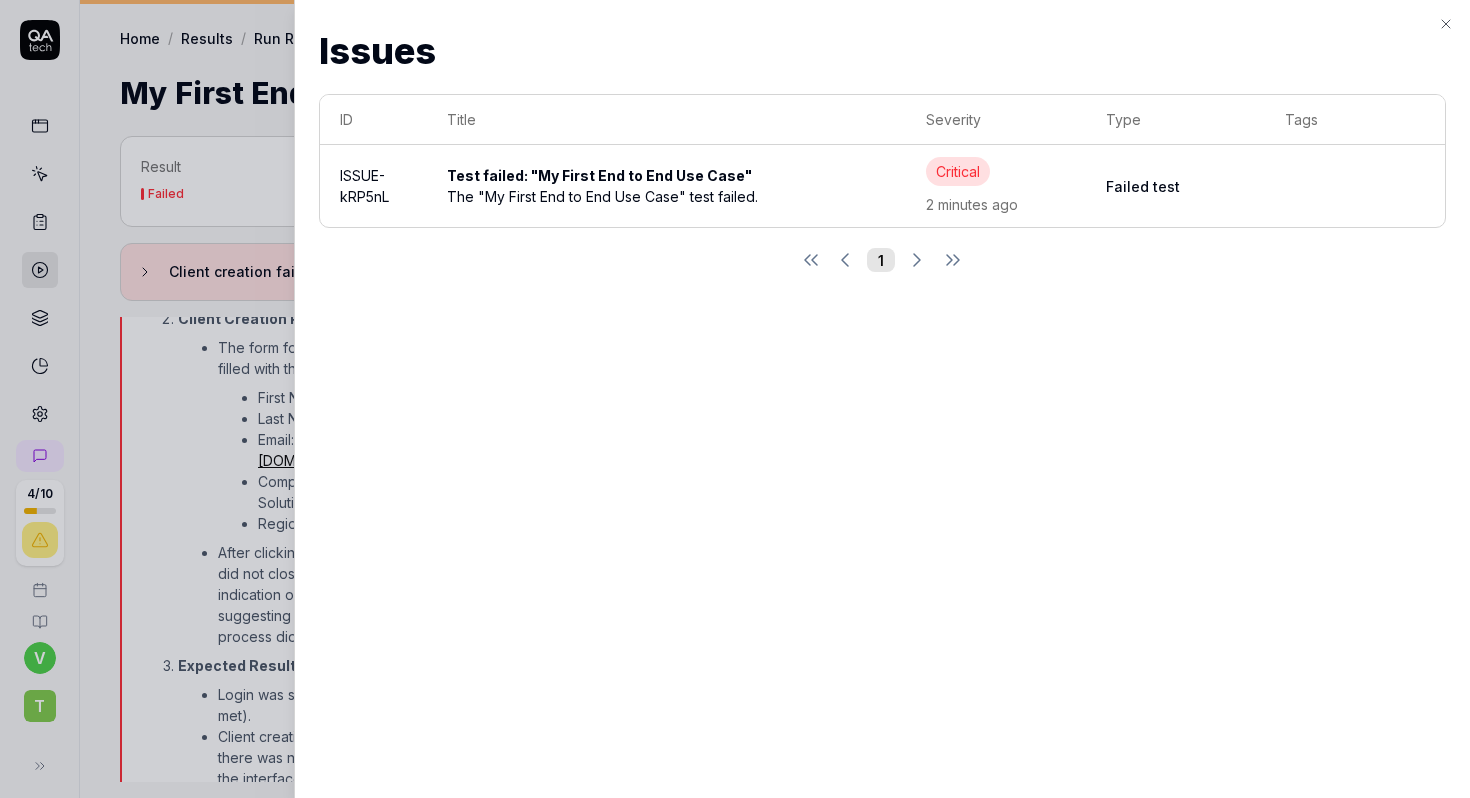 click on "Test failed: "My First End to End Use Case"" at bounding box center [607, 175] 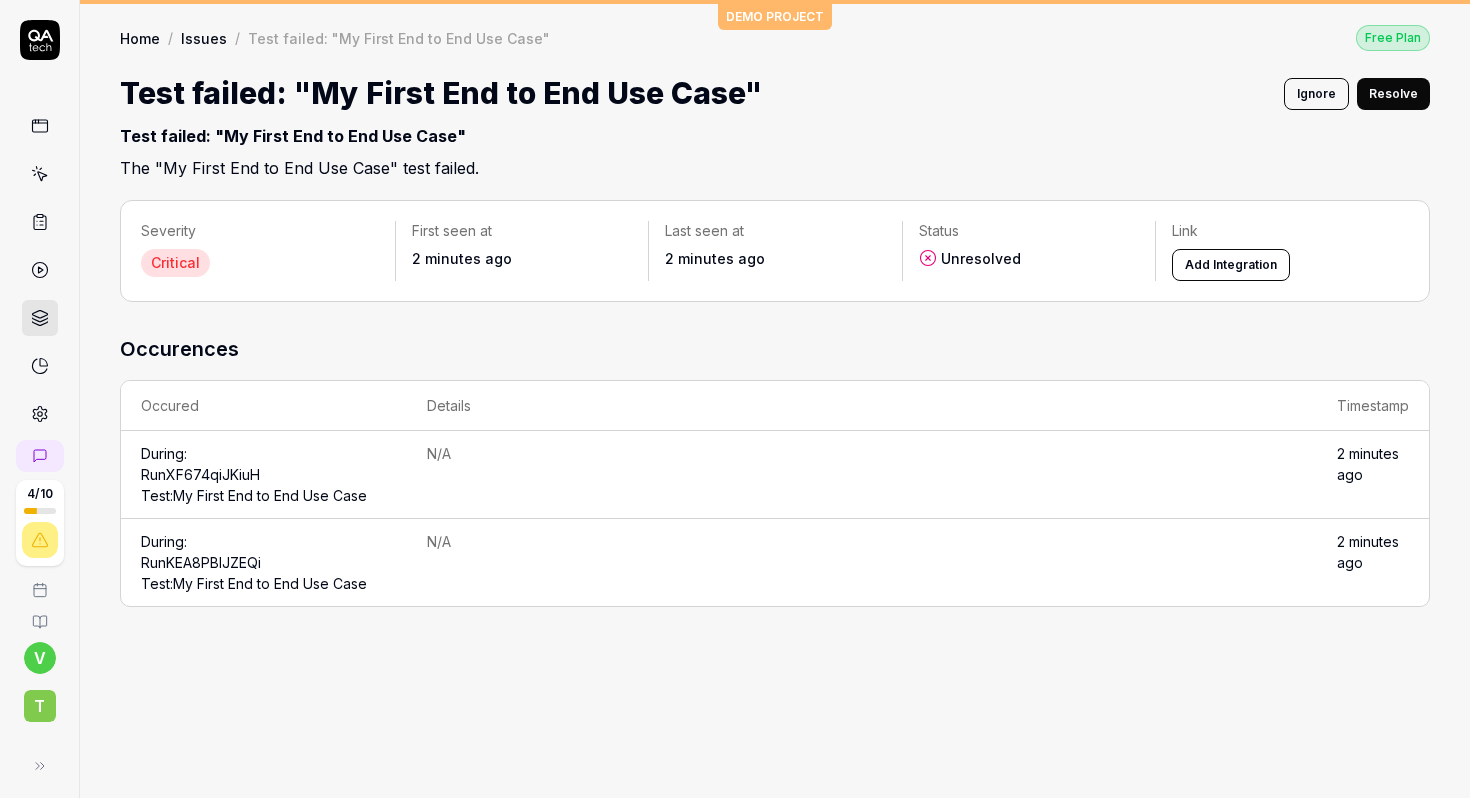 click on "Resolve" at bounding box center (1393, 94) 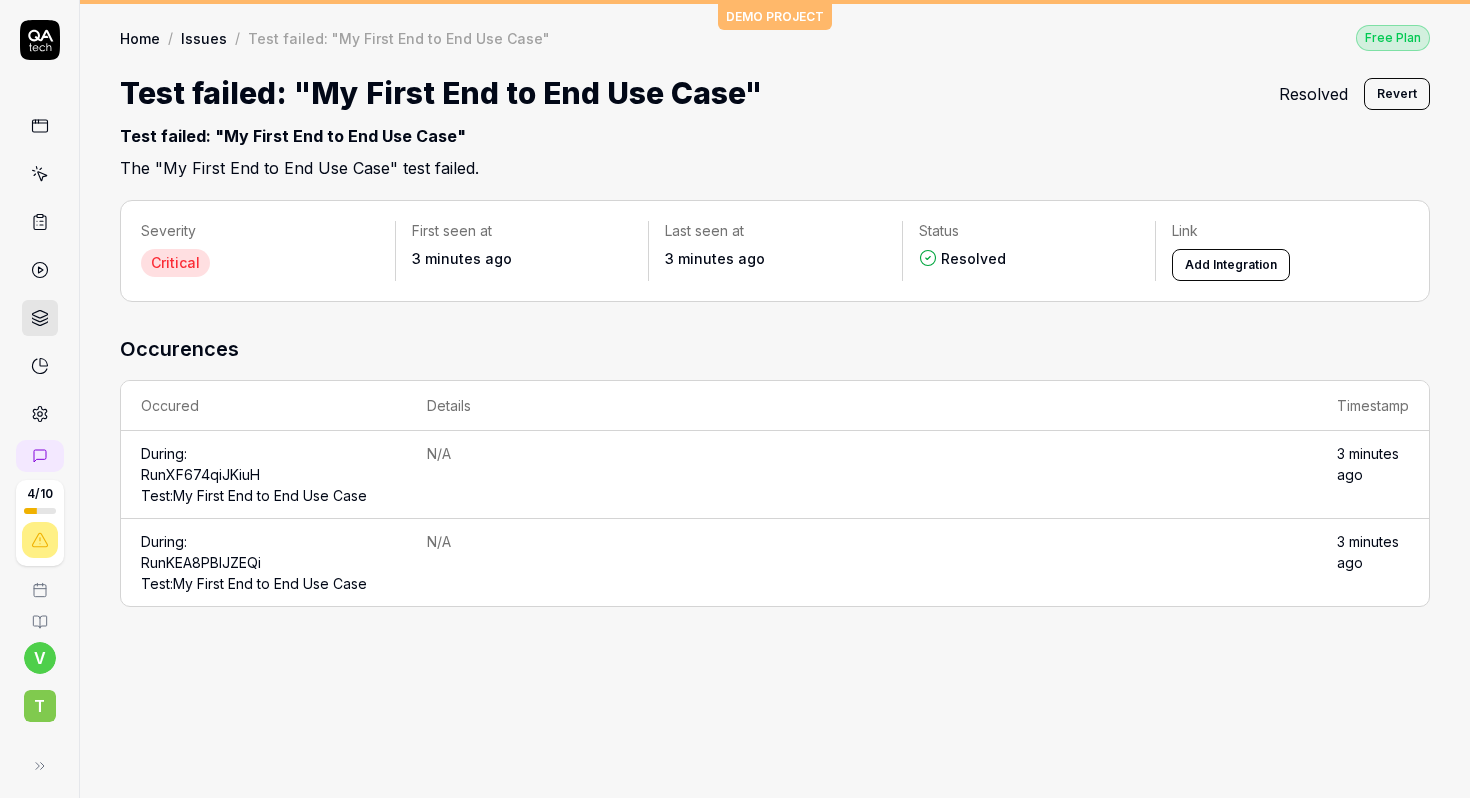 click on "Home" at bounding box center (140, 38) 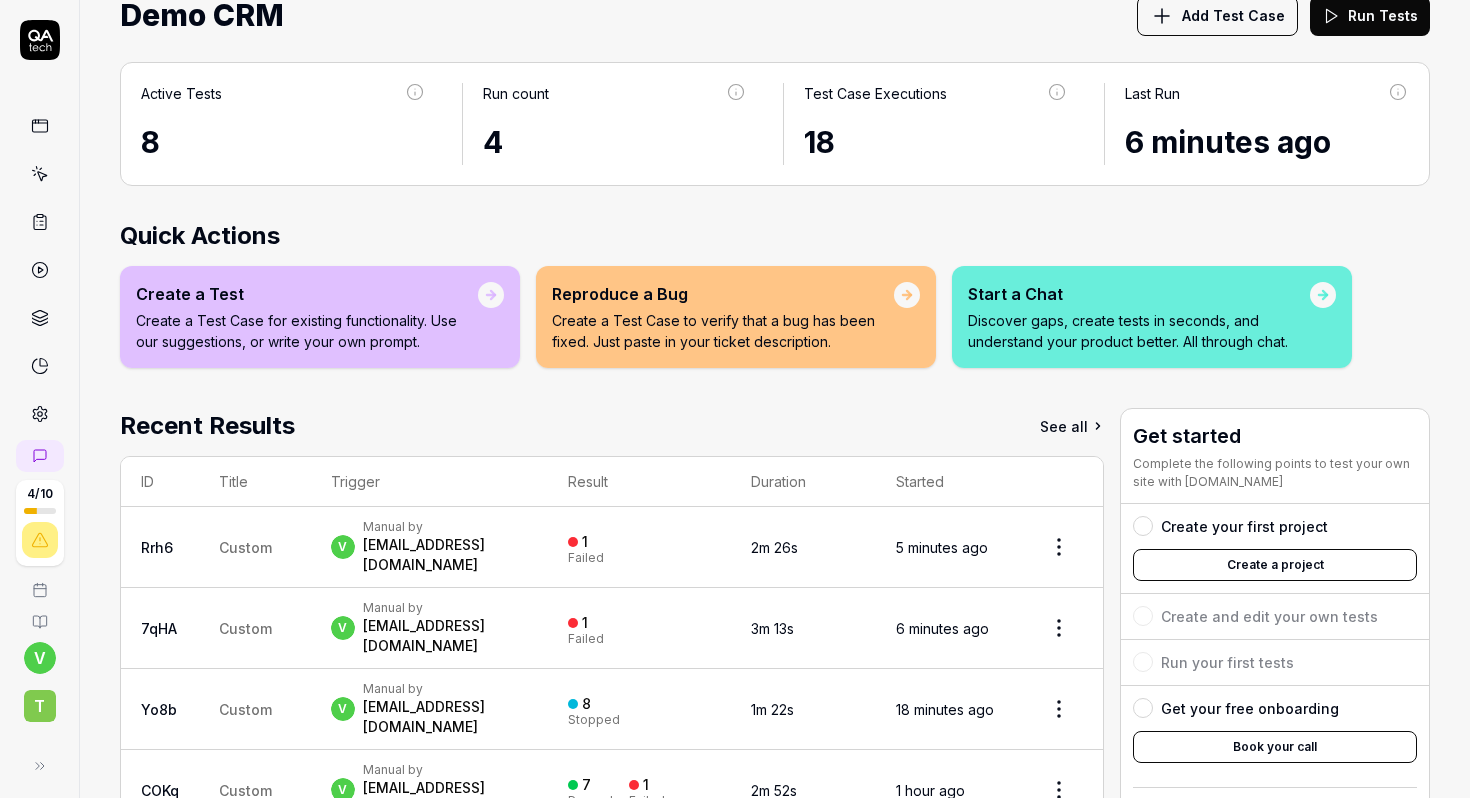 scroll, scrollTop: 0, scrollLeft: 0, axis: both 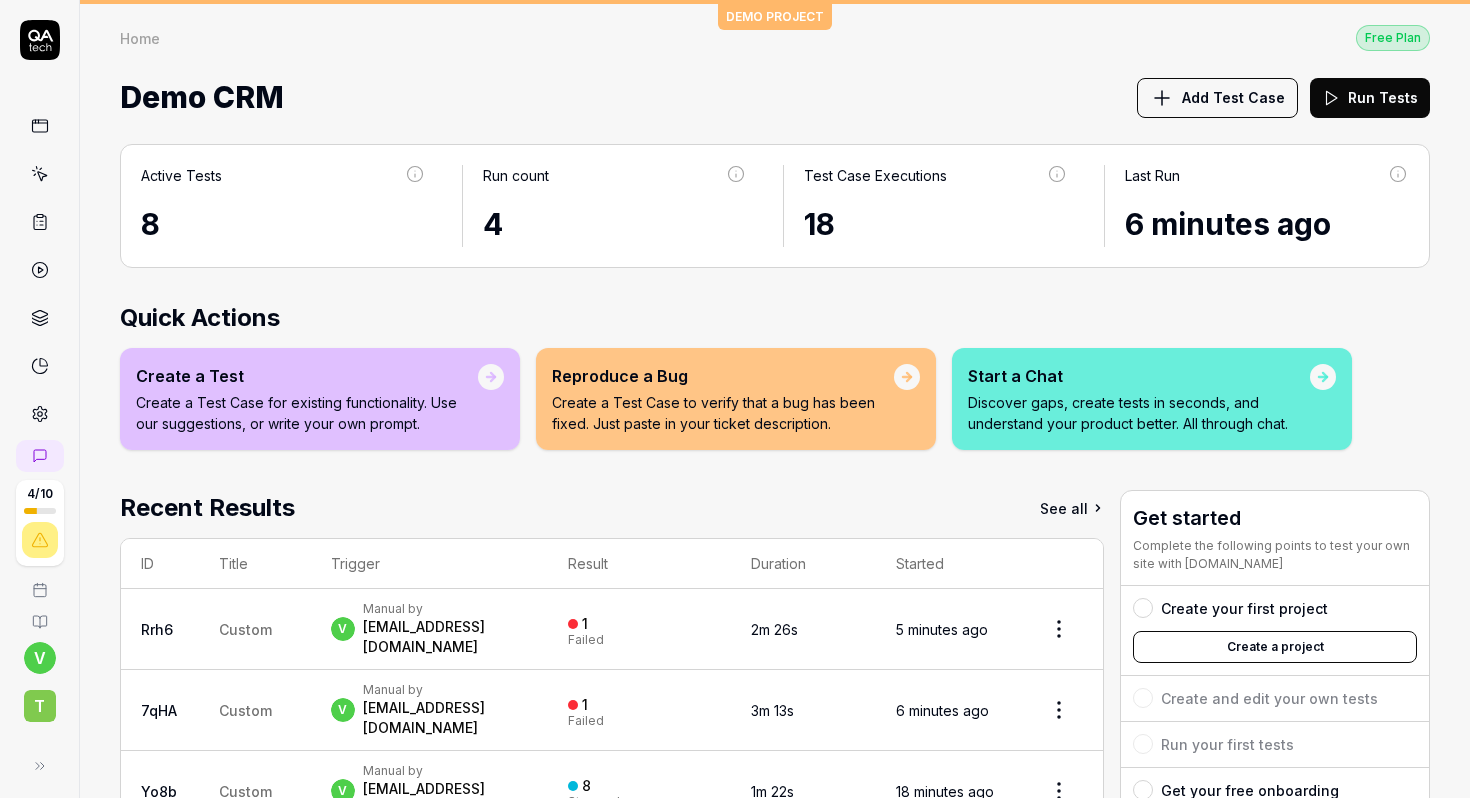 click on "Add Test Case" at bounding box center [1233, 97] 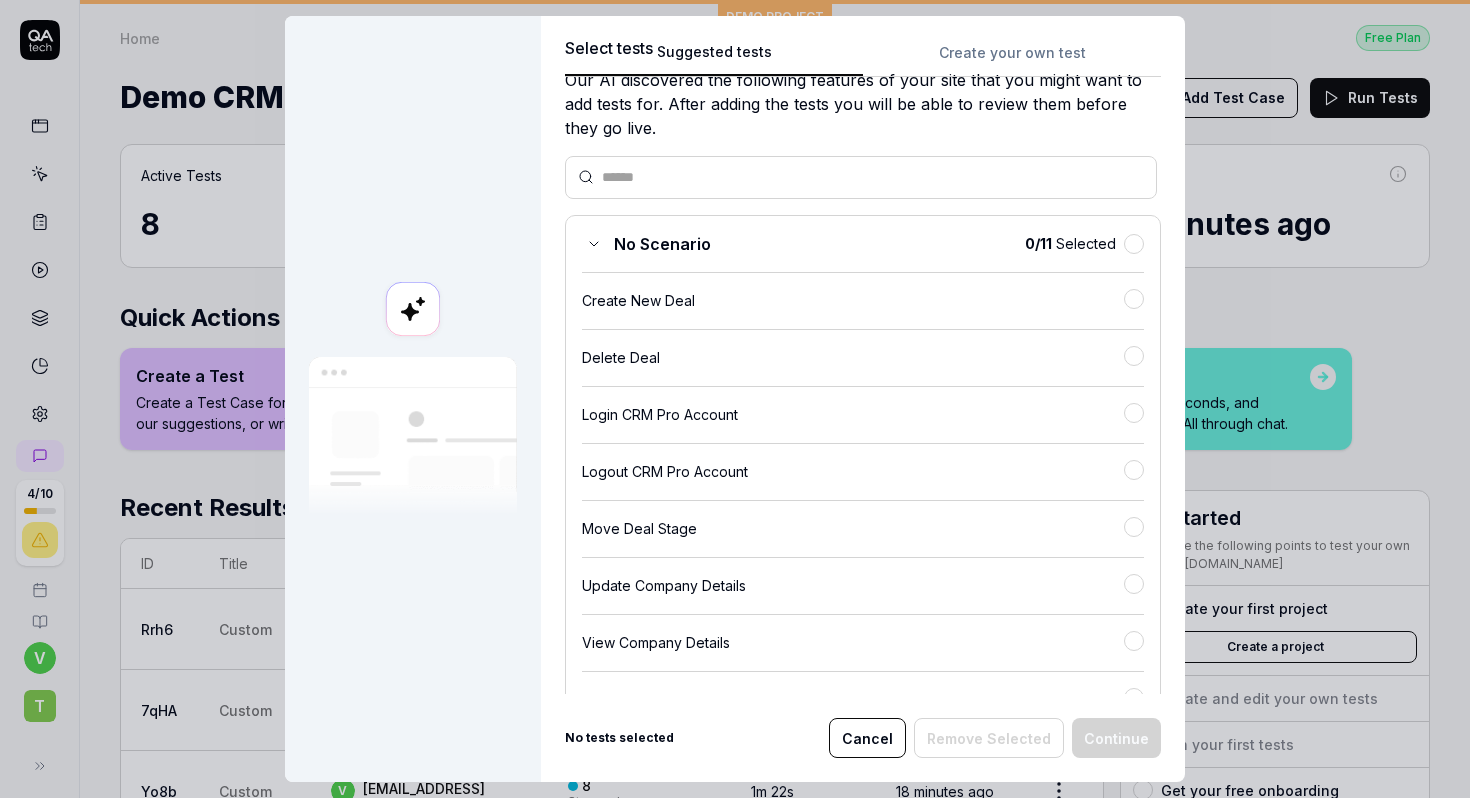 scroll, scrollTop: 0, scrollLeft: 0, axis: both 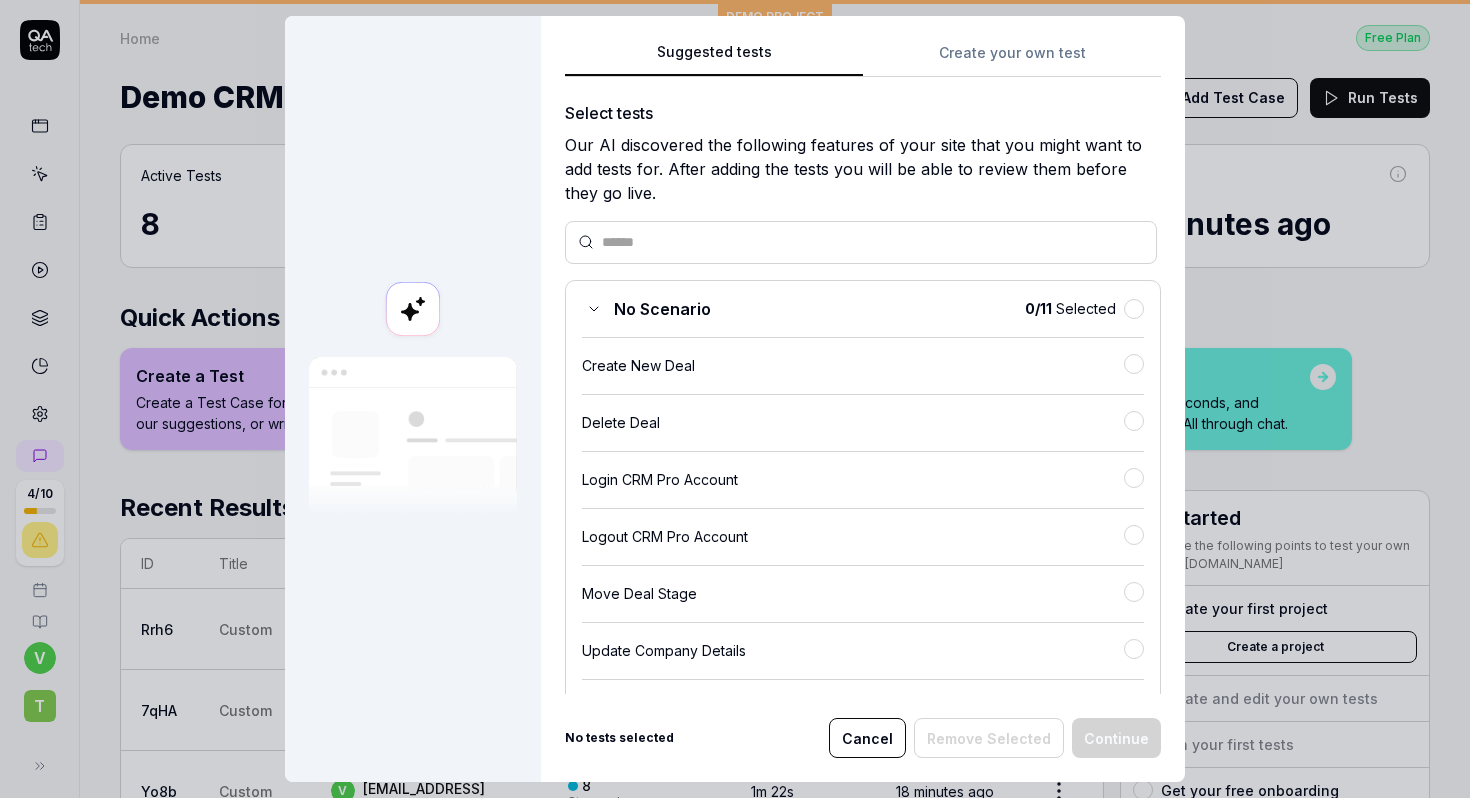 click on "Create your own test" at bounding box center (1012, 59) 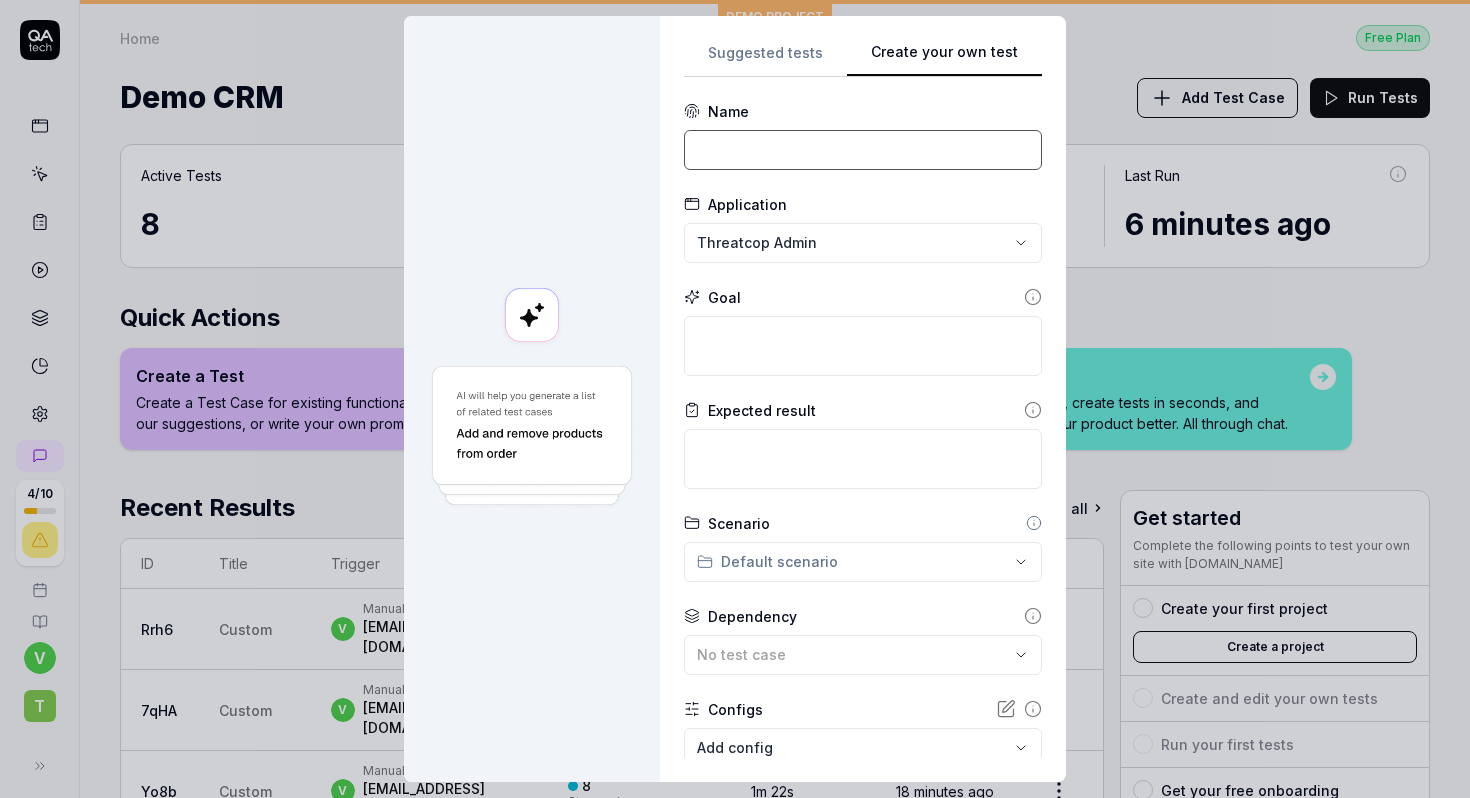 click at bounding box center (863, 150) 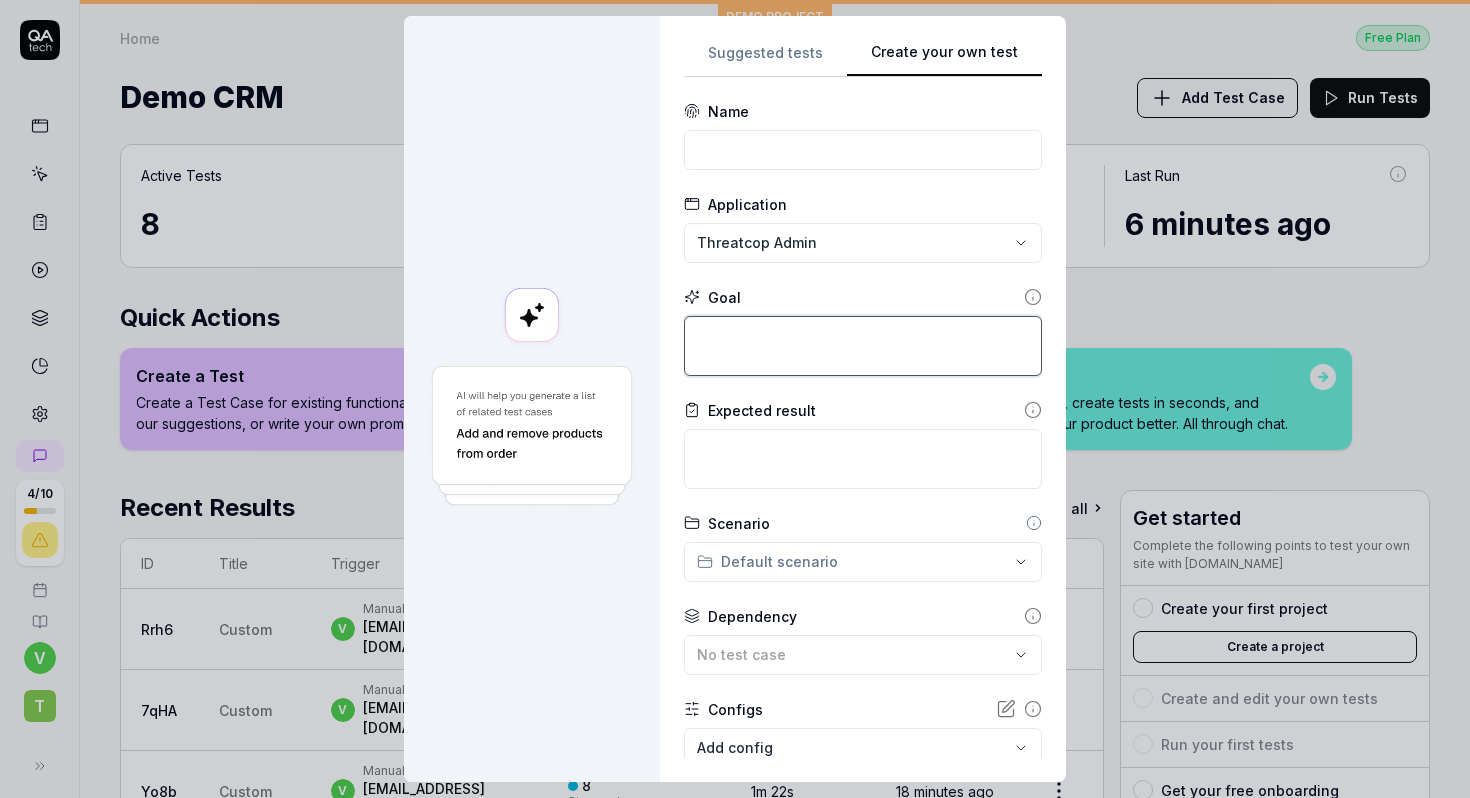 click at bounding box center [863, 346] 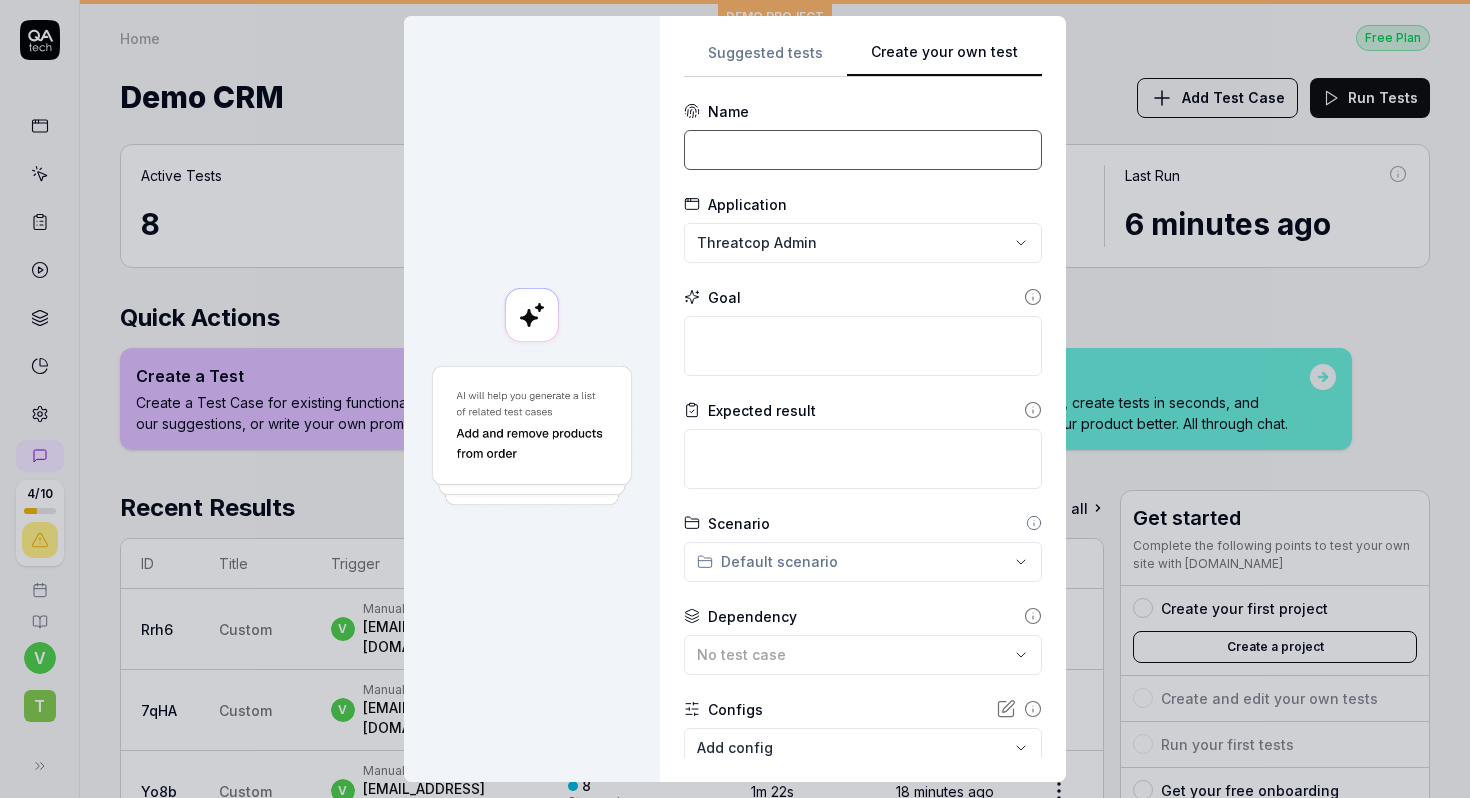 click at bounding box center [863, 150] 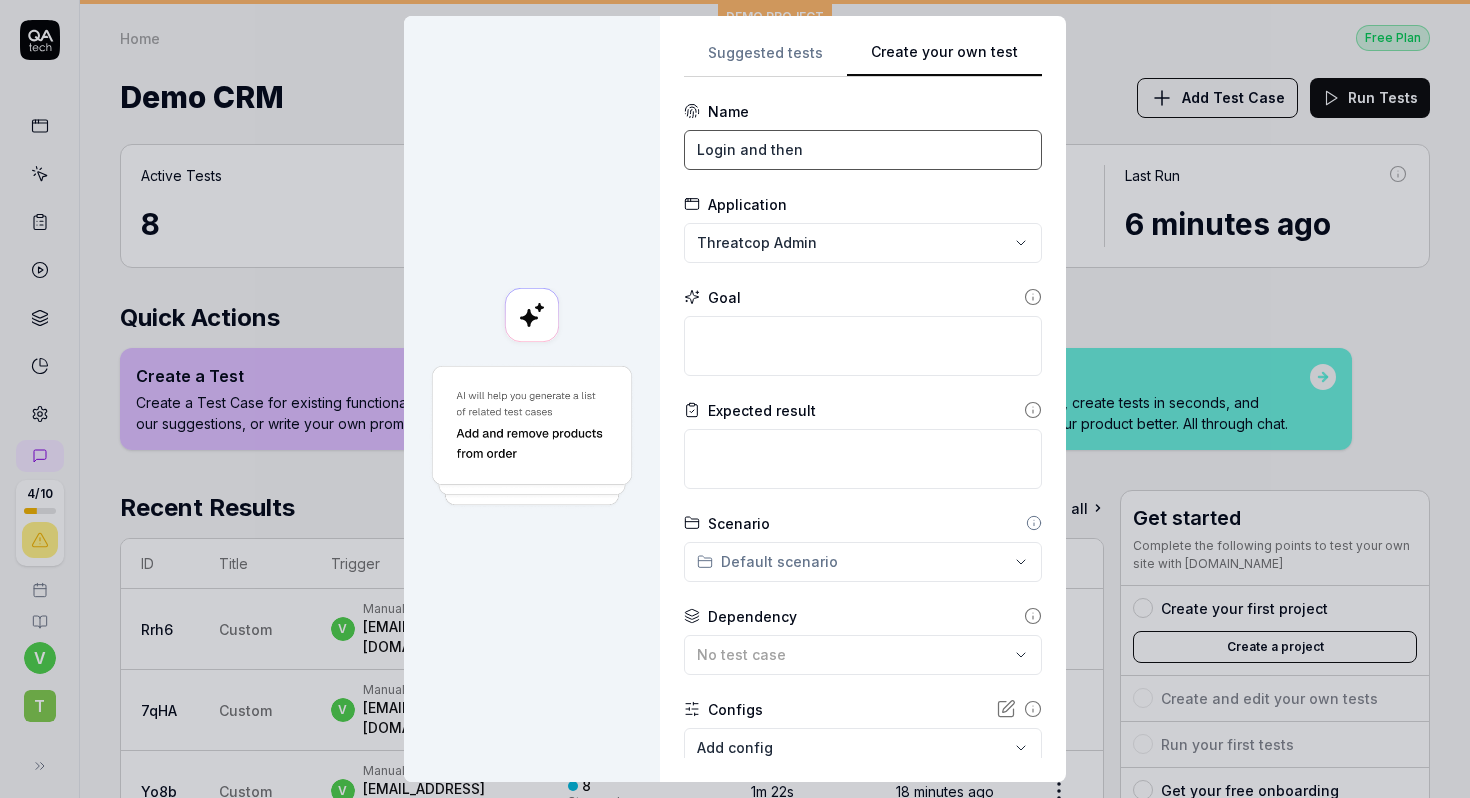 scroll, scrollTop: 121, scrollLeft: 0, axis: vertical 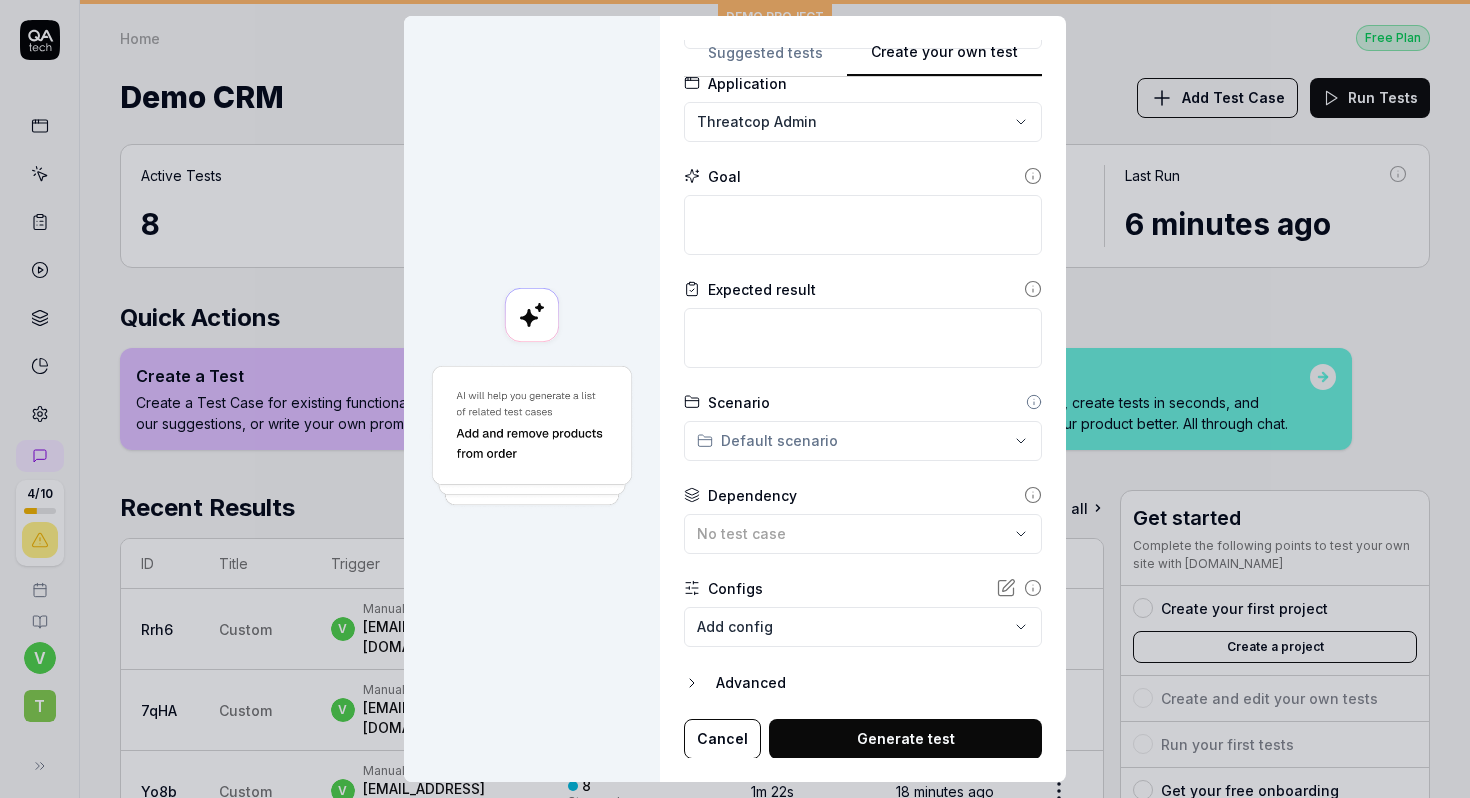 click 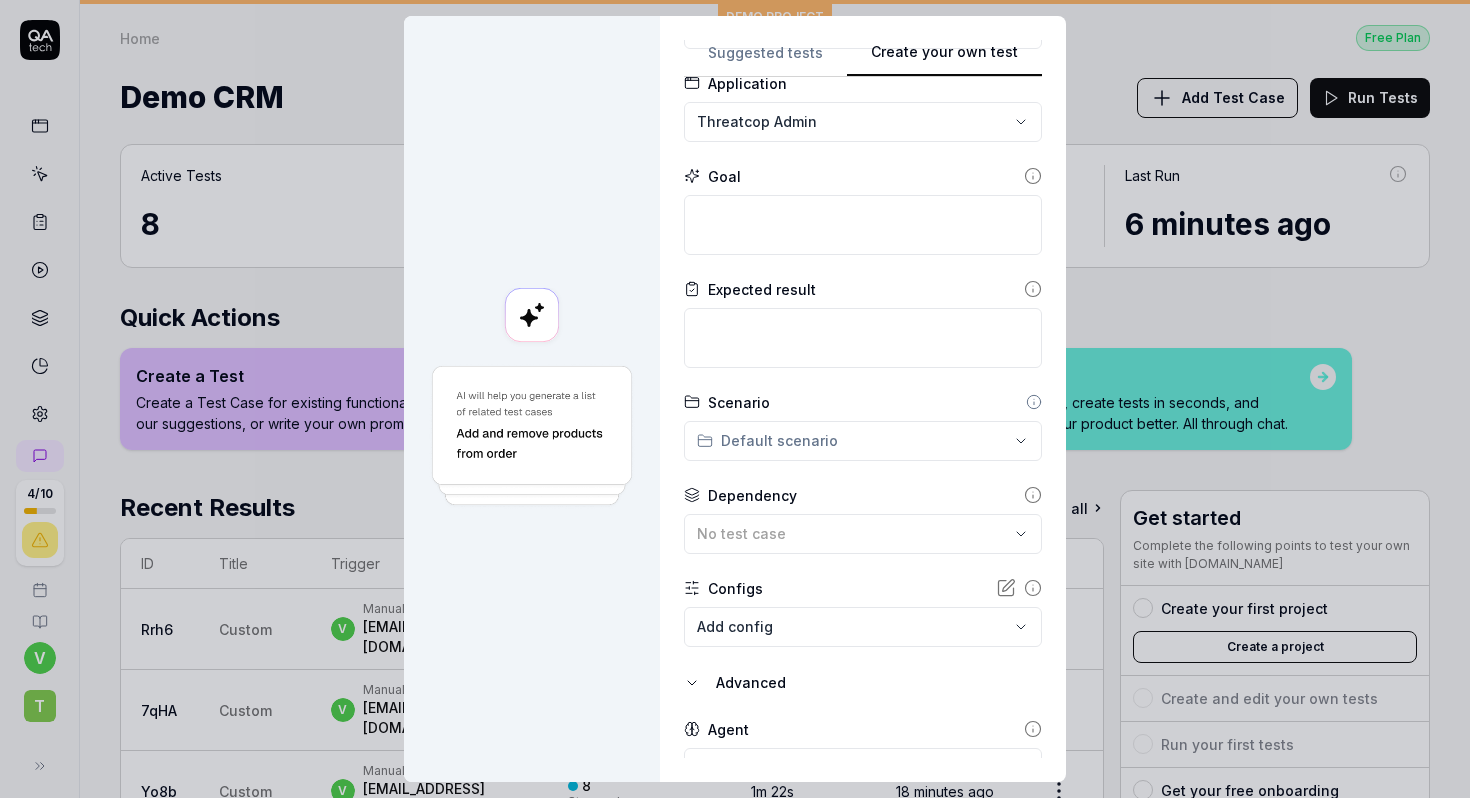 scroll, scrollTop: 115, scrollLeft: 0, axis: vertical 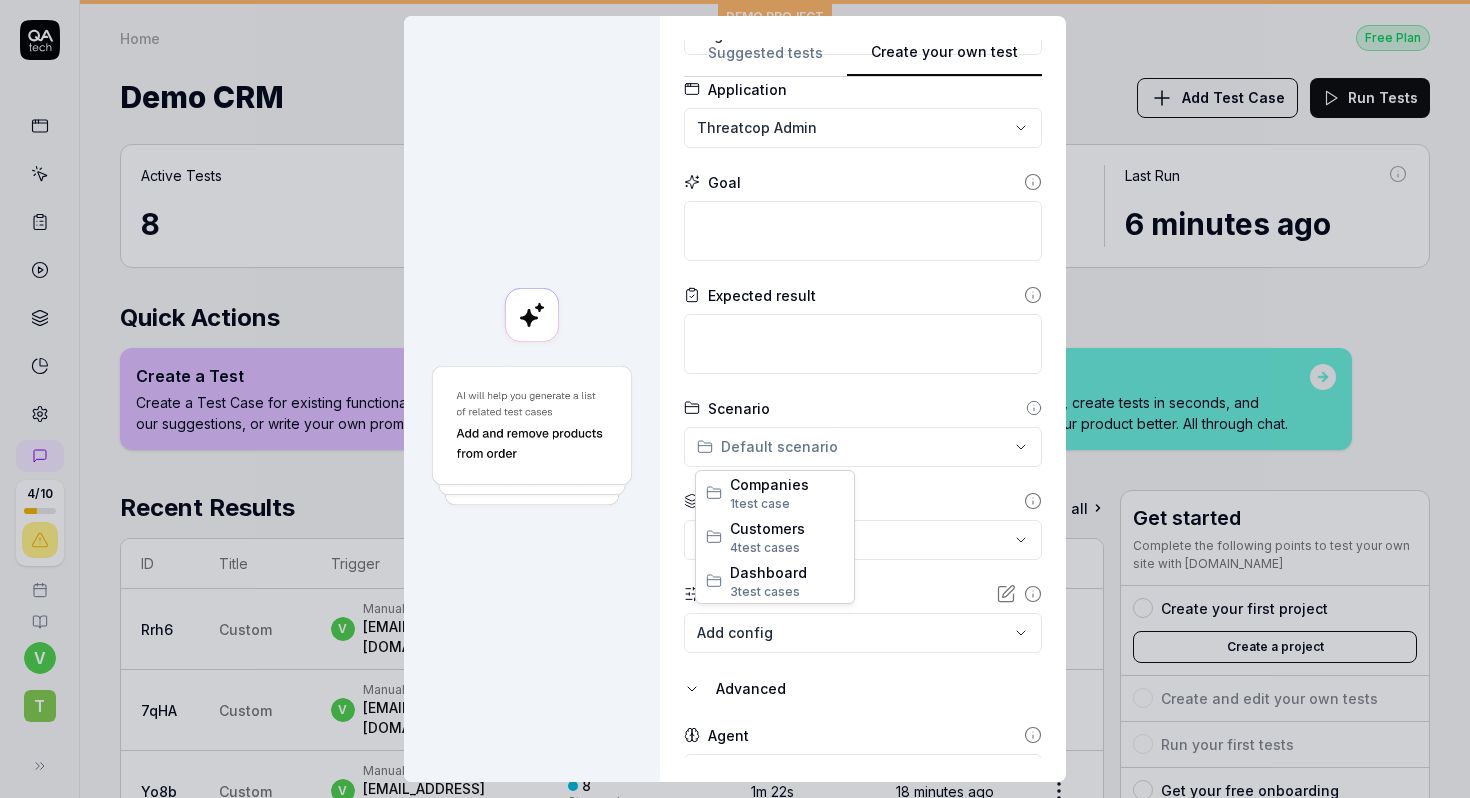click on "**********" at bounding box center (735, 399) 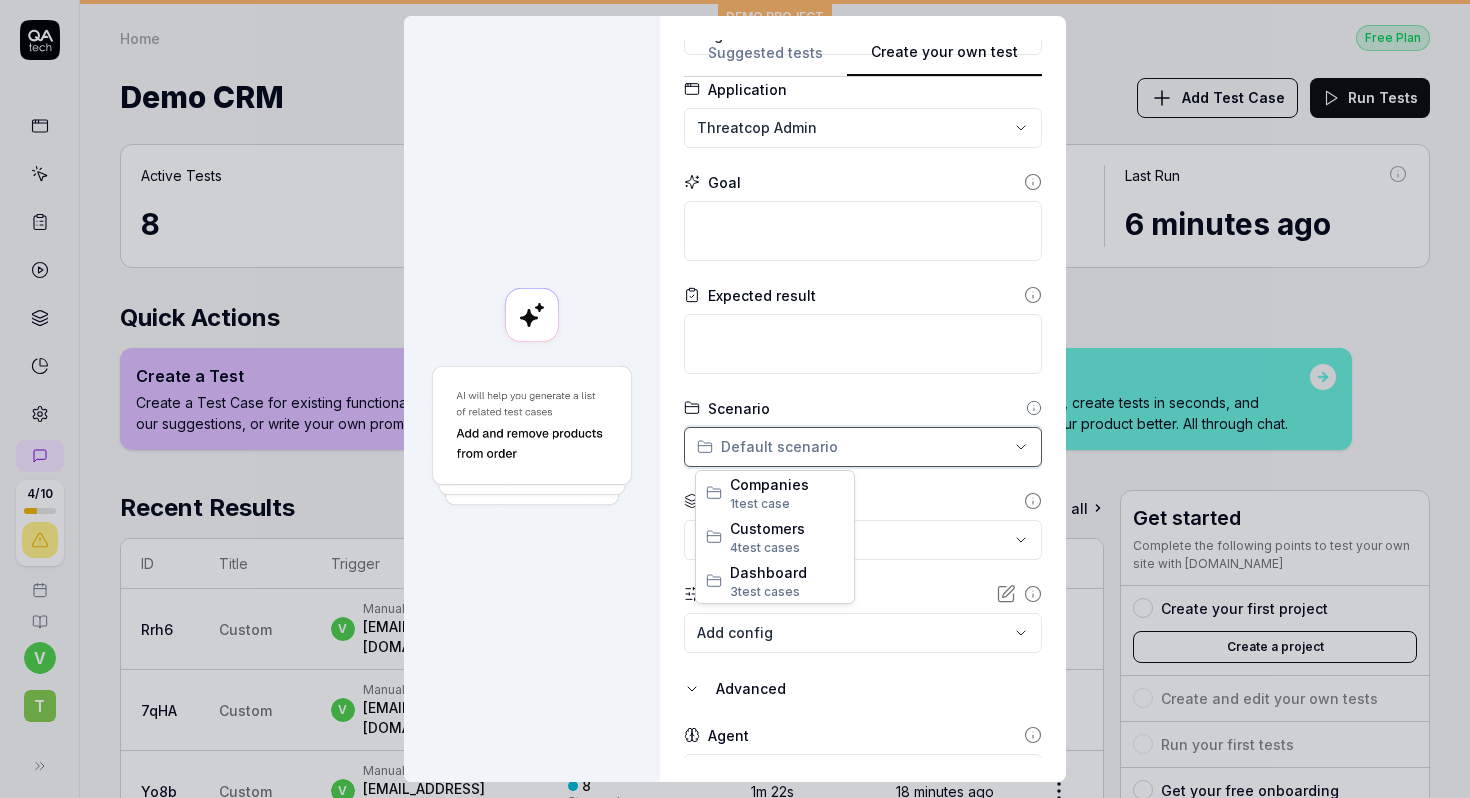 click on "**********" at bounding box center [735, 399] 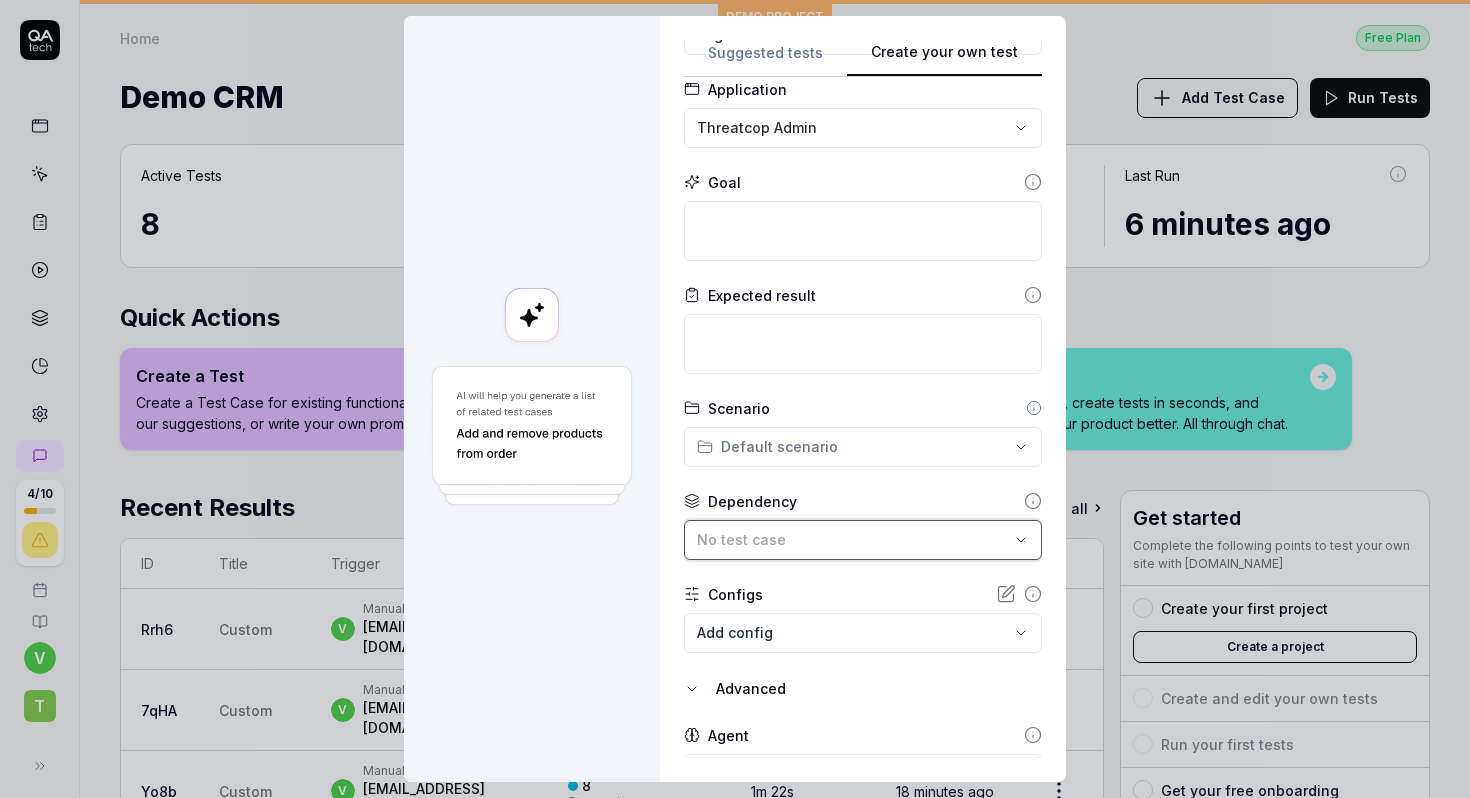 click on "No test case" at bounding box center [853, 539] 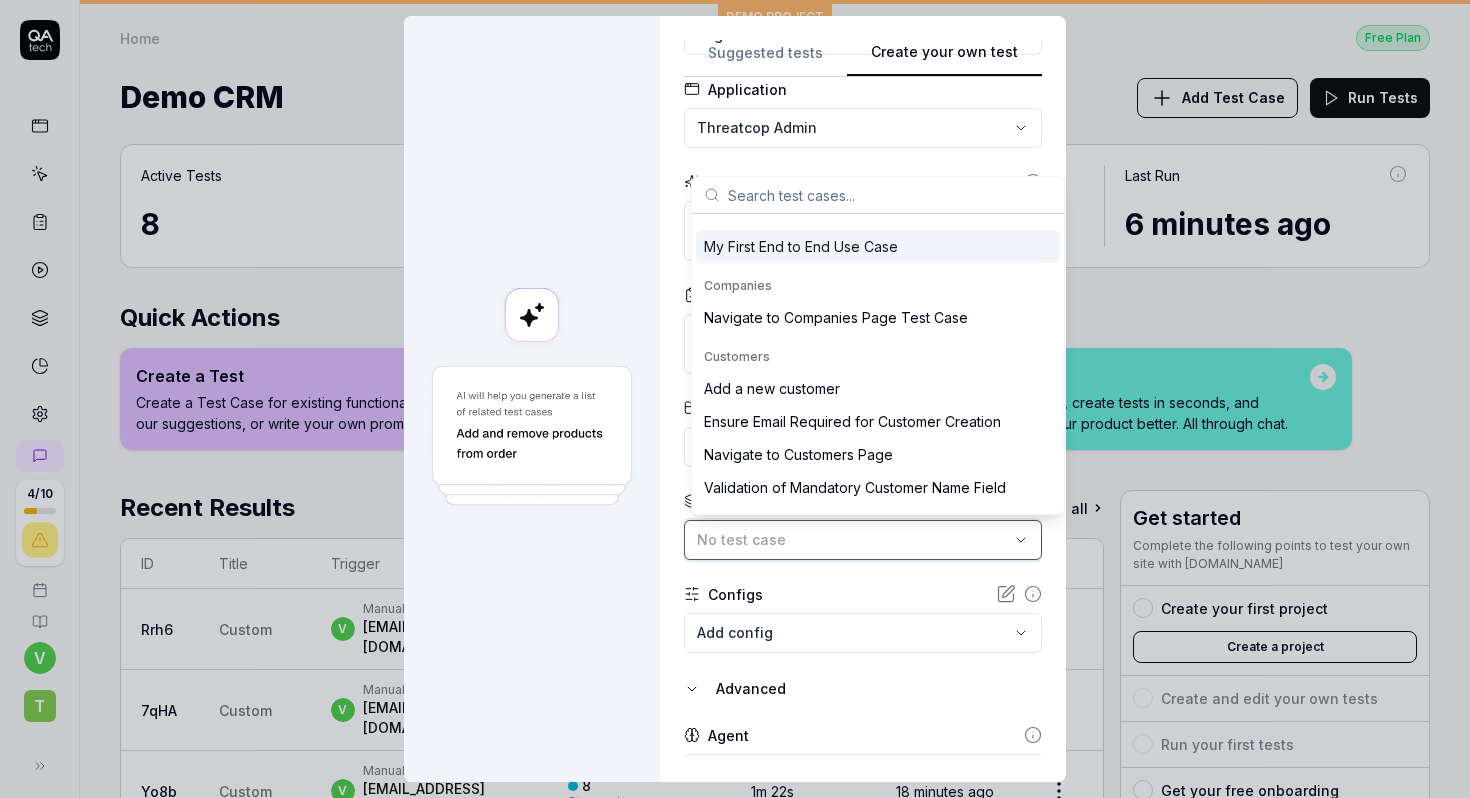 click on "No test case" at bounding box center (853, 539) 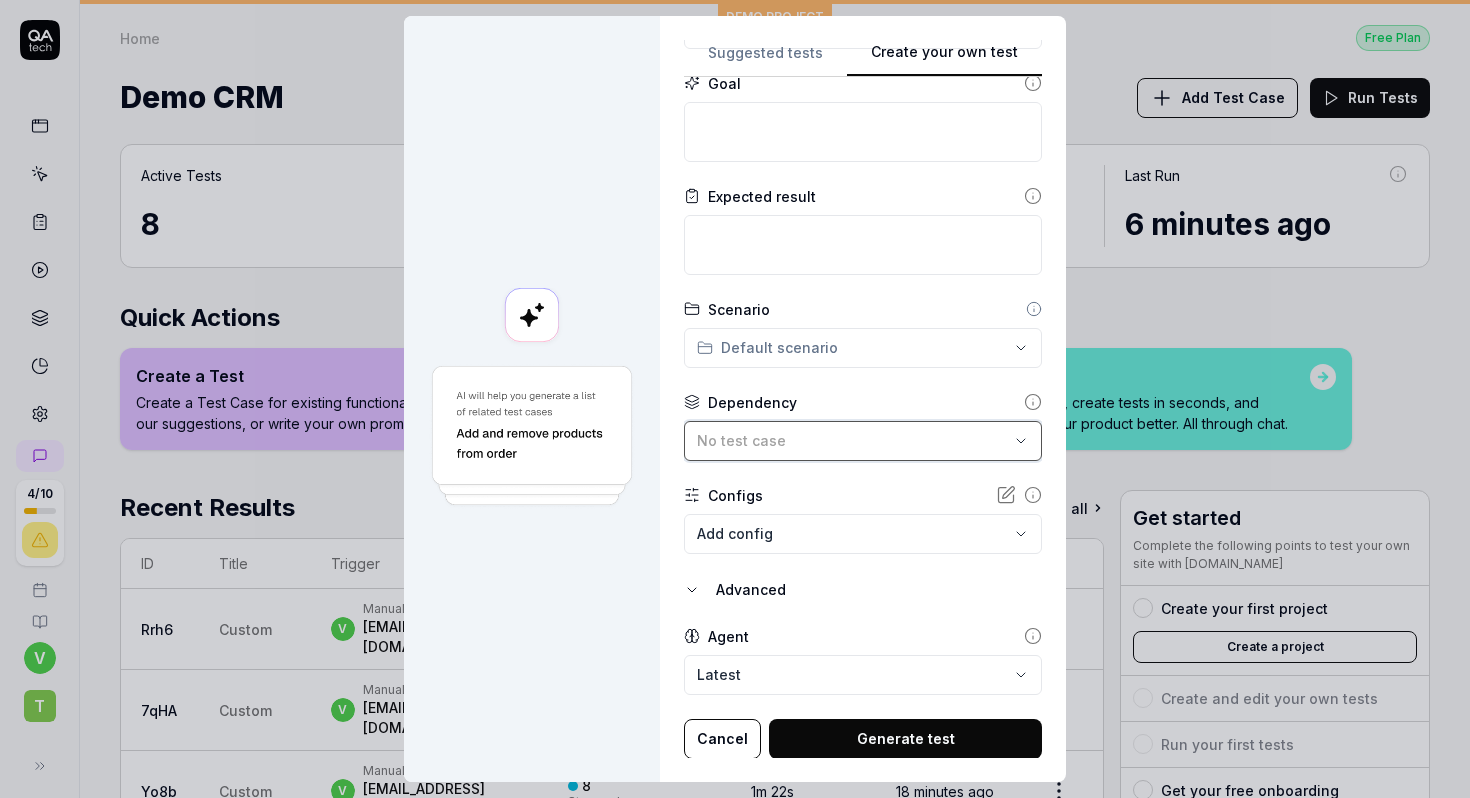 scroll, scrollTop: 0, scrollLeft: 0, axis: both 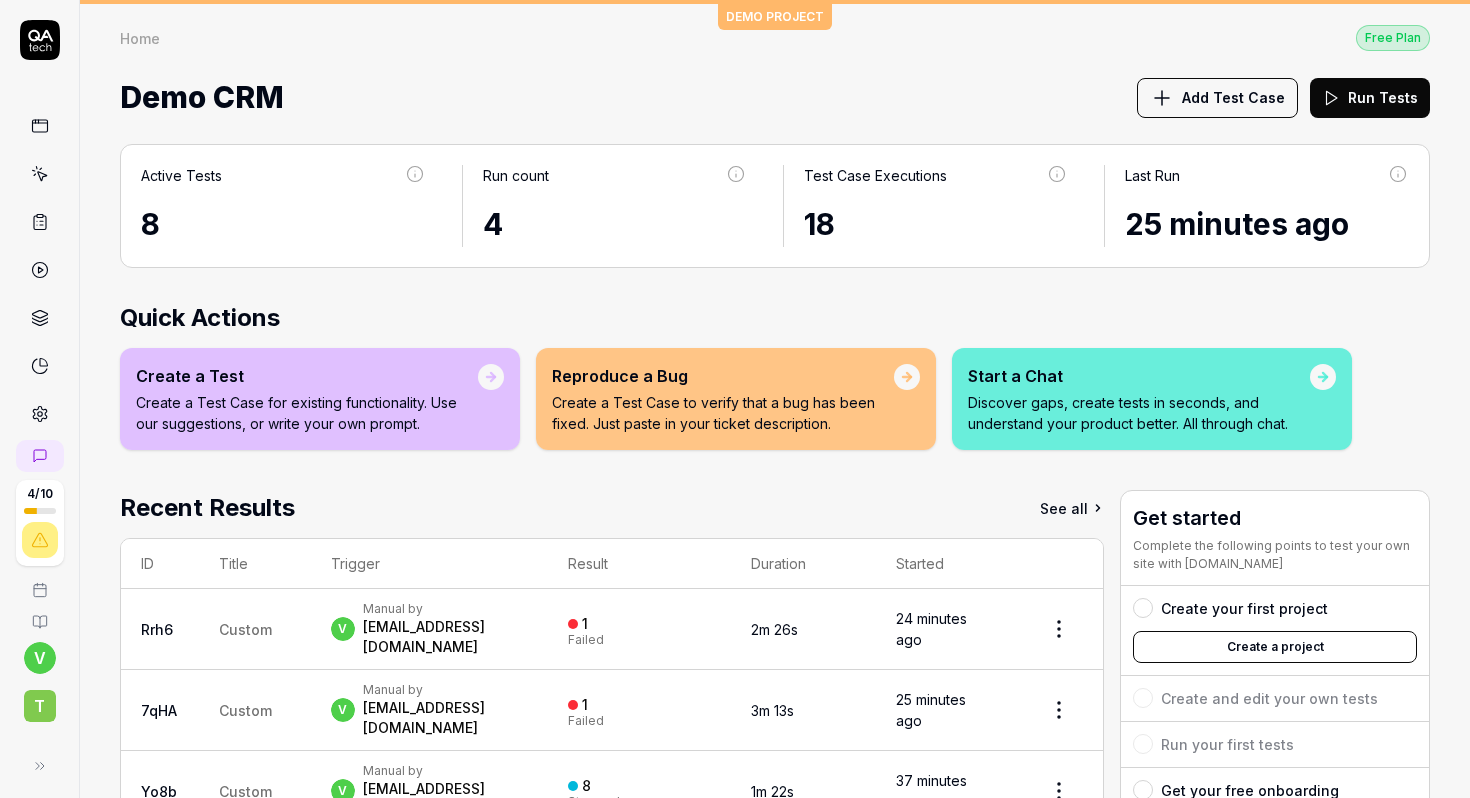click 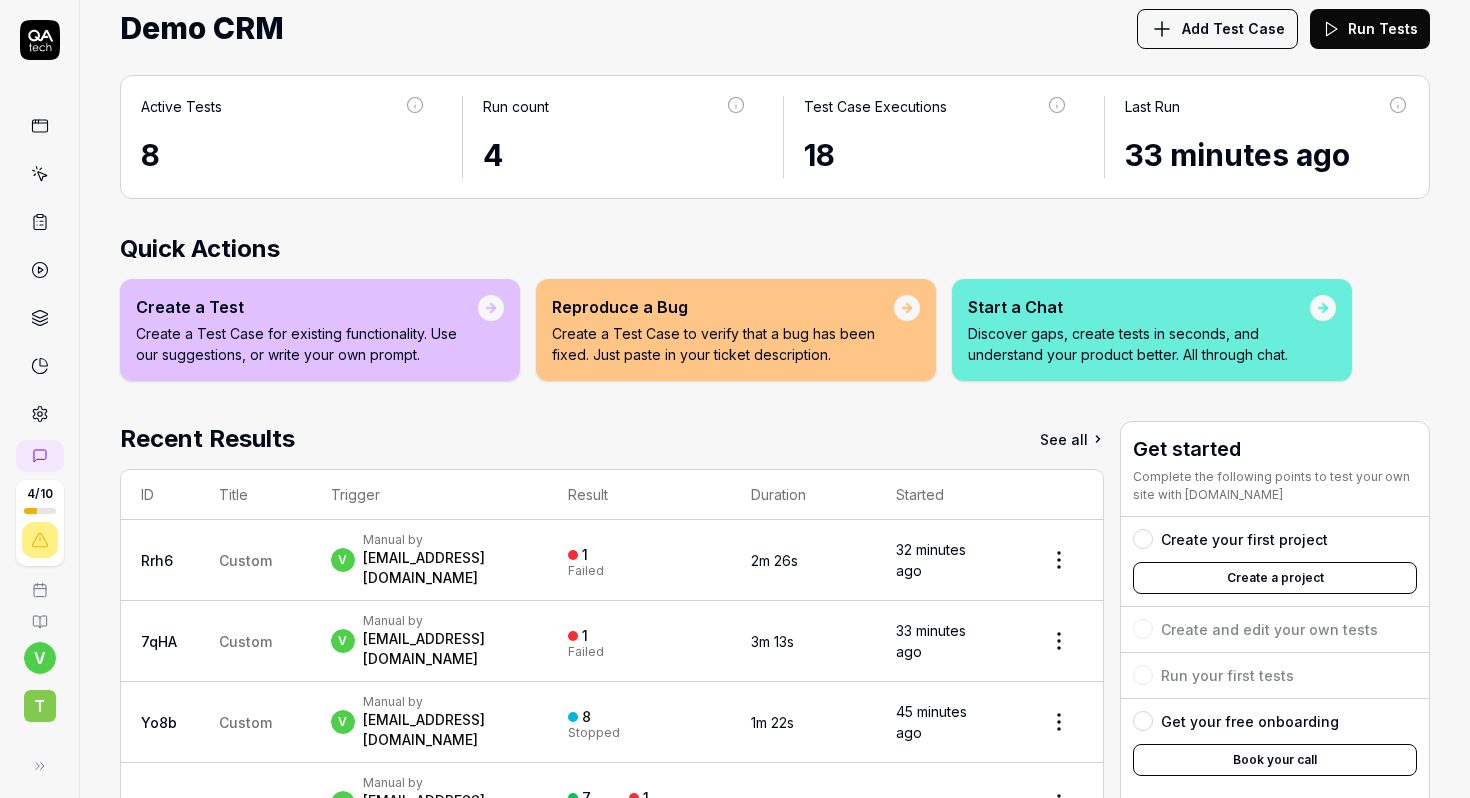 scroll, scrollTop: 80, scrollLeft: 0, axis: vertical 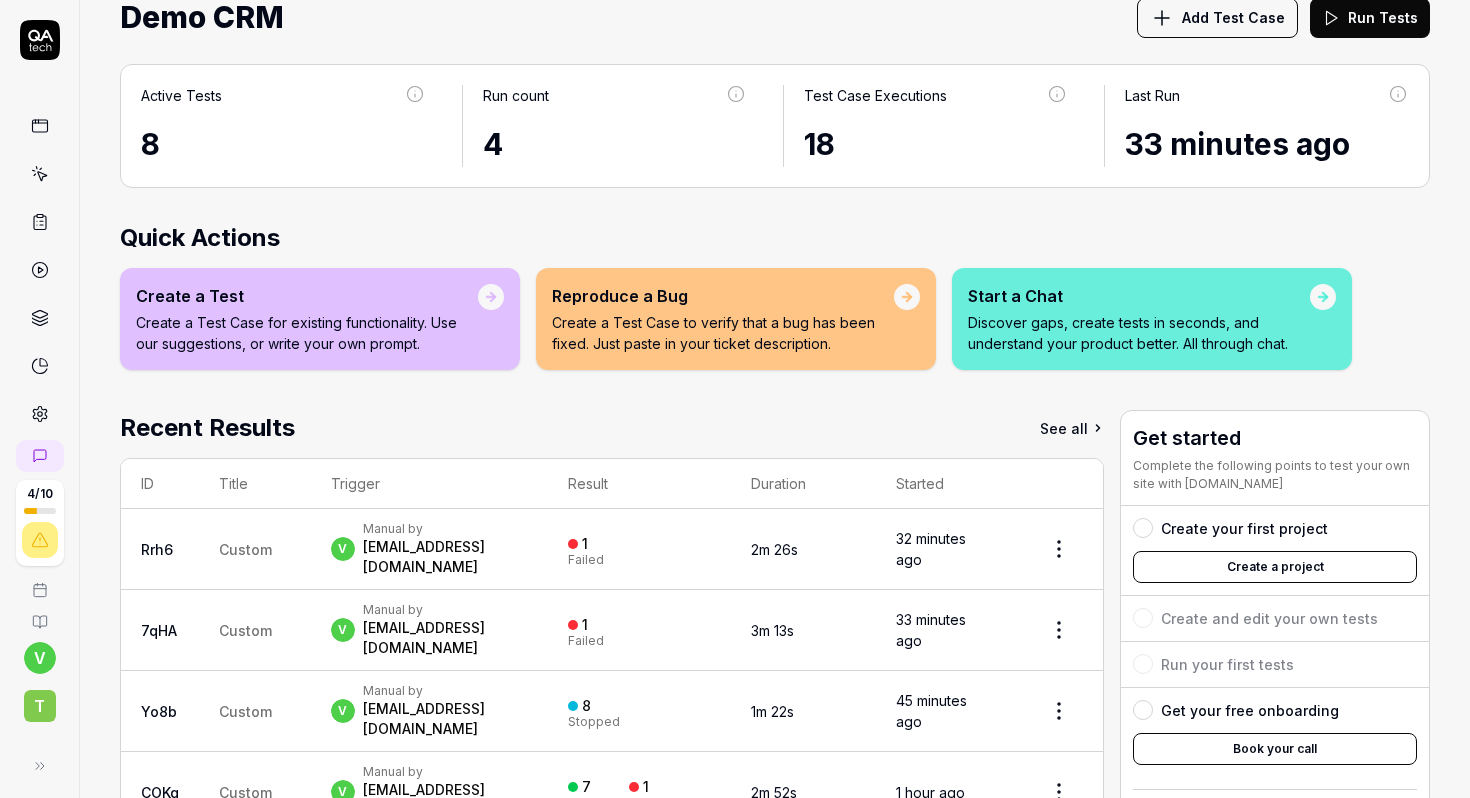 click on "[EMAIL_ADDRESS][DOMAIN_NAME]" at bounding box center [445, 557] 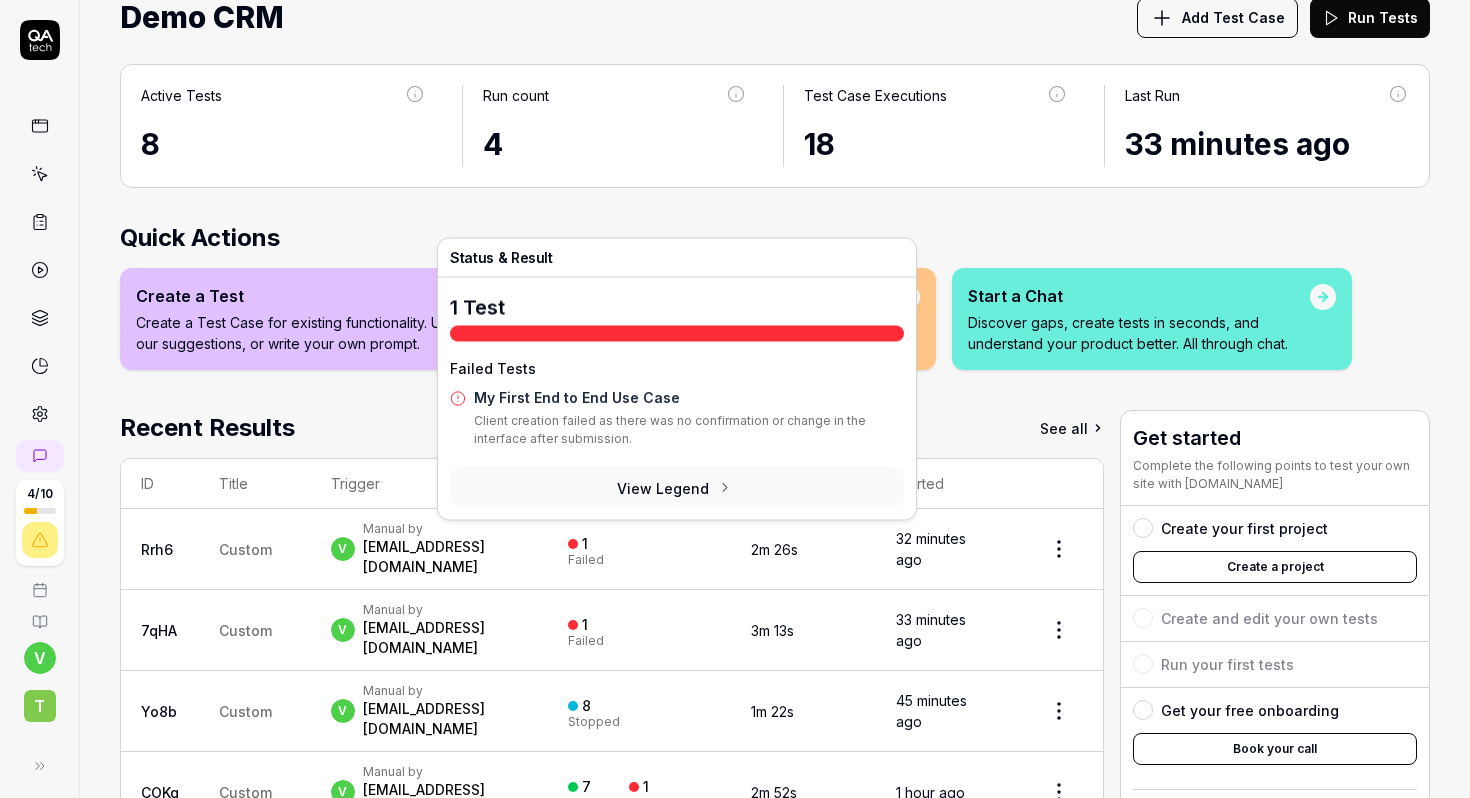 click on "[EMAIL_ADDRESS][DOMAIN_NAME]" at bounding box center (445, 638) 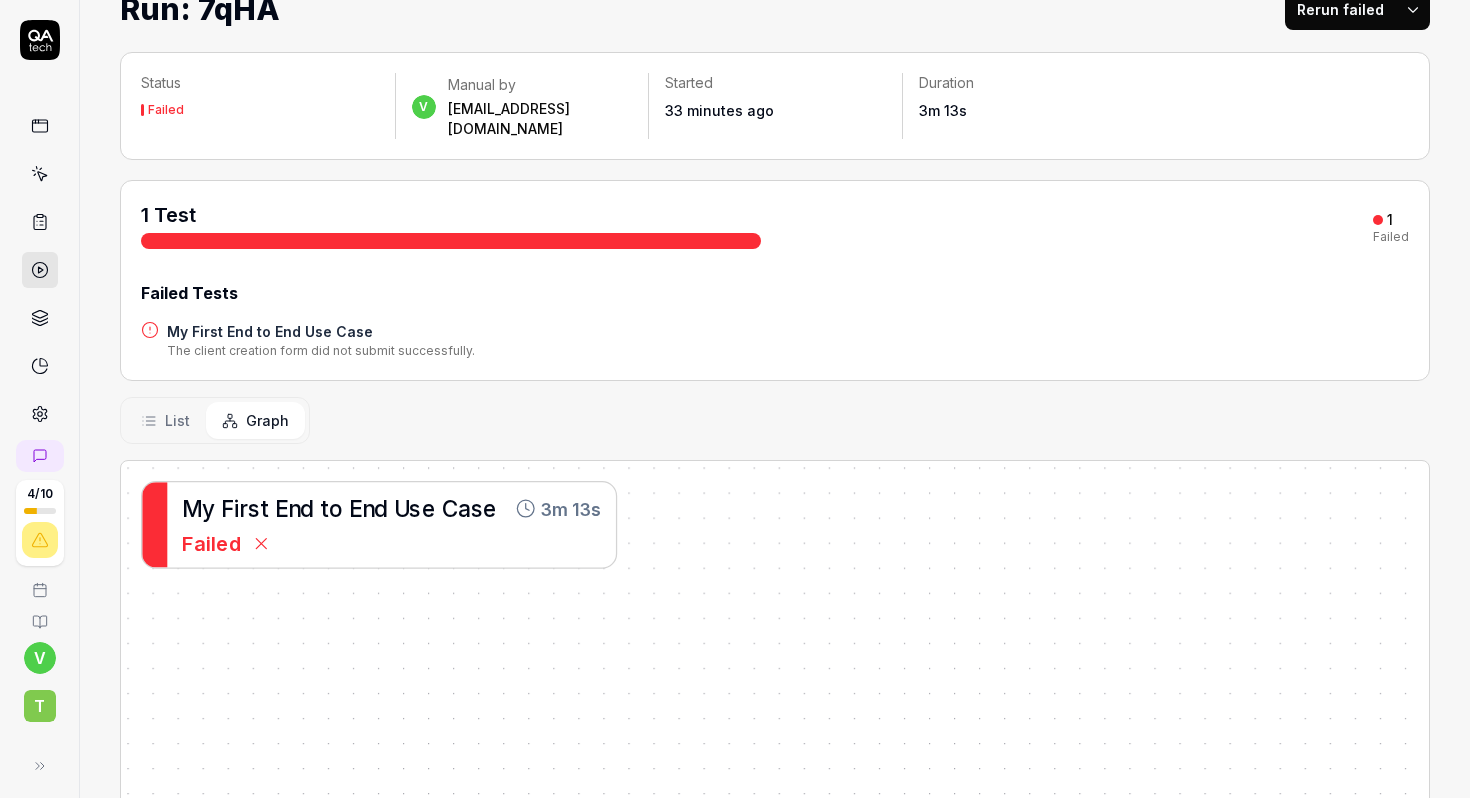 scroll, scrollTop: 85, scrollLeft: 0, axis: vertical 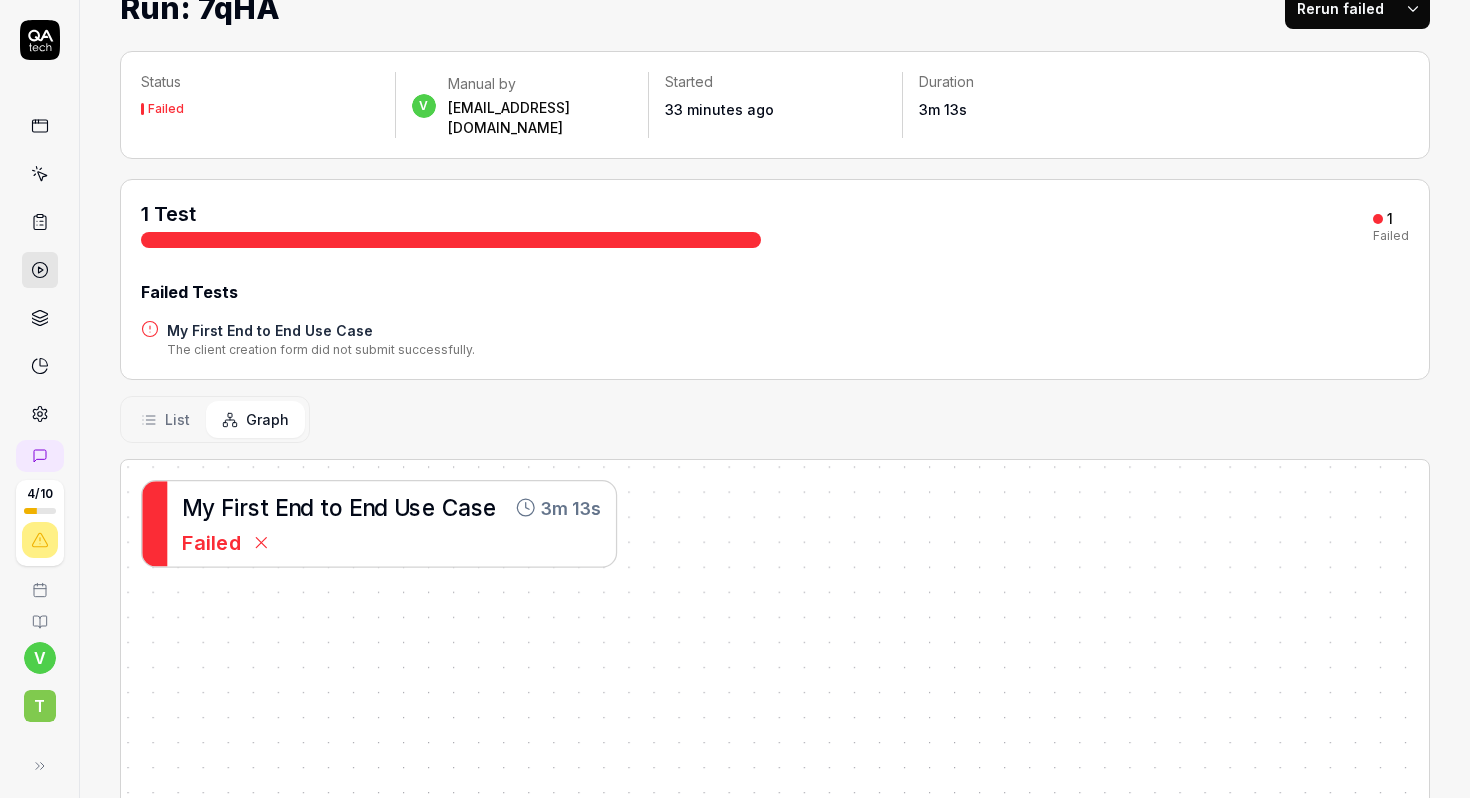 click on "n" at bounding box center (294, 507) 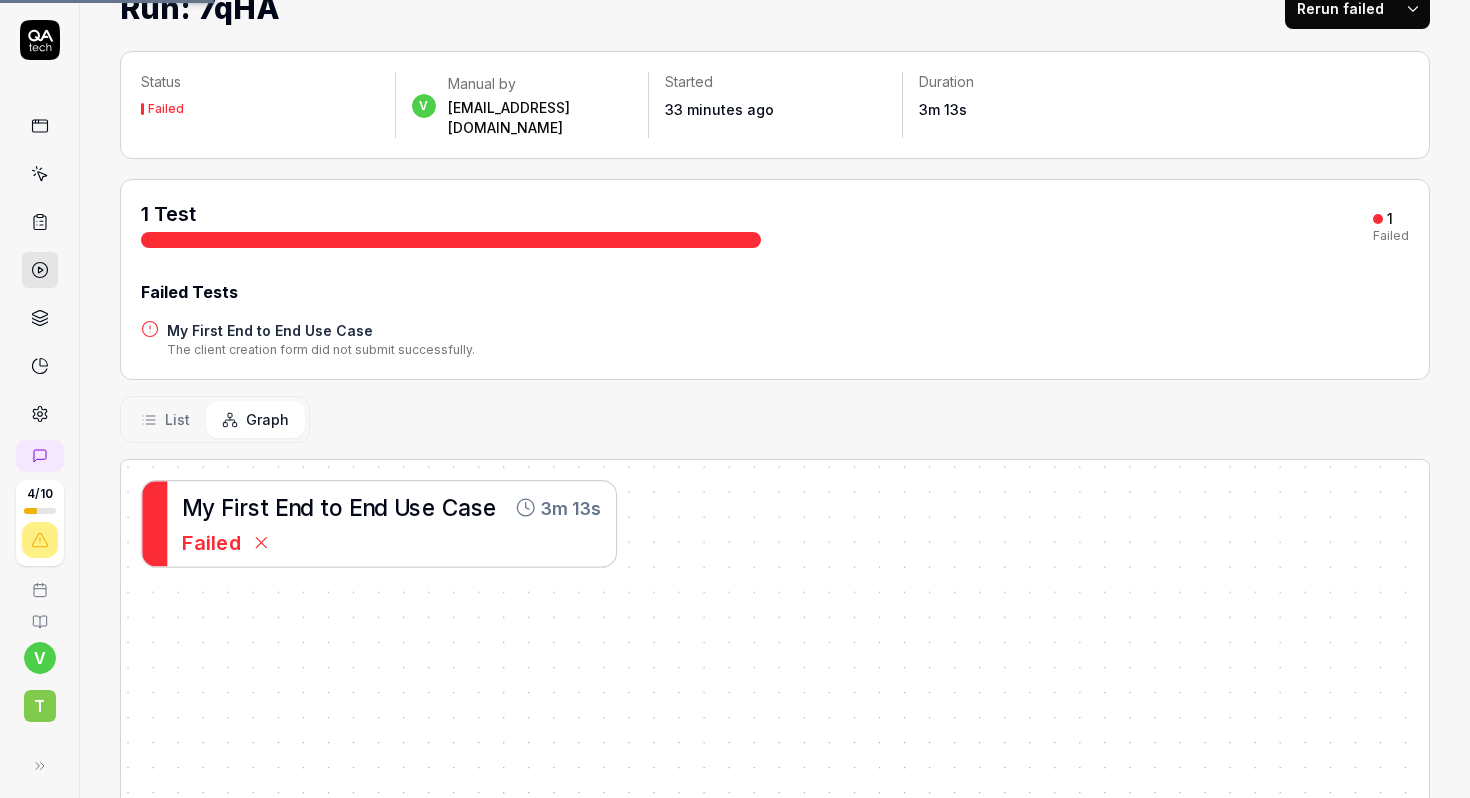scroll, scrollTop: 0, scrollLeft: 0, axis: both 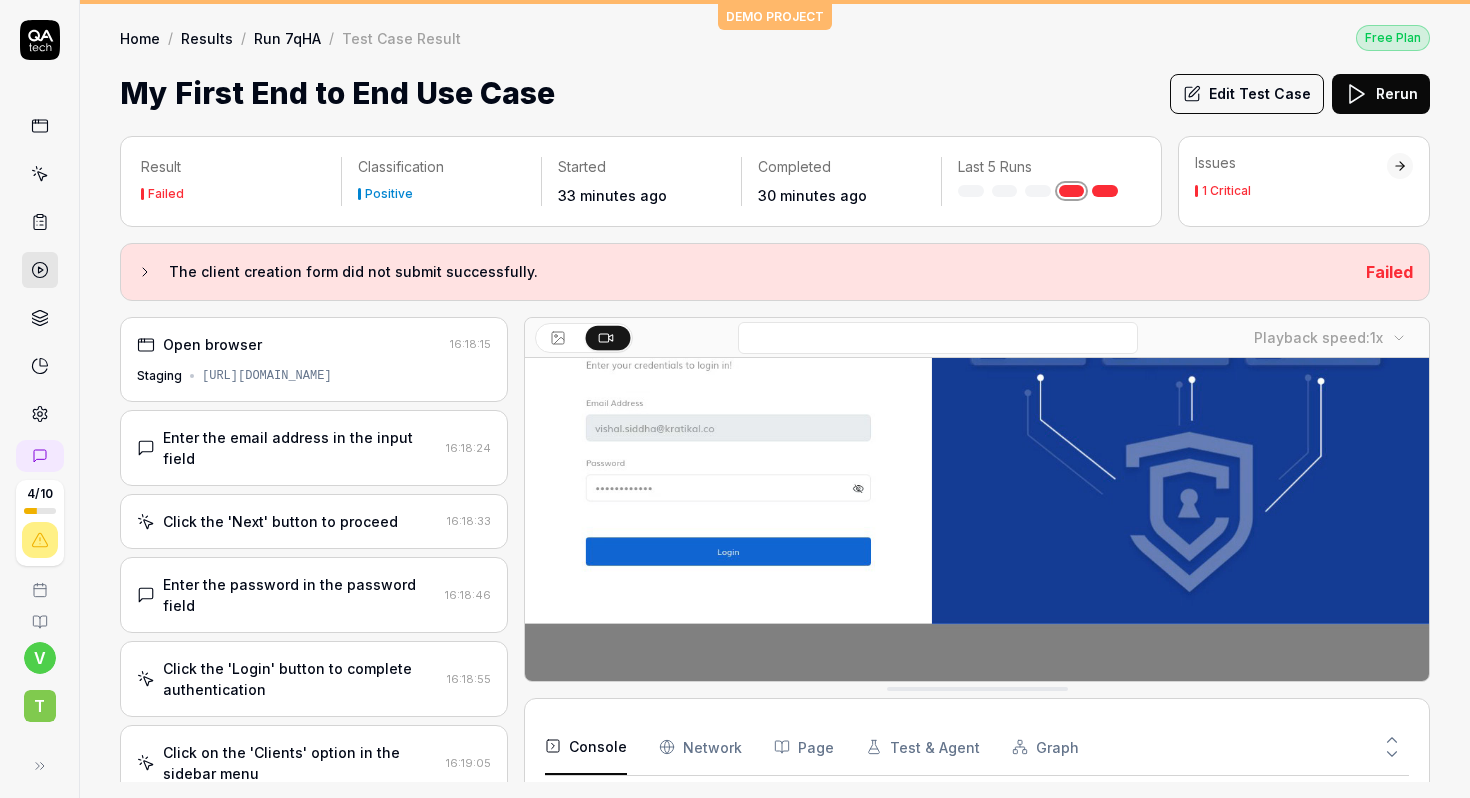 click on "Click the 'Next' button to proceed 16:18:33" at bounding box center (314, 521) 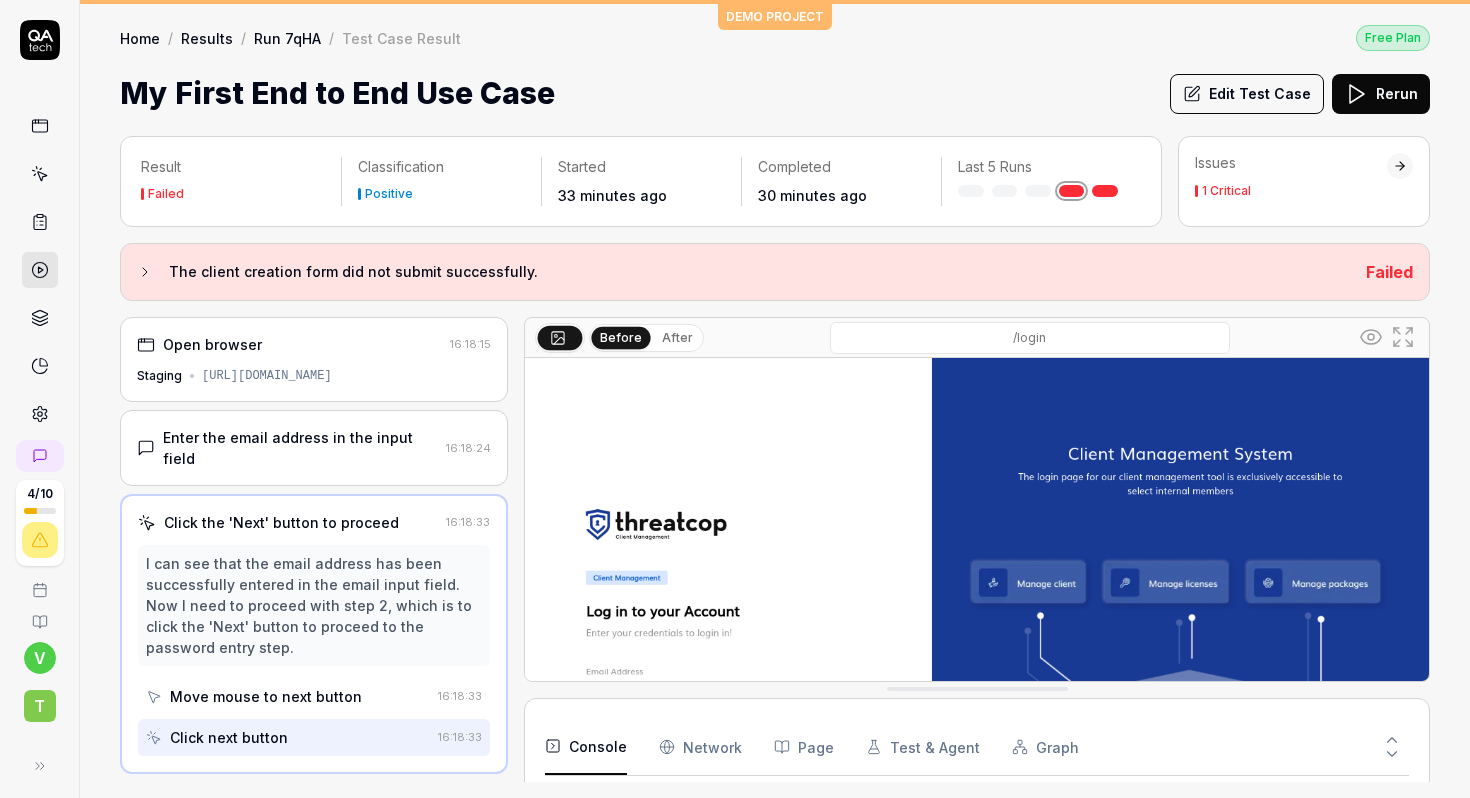 click on "Enter the email address in the input field" at bounding box center [300, 448] 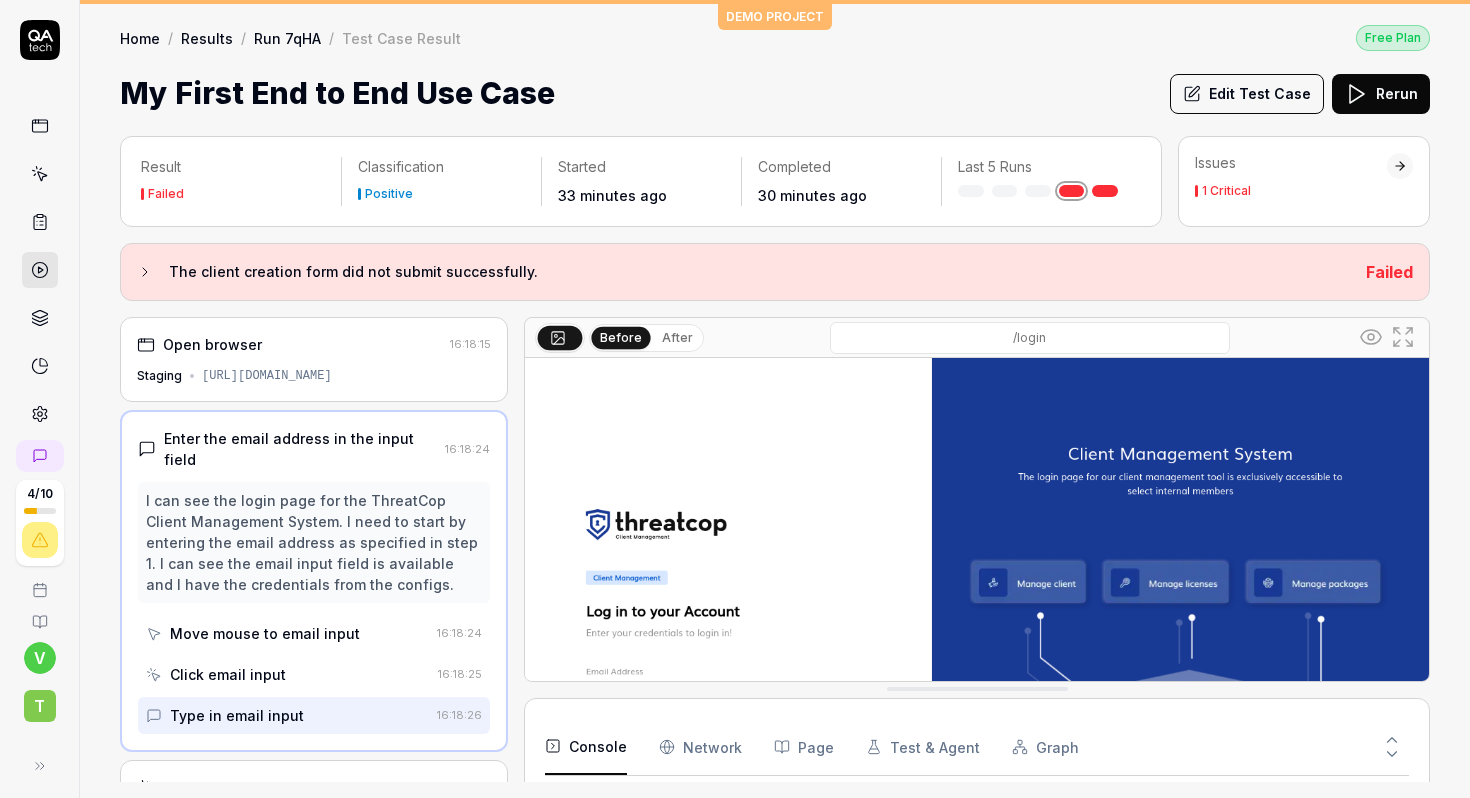 click on "Edit Test Case" at bounding box center [1247, 94] 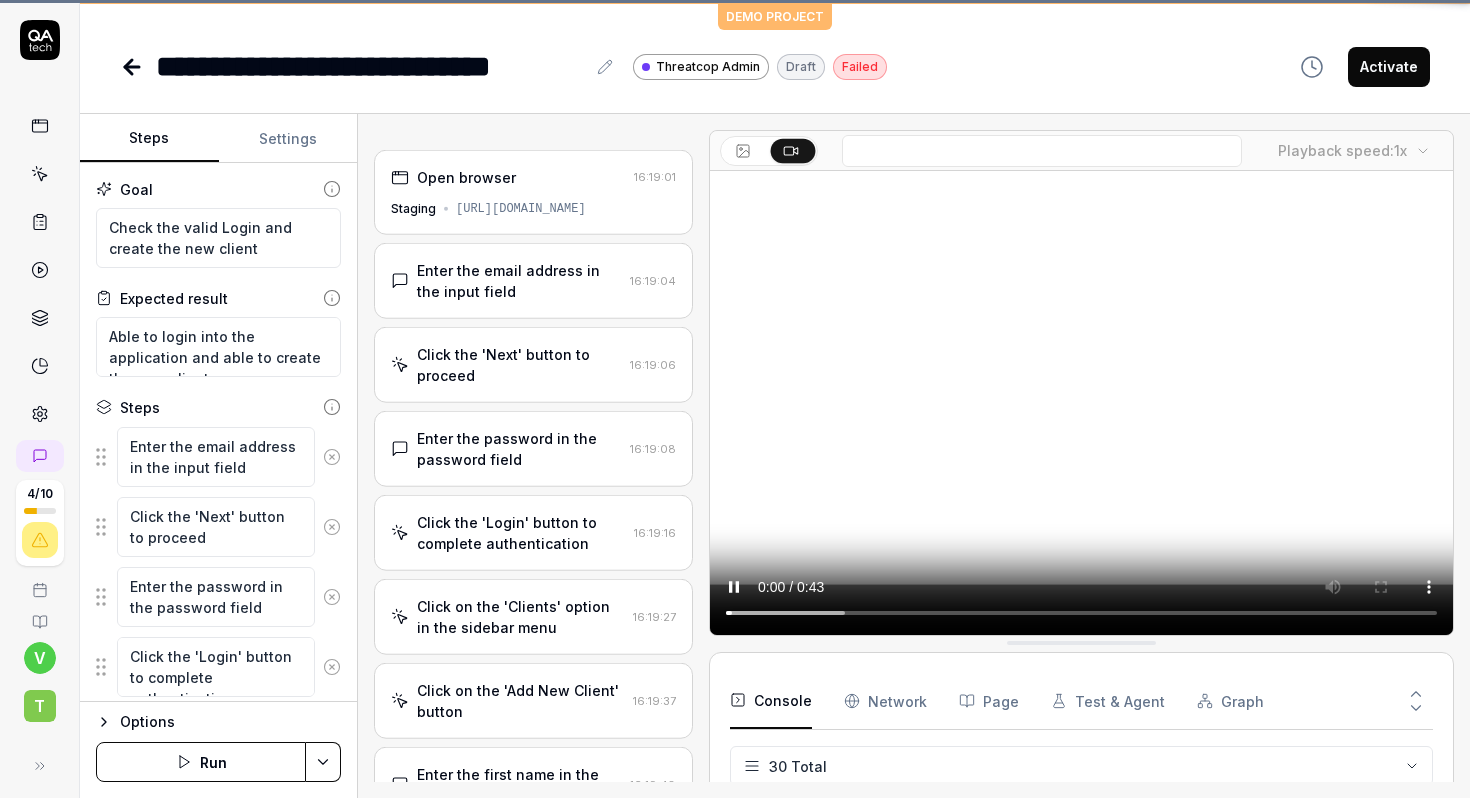 scroll, scrollTop: 175, scrollLeft: 0, axis: vertical 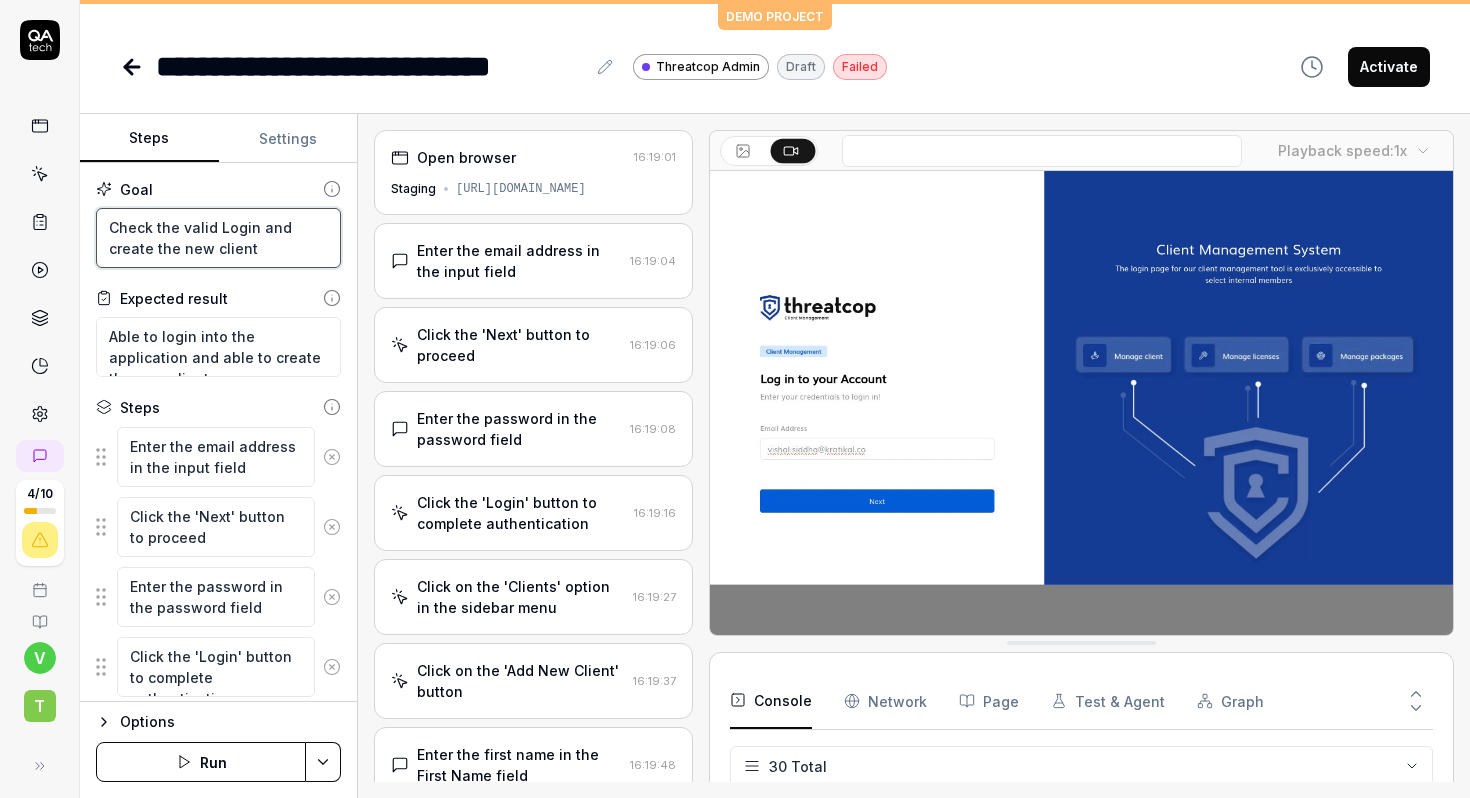 drag, startPoint x: 108, startPoint y: 224, endPoint x: 240, endPoint y: 244, distance: 133.50656 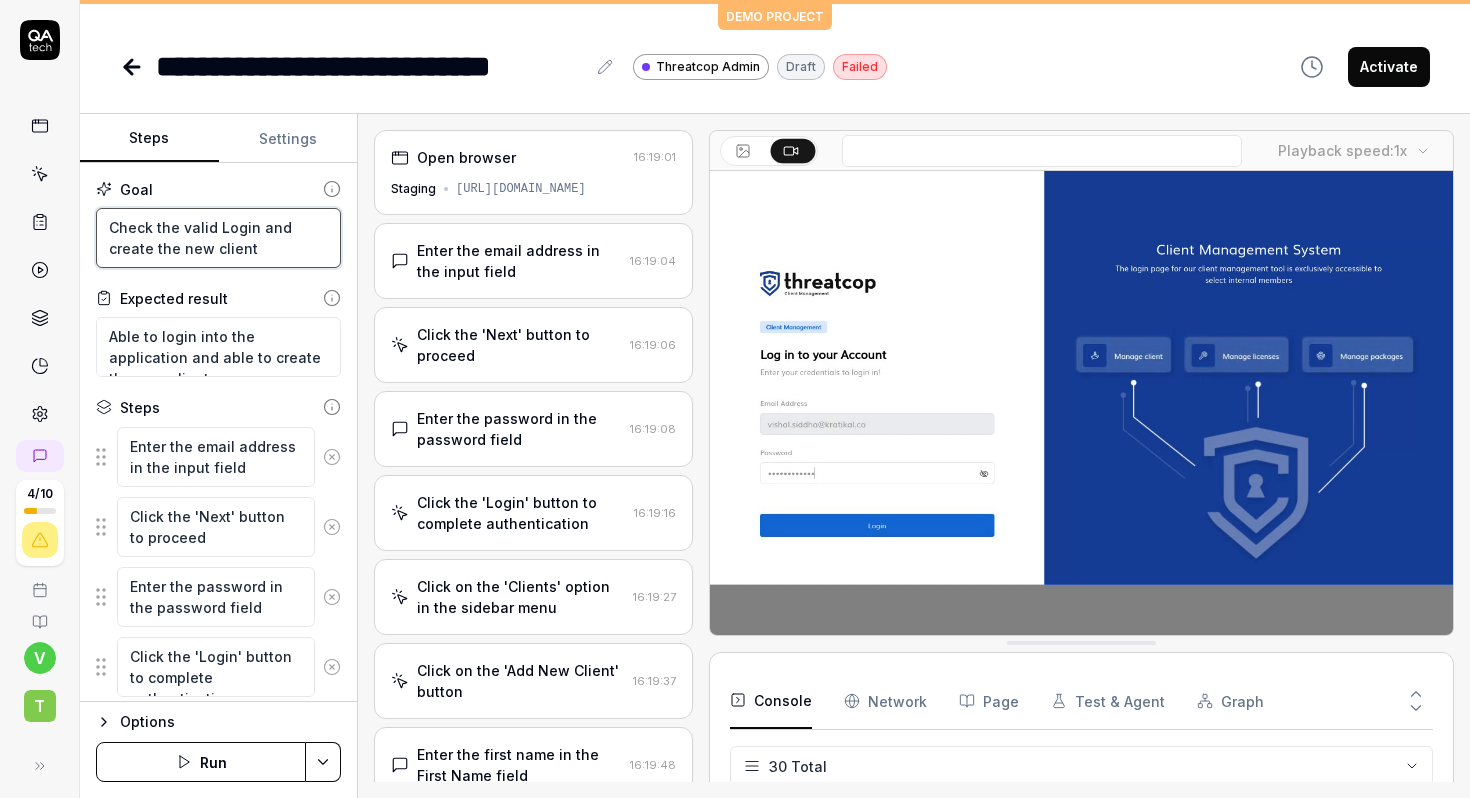 click on "Check the valid Login and create the new client" at bounding box center [218, 238] 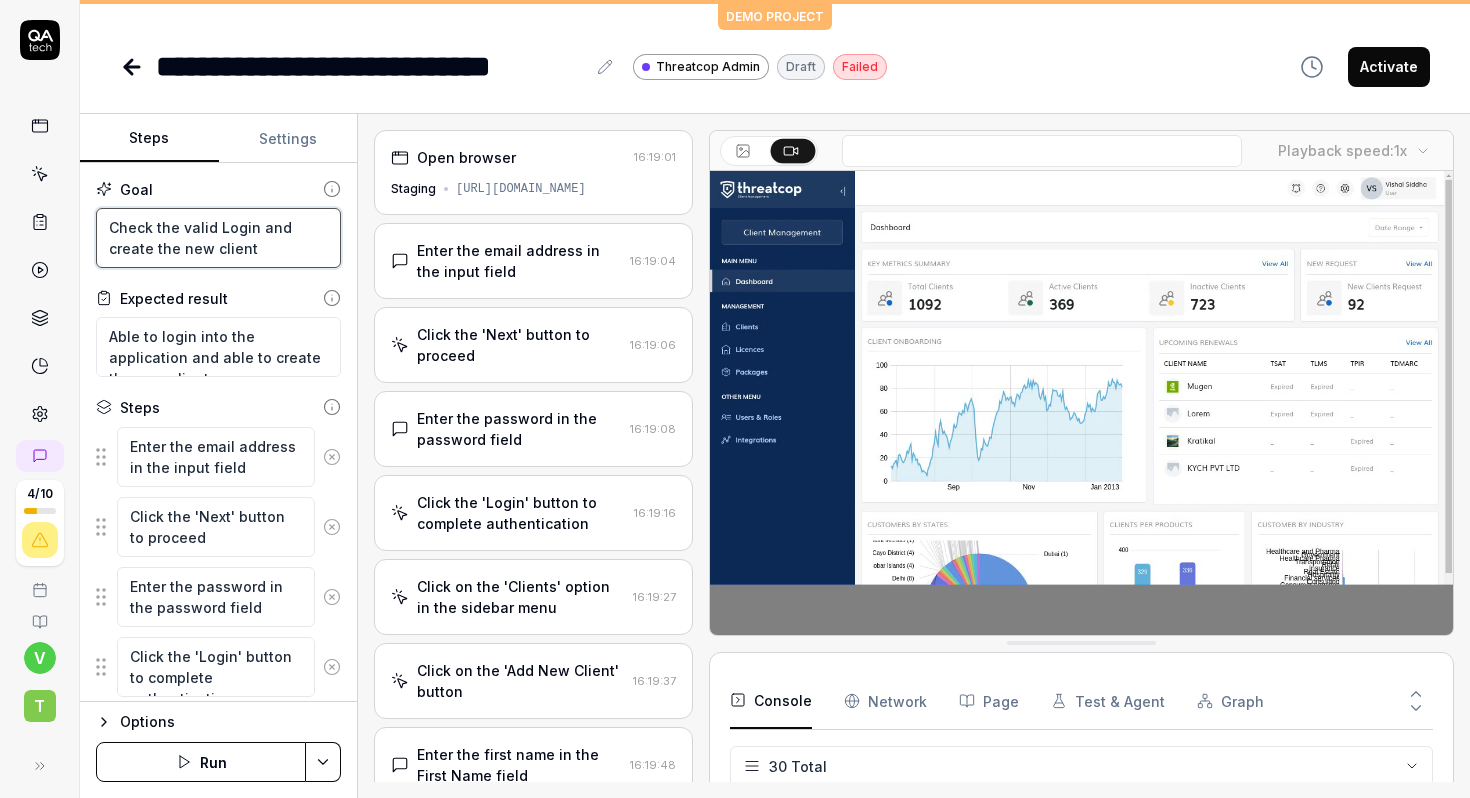 click on "Check the valid Login and create the new client" at bounding box center [218, 238] 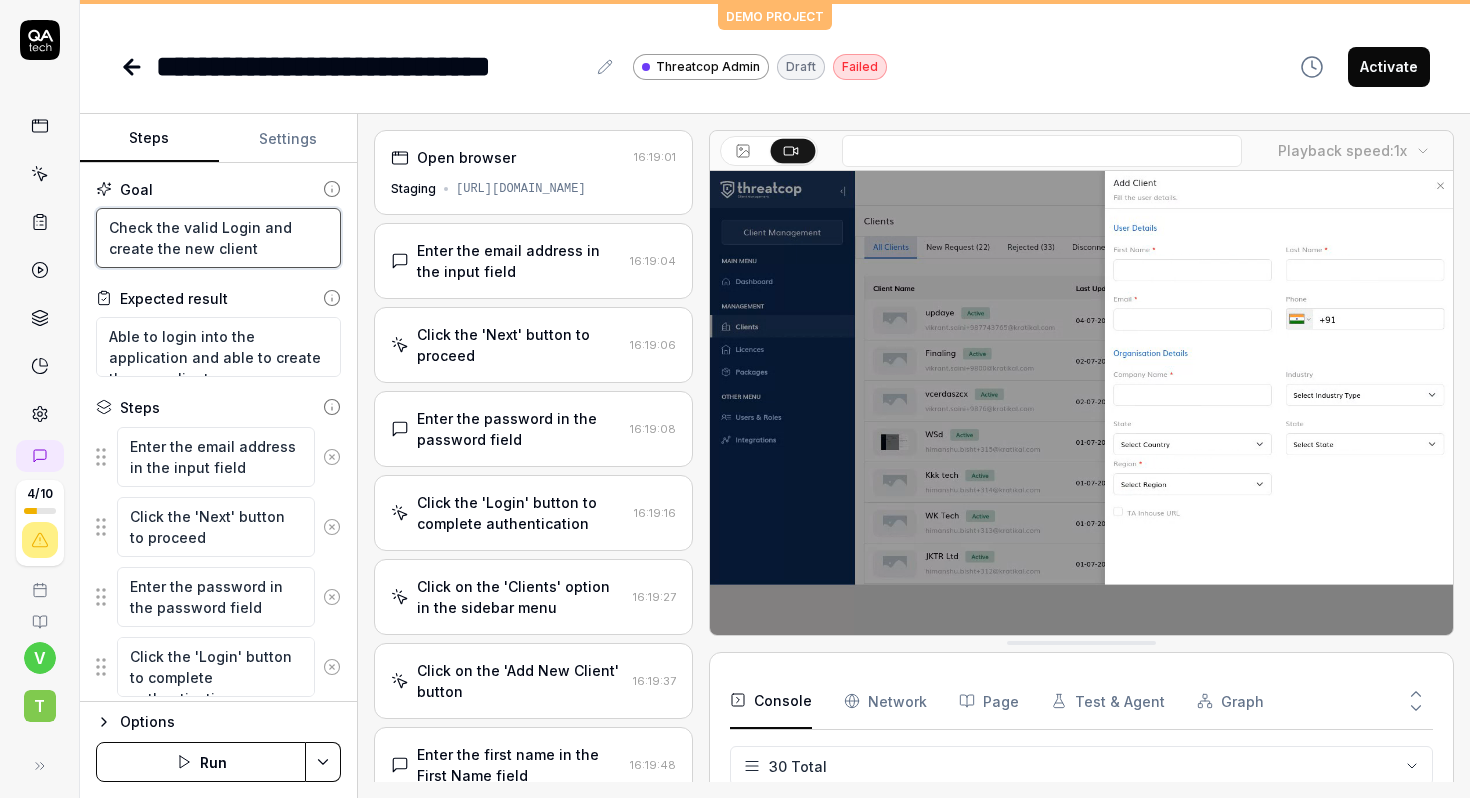 drag, startPoint x: 204, startPoint y: 249, endPoint x: 108, endPoint y: 231, distance: 97.67292 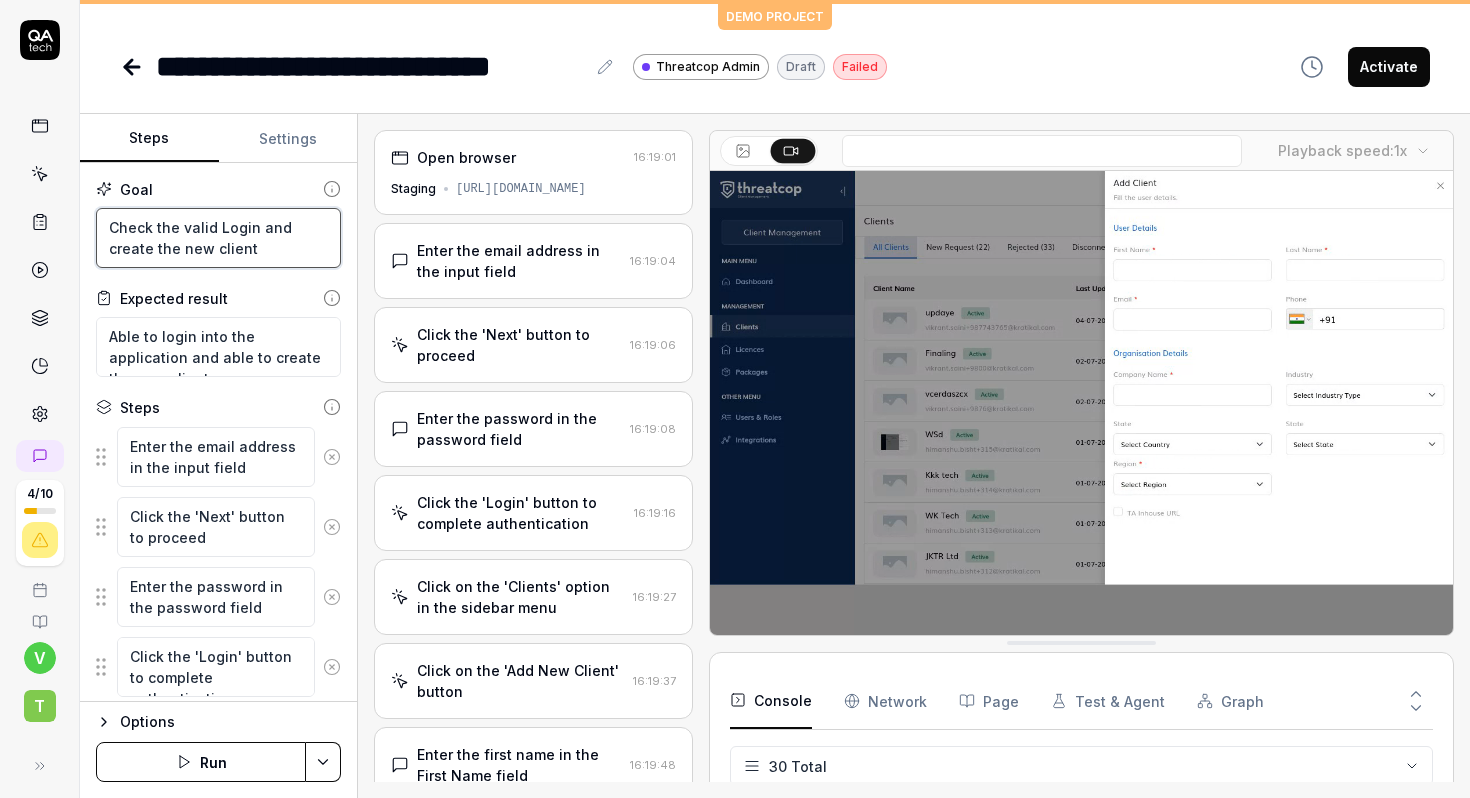 click on "Check the valid Login and create the new client" at bounding box center [218, 238] 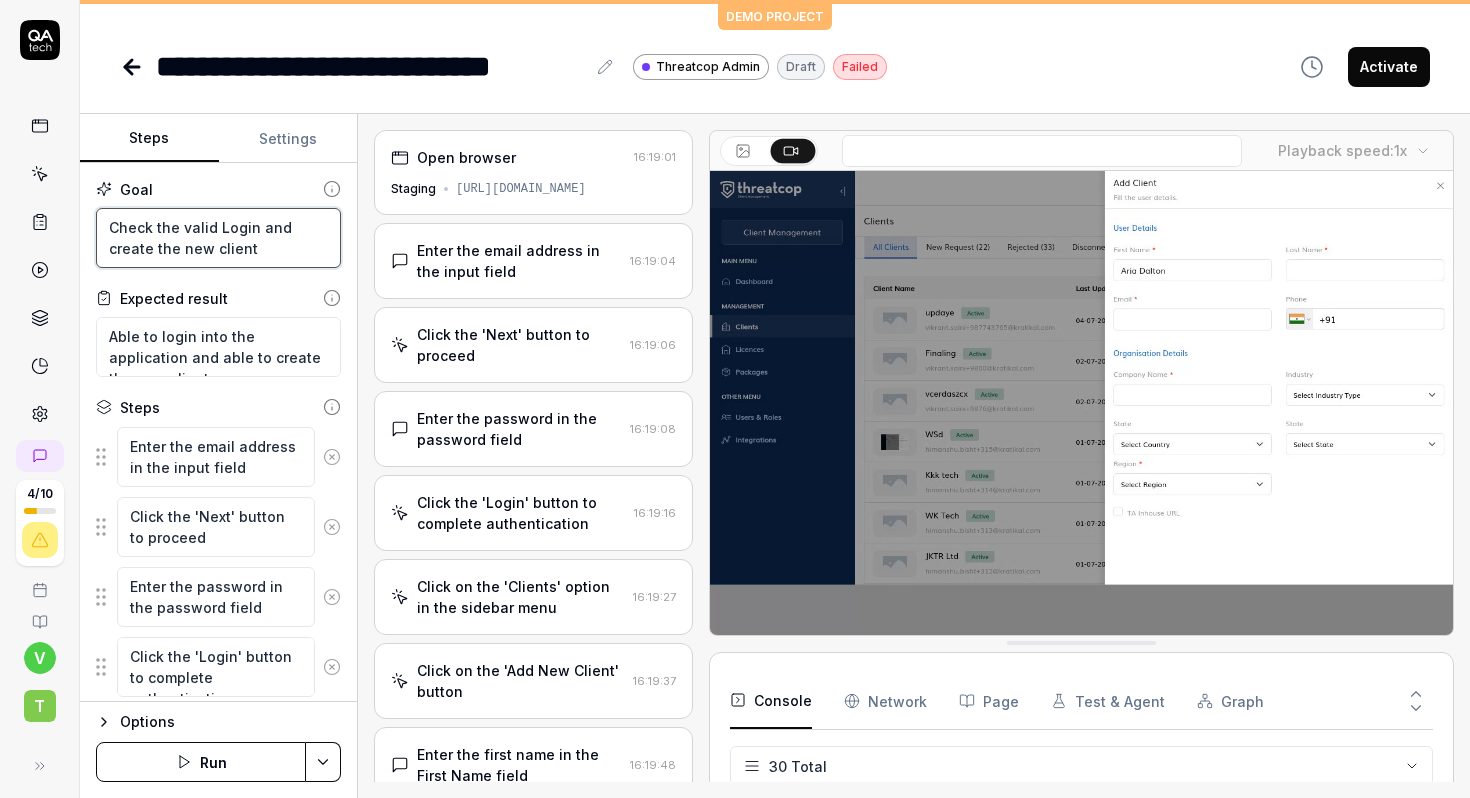 click on "Check the valid Login and create the new client" at bounding box center [218, 238] 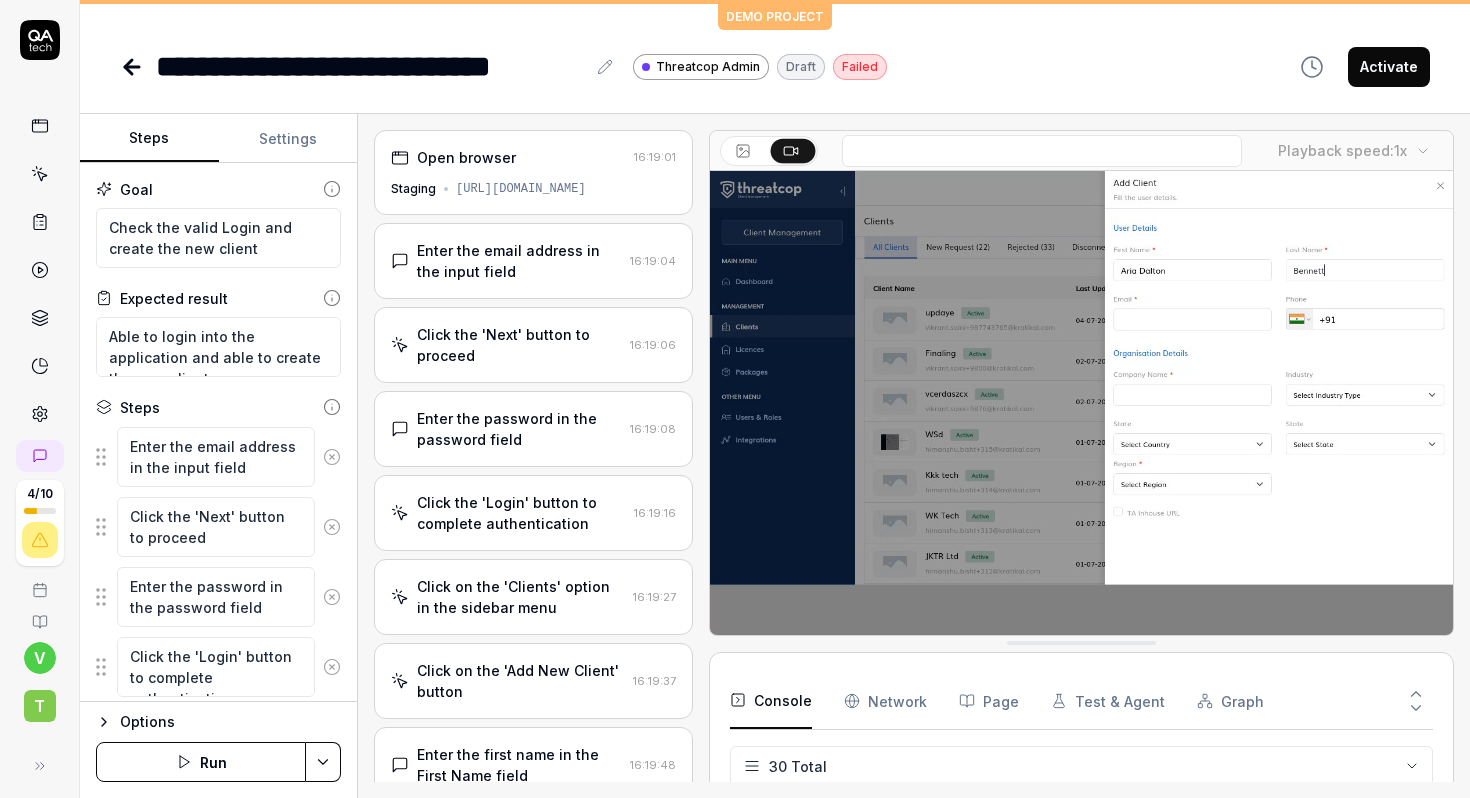 click on "Enter the email address in the input field" at bounding box center [519, 261] 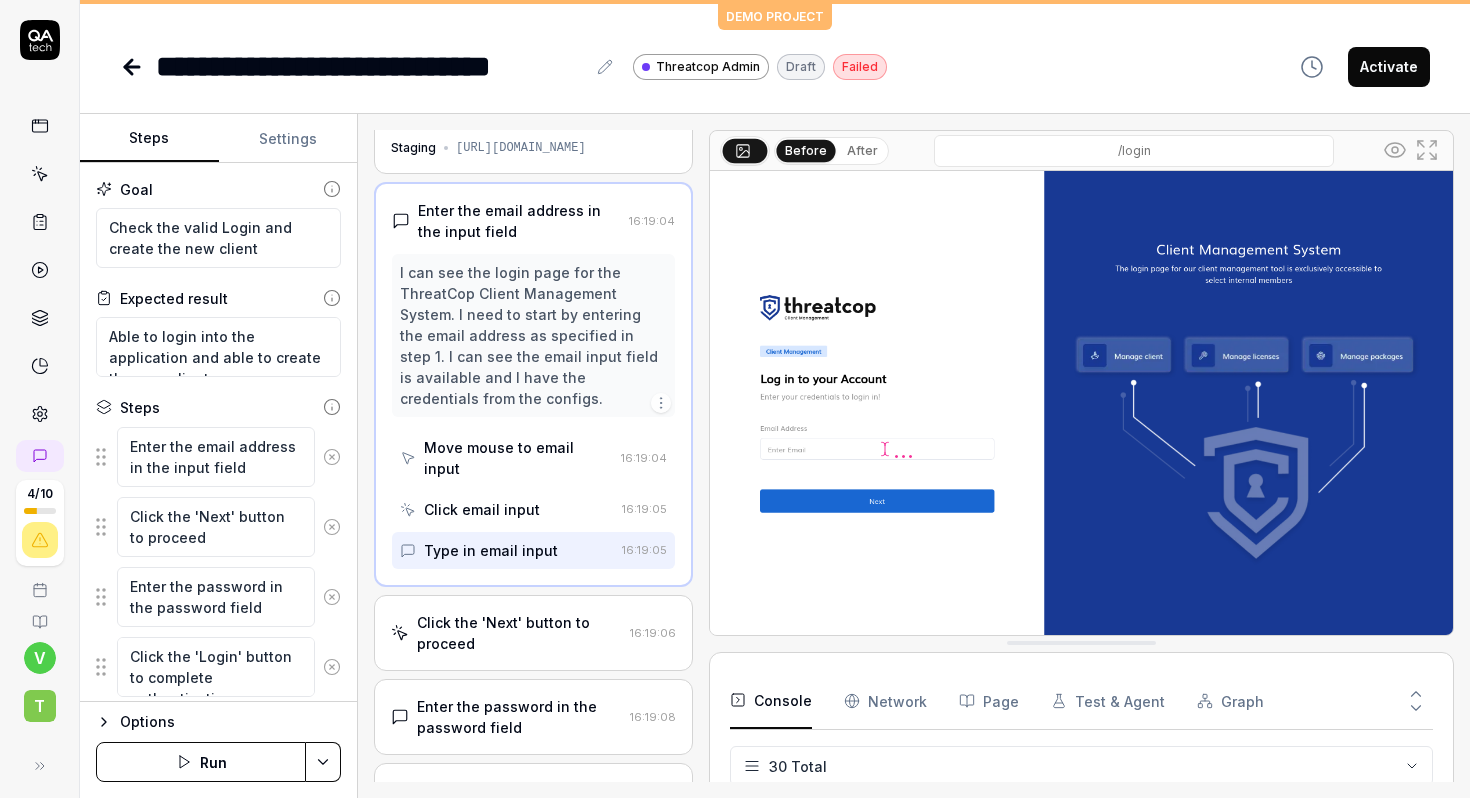 scroll, scrollTop: 39, scrollLeft: 0, axis: vertical 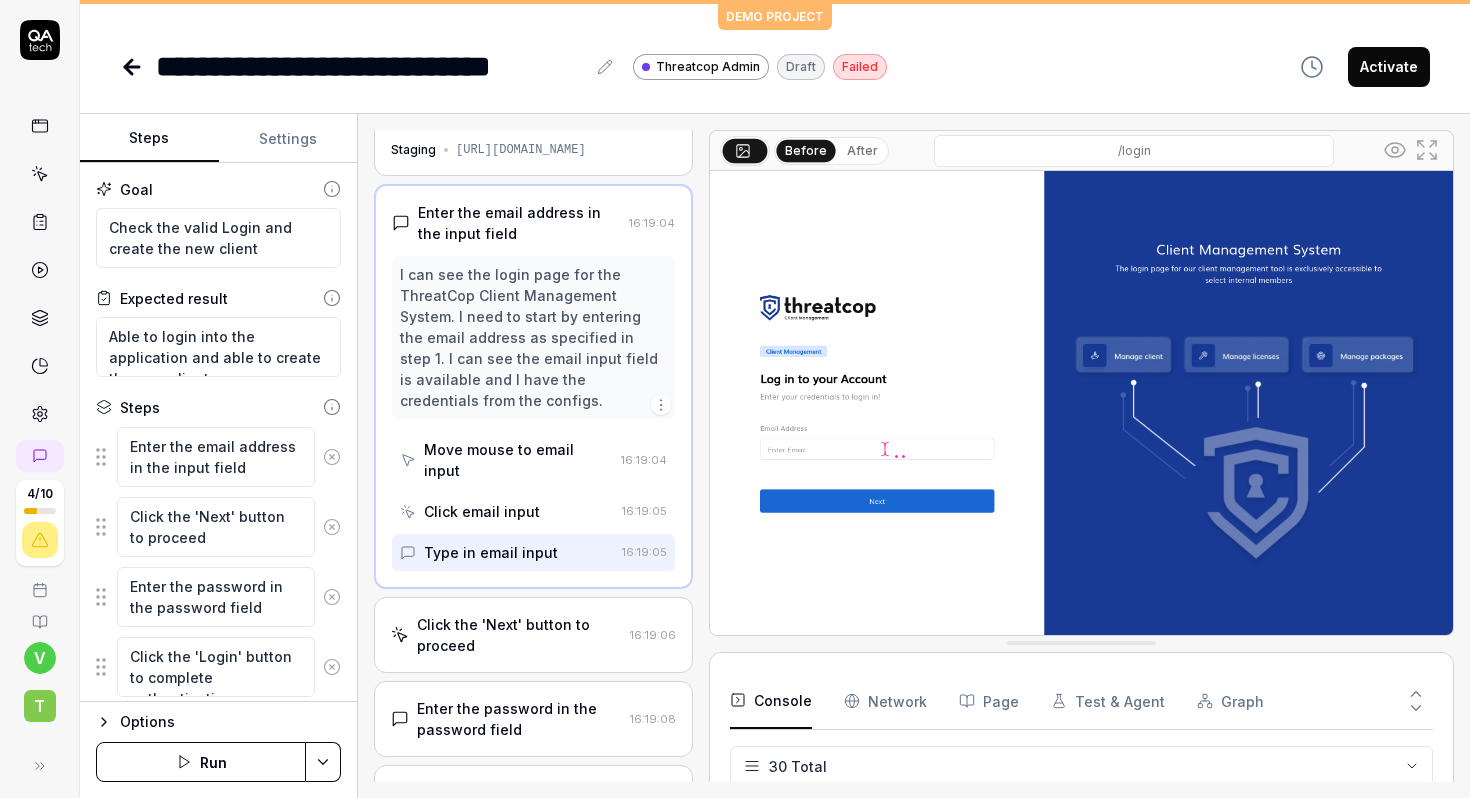 click on "Click the 'Next' button to proceed" at bounding box center (519, 635) 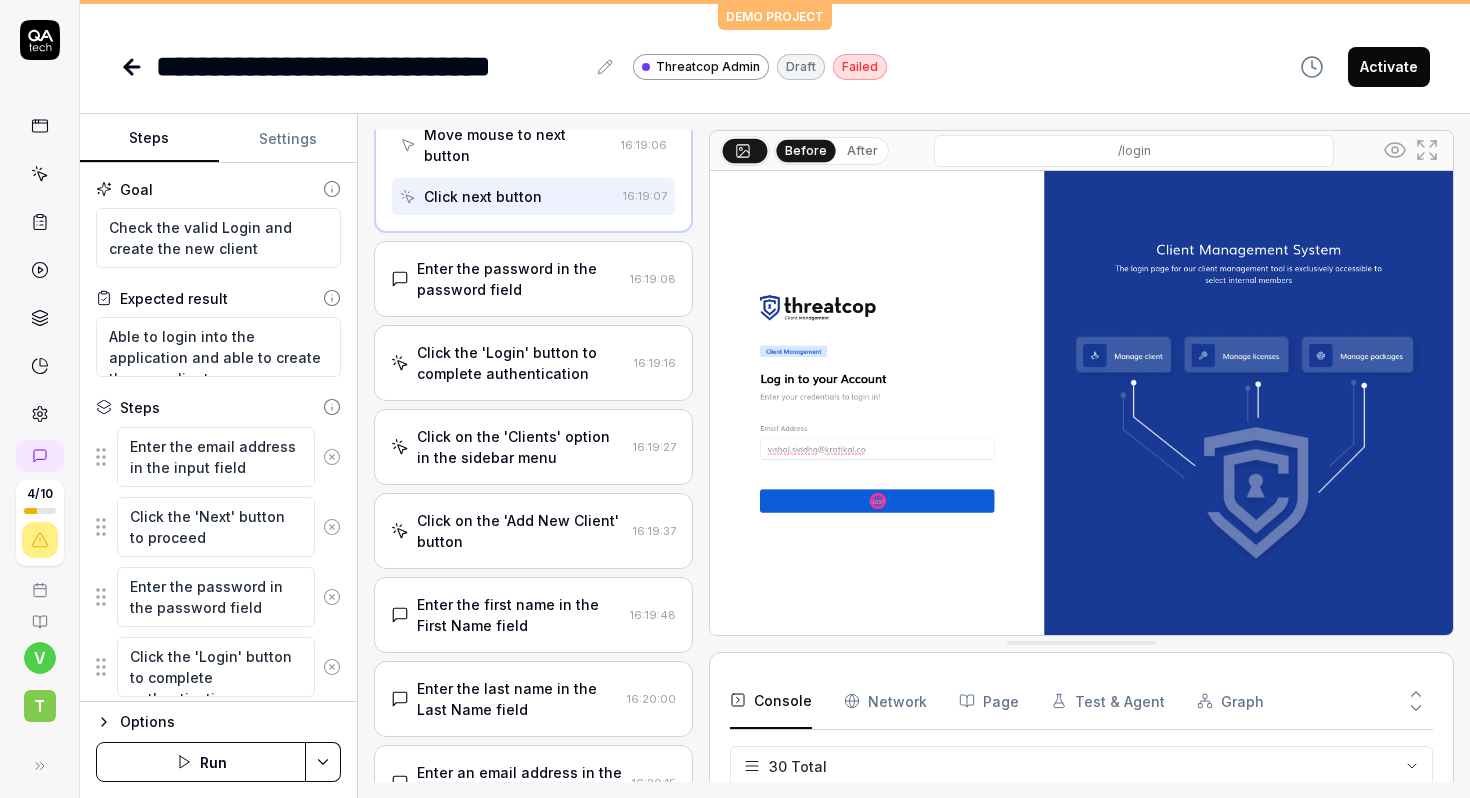 scroll, scrollTop: 498, scrollLeft: 0, axis: vertical 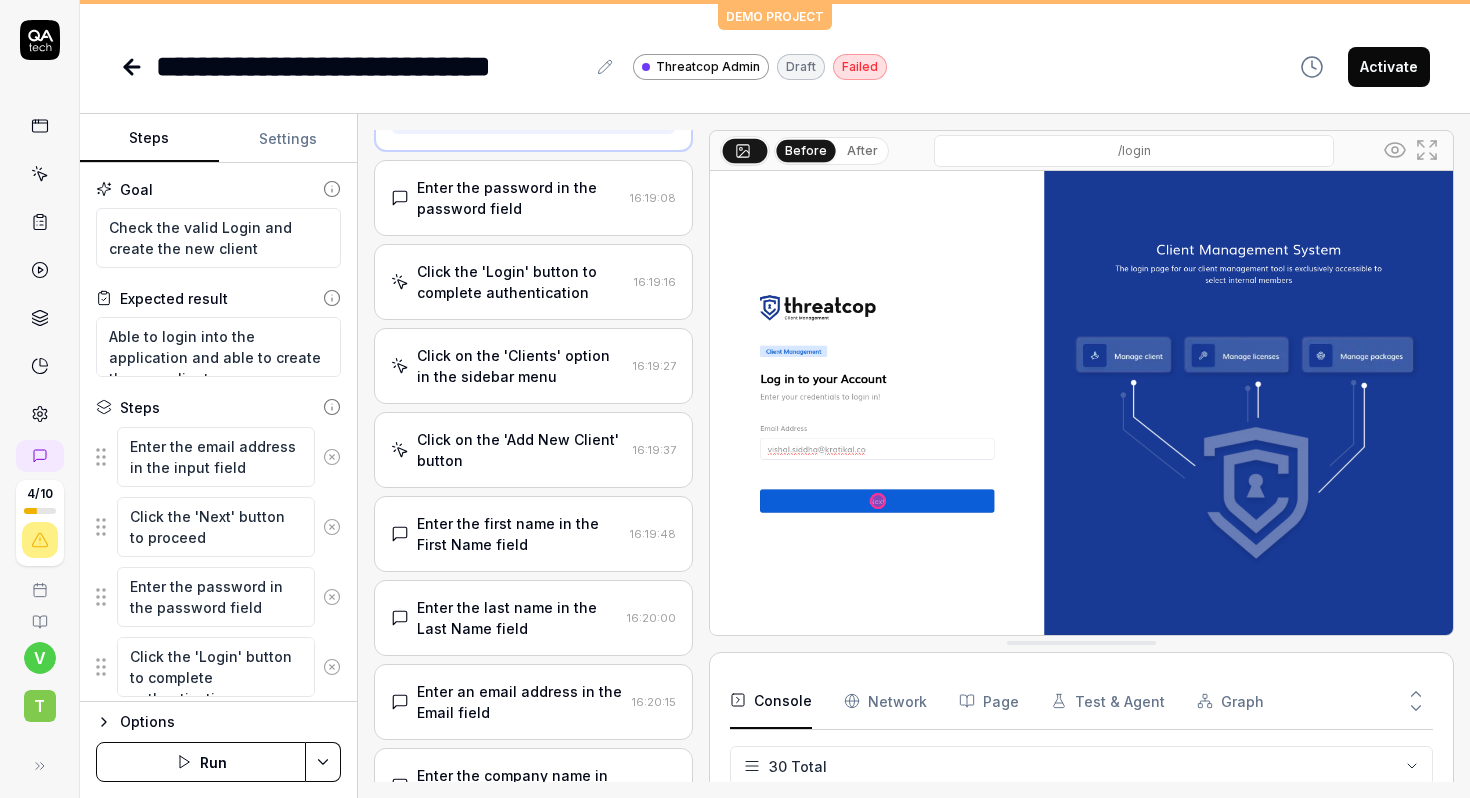 click on "Click the 'Login' button to complete authentication" at bounding box center [521, 282] 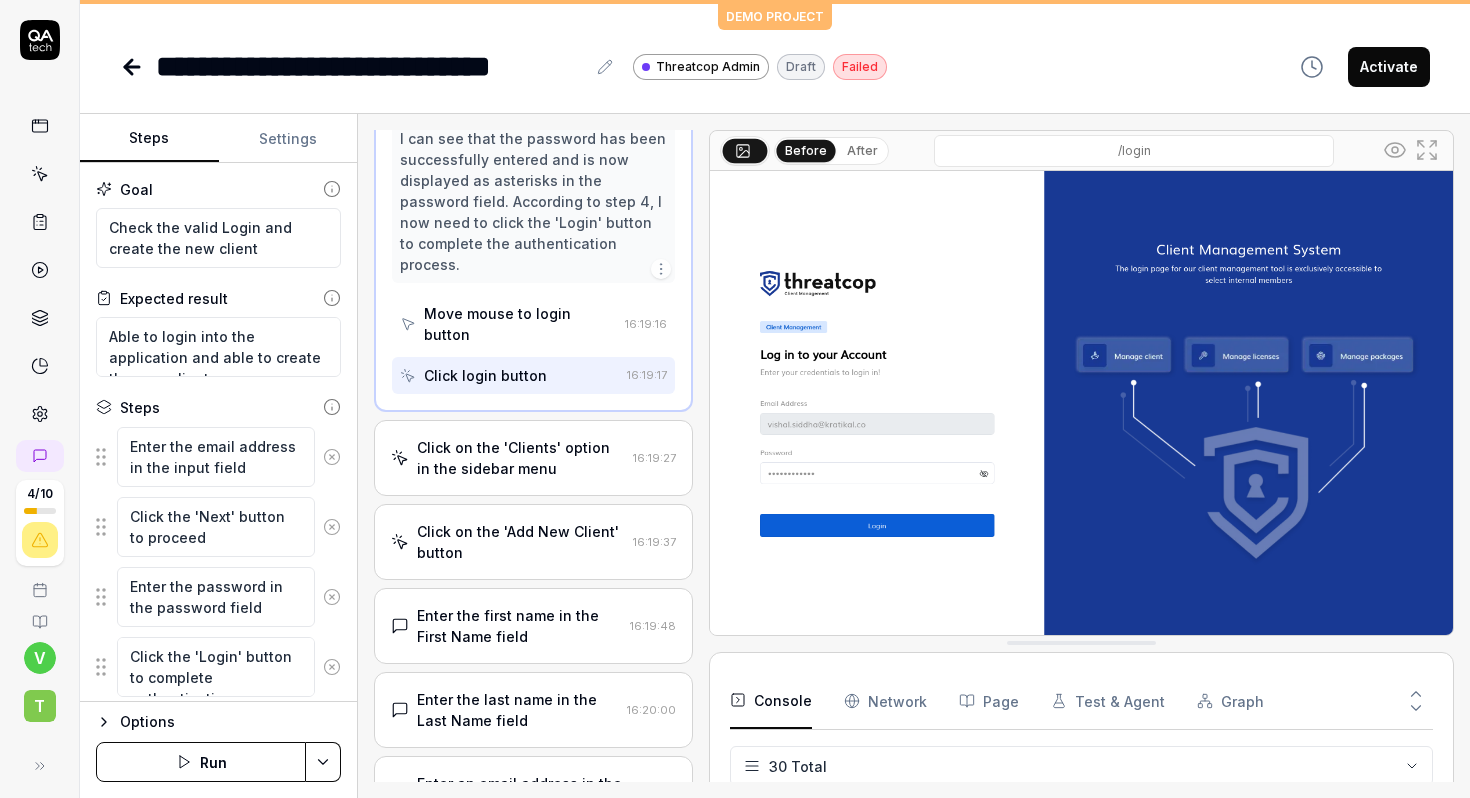 click on "Click on the 'Clients' option in the sidebar menu" at bounding box center (521, 458) 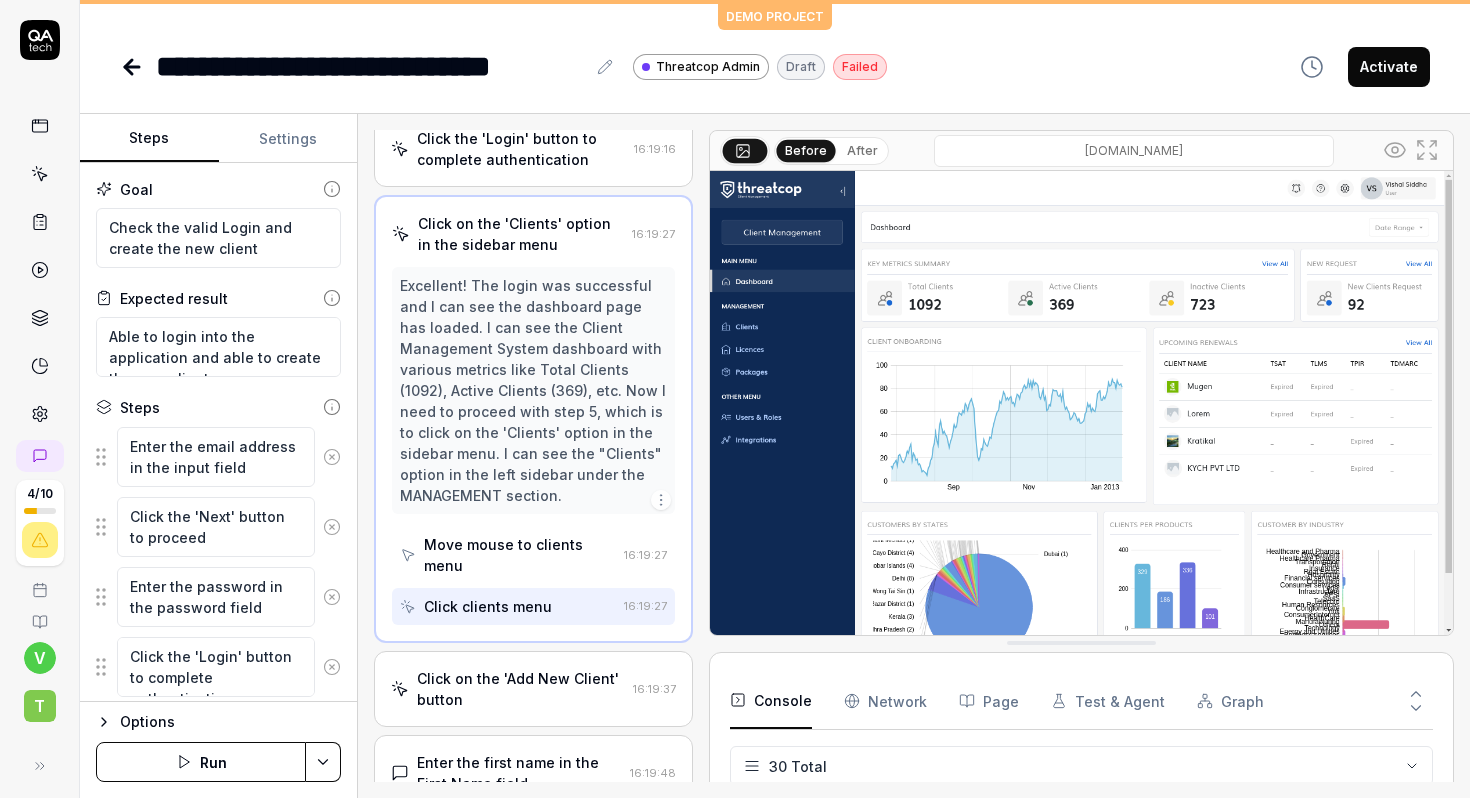 scroll, scrollTop: 366, scrollLeft: 0, axis: vertical 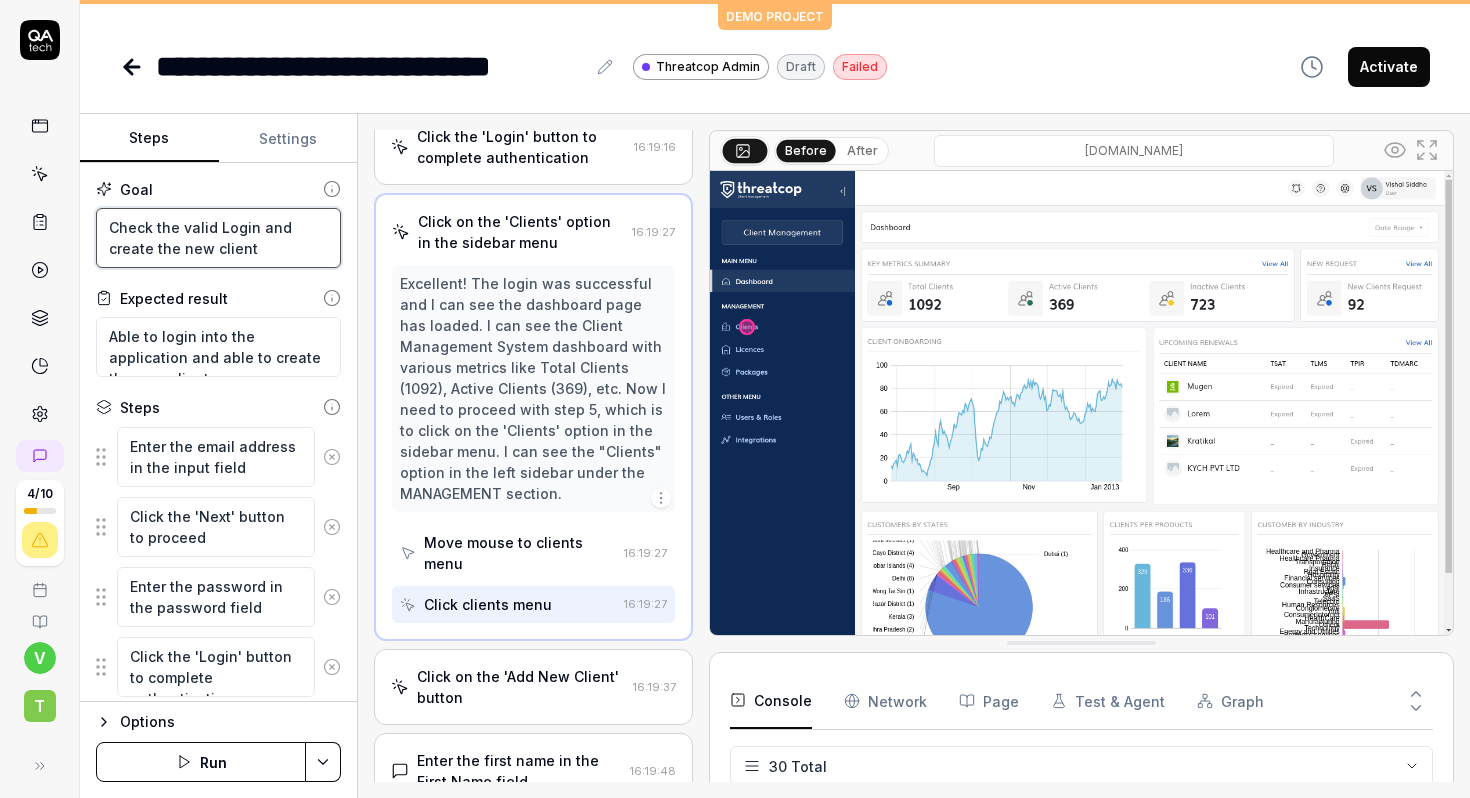 click on "Check the valid Login and create the new client" at bounding box center [218, 238] 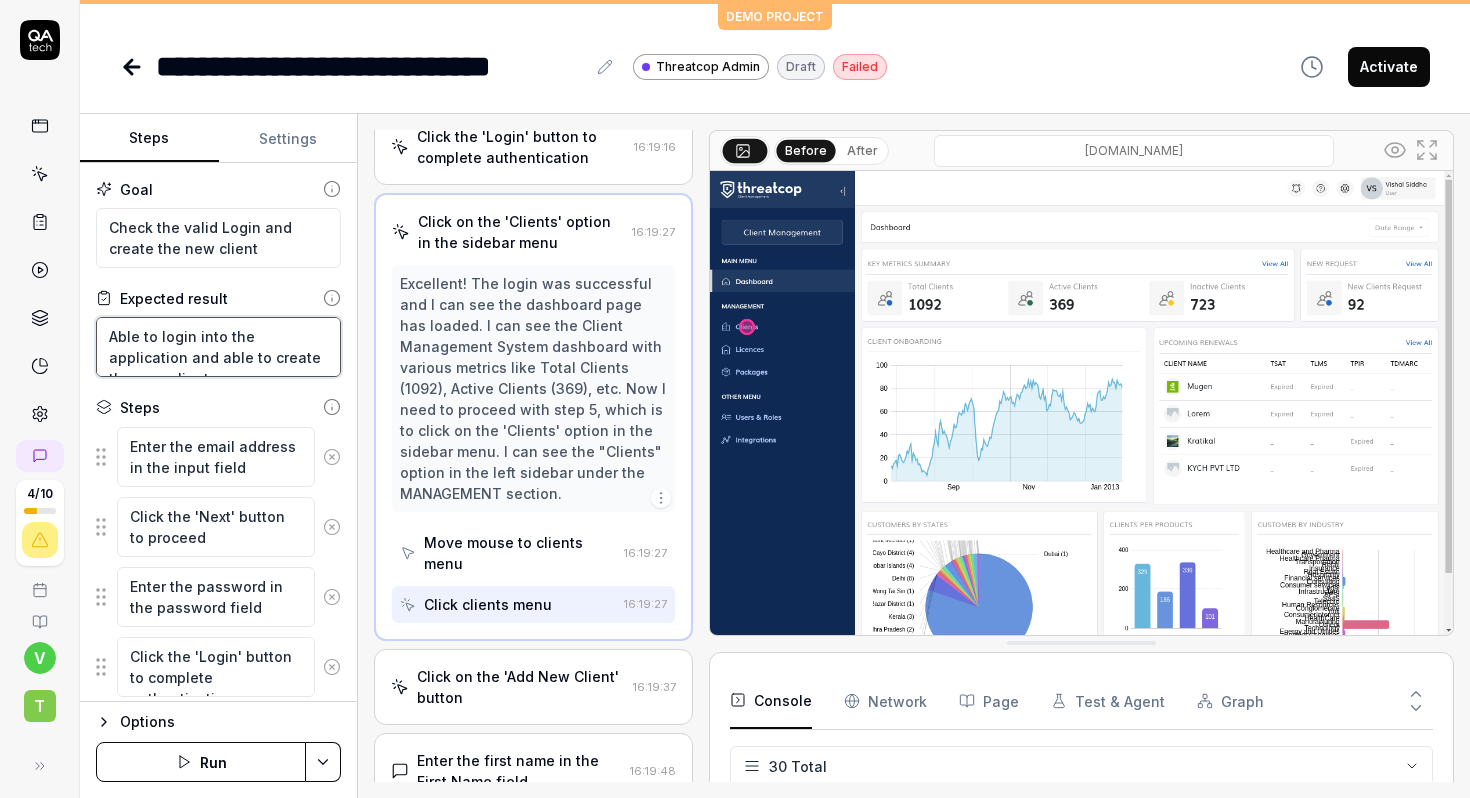 click on "Able to login into the application and able to create the new client" at bounding box center (218, 347) 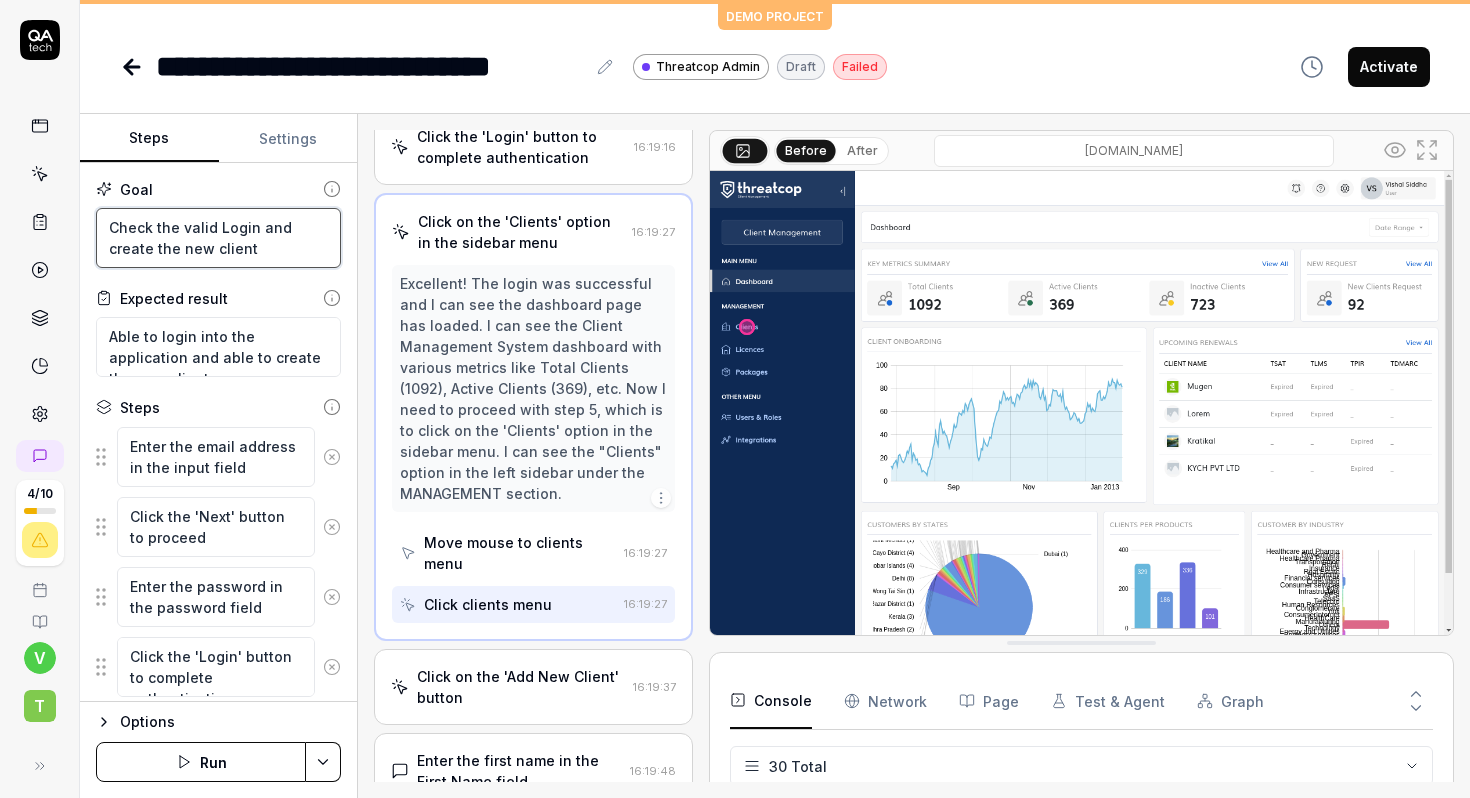 click on "Check the valid Login and create the new client" at bounding box center [218, 238] 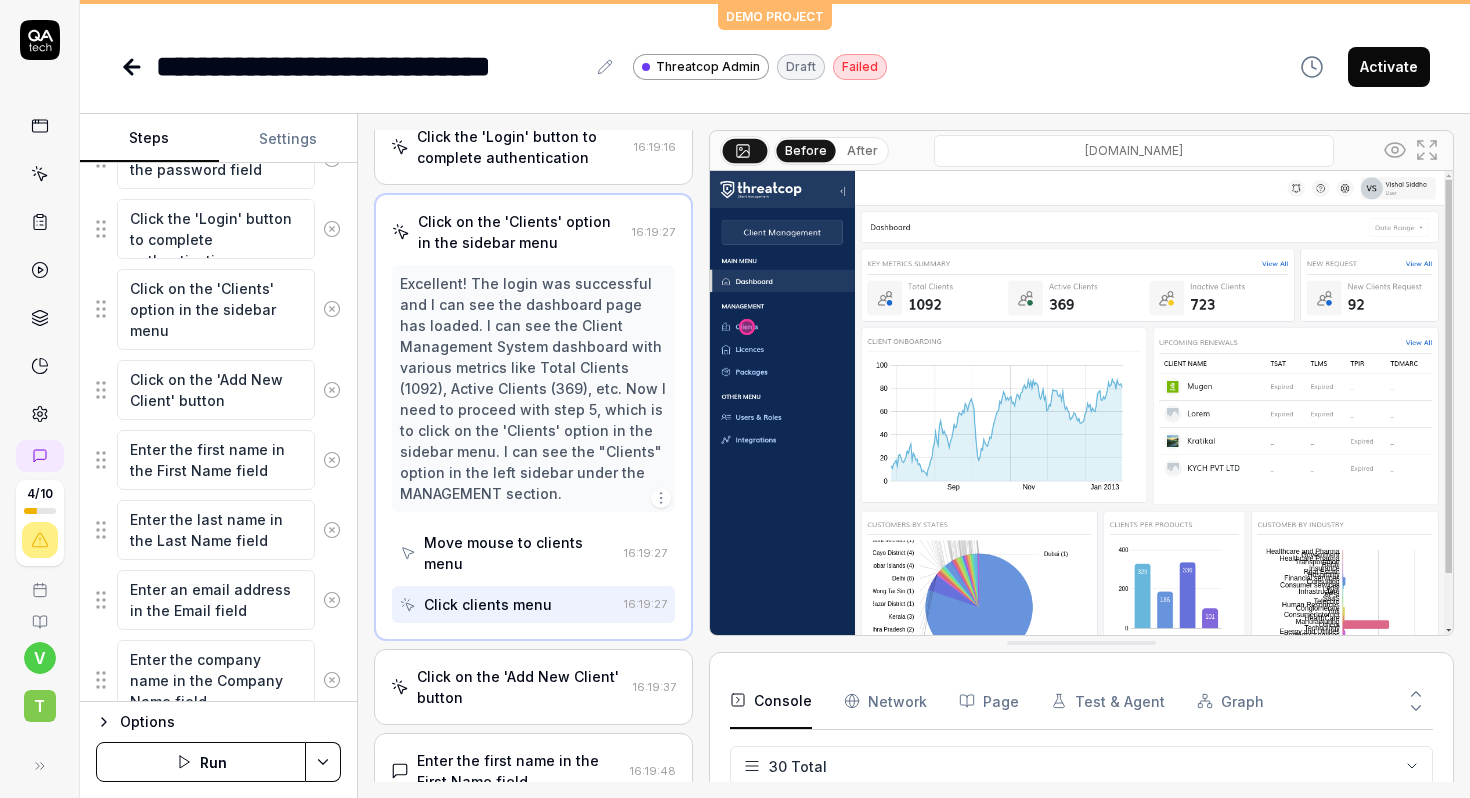scroll, scrollTop: 441, scrollLeft: 0, axis: vertical 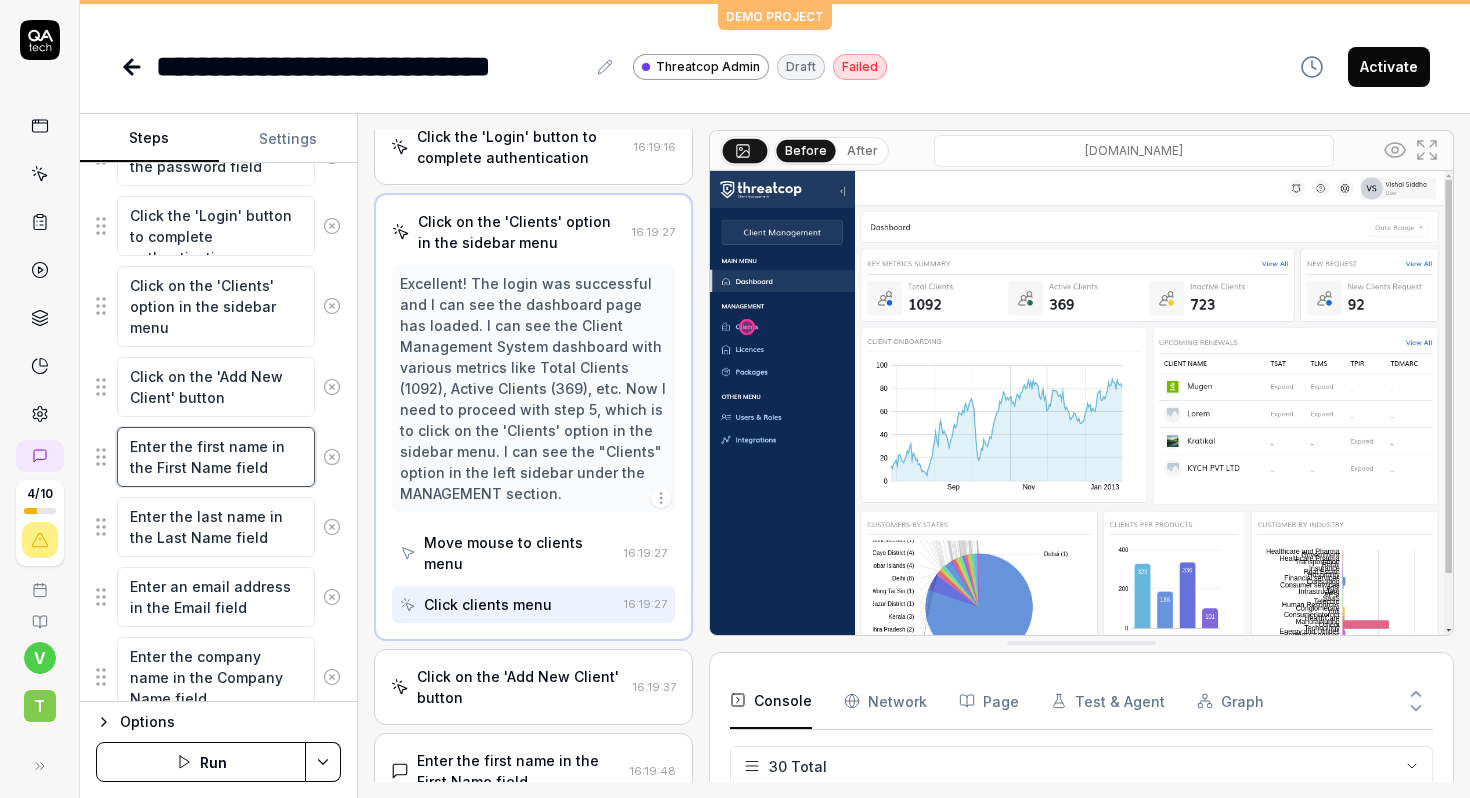 click on "Enter the first name in the First Name field" at bounding box center [216, 457] 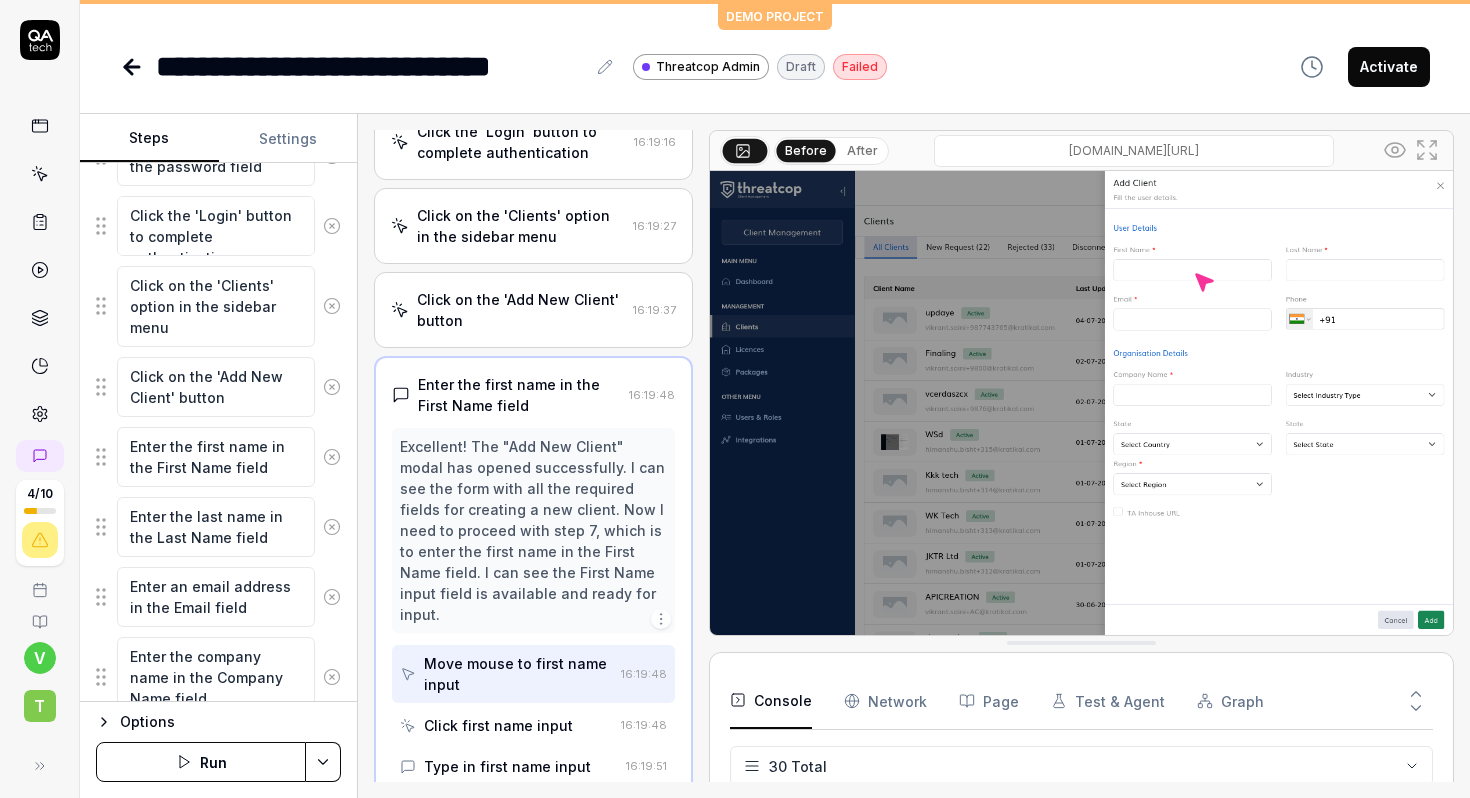 click on "After" at bounding box center [862, 151] 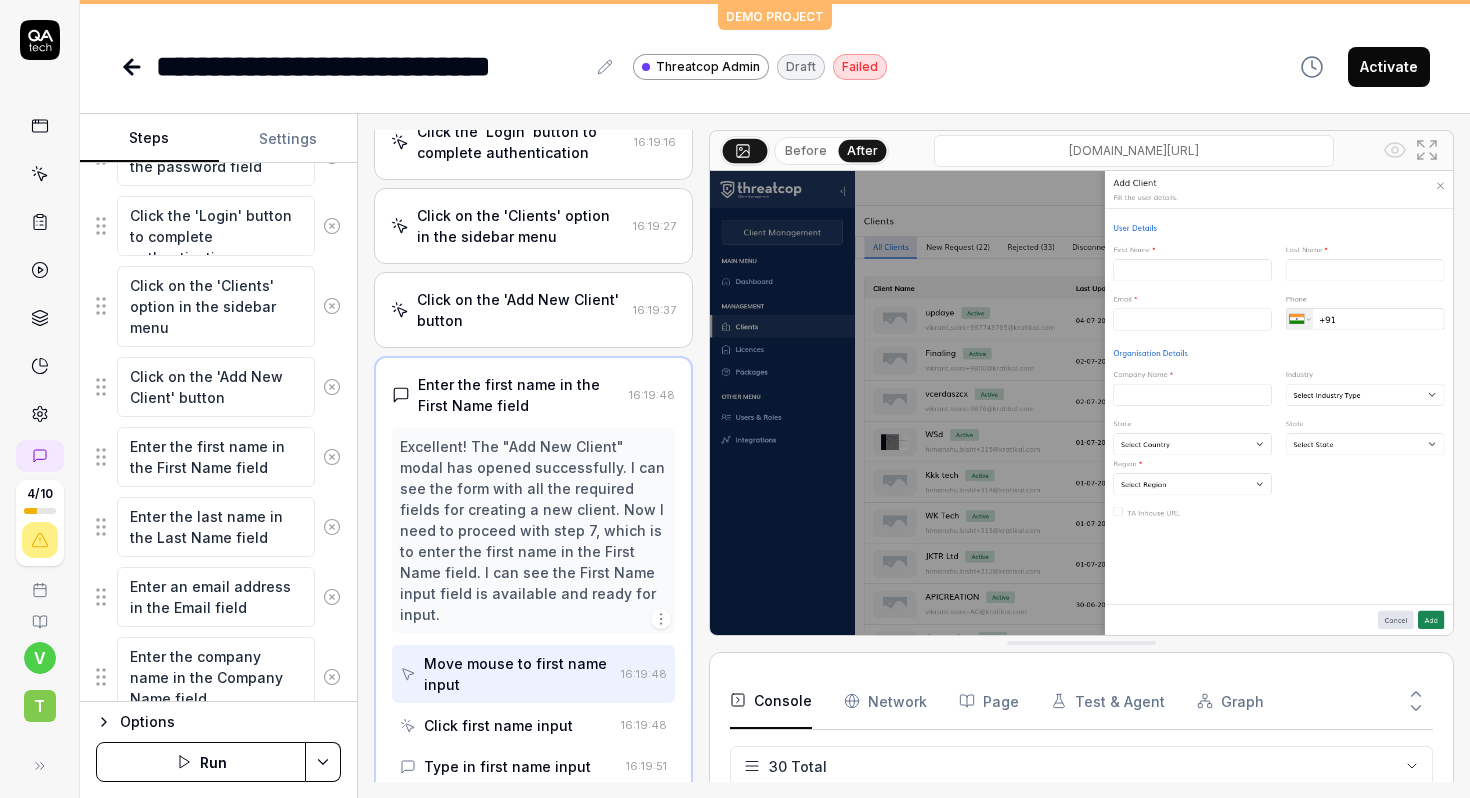 click 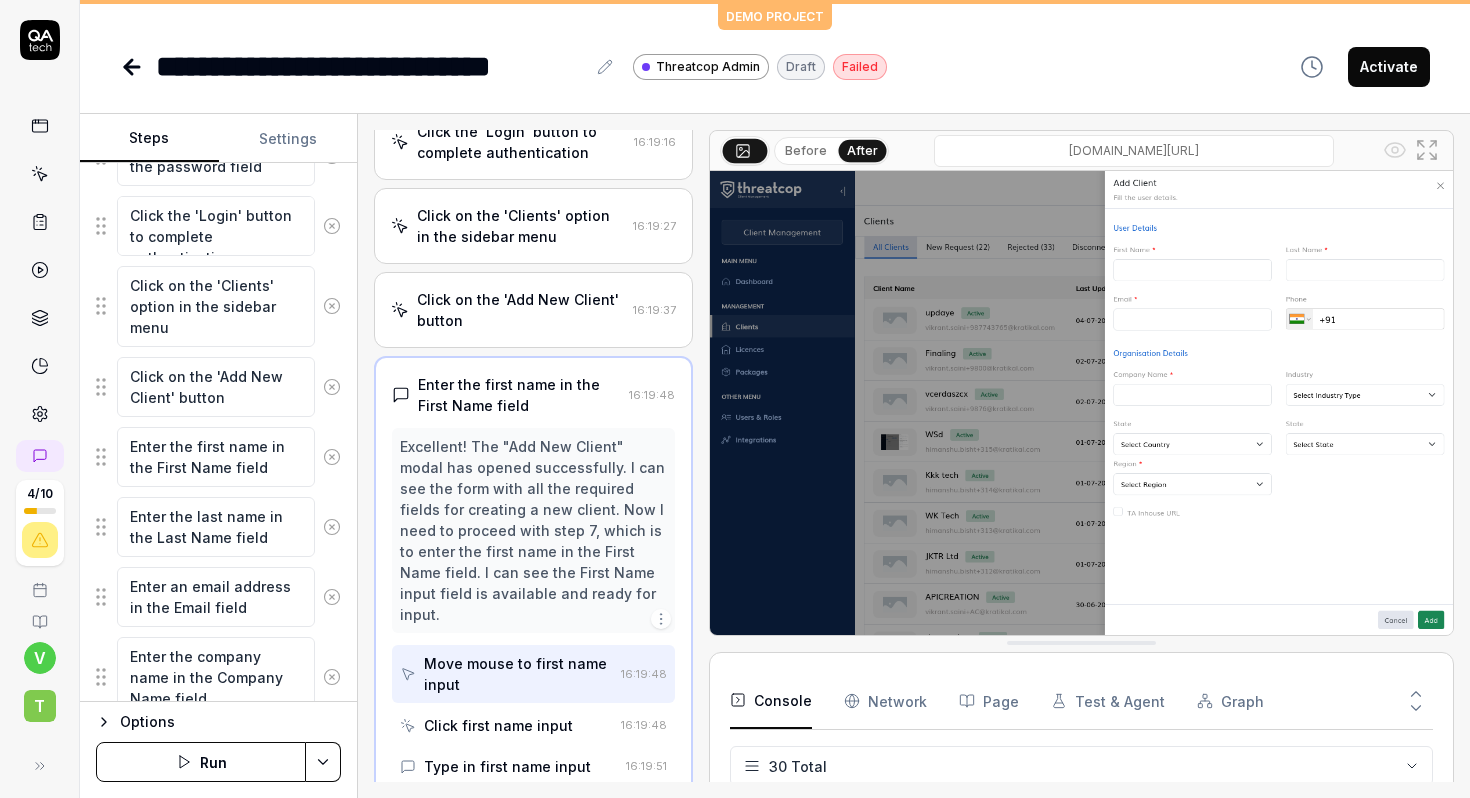 scroll, scrollTop: 0, scrollLeft: 0, axis: both 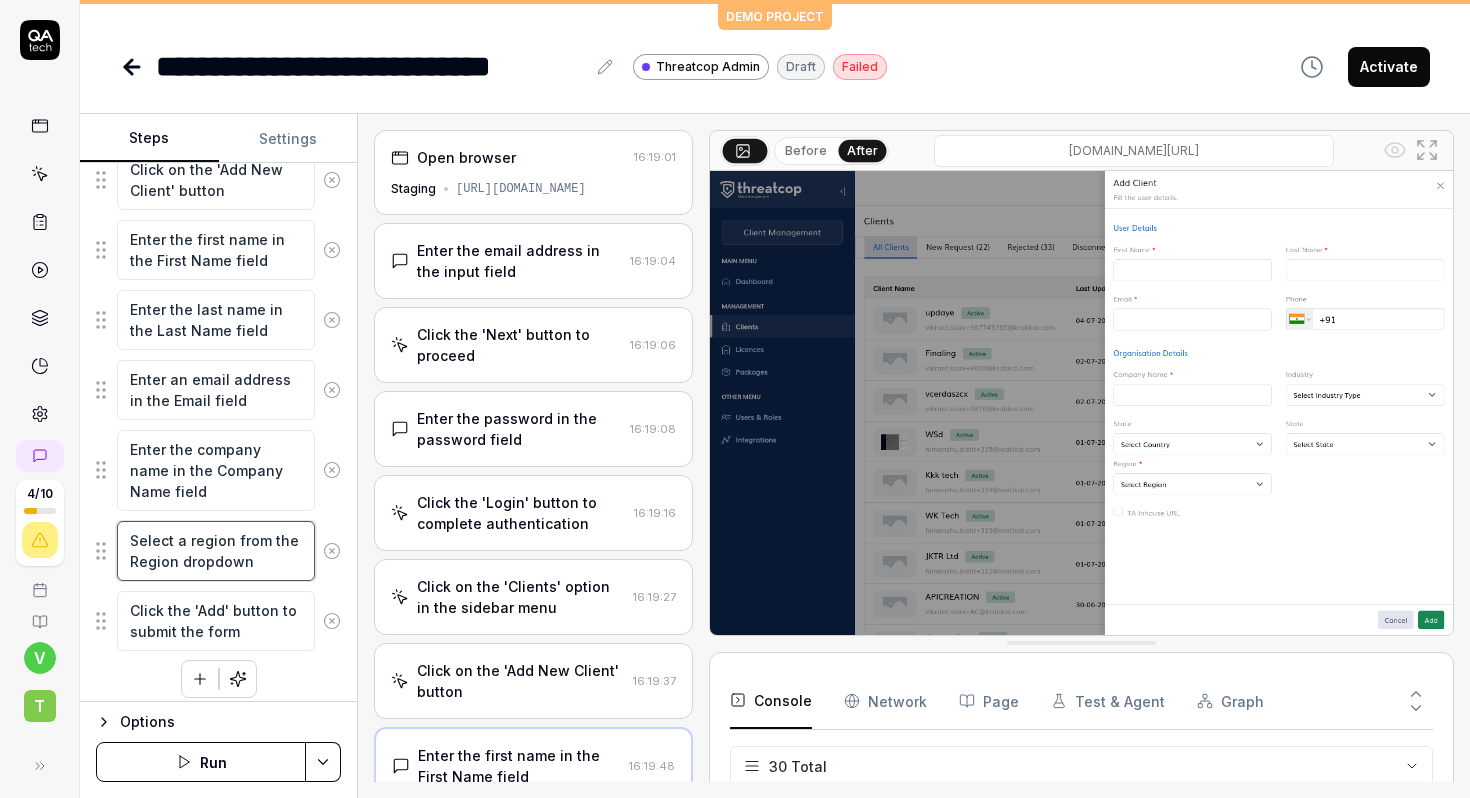 click on "Select a region from the Region dropdown" at bounding box center [216, 551] 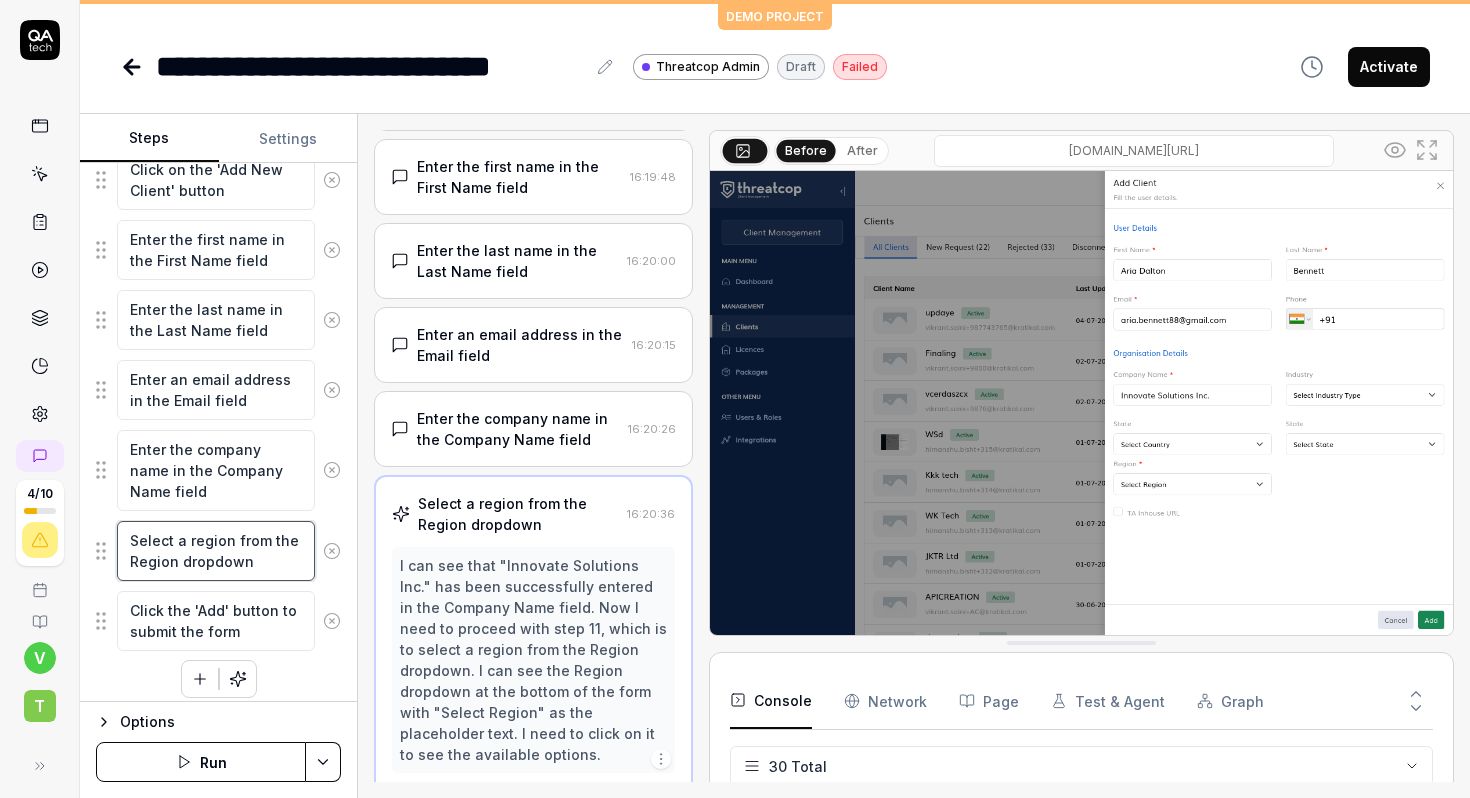 scroll, scrollTop: 786, scrollLeft: 0, axis: vertical 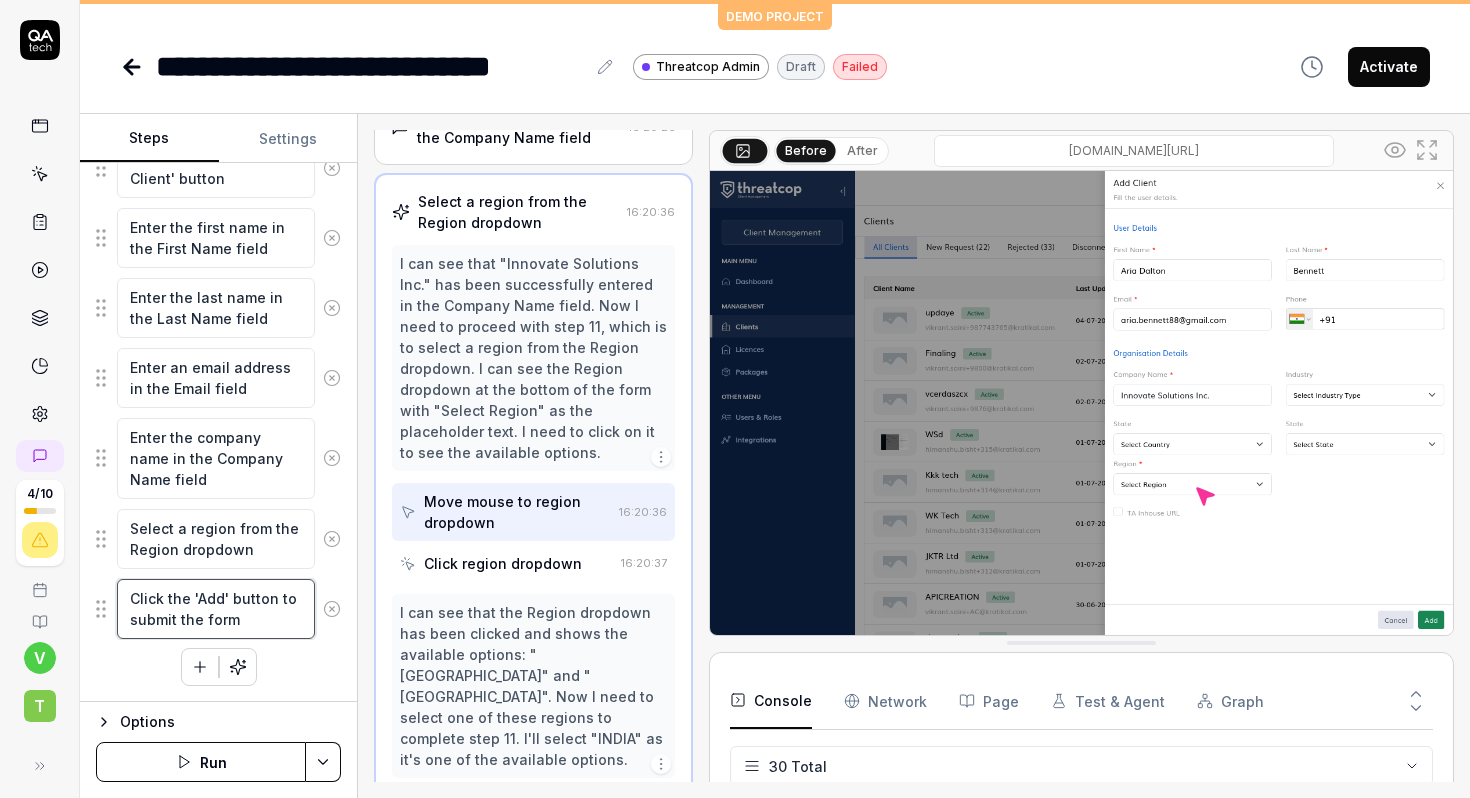 click on "Click the 'Add' button to submit the form" at bounding box center [216, 609] 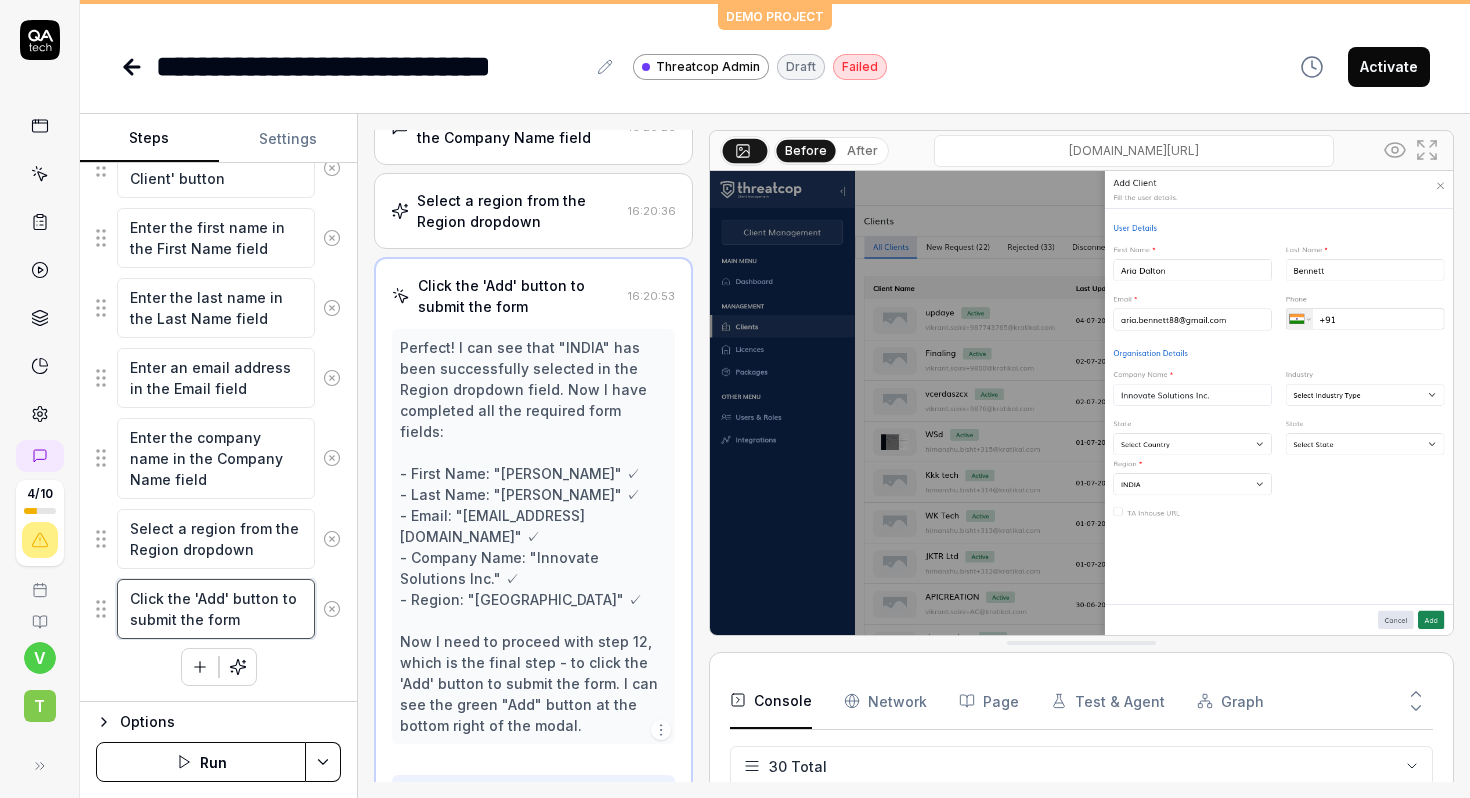 scroll, scrollTop: 918, scrollLeft: 0, axis: vertical 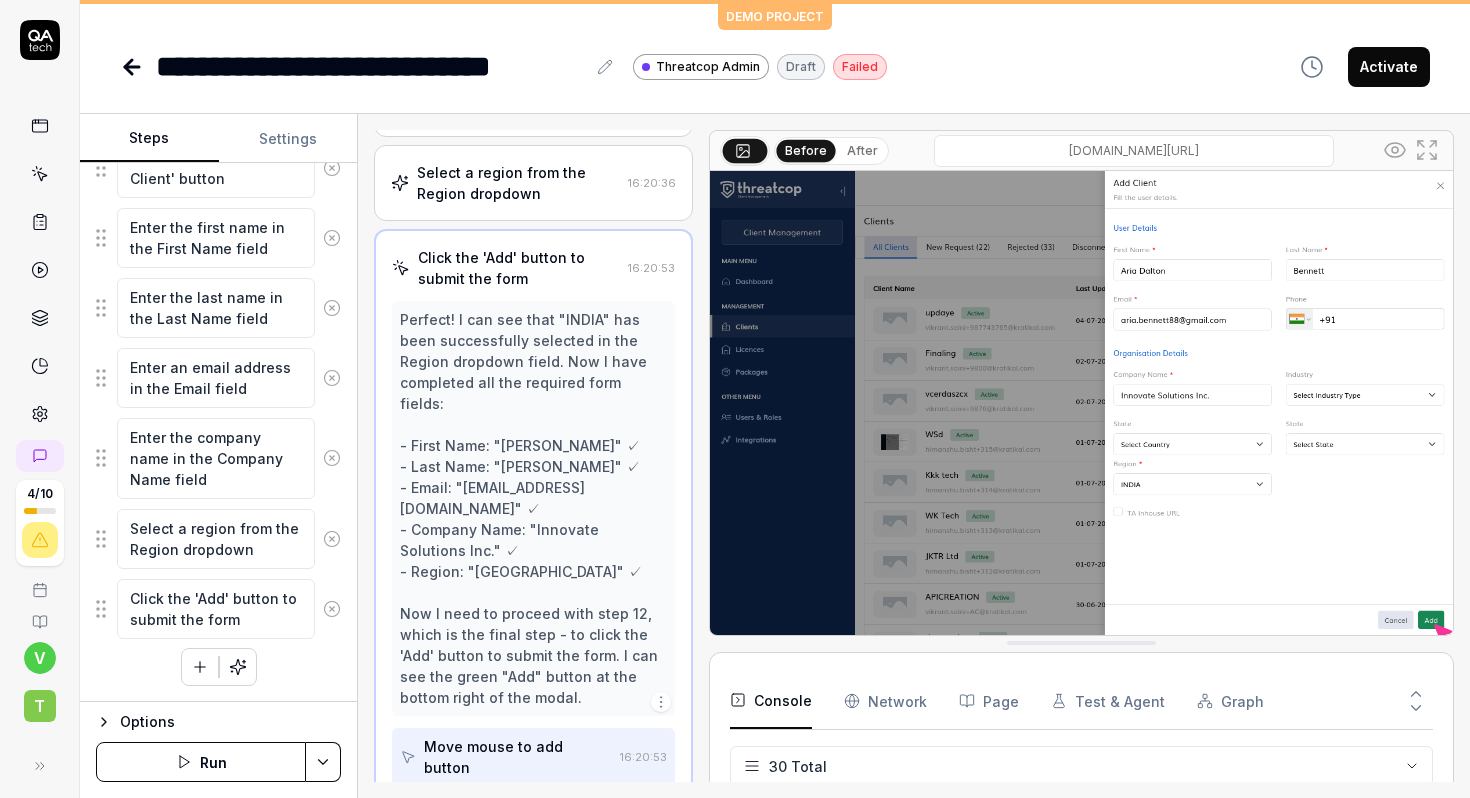 click on "Run" at bounding box center (201, 762) 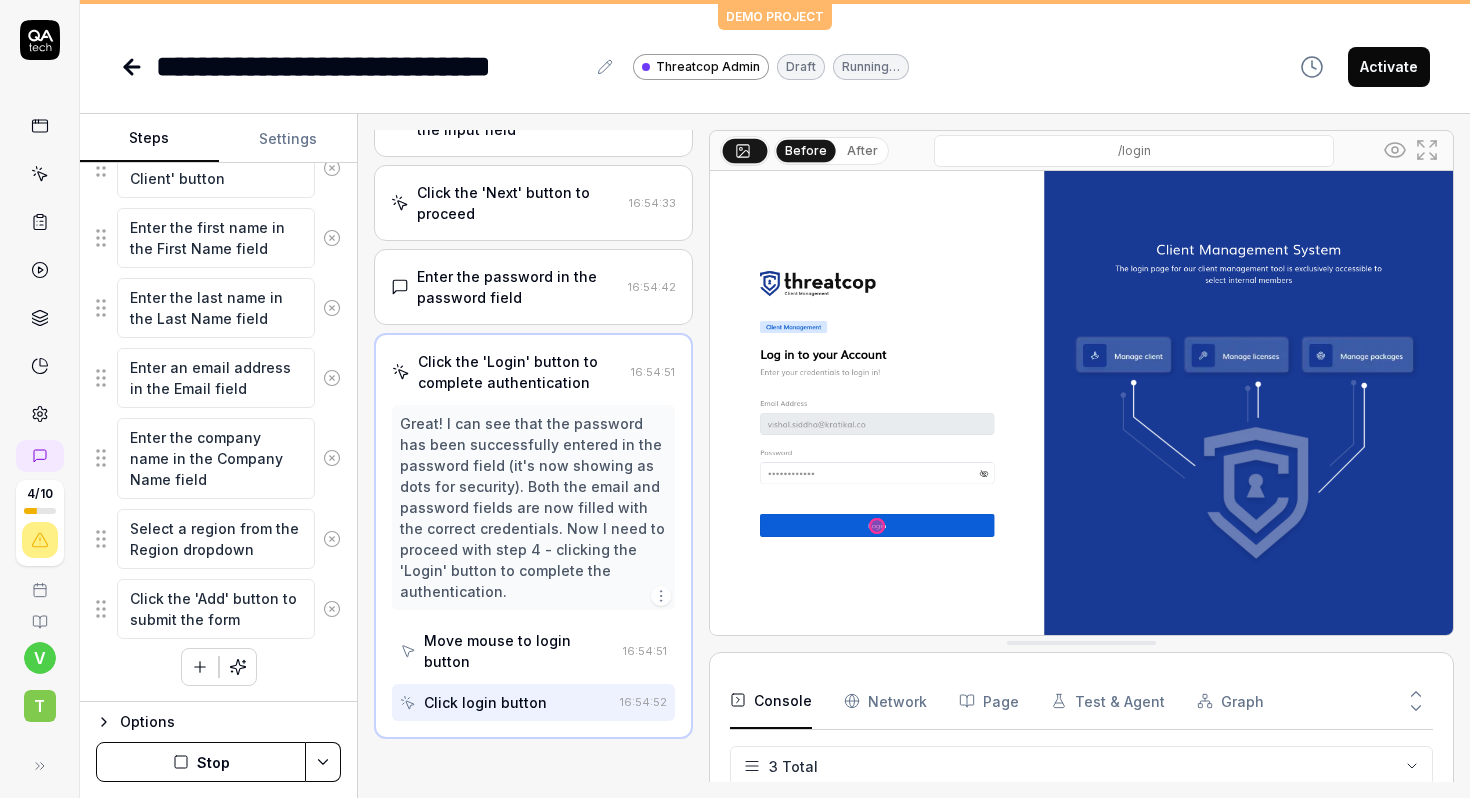 scroll, scrollTop: 142, scrollLeft: 0, axis: vertical 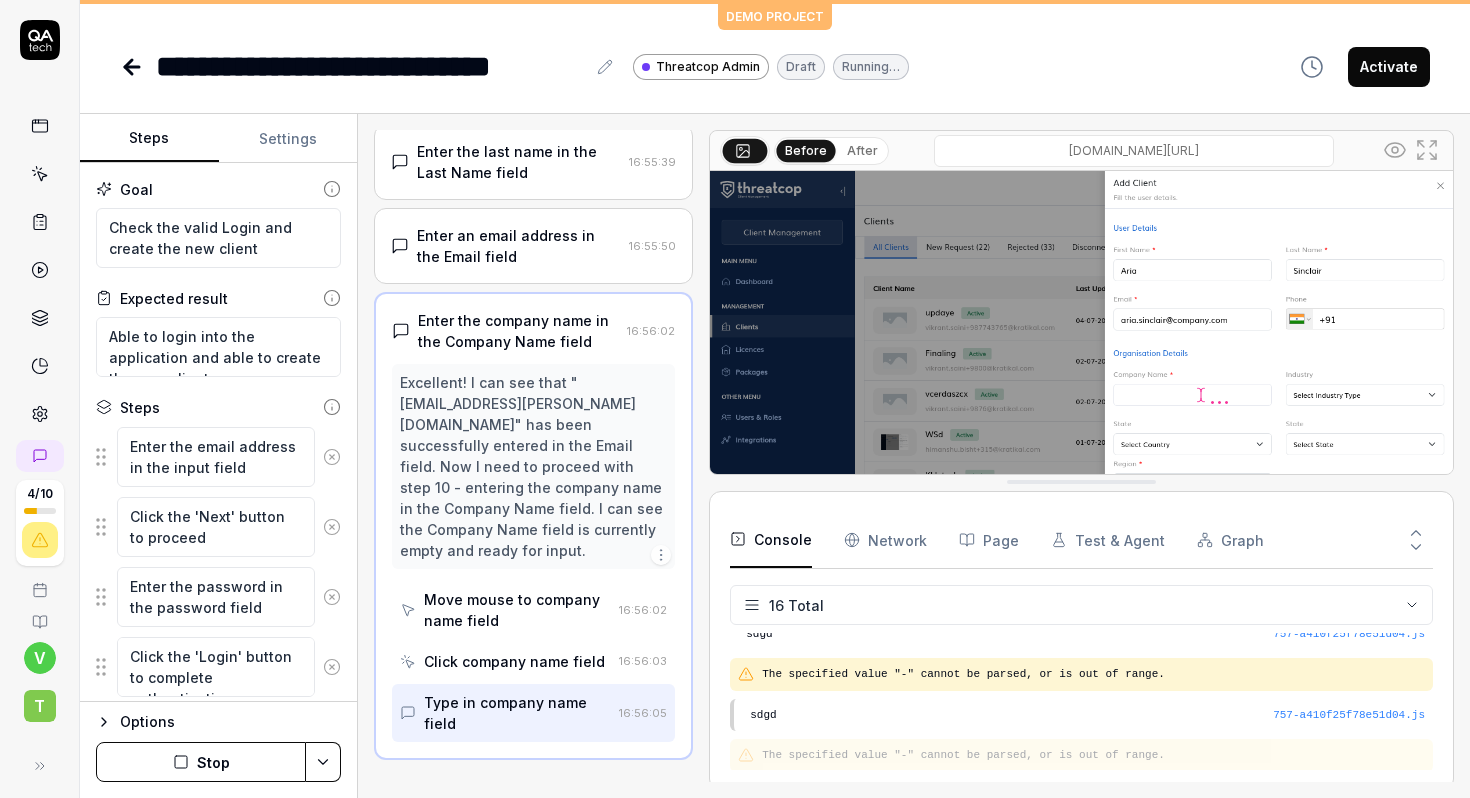 drag, startPoint x: 930, startPoint y: 646, endPoint x: 942, endPoint y: 485, distance: 161.44658 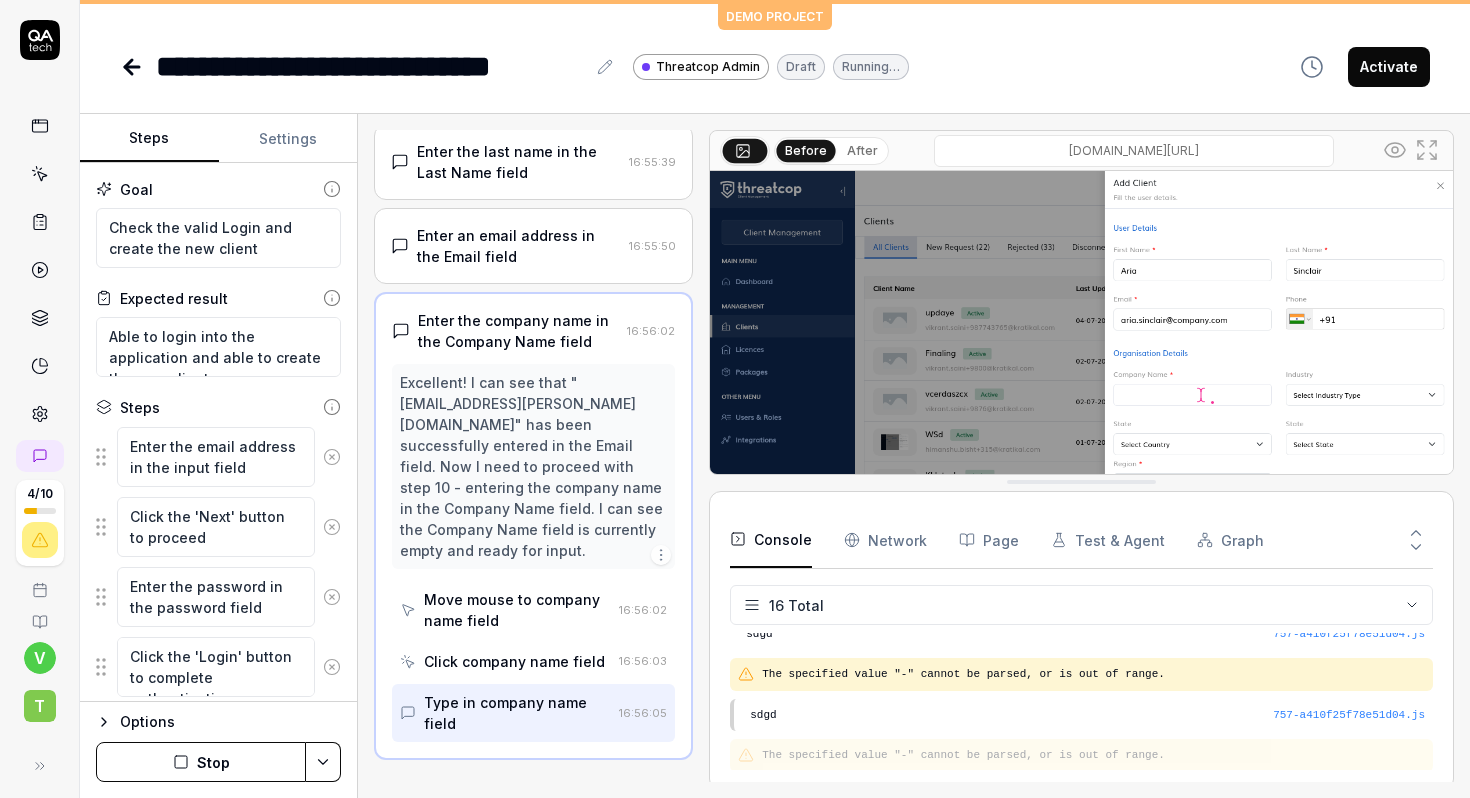 click on "Network" at bounding box center [885, 540] 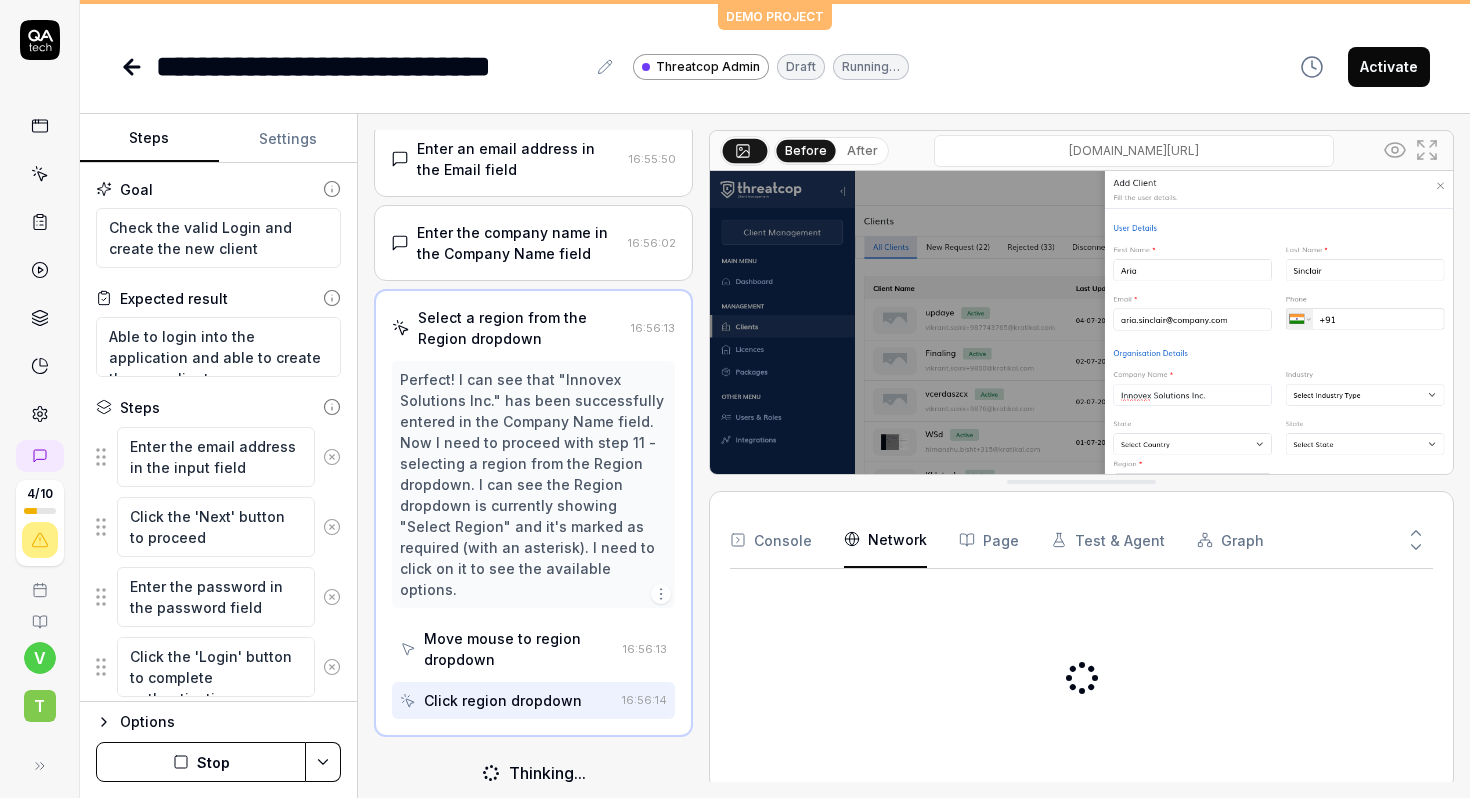 scroll, scrollTop: 772, scrollLeft: 0, axis: vertical 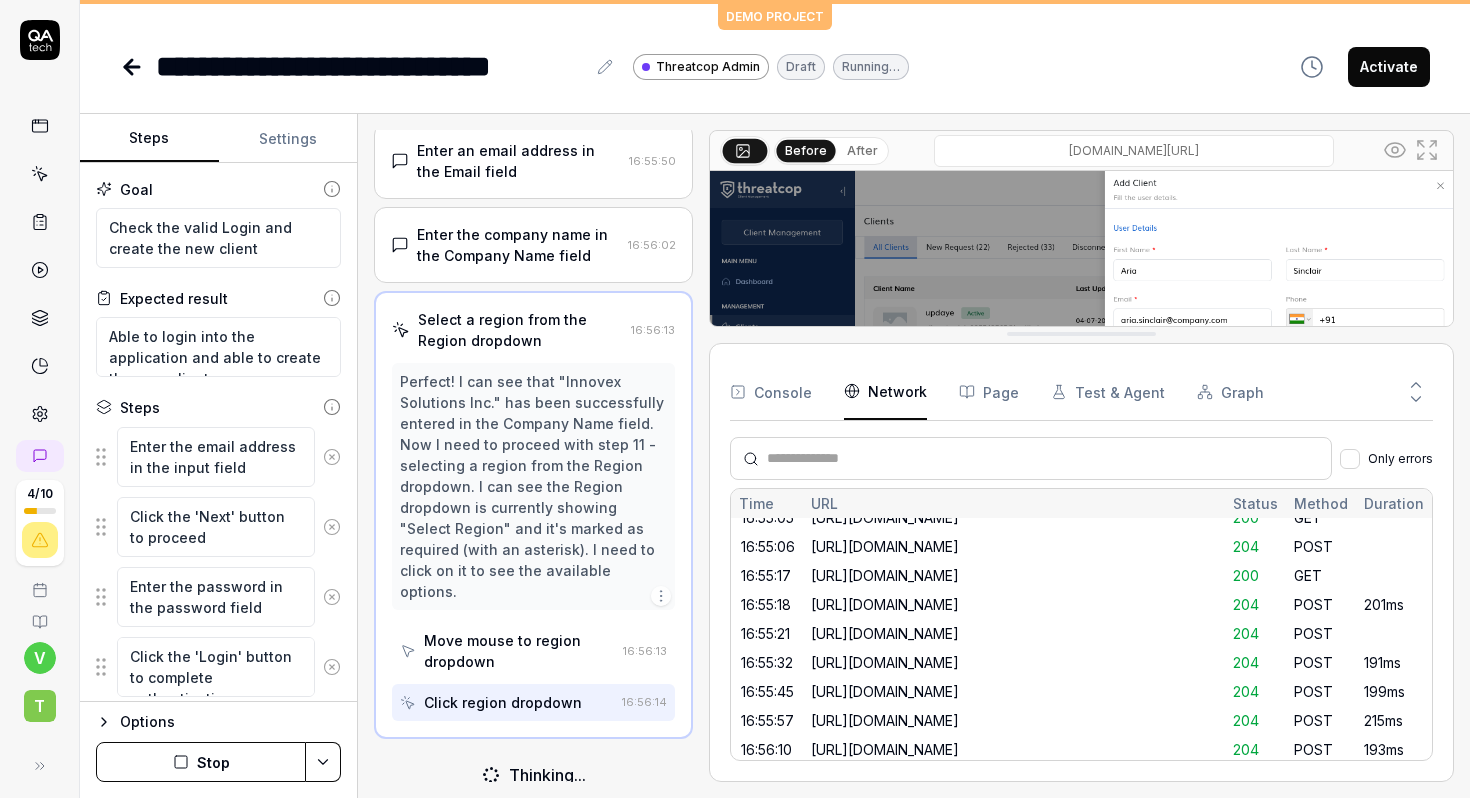 drag, startPoint x: 1121, startPoint y: 481, endPoint x: 1121, endPoint y: 333, distance: 148 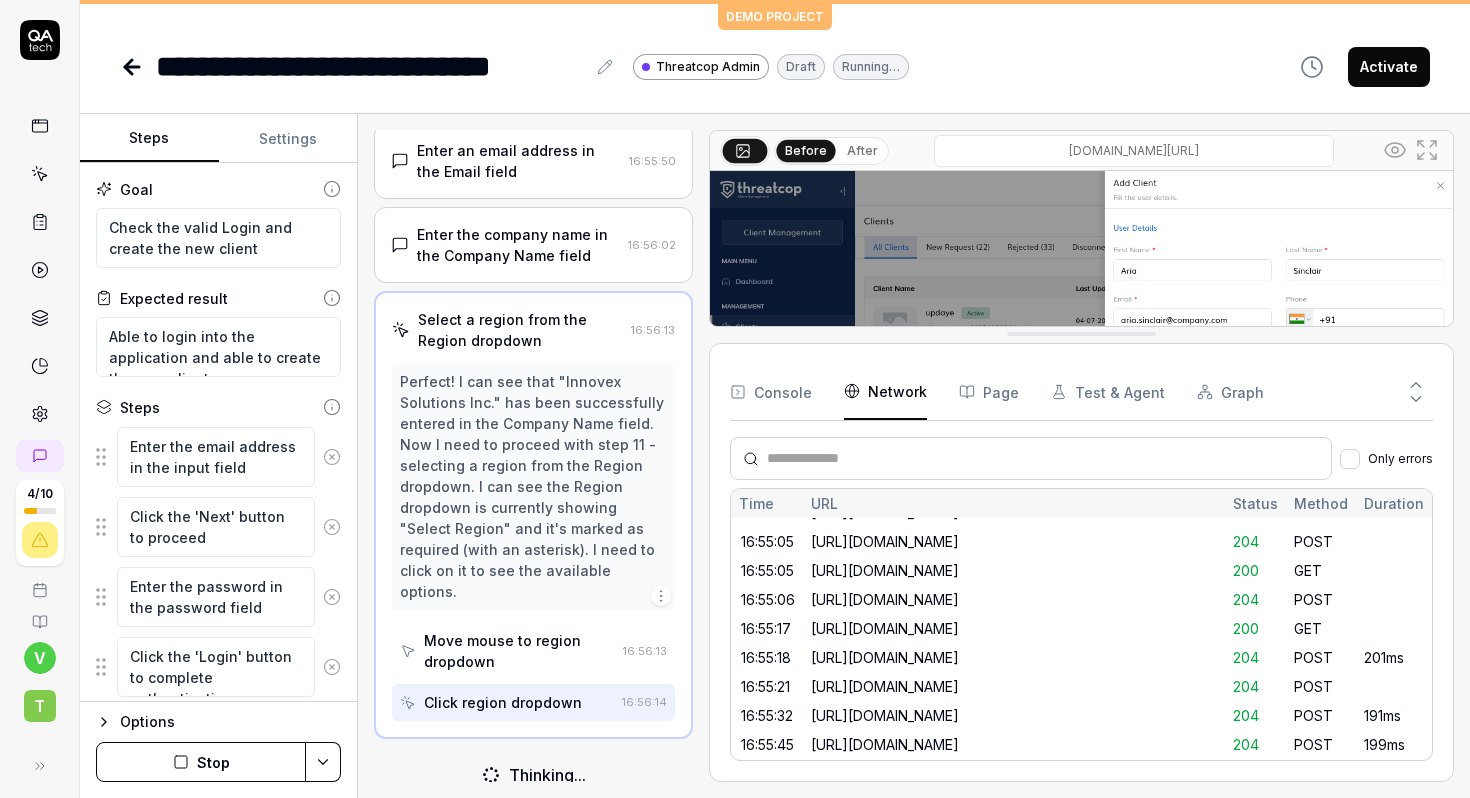 scroll, scrollTop: 758, scrollLeft: 0, axis: vertical 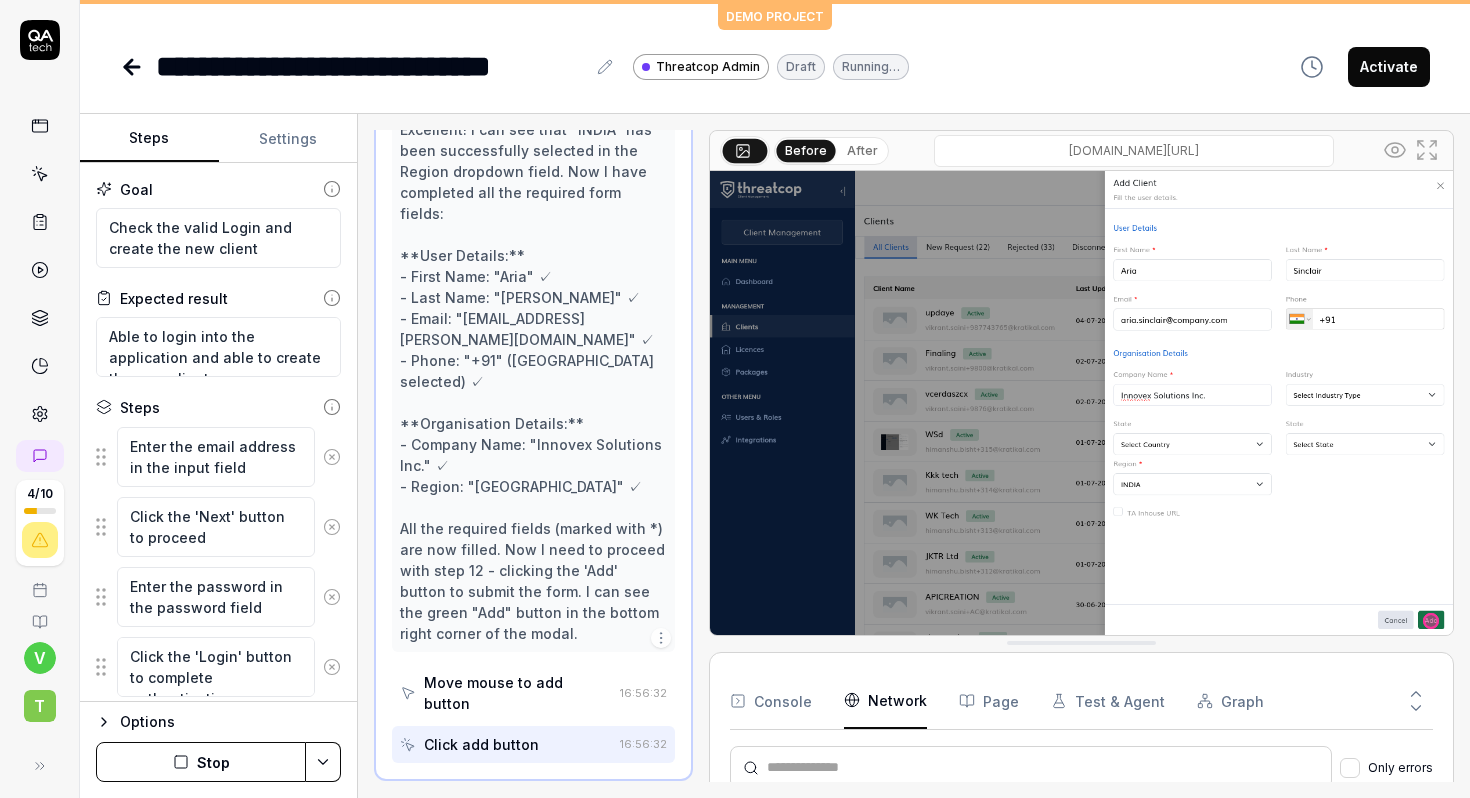 drag, startPoint x: 1102, startPoint y: 337, endPoint x: 1077, endPoint y: 649, distance: 313 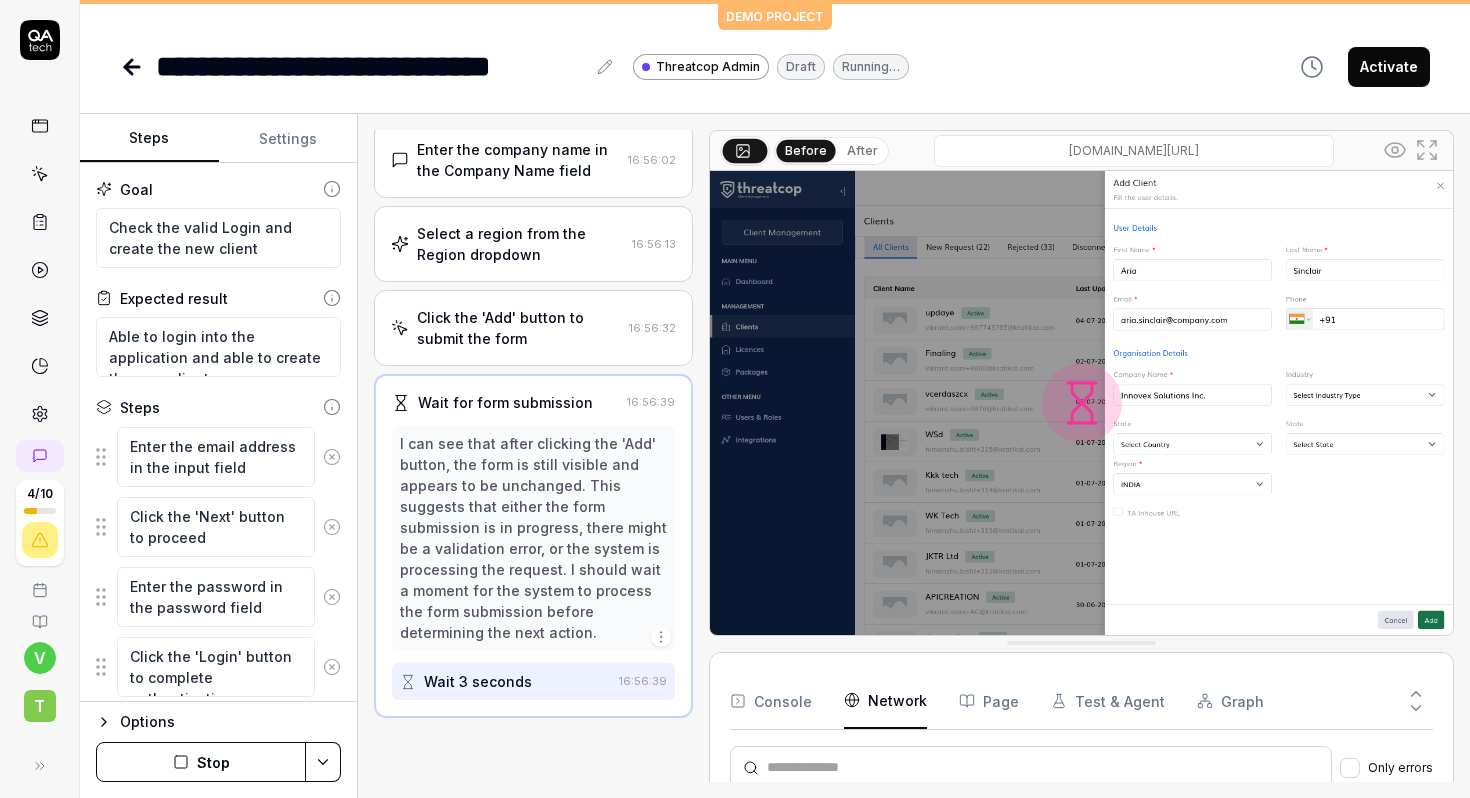 scroll, scrollTop: 857, scrollLeft: 0, axis: vertical 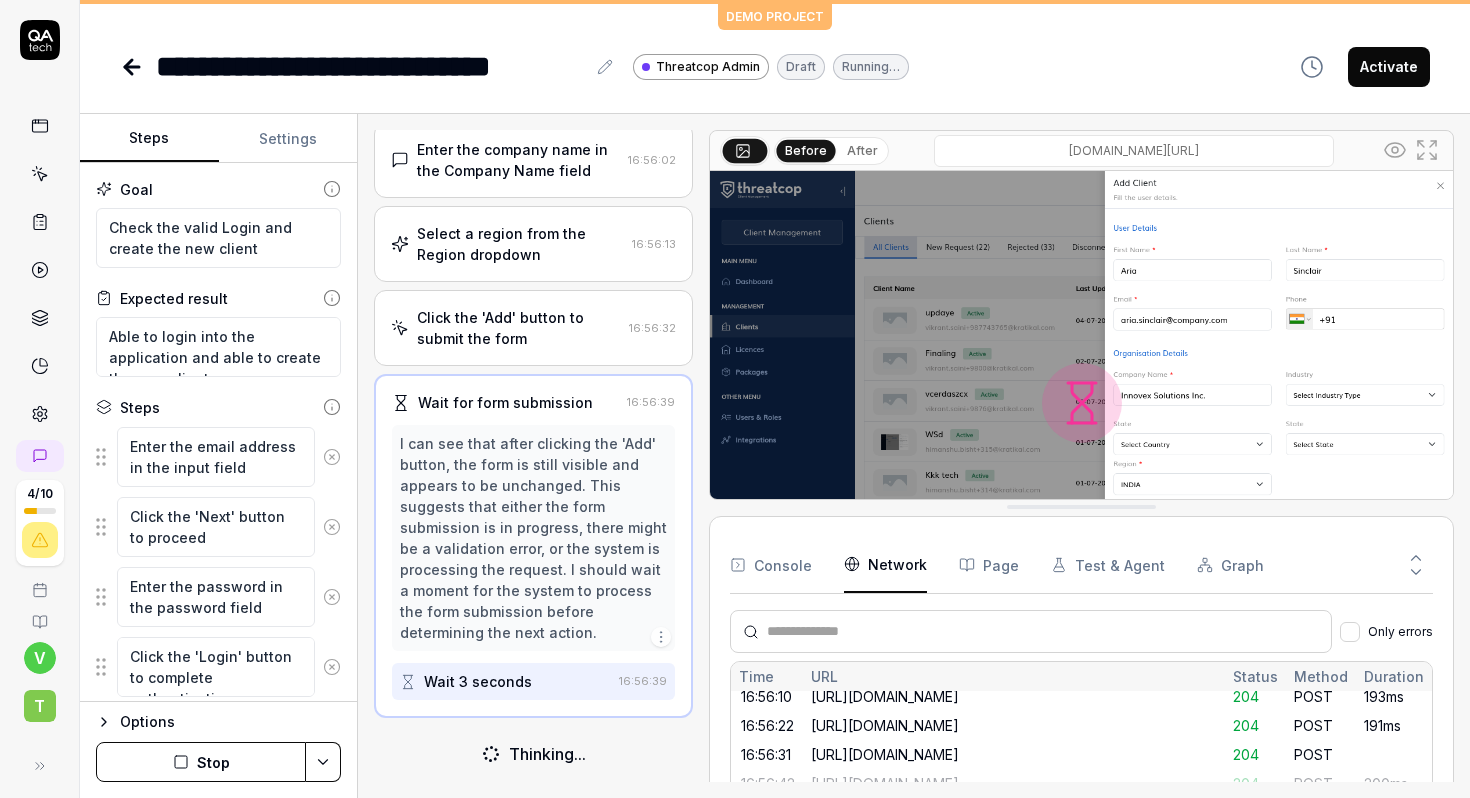 drag, startPoint x: 1029, startPoint y: 646, endPoint x: 1034, endPoint y: 503, distance: 143.08739 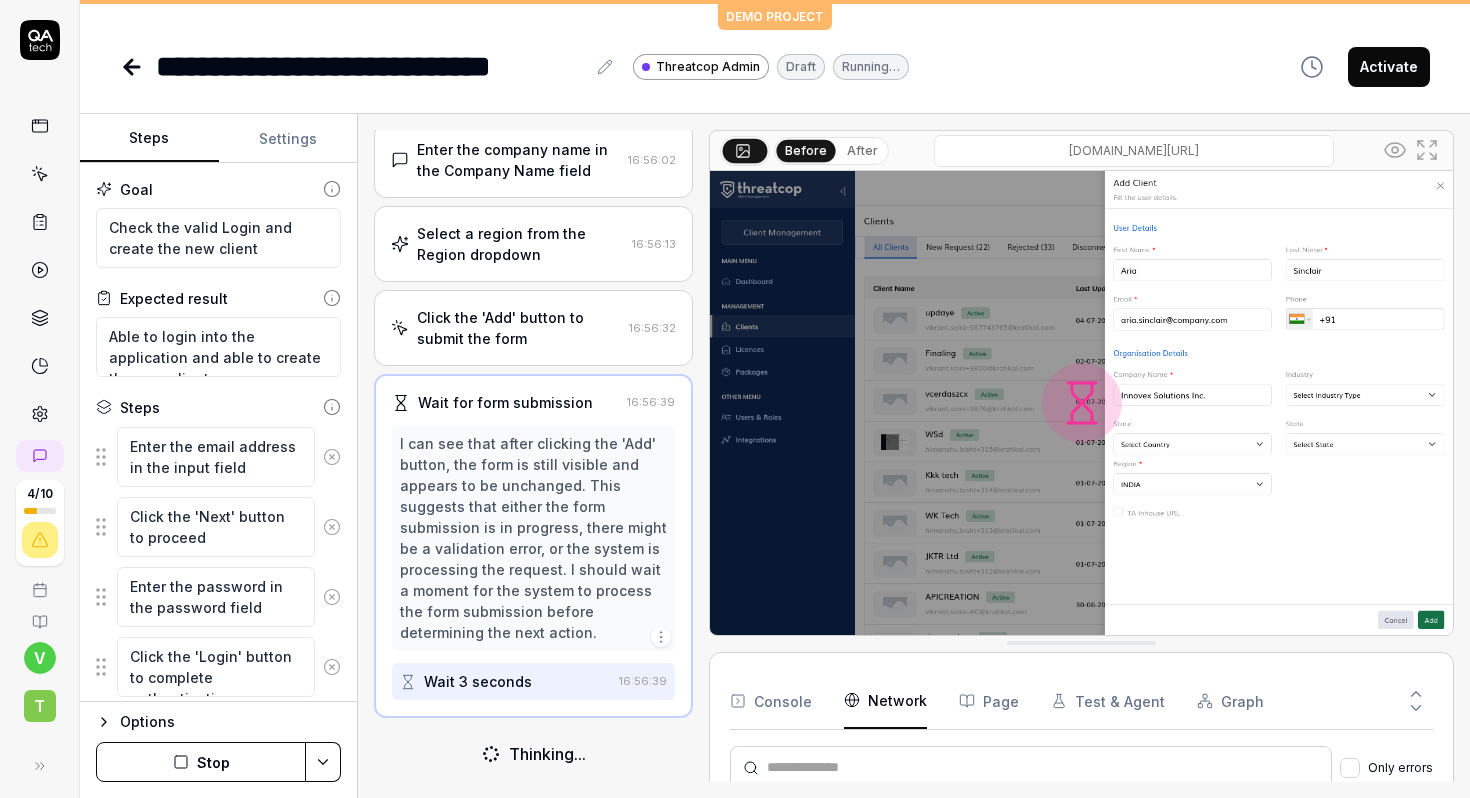 drag, startPoint x: 1038, startPoint y: 503, endPoint x: 991, endPoint y: 676, distance: 179.27075 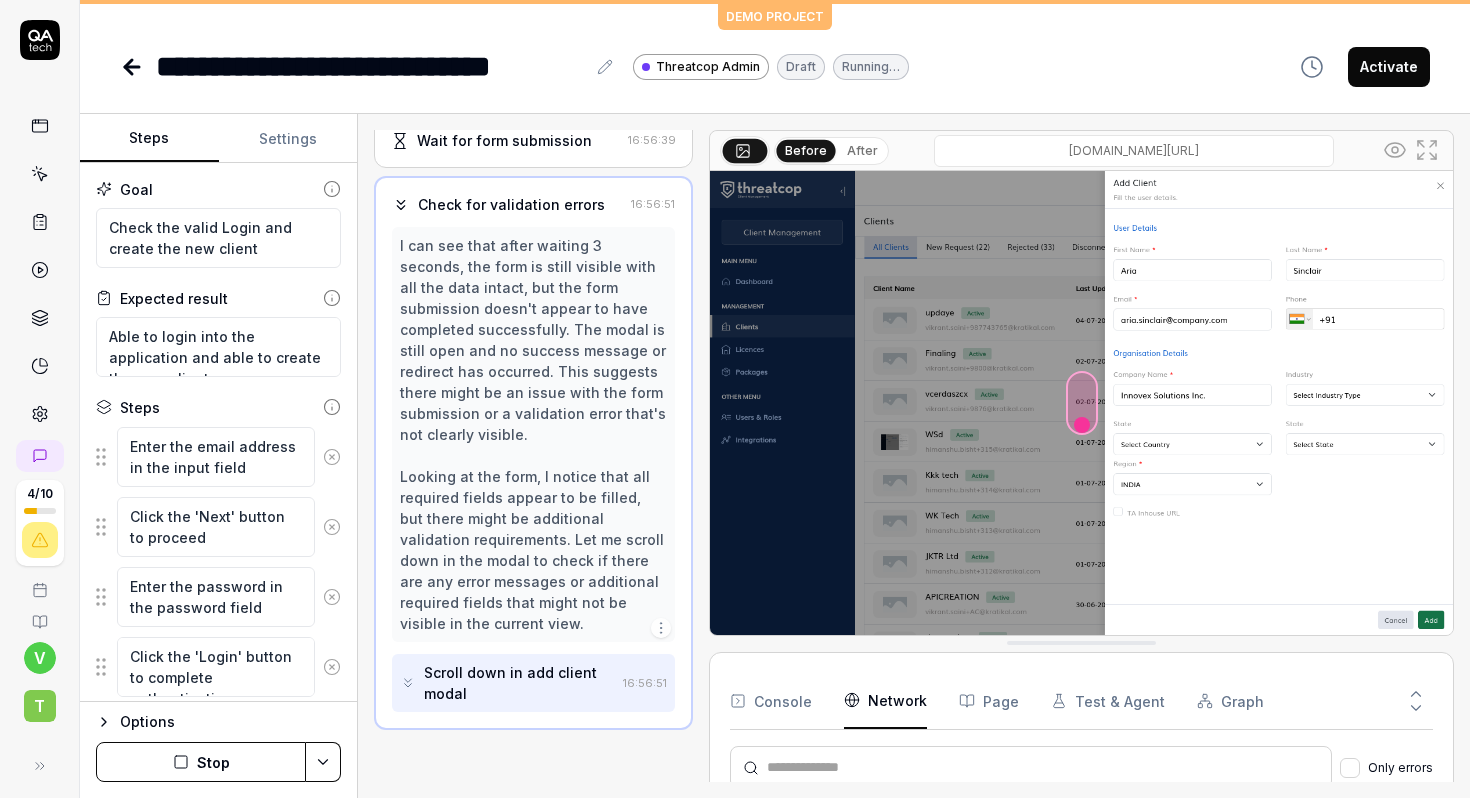 scroll, scrollTop: 1109, scrollLeft: 0, axis: vertical 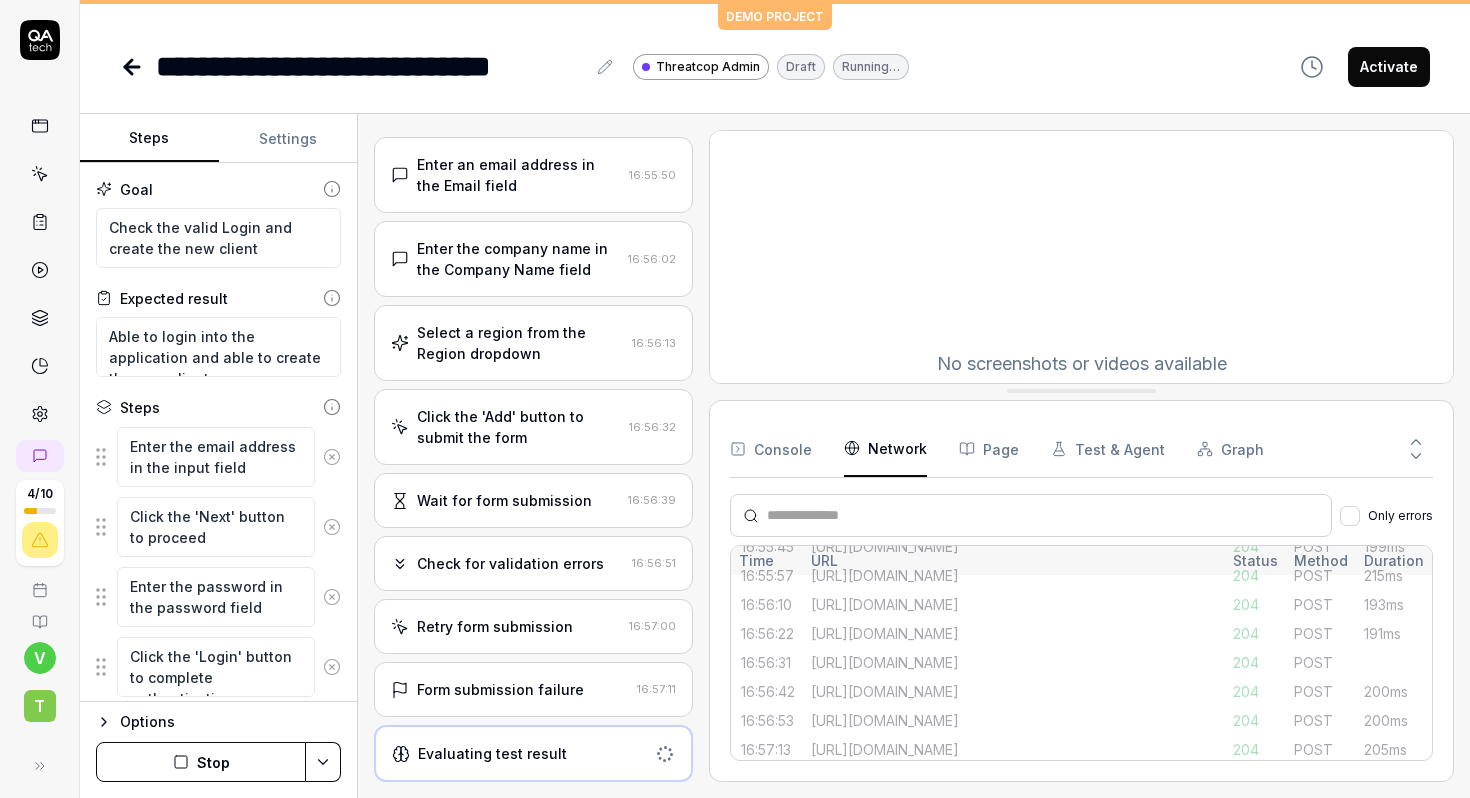 drag, startPoint x: 1280, startPoint y: 607, endPoint x: 1279, endPoint y: 398, distance: 209.0024 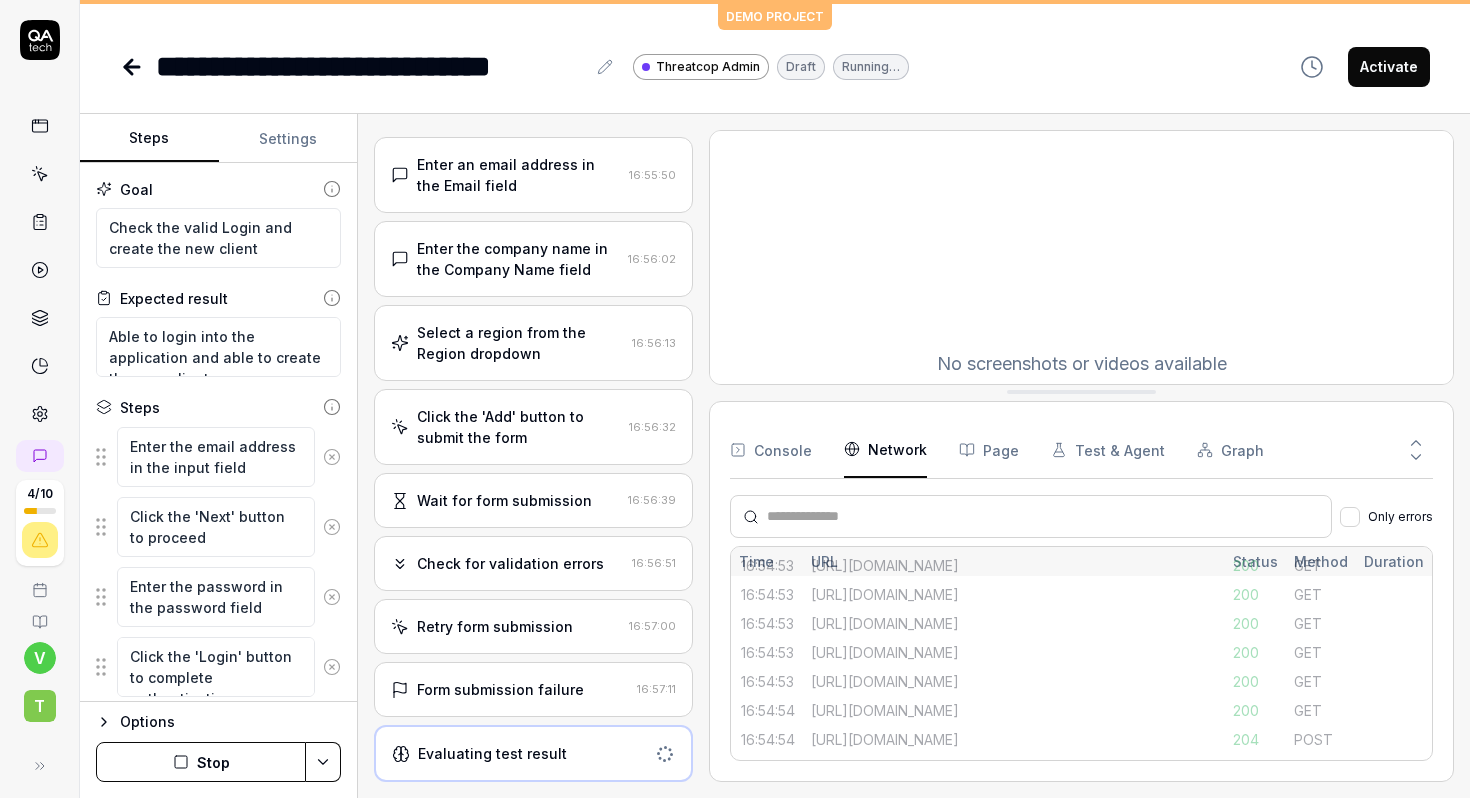 scroll, scrollTop: 0, scrollLeft: 0, axis: both 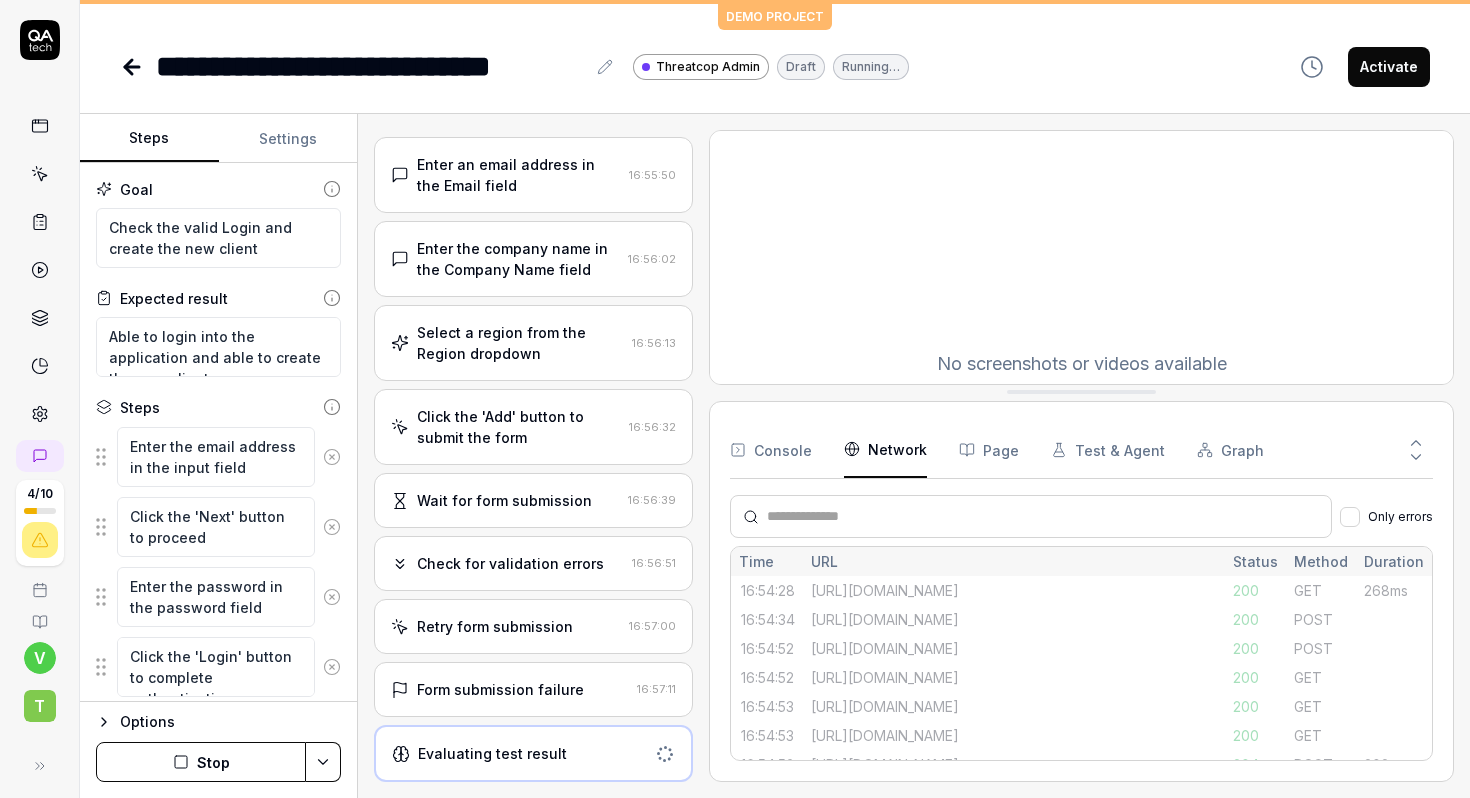 click on "Console" at bounding box center (771, 450) 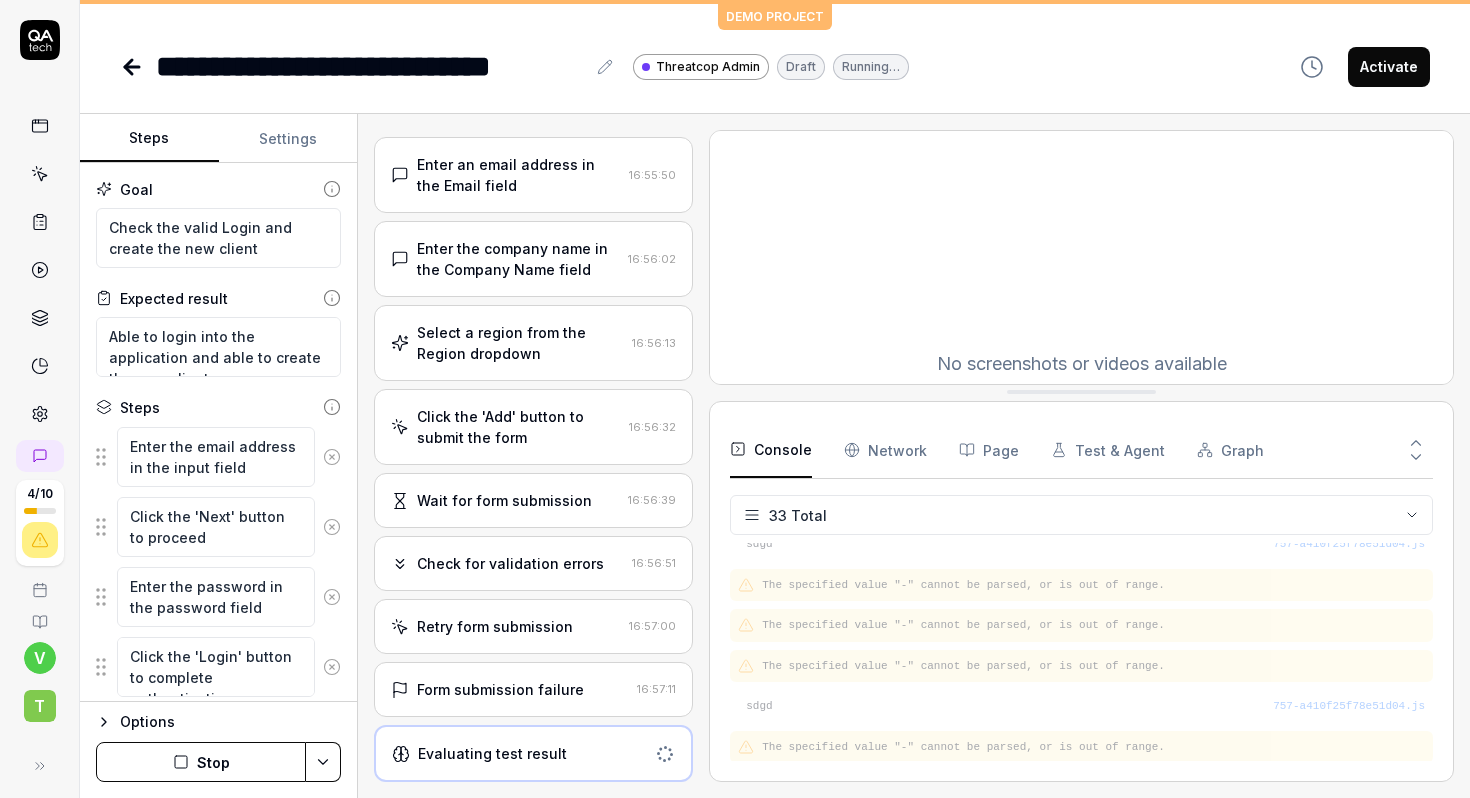 scroll, scrollTop: 1125, scrollLeft: 0, axis: vertical 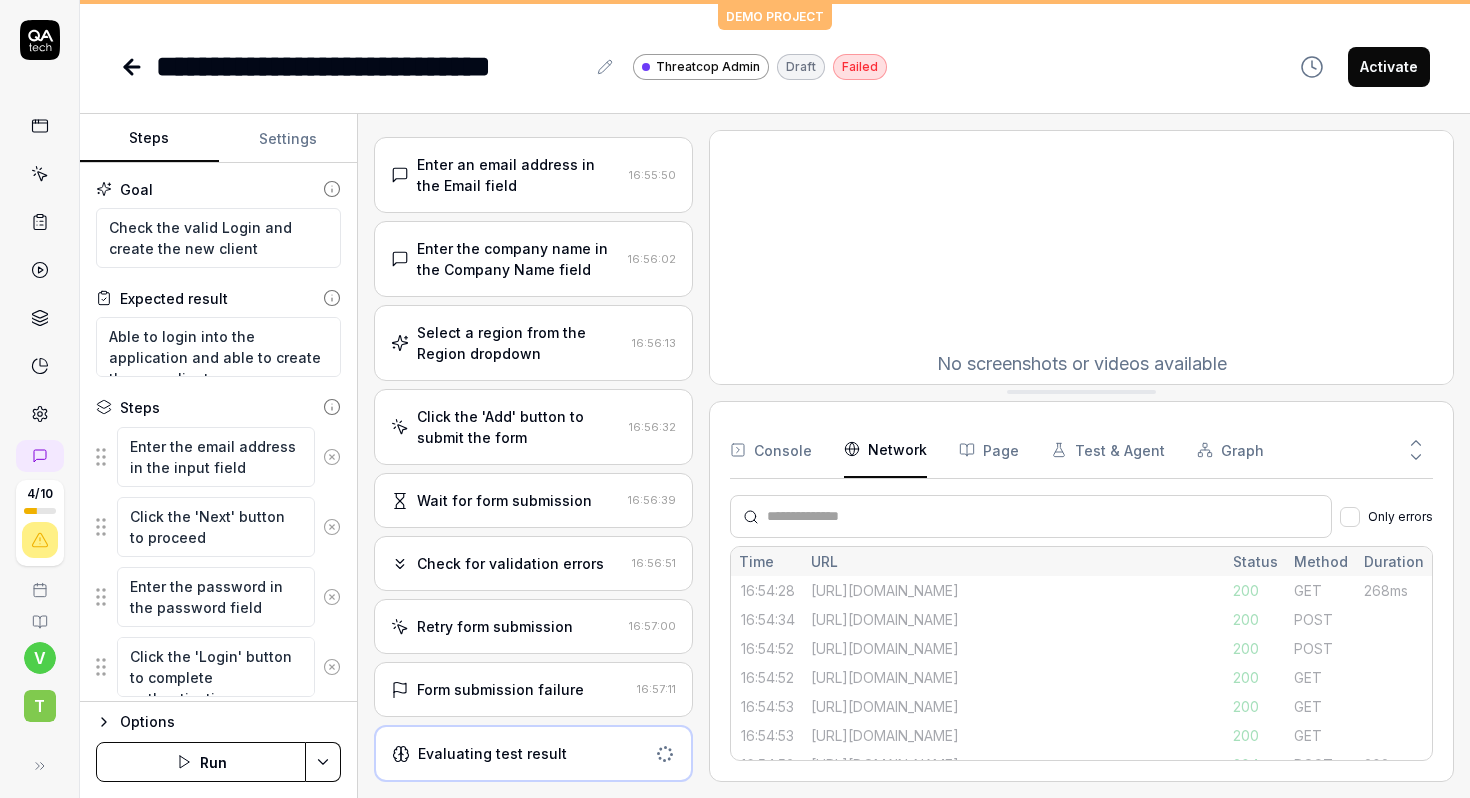 click on "Network" at bounding box center (885, 450) 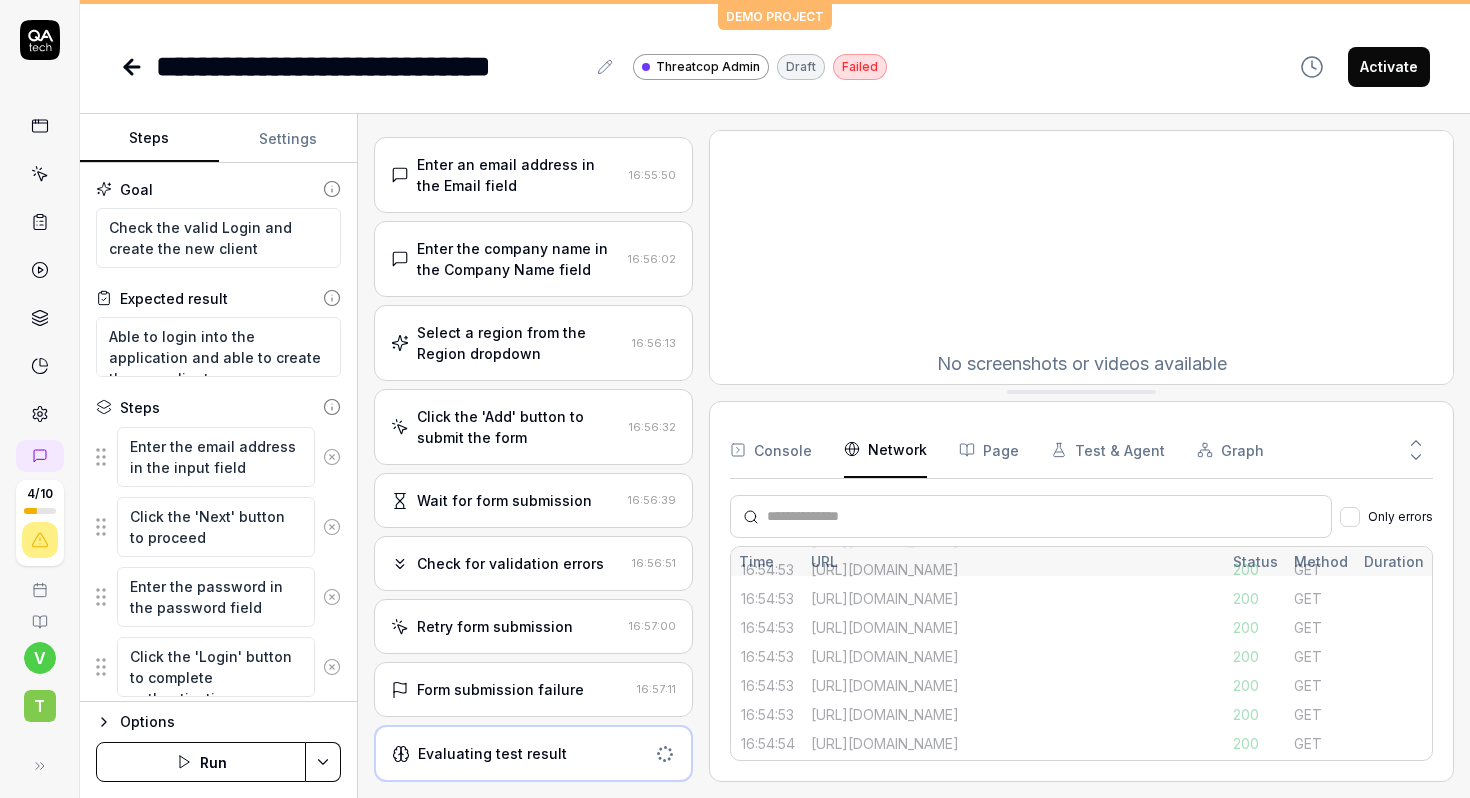 scroll, scrollTop: 407, scrollLeft: 0, axis: vertical 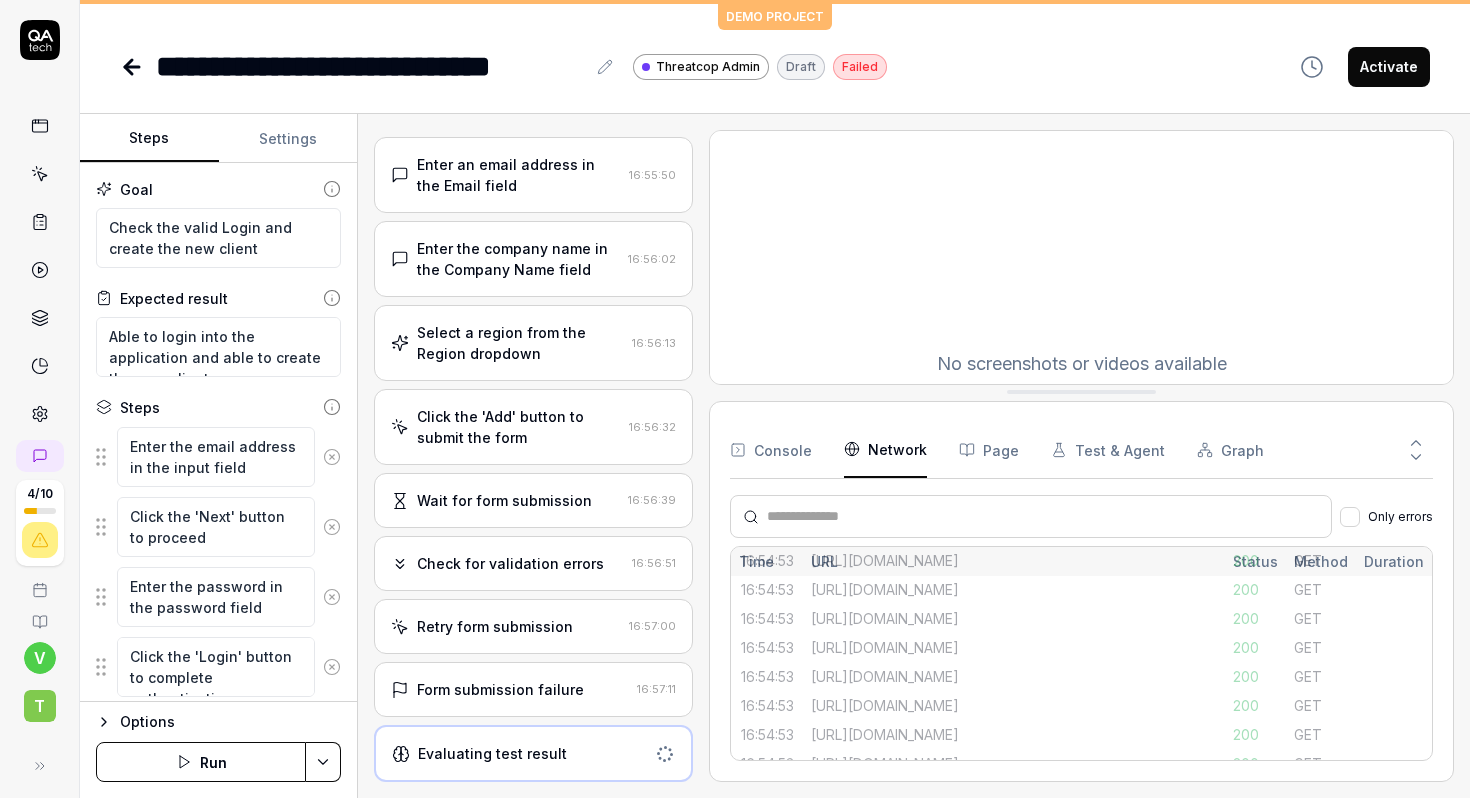 click on "Page" at bounding box center (989, 450) 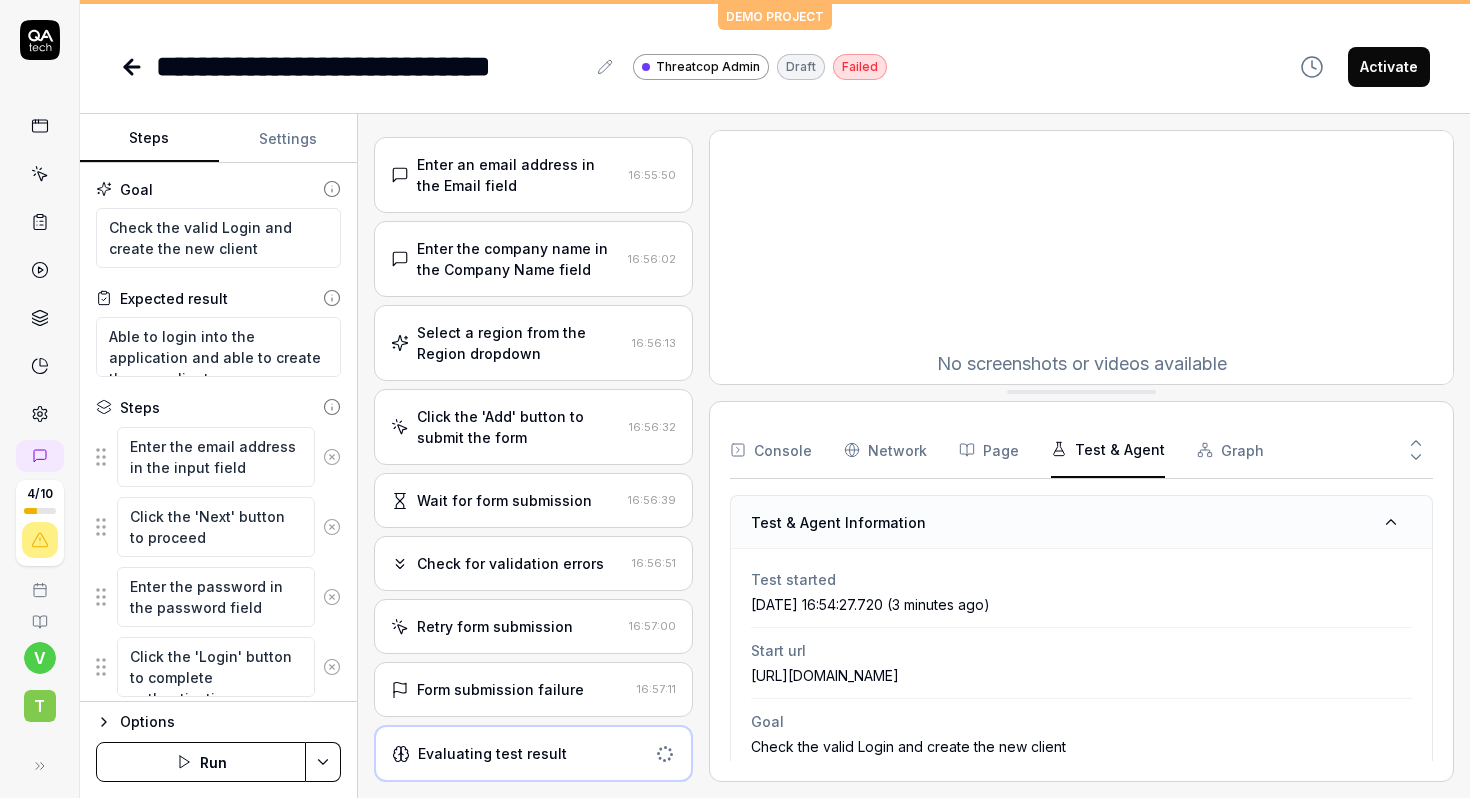 click on "Test & Agent" at bounding box center [1108, 450] 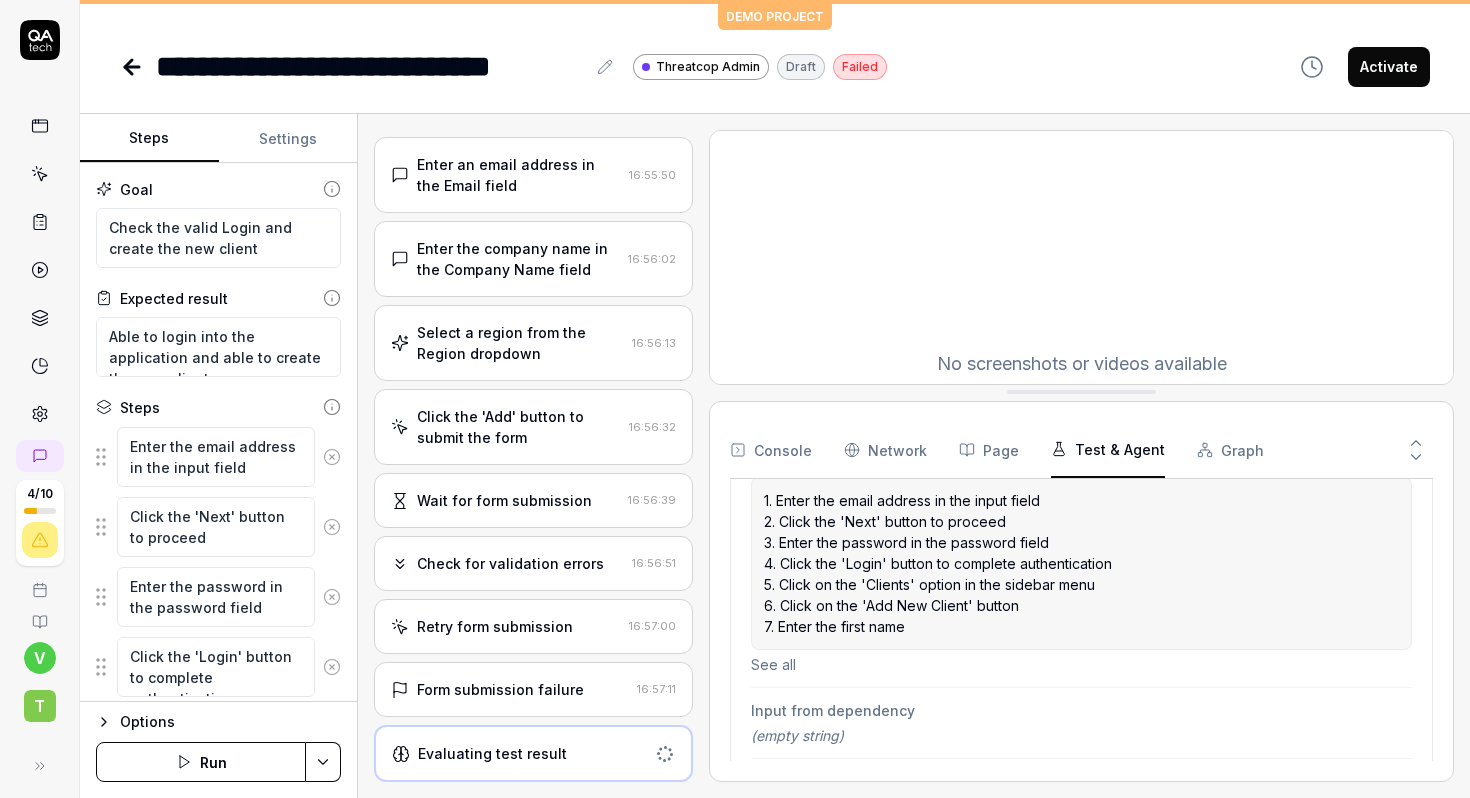 scroll, scrollTop: 375, scrollLeft: 0, axis: vertical 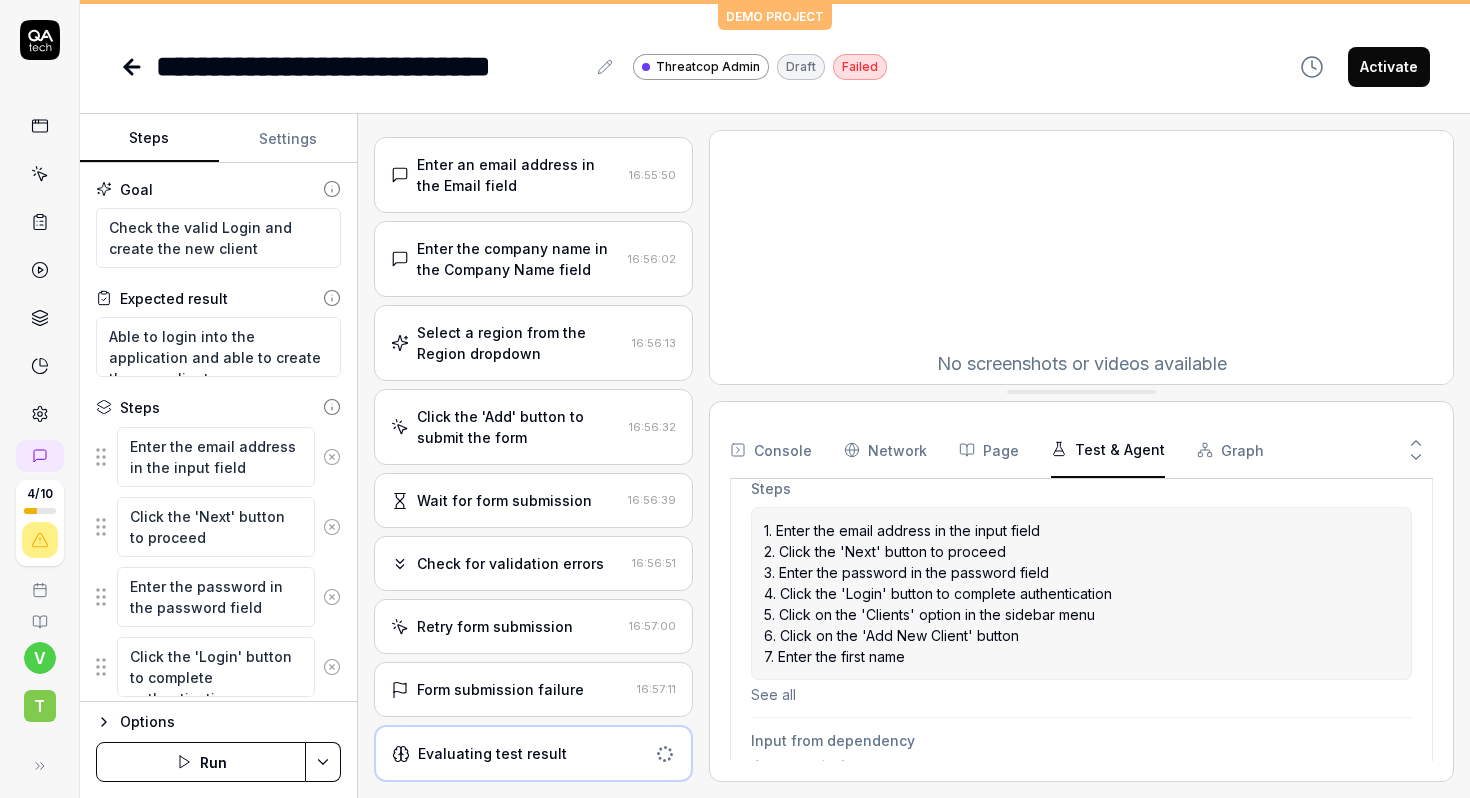 click on "See all" at bounding box center (1081, 694) 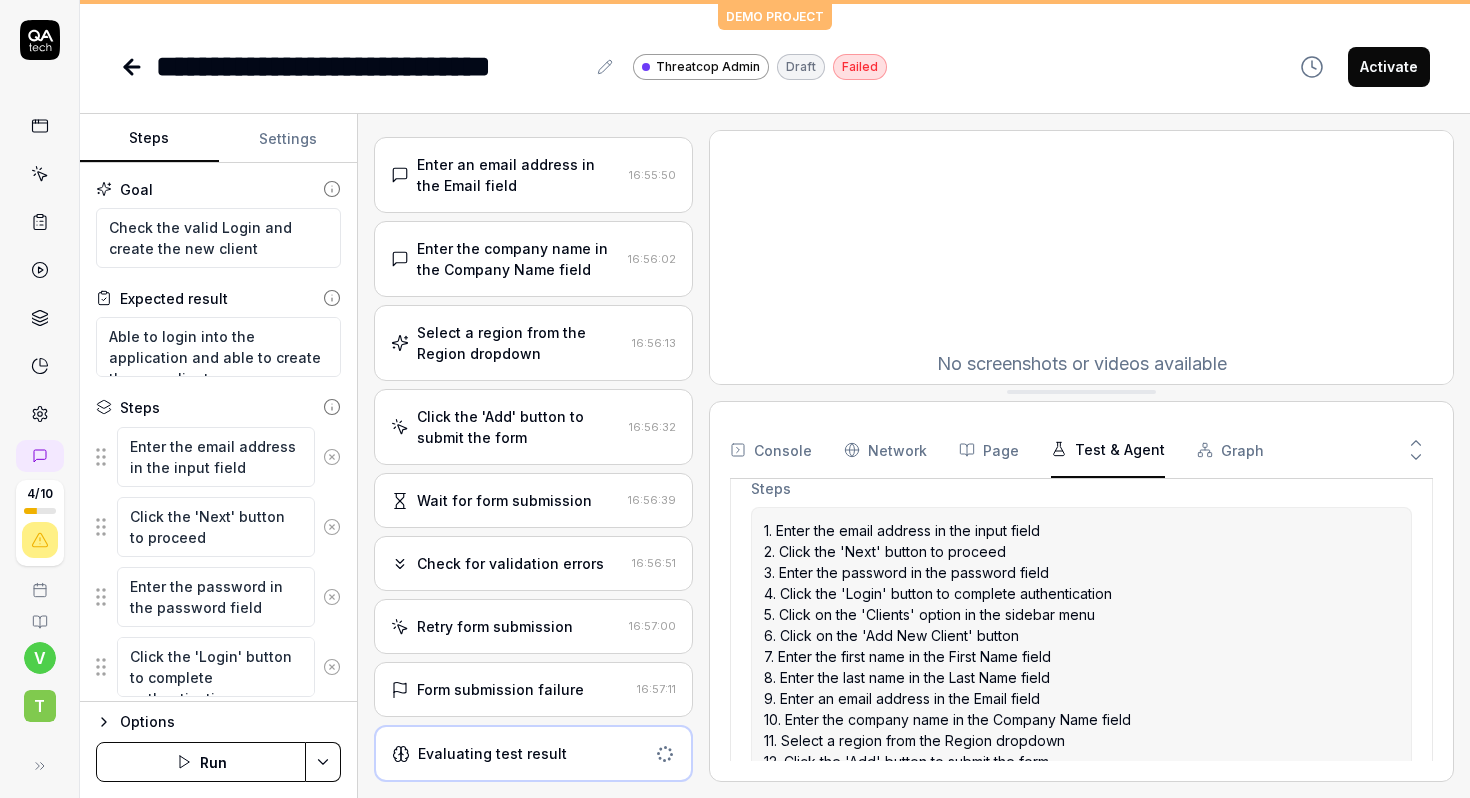 click on "Console Network Page Test & Agent Graph Test & Agent Information Test started 2025-07-08 16:54:27.720 (3 minutes ago) Start url https://stag-client.threatcop.com/login Goal Check the valid Login and create the new client Expected result Able to login into the application and able to create the new client Steps 1. Enter the email address in the input field
2. Click the 'Next' button to proceed
3. Enter the password in the password field
4. Click the 'Login' button to complete authentication
5. Click on the 'Clients' option in the sidebar menu
6. Click on the 'Add New Client' button
7. Enter the first name in the First Name field
8. Enter the last name in the Last Name field
9. Enter an email address in the Email field
10. Enter the company name in the Company Name field
11. Select a region from the Region dropdown
12. Click the 'Add' button to submit the form See less Input from dependency (empty string) Configs Project context (empty string)" at bounding box center (1081, 591) 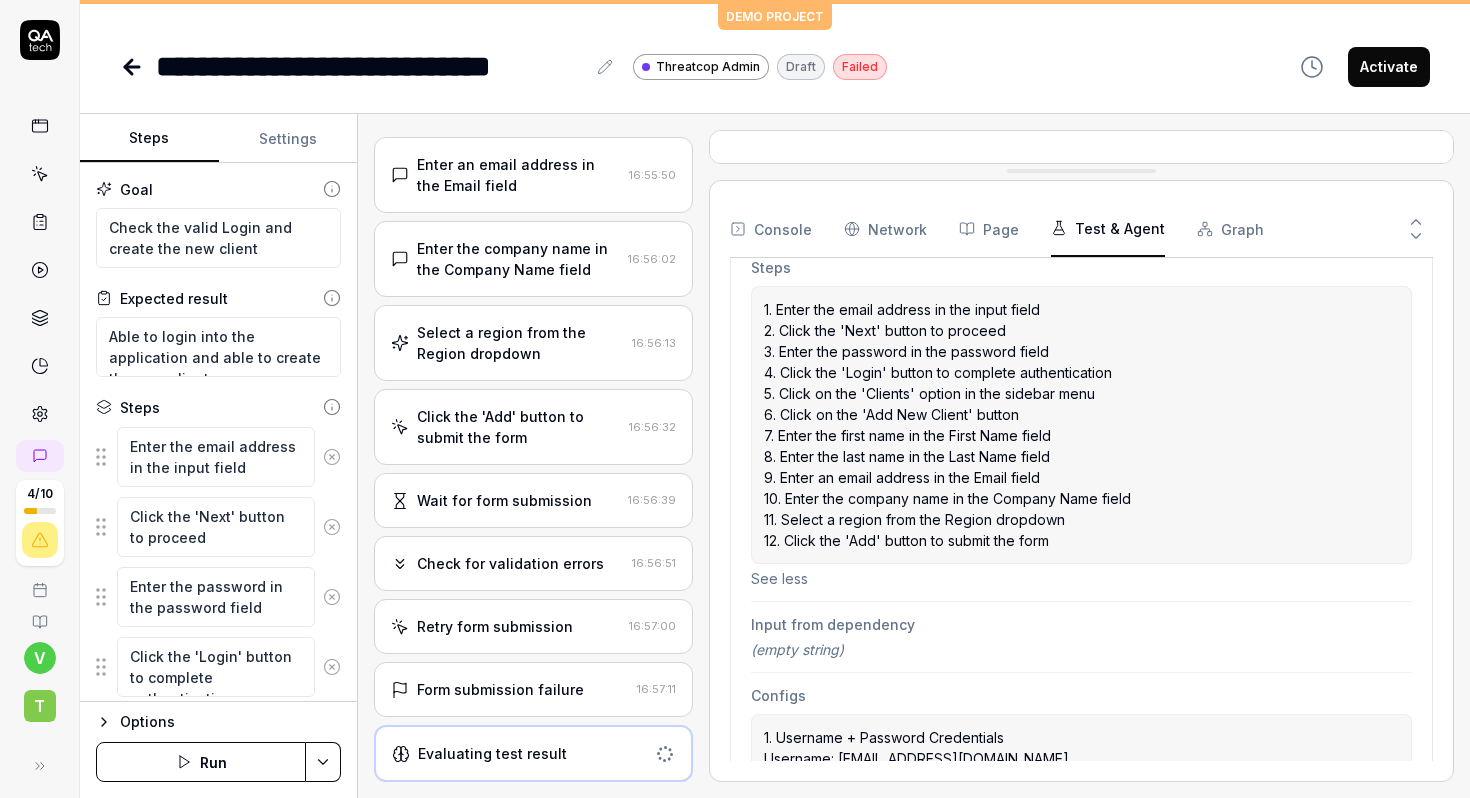 drag, startPoint x: 1283, startPoint y: 394, endPoint x: 1287, endPoint y: 170, distance: 224.0357 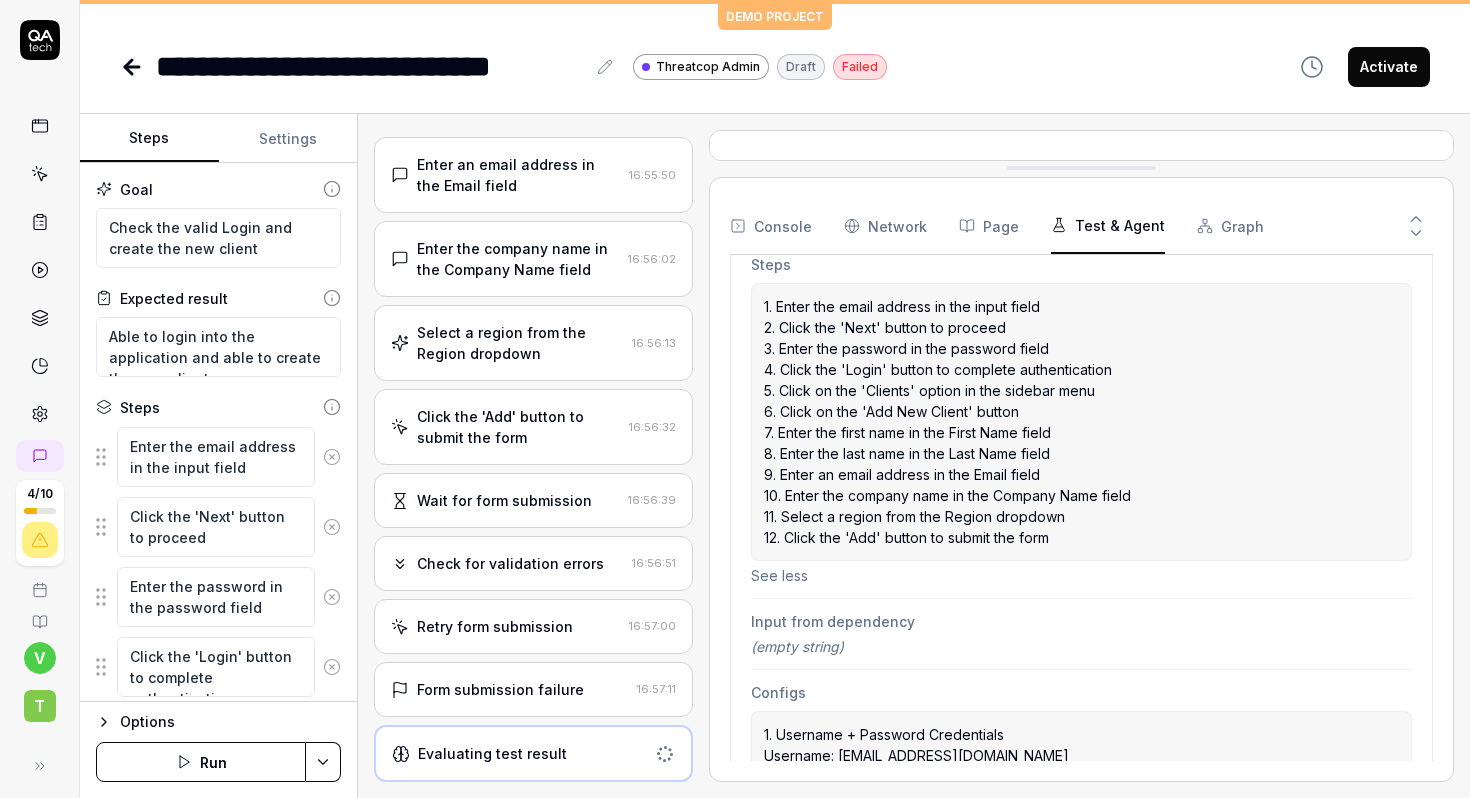 click on "See less" at bounding box center (1081, 575) 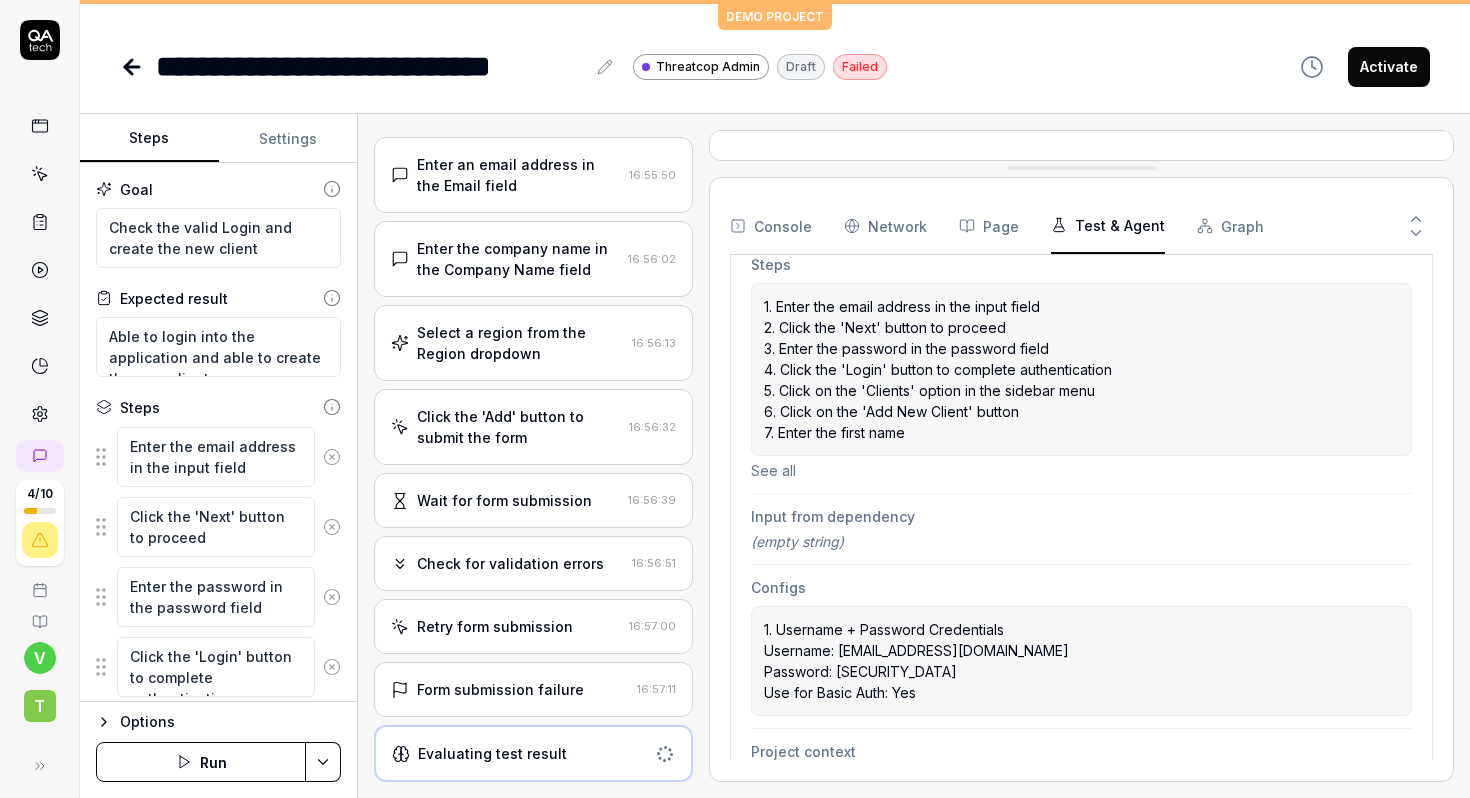 click on "See all" at bounding box center [1081, 470] 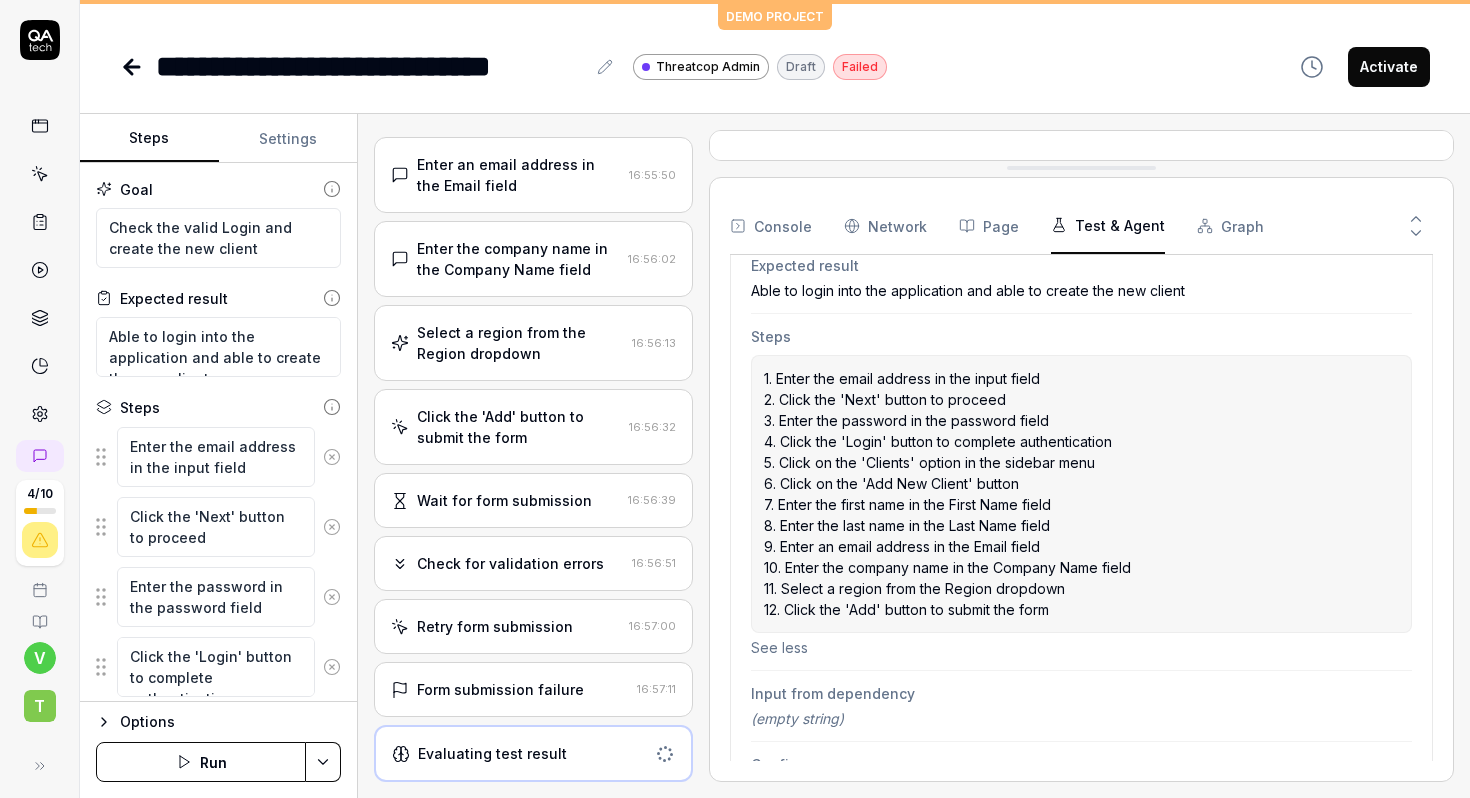 scroll, scrollTop: 299, scrollLeft: 0, axis: vertical 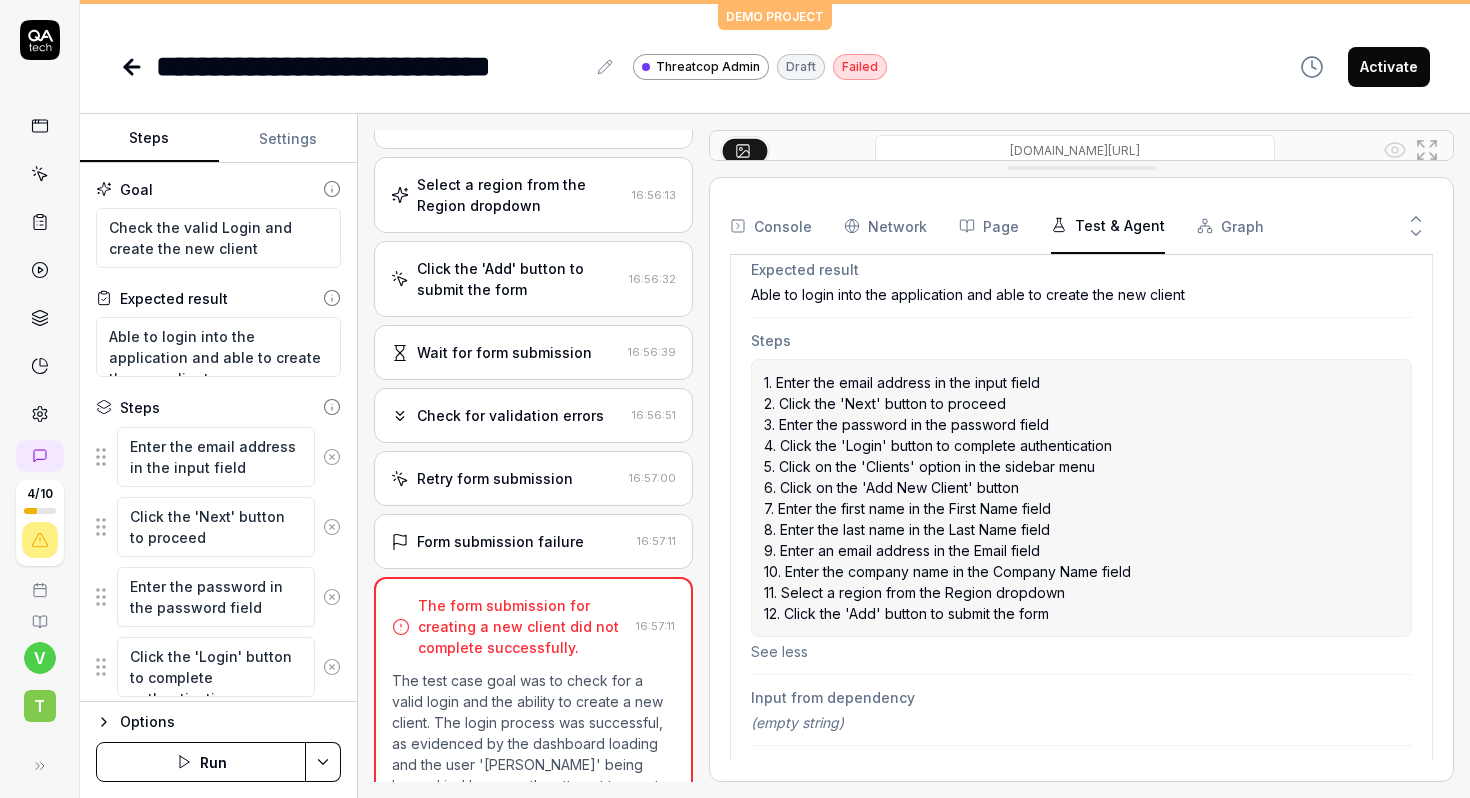 click at bounding box center [40, 540] 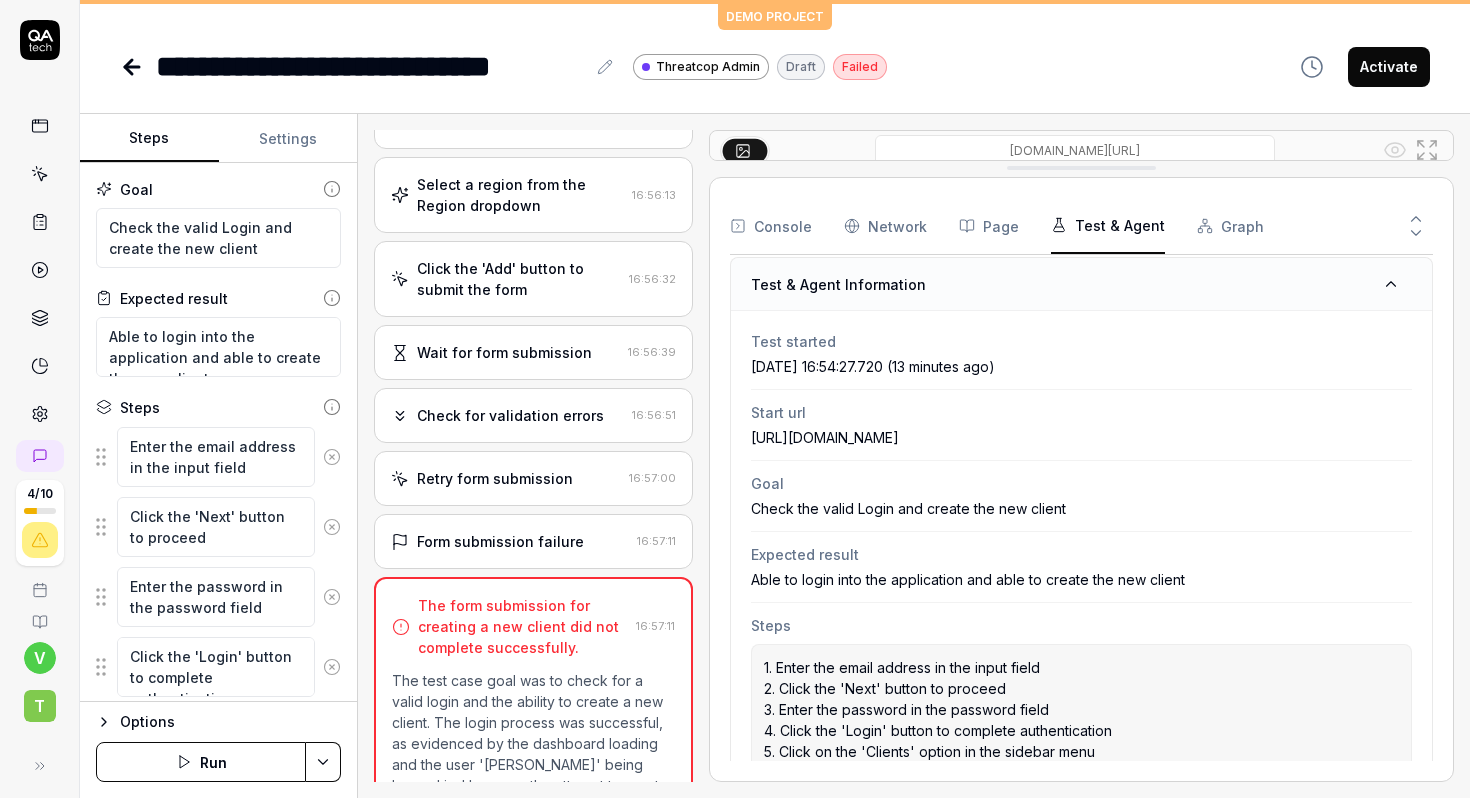 scroll, scrollTop: 0, scrollLeft: 0, axis: both 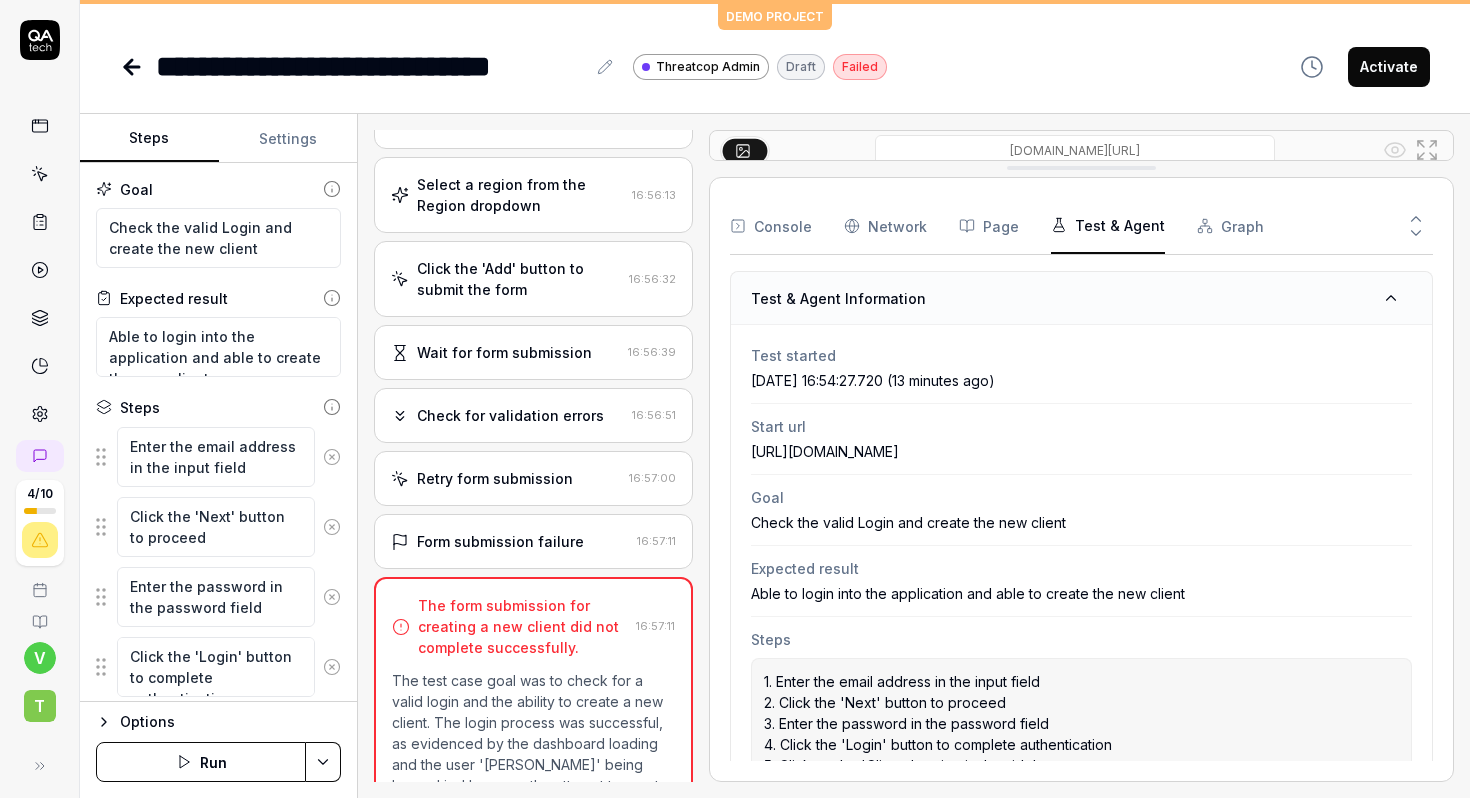 click 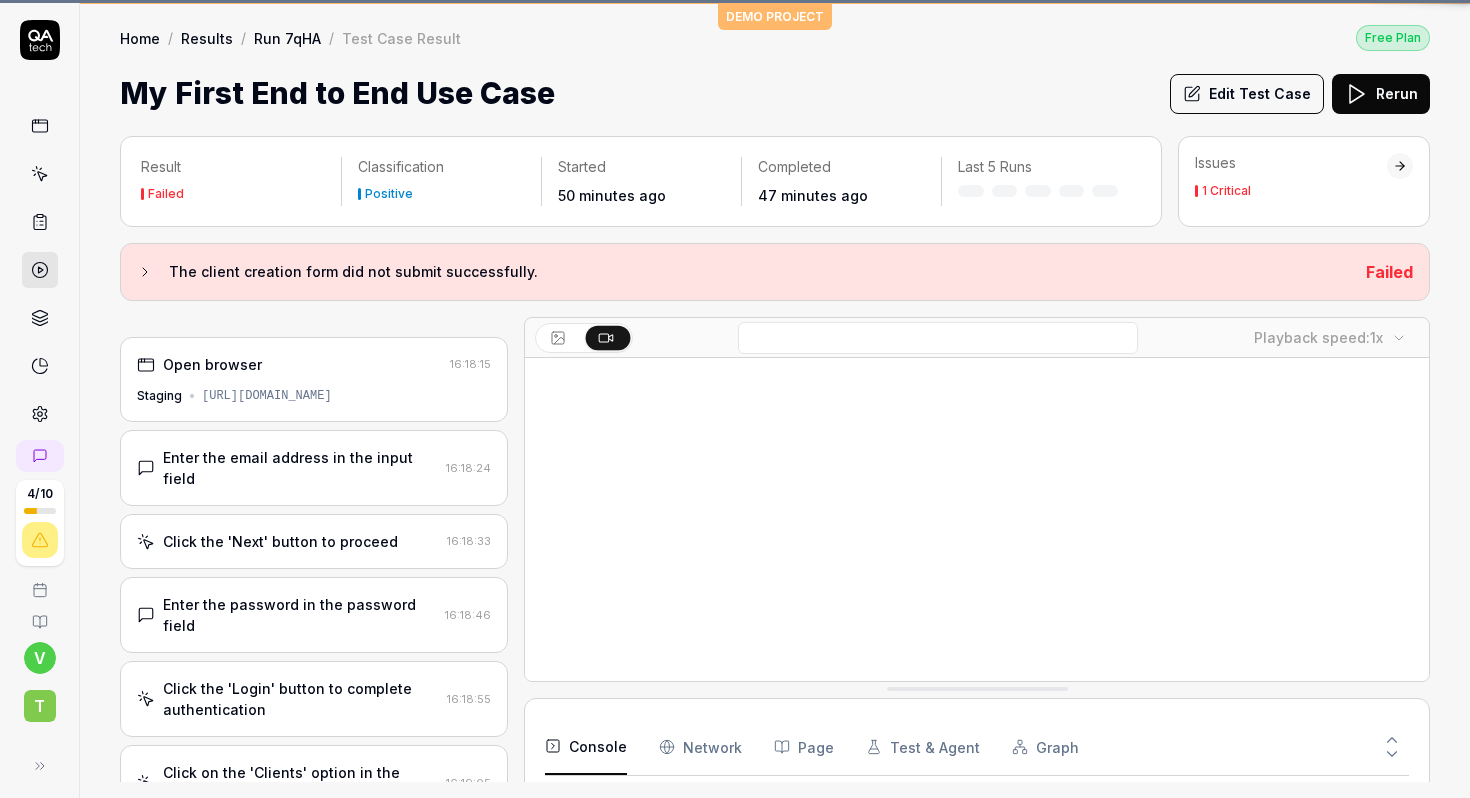 scroll, scrollTop: 1206, scrollLeft: 0, axis: vertical 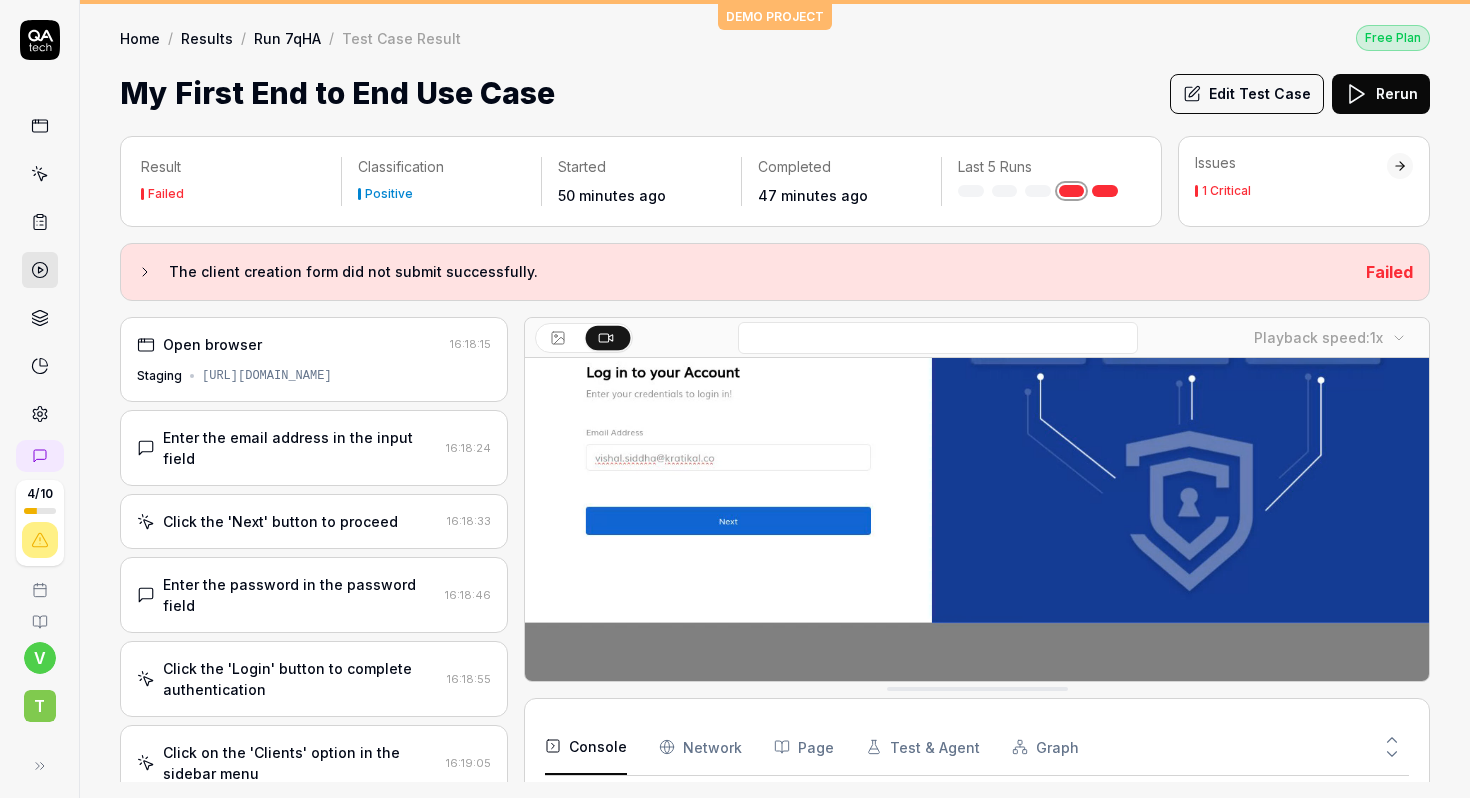 click on "Home" at bounding box center (140, 38) 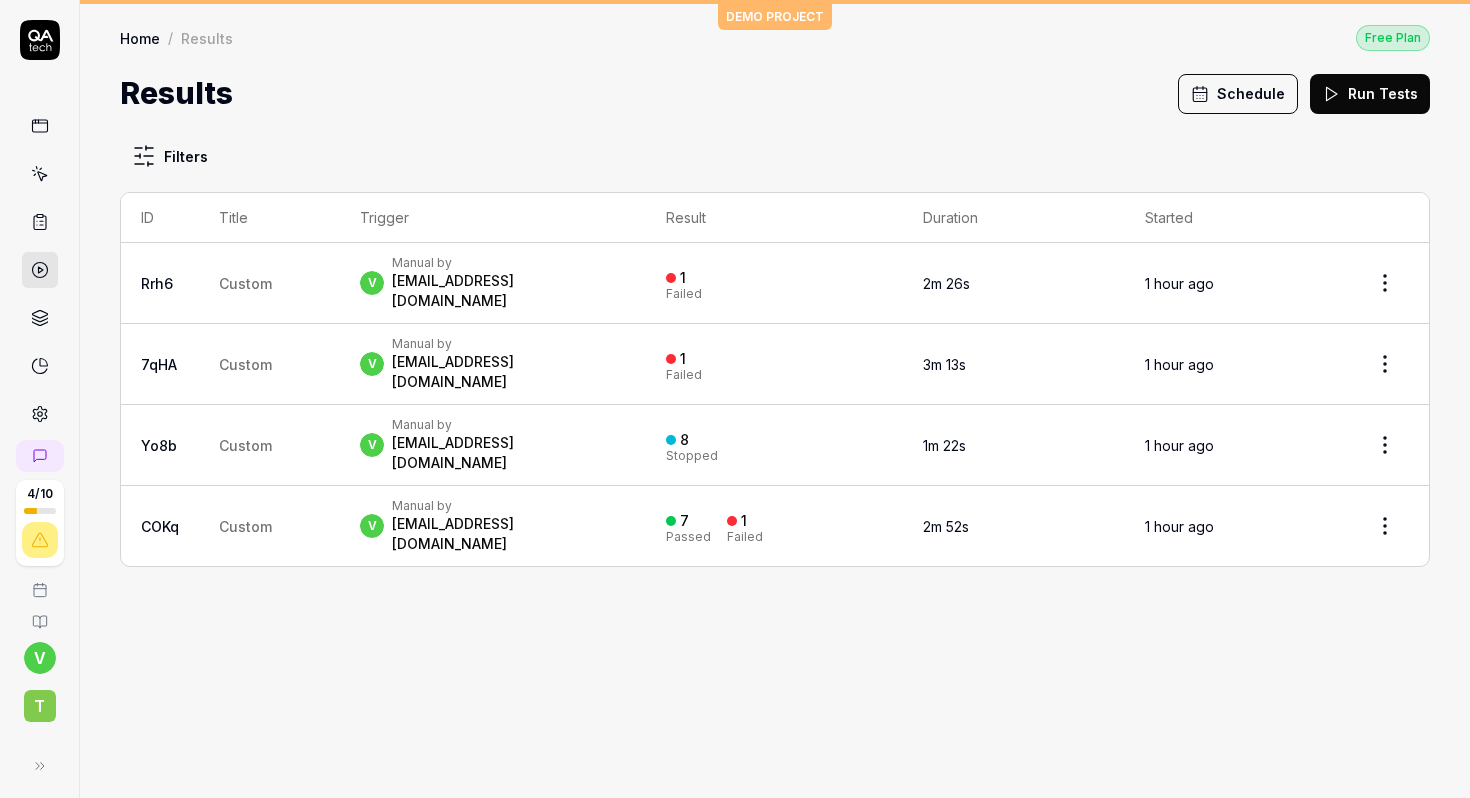click 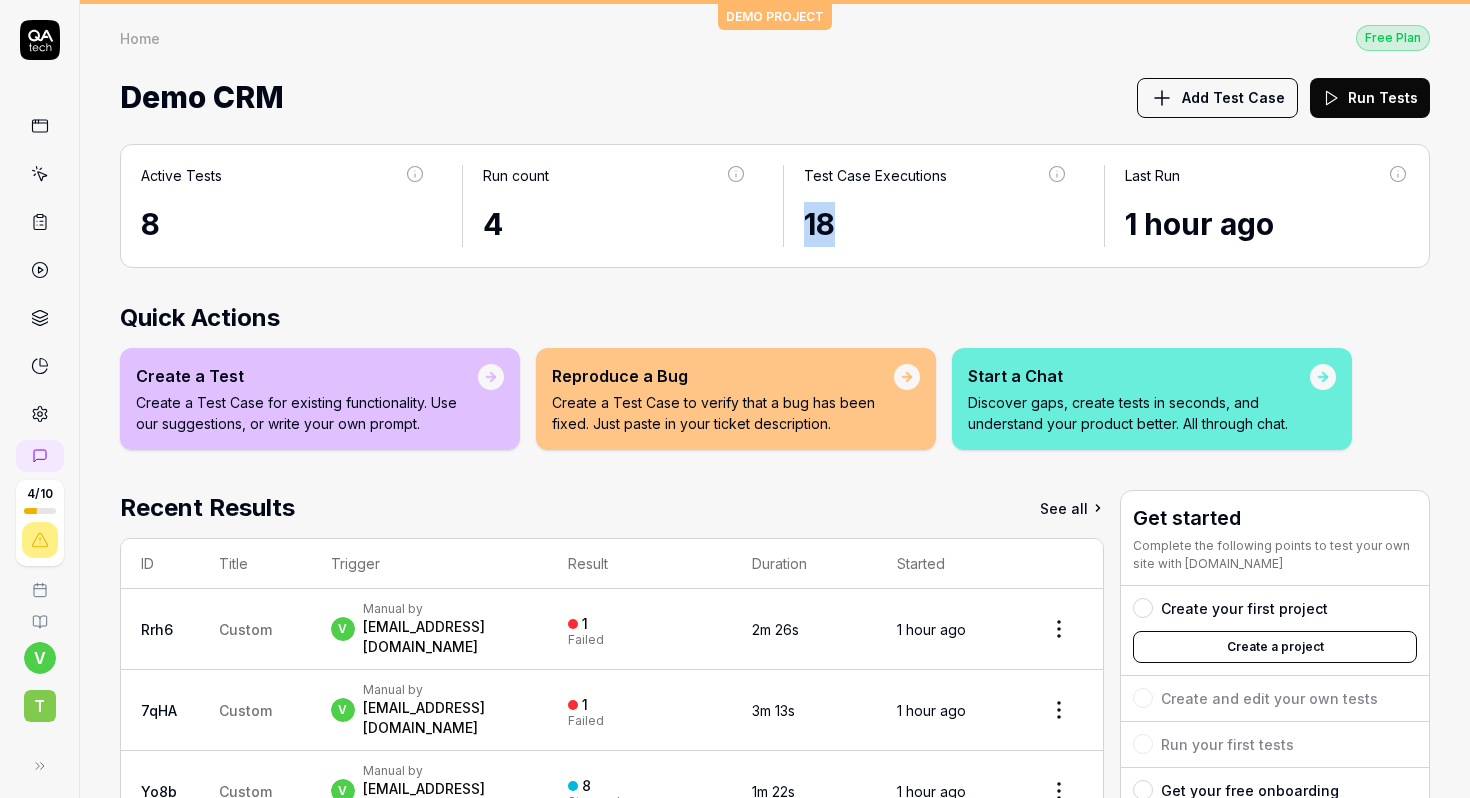 drag, startPoint x: 837, startPoint y: 221, endPoint x: 809, endPoint y: 222, distance: 28.01785 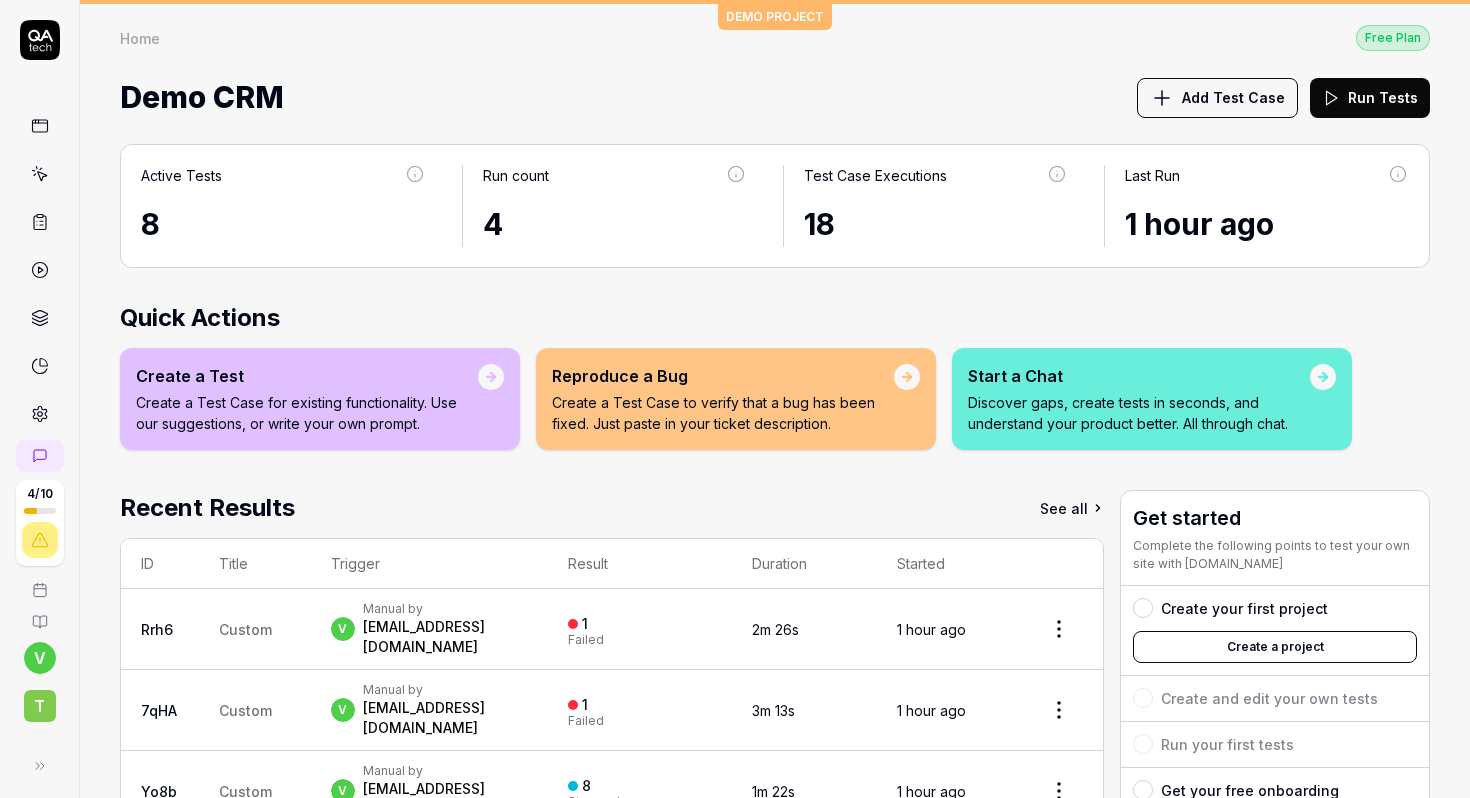 click on "Quick Actions" at bounding box center [775, 318] 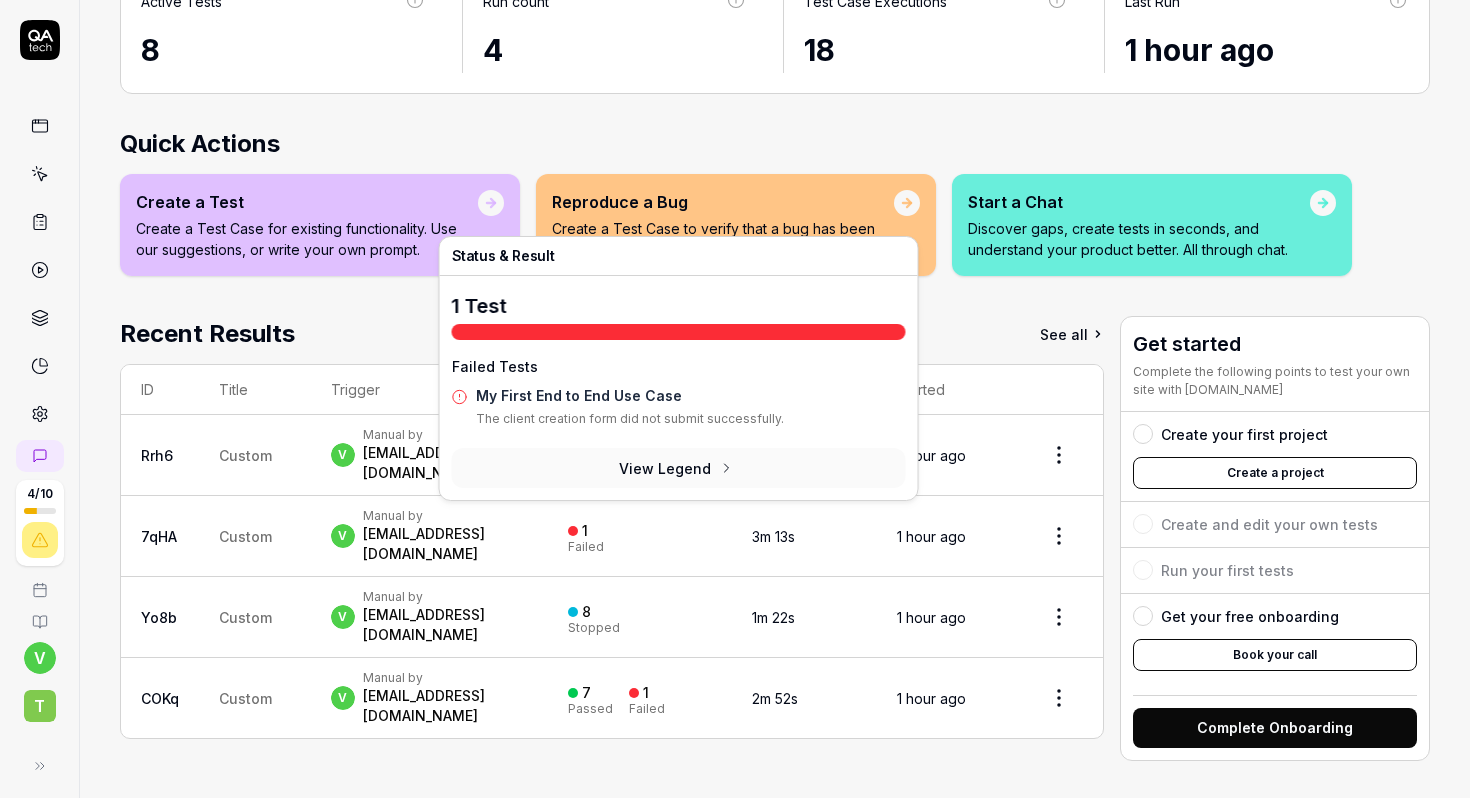 scroll, scrollTop: 0, scrollLeft: 0, axis: both 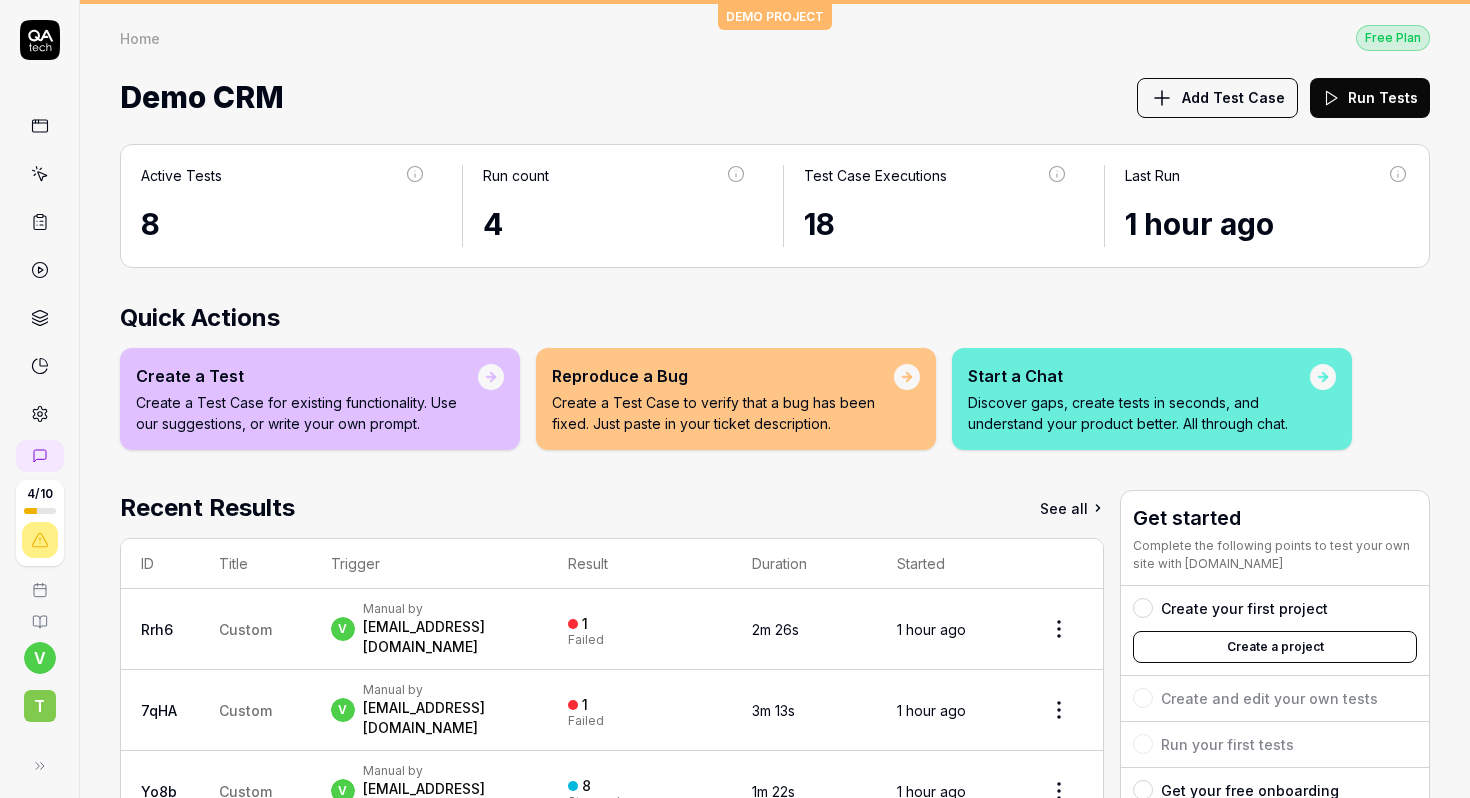 click on "Add Test Case" at bounding box center [1233, 97] 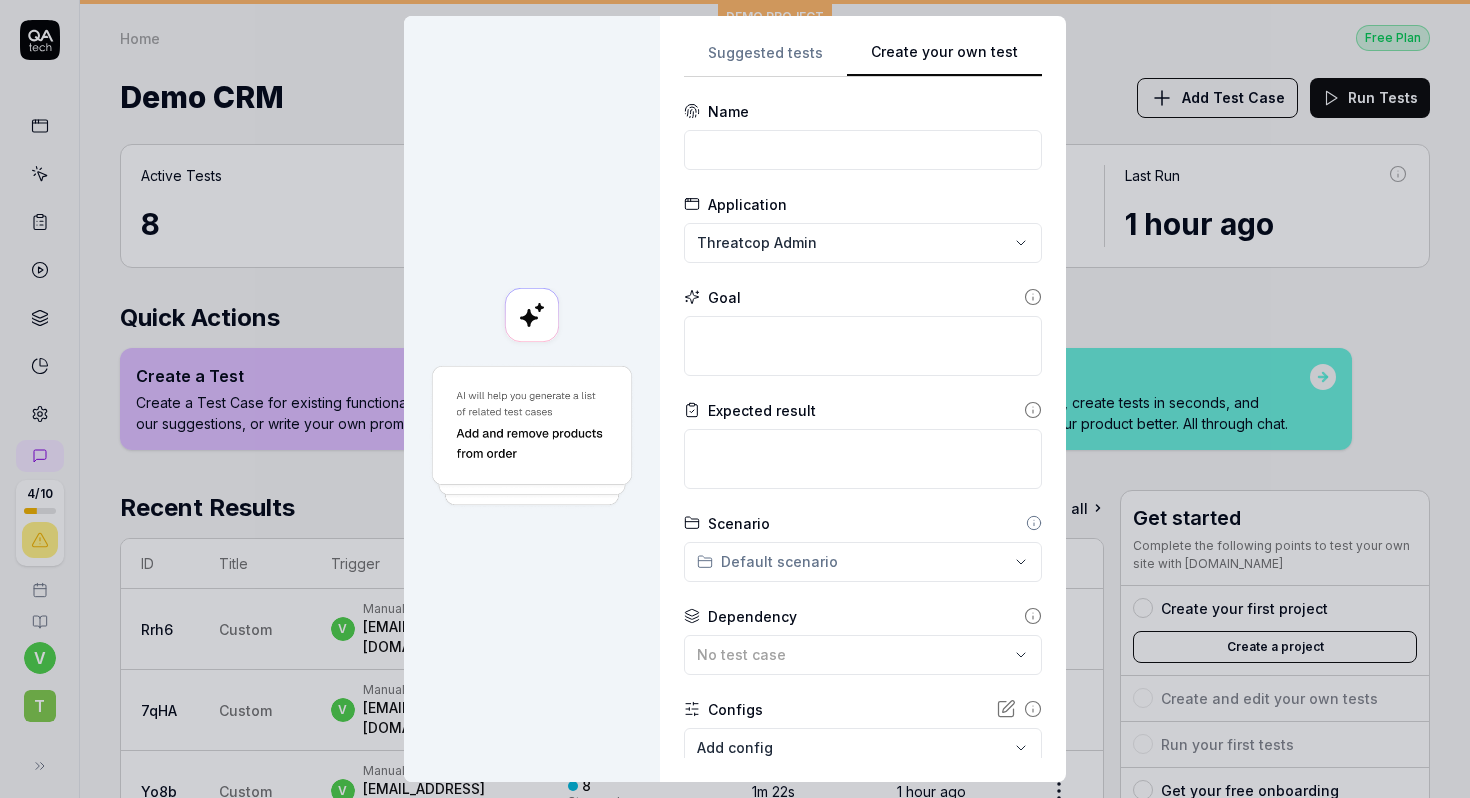 click on "Create your own test" at bounding box center [944, 59] 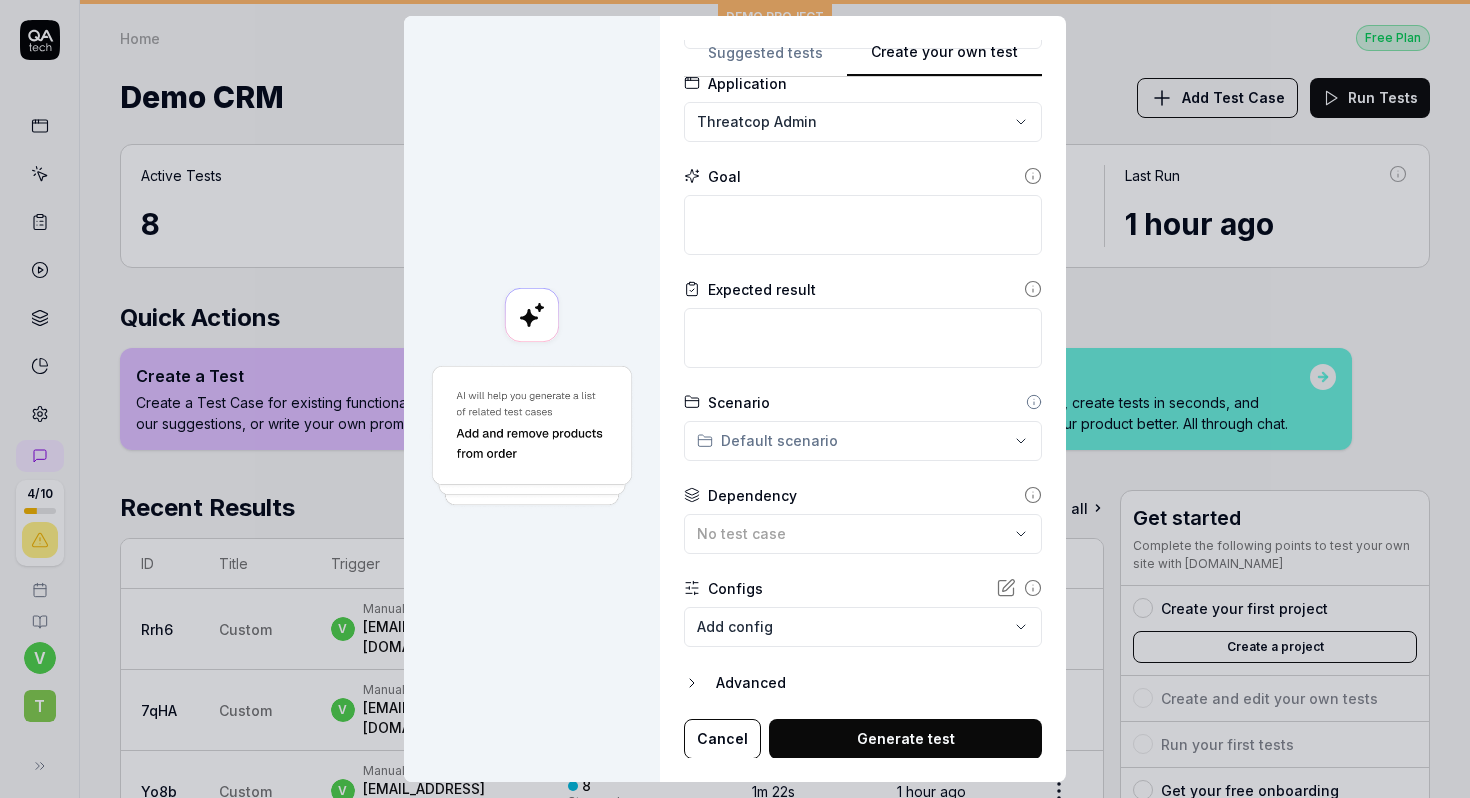 scroll, scrollTop: 0, scrollLeft: 0, axis: both 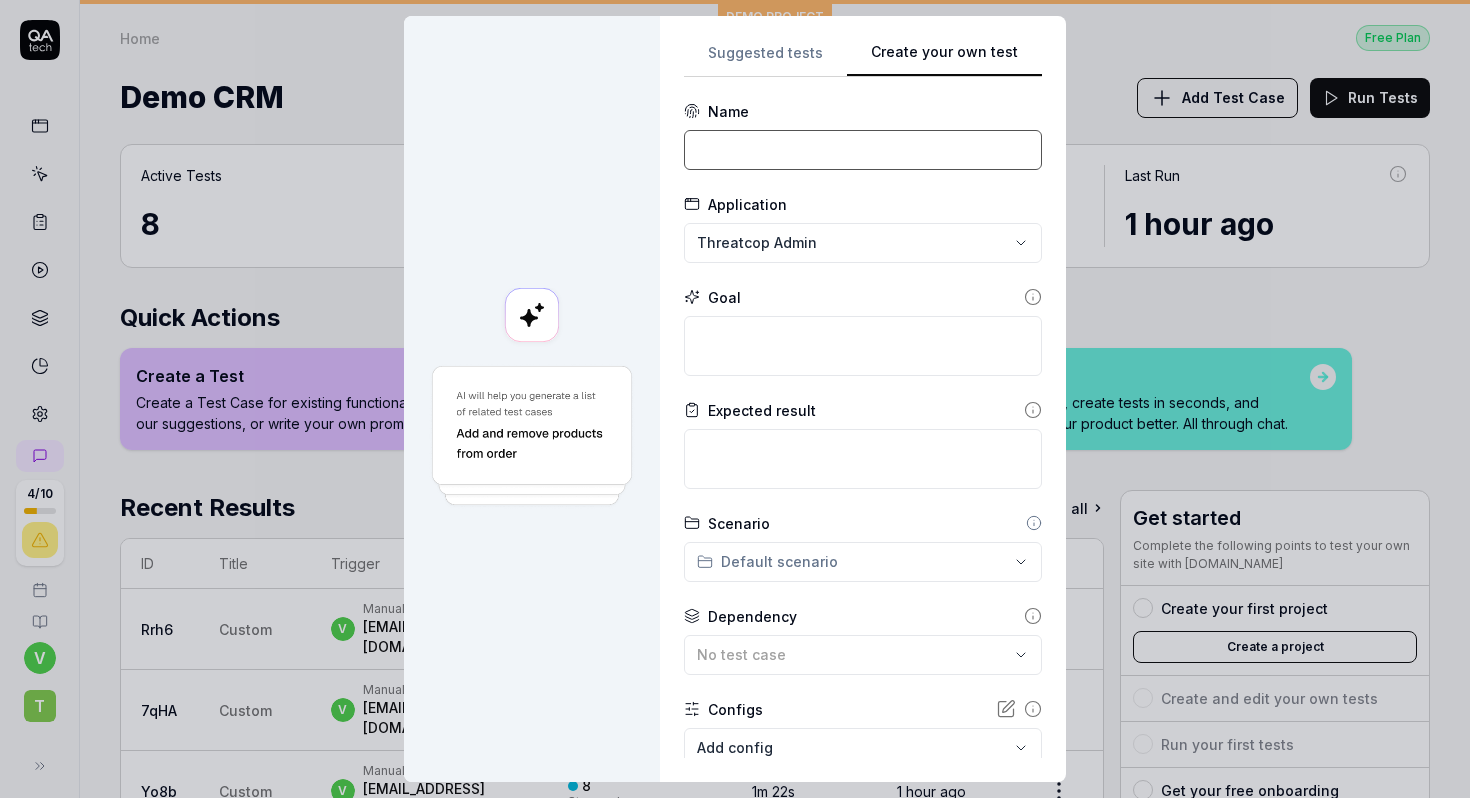 click at bounding box center [863, 150] 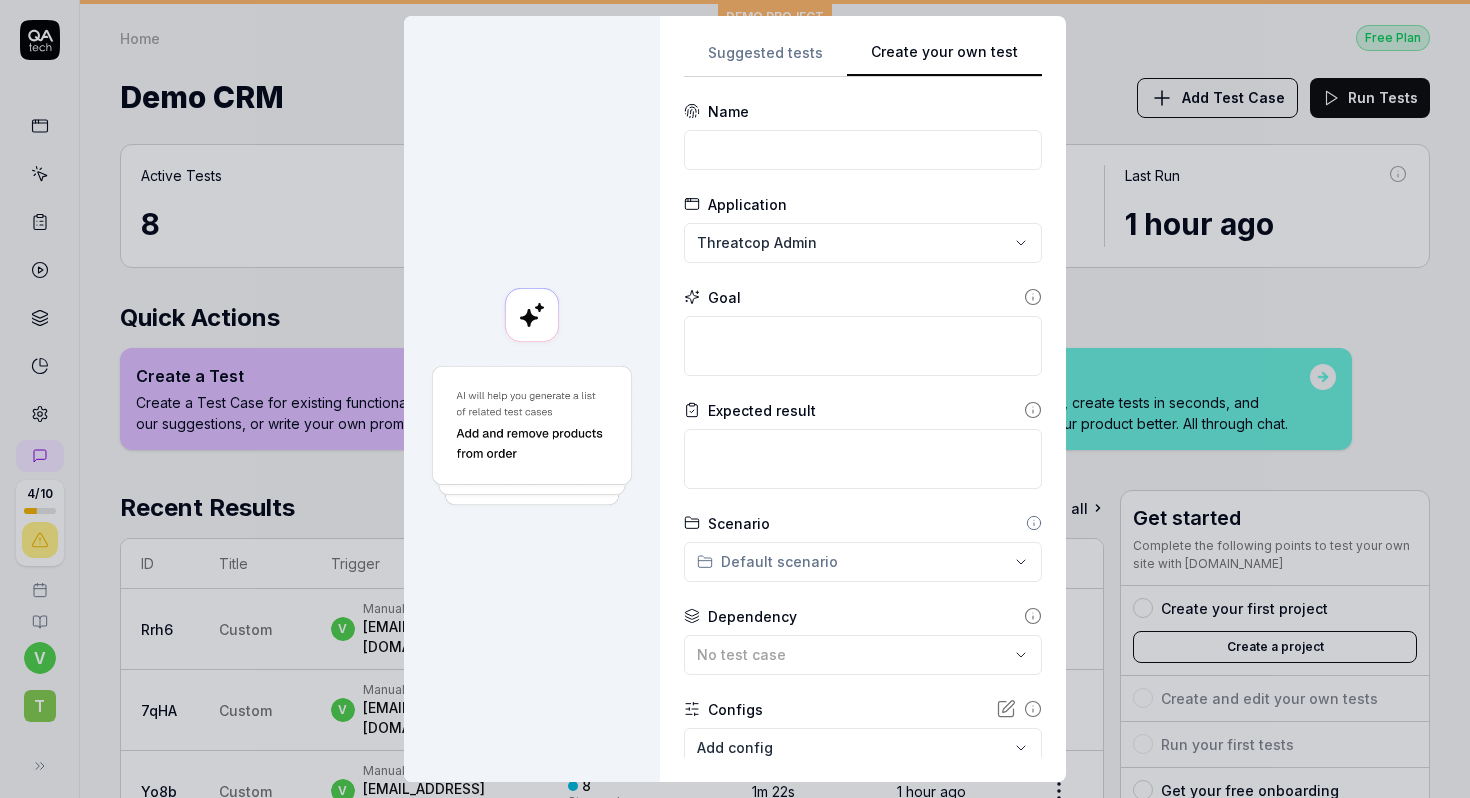 click on "**********" at bounding box center (735, 399) 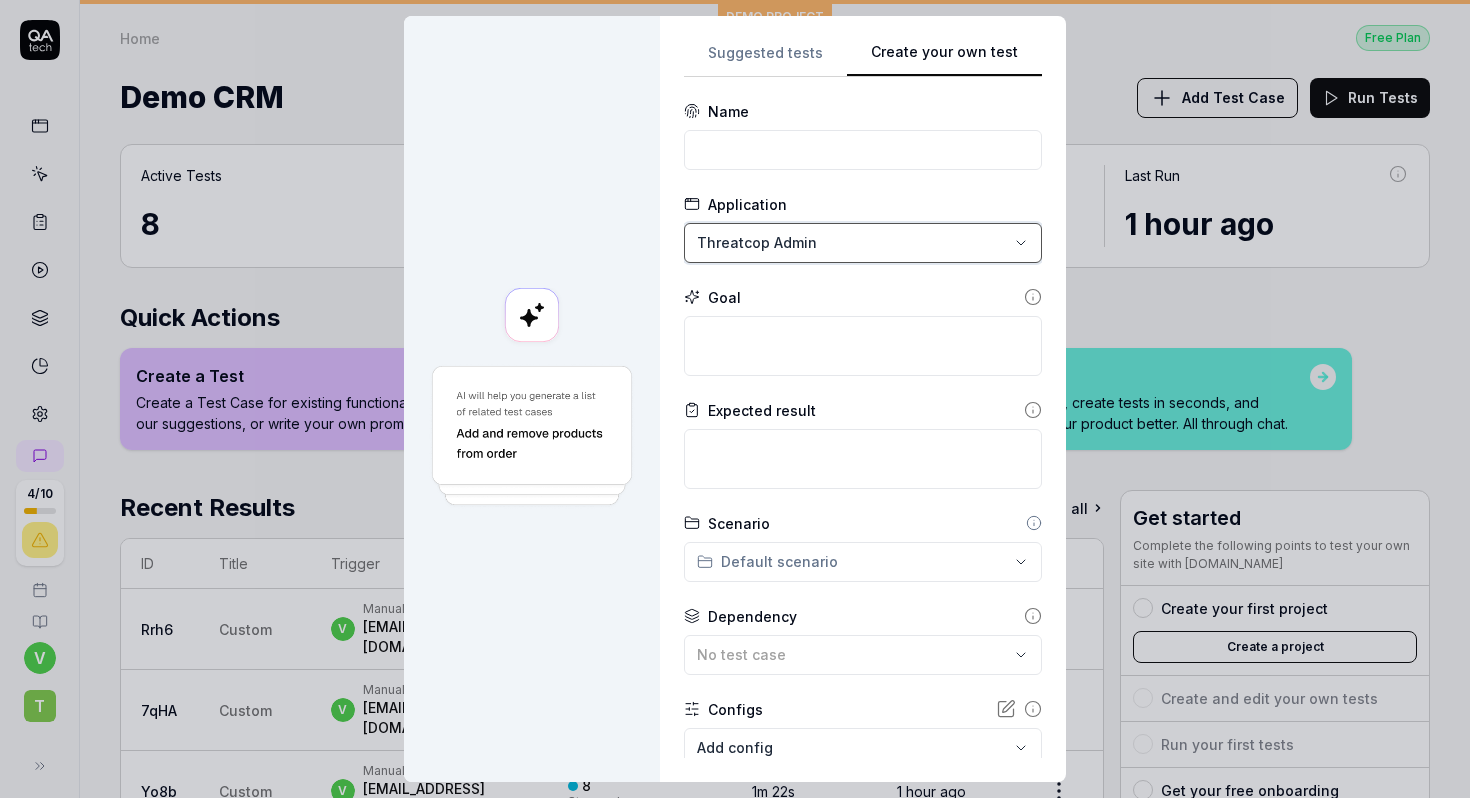 click on "**********" at bounding box center [735, 399] 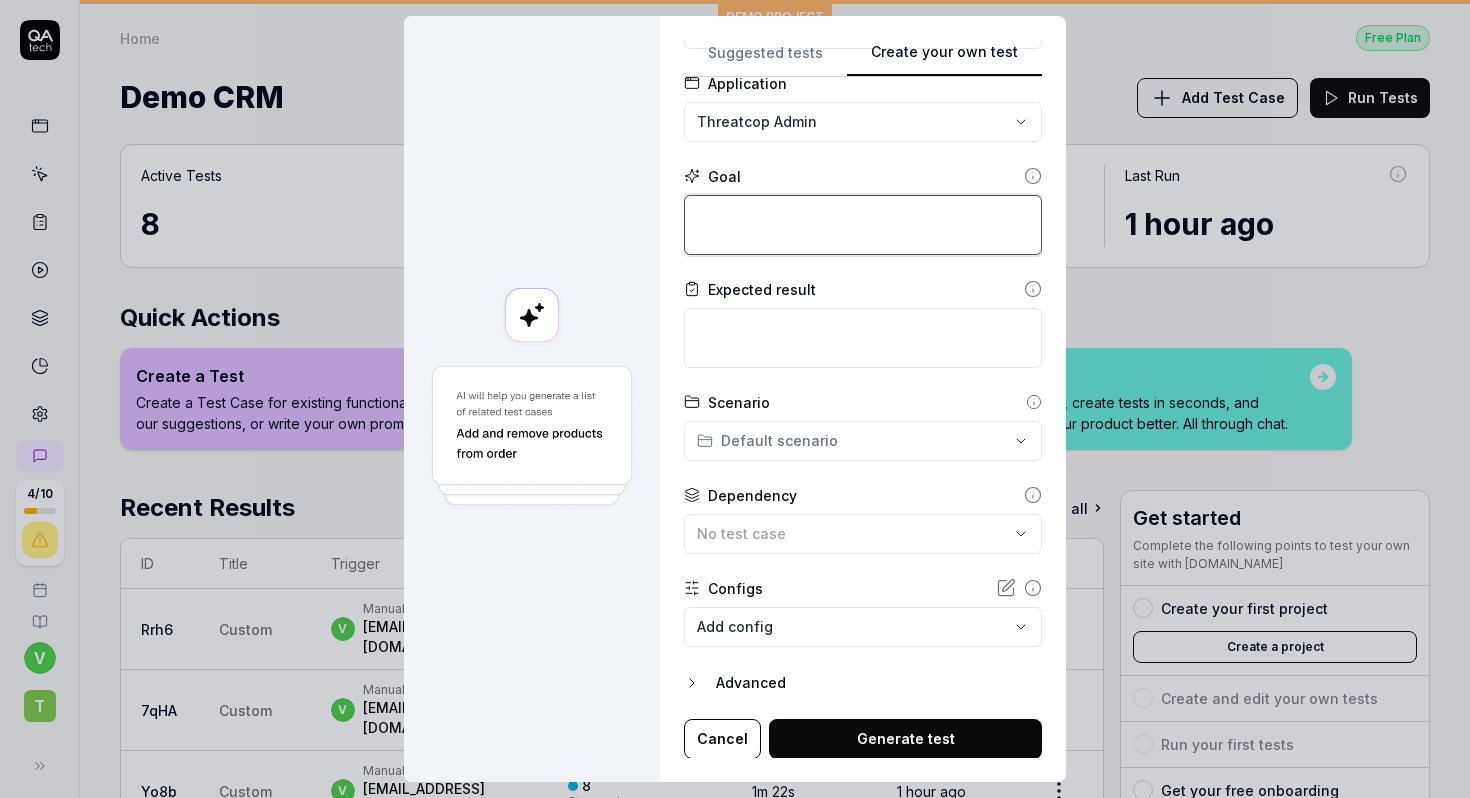 click at bounding box center (863, 225) 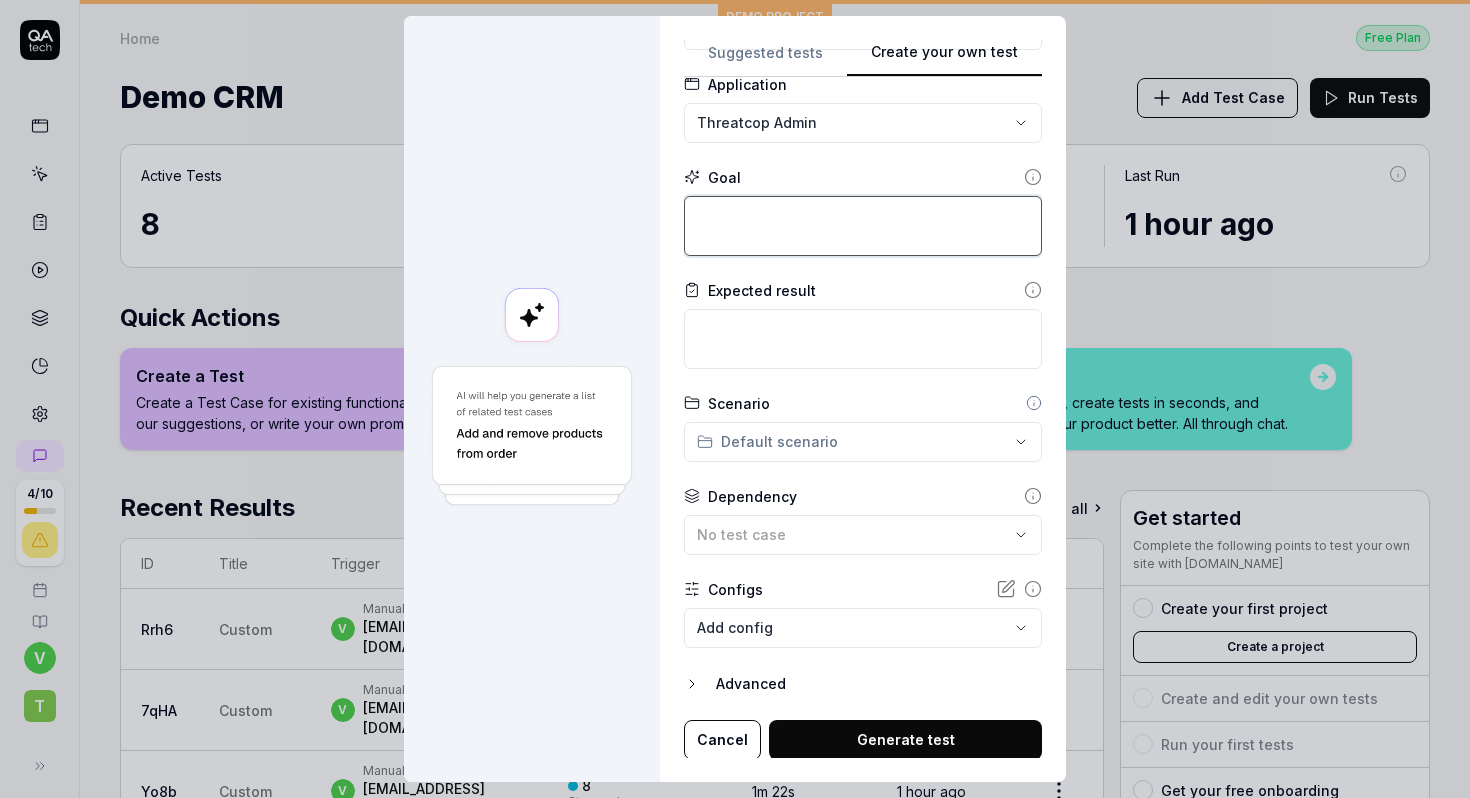 scroll, scrollTop: 0, scrollLeft: 0, axis: both 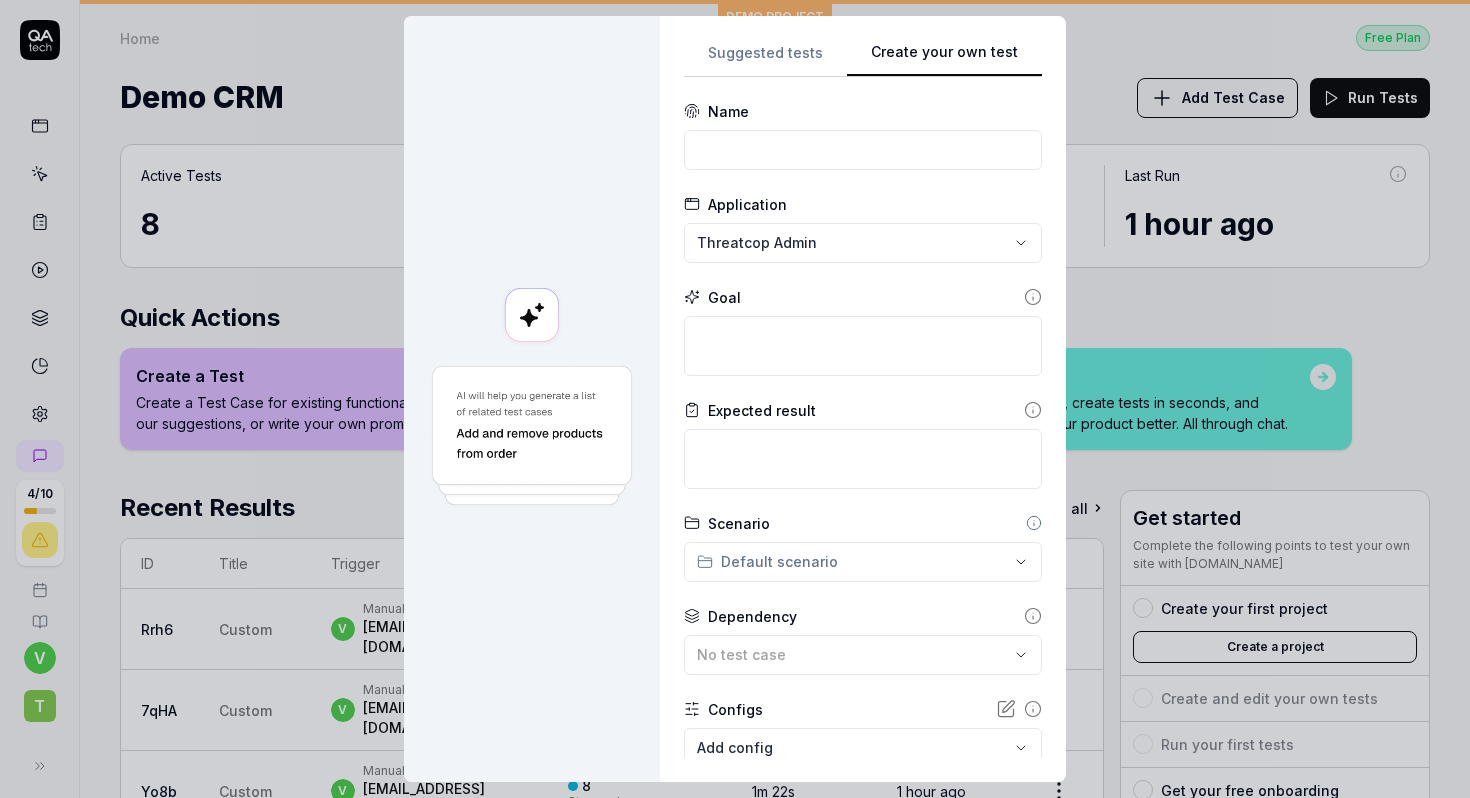 click on "**********" at bounding box center (863, 490) 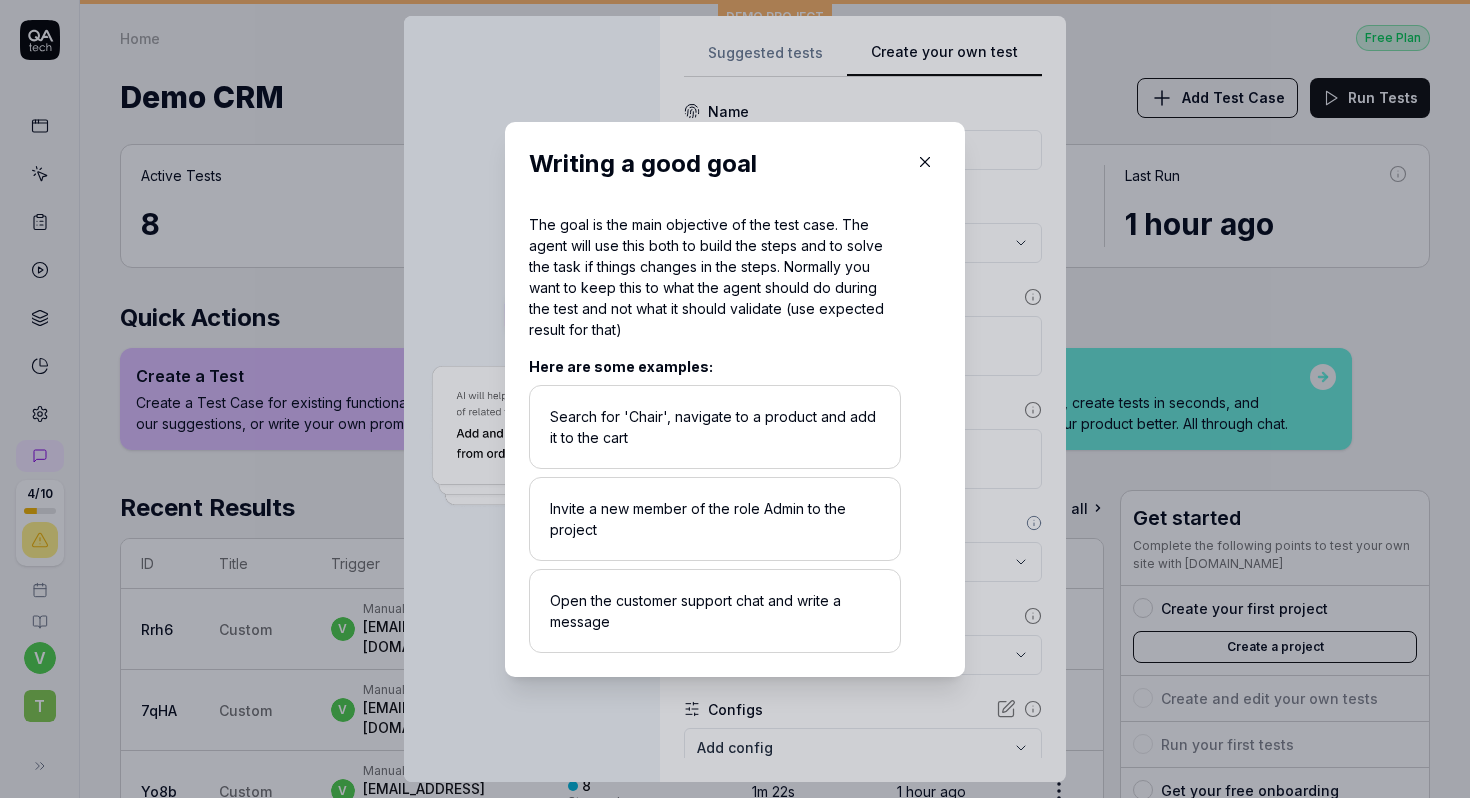 click 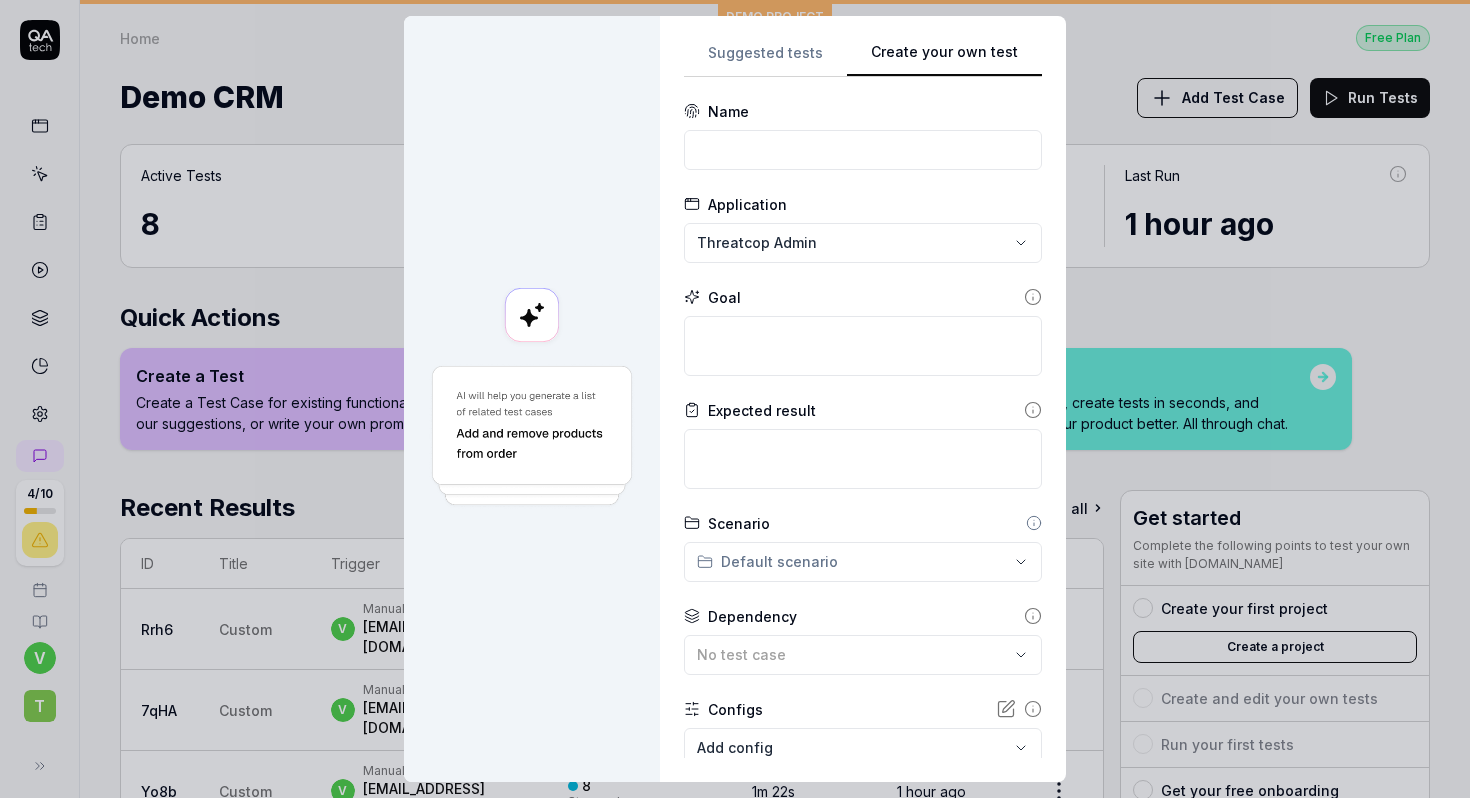 click 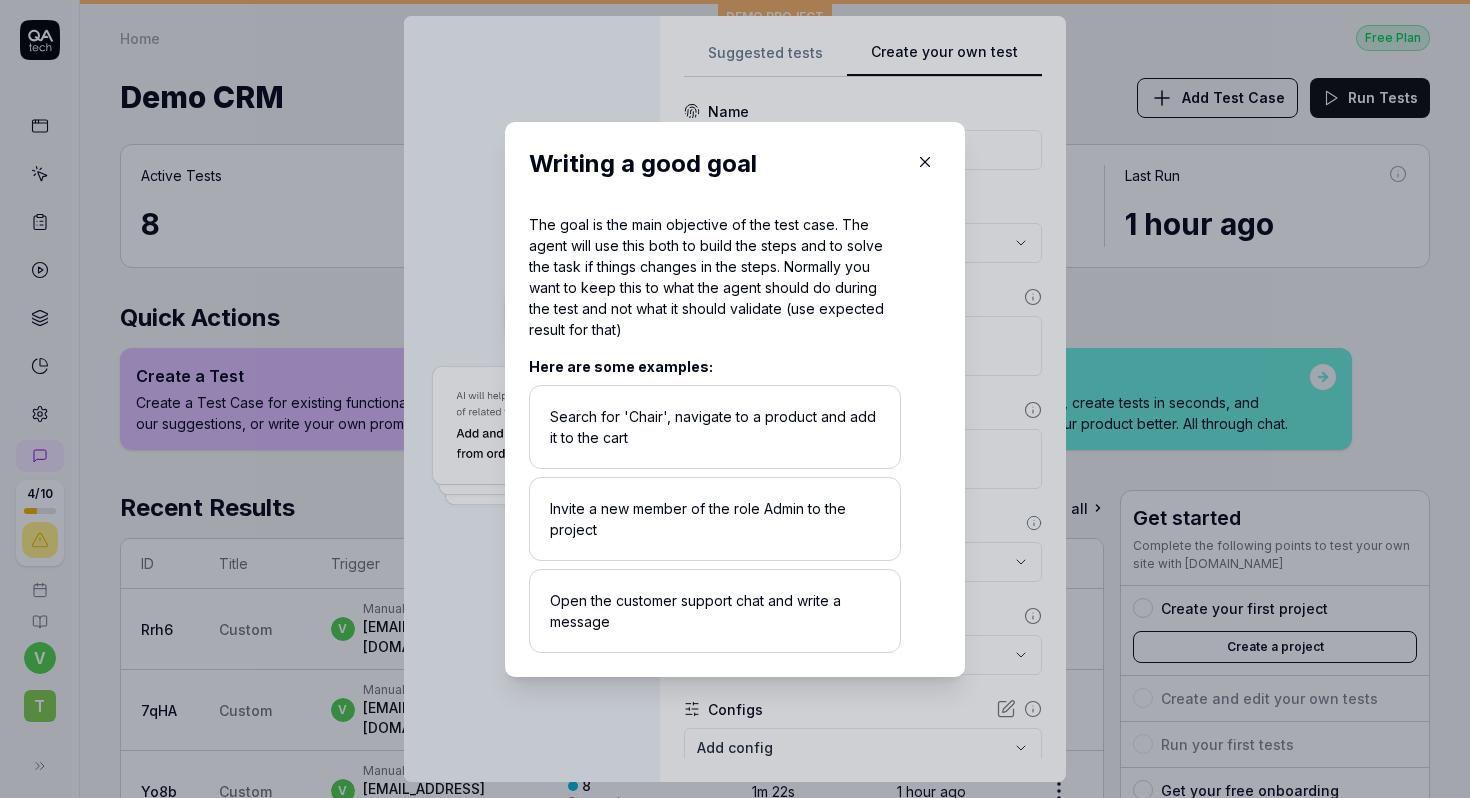 click 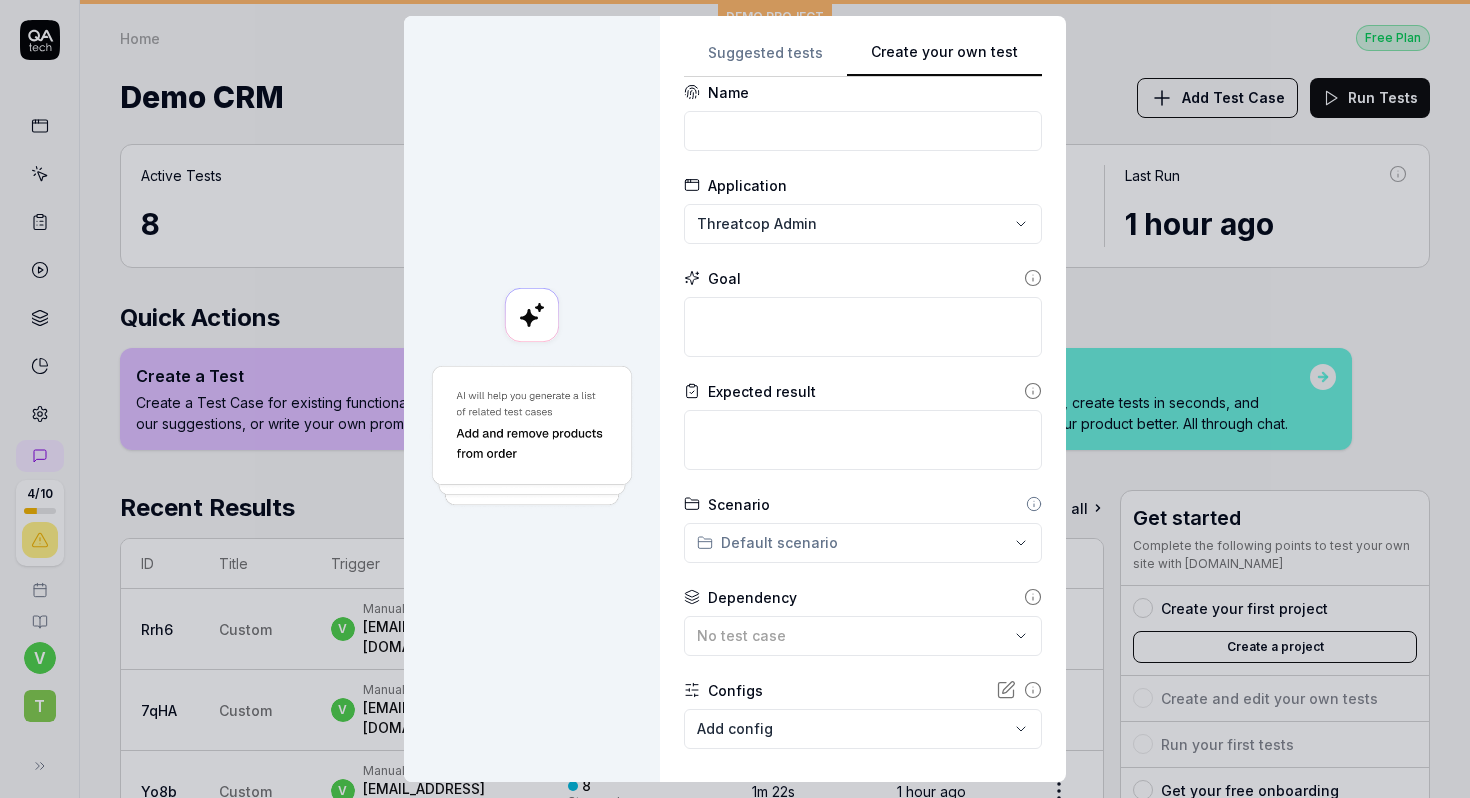 scroll, scrollTop: 22, scrollLeft: 0, axis: vertical 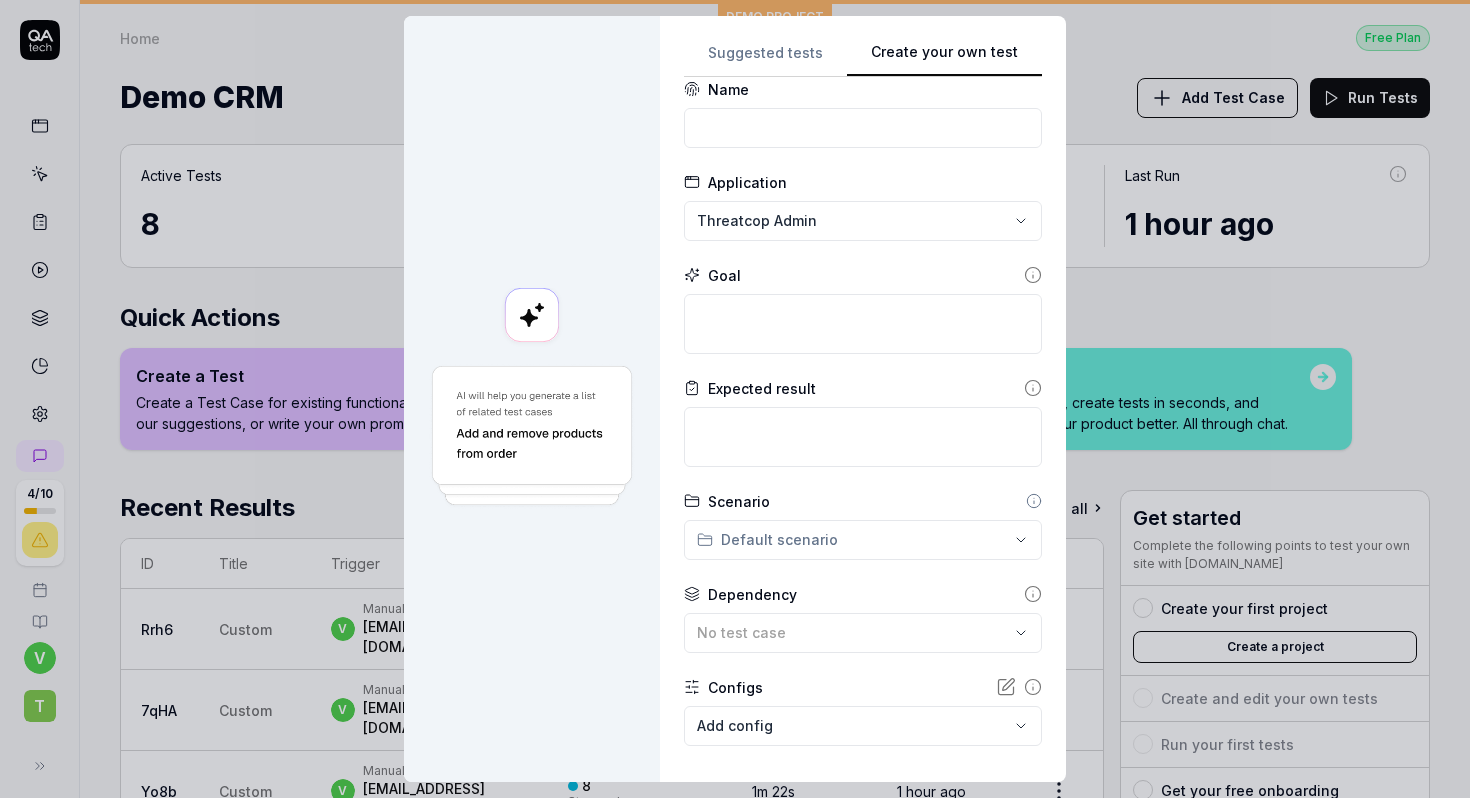 click 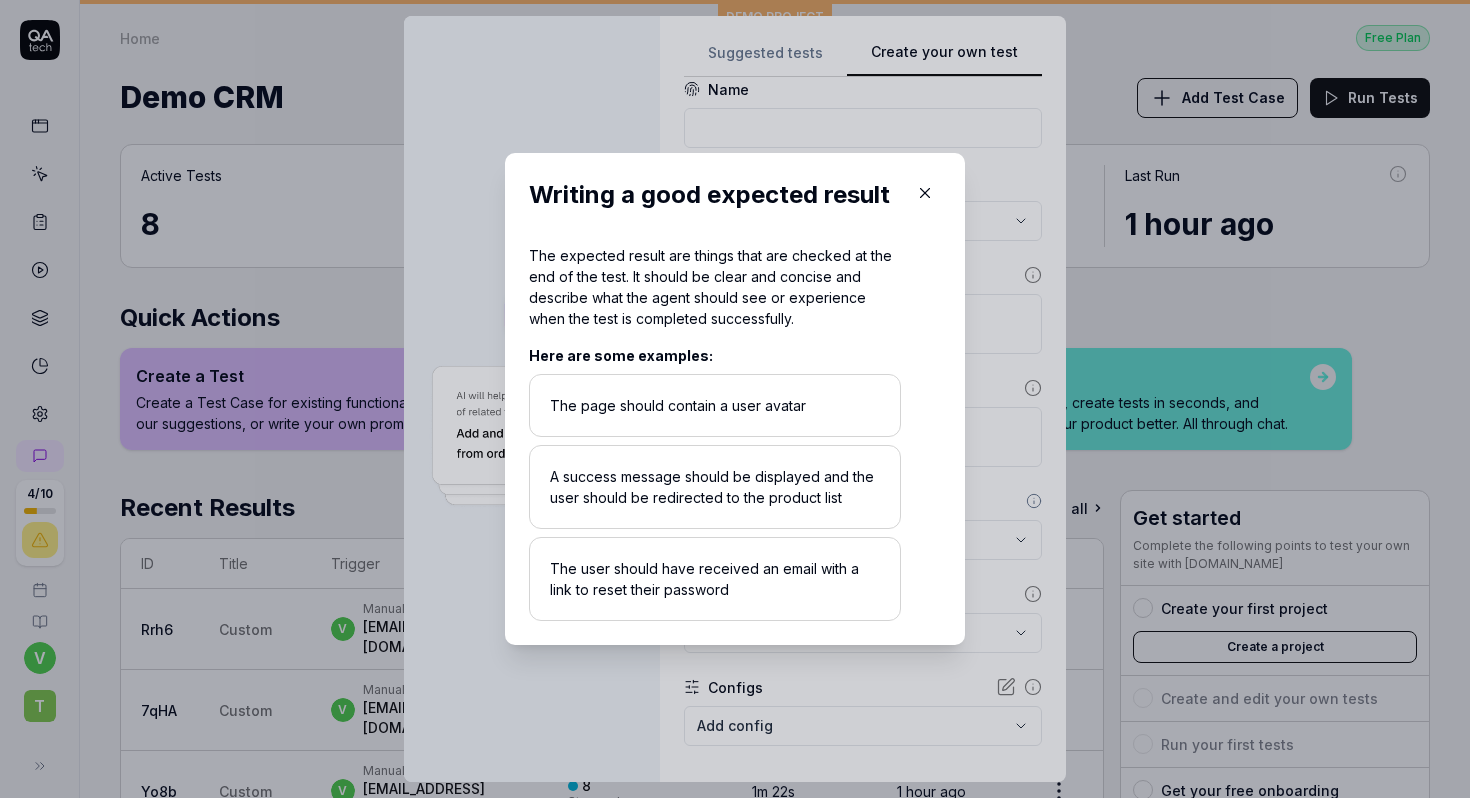 click on "​ Writing a good expected result The expected result are things that are checked at the end of the test. It should be clear and concise and describe what the agent should see or experience when the test is completed successfully. Here are some examples: The page should contain a user avatar A success message should be displayed and the user should be redirected to the product list The user should have received an email with a link to reset their password" at bounding box center (735, 399) 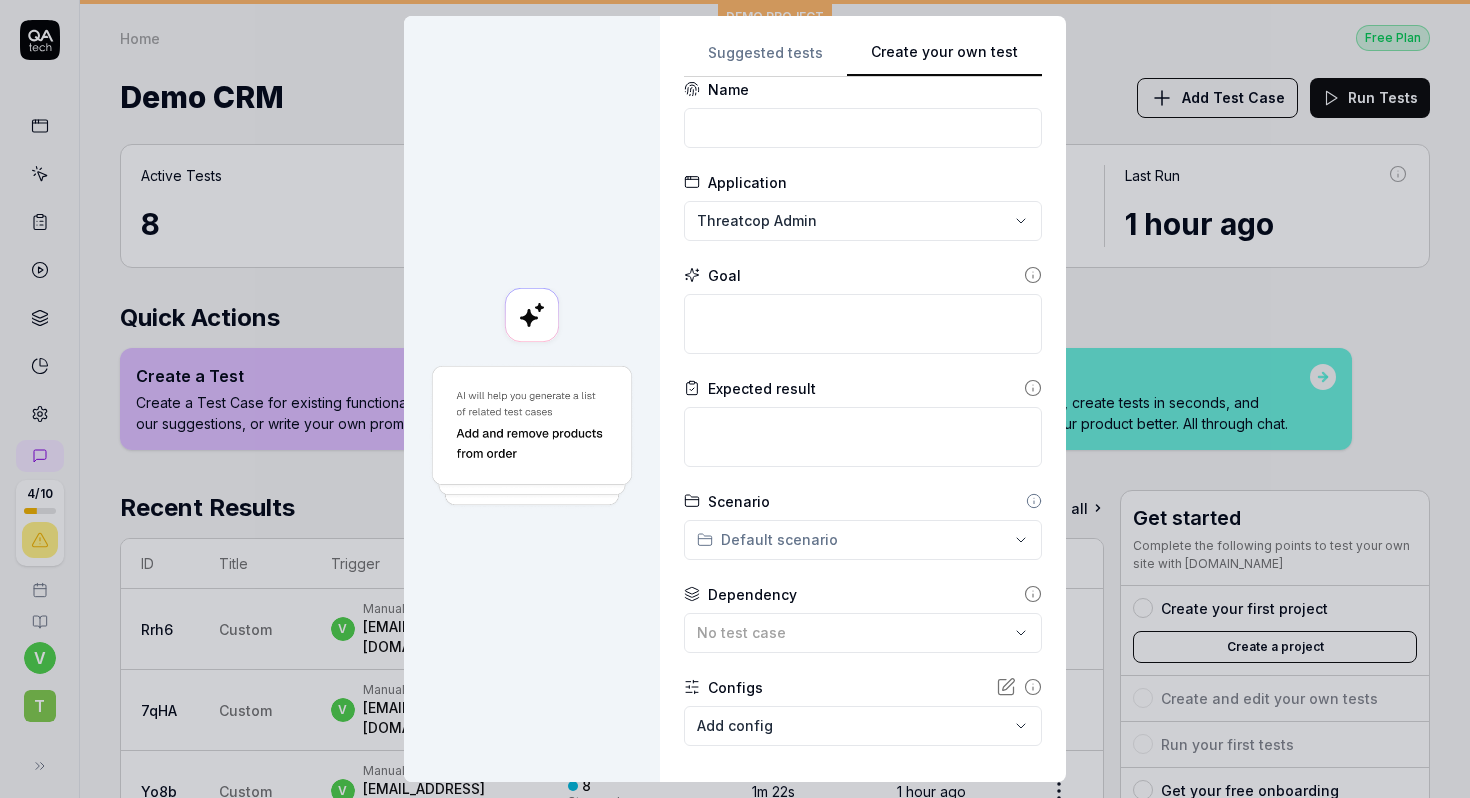 scroll, scrollTop: 121, scrollLeft: 0, axis: vertical 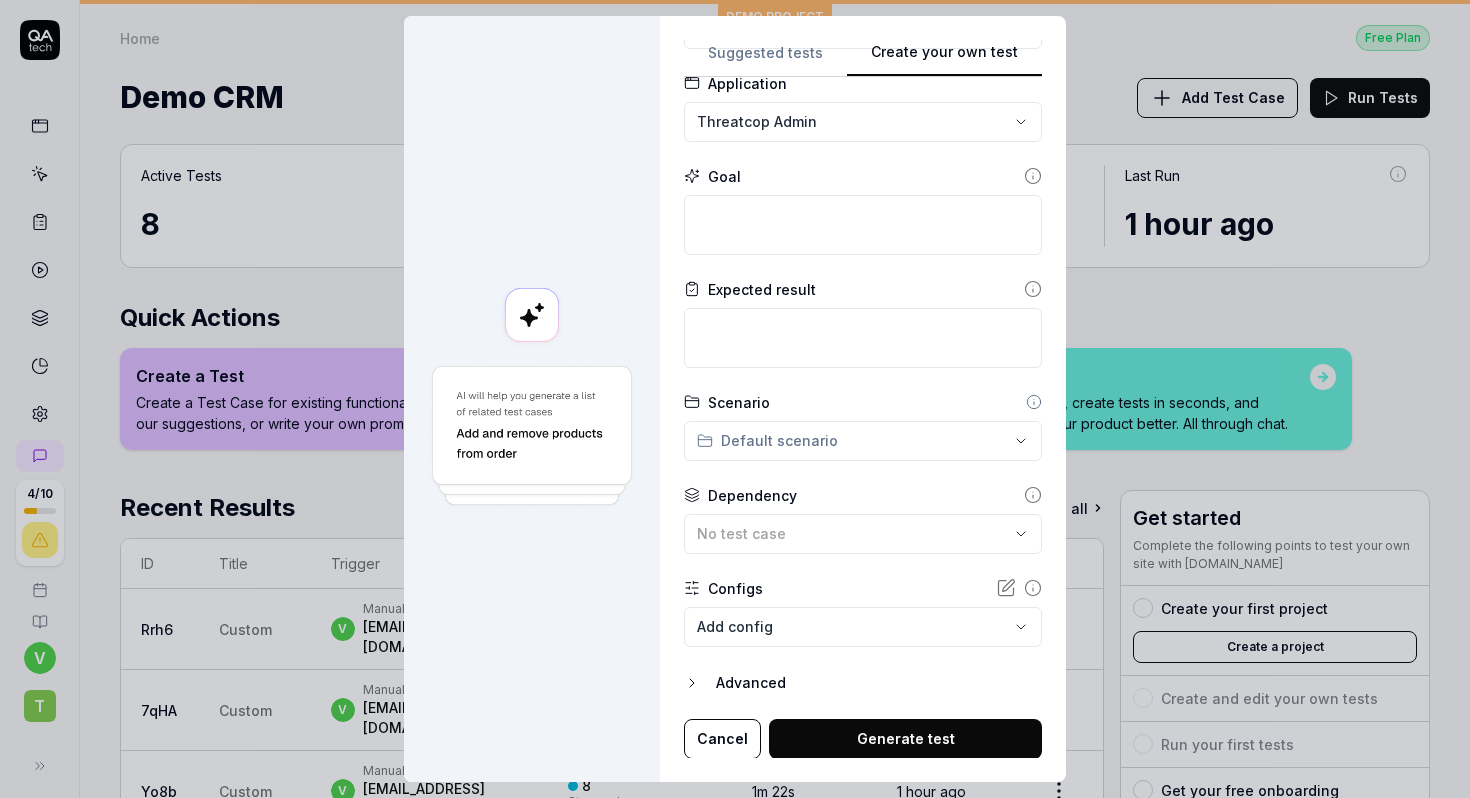 click 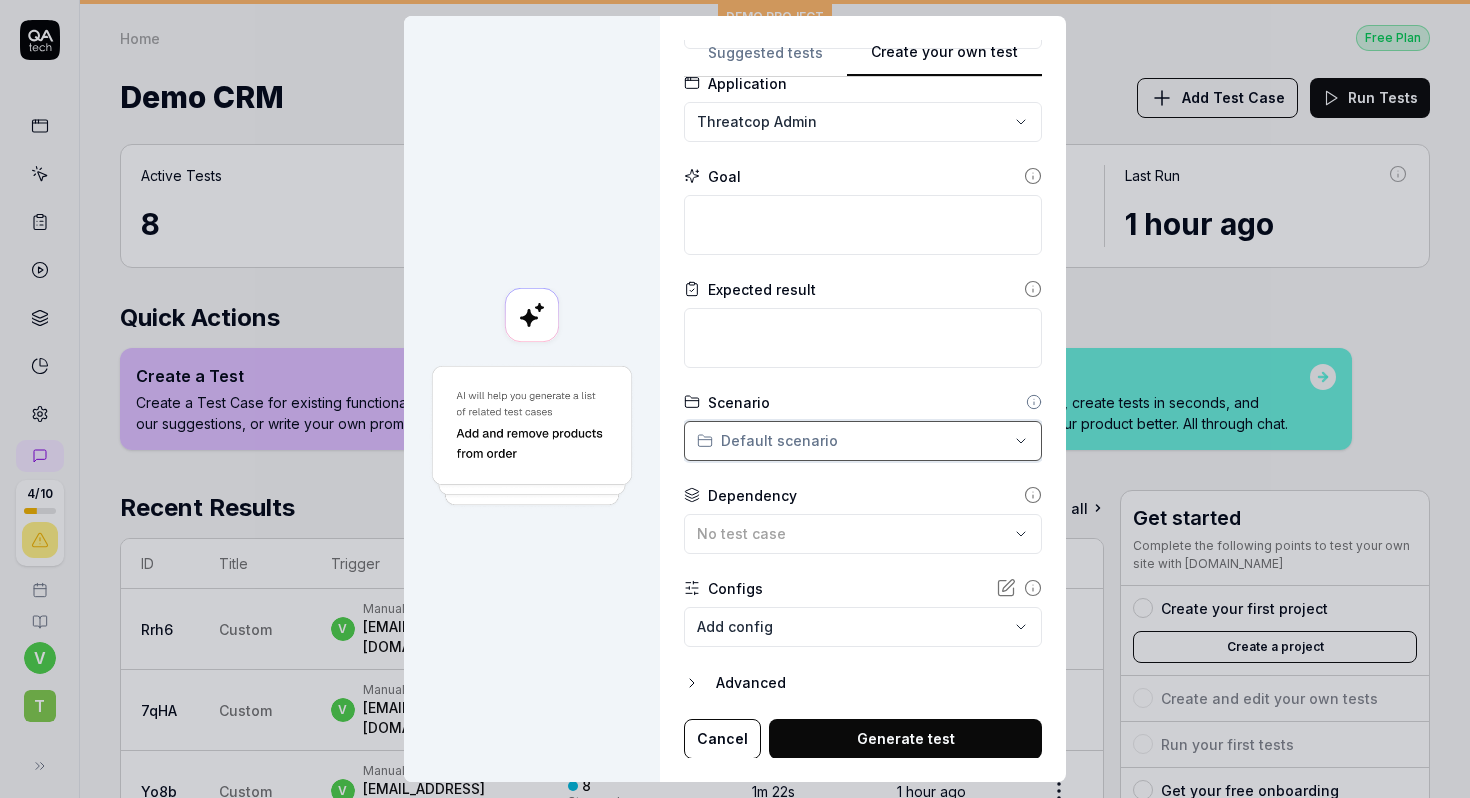 click on "**********" at bounding box center (735, 399) 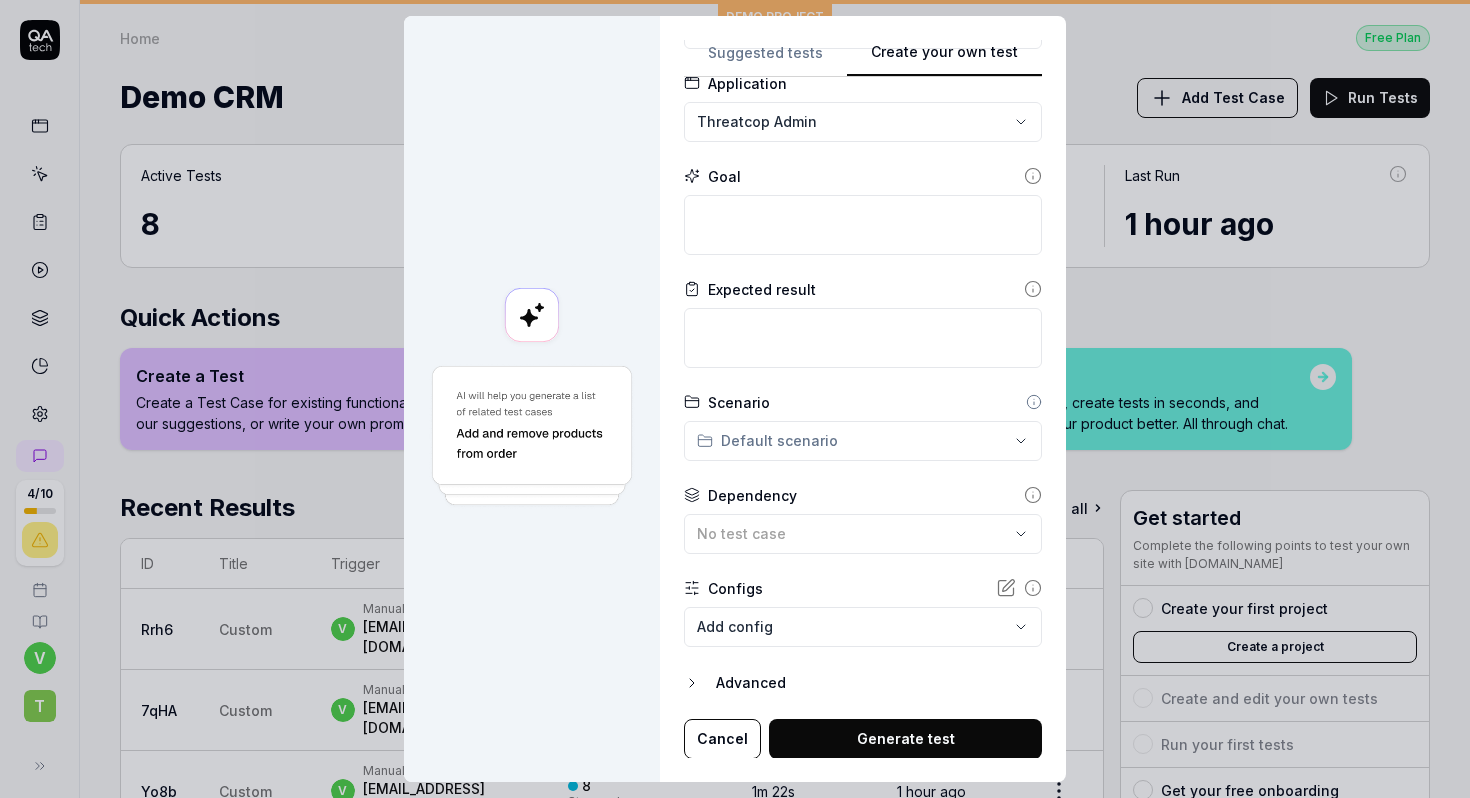 click 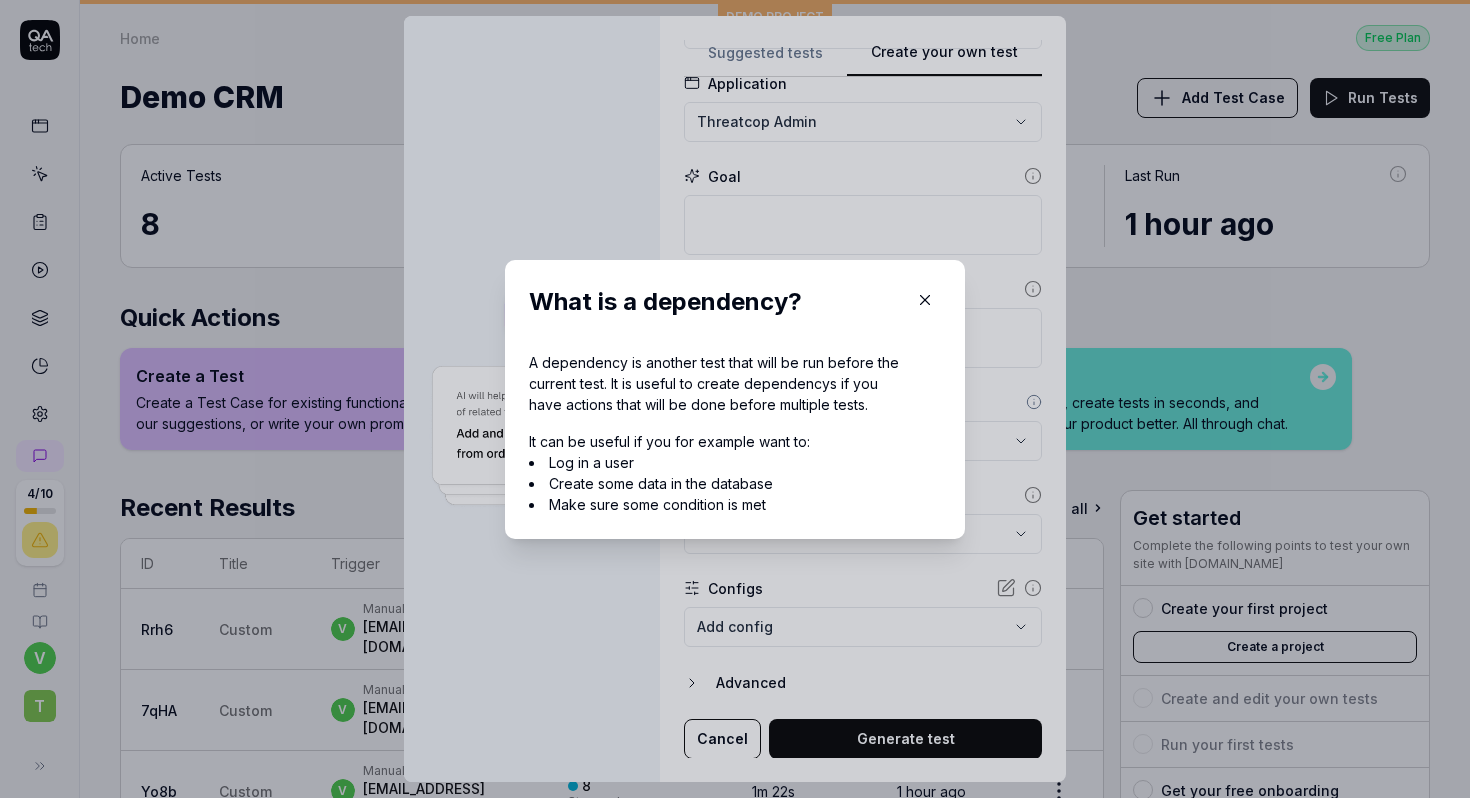 click on "​ What is a dependency? A dependency is another test that will be run before the current test. It is useful to create dependencys if you have actions that will be done before multiple tests. It can be useful if you for example want to: Log in a user Create some data in the database Make sure some condition is met" at bounding box center (735, 399) 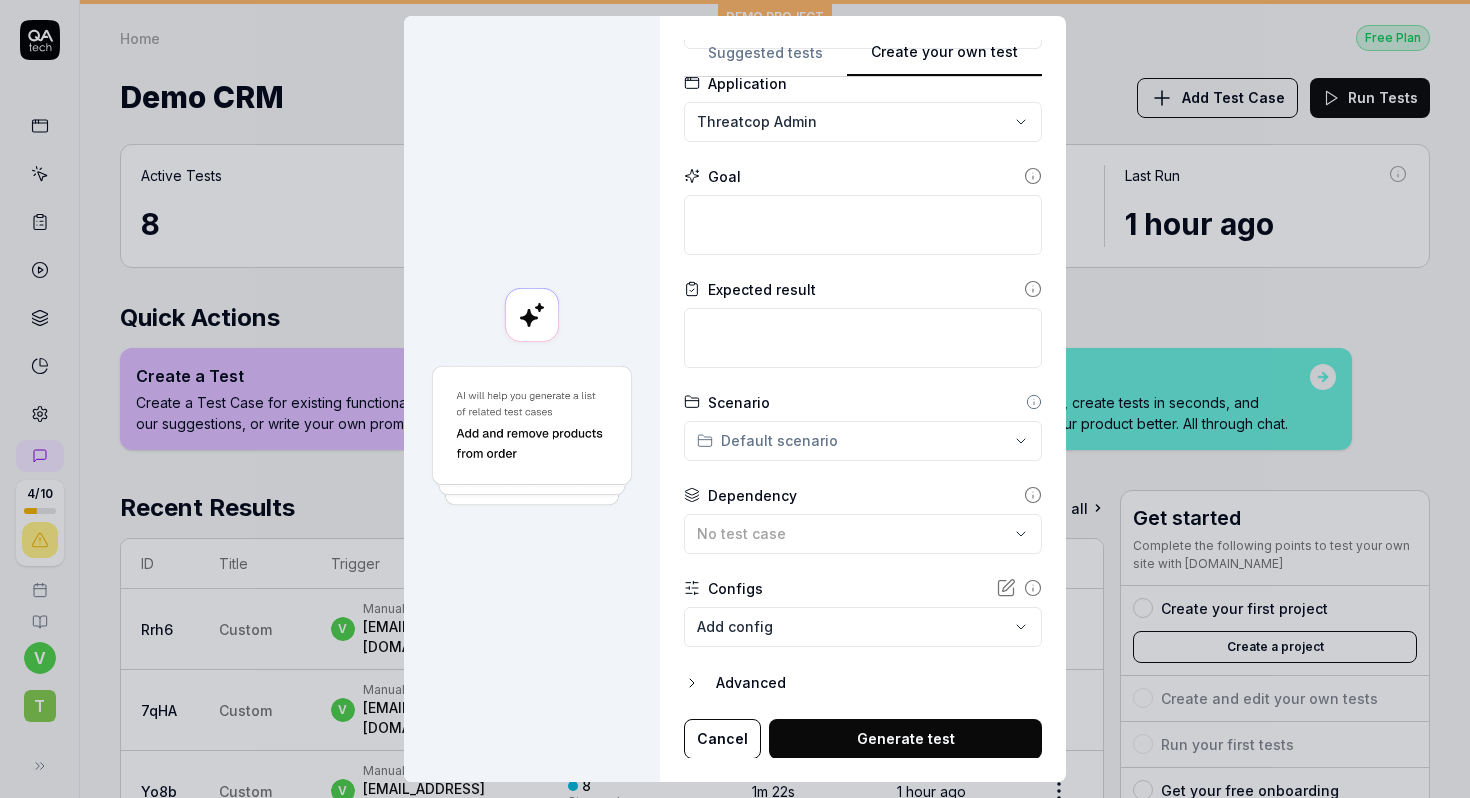 click on "**********" at bounding box center (863, 369) 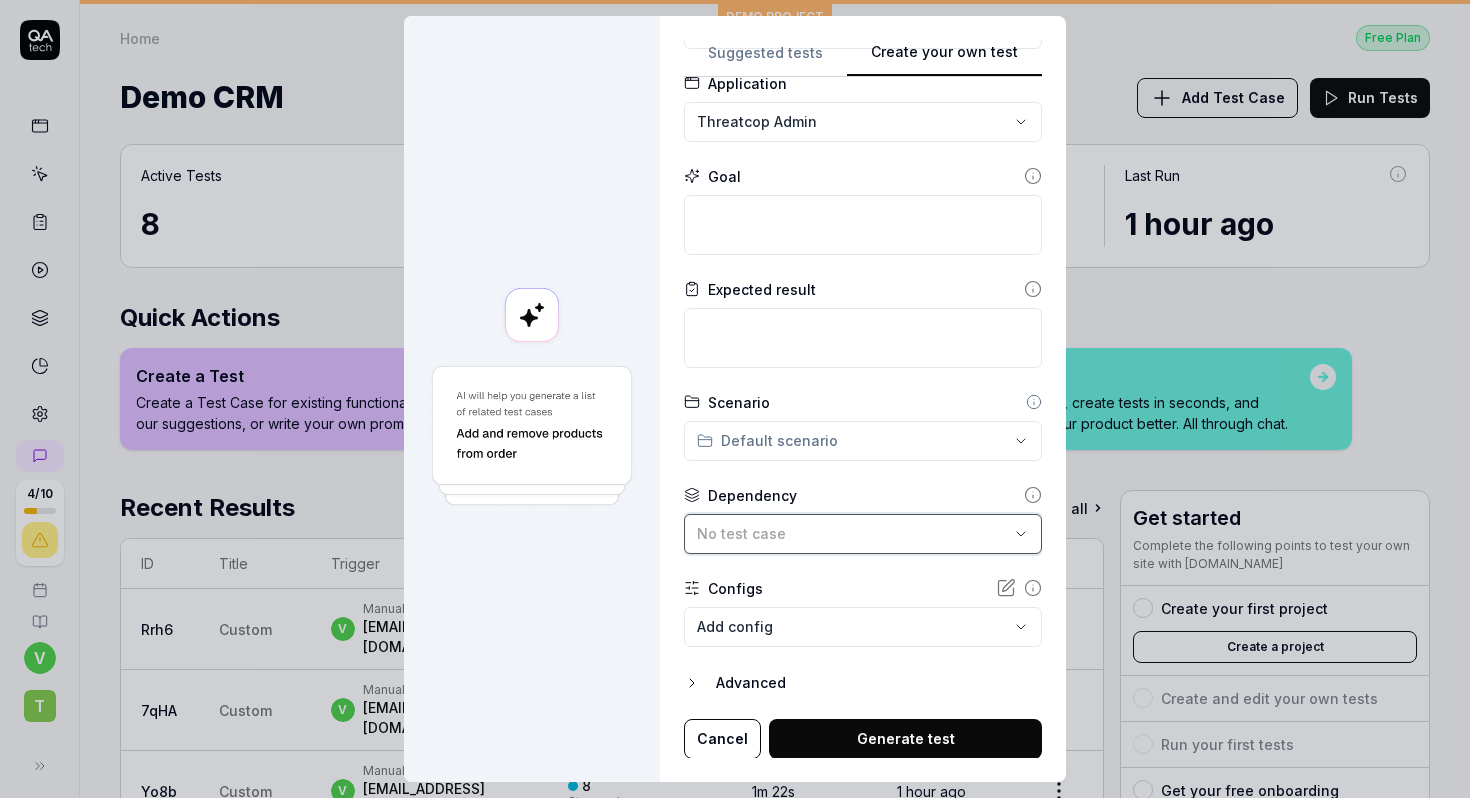 click on "No test case" at bounding box center (853, 533) 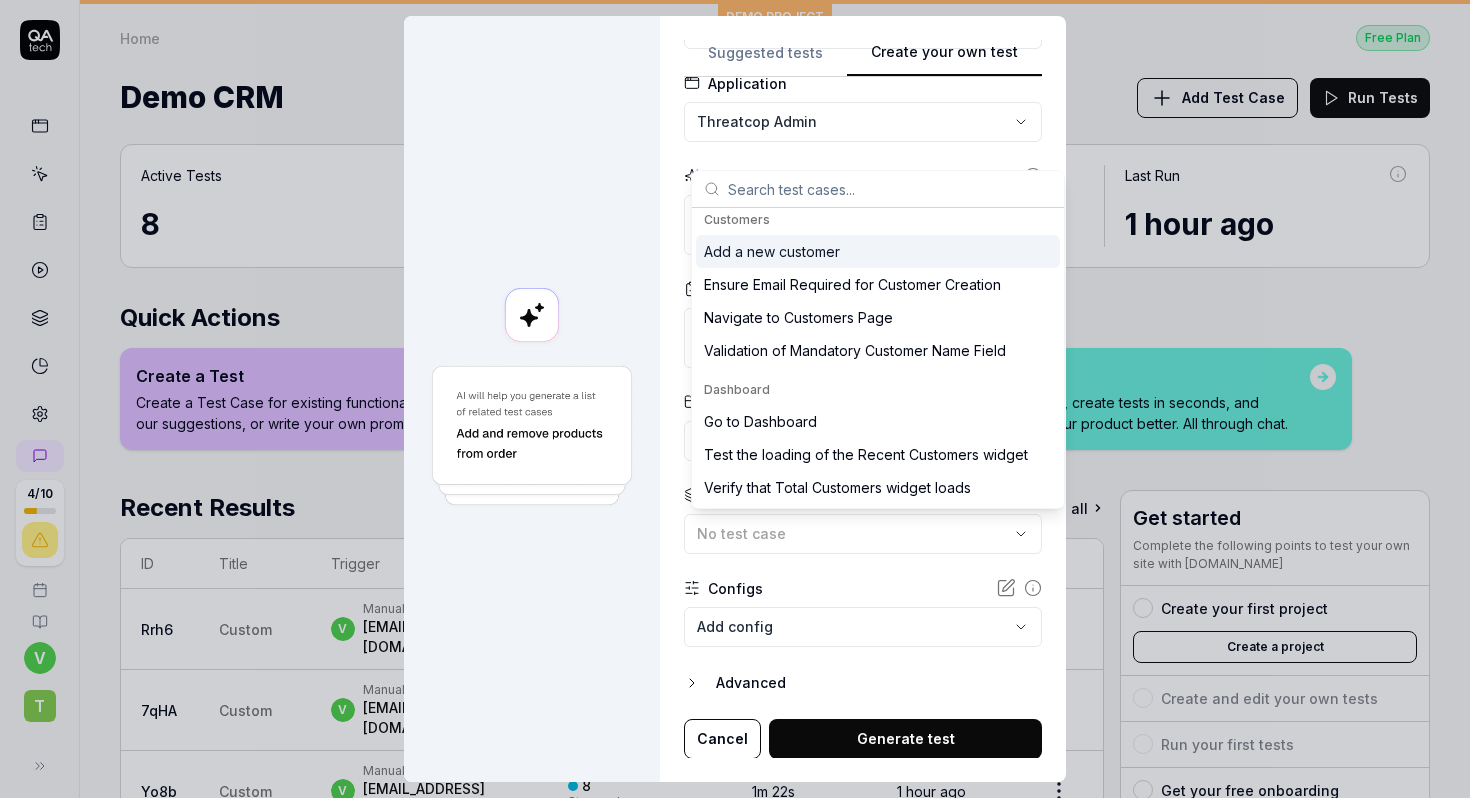 scroll, scrollTop: 0, scrollLeft: 0, axis: both 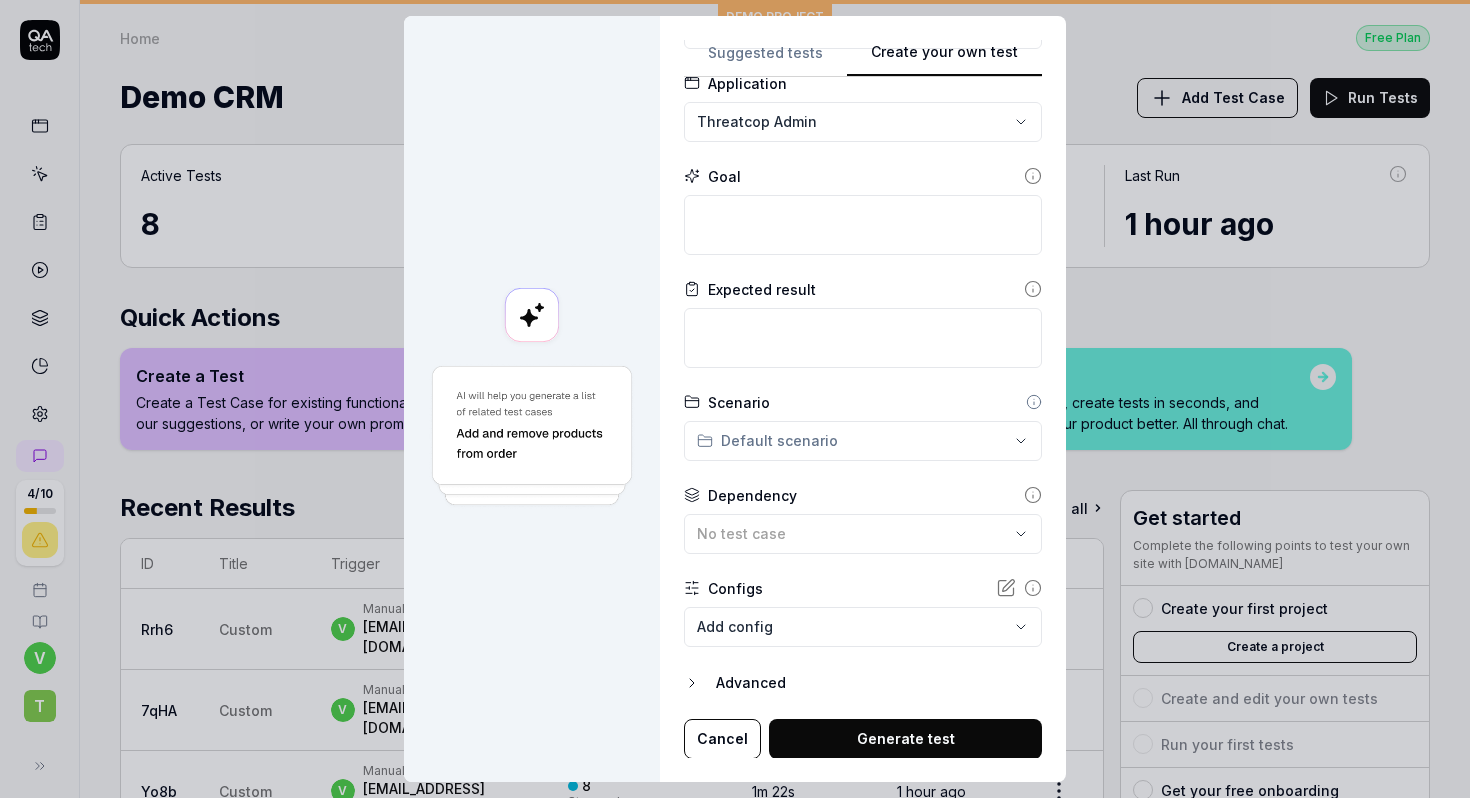 click on "**********" at bounding box center (863, 399) 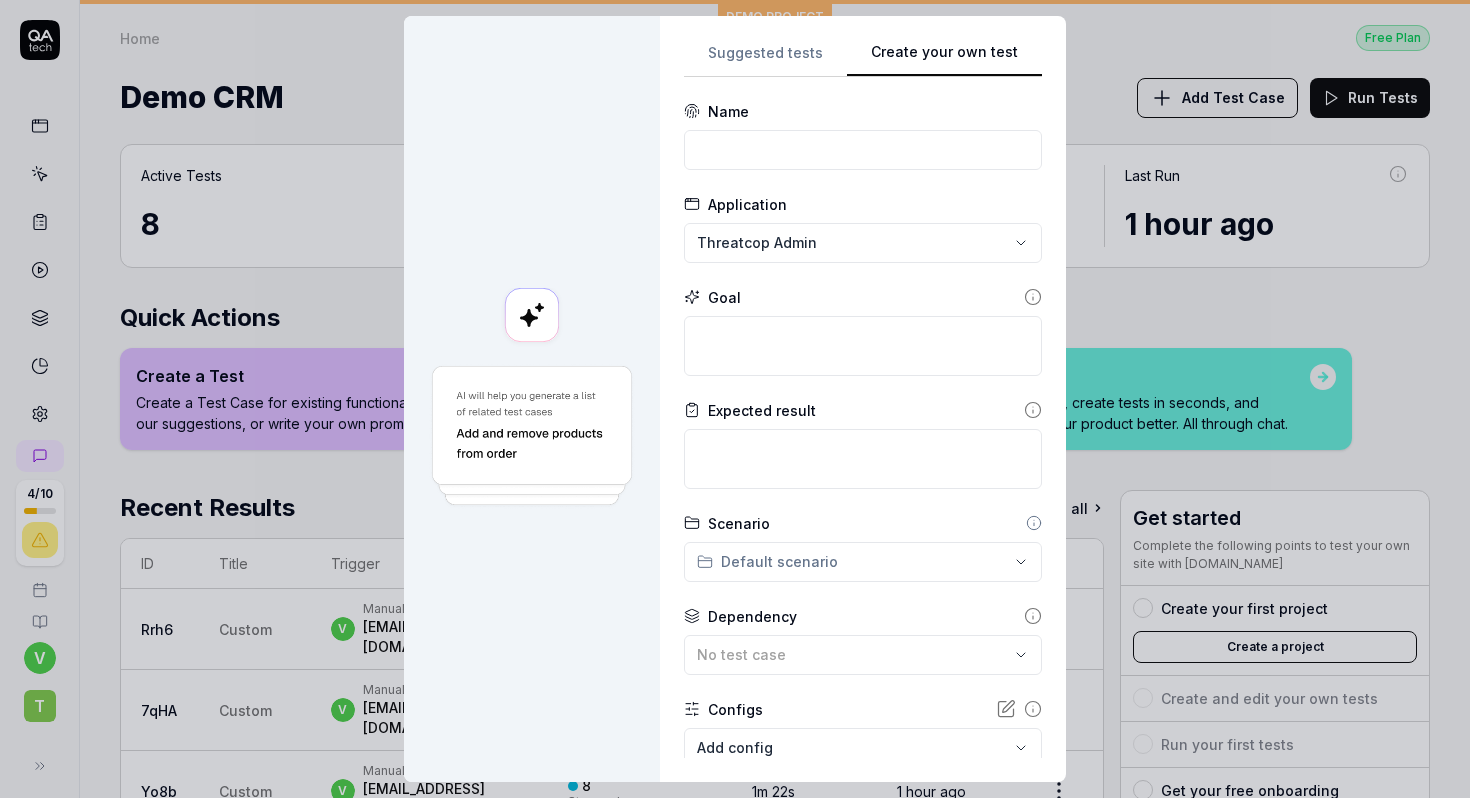scroll, scrollTop: 121, scrollLeft: 0, axis: vertical 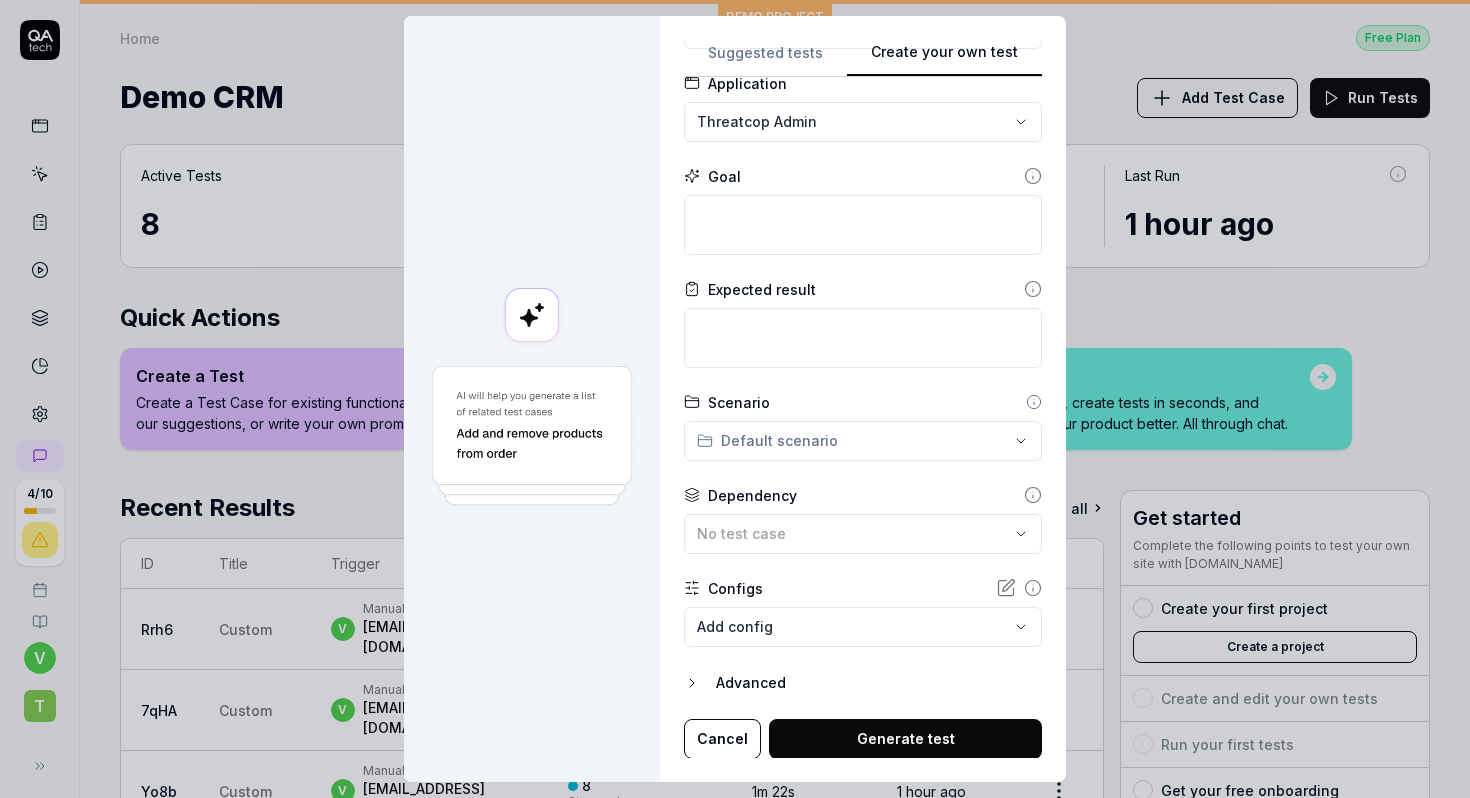 click on "4  /  10 v T DEMO PROJECT Home Free Plan Home Free Plan Demo CRM Add Test Case Run Tests Active Tests 8 Run count 4 Test Case Executions 18 Last Run 1 hour ago Quick Actions Create a Test Create a Test Case for existing functionality. Use our suggestions, or write your own prompt. Reproduce a Bug Create a Test Case to verify that a bug has been fixed. Just paste in your ticket description. Start a Chat Discover gaps, create tests in seconds, and understand your product better. All through chat. Recent Results See all ID Title Trigger Result Duration Started Rrh6 Custom v Manual by vikrantsaini1998@gmail.com 1 Failed 2m 26s 1 hour ago 7qHA Custom v Manual by vikrantsaini1998@gmail.com 1 Failed 3m 13s 1 hour ago Yo8b Custom v Manual by vikrantsaini1998@gmail.com 8 Stopped 1m 22s 1 hour ago COKq Custom v Manual by vikrantsaini1998@gmail.com 7 Passed 1 Failed 2m 52s 1 hour ago Get started Complete the following points to test your own site with QA.tech Create your first project Create a project Book your call" at bounding box center [735, 399] 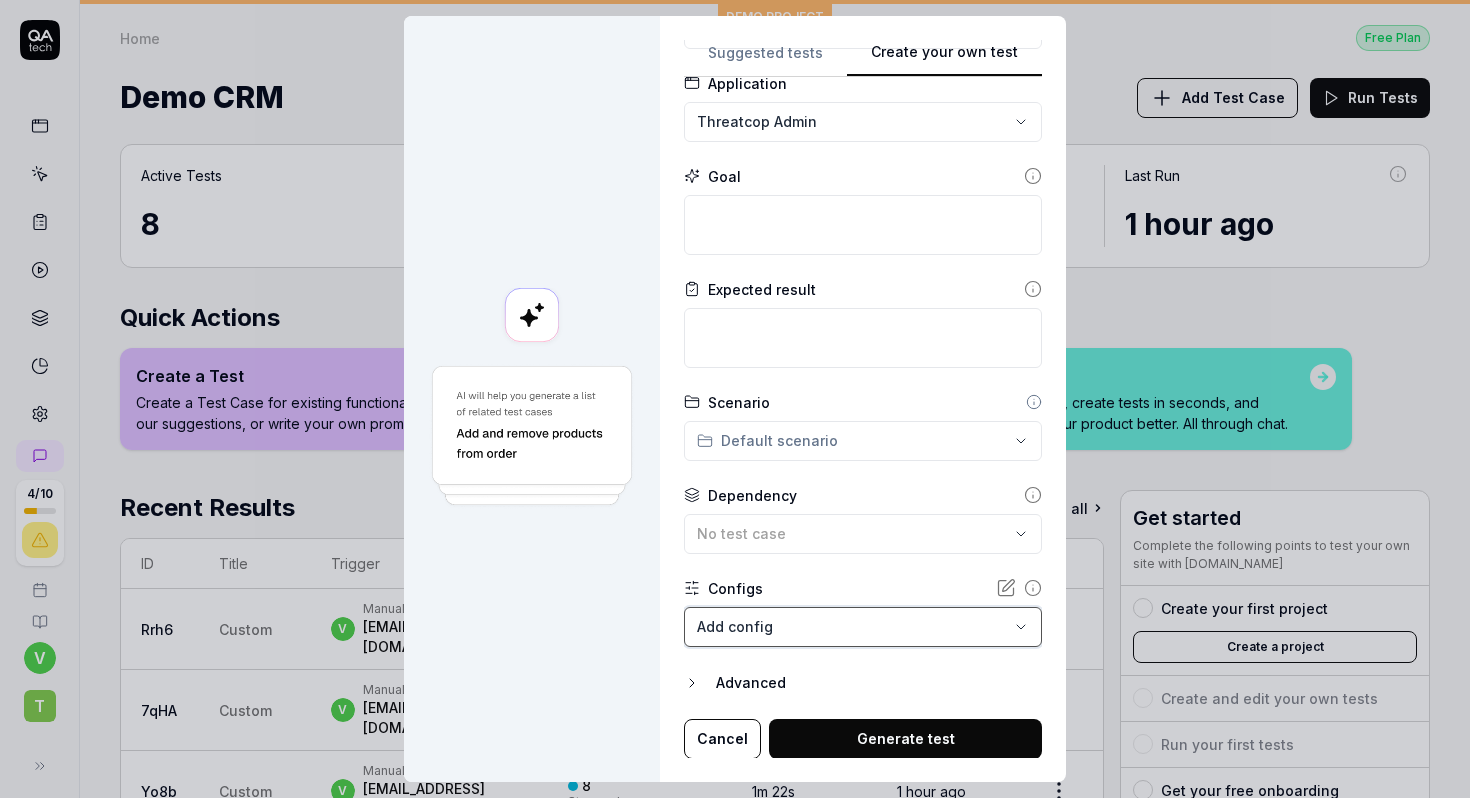 click on "**********" at bounding box center [735, 399] 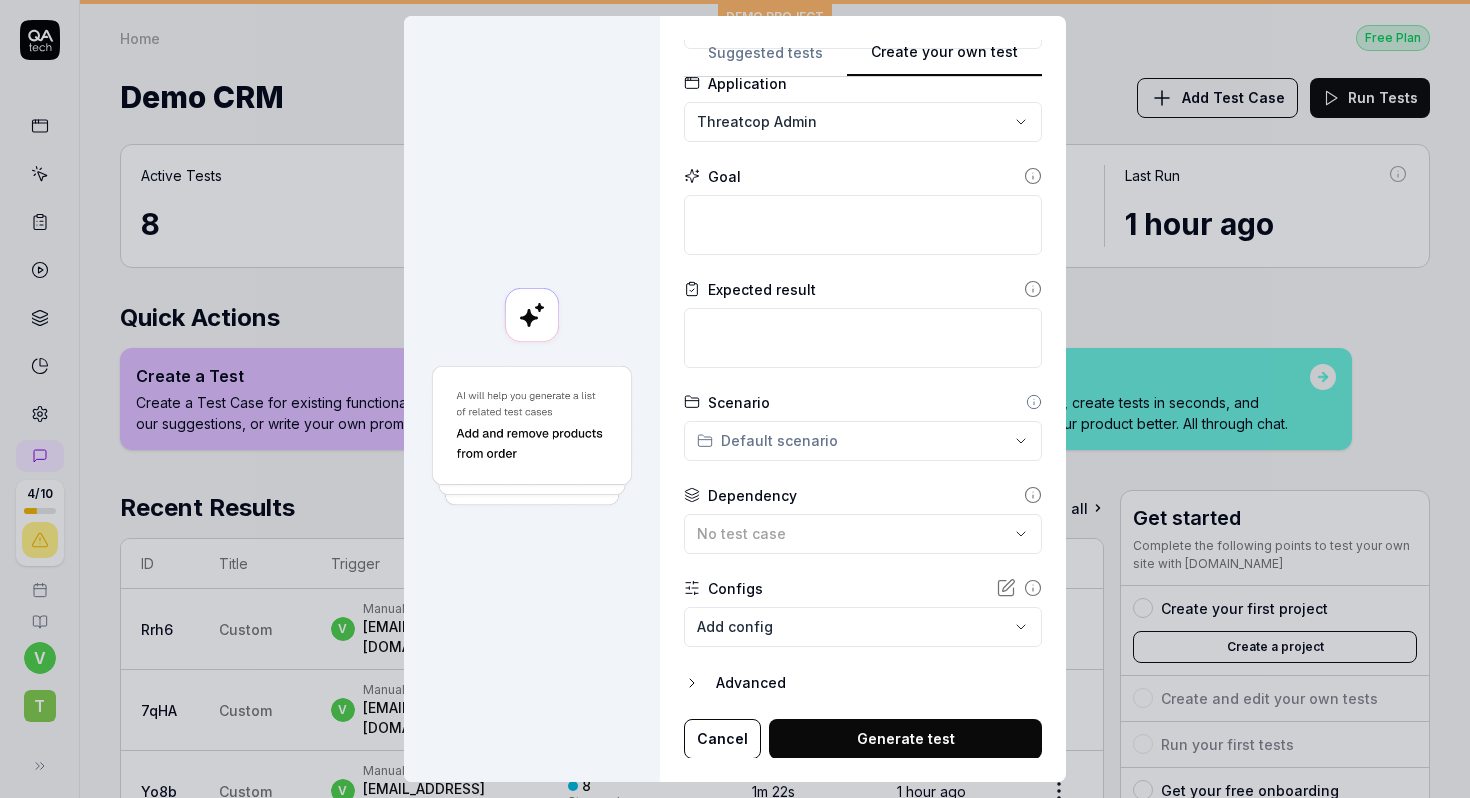 click on "Advanced" at bounding box center (863, 683) 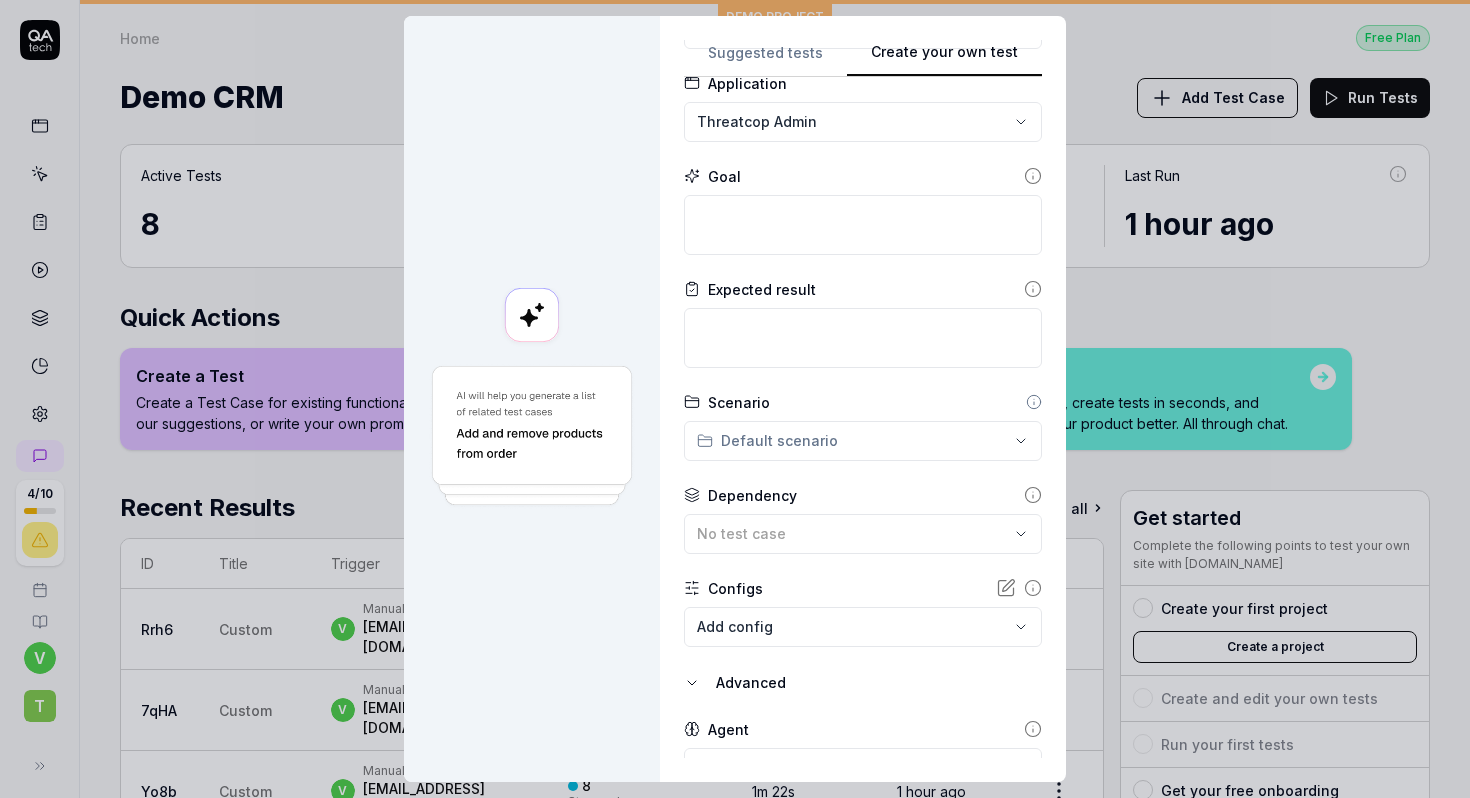 scroll, scrollTop: 214, scrollLeft: 0, axis: vertical 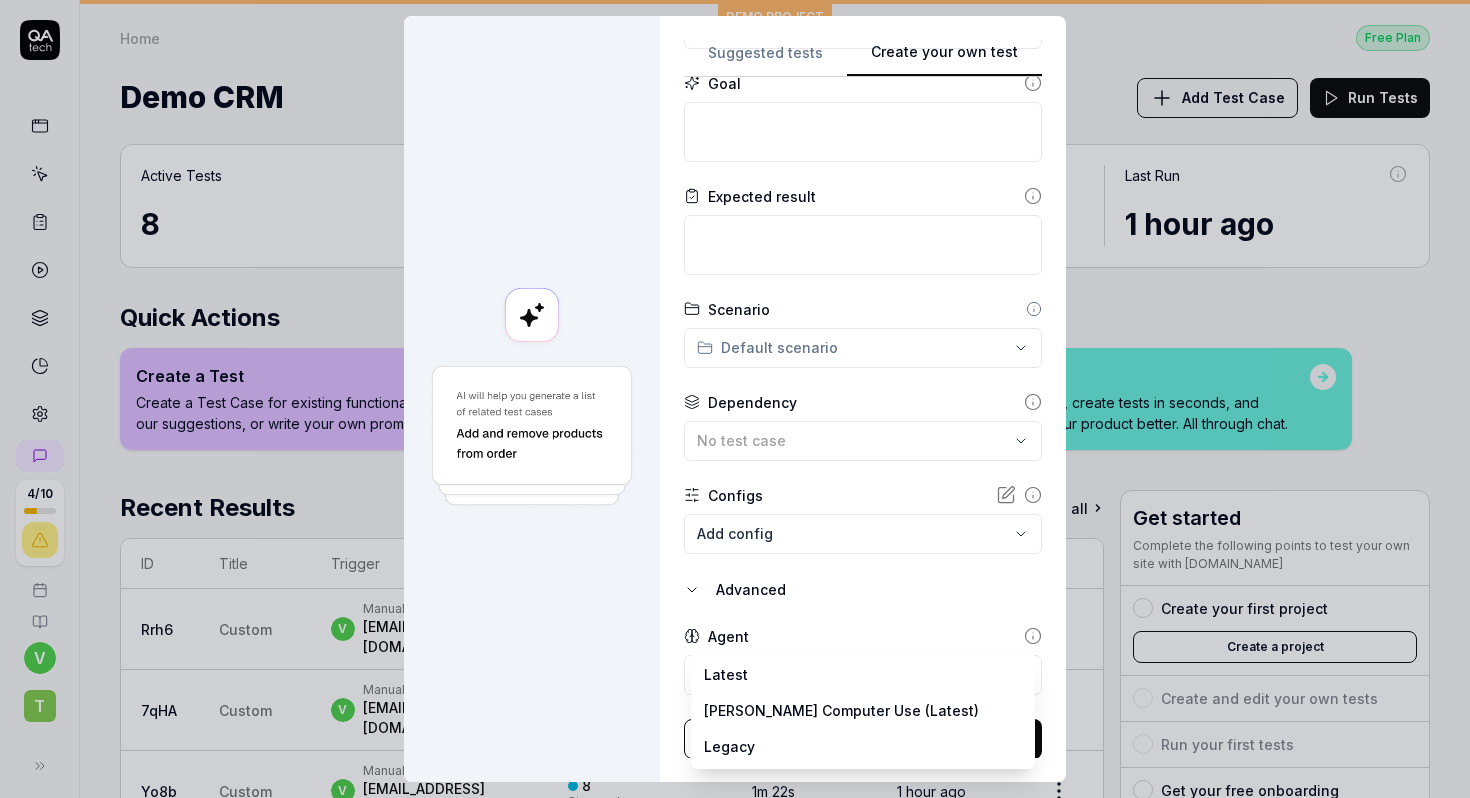 click on "4  /  10 v T DEMO PROJECT Home Free Plan Home Free Plan Demo CRM Add Test Case Run Tests Active Tests 8 Run count 4 Test Case Executions 18 Last Run 1 hour ago Quick Actions Create a Test Create a Test Case for existing functionality. Use our suggestions, or write your own prompt. Reproduce a Bug Create a Test Case to verify that a bug has been fixed. Just paste in your ticket description. Start a Chat Discover gaps, create tests in seconds, and understand your product better. All through chat. Recent Results See all ID Title Trigger Result Duration Started Rrh6 Custom v Manual by vikrantsaini1998@gmail.com 1 Failed 2m 26s 1 hour ago 7qHA Custom v Manual by vikrantsaini1998@gmail.com 1 Failed 3m 13s 1 hour ago Yo8b Custom v Manual by vikrantsaini1998@gmail.com 8 Stopped 1m 22s 1 hour ago COKq Custom v Manual by vikrantsaini1998@gmail.com 7 Passed 1 Failed 2m 52s 1 hour ago Get started Complete the following points to test your own site with QA.tech Create your first project Create a project Book your call" at bounding box center [735, 399] 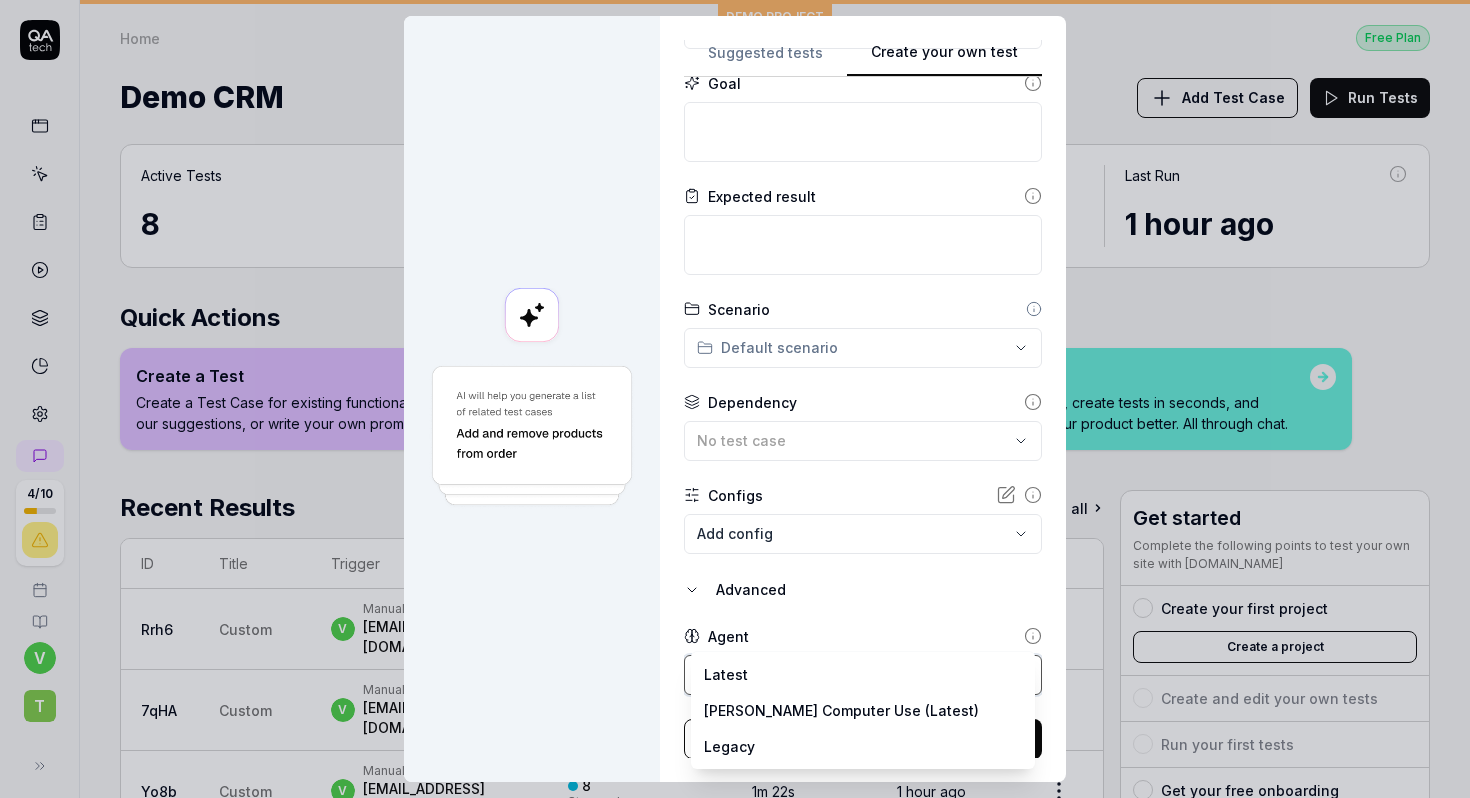click on "**********" at bounding box center (735, 399) 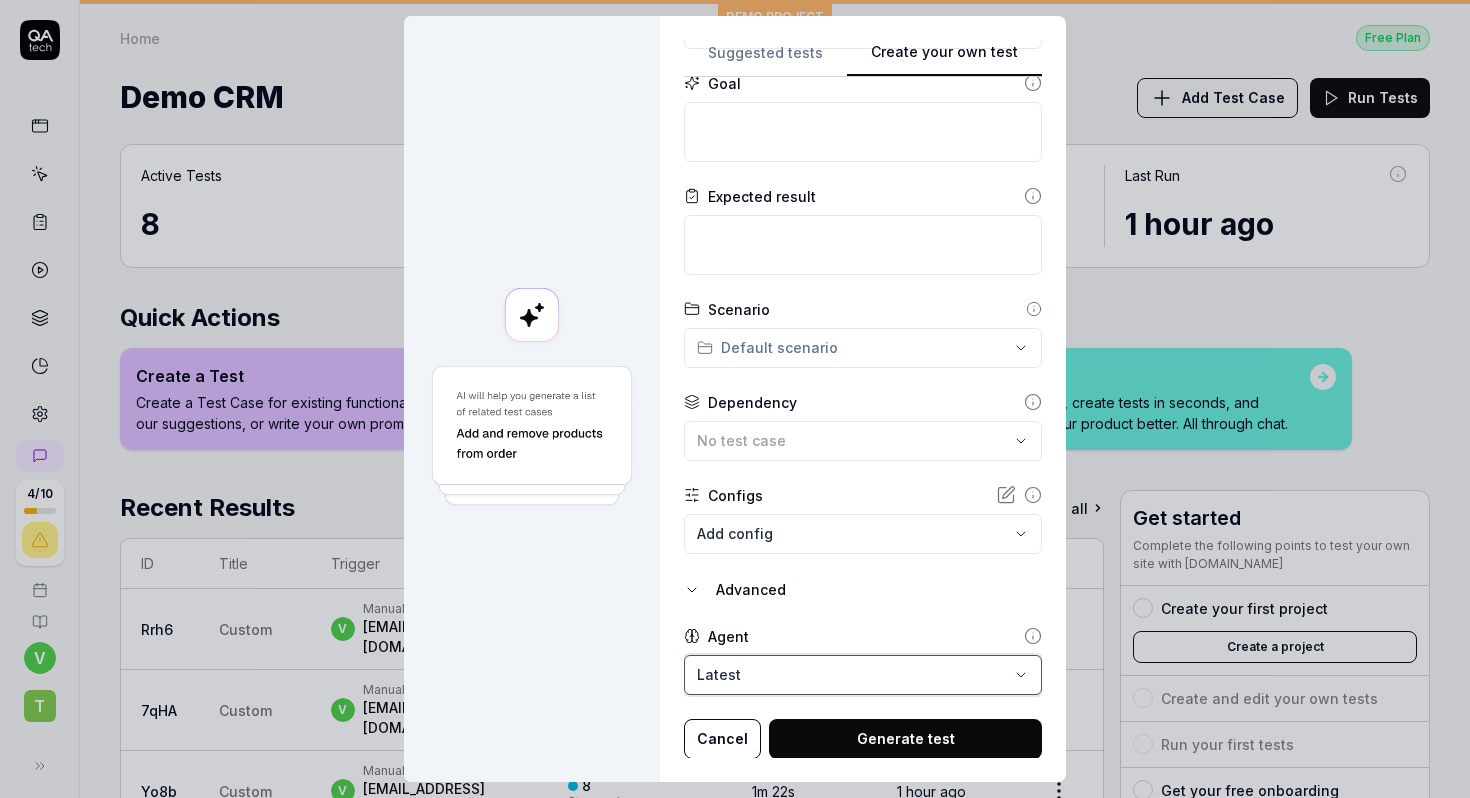 scroll, scrollTop: 0, scrollLeft: 0, axis: both 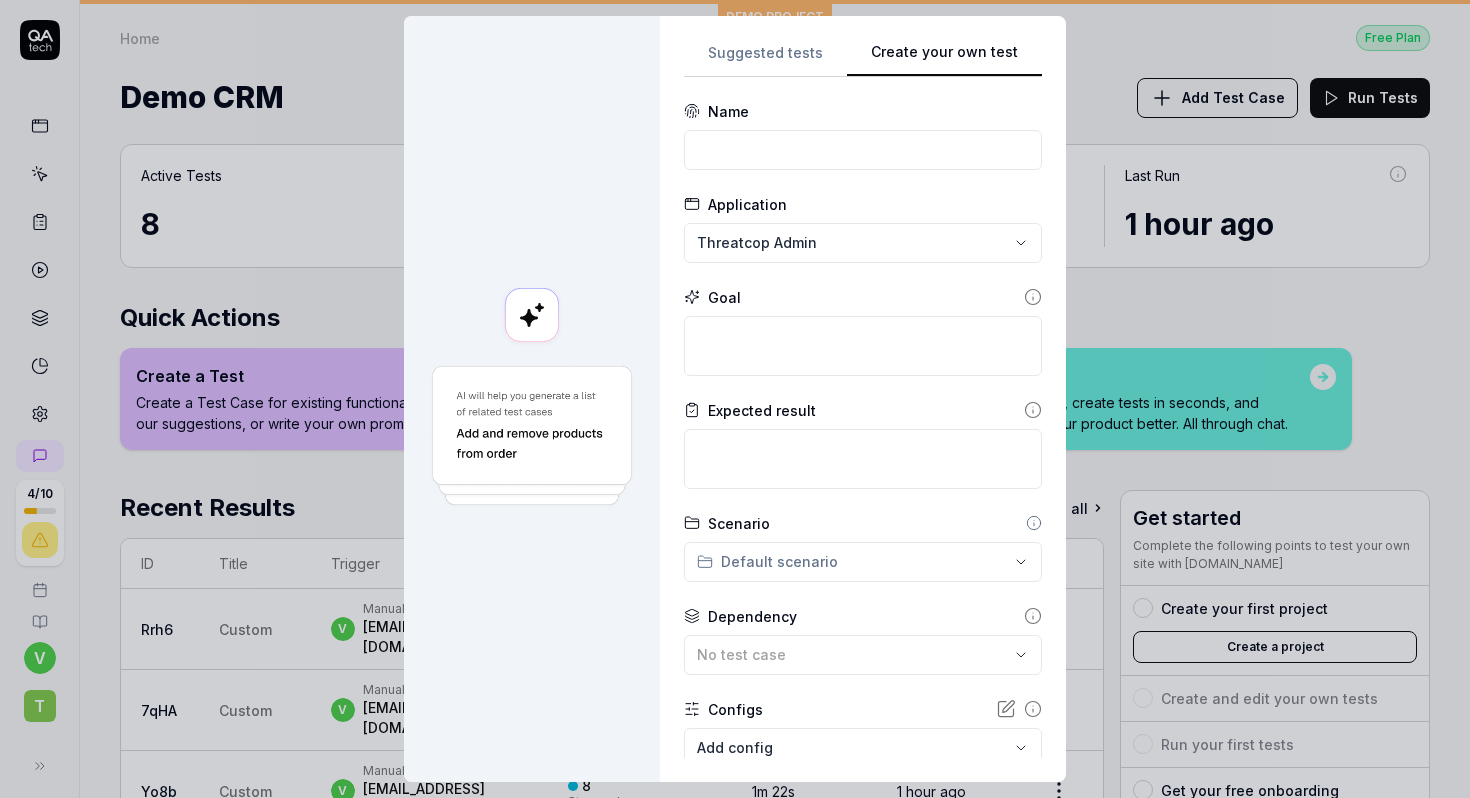 click on "Suggested tests" at bounding box center [765, 59] 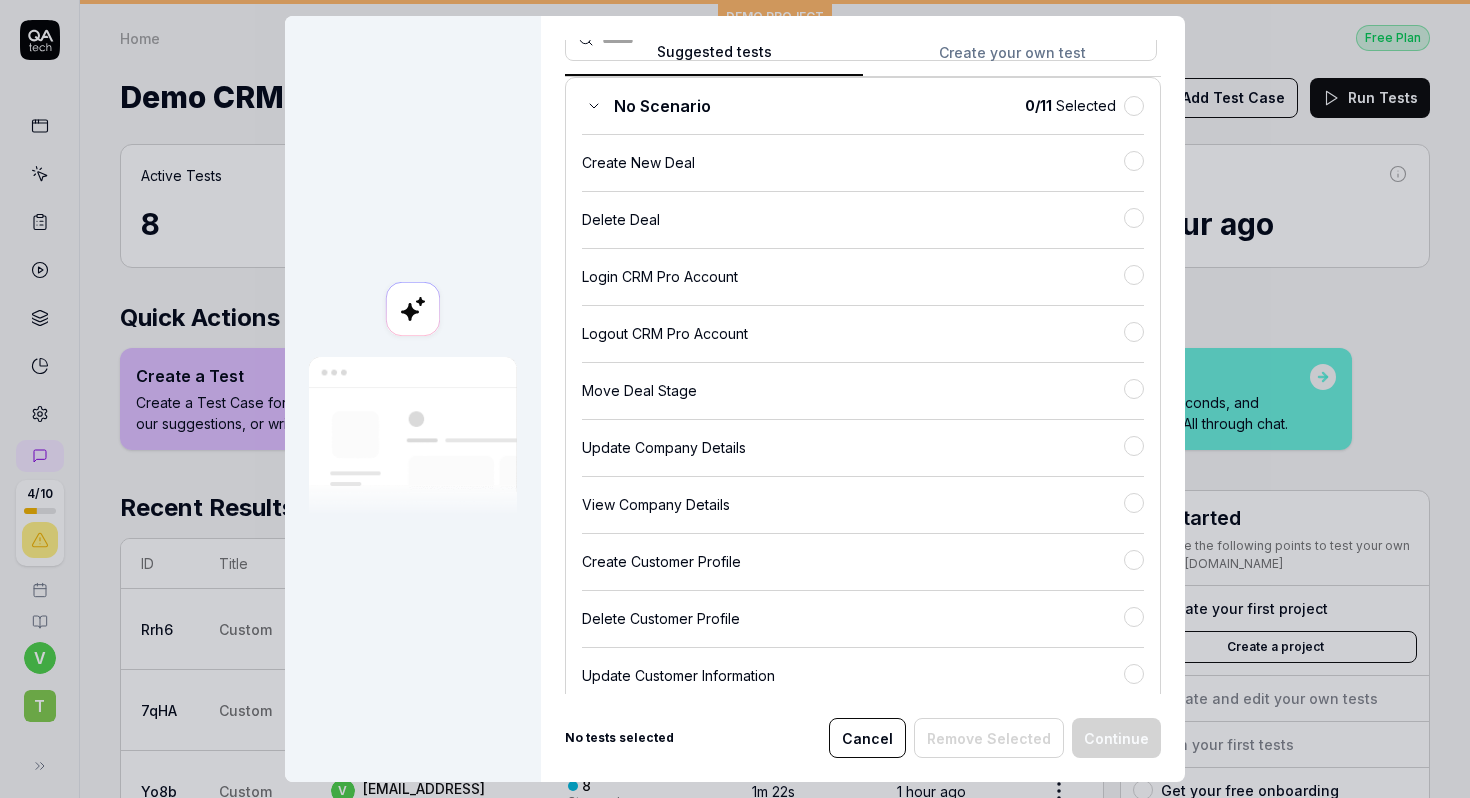 scroll, scrollTop: 0, scrollLeft: 0, axis: both 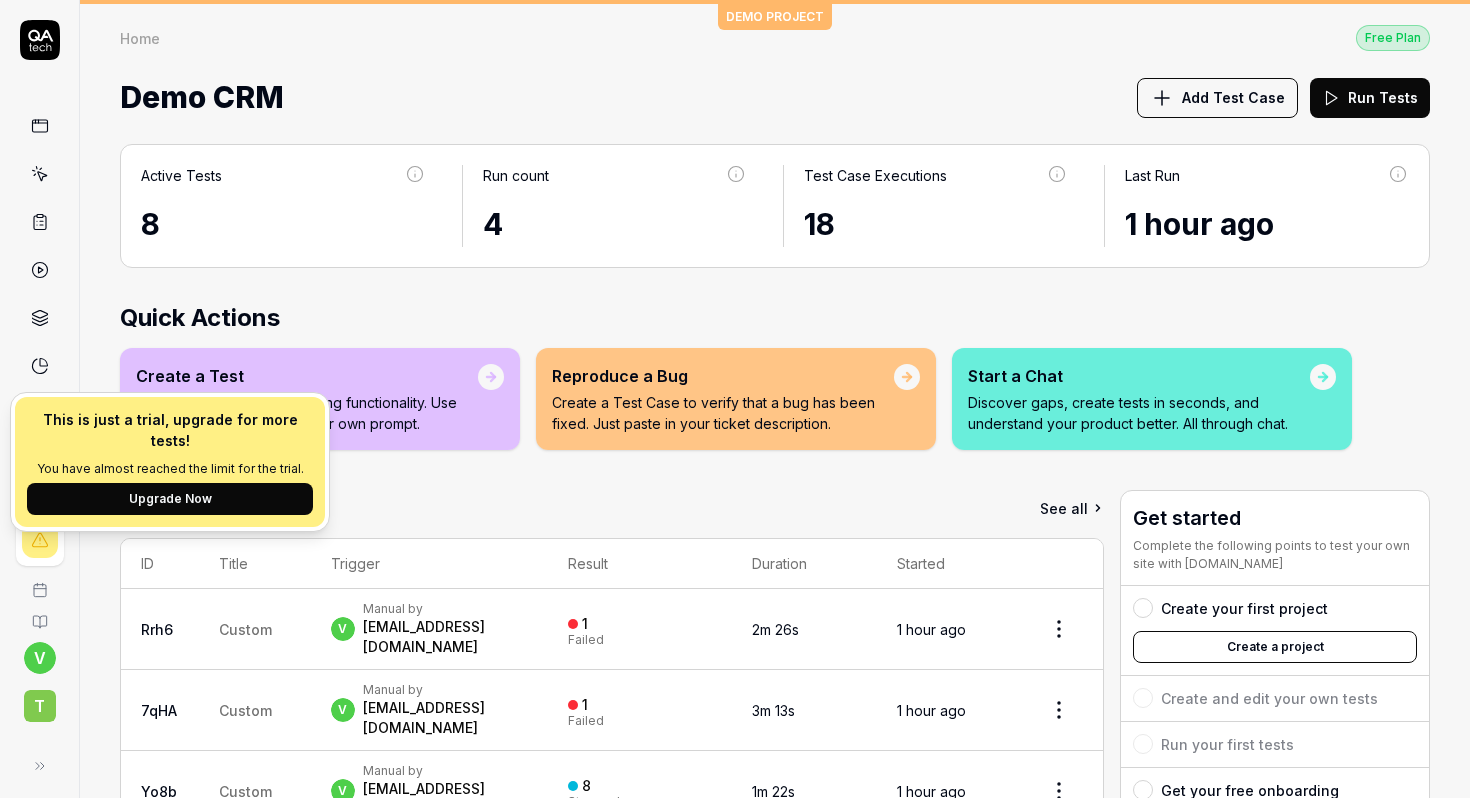 click 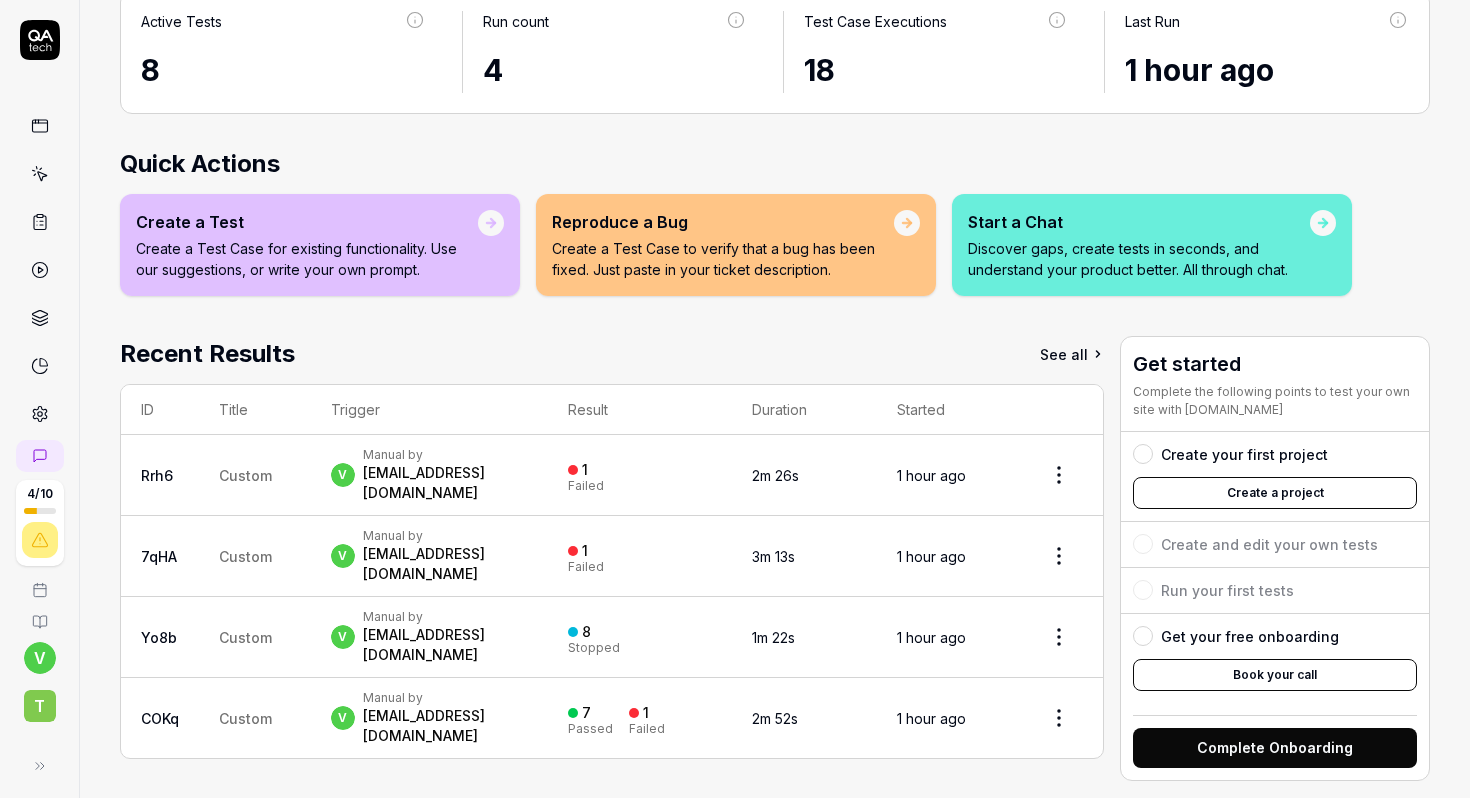 scroll, scrollTop: 174, scrollLeft: 0, axis: vertical 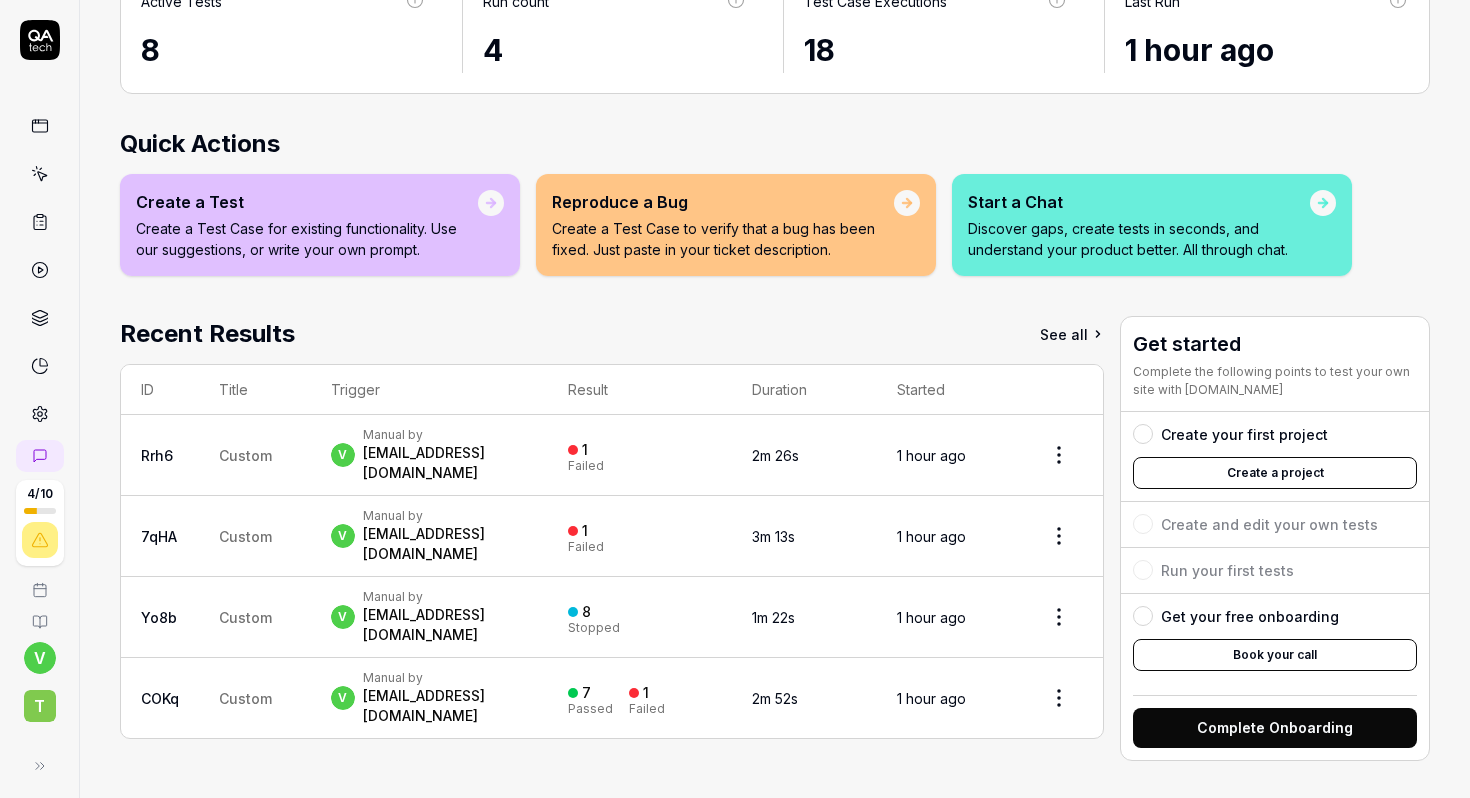 click on "[EMAIL_ADDRESS][DOMAIN_NAME]" at bounding box center [445, 706] 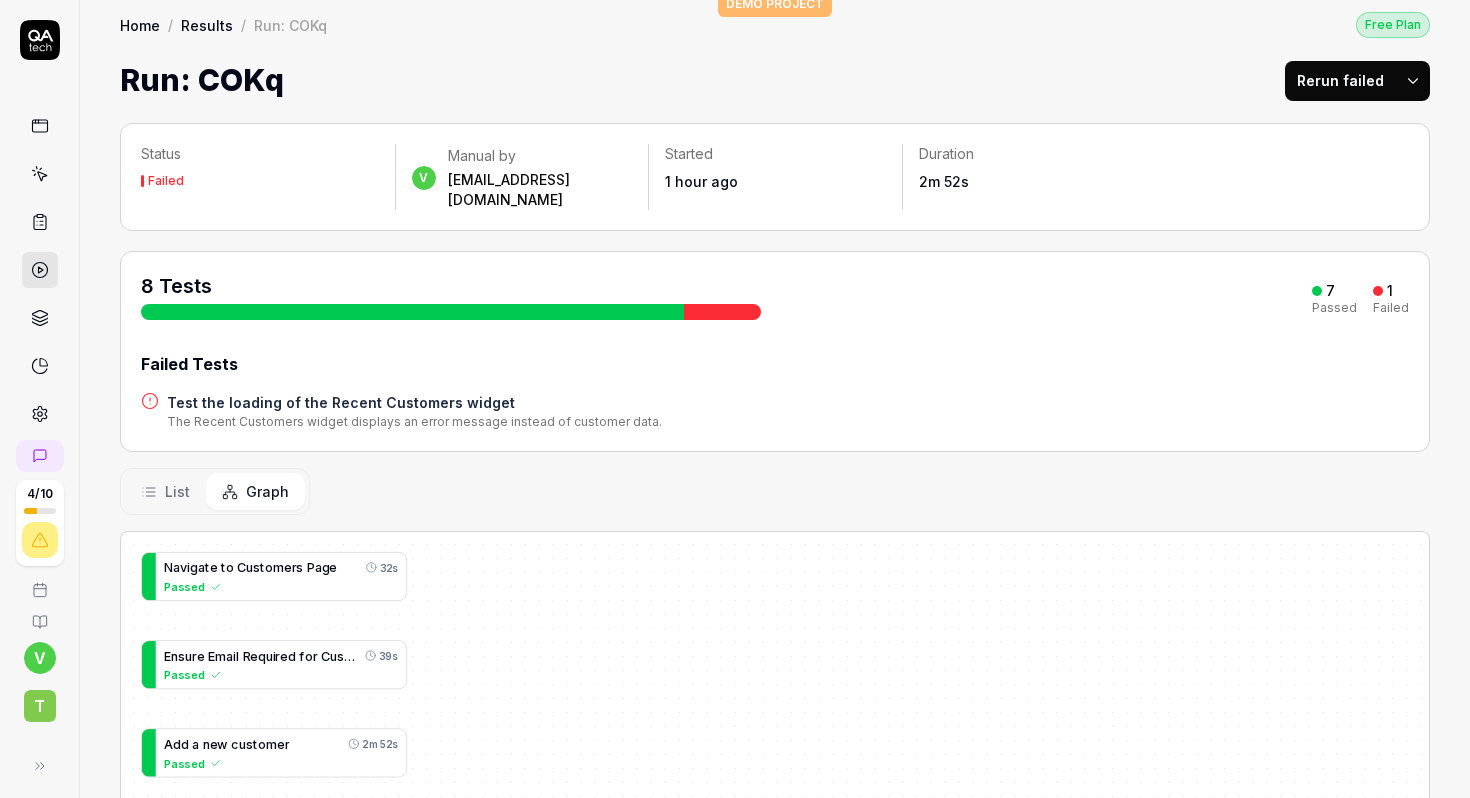 scroll, scrollTop: 0, scrollLeft: 0, axis: both 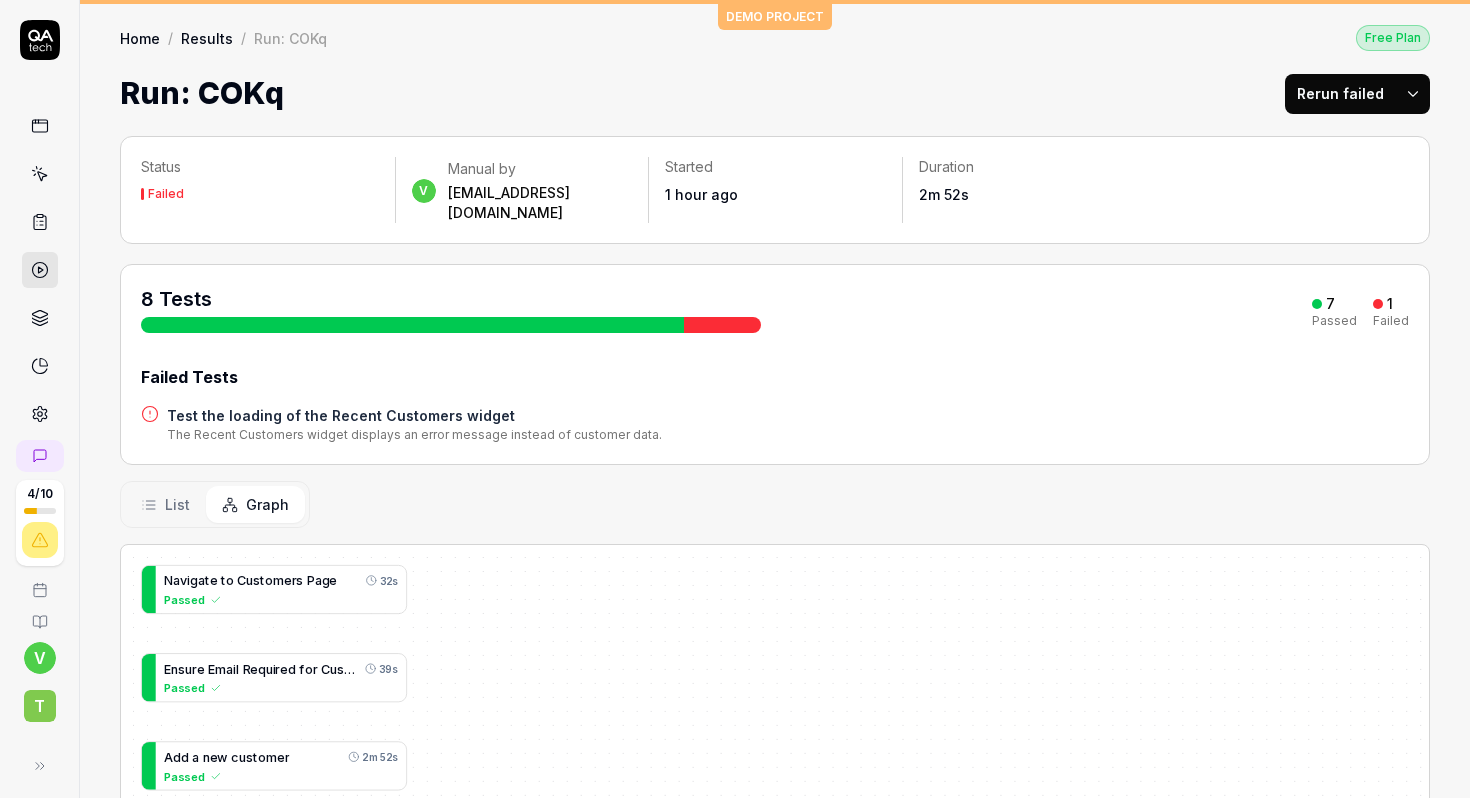 click on "List" at bounding box center (165, 504) 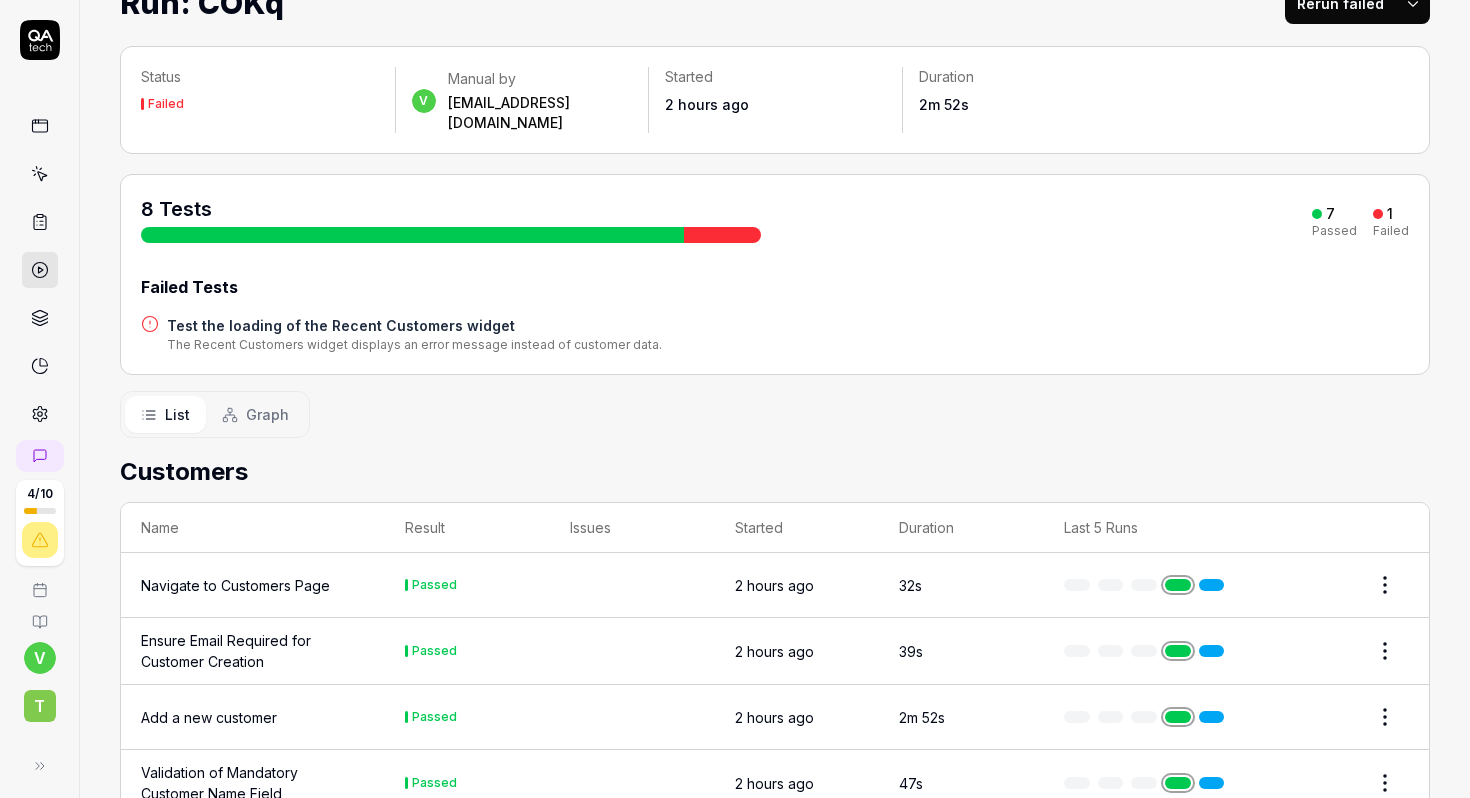 scroll, scrollTop: 0, scrollLeft: 0, axis: both 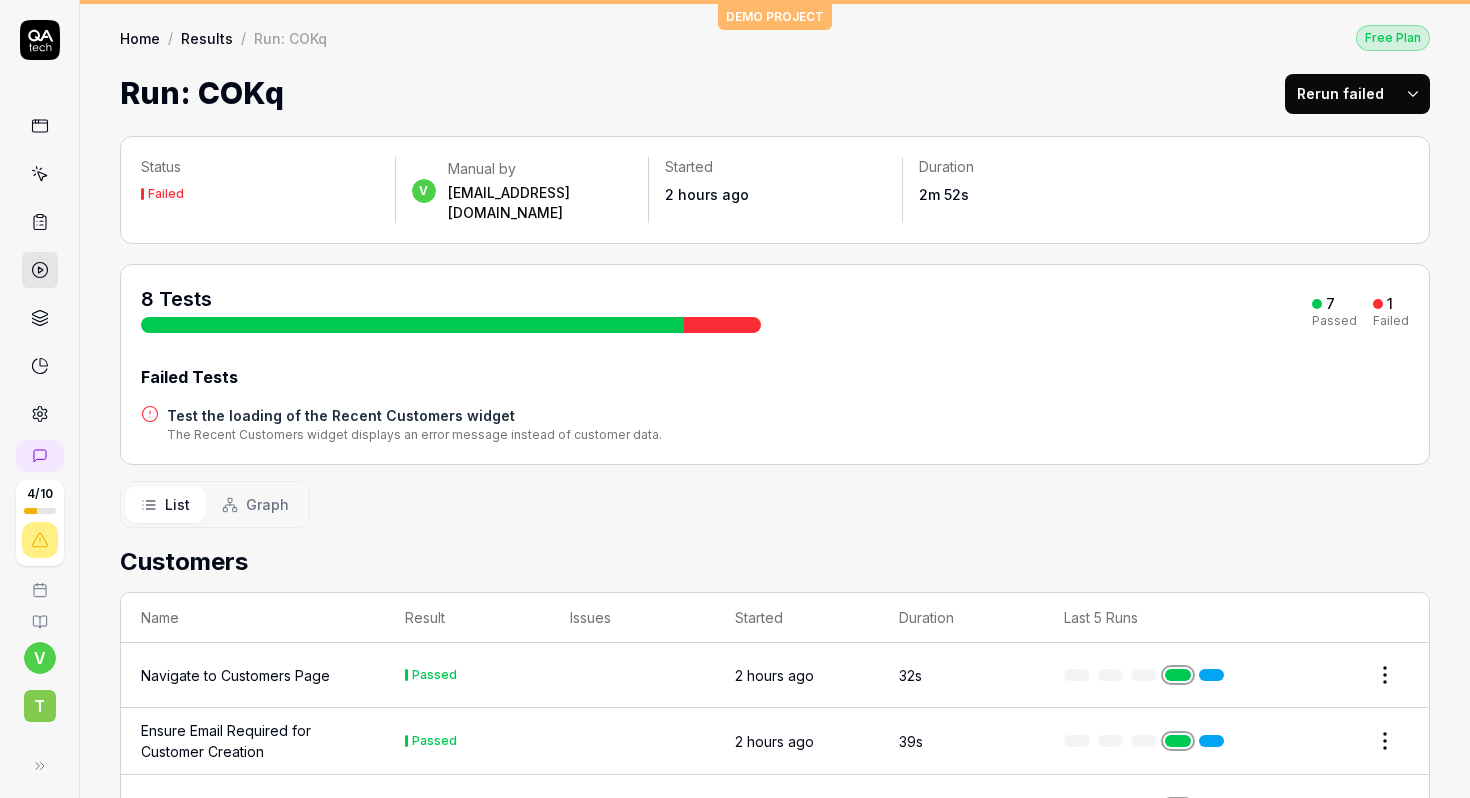 click on "Home" at bounding box center (140, 38) 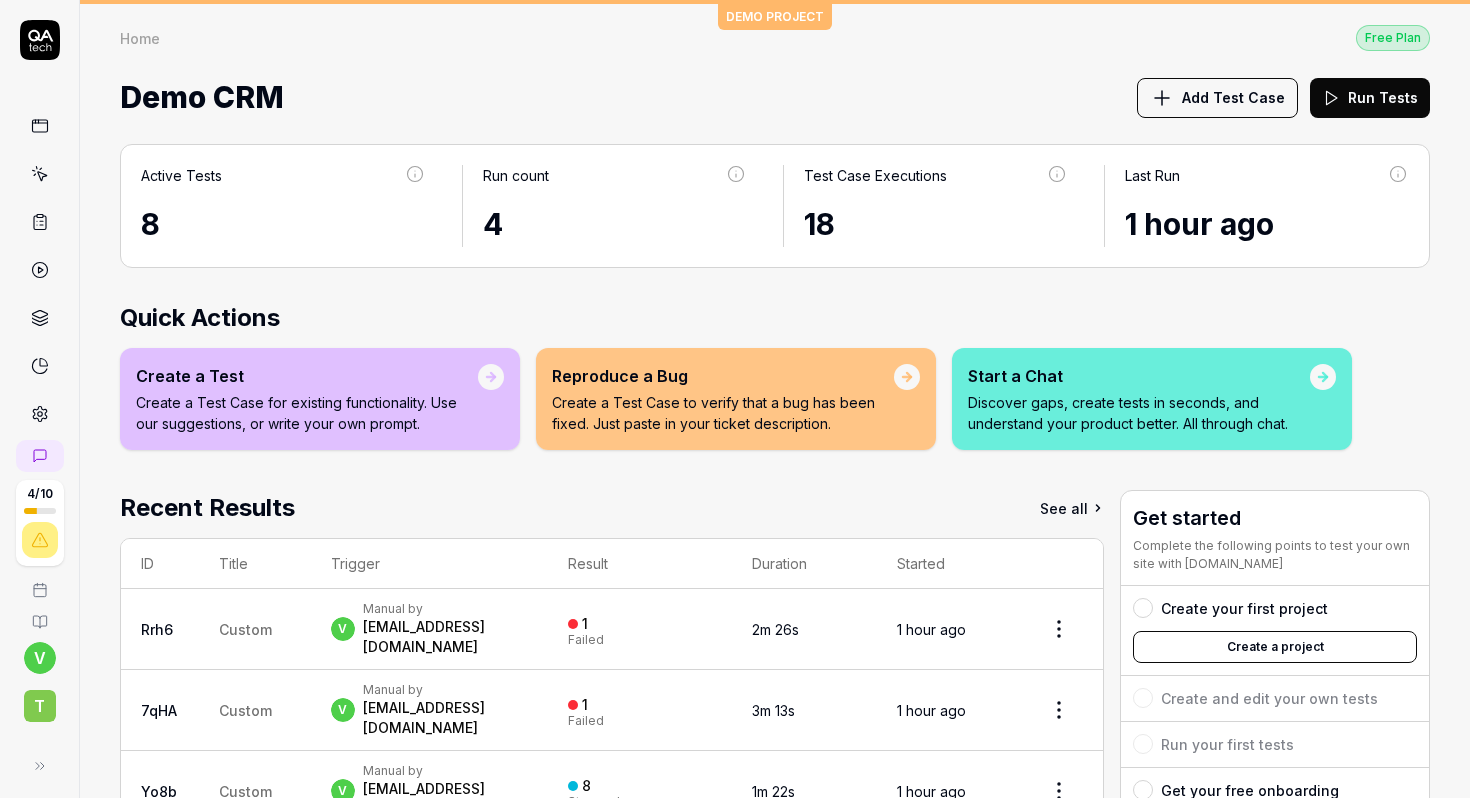 click on "Add Test Case" at bounding box center [1233, 97] 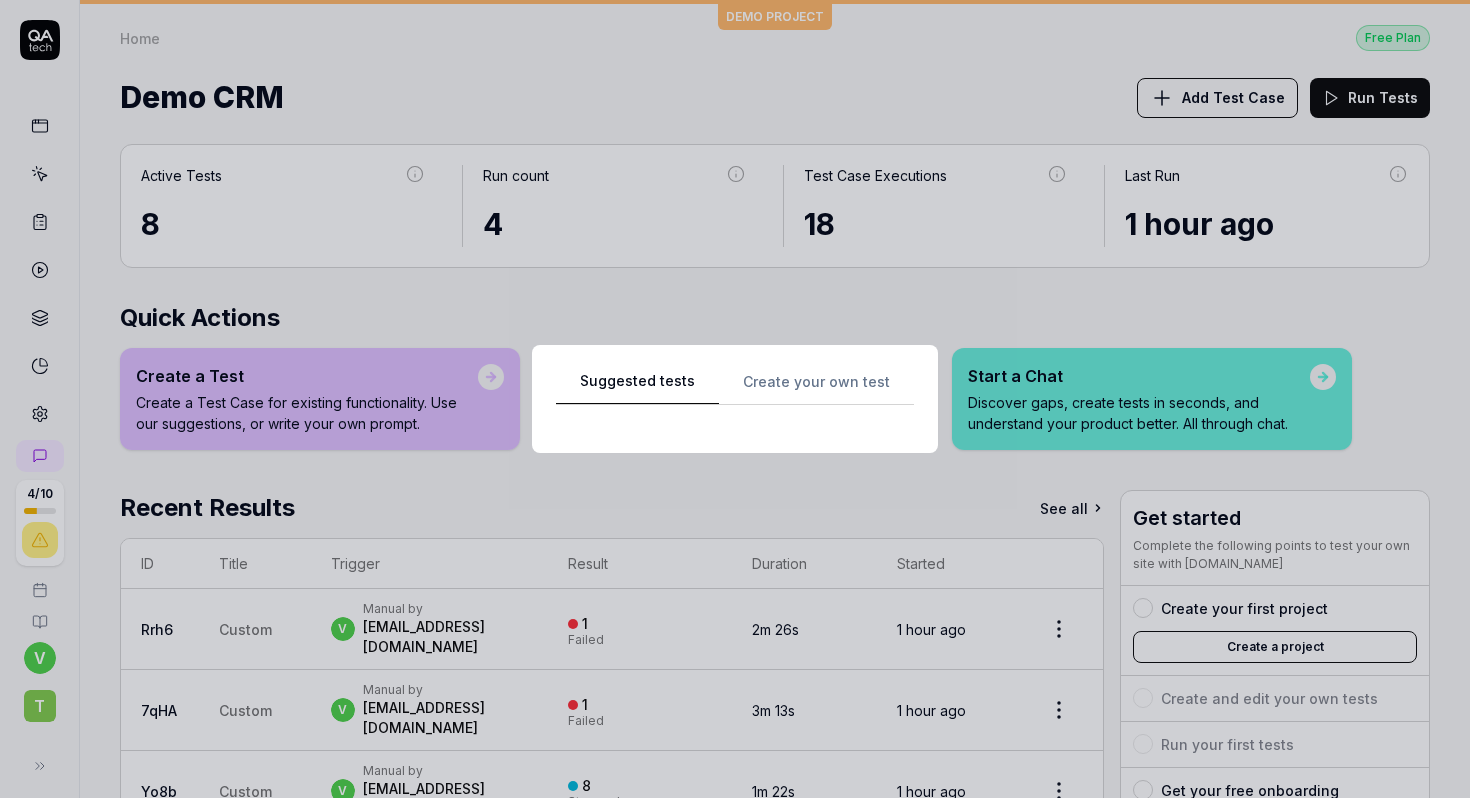 scroll, scrollTop: 0, scrollLeft: 0, axis: both 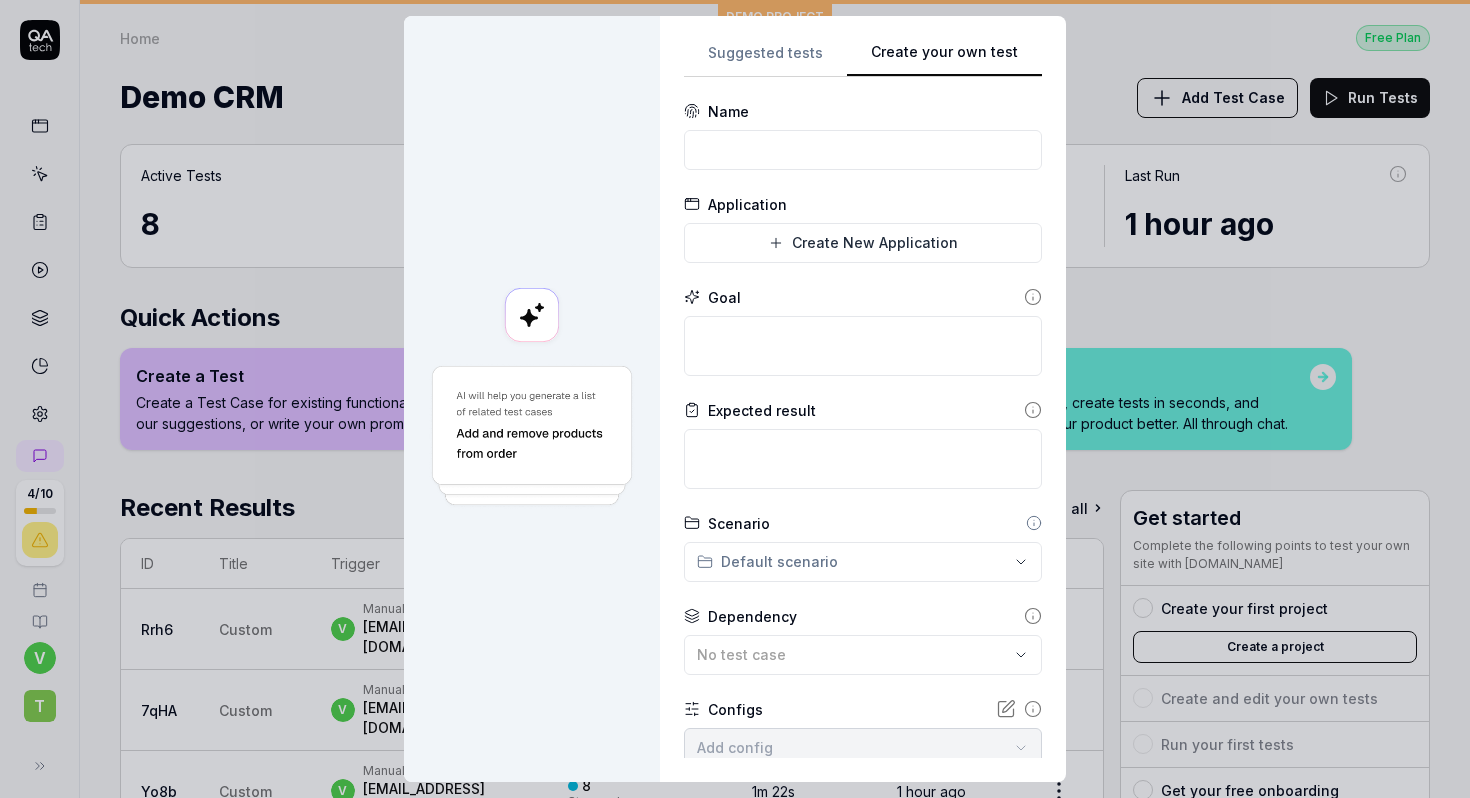 click on "Create your own test" at bounding box center [944, 59] 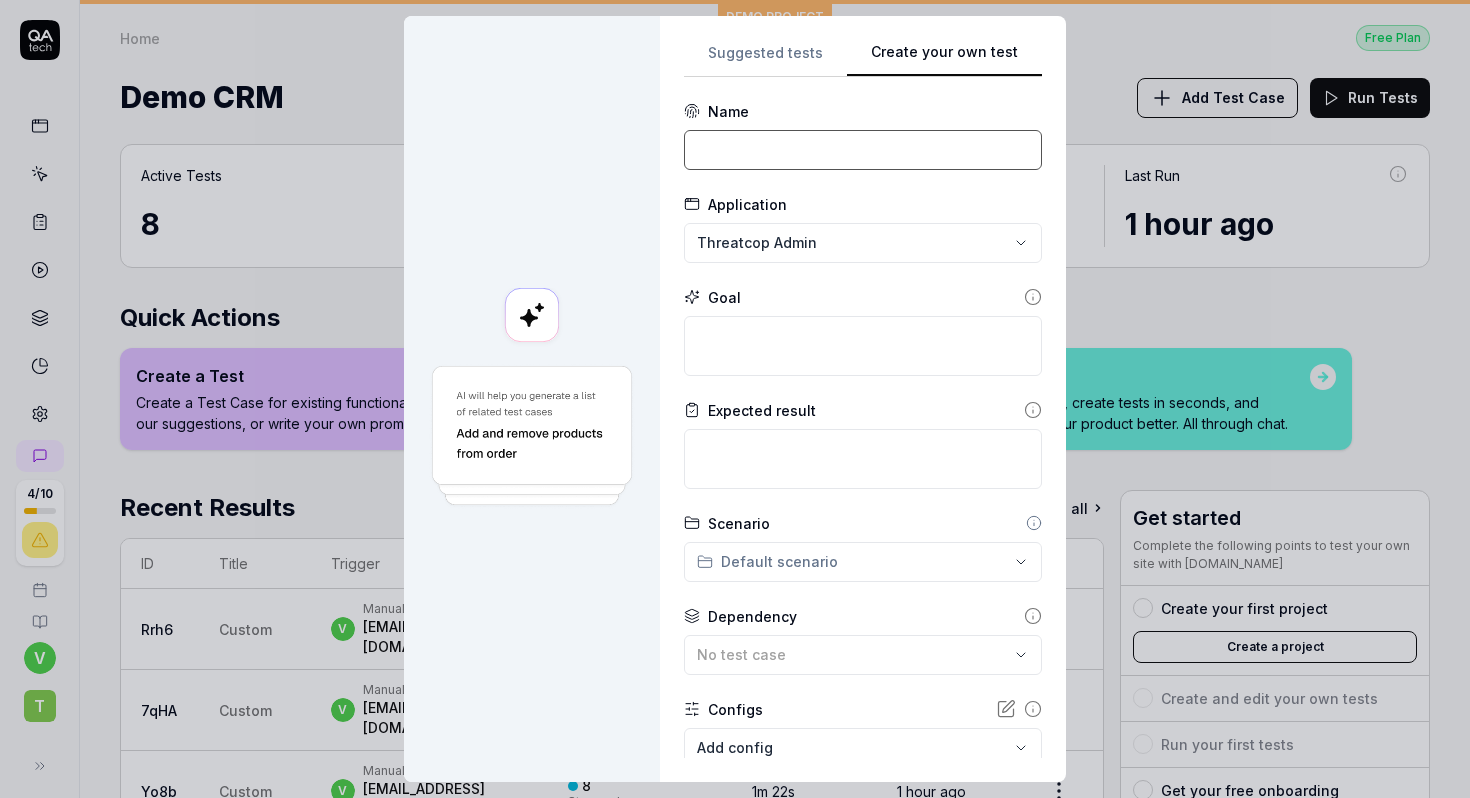 click at bounding box center (863, 150) 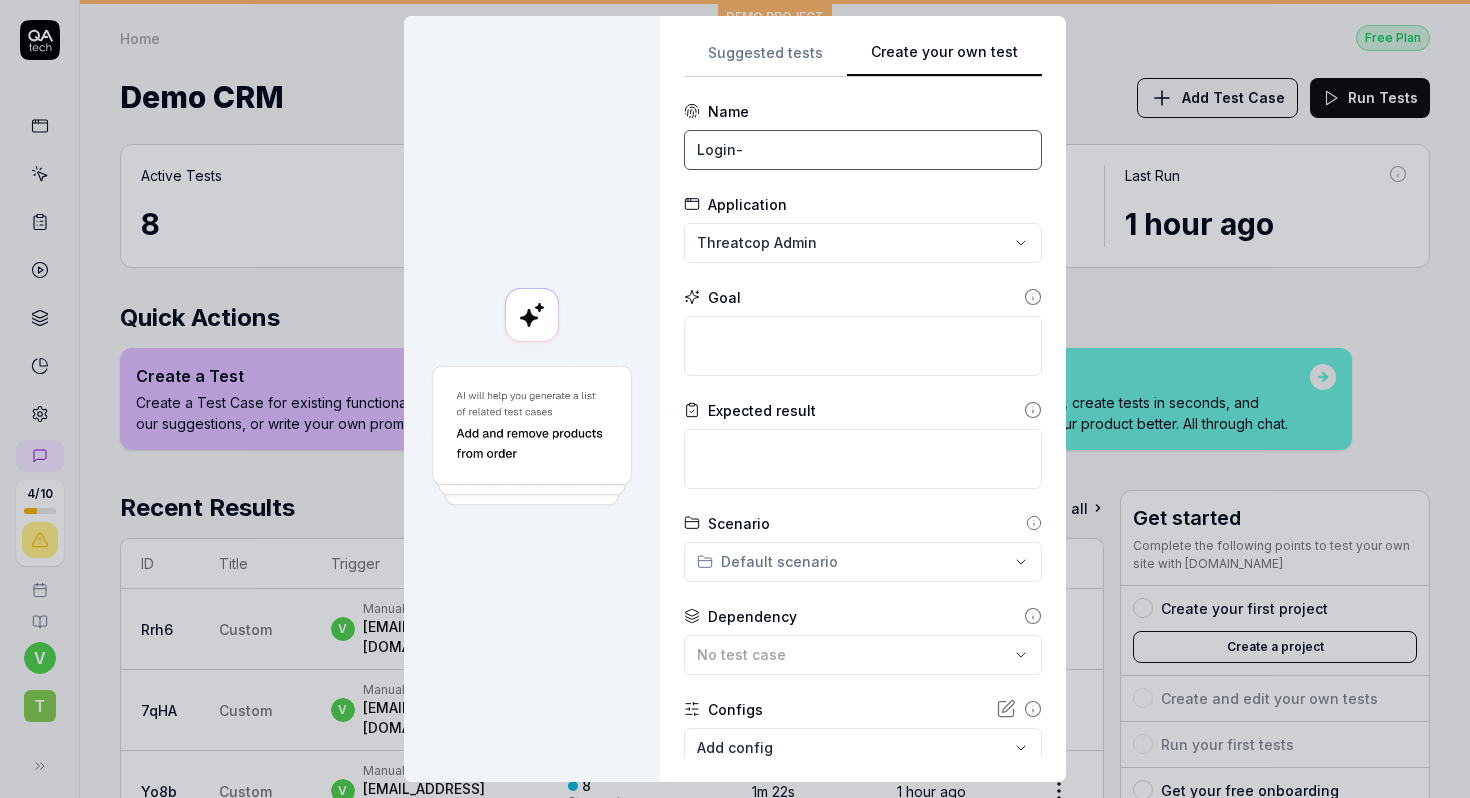 type on "Login" 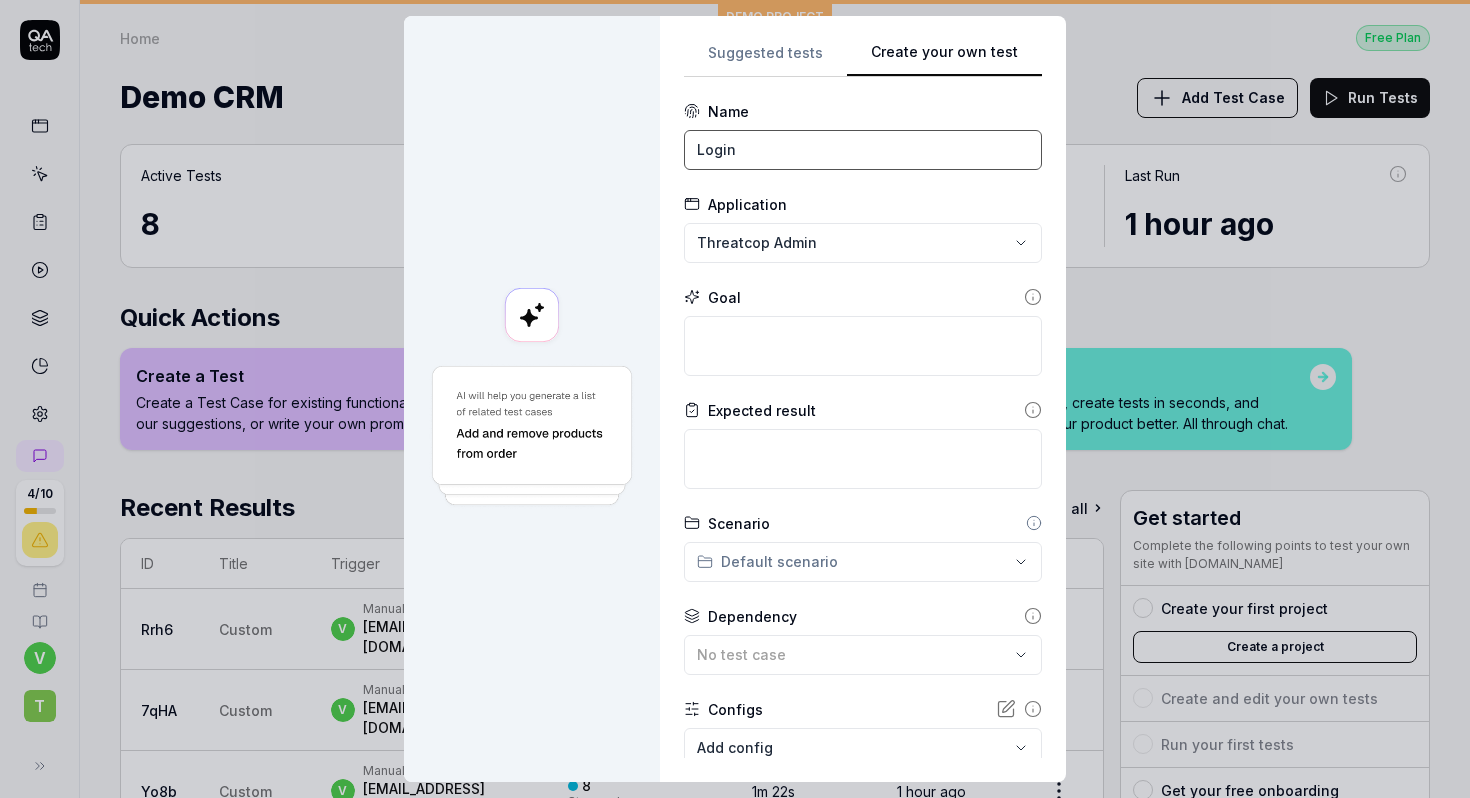 type 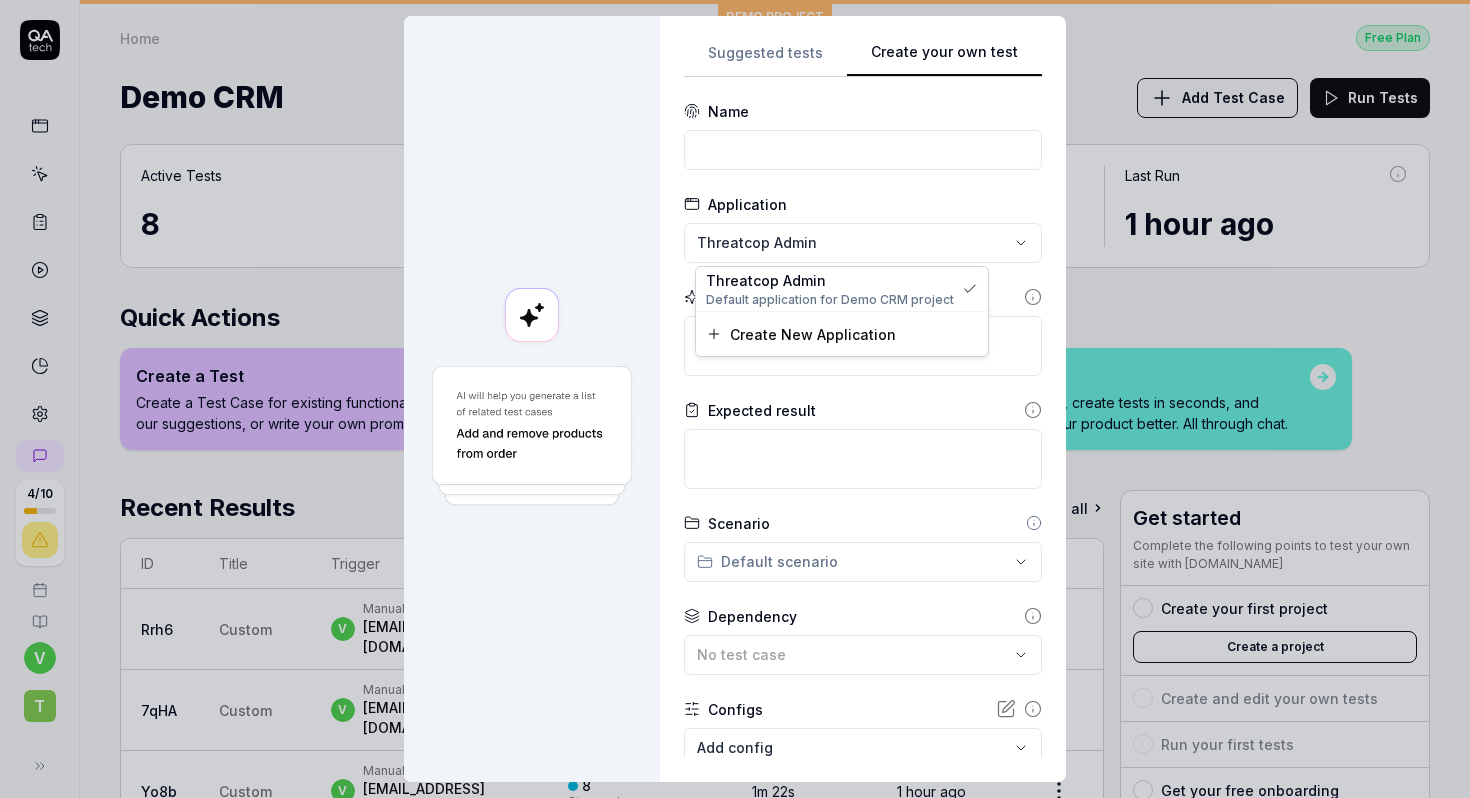click on "**********" at bounding box center [735, 399] 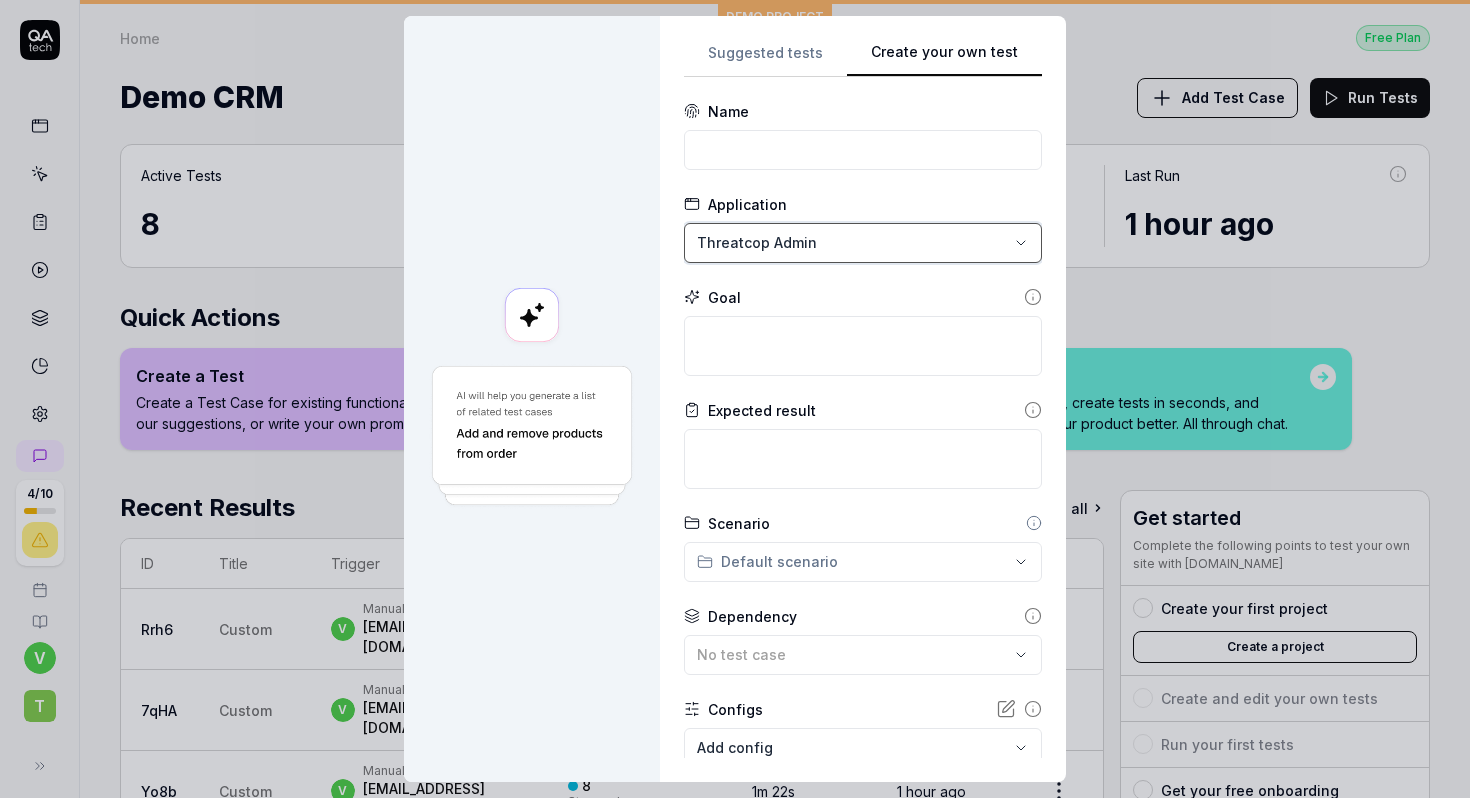 click on "**********" at bounding box center [735, 399] 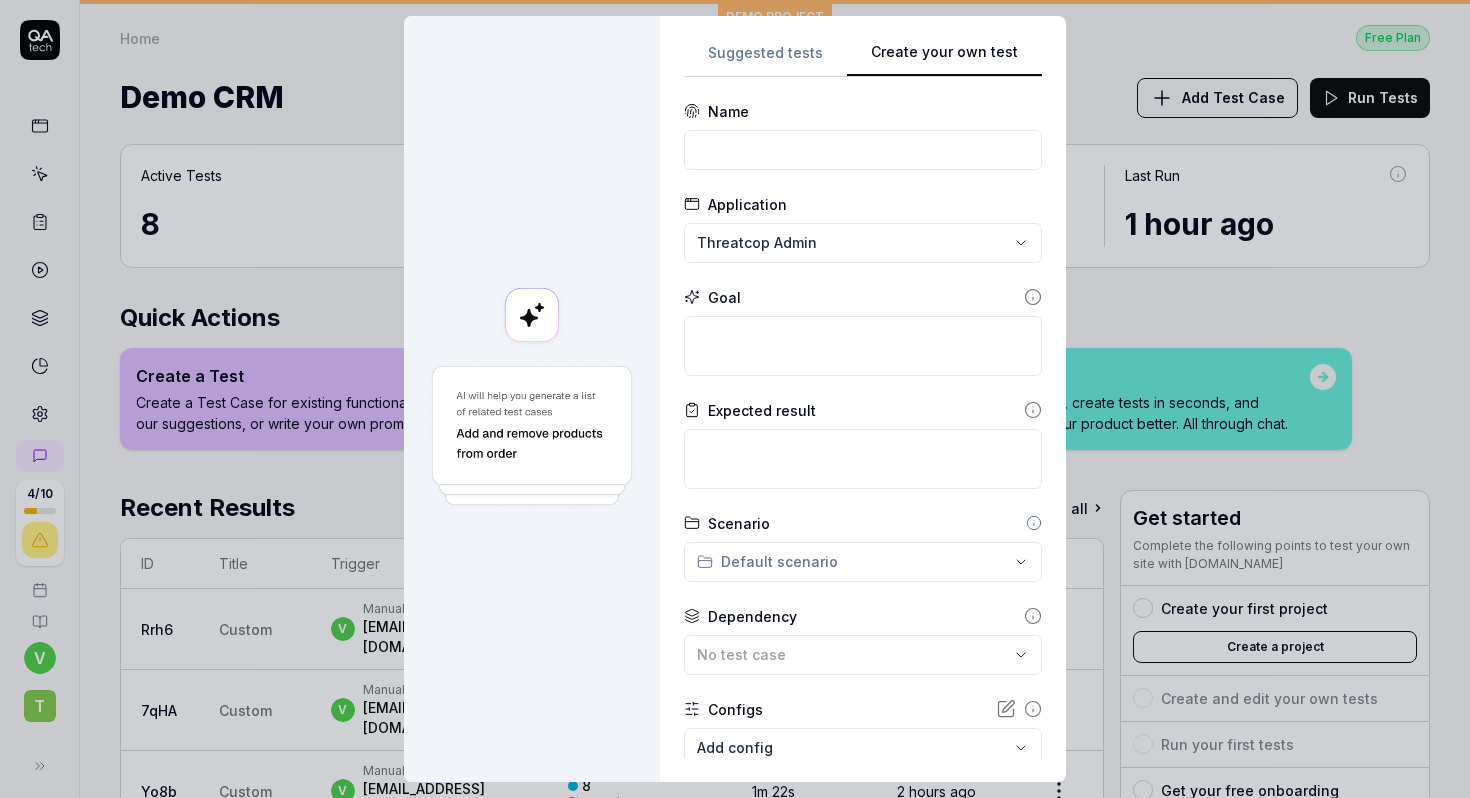 click on "**********" at bounding box center (863, 490) 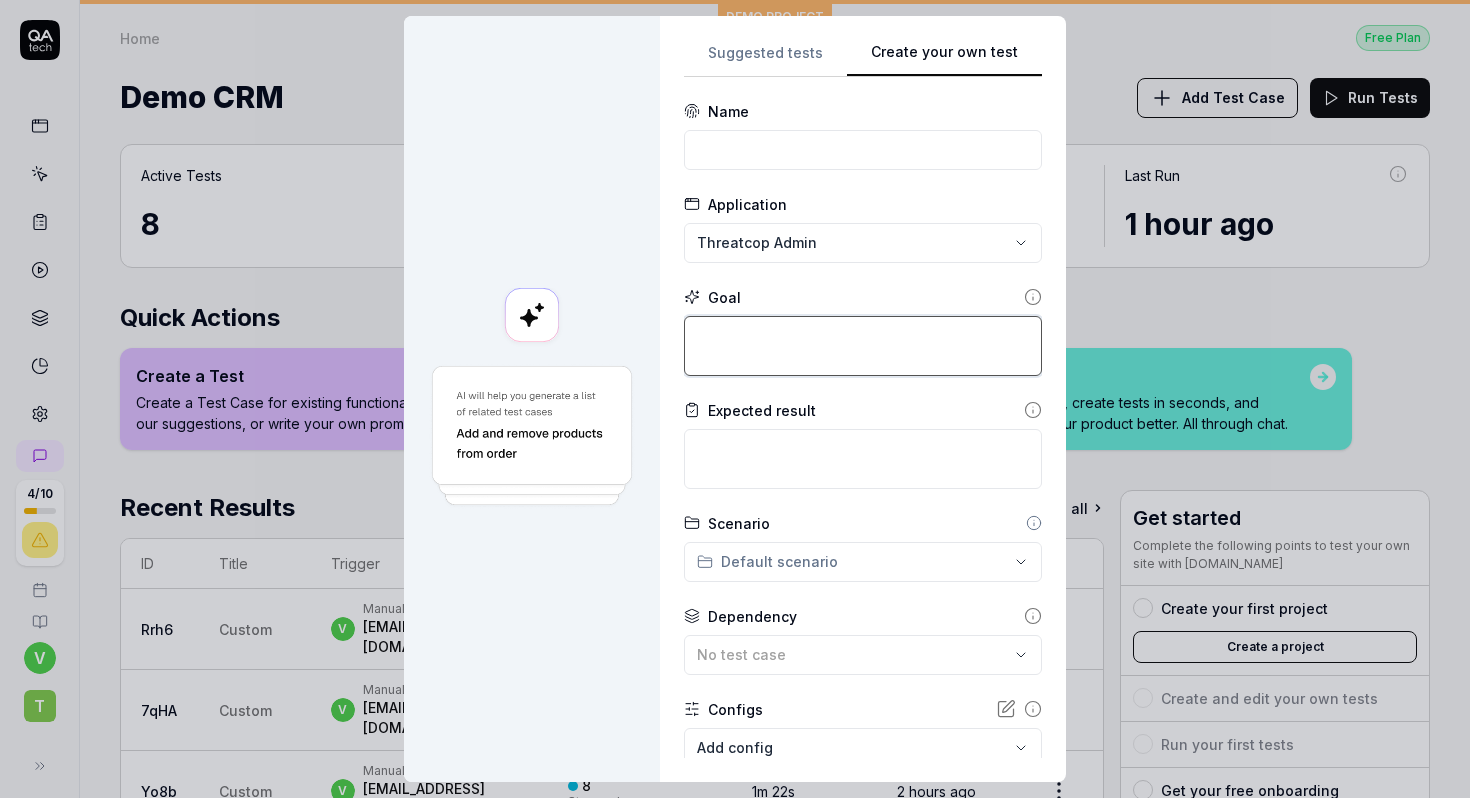 click at bounding box center [863, 346] 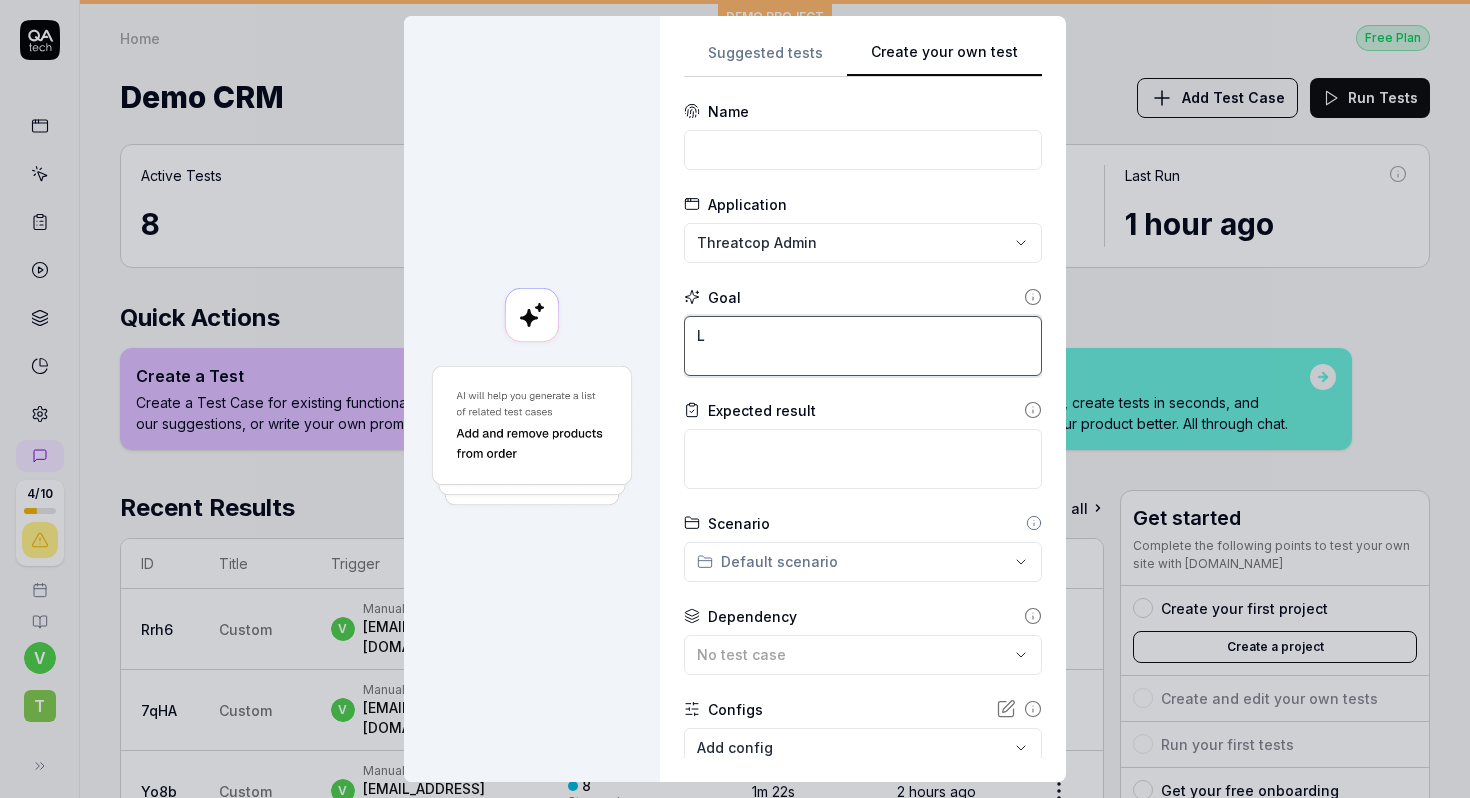 type on "*" 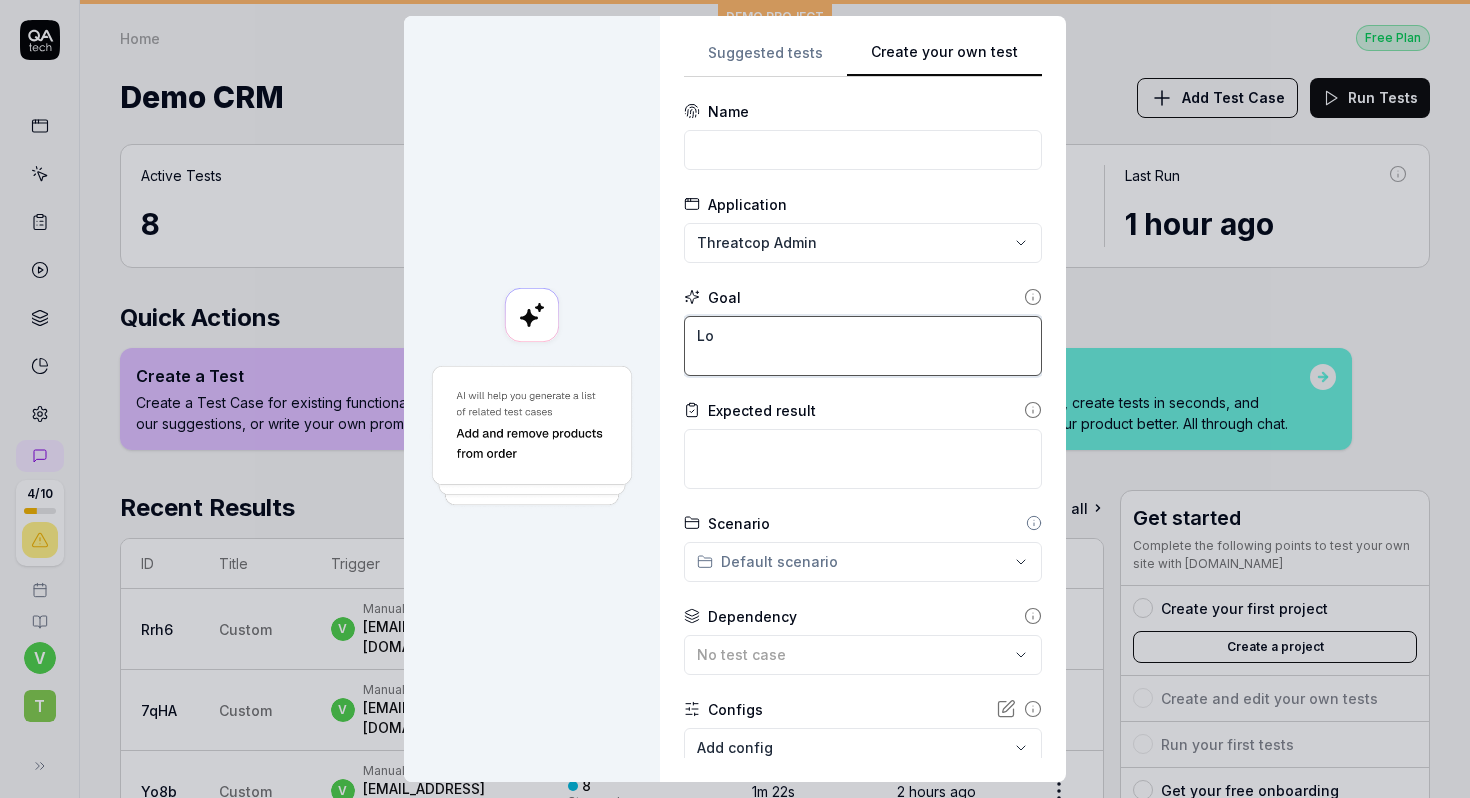 type on "*" 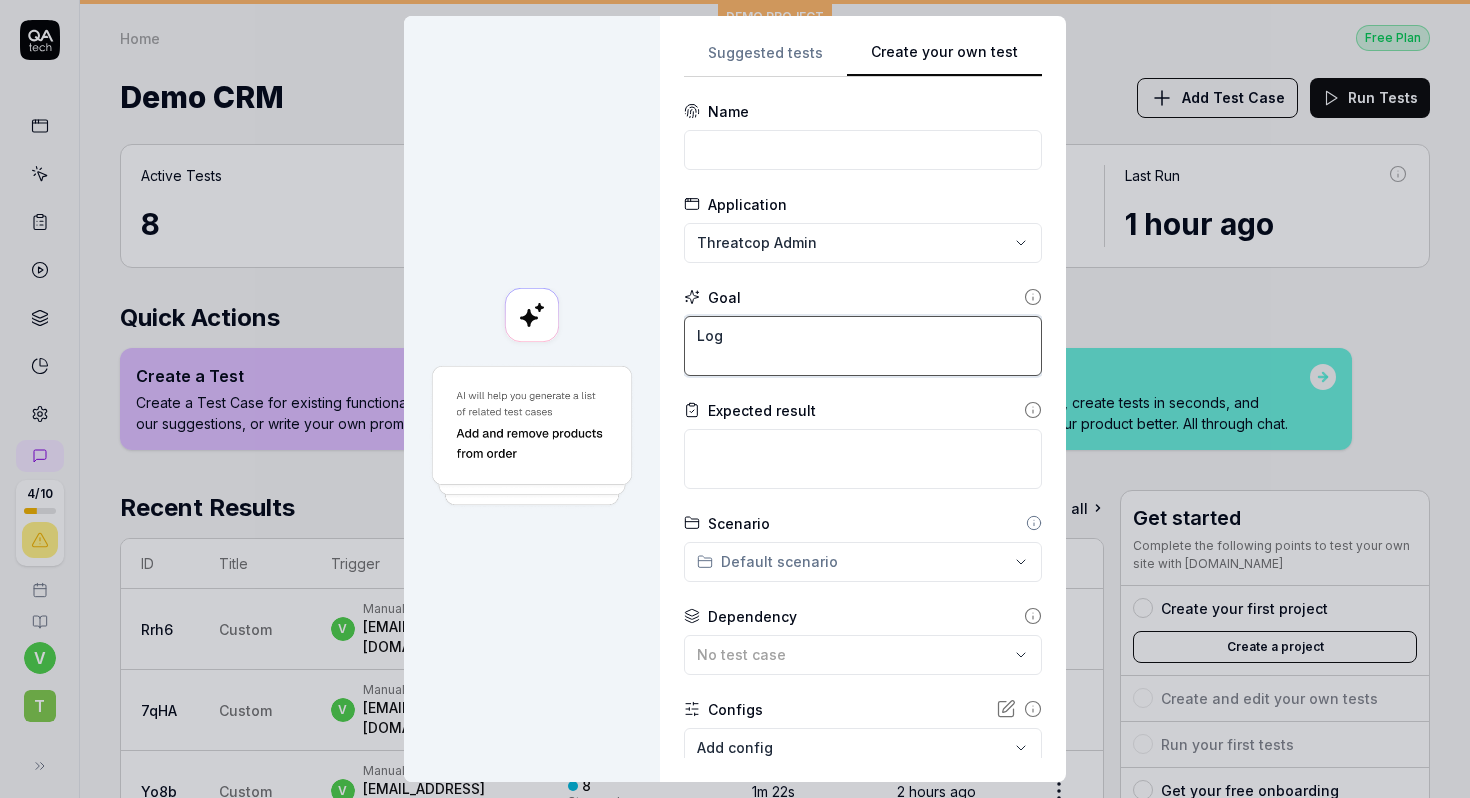 type on "*" 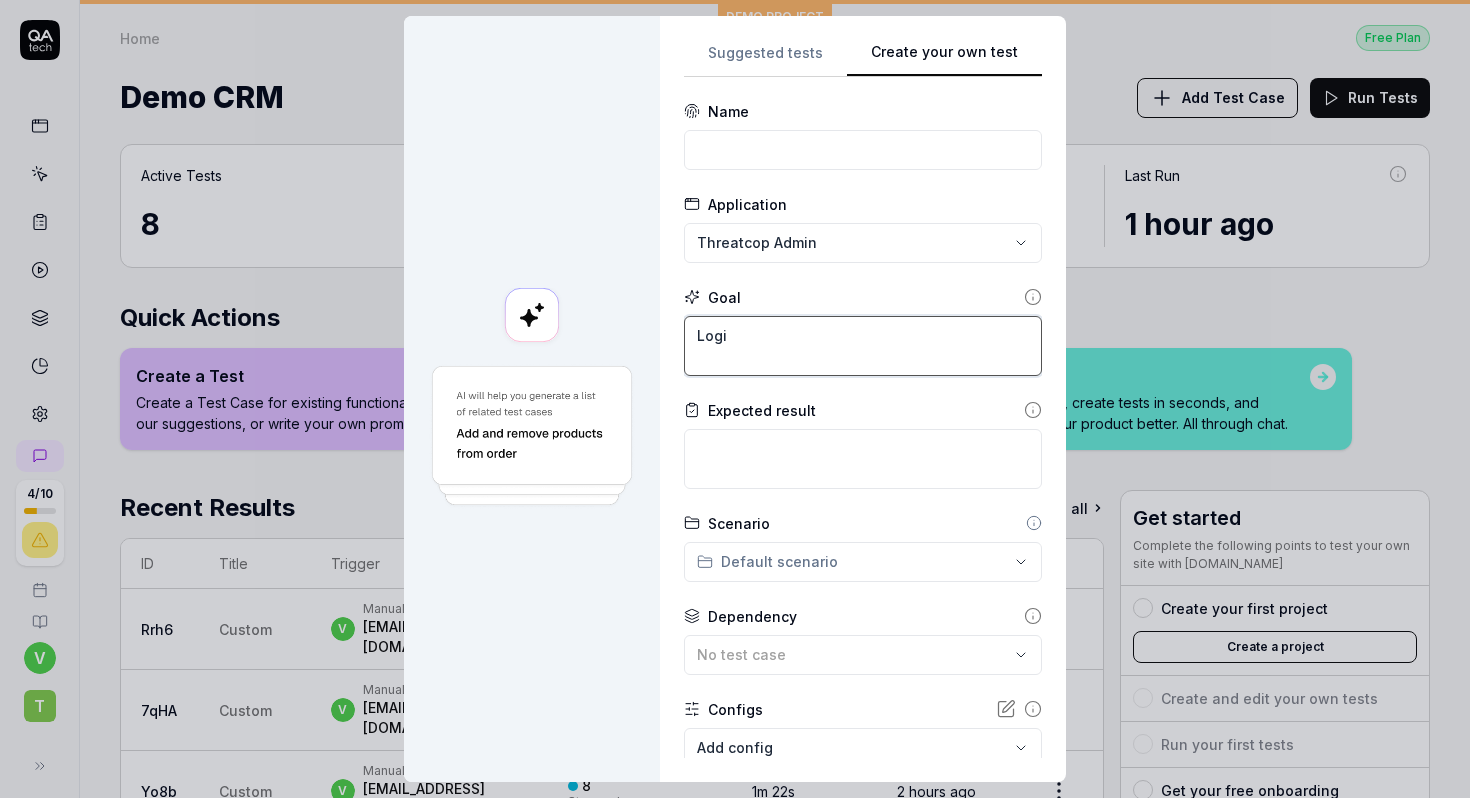 type on "*" 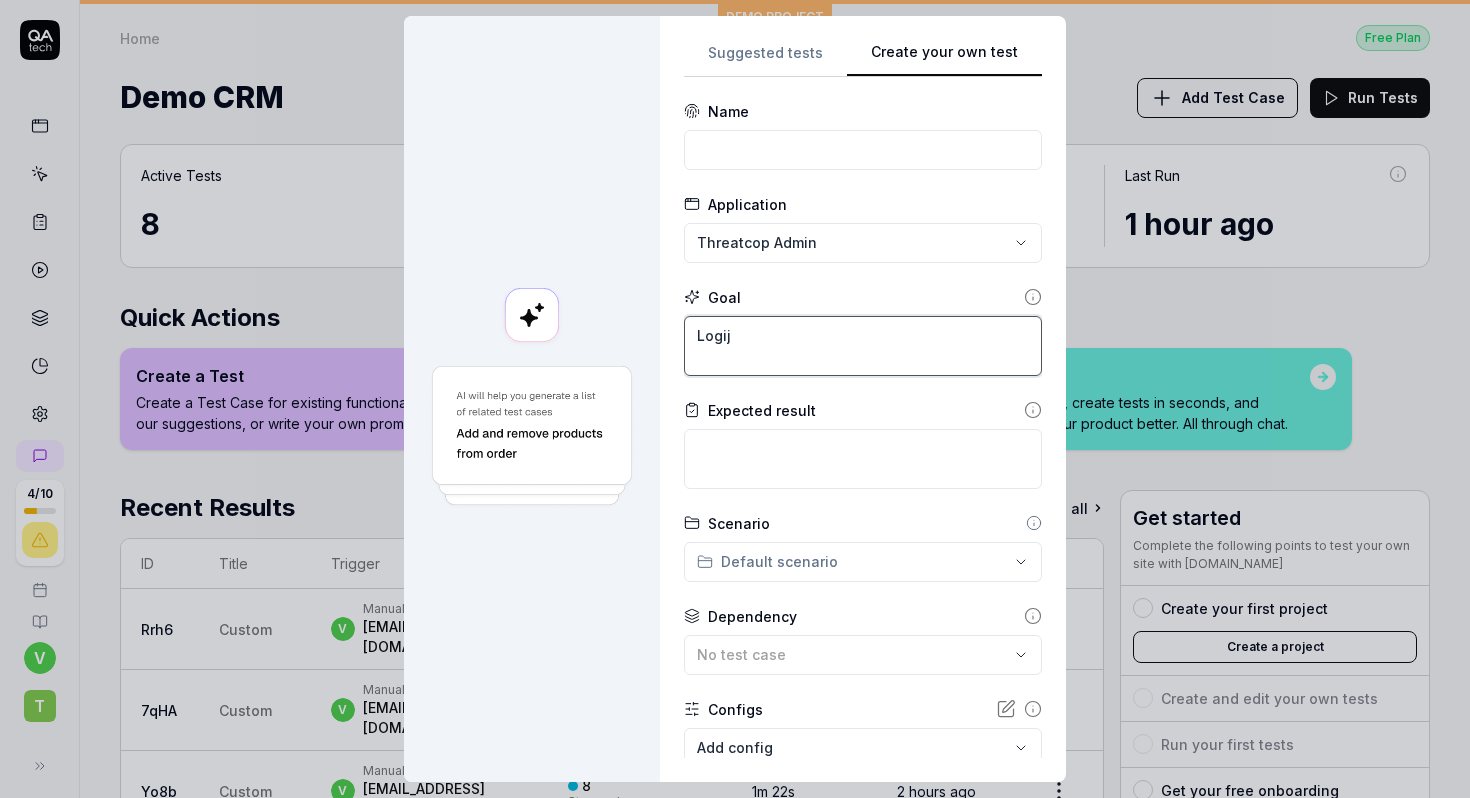 type on "*" 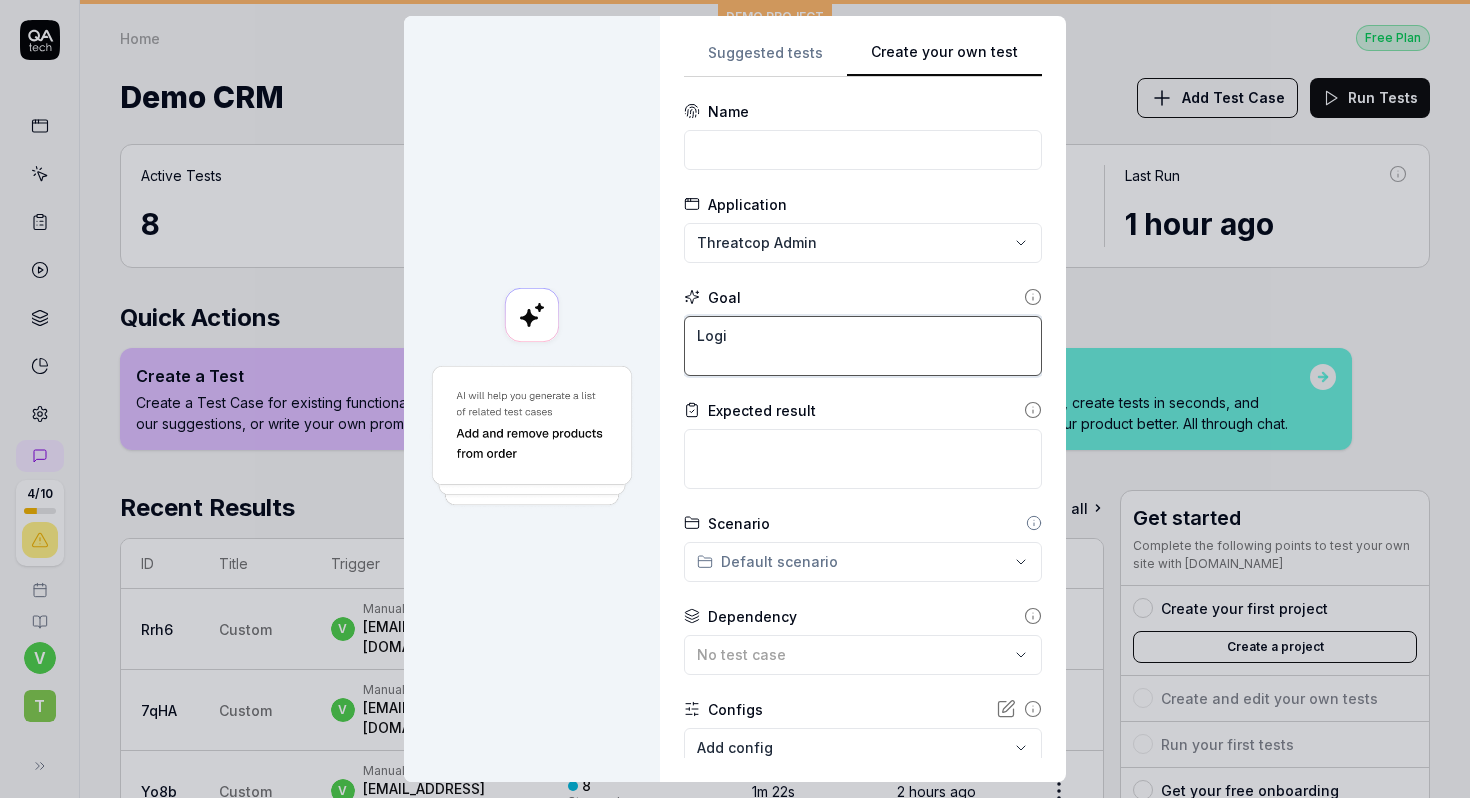 type on "*" 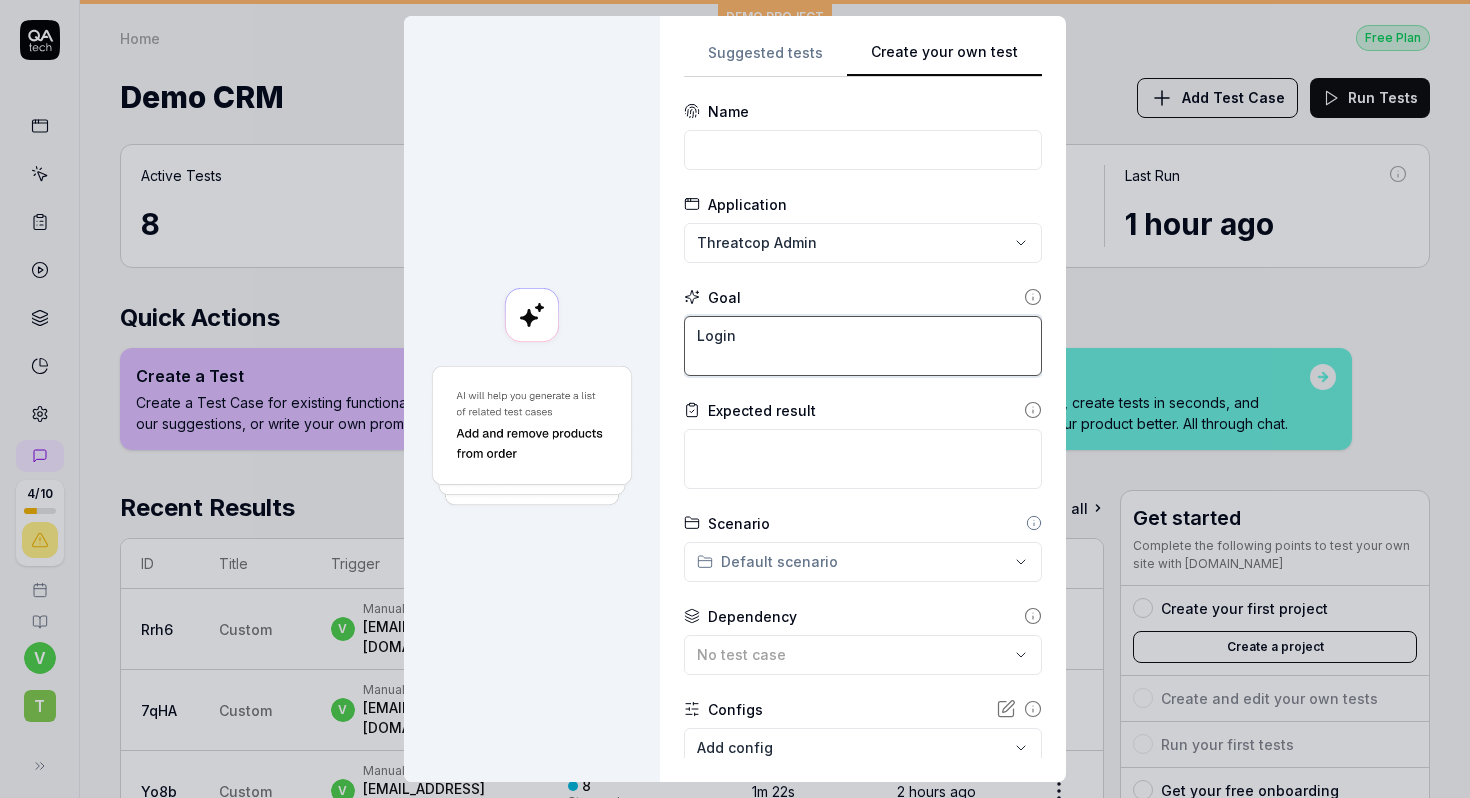 type on "*" 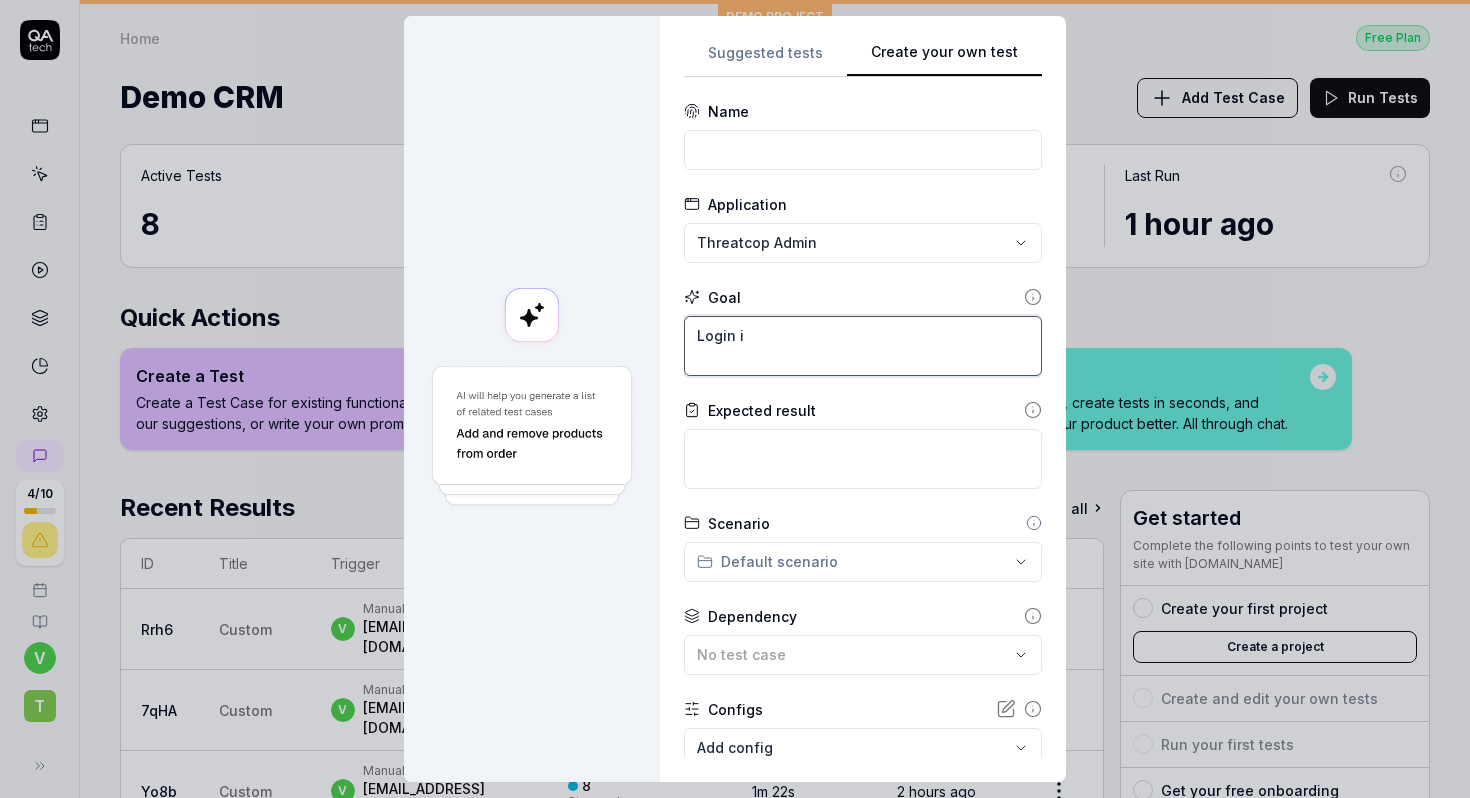 type on "*" 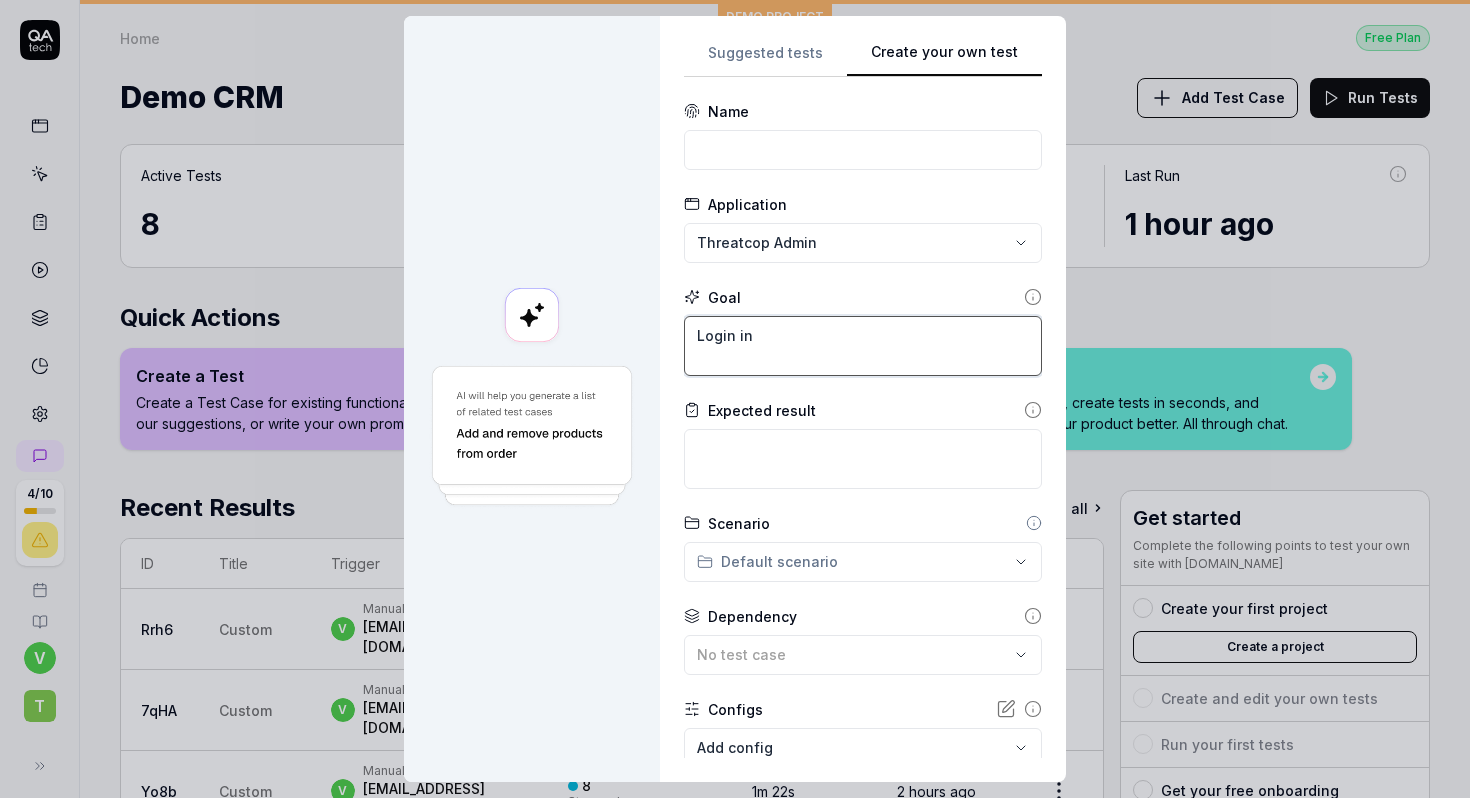 type on "*" 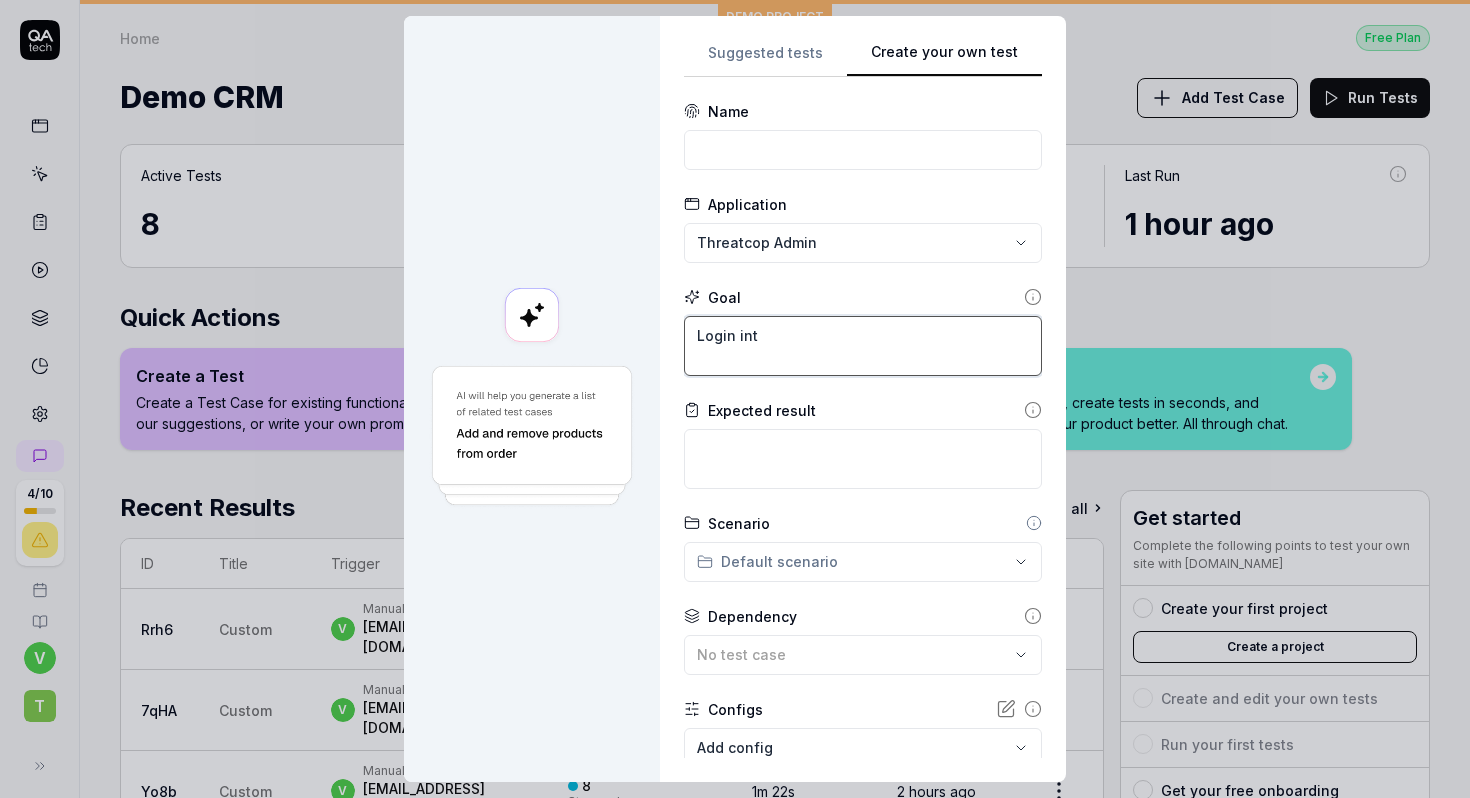 type on "*" 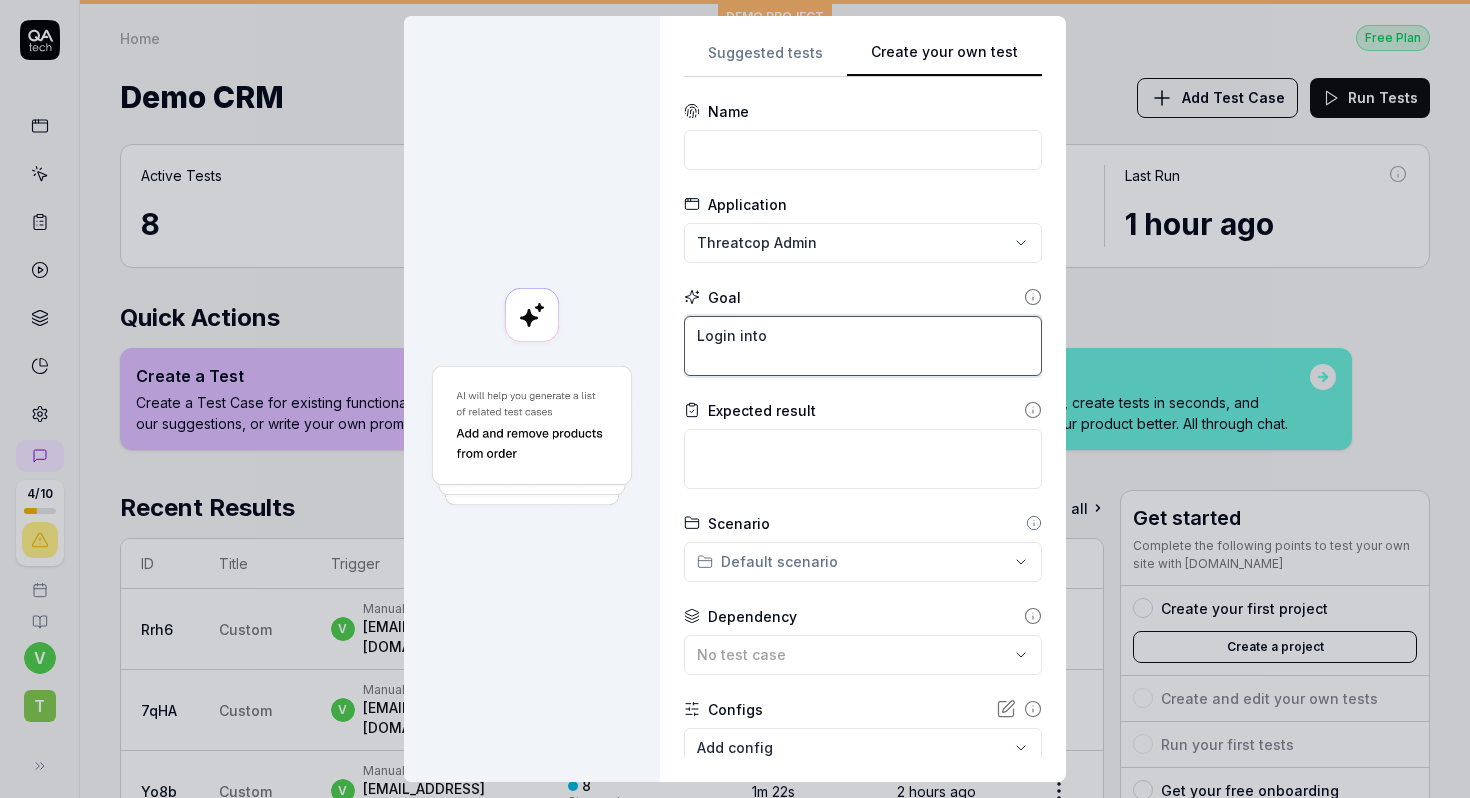 type on "*" 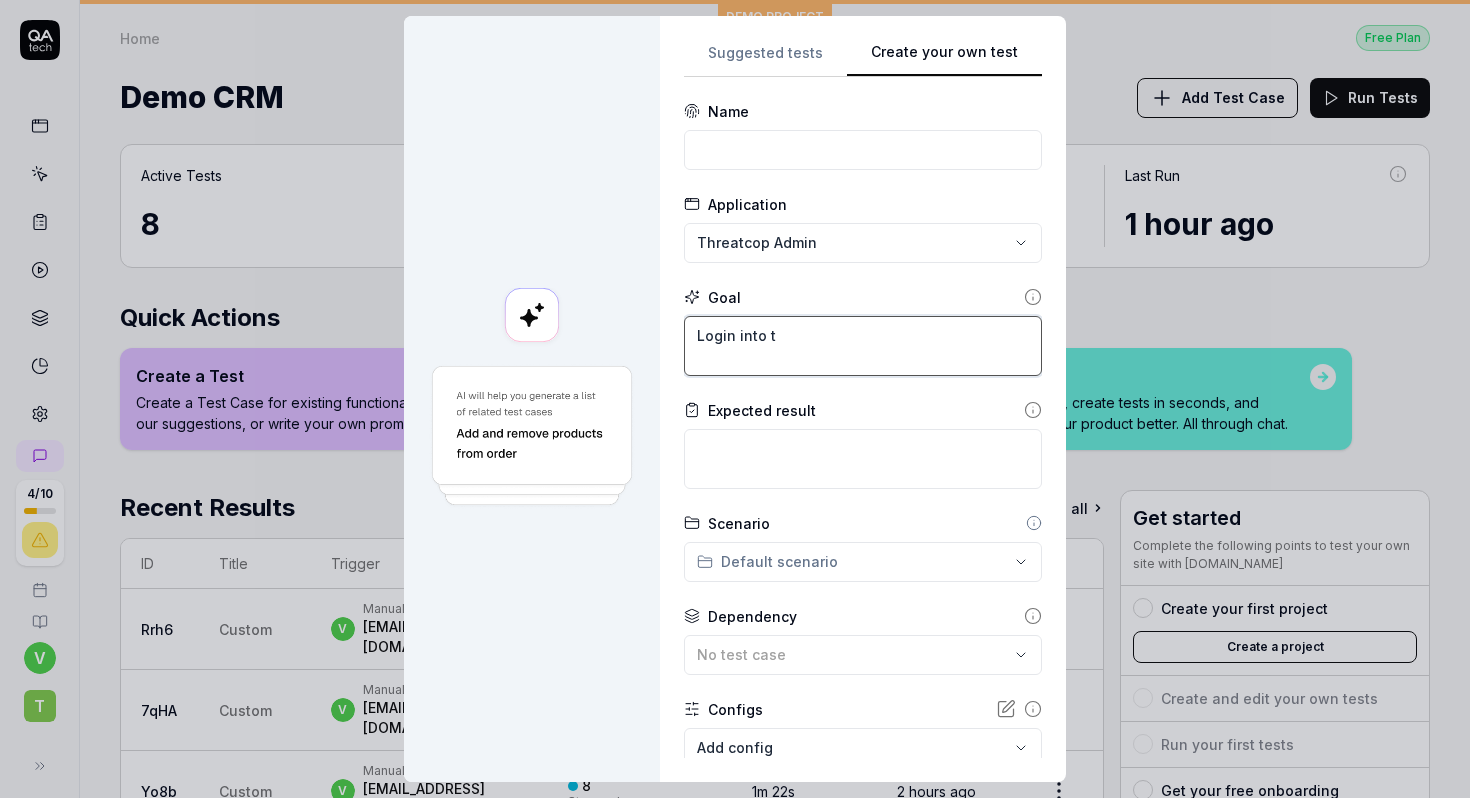 type on "*" 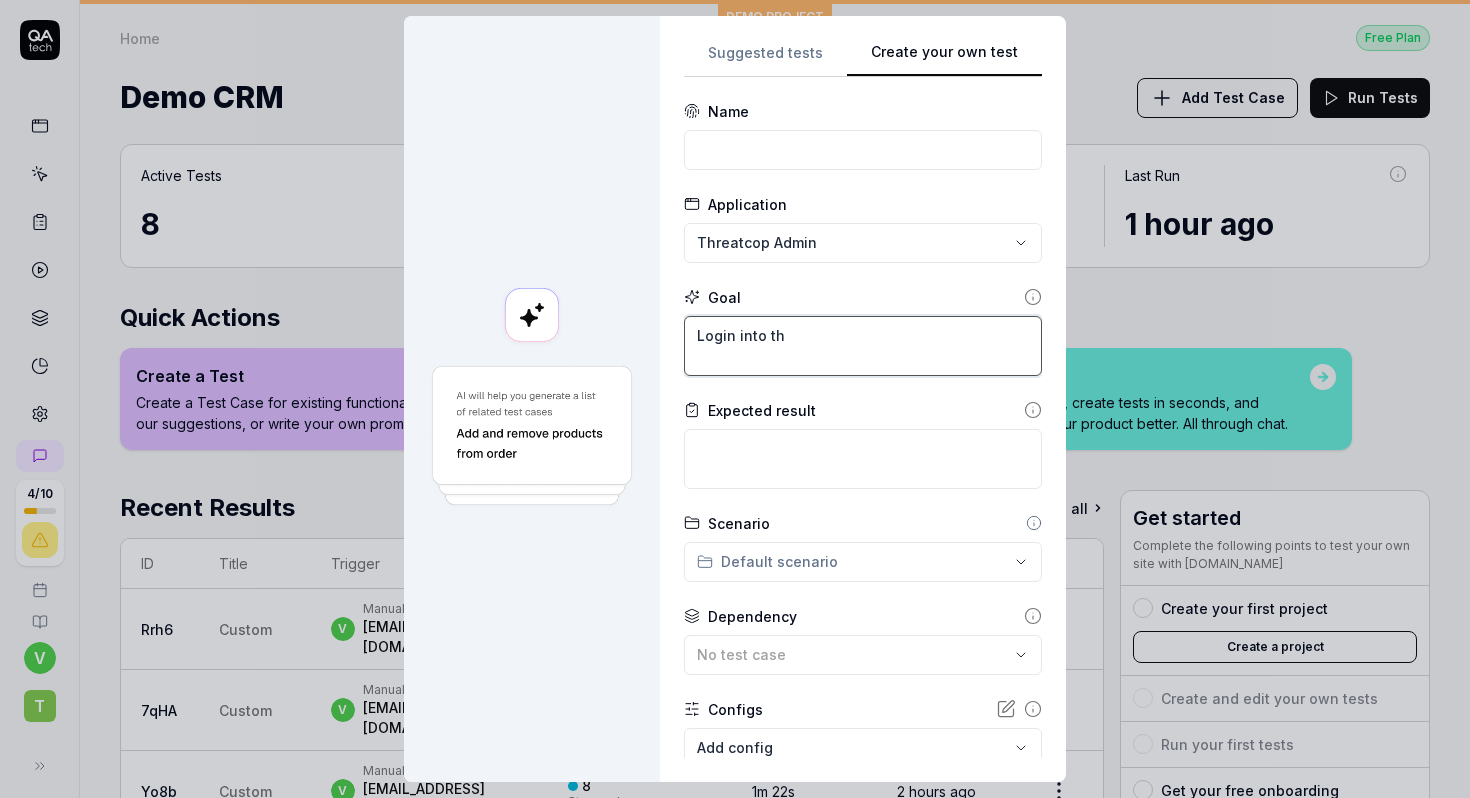 type on "*" 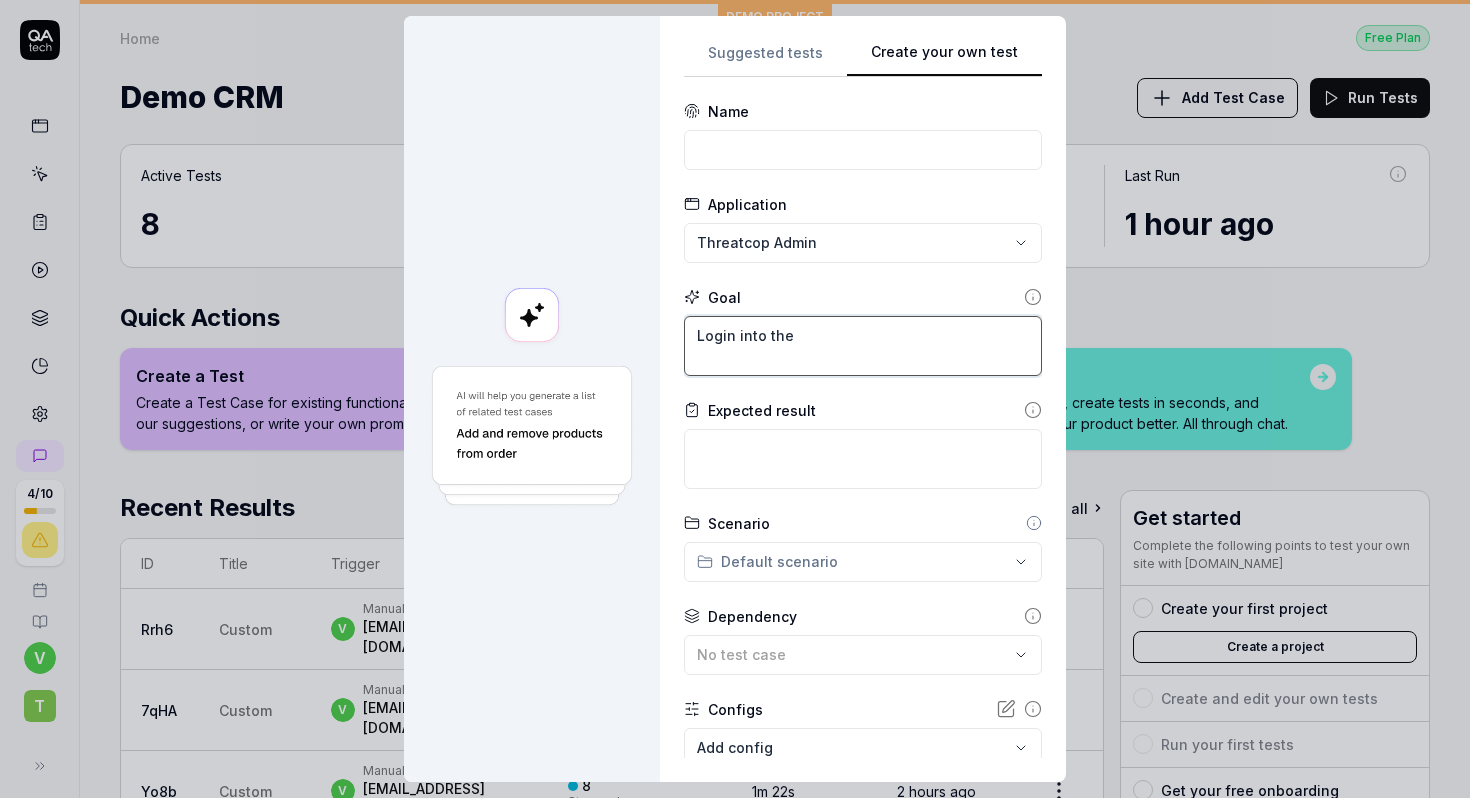 type on "*" 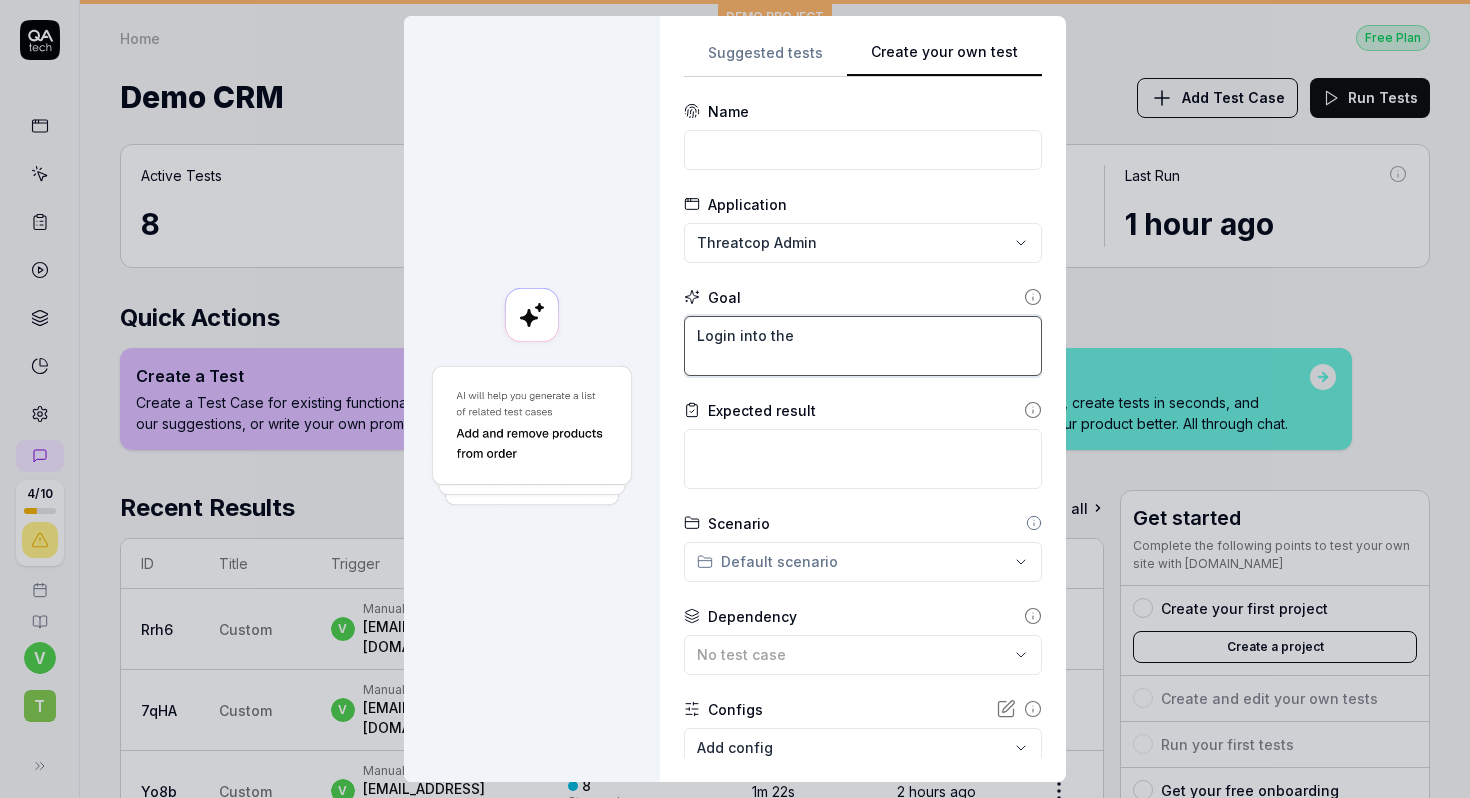 type on "*" 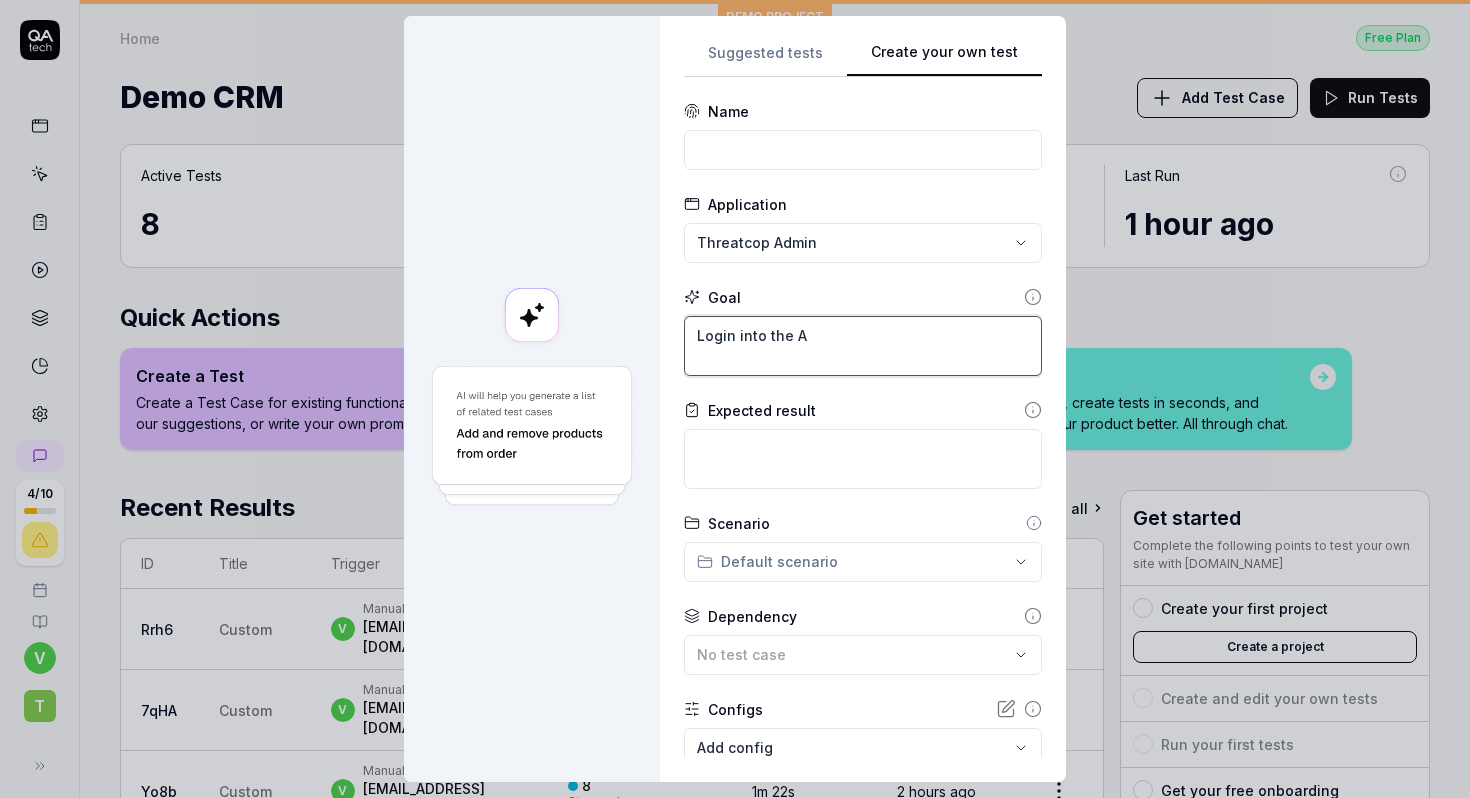 type on "*" 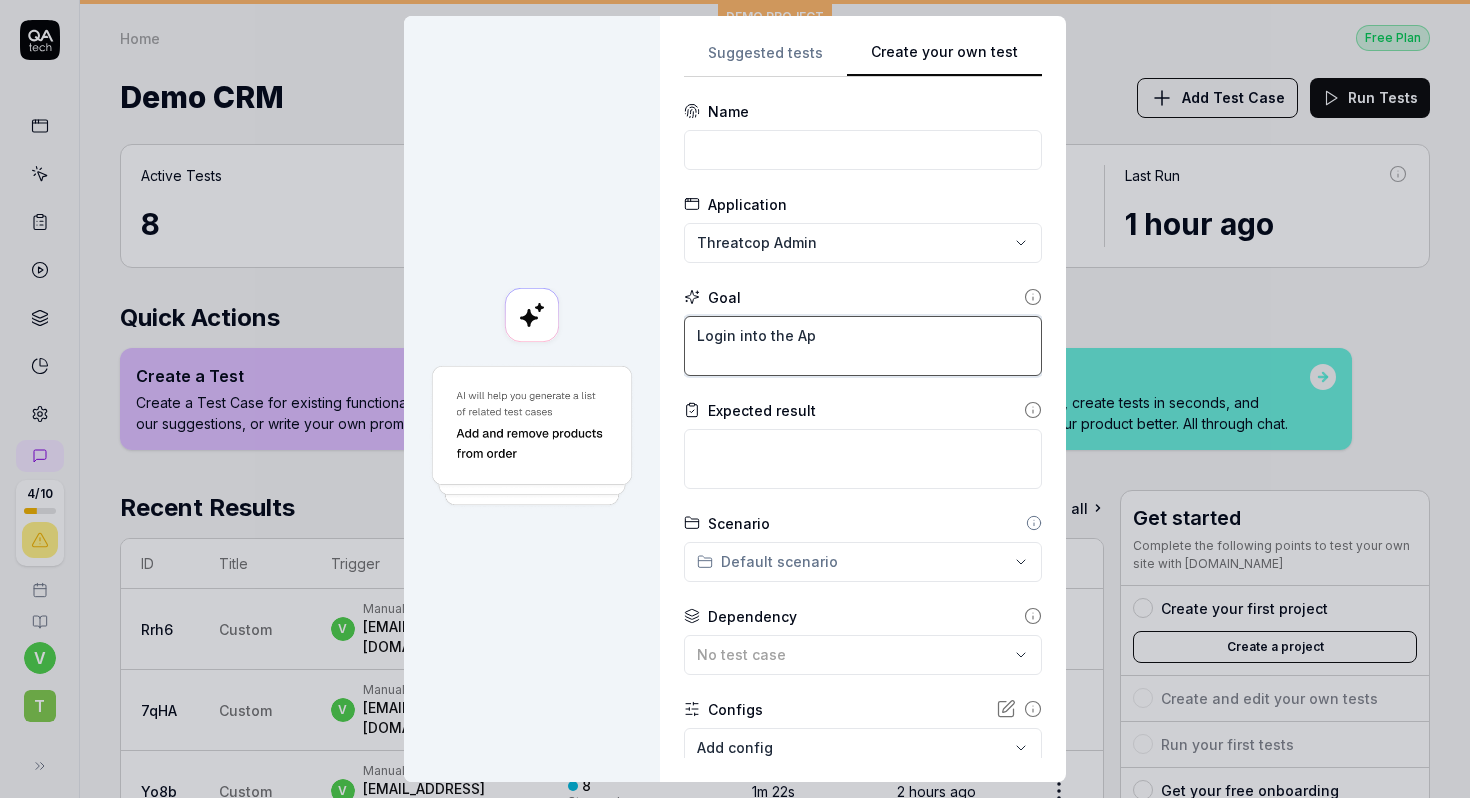 type on "*" 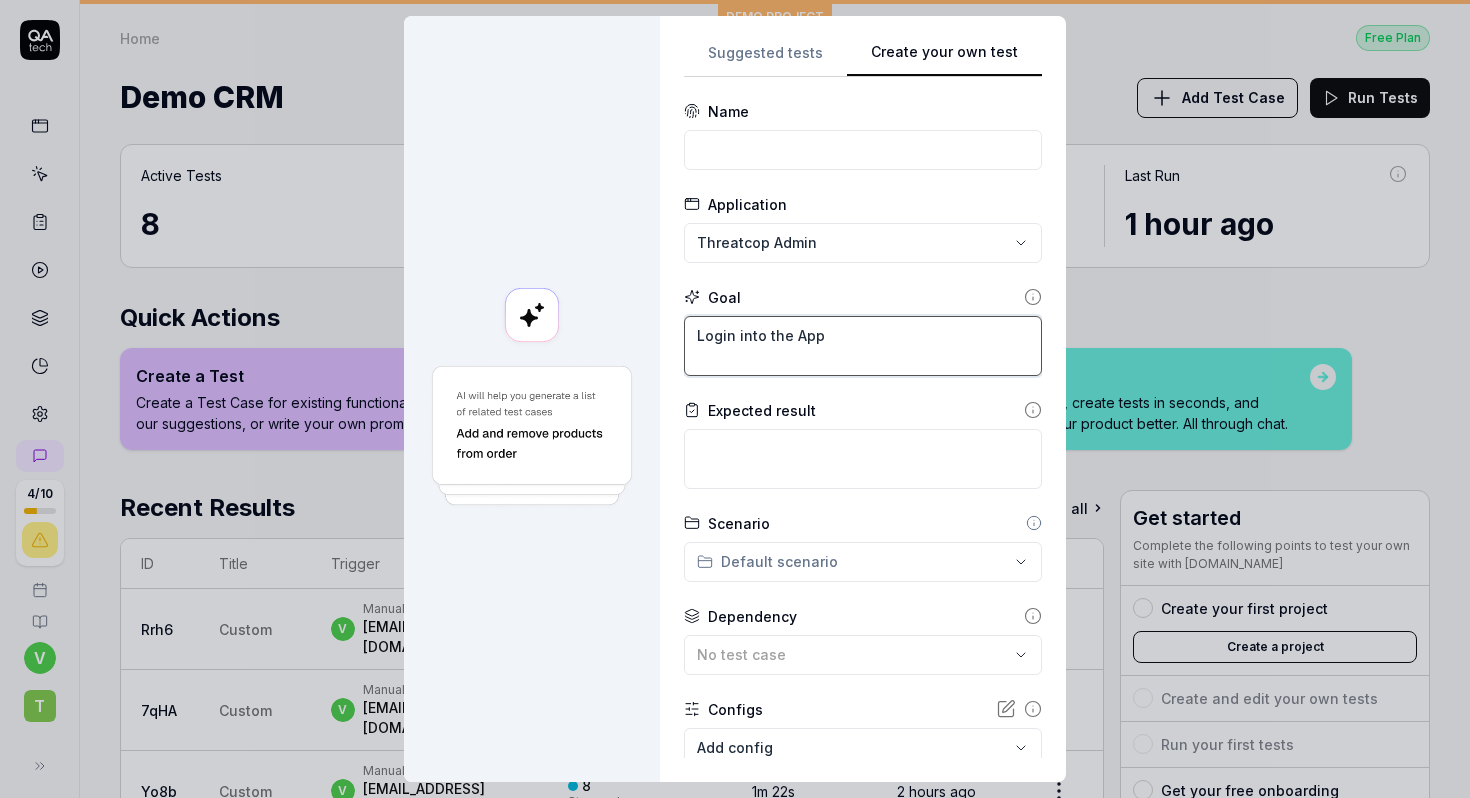 type on "*" 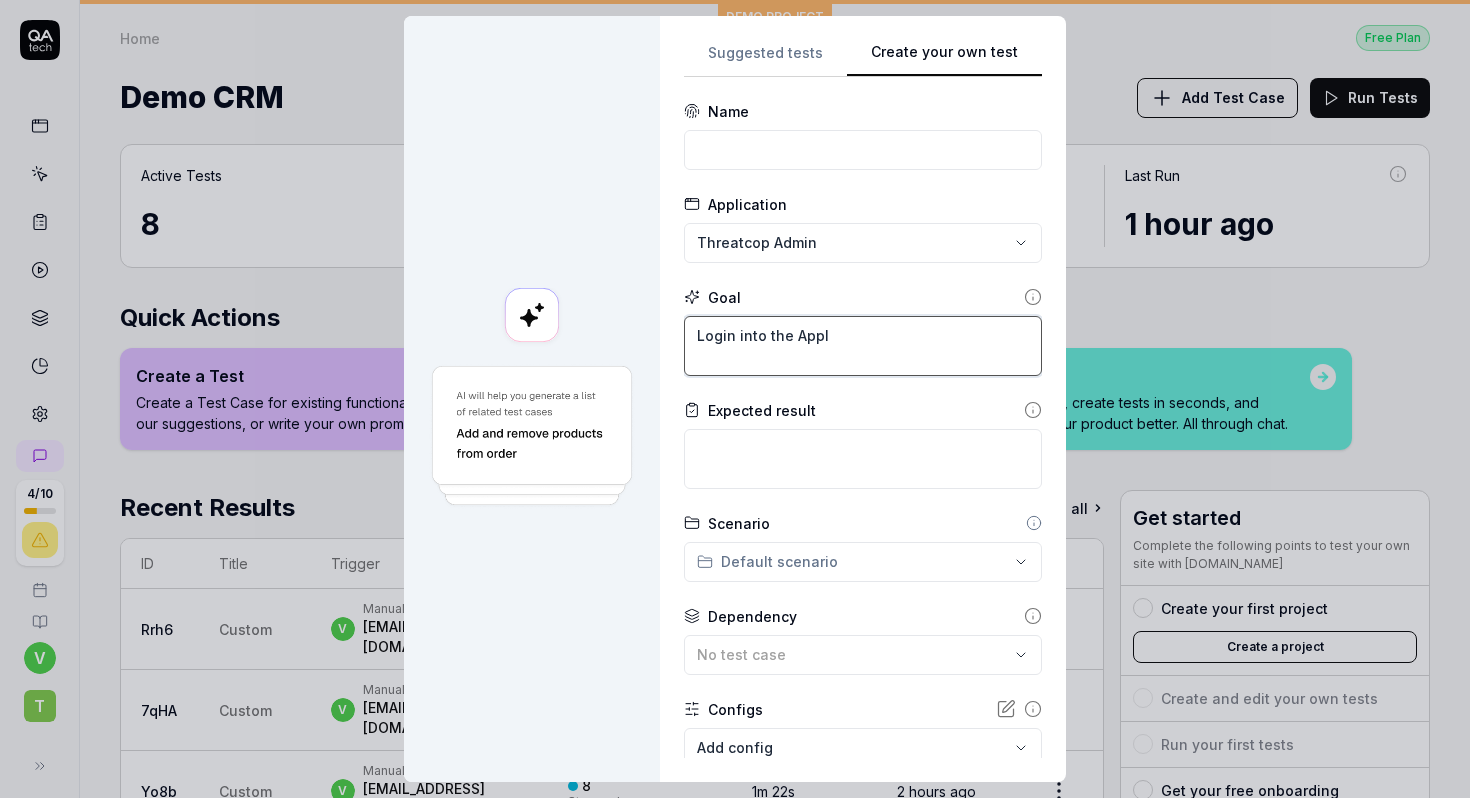 type on "*" 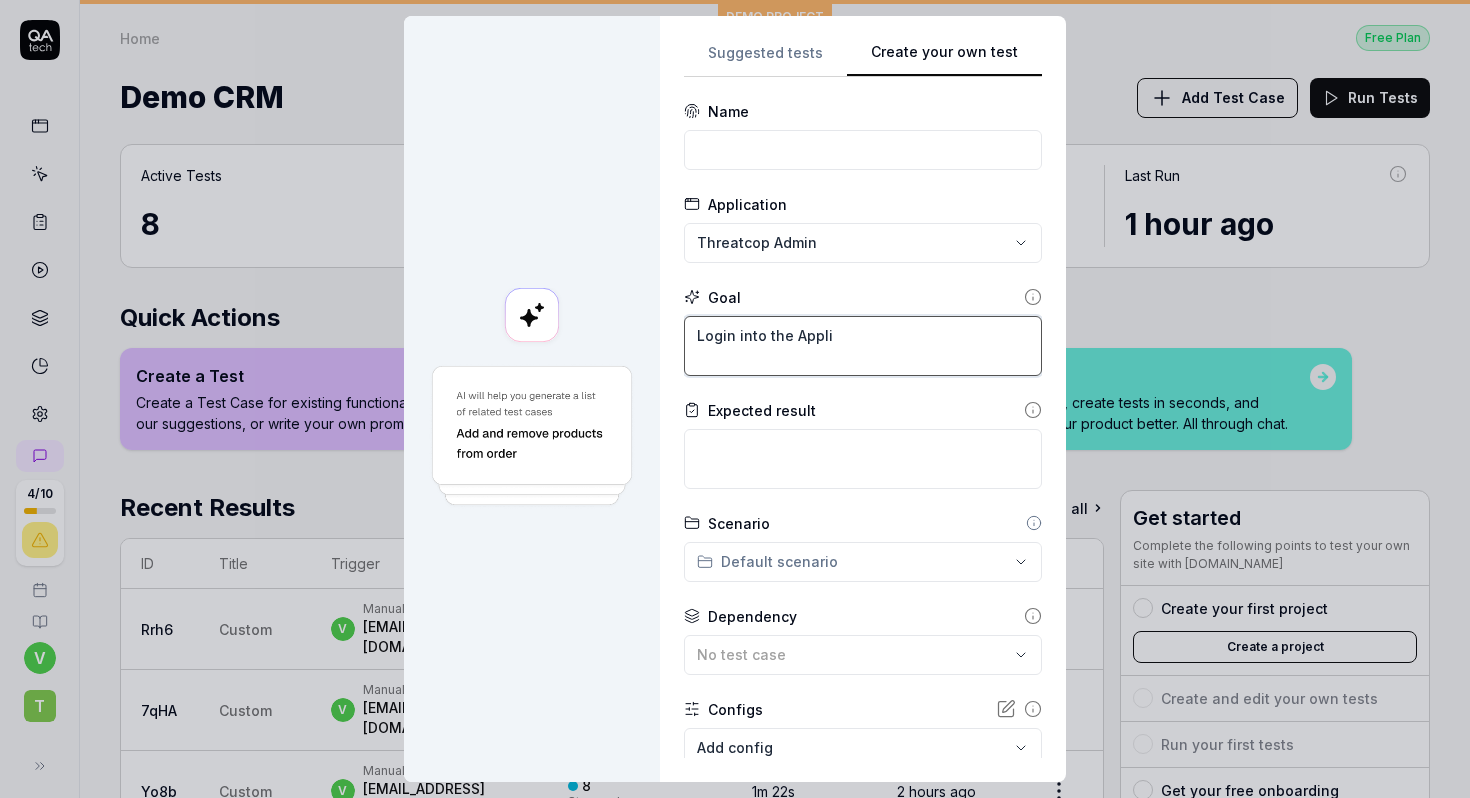 type on "*" 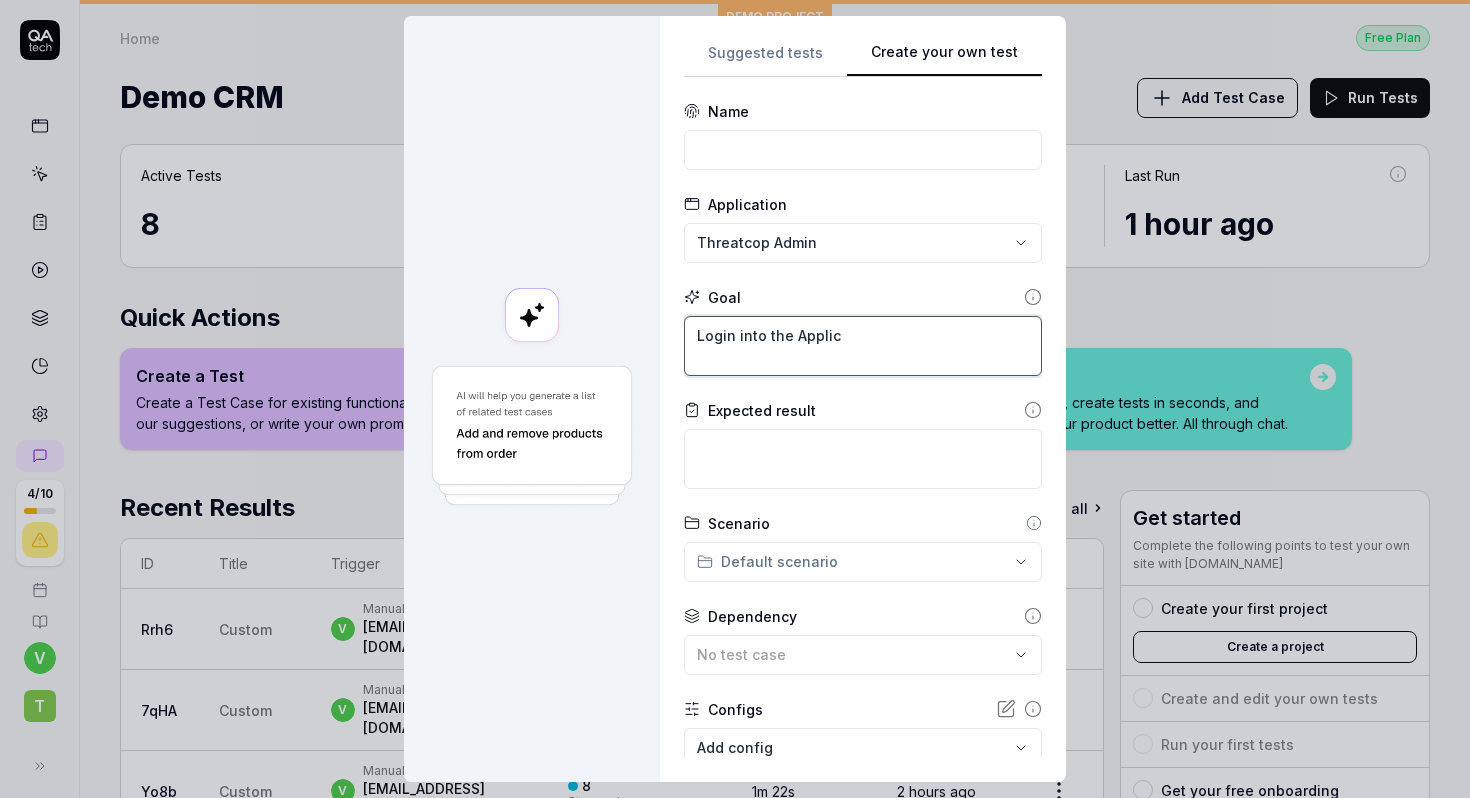 type on "*" 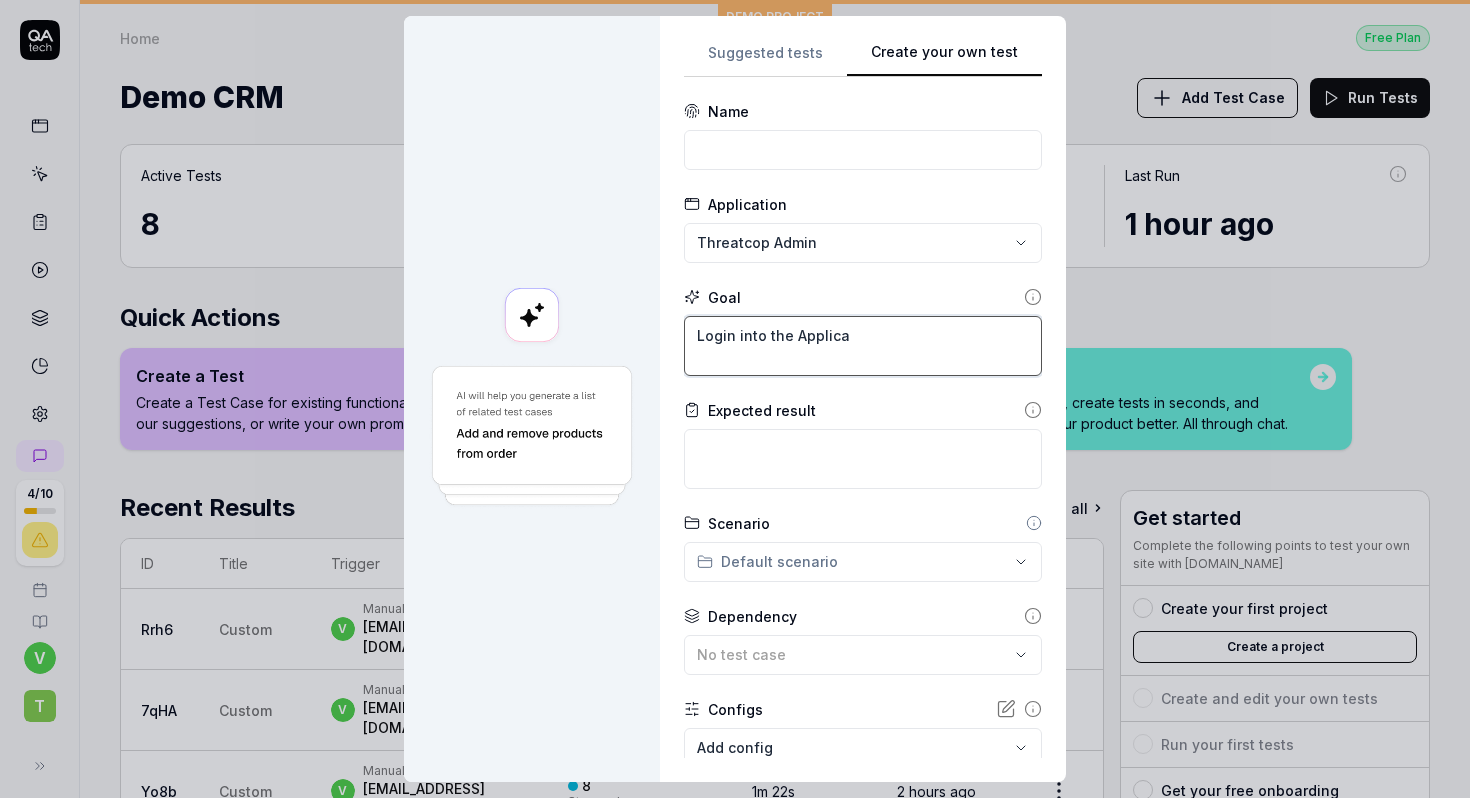 type on "*" 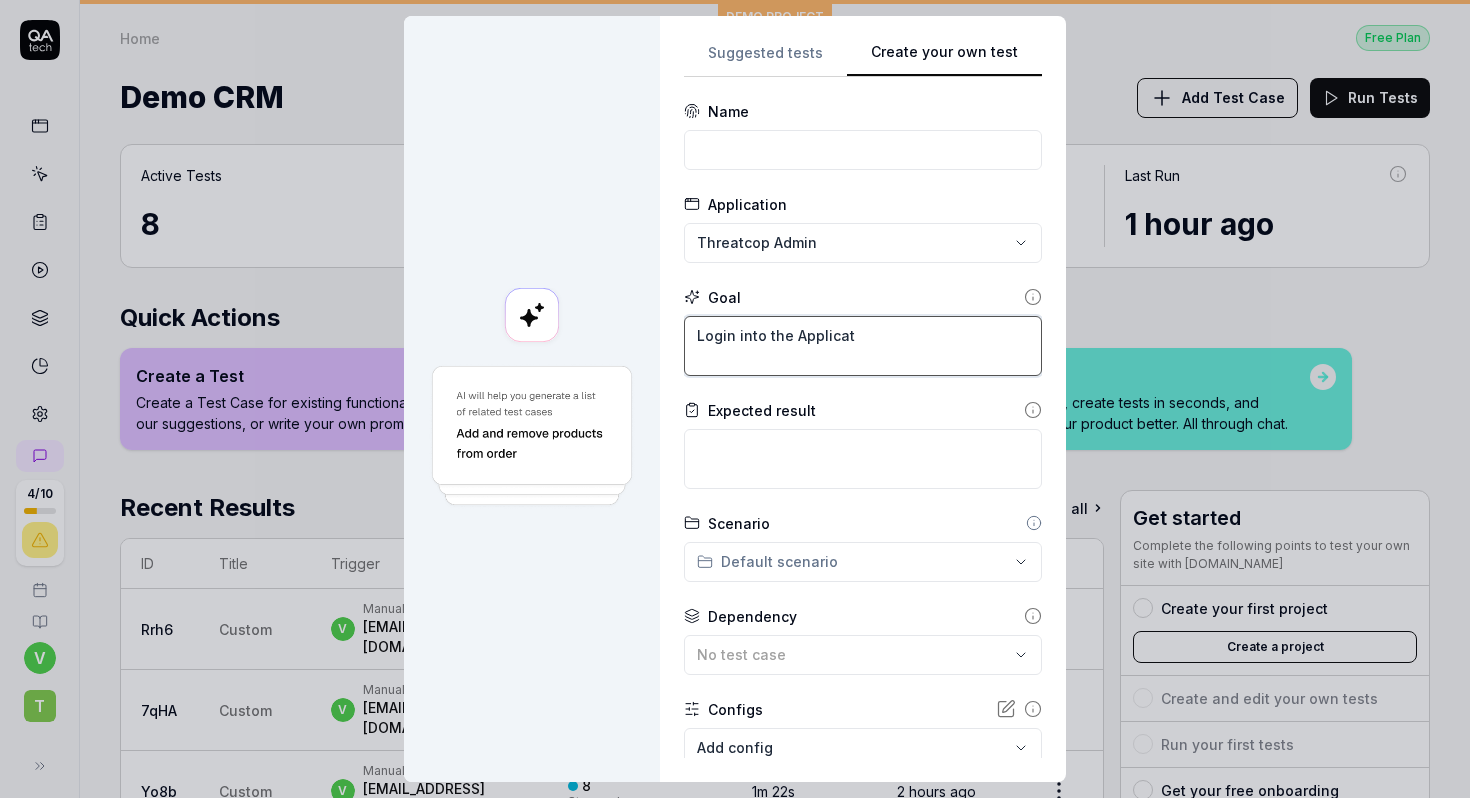 type on "*" 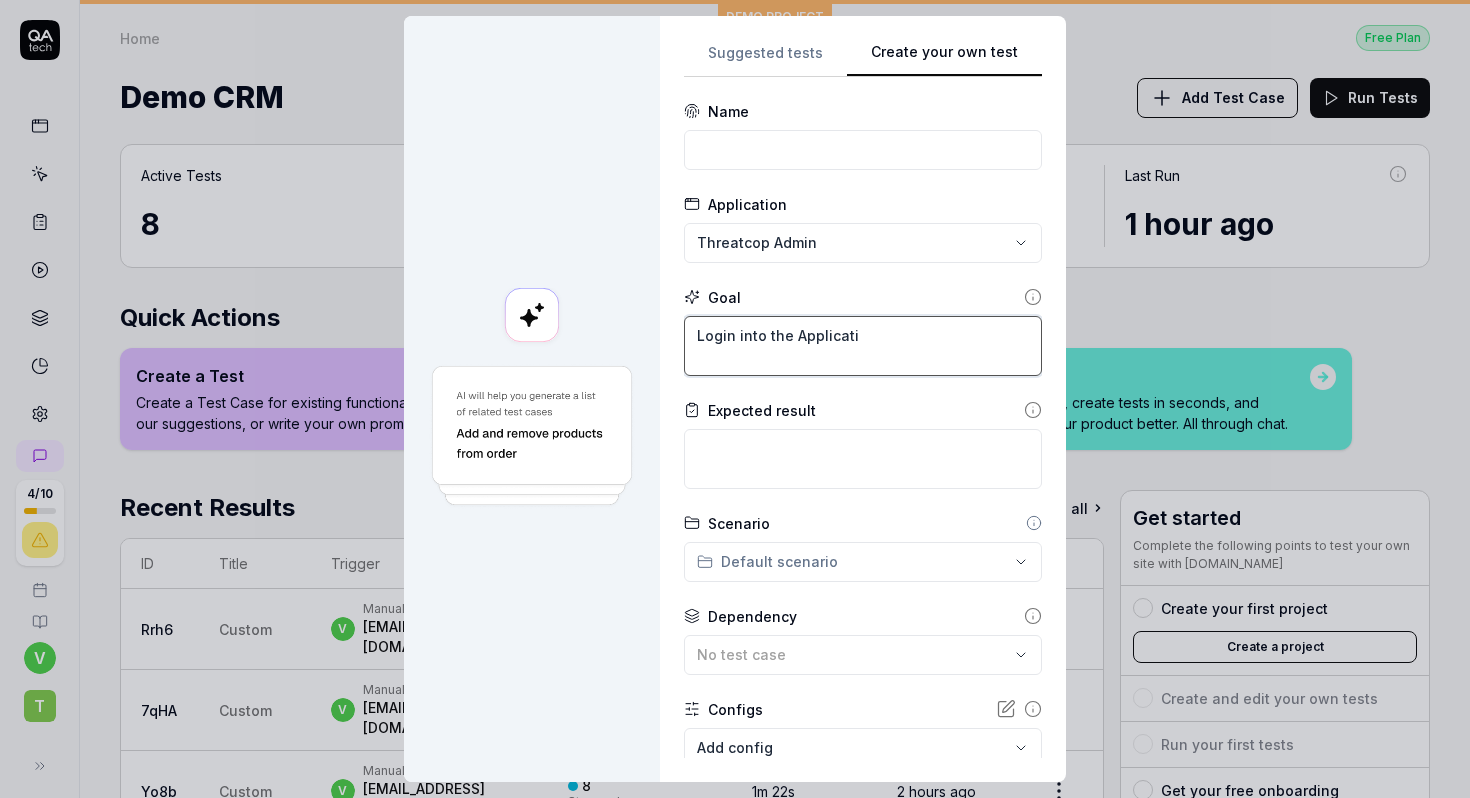 type on "*" 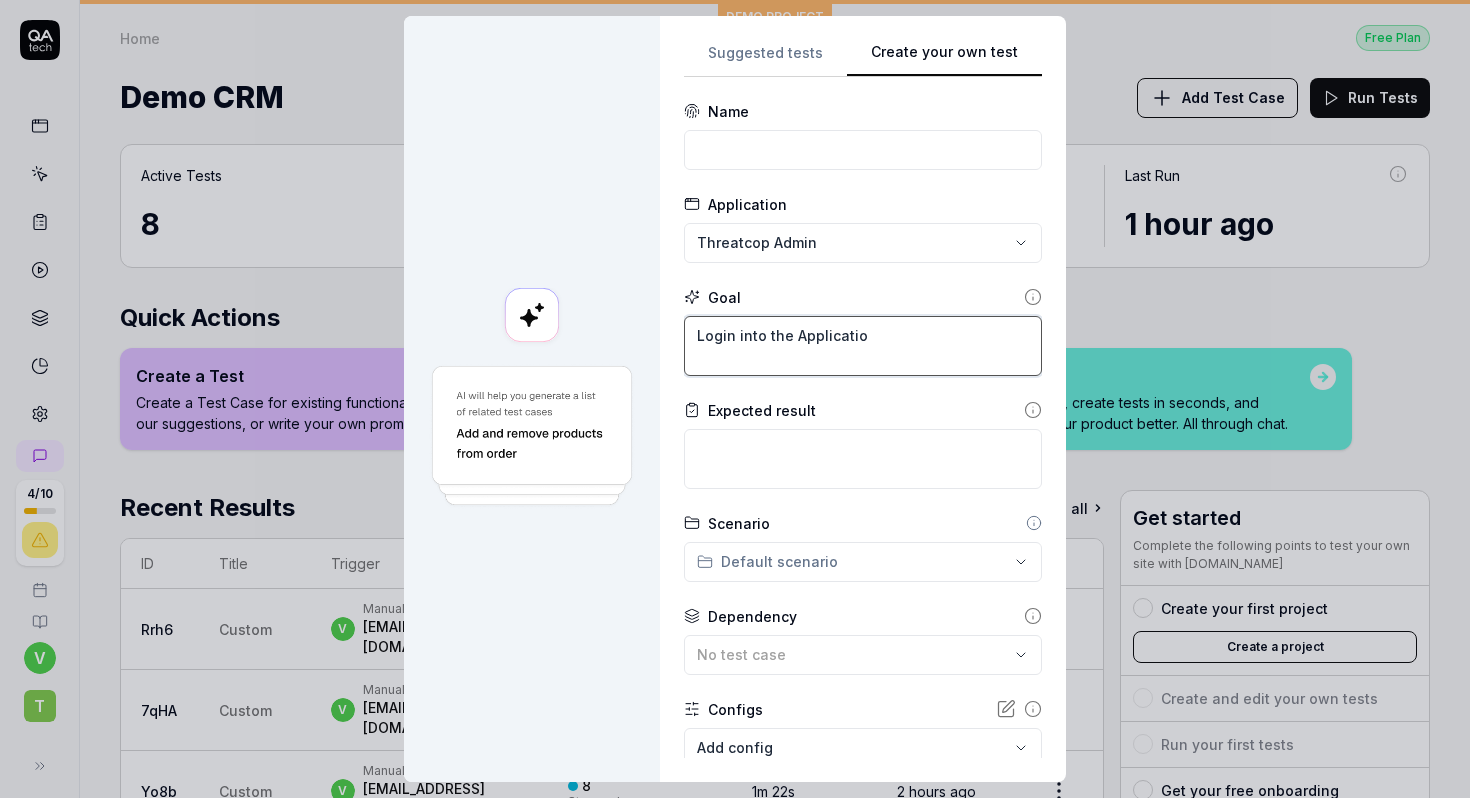type on "*" 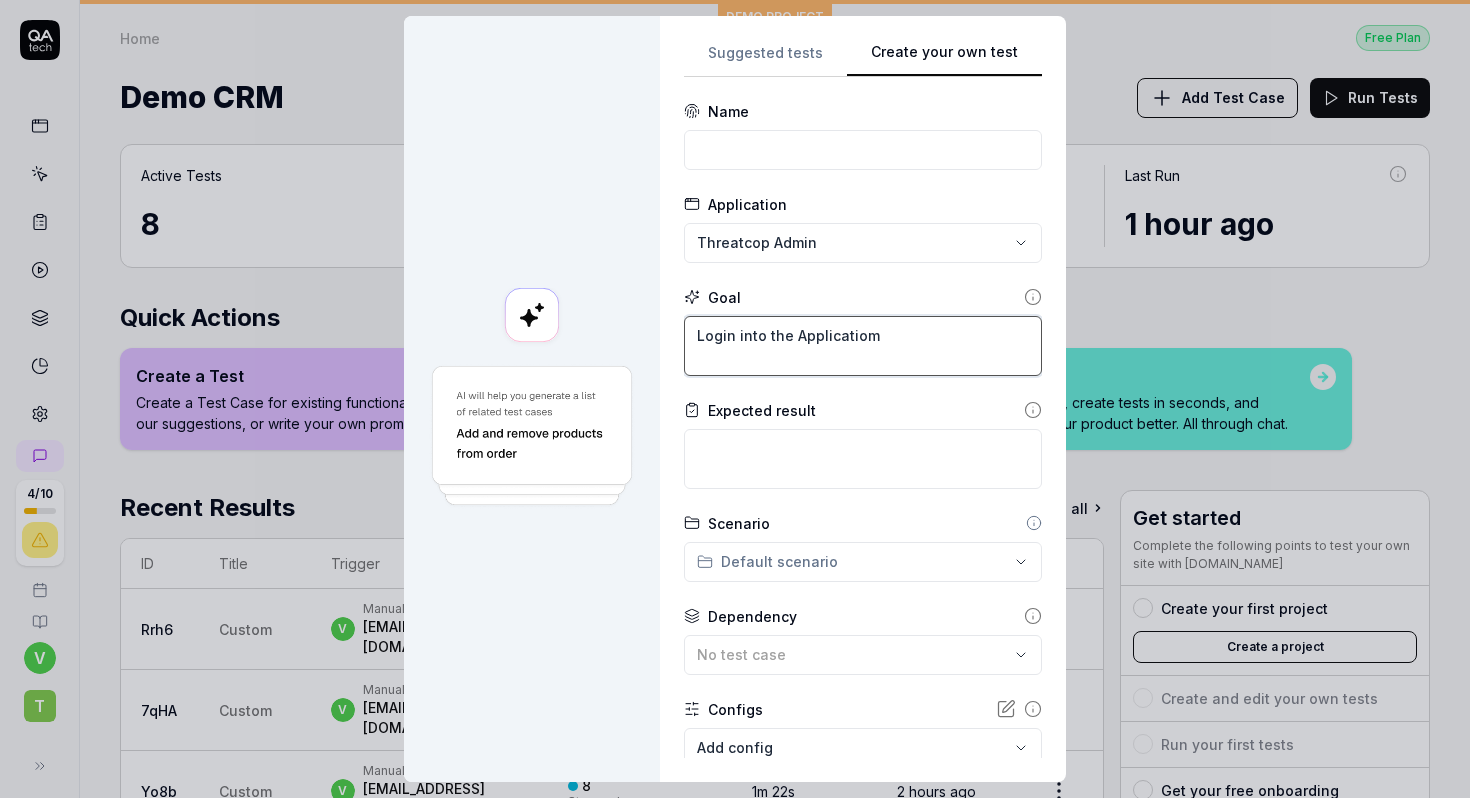 type on "*" 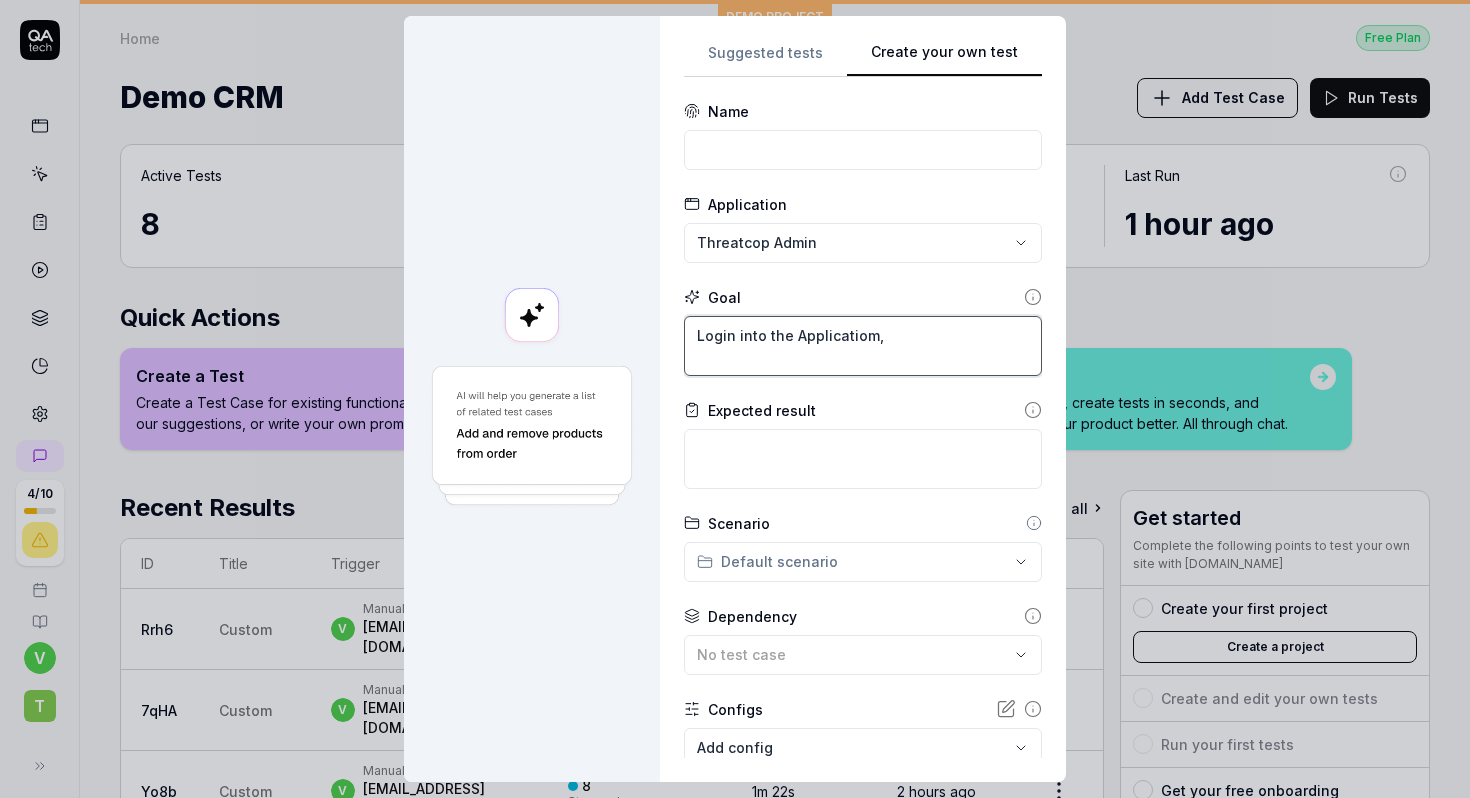 type on "*" 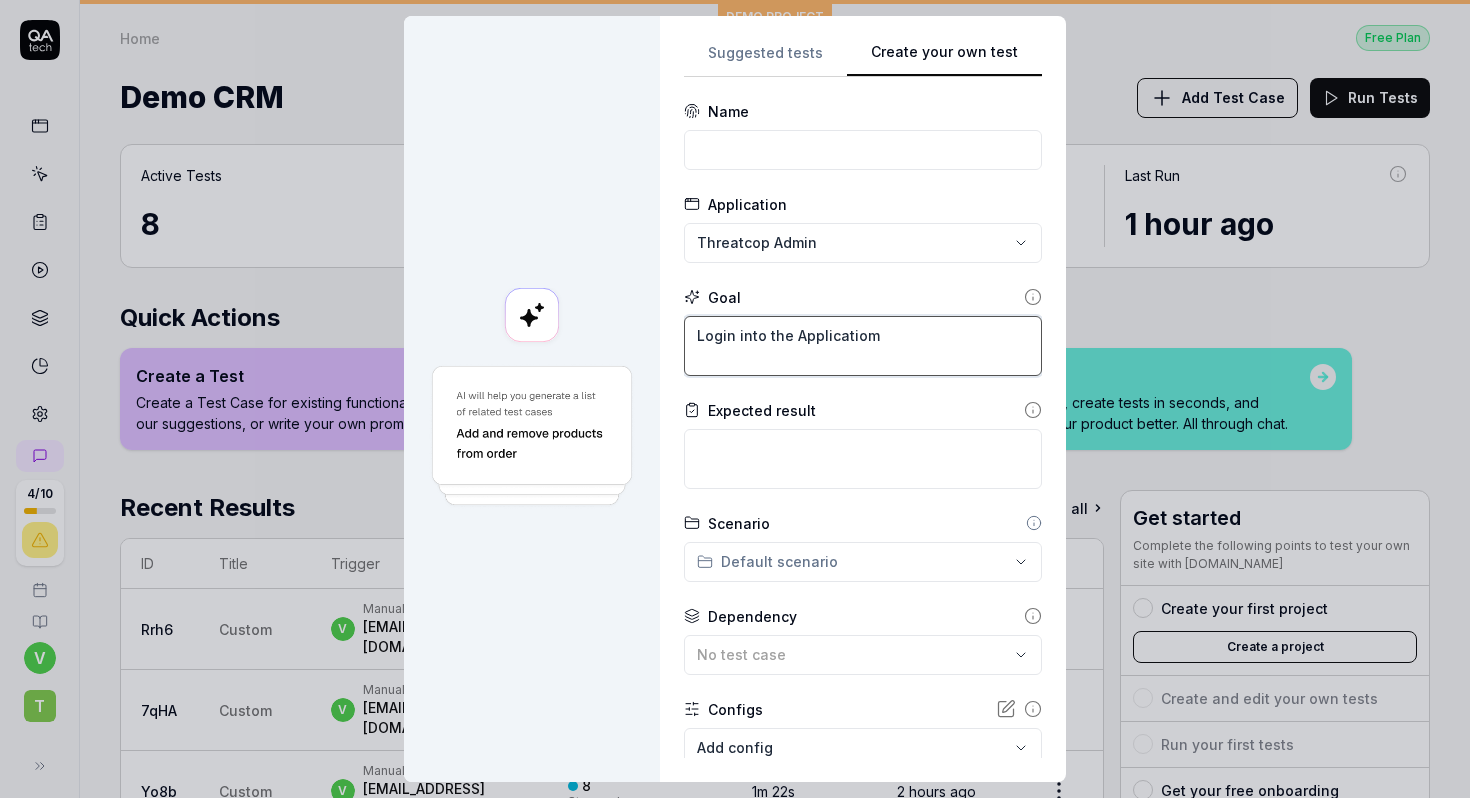 type on "*" 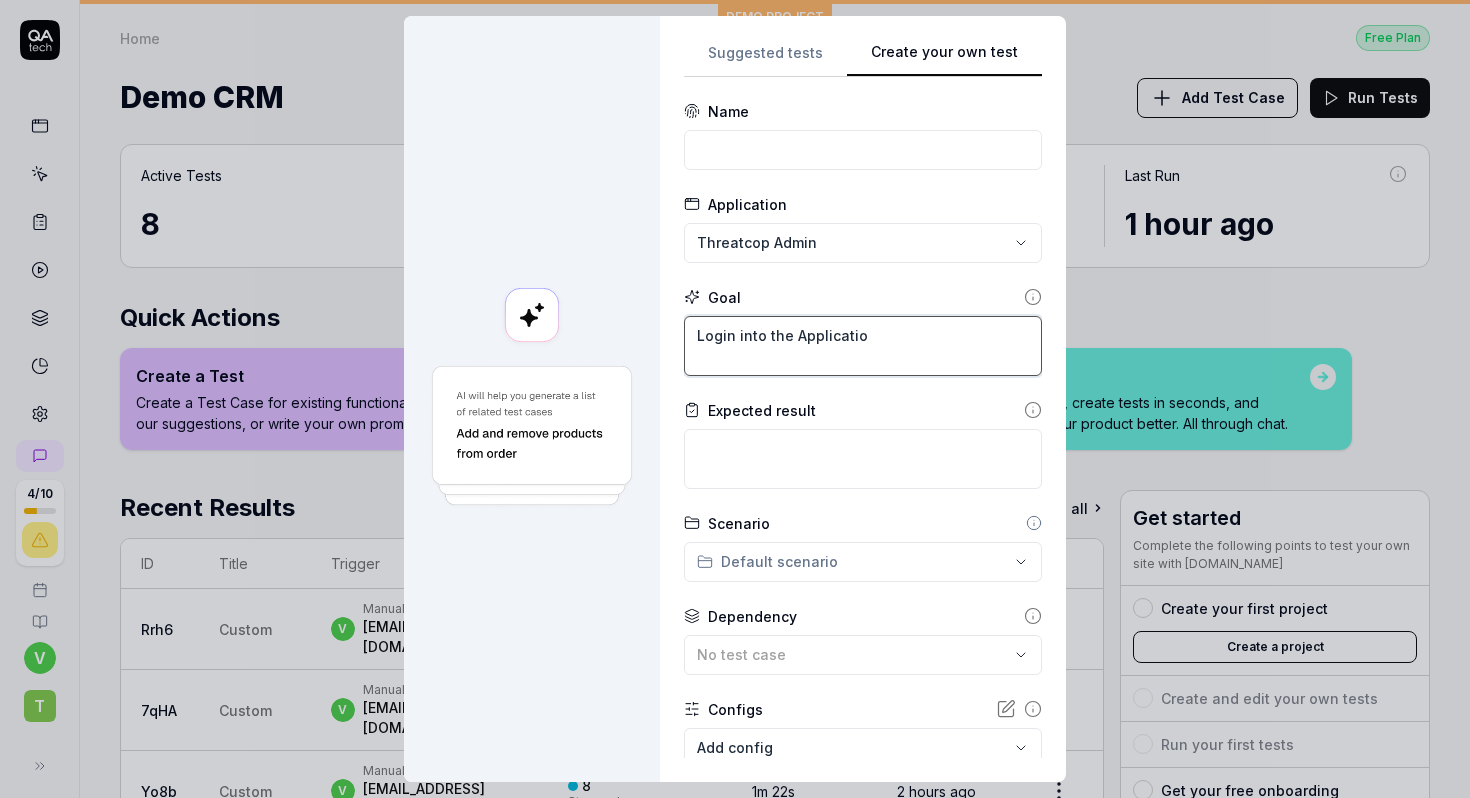 type on "*" 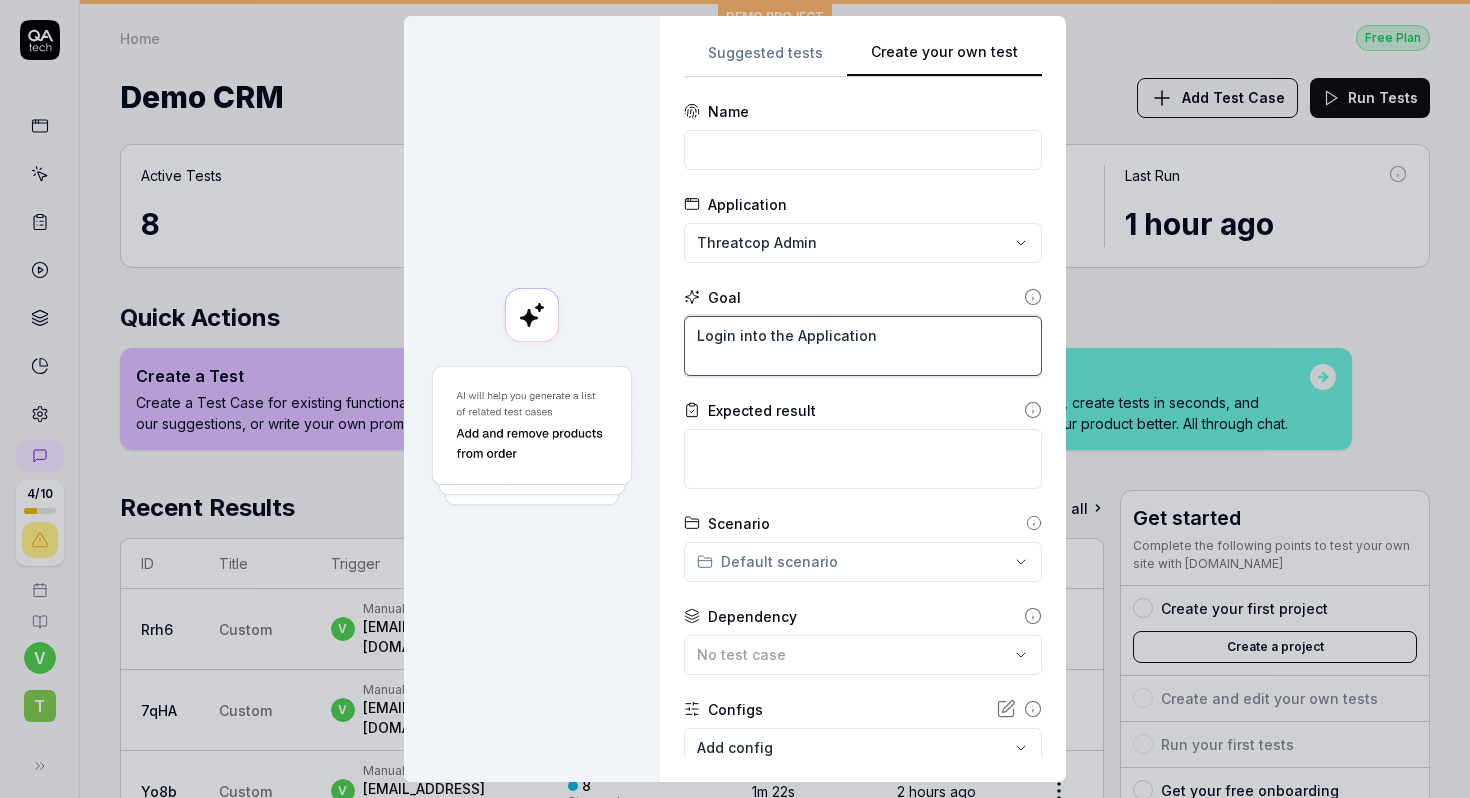 type on "*" 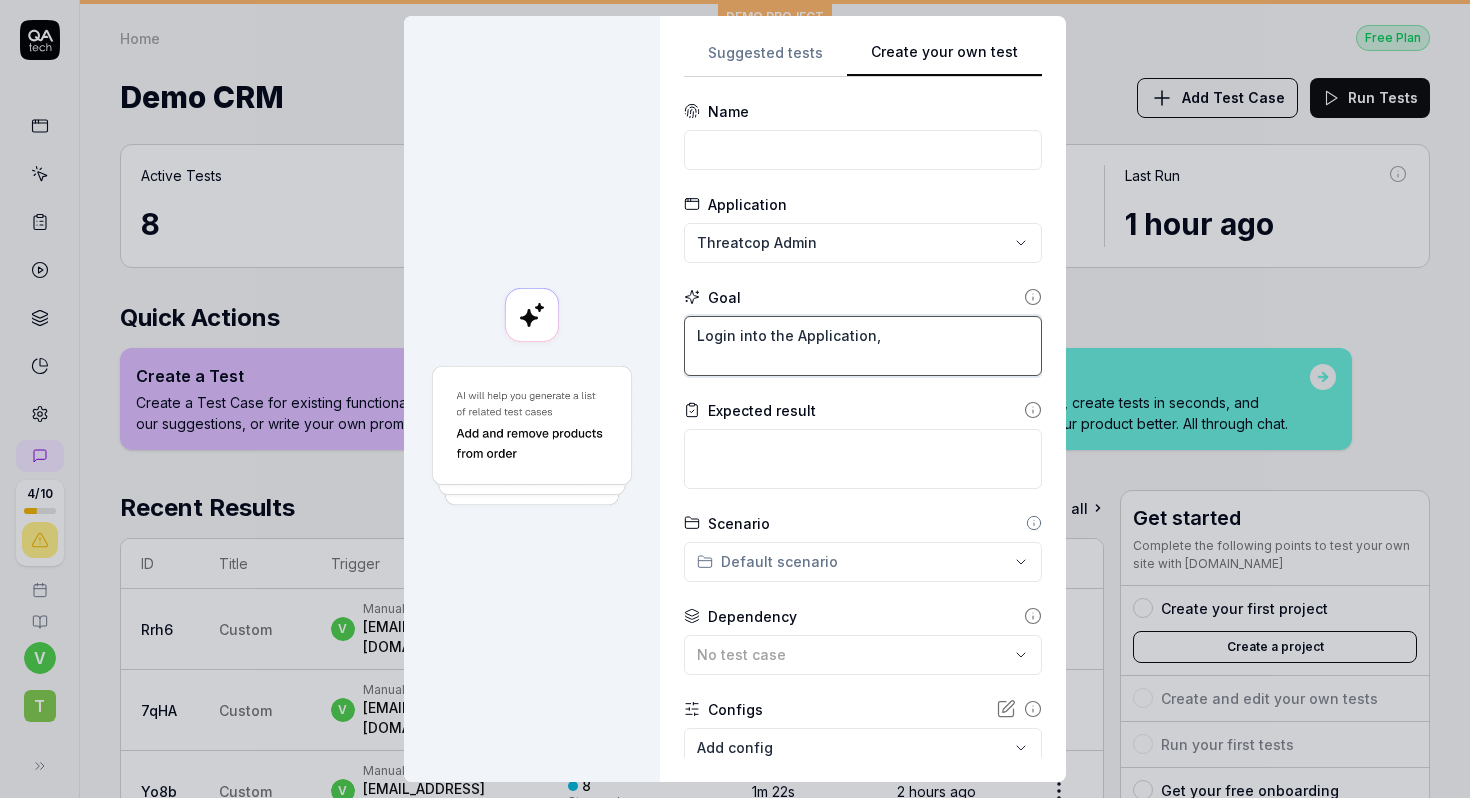 type on "*" 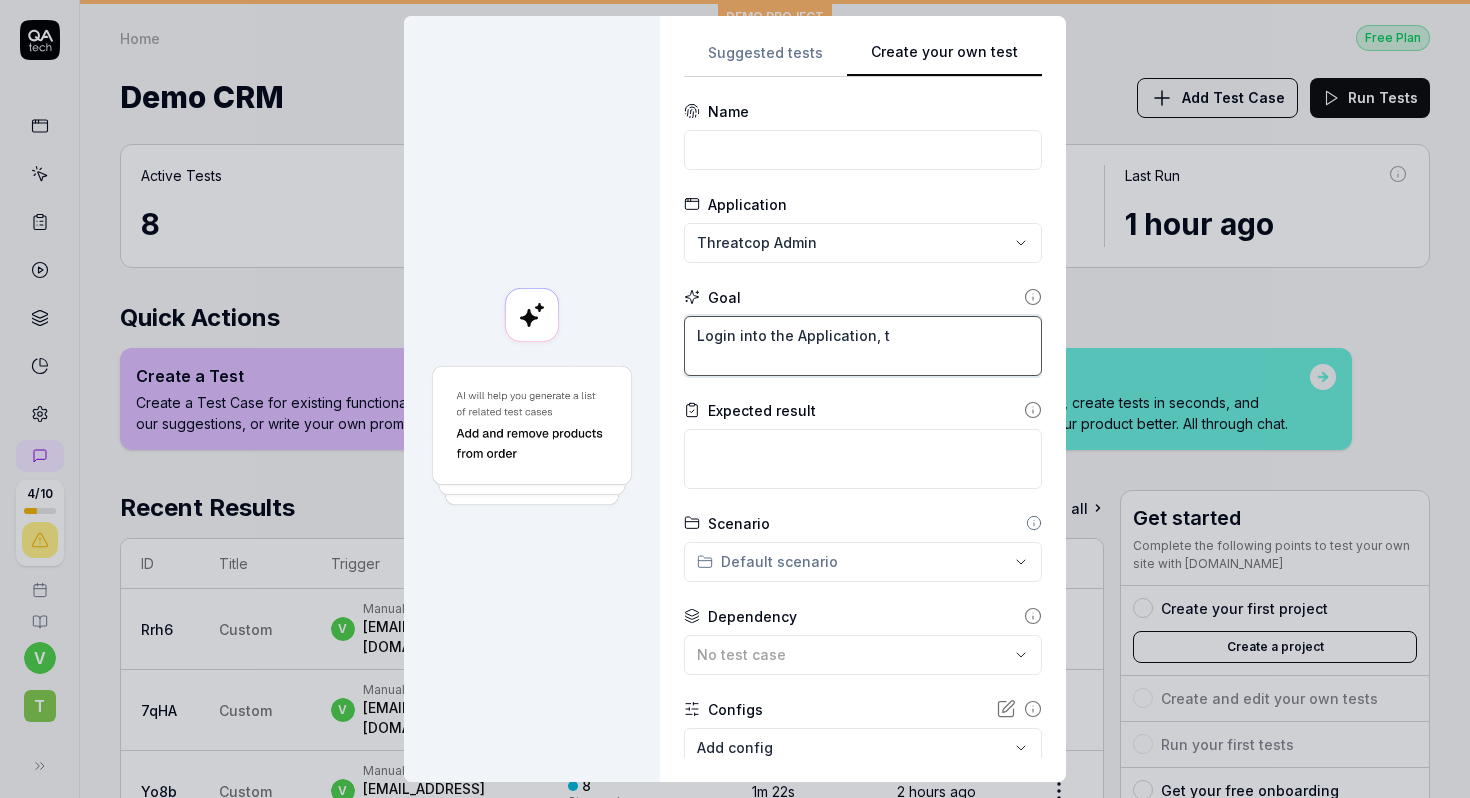 type on "*" 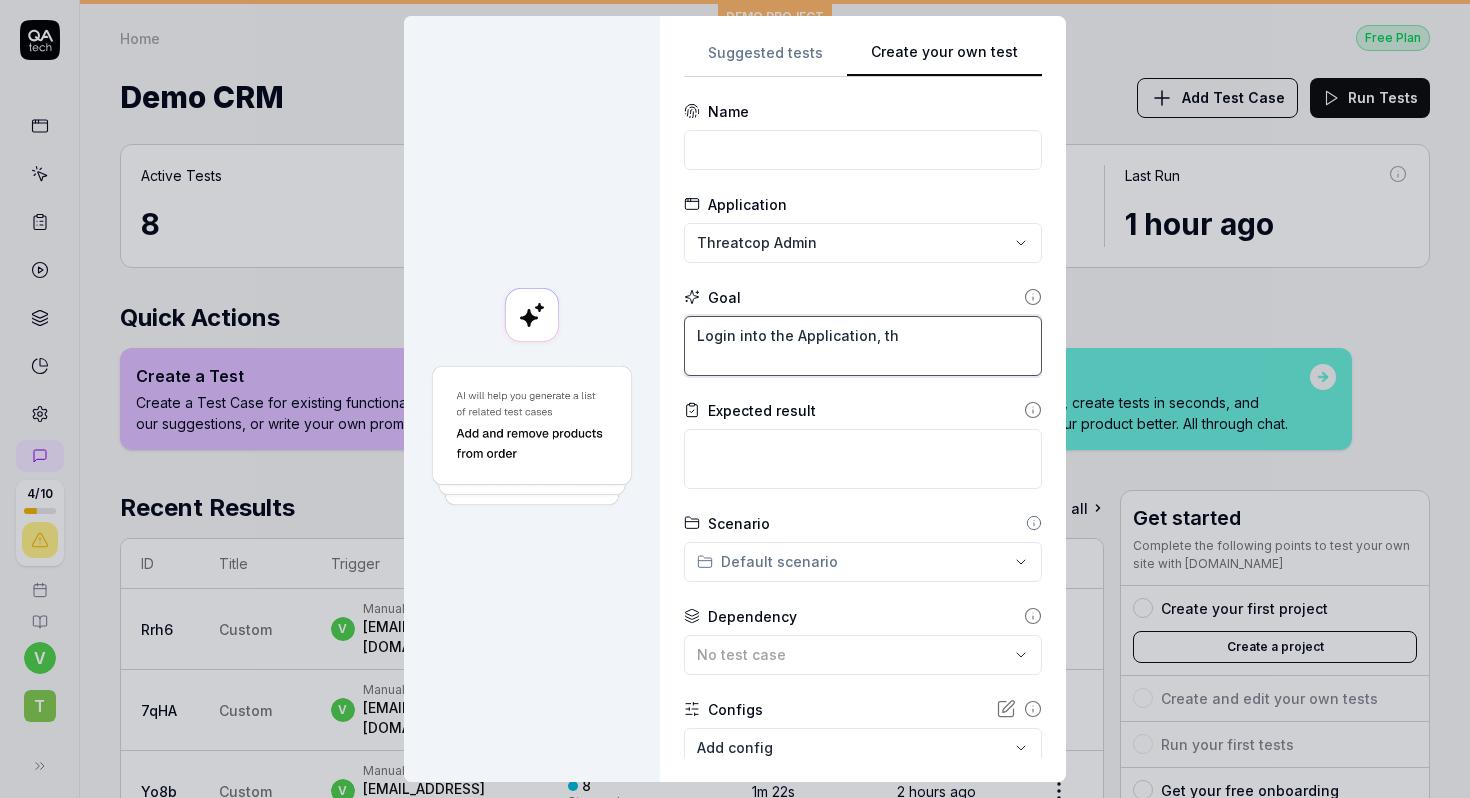 type on "*" 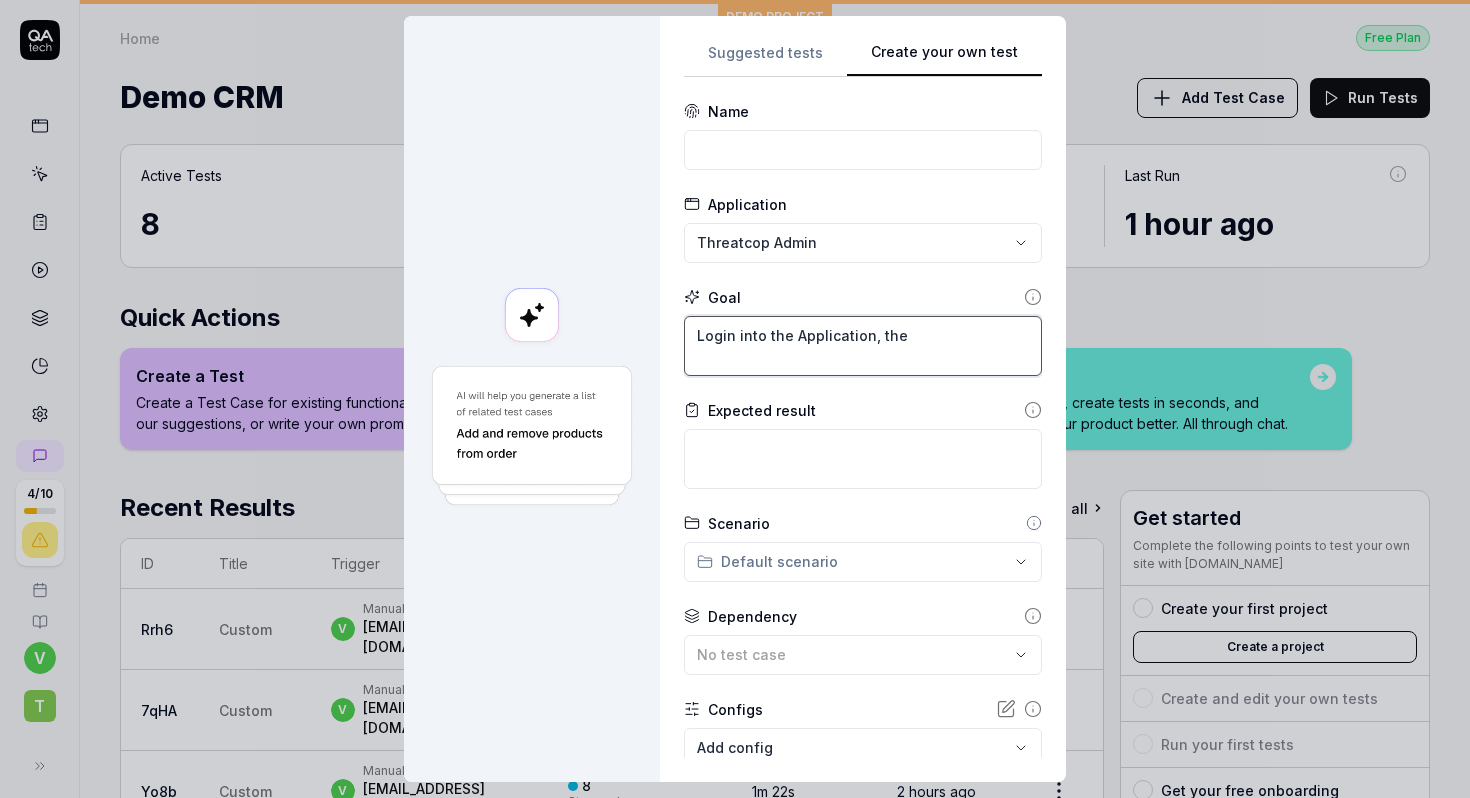 type on "*" 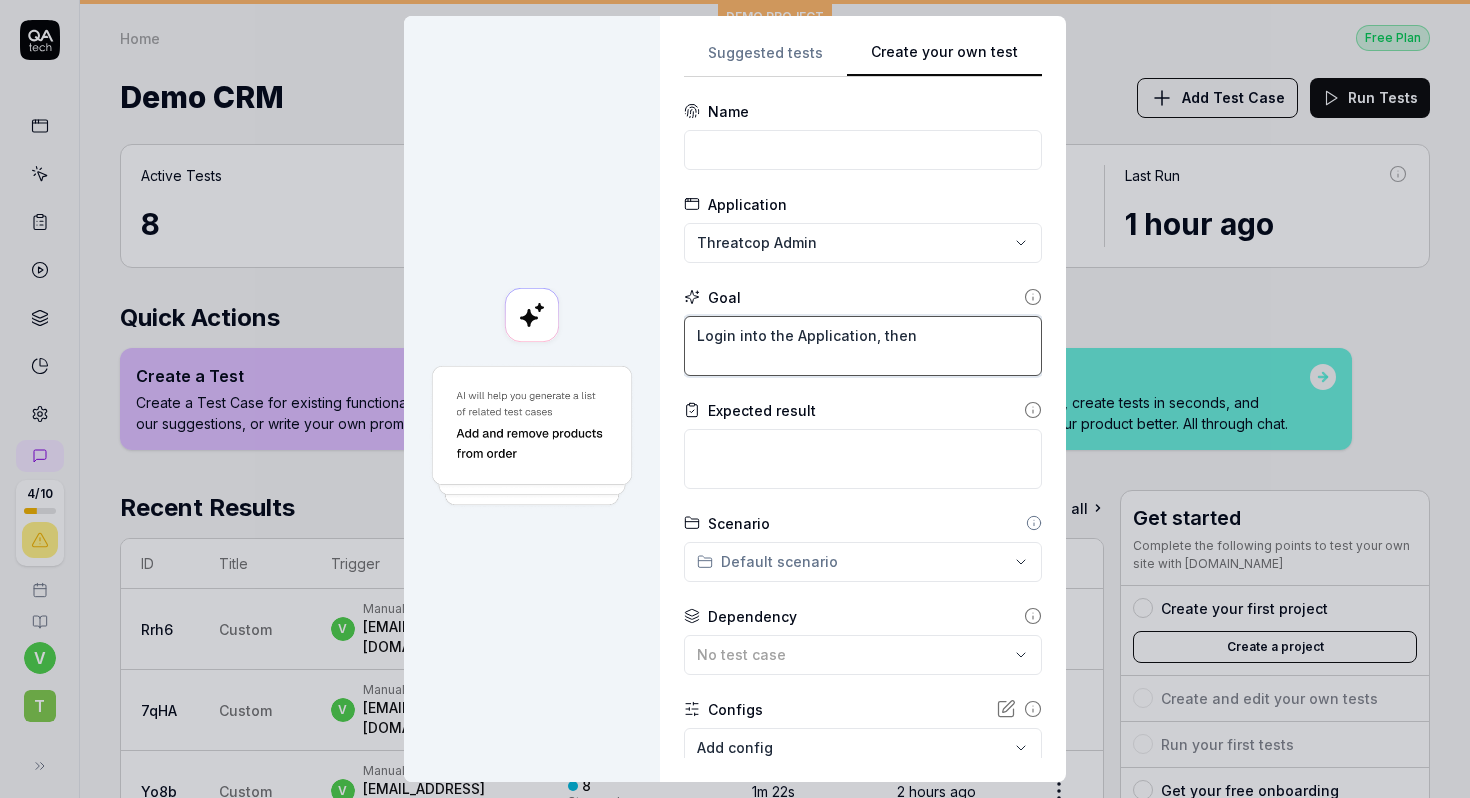 type on "*" 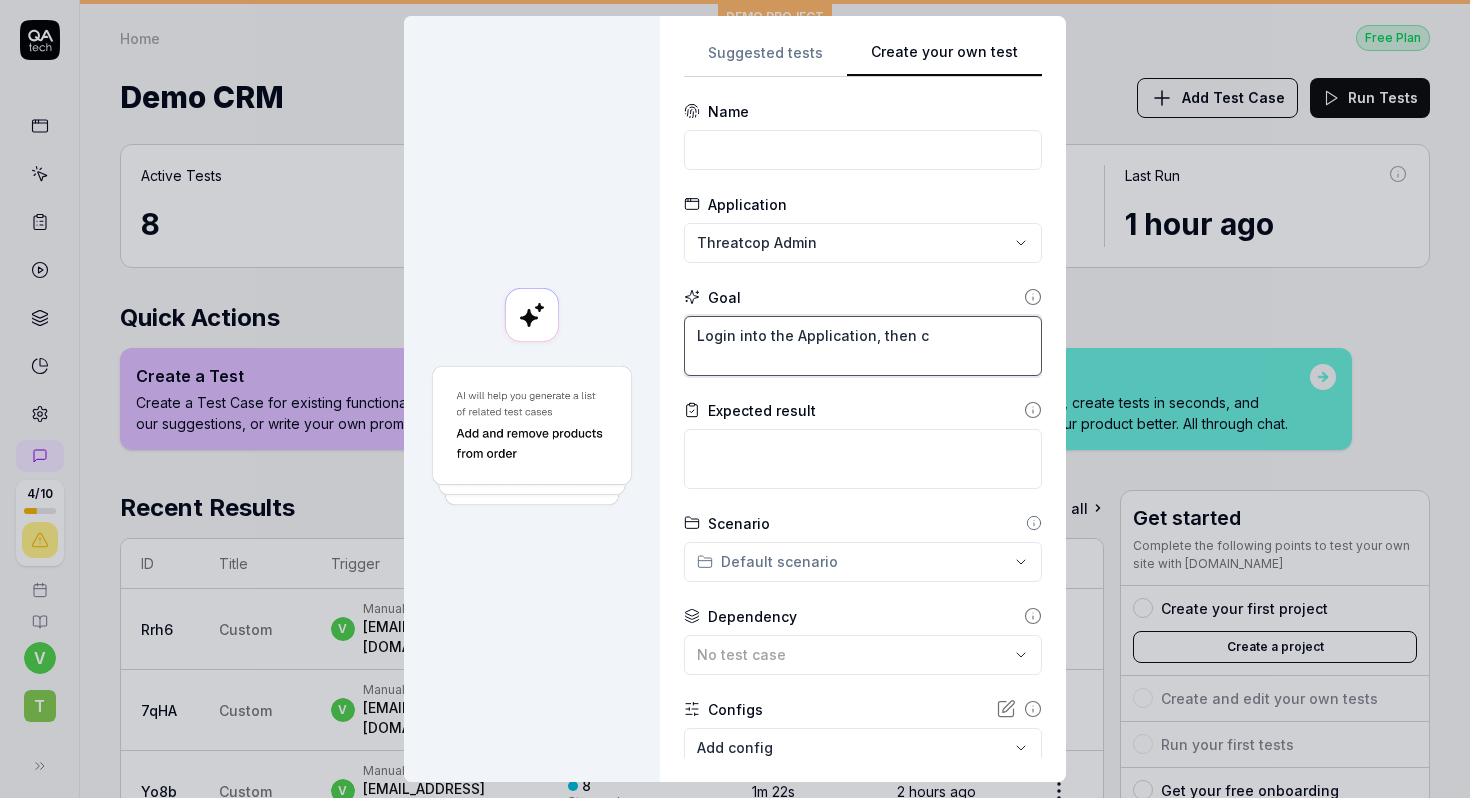 type on "*" 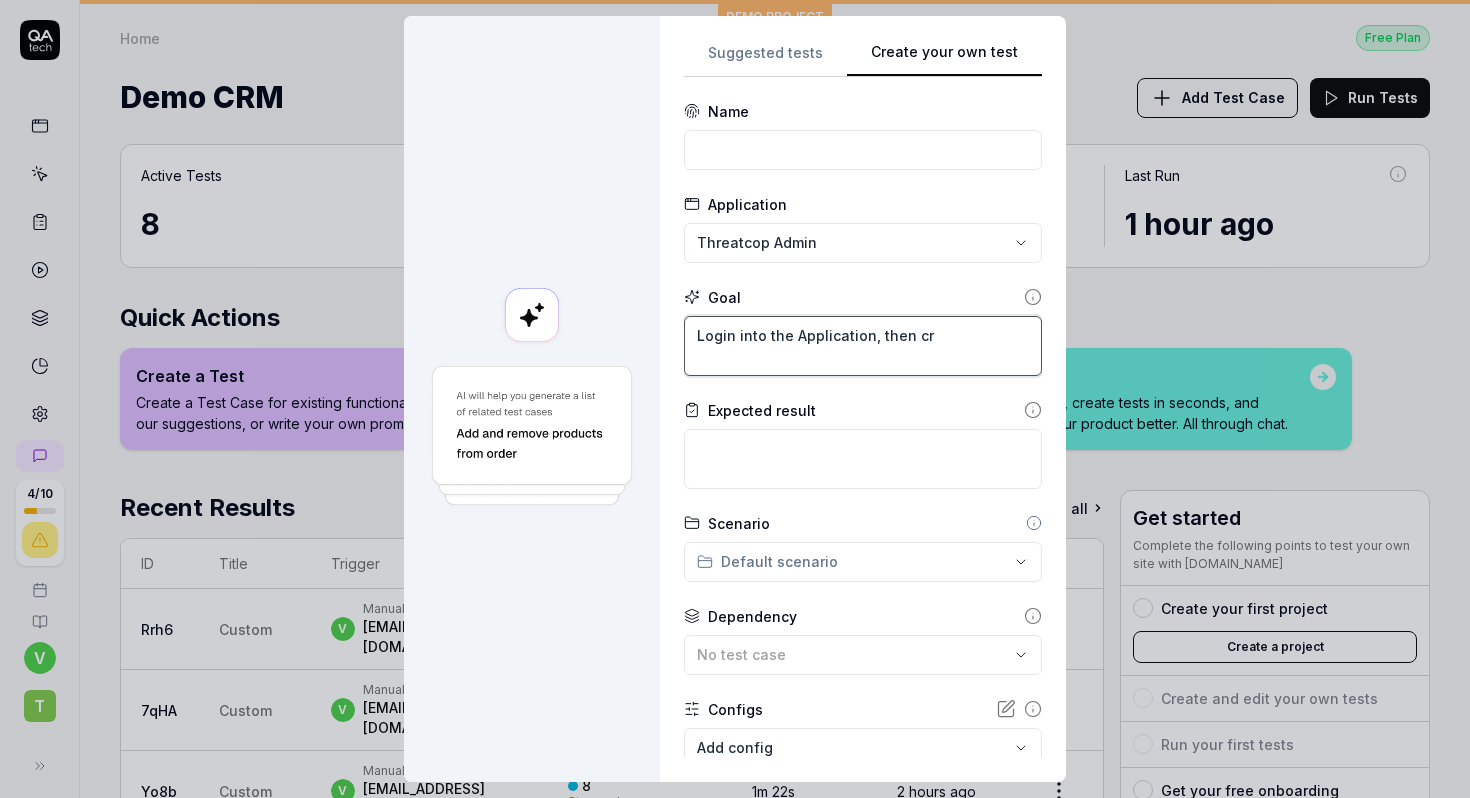 type on "*" 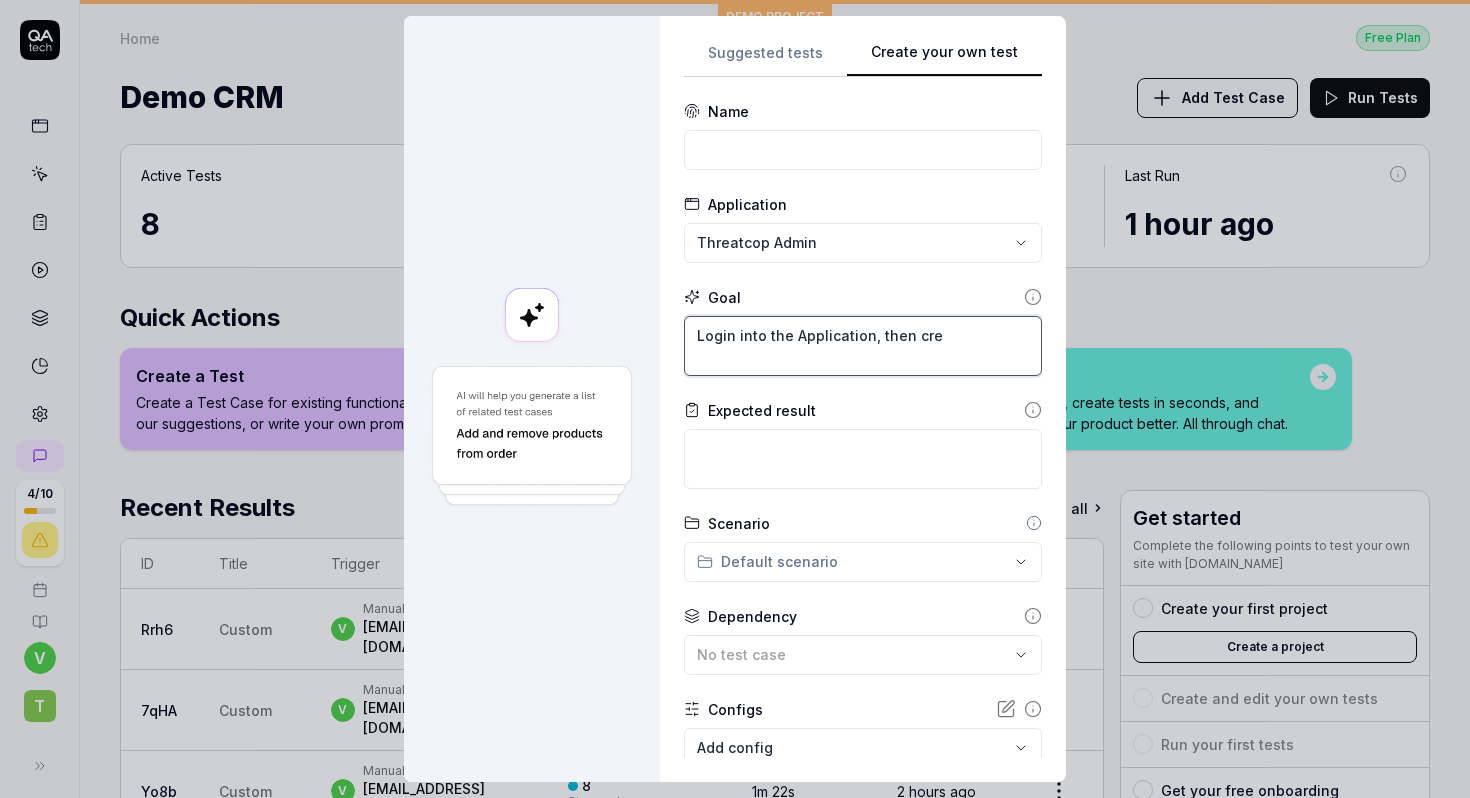 type on "*" 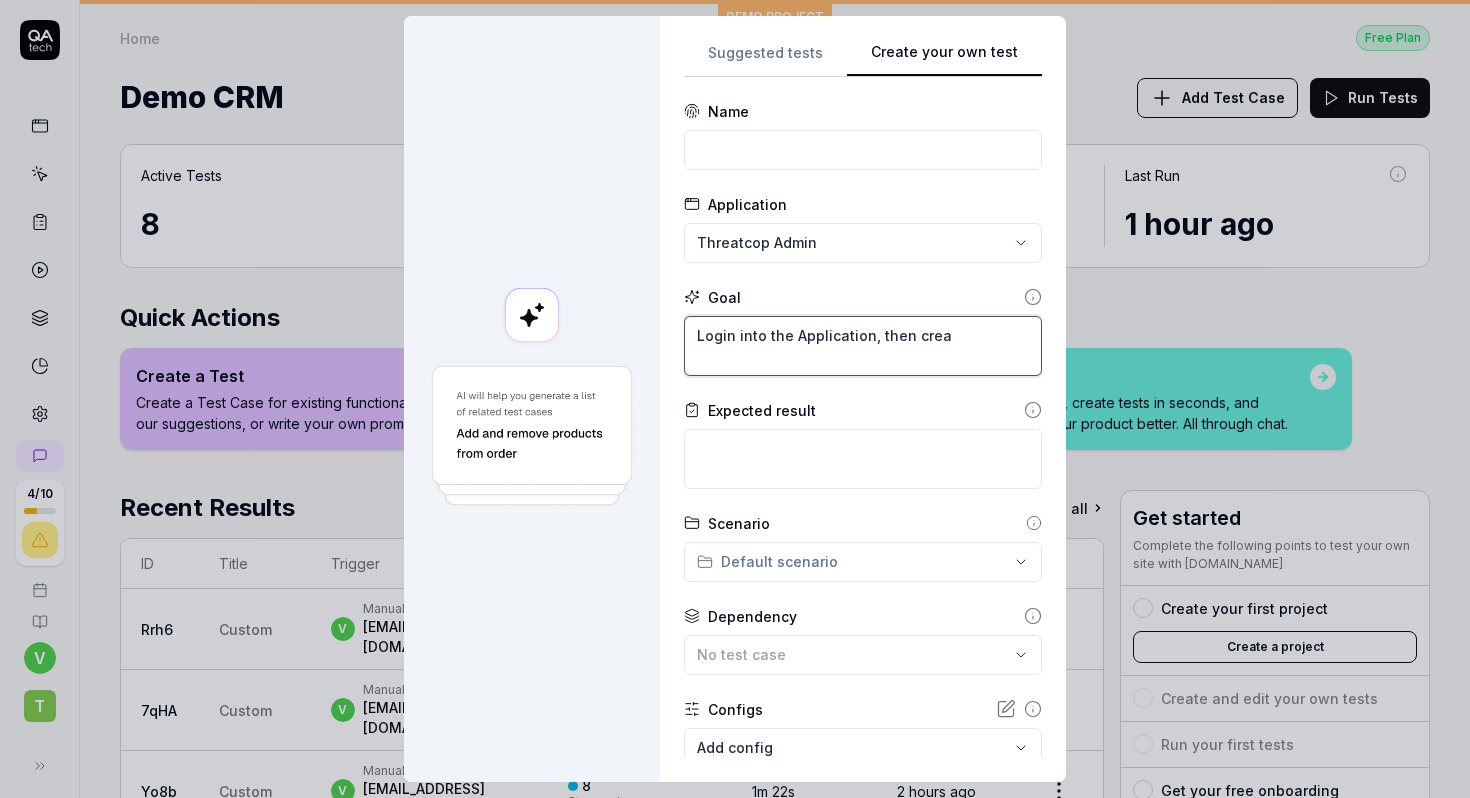 type on "*" 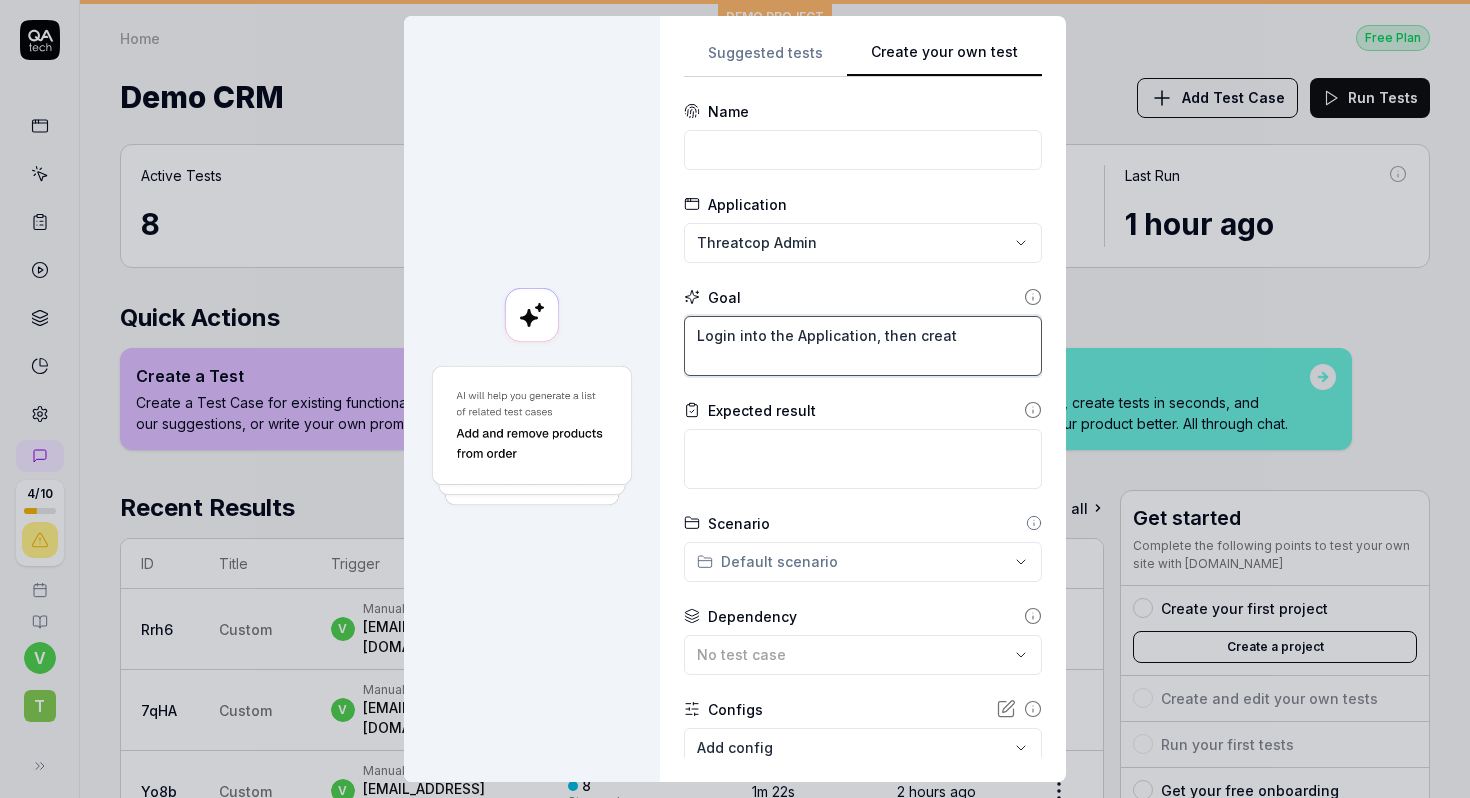 type on "*" 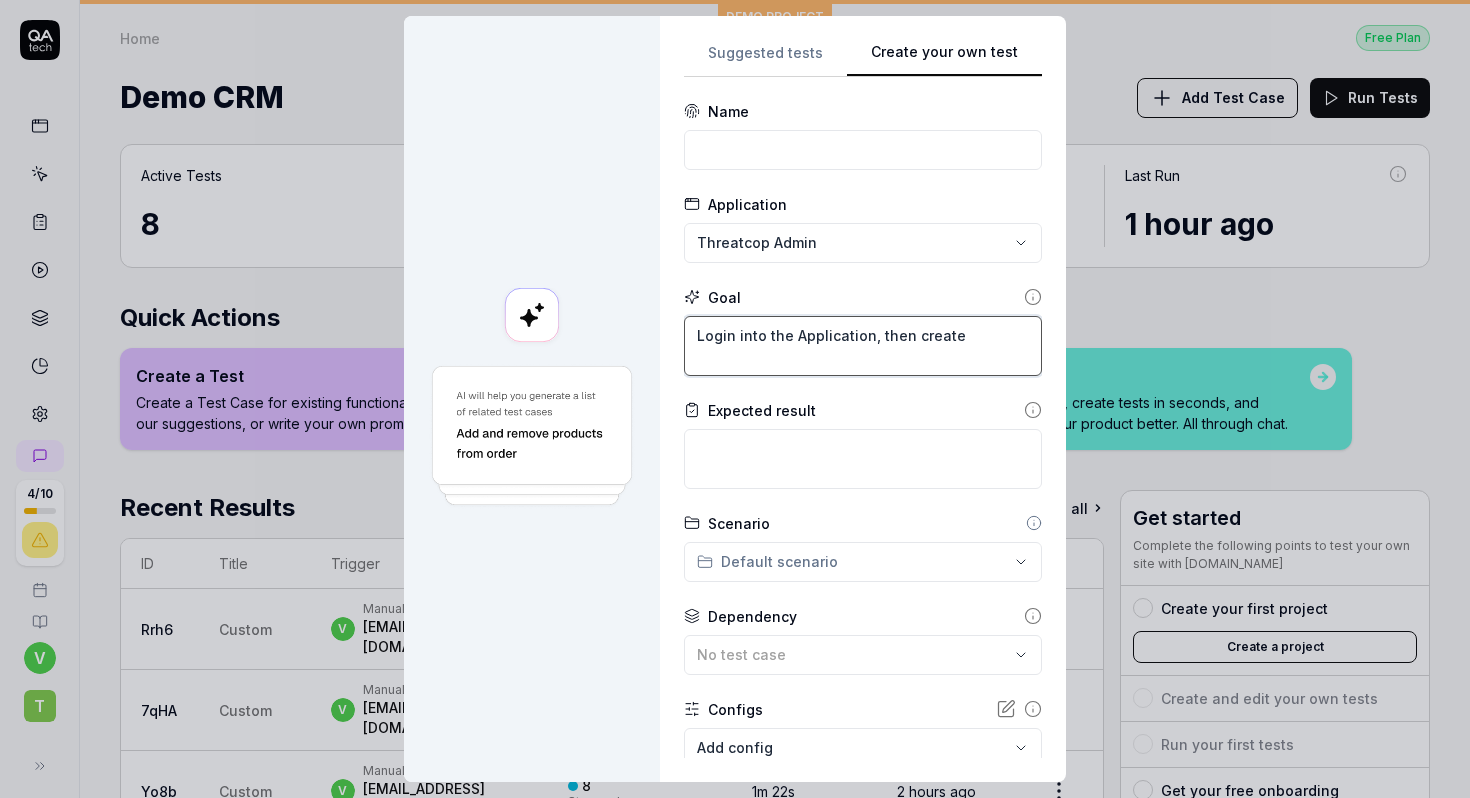 type on "*" 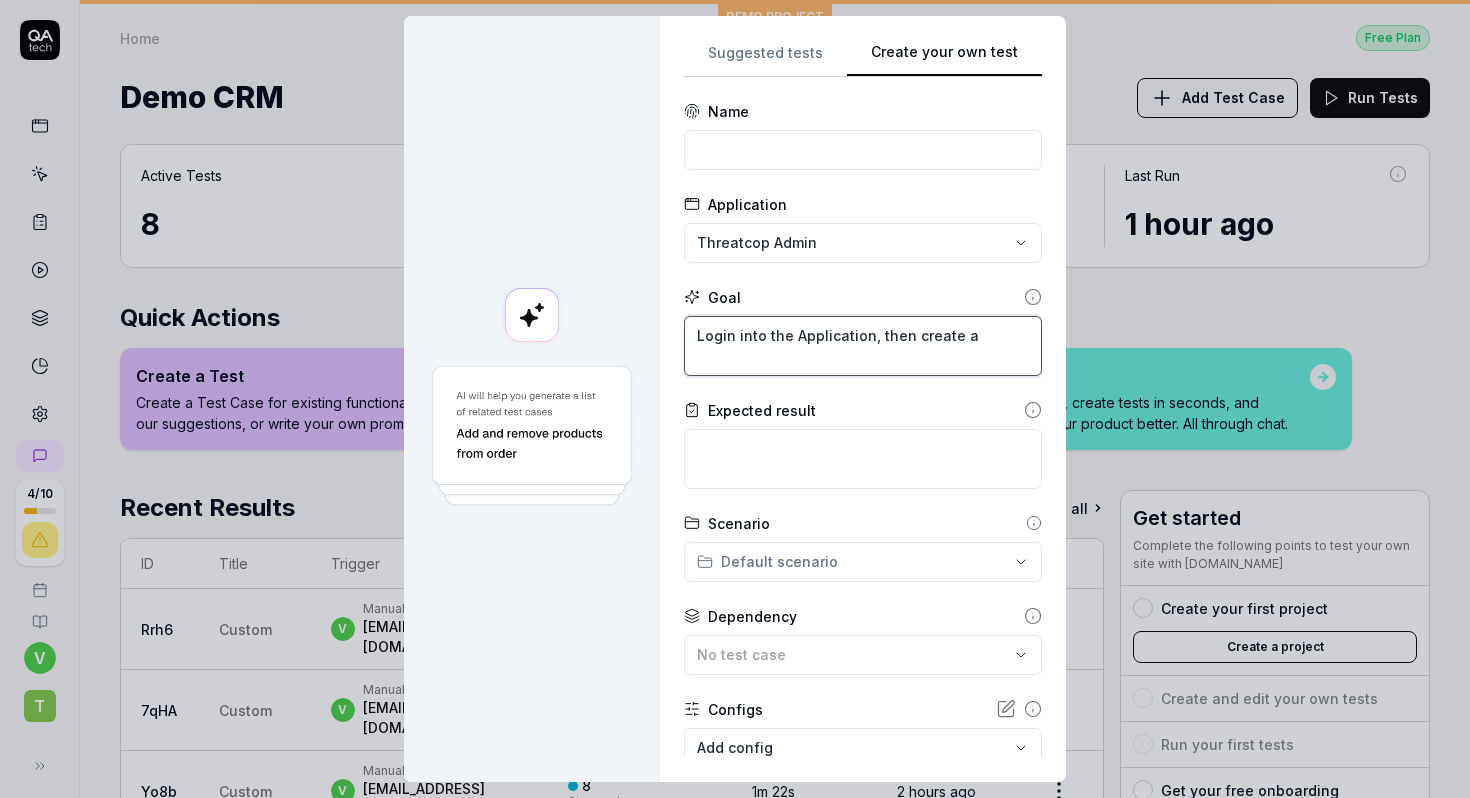 type on "Login into the Application, then create a" 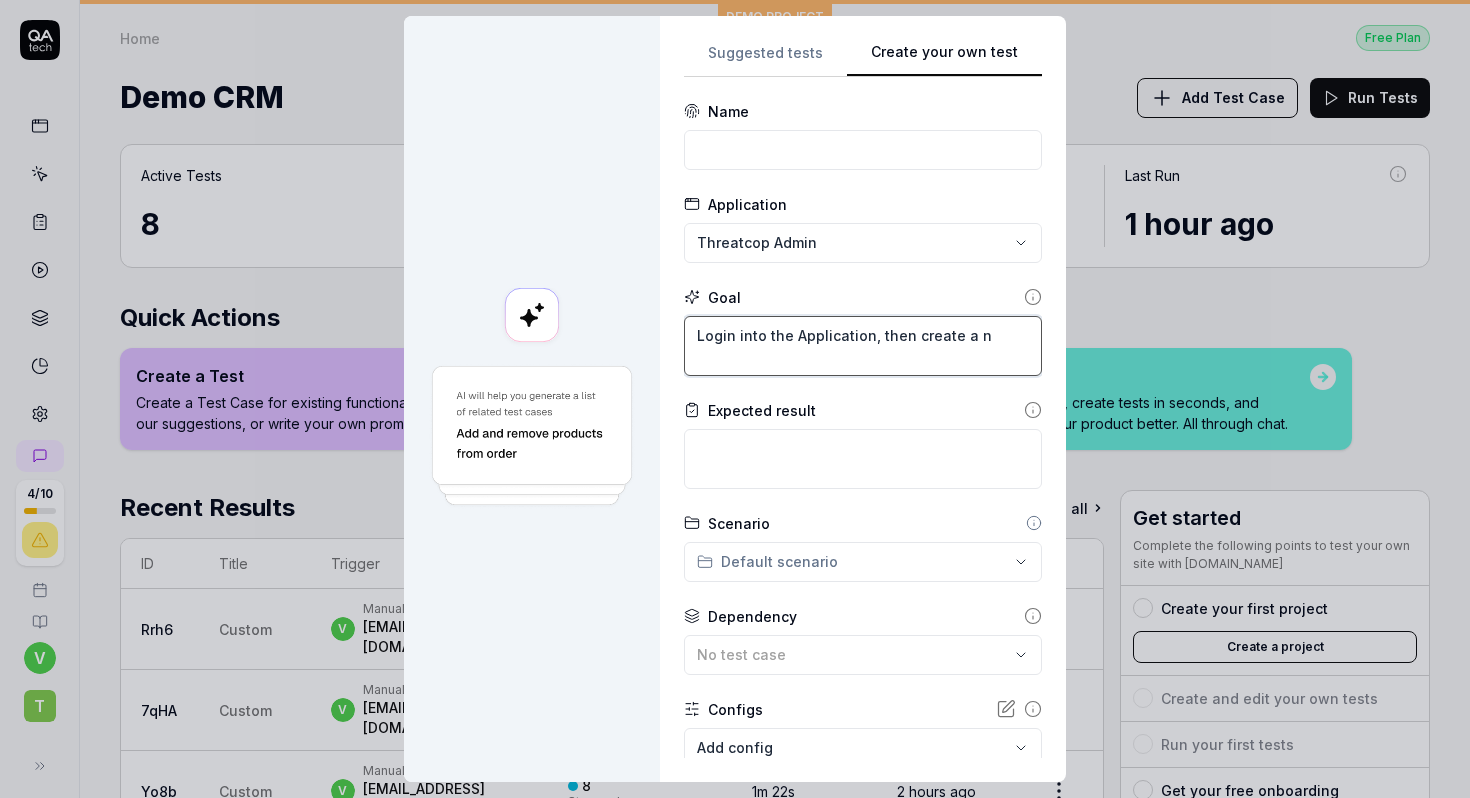 type on "*" 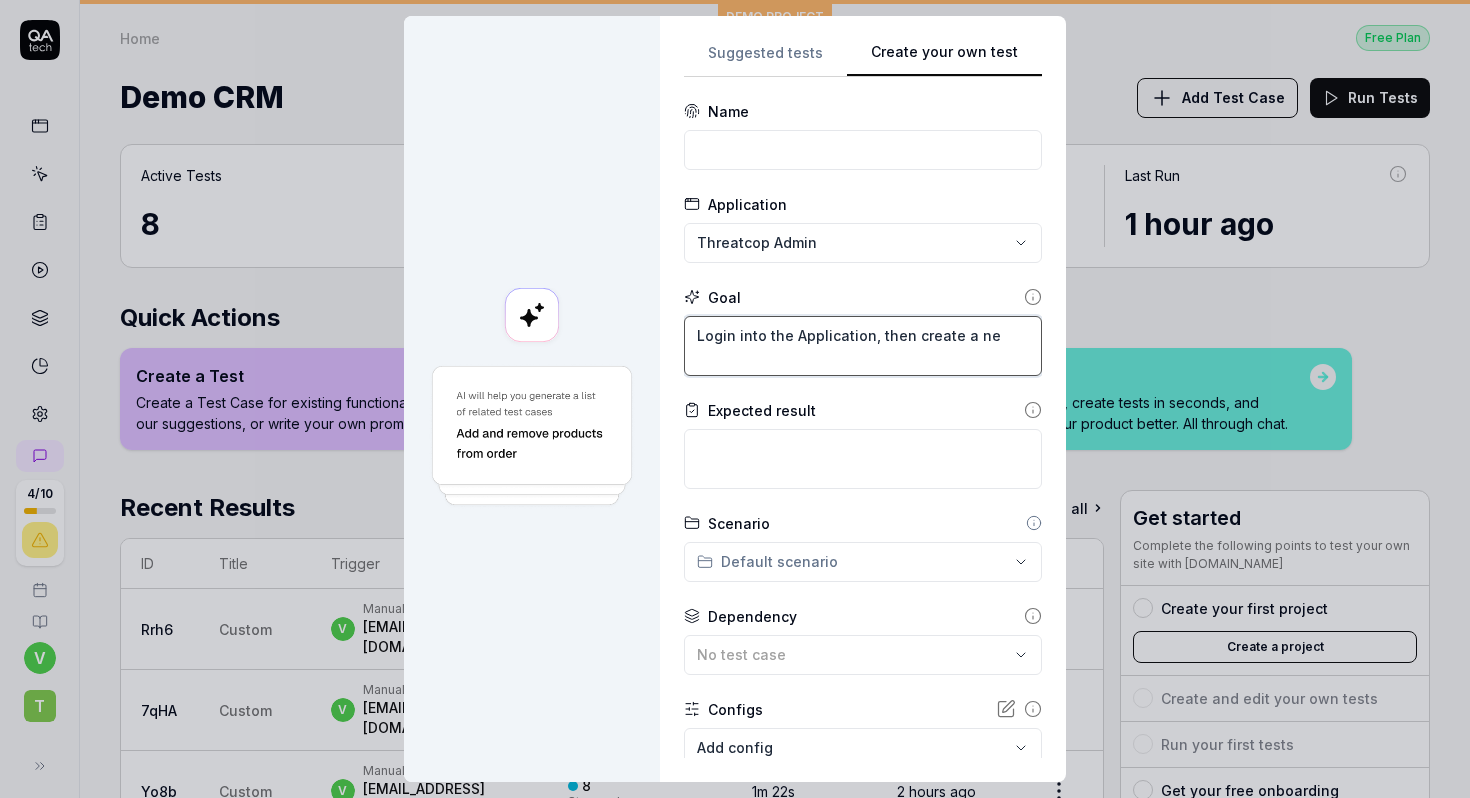 type on "*" 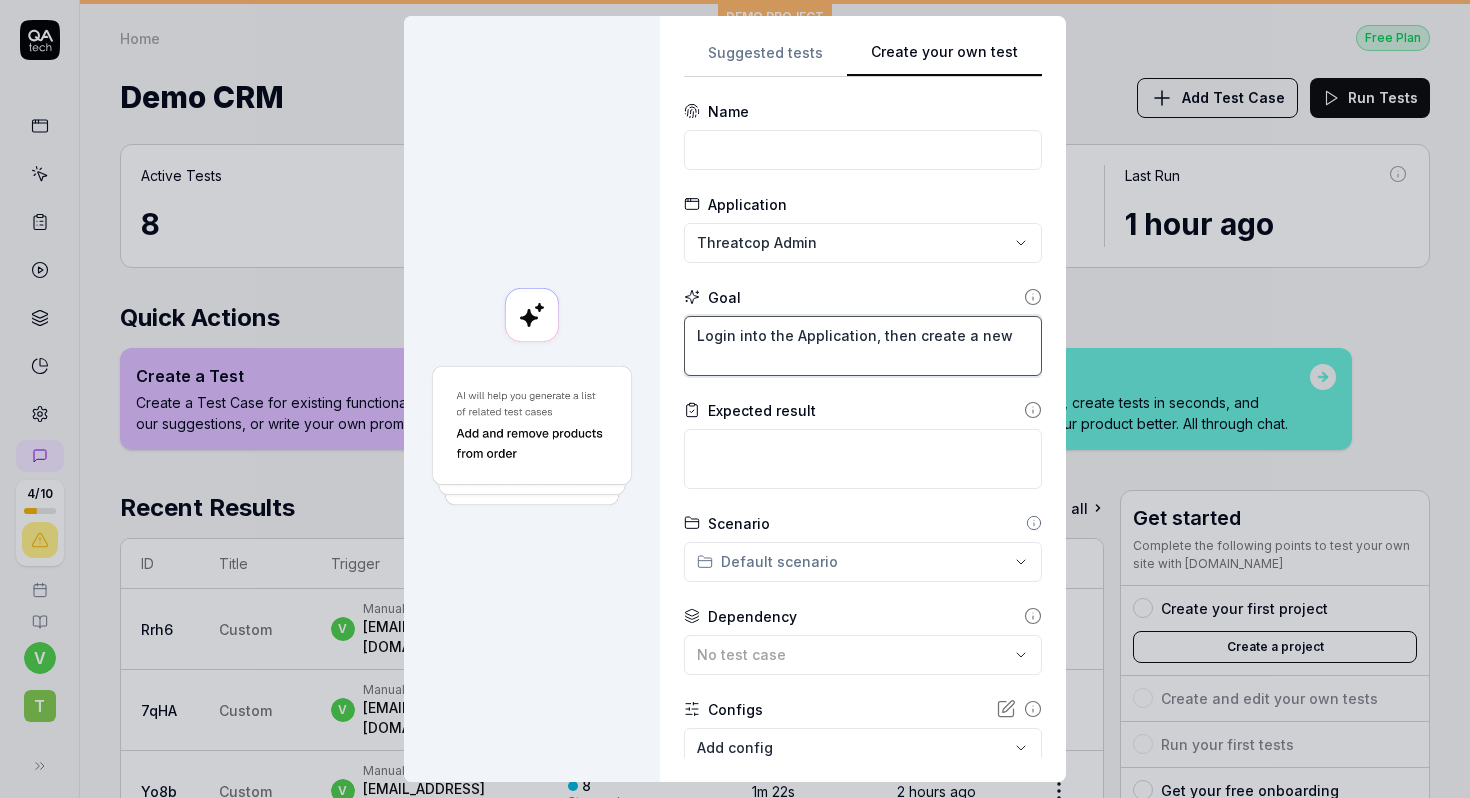 type on "*" 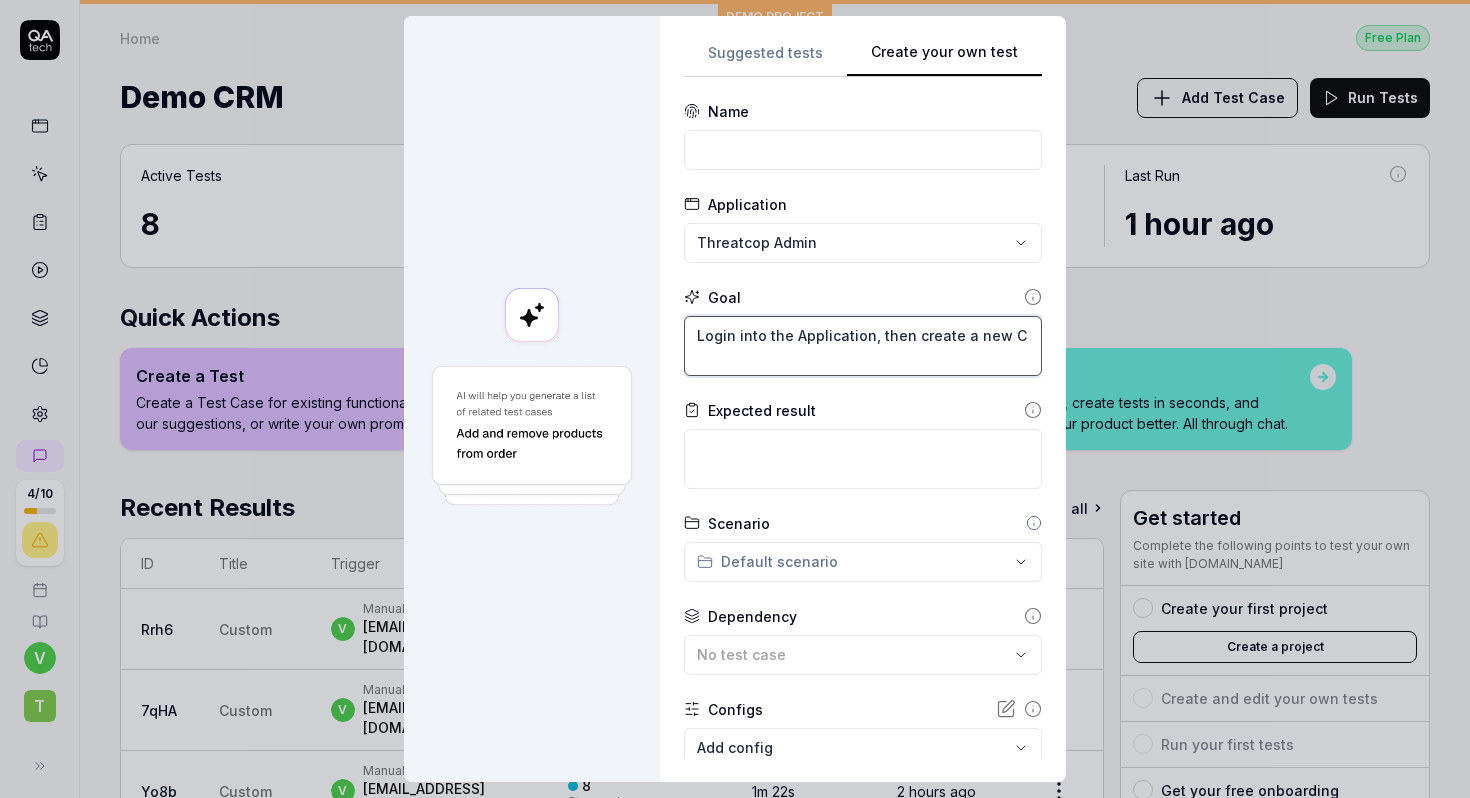 type on "*" 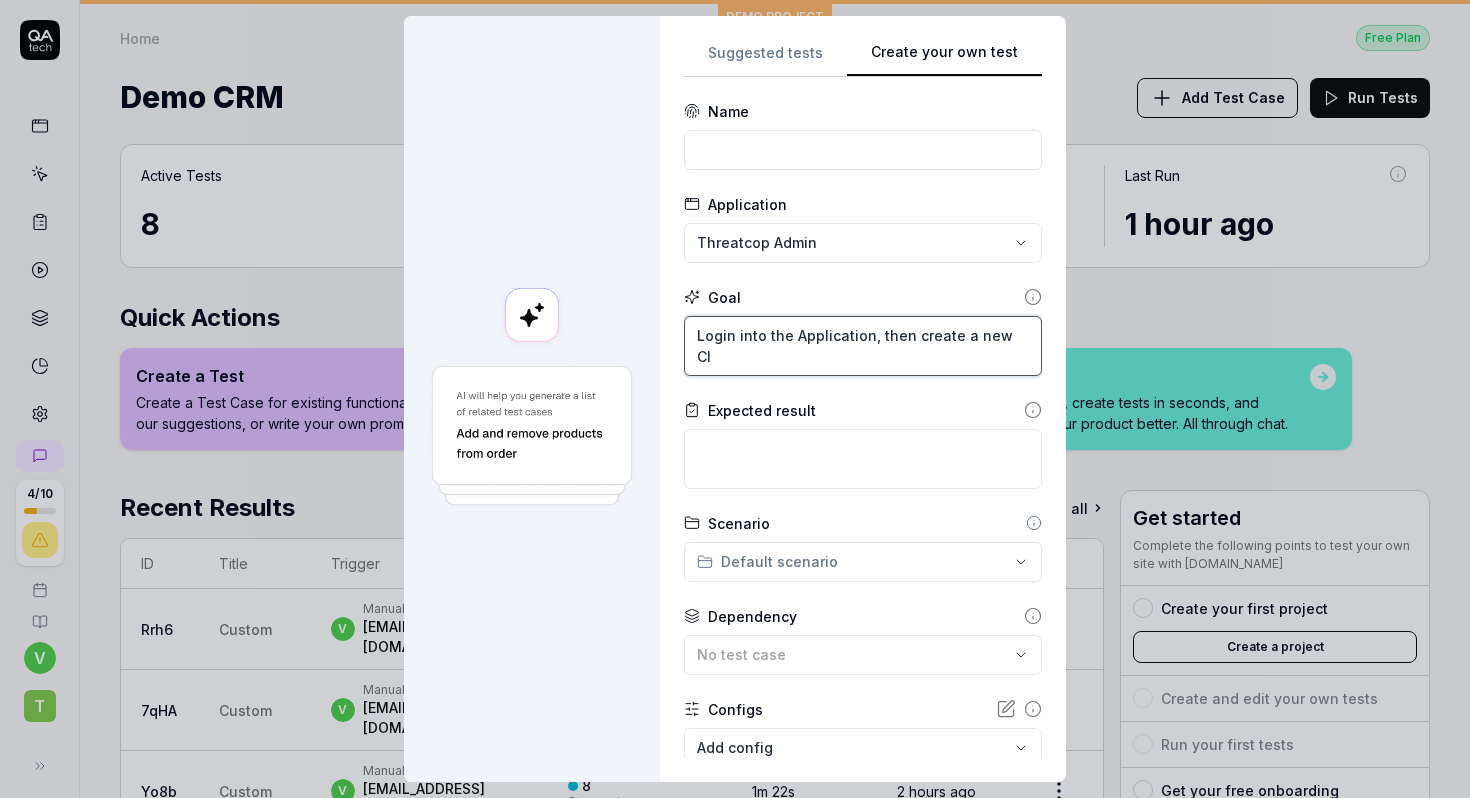 type on "*" 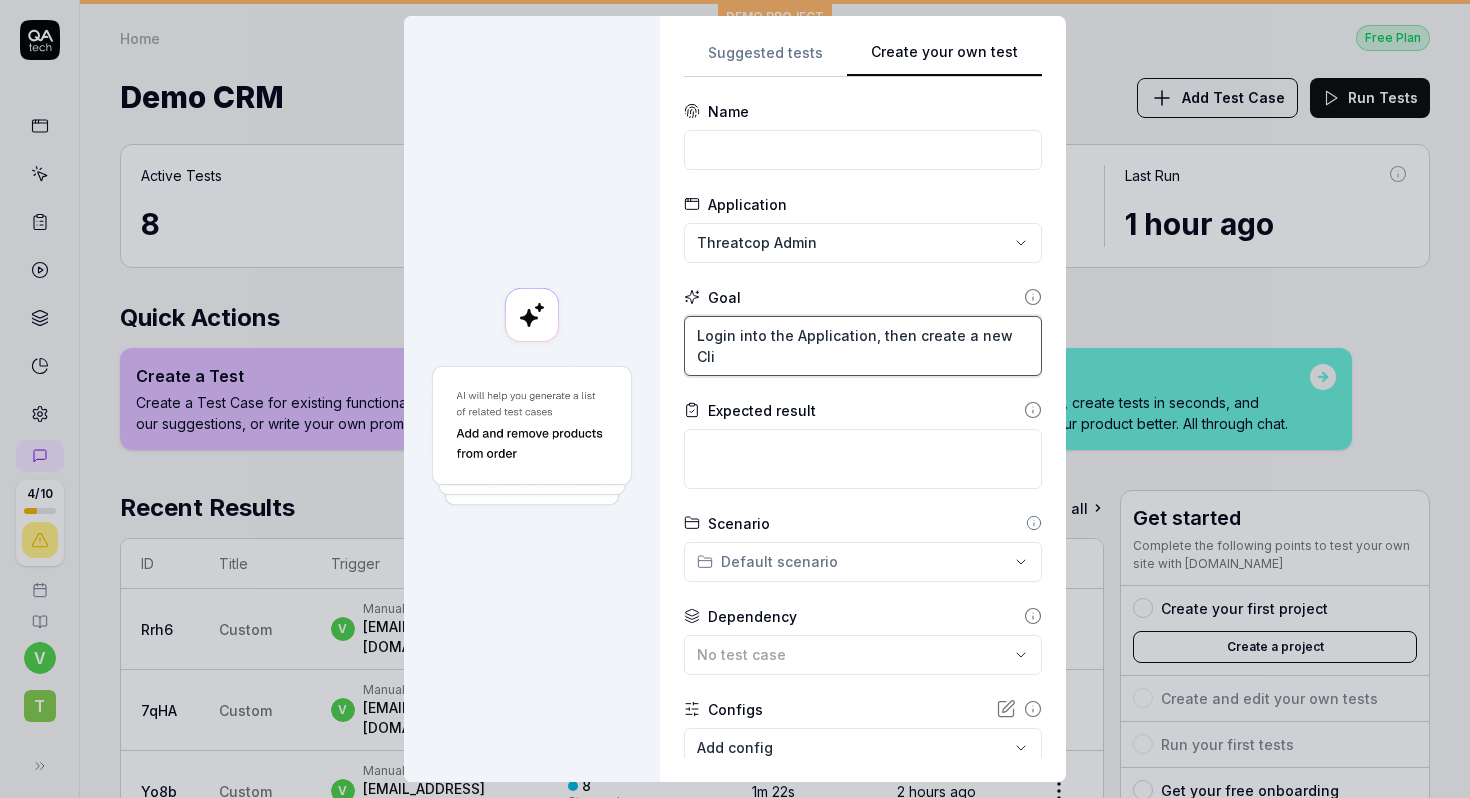type on "*" 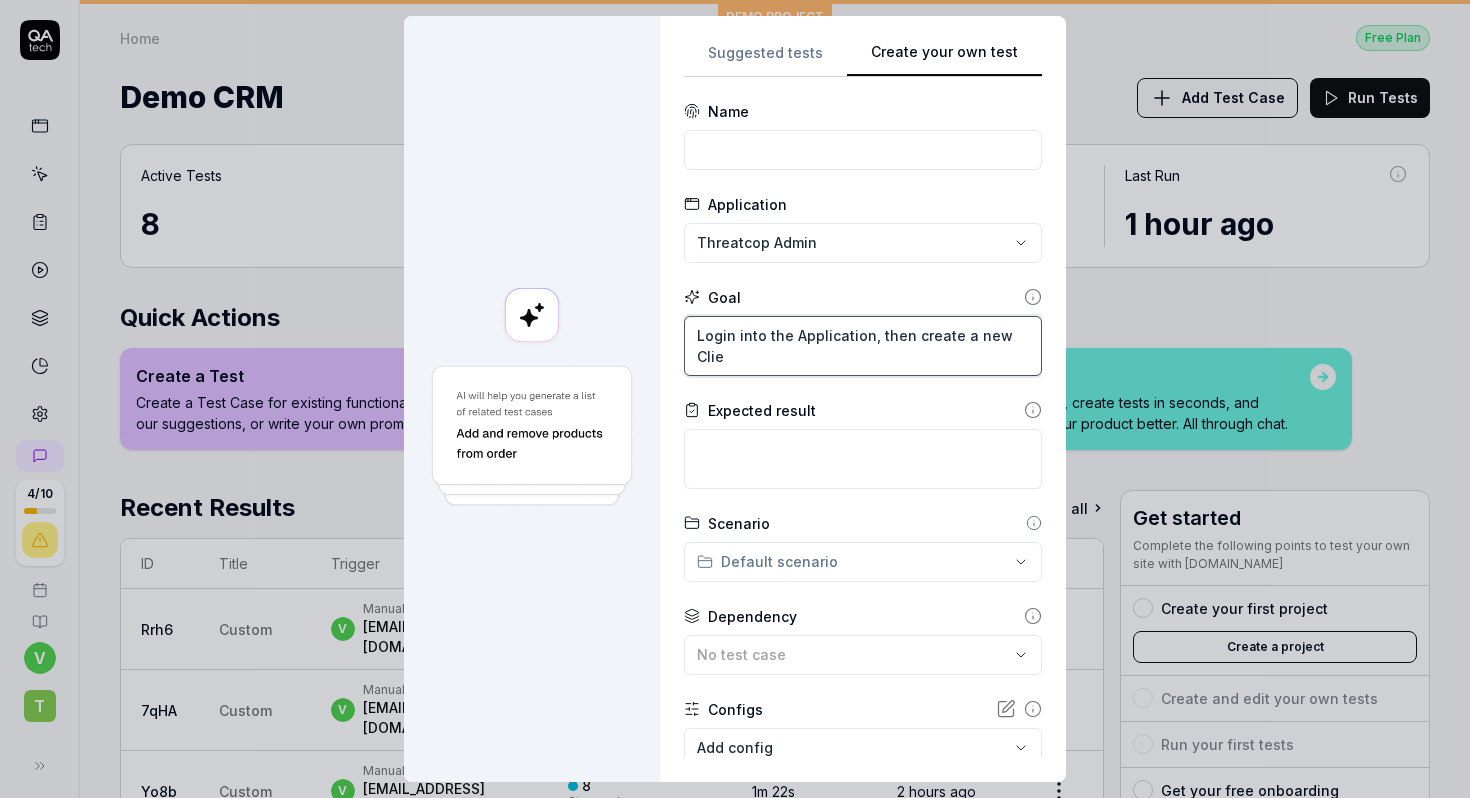 type on "*" 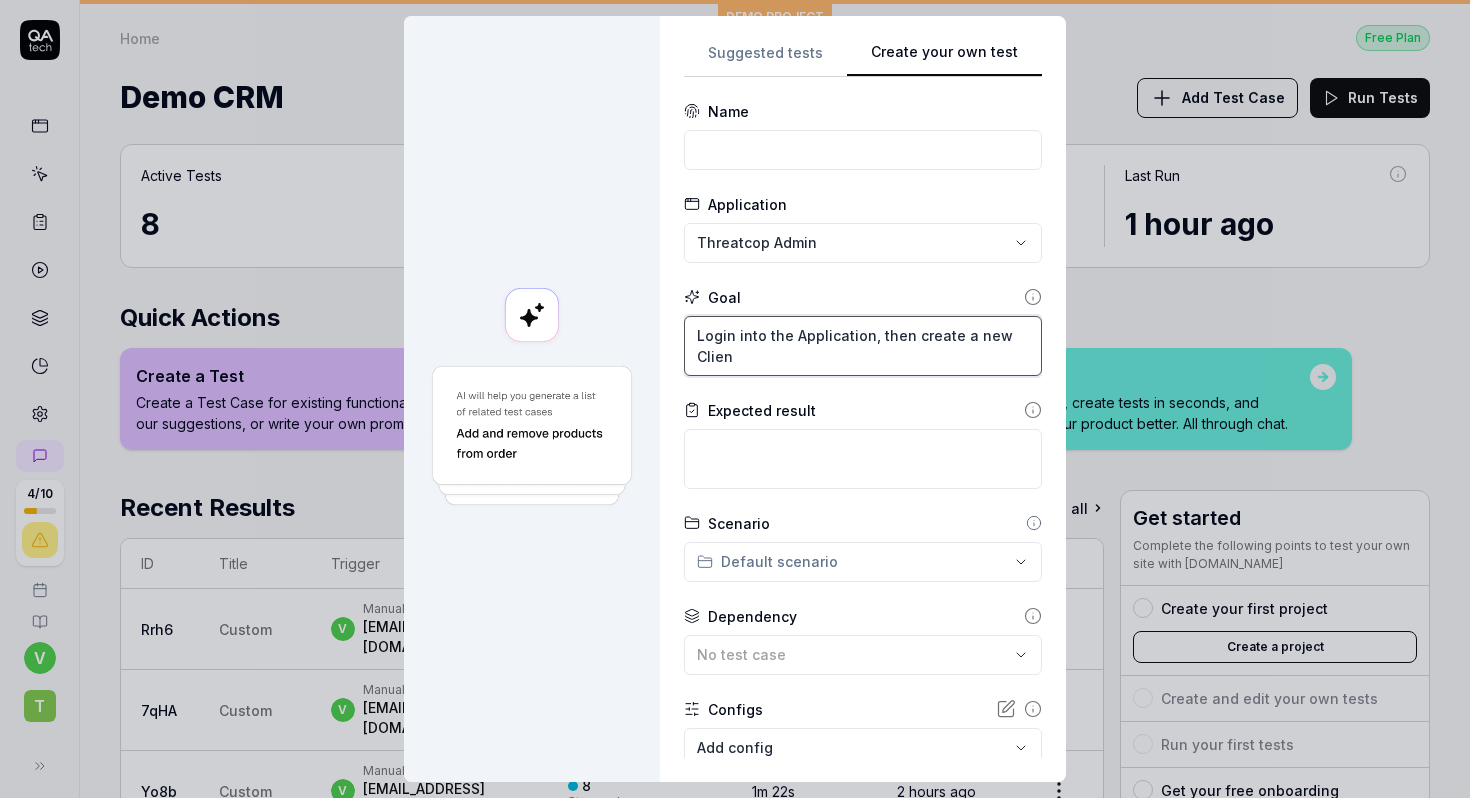 type on "*" 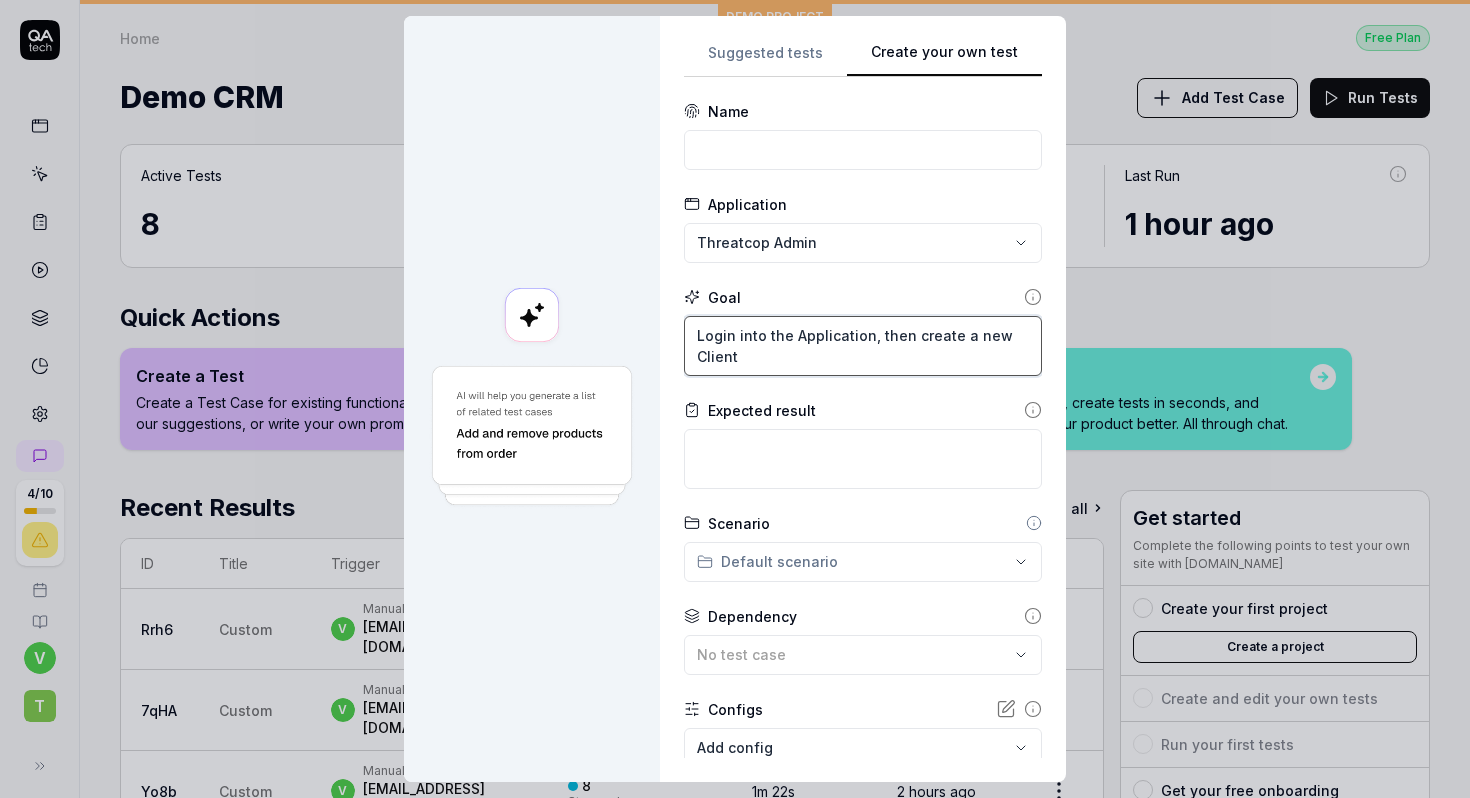 type on "Login into the Application, then create a new Client" 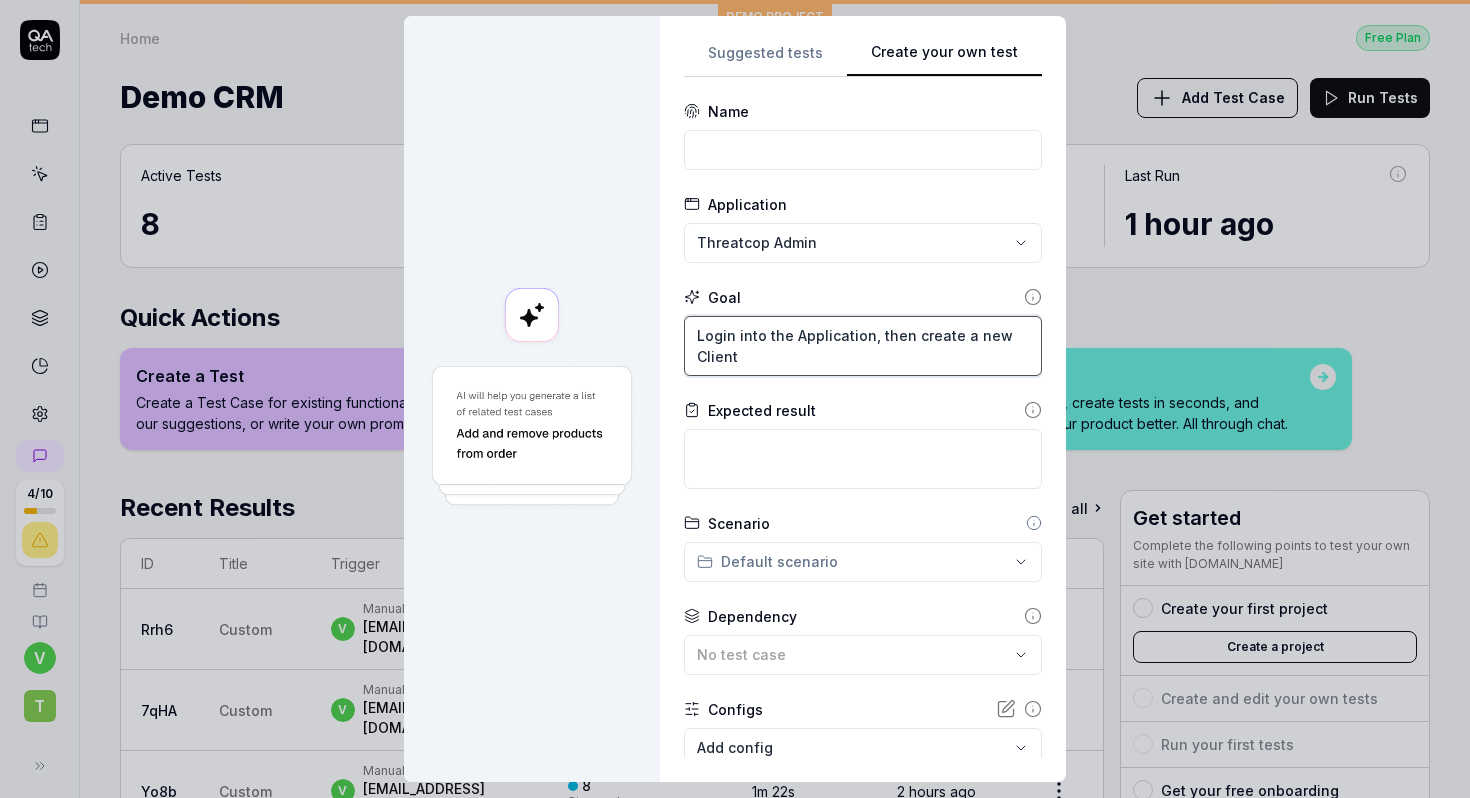type on "*" 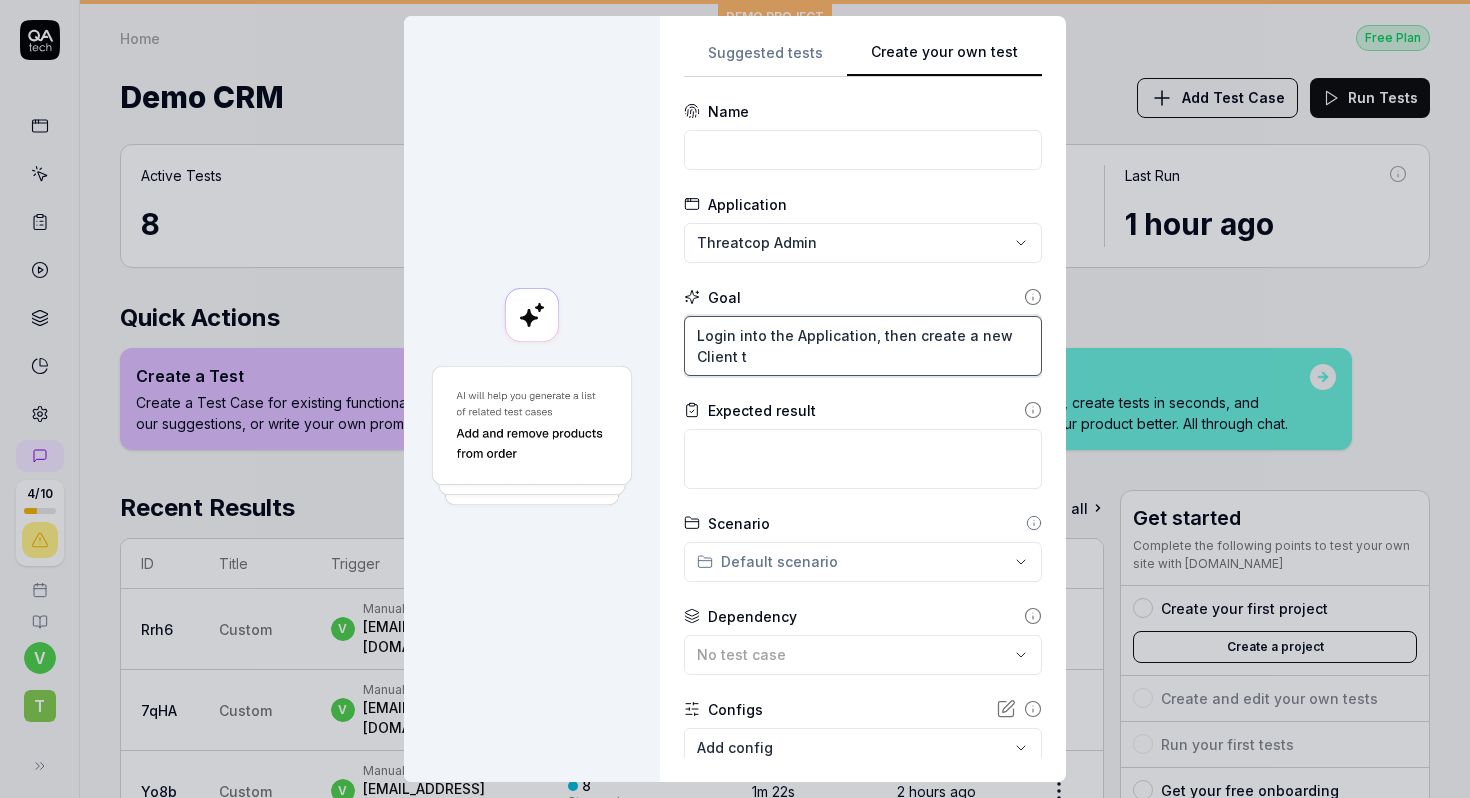 type on "*" 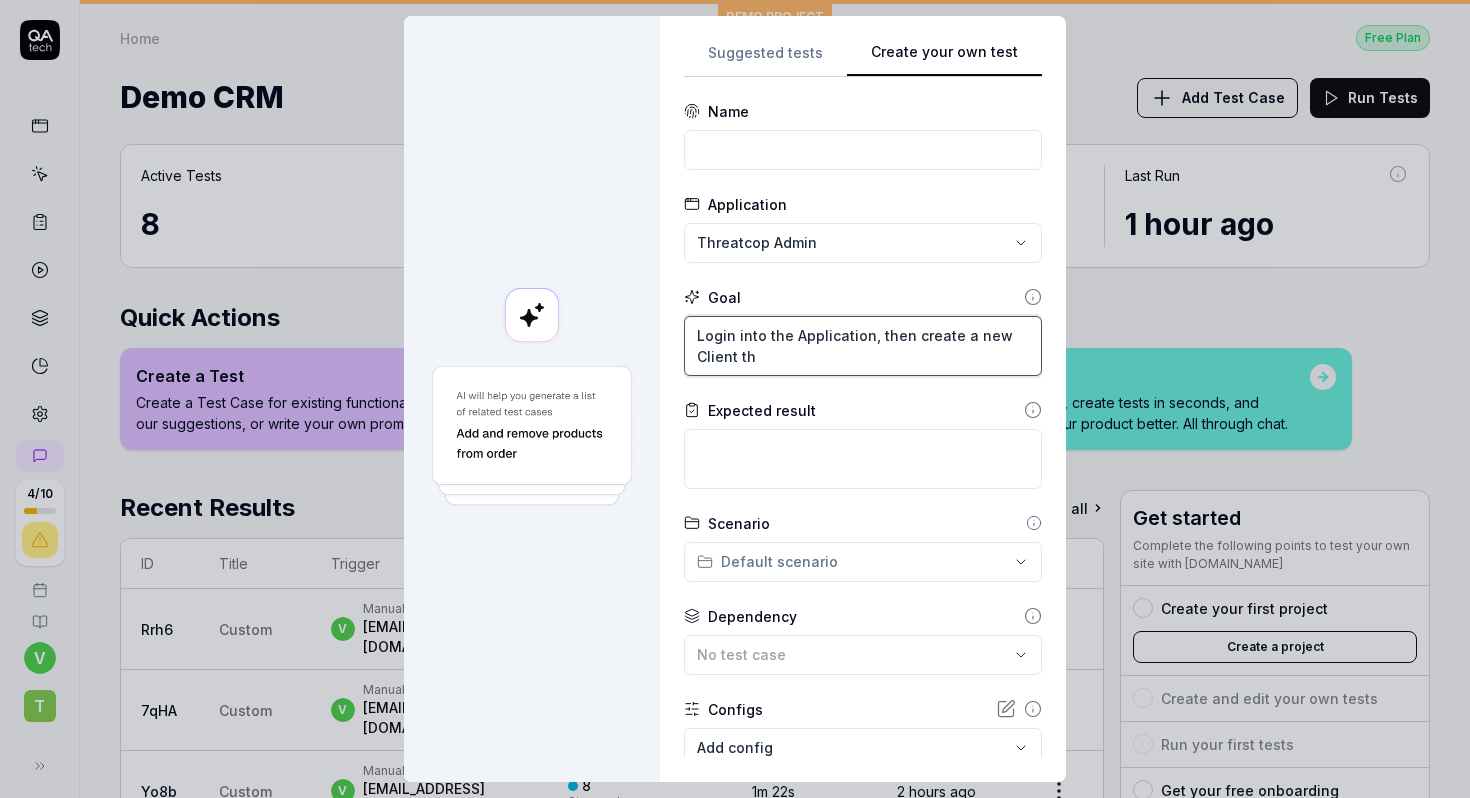 type on "*" 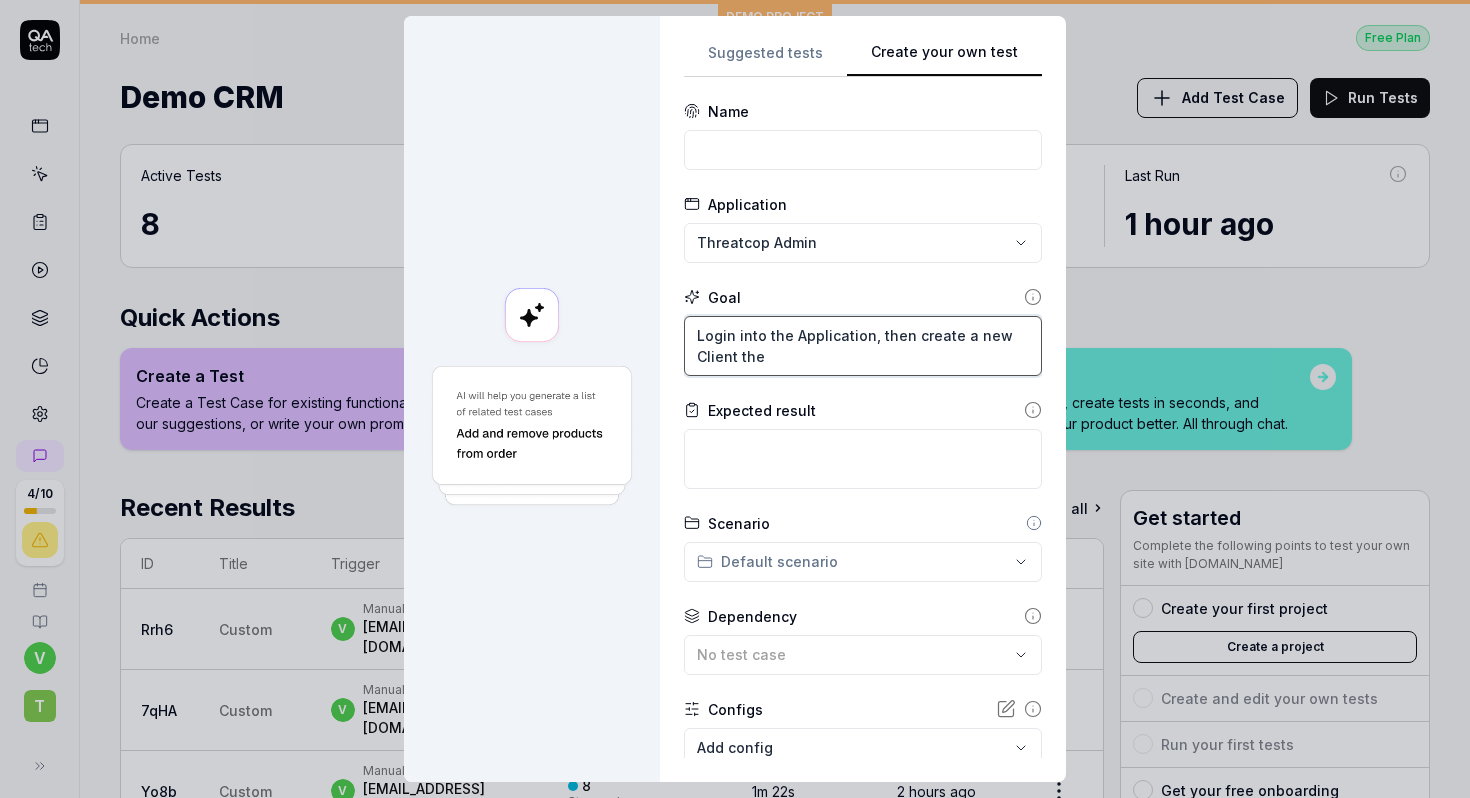 type on "*" 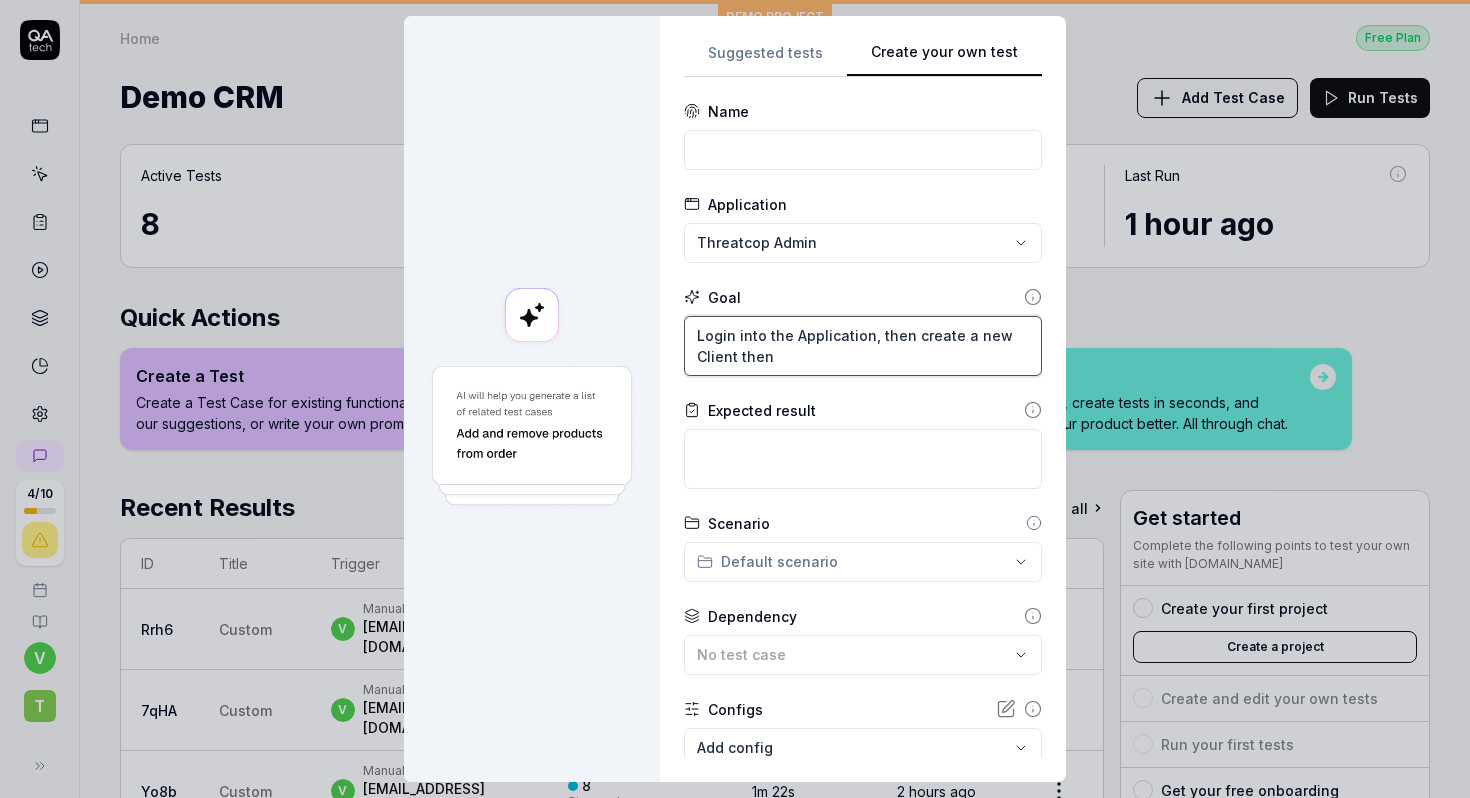 type on "*" 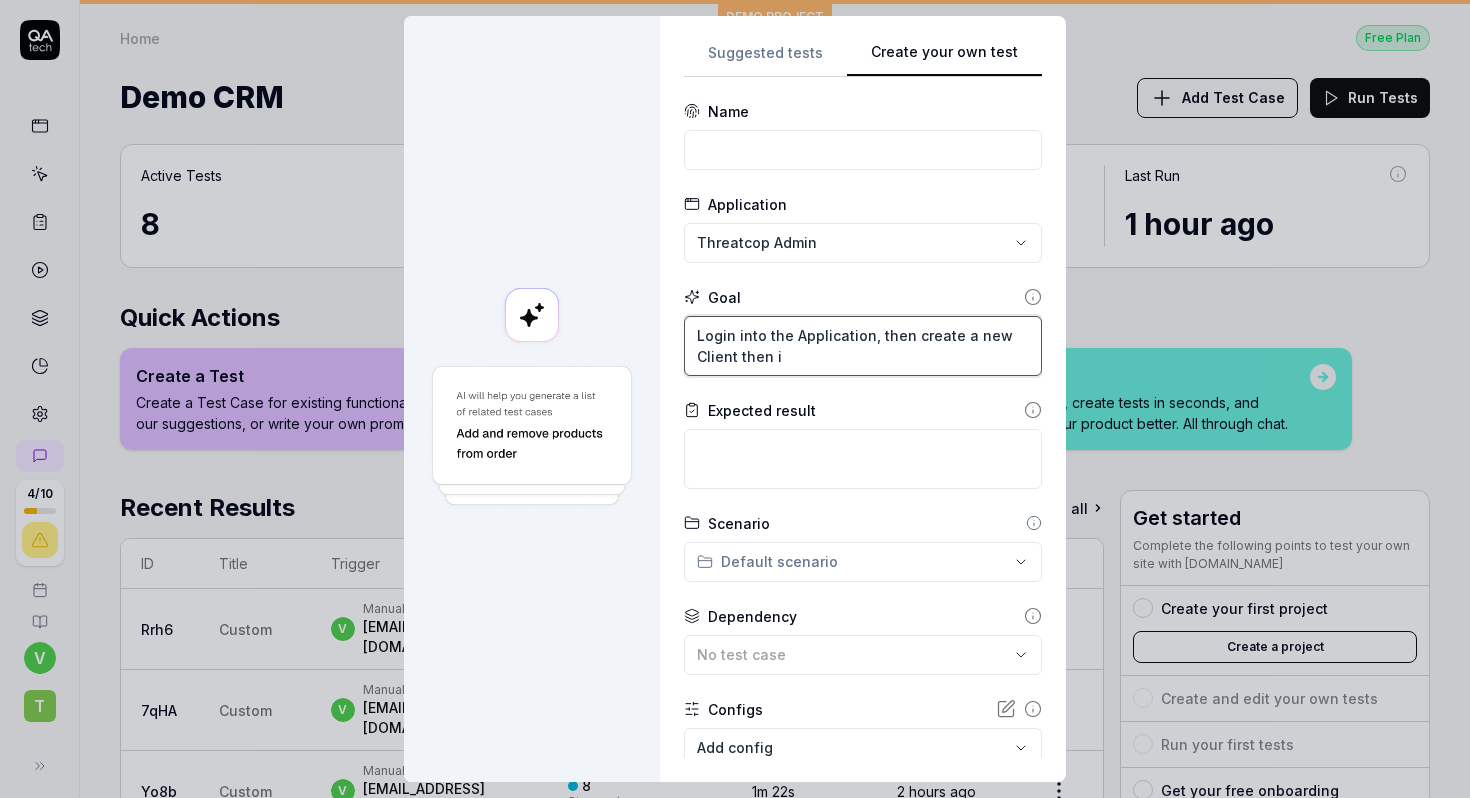 type on "*" 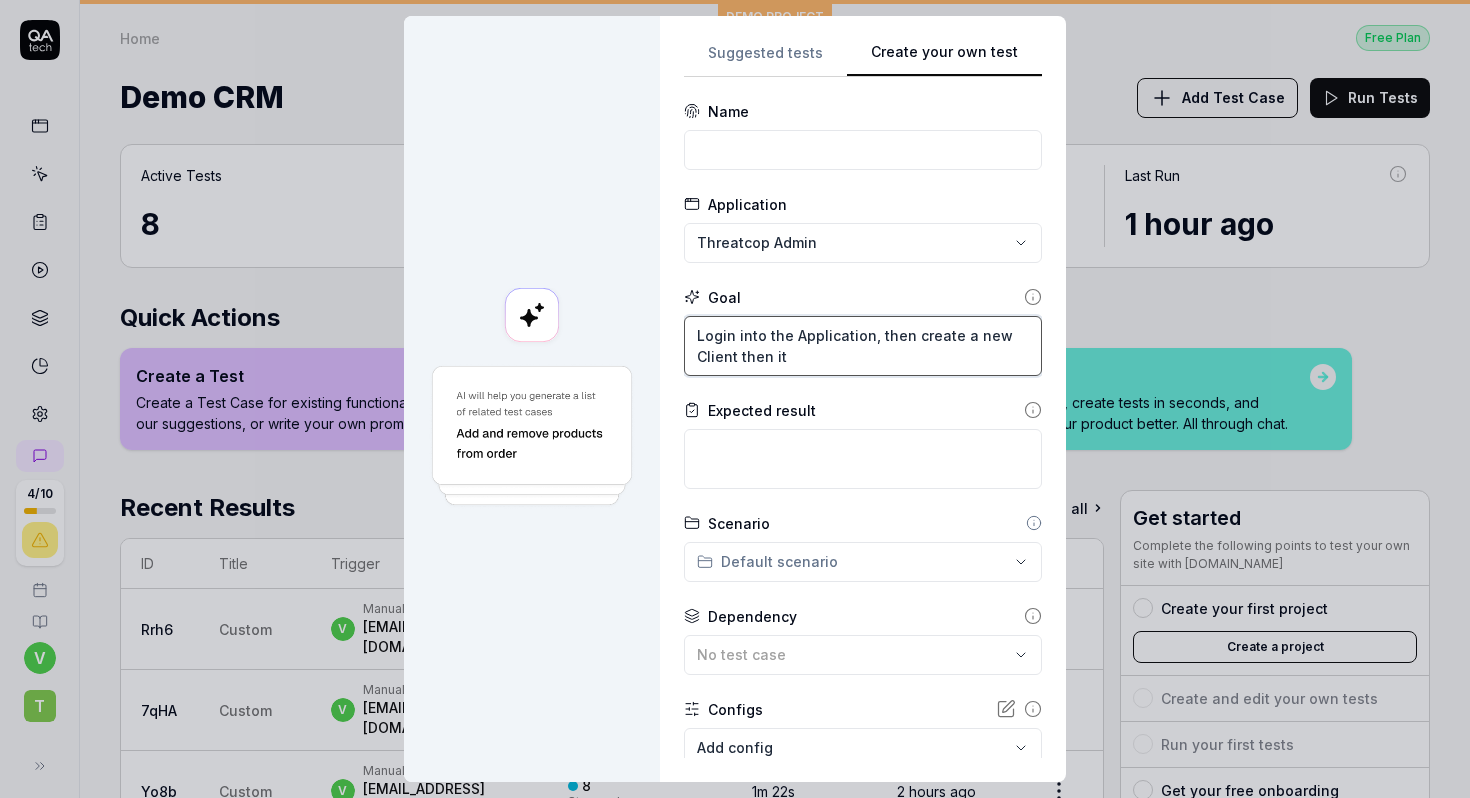 type on "*" 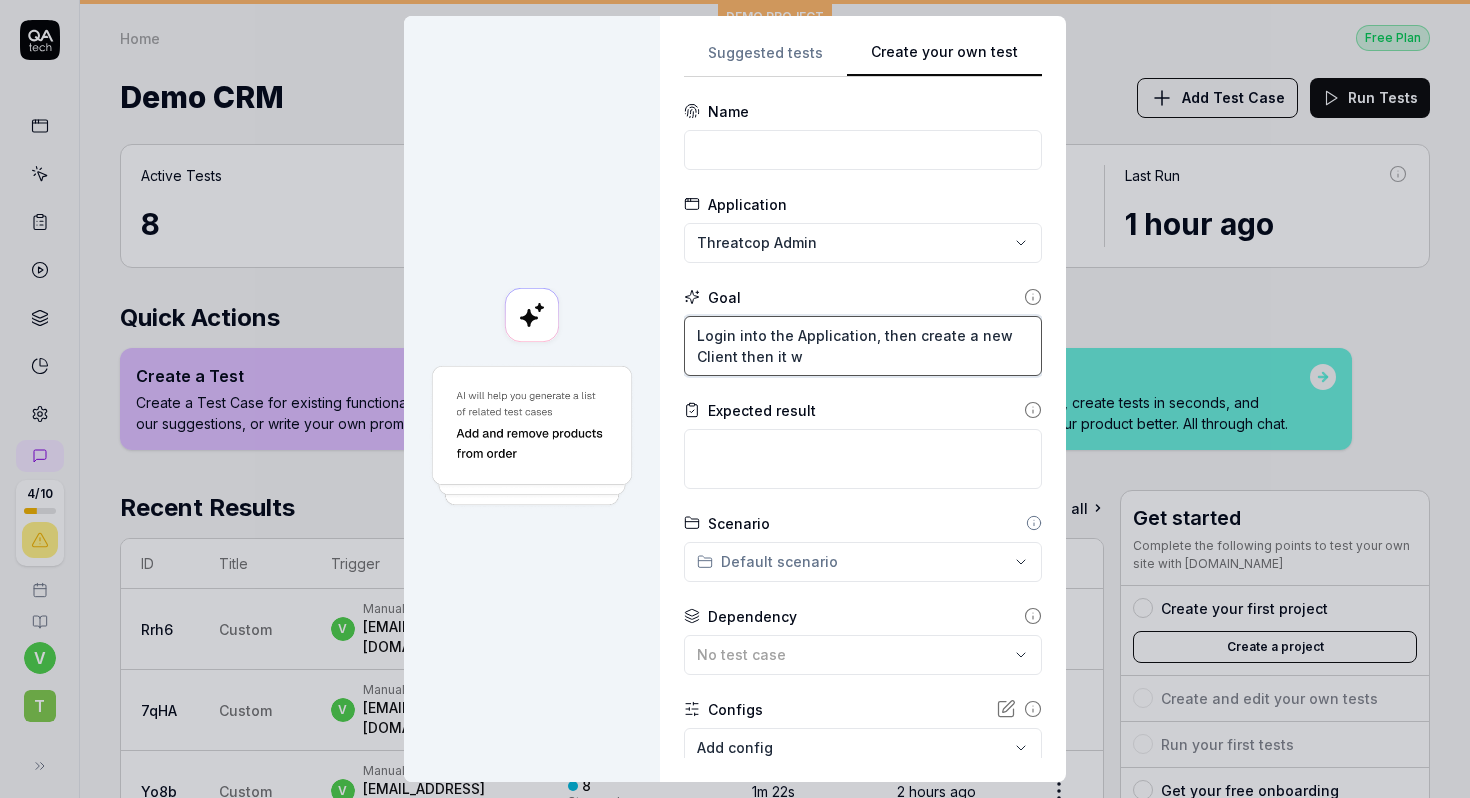 type on "*" 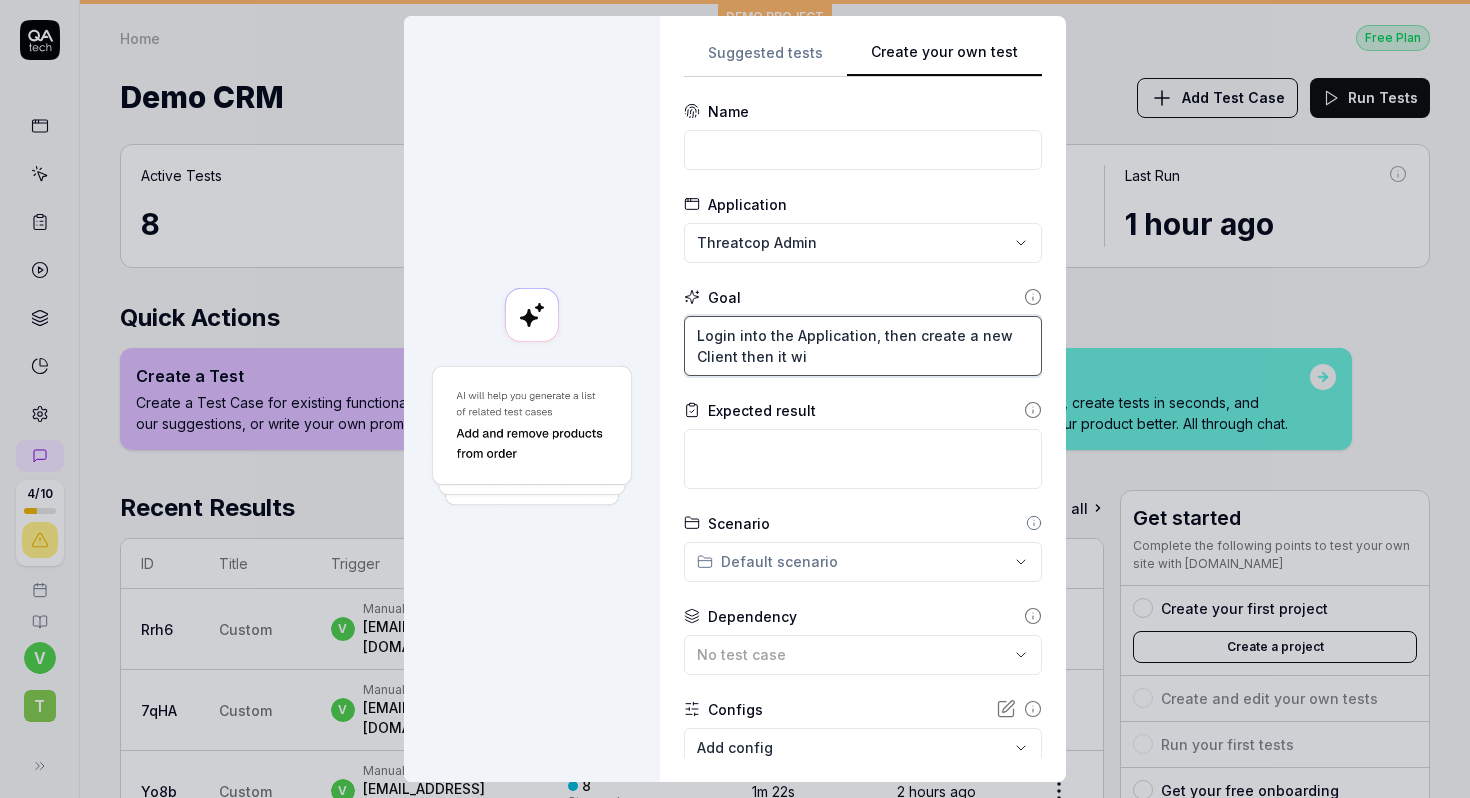 type on "*" 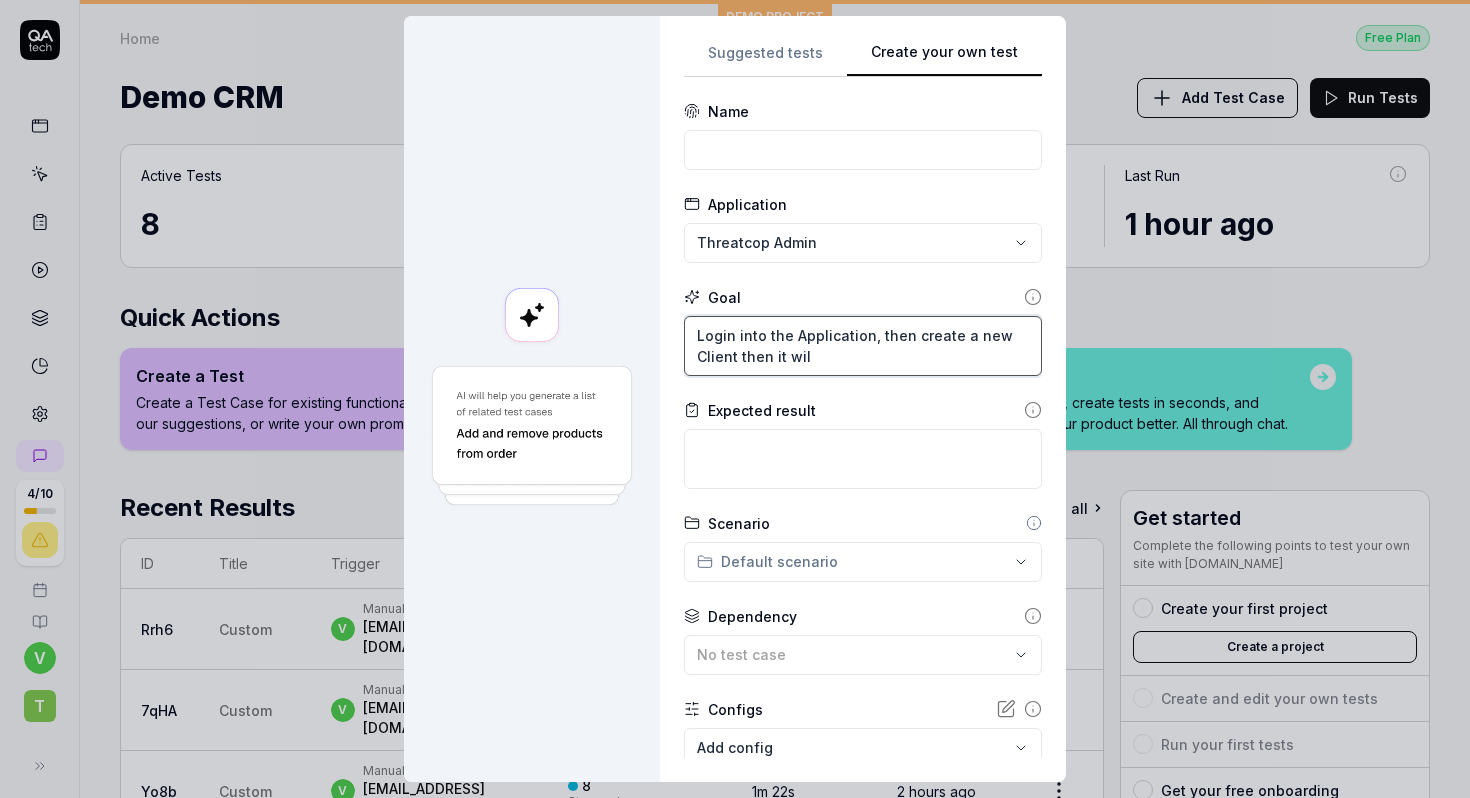 type on "*" 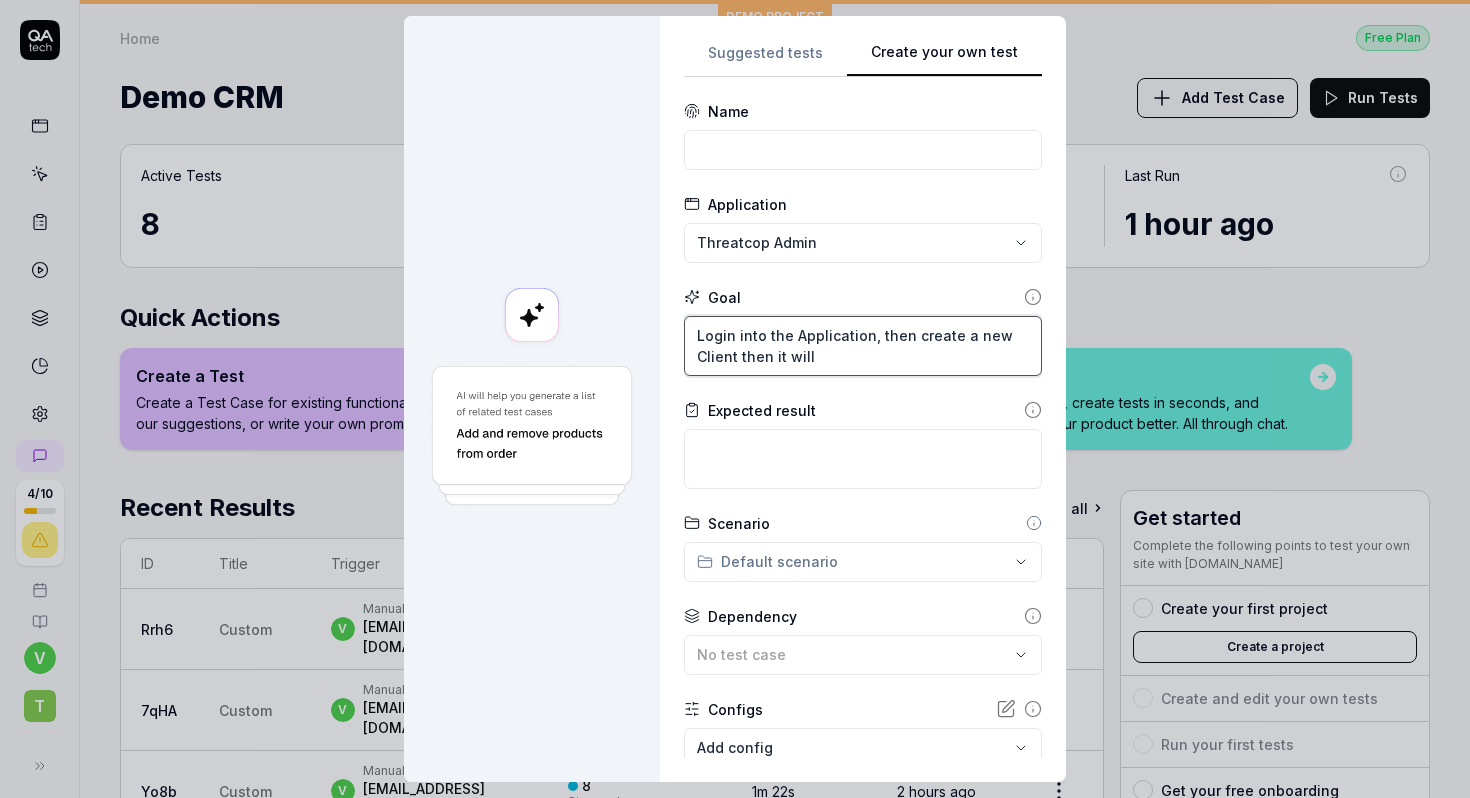 type on "*" 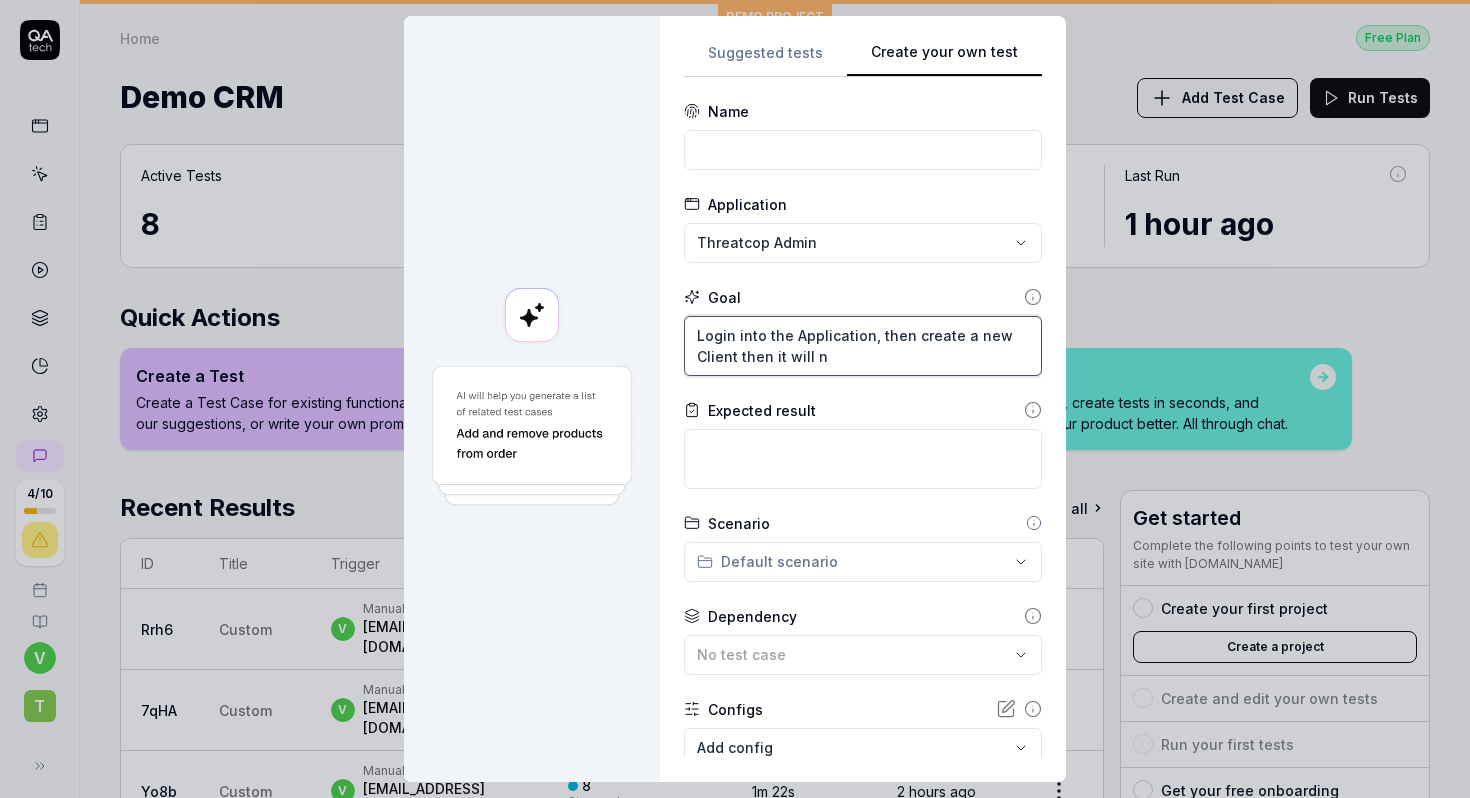 type on "*" 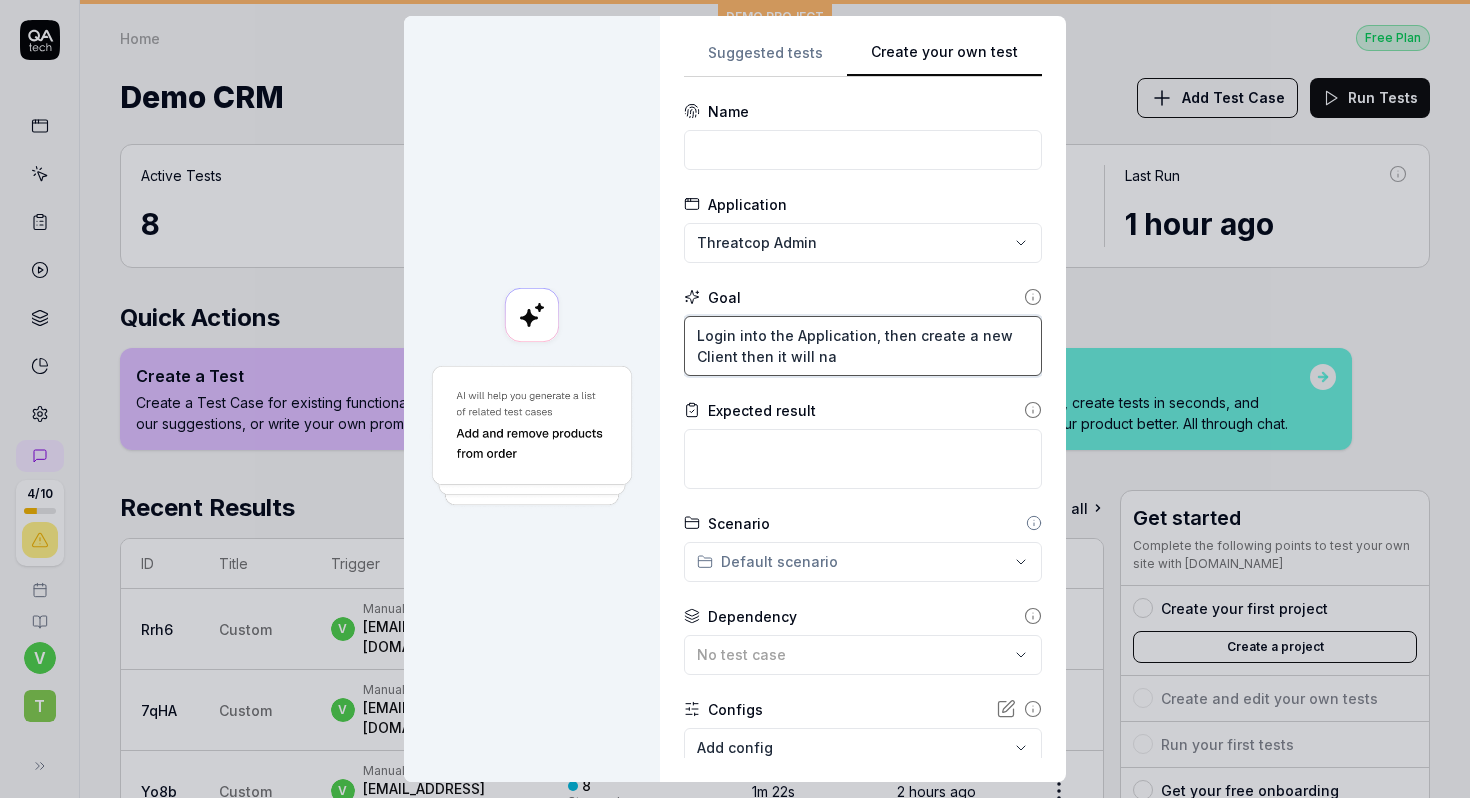 type on "*" 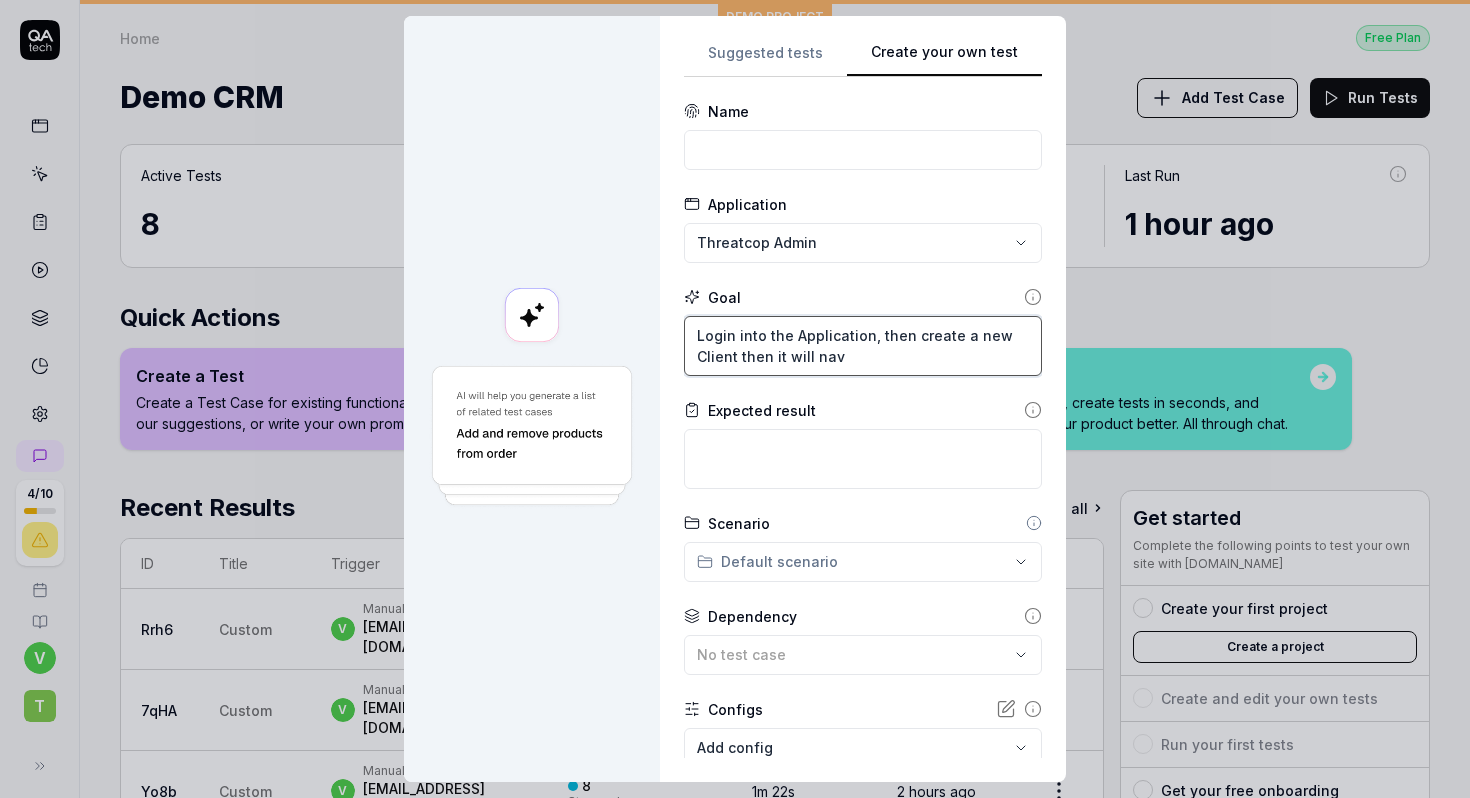 type on "*" 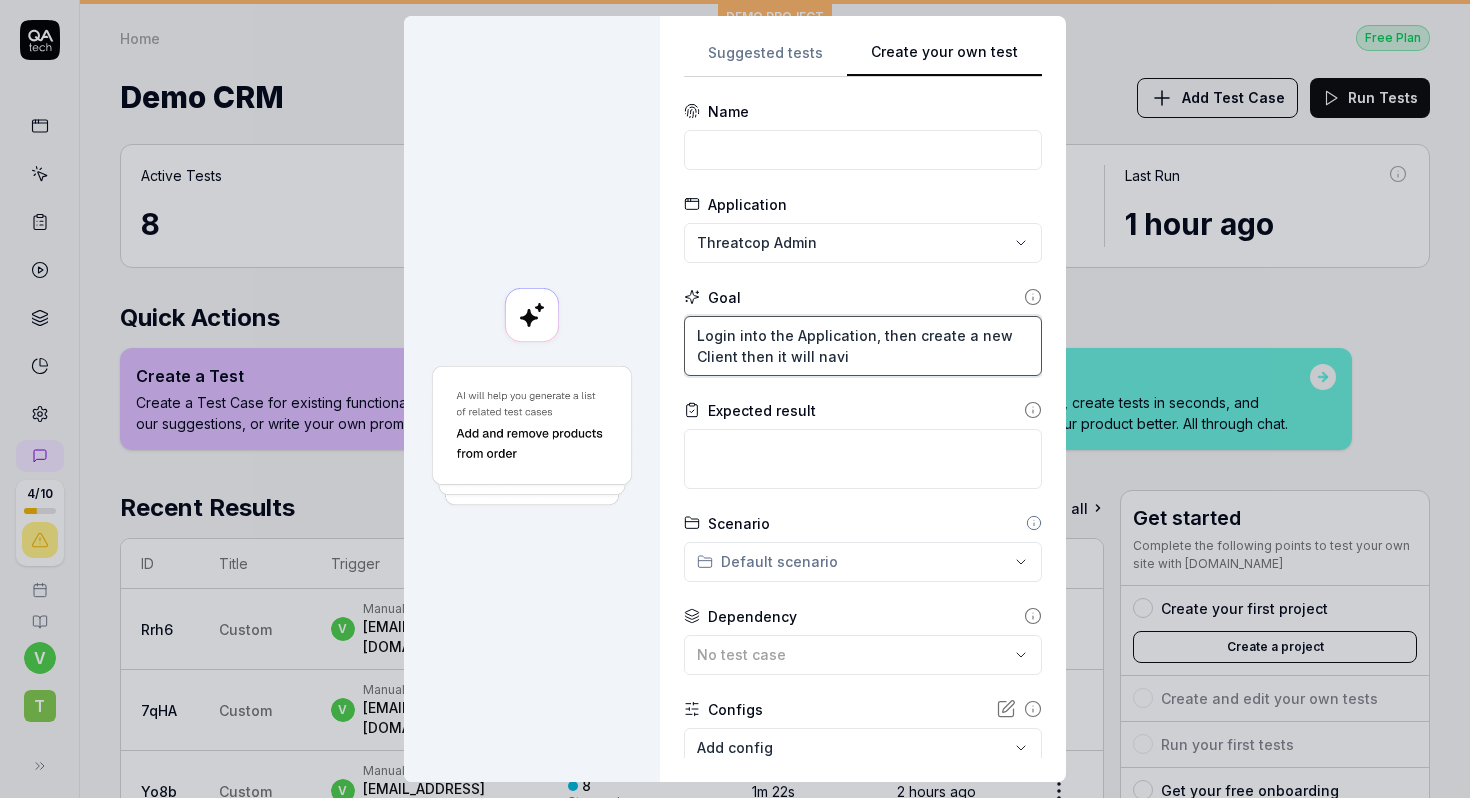 type on "*" 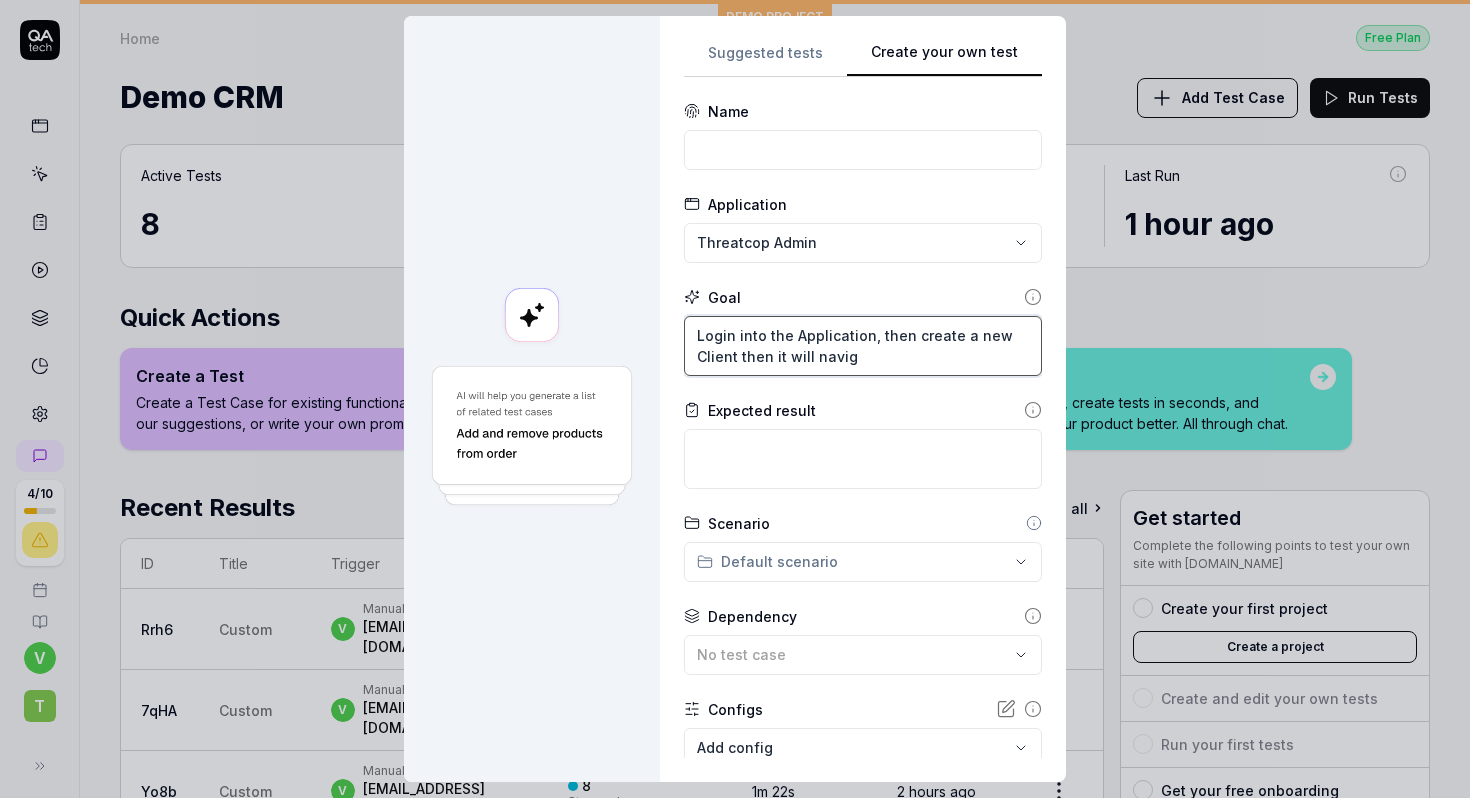 type on "*" 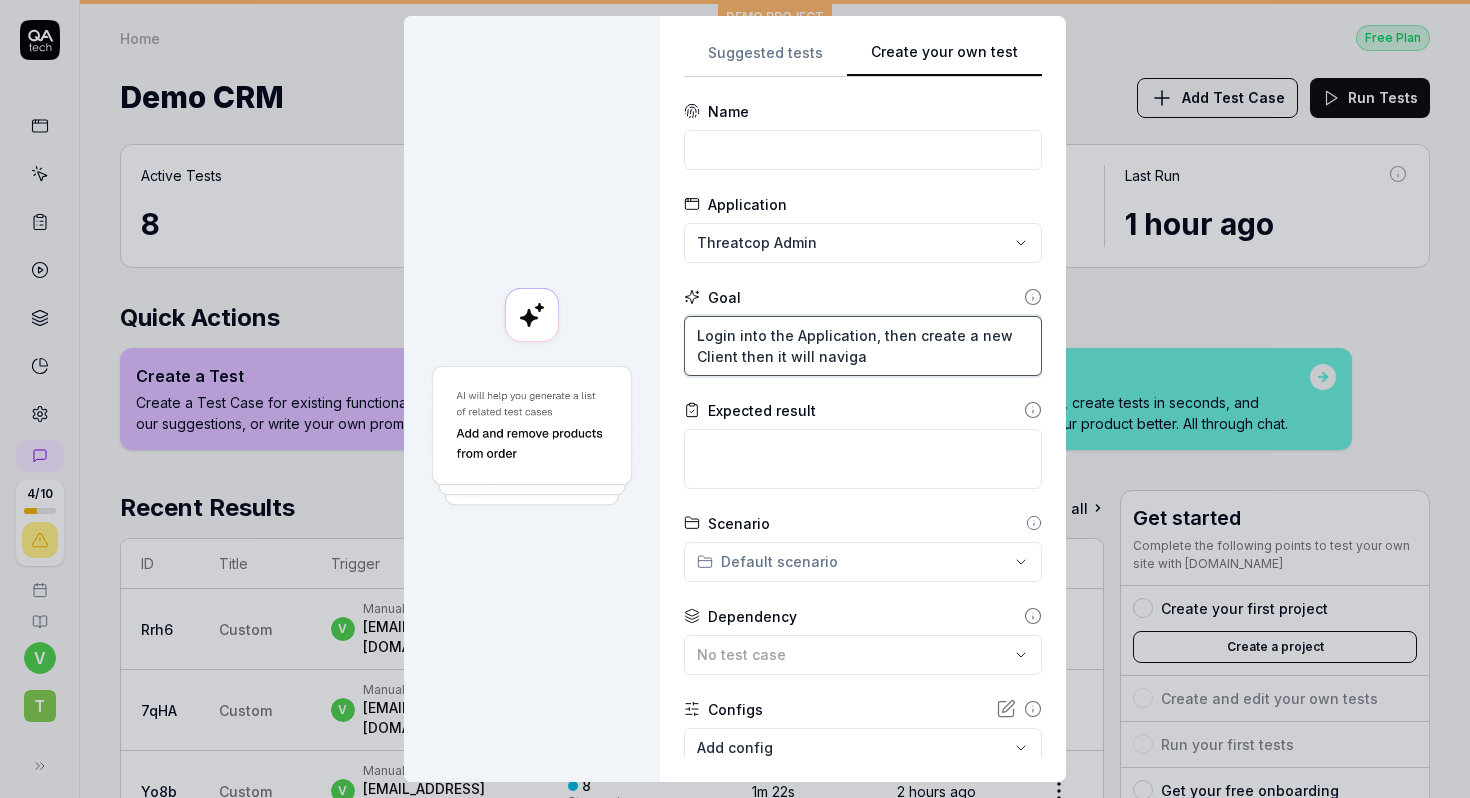 type on "*" 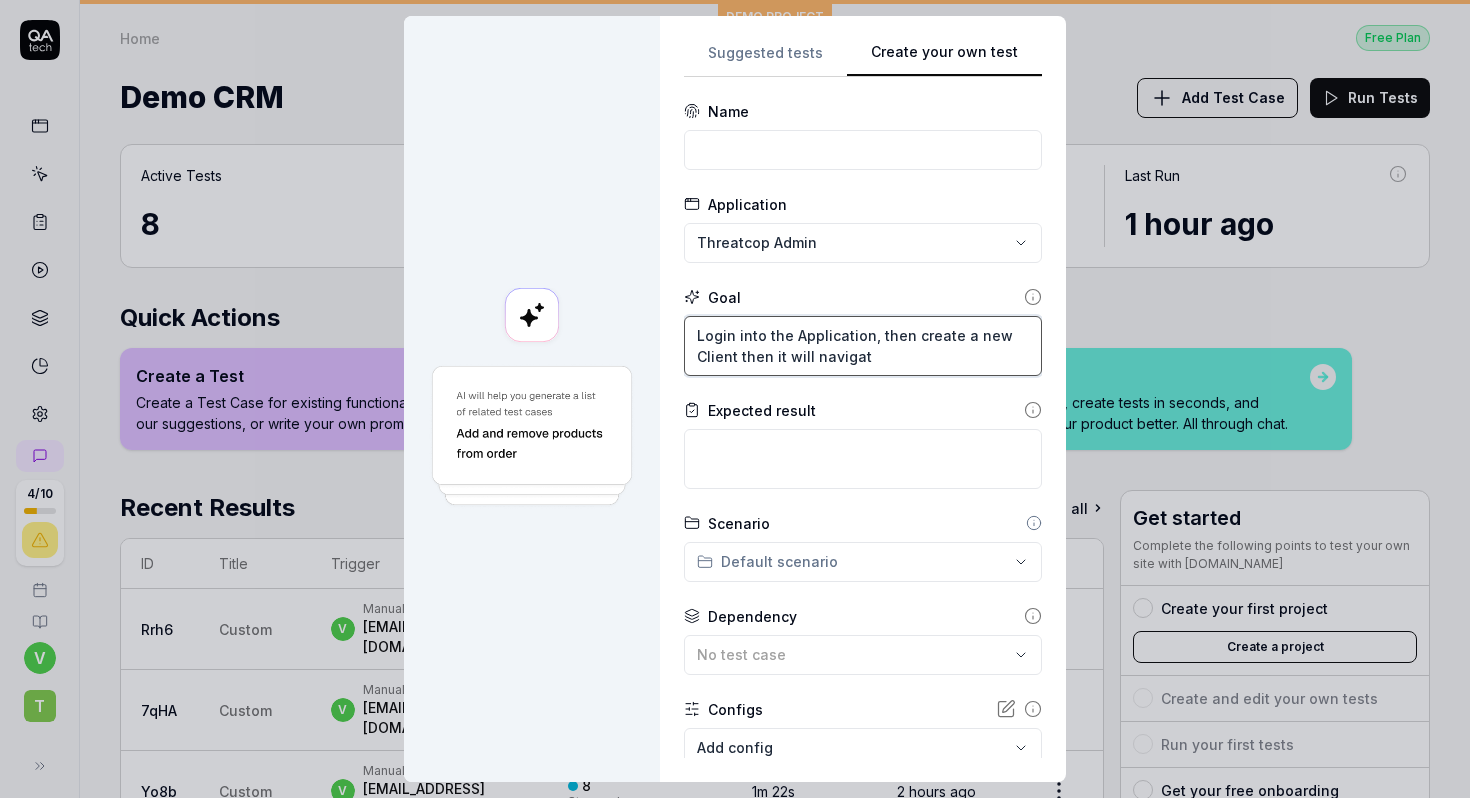 type on "*" 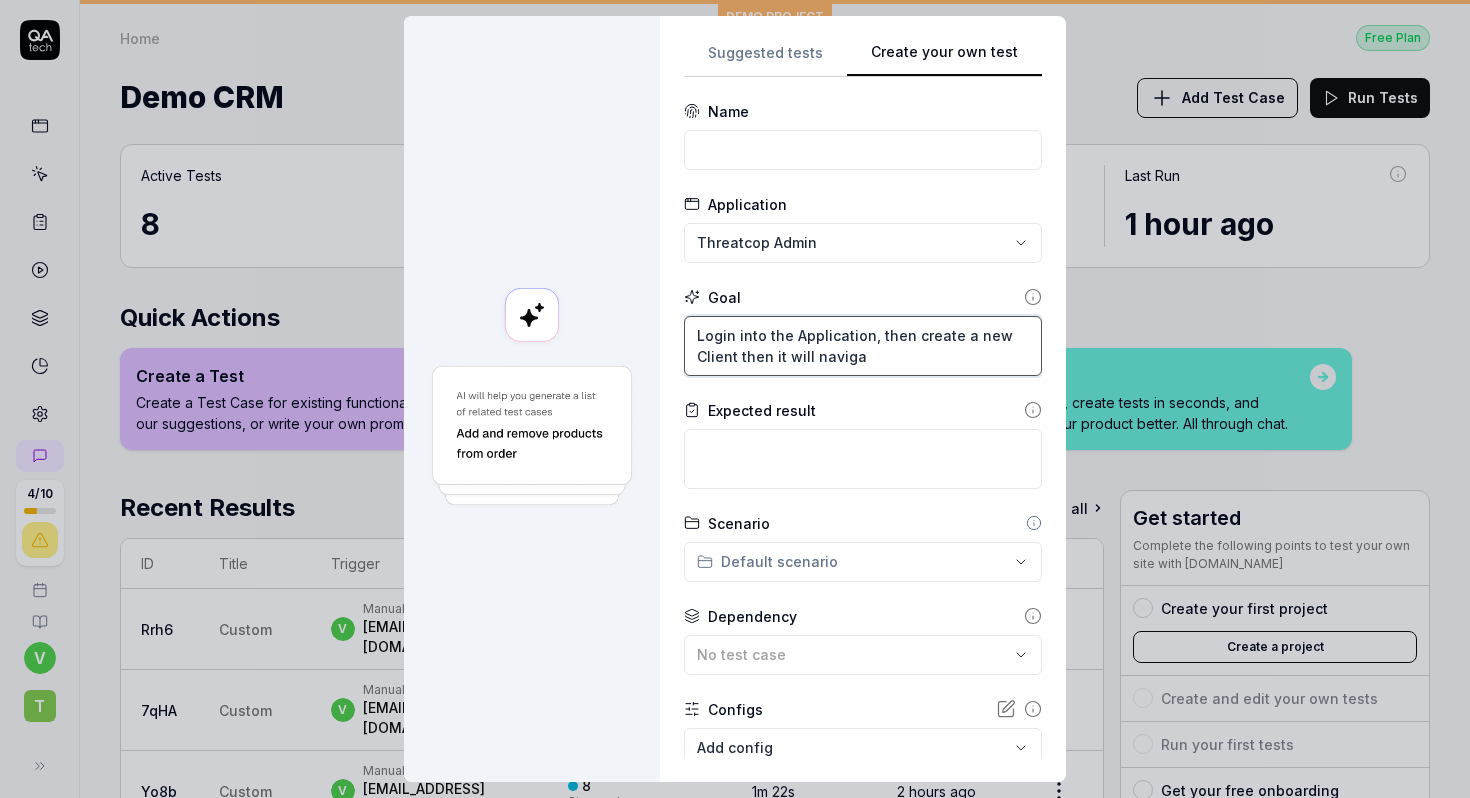 type on "*" 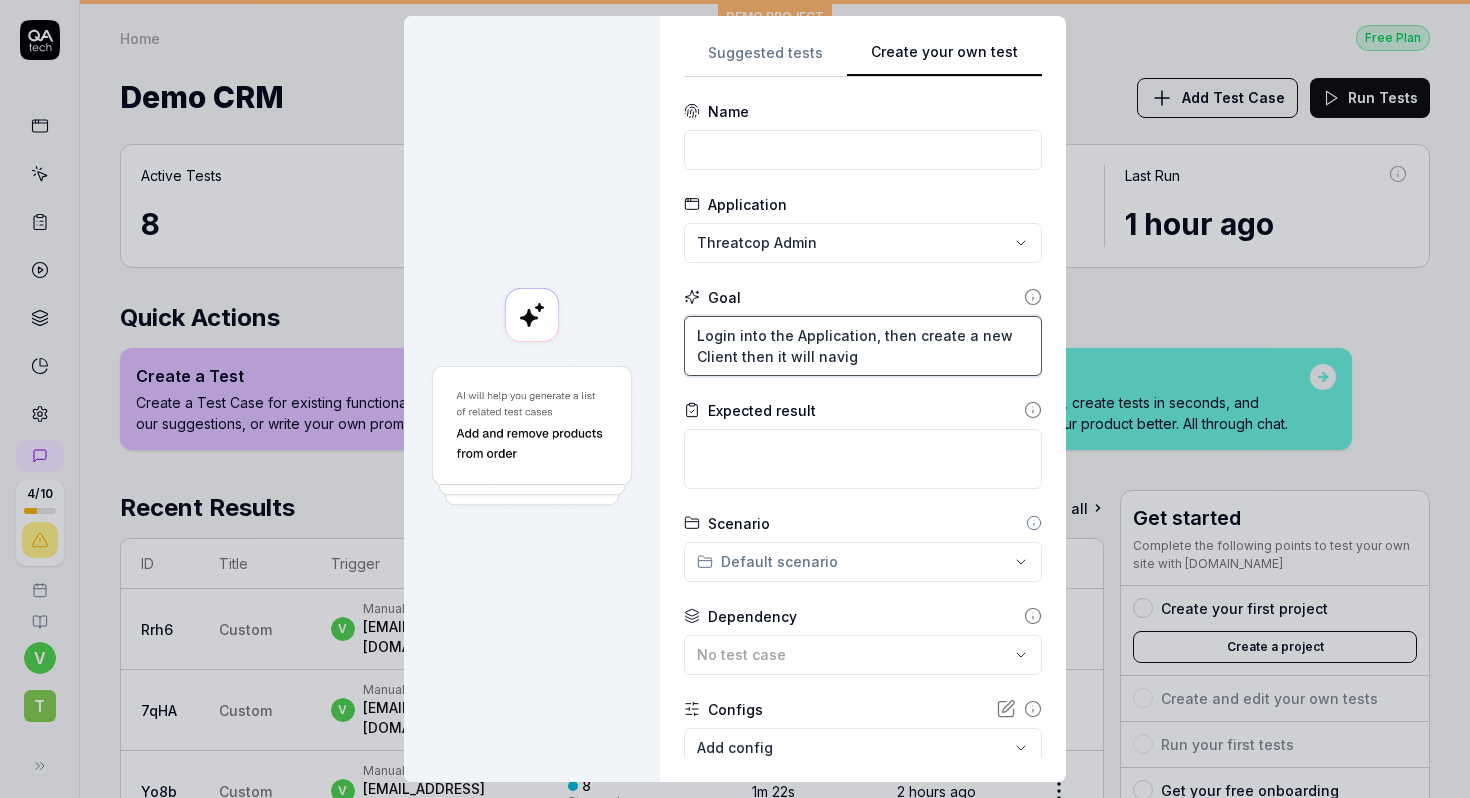 type on "*" 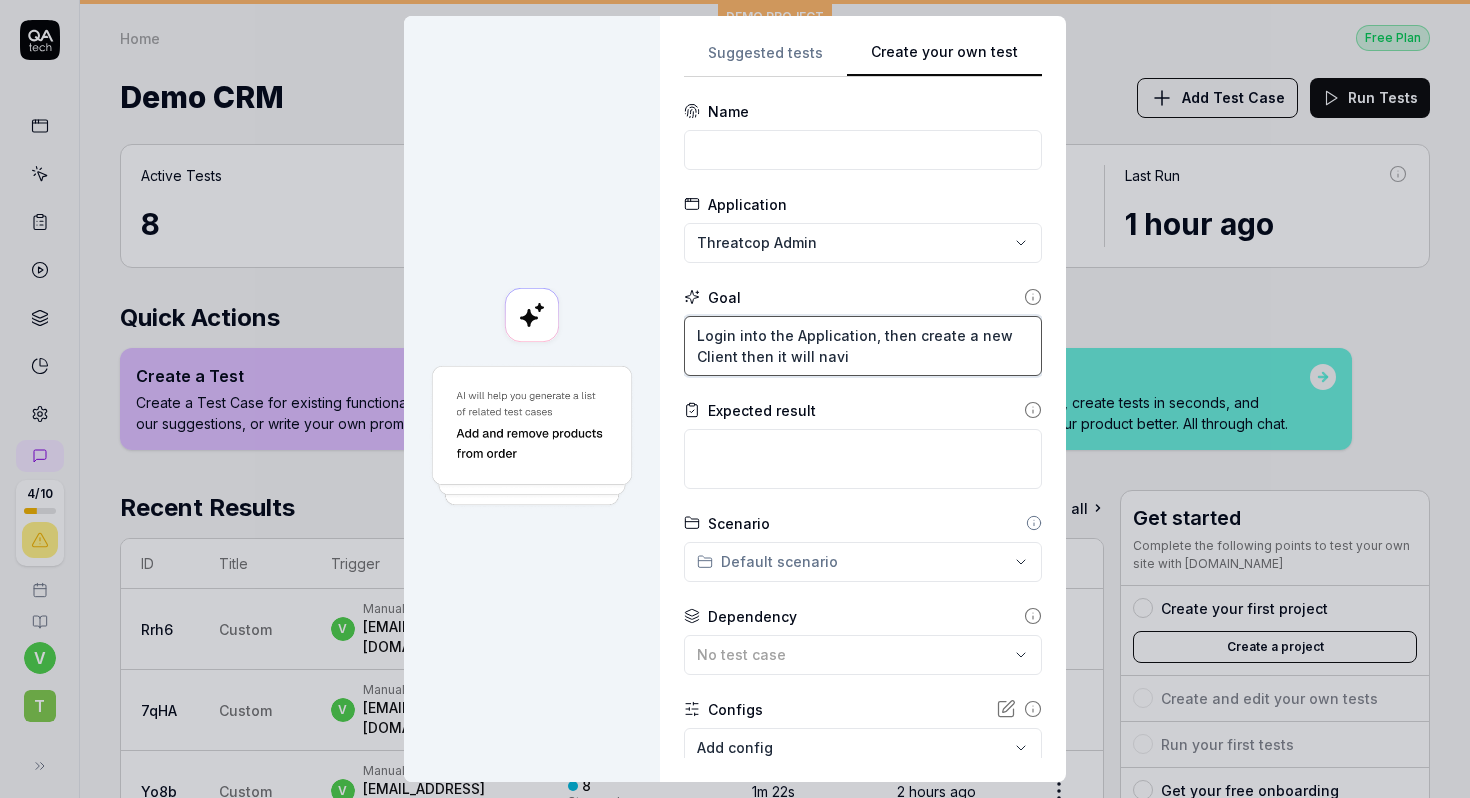 type on "*" 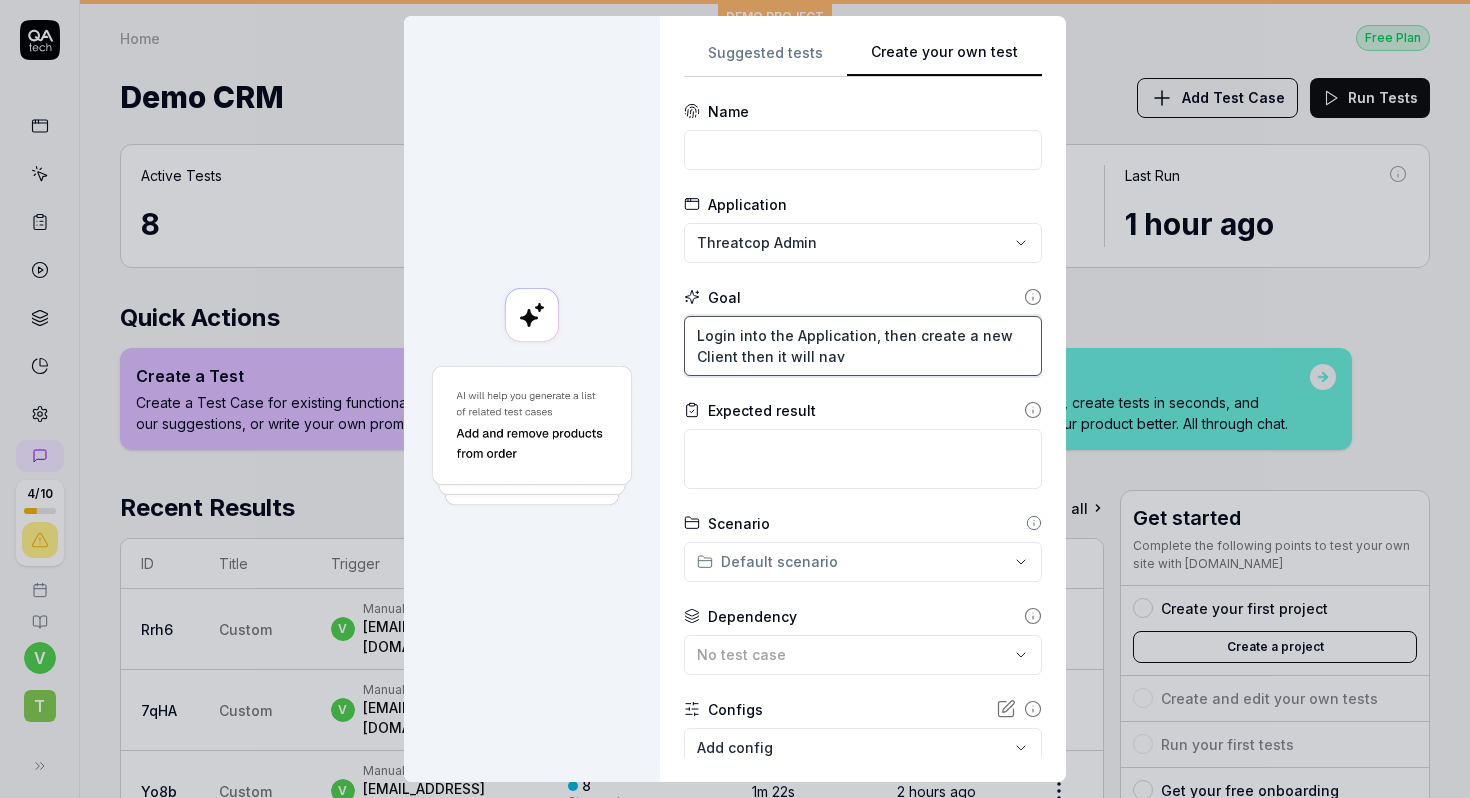 type on "*" 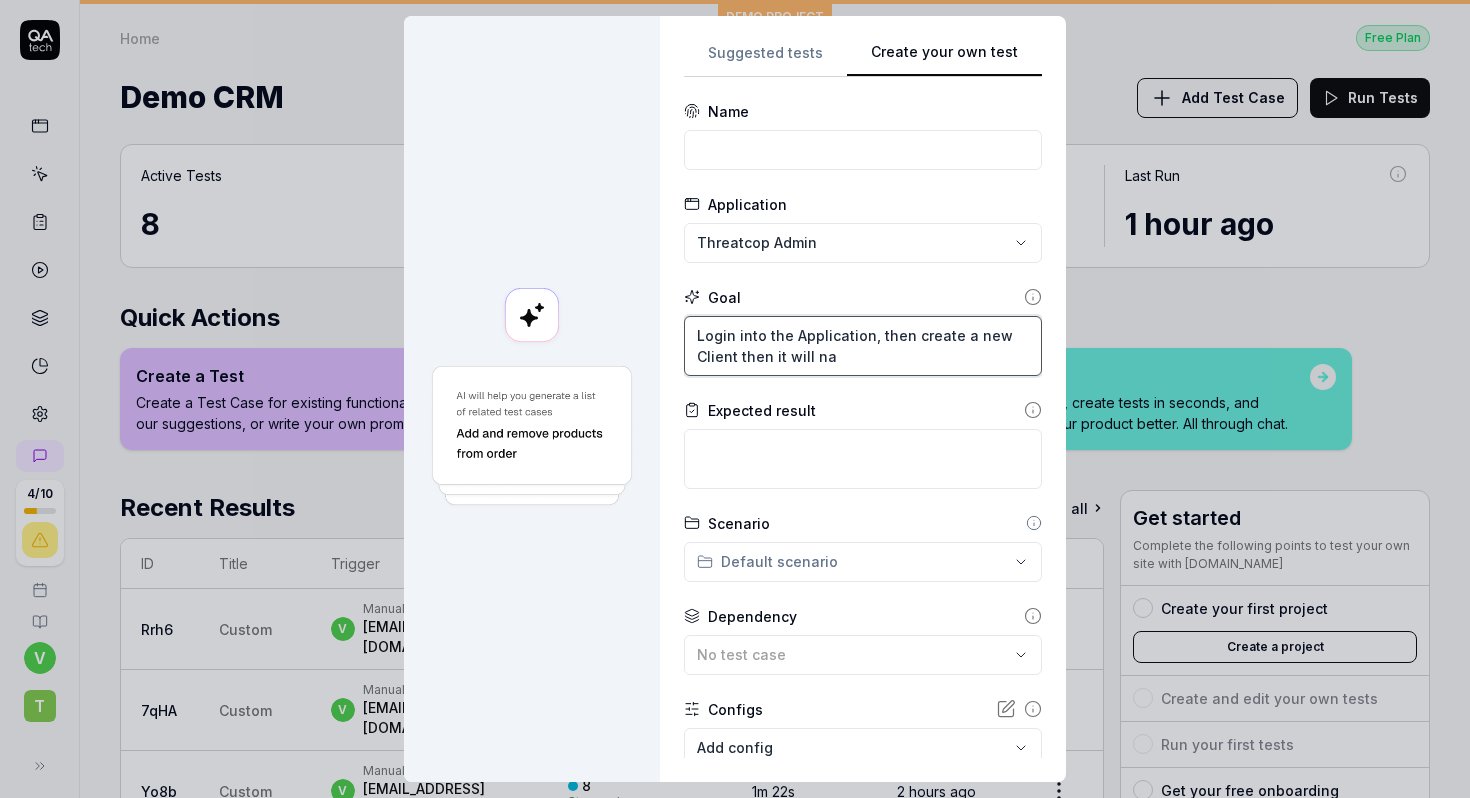 type on "*" 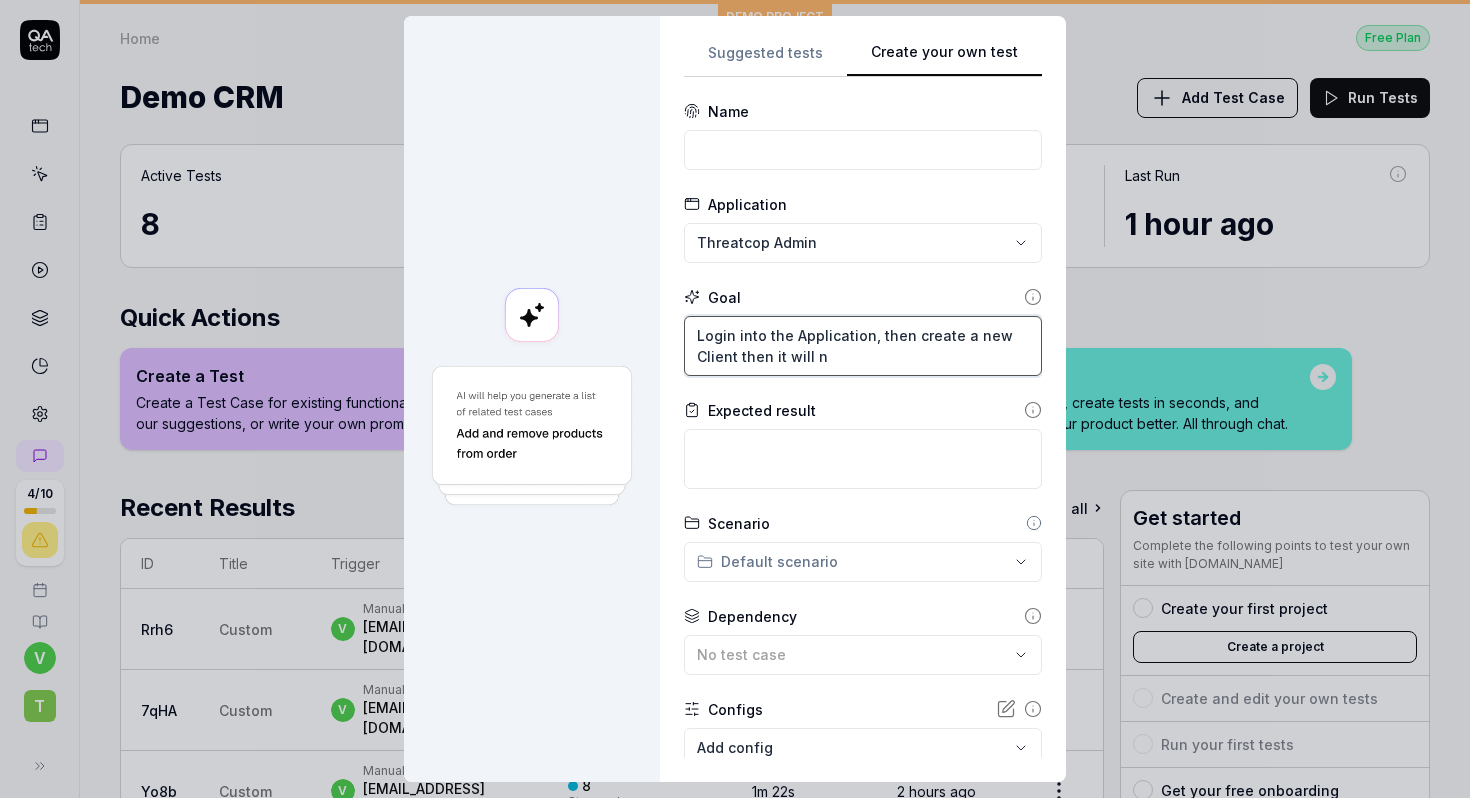 type on "*" 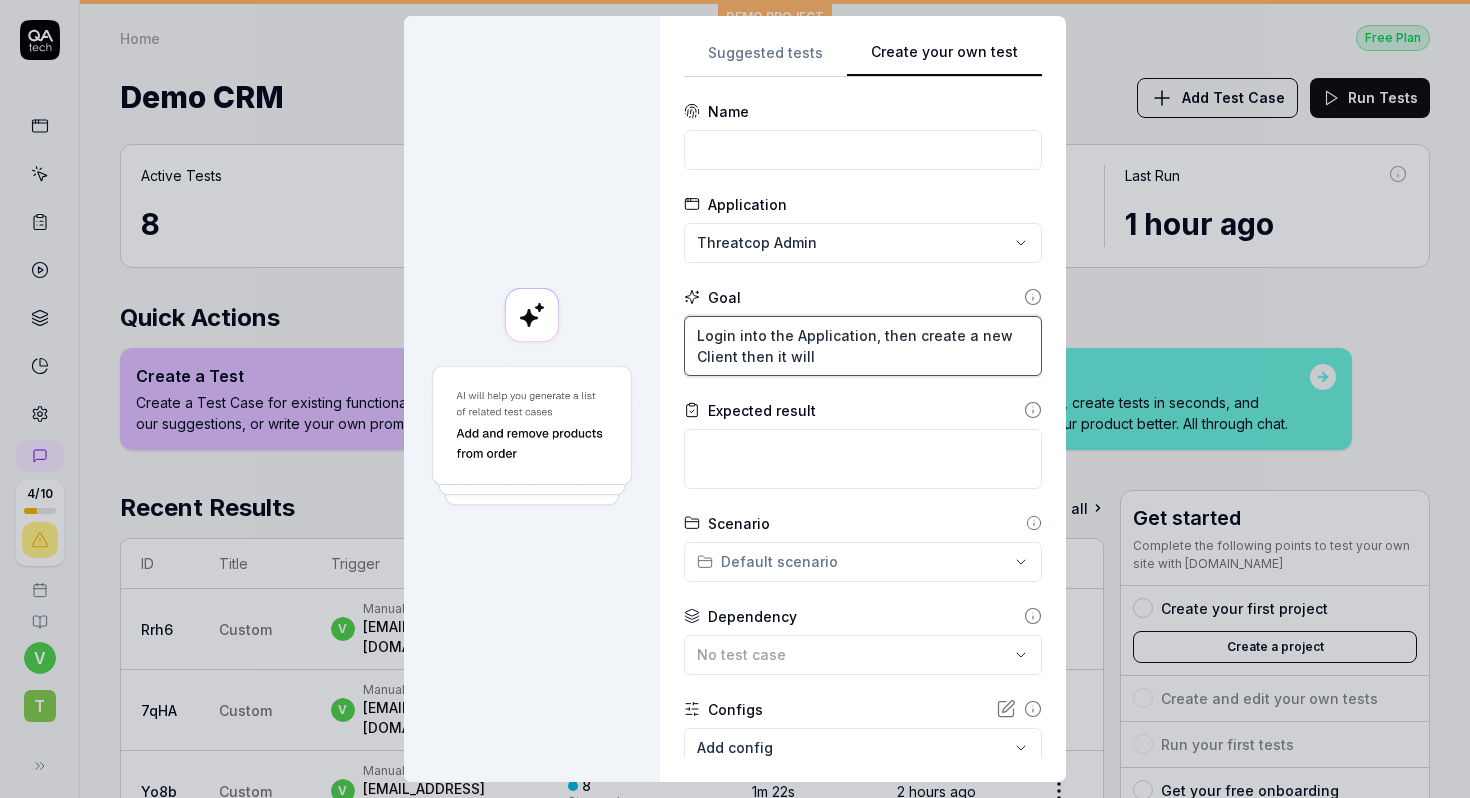 type on "*" 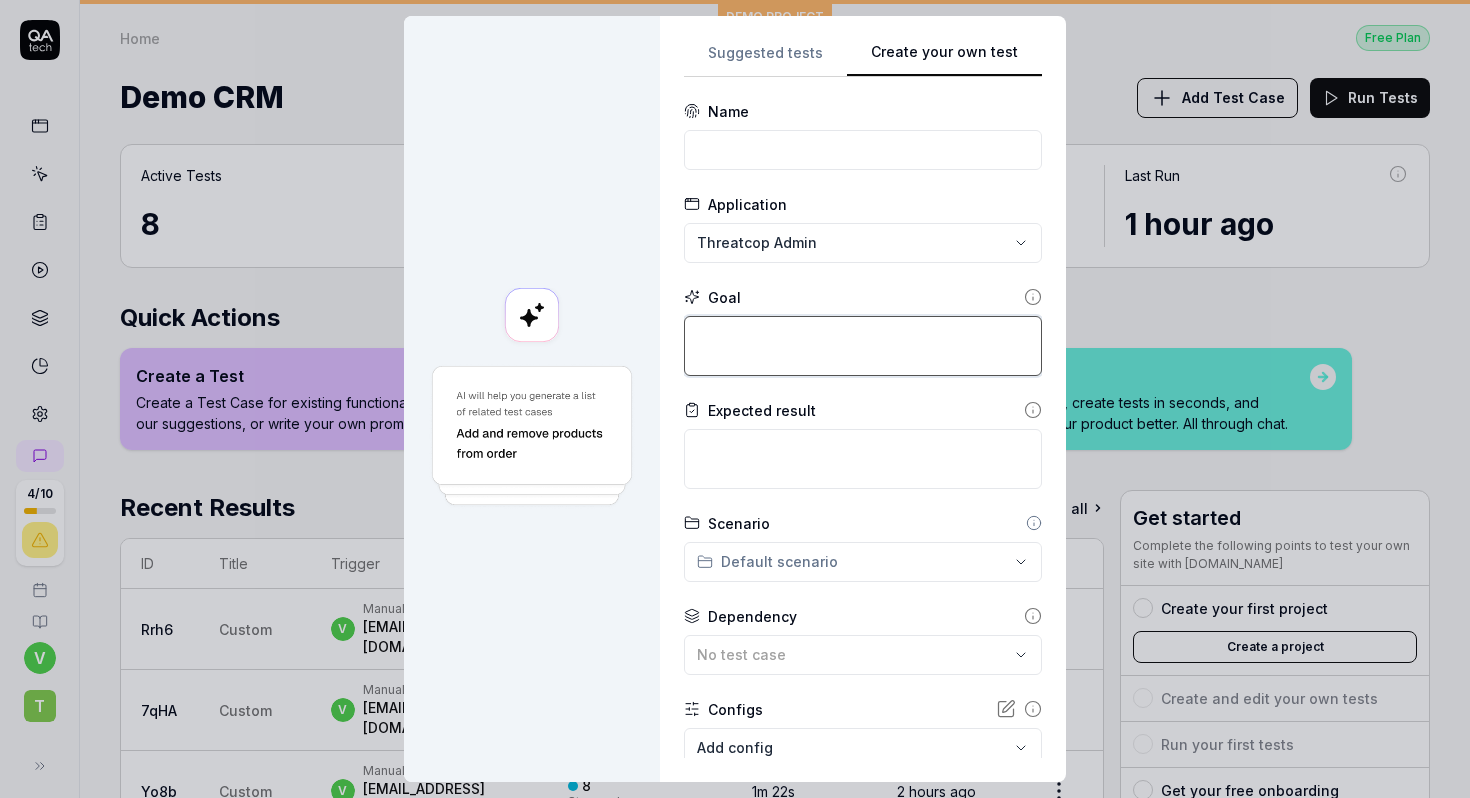 type 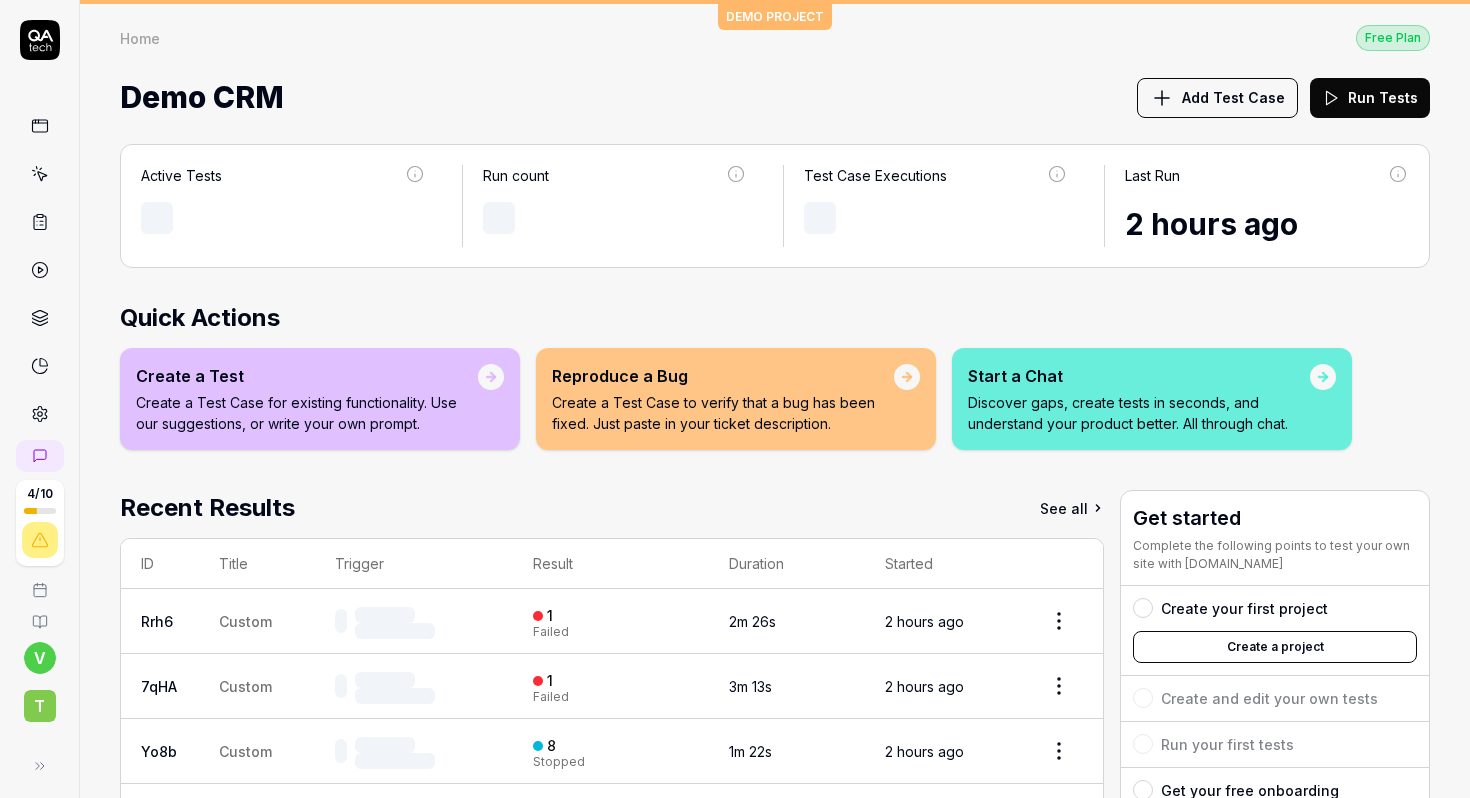 scroll, scrollTop: 0, scrollLeft: 0, axis: both 